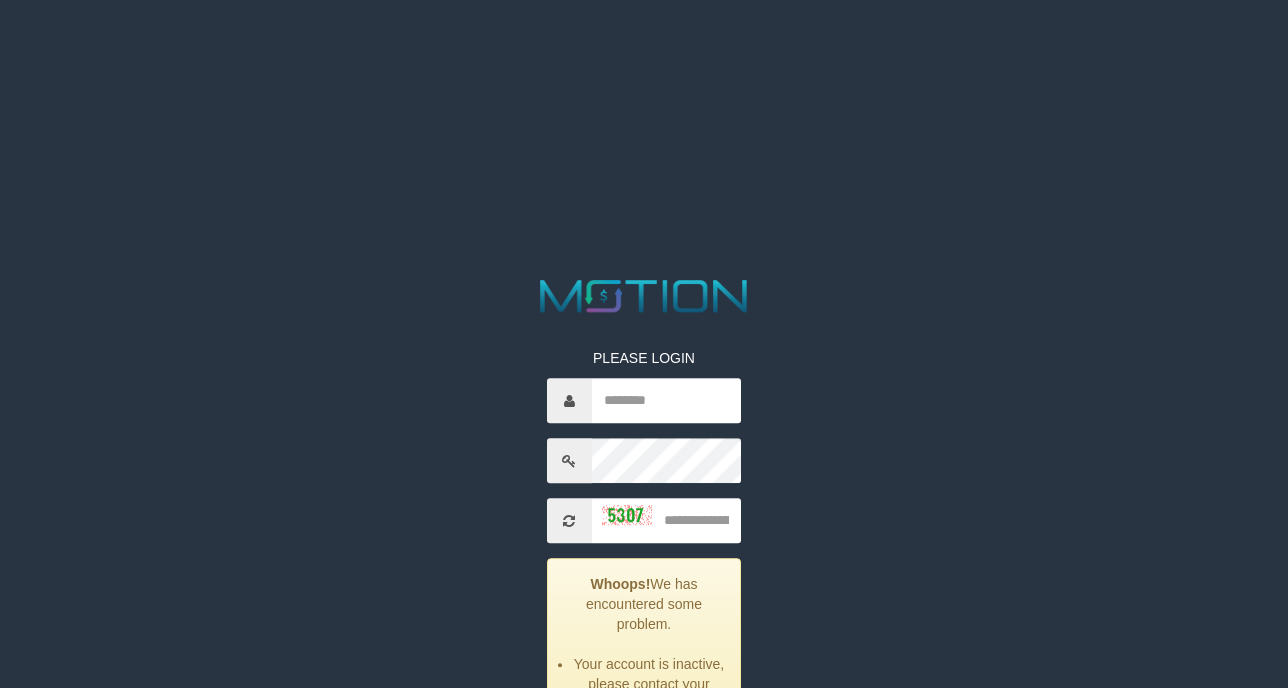 scroll, scrollTop: 0, scrollLeft: 0, axis: both 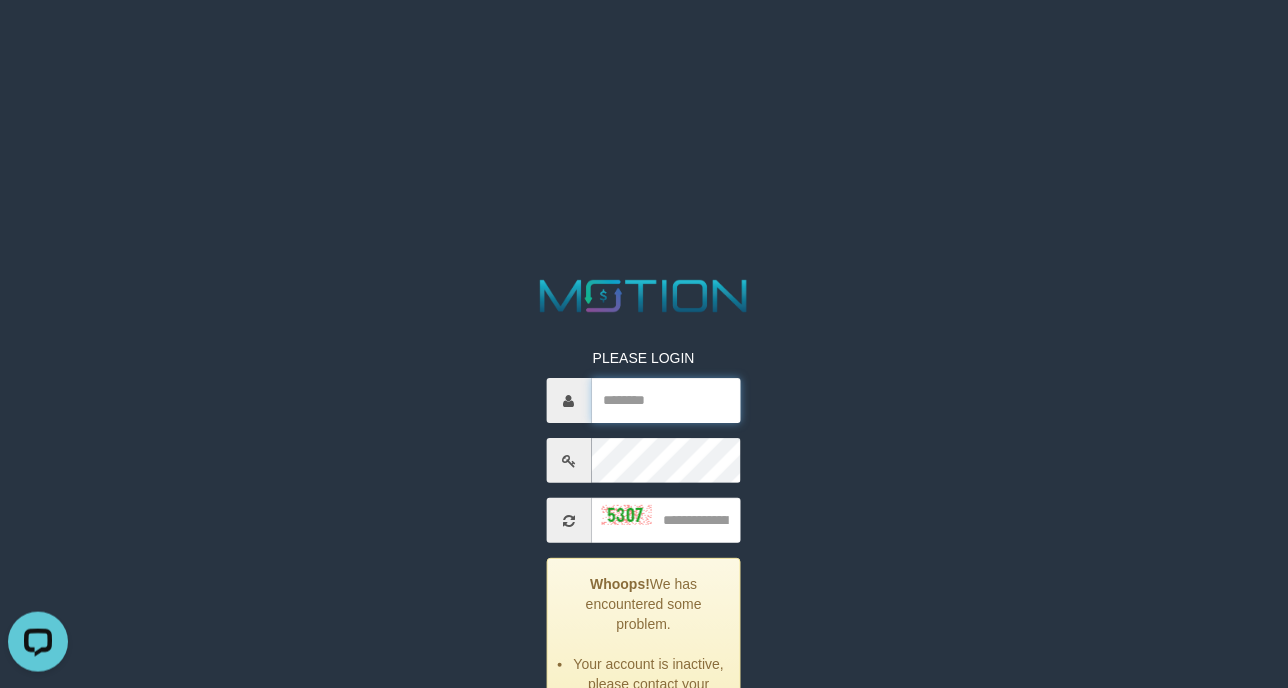 type on "**********" 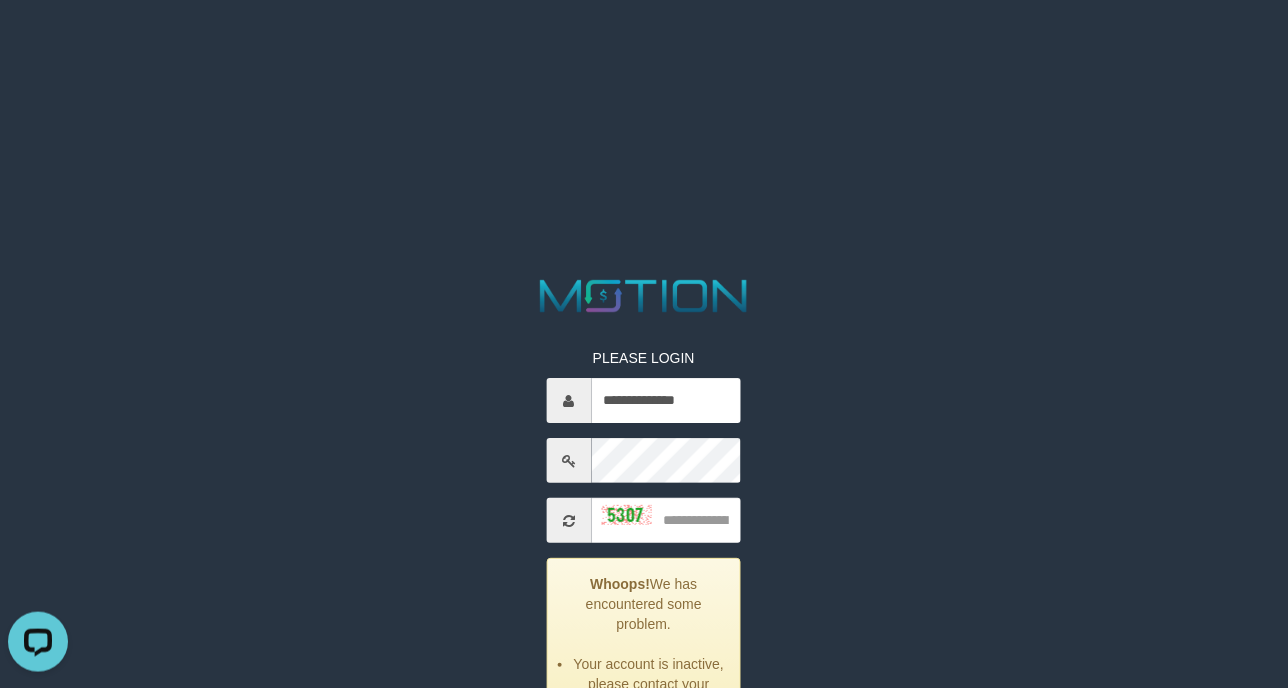 drag, startPoint x: 544, startPoint y: 150, endPoint x: 358, endPoint y: 148, distance: 186.01076 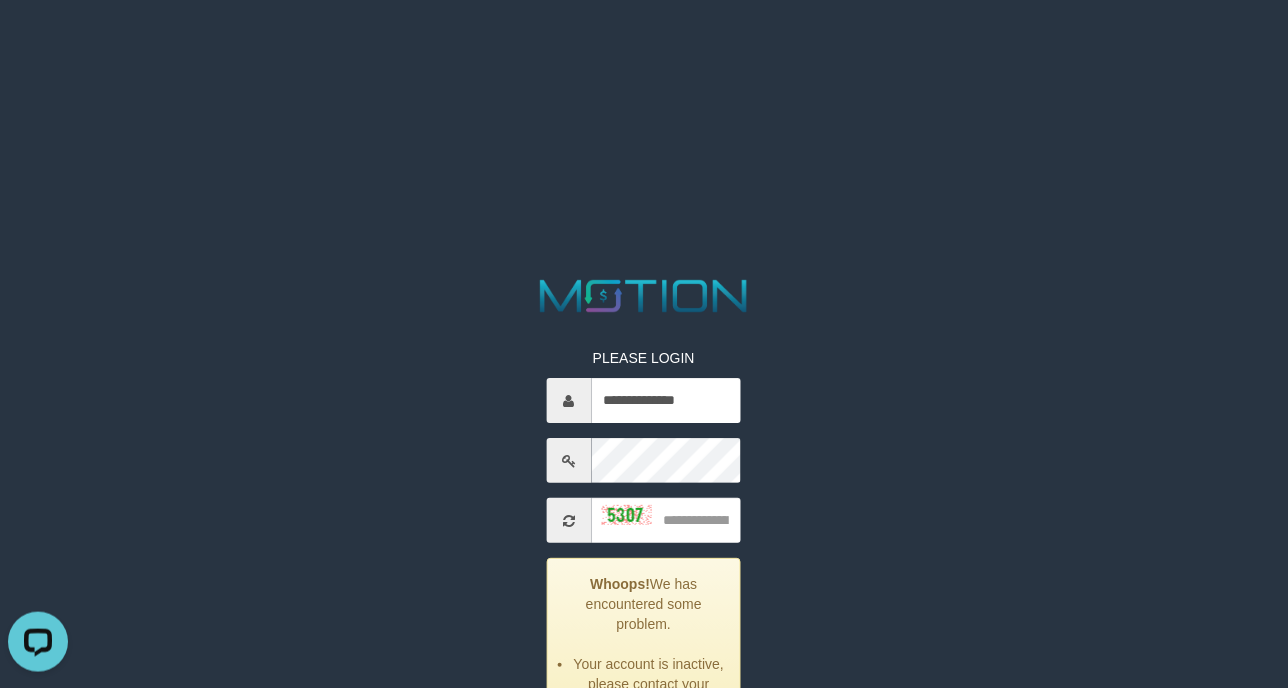 click on "**********" at bounding box center [644, 25] 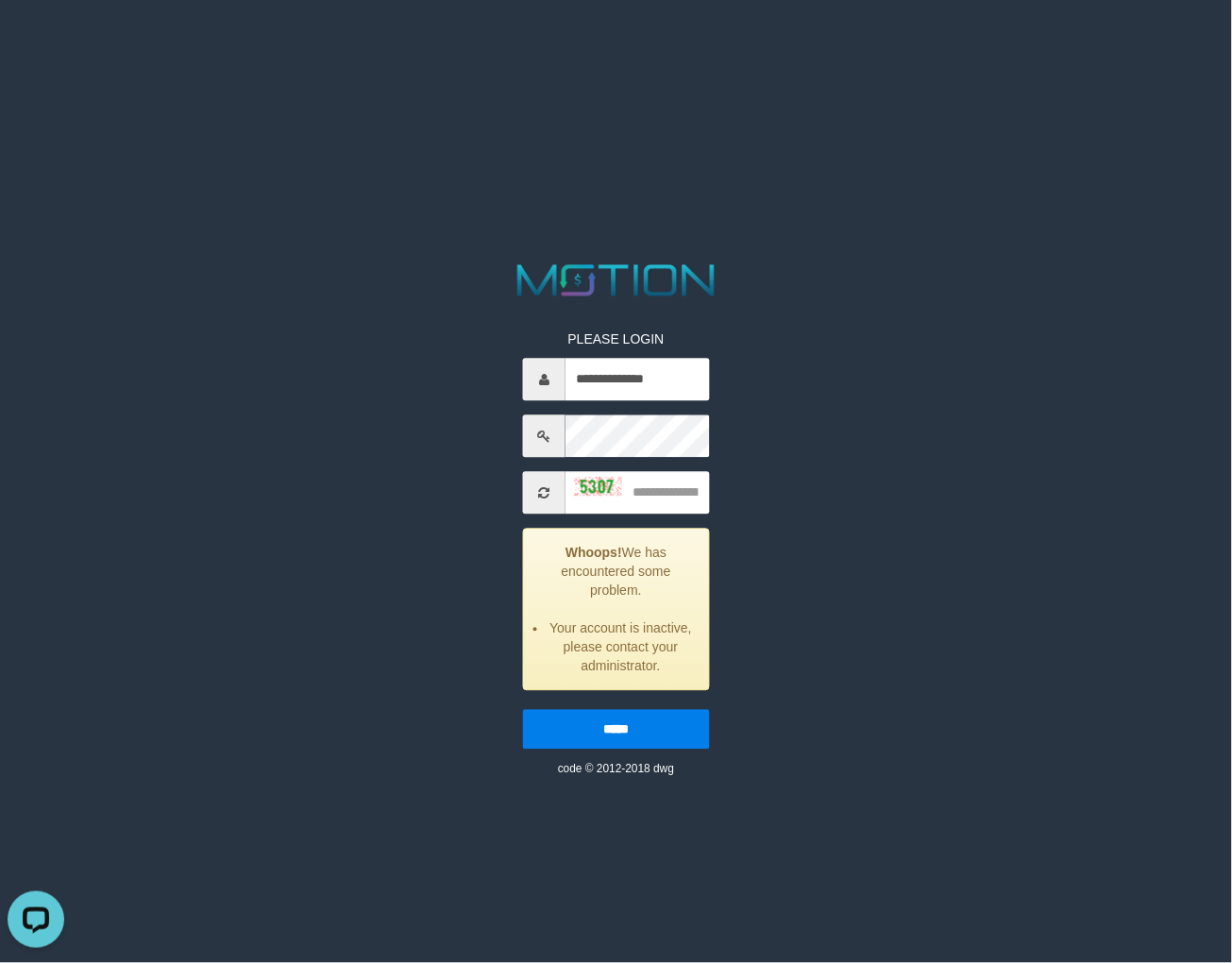 click on "**********" at bounding box center [616, 24] 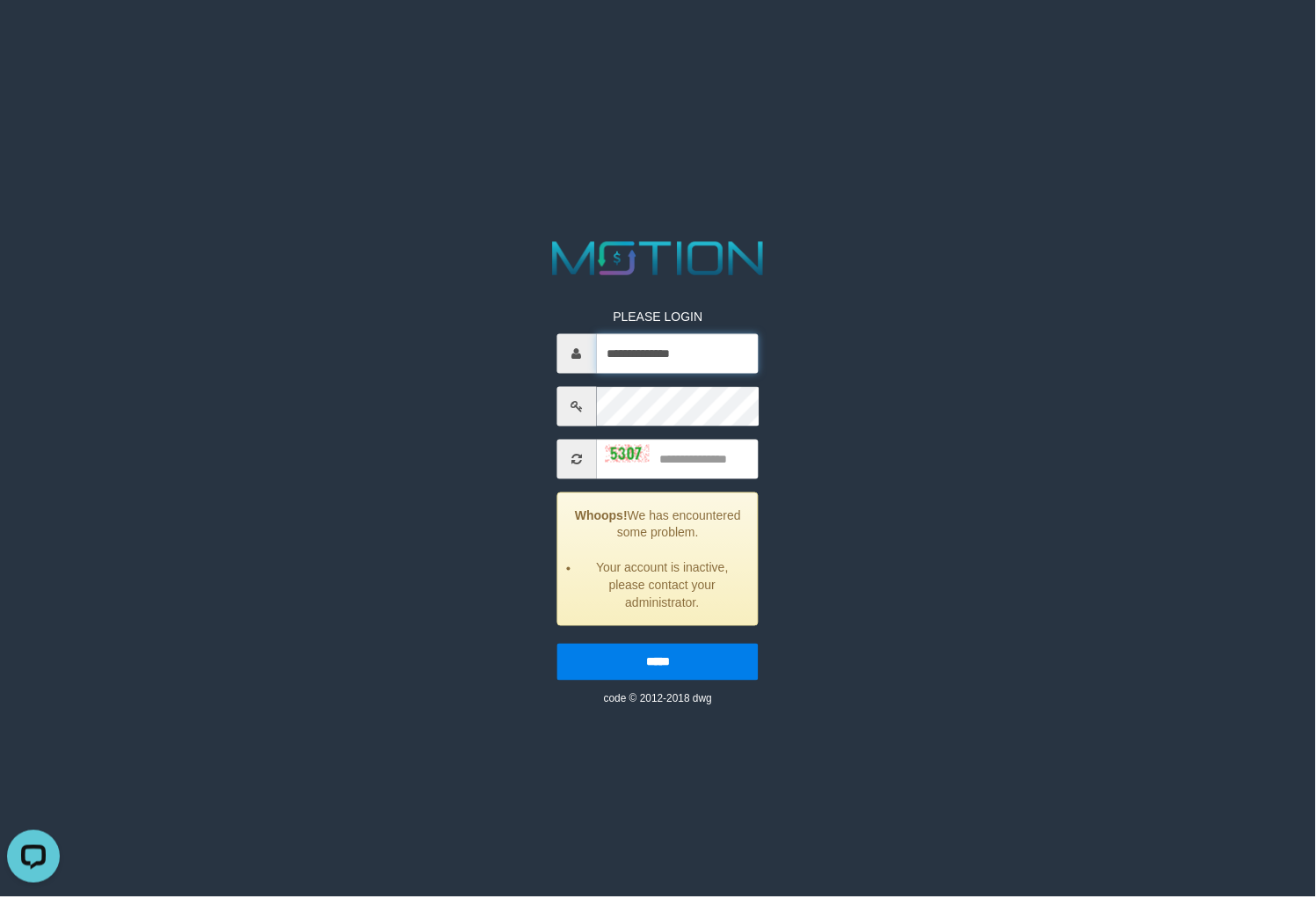 drag, startPoint x: 658, startPoint y: 353, endPoint x: 679, endPoint y: 374, distance: 29.698485 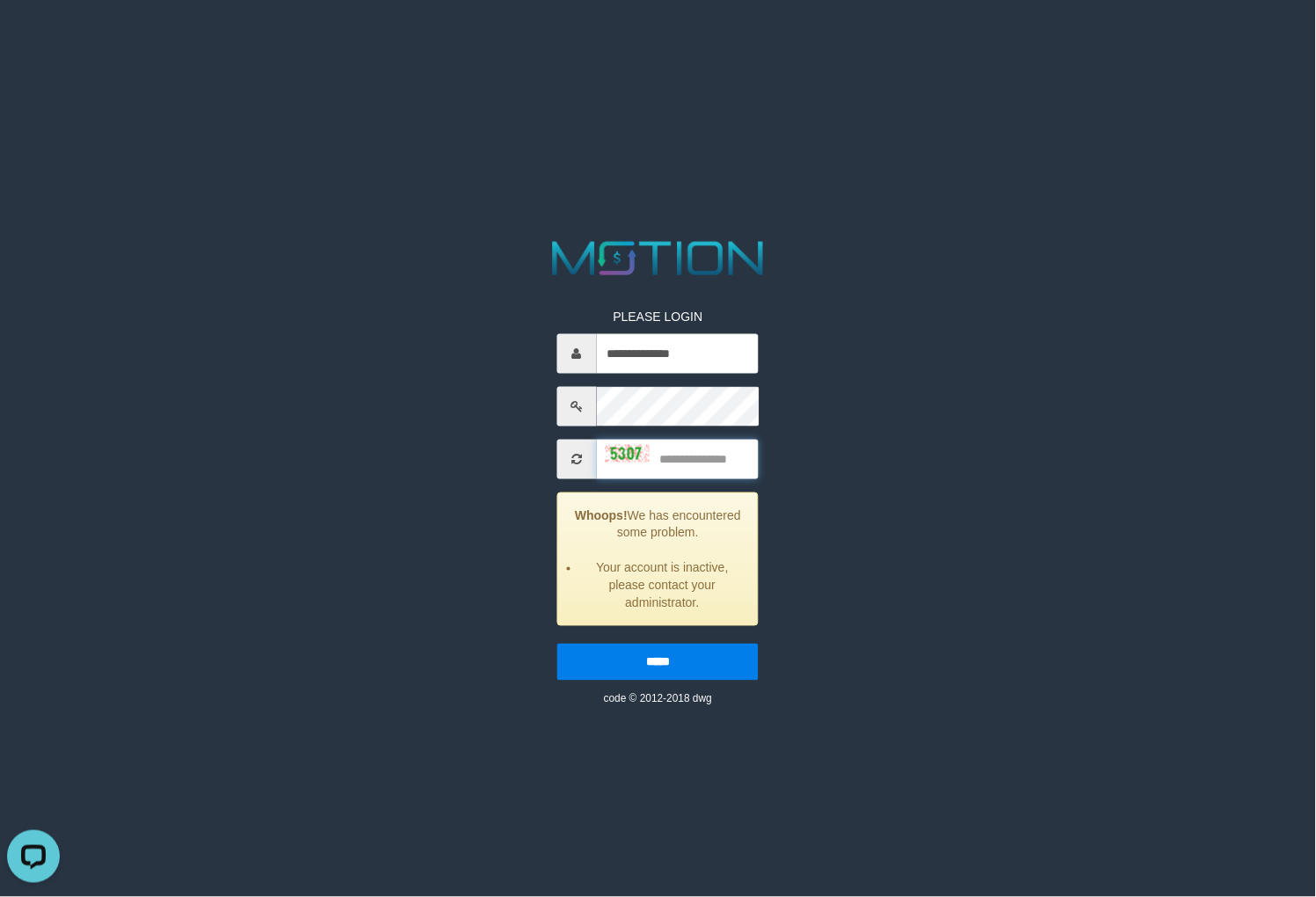 drag, startPoint x: 681, startPoint y: 467, endPoint x: 715, endPoint y: 447, distance: 39.446166 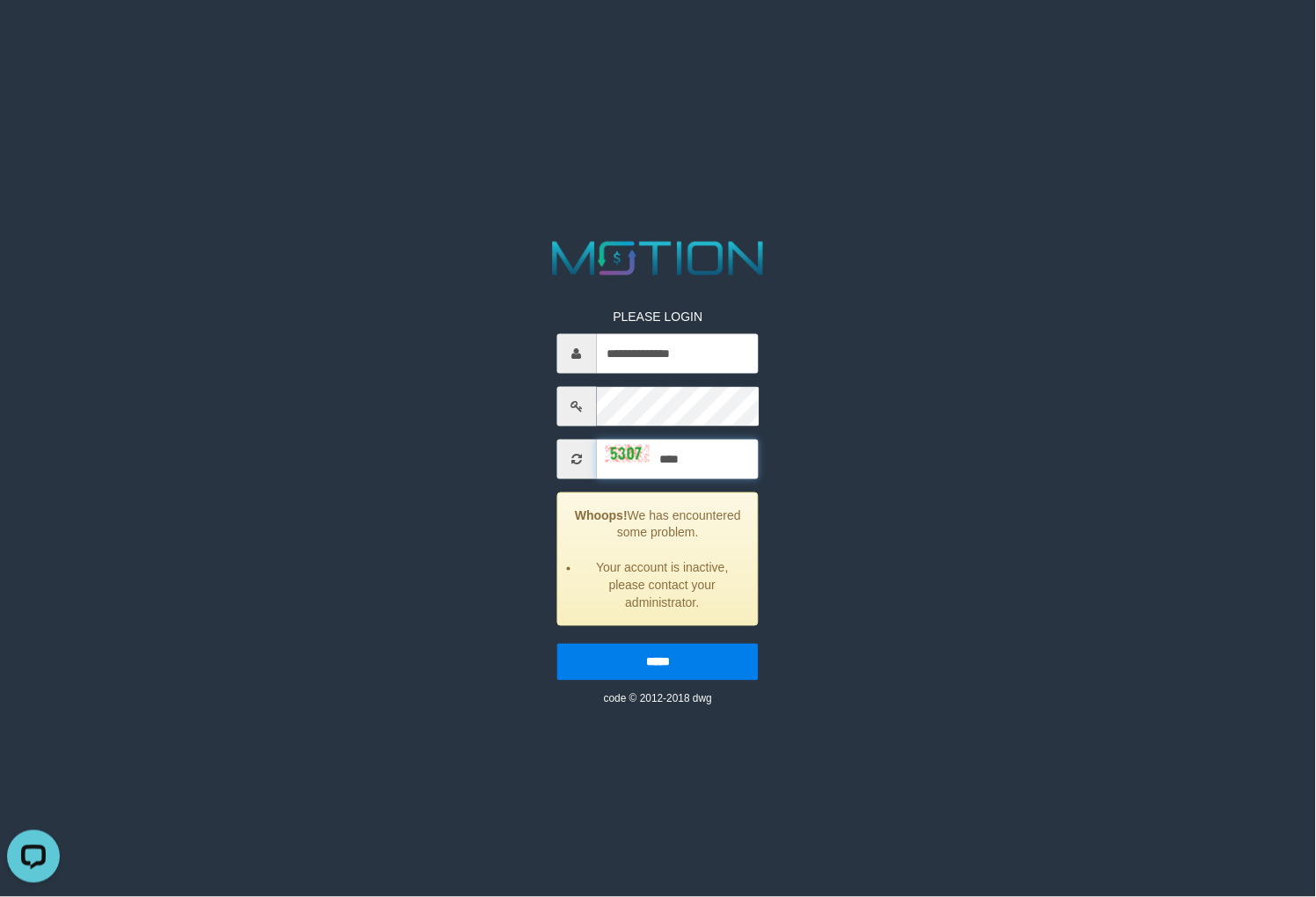 type on "****" 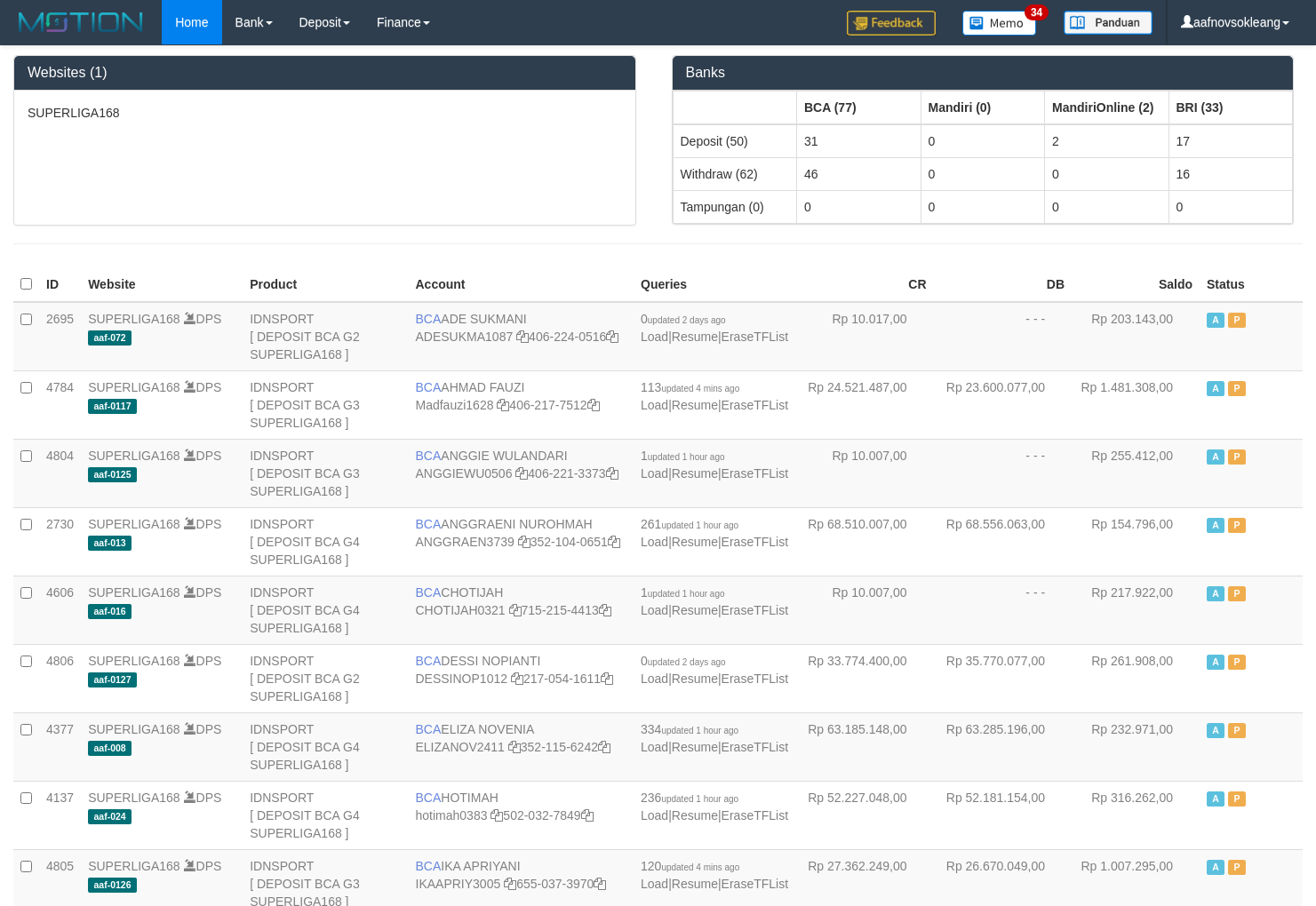 scroll, scrollTop: 0, scrollLeft: 0, axis: both 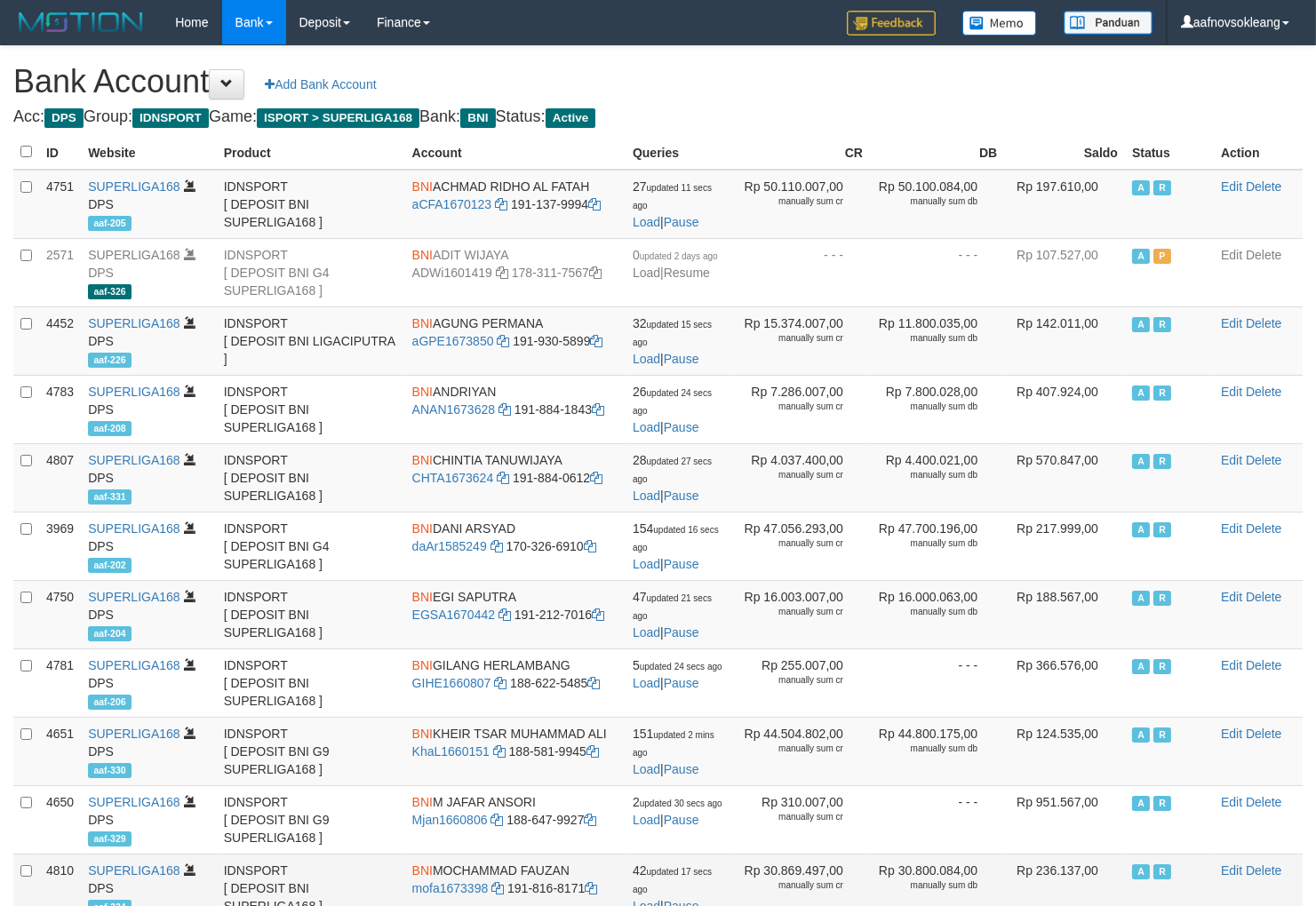 select on "***" 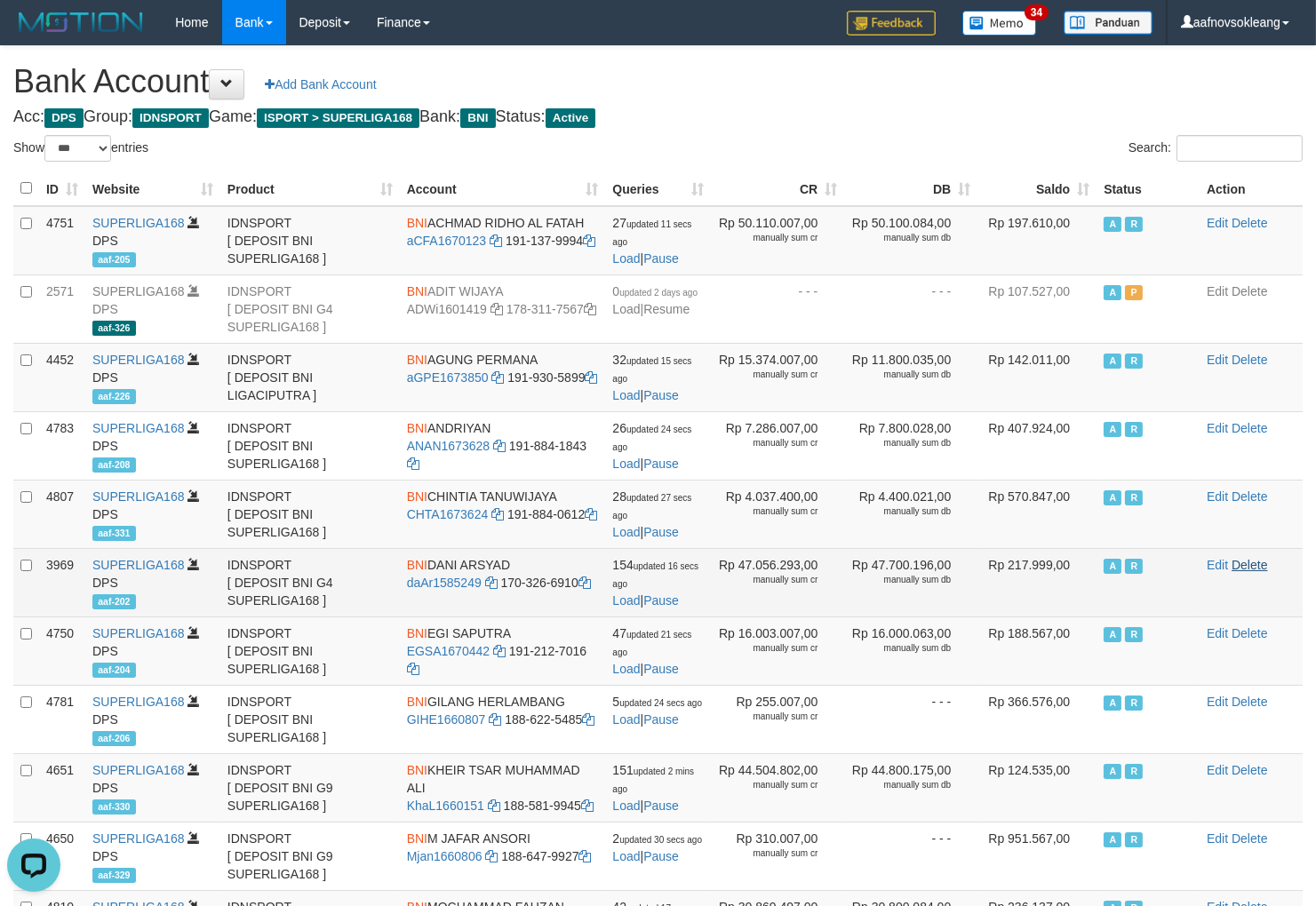 scroll, scrollTop: 0, scrollLeft: 0, axis: both 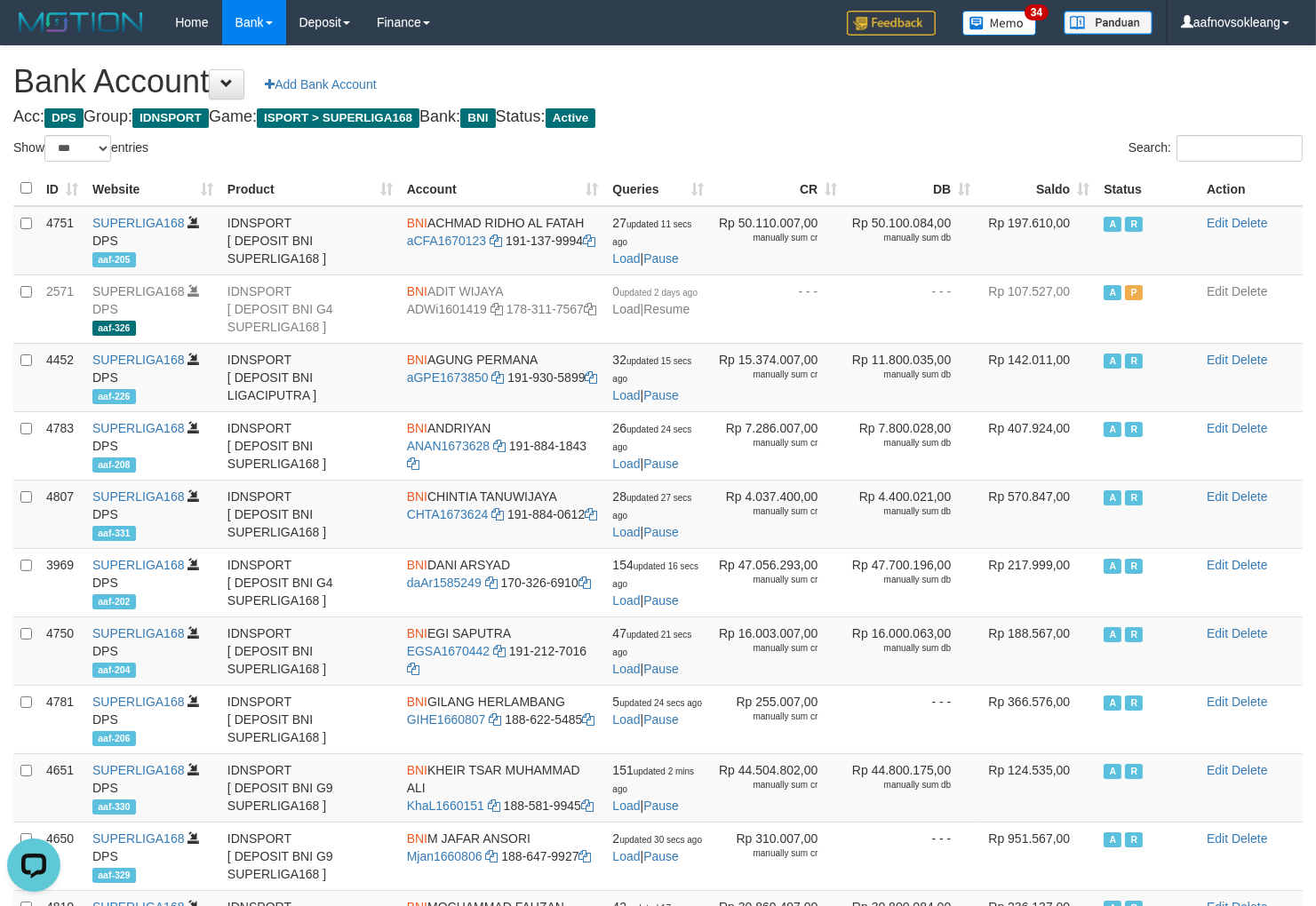 click on "Bank Account
Add Bank Account" at bounding box center [658, 82] 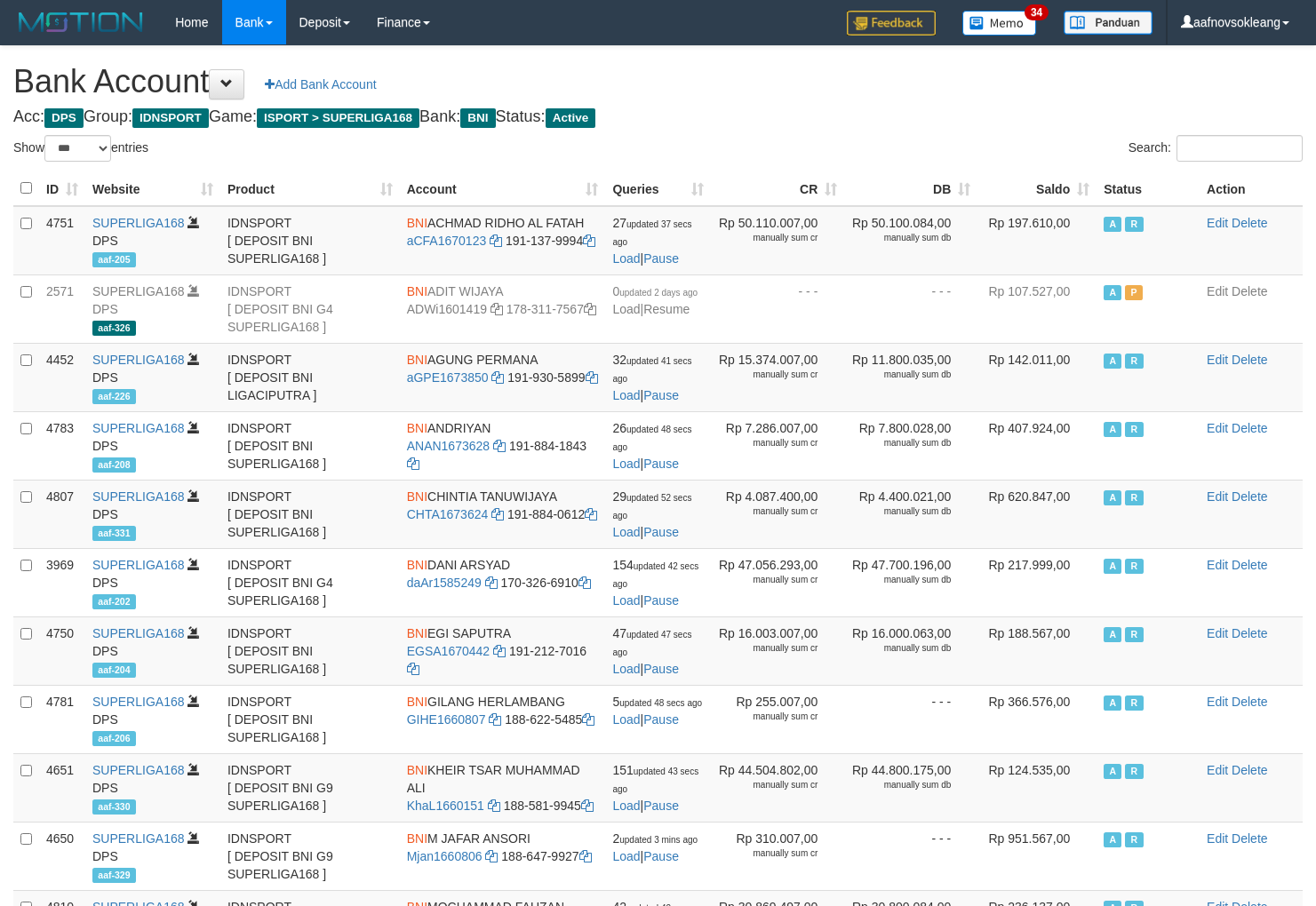 select on "***" 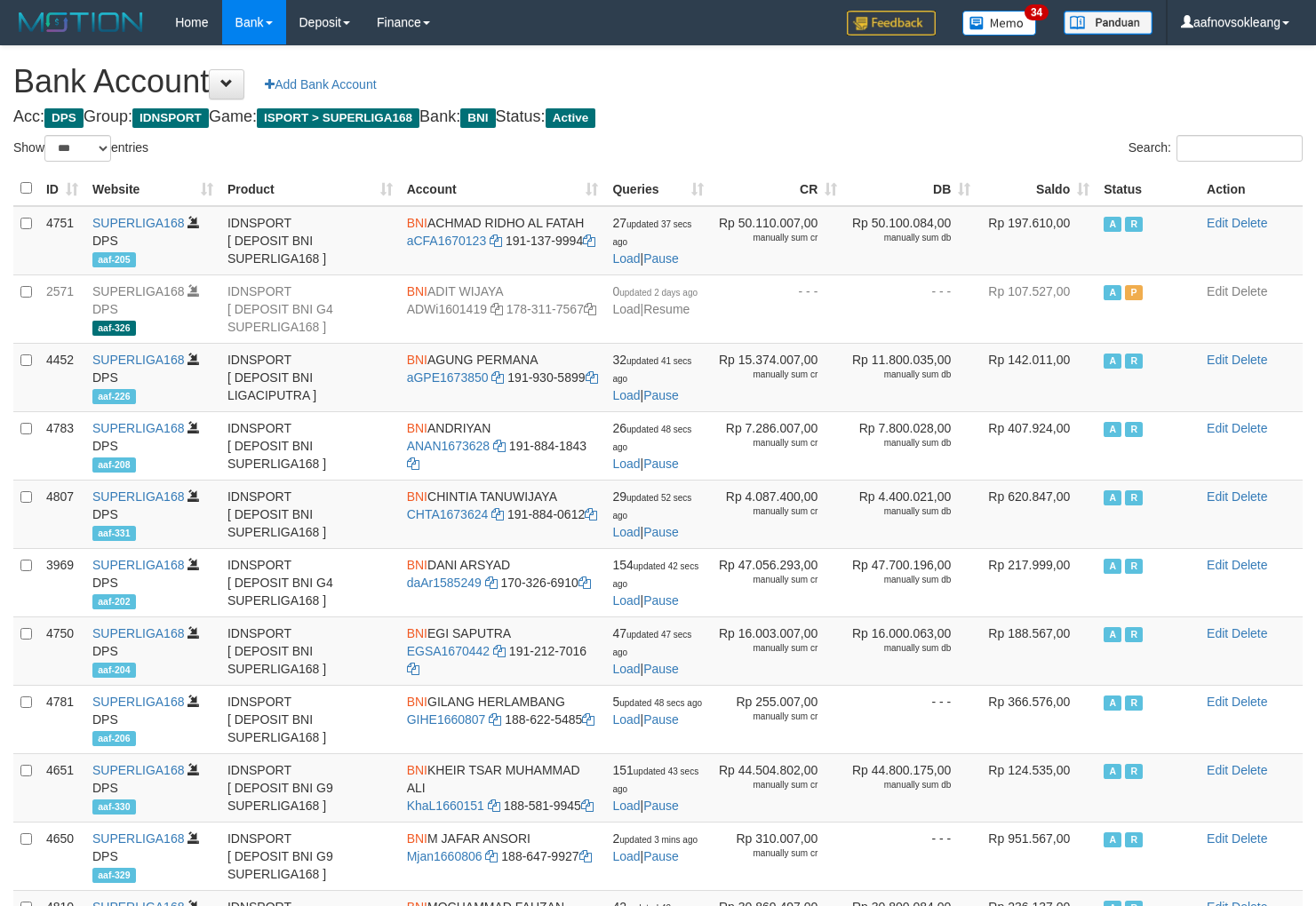 scroll, scrollTop: 0, scrollLeft: 0, axis: both 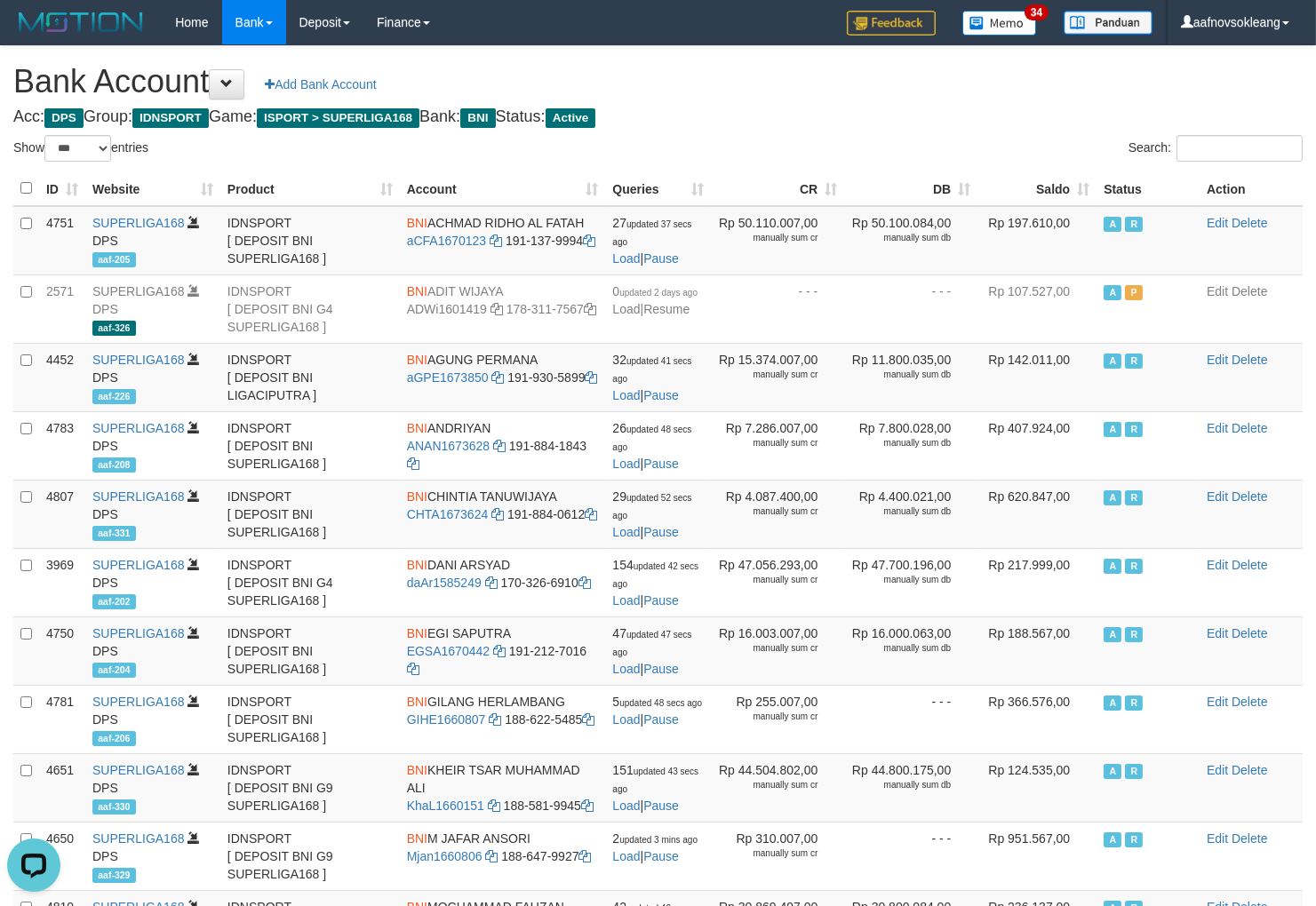 click on "Acc: 										 DPS
Group:   IDNSPORT    		Game:   ISPORT > SUPERLIGA168    		Bank:   BNI    		Status:  Active" at bounding box center [658, 117] 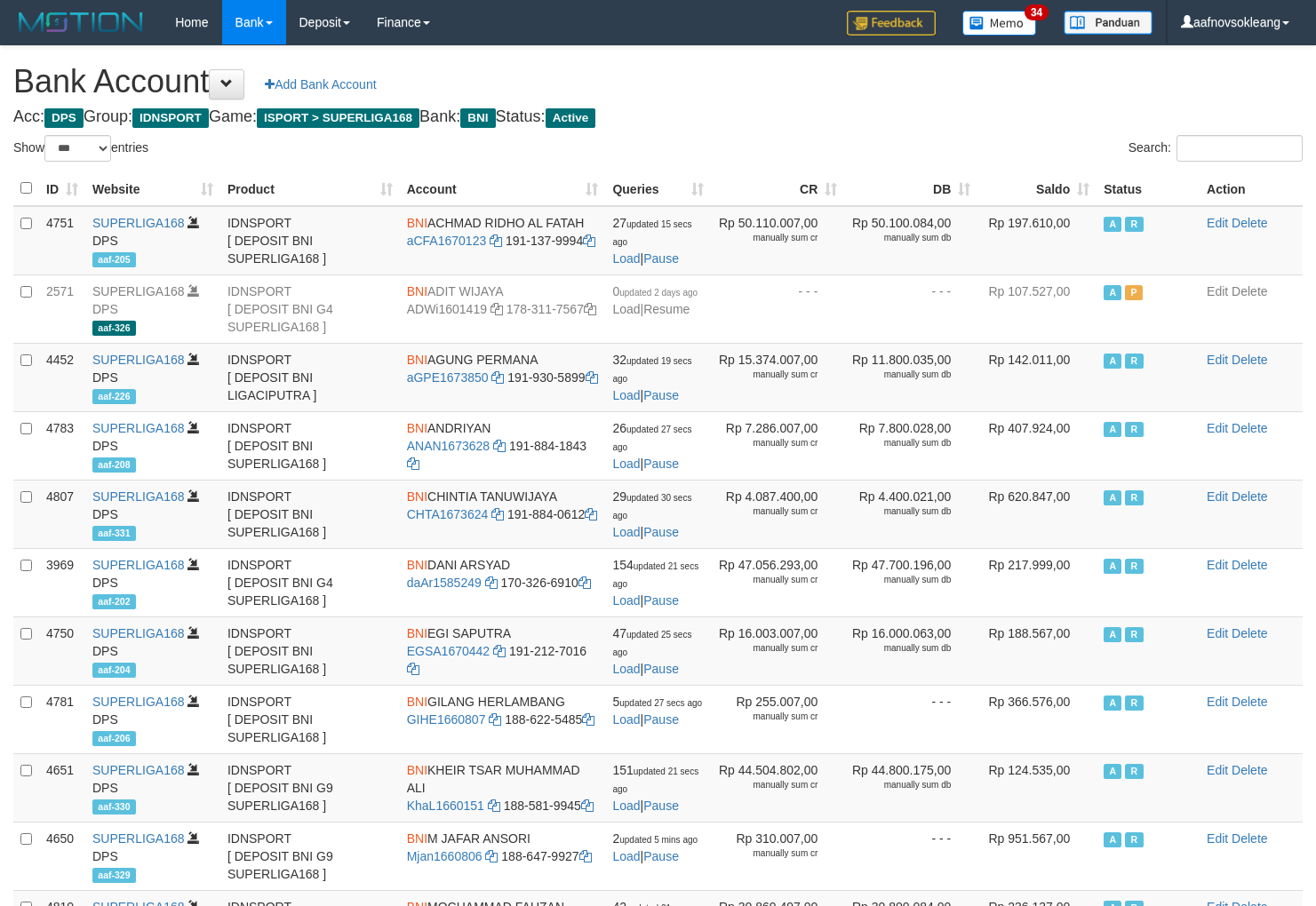 select on "***" 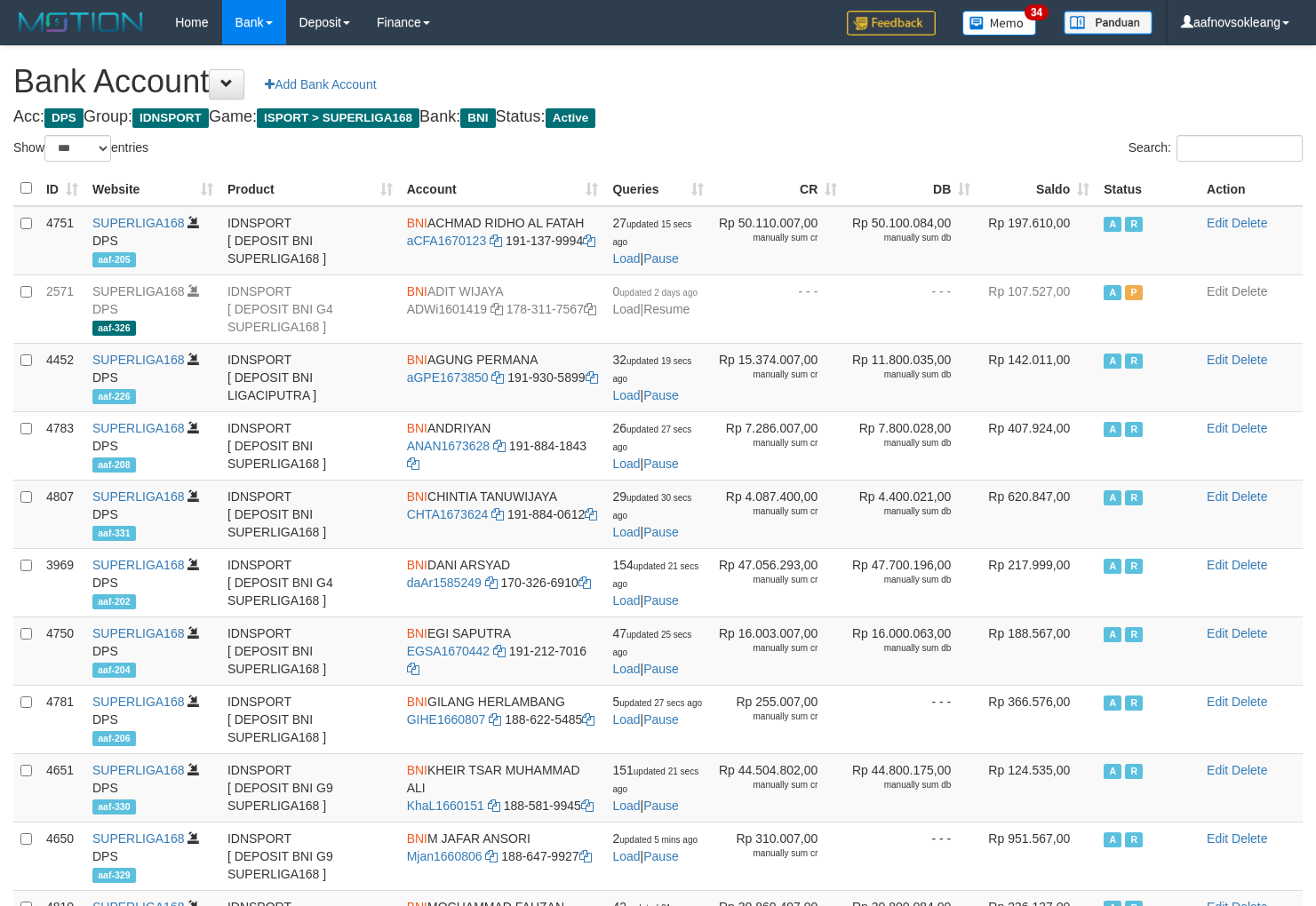 scroll, scrollTop: 0, scrollLeft: 0, axis: both 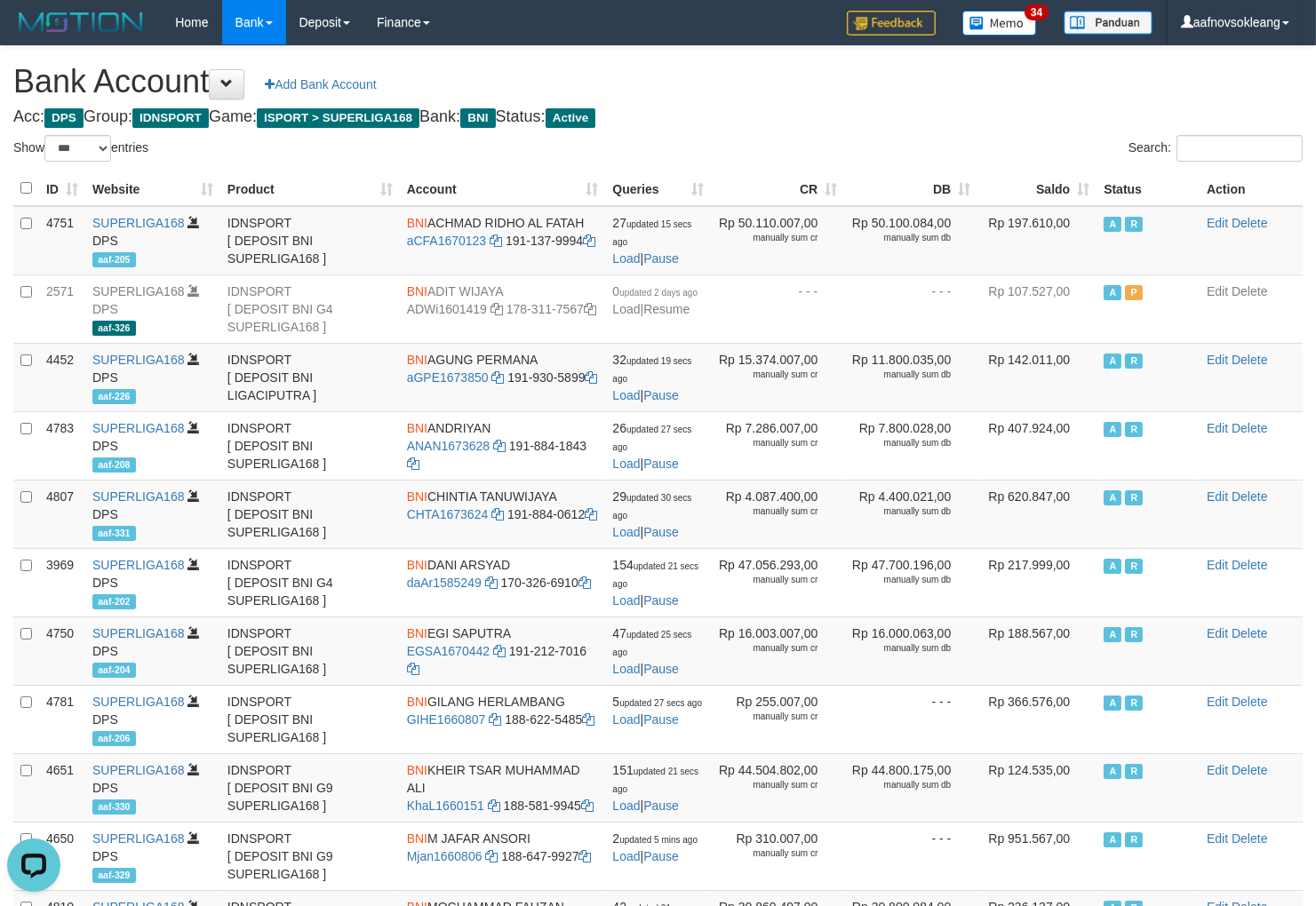 drag, startPoint x: 1035, startPoint y: 124, endPoint x: 1016, endPoint y: 125, distance: 19.026298 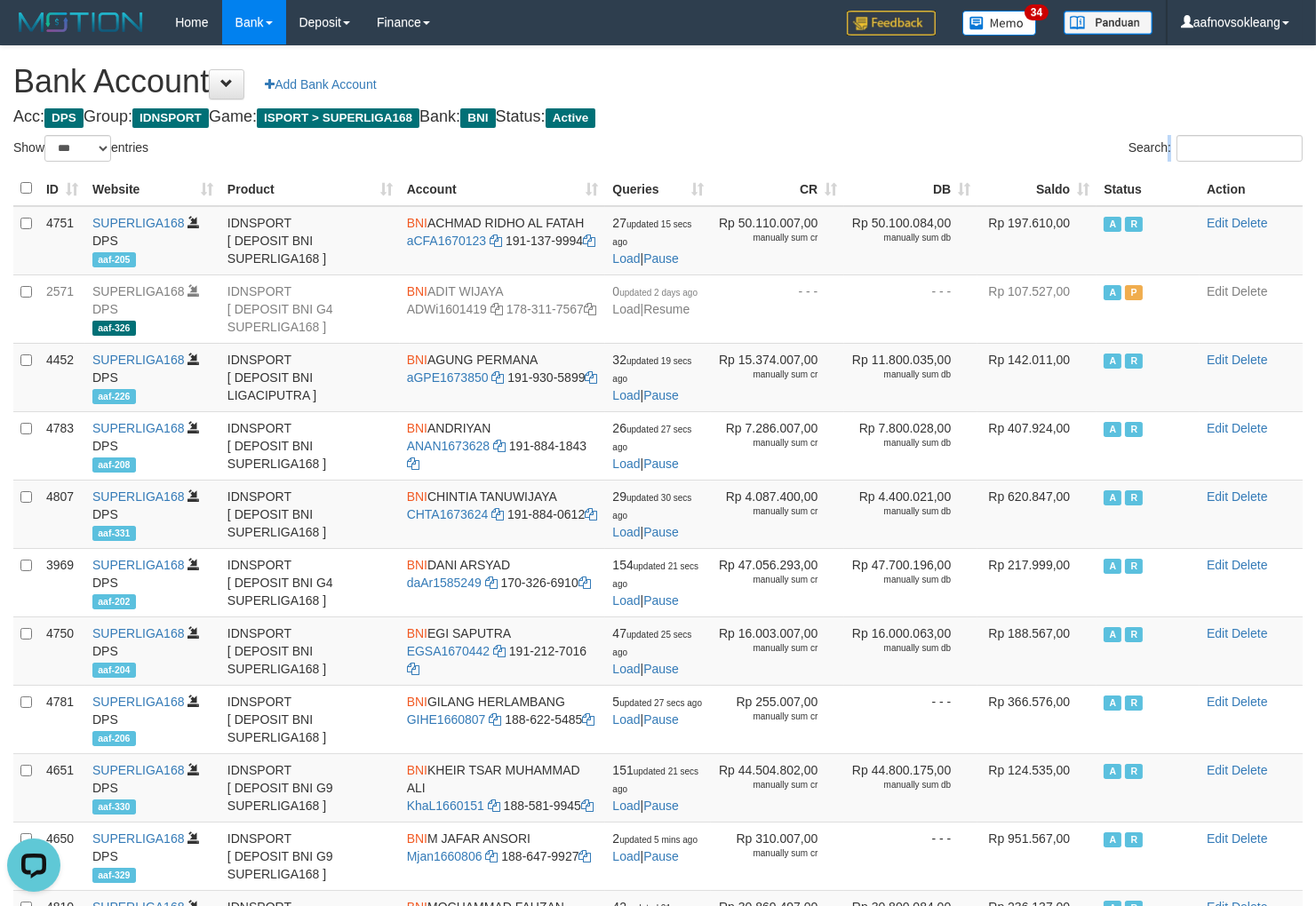 click on "Search:" at bounding box center [1216, 148] 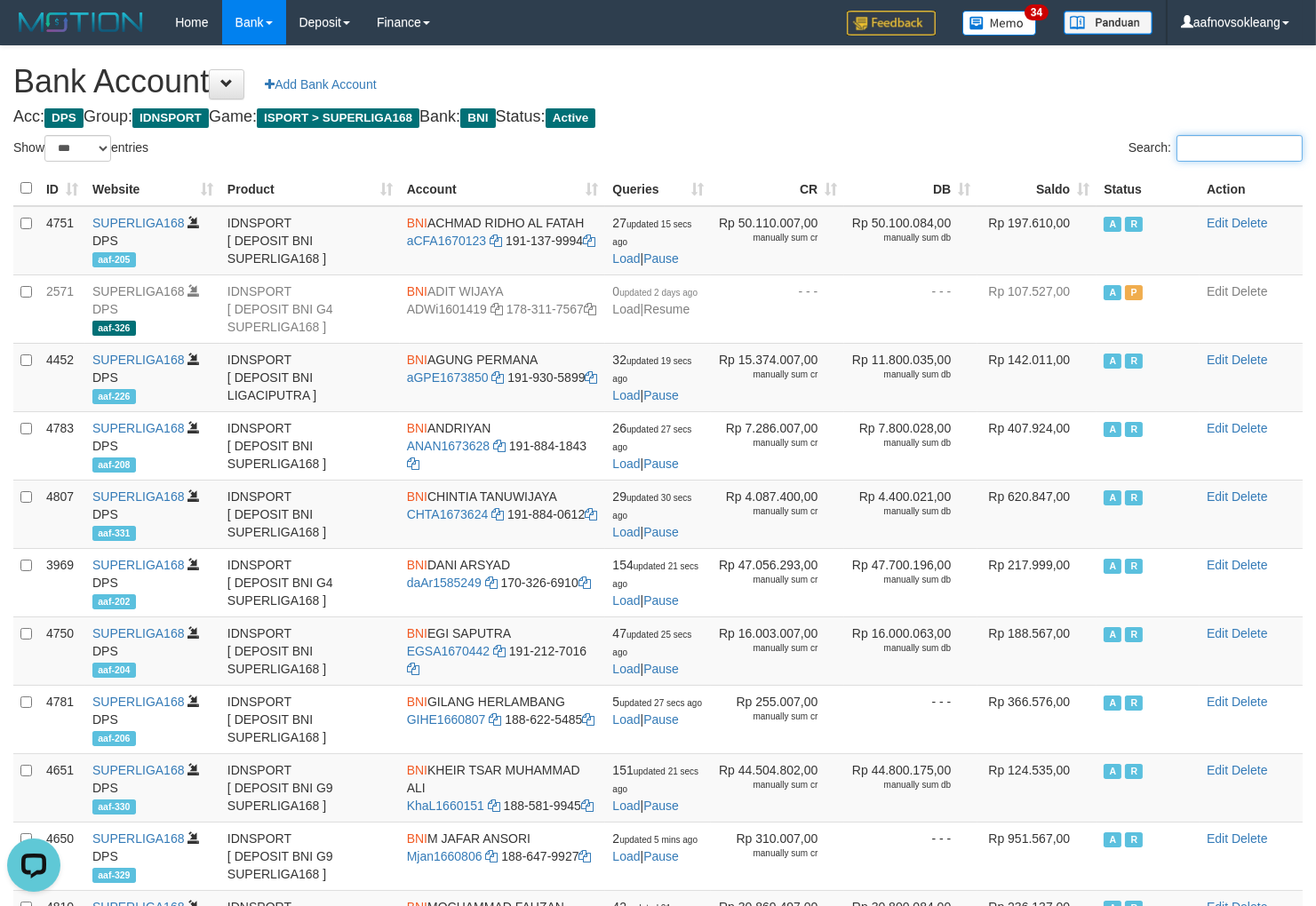 click on "Search:" at bounding box center [1240, 148] 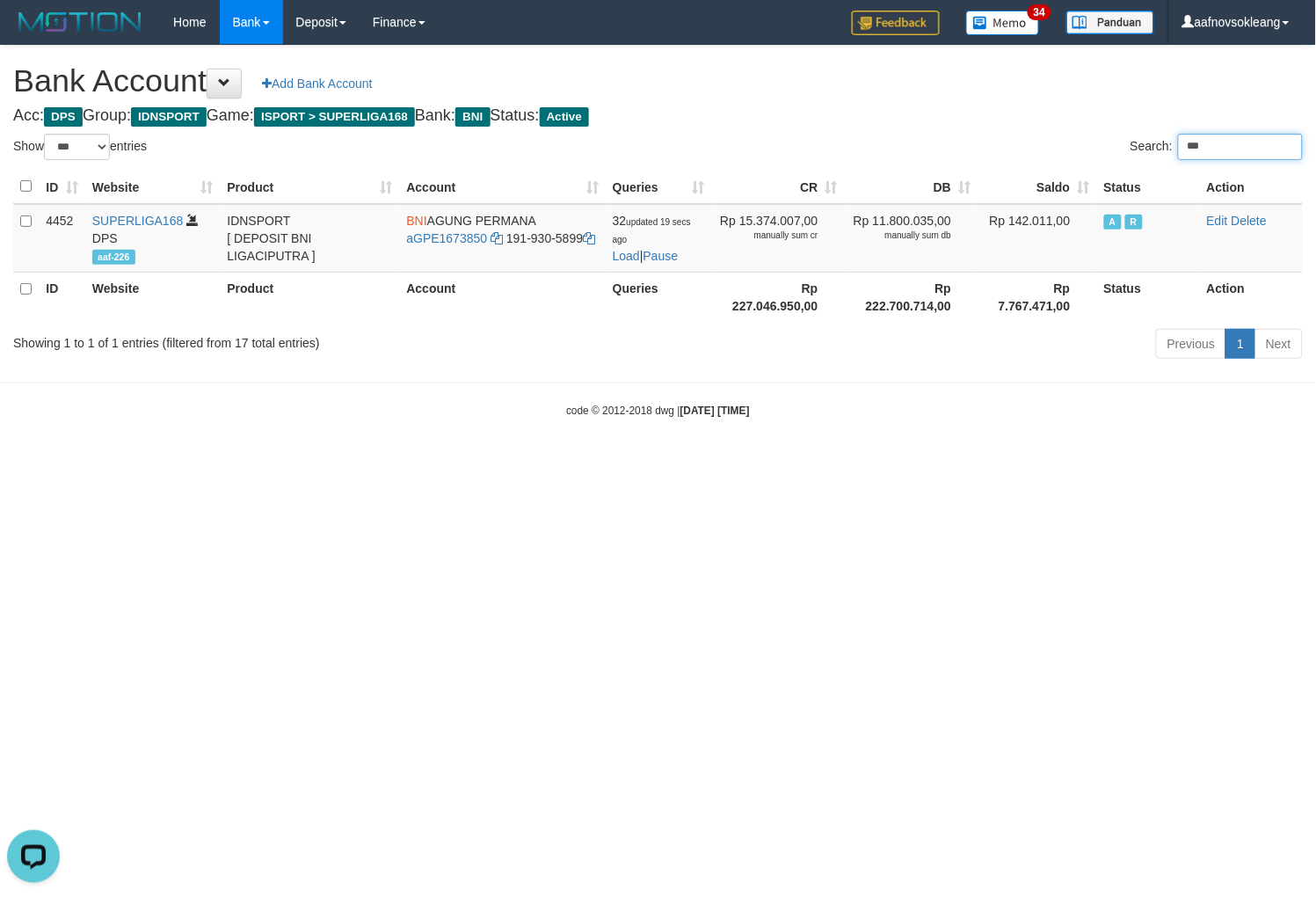 type on "****" 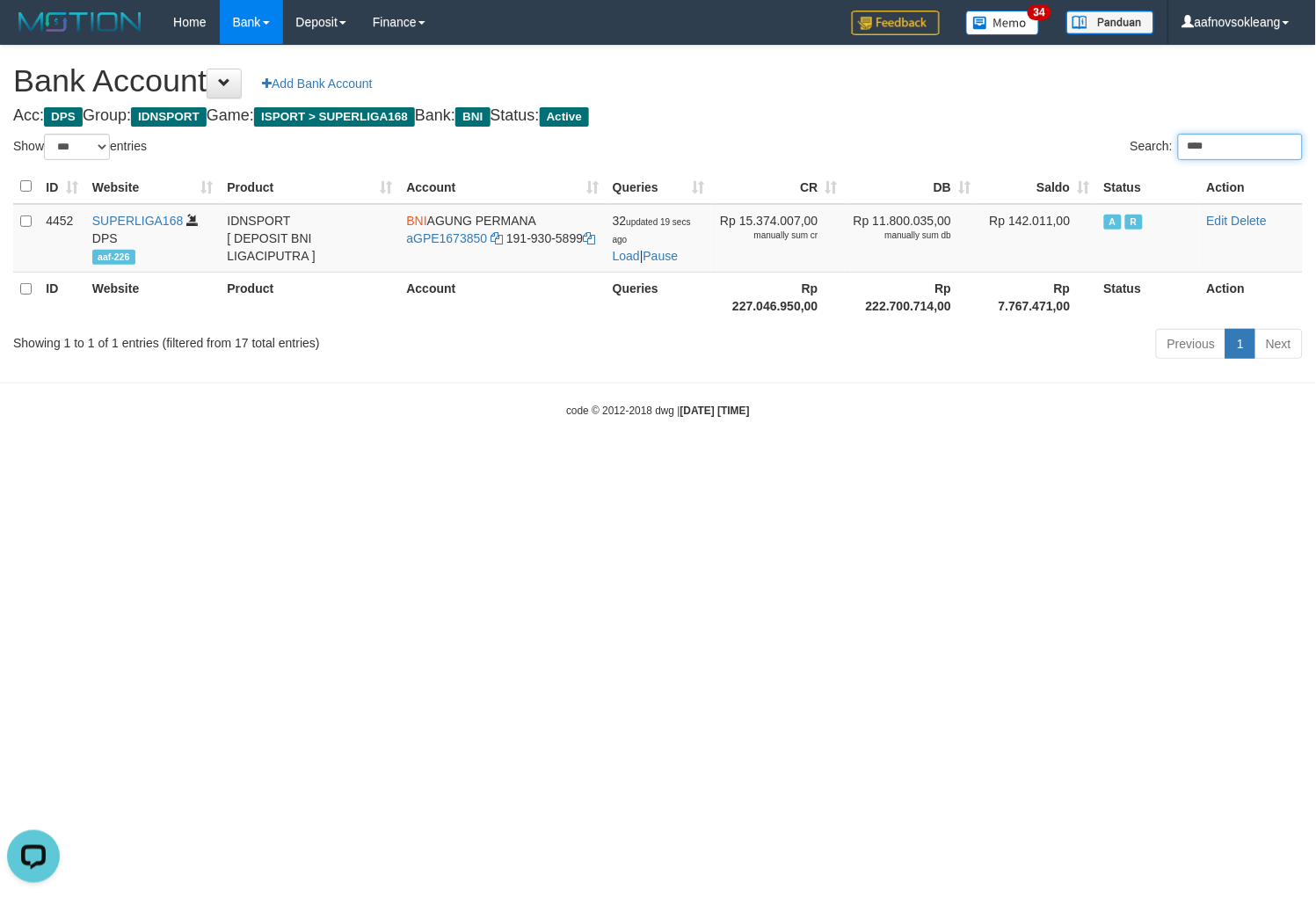 drag, startPoint x: 1238, startPoint y: 154, endPoint x: 1123, endPoint y: 144, distance: 115.43396 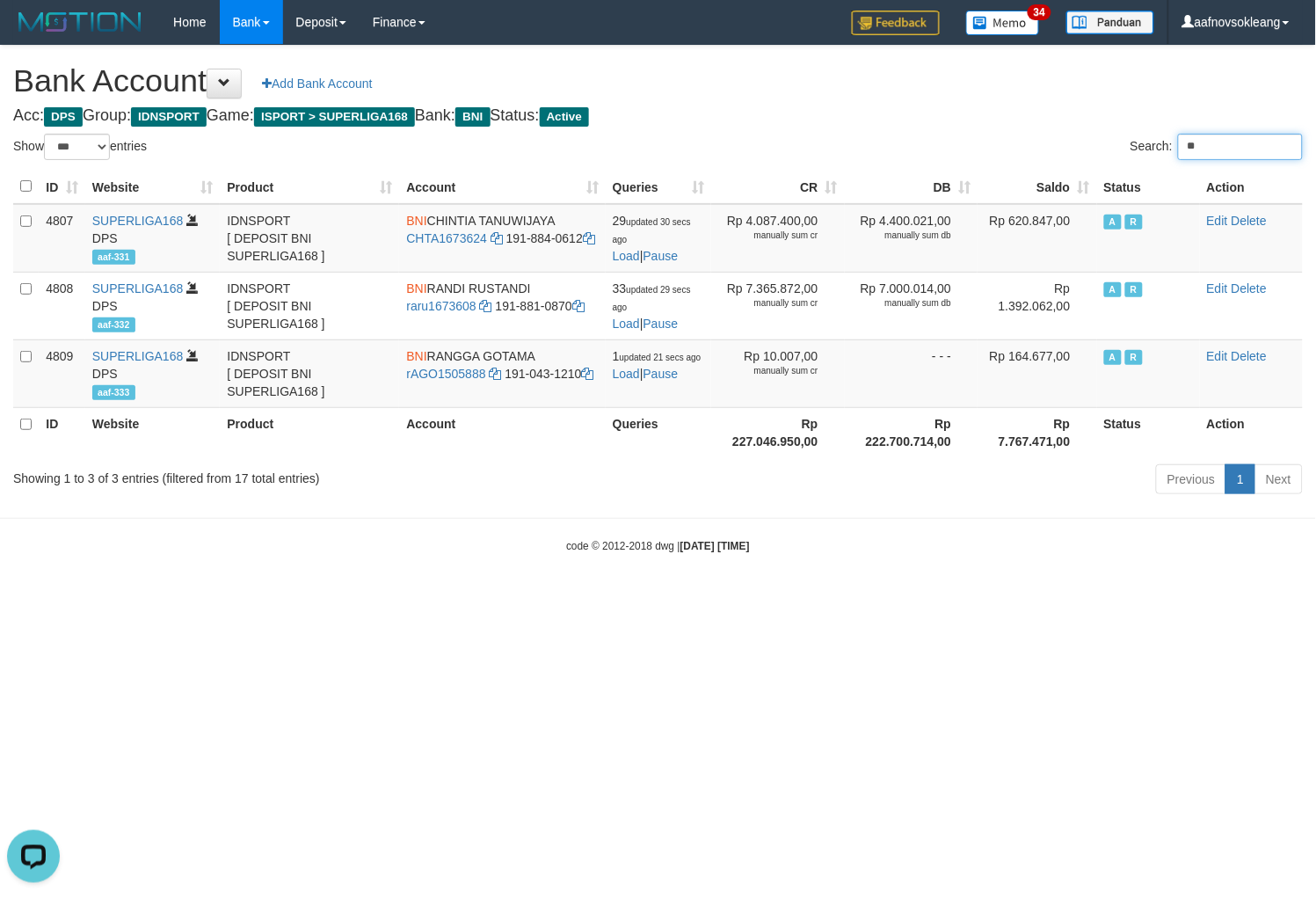 type on "*" 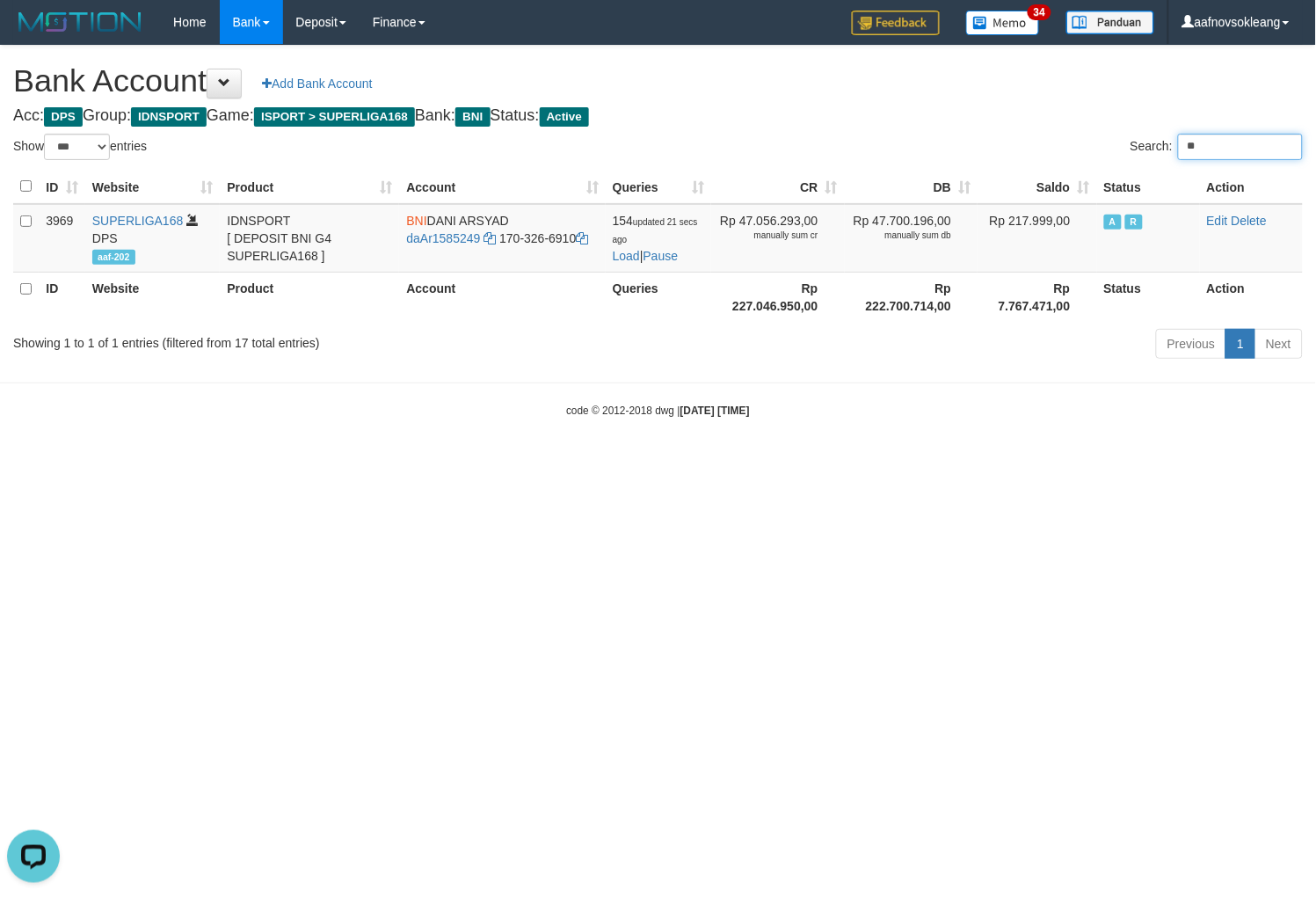type on "*" 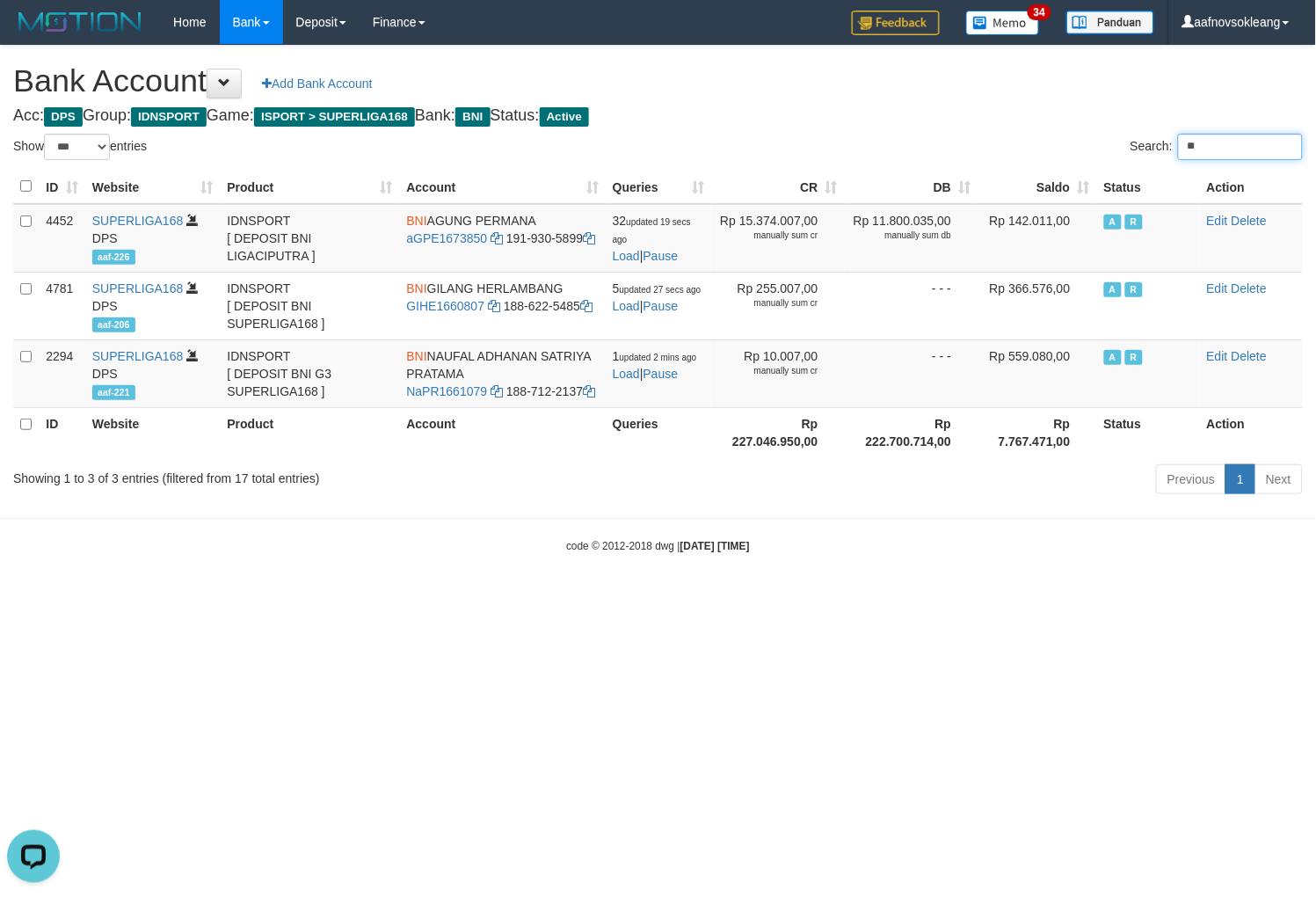 type on "*" 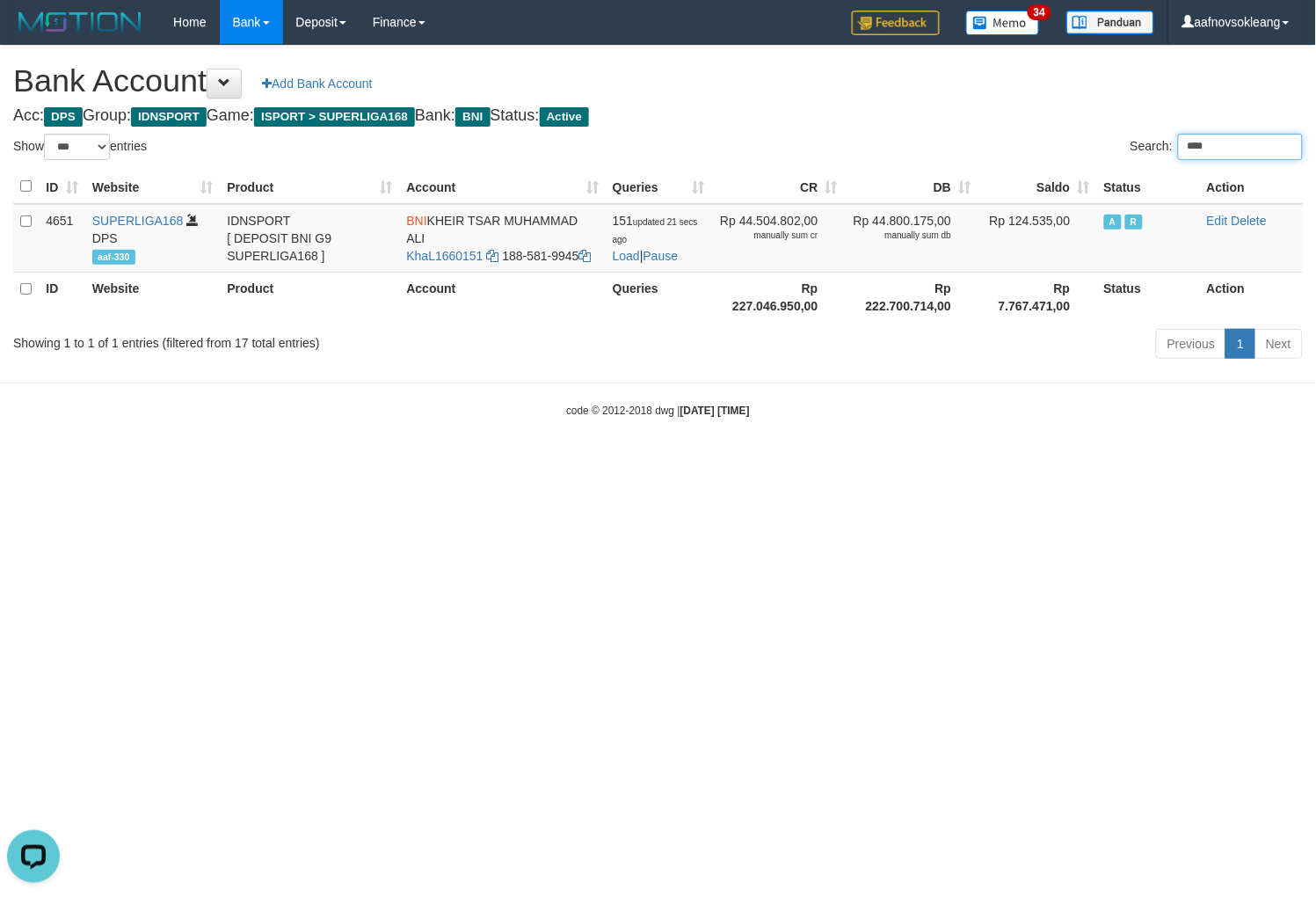 type on "****" 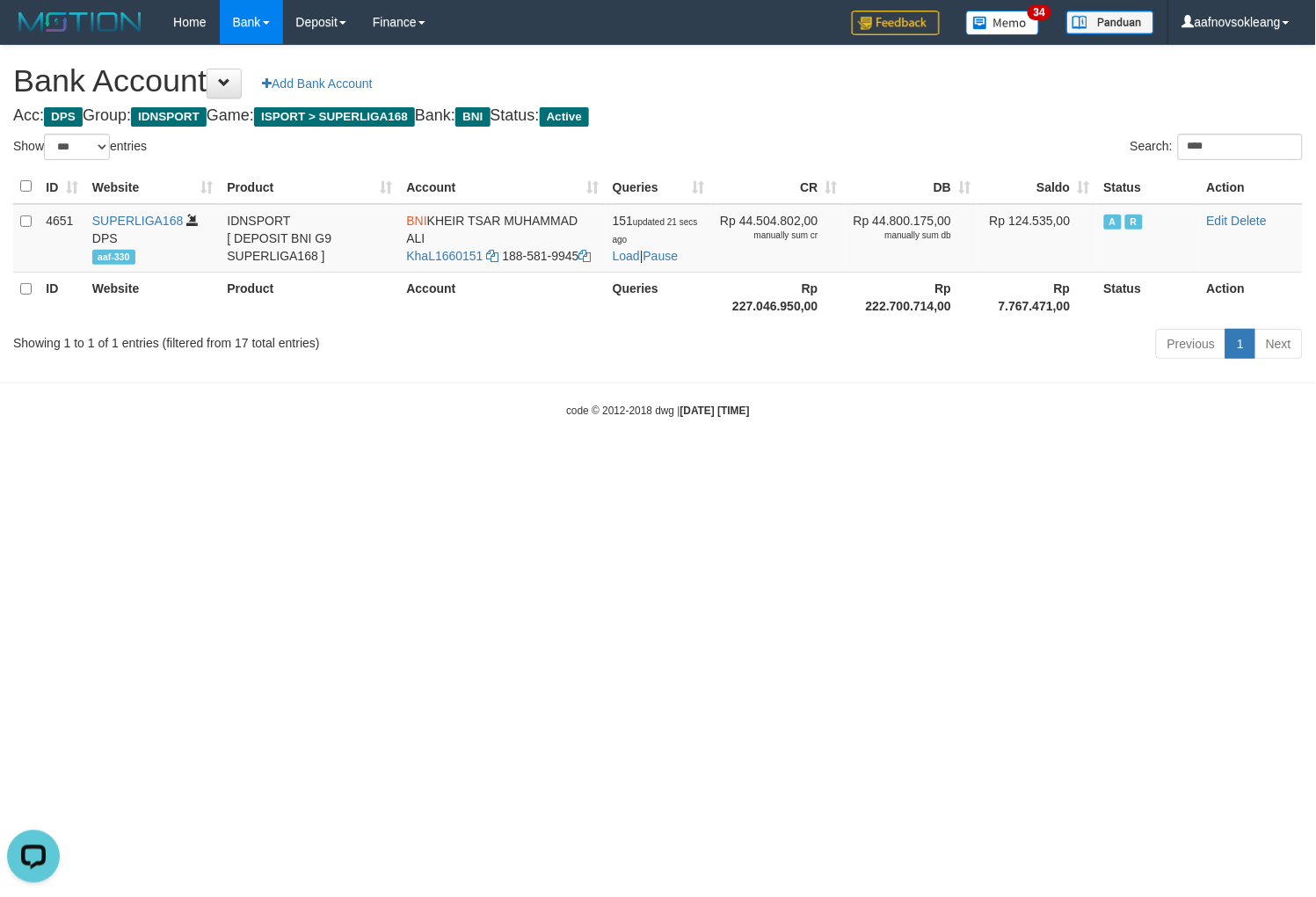 click on "Search: ****" at bounding box center [987, 149] 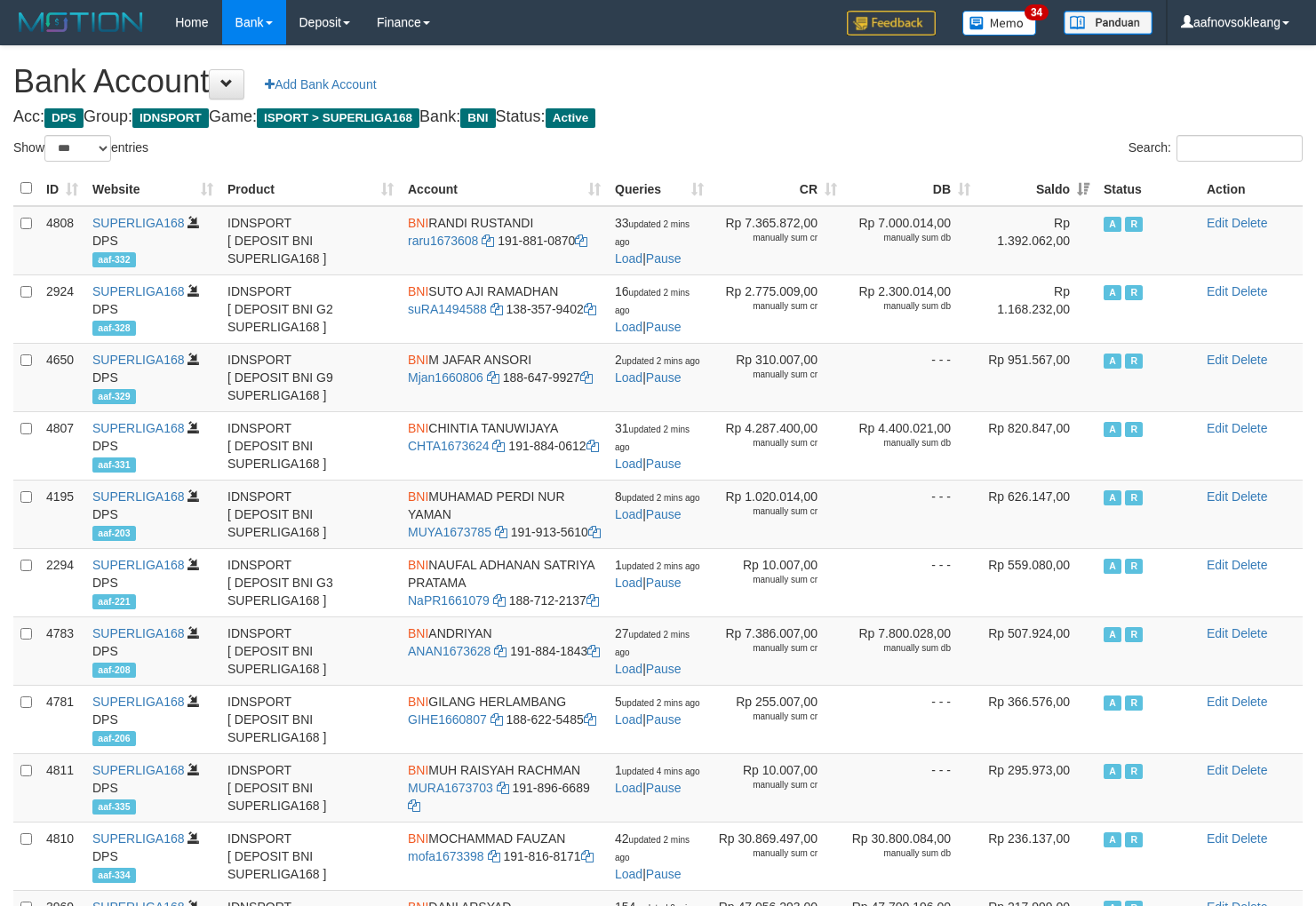 select on "***" 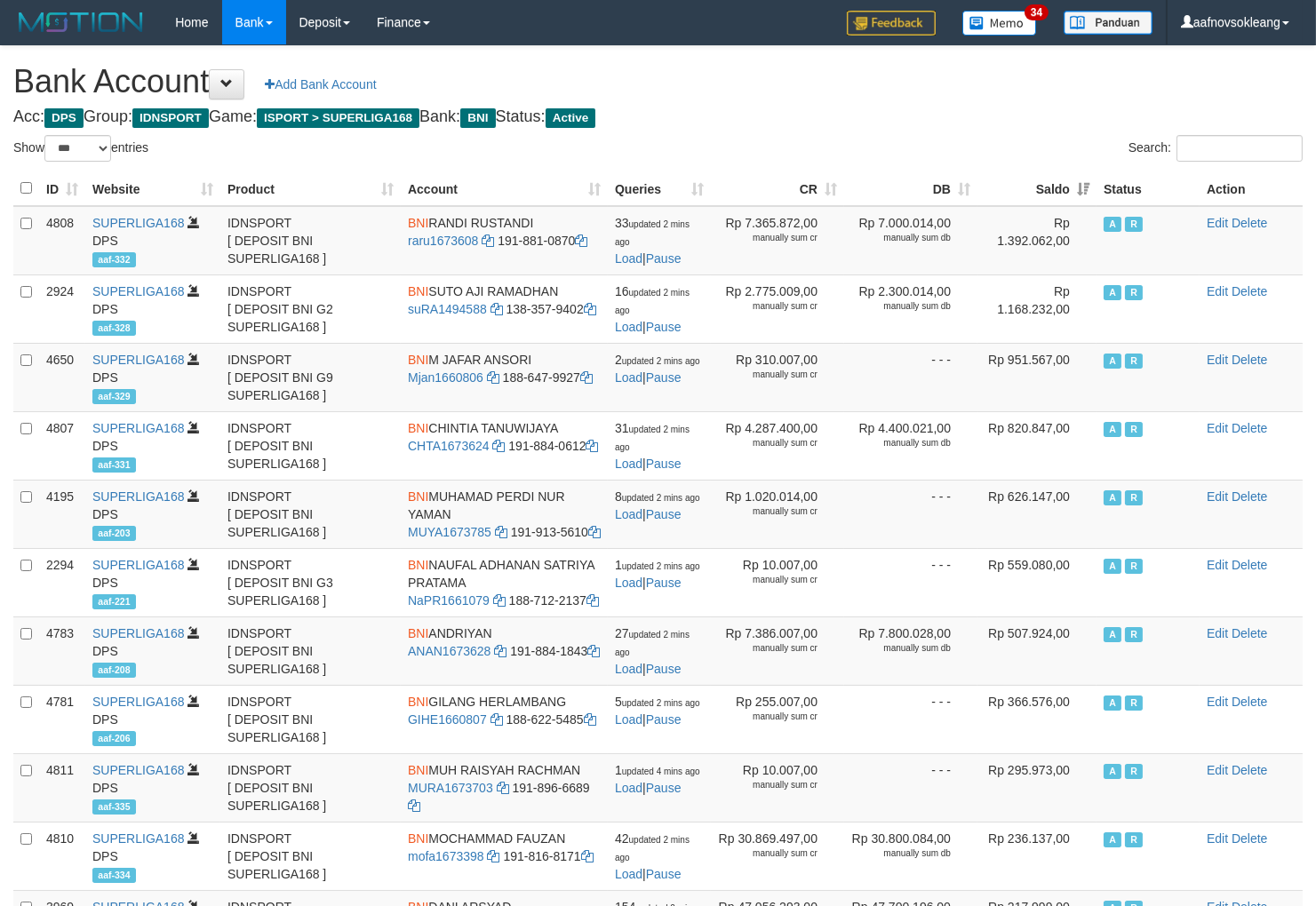 click on "Bank Account
Add Bank Account
Acc: 										 DPS
Group:   IDNSPORT    		Game:   ISPORT > SUPERLIGA168    		Bank:   BNI    		Status:  Active
Filter Account Type
*******
***
**
***
DPS
SELECT ALL  SELECT TYPE  - ALL -
DPS
WD
TMP
Filter Product
*******
******
********
********
*******
********
IDNSPORT
SELECT ALL  SELECT GROUP  - ALL -
BETHUB
IDNPOKER
IDNSPORT
IDNTOTO
LOADONLY
Filter Website
*******" at bounding box center [658, 754] 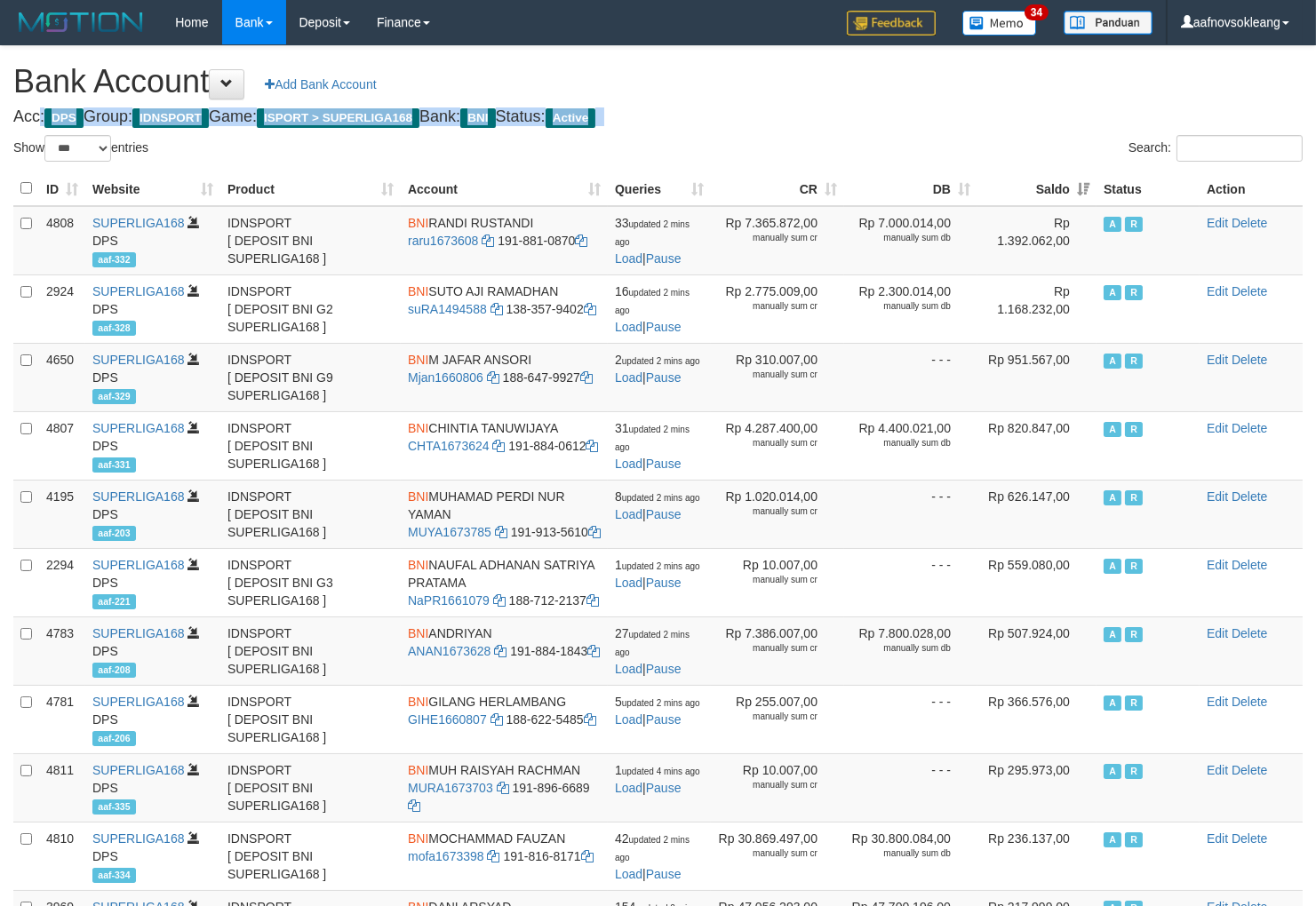 click on "Bank Account
Add Bank Account
Acc: 										 DPS
Group:   IDNSPORT    		Game:   ISPORT > SUPERLIGA168    		Bank:   BNI    		Status:  Active
Filter Account Type
*******
***
**
***
DPS
SELECT ALL  SELECT TYPE  - ALL -
DPS
WD
TMP
Filter Product
*******
******
********
********
*******
********
IDNSPORT
SELECT ALL  SELECT GROUP  - ALL -
BETHUB
IDNPOKER
IDNSPORT
IDNTOTO
LOADONLY
Filter Website
*******" at bounding box center (658, 754) 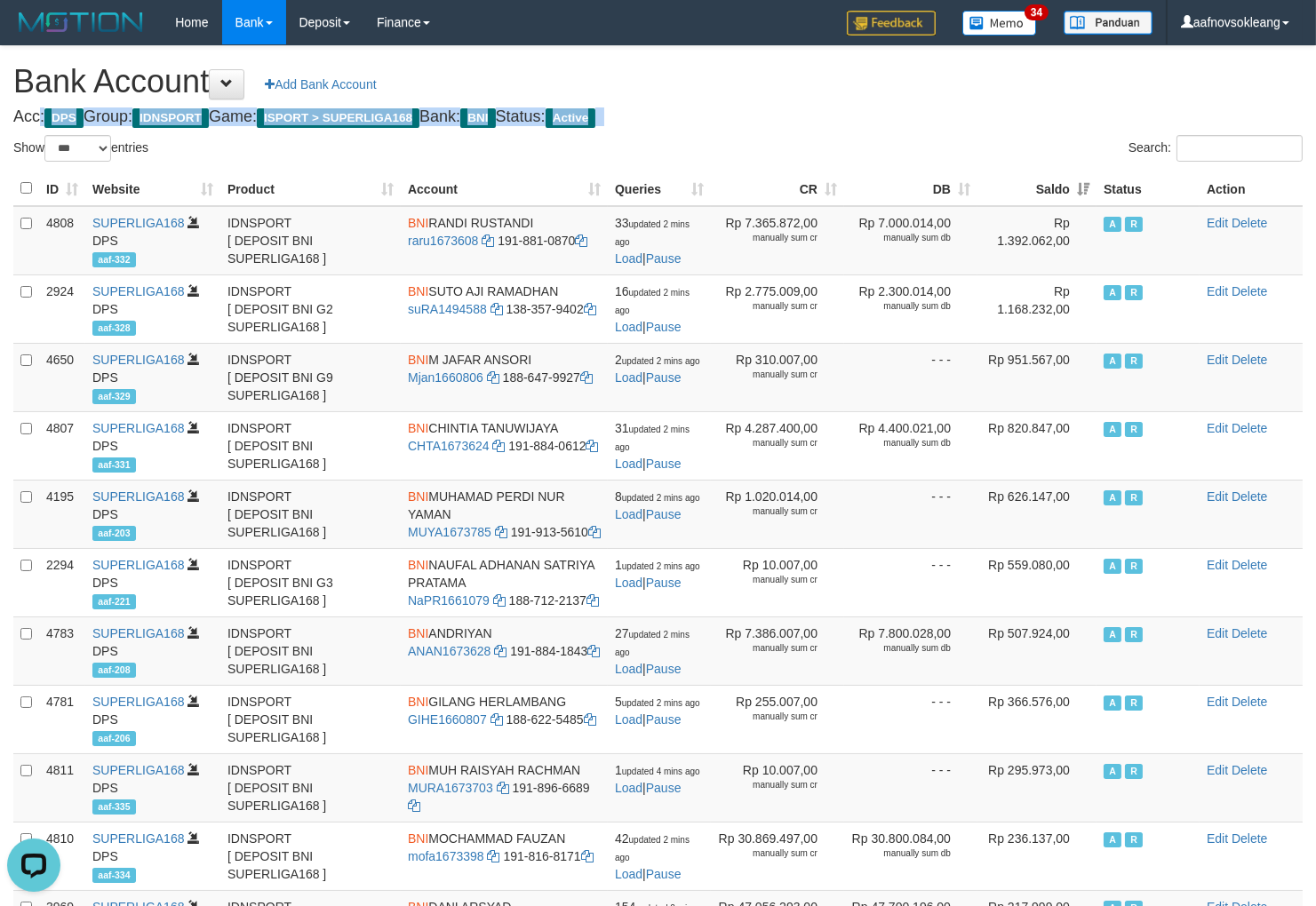 scroll, scrollTop: 0, scrollLeft: 0, axis: both 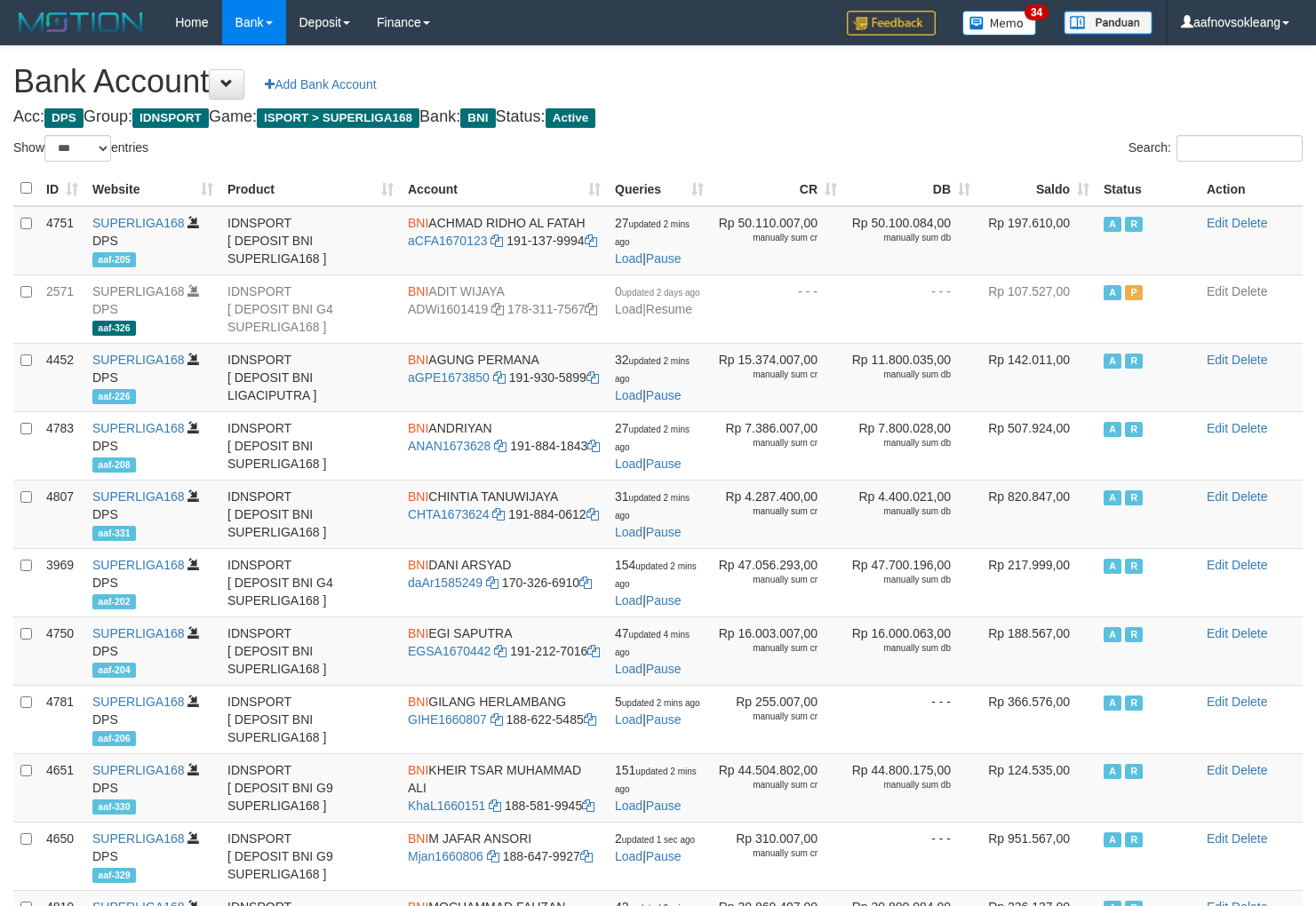select on "***" 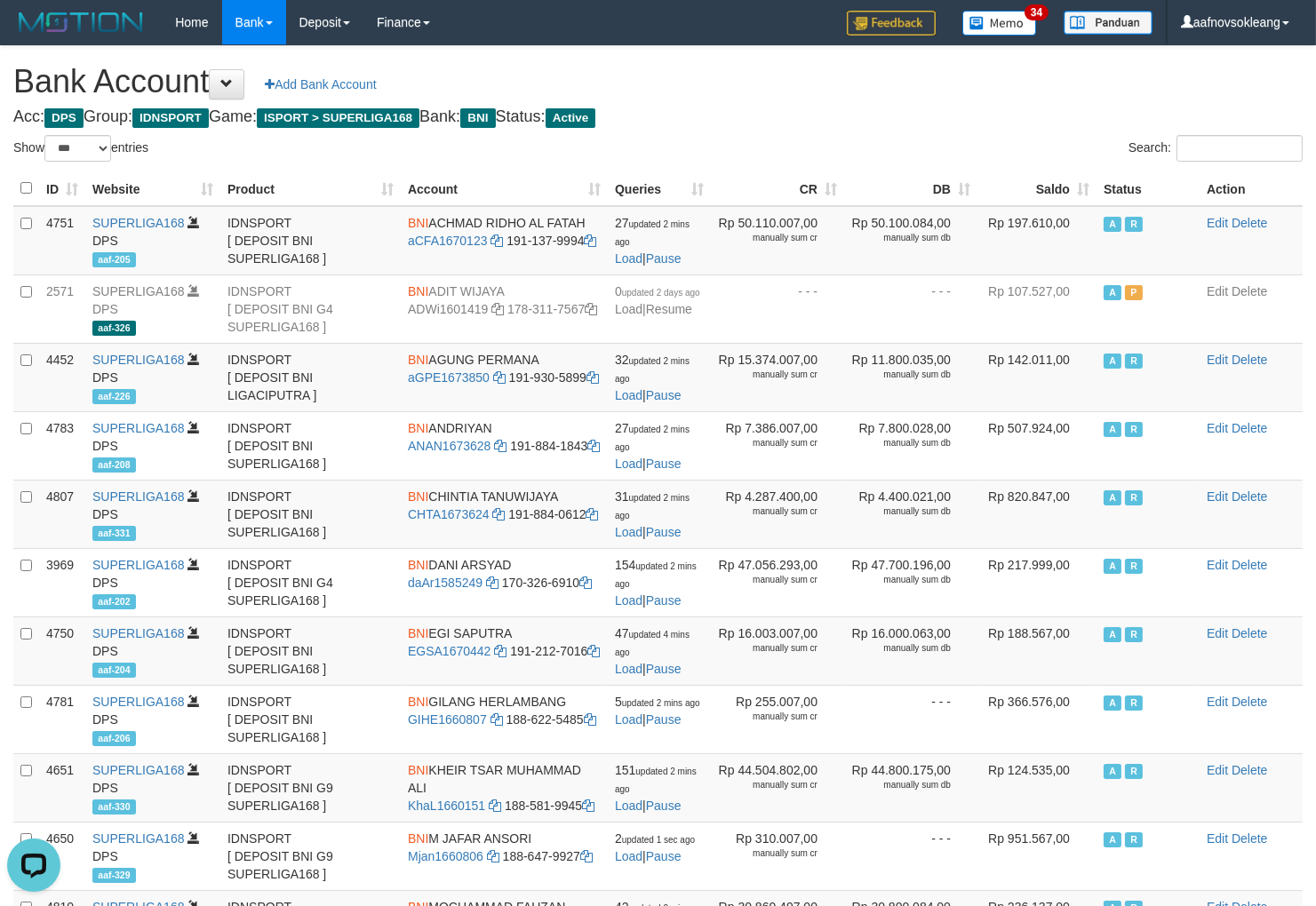 scroll, scrollTop: 0, scrollLeft: 0, axis: both 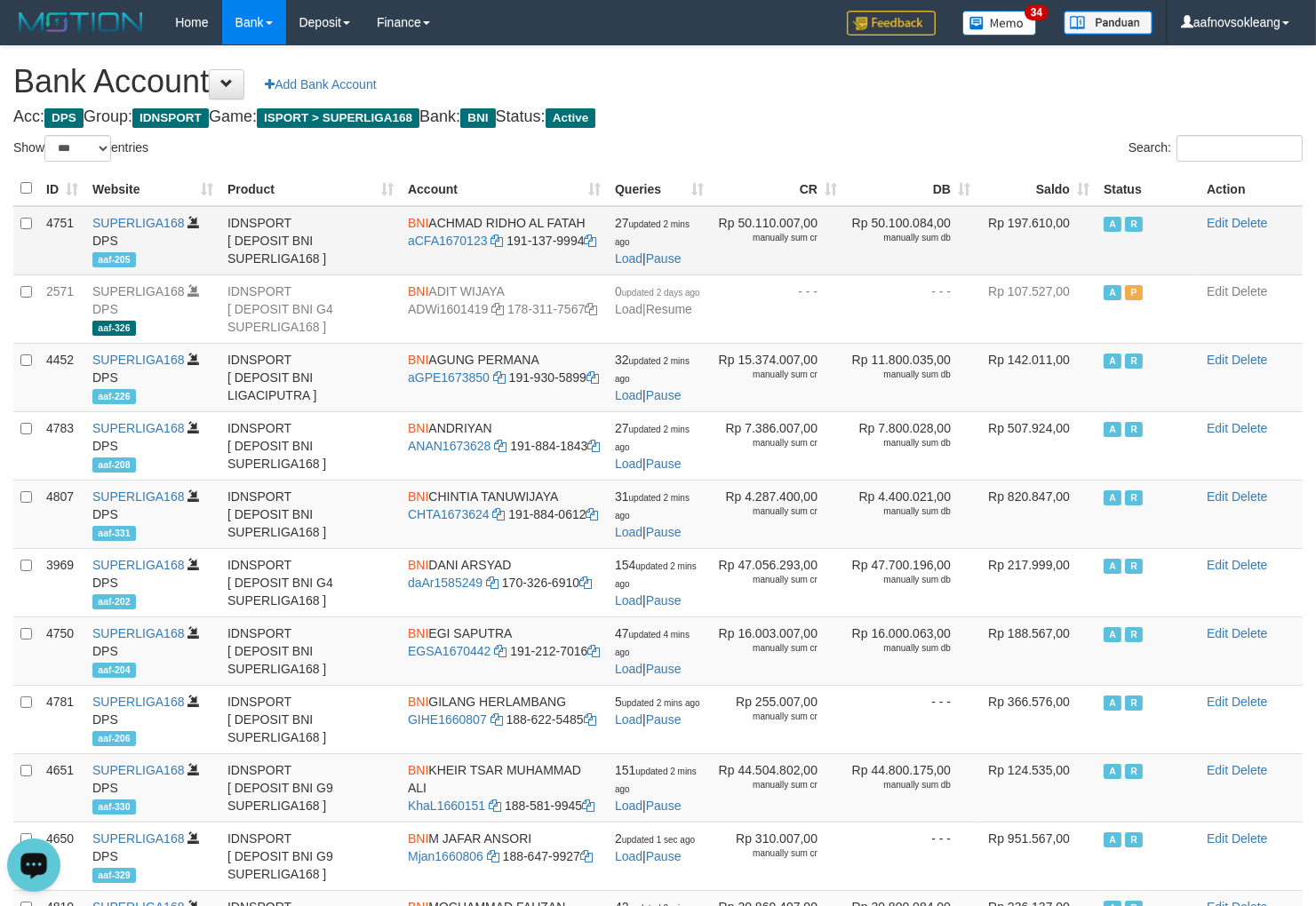 click on "BNI" at bounding box center (418, 223) 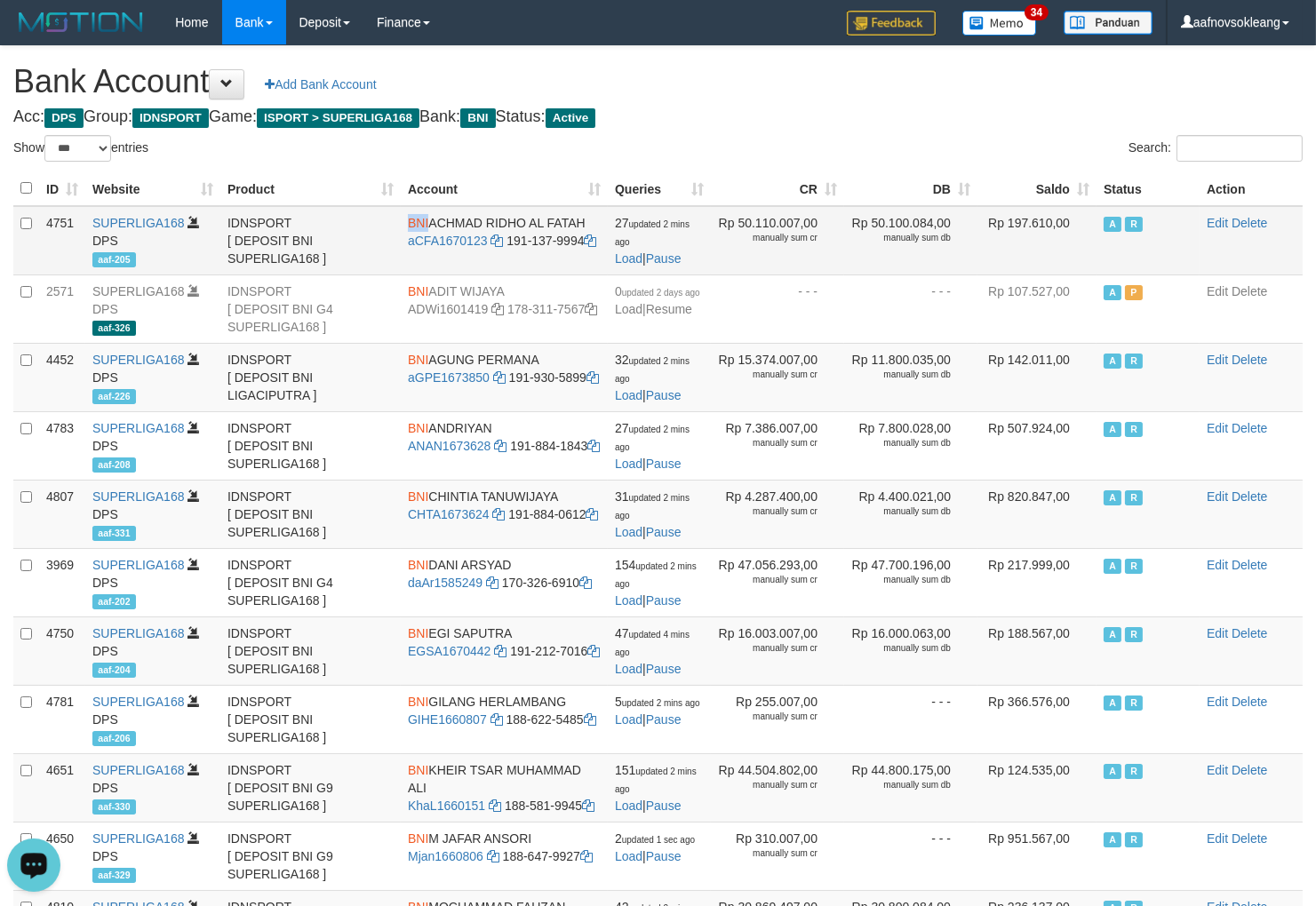 click on "BNI" at bounding box center [418, 223] 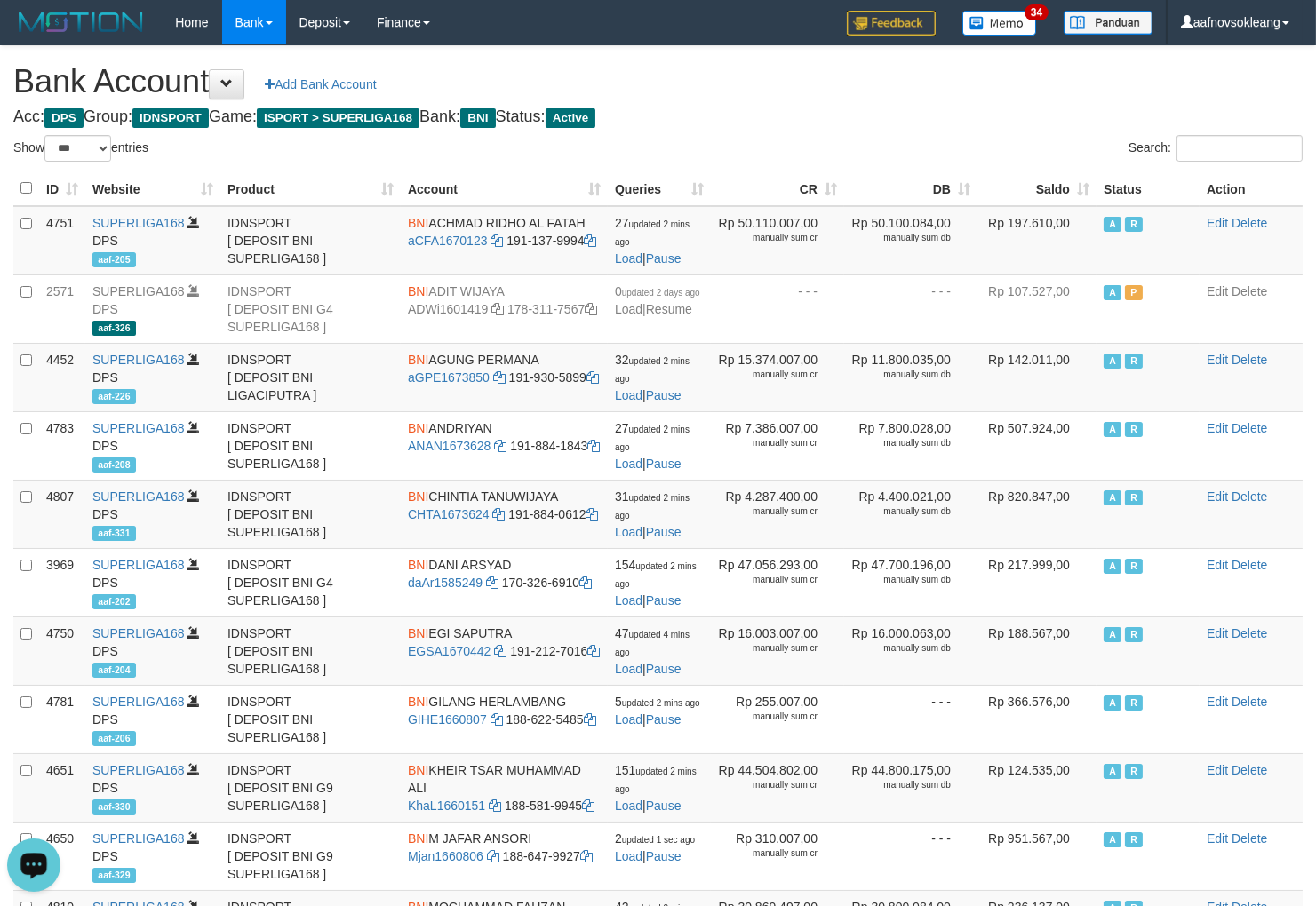 click on "Acc: 										 DPS
Group:   IDNSPORT    		Game:   ISPORT > SUPERLIGA168    		Bank:   BNI    		Status:  Active" at bounding box center [658, 117] 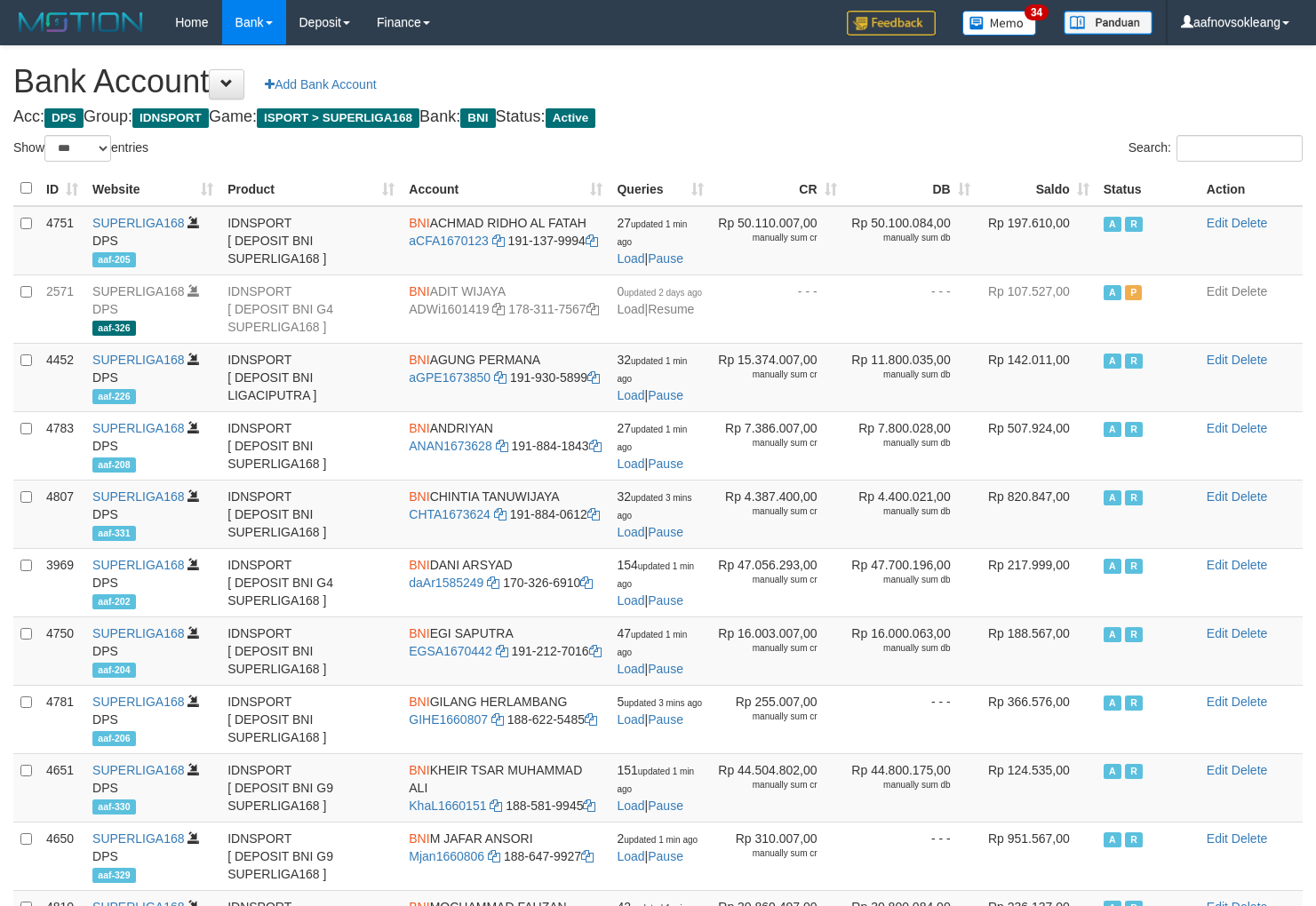 select on "***" 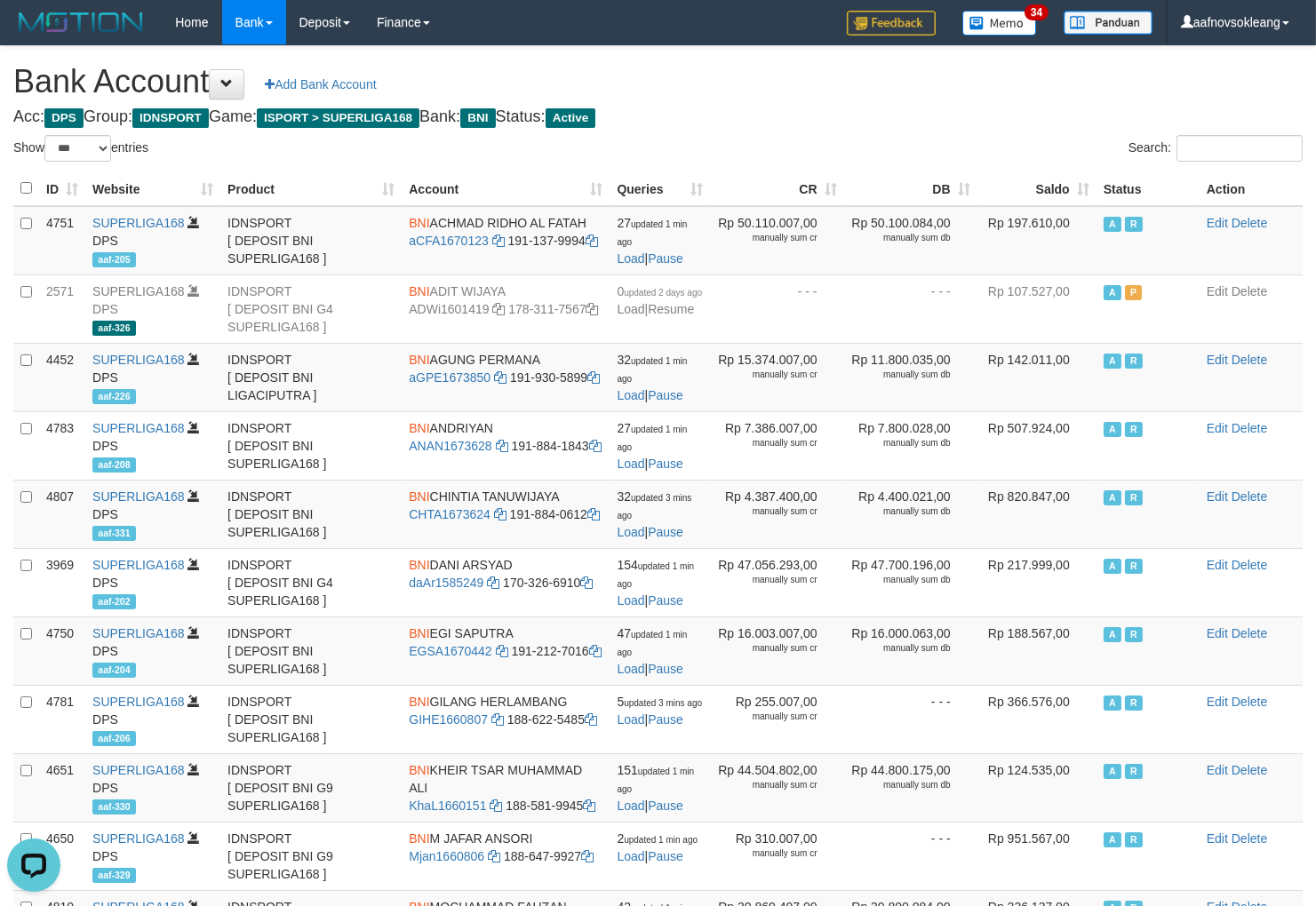 scroll, scrollTop: 0, scrollLeft: 0, axis: both 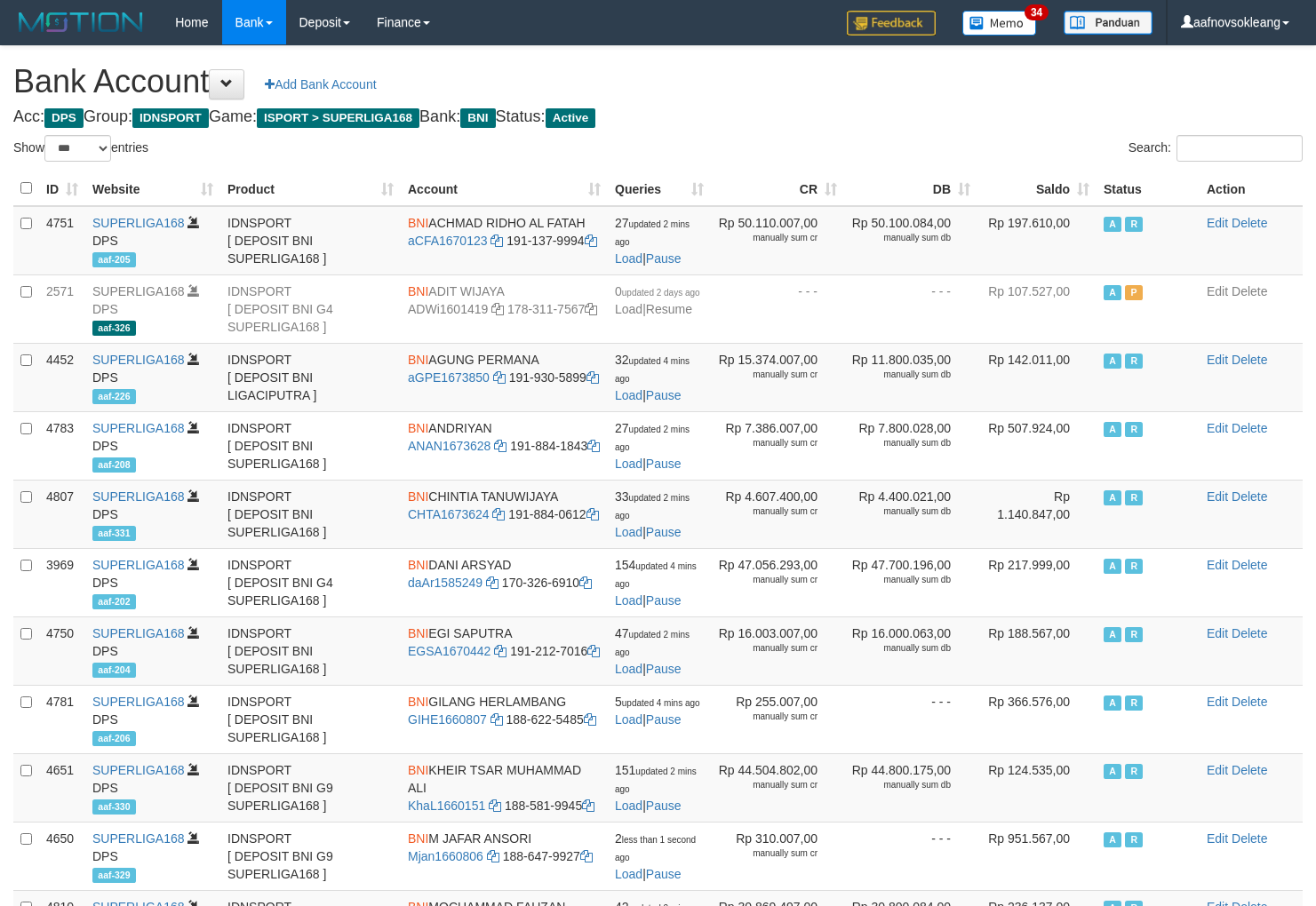 select on "***" 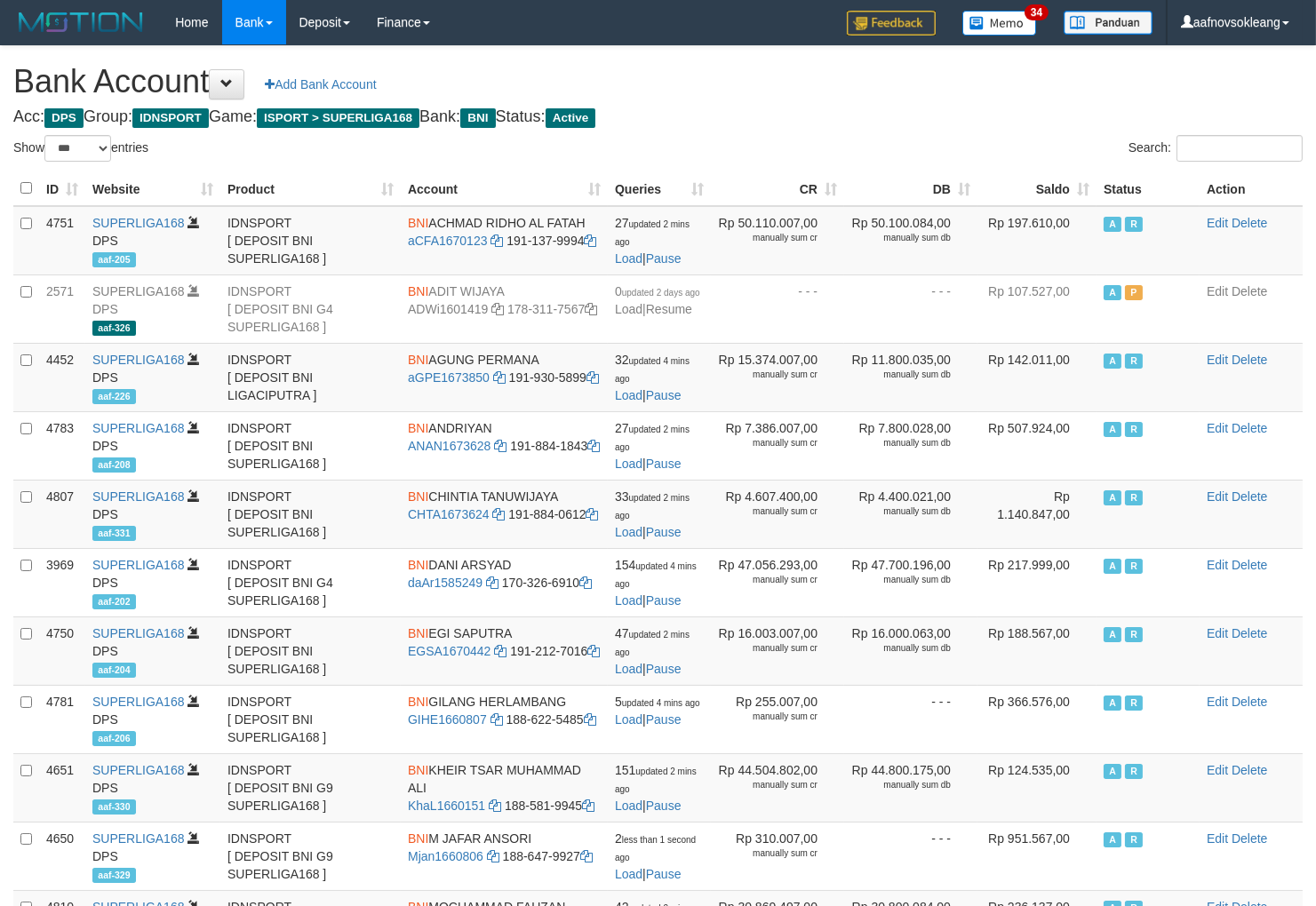 click on "Saldo" at bounding box center (1037, 188) 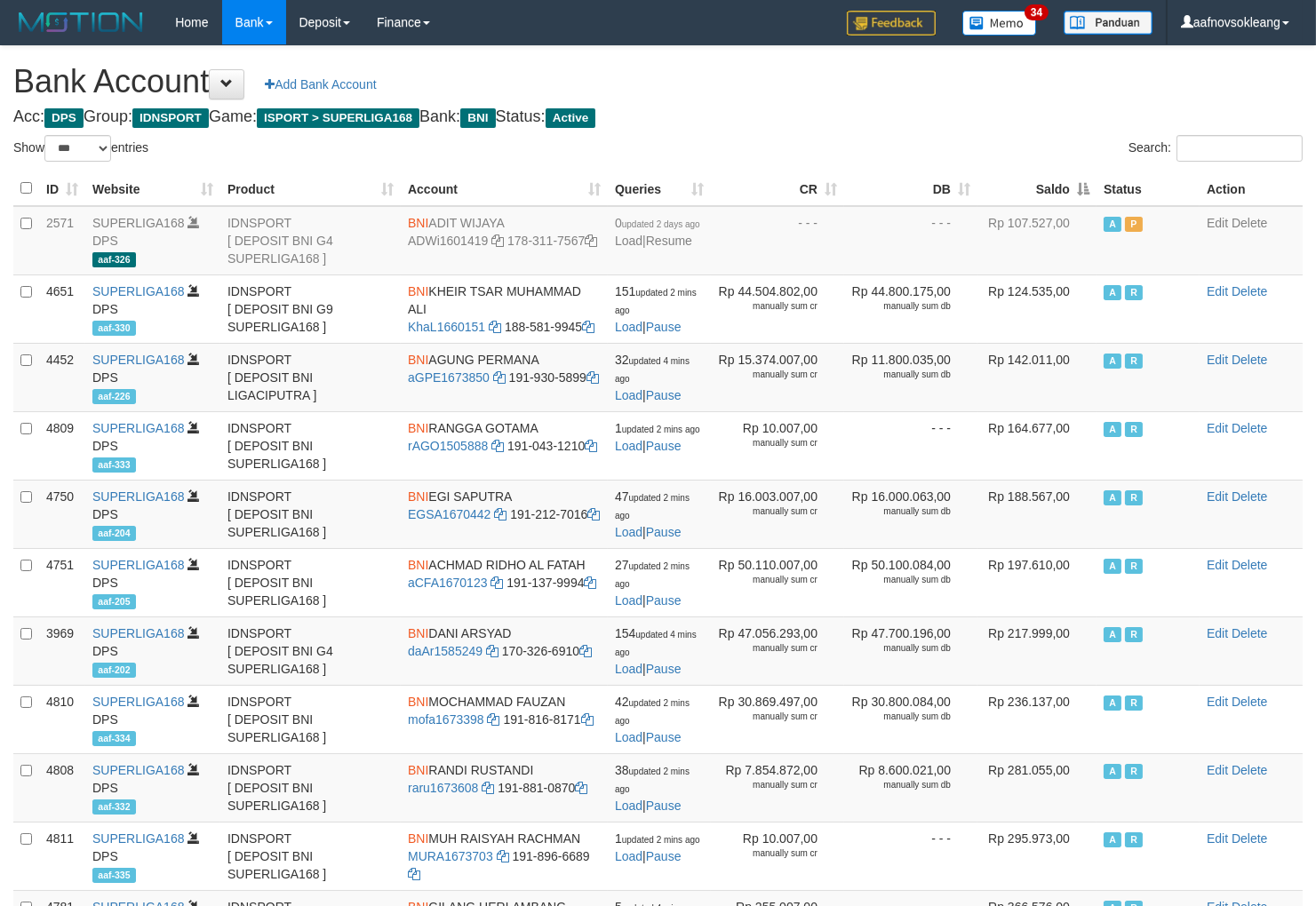 click on "Saldo" at bounding box center (1037, 188) 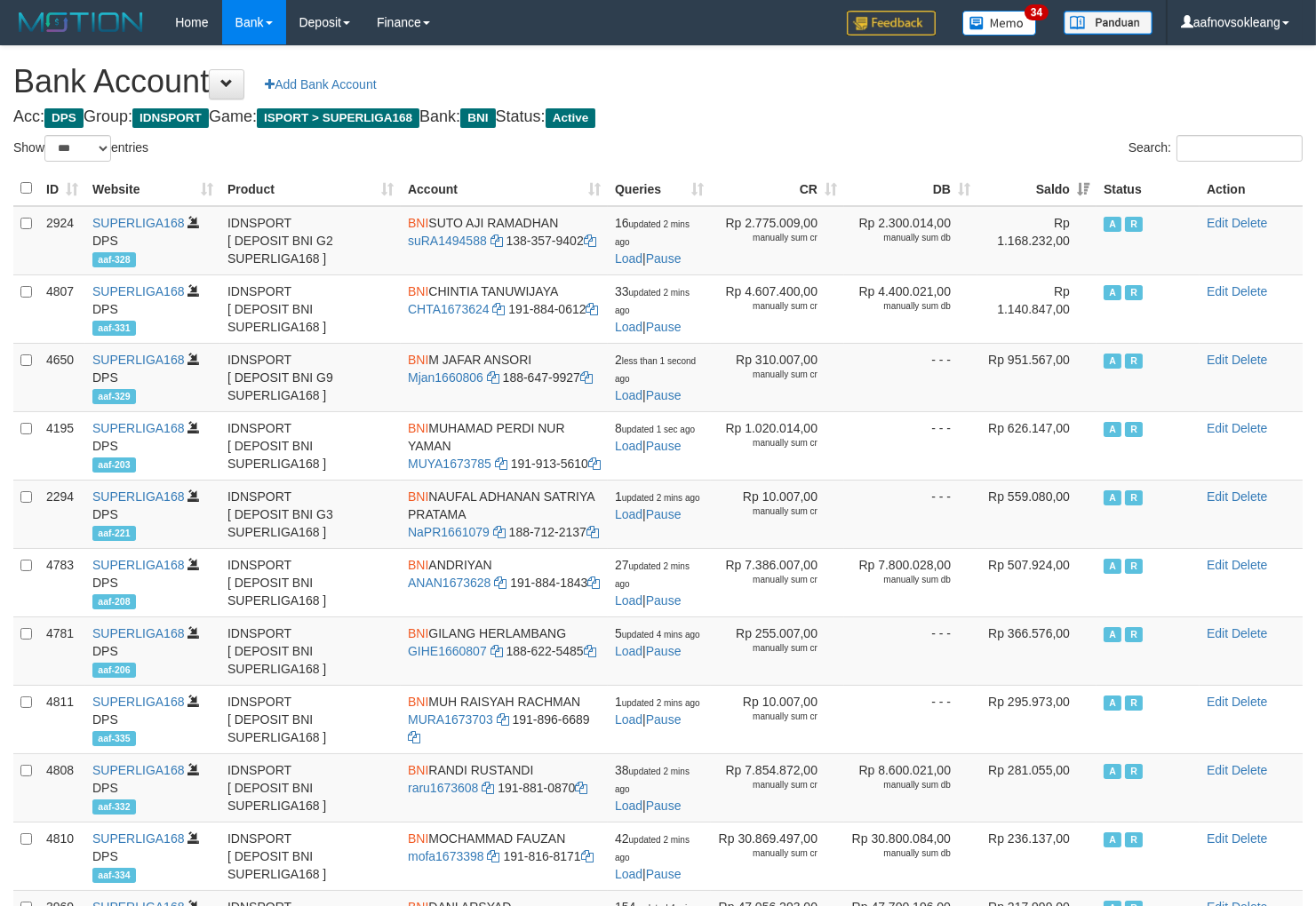 click on "Search:" at bounding box center (987, 150) 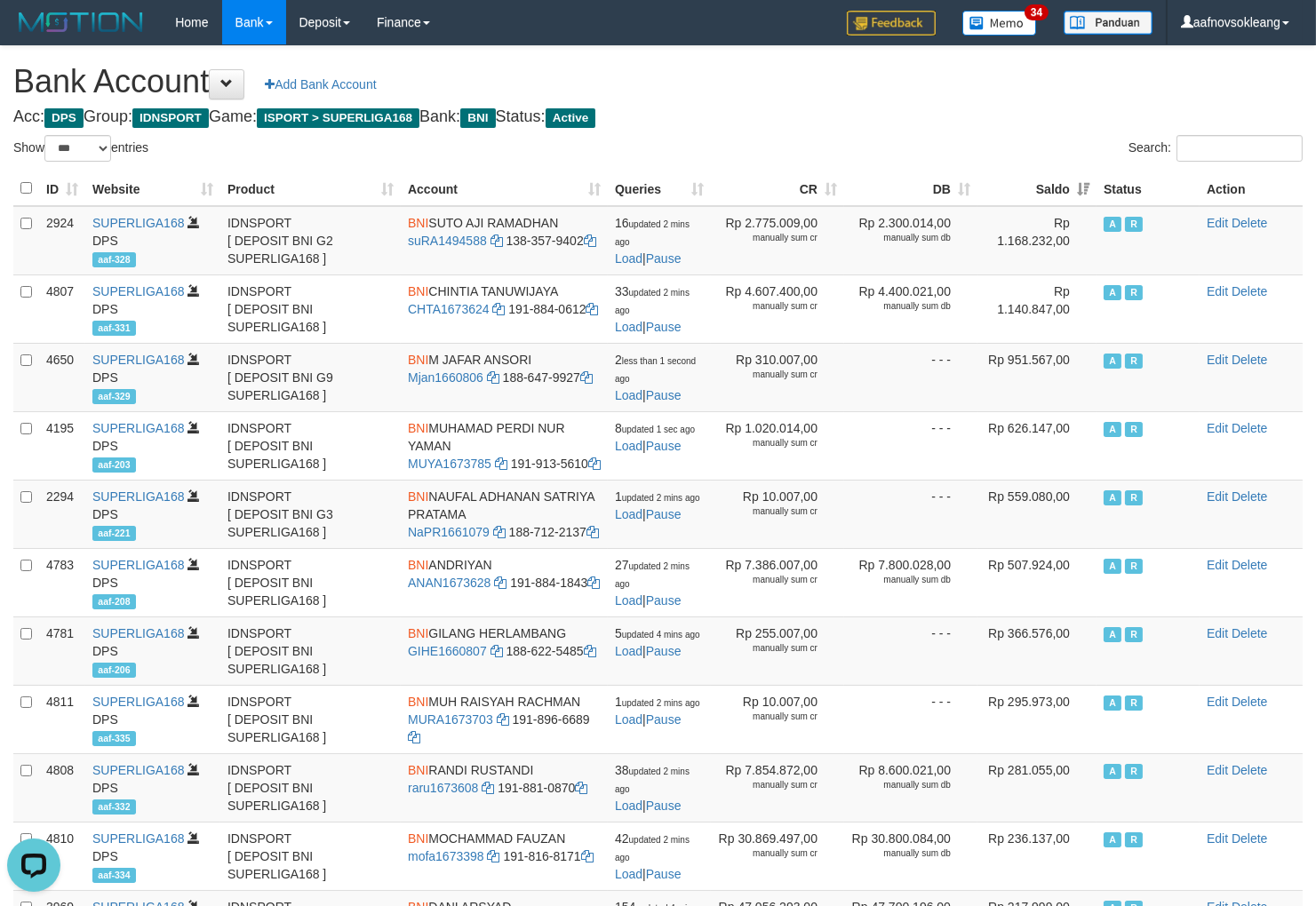 scroll, scrollTop: 0, scrollLeft: 0, axis: both 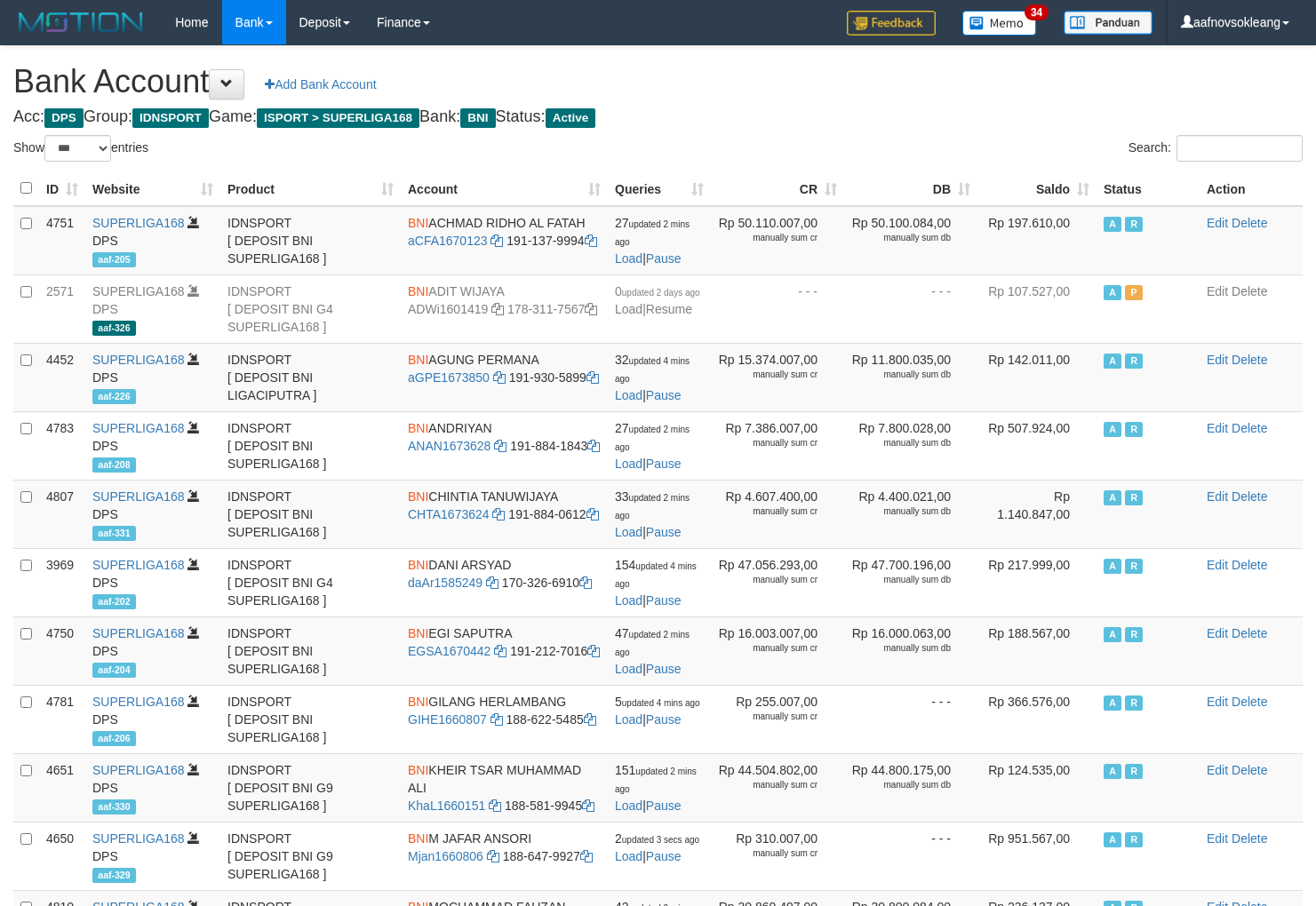 select on "***" 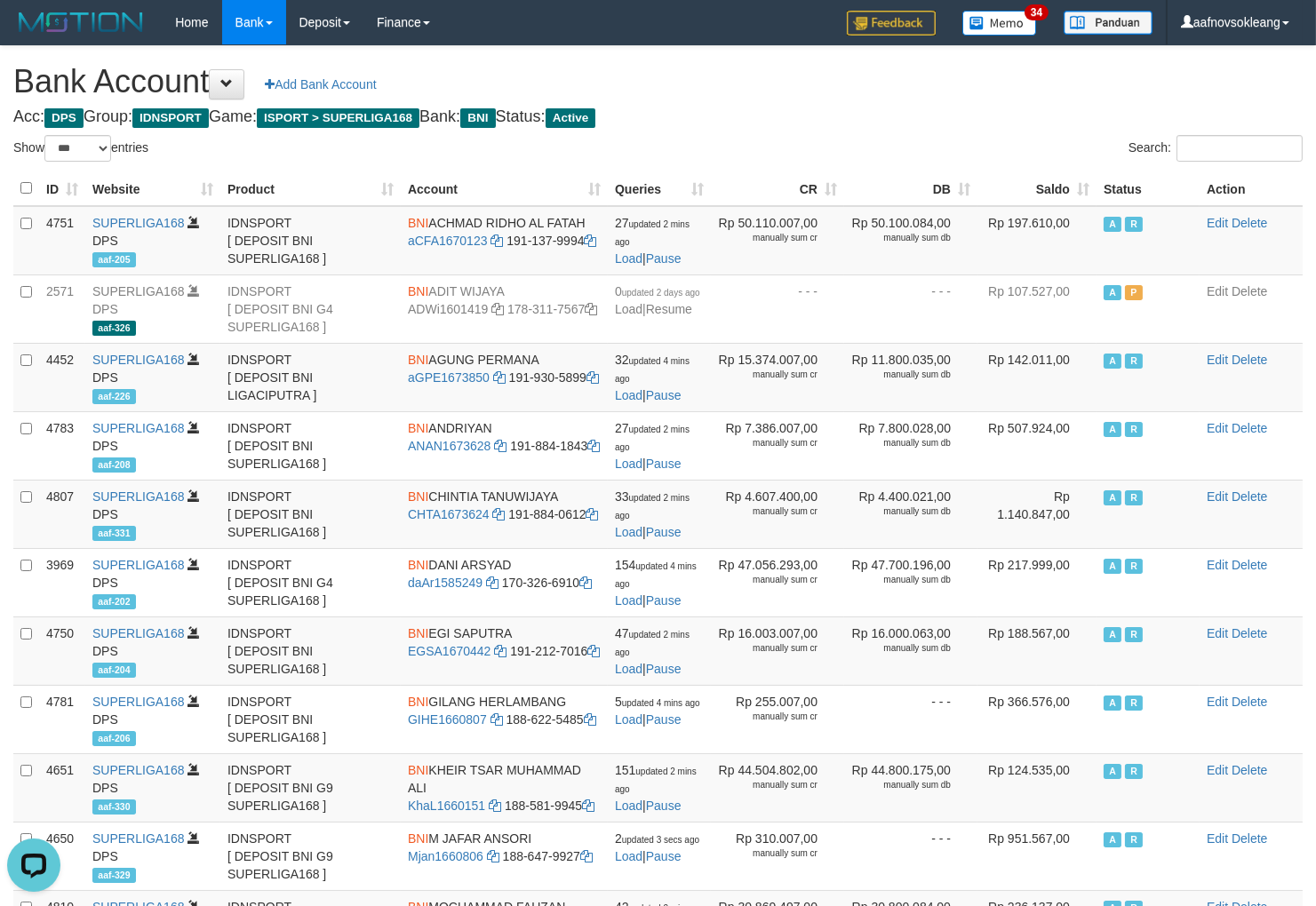 scroll, scrollTop: 0, scrollLeft: 0, axis: both 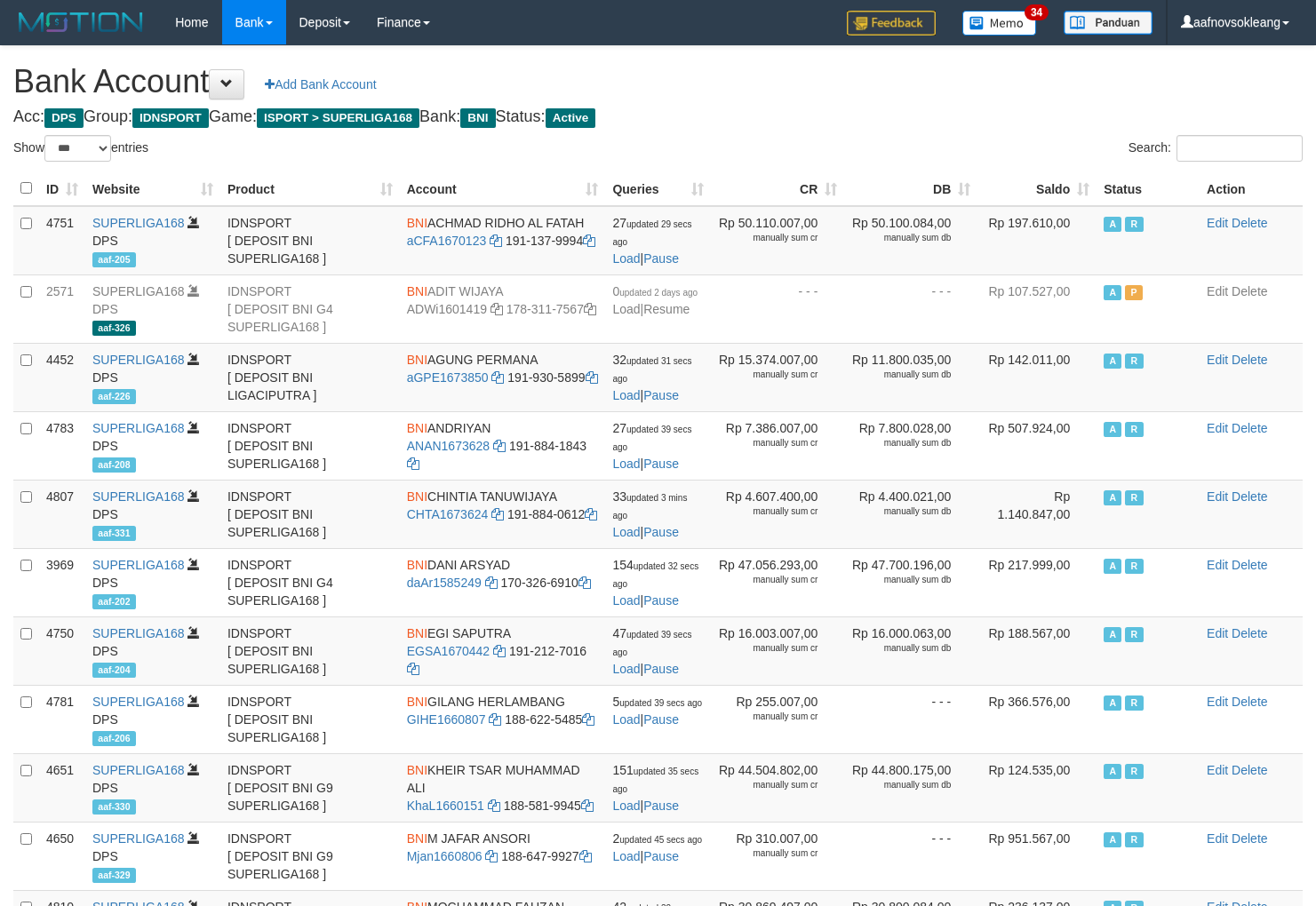 select on "***" 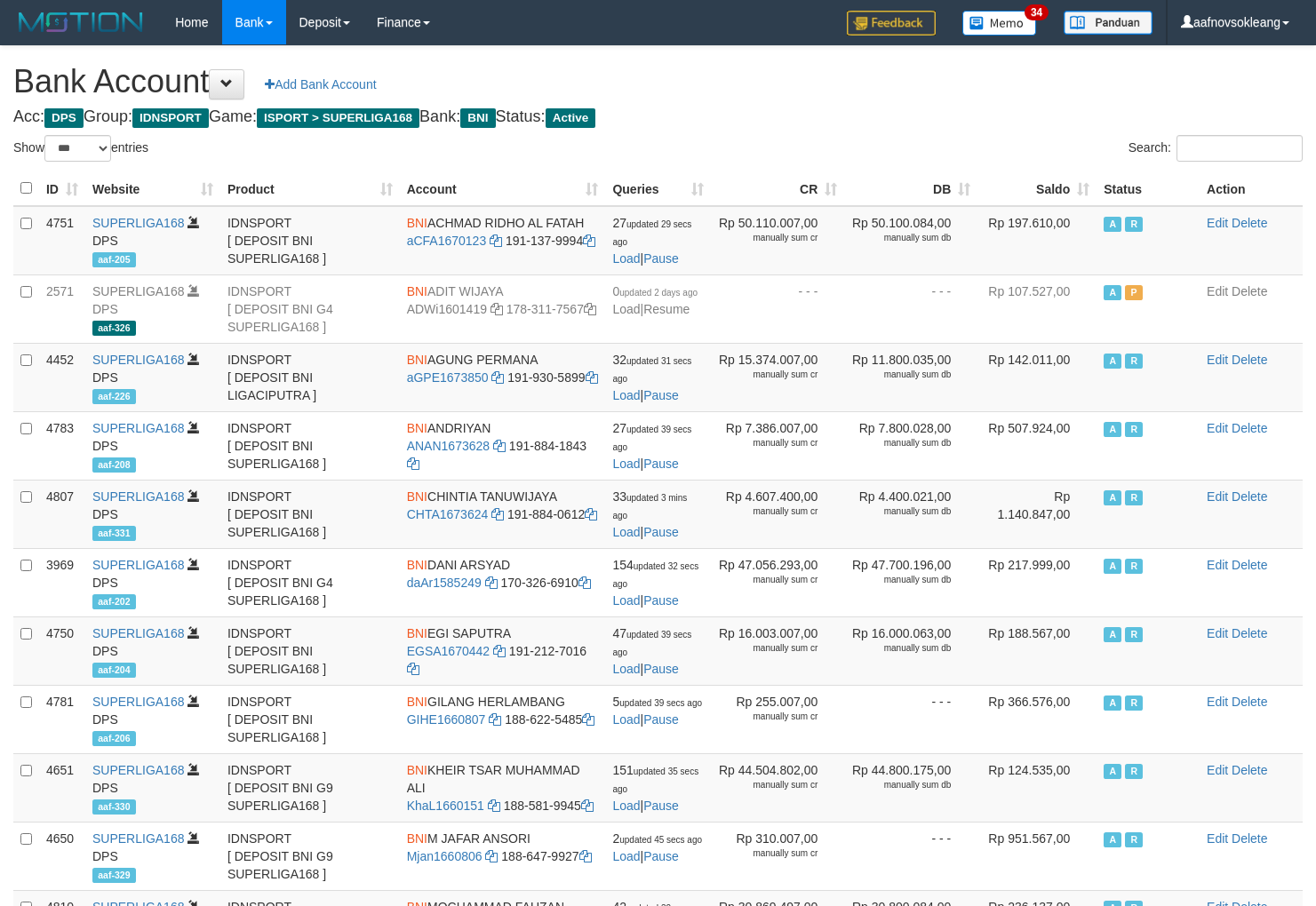 scroll, scrollTop: 0, scrollLeft: 0, axis: both 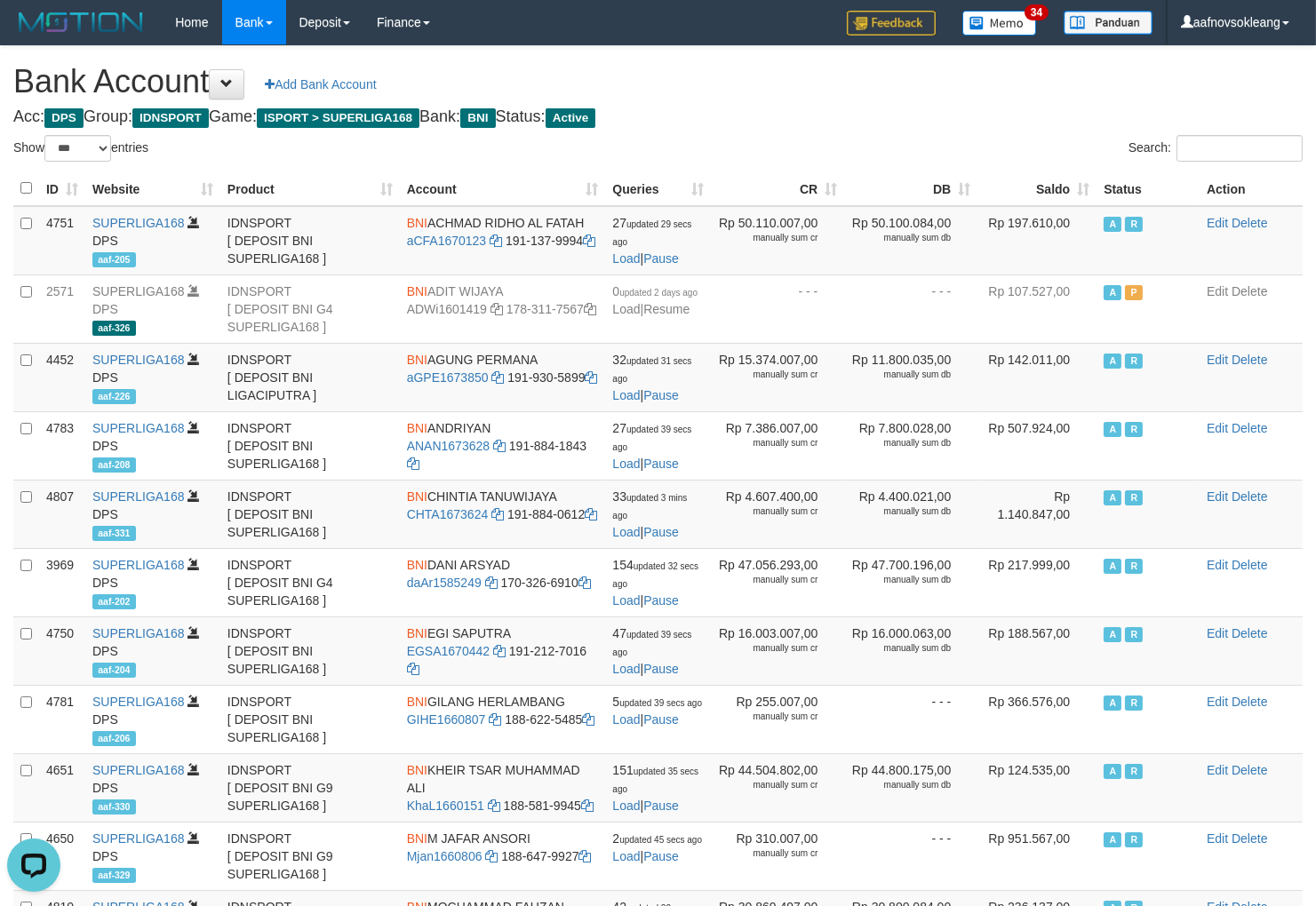 click on "Bank Account
Add Bank Account
Acc: 										 DPS
Group:   IDNSPORT    		Game:   ISPORT > SUPERLIGA168    		Bank:   BNI    		Status:  Active
Filter Account Type
*******
***
**
***
DPS
SELECT ALL  SELECT TYPE  - ALL -
DPS
WD
TMP
Filter Product
*******
******
********
********
*******
********
IDNSPORT
SELECT ALL  SELECT GROUP  - ALL -
BETHUB
IDNPOKER
IDNSPORT
IDNTOTO
LOADONLY
Filter Website
*******" at bounding box center [658, 763] 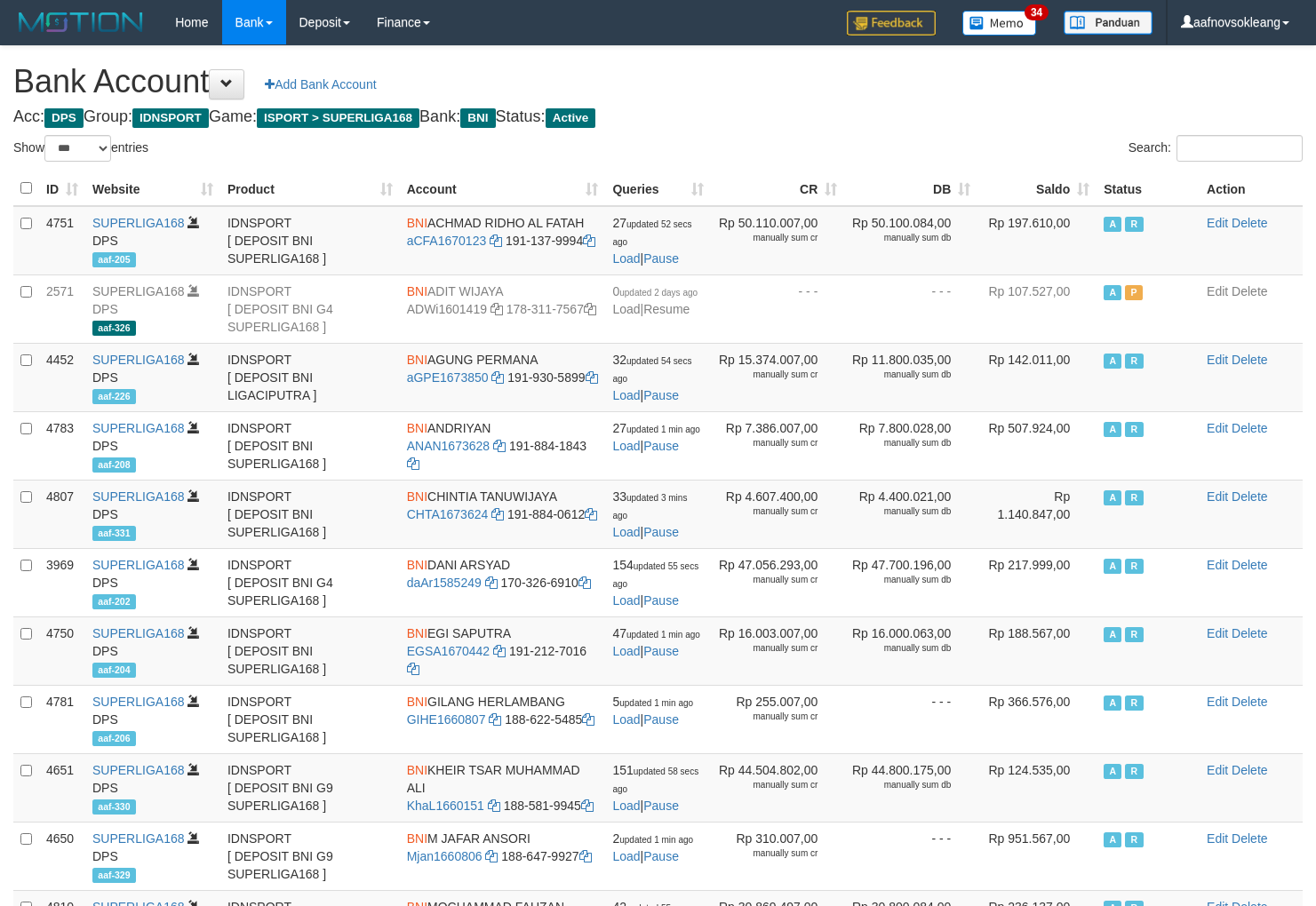 select on "***" 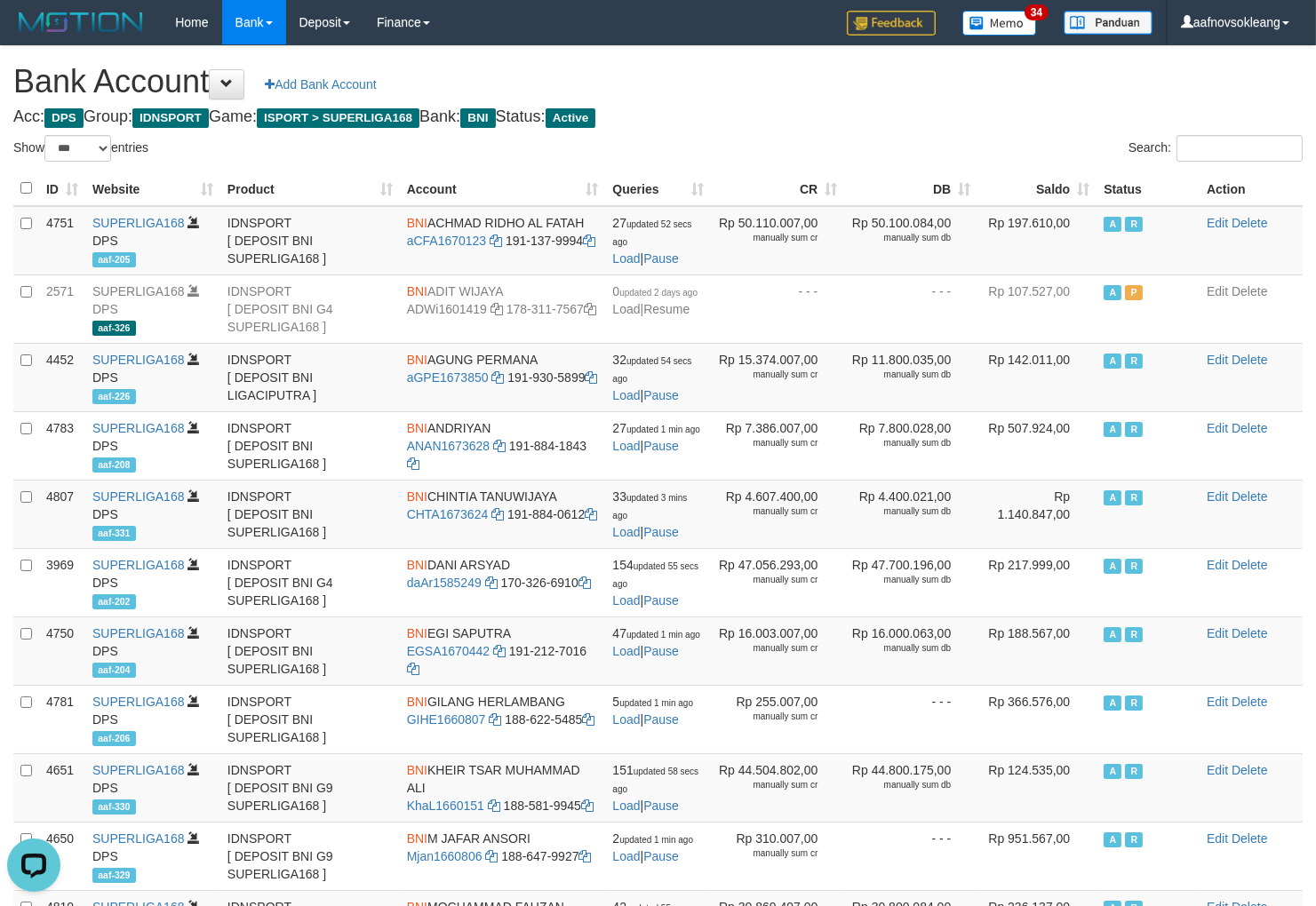 scroll, scrollTop: 0, scrollLeft: 0, axis: both 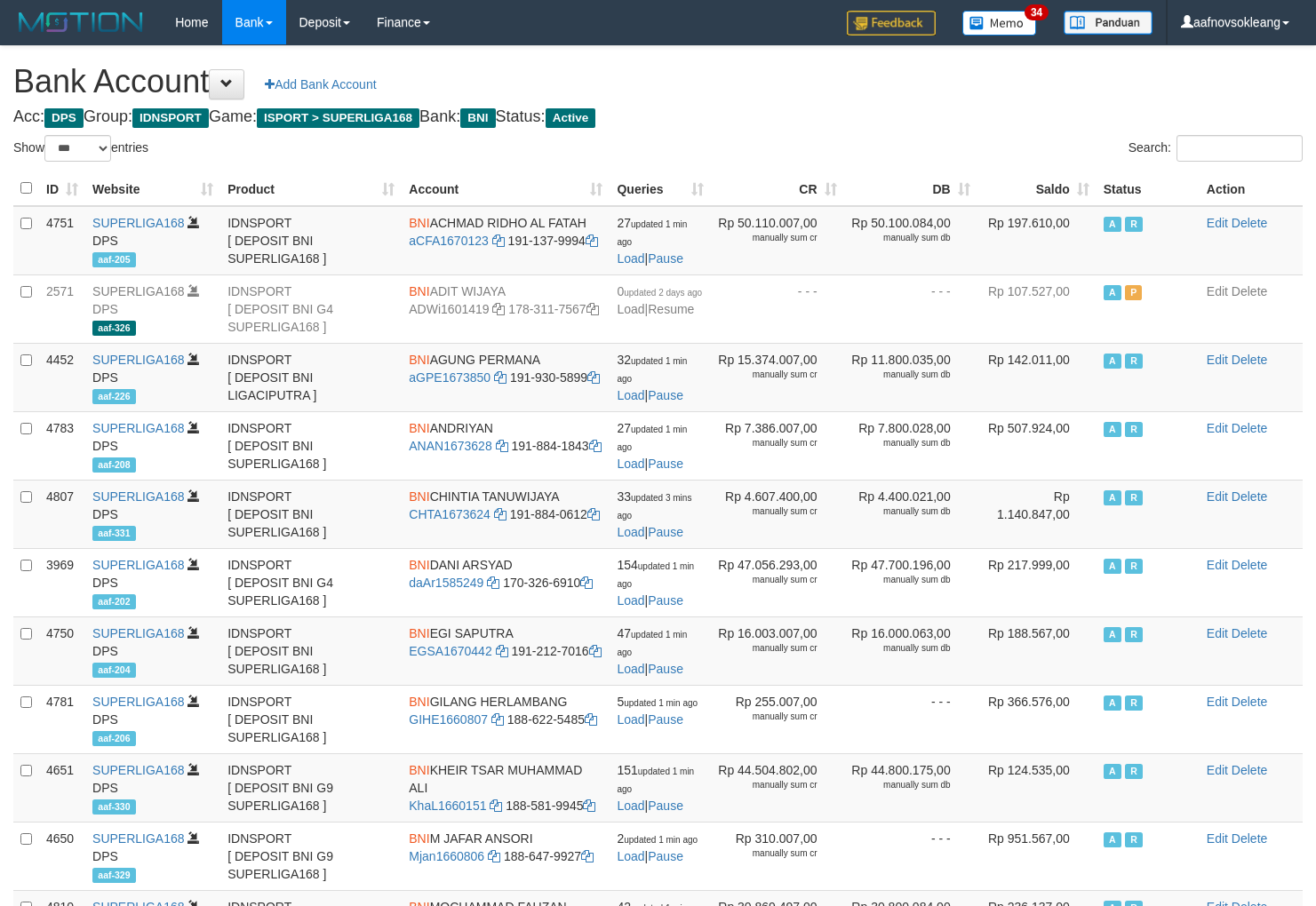 select on "***" 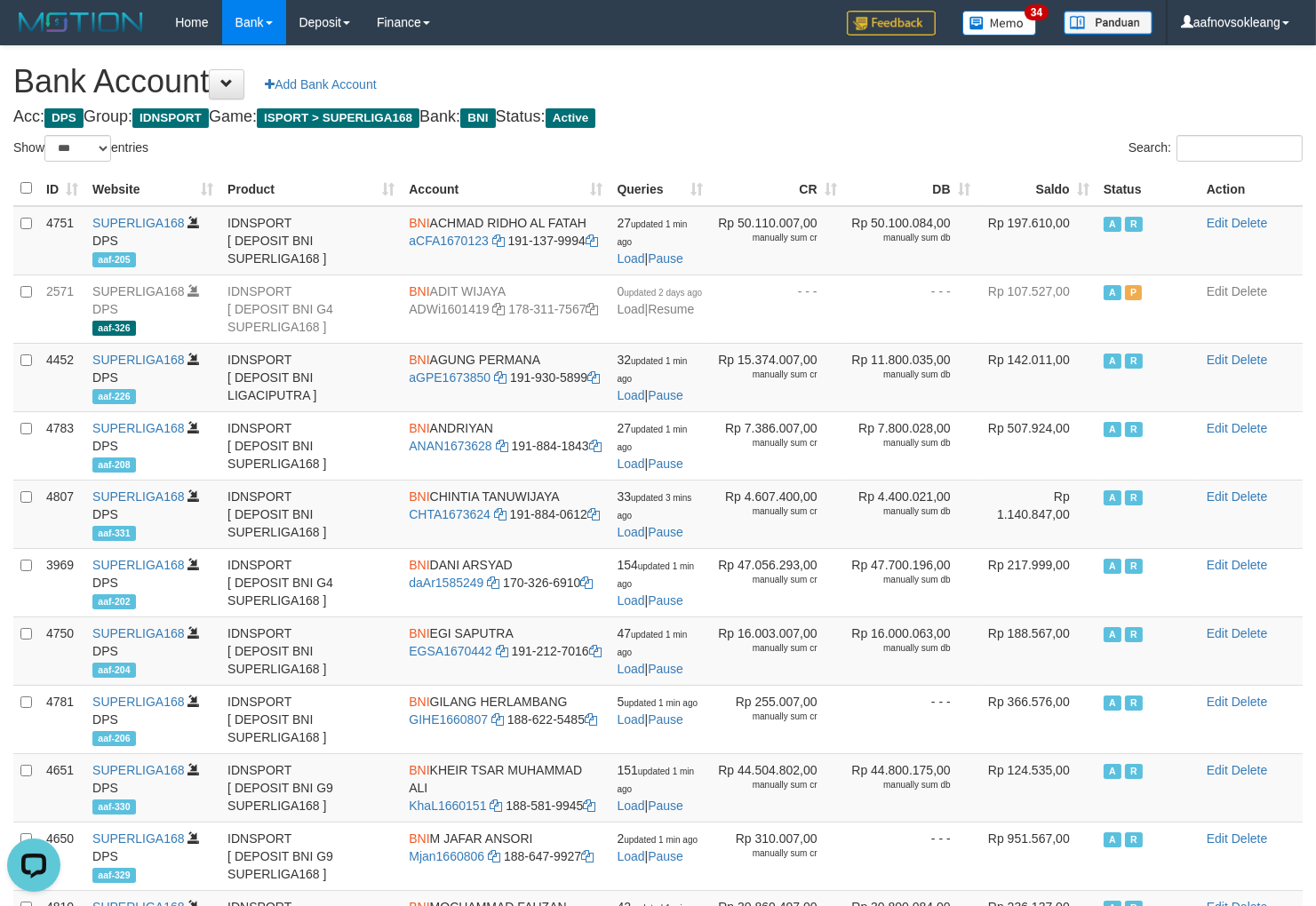 scroll, scrollTop: 0, scrollLeft: 0, axis: both 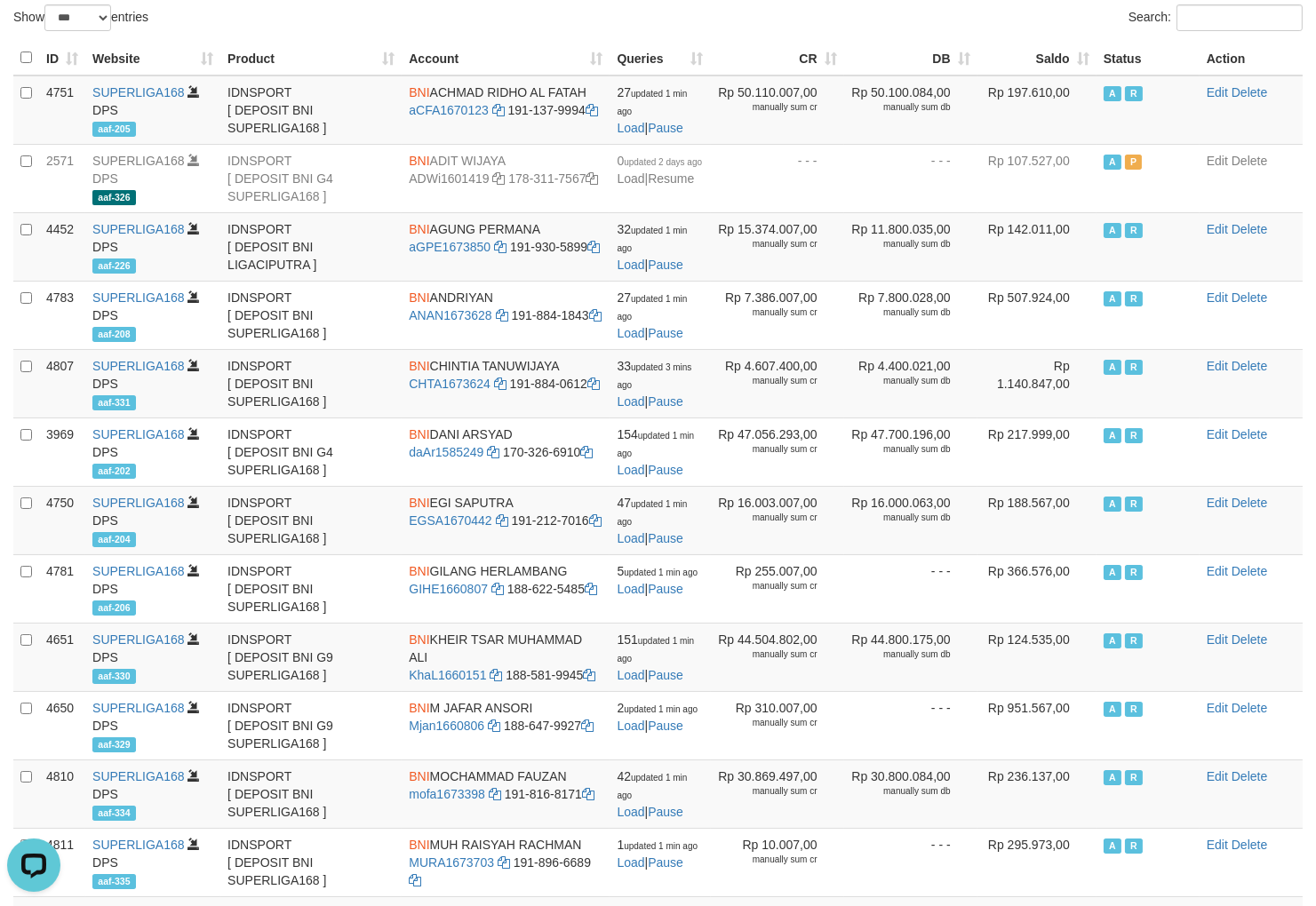 click on "Search:" at bounding box center (987, 20) 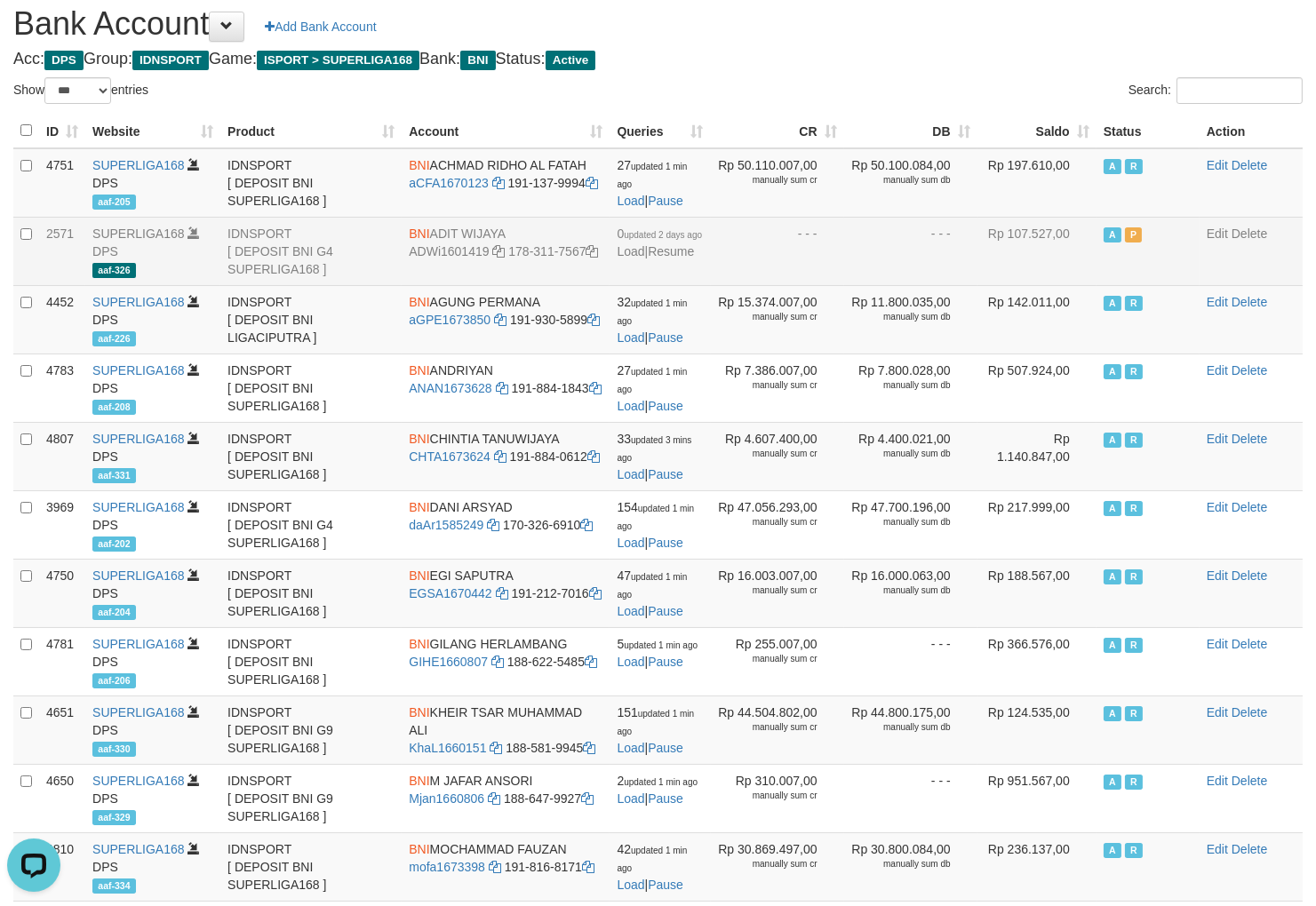 scroll, scrollTop: 0, scrollLeft: 0, axis: both 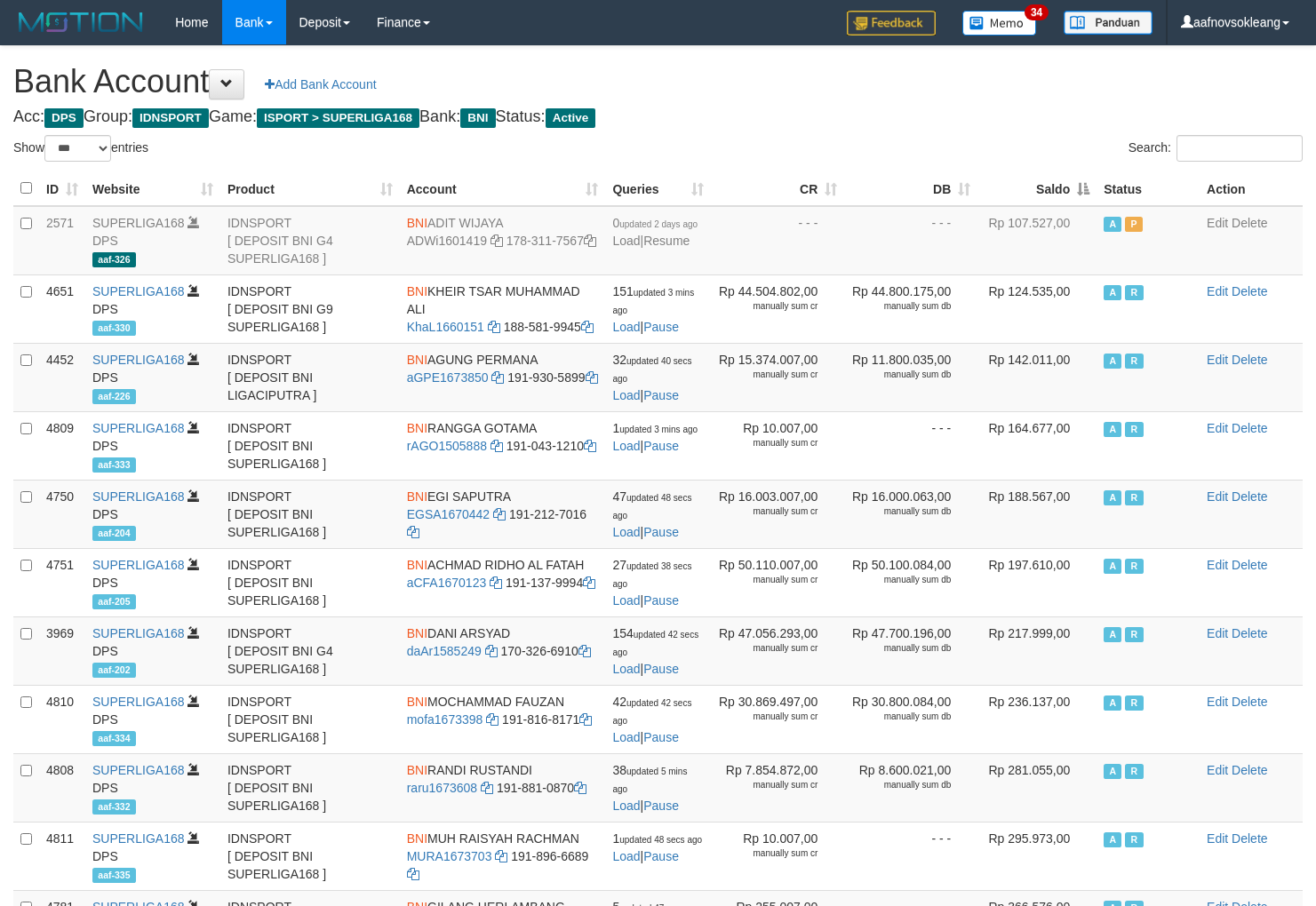 select on "***" 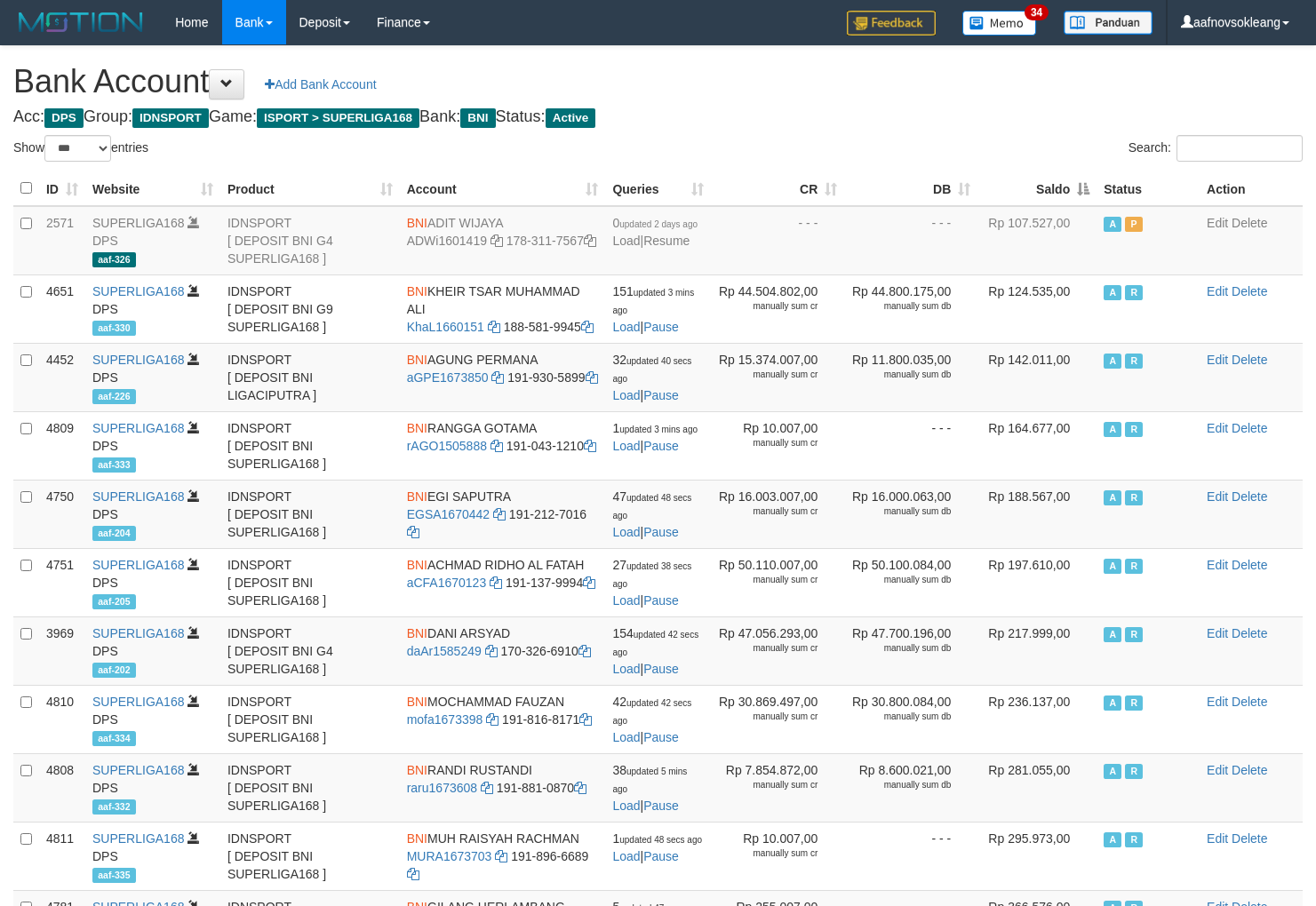 scroll, scrollTop: 0, scrollLeft: 0, axis: both 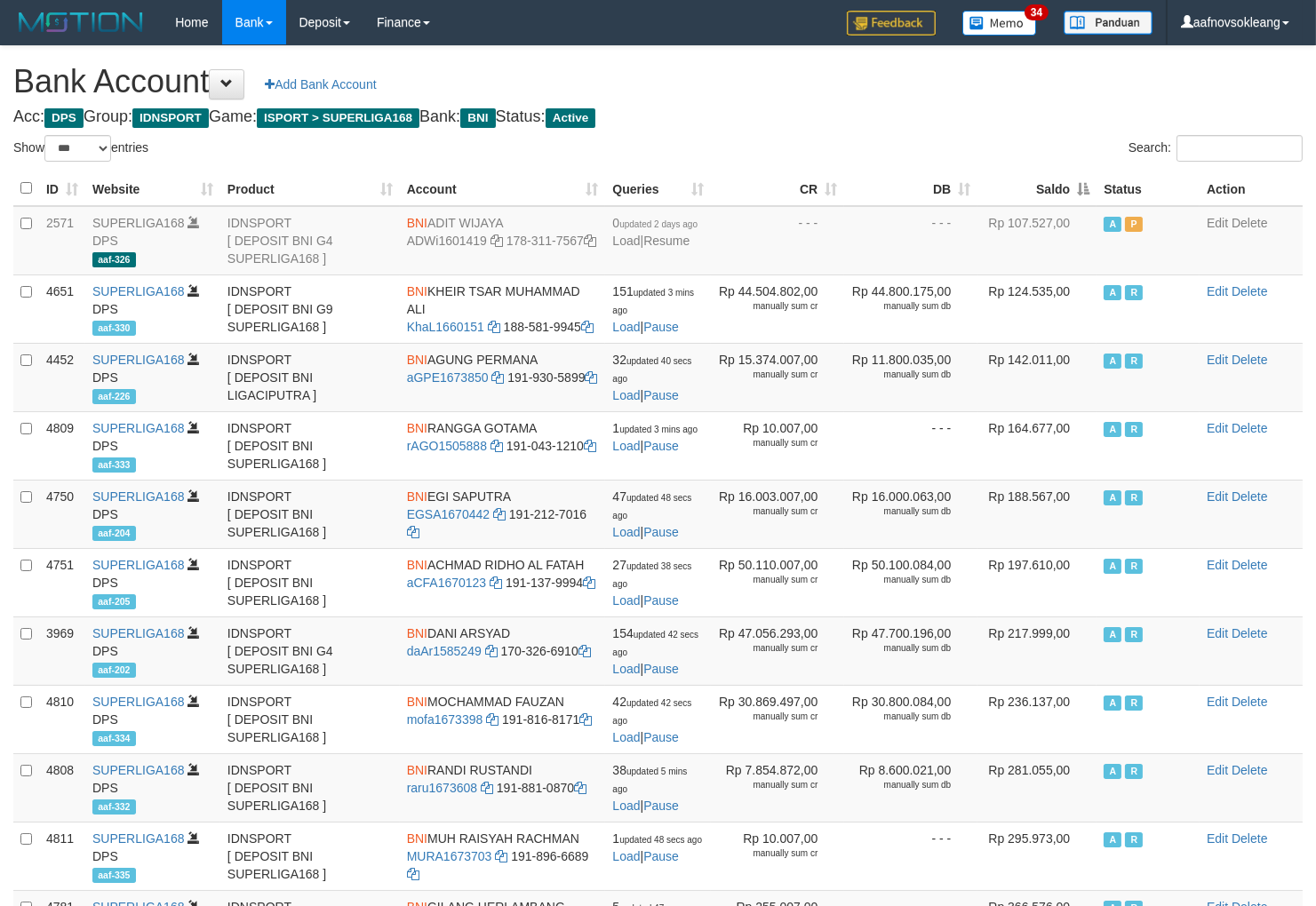 click on "Saldo" at bounding box center [1037, 188] 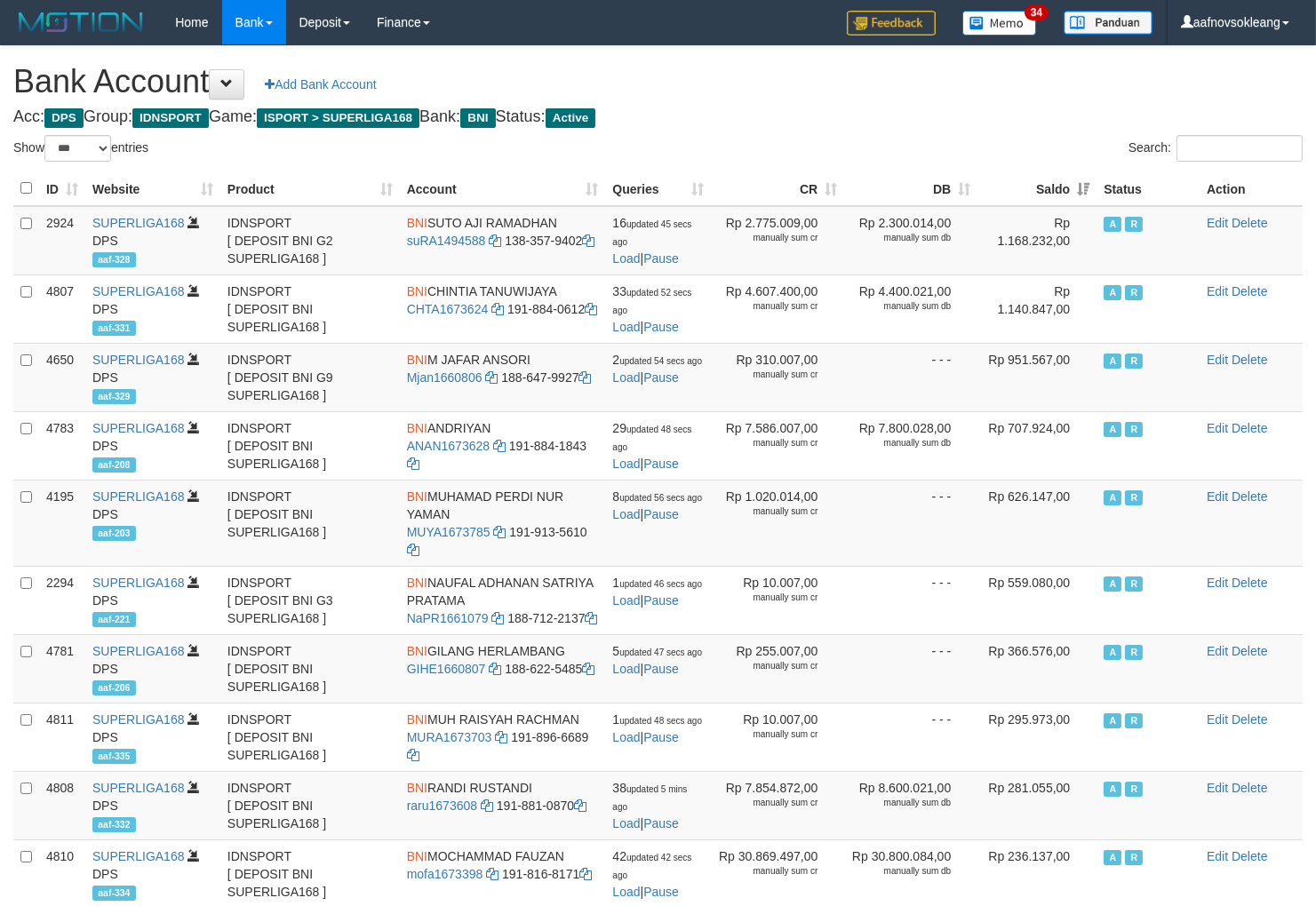 click on "Search:" at bounding box center (987, 150) 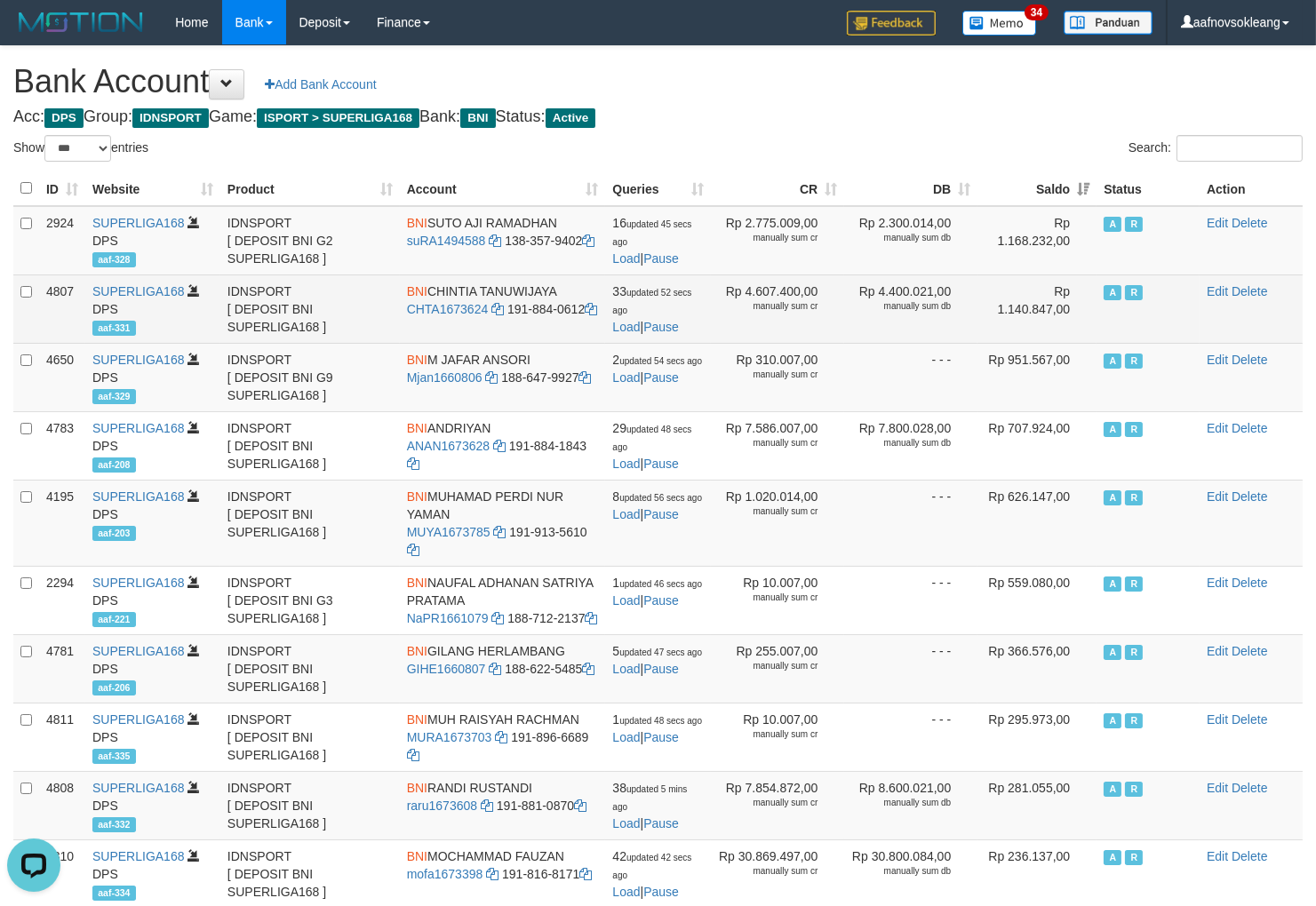 scroll, scrollTop: 0, scrollLeft: 0, axis: both 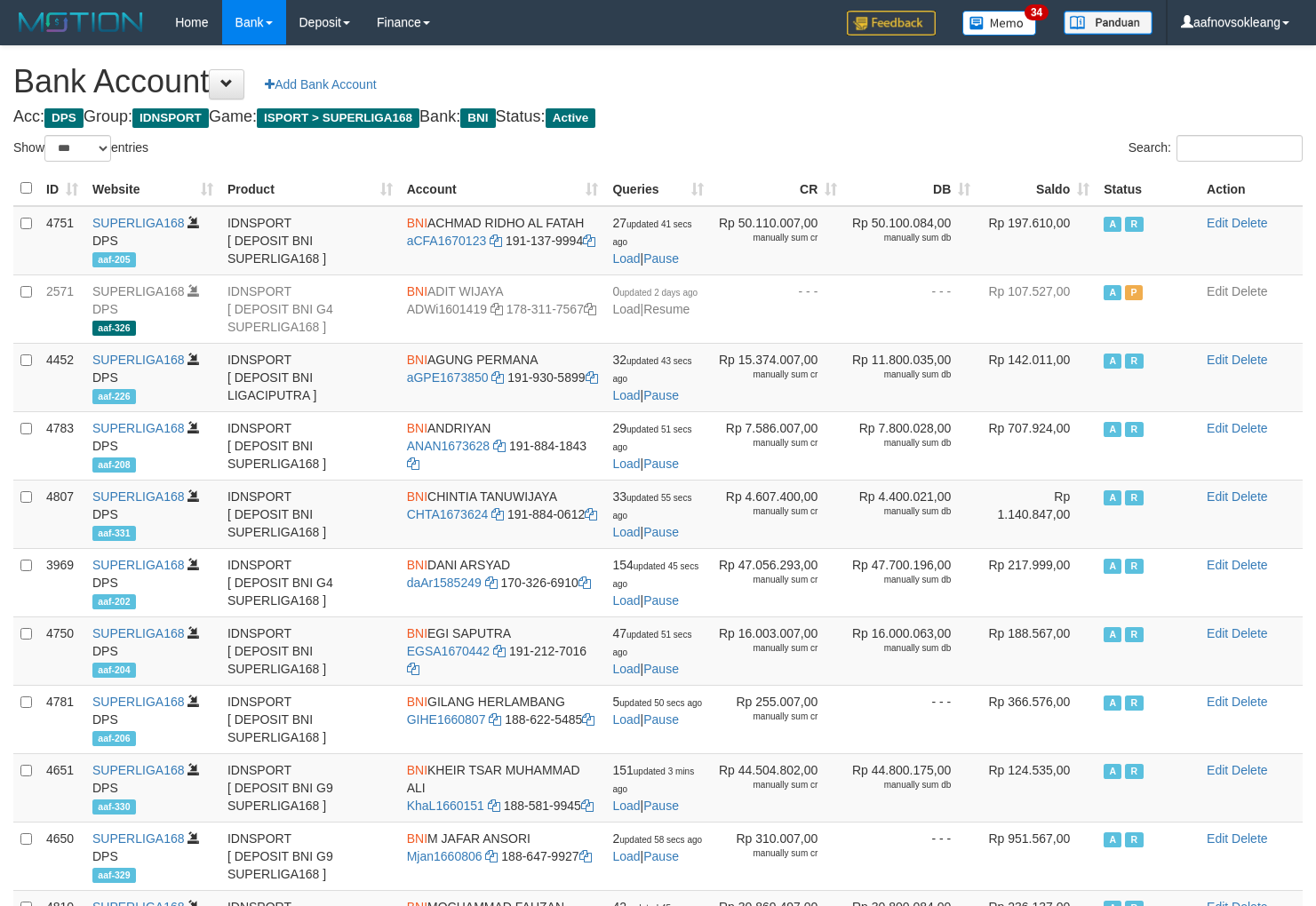 select on "***" 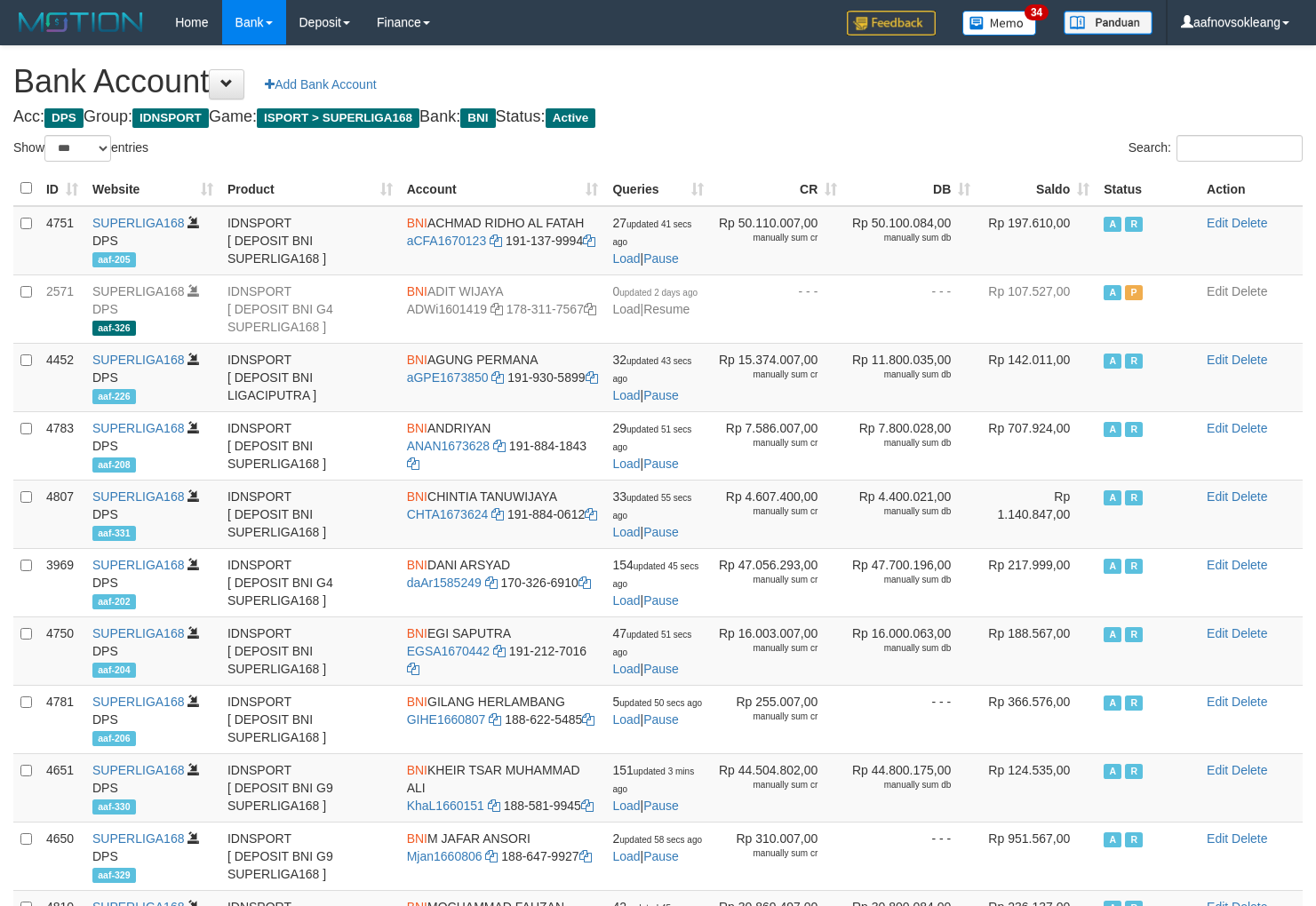 scroll, scrollTop: 0, scrollLeft: 0, axis: both 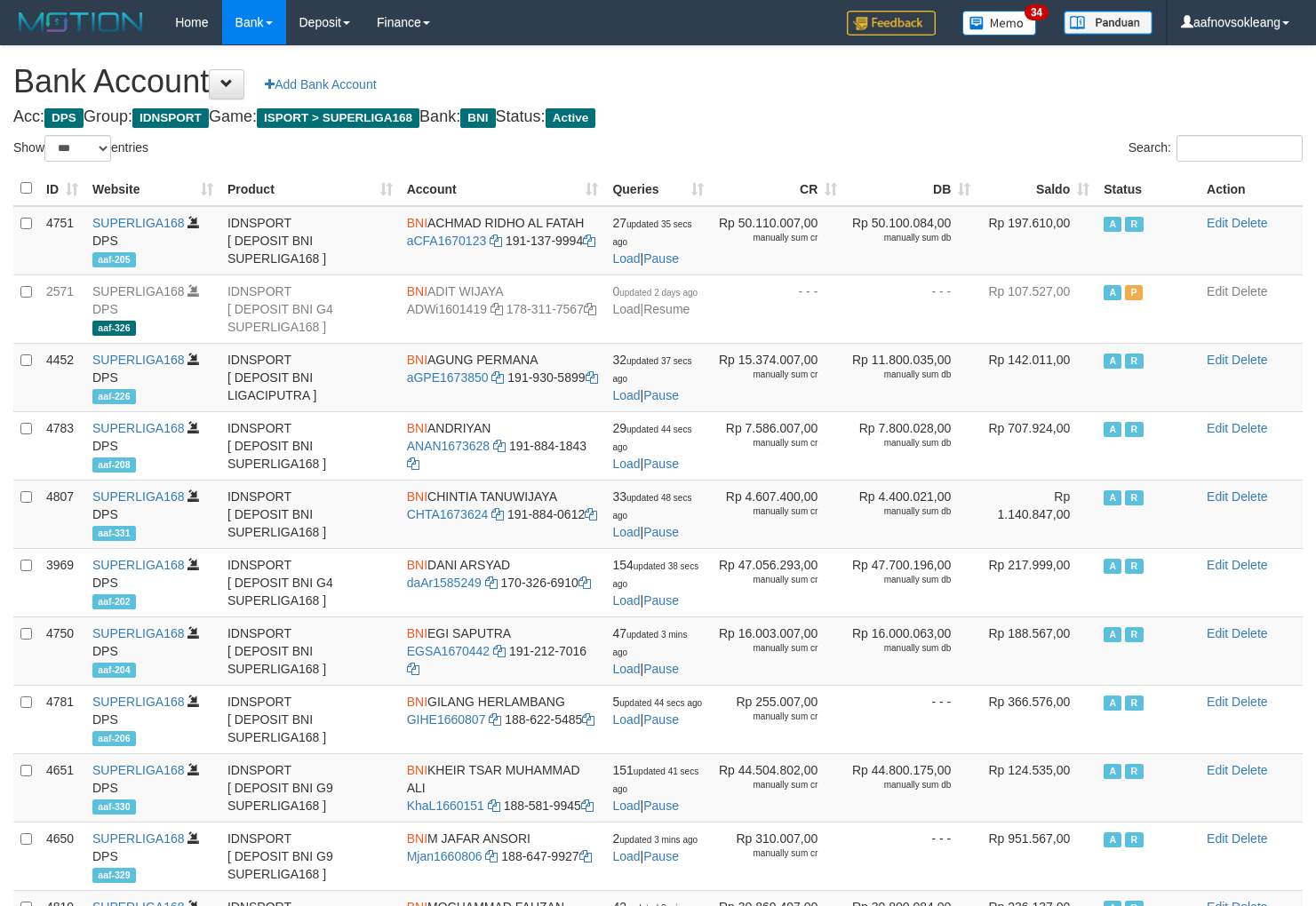 select on "***" 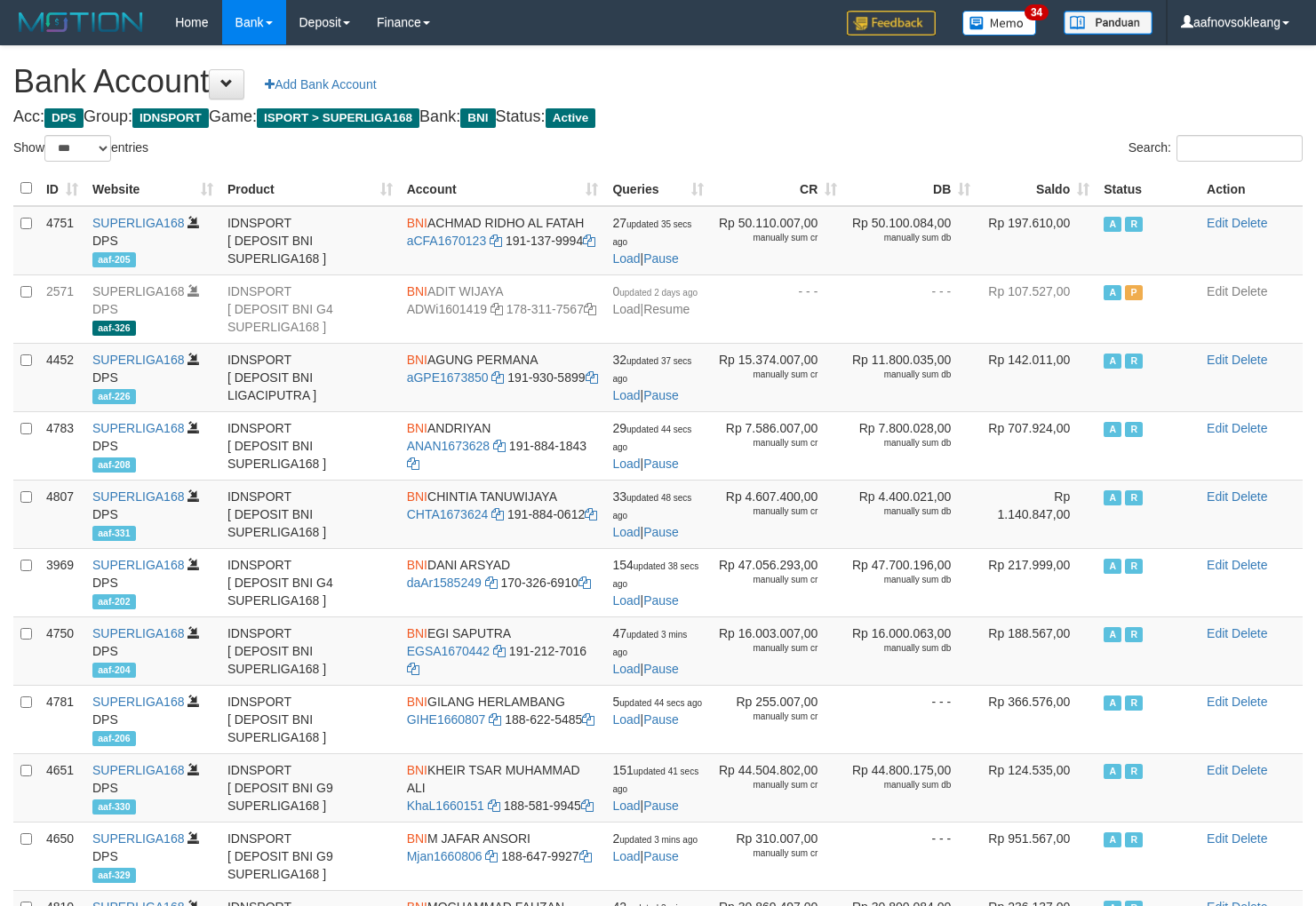 click on "Saldo" at bounding box center (1037, 188) 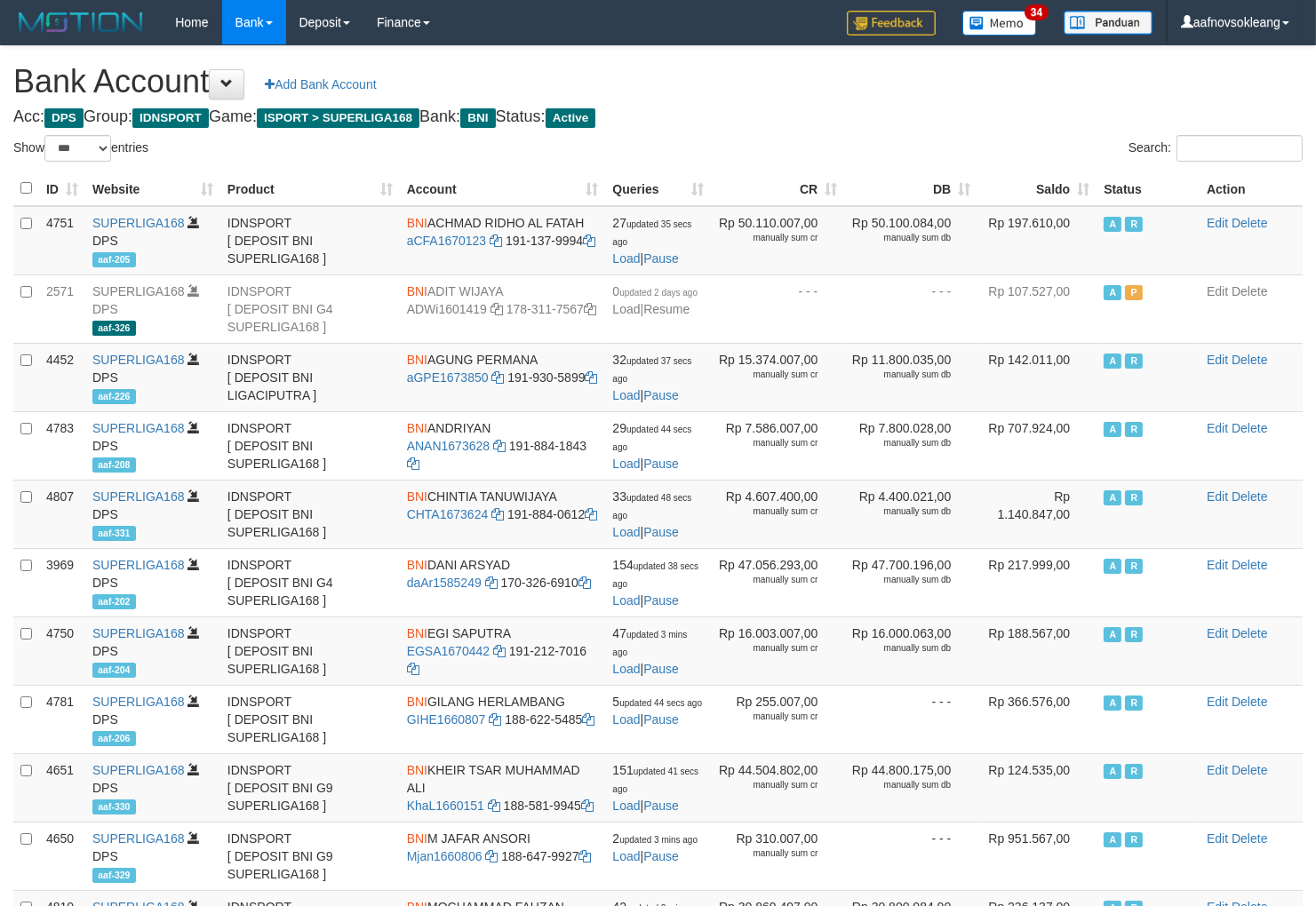 click on "Saldo" at bounding box center [1037, 188] 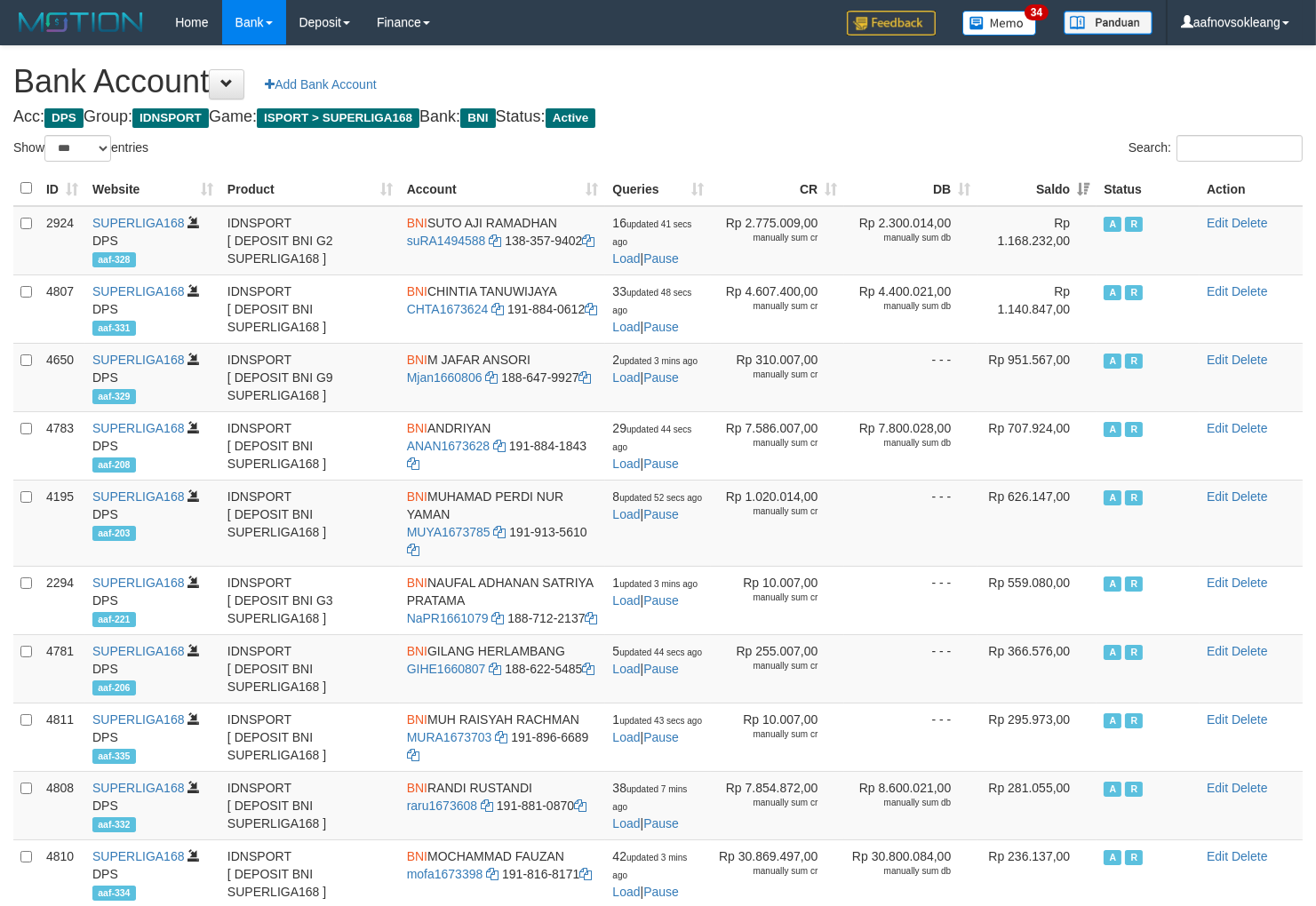click on "Acc: 										 DPS
Group:   IDNSPORT    		Game:   ISPORT > SUPERLIGA168    		Bank:   BNI    		Status:  Active" at bounding box center (658, 117) 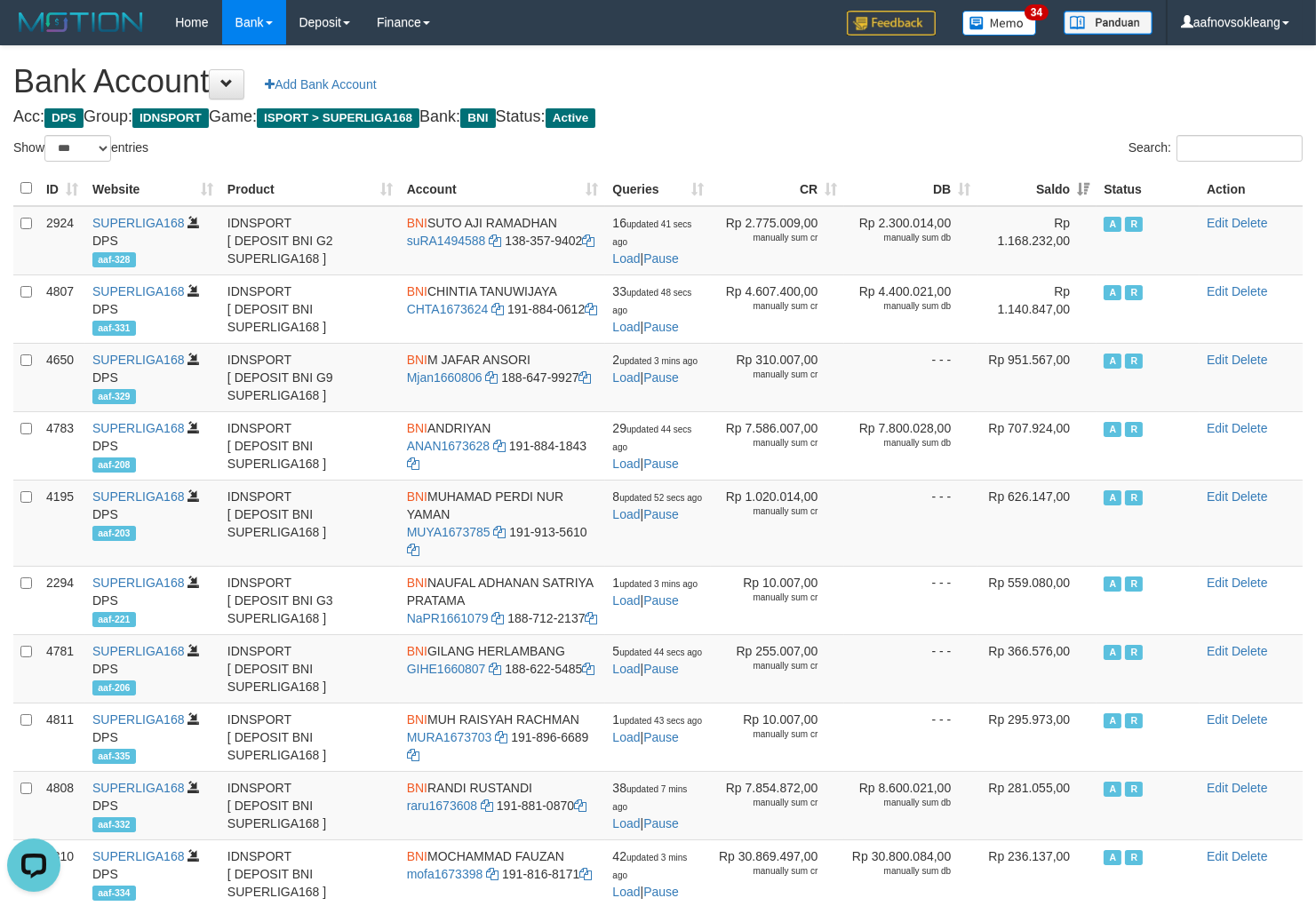 scroll, scrollTop: 0, scrollLeft: 0, axis: both 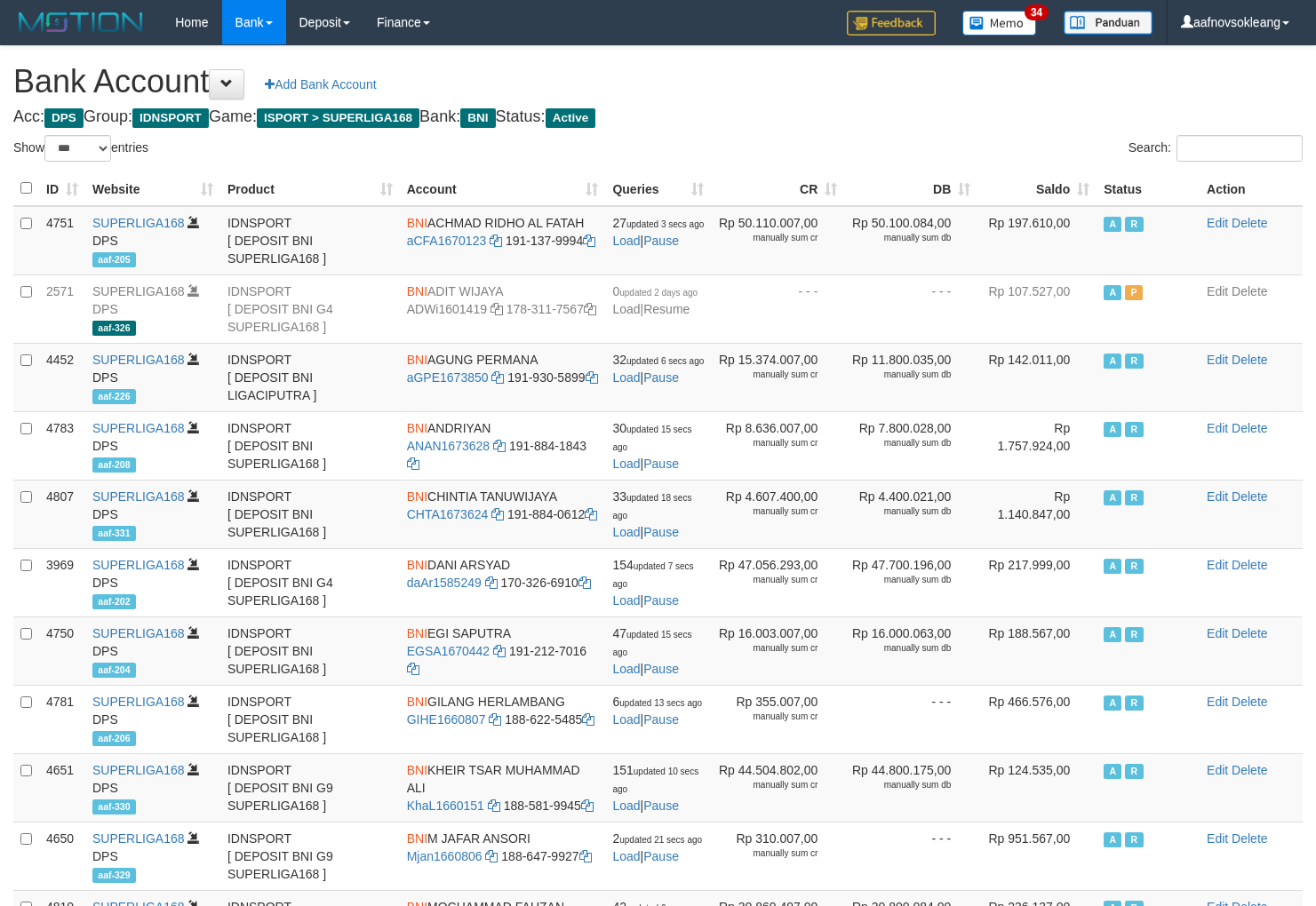 select on "***" 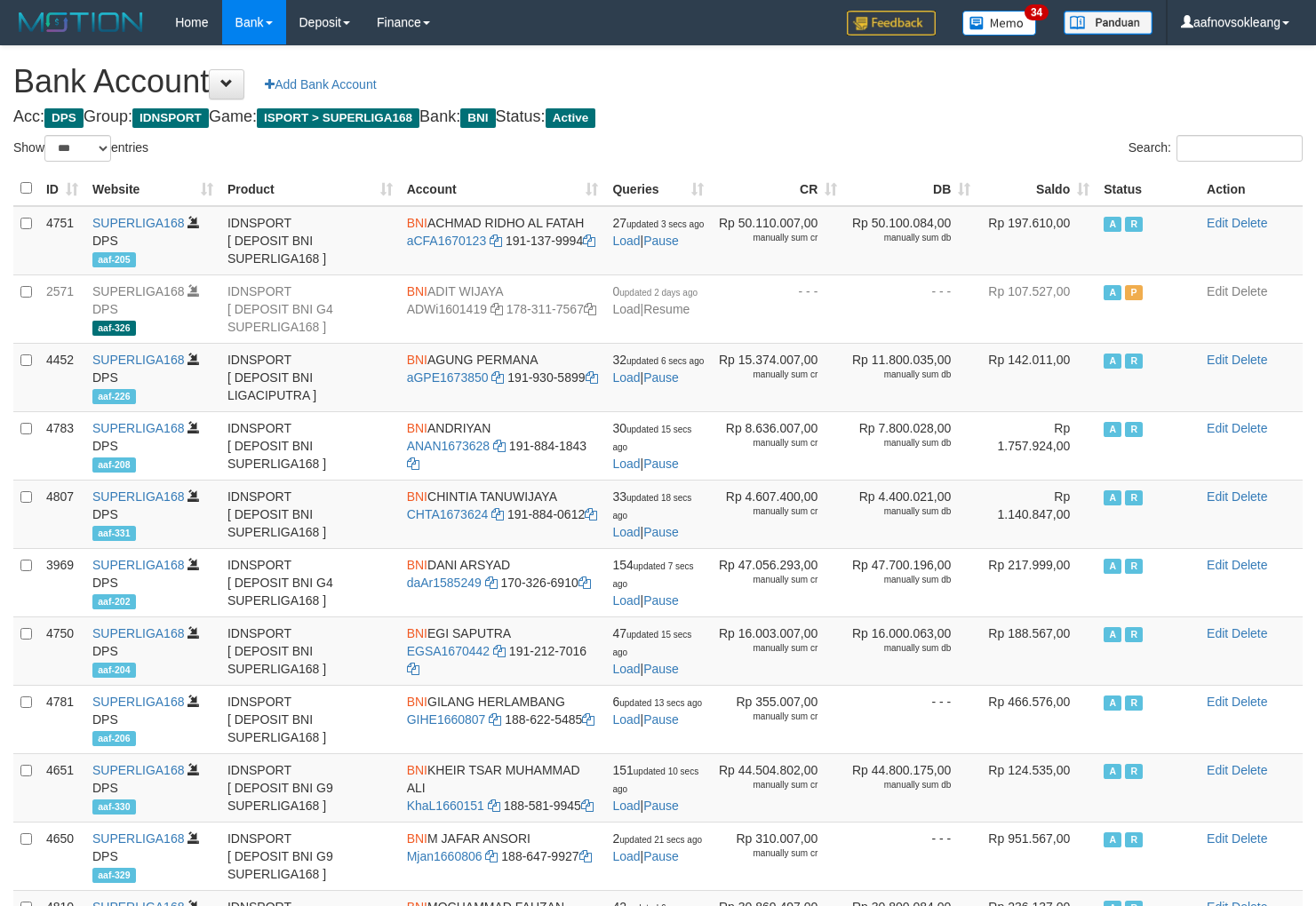 scroll, scrollTop: 0, scrollLeft: 0, axis: both 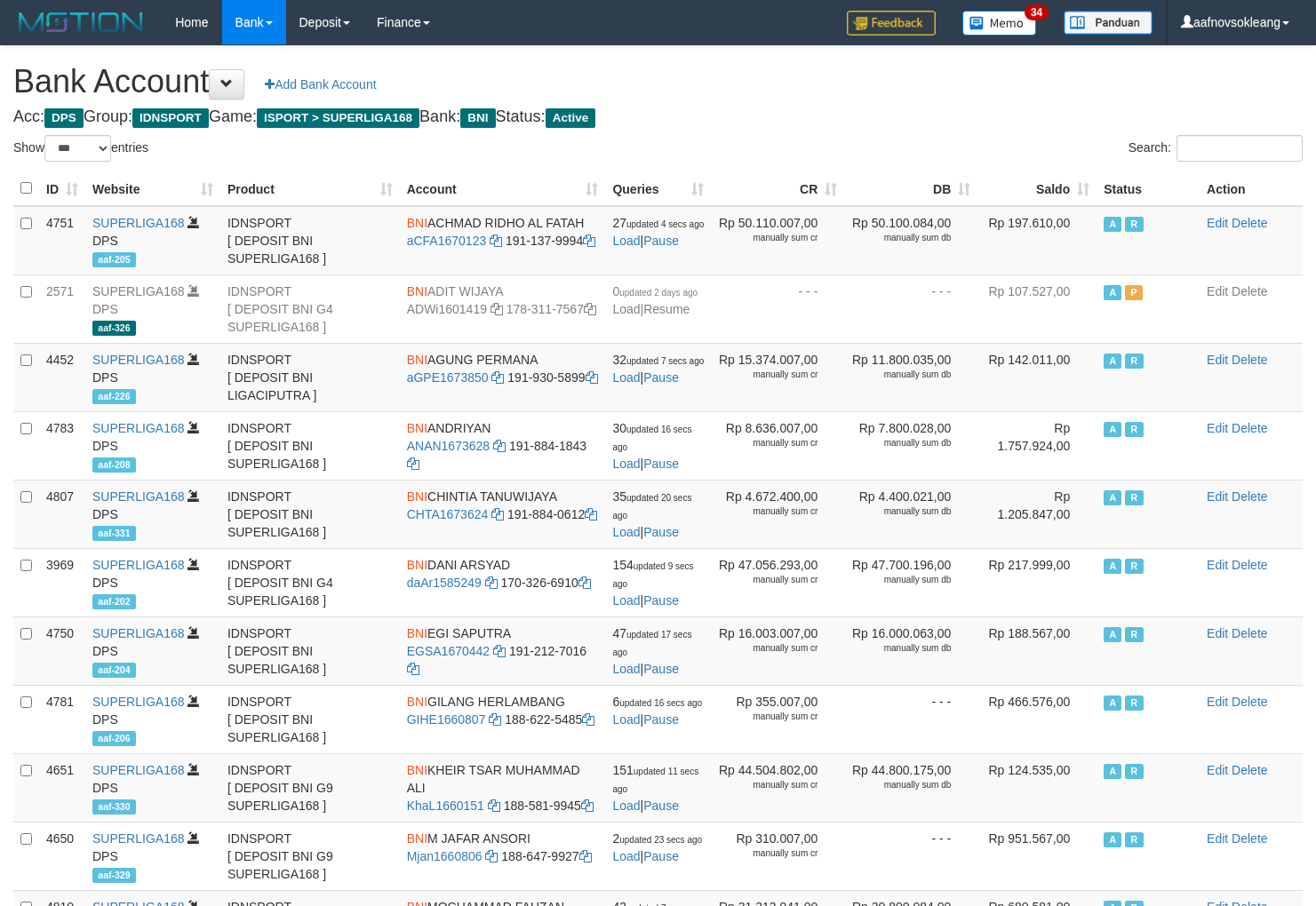 select on "***" 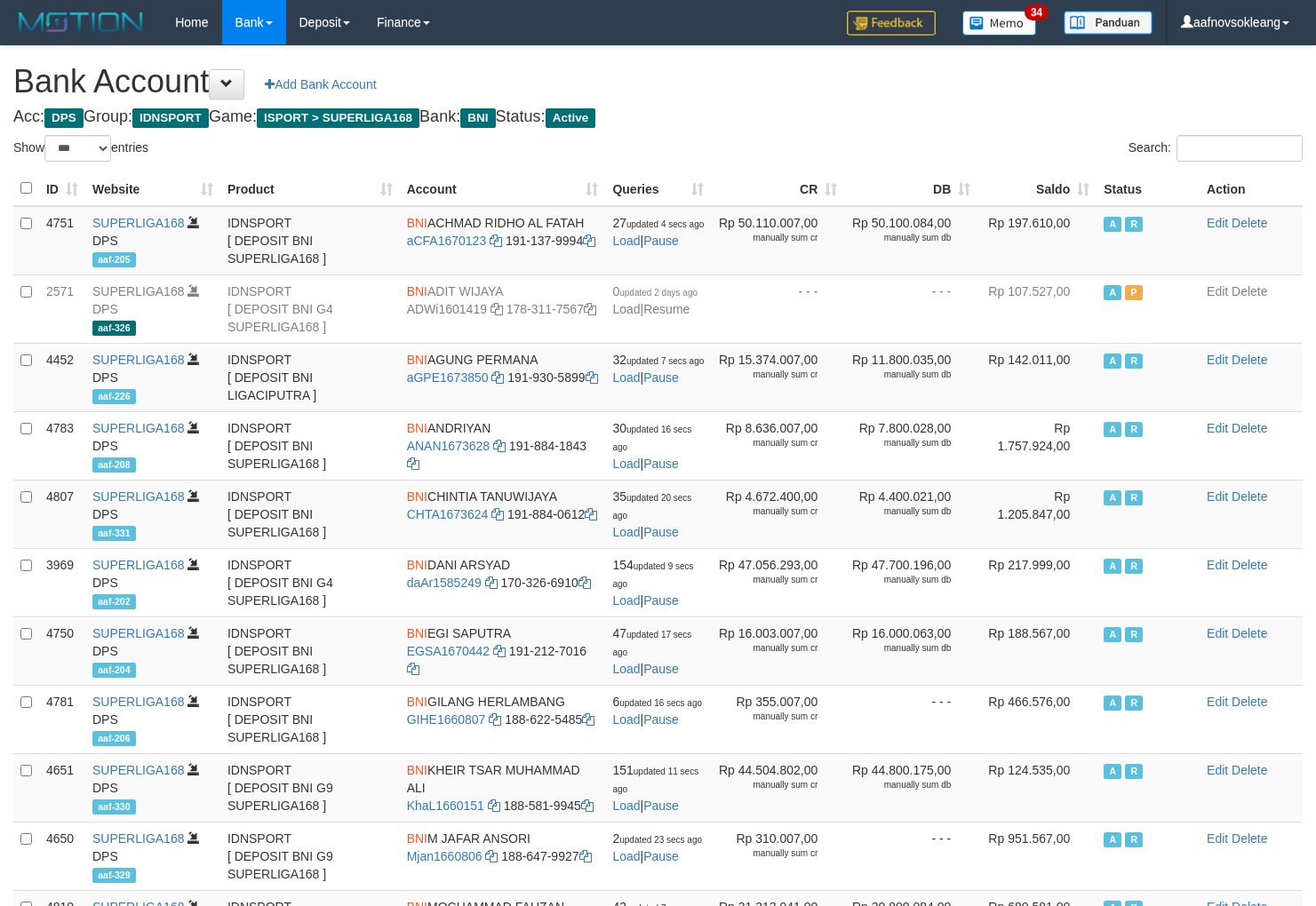 scroll, scrollTop: 0, scrollLeft: 0, axis: both 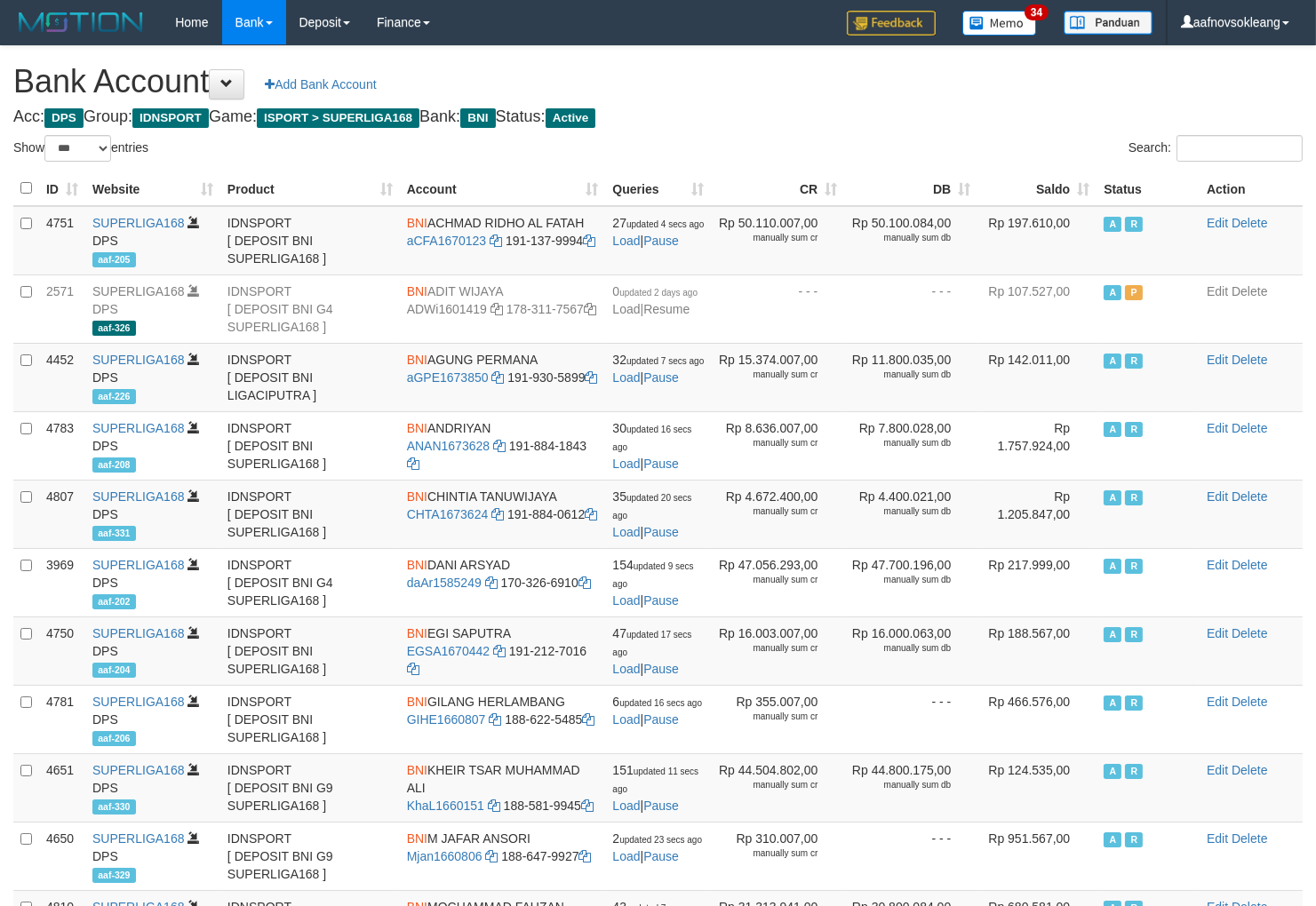 click on "Saldo" at bounding box center [1037, 188] 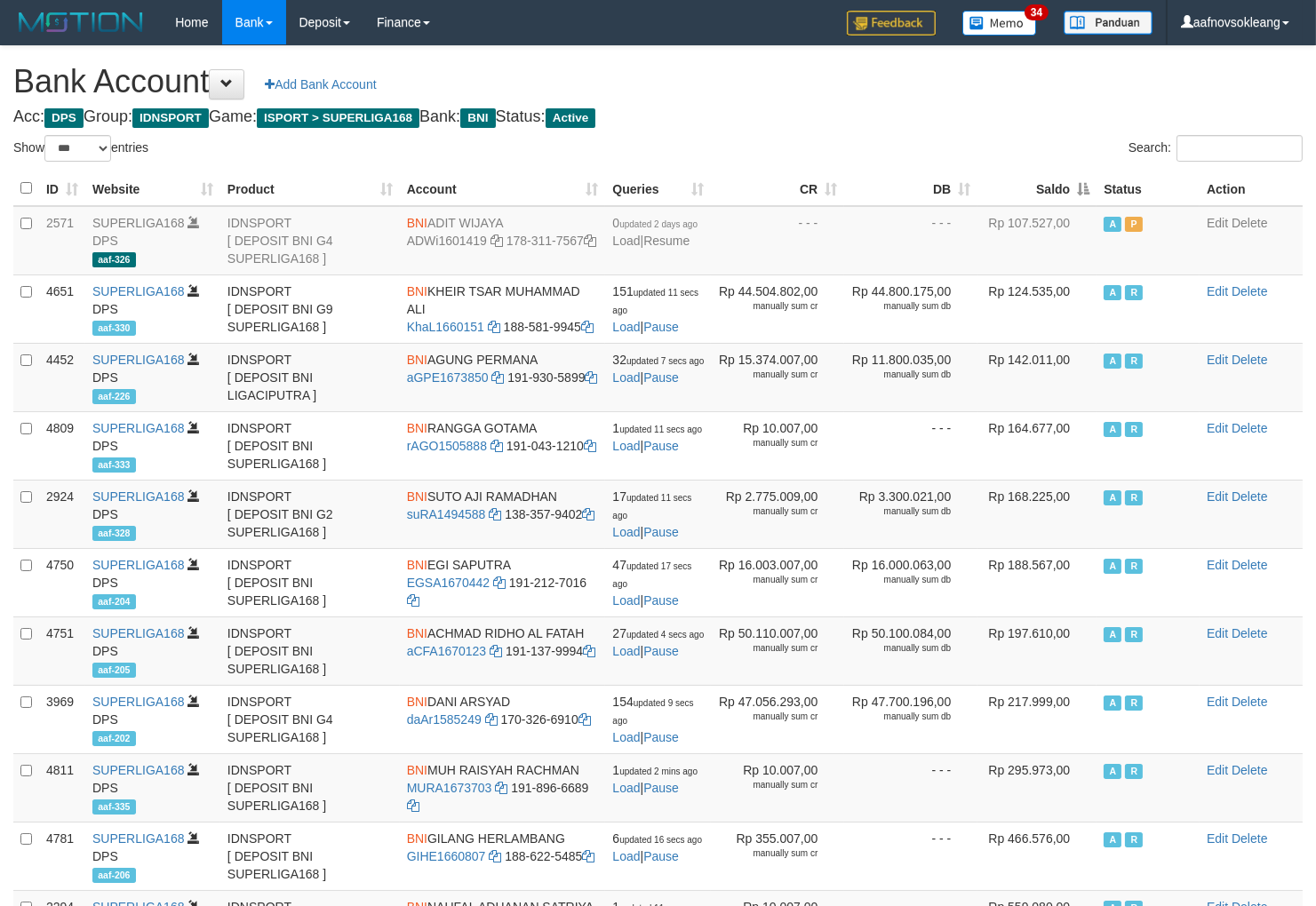 drag, startPoint x: 0, startPoint y: 0, endPoint x: 1052, endPoint y: 183, distance: 1067.798 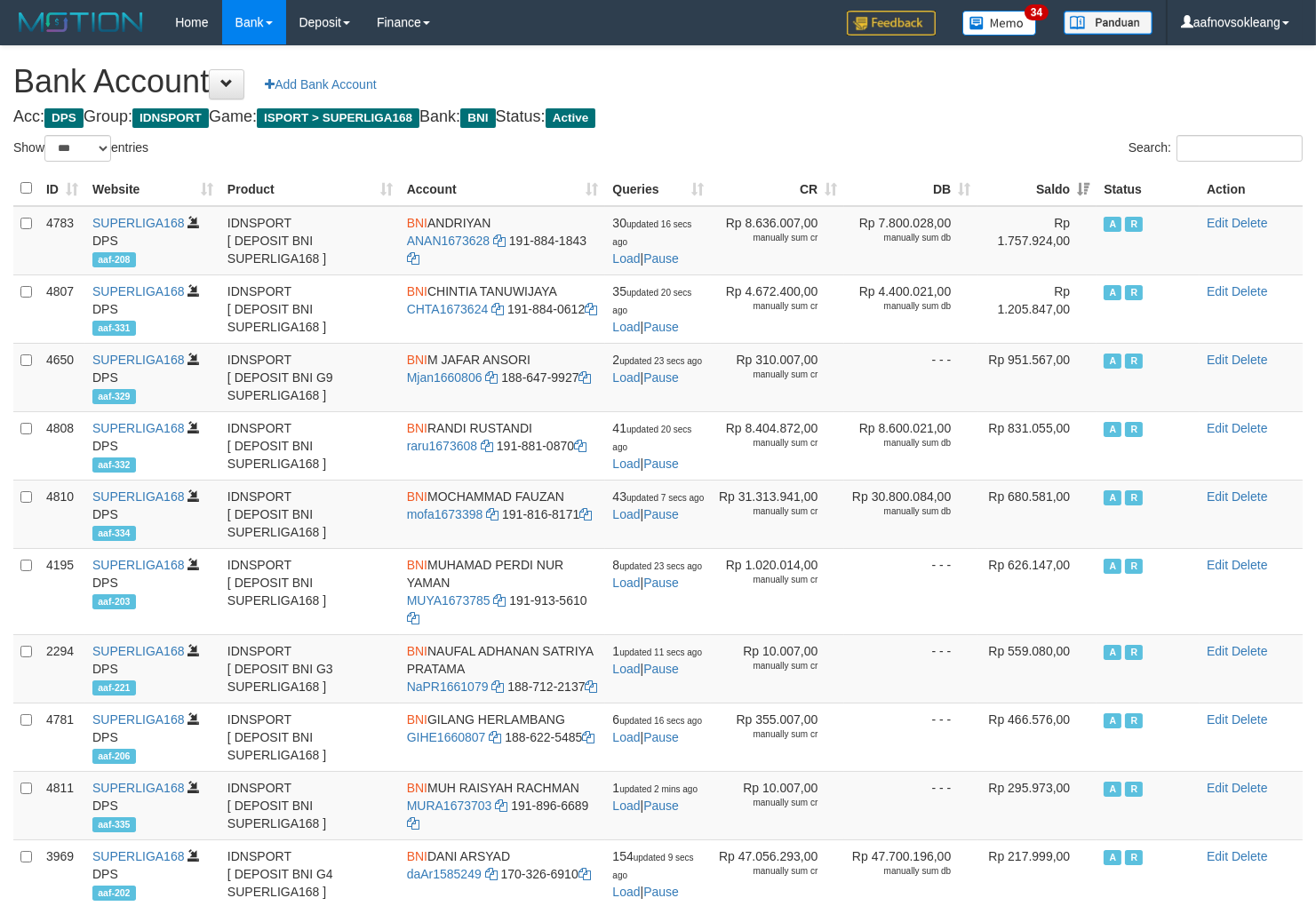 click on "Bank Account
Add Bank Account
Acc: 										 DPS
Group:   IDNSPORT    		Game:   ISPORT > SUPERLIGA168    		Bank:   BNI    		Status:  Active
Filter Account Type
*******
***
**
***
DPS
SELECT ALL  SELECT TYPE  - ALL -
DPS
WD
TMP
Filter Product
*******
******
********
********
*******
********
IDNSPORT
SELECT ALL  SELECT GROUP  - ALL -
BETHUB
IDNPOKER
IDNSPORT
IDNTOTO
LOADONLY
Filter Website
*******" at bounding box center (658, 763) 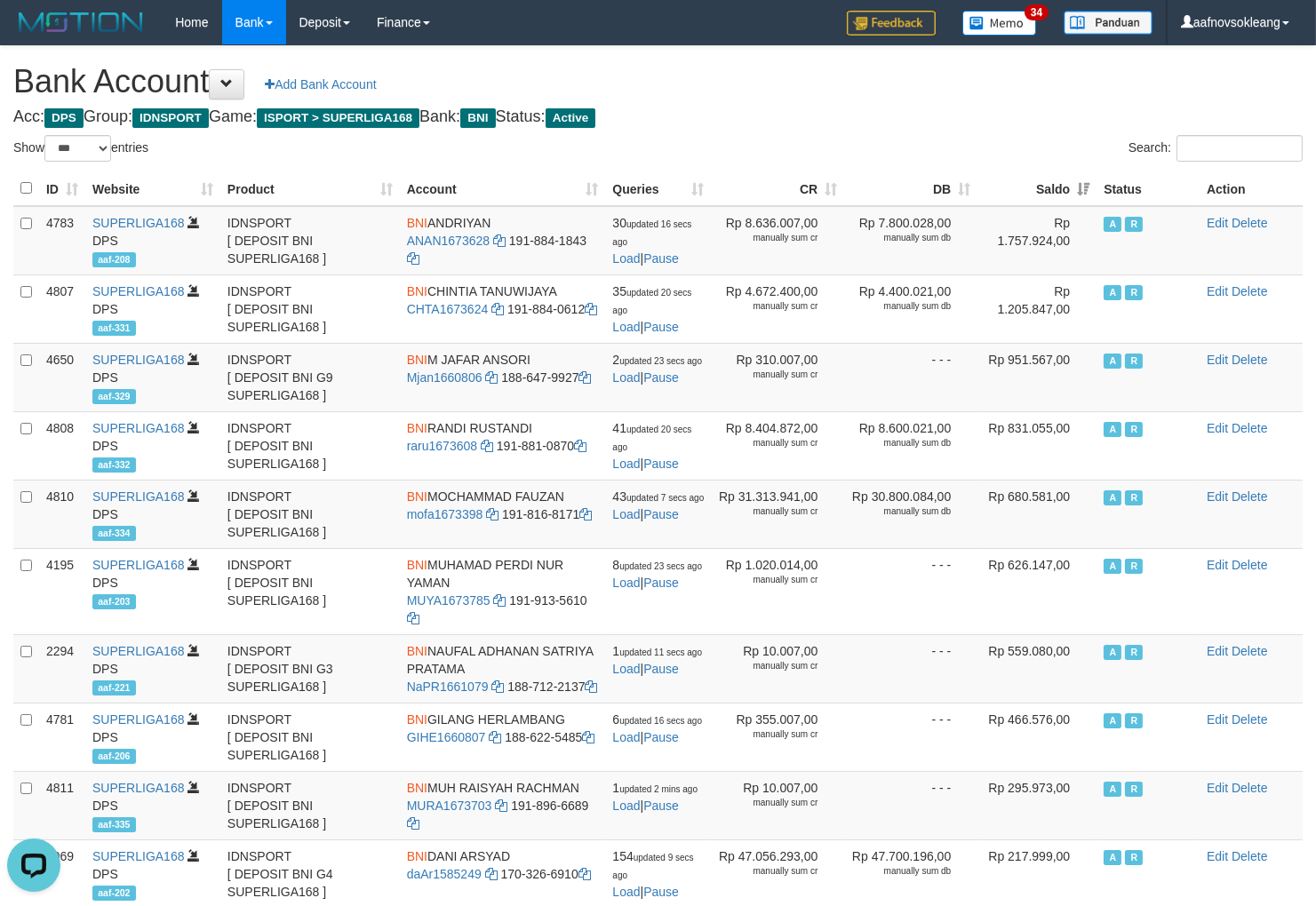 scroll, scrollTop: 0, scrollLeft: 0, axis: both 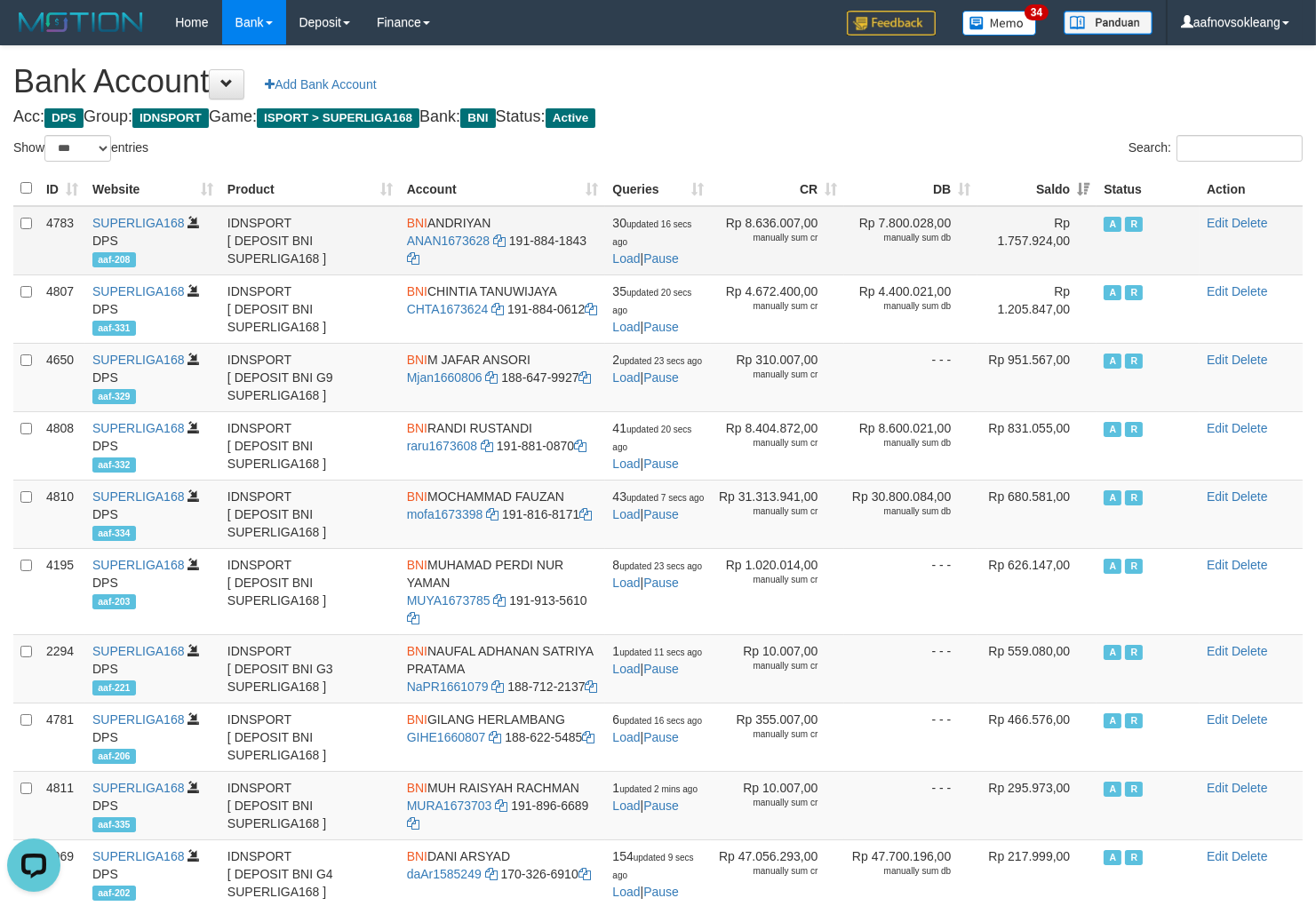 click on "BNI" at bounding box center [417, 223] 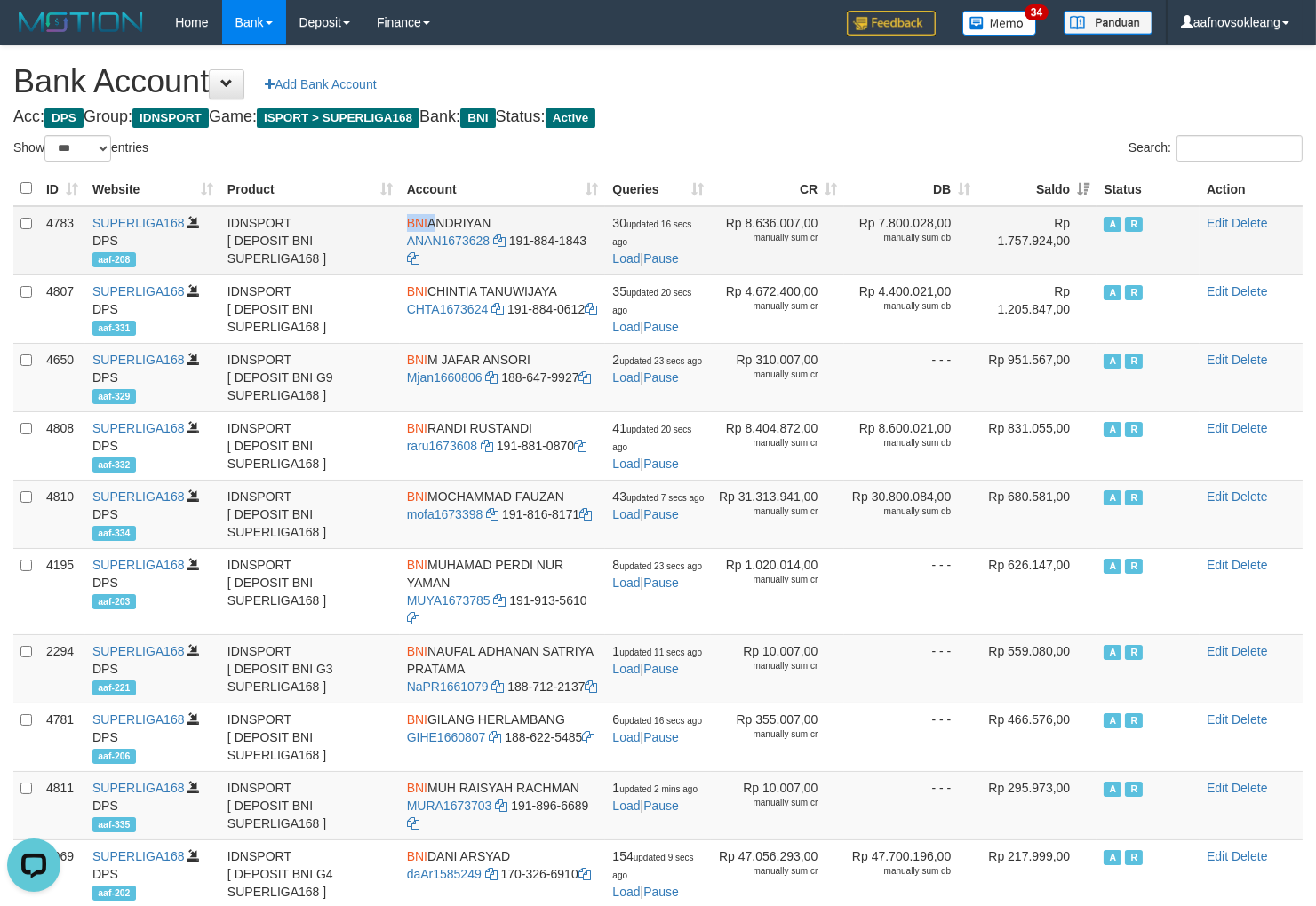 click on "BNI" at bounding box center (417, 223) 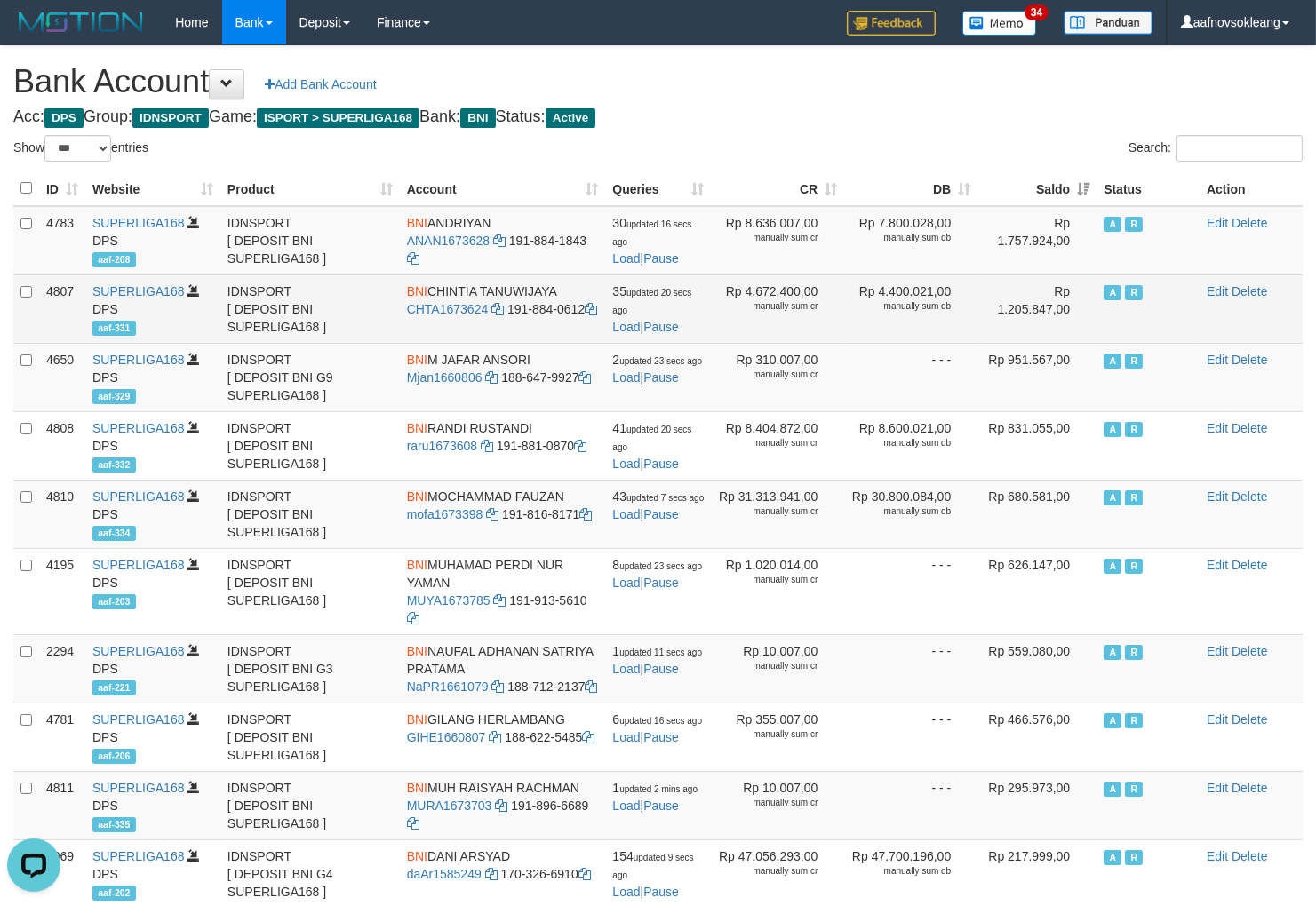 click on "BNI" at bounding box center [417, 291] 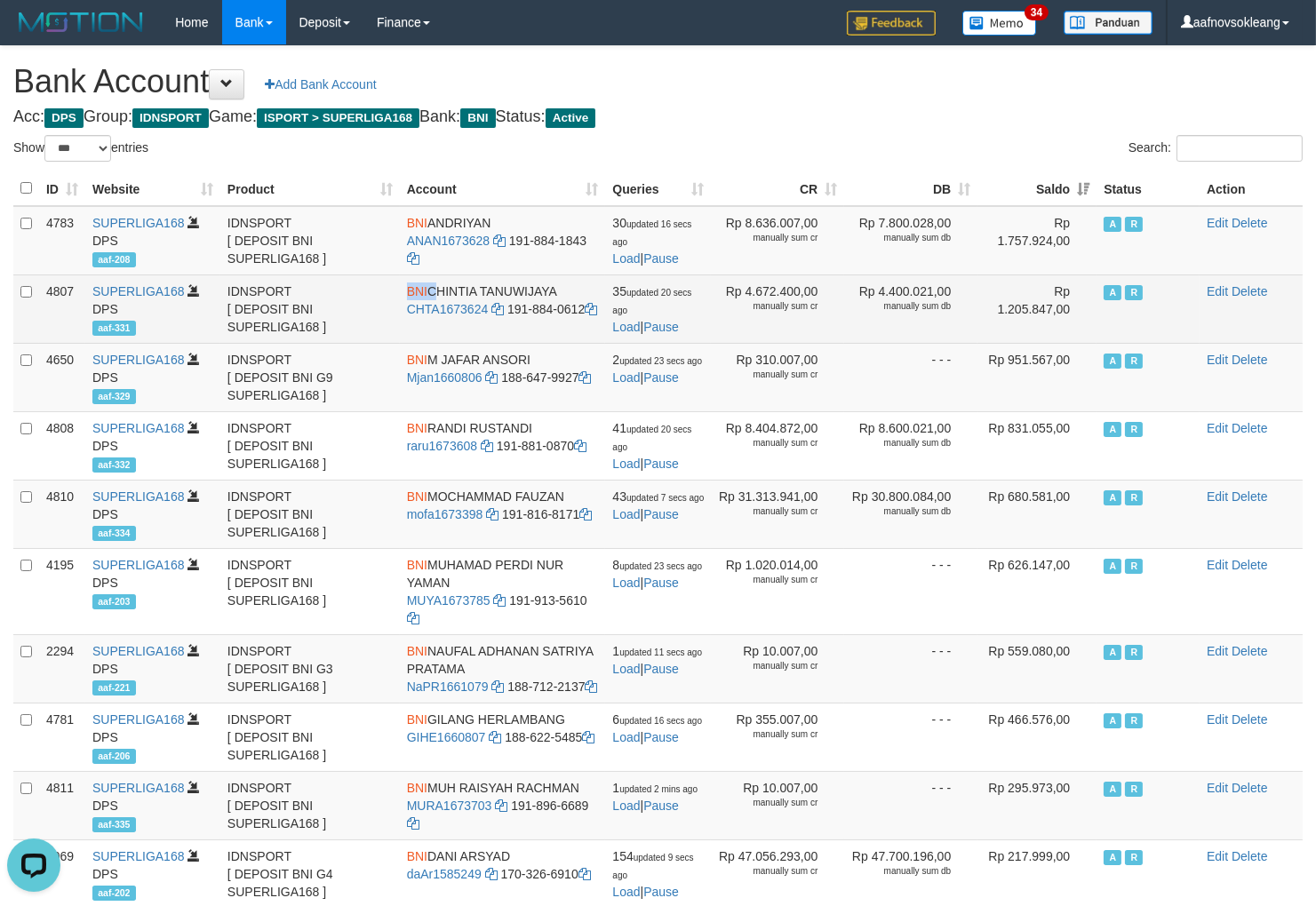 click on "BNI" at bounding box center [417, 291] 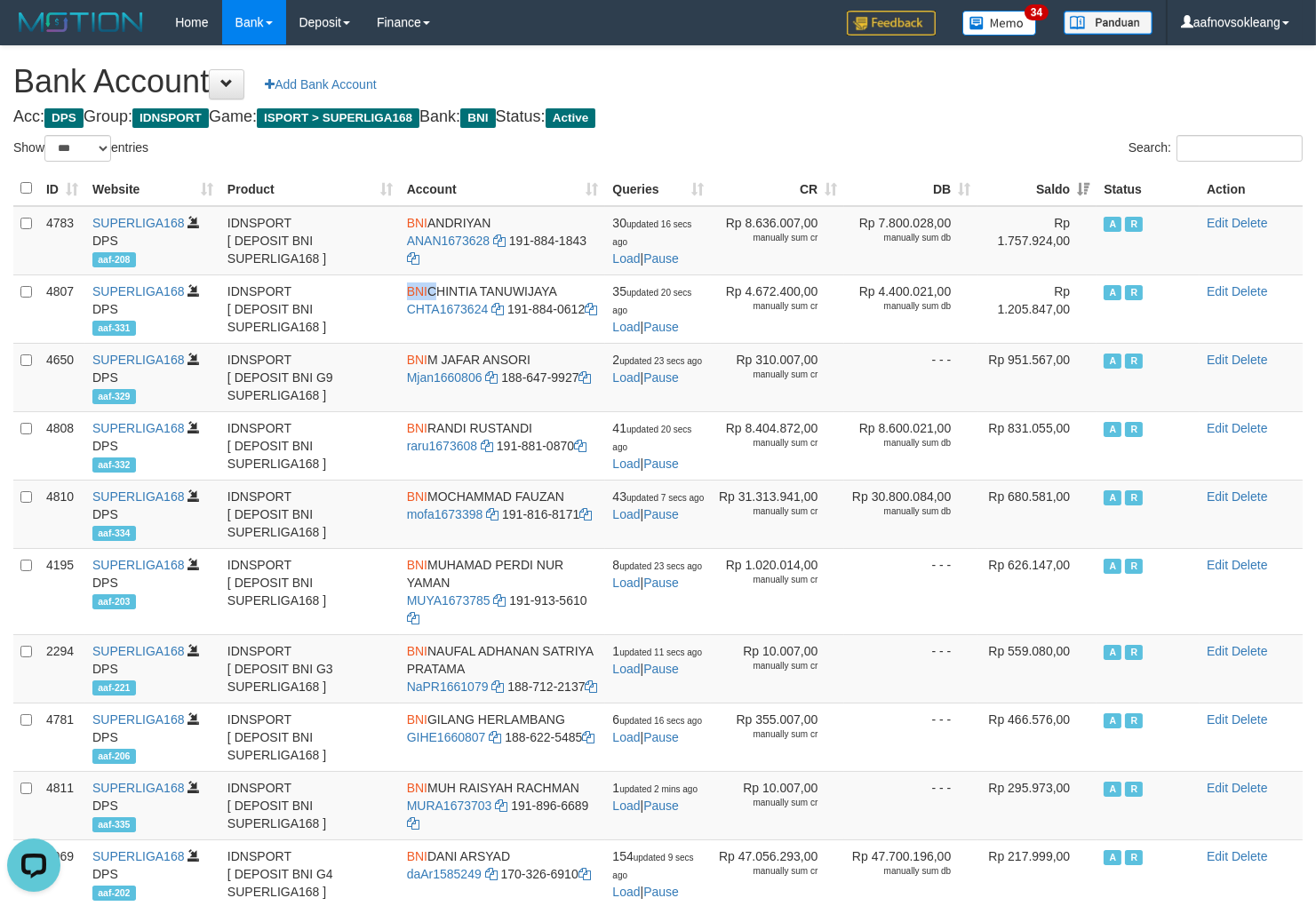 copy on "BNI" 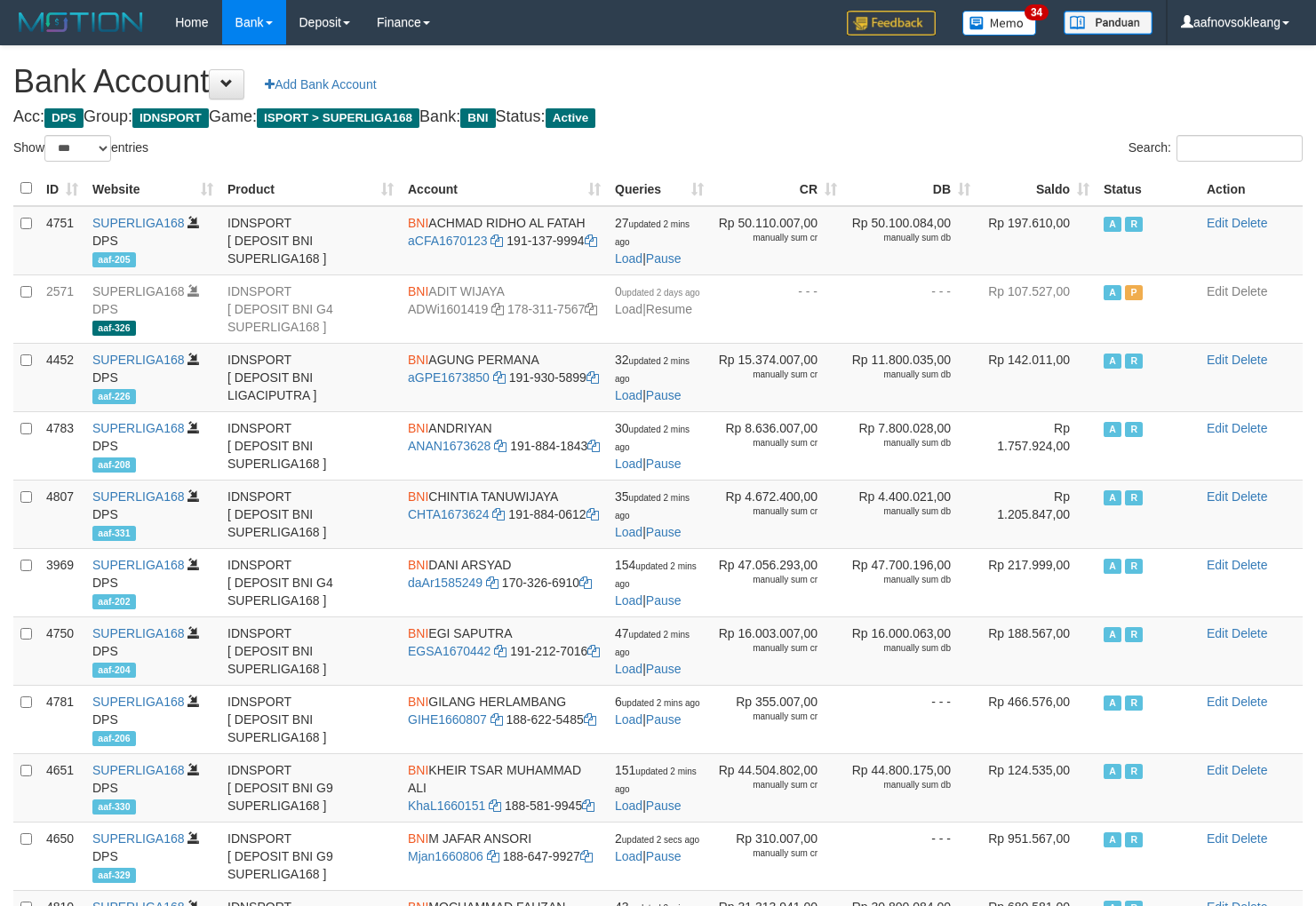 select on "***" 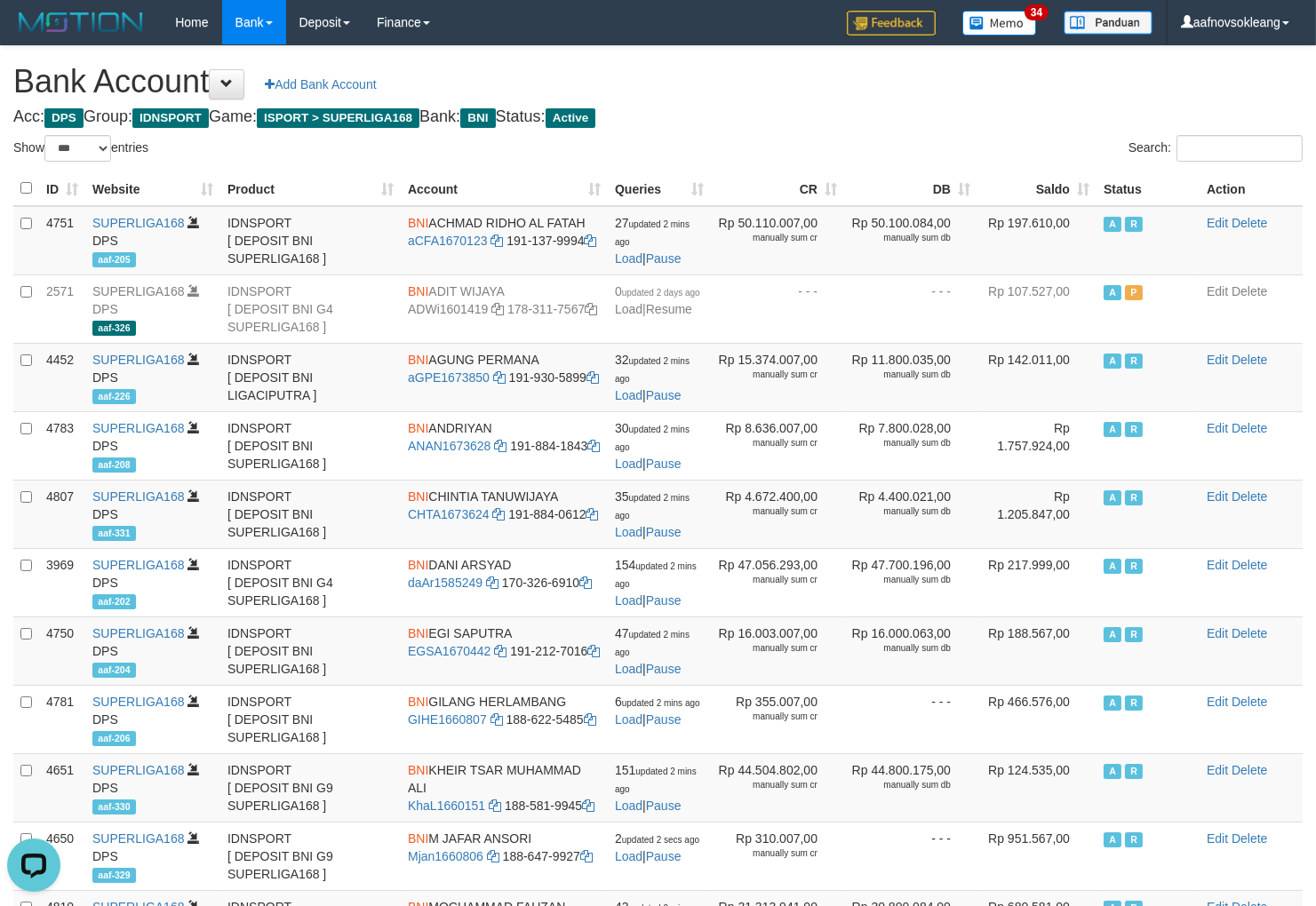 scroll, scrollTop: 0, scrollLeft: 0, axis: both 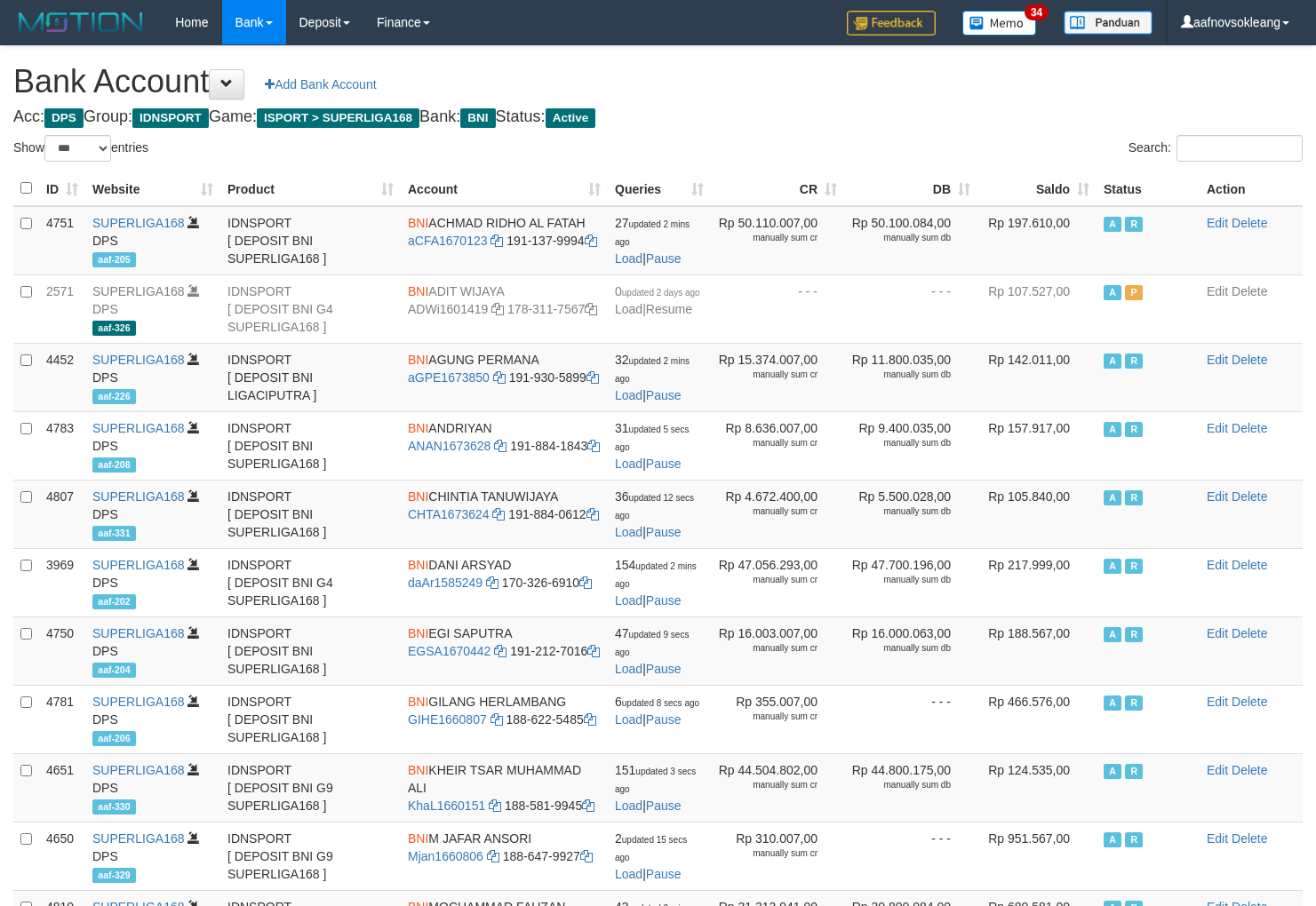 select on "***" 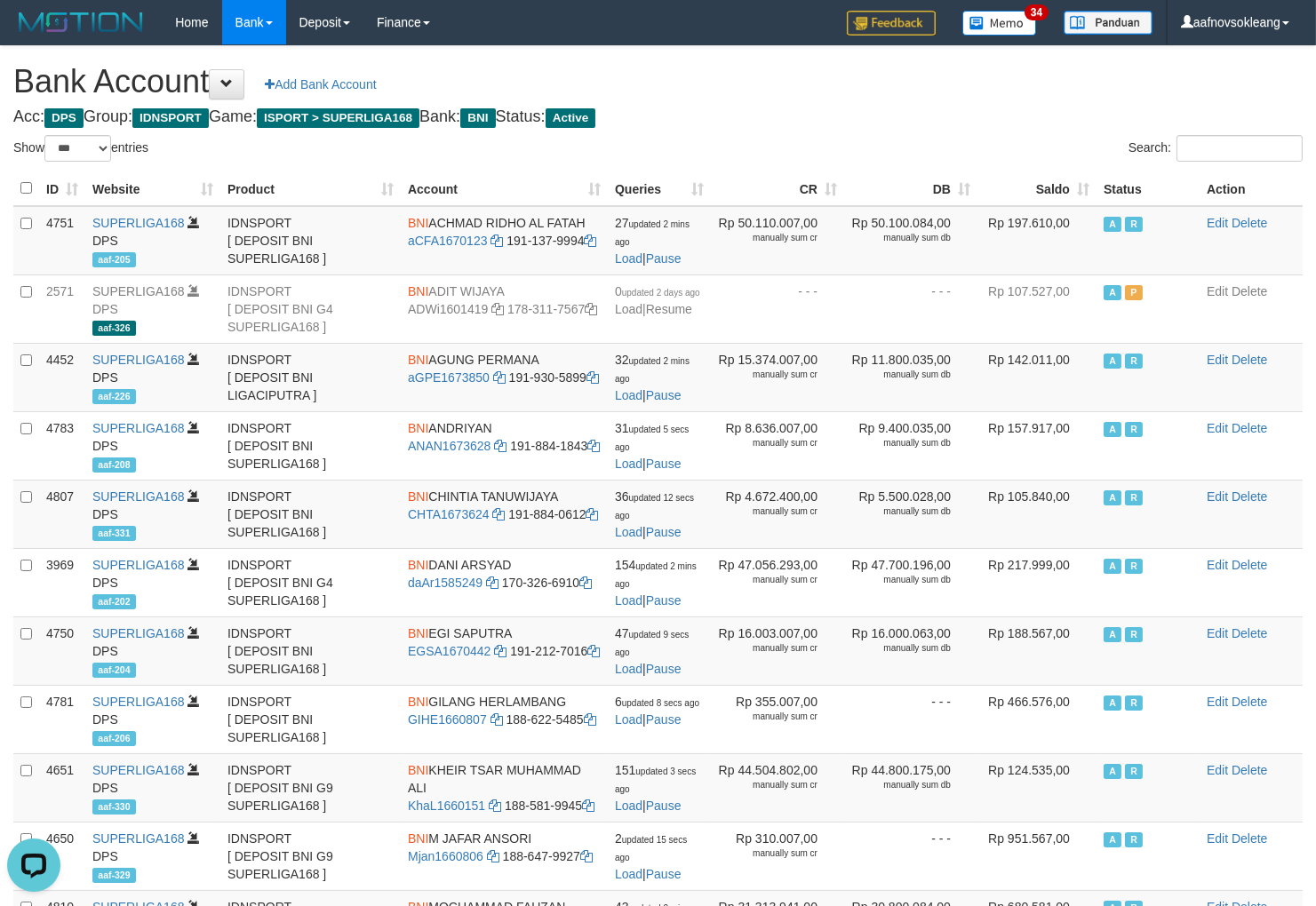 scroll, scrollTop: 0, scrollLeft: 0, axis: both 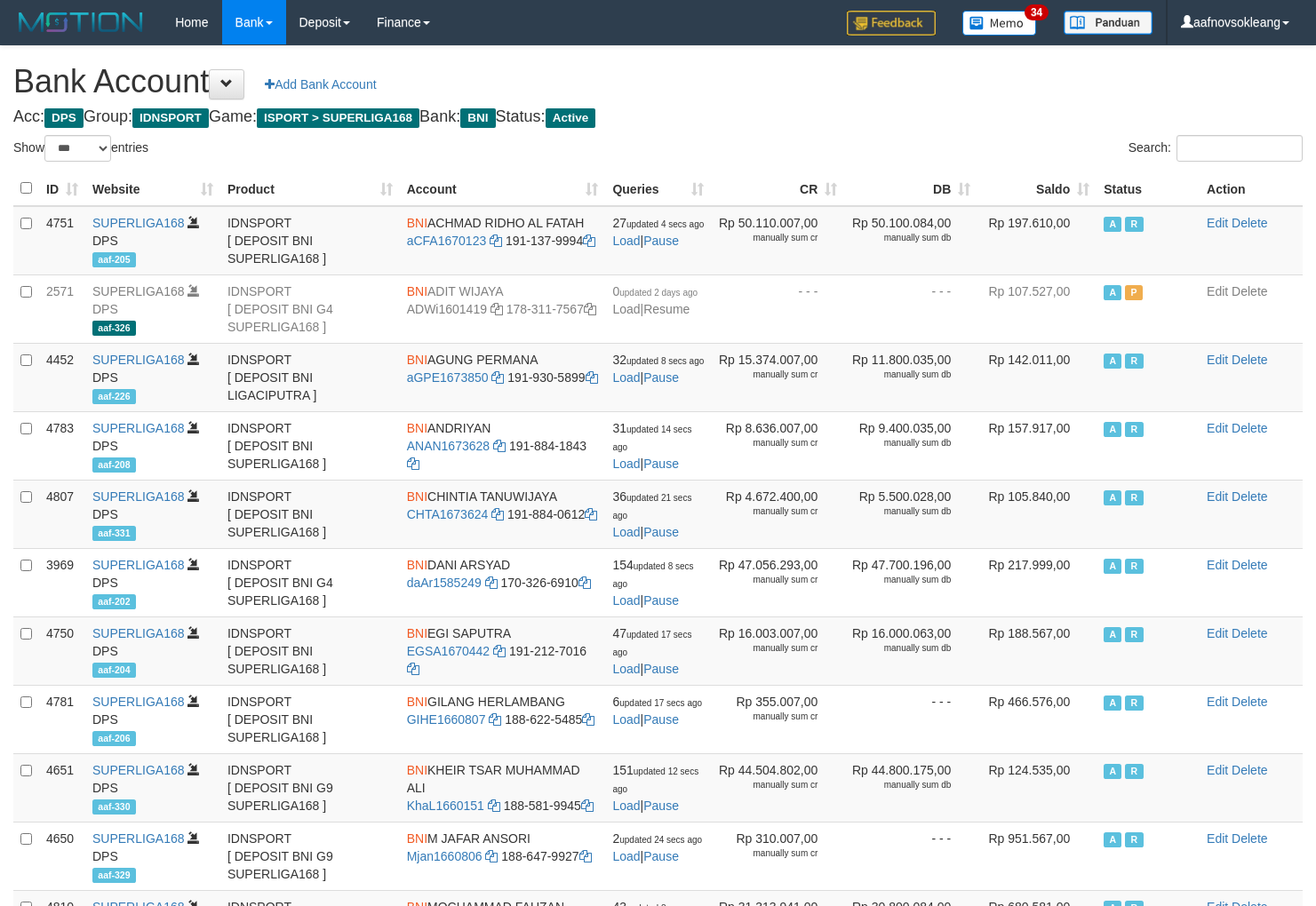 select on "***" 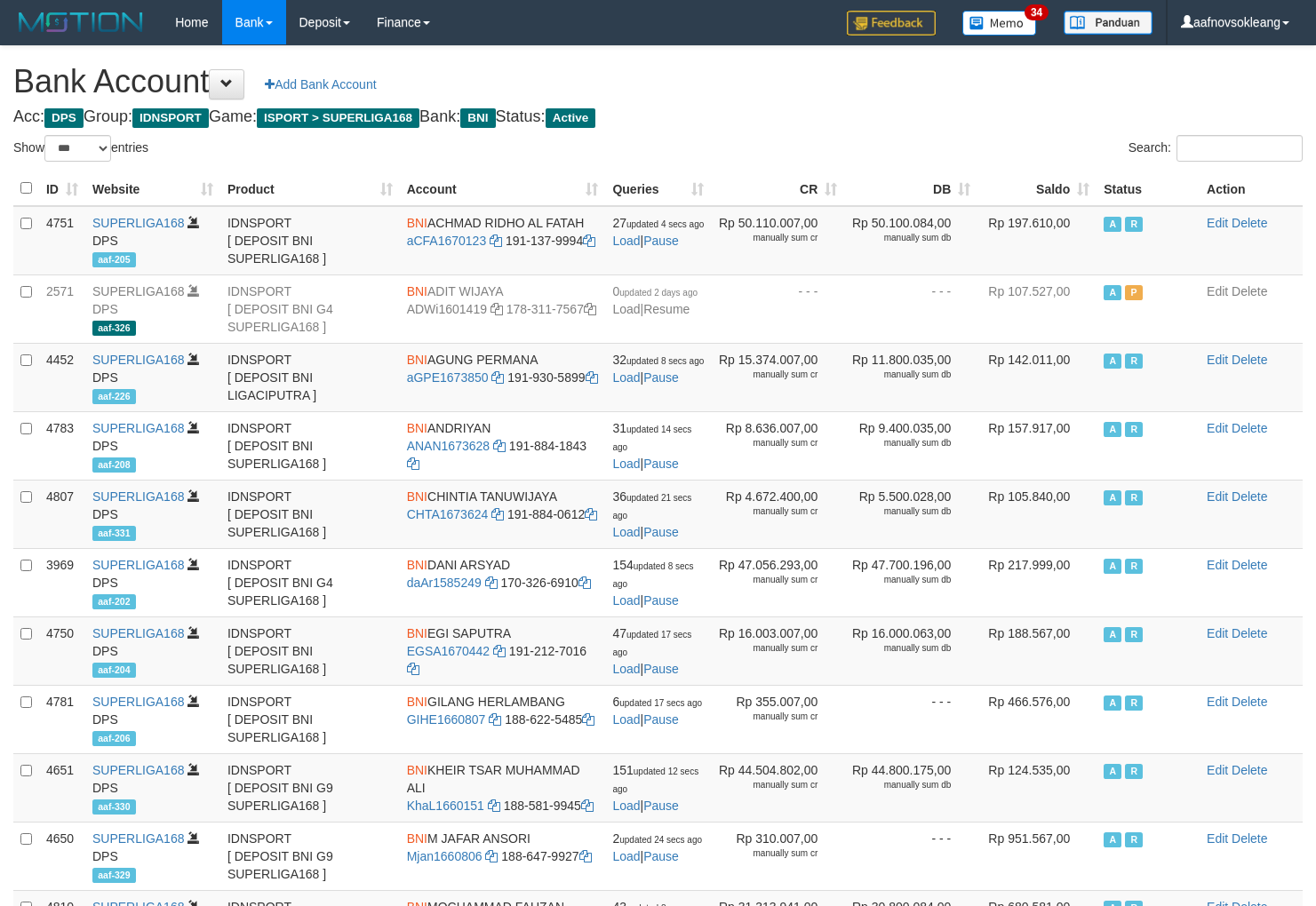 scroll, scrollTop: 0, scrollLeft: 0, axis: both 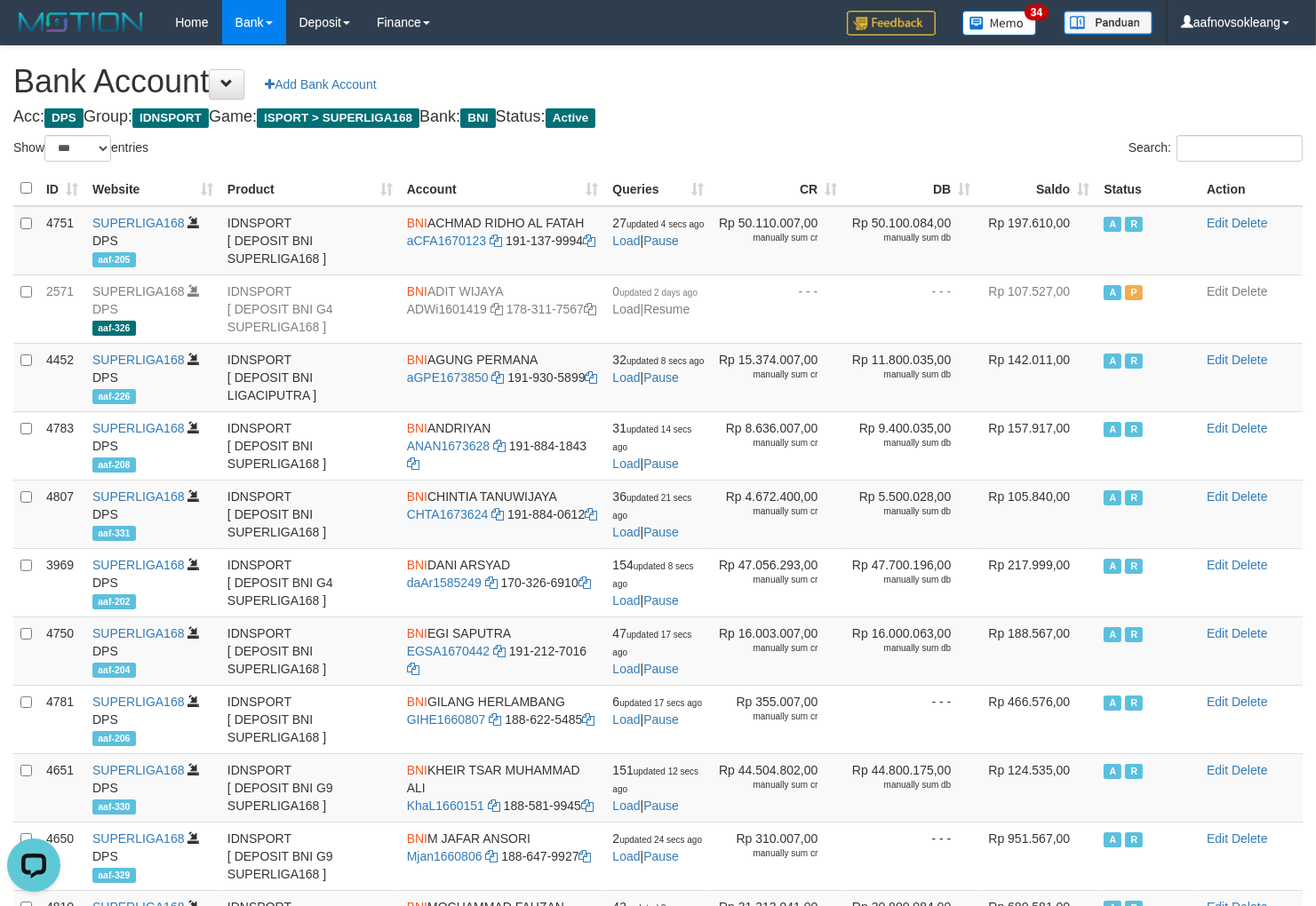 click on "Saldo" at bounding box center [1037, 188] 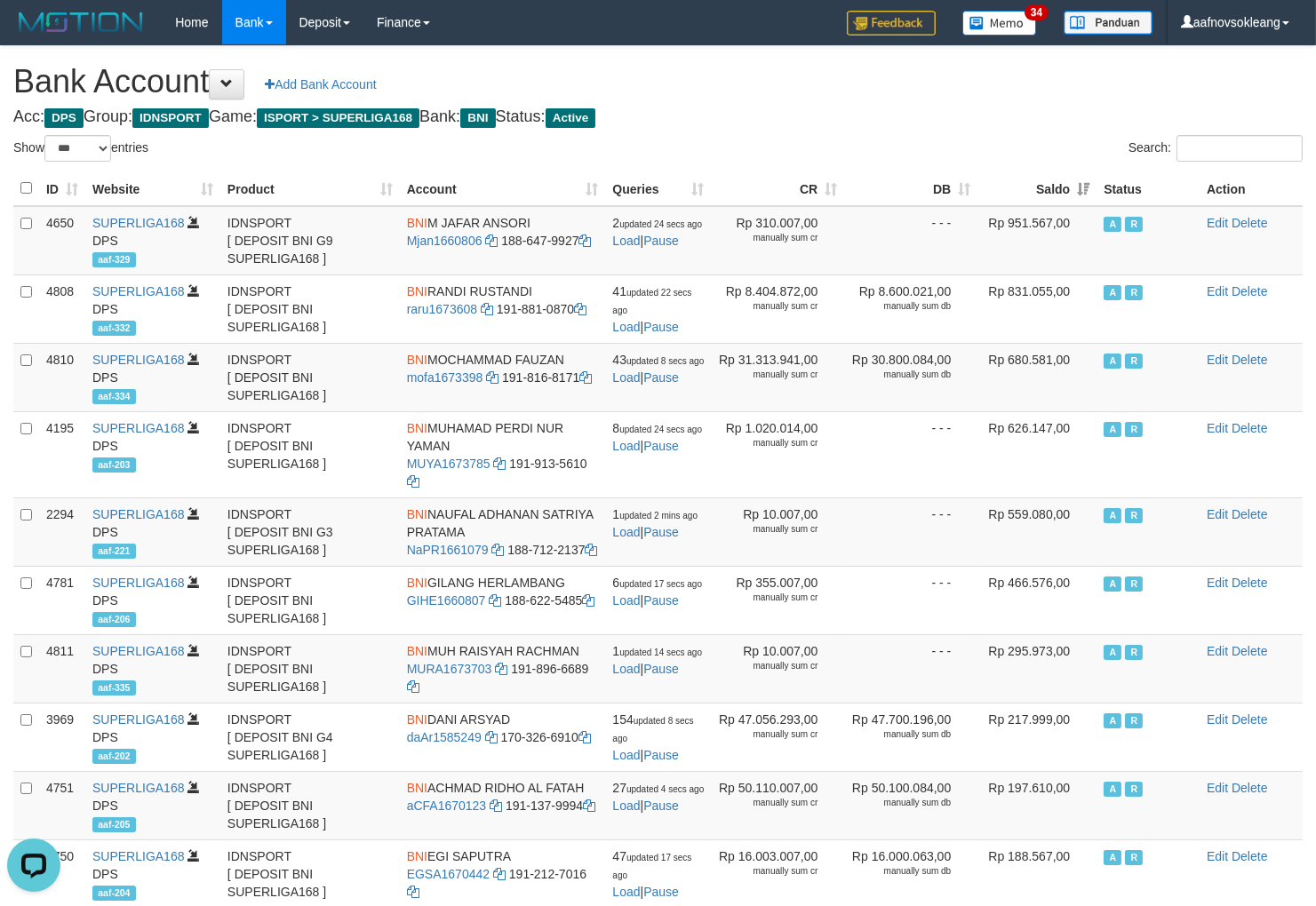 click on "Bank Account
Add Bank Account
Acc: 										 DPS
Group:   IDNSPORT    		Game:   ISPORT > SUPERLIGA168    		Bank:   BNI    		Status:  Active
Filter Account Type
*******
***
**
***
DPS
SELECT ALL  SELECT TYPE  - ALL -
DPS
WD
TMP
Filter Product
*******
******
********
********
*******
********
IDNSPORT
SELECT ALL  SELECT GROUP  - ALL -
BETHUB
IDNPOKER
IDNSPORT
IDNTOTO
LOADONLY
Filter Website
*******" at bounding box center [658, 763] 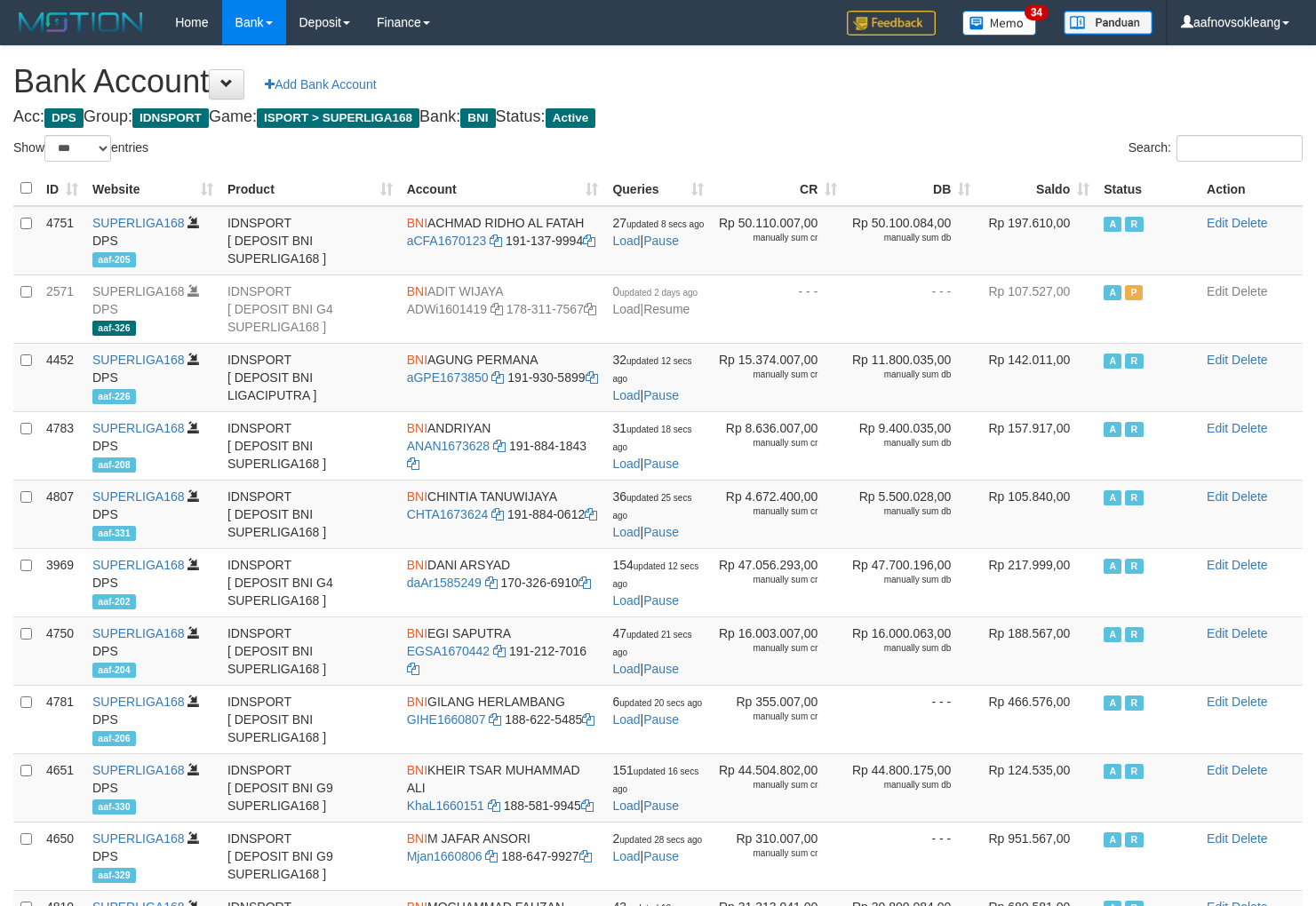 select on "***" 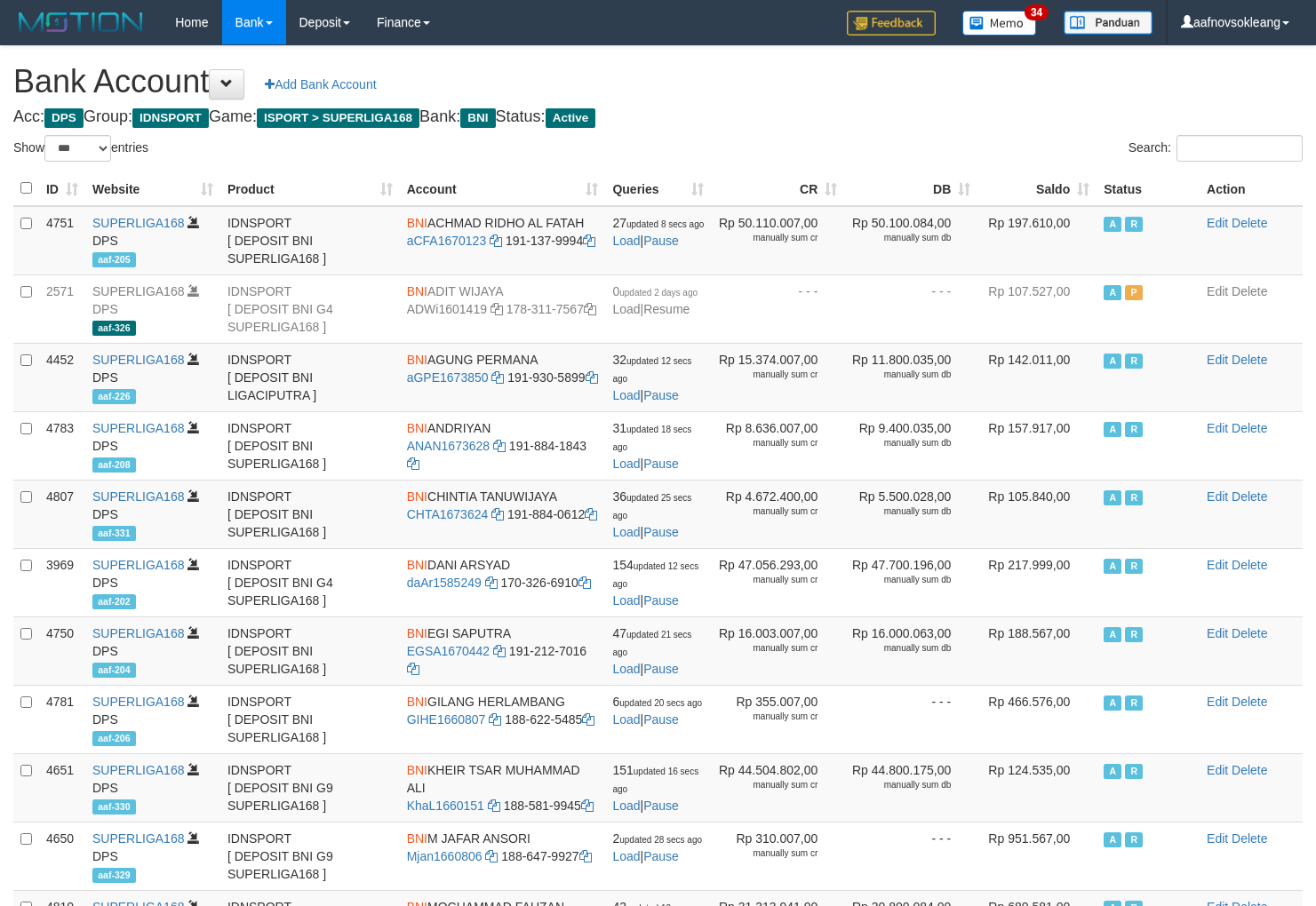 scroll, scrollTop: 0, scrollLeft: 0, axis: both 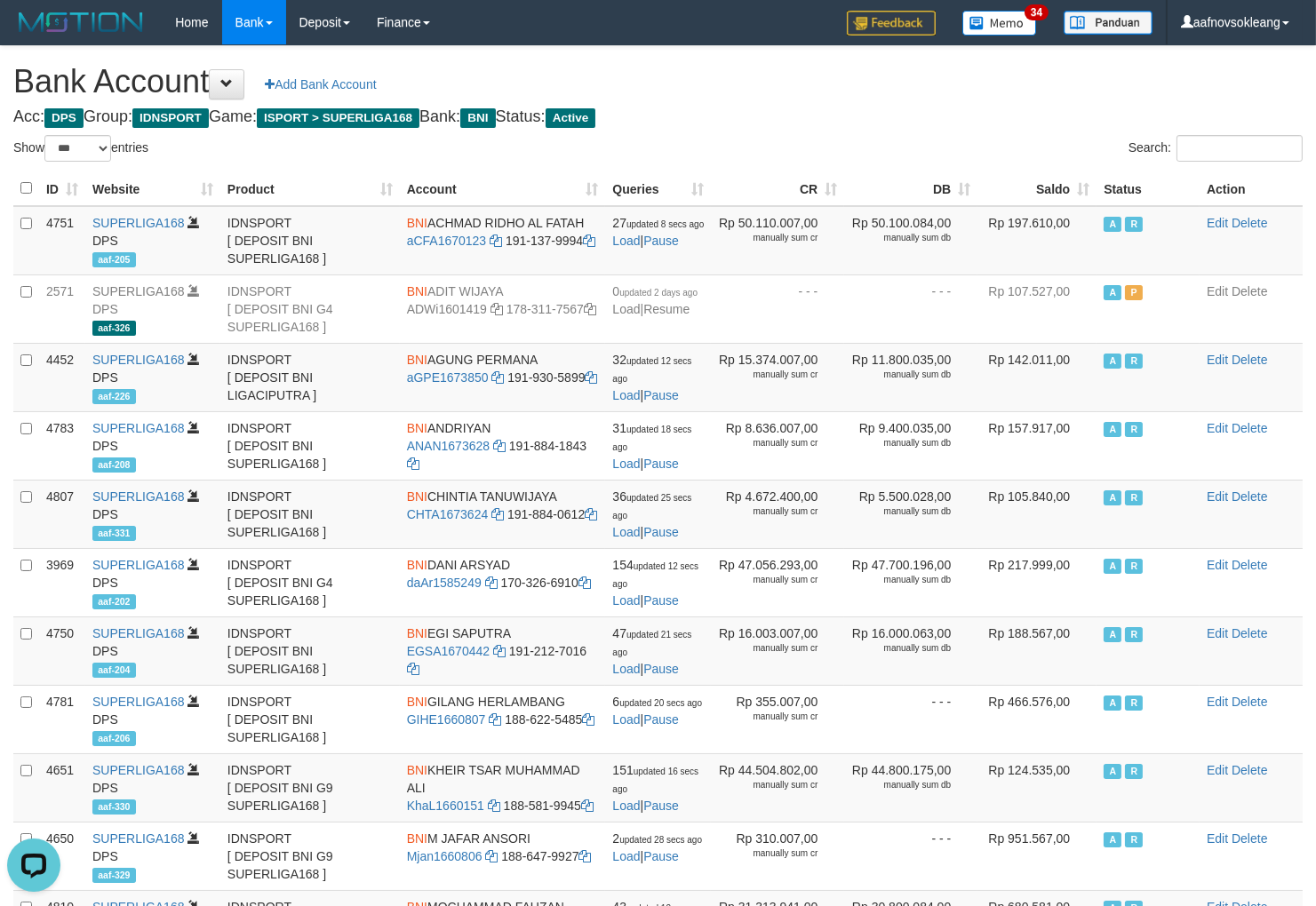 click on "Search:" at bounding box center (987, 150) 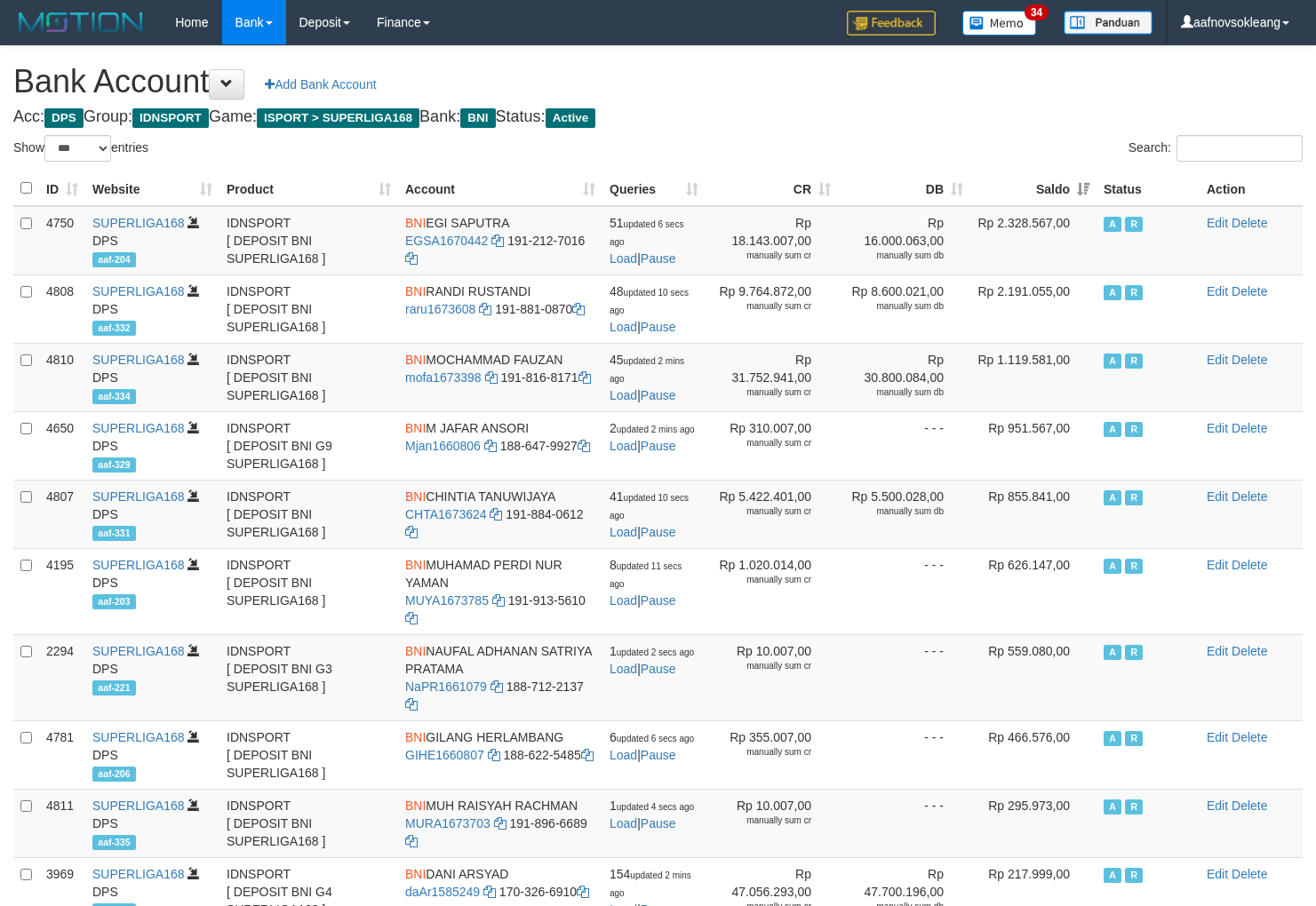 select on "***" 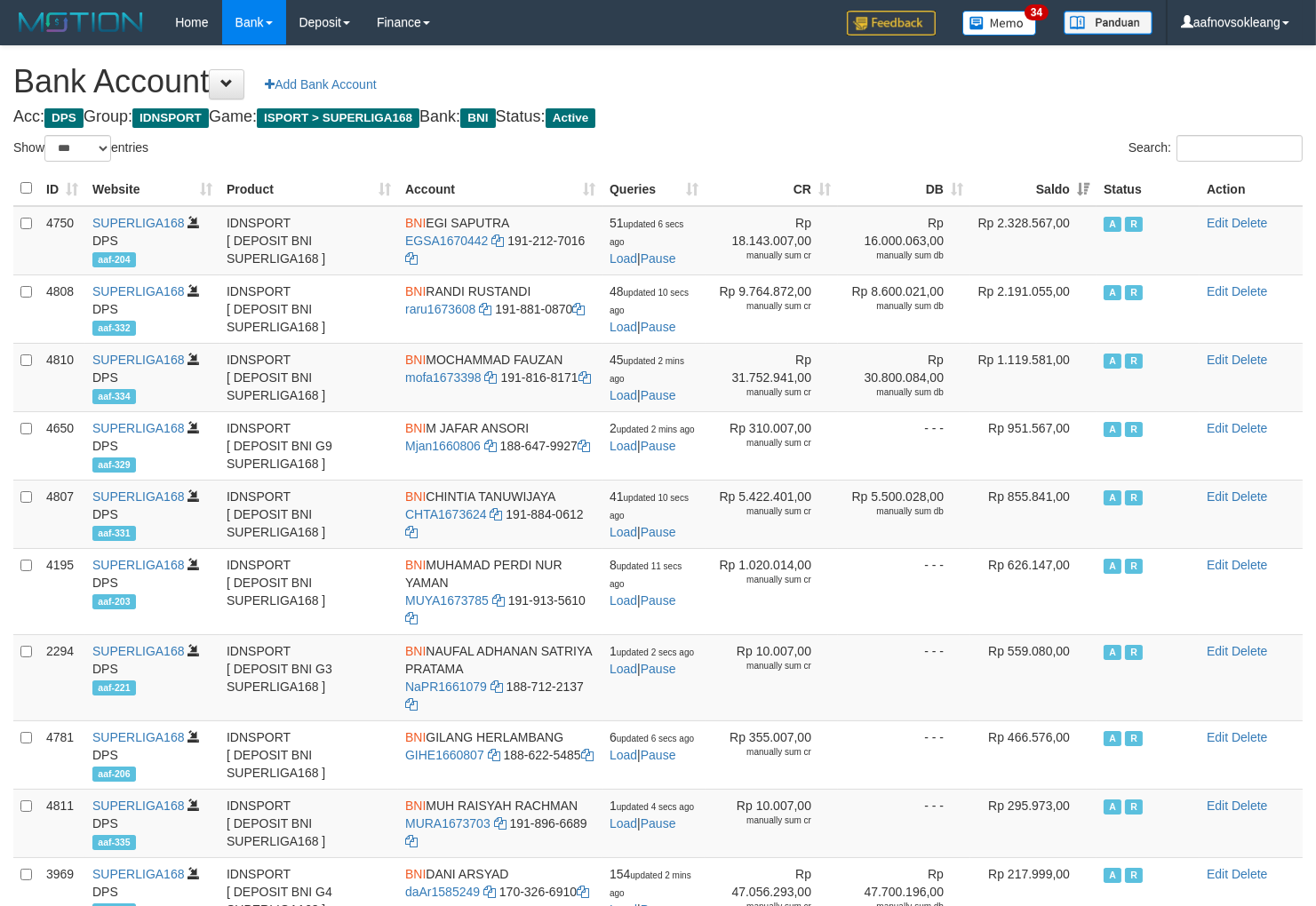 click on "Search:" at bounding box center (987, 150) 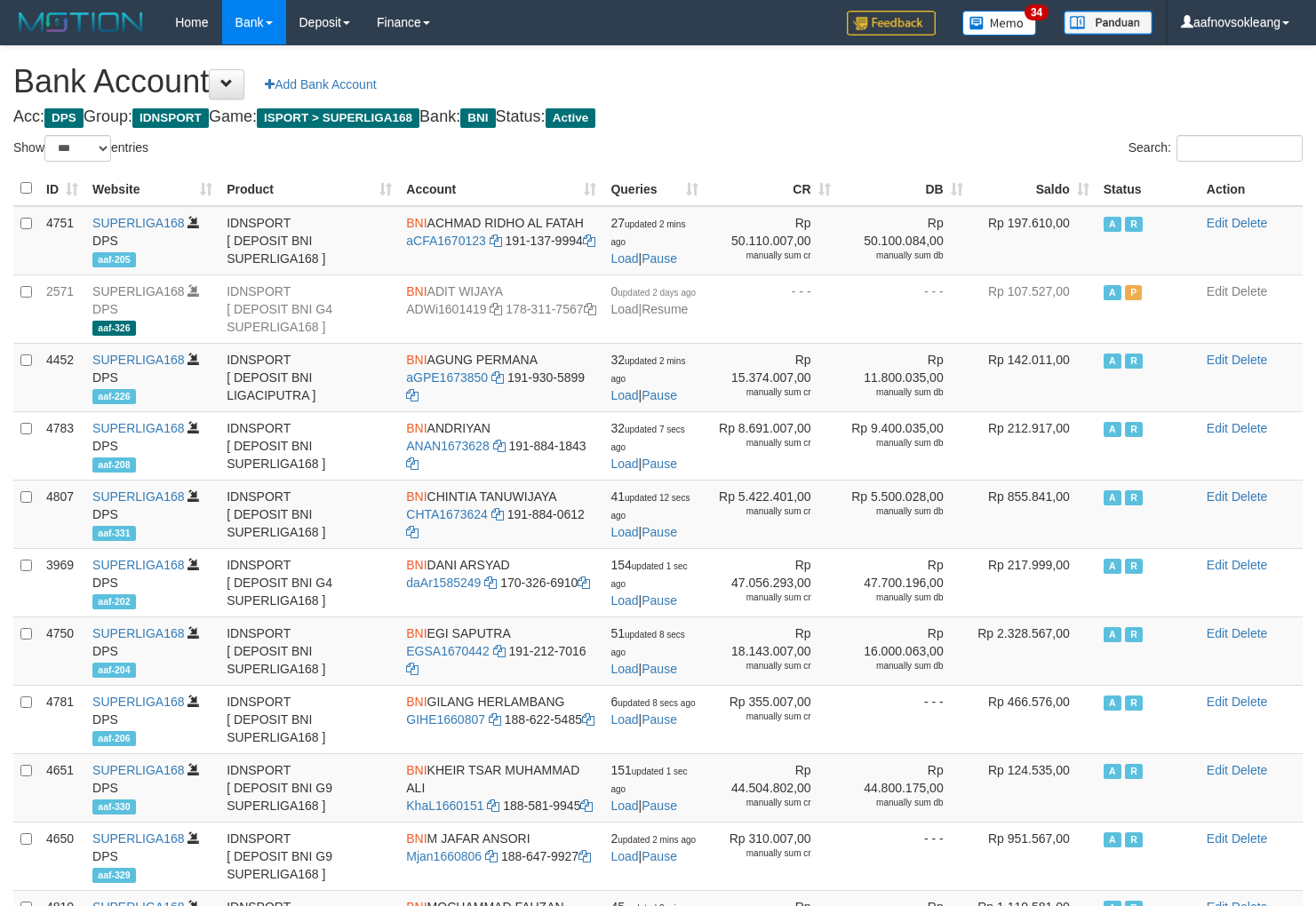 select on "***" 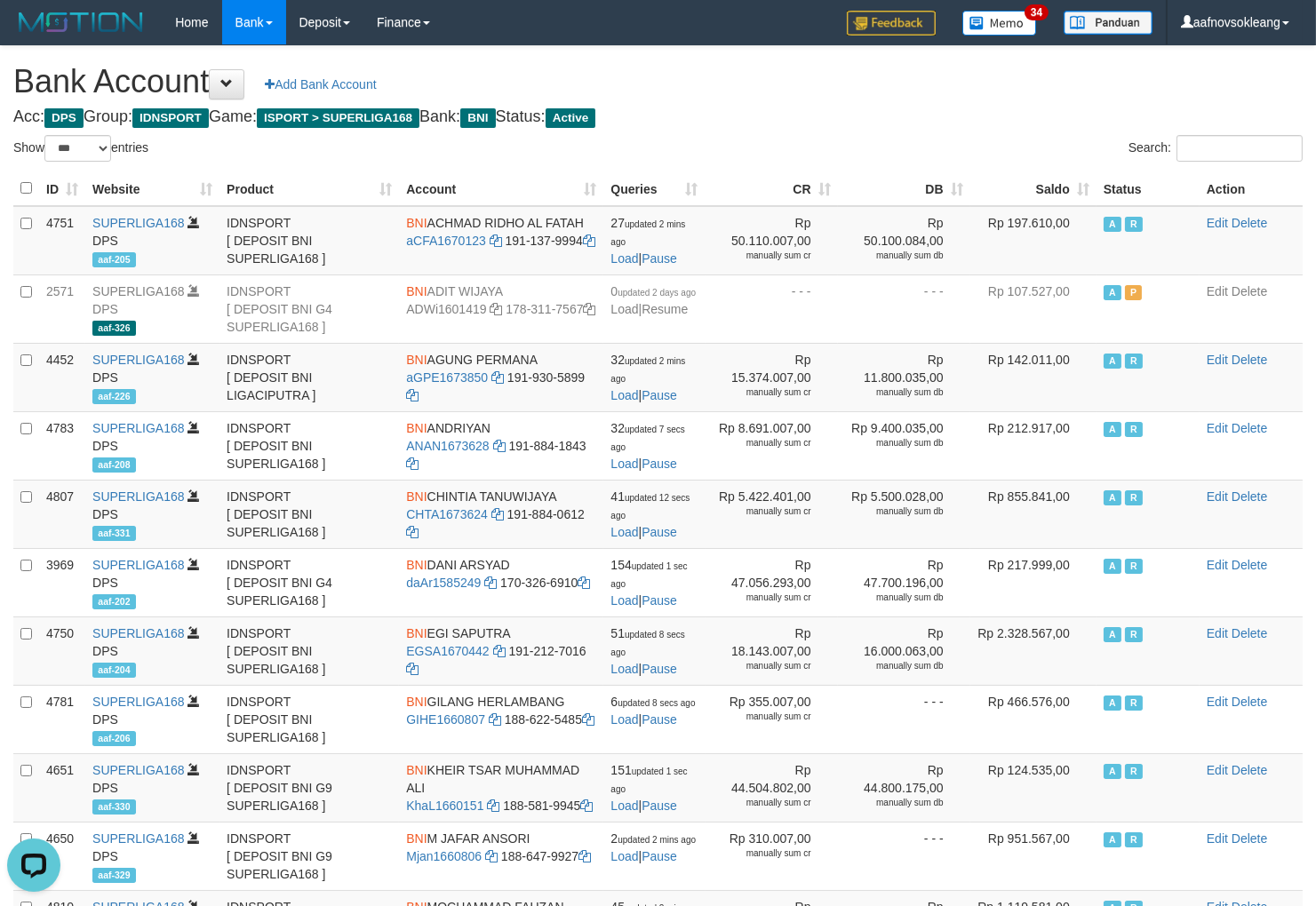 scroll, scrollTop: 0, scrollLeft: 0, axis: both 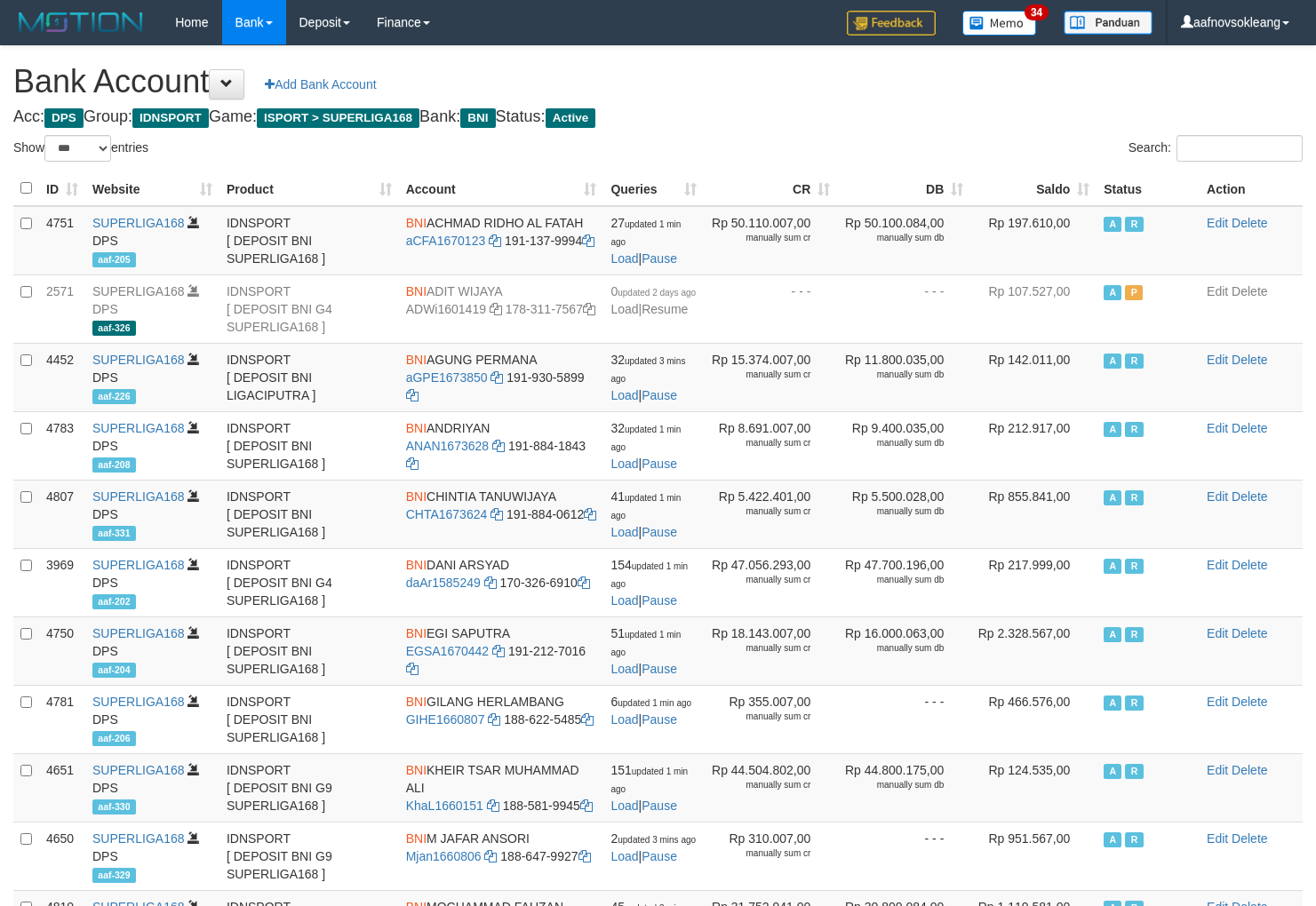 select on "***" 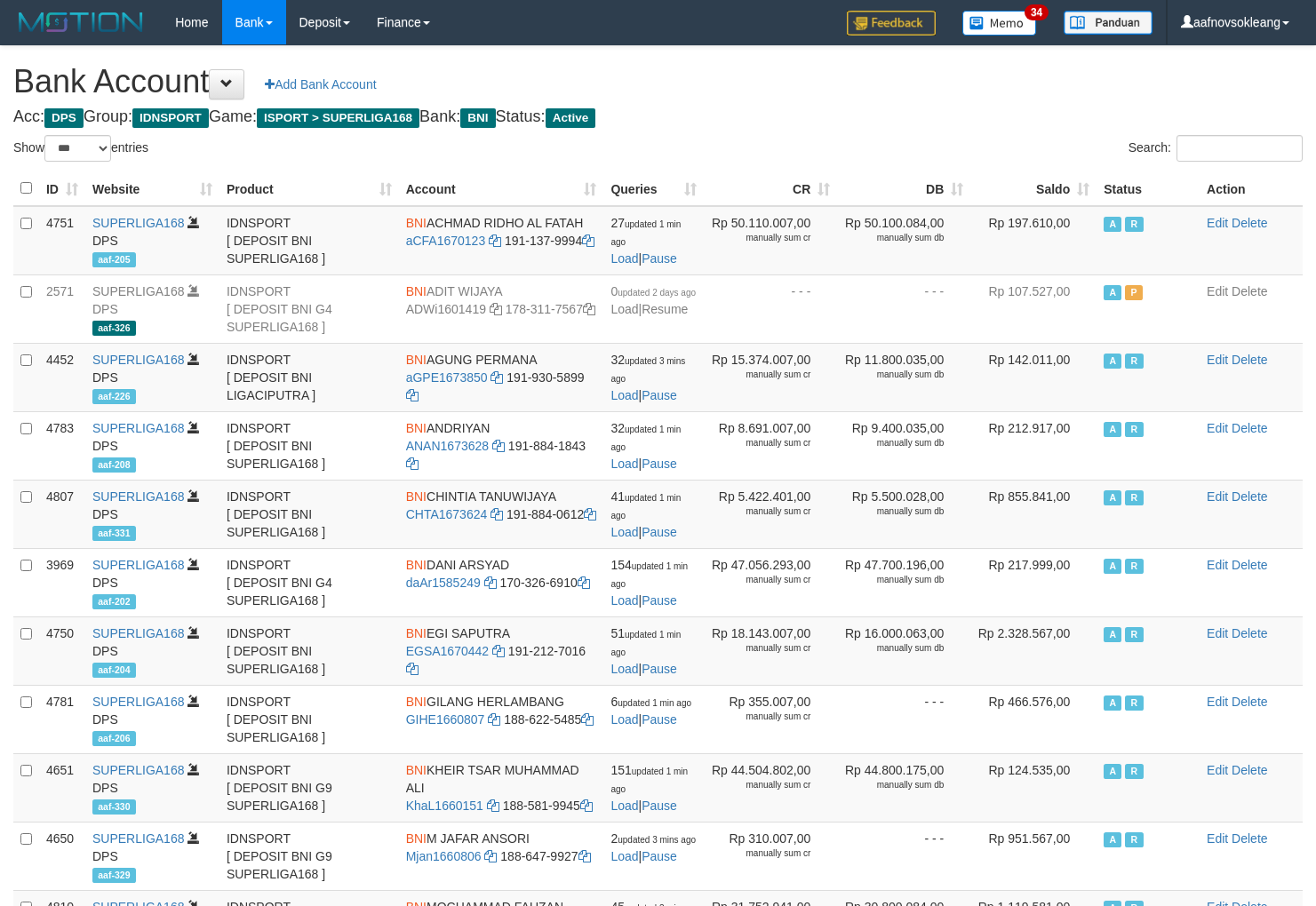 scroll, scrollTop: 0, scrollLeft: 0, axis: both 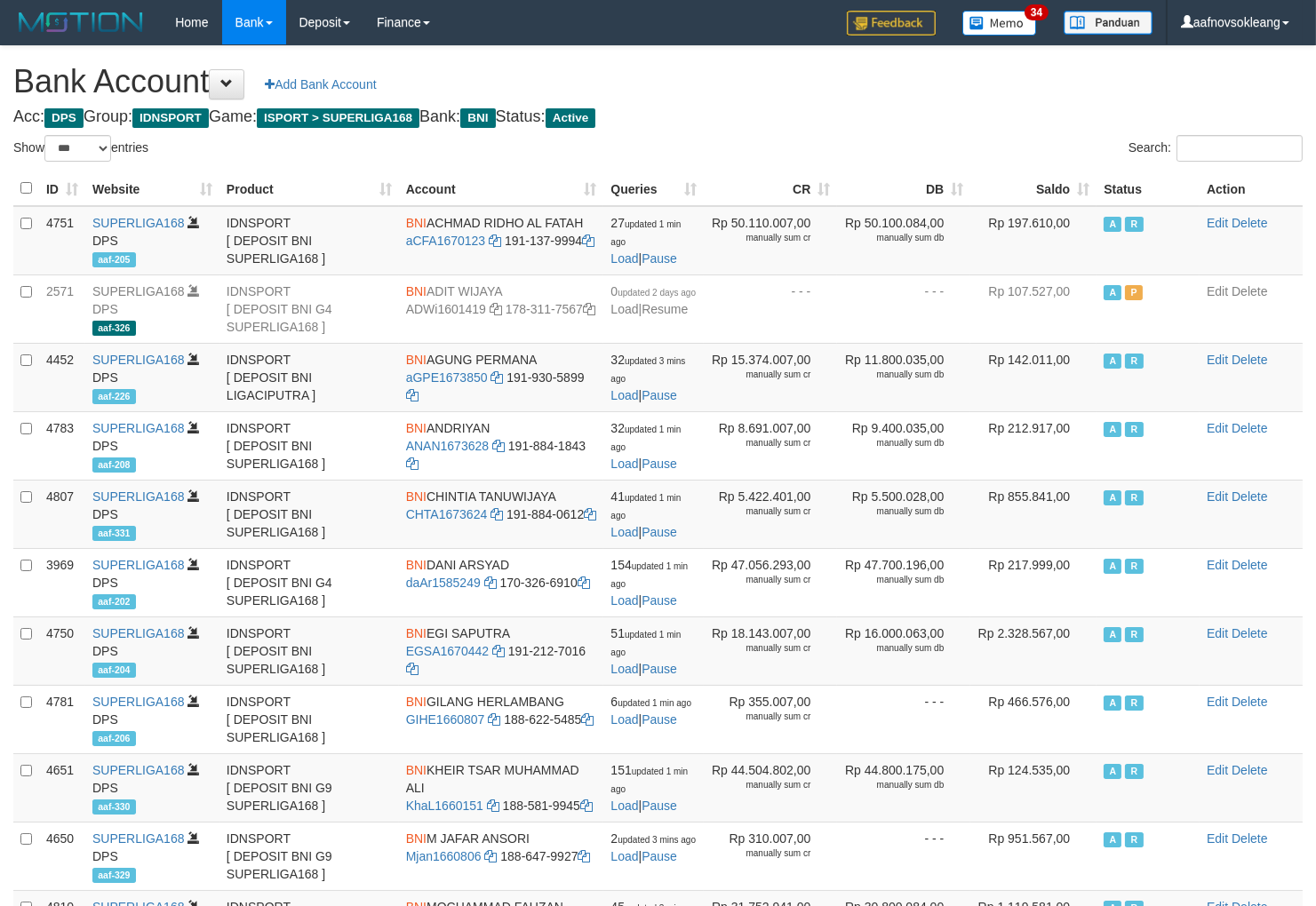 click on "Saldo" at bounding box center [1033, 188] 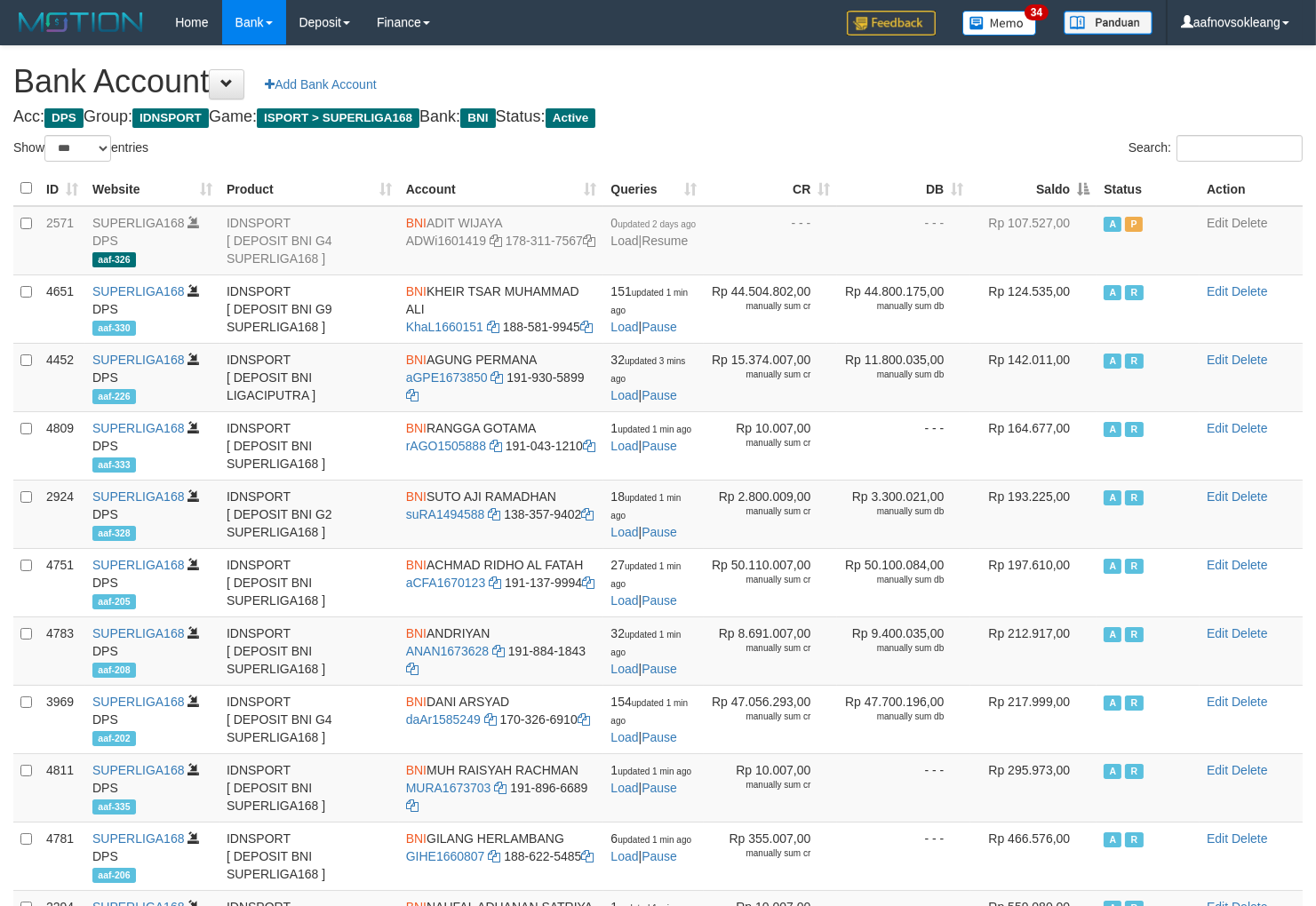 click on "Saldo" at bounding box center (1033, 188) 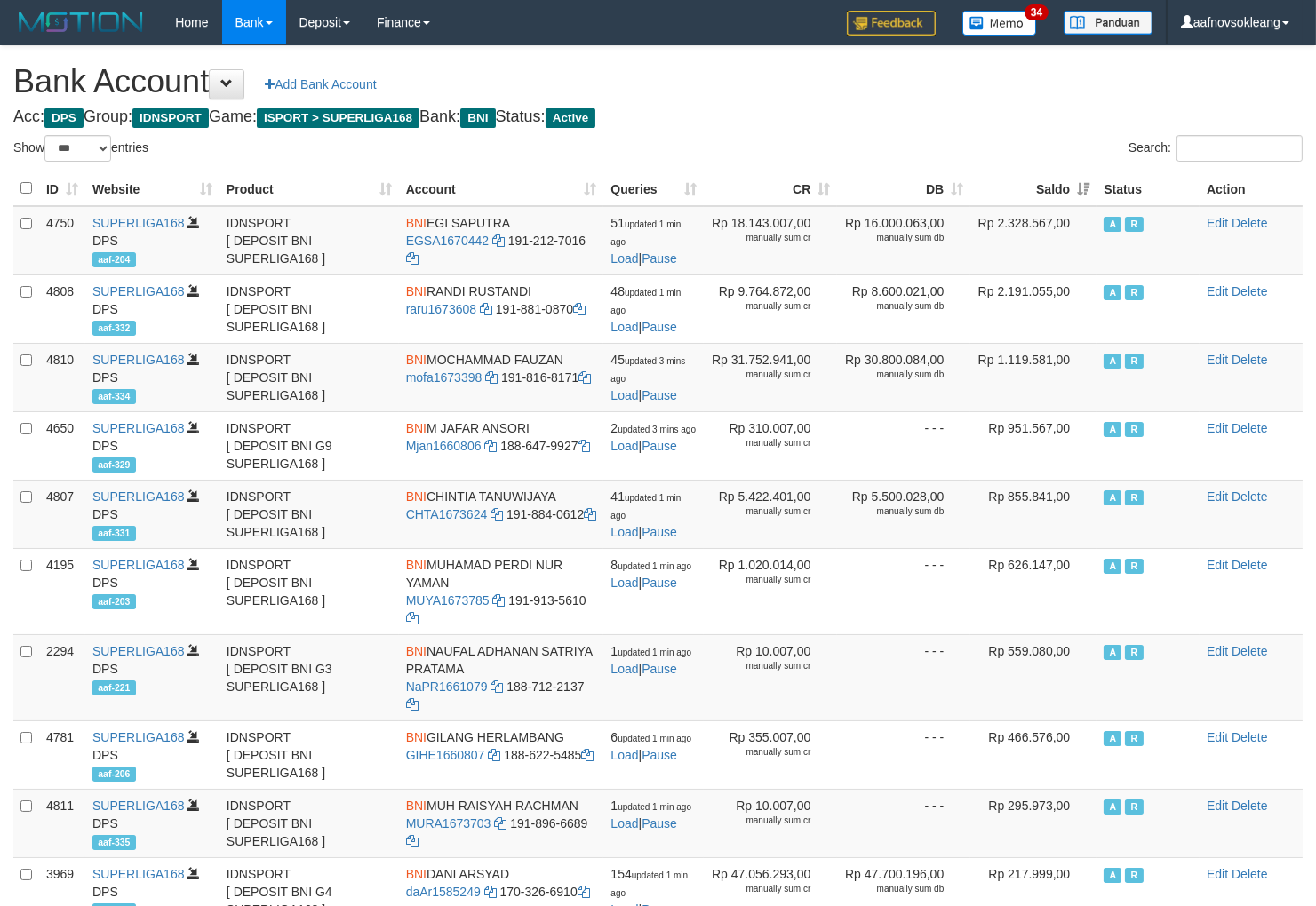 click on "Bank Account
Add Bank Account
Acc: 										 DPS
Group:   IDNSPORT    		Game:   ISPORT > SUPERLIGA168    		Bank:   BNI    		Status:  Active
Filter Account Type
*******
***
**
***
DPS
SELECT ALL  SELECT TYPE  - ALL -
DPS
WD
TMP
Filter Product
*******
******
********
********
*******
********
IDNSPORT
SELECT ALL  SELECT GROUP  - ALL -
BETHUB
IDNPOKER
IDNSPORT
IDNTOTO
LOADONLY
Filter Website
*******" at bounding box center [658, 772] 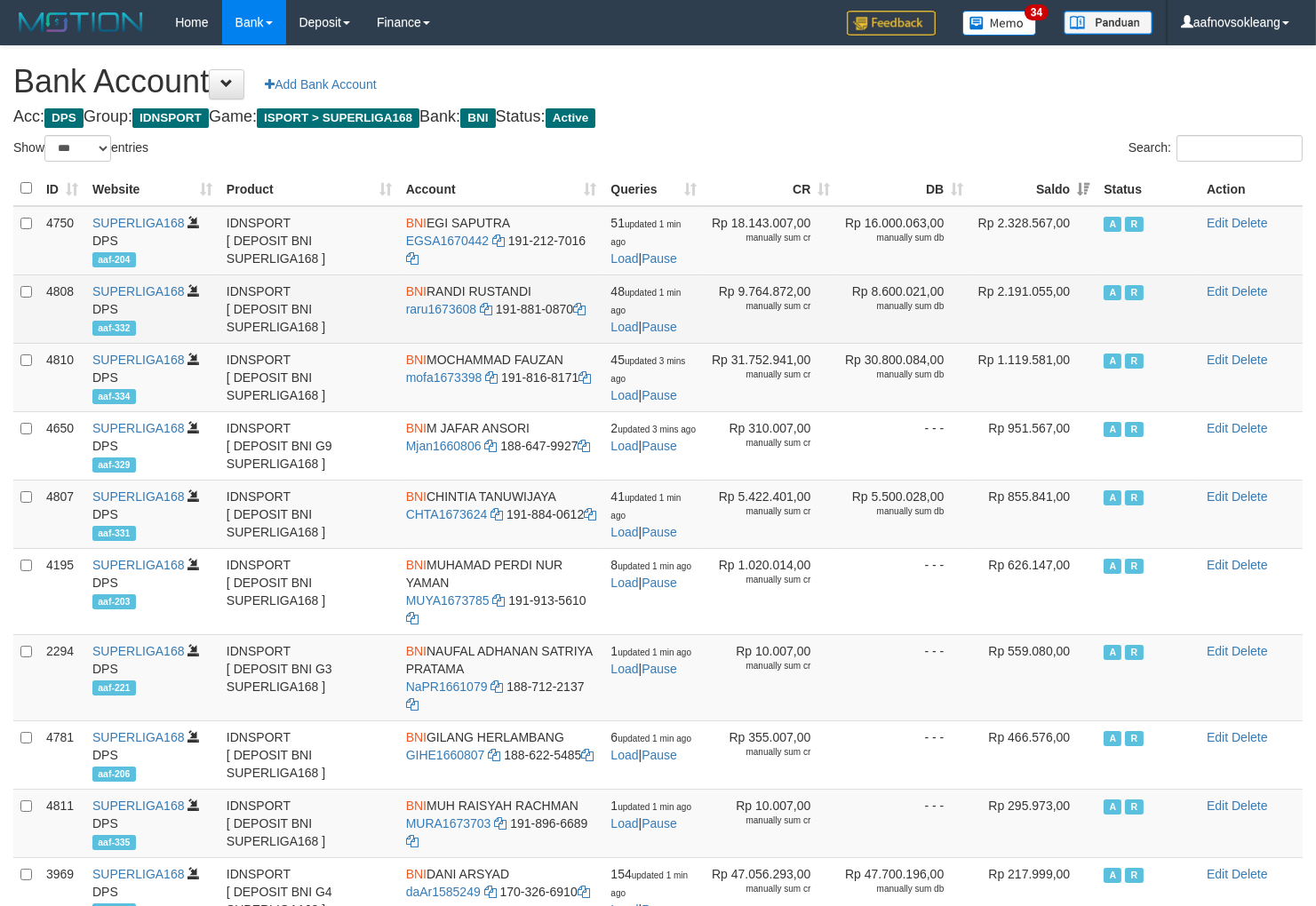 click on "Rp 2.191.055,00" at bounding box center (1033, 308) 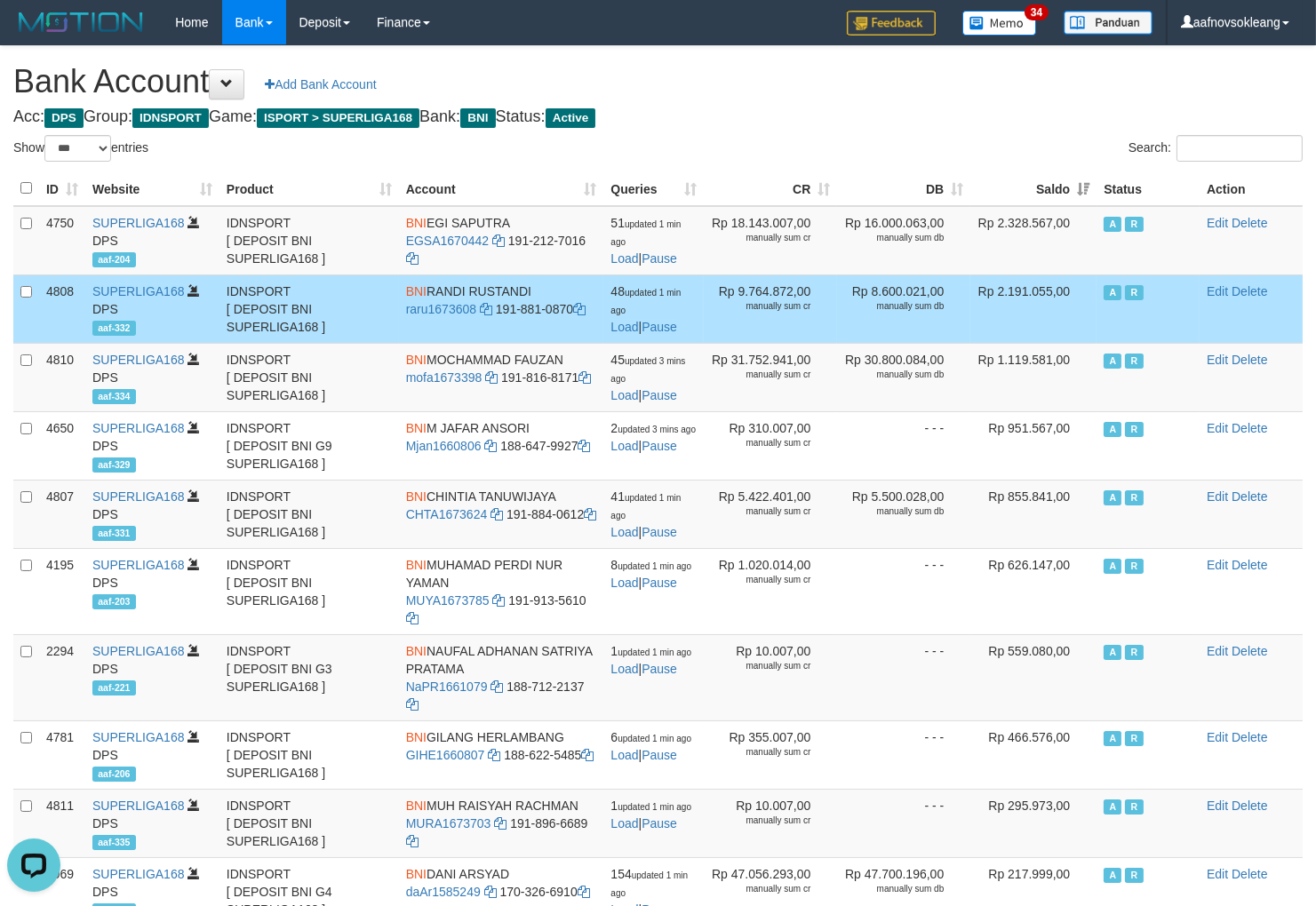 scroll, scrollTop: 0, scrollLeft: 0, axis: both 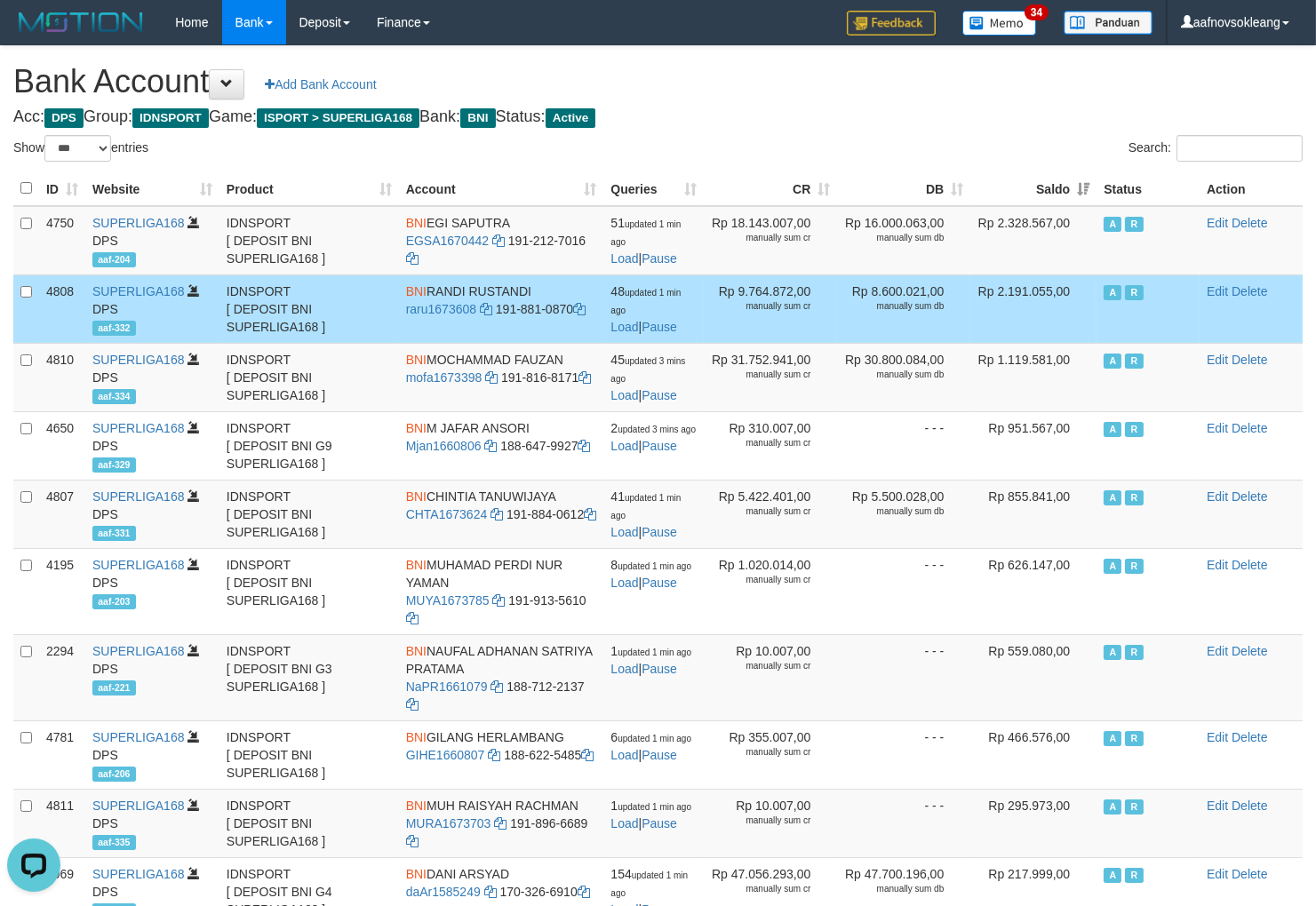 click on "Acc: 										 DPS
Group:   IDNSPORT    		Game:   ISPORT > SUPERLIGA168    		Bank:   BNI    		Status:  Active" at bounding box center (658, 117) 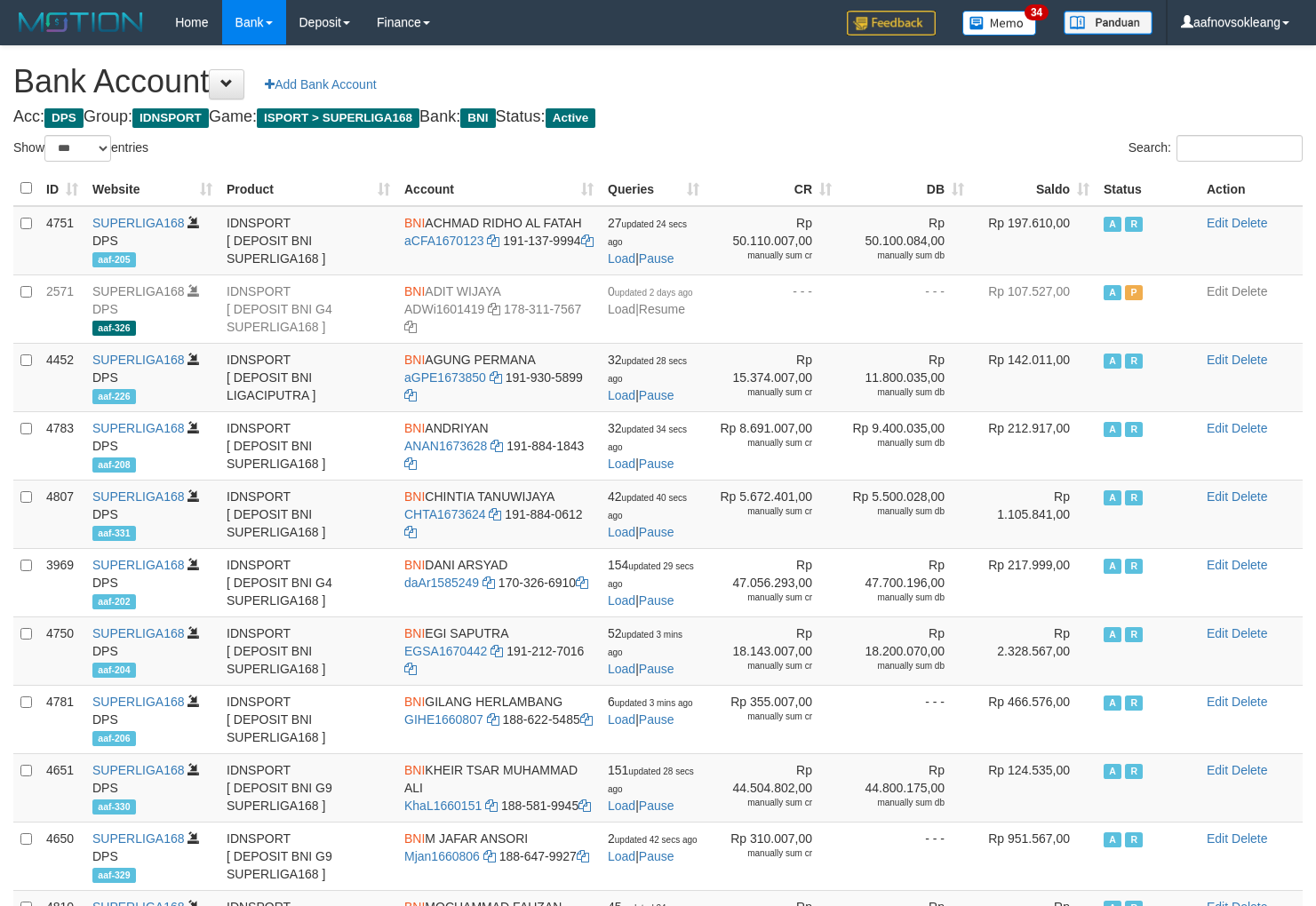 select on "***" 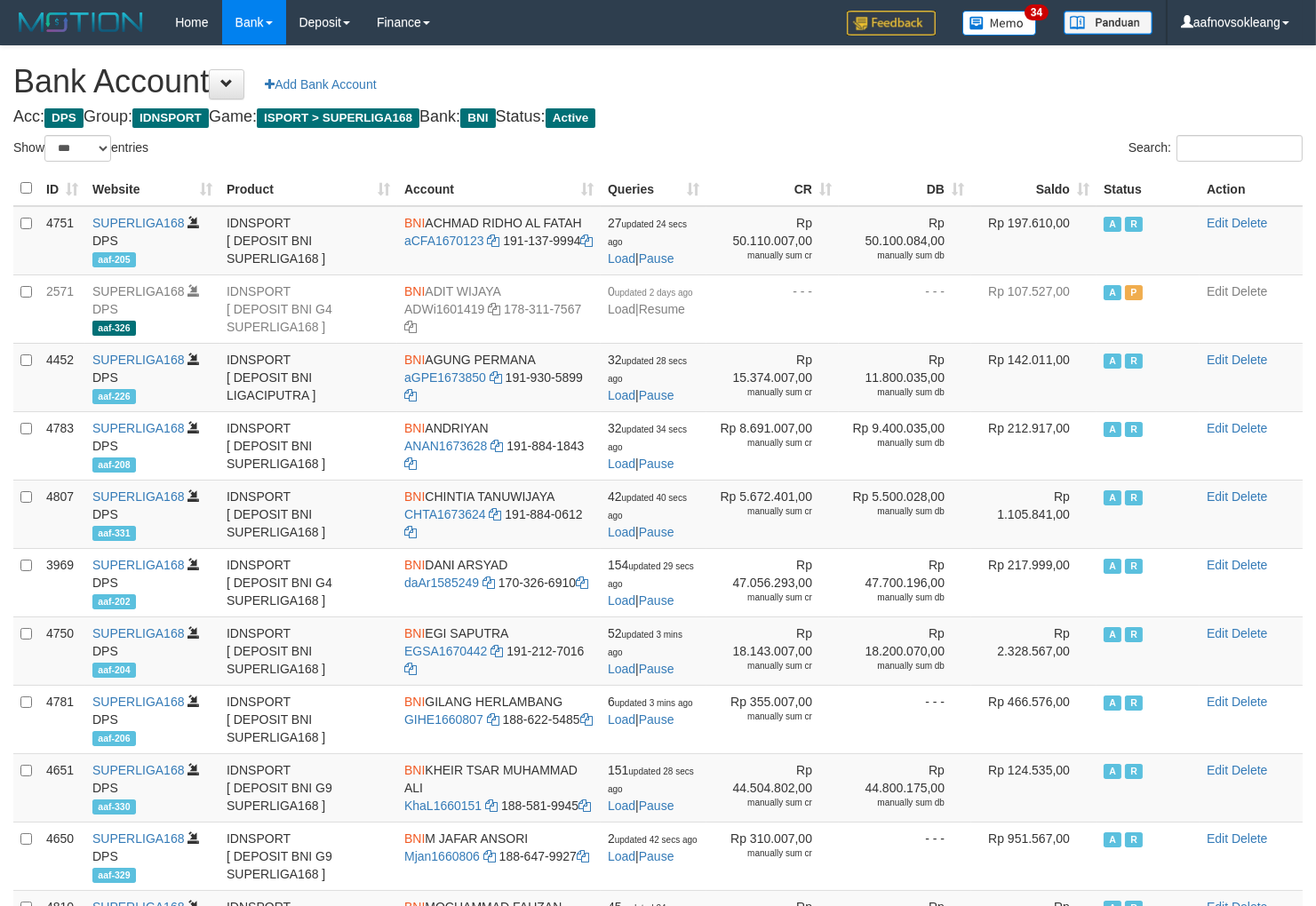 click on "Saldo" at bounding box center [1033, 188] 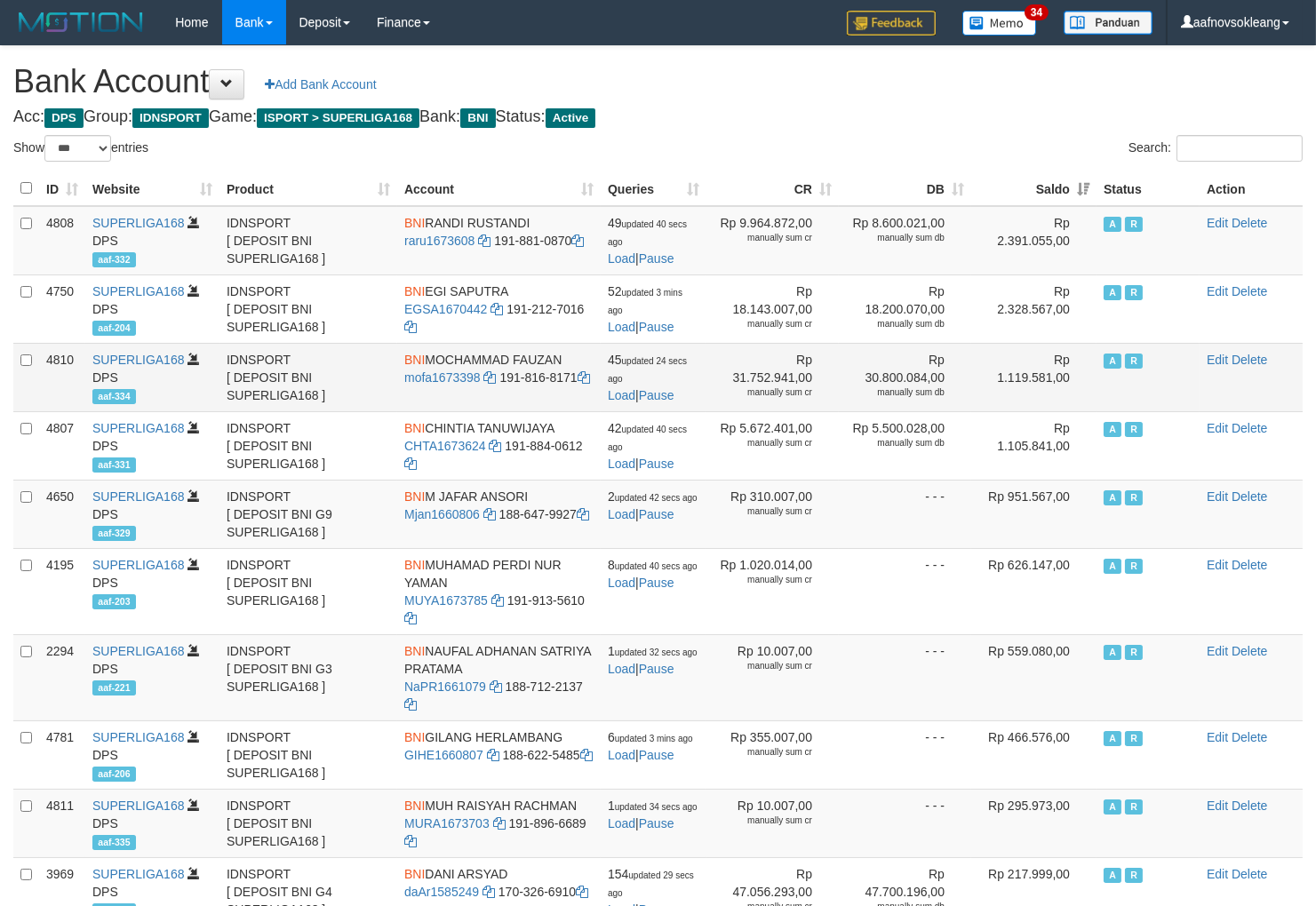 click on "Rp 1.119.581,00" at bounding box center [1033, 377] 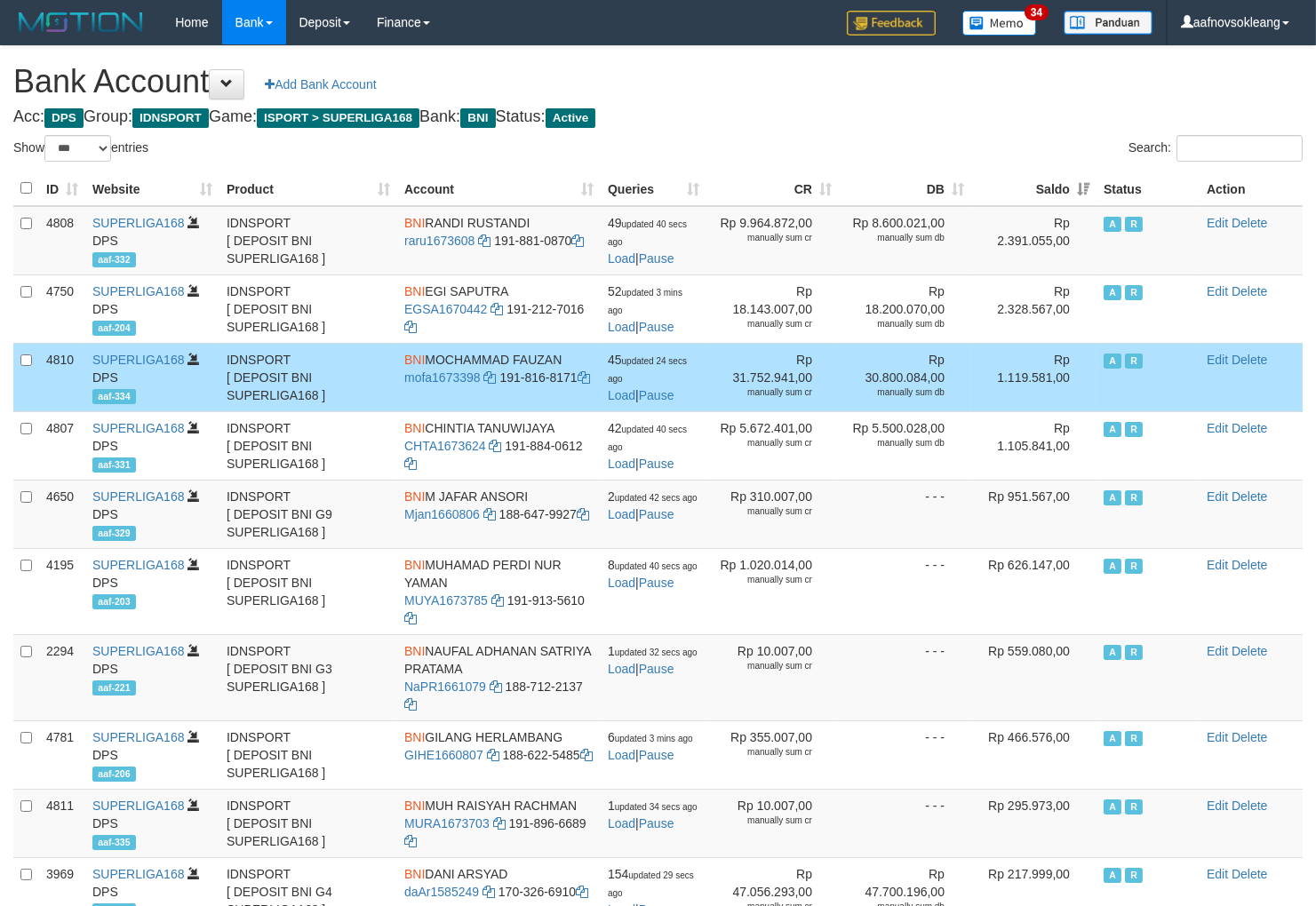 click on "Bank Account
Add Bank Account
Acc: 										 DPS
Group:   IDNSPORT    		Game:   ISPORT > SUPERLIGA168    		Bank:   BNI    		Status:  Active
Filter Account Type
*******
***
**
***
DPS
SELECT ALL  SELECT TYPE  - ALL -
DPS
WD
TMP
Filter Product
*******
******
********
********
*******
********
IDNSPORT
SELECT ALL  SELECT GROUP  - ALL -
BETHUB
IDNPOKER
IDNSPORT
IDNTOTO
LOADONLY
Filter Website
*******" at bounding box center [658, 772] 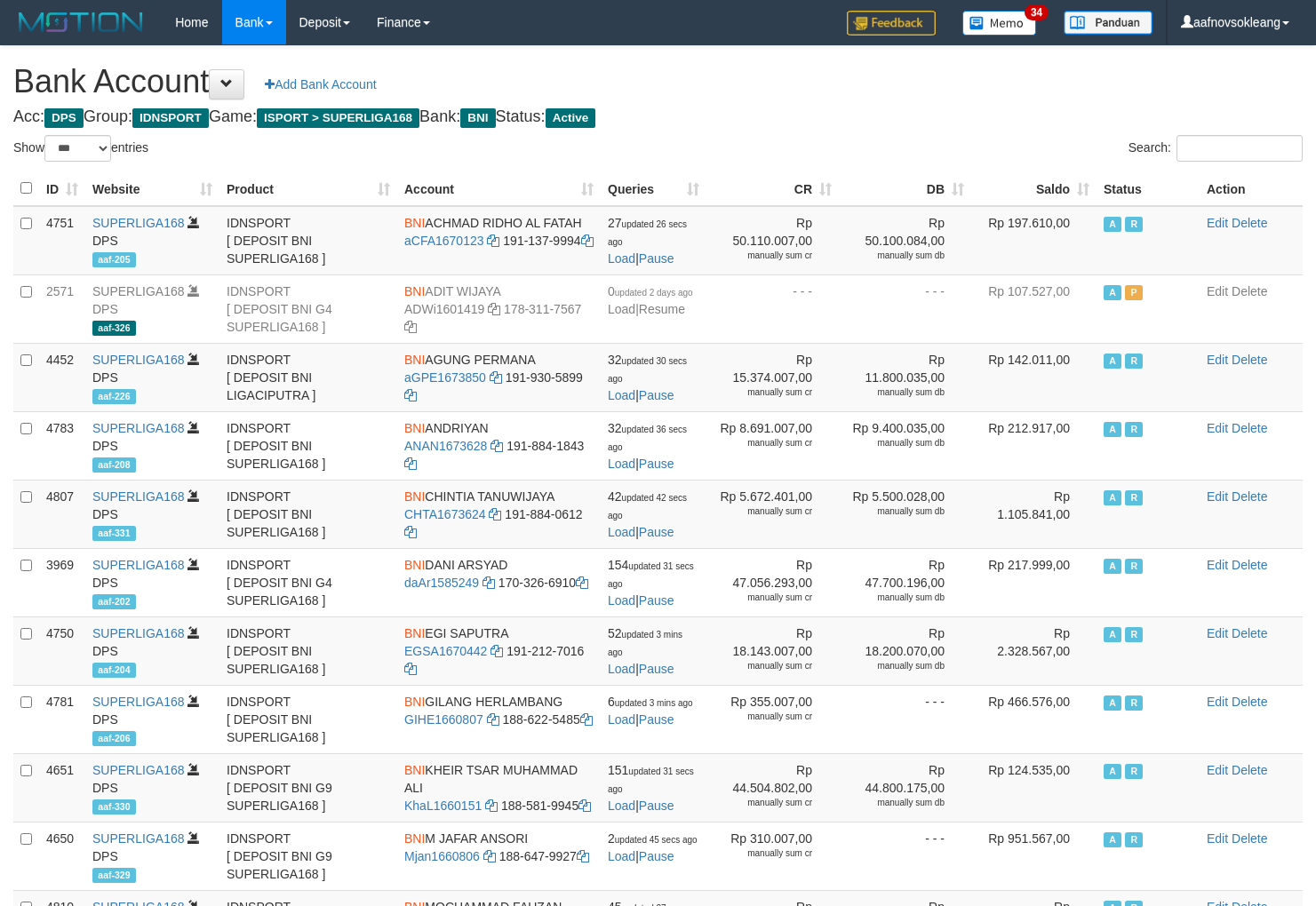 select on "***" 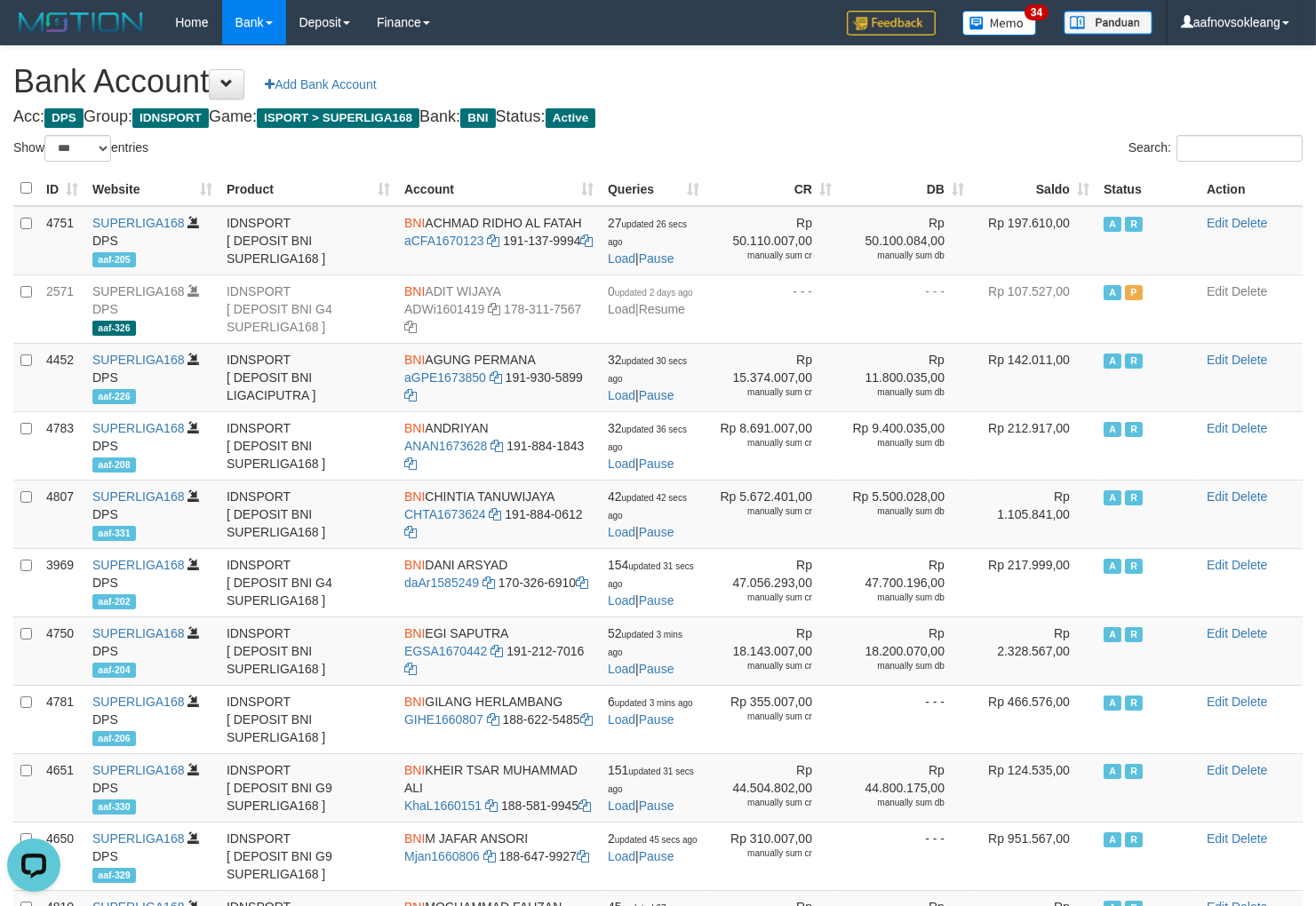 scroll, scrollTop: 0, scrollLeft: 0, axis: both 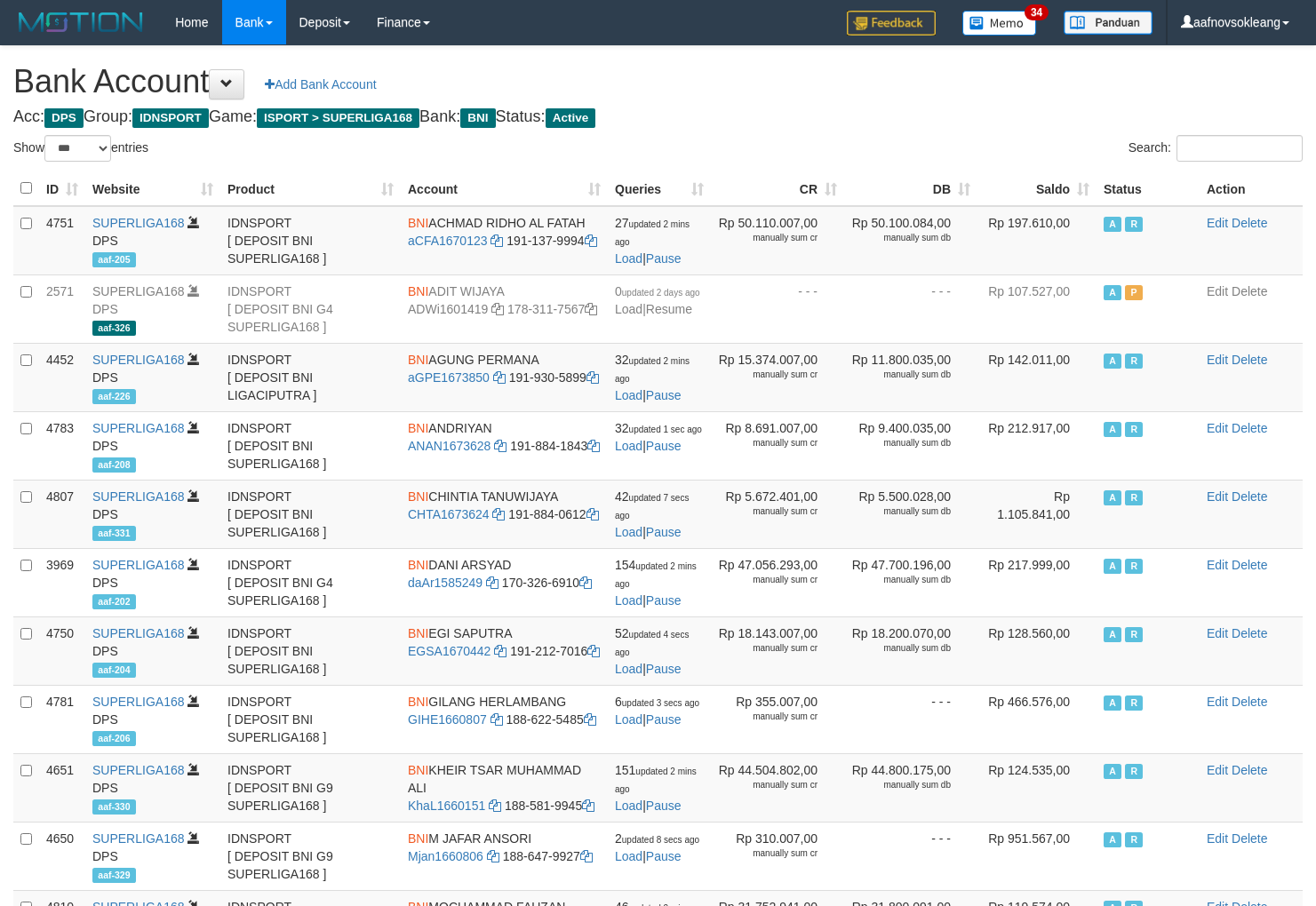 select on "***" 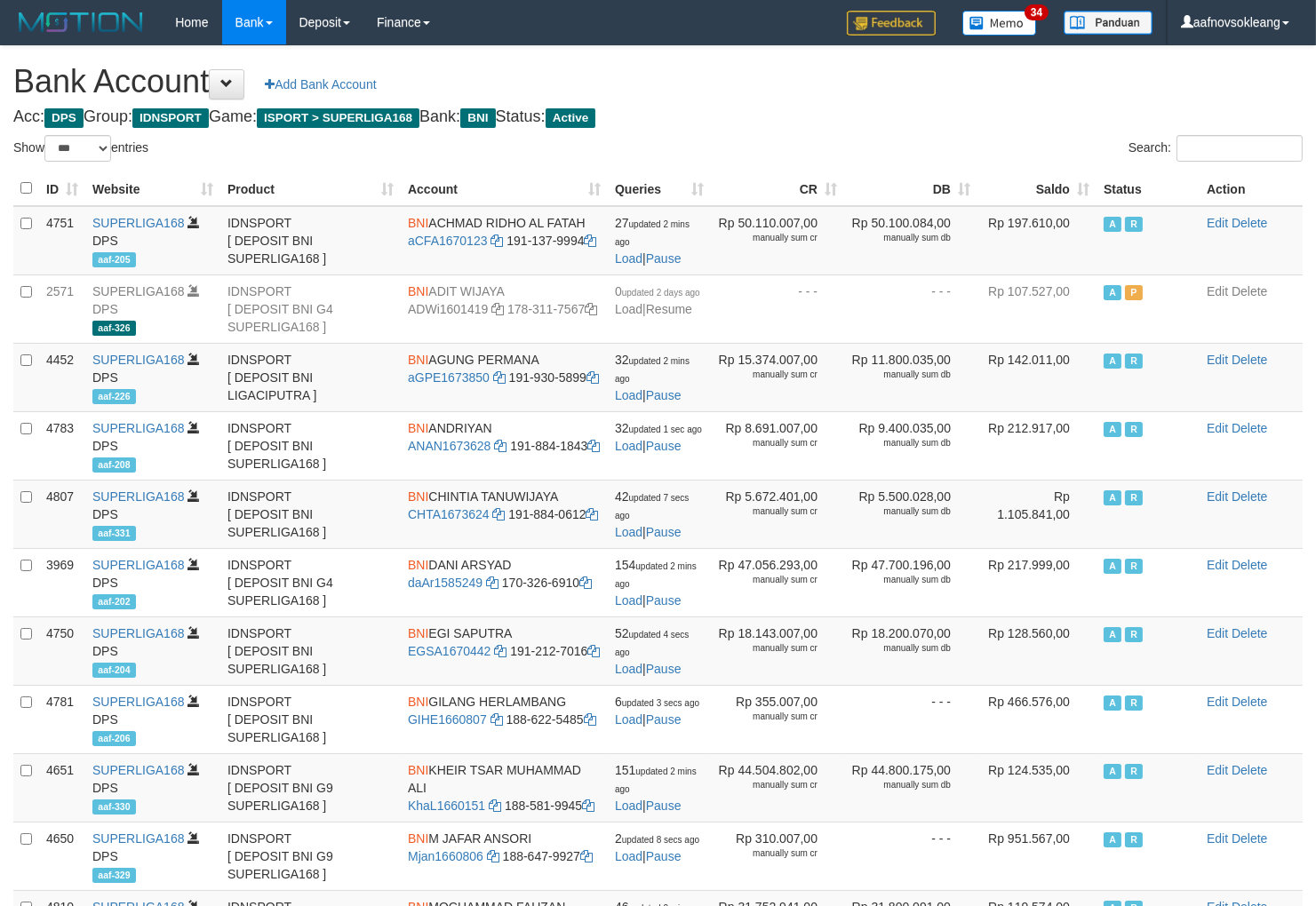 drag, startPoint x: 0, startPoint y: 0, endPoint x: 1080, endPoint y: 199, distance: 1098.1808 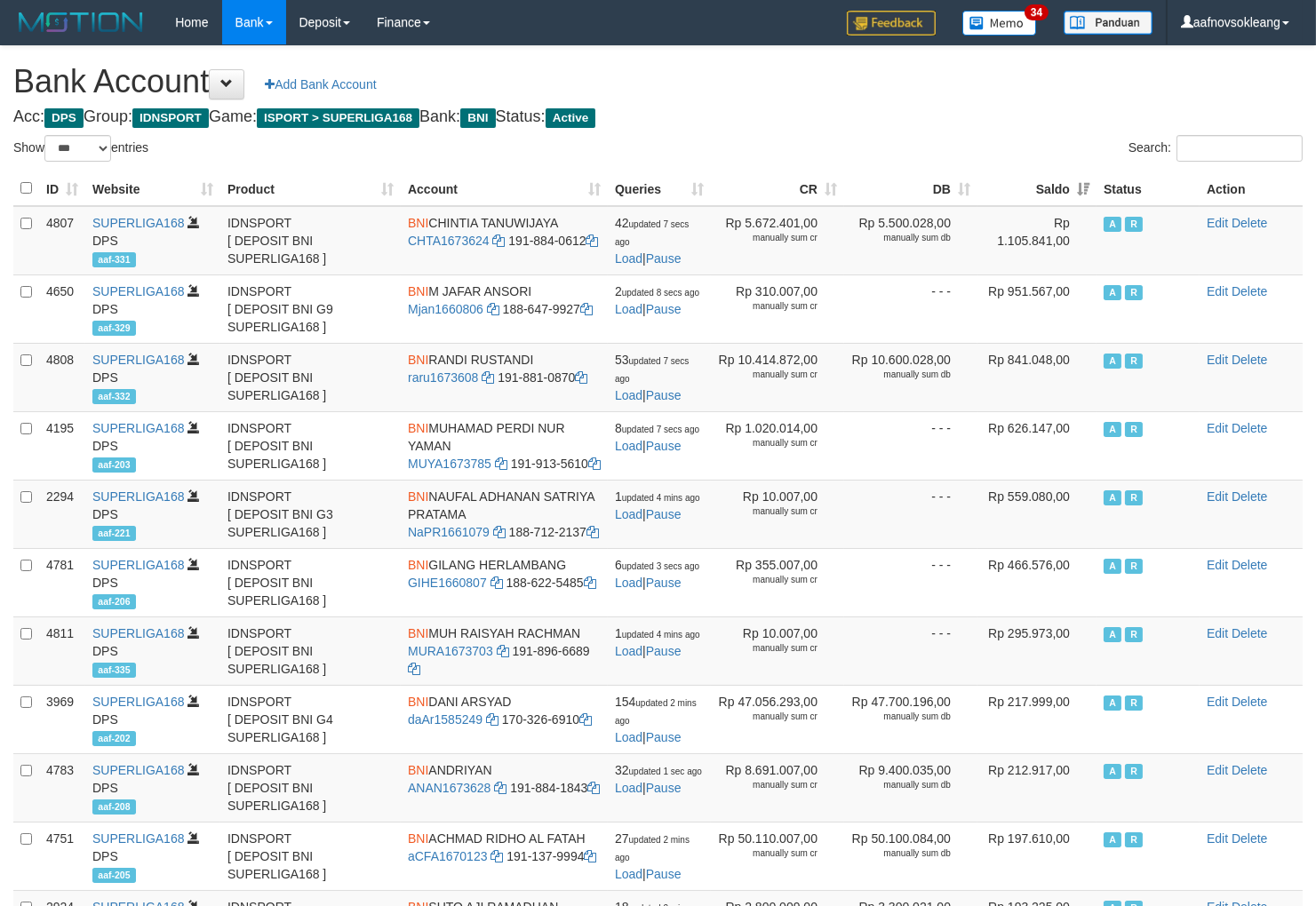 click on "Search:" at bounding box center [987, 150] 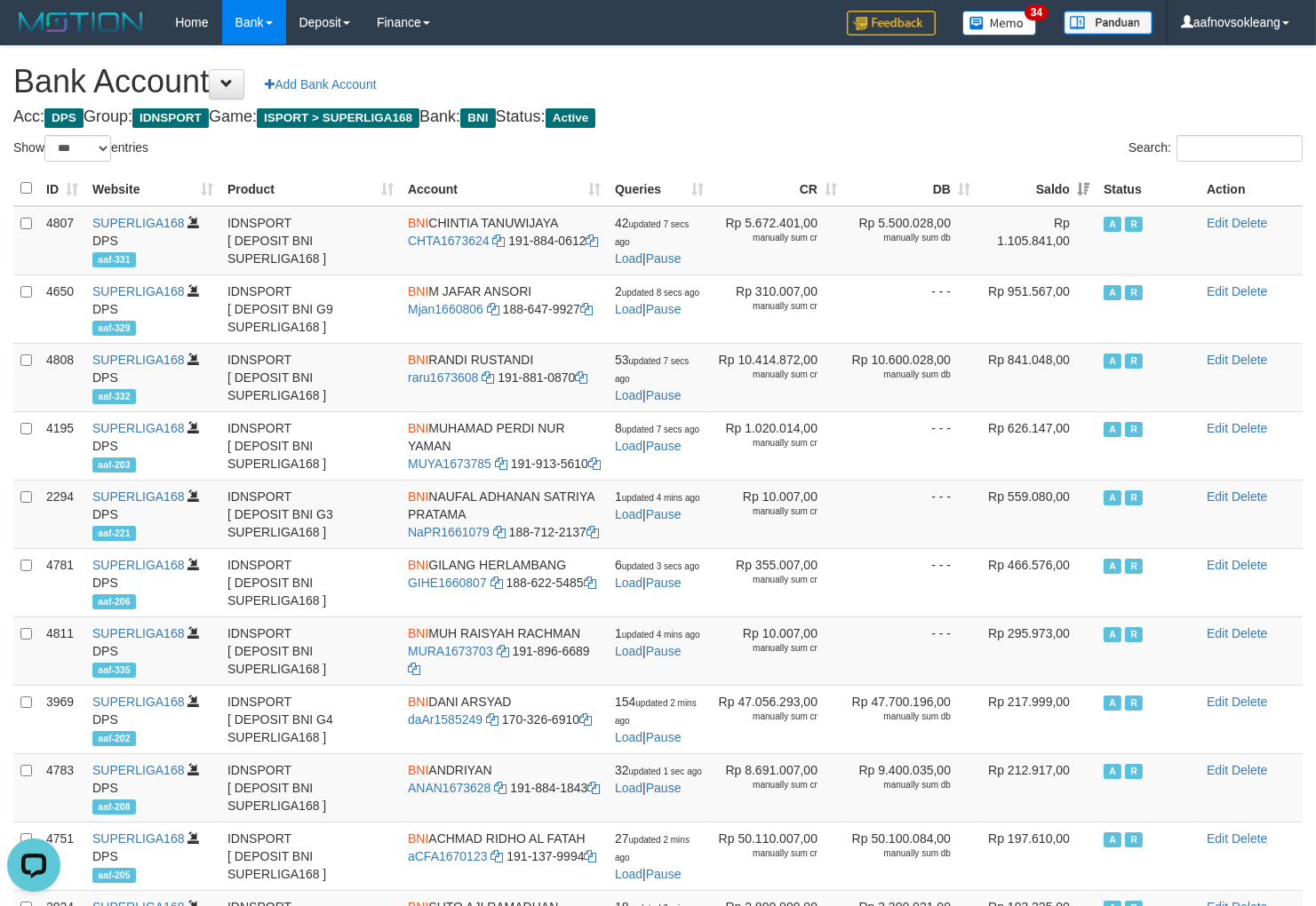 scroll, scrollTop: 0, scrollLeft: 0, axis: both 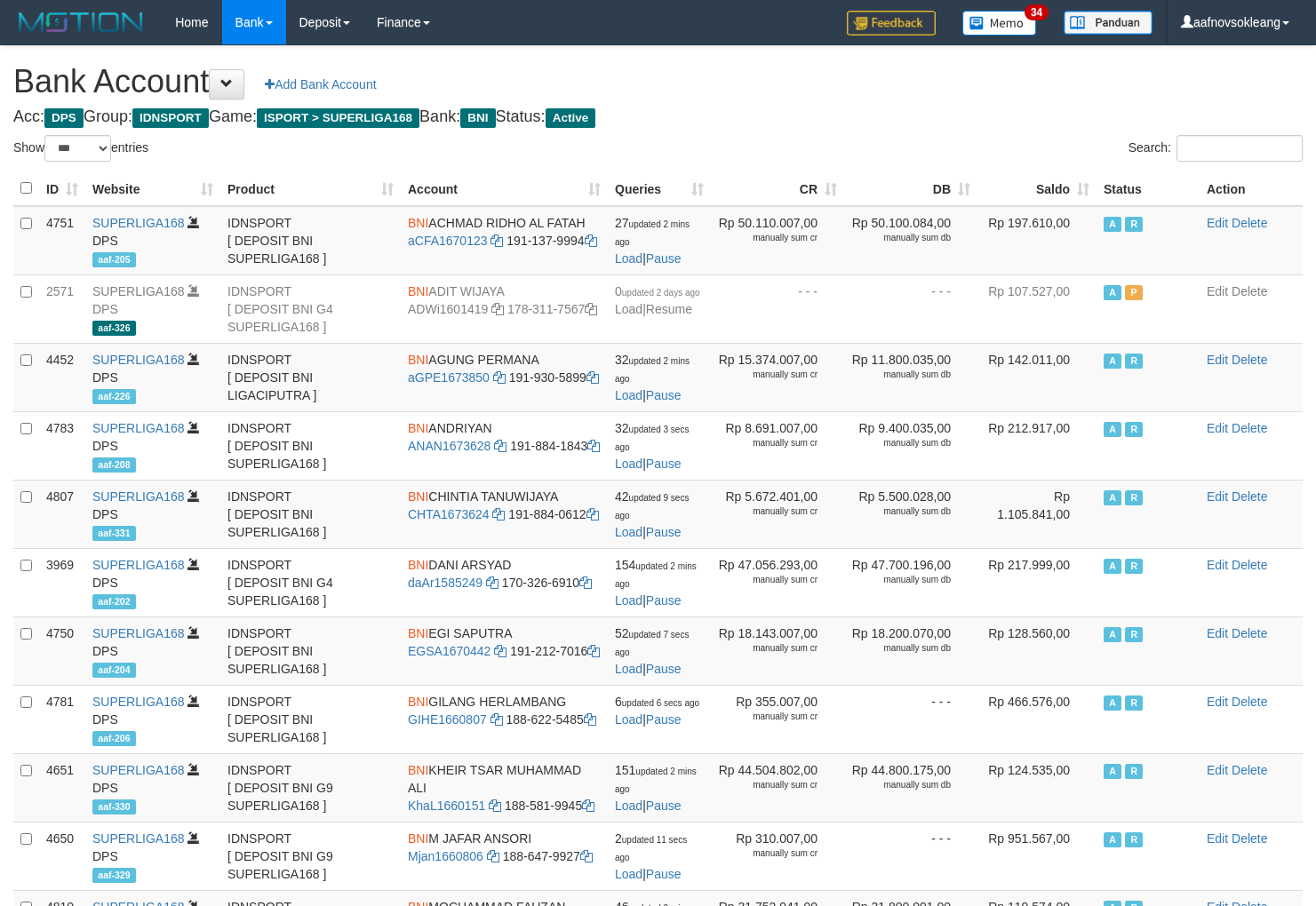 select on "***" 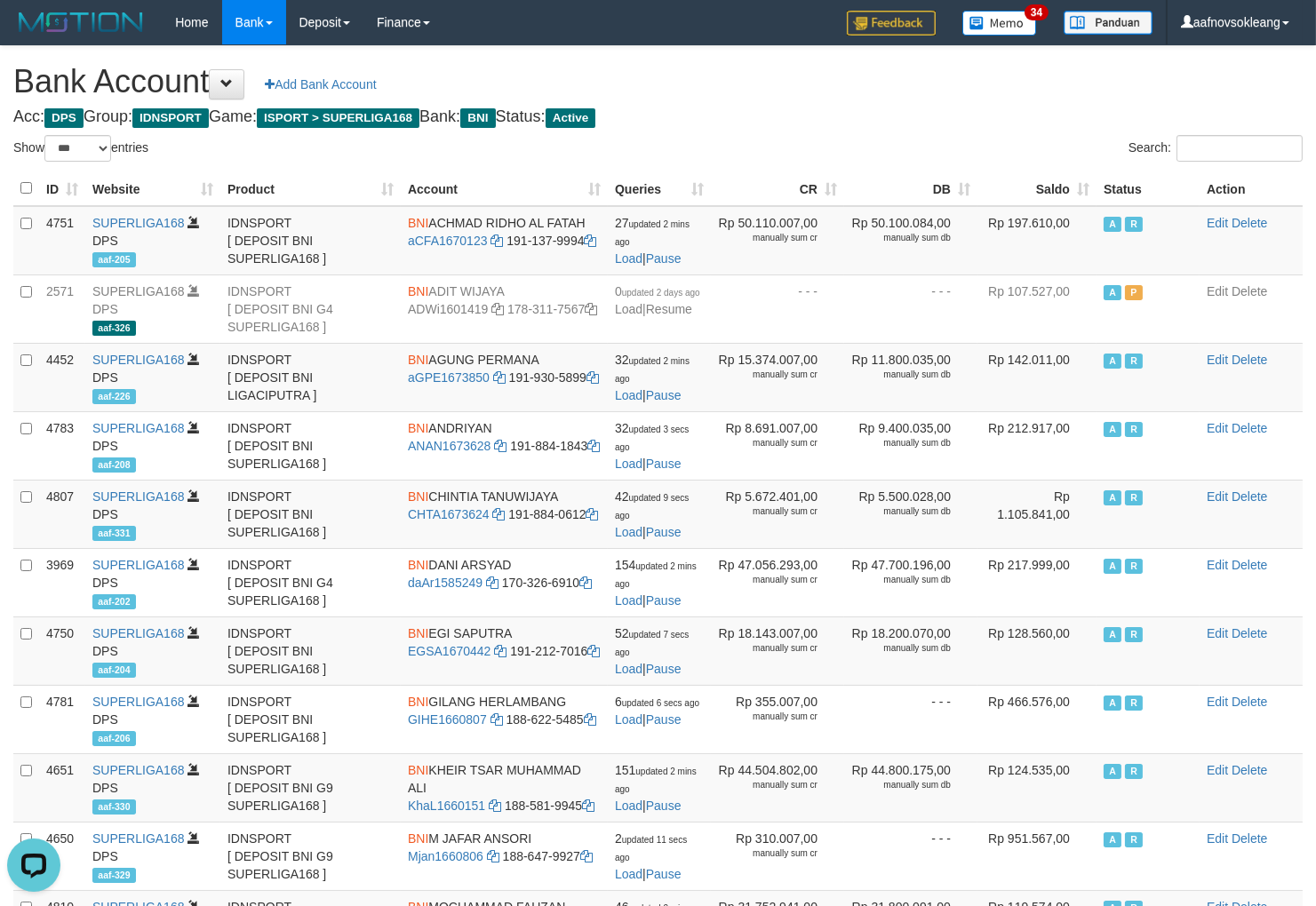 scroll, scrollTop: 0, scrollLeft: 0, axis: both 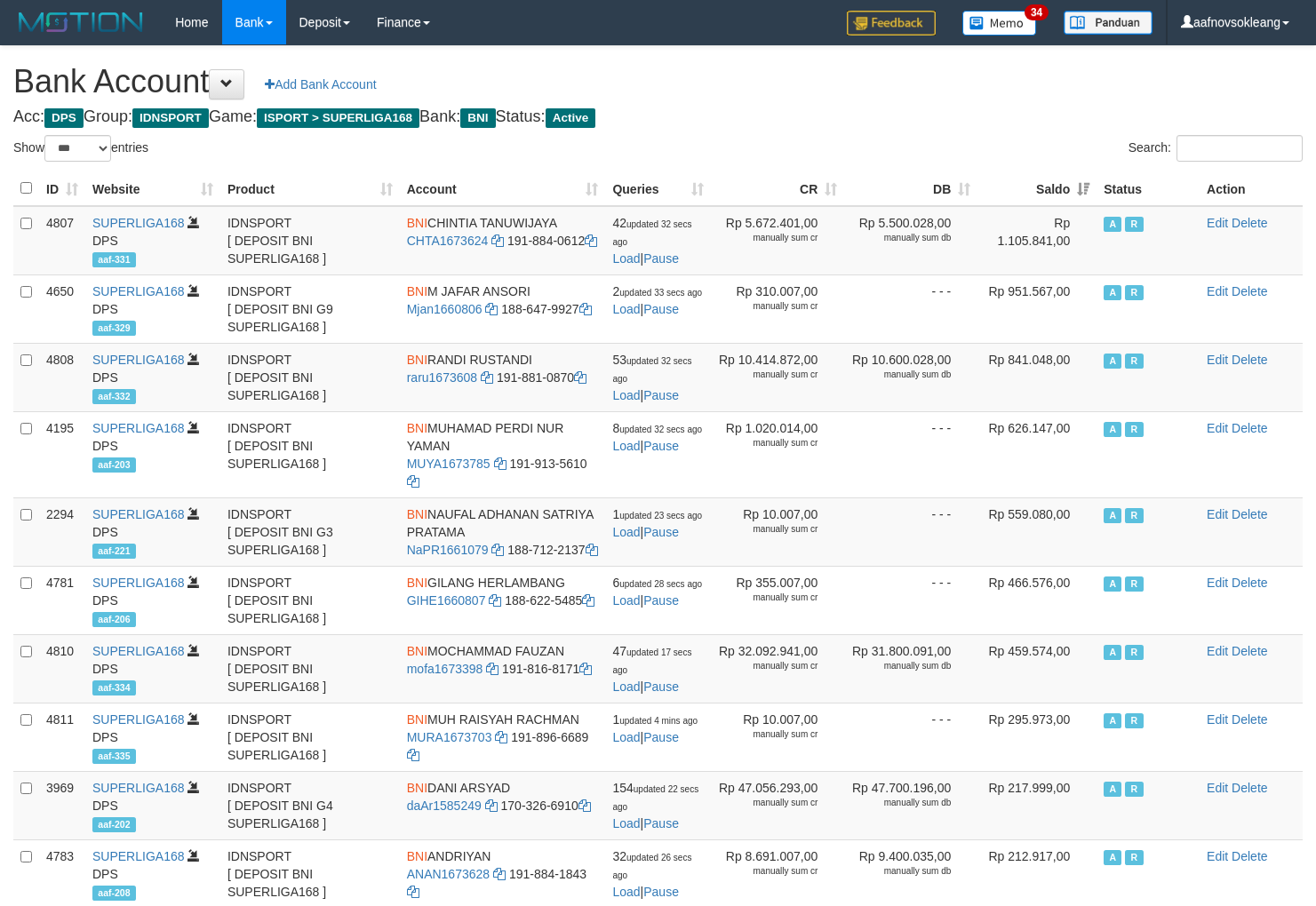 select on "***" 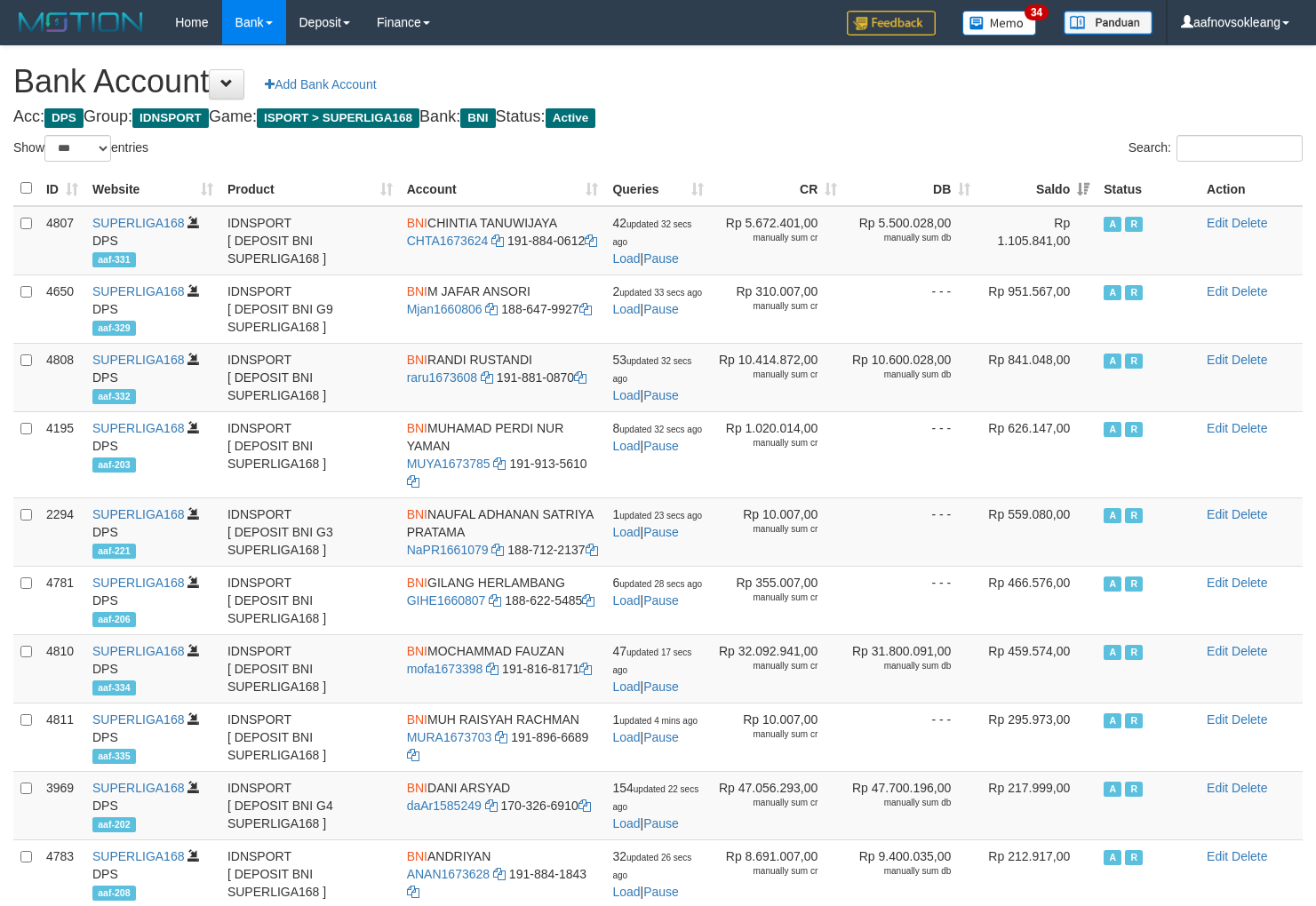 scroll, scrollTop: 0, scrollLeft: 0, axis: both 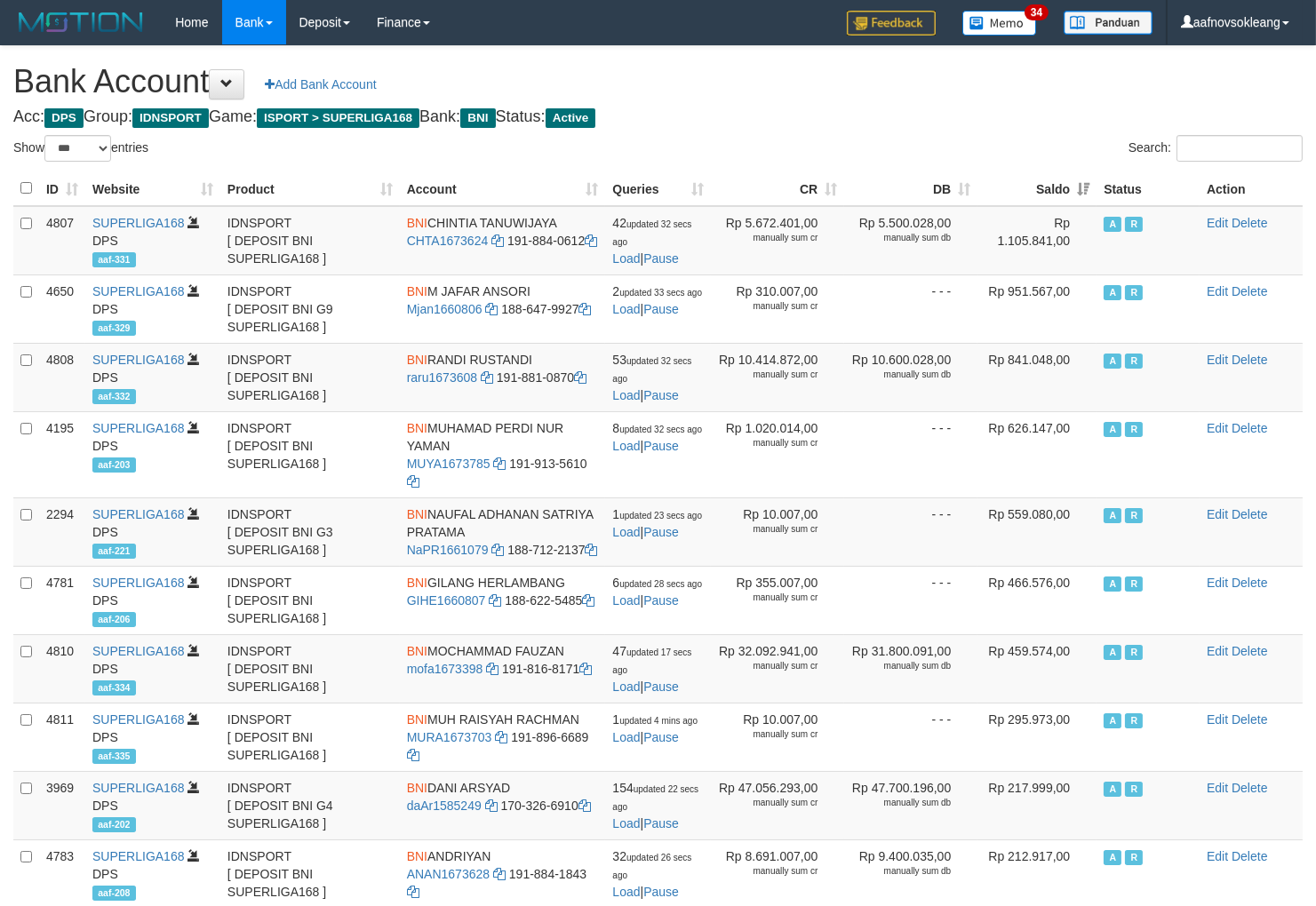 click on "Acc: 										 DPS
Group:   IDNSPORT    		Game:   ISPORT > SUPERLIGA168    		Bank:   BNI    		Status:  Active" at bounding box center (658, 117) 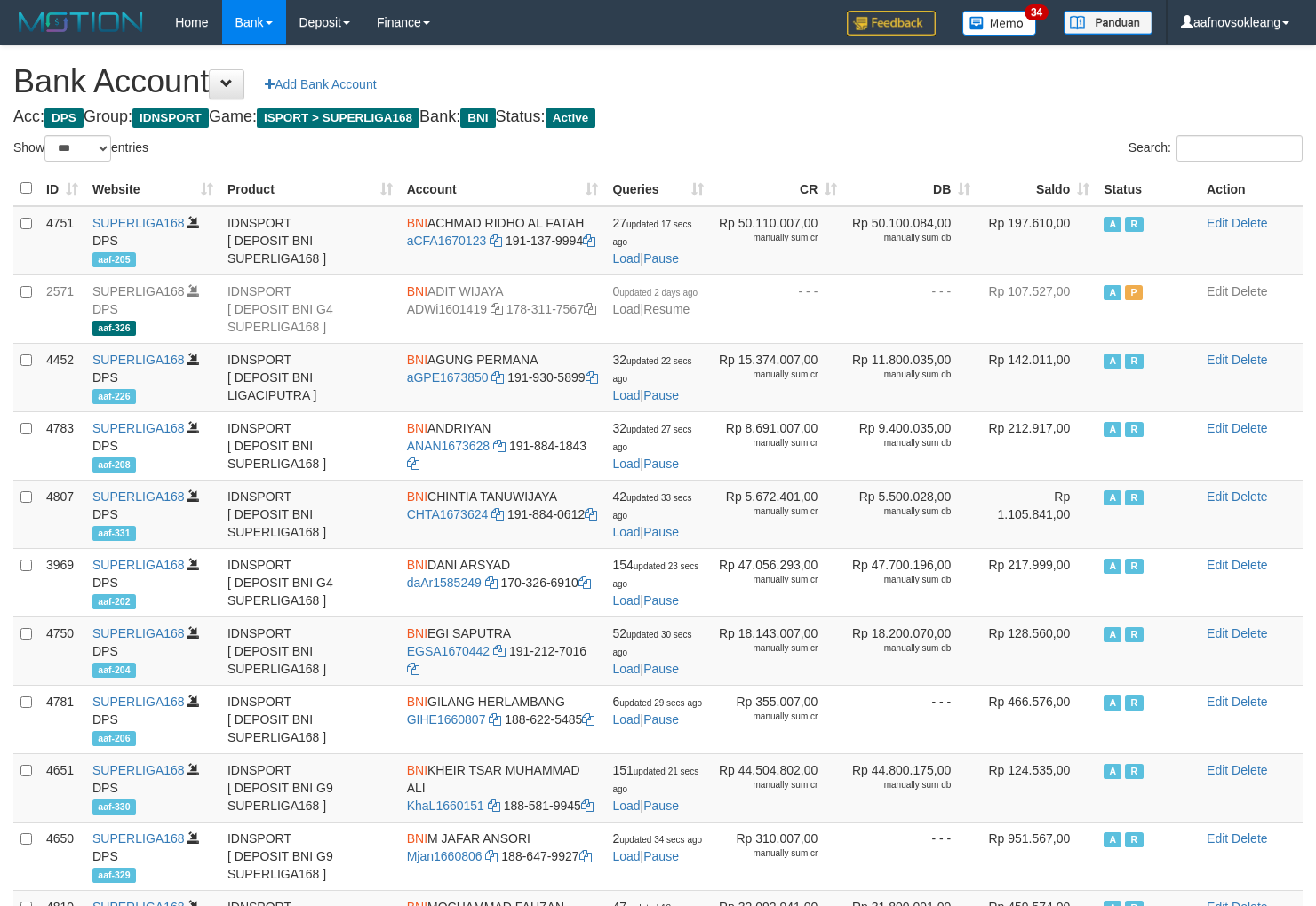 select on "***" 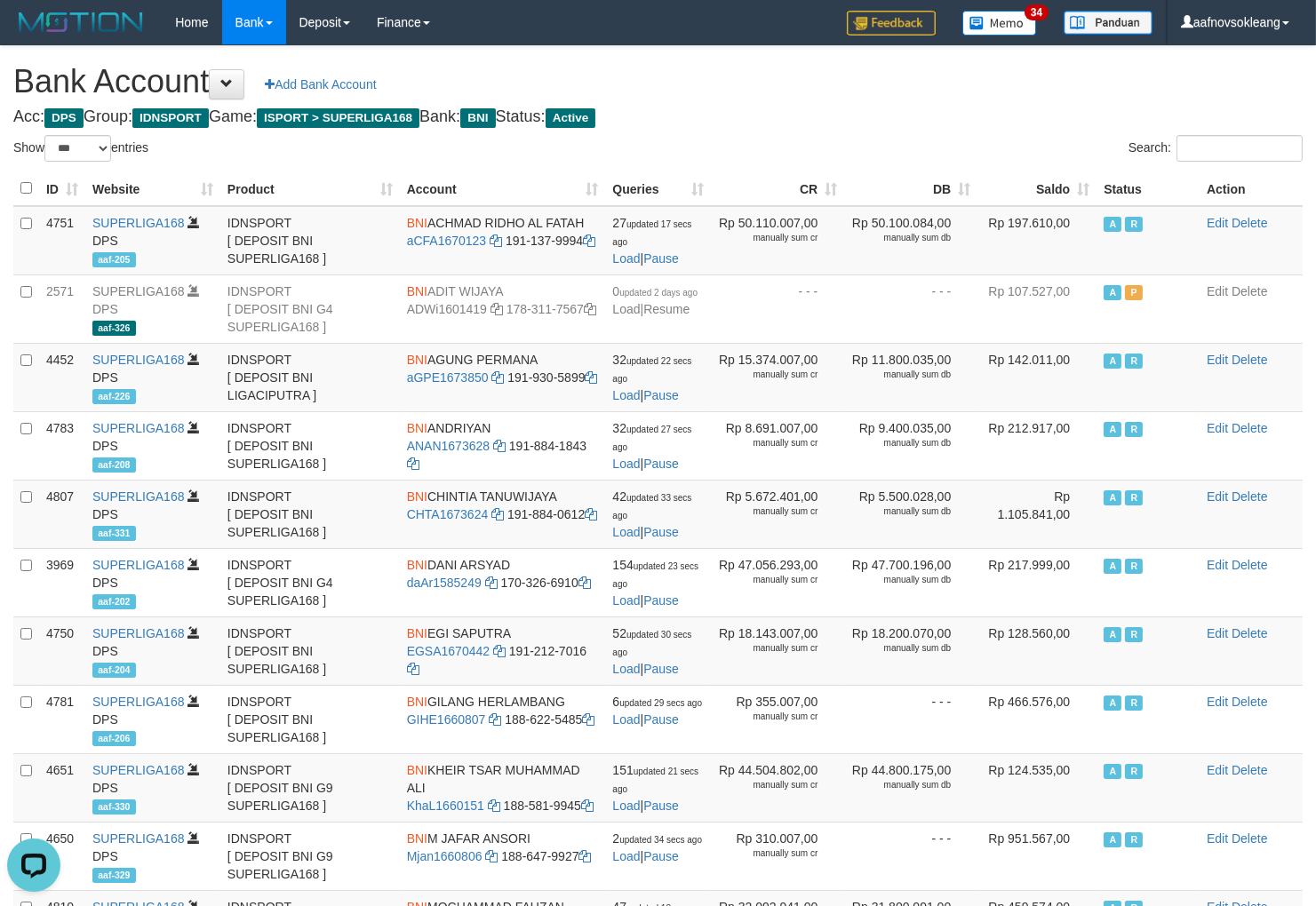 scroll, scrollTop: 0, scrollLeft: 0, axis: both 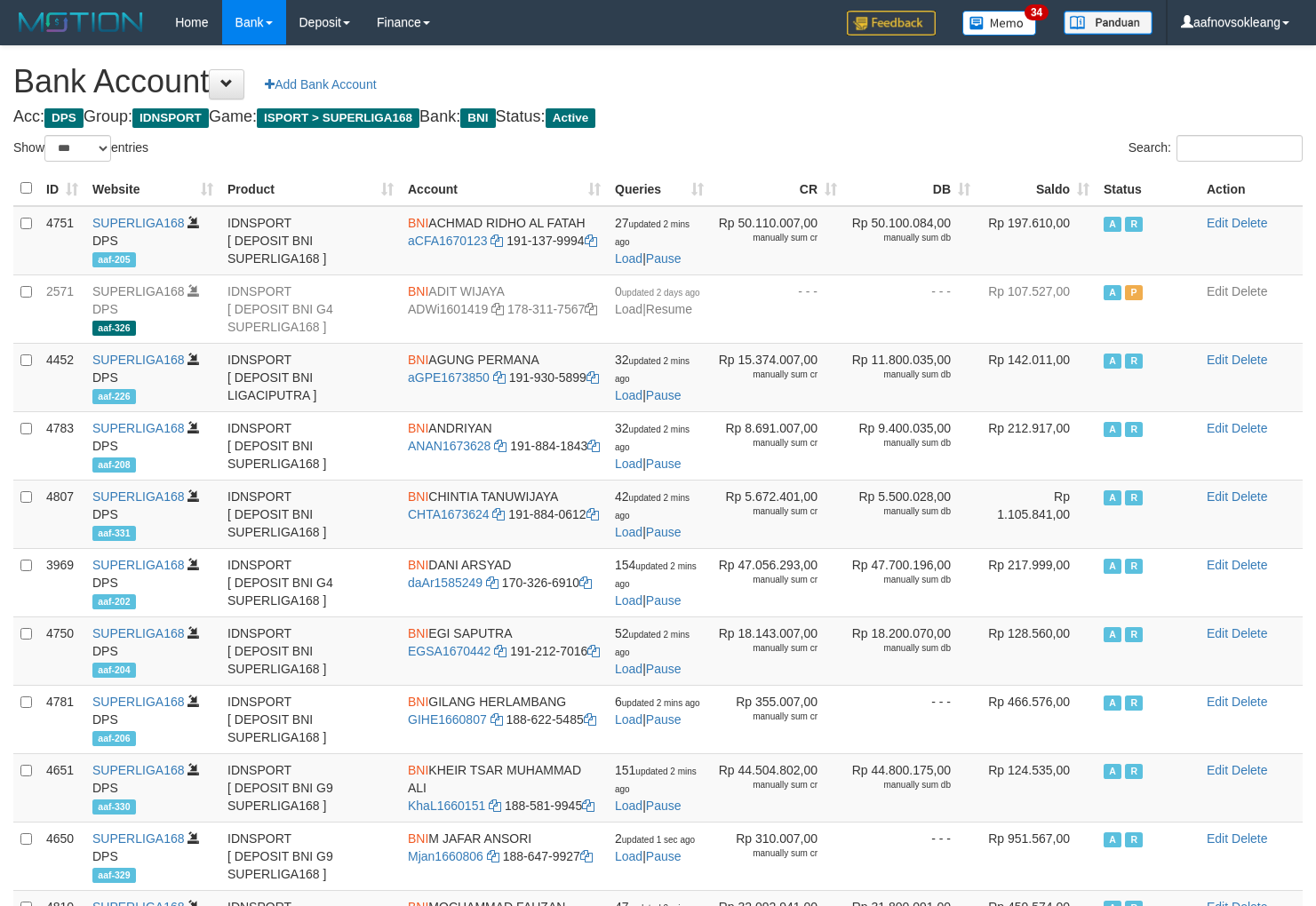 select on "***" 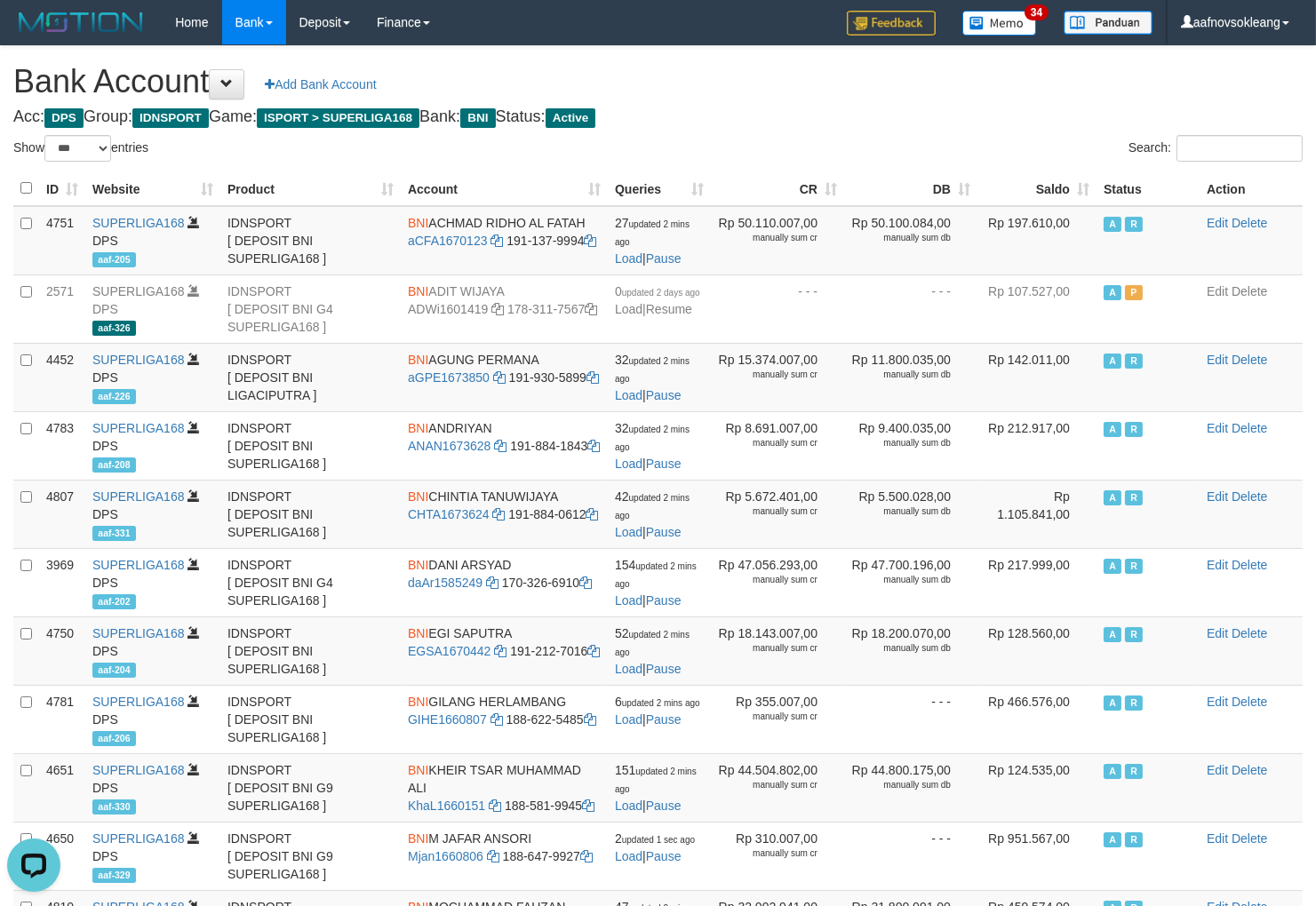 scroll, scrollTop: 0, scrollLeft: 0, axis: both 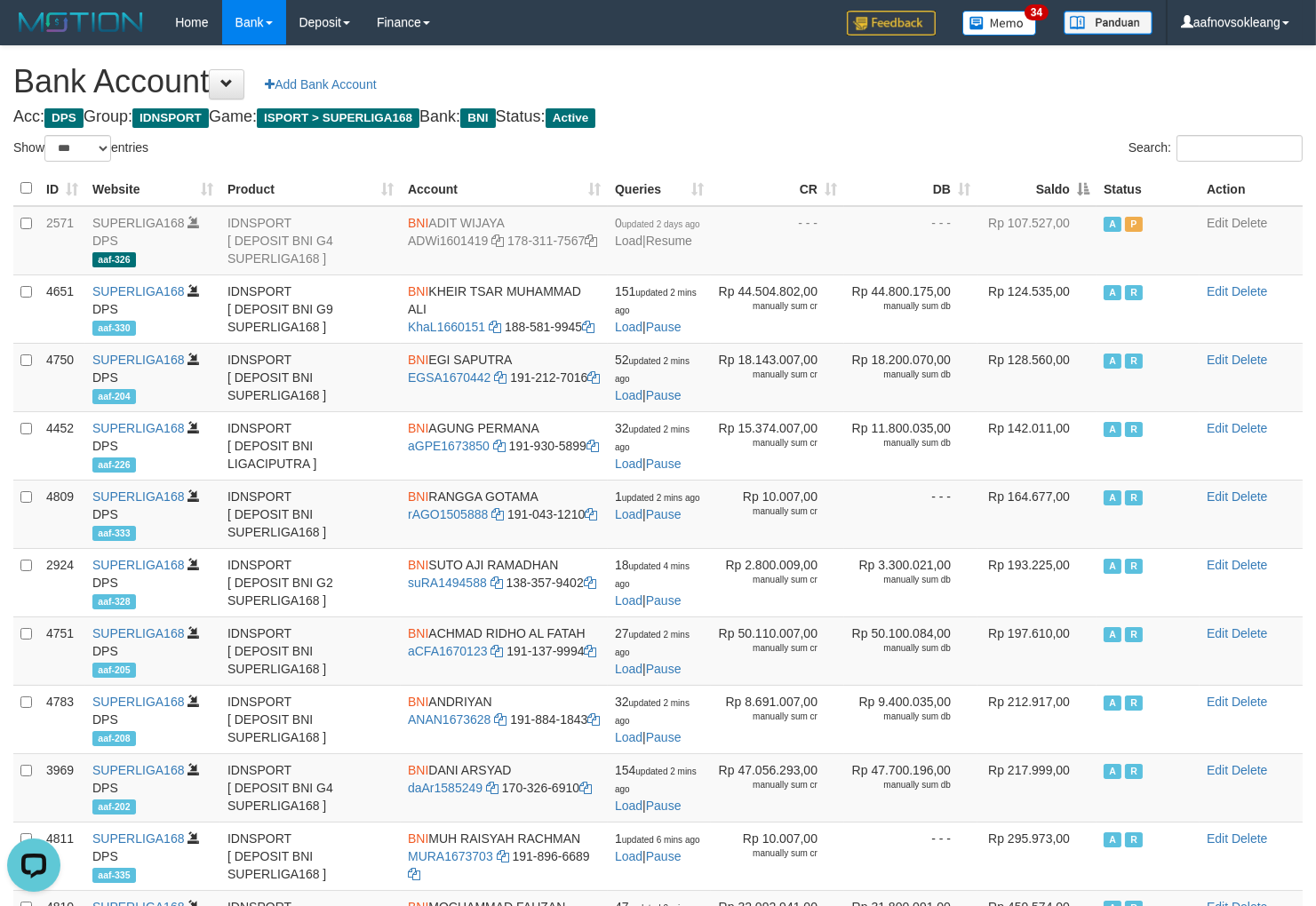 click on "Saldo" at bounding box center (1037, 188) 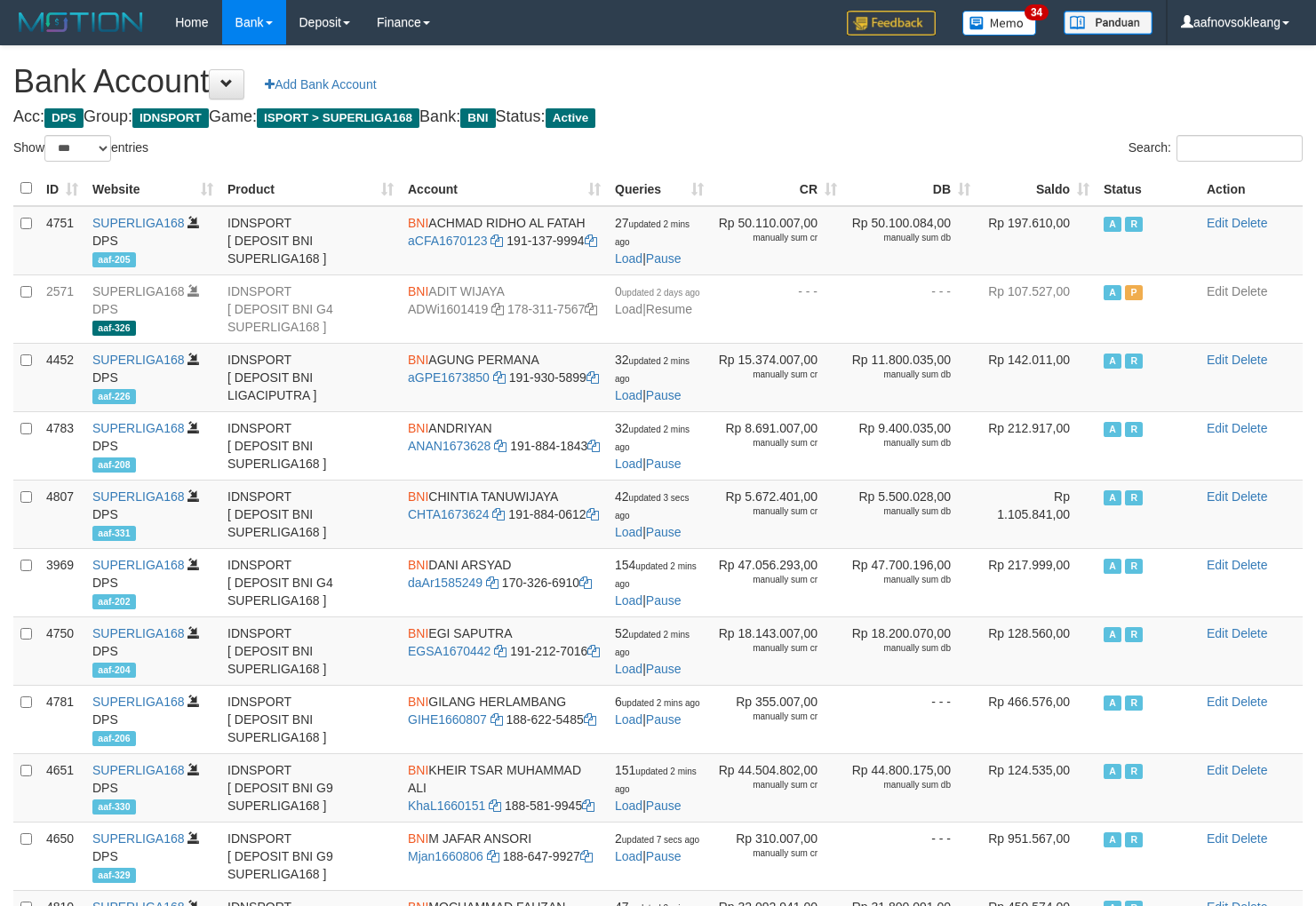 select on "***" 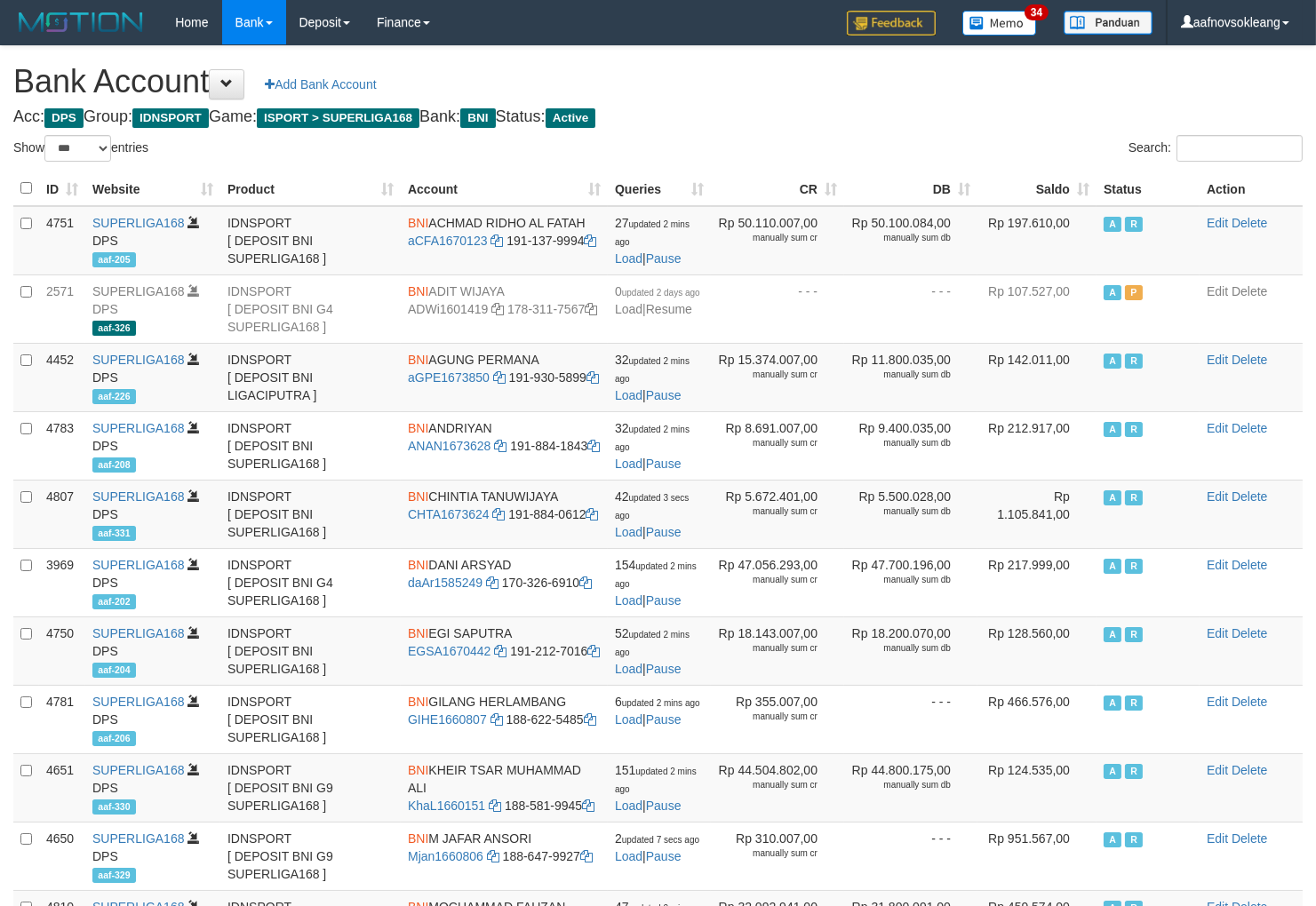 click on "Saldo" at bounding box center (1037, 188) 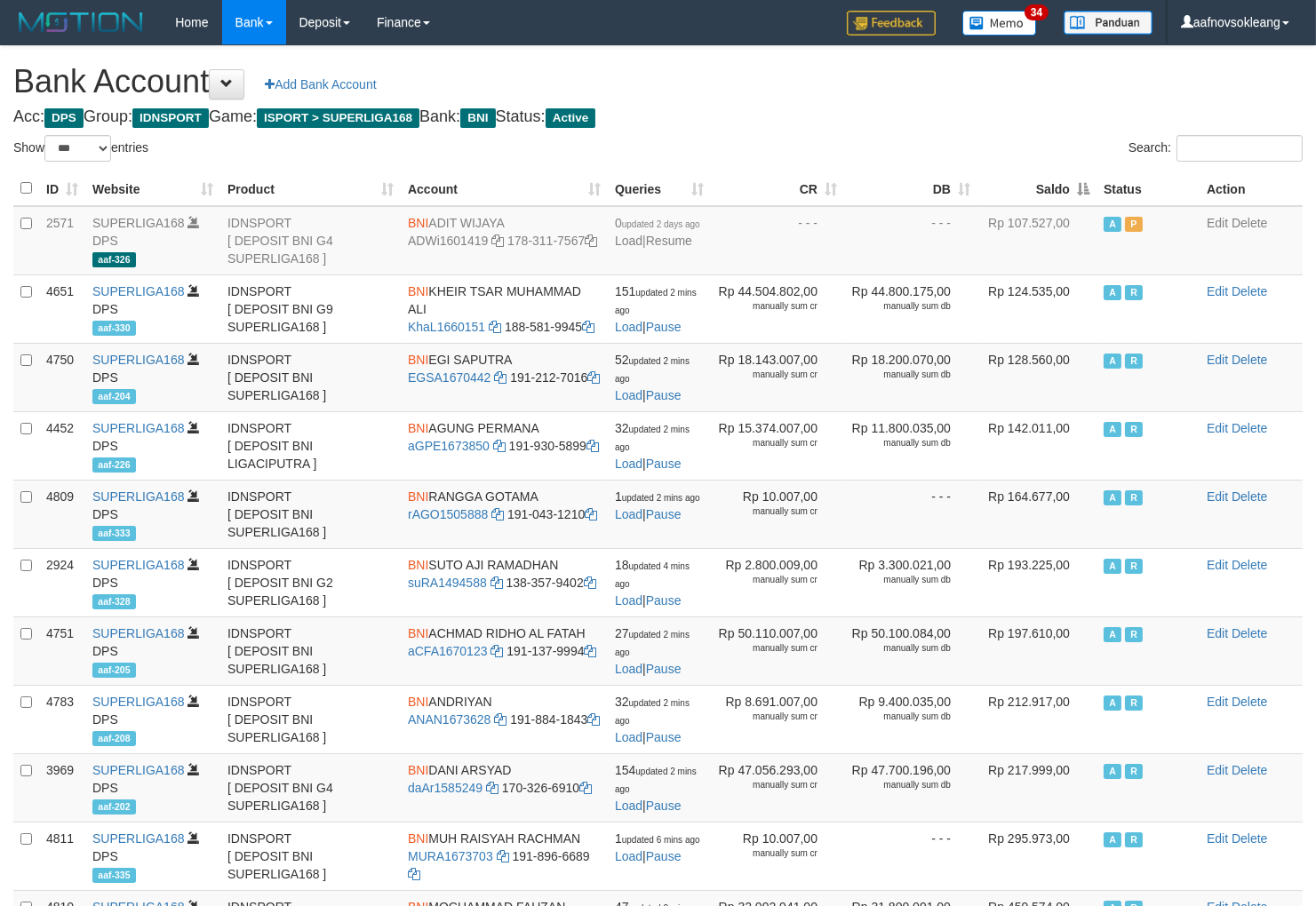 click on "Saldo" at bounding box center [1037, 188] 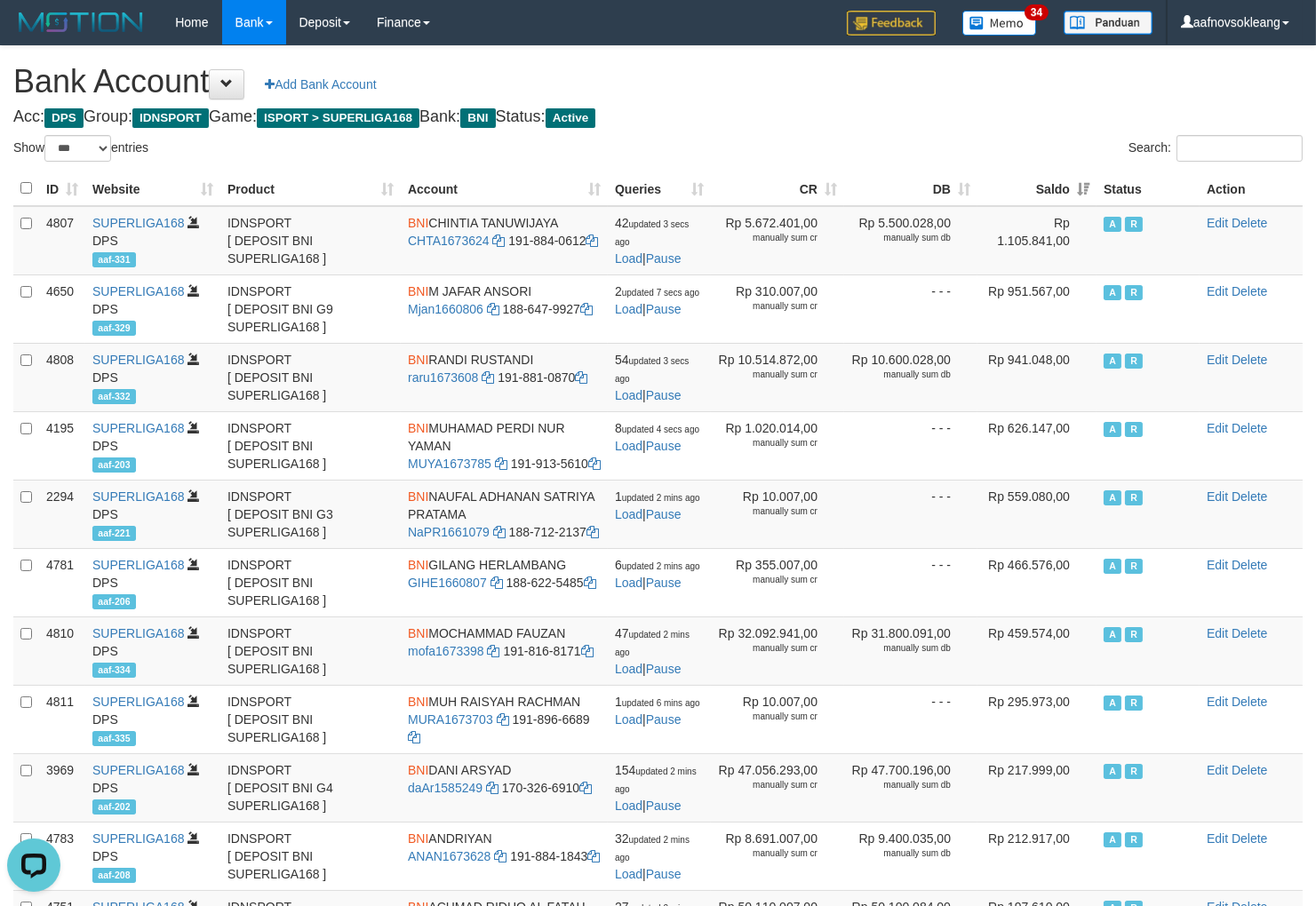 scroll, scrollTop: 0, scrollLeft: 0, axis: both 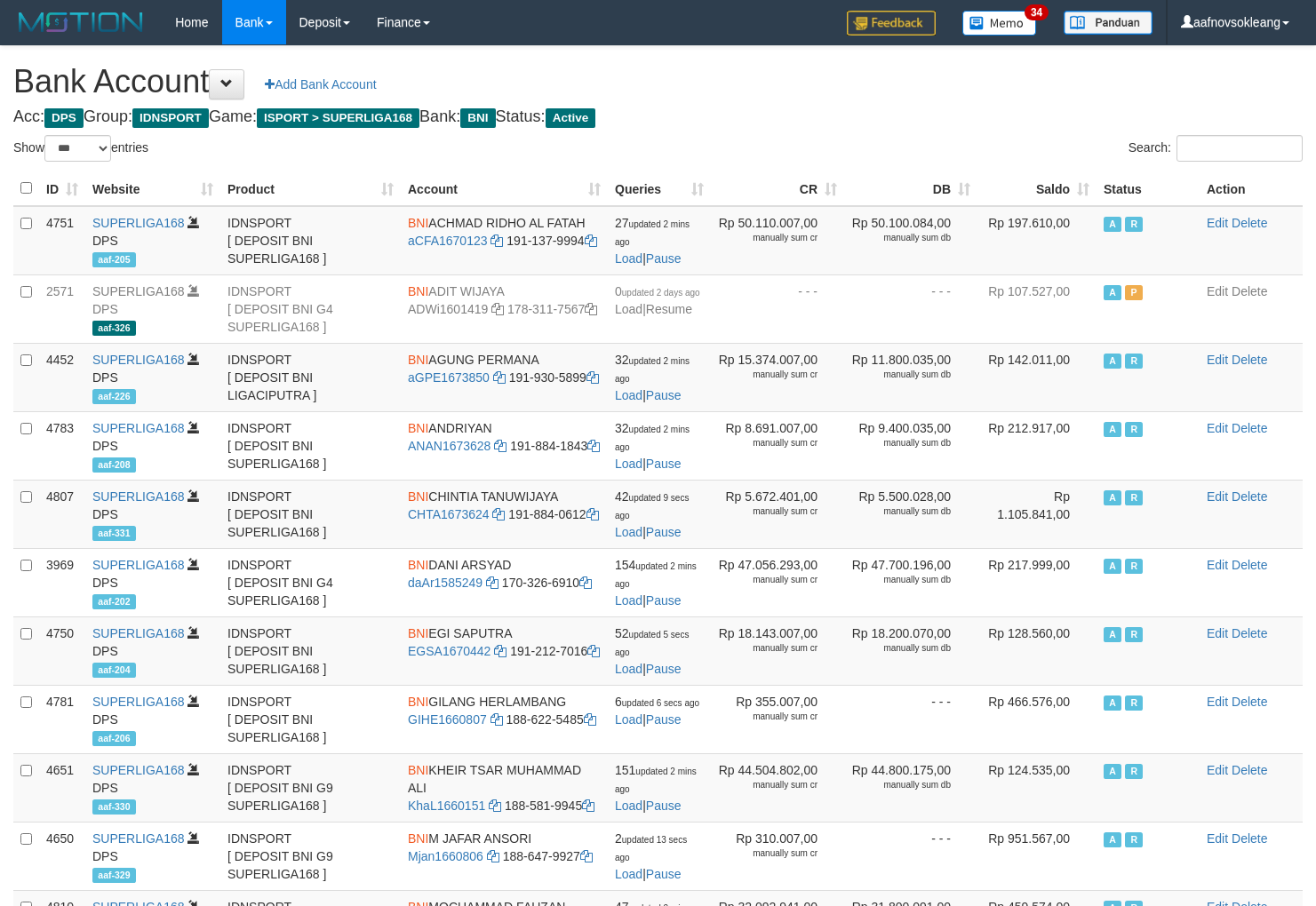 select on "***" 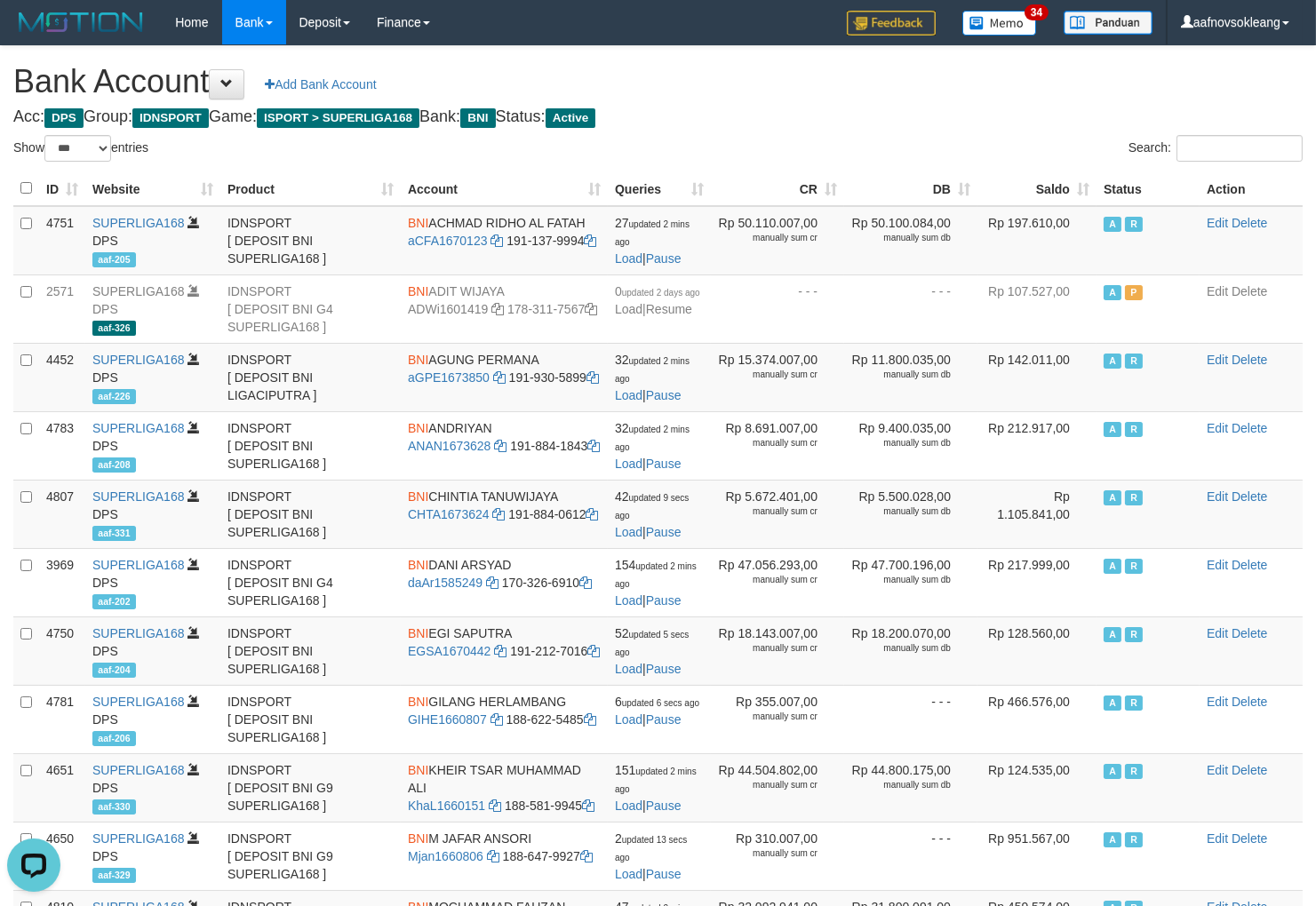 scroll, scrollTop: 0, scrollLeft: 0, axis: both 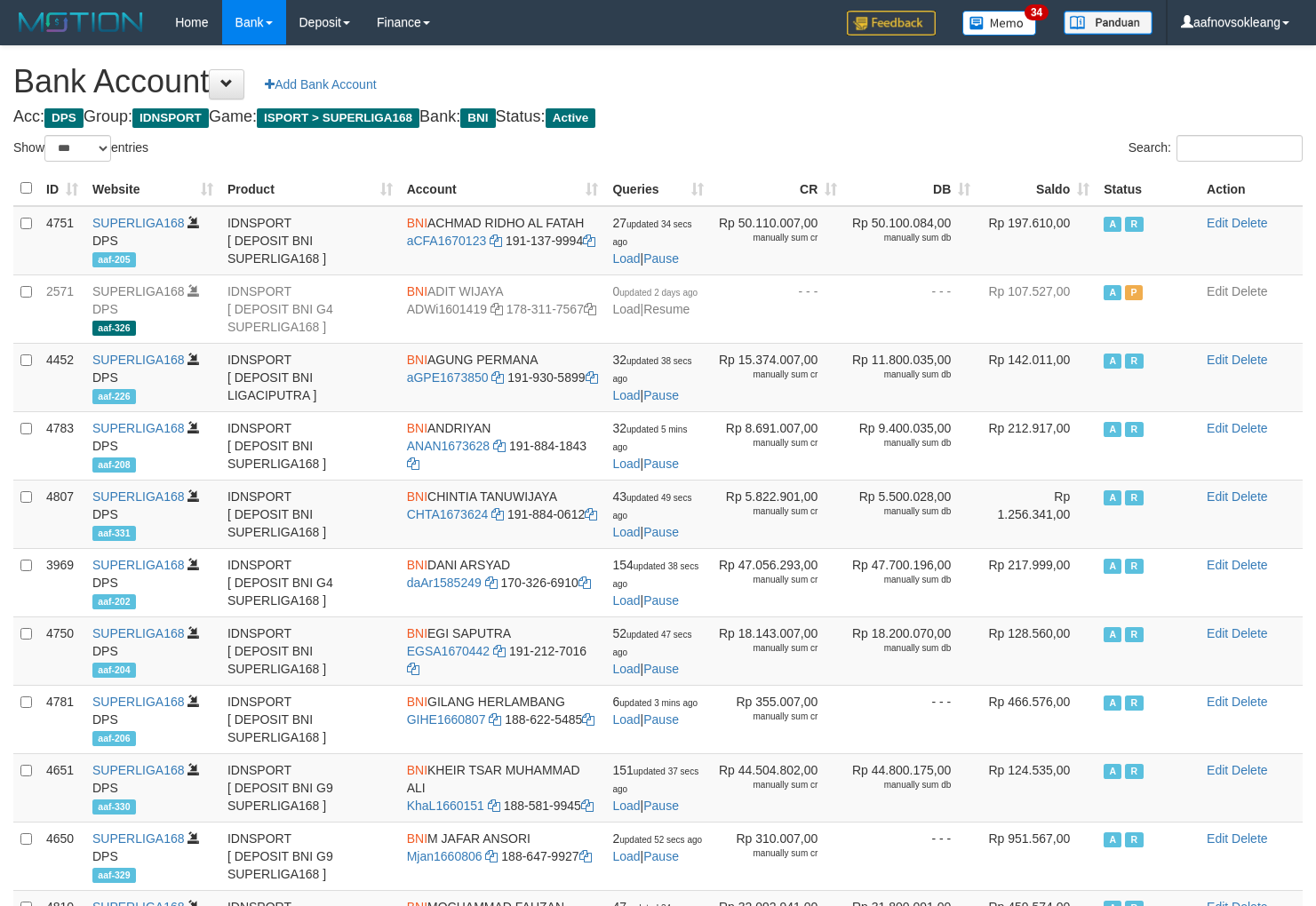 select on "***" 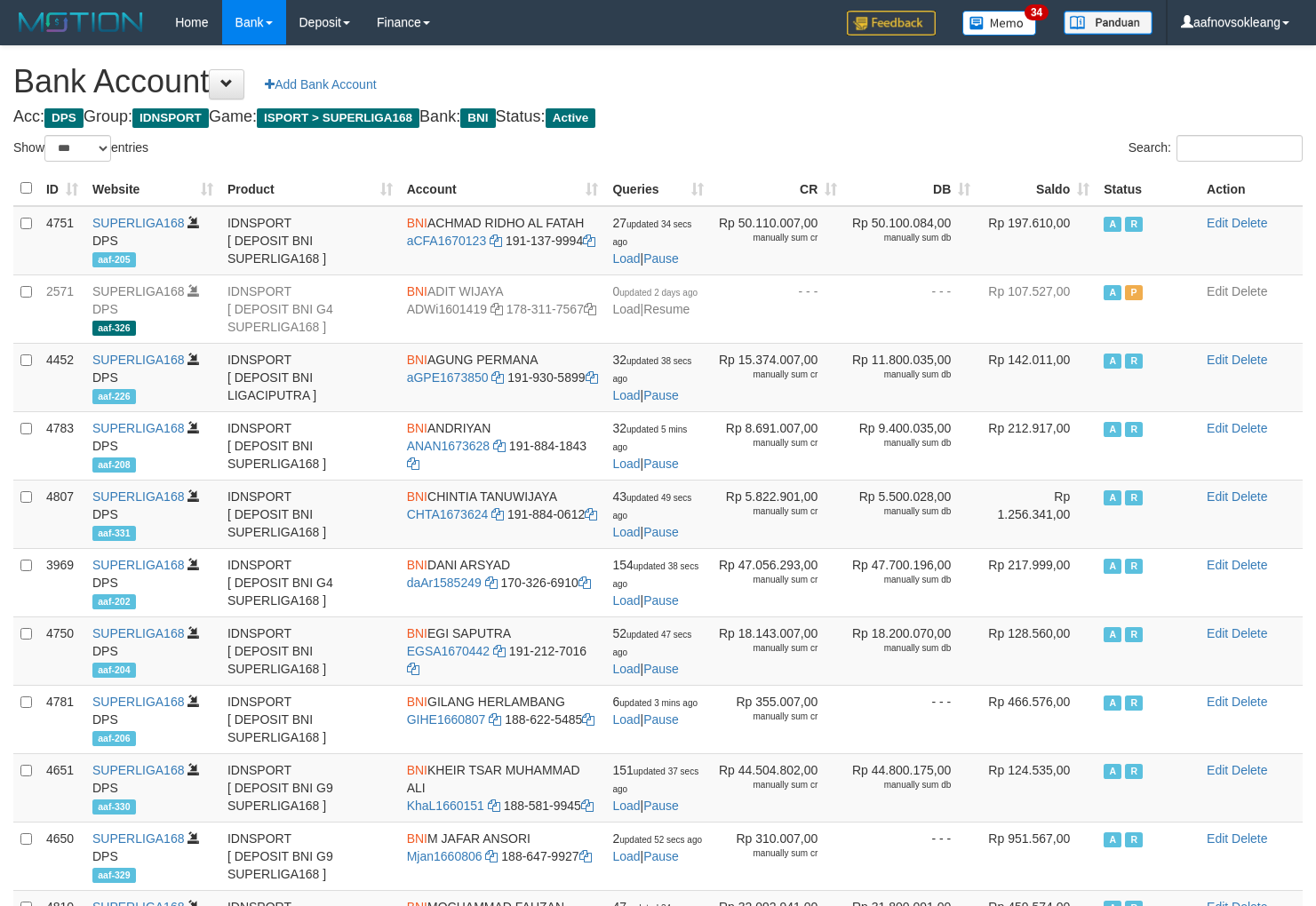 scroll, scrollTop: 0, scrollLeft: 0, axis: both 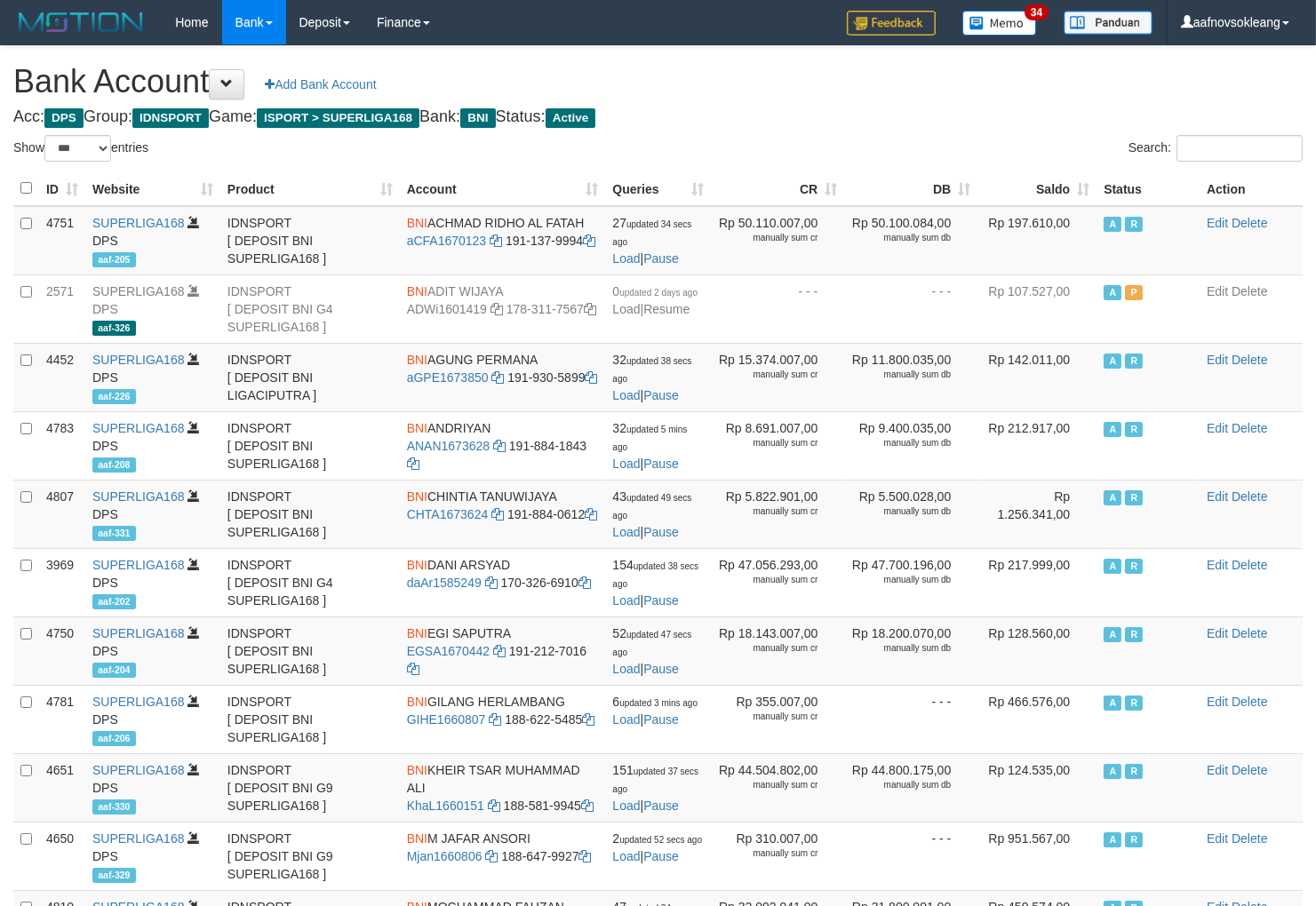 click on "Saldo" at bounding box center (1037, 188) 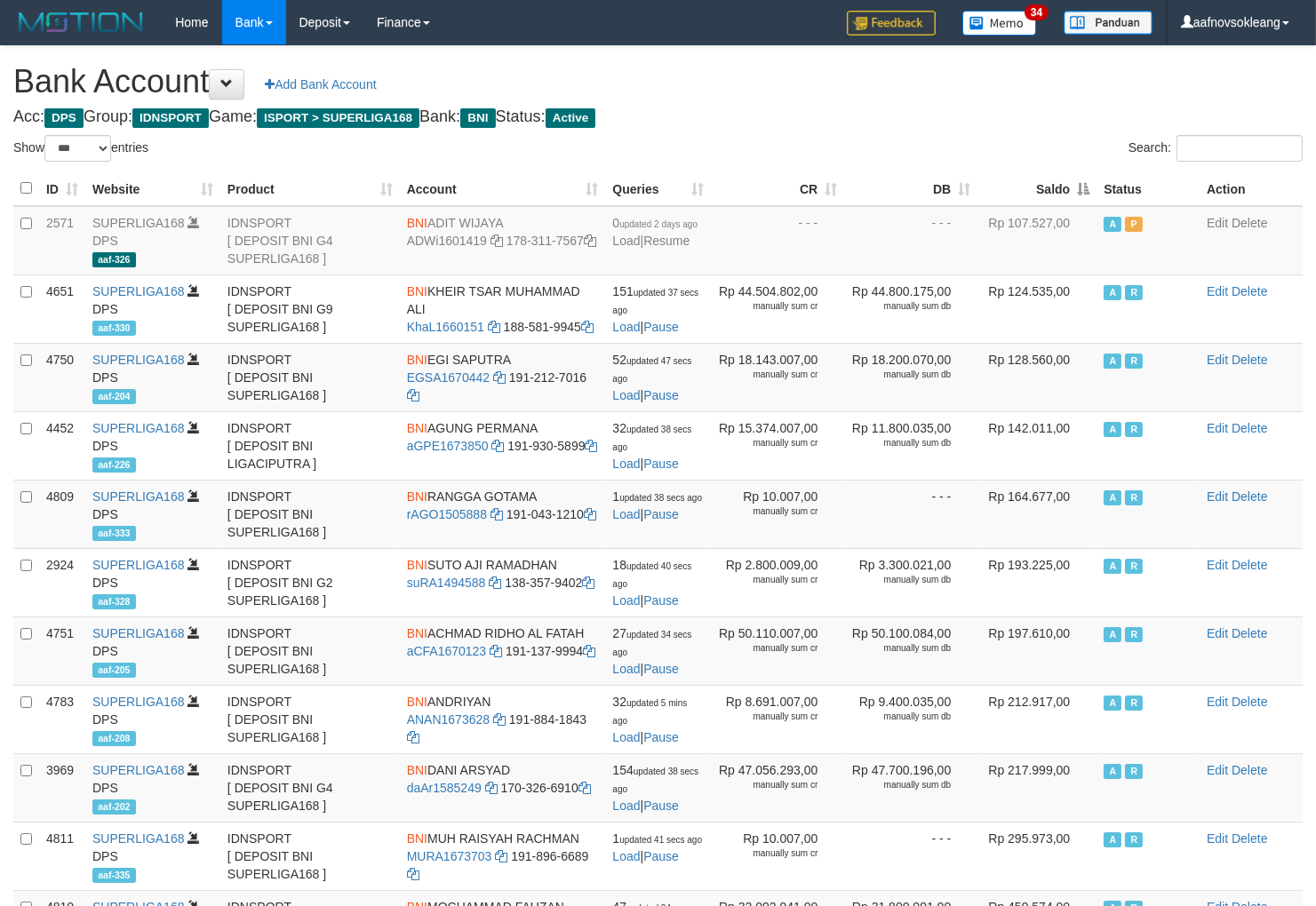 click on "Saldo" at bounding box center (1037, 188) 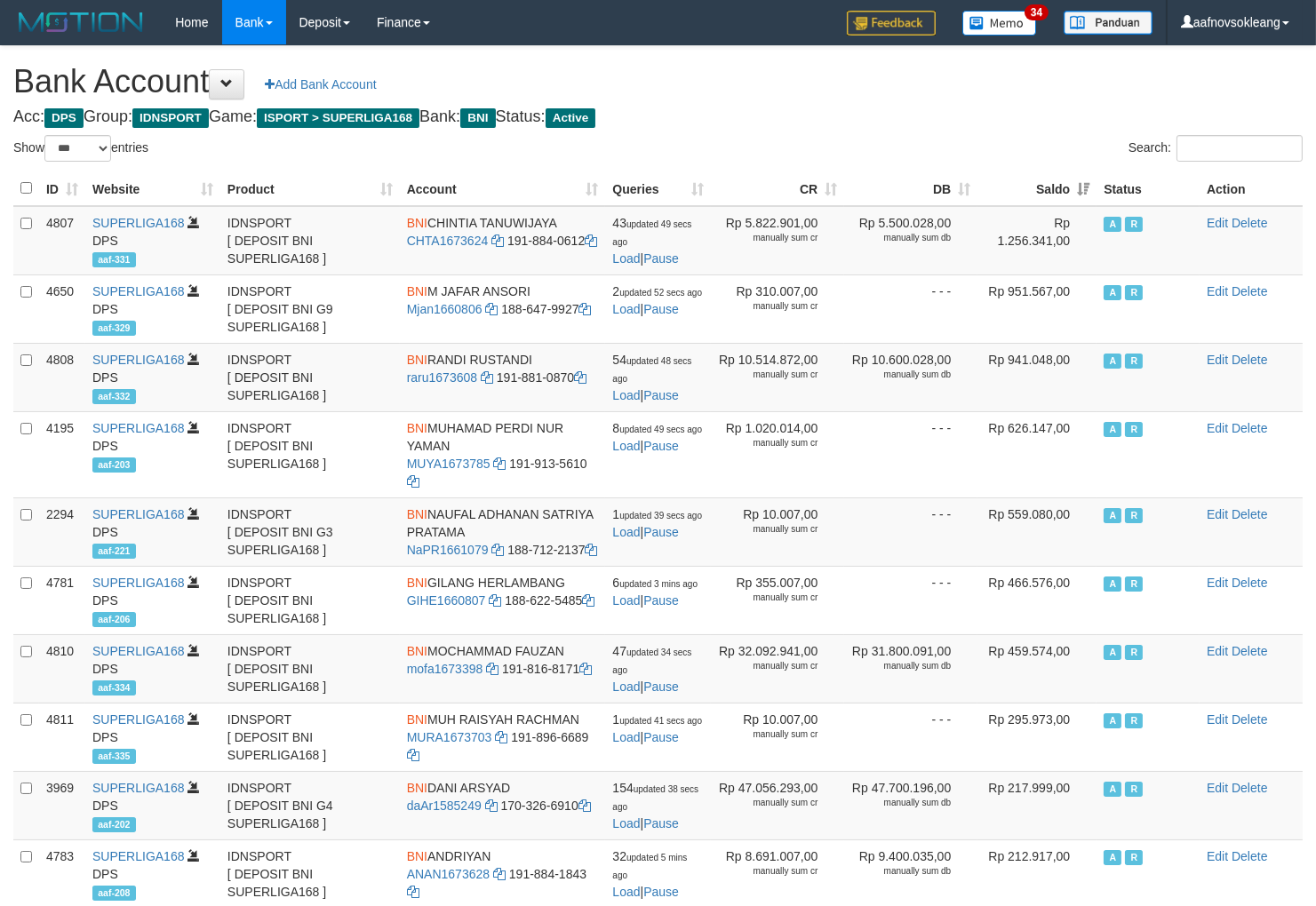 click on "Bank Account
Add Bank Account
Acc: 										 DPS
Group:   IDNSPORT    		Game:   ISPORT > SUPERLIGA168    		Bank:   BNI    		Status:  Active
Filter Account Type
*******
***
**
***
DPS
SELECT ALL  SELECT TYPE  - ALL -
DPS
WD
TMP
Filter Product
*******
******
********
********
*******
********
IDNSPORT
SELECT ALL  SELECT GROUP  - ALL -
BETHUB
IDNPOKER
IDNSPORT
IDNTOTO
LOADONLY
Filter Website
*******" at bounding box center [658, 763] 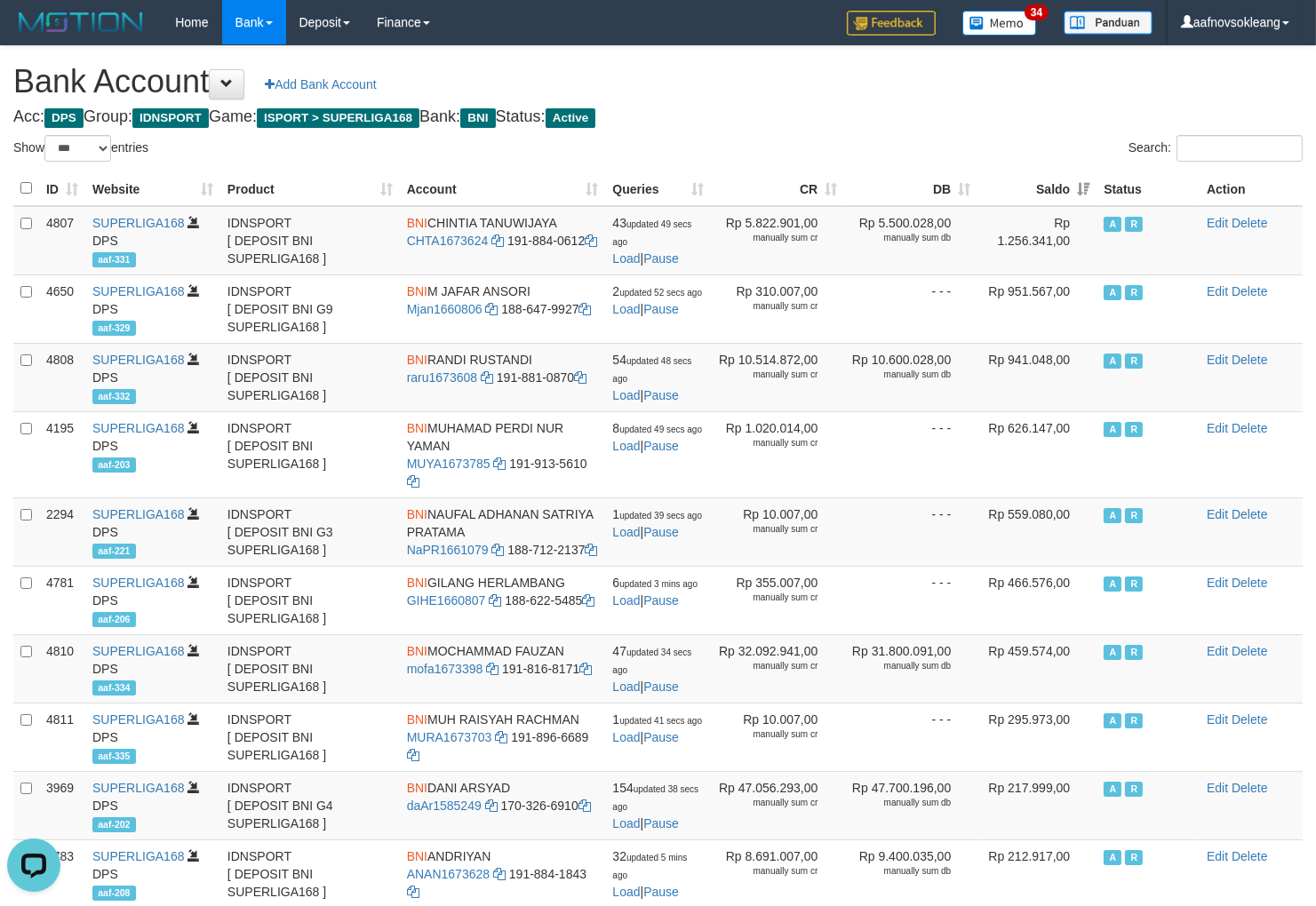 scroll, scrollTop: 0, scrollLeft: 0, axis: both 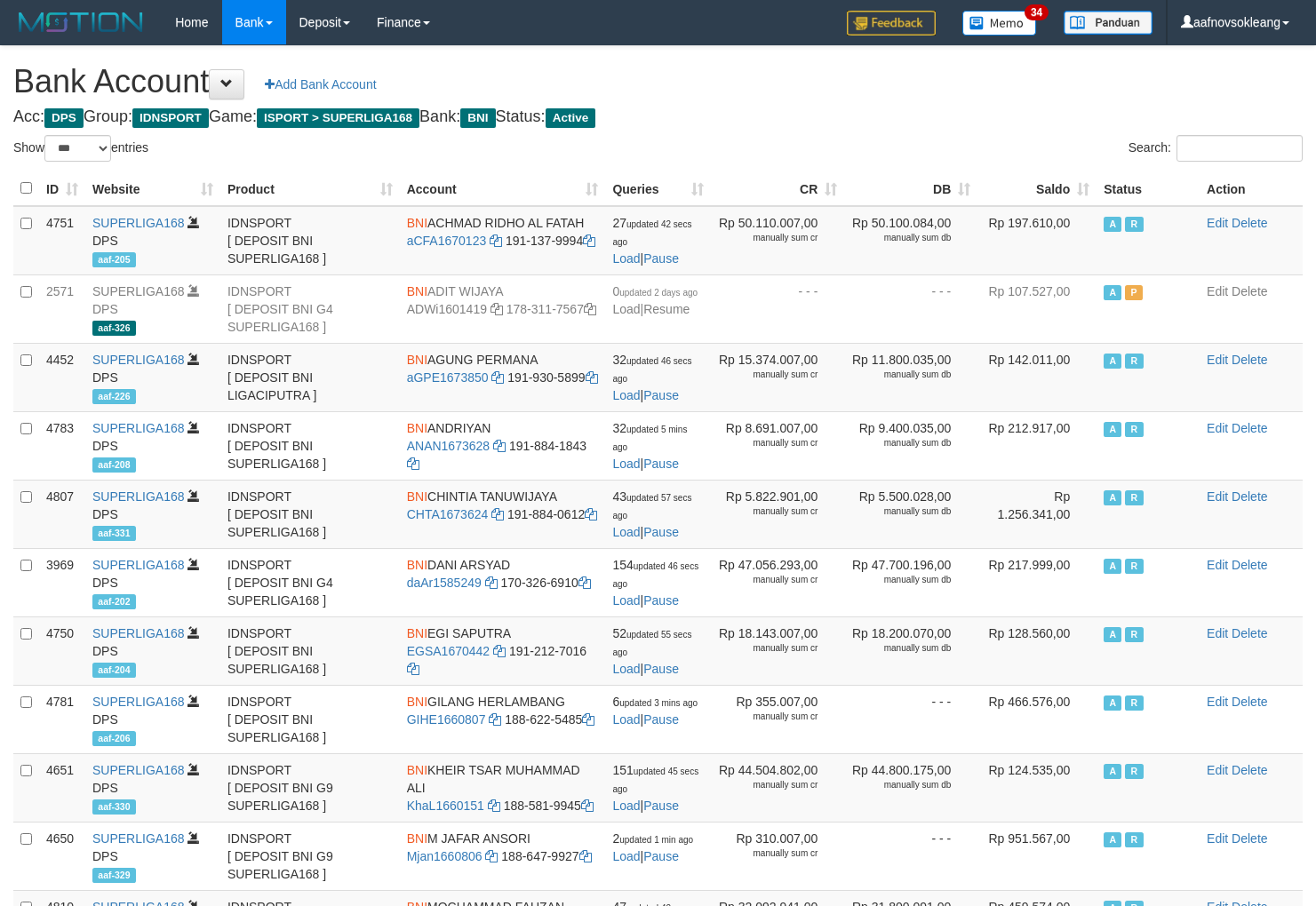select on "***" 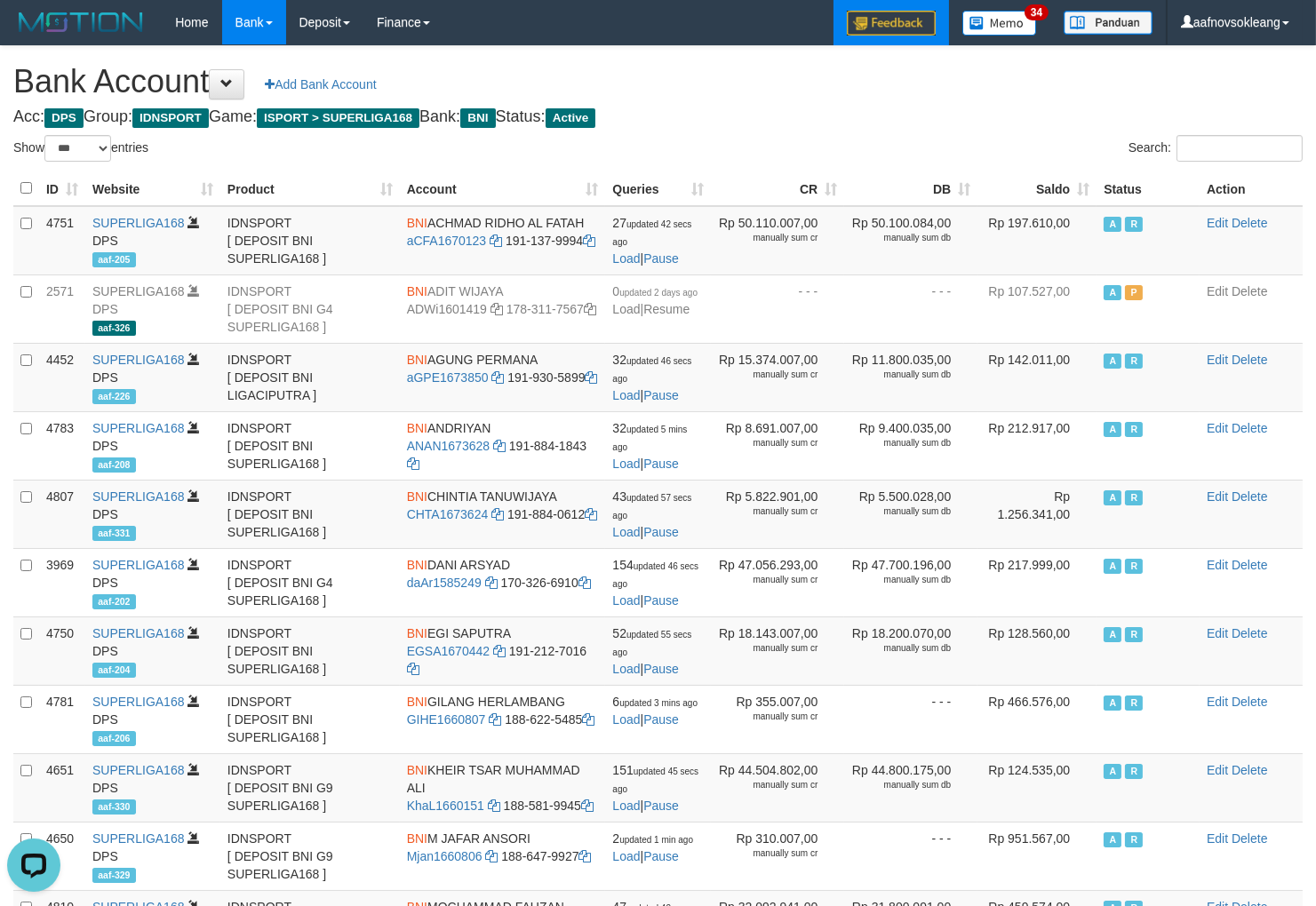 scroll, scrollTop: 0, scrollLeft: 0, axis: both 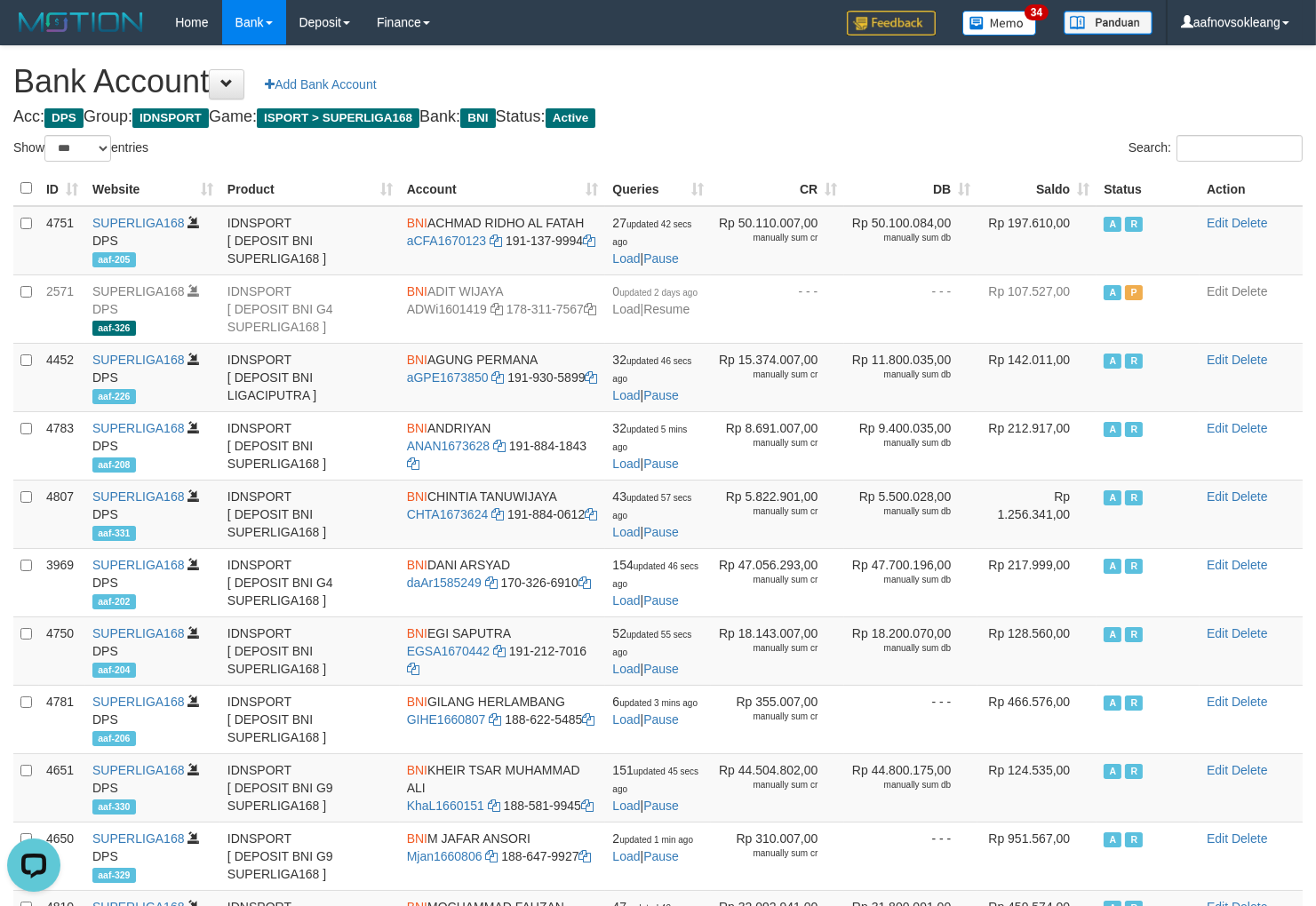 click on "Saldo" at bounding box center [1037, 188] 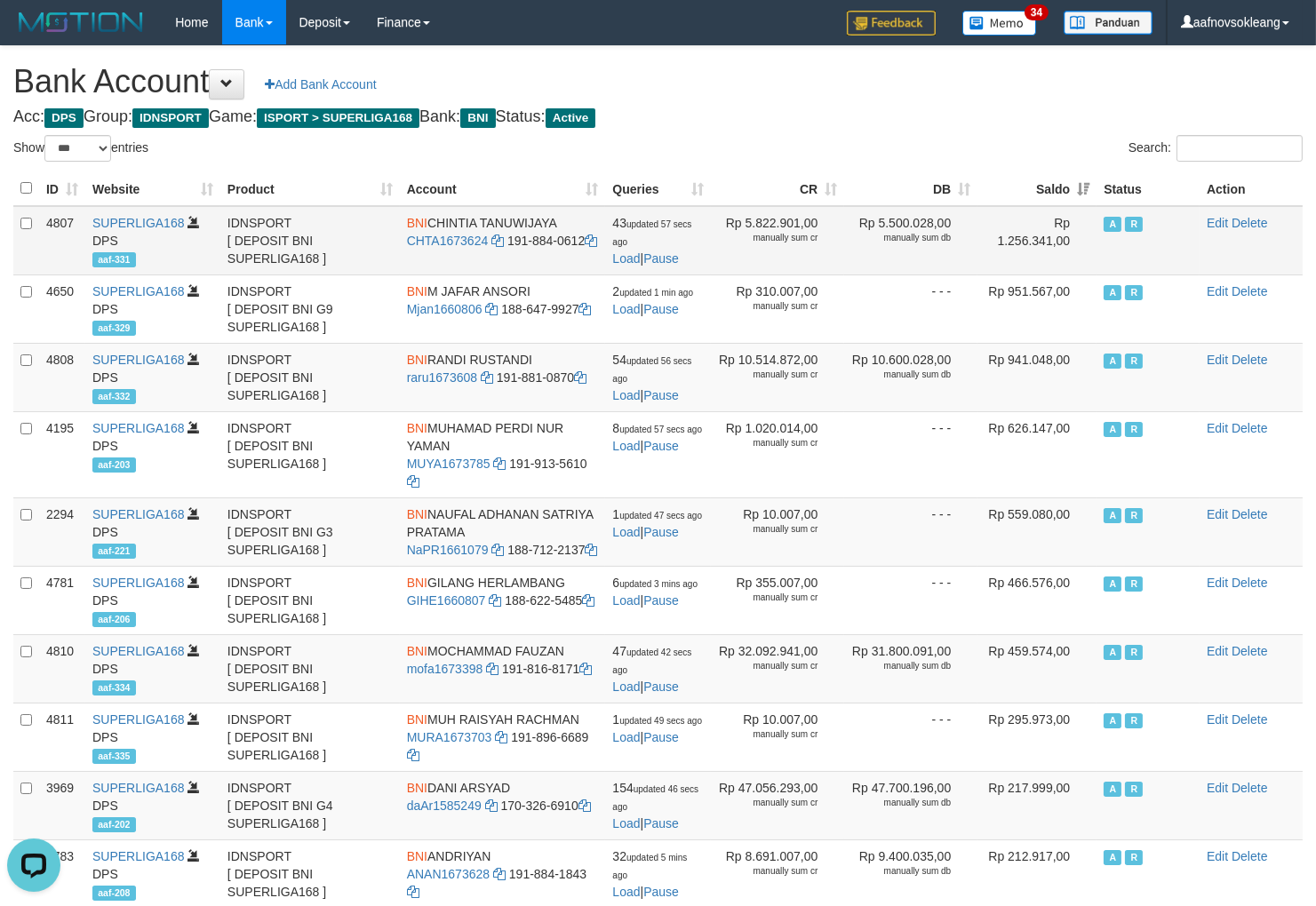 click on "BNI" at bounding box center (417, 223) 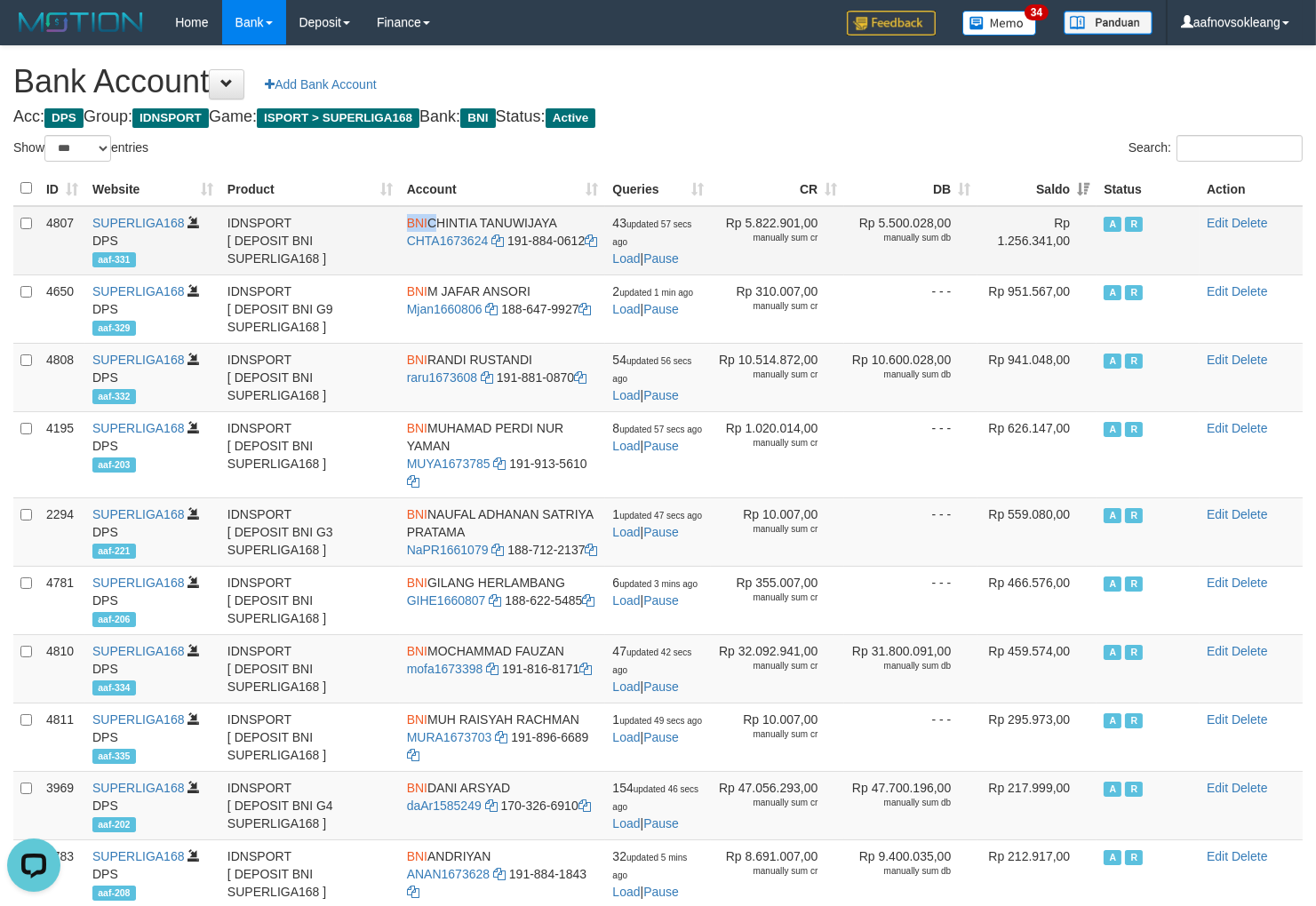 click on "BNI" at bounding box center (417, 223) 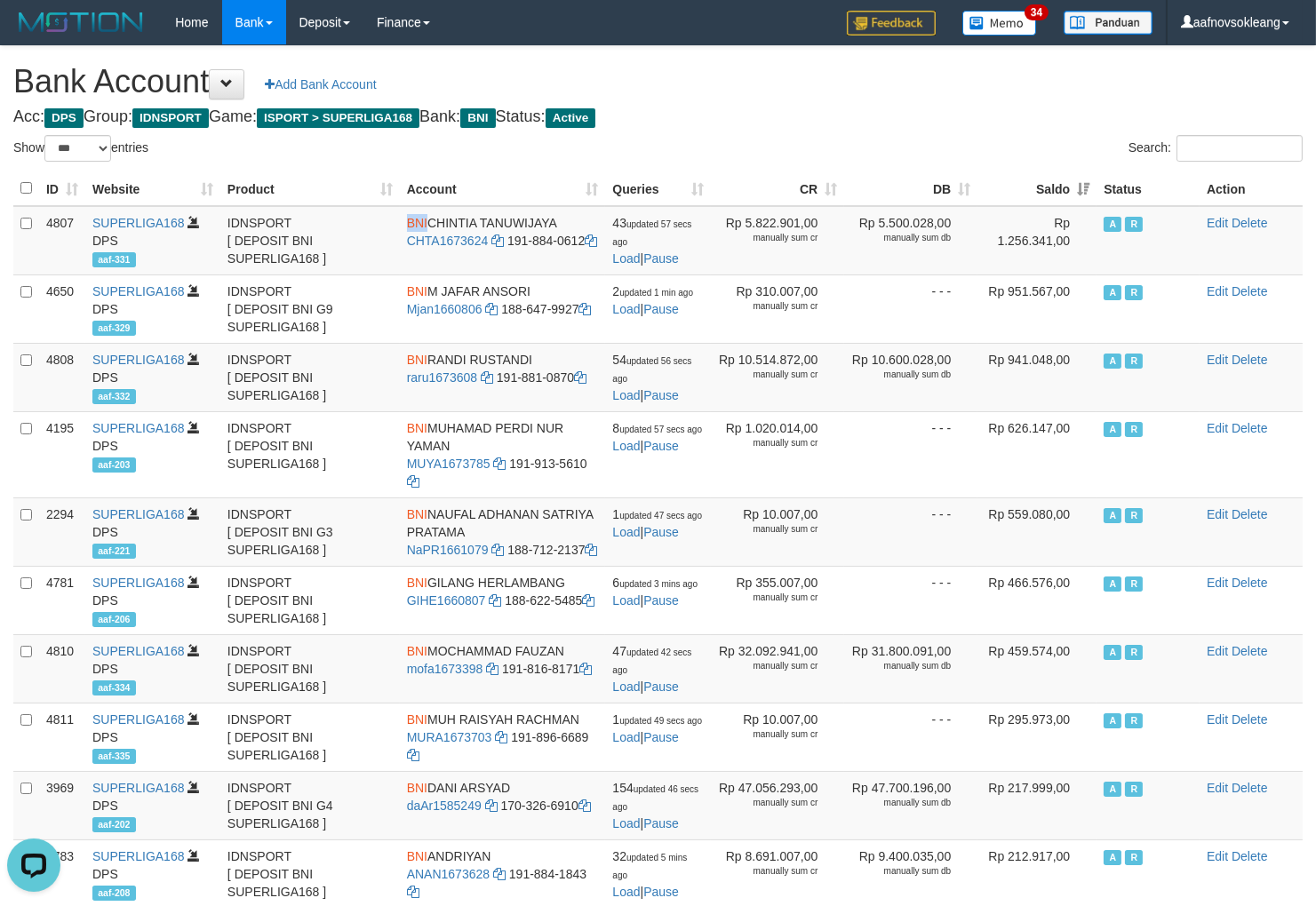 copy on "BNI" 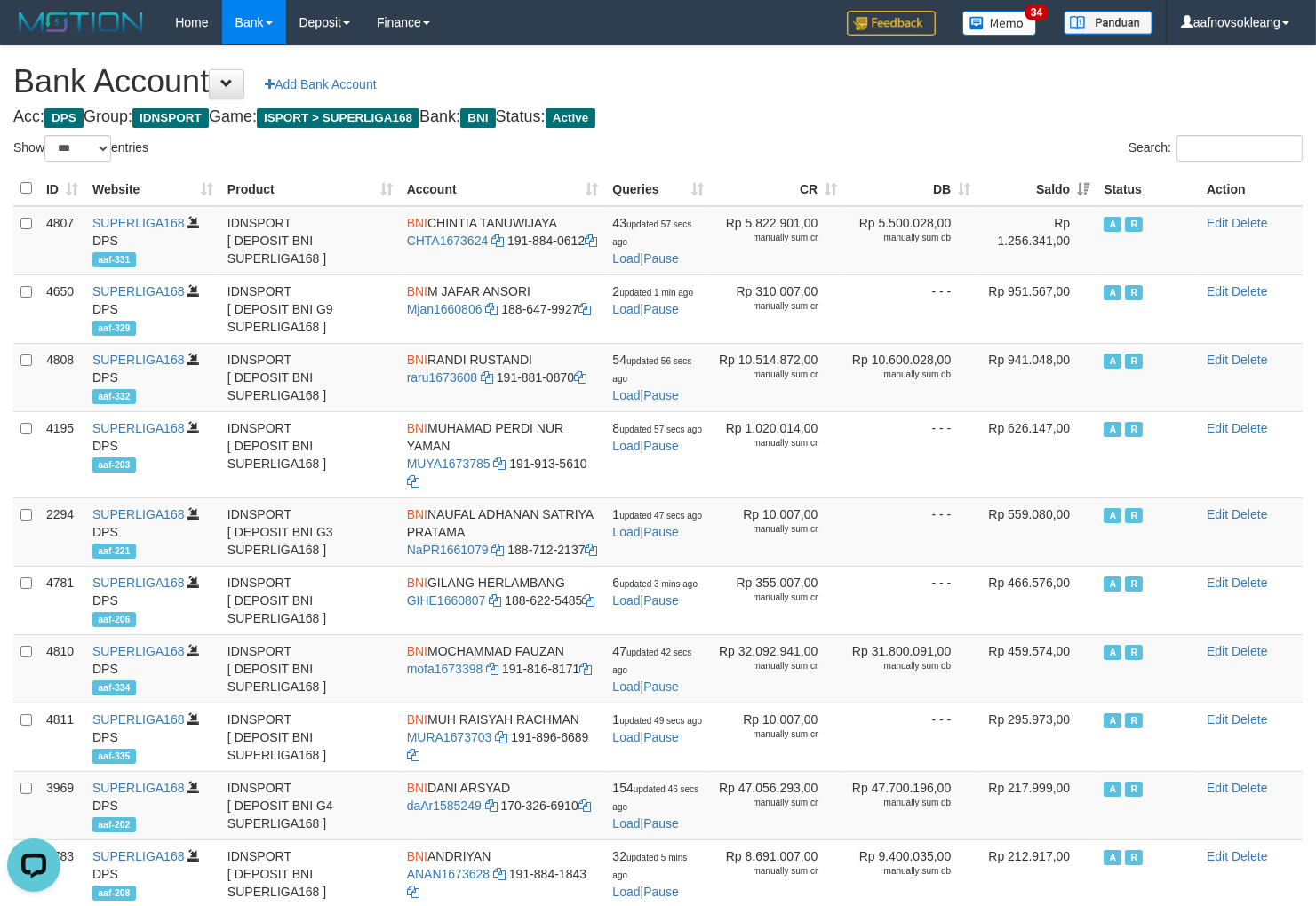 click on "Bank Account
Add Bank Account
Acc: 										 DPS
Group:   IDNSPORT    		Game:   ISPORT > SUPERLIGA168    		Bank:   BNI    		Status:  Active
Filter Account Type
*******
***
**
***
DPS
SELECT ALL  SELECT TYPE  - ALL -
DPS
WD
TMP
Filter Product
*******
******
********
********
*******
********
IDNSPORT
SELECT ALL  SELECT GROUP  - ALL -
BETHUB
IDNPOKER
IDNSPORT
IDNTOTO
LOADONLY
Filter Website
*******" at bounding box center (658, 763) 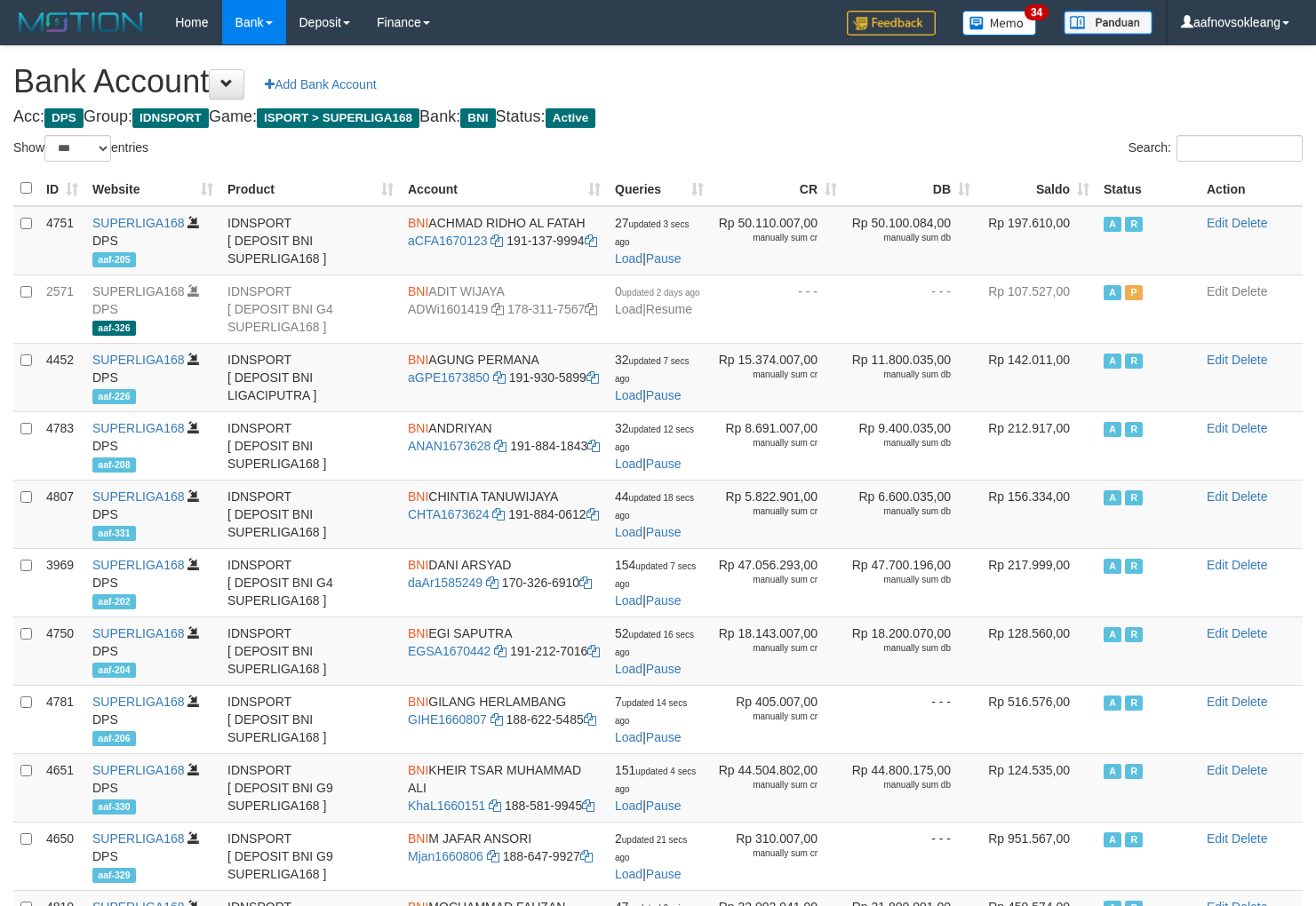 select on "***" 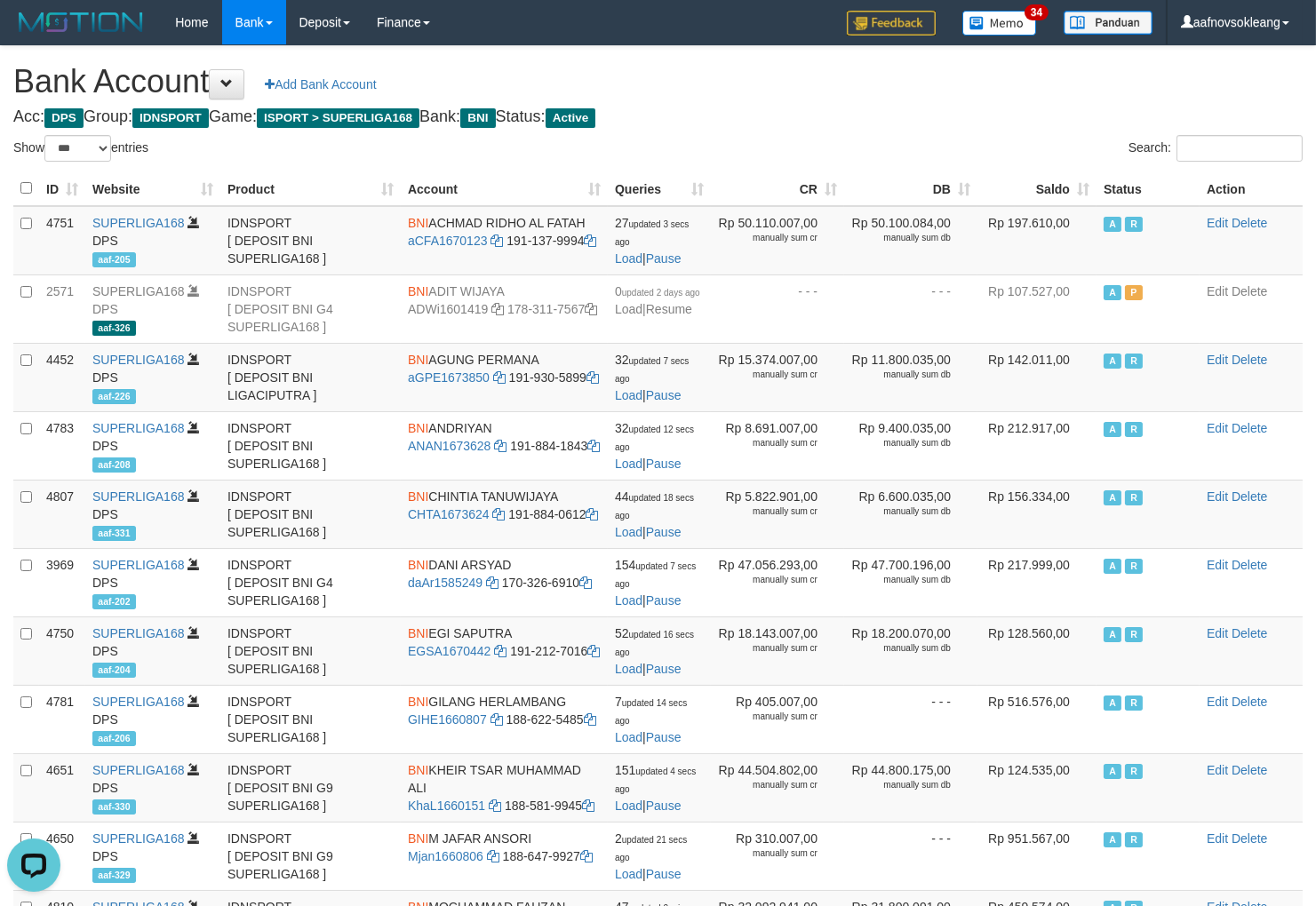 scroll, scrollTop: 0, scrollLeft: 0, axis: both 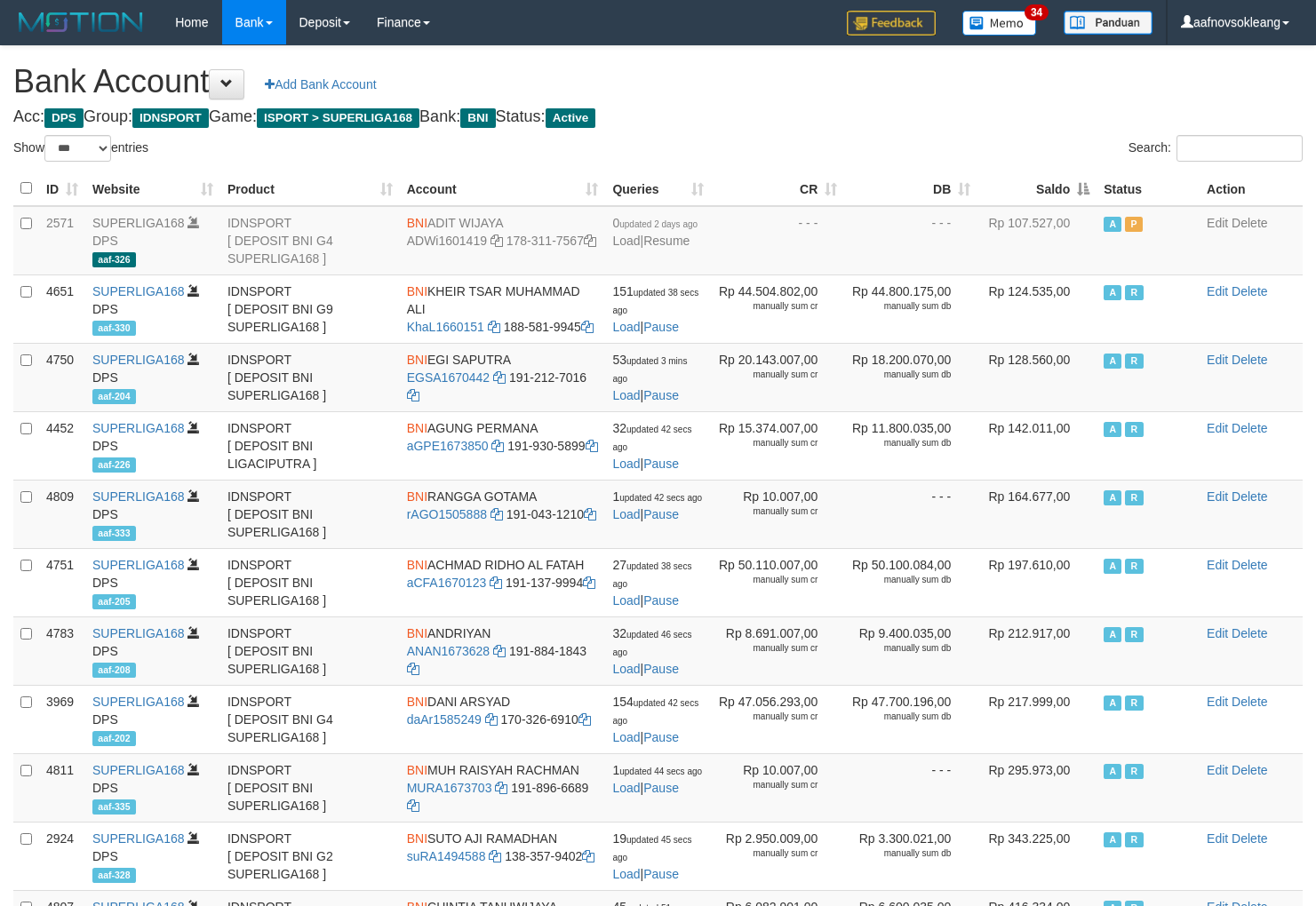 select on "***" 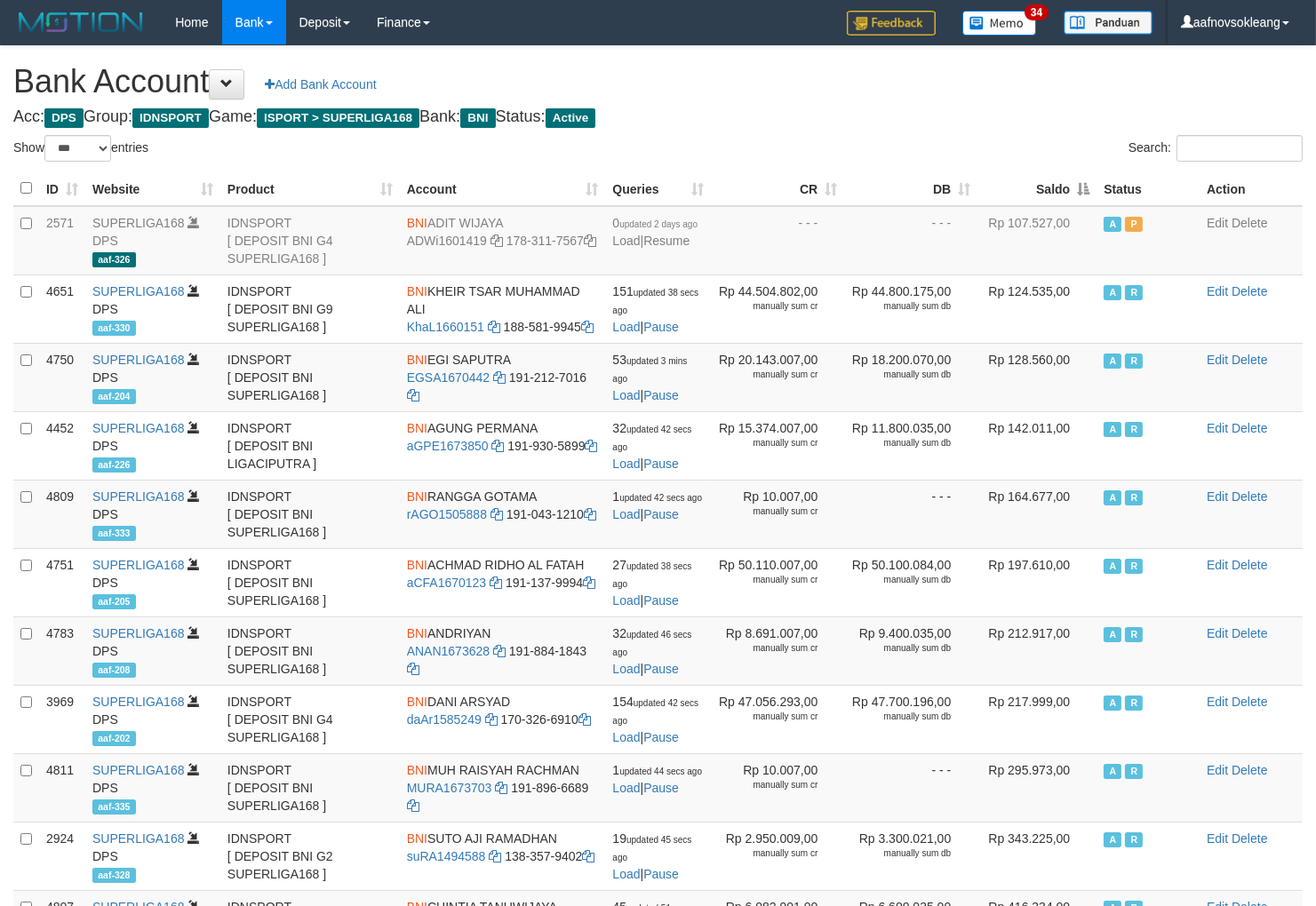 click on "Saldo" at bounding box center (1037, 188) 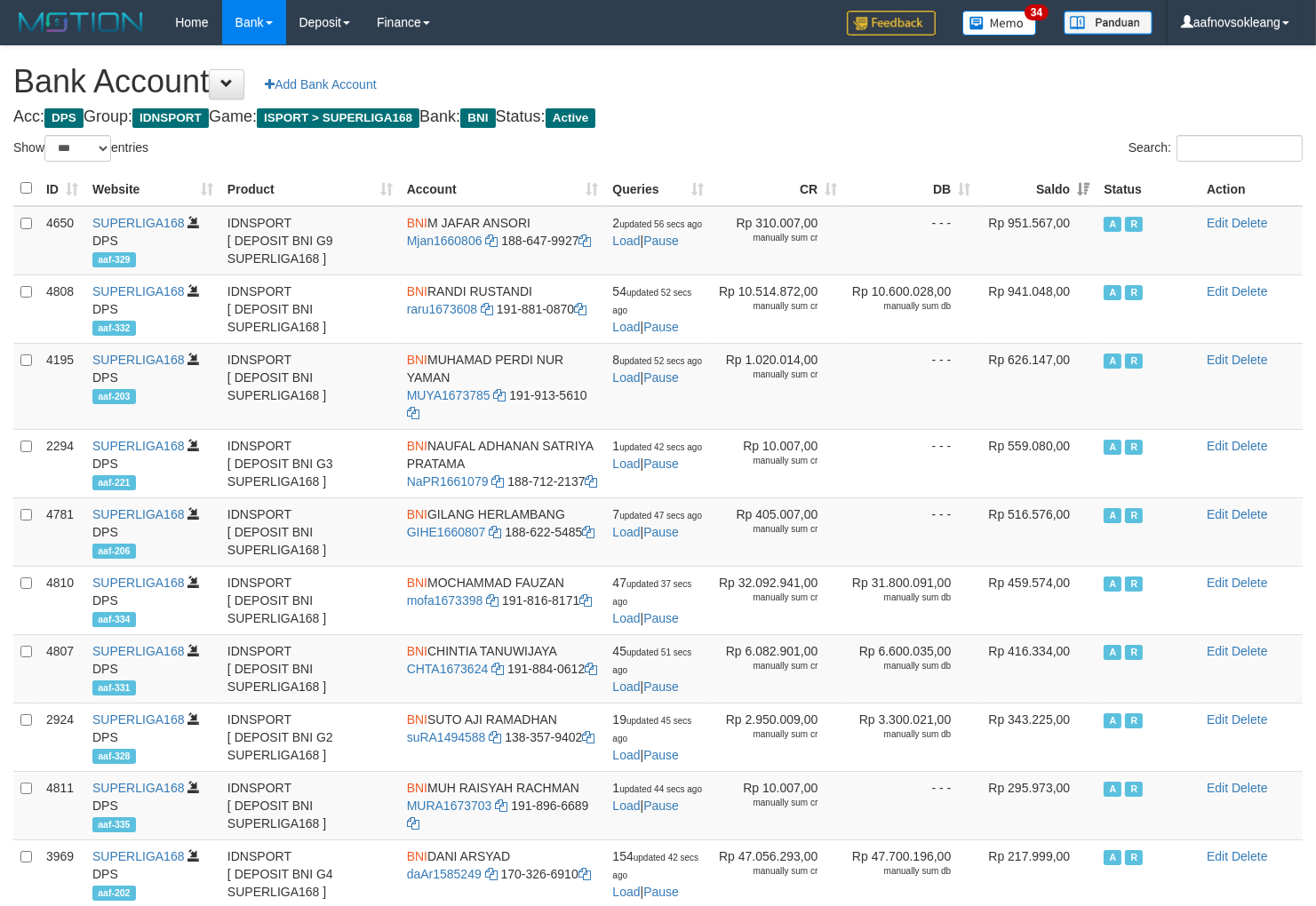 click on "Search:" at bounding box center (987, 150) 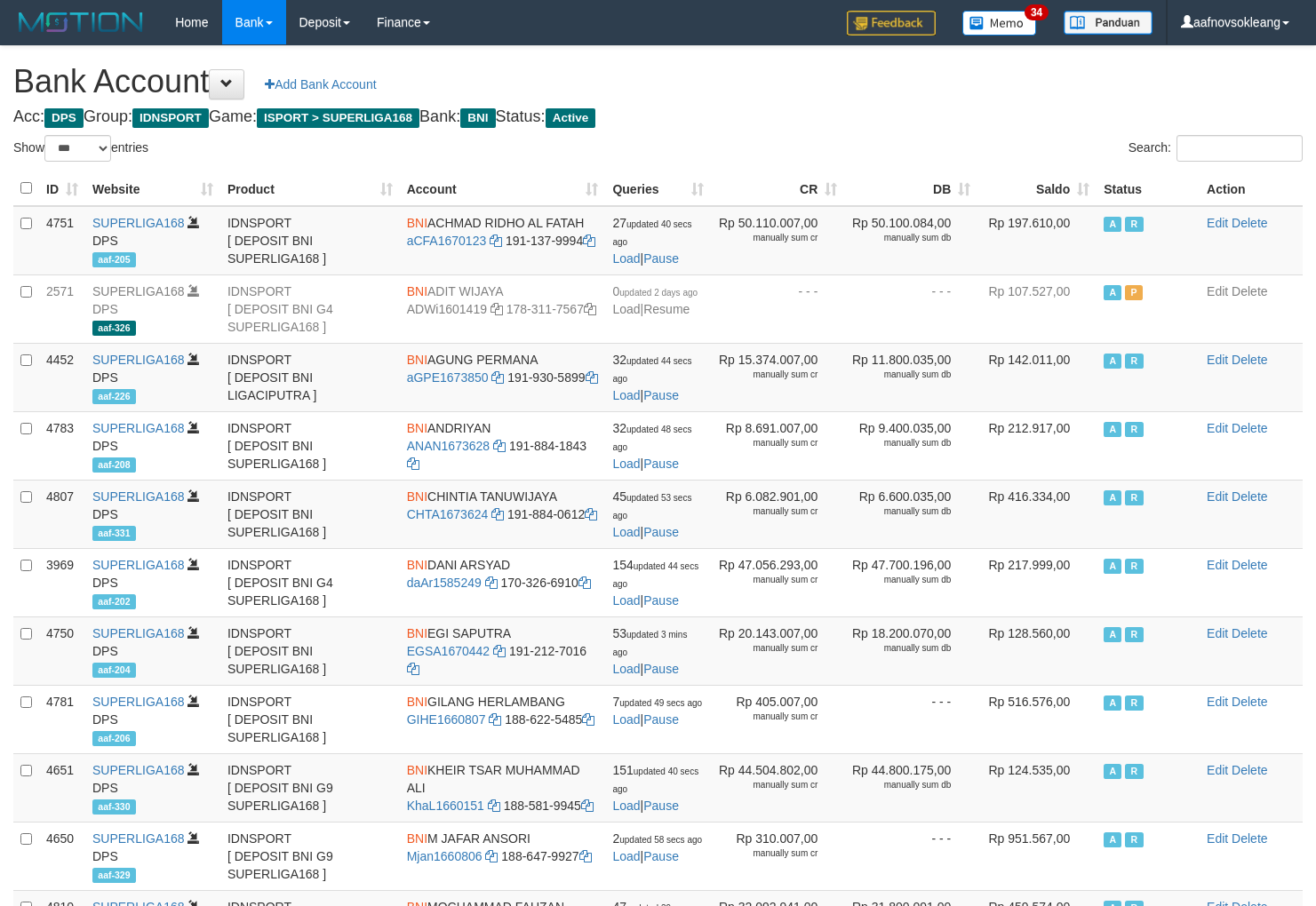 select on "***" 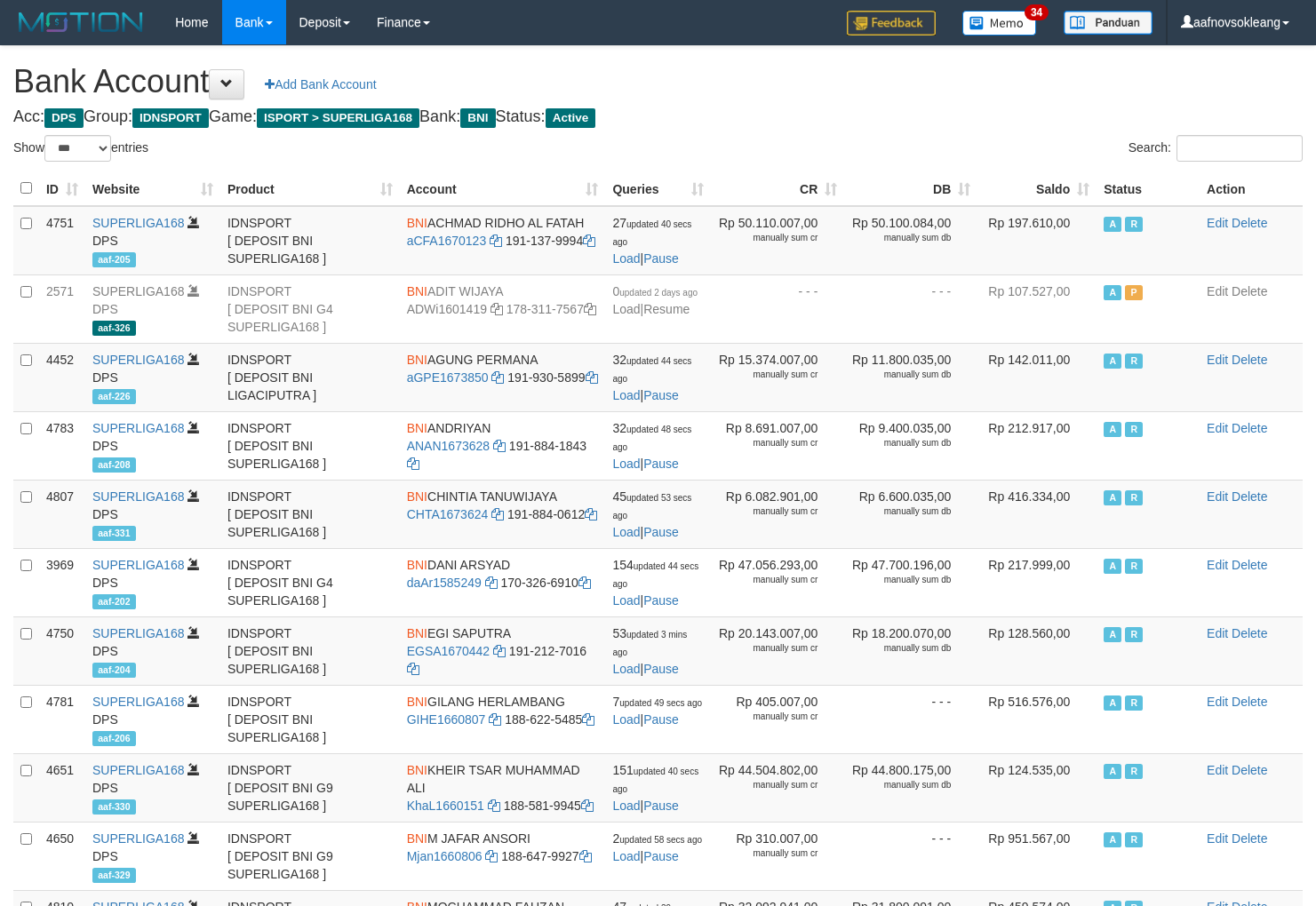 scroll, scrollTop: 0, scrollLeft: 0, axis: both 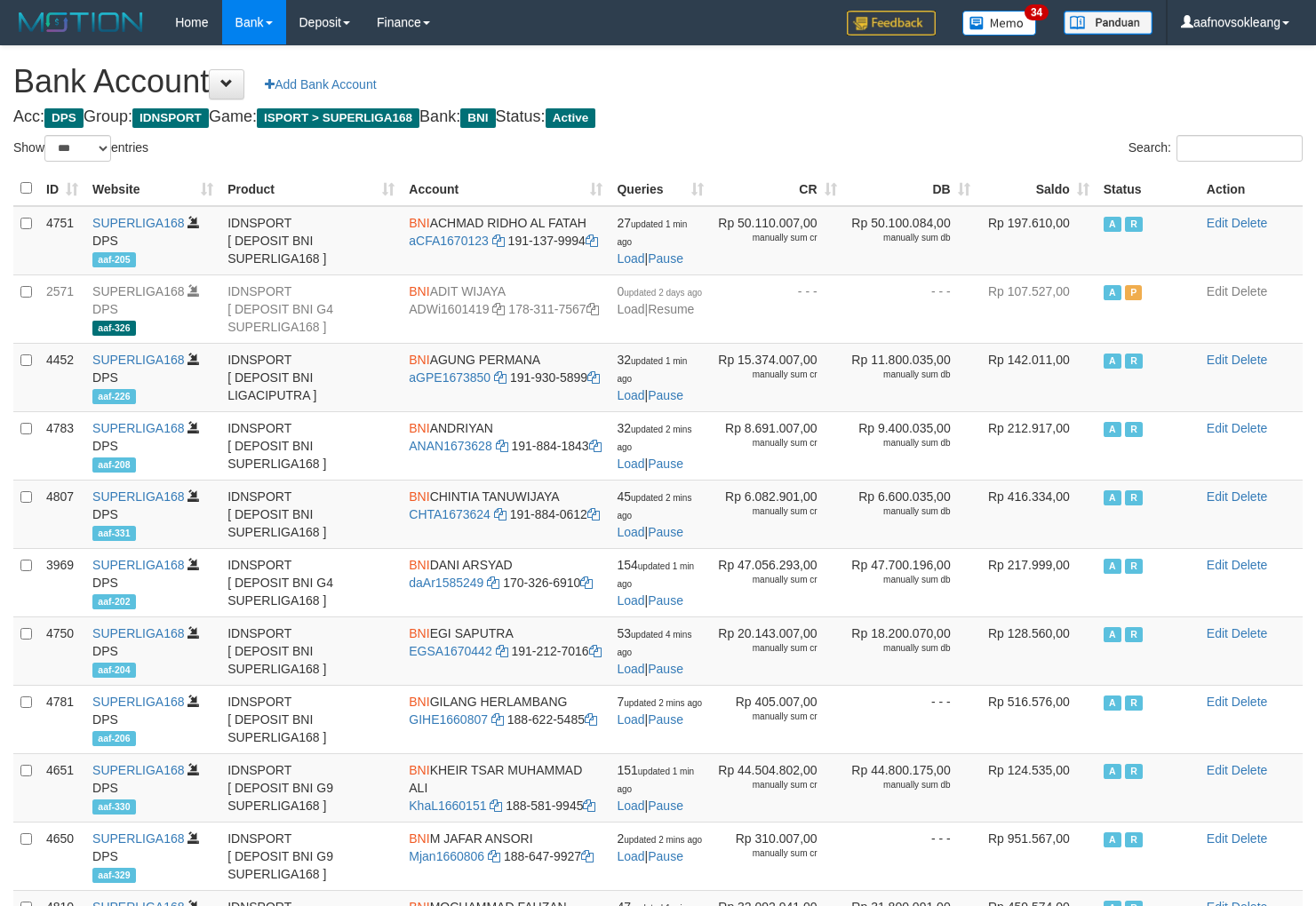 select on "***" 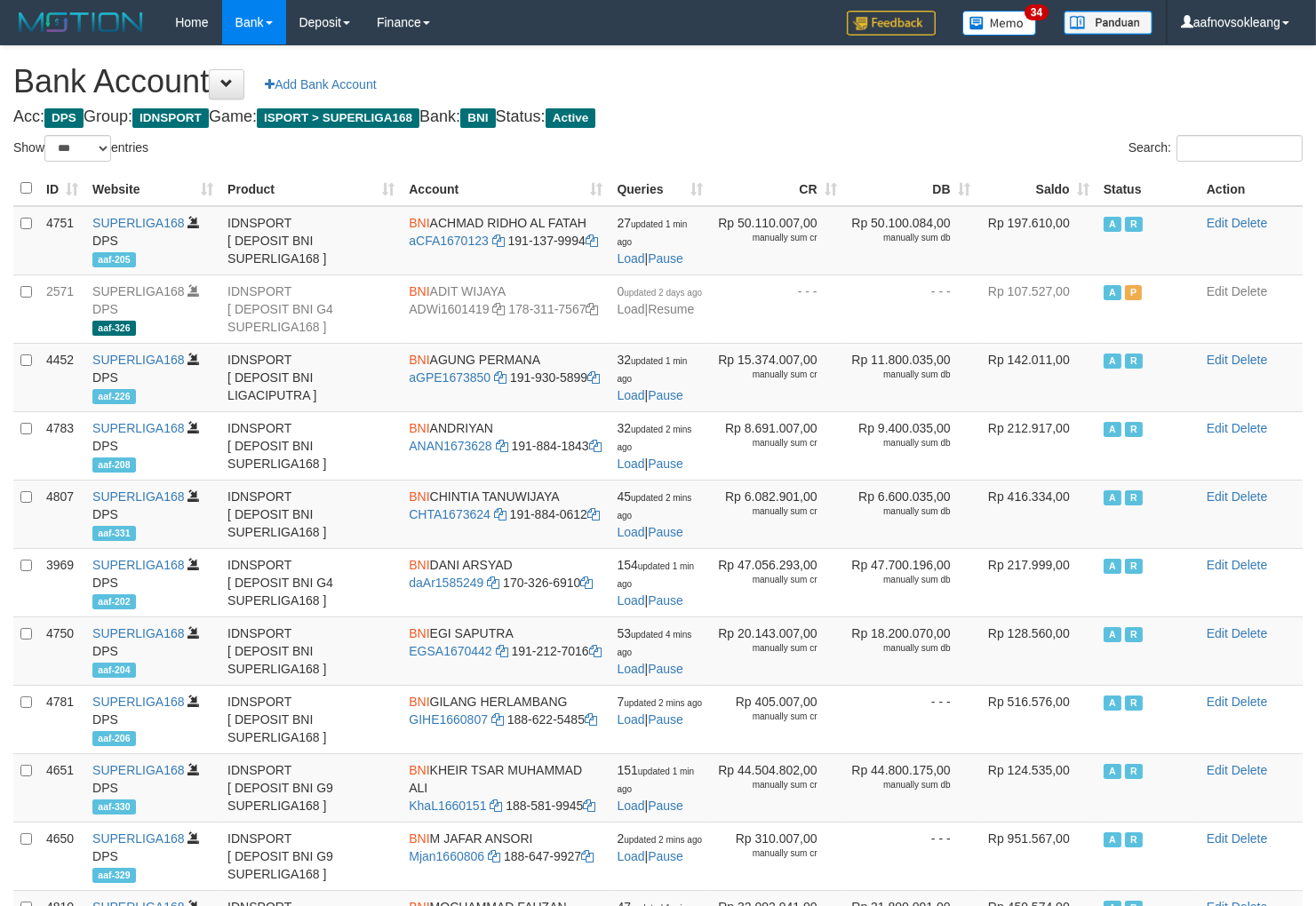 click on "Saldo" at bounding box center [1037, 188] 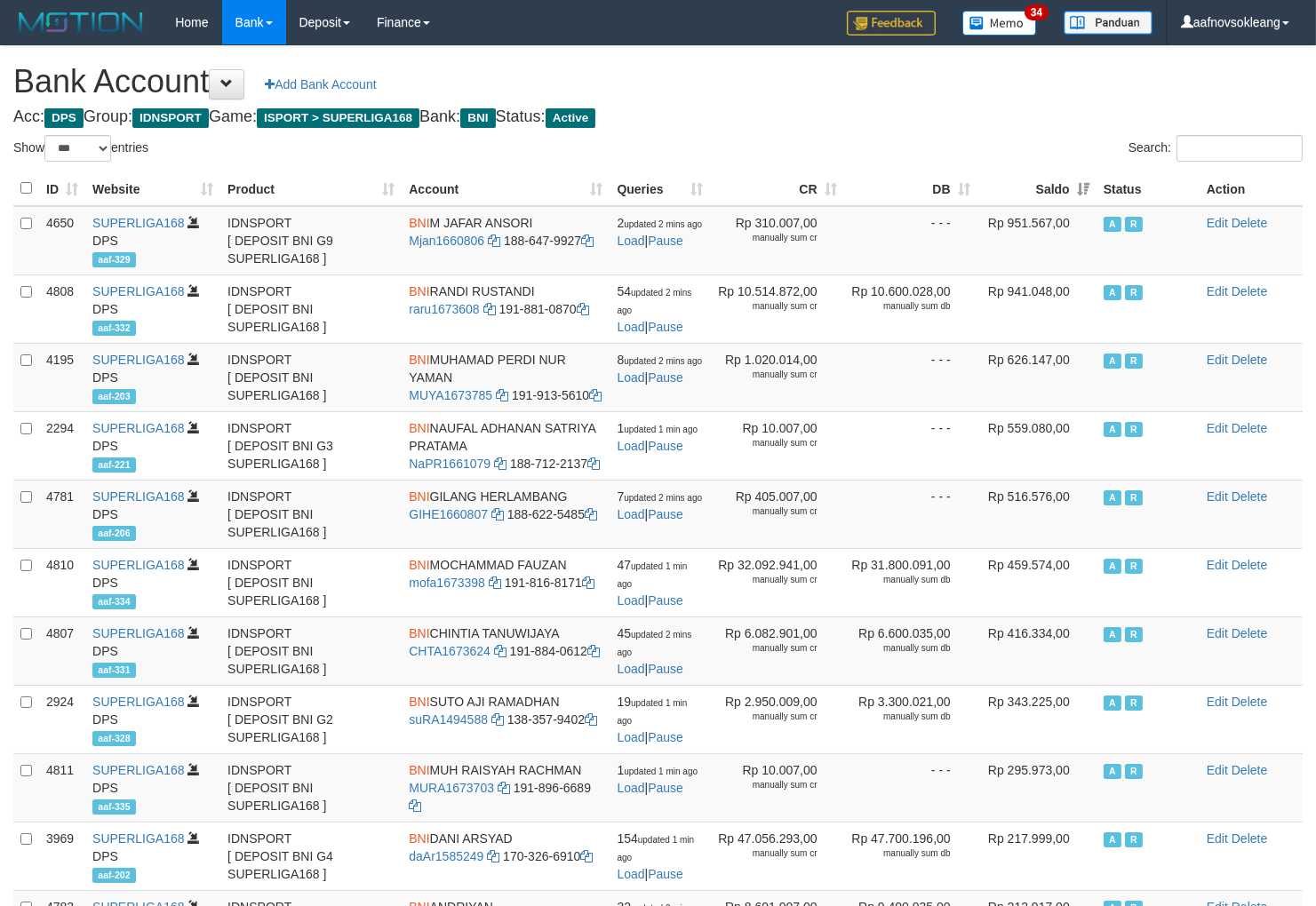 click on "Bank Account
Add Bank Account
Acc: 										 DPS
Group:   IDNSPORT    		Game:   ISPORT > SUPERLIGA168    		Bank:   BNI    		Status:  Active
Filter Account Type
*******
***
**
***
DPS
SELECT ALL  SELECT TYPE  - ALL -
DPS
WD
TMP
Filter Product
*******
******
********
********
*******
********
IDNSPORT
SELECT ALL  SELECT GROUP  - ALL -
BETHUB
IDNPOKER
IDNSPORT
IDNTOTO
LOADONLY
Filter Website
*******" at bounding box center [658, 754] 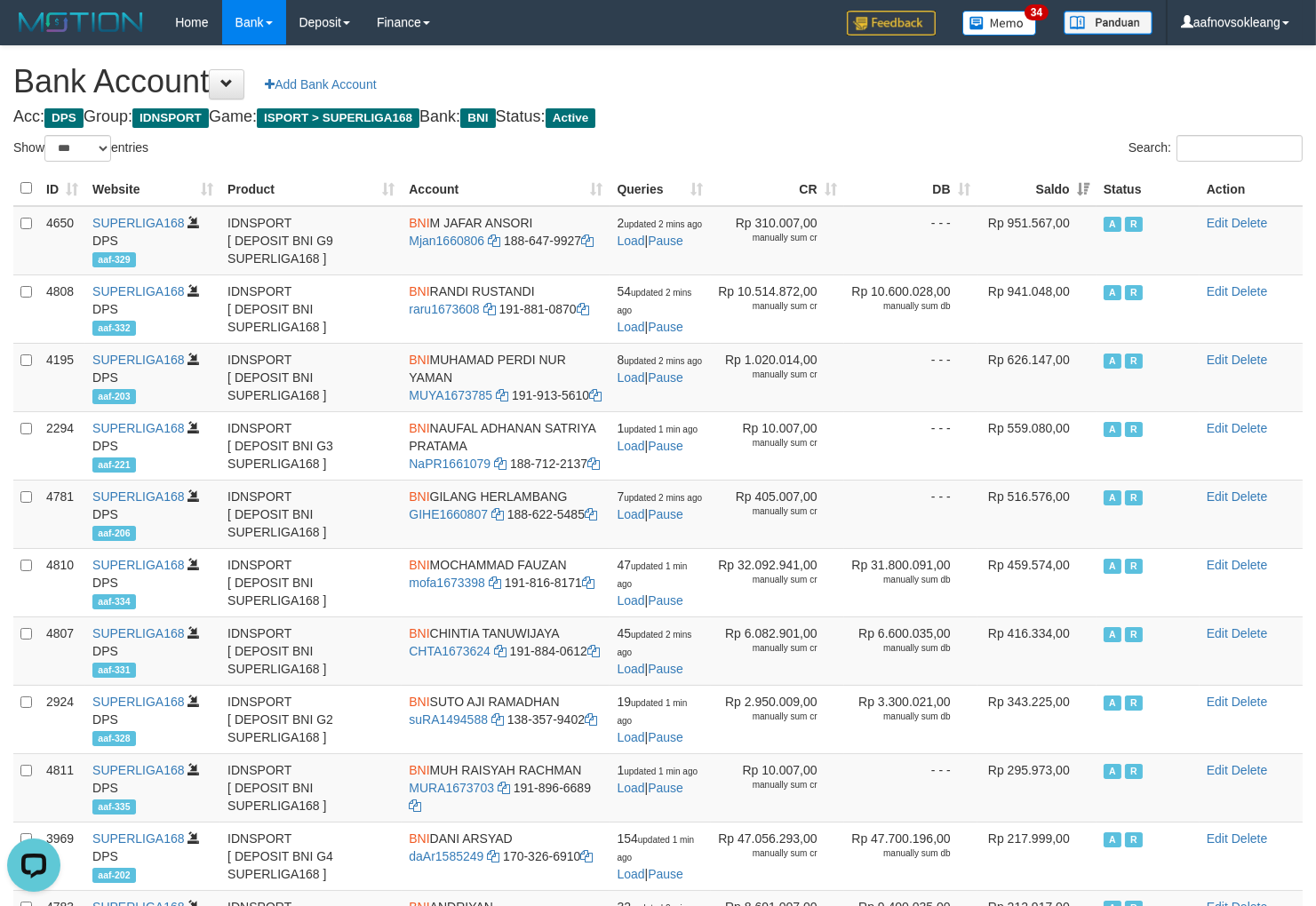 scroll, scrollTop: 0, scrollLeft: 0, axis: both 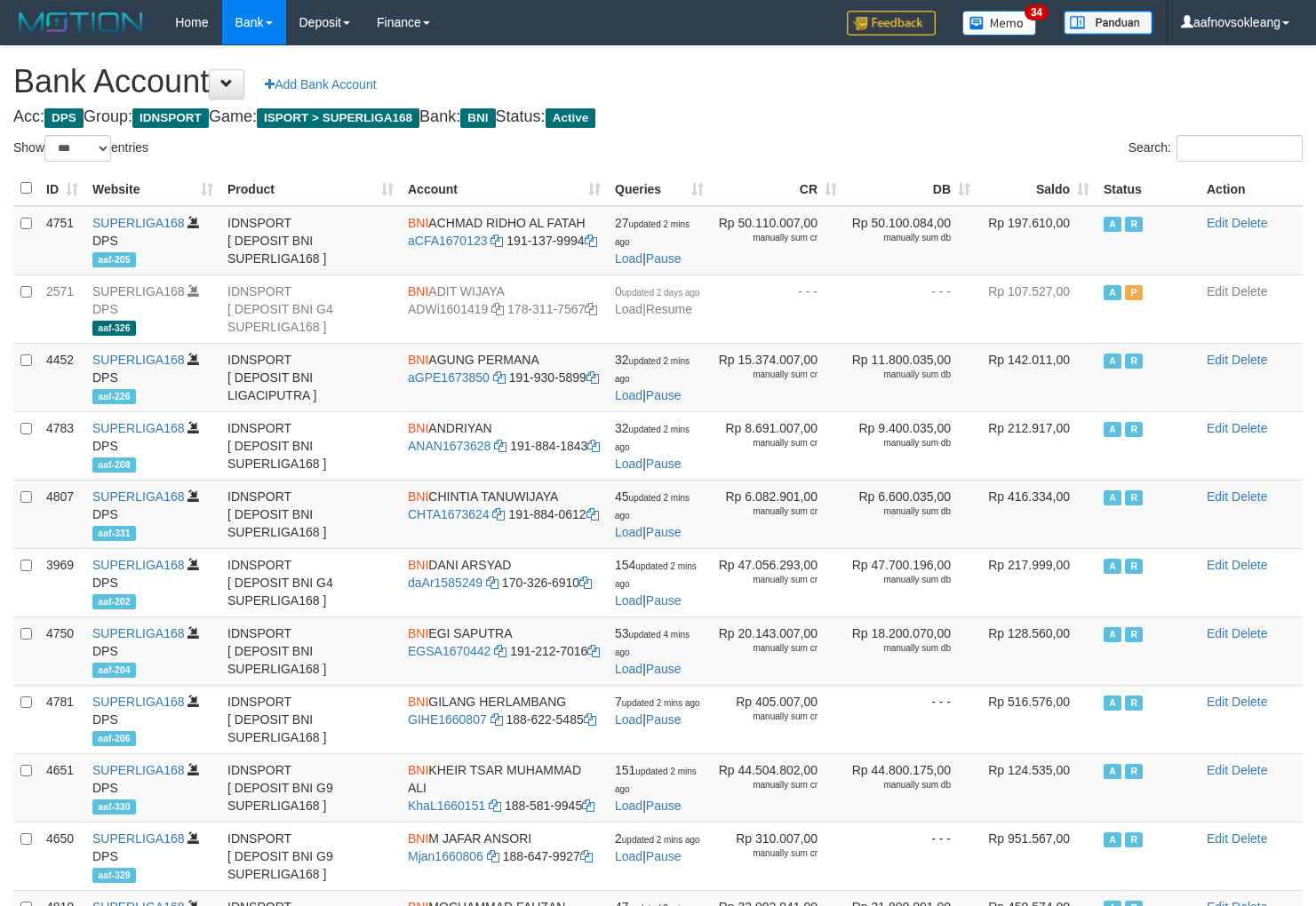 select on "***" 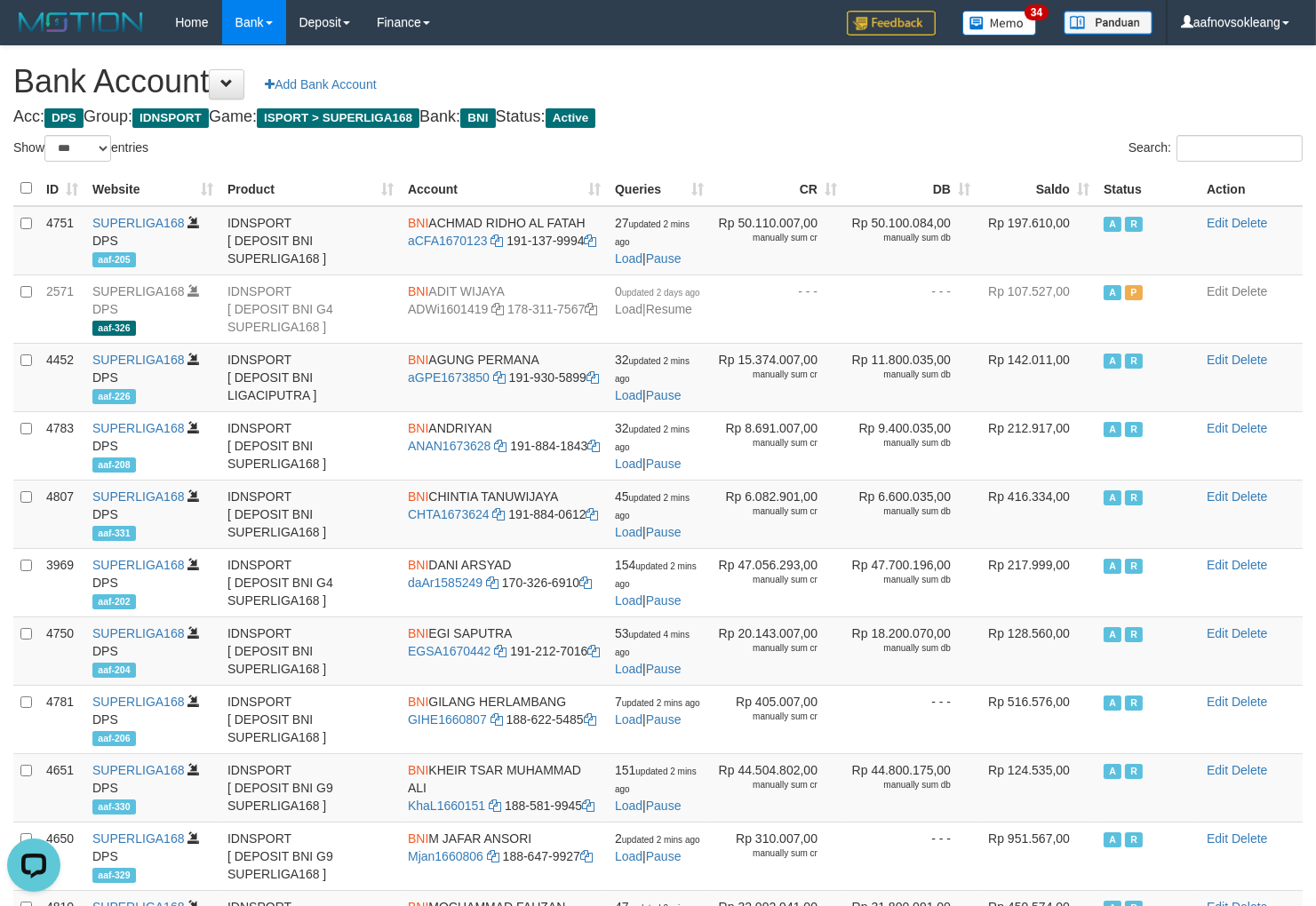 scroll, scrollTop: 0, scrollLeft: 0, axis: both 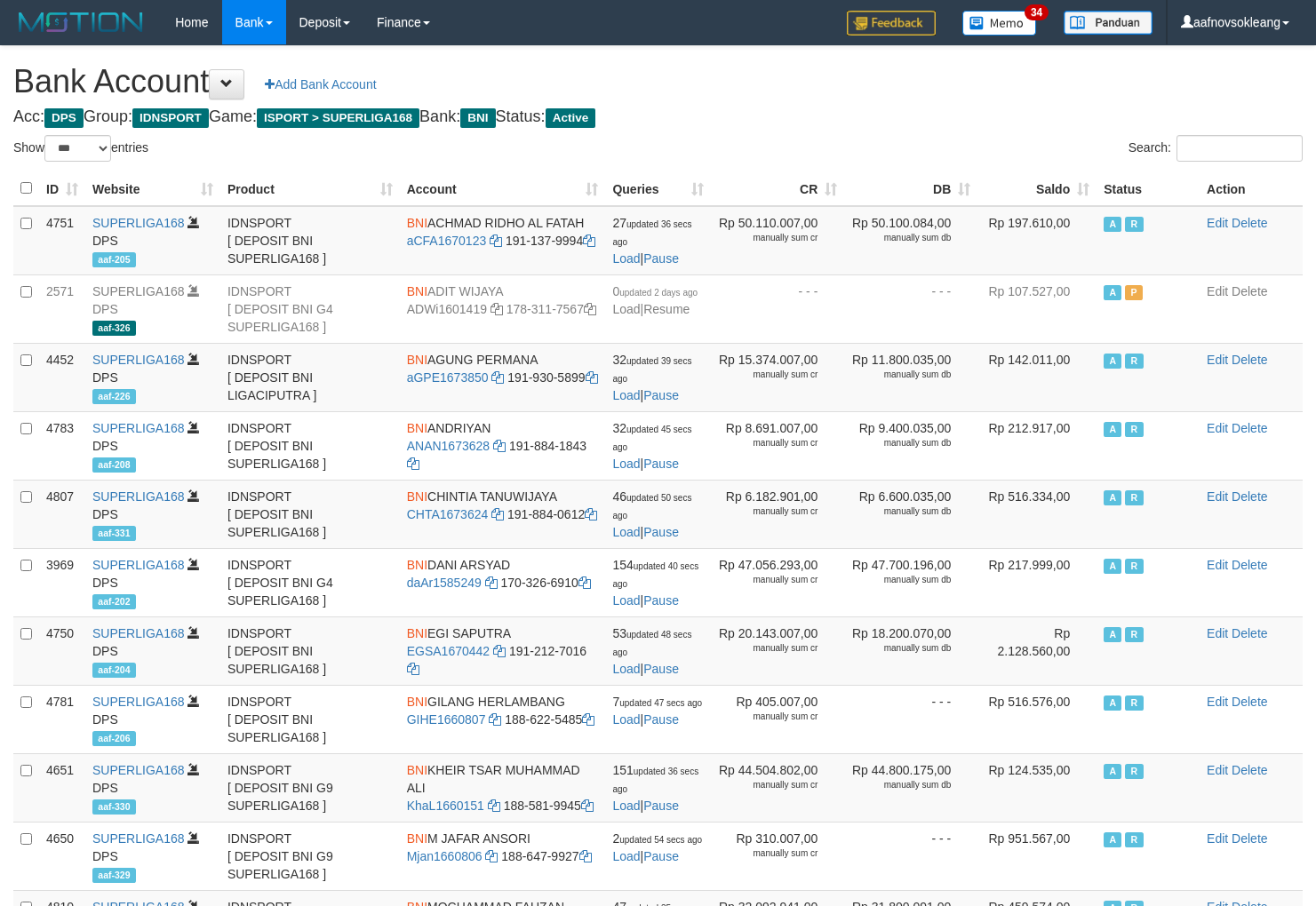 select on "***" 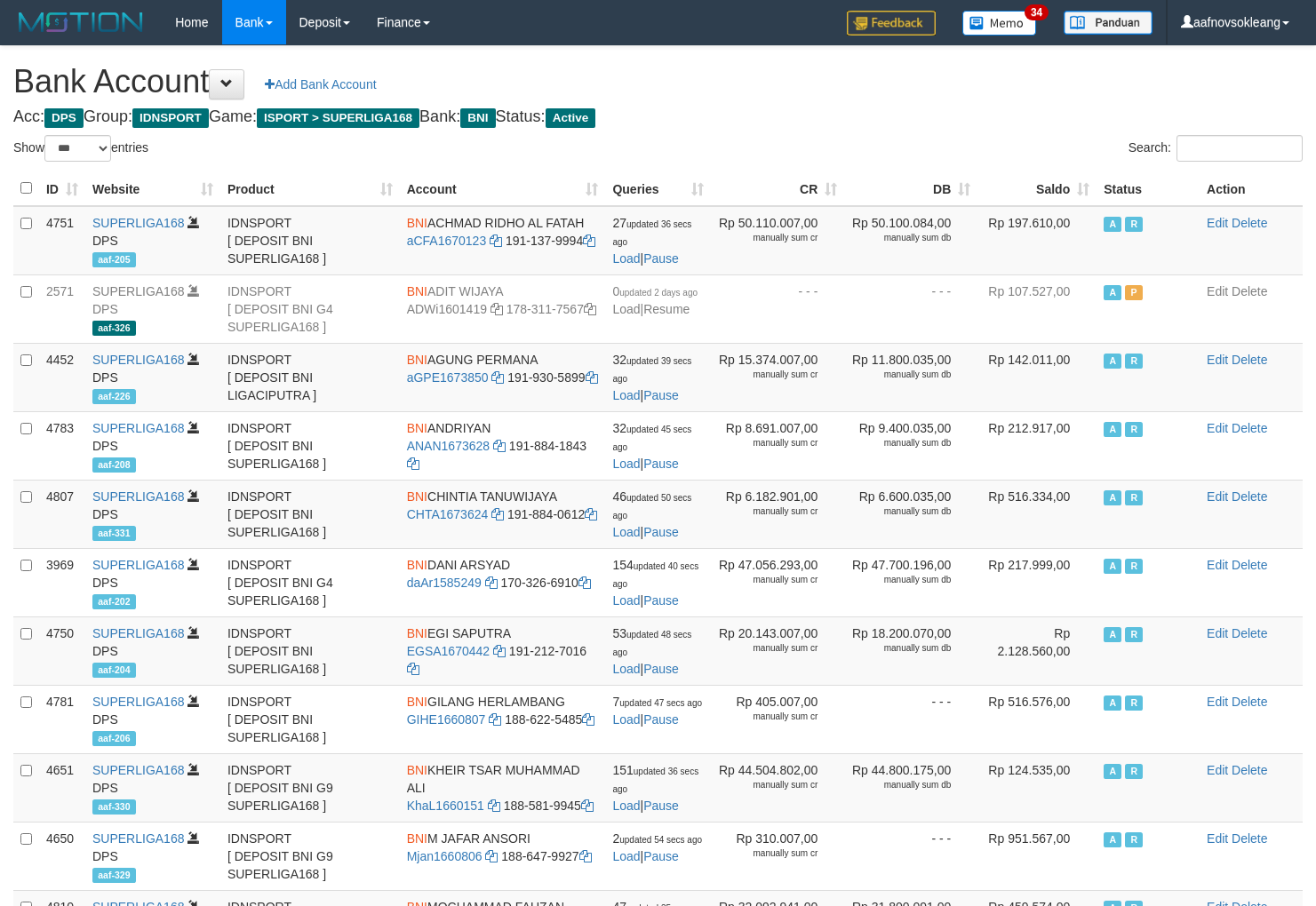 scroll, scrollTop: 0, scrollLeft: 0, axis: both 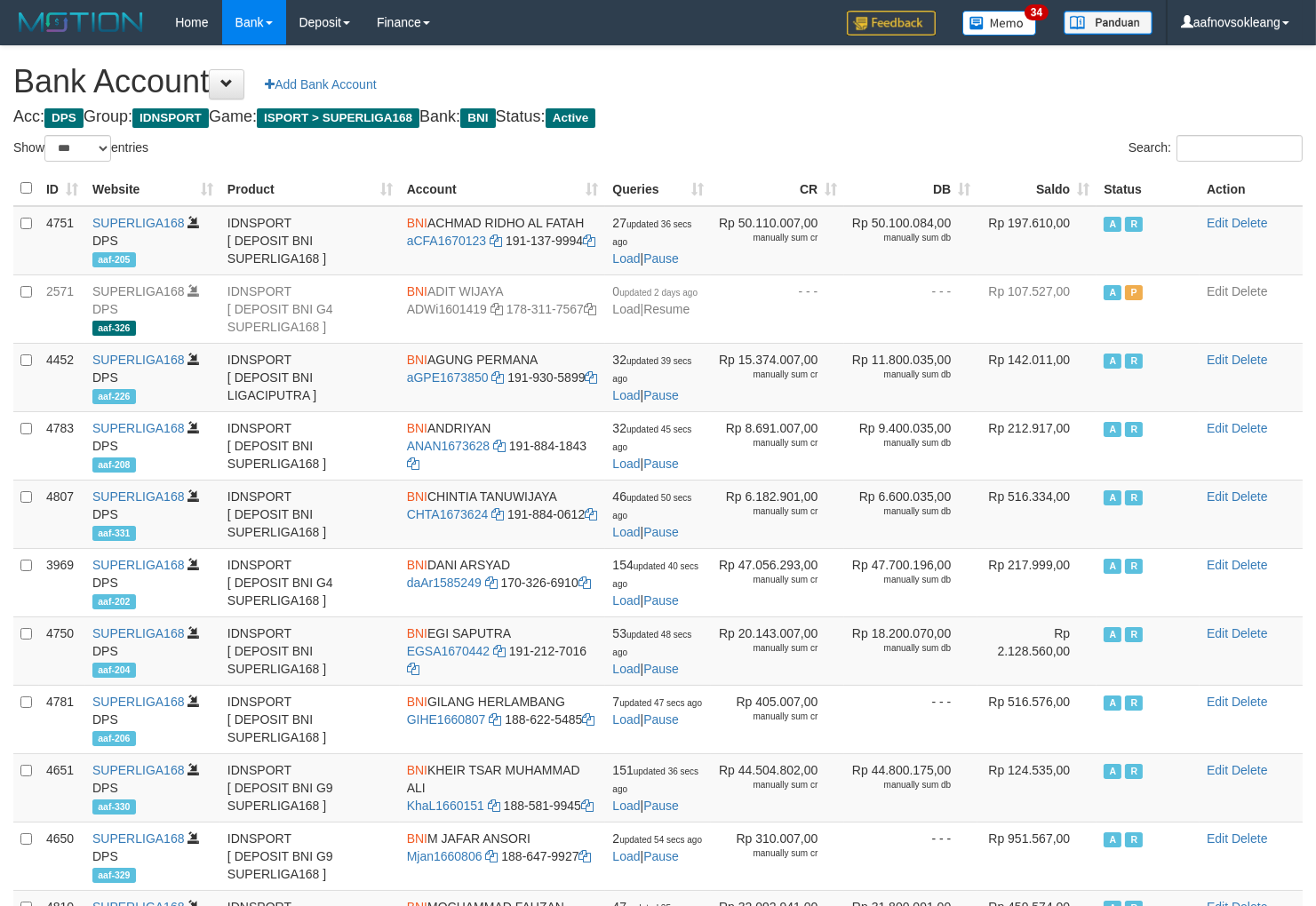click on "Saldo" at bounding box center [1037, 188] 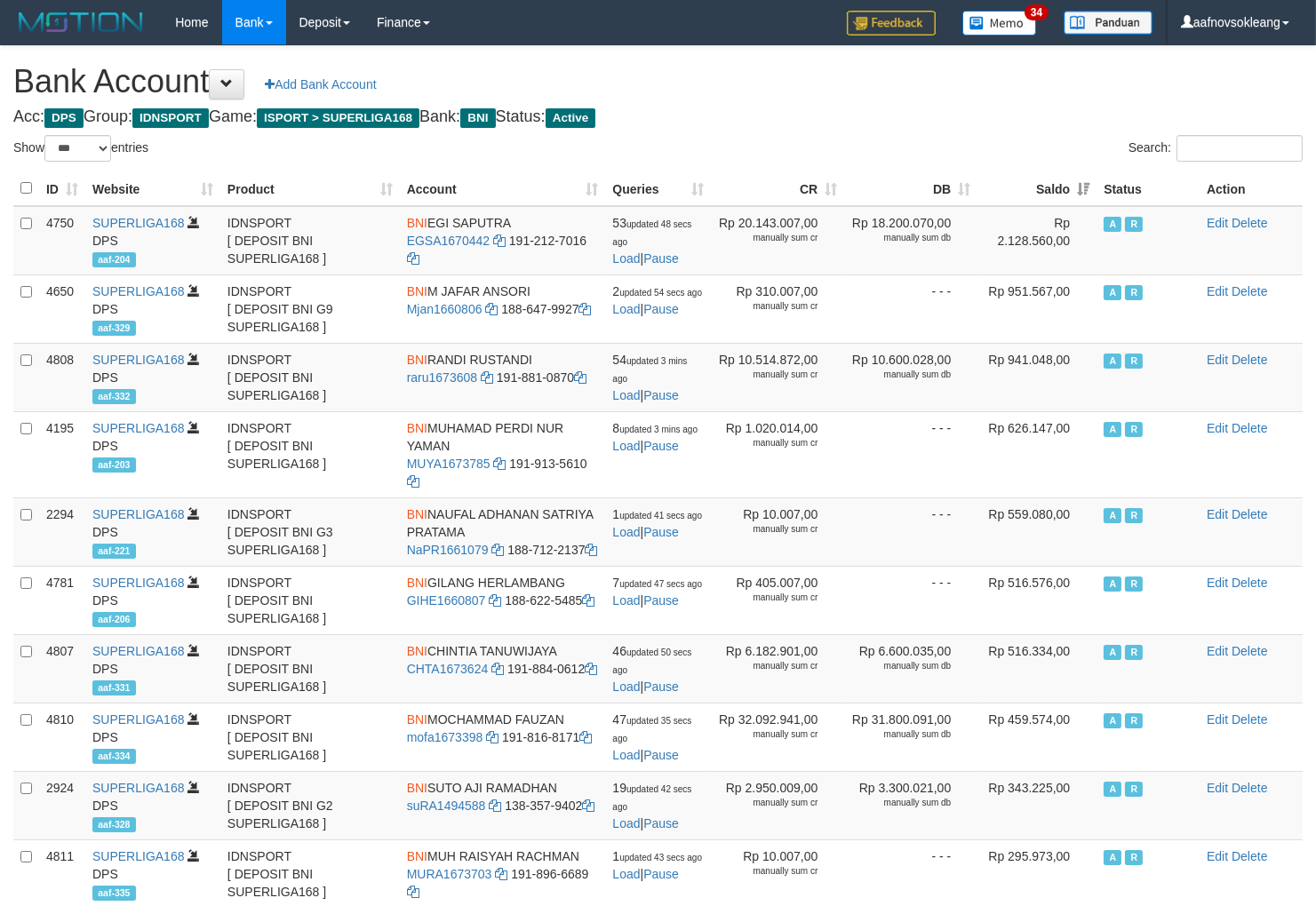 click on "Acc: 										 DPS
Group:   IDNSPORT    		Game:   ISPORT > SUPERLIGA168    		Bank:   BNI    		Status:  Active" at bounding box center (658, 117) 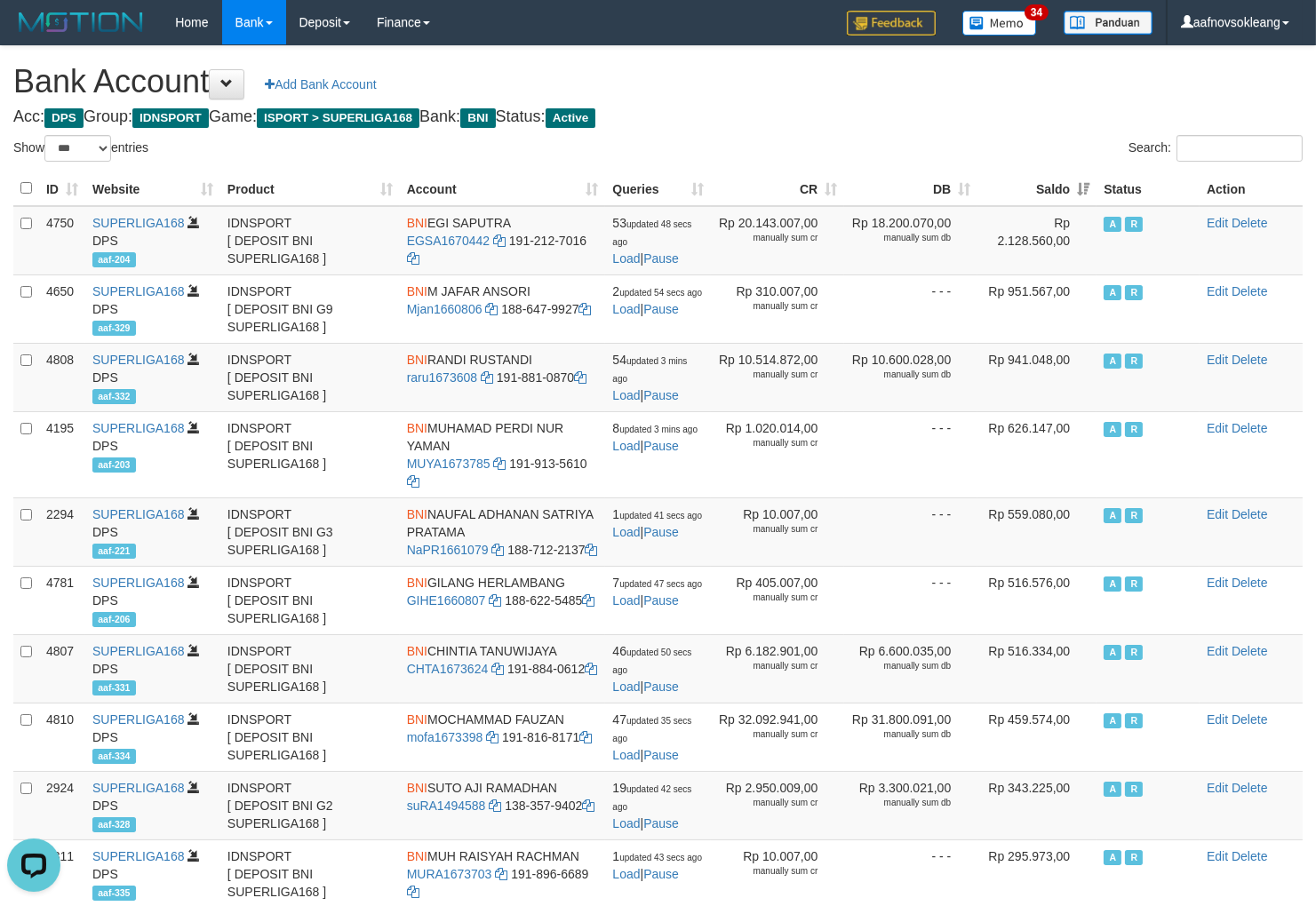 scroll, scrollTop: 0, scrollLeft: 0, axis: both 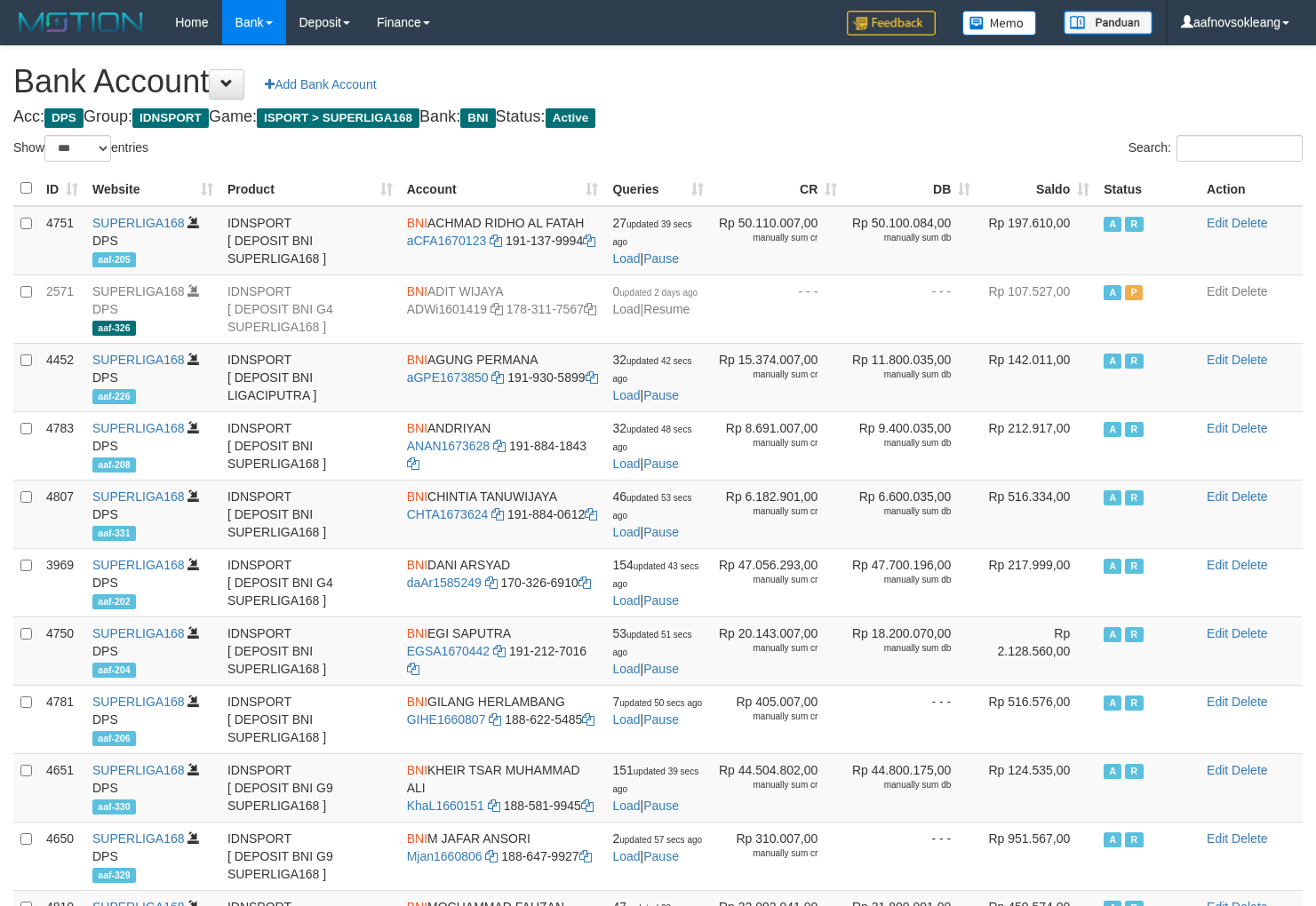 select on "***" 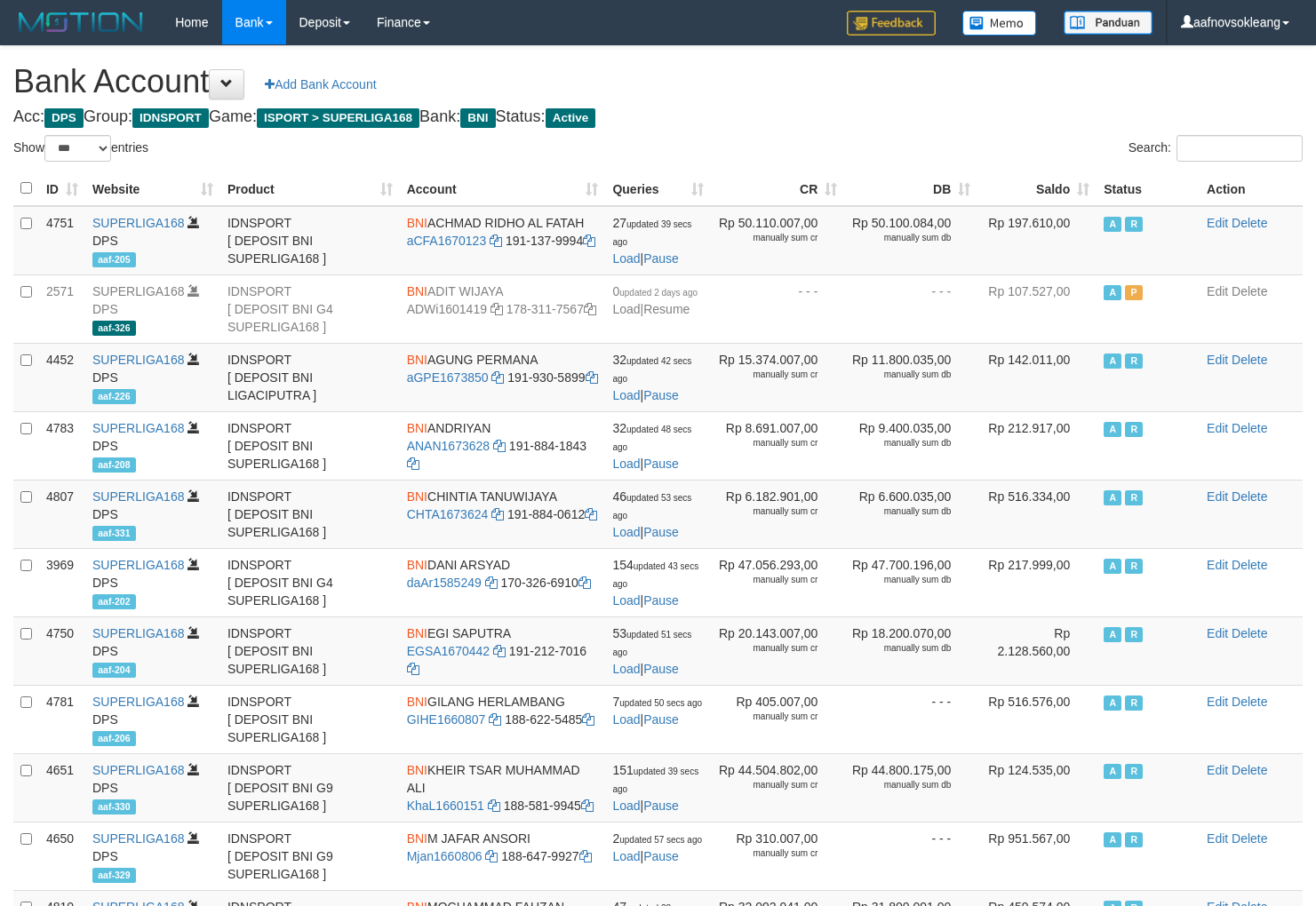 scroll, scrollTop: 0, scrollLeft: 0, axis: both 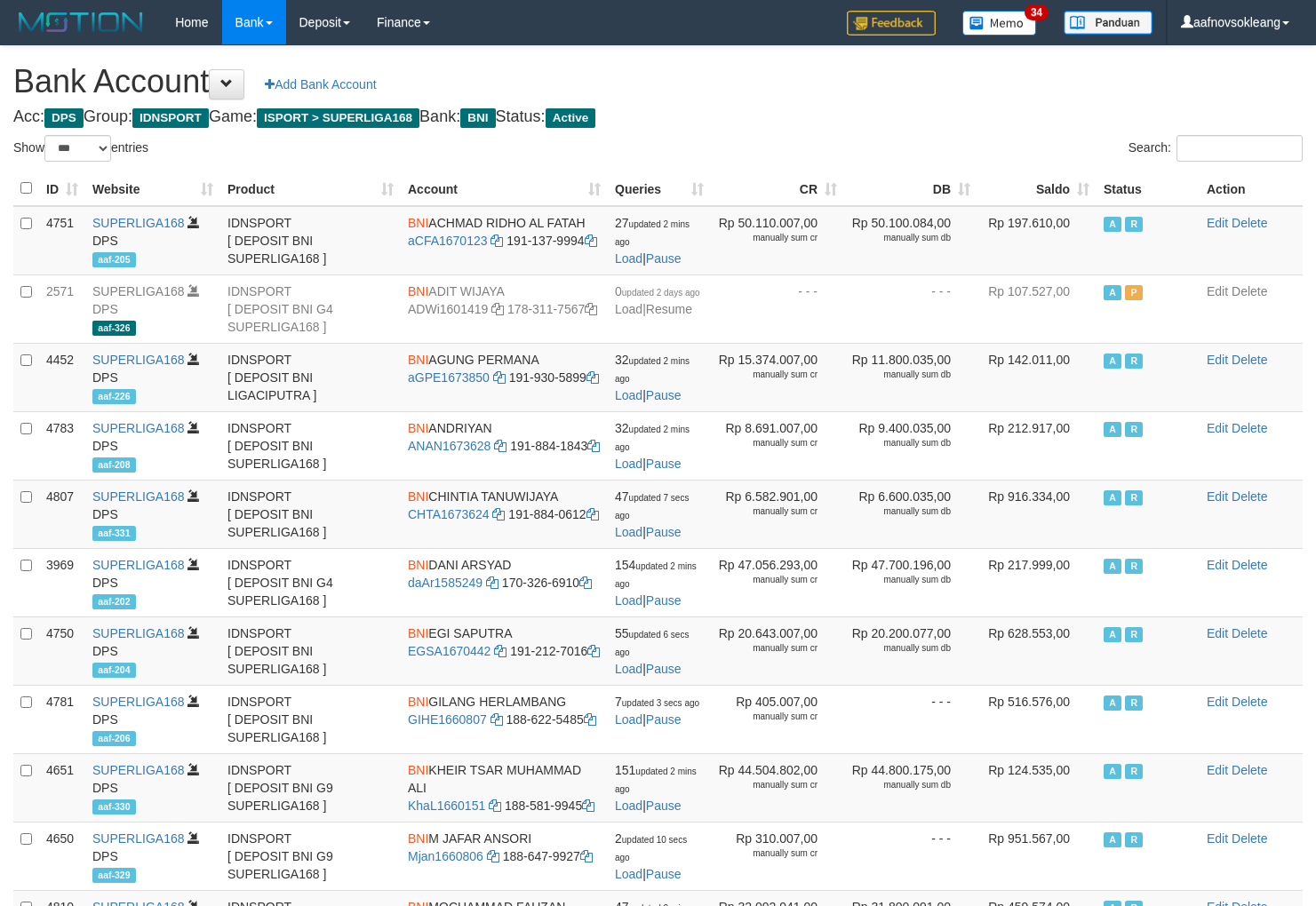 select on "***" 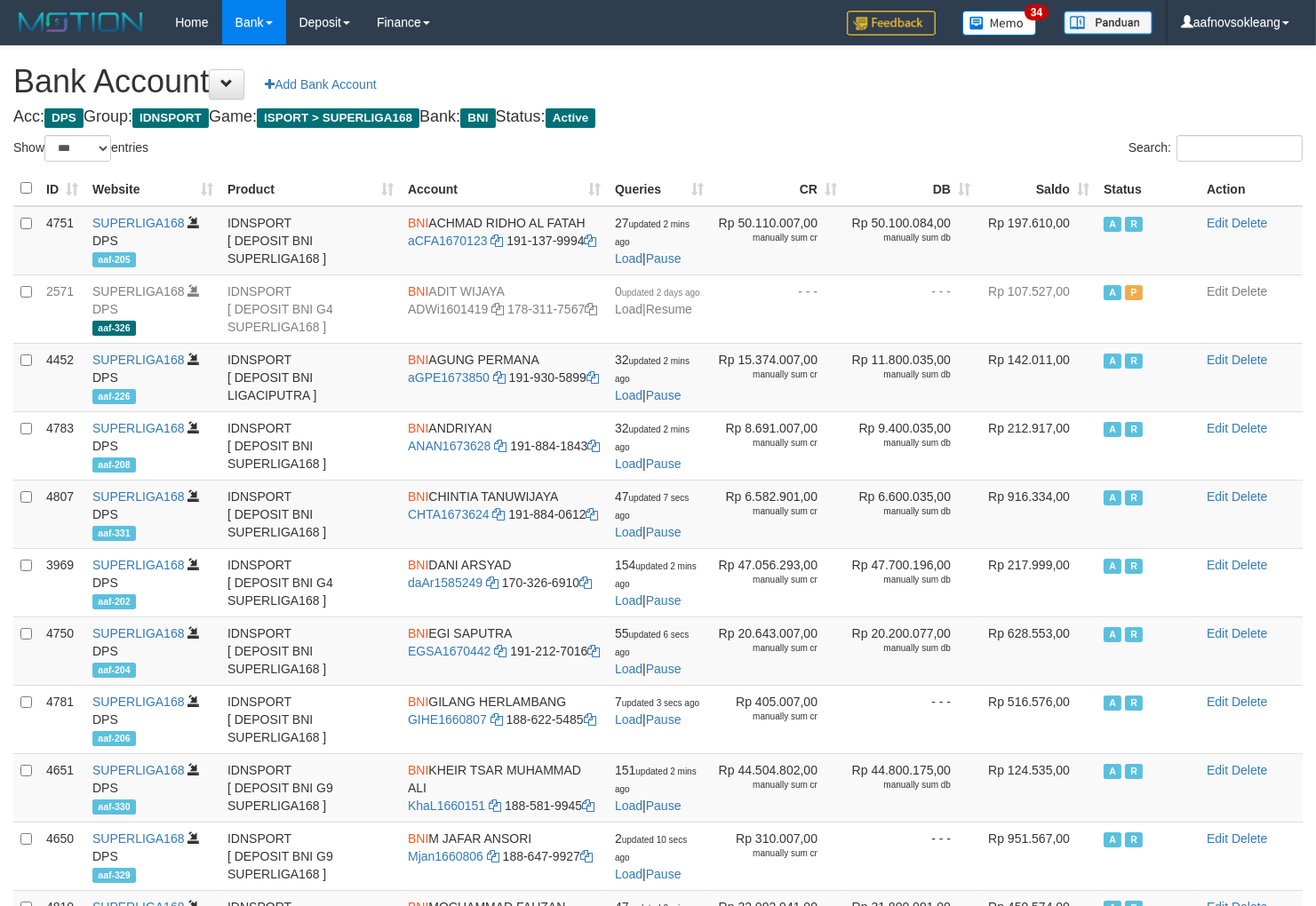 click on "Saldo" at bounding box center (1037, 188) 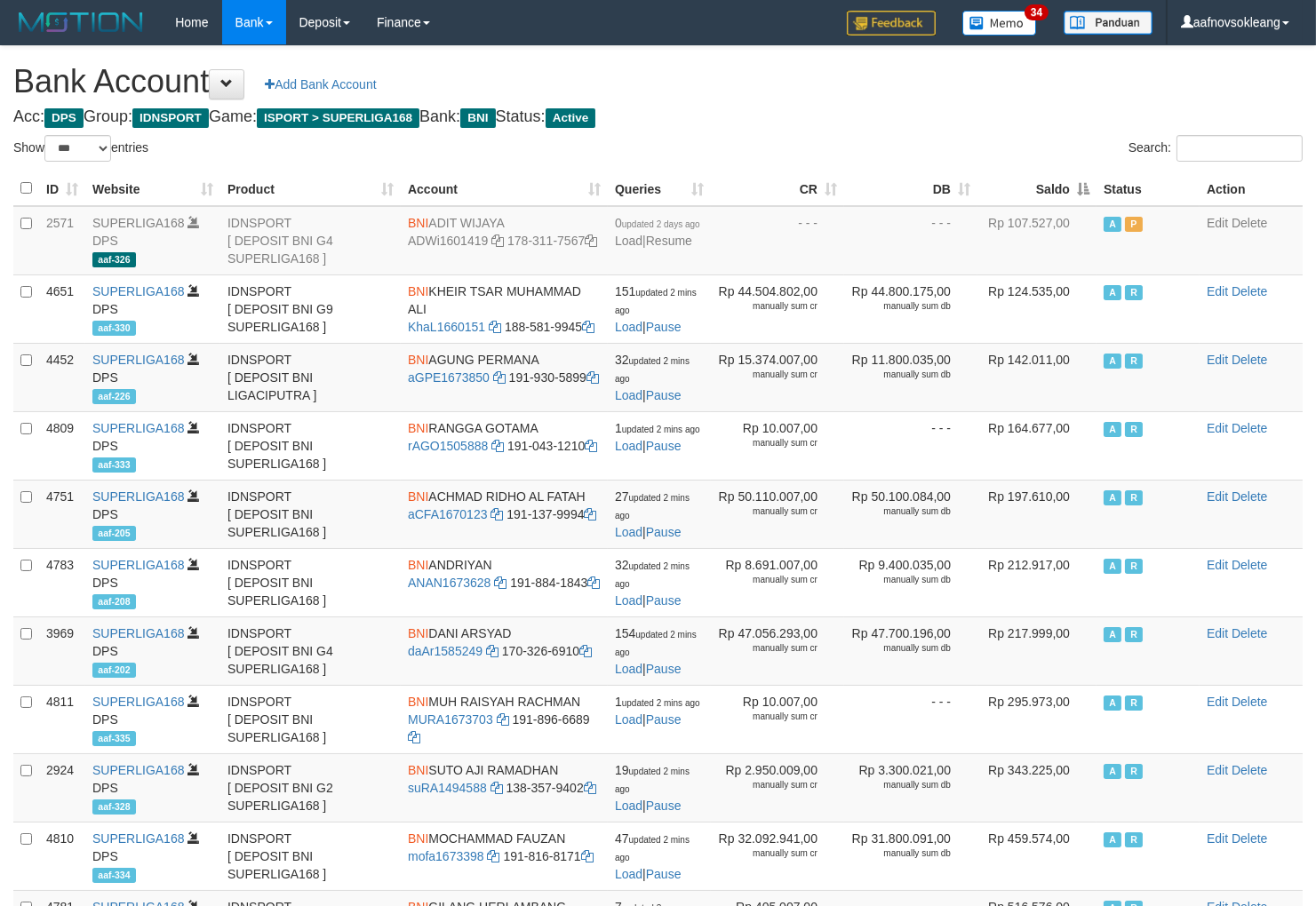 click on "Saldo" at bounding box center [1037, 188] 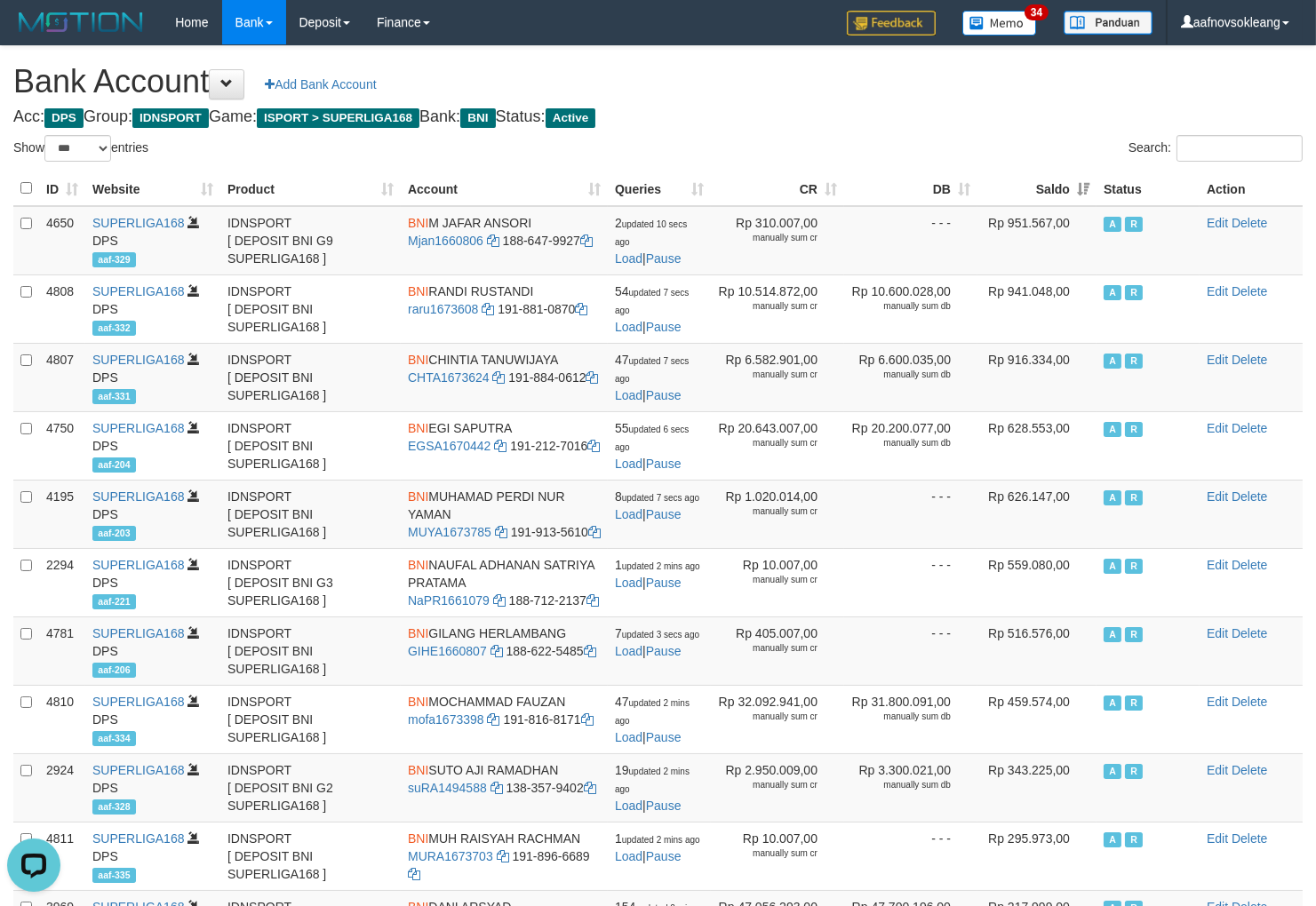 scroll, scrollTop: 0, scrollLeft: 0, axis: both 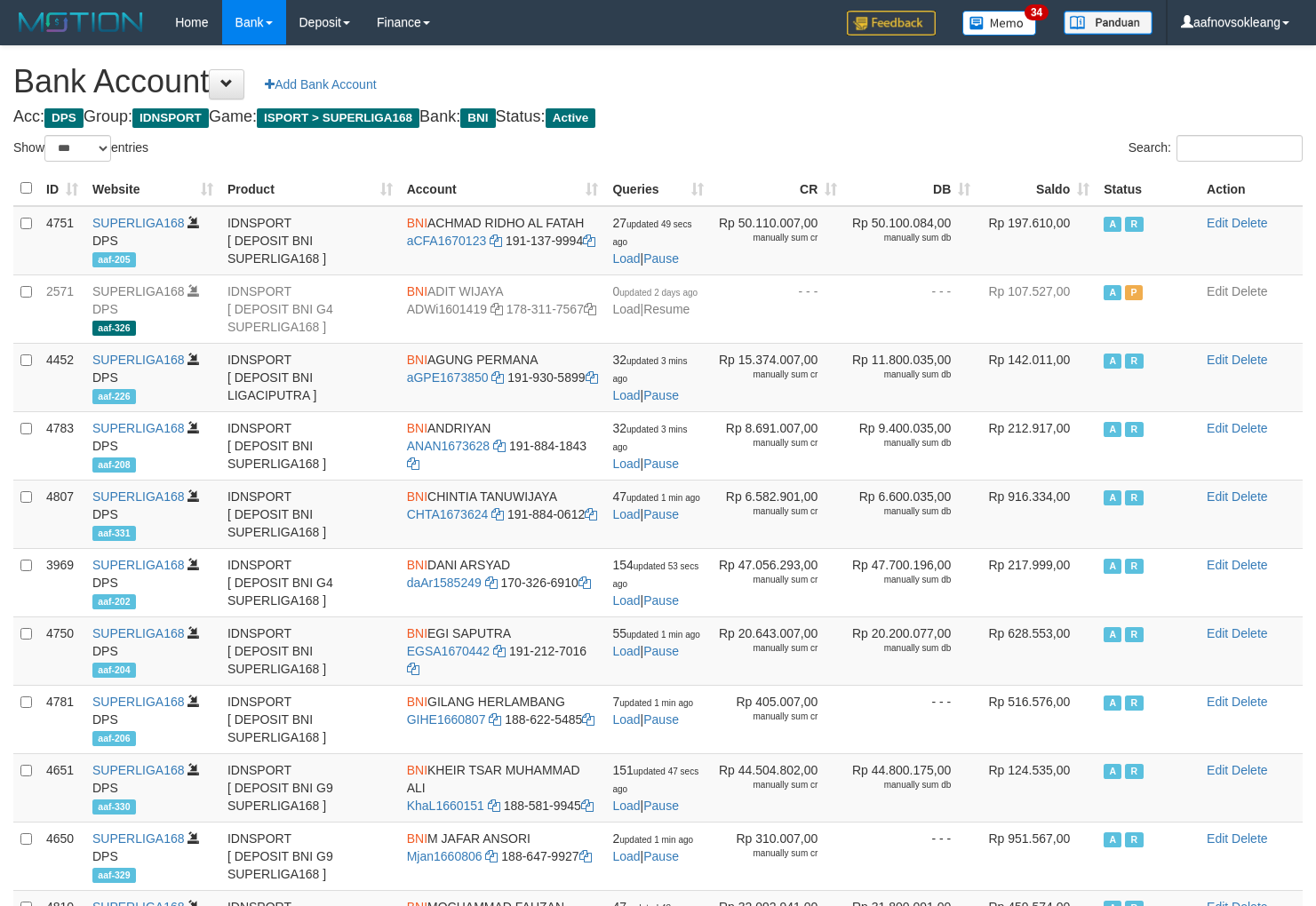 select on "***" 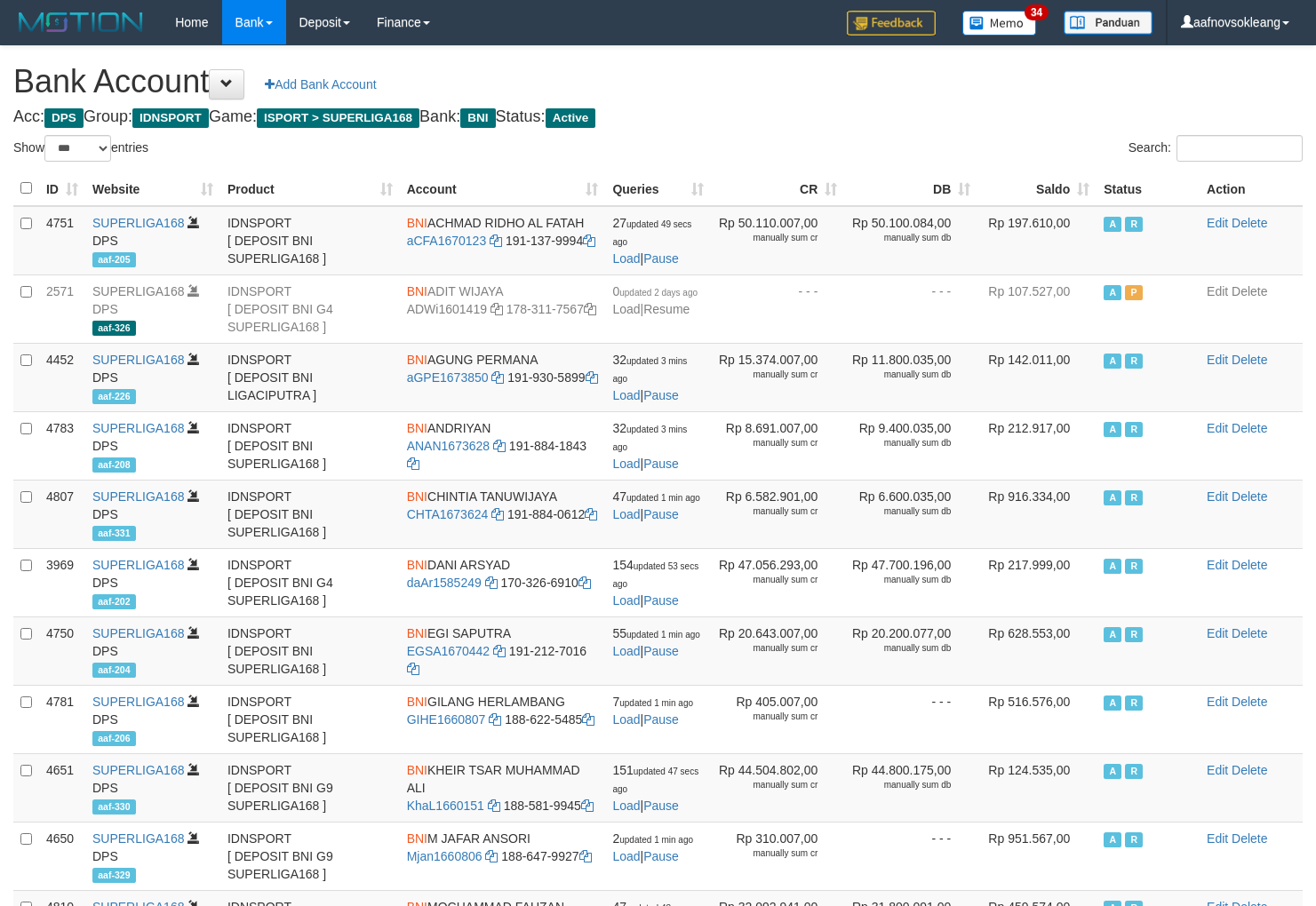 scroll, scrollTop: 0, scrollLeft: 0, axis: both 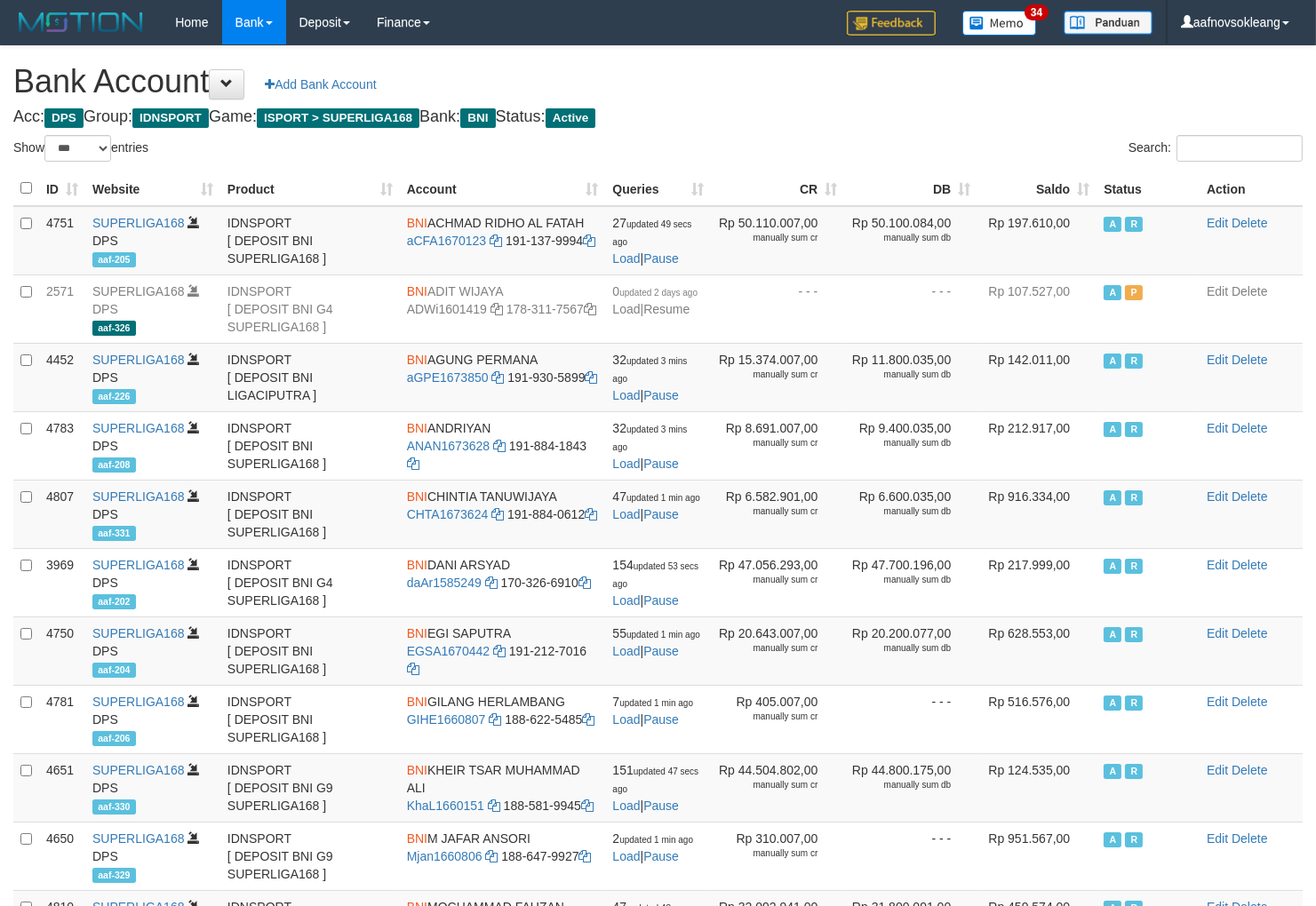 click on "Saldo" at bounding box center [1037, 188] 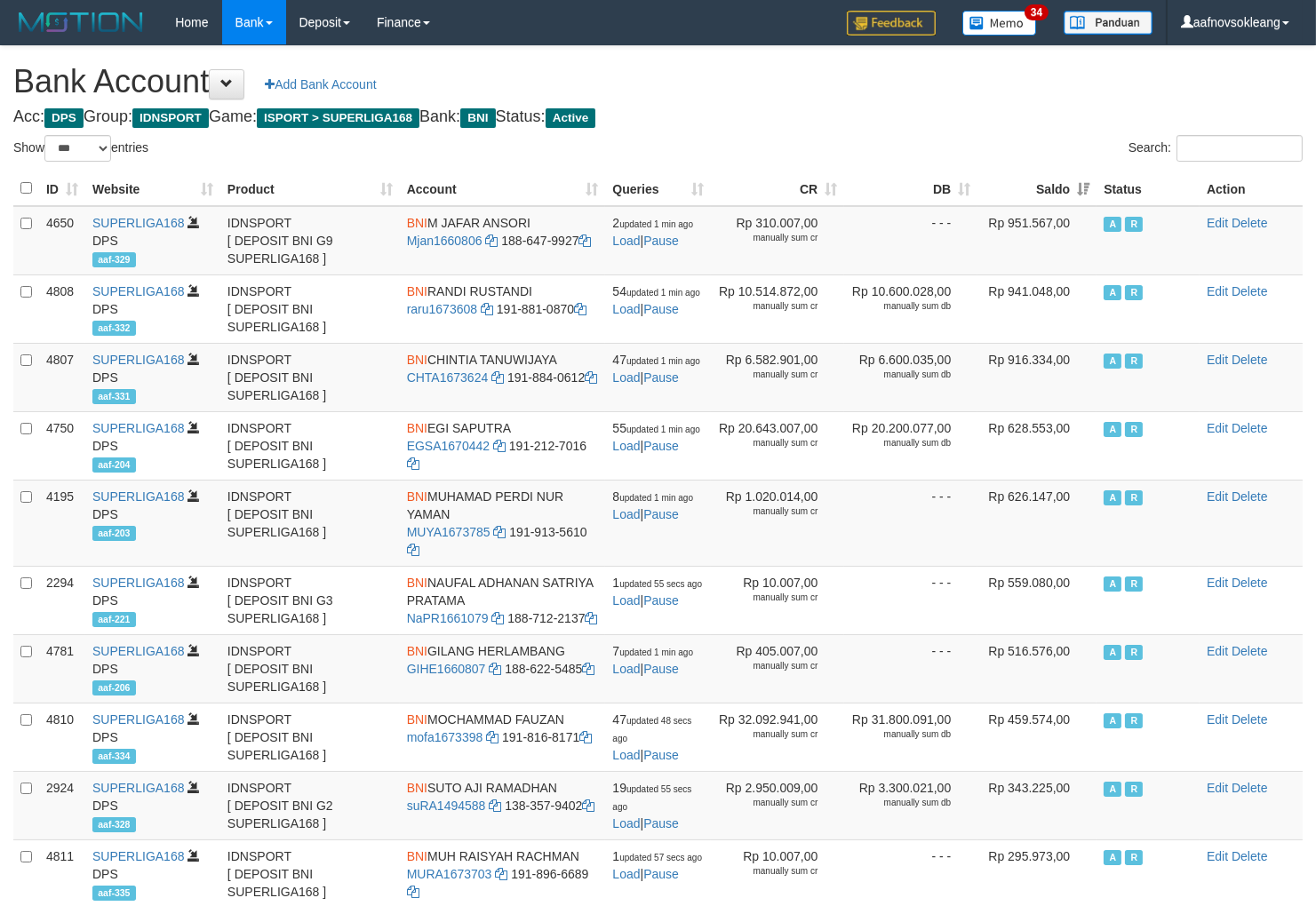 click on "Bank Account
Add Bank Account
Acc: 										 DPS
Group:   IDNSPORT    		Game:   ISPORT > SUPERLIGA168    		Bank:   BNI    		Status:  Active
Filter Account Type
*******
***
**
***
DPS
SELECT ALL  SELECT TYPE  - ALL -
DPS
WD
TMP
Filter Product
*******
******
********
********
*******
********
IDNSPORT
SELECT ALL  SELECT GROUP  - ALL -
BETHUB
IDNPOKER
IDNSPORT
IDNTOTO
LOADONLY
Filter Website
*******" at bounding box center (658, 763) 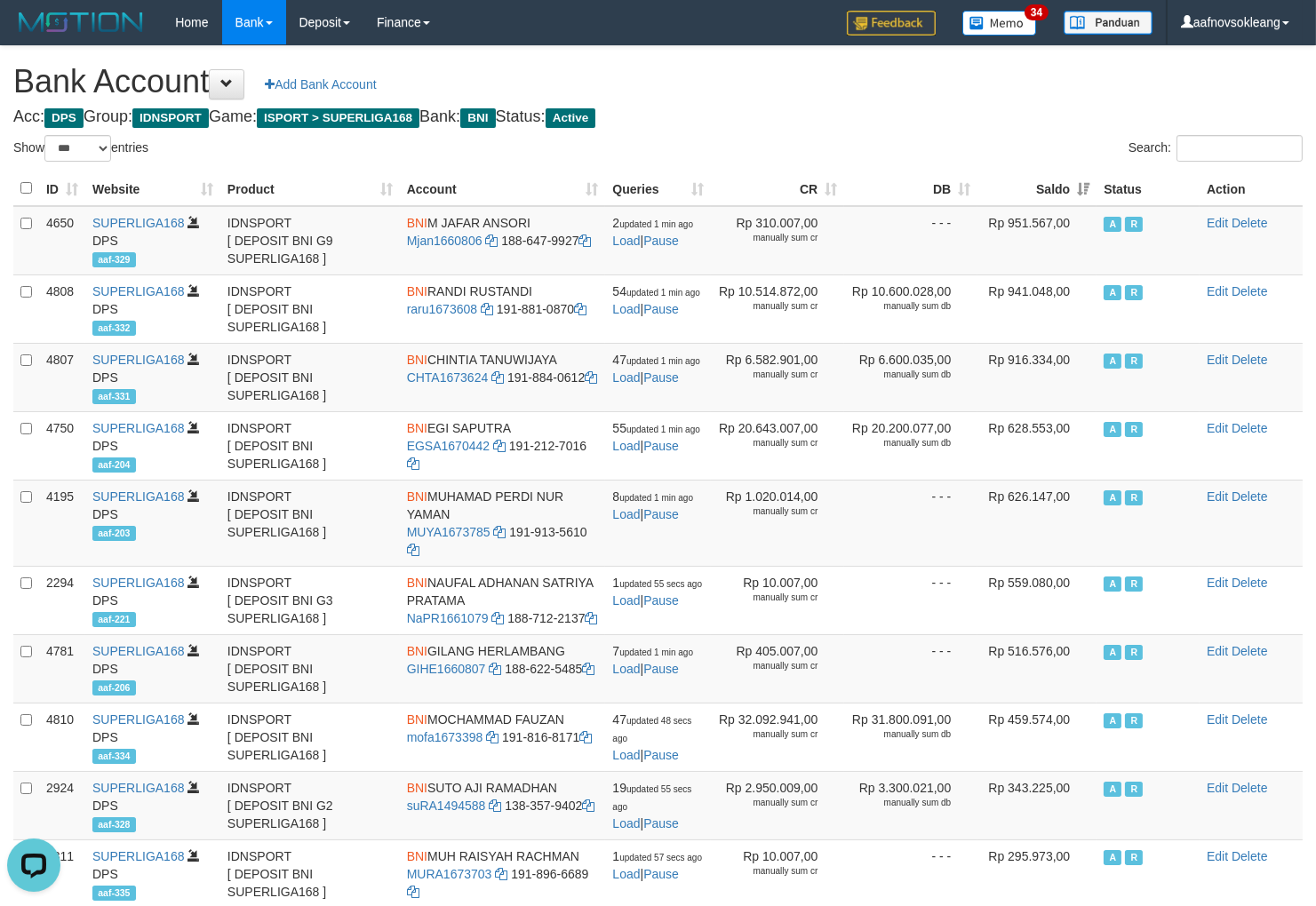 scroll, scrollTop: 0, scrollLeft: 0, axis: both 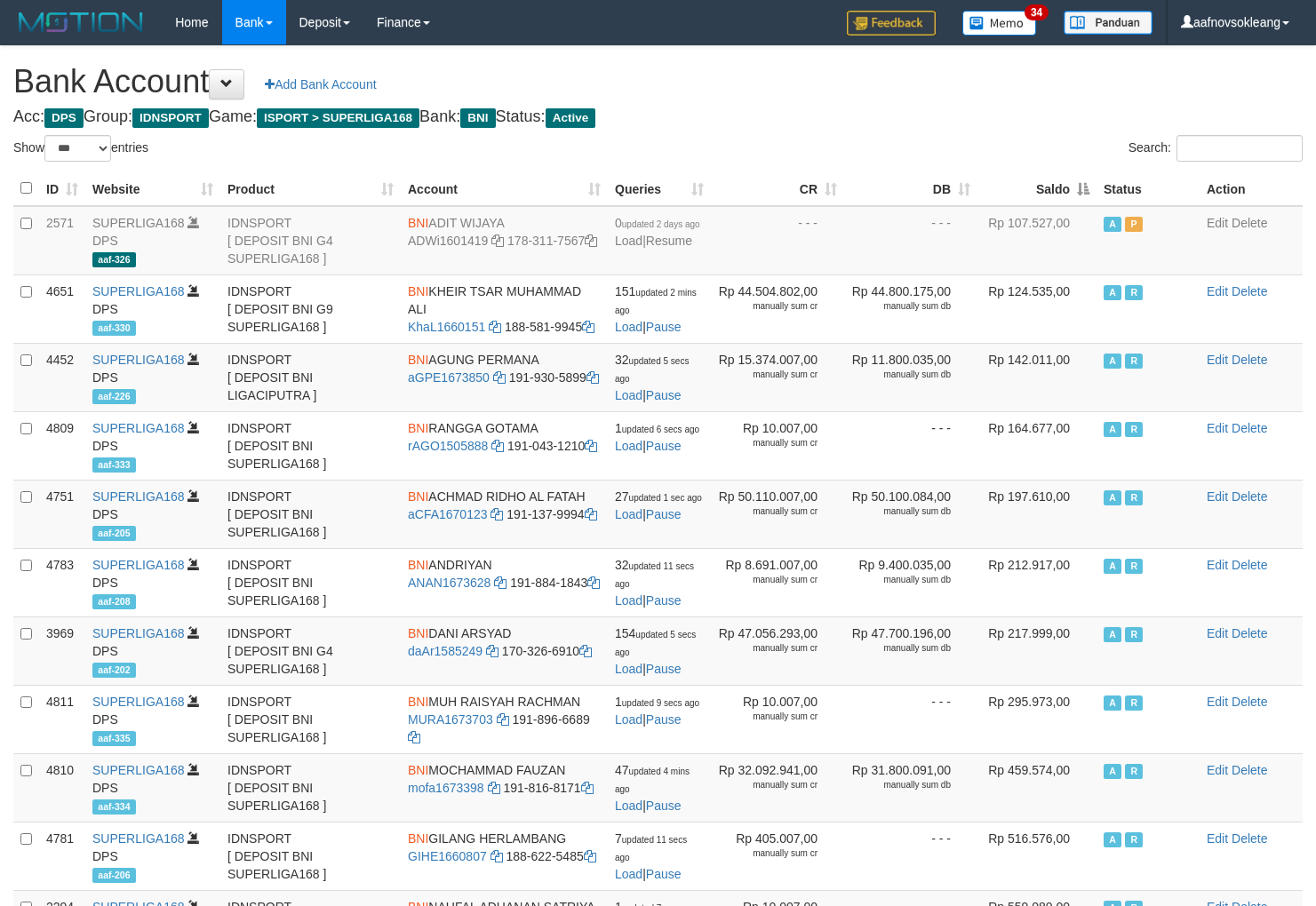 select on "***" 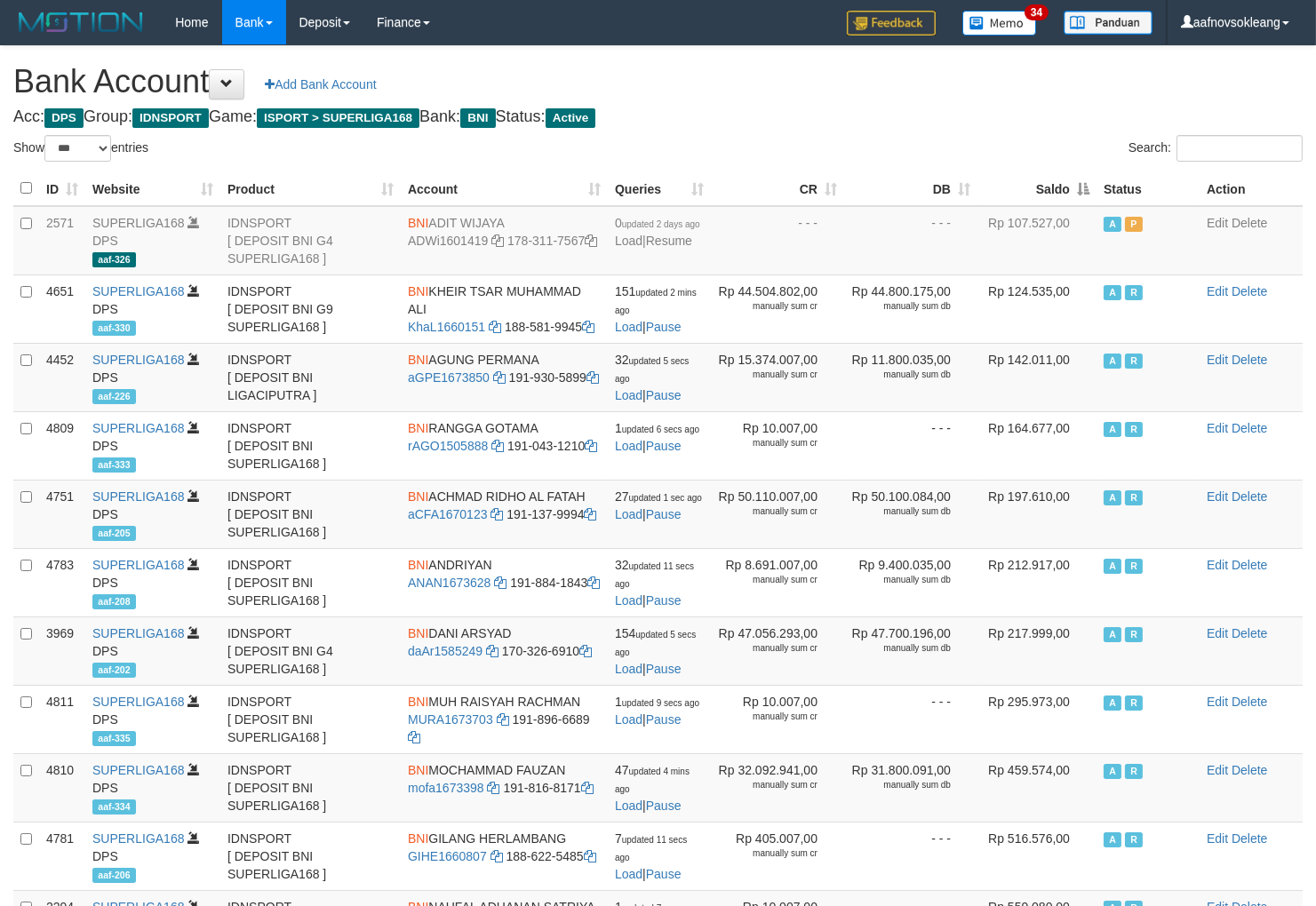 click on "Saldo" at bounding box center (1037, 188) 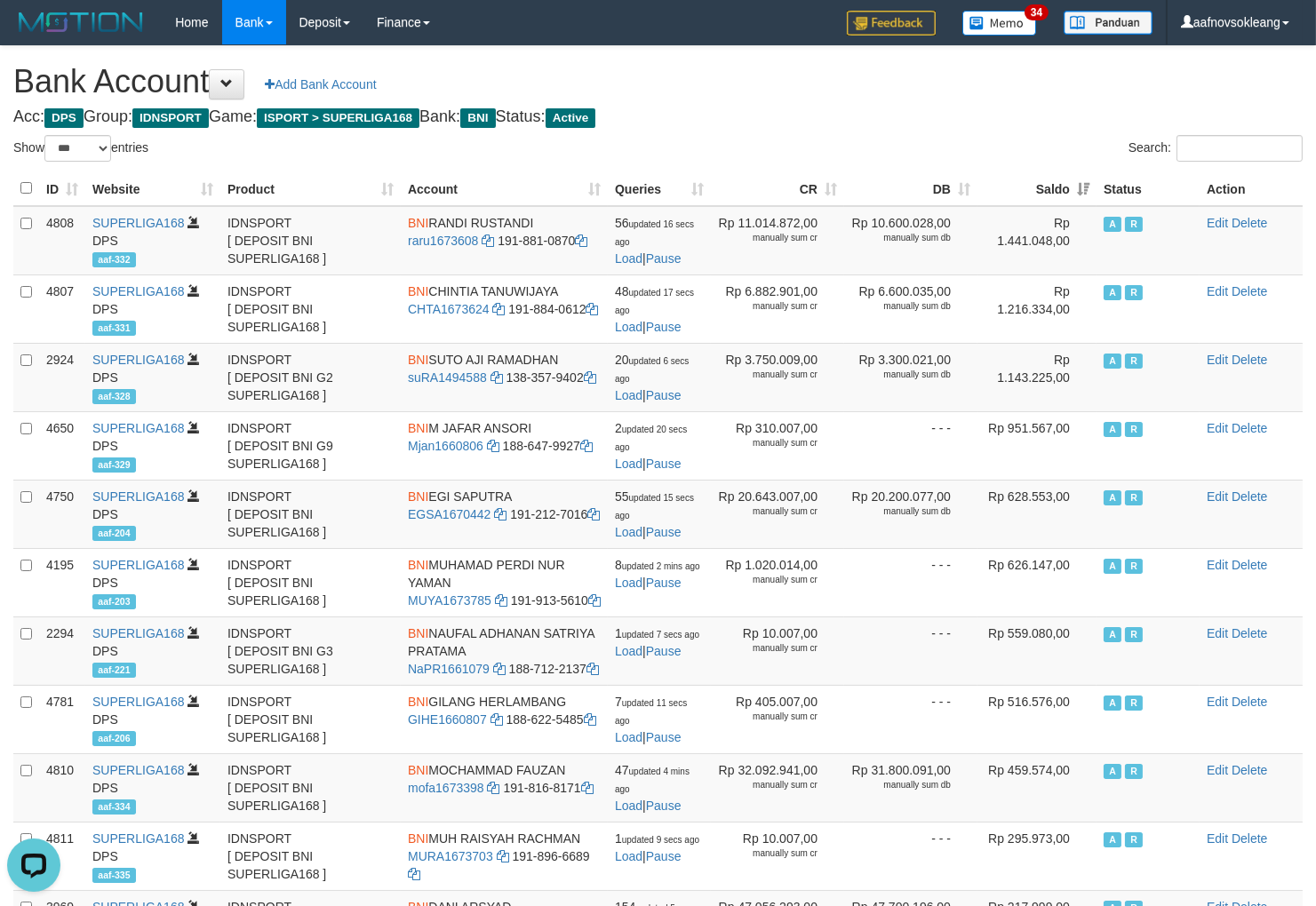 scroll, scrollTop: 0, scrollLeft: 0, axis: both 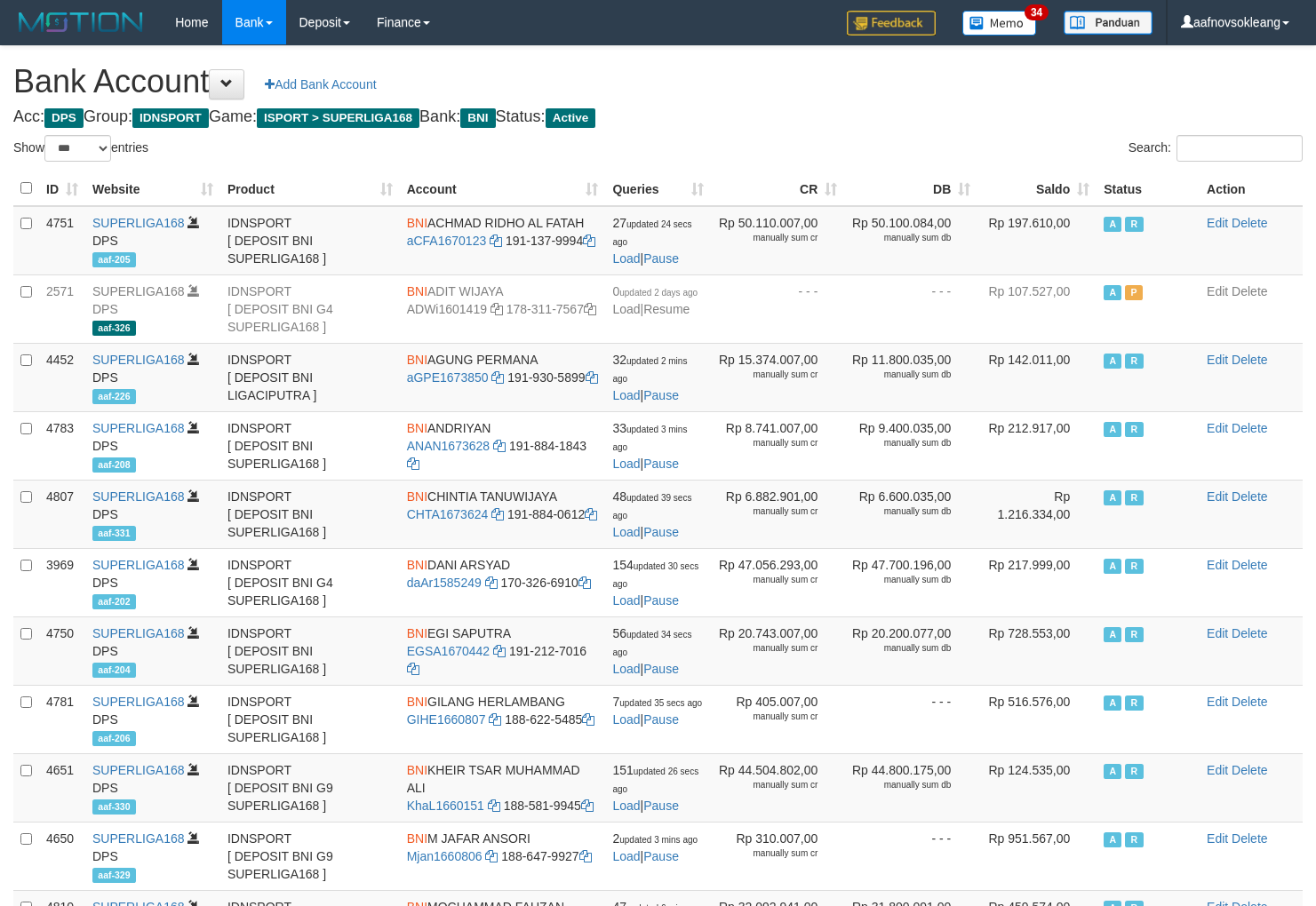 select on "***" 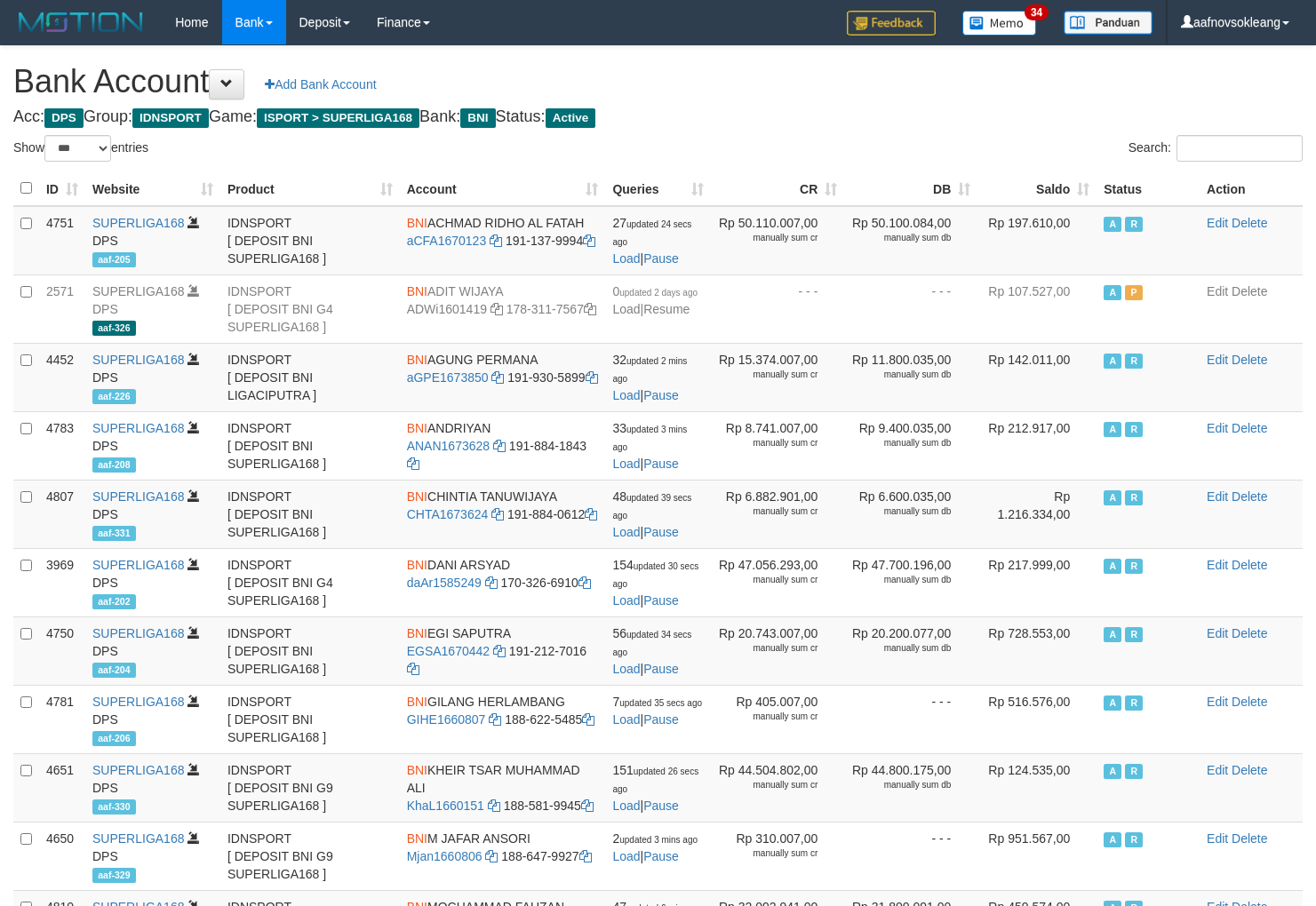 scroll, scrollTop: 0, scrollLeft: 0, axis: both 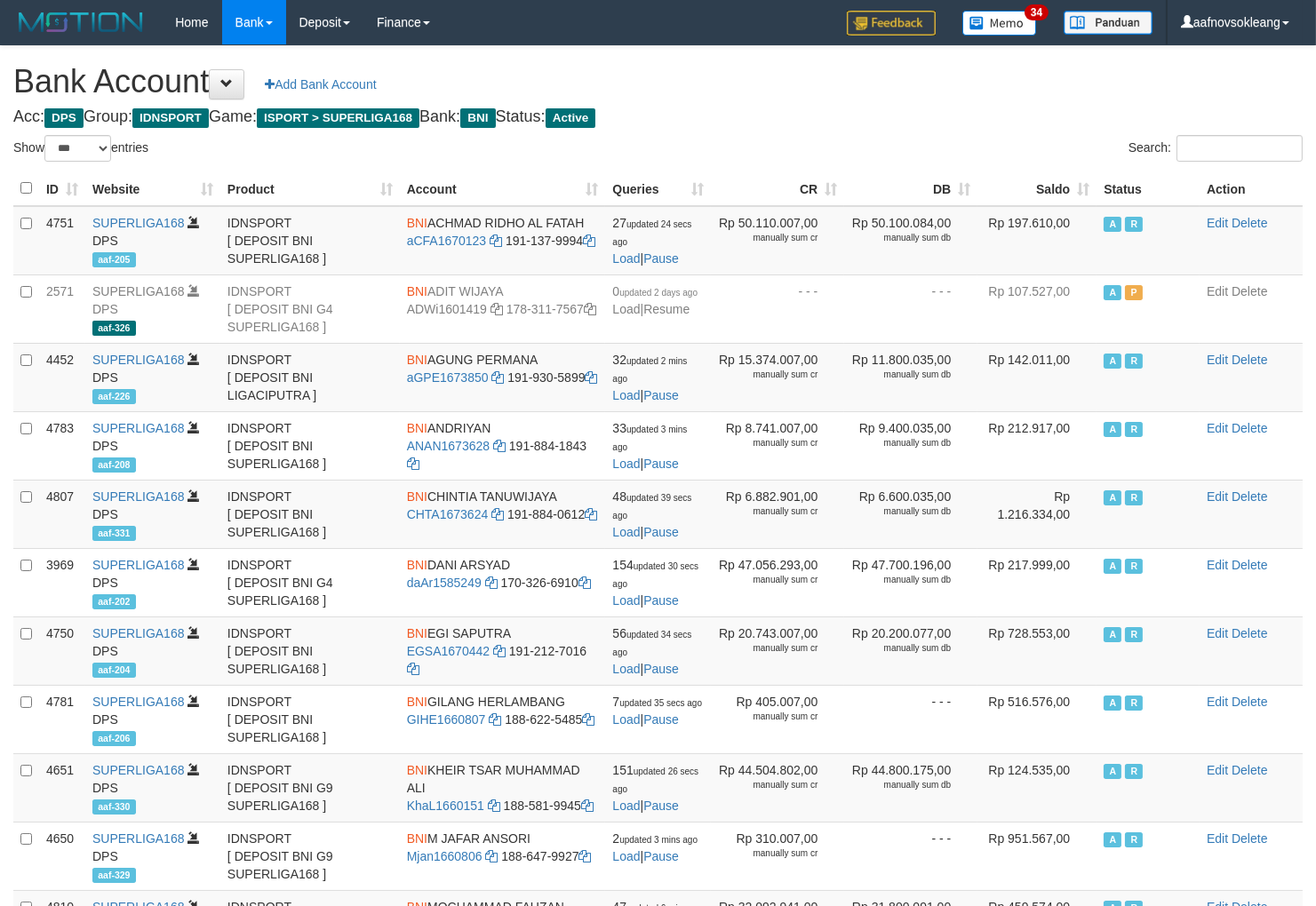 drag, startPoint x: 0, startPoint y: 0, endPoint x: 1034, endPoint y: 195, distance: 1052.2267 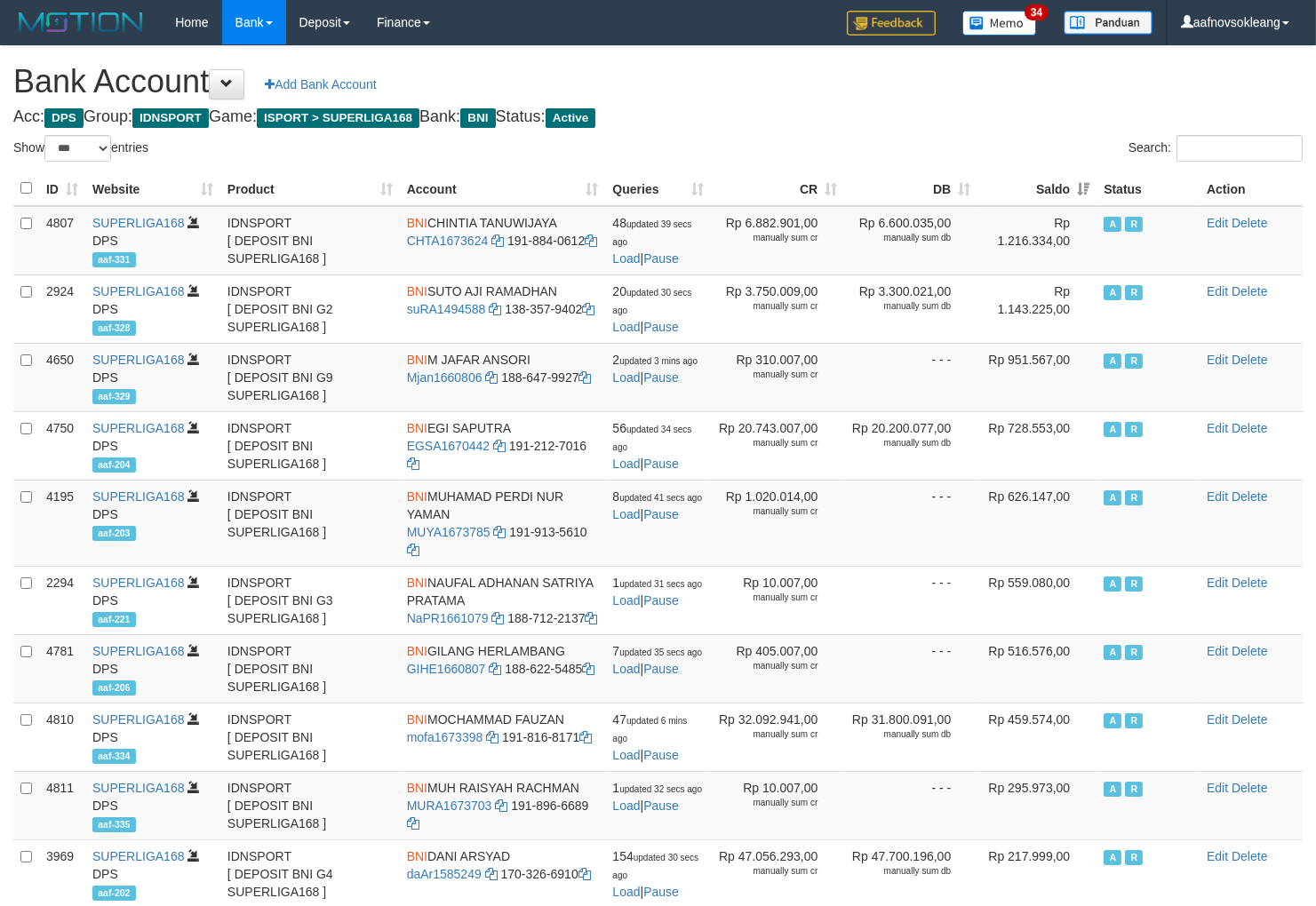 click on "Acc: 										 DPS
Group:   IDNSPORT    		Game:   ISPORT > SUPERLIGA168    		Bank:   BNI    		Status:  Active" at bounding box center (658, 117) 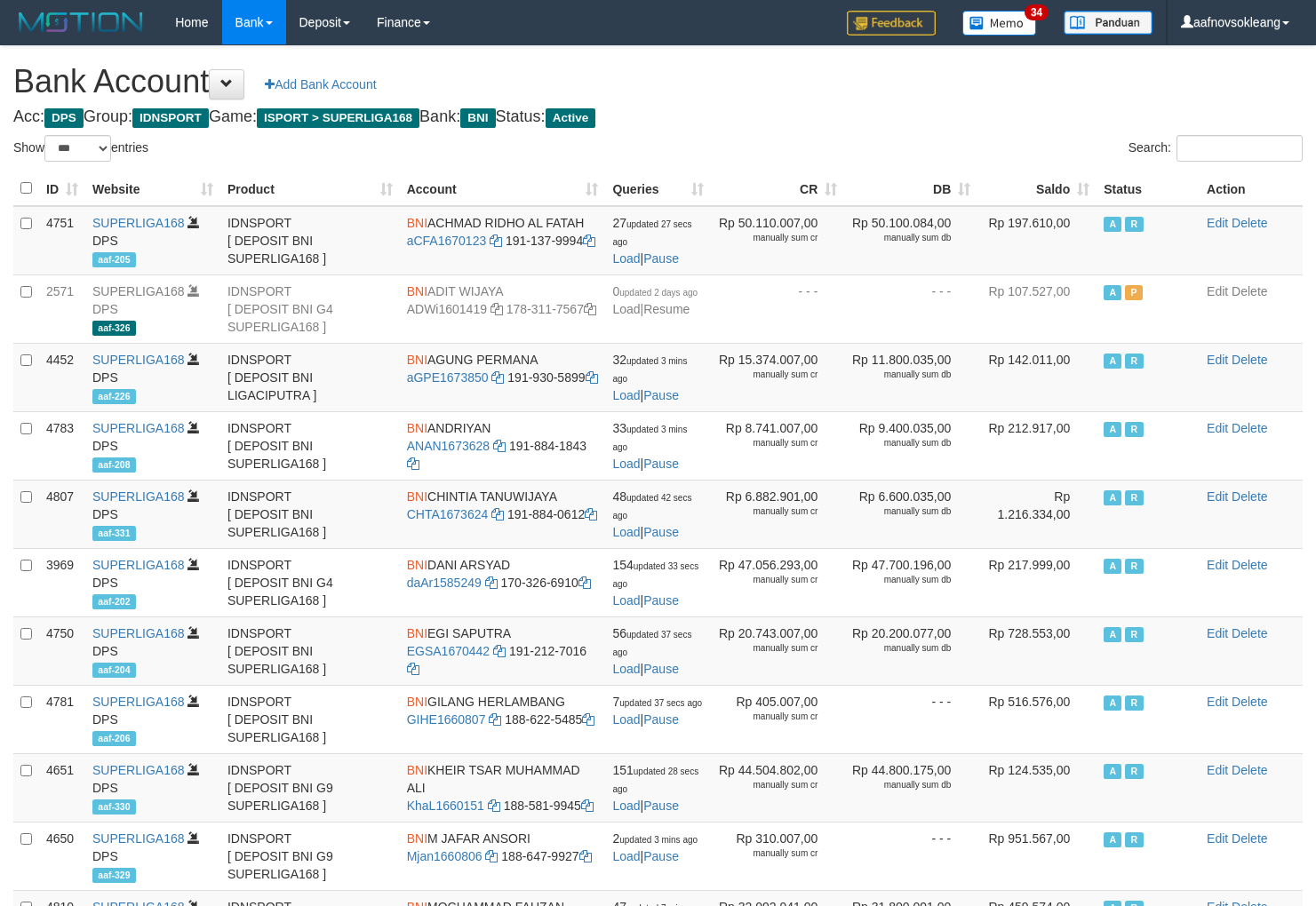 select on "***" 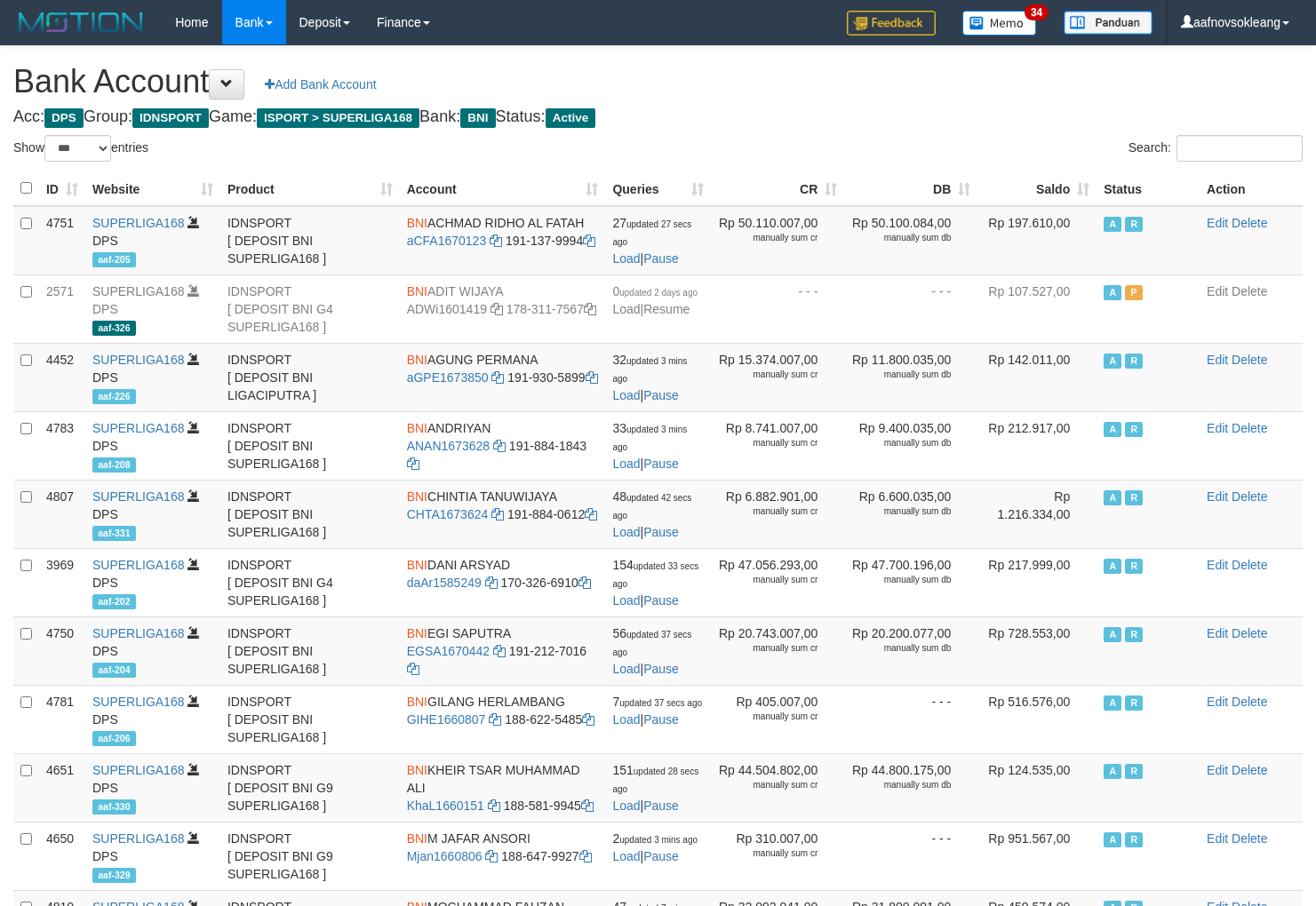 scroll, scrollTop: 0, scrollLeft: 0, axis: both 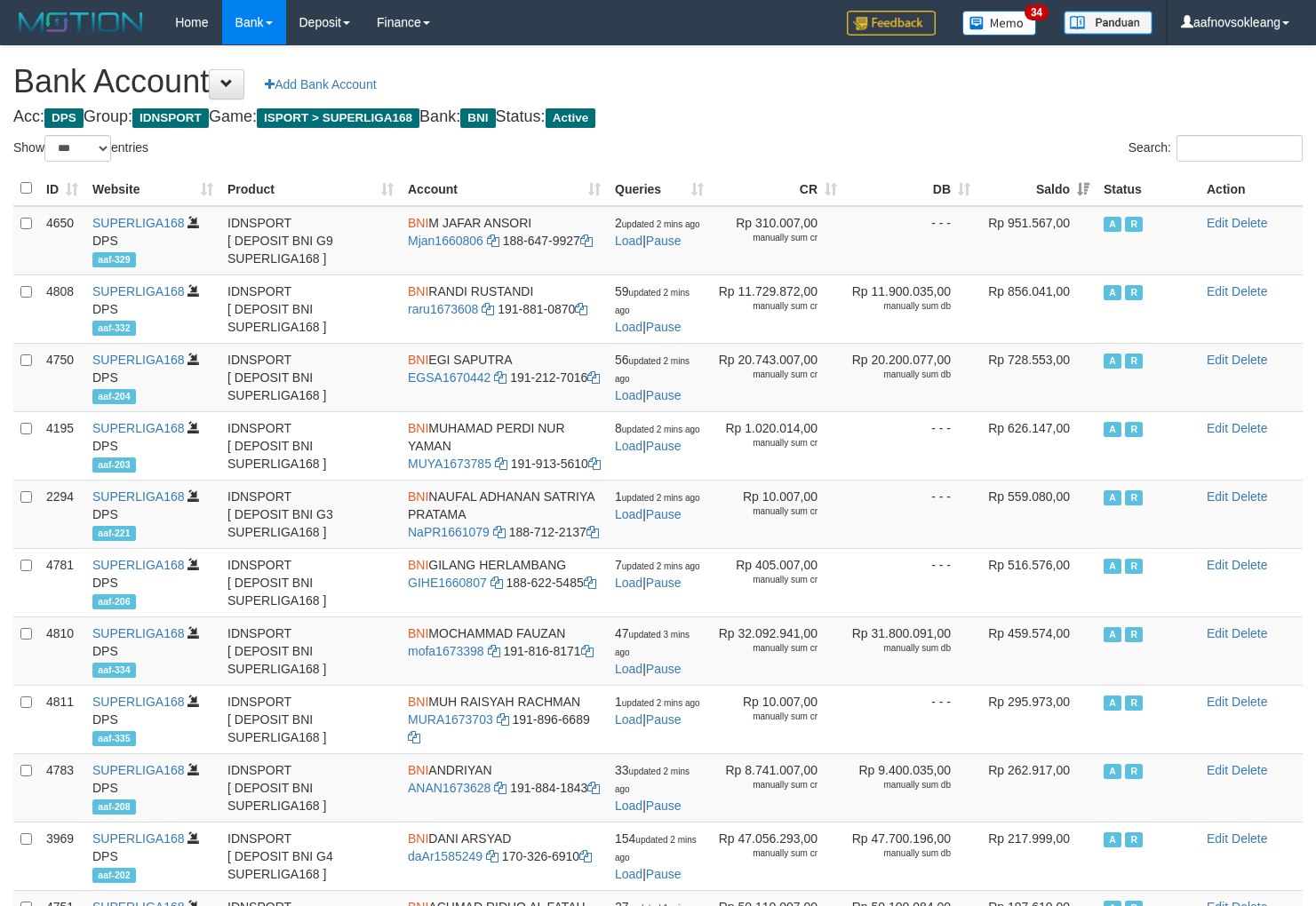 select on "***" 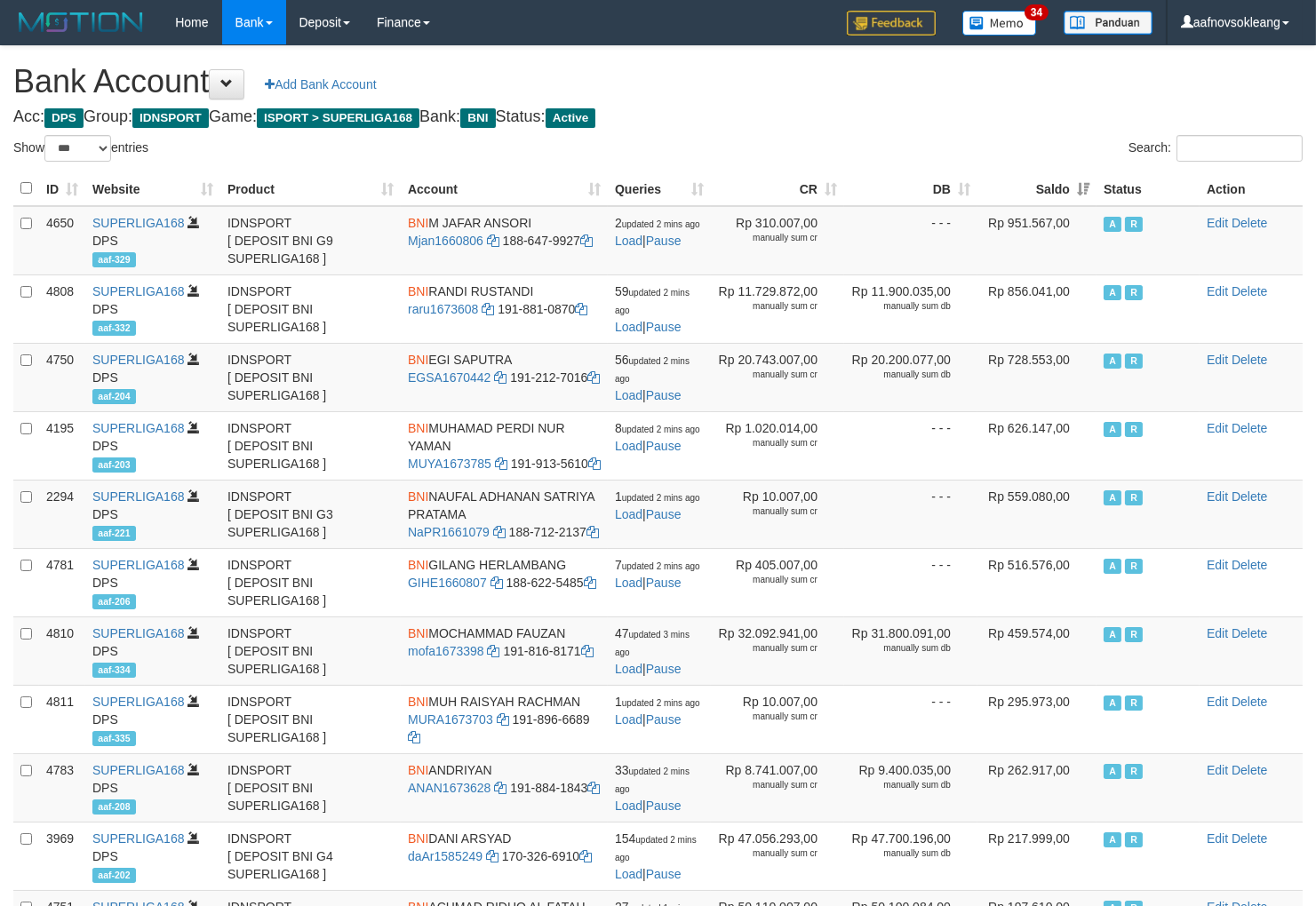 click on "Acc: 										 DPS
Group:   IDNSPORT    		Game:   ISPORT > SUPERLIGA168    		Bank:   BNI    		Status:  Active" at bounding box center [658, 117] 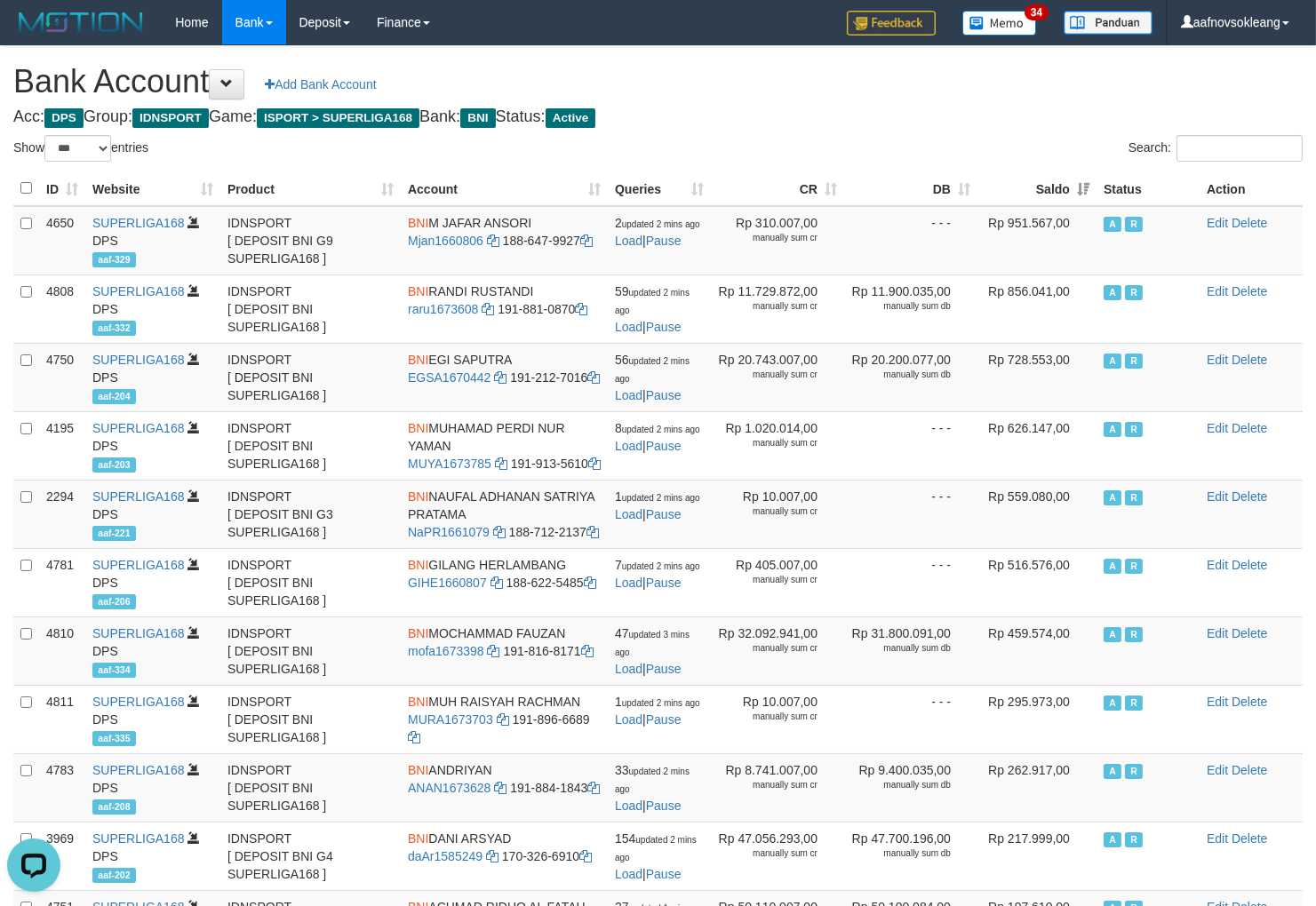 scroll, scrollTop: 0, scrollLeft: 0, axis: both 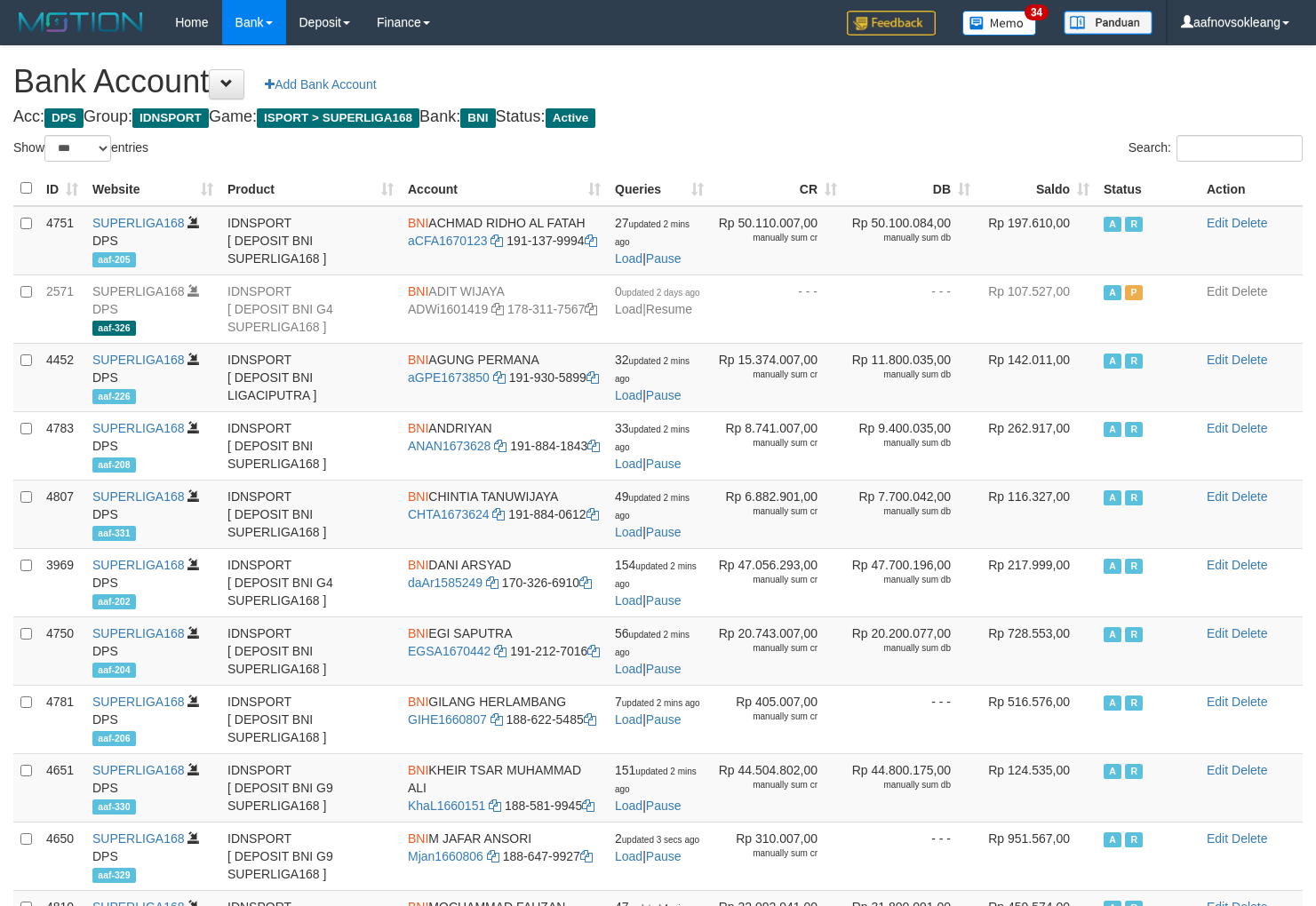 select on "***" 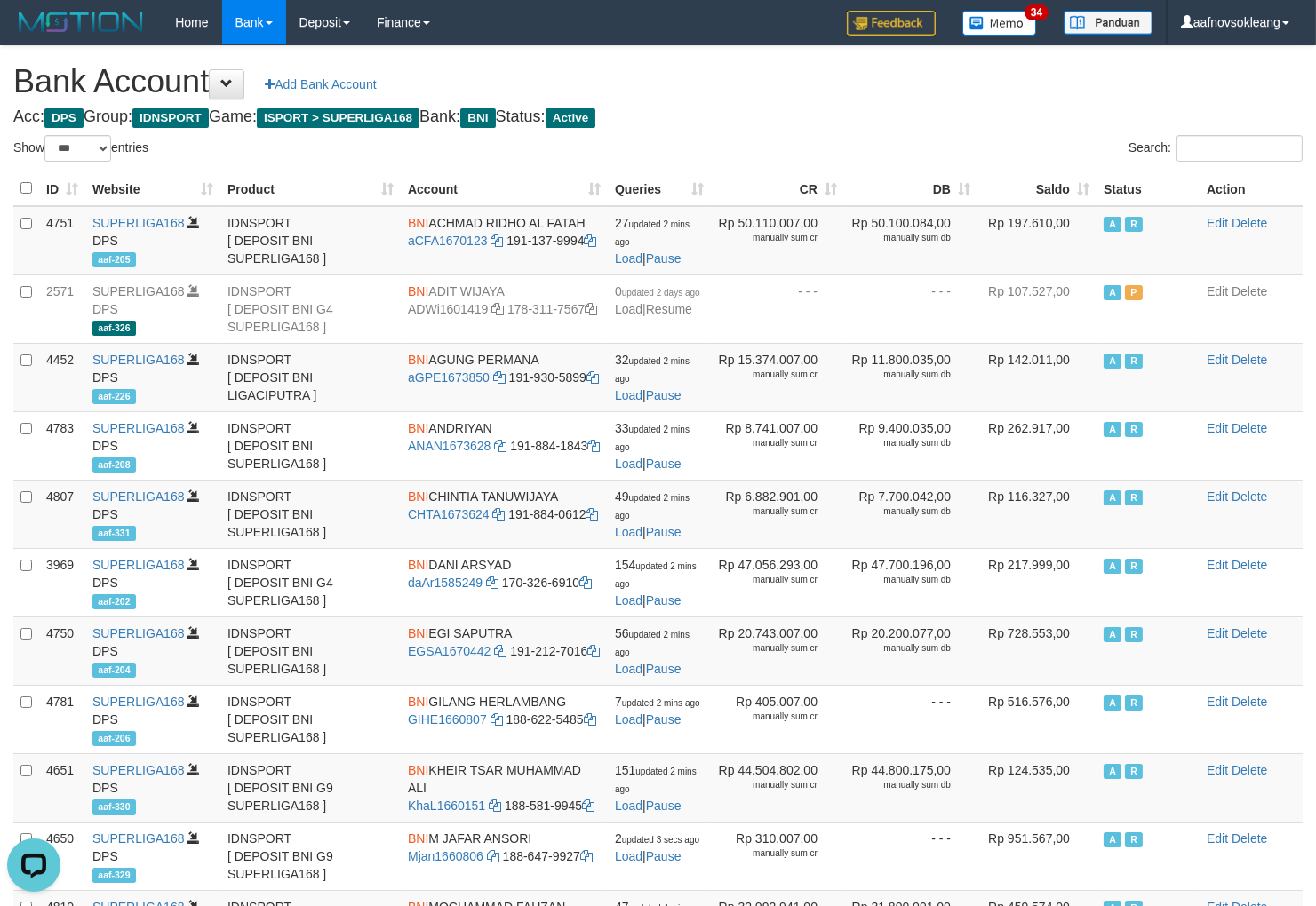 scroll, scrollTop: 0, scrollLeft: 0, axis: both 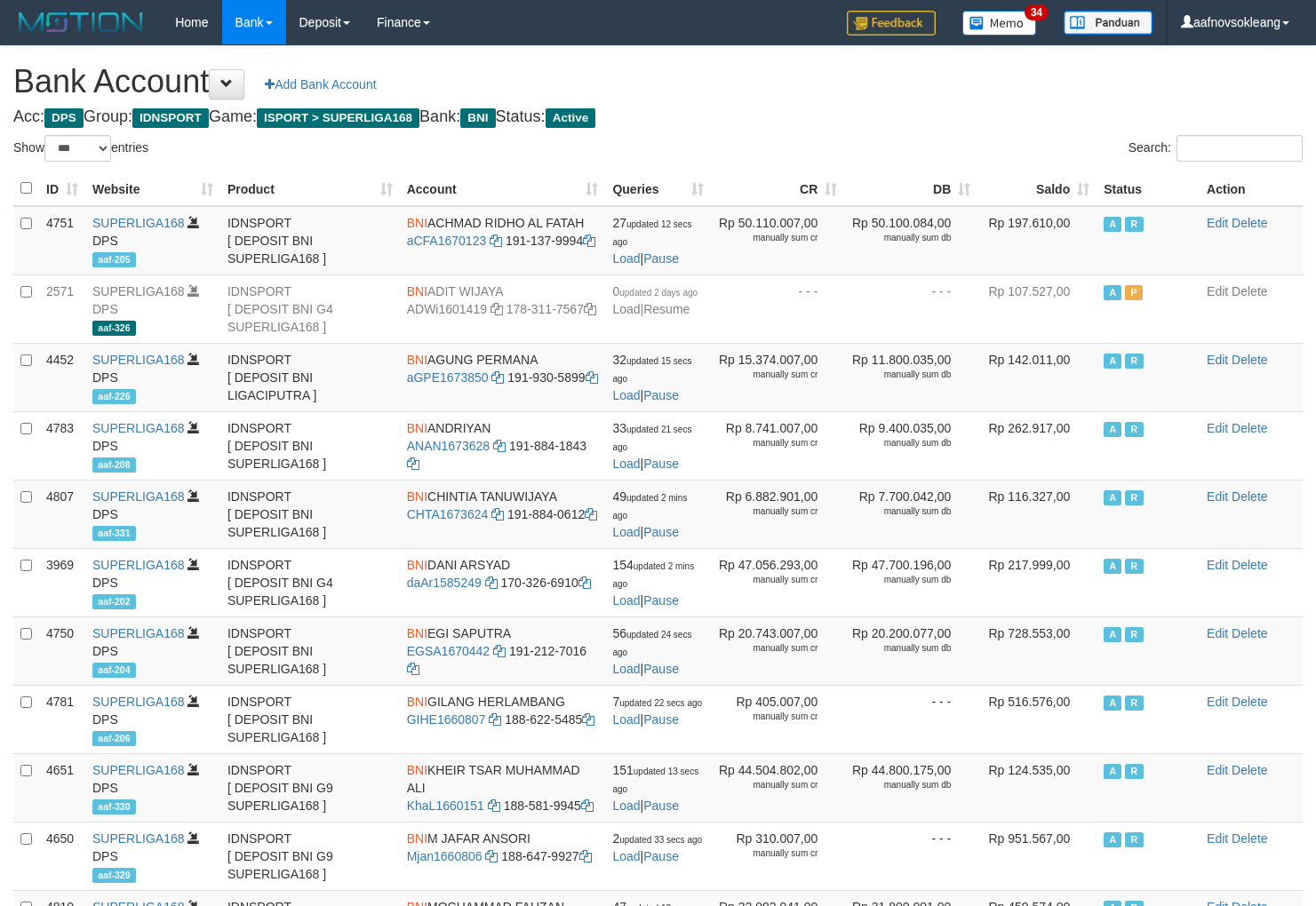 select on "***" 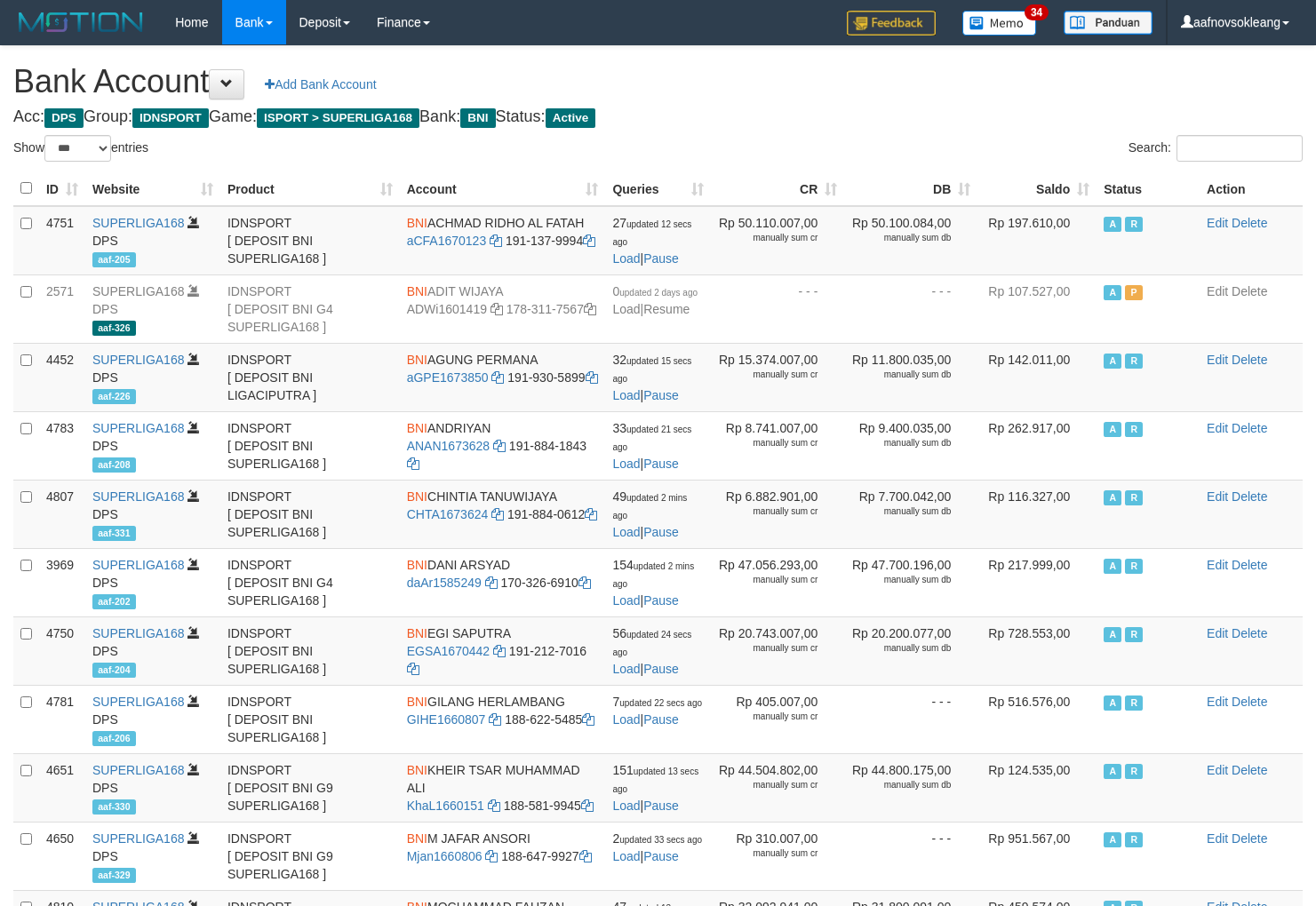 scroll, scrollTop: 0, scrollLeft: 0, axis: both 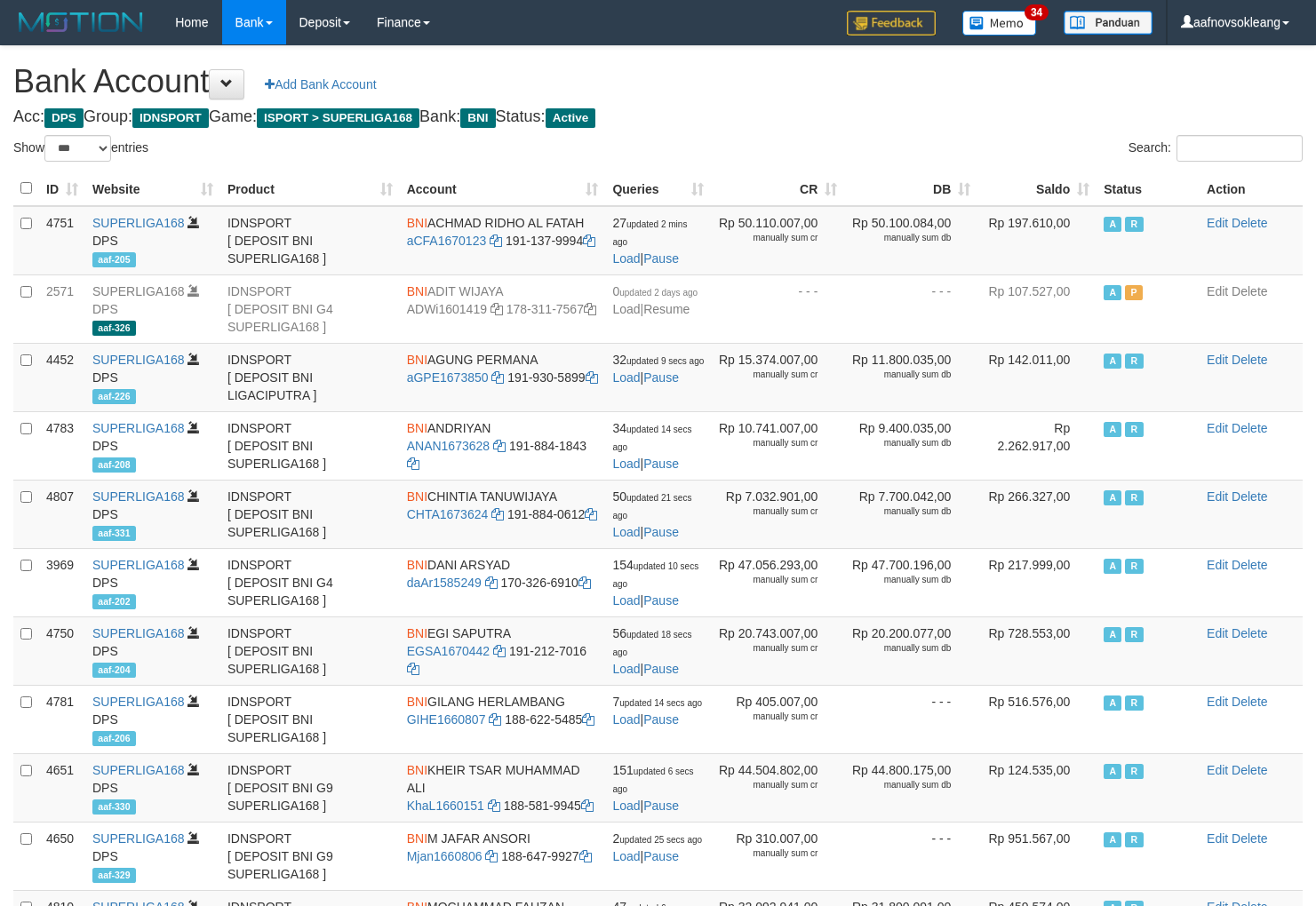 select on "***" 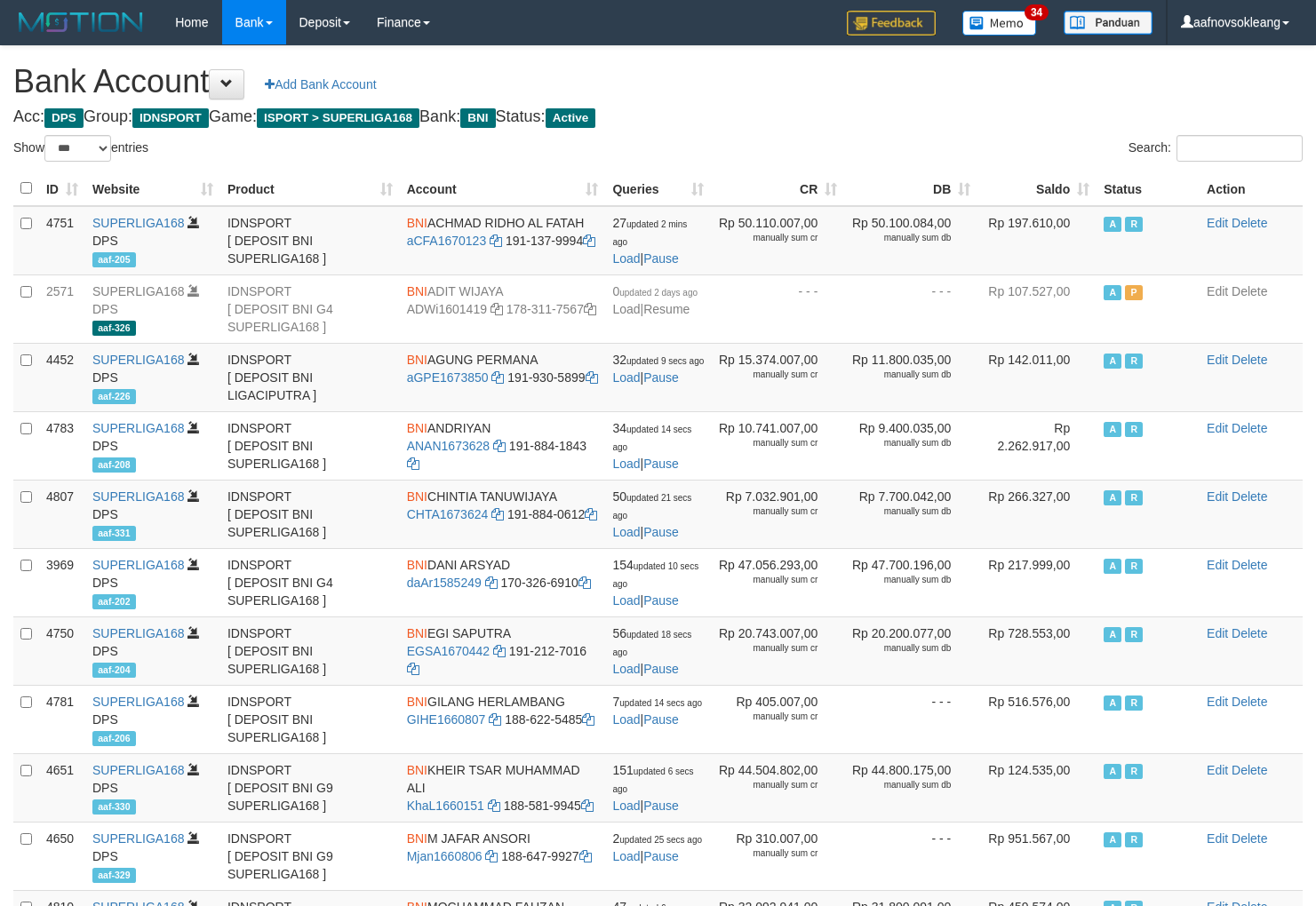 scroll, scrollTop: 0, scrollLeft: 0, axis: both 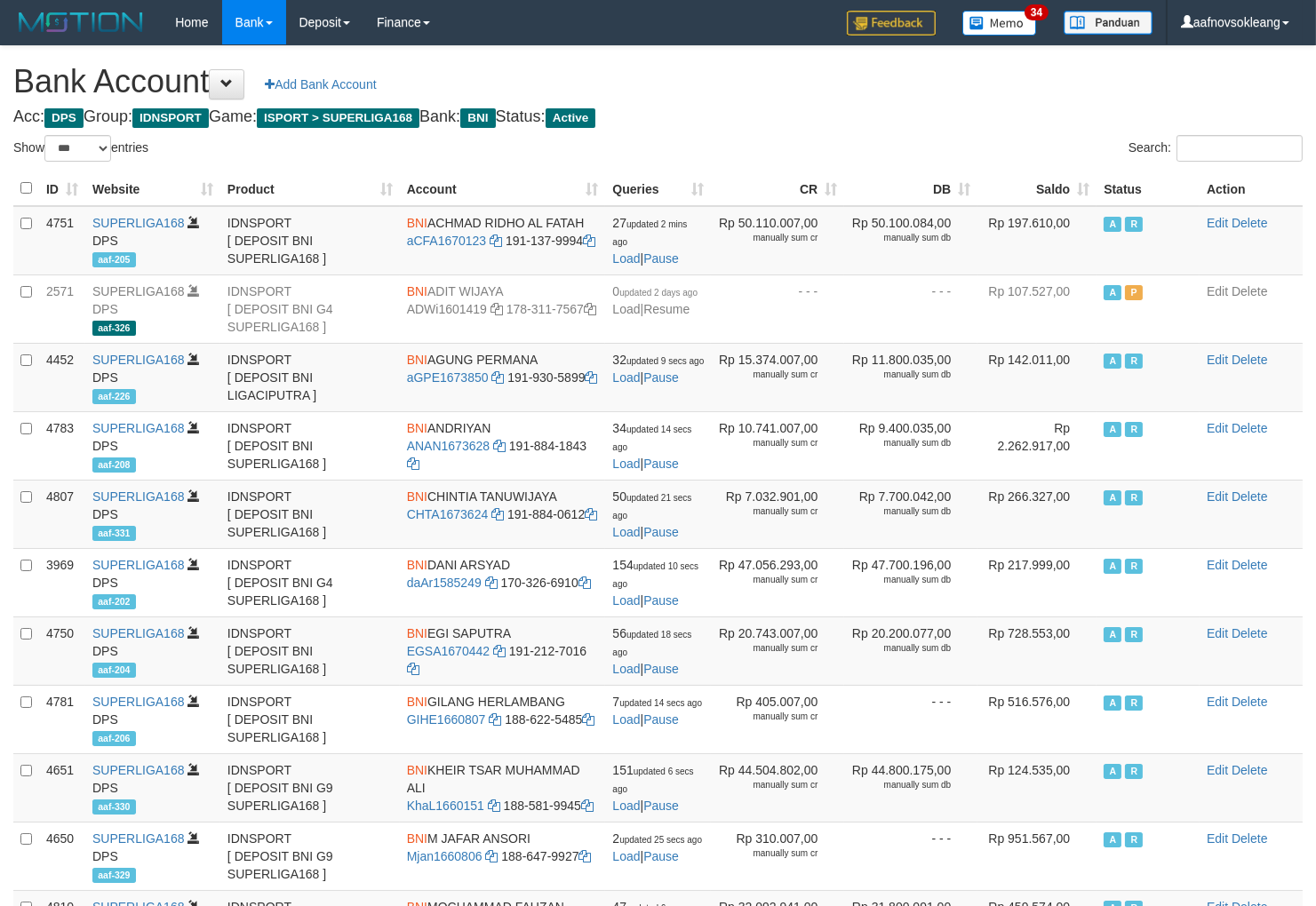 click on "Saldo" at bounding box center [1037, 188] 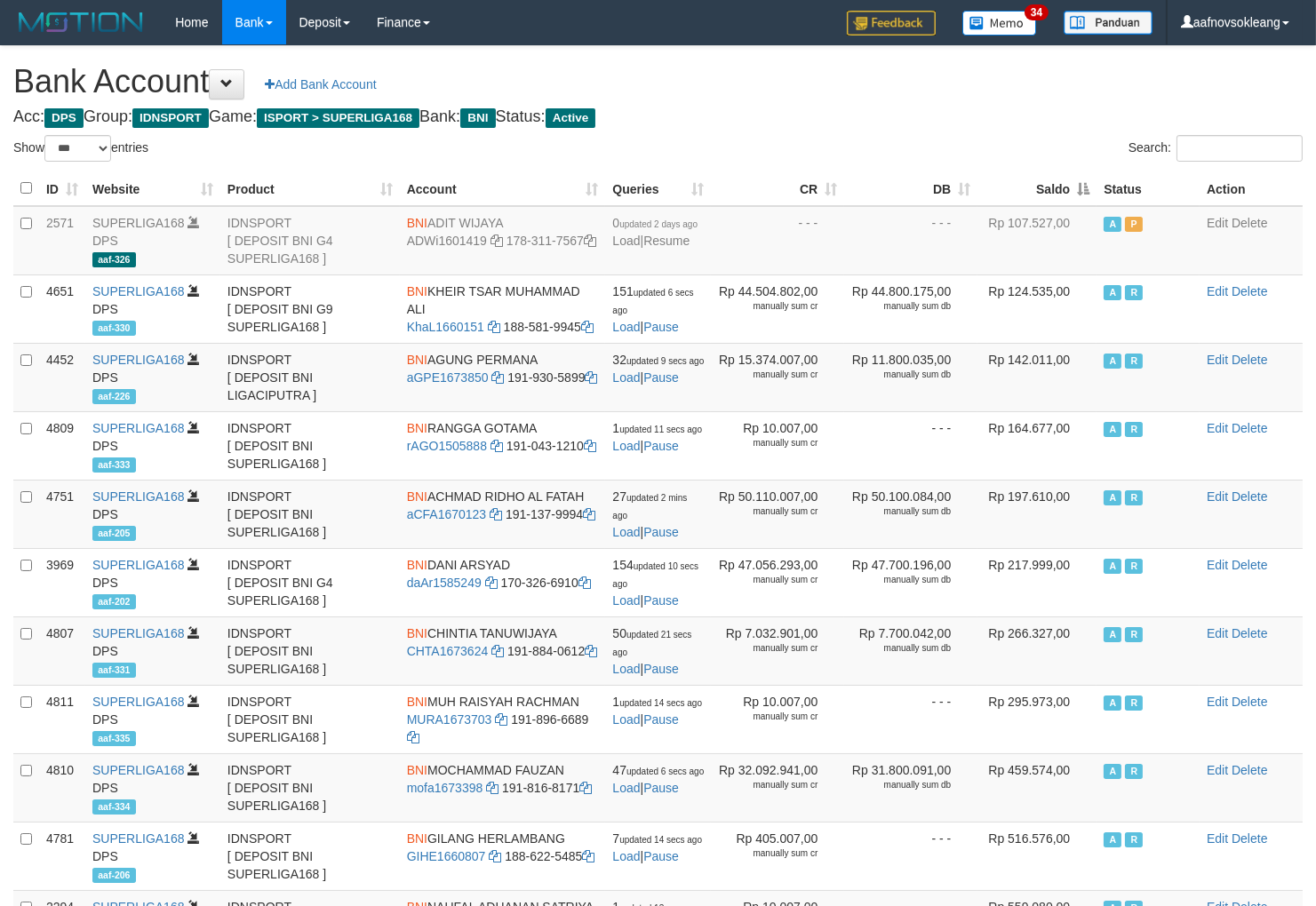 click on "Saldo" at bounding box center (1037, 188) 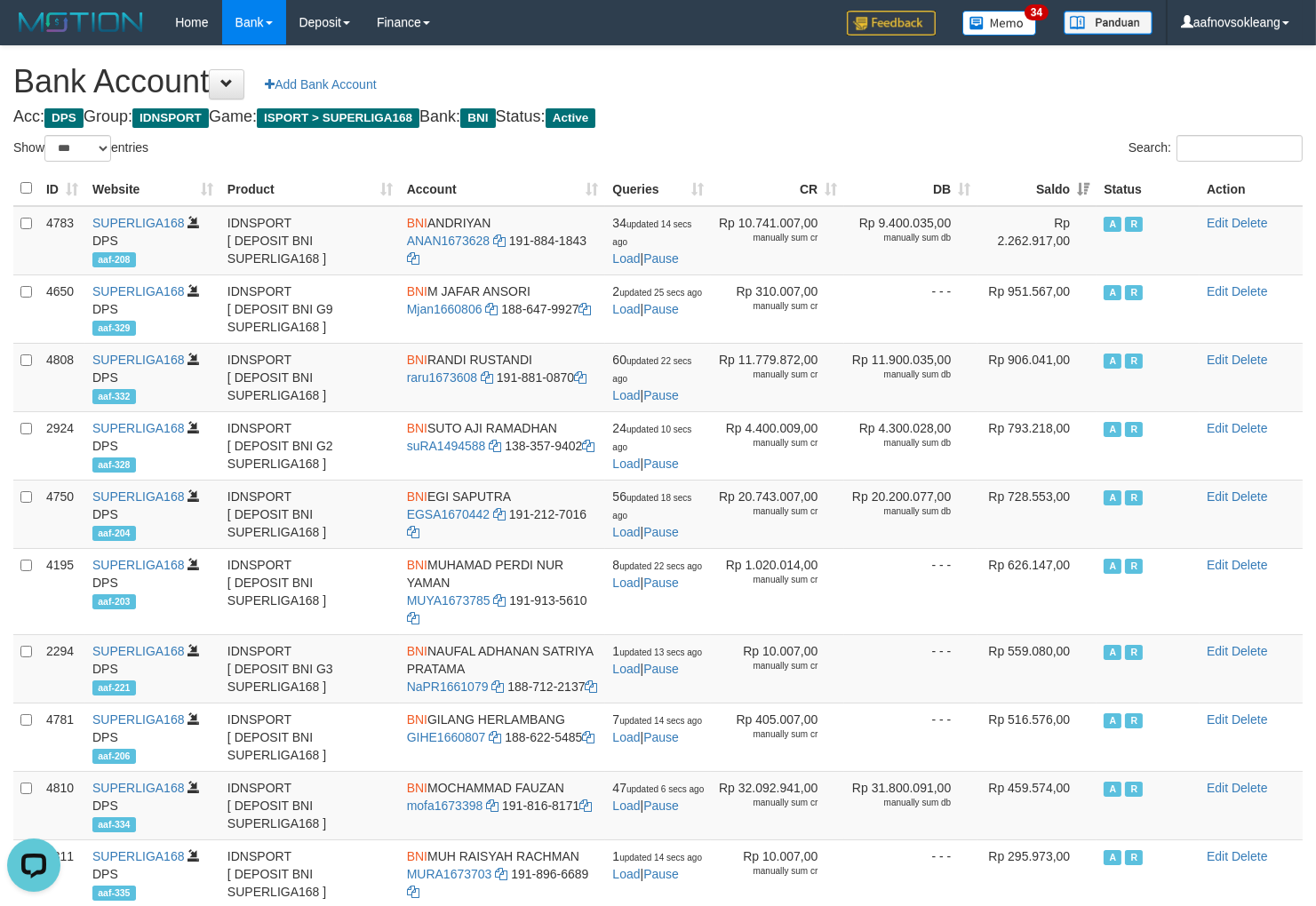 scroll, scrollTop: 0, scrollLeft: 0, axis: both 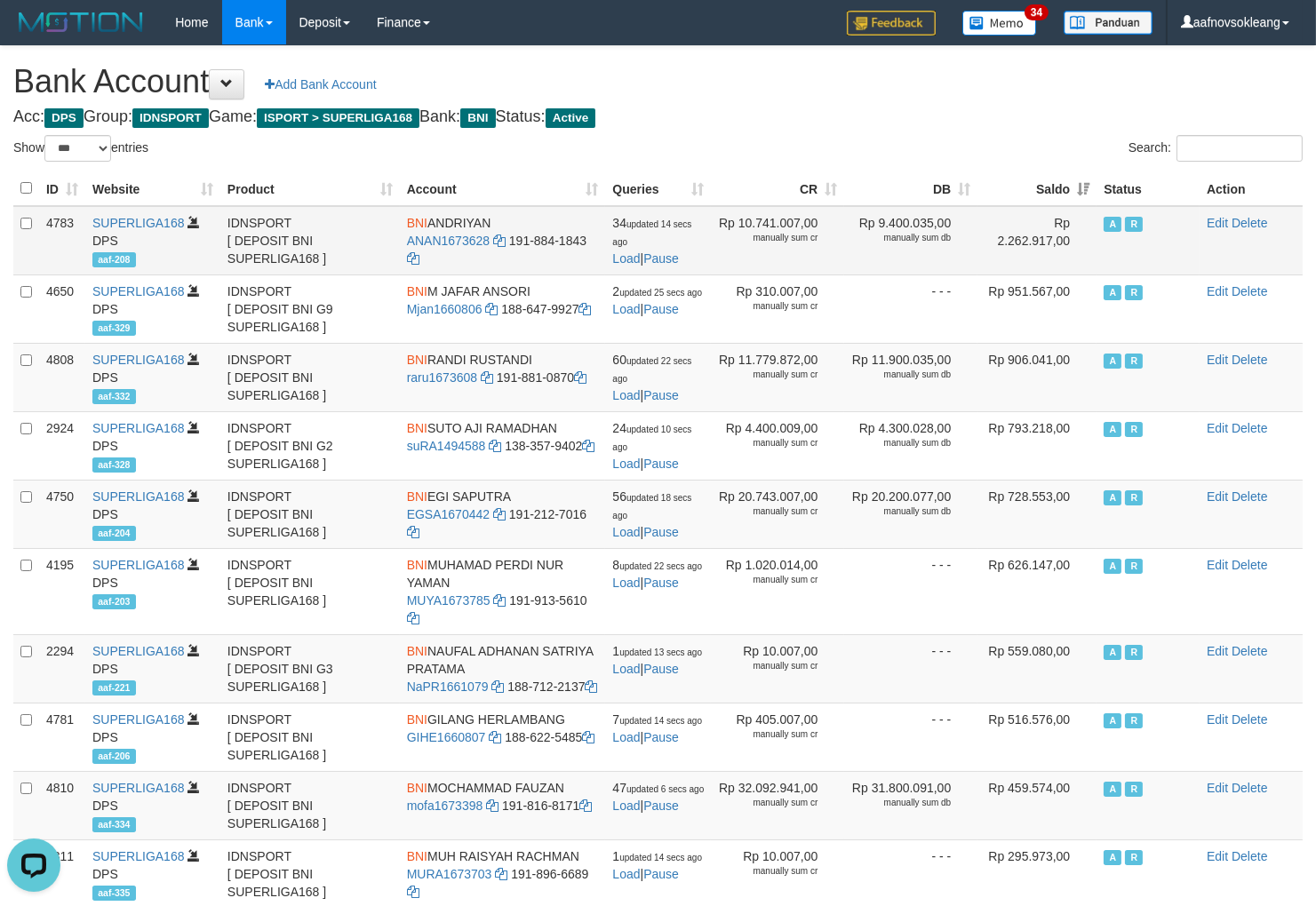 click on "BNI" at bounding box center [417, 223] 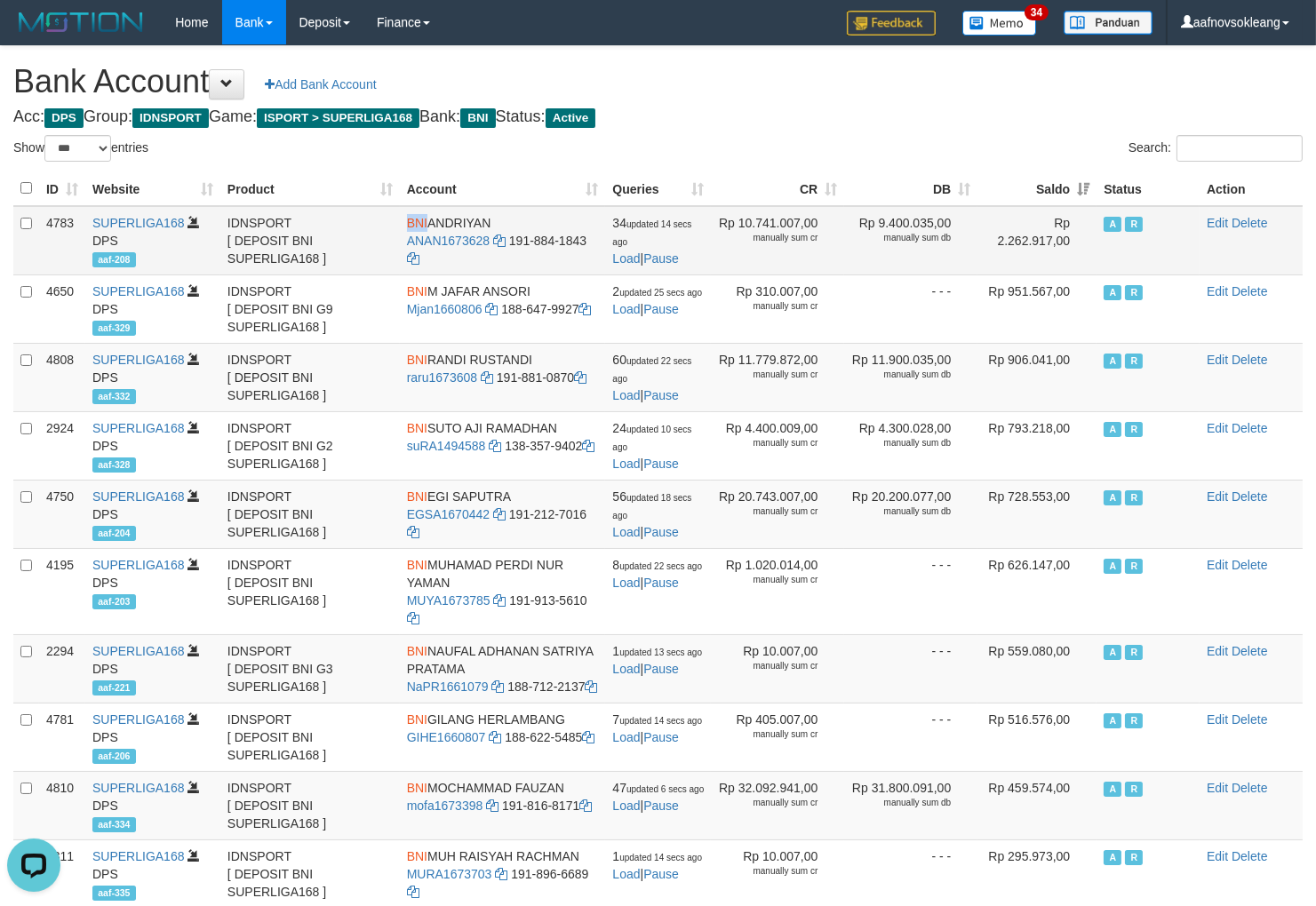 click on "BNI" at bounding box center (417, 223) 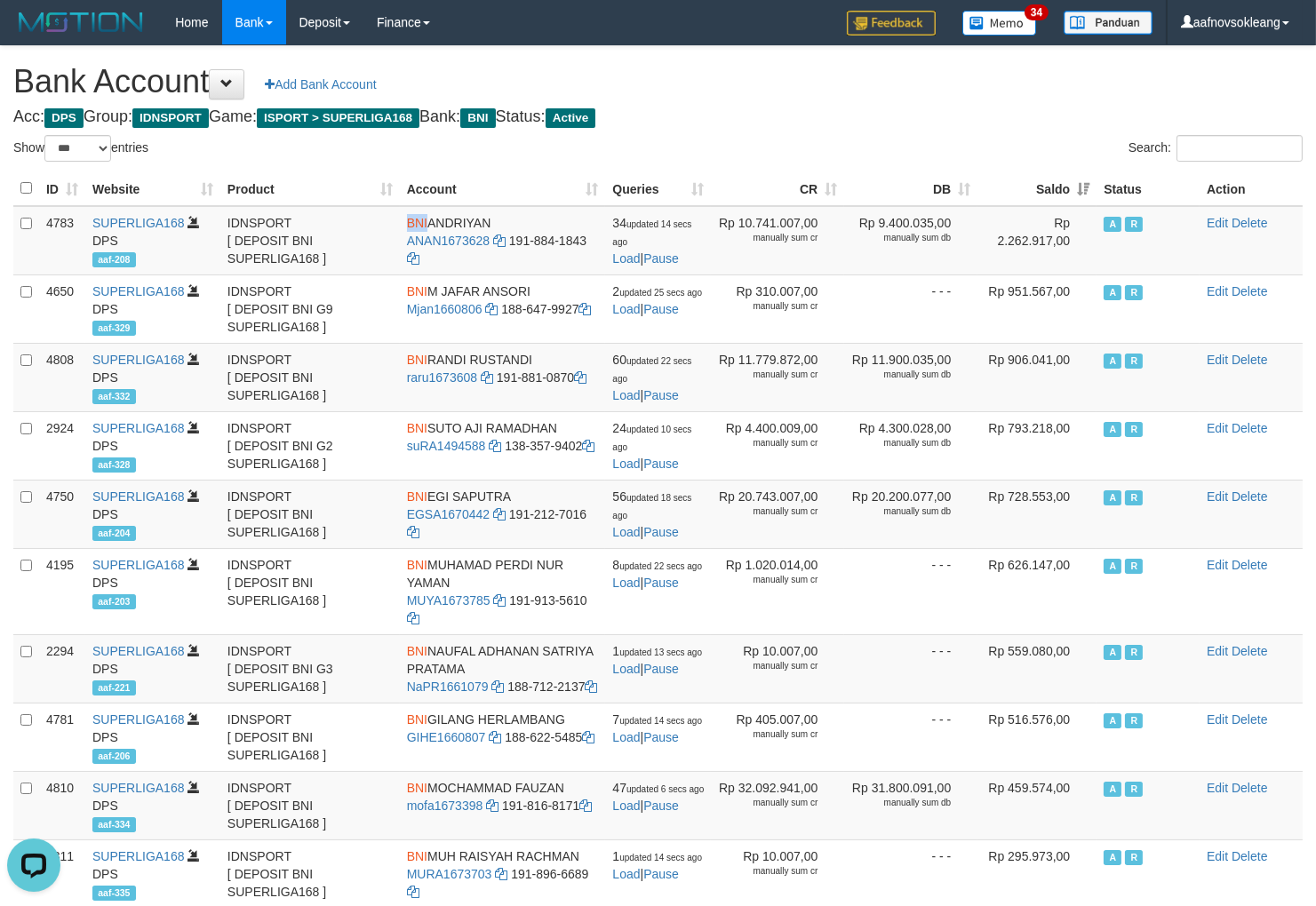 copy on "BNI" 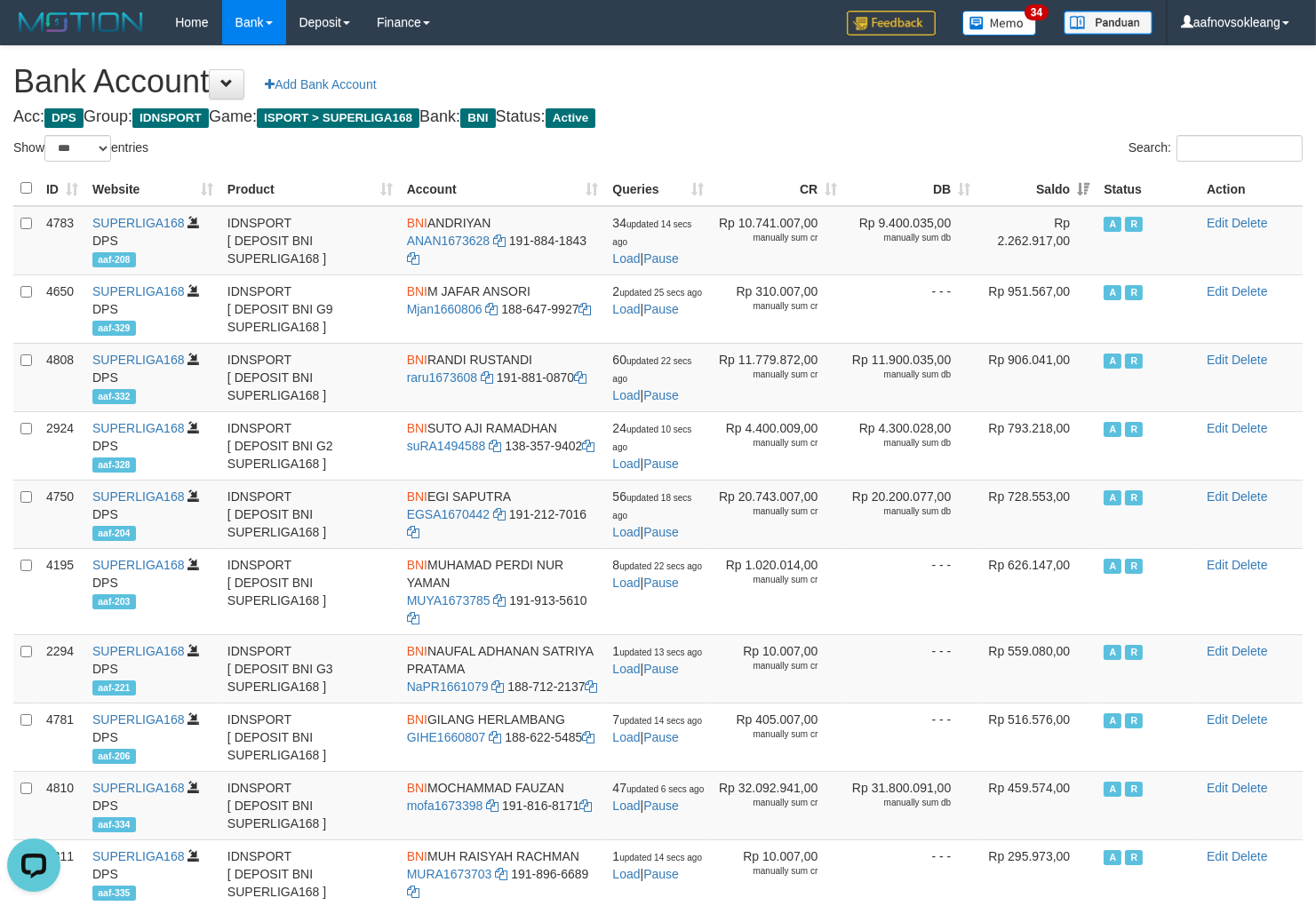 click on "Bank Account
Add Bank Account" at bounding box center [658, 82] 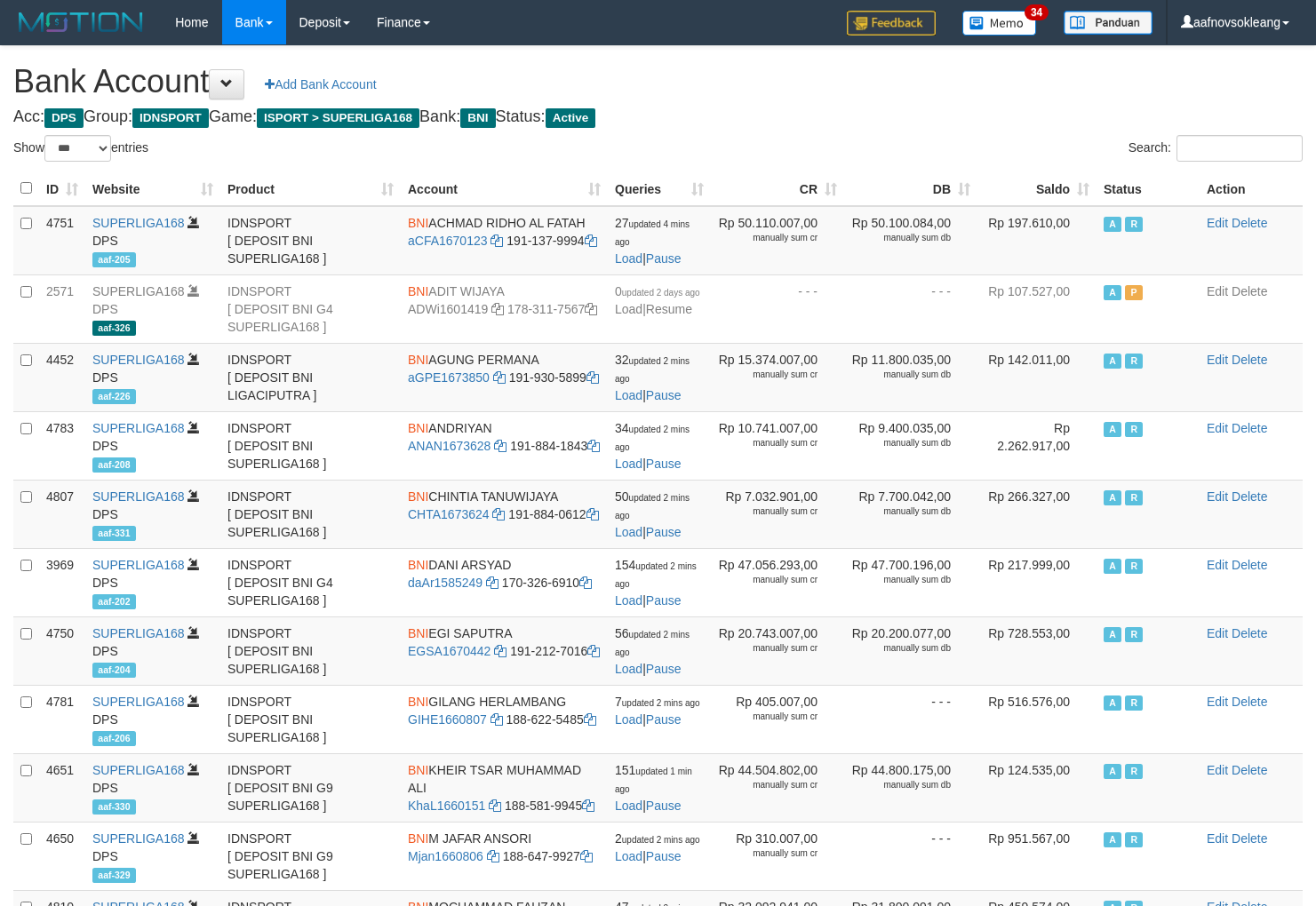 select on "***" 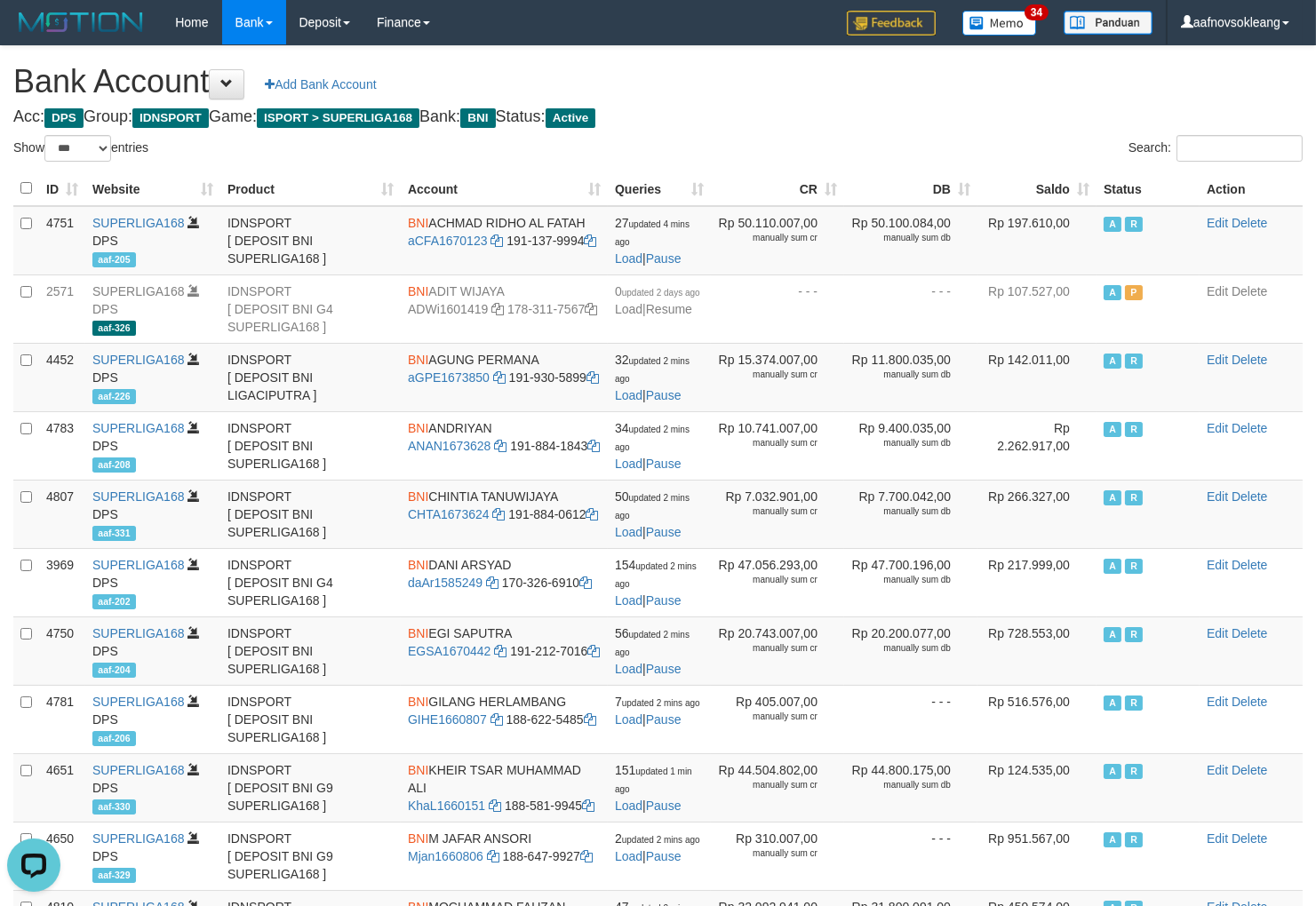 scroll, scrollTop: 0, scrollLeft: 0, axis: both 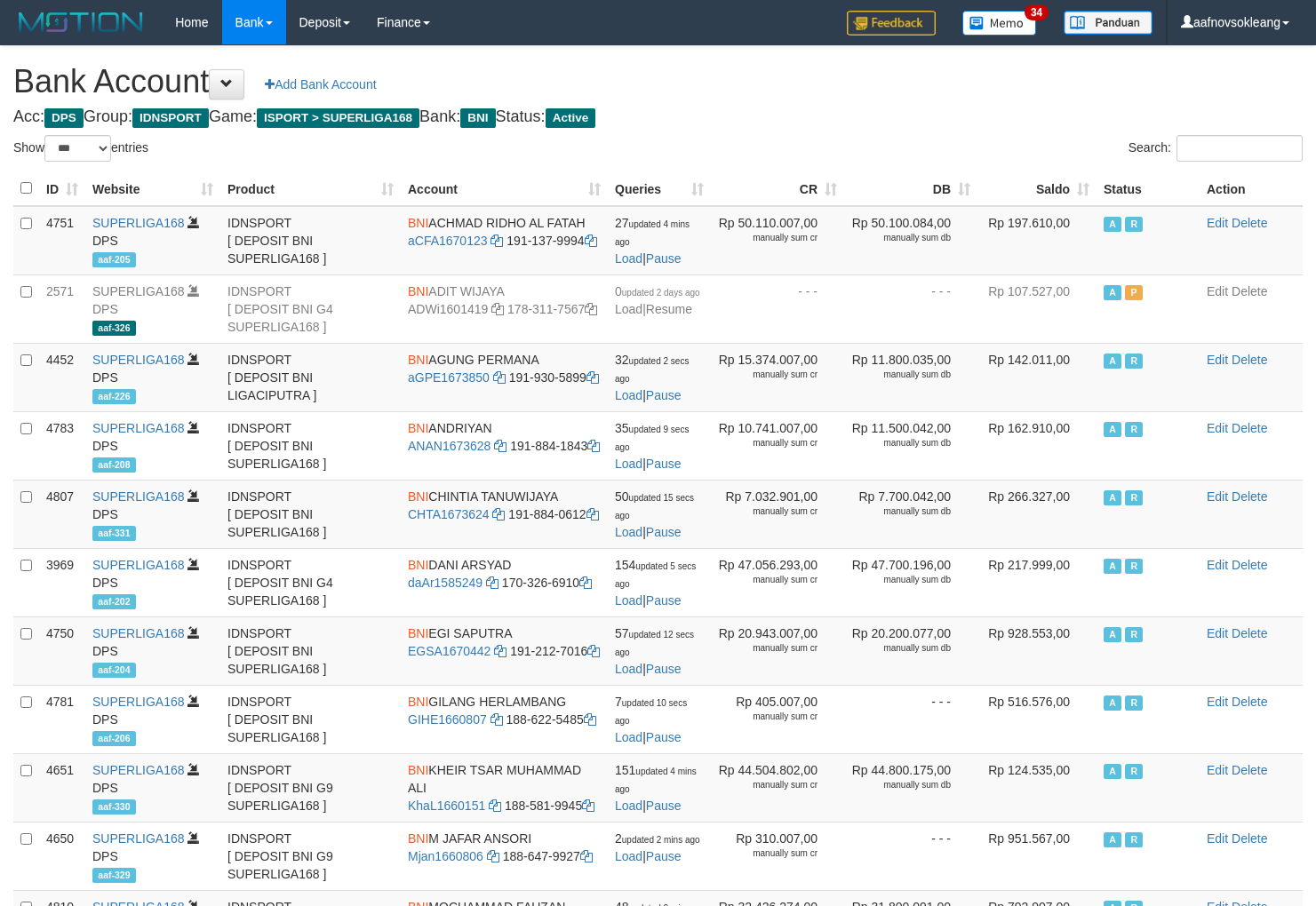select on "***" 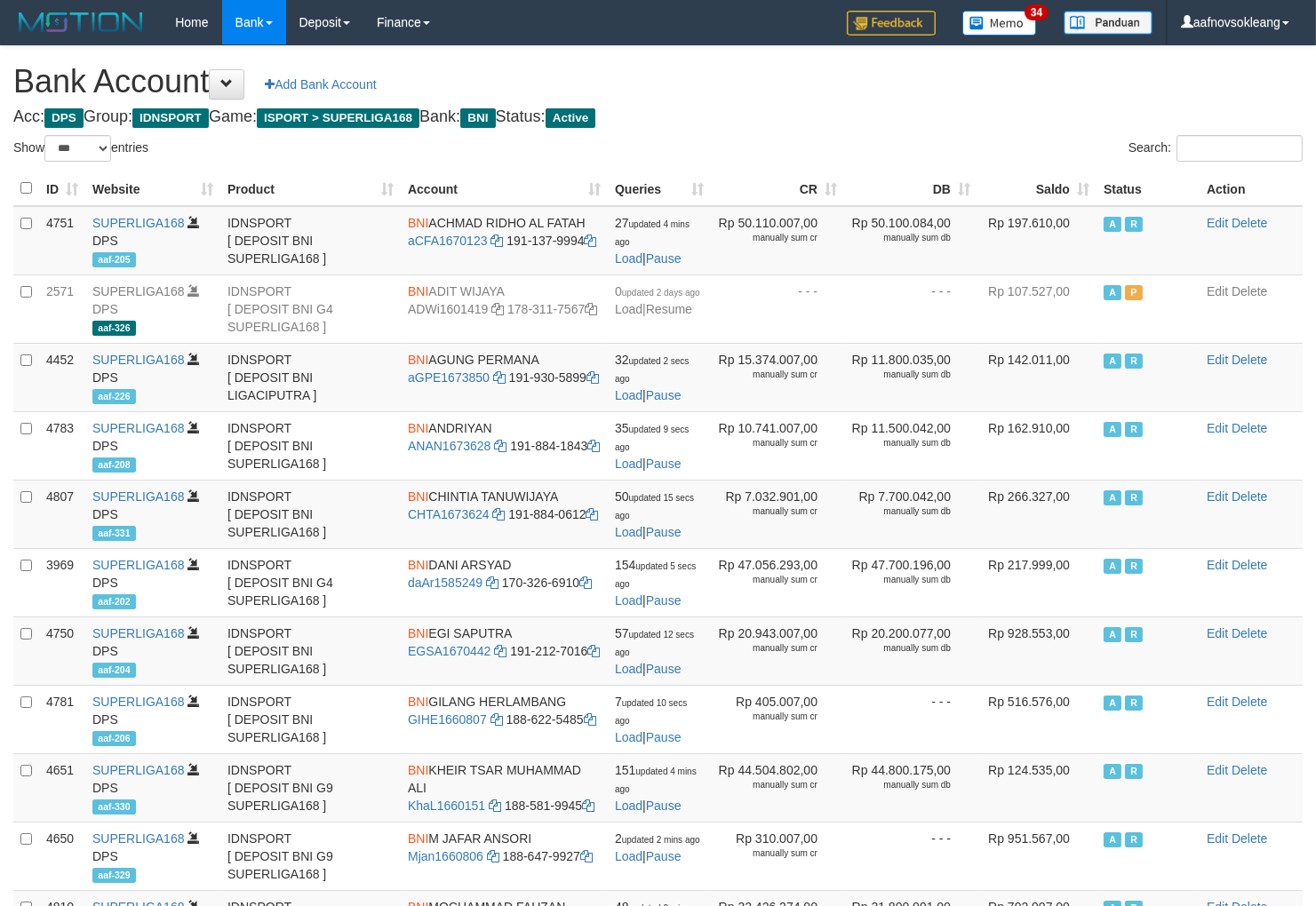 click on "Saldo" at bounding box center [1037, 188] 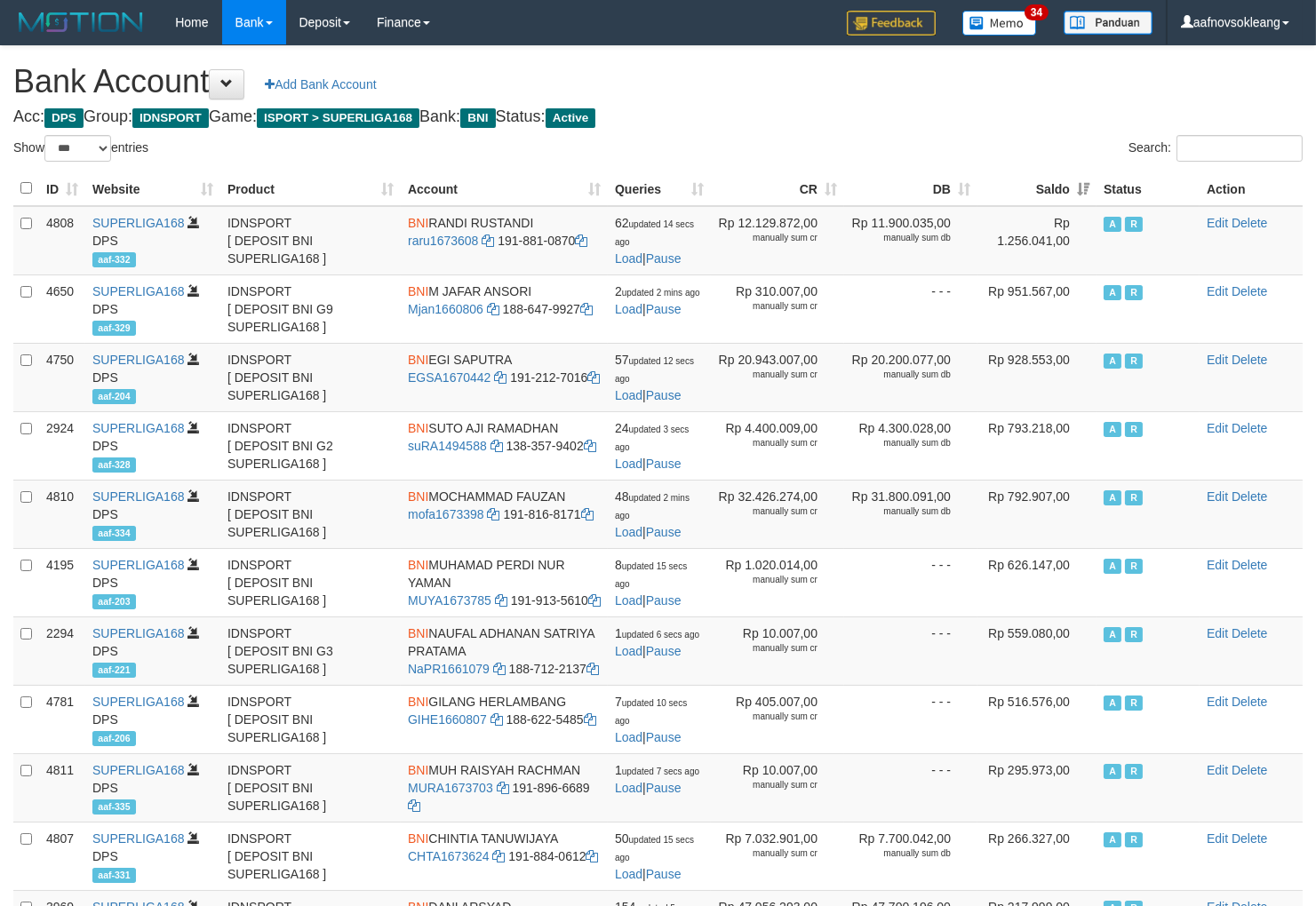click on "Acc: 										 DPS
Group:   IDNSPORT    		Game:   ISPORT > SUPERLIGA168    		Bank:   BNI    		Status:  Active" at bounding box center (658, 117) 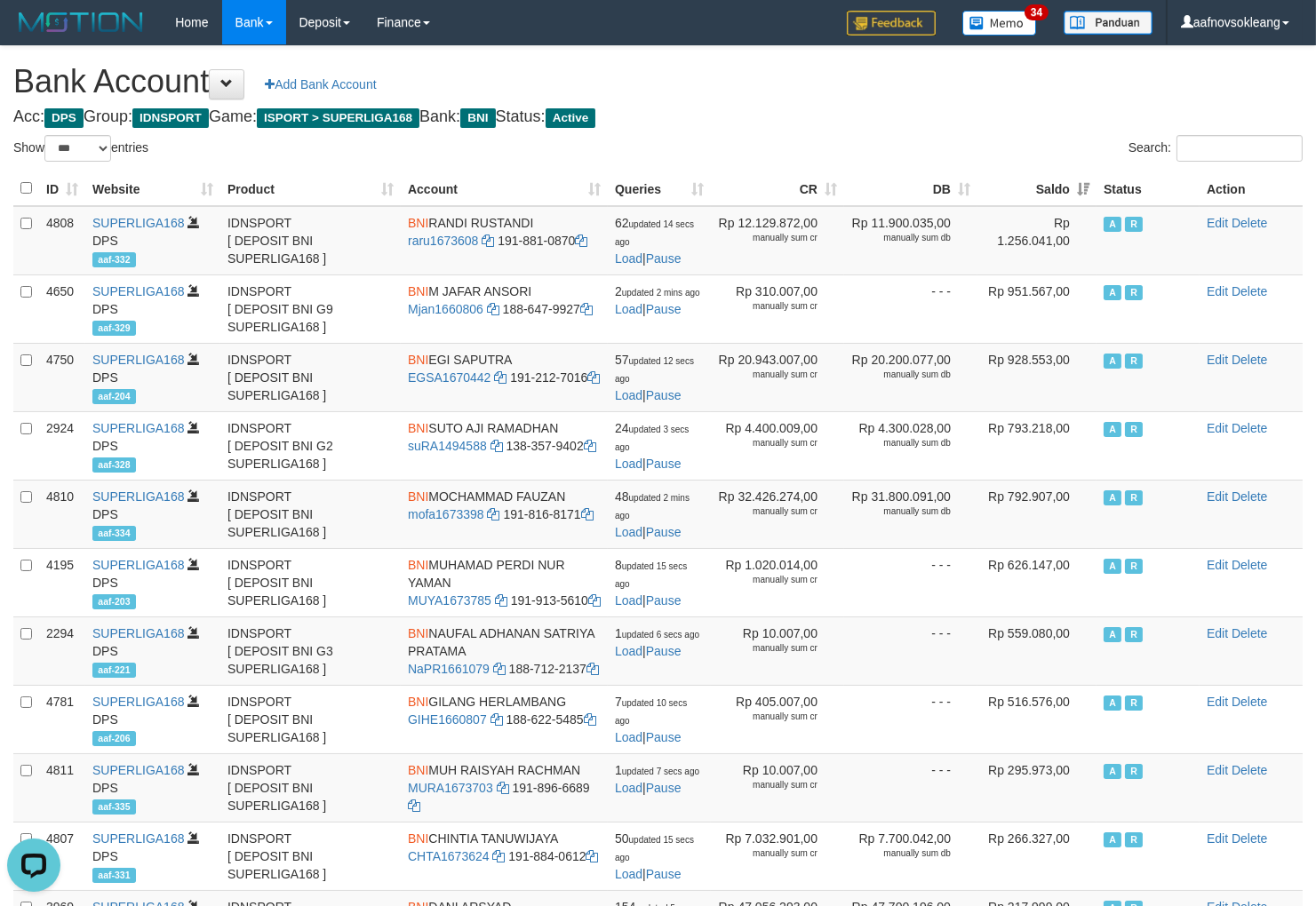 scroll, scrollTop: 0, scrollLeft: 0, axis: both 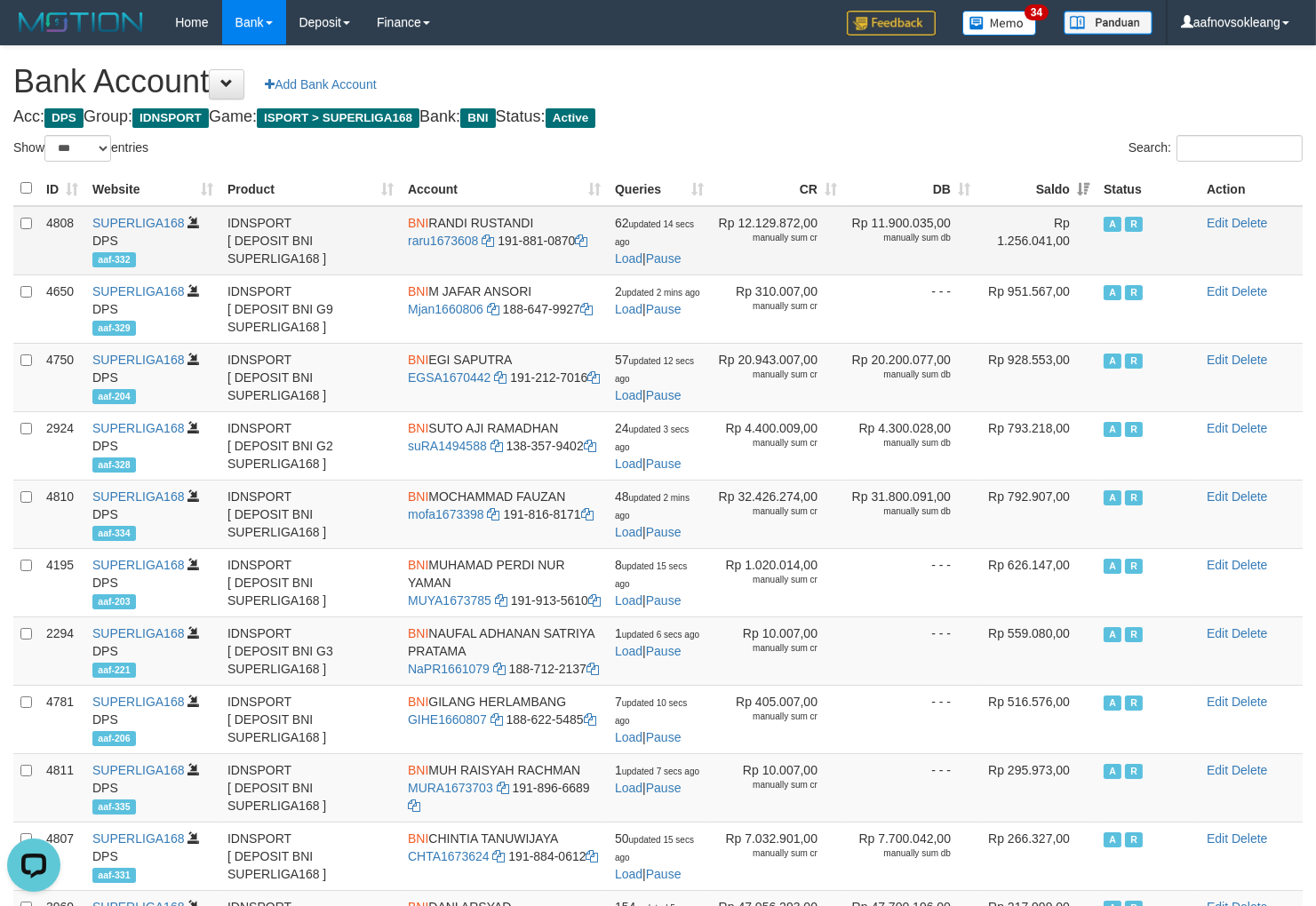 click on "BNI
RANDI RUSTANDI
raru1673608
191-881-0870" at bounding box center [504, 241] 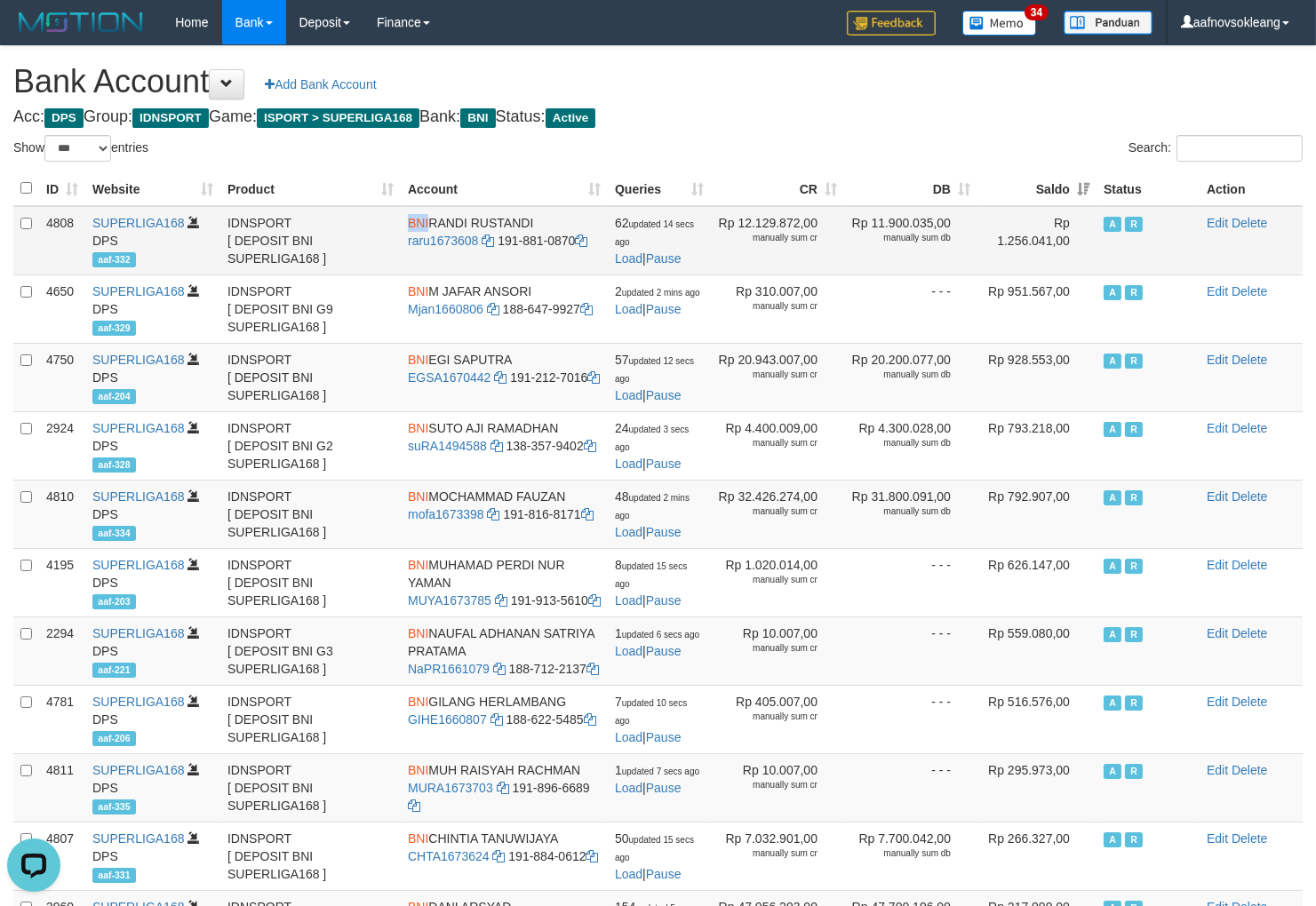 click on "BNI
RANDI RUSTANDI
raru1673608
191-881-0870" at bounding box center [504, 241] 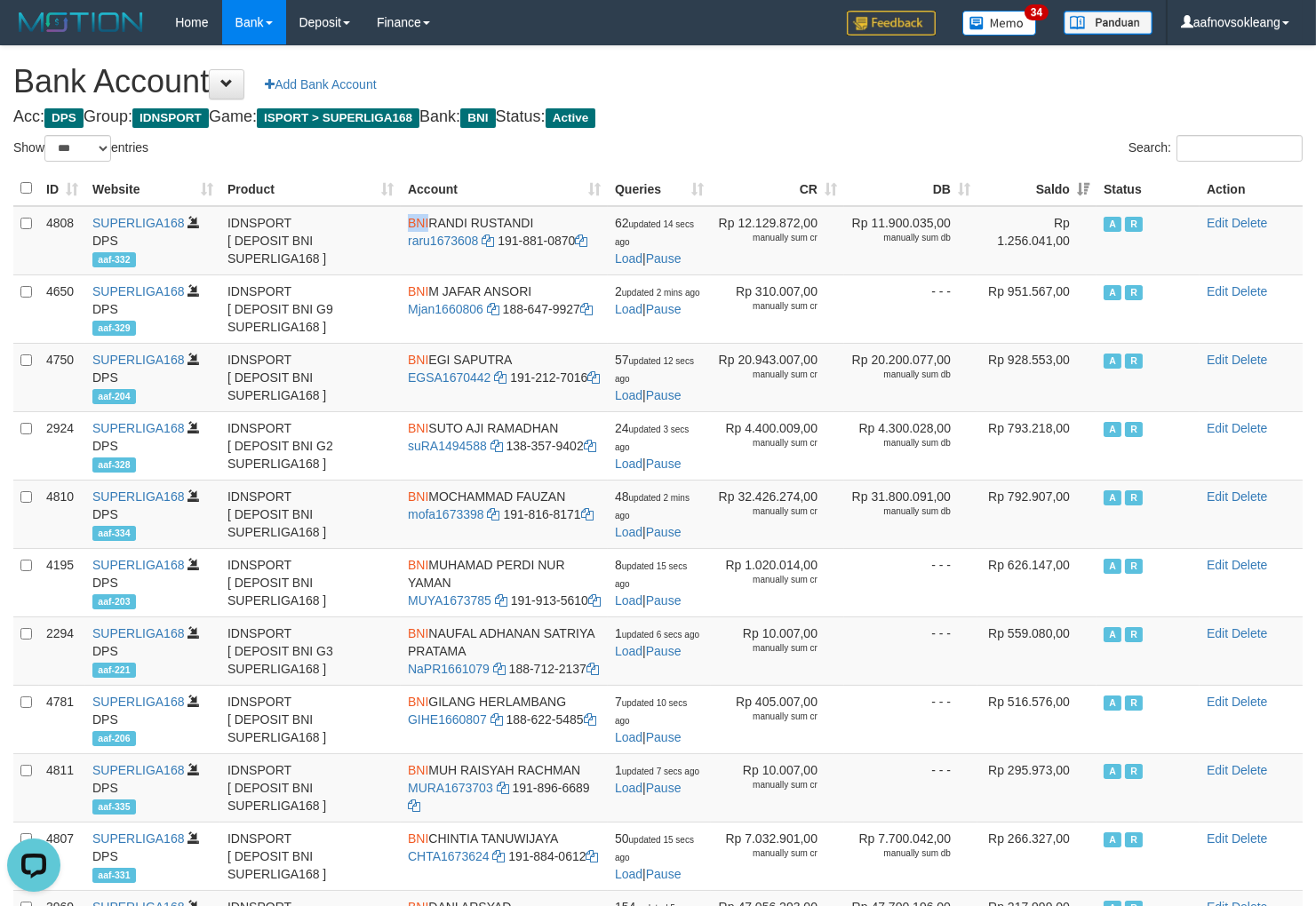 copy on "BNI" 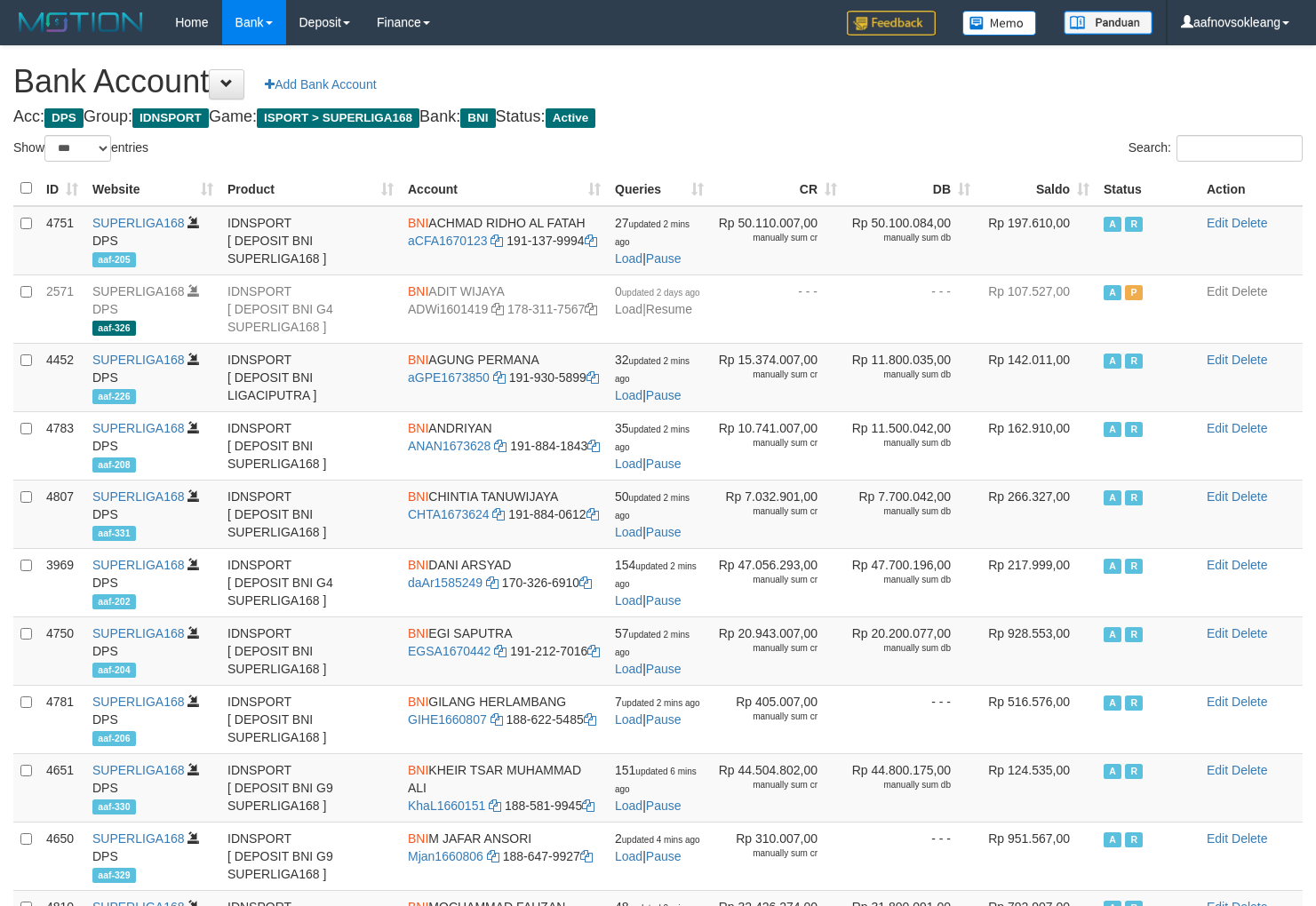 select on "***" 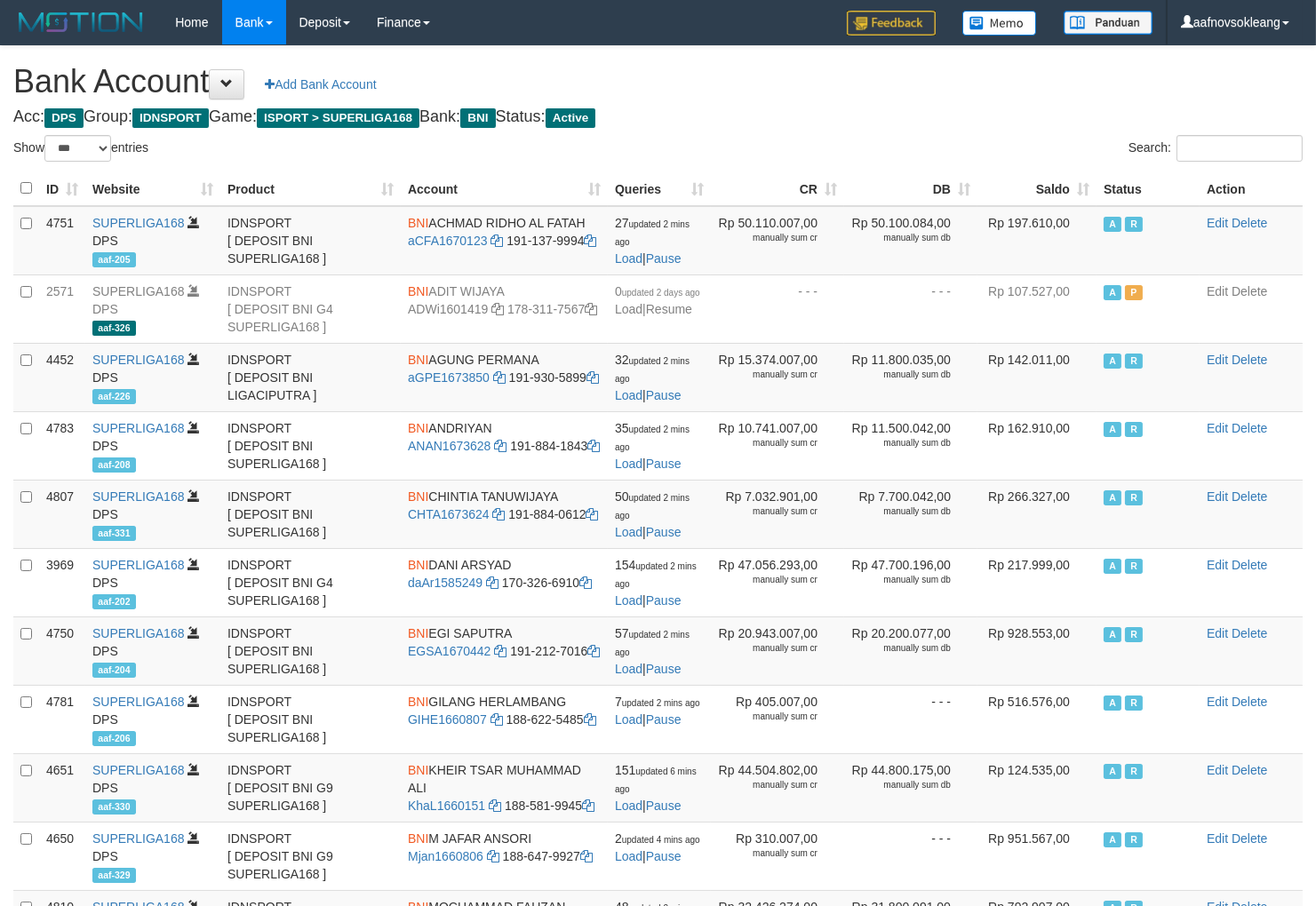 click on "Saldo" at bounding box center [1037, 188] 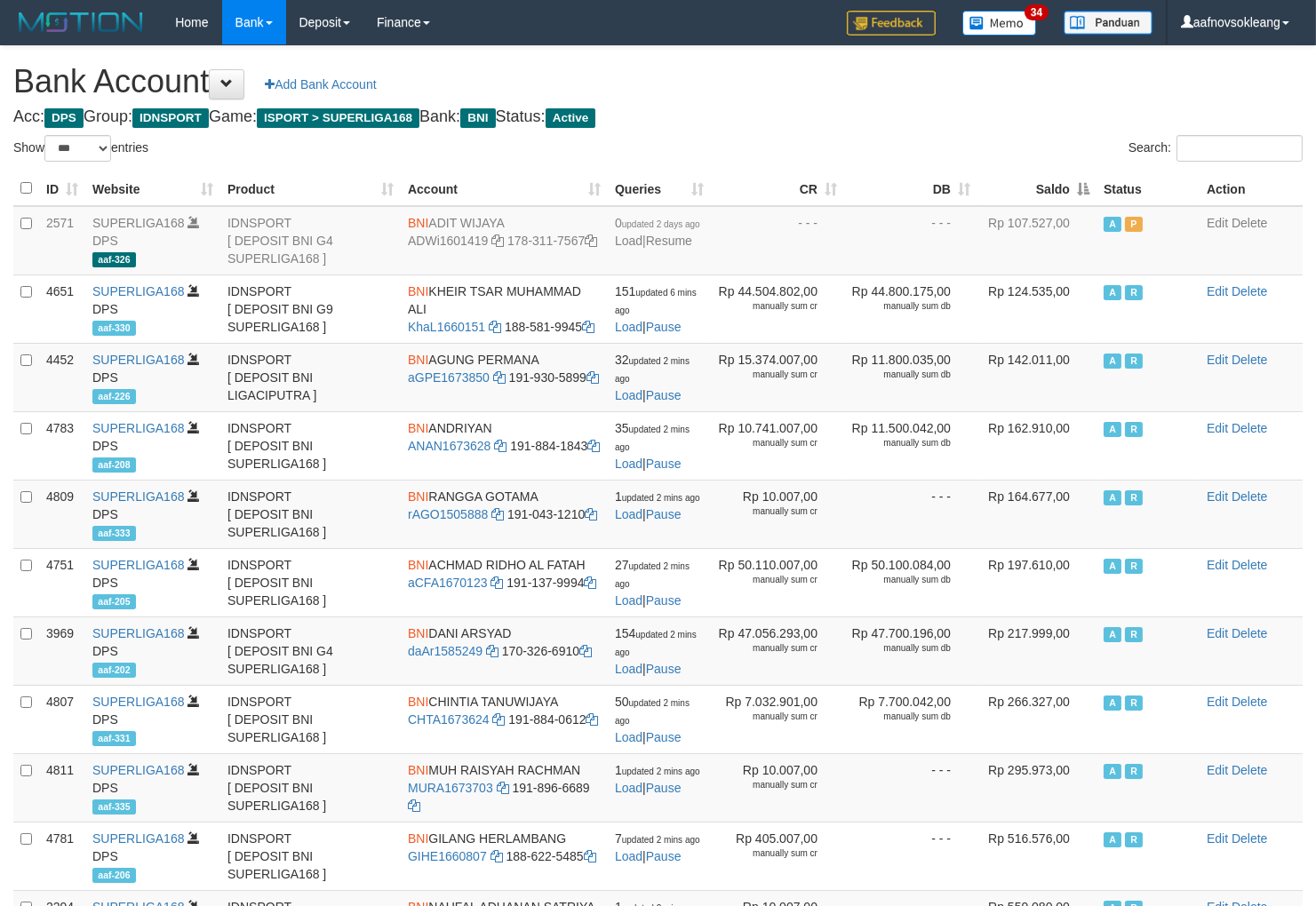 click on "Saldo" at bounding box center (1037, 188) 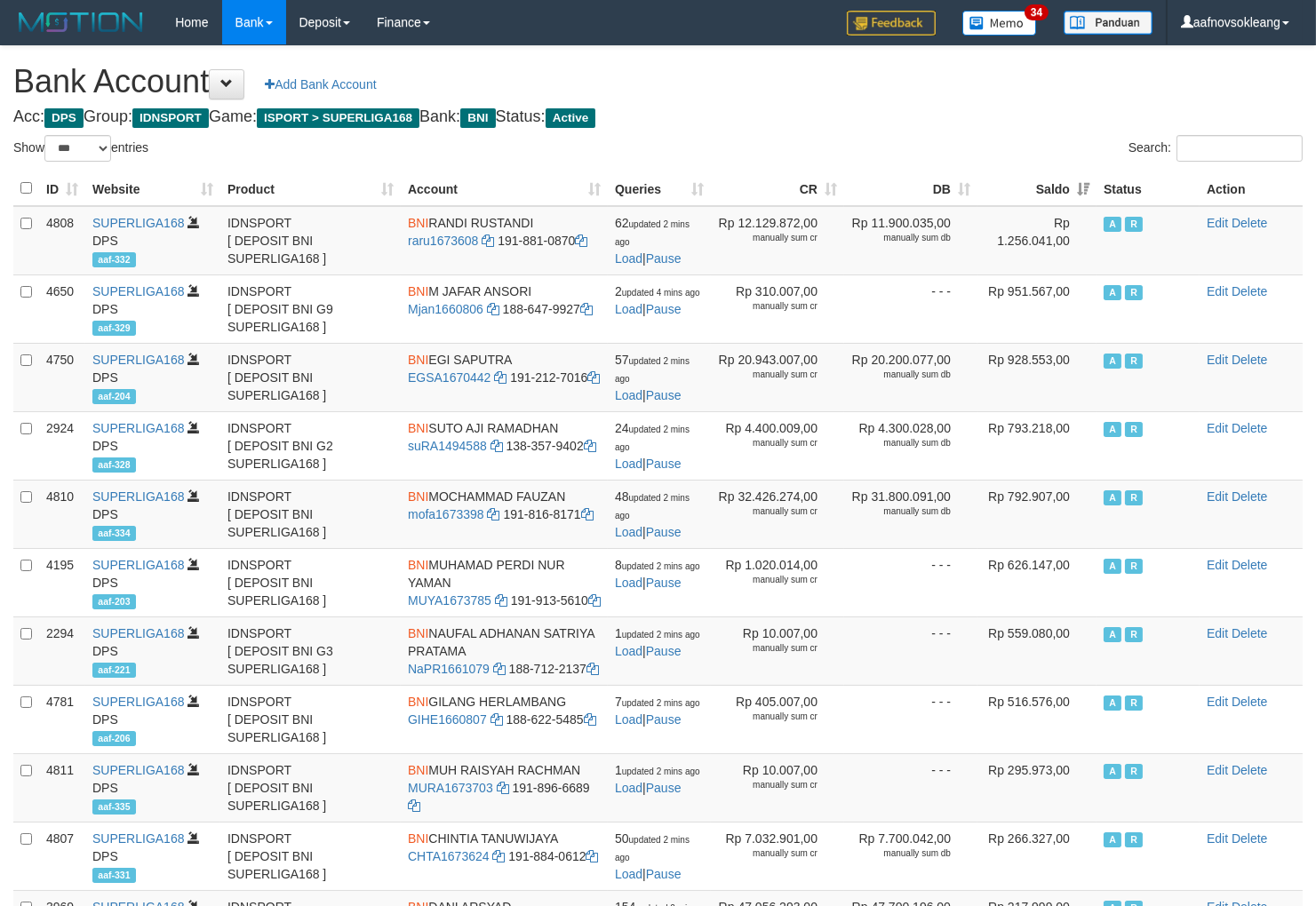 drag, startPoint x: 1017, startPoint y: 91, endPoint x: 1111, endPoint y: 148, distance: 109.9318 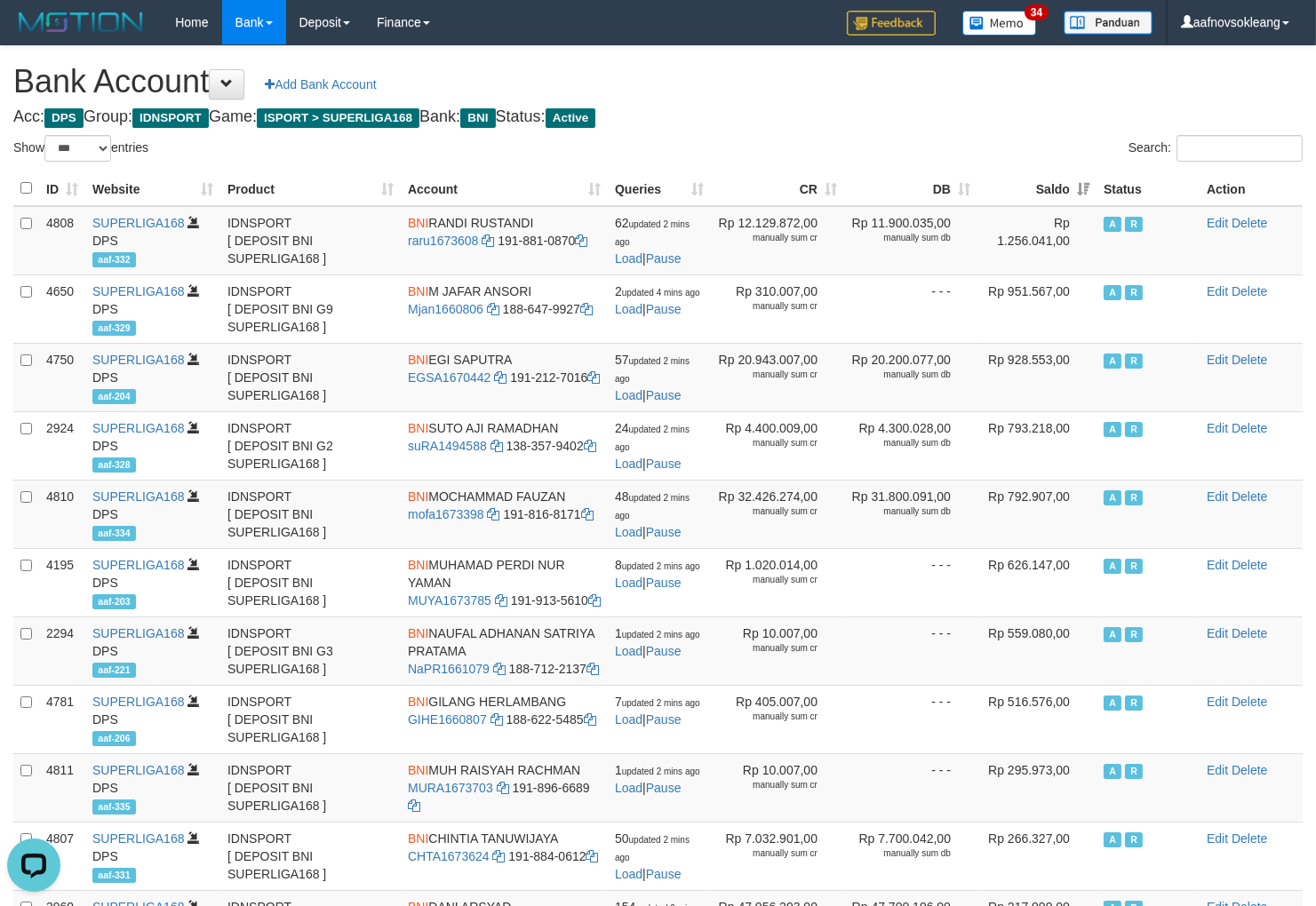 scroll, scrollTop: 0, scrollLeft: 0, axis: both 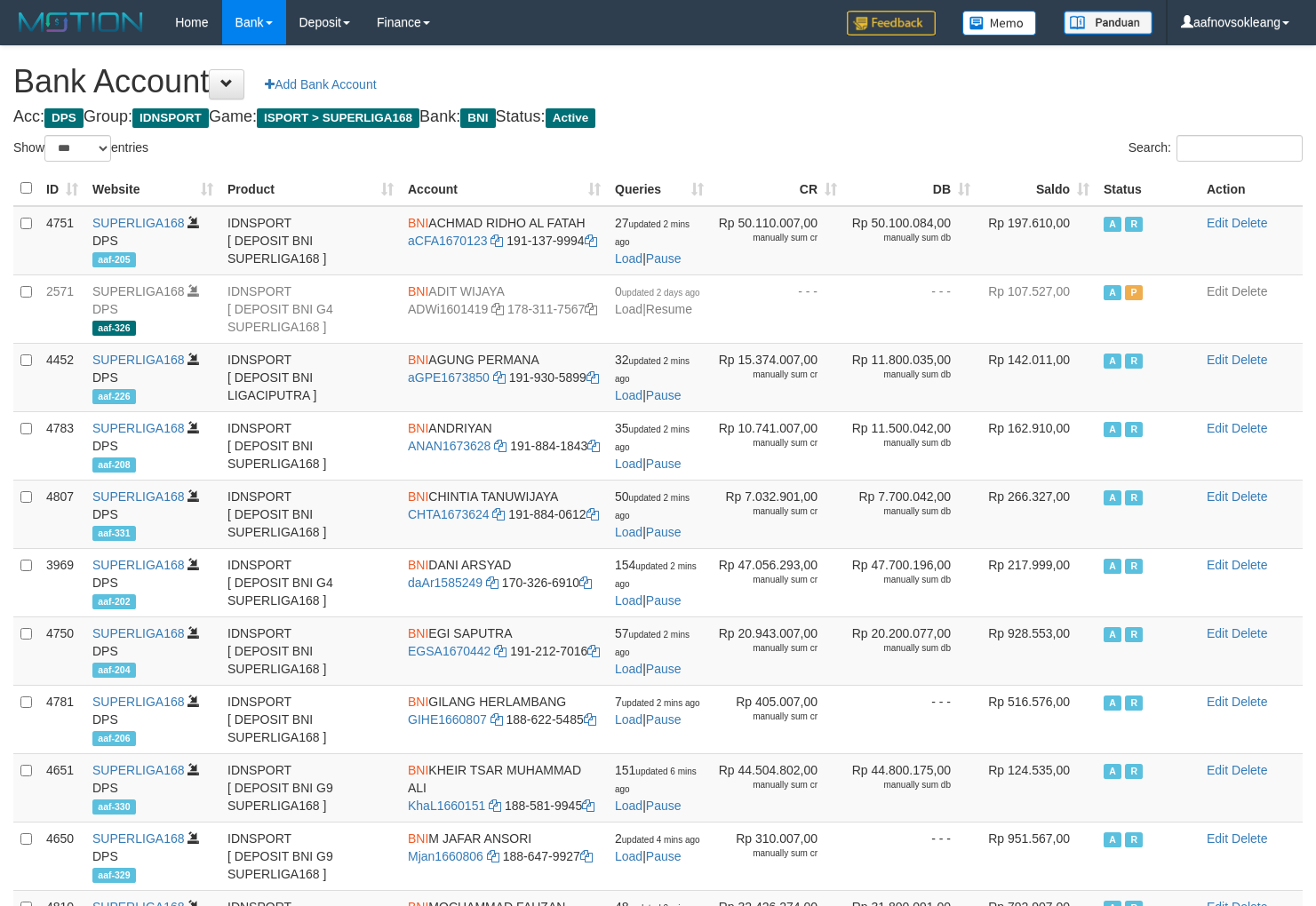 select on "***" 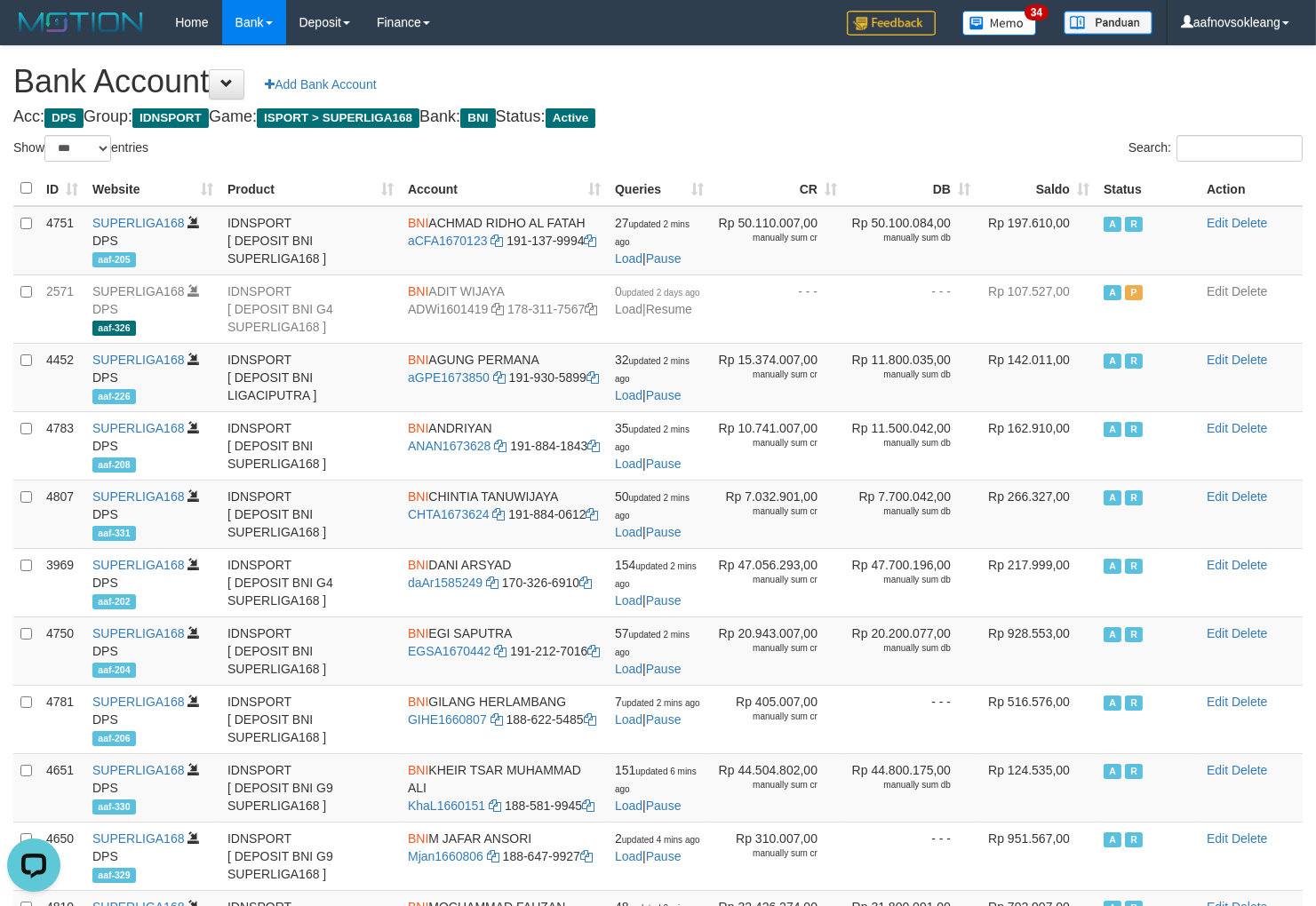 scroll, scrollTop: 0, scrollLeft: 0, axis: both 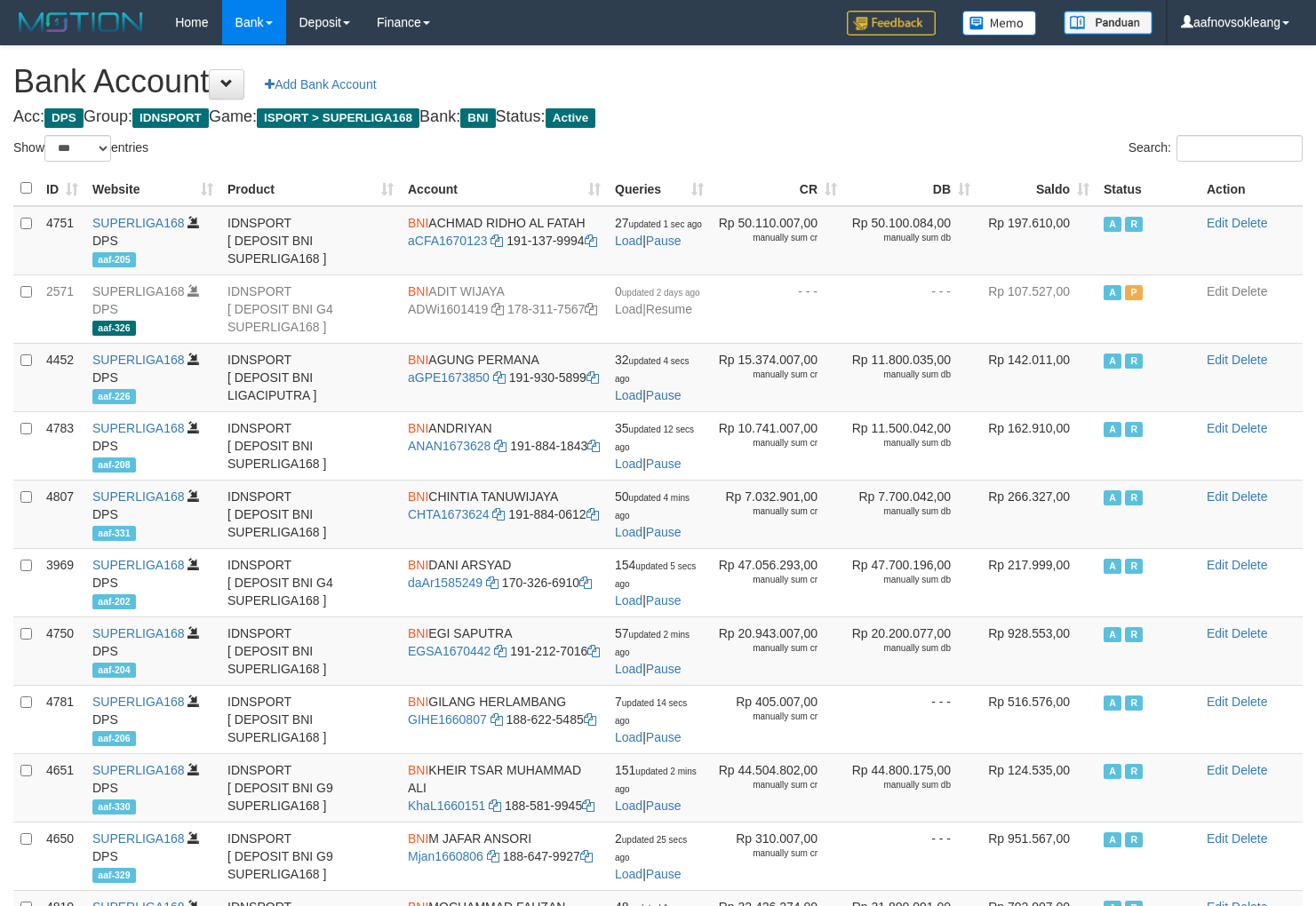 select on "***" 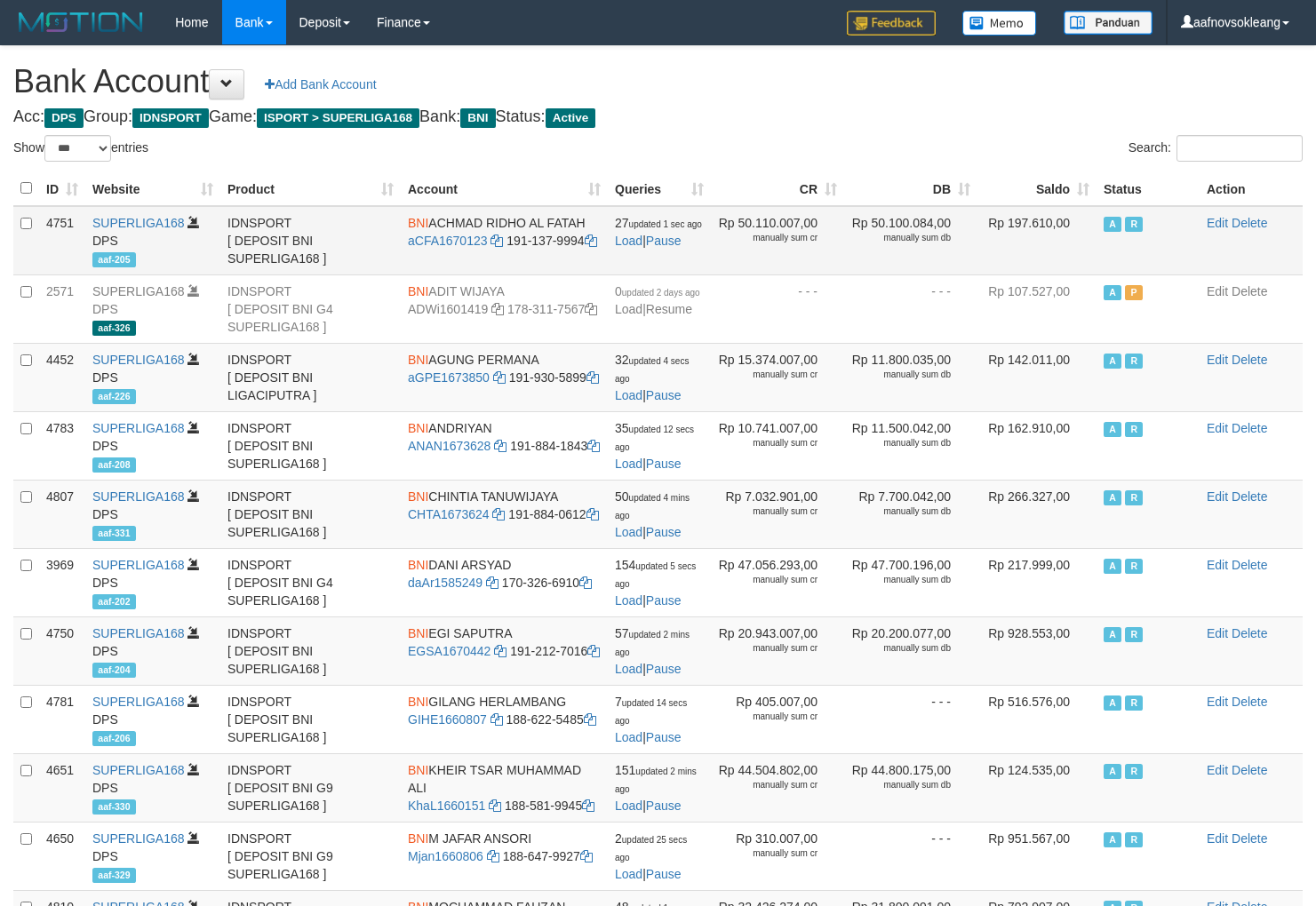 scroll, scrollTop: 0, scrollLeft: 0, axis: both 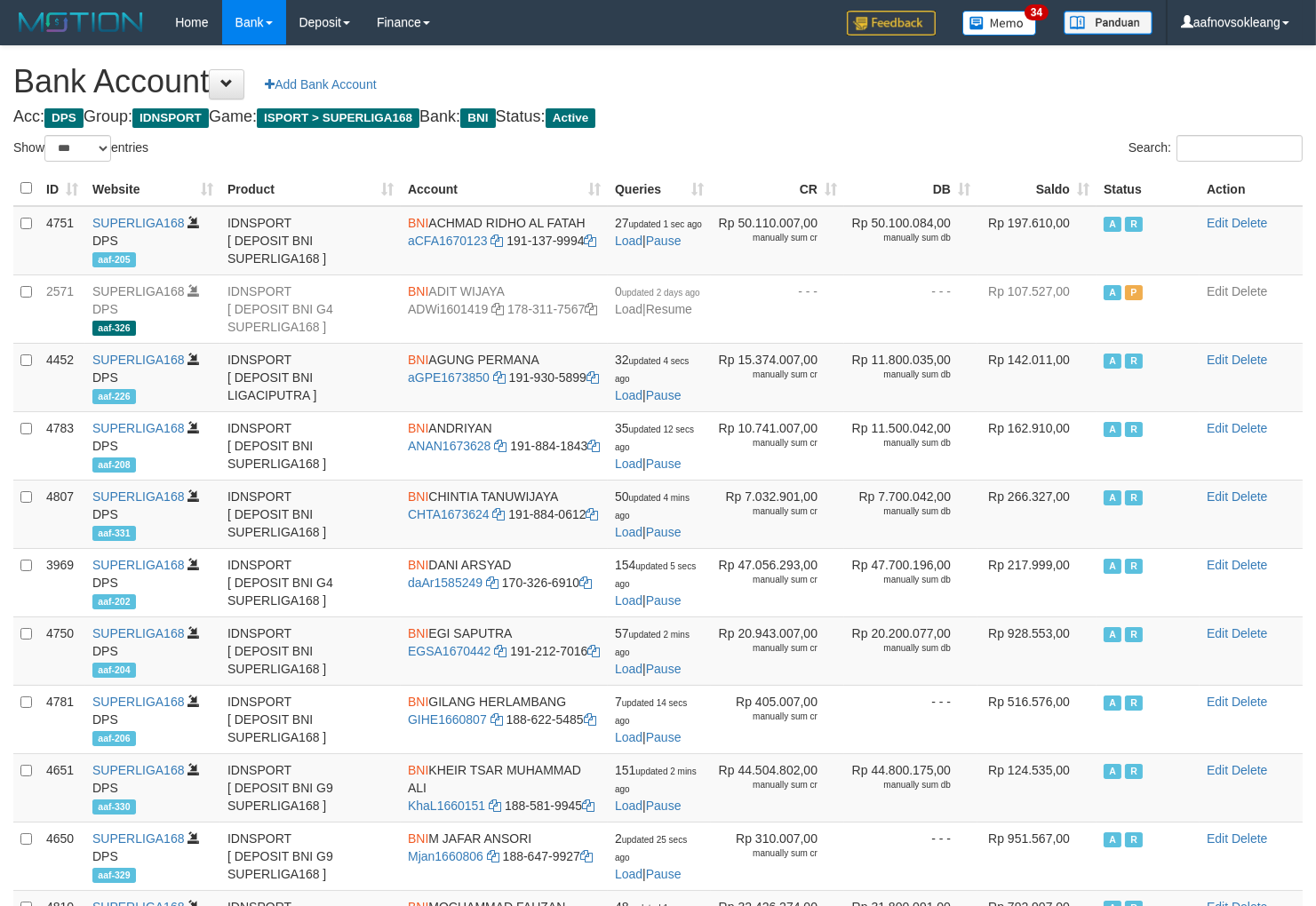 click on "Saldo" at bounding box center [1037, 188] 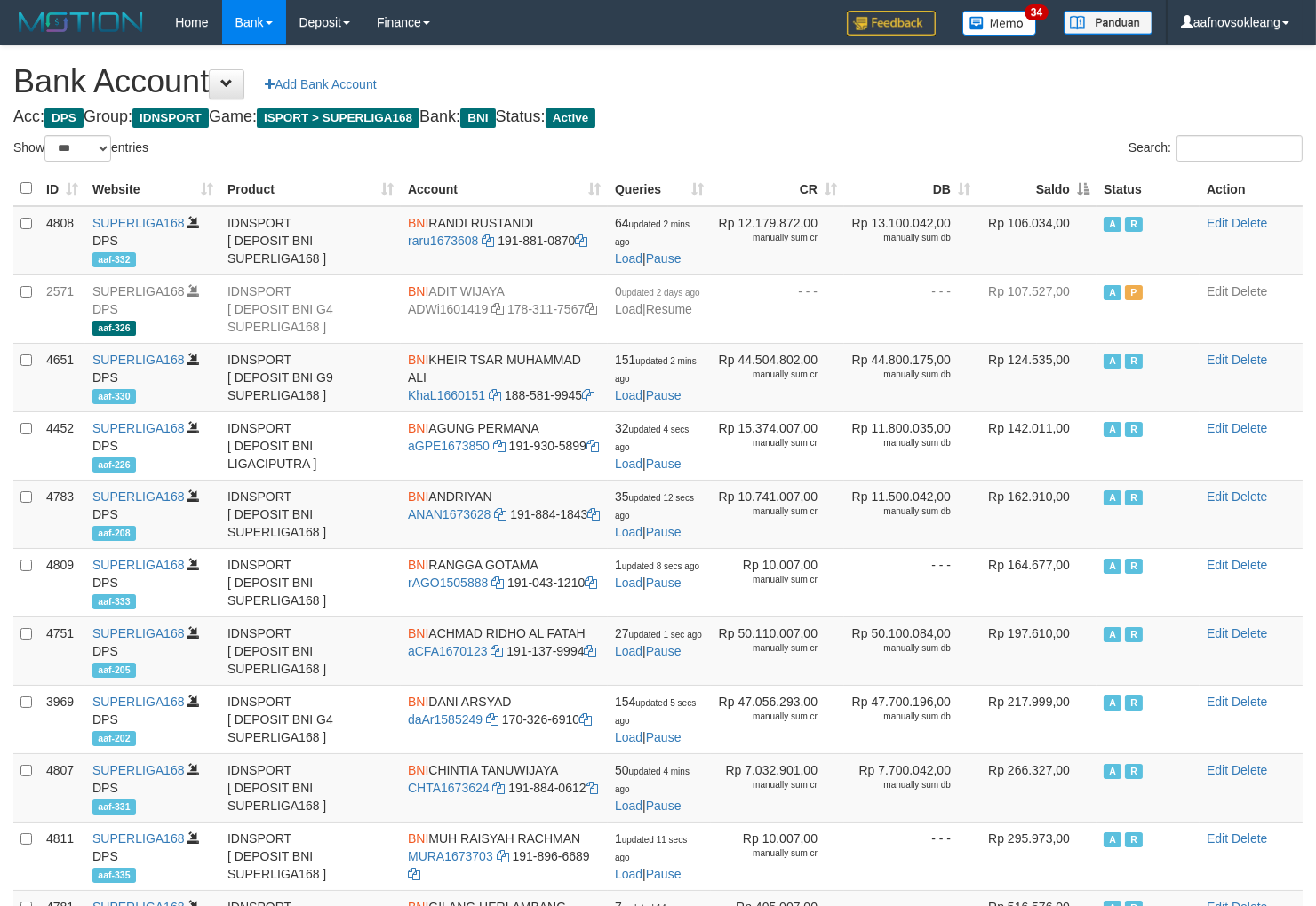 click on "Saldo" at bounding box center [1037, 188] 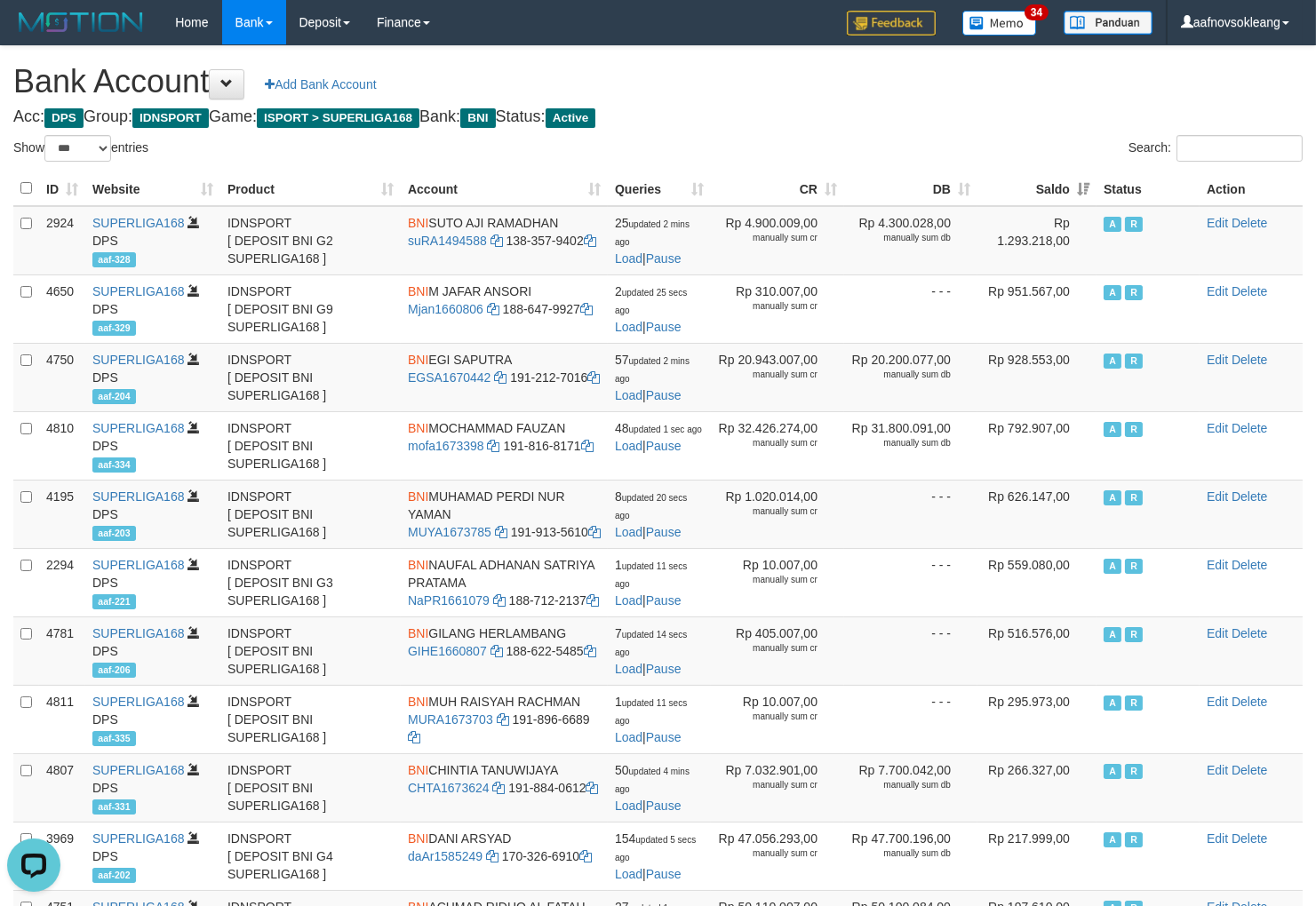 scroll, scrollTop: 0, scrollLeft: 0, axis: both 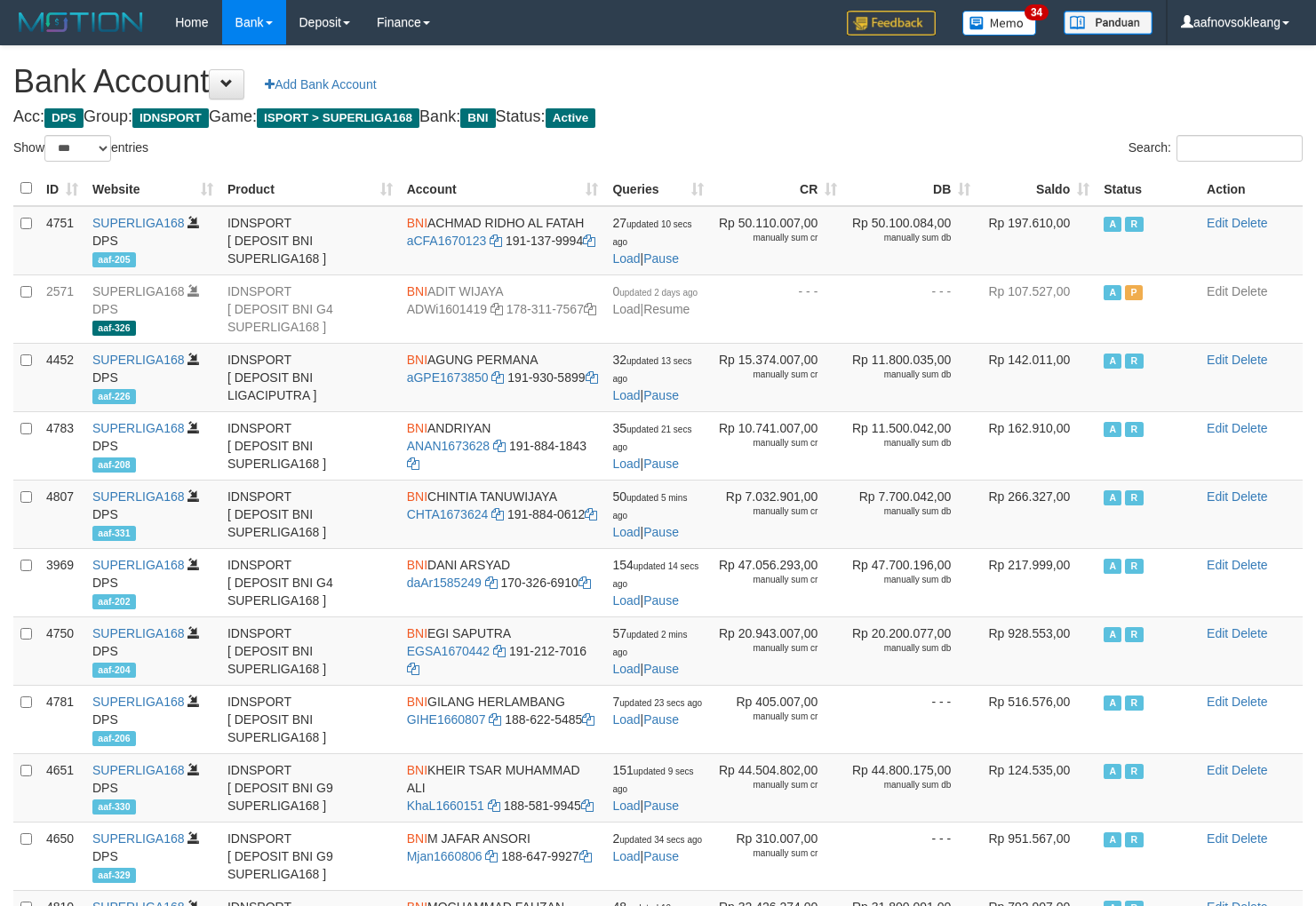 select on "***" 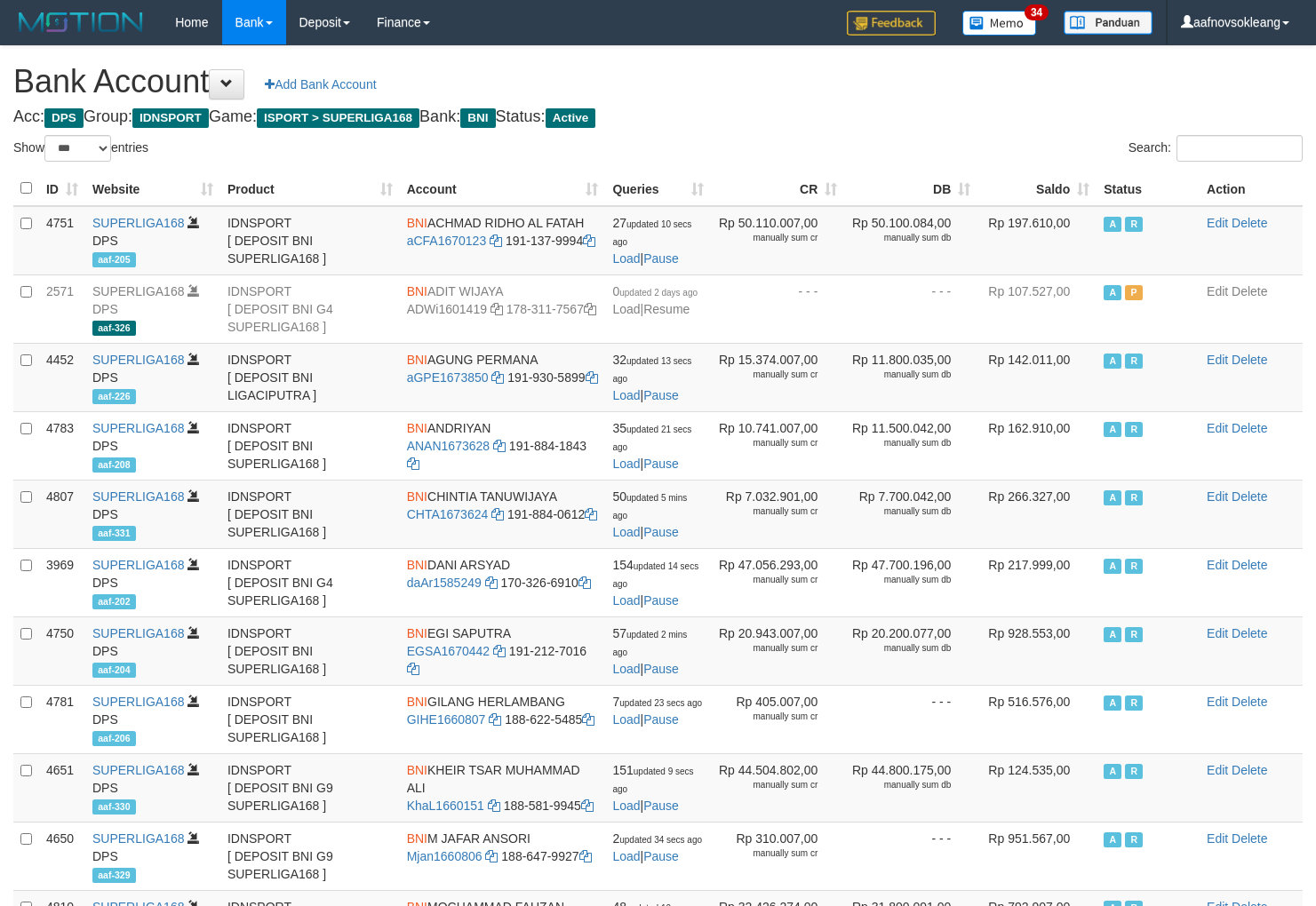 scroll, scrollTop: 0, scrollLeft: 0, axis: both 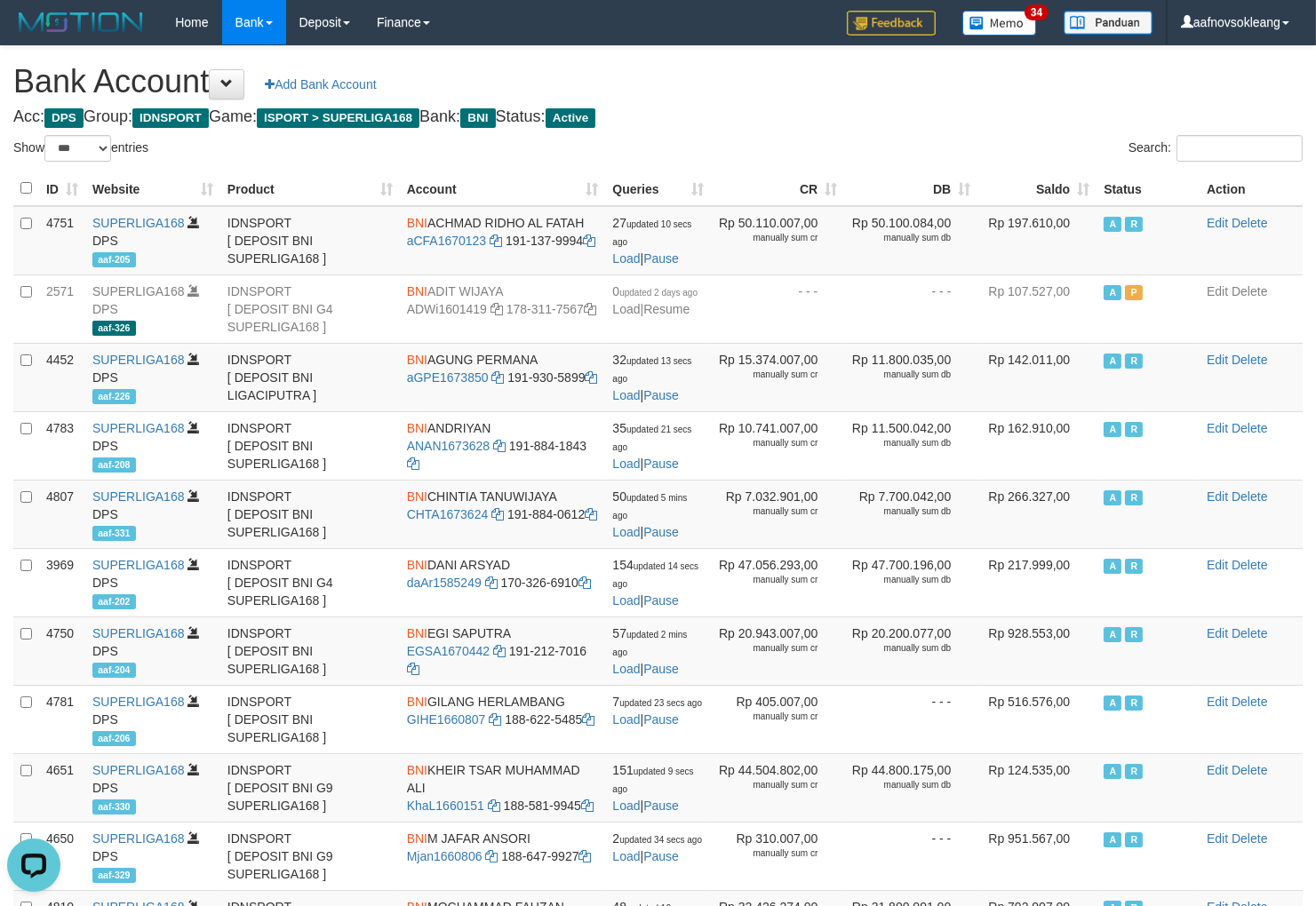 click on "Bank Account
Add Bank Account
Acc: 										 DPS
Group:   IDNSPORT    		Game:   ISPORT > SUPERLIGA168    		Bank:   BNI    		Status:  Active
Filter Account Type
*******
***
**
***
DPS
SELECT ALL  SELECT TYPE  - ALL -
DPS
WD
TMP
Filter Product
*******
******
********
********
*******
********
IDNSPORT
SELECT ALL  SELECT GROUP  - ALL -
BETHUB
IDNPOKER
IDNSPORT
IDNTOTO
LOADONLY
Filter Website
*******" at bounding box center [658, 763] 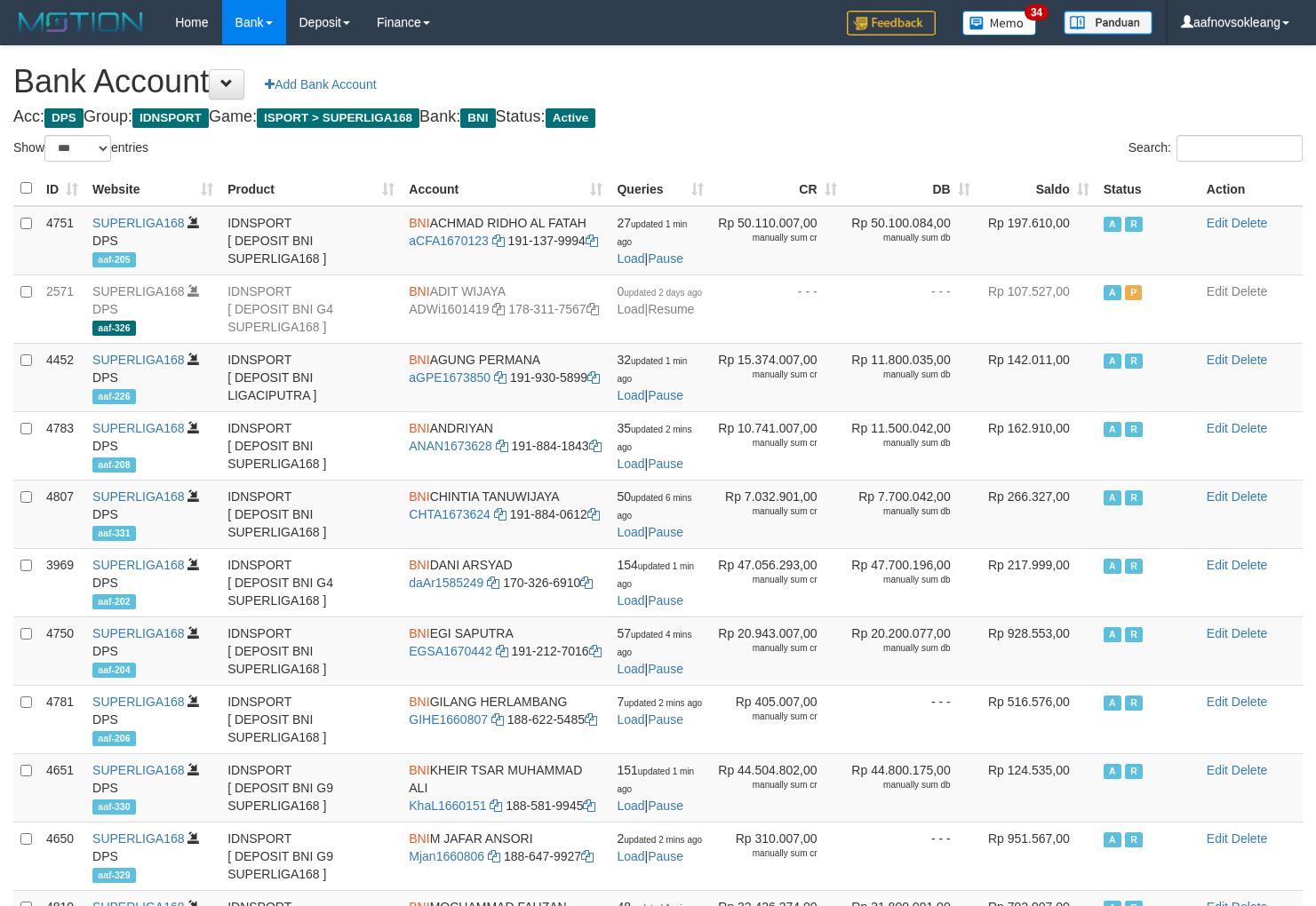 select on "***" 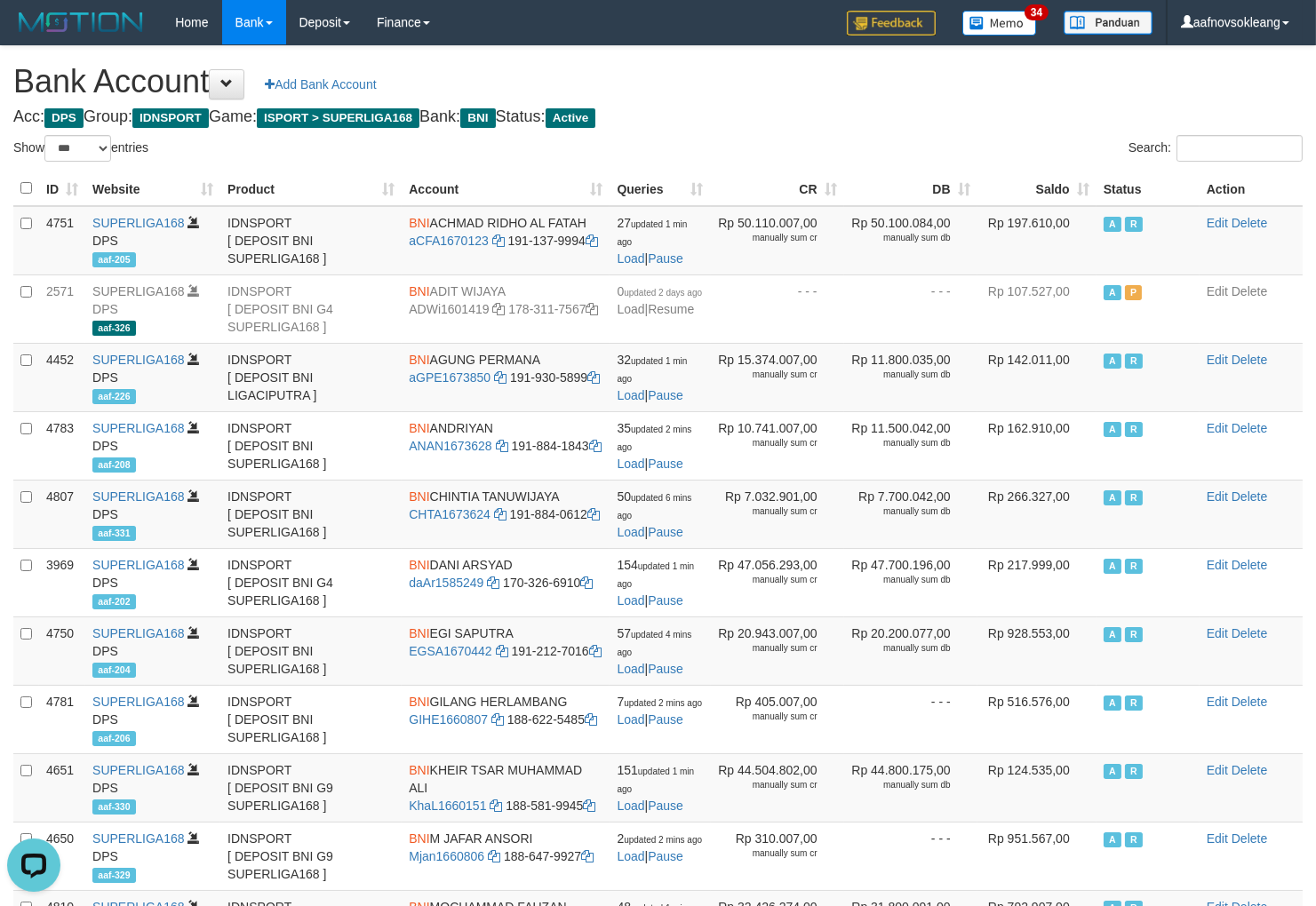 scroll, scrollTop: 0, scrollLeft: 0, axis: both 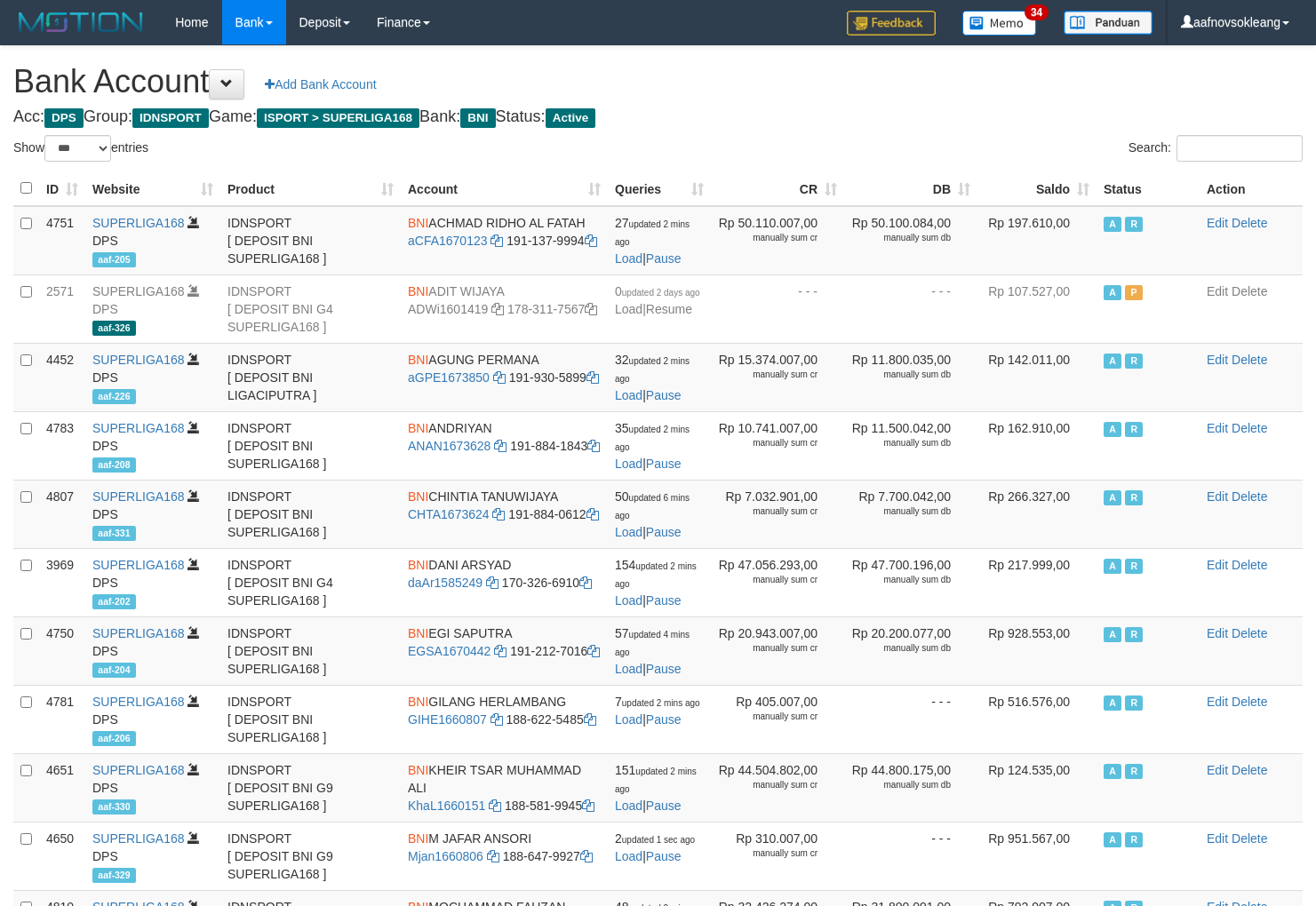 select on "***" 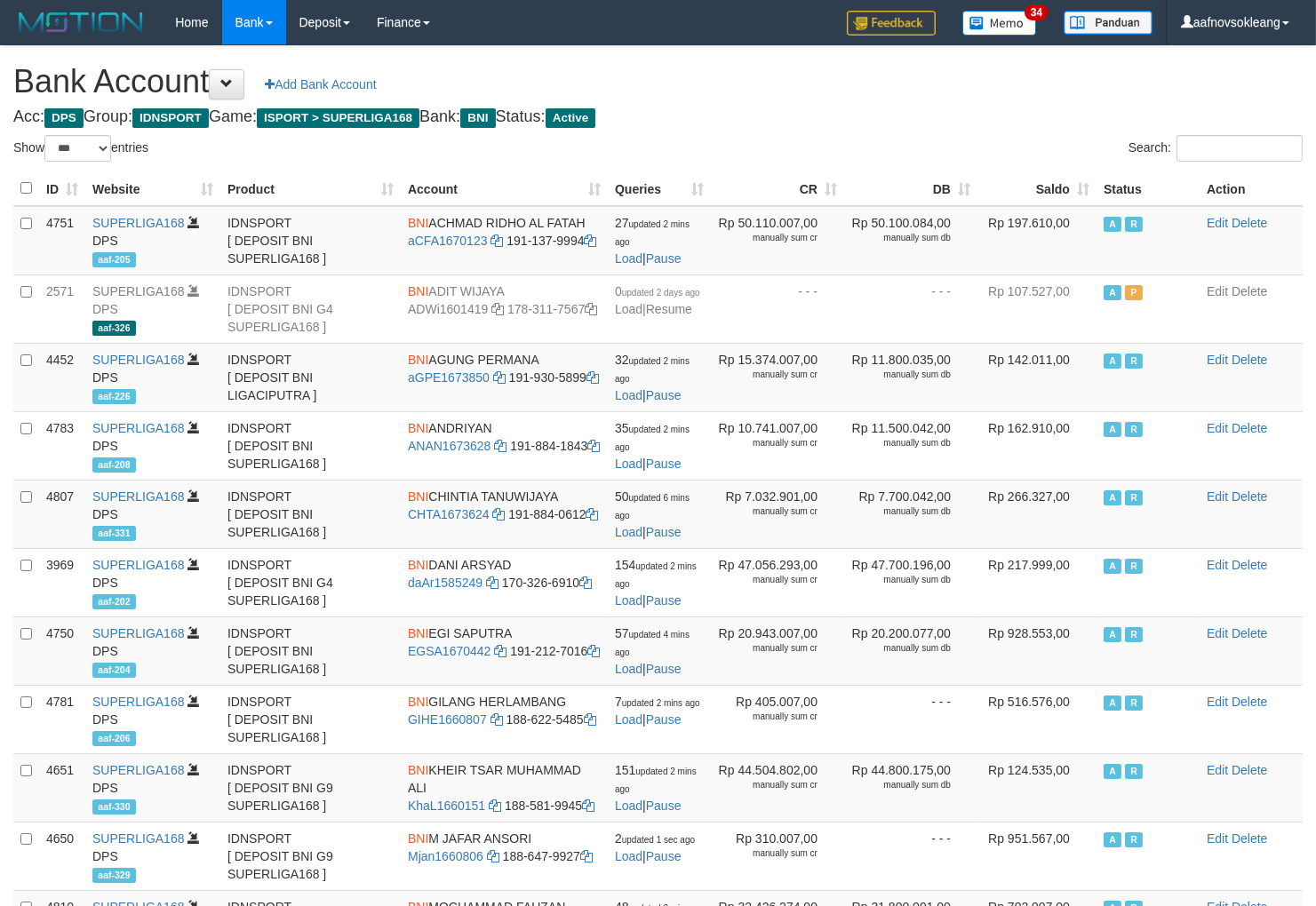 click on "Saldo" at bounding box center (1037, 188) 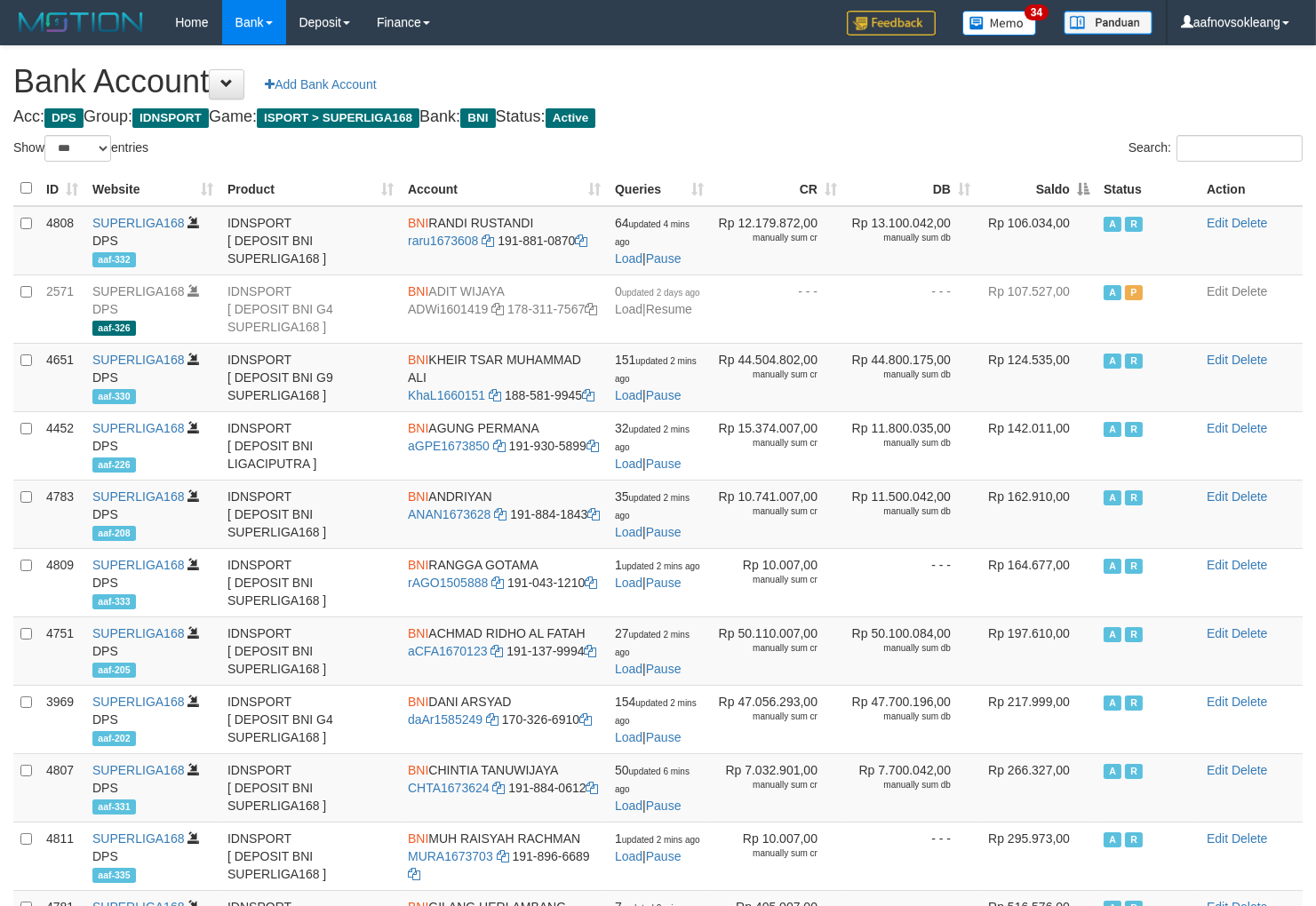 drag, startPoint x: 0, startPoint y: 0, endPoint x: 1032, endPoint y: 140, distance: 1041.4528 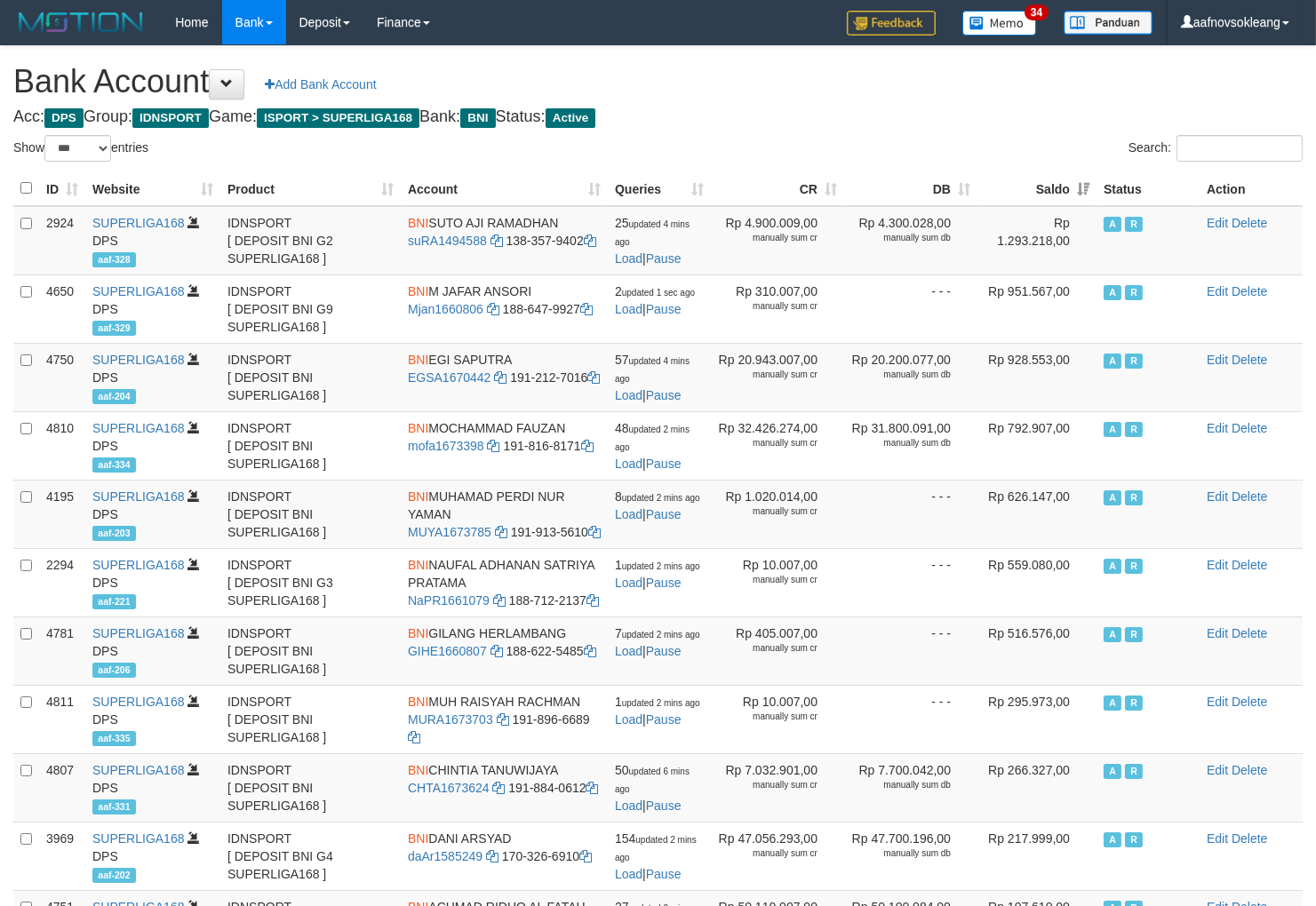 click on "Acc: 										 DPS
Group:   IDNSPORT    		Game:   ISPORT > SUPERLIGA168    		Bank:   BNI    		Status:  Active" at bounding box center [658, 117] 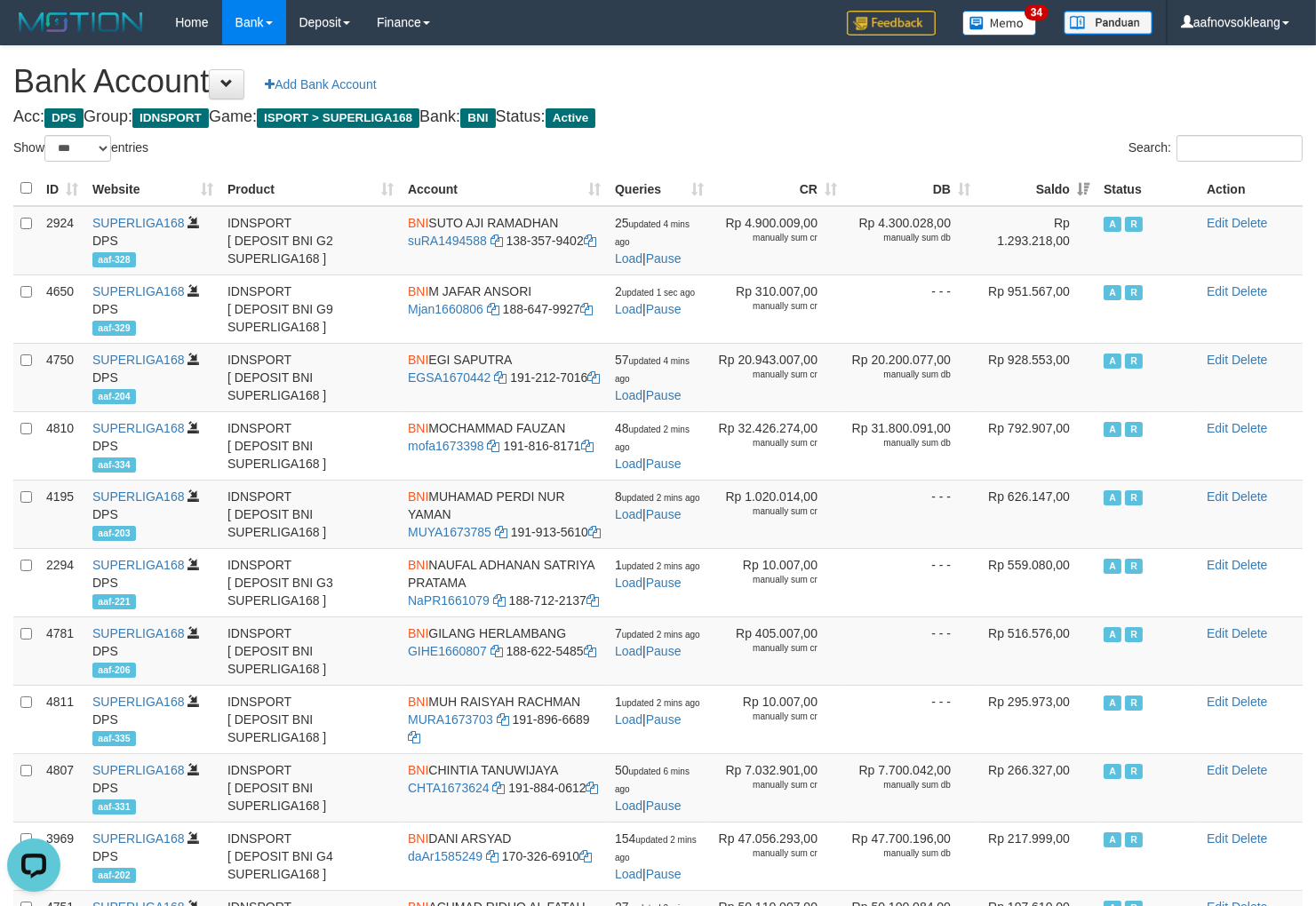 scroll, scrollTop: 0, scrollLeft: 0, axis: both 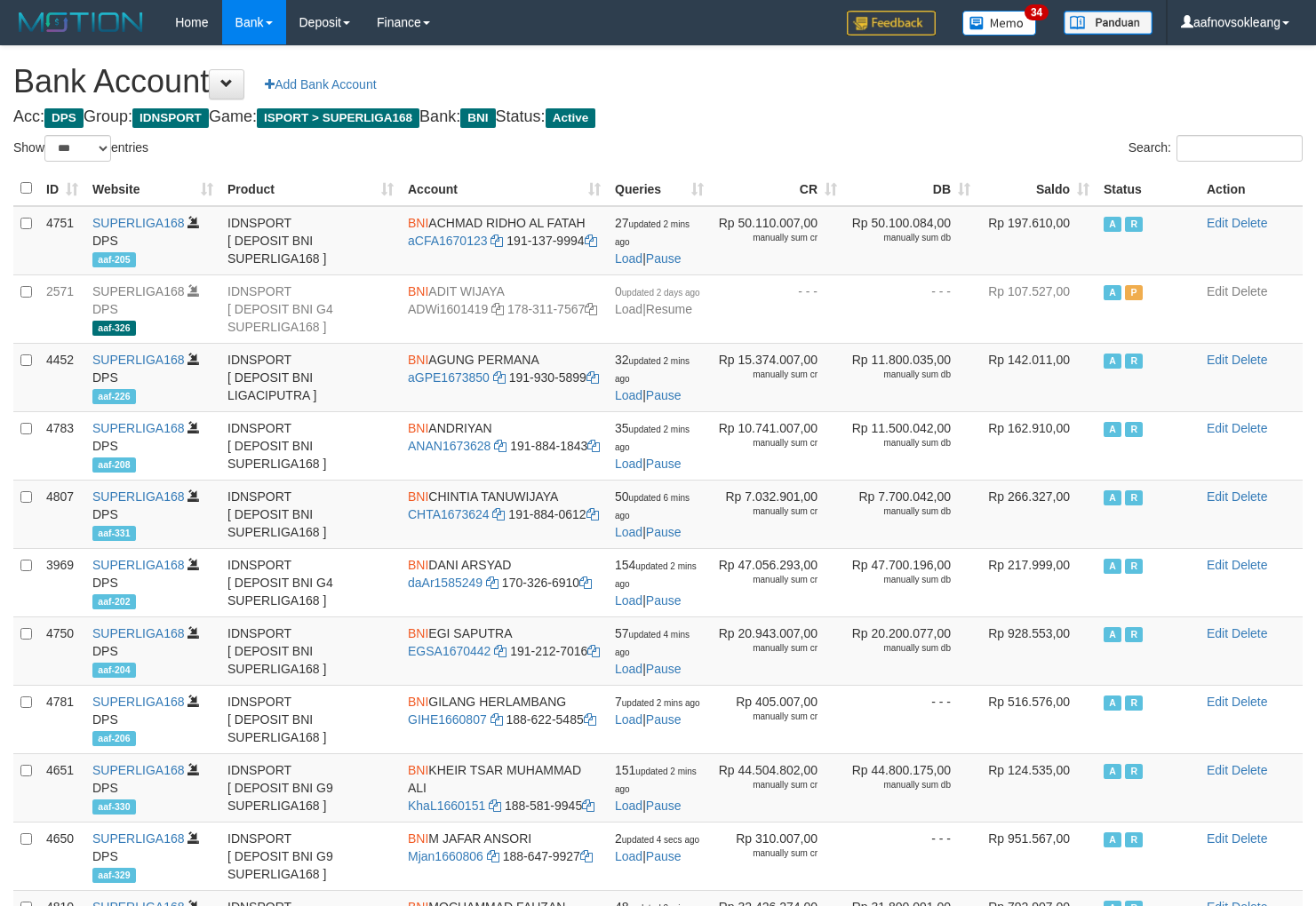 select on "***" 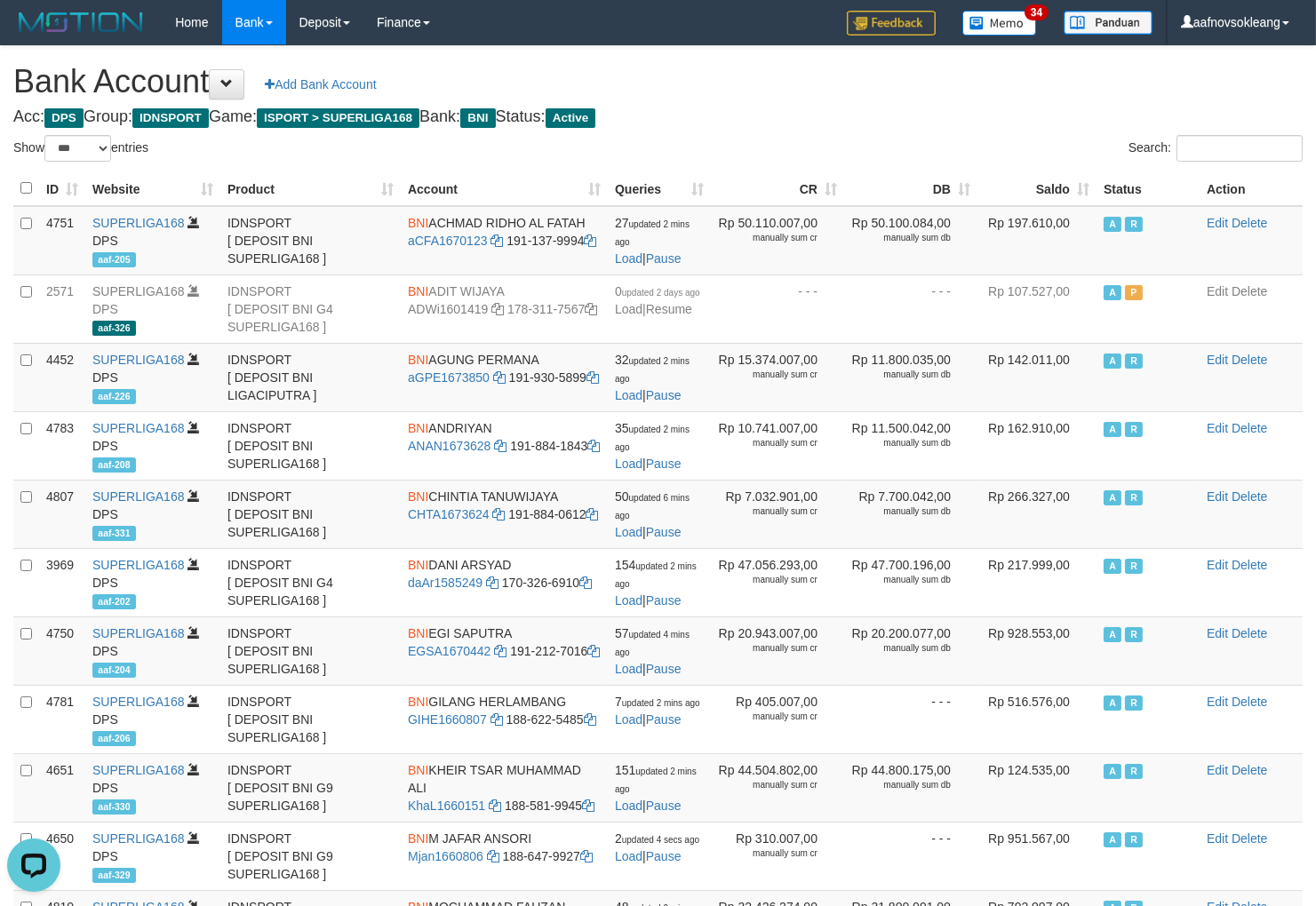 scroll, scrollTop: 0, scrollLeft: 0, axis: both 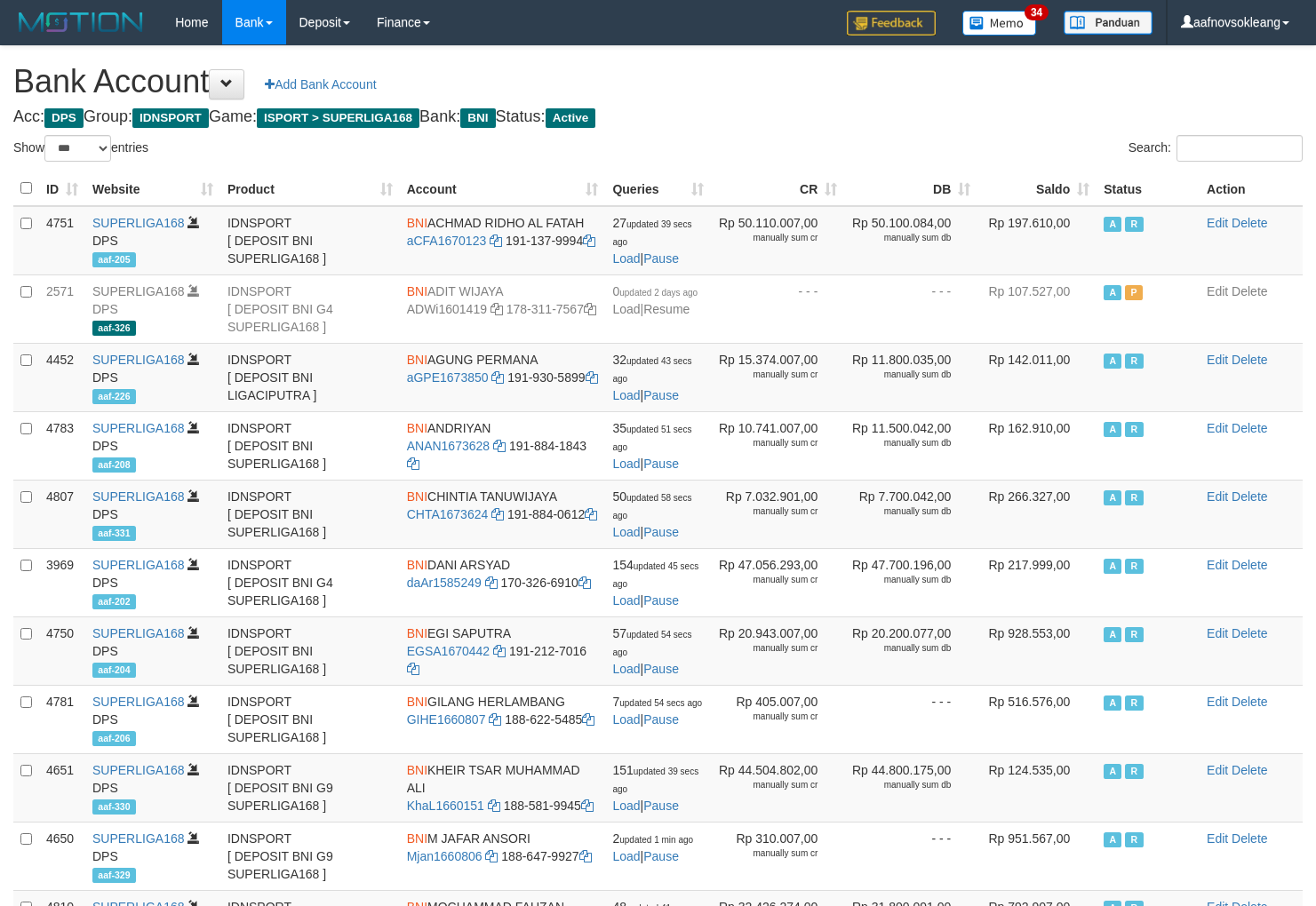 select on "***" 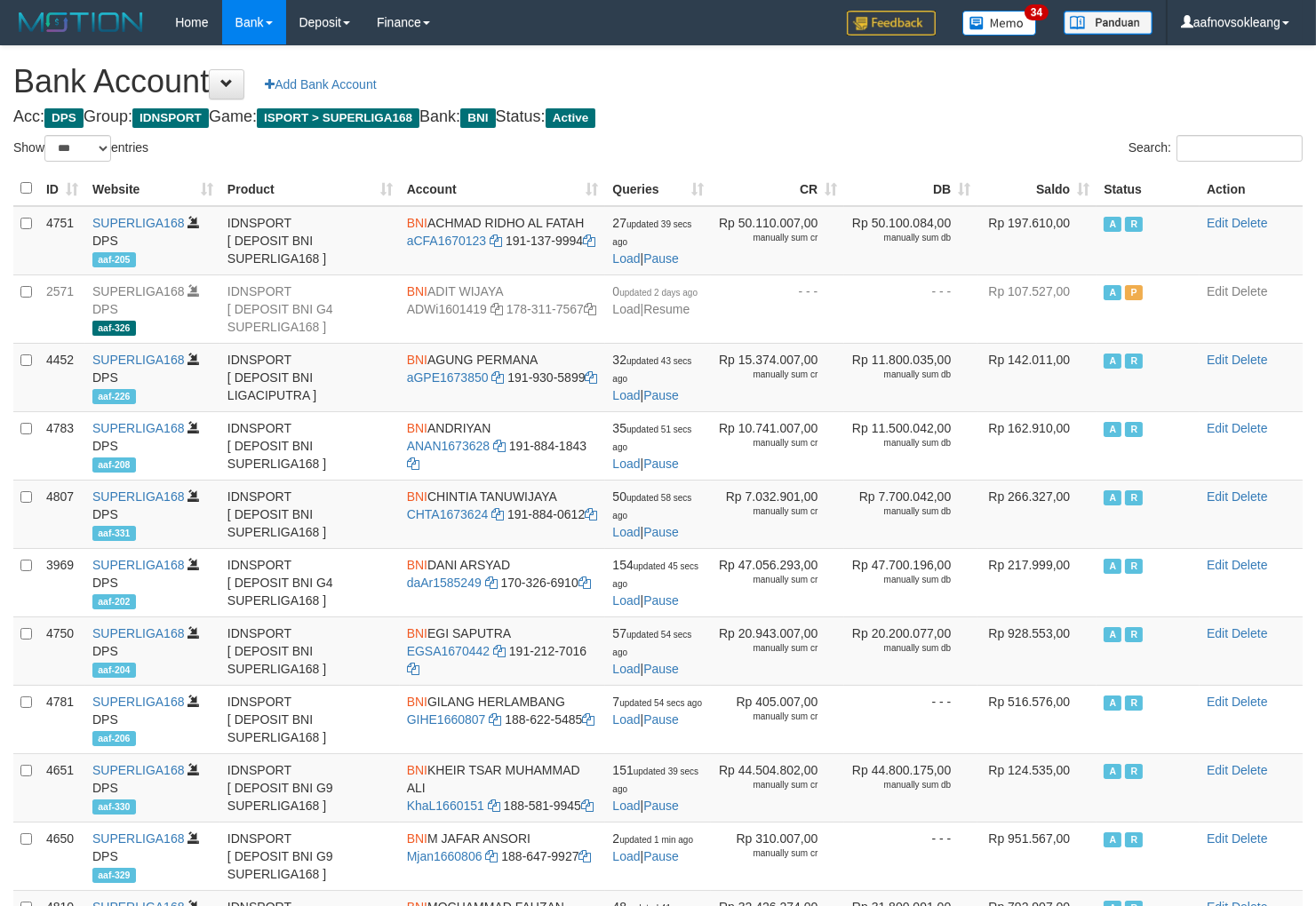 click on "Saldo" at bounding box center (1037, 188) 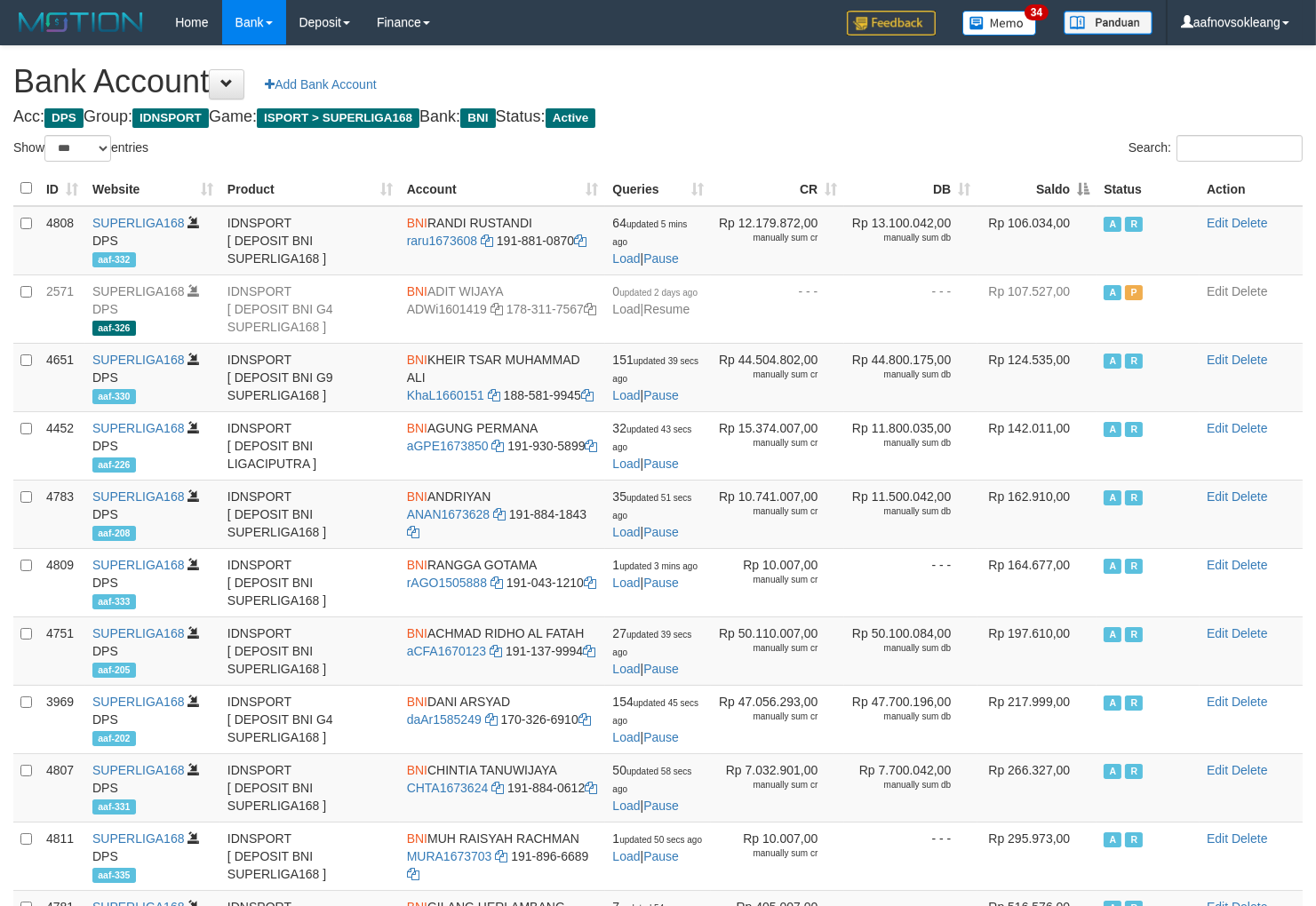 click on "Saldo" at bounding box center (1037, 188) 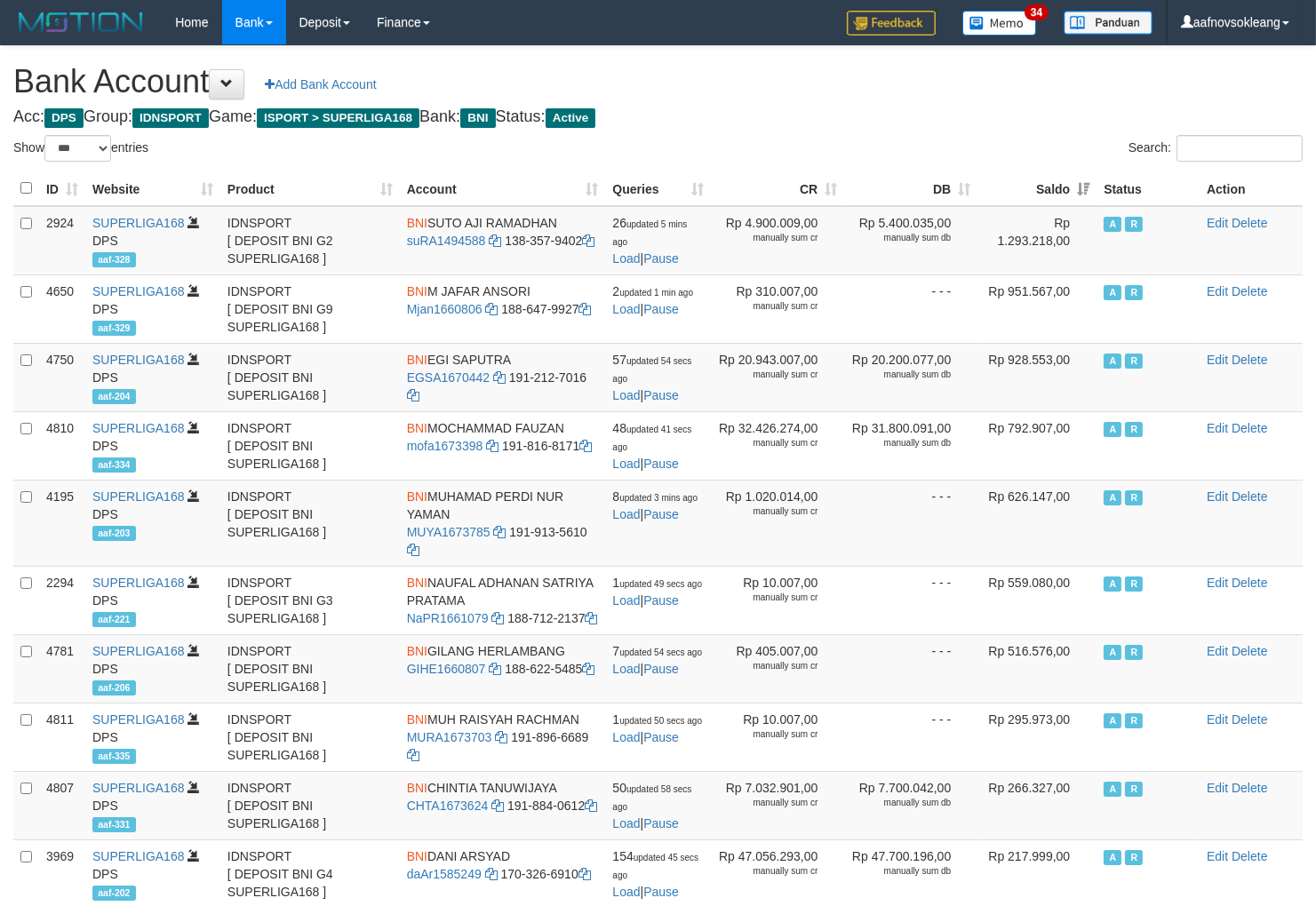 click on "Search:" at bounding box center (987, 150) 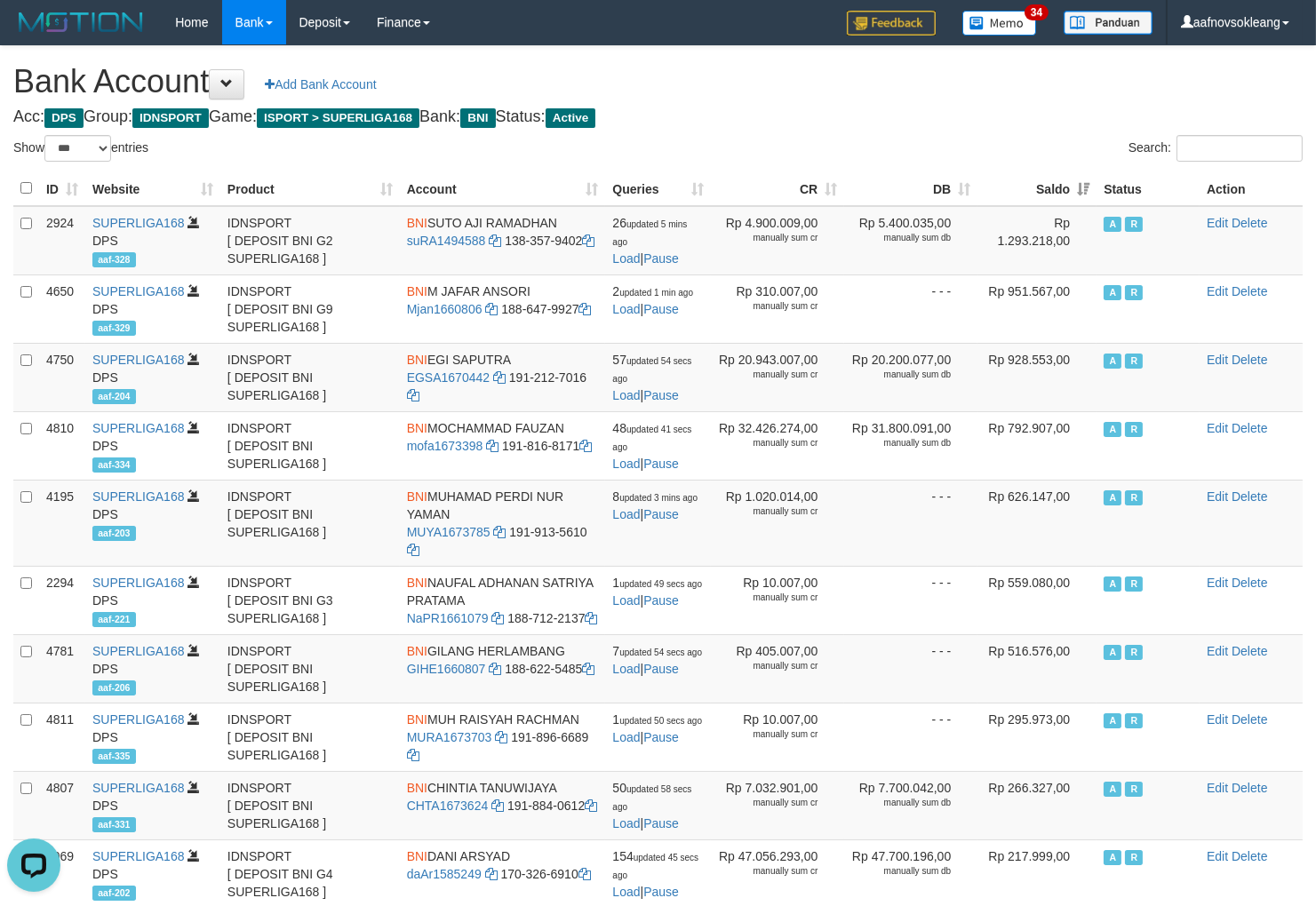 scroll, scrollTop: 0, scrollLeft: 0, axis: both 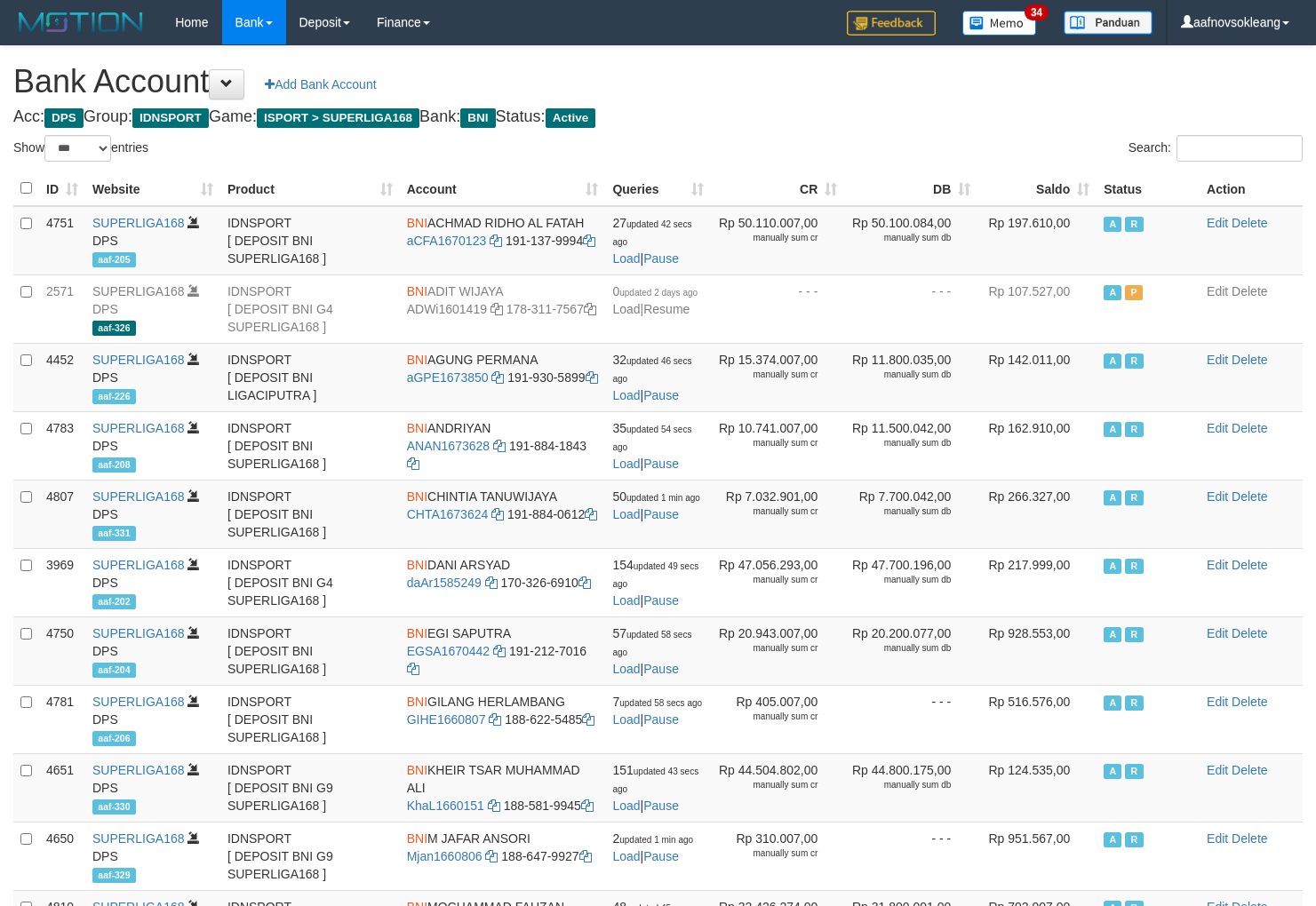 select on "***" 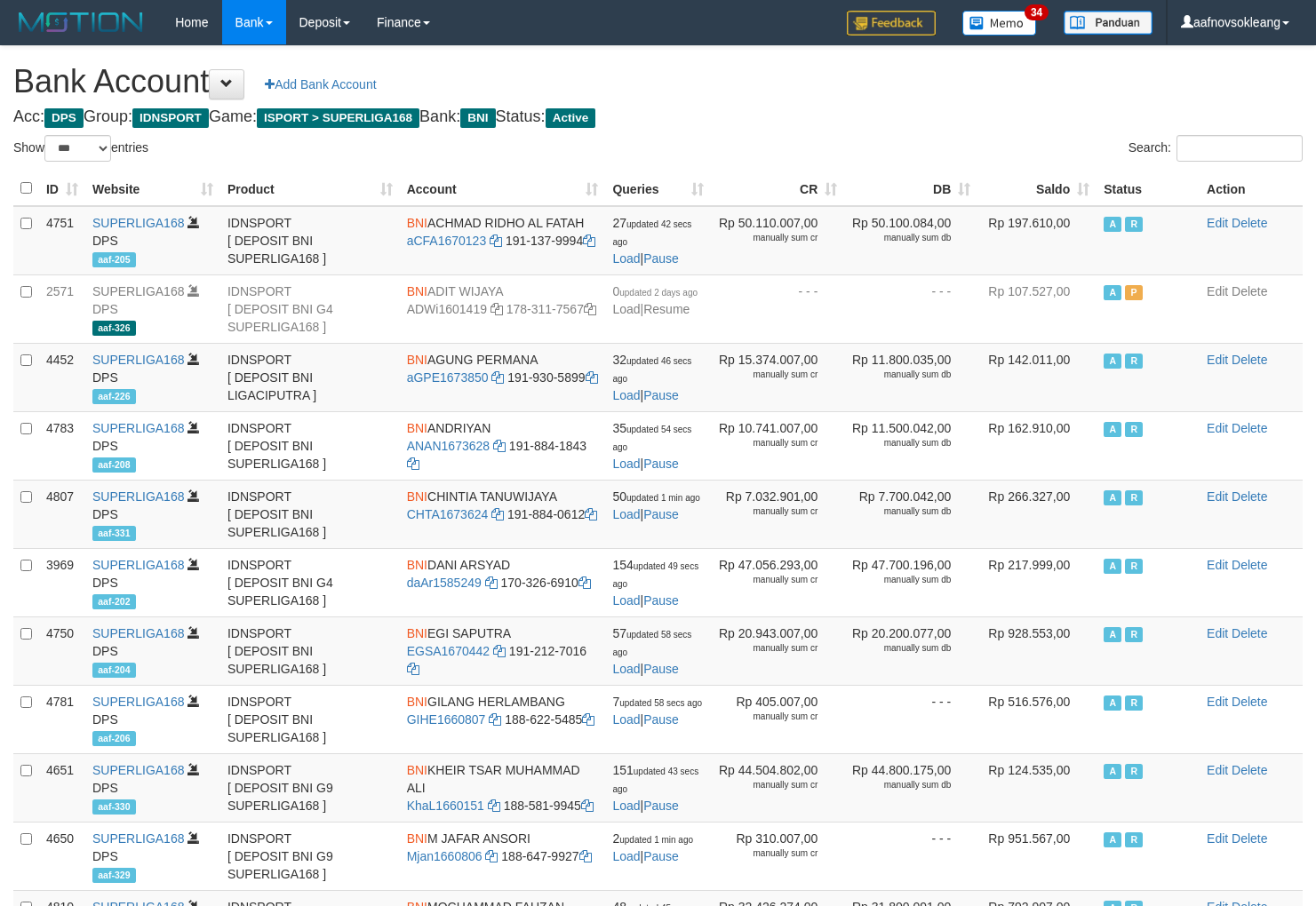 scroll, scrollTop: 0, scrollLeft: 0, axis: both 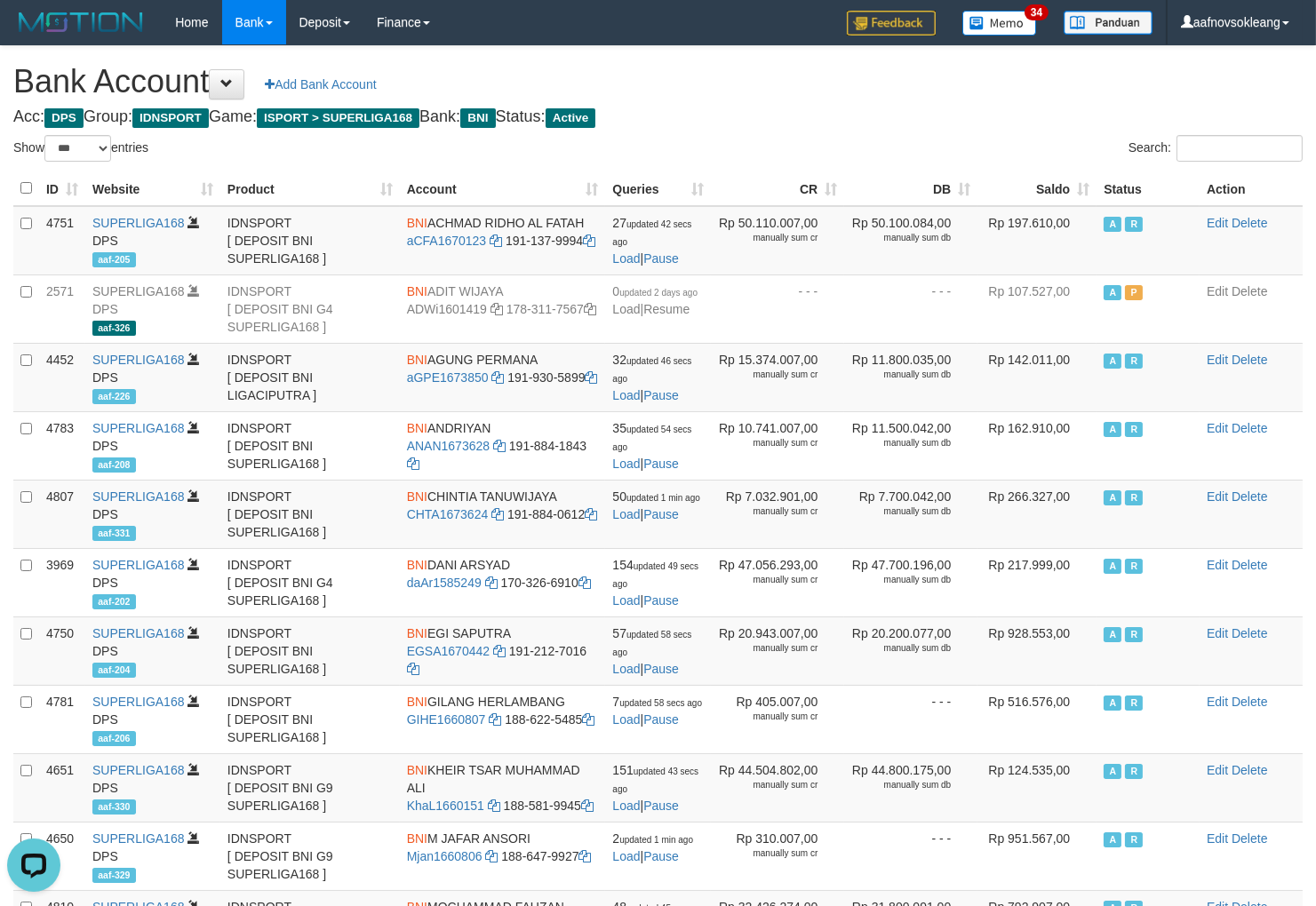 click on "Bank Account
Add Bank Account
Acc: 										 DPS
Group:   IDNSPORT    		Game:   ISPORT > SUPERLIGA168    		Bank:   BNI    		Status:  Active
Filter Account Type
*******
***
**
***
DPS
SELECT ALL  SELECT TYPE  - ALL -
DPS
WD
TMP
Filter Product
*******
******
********
********
*******
********
IDNSPORT
SELECT ALL  SELECT GROUP  - ALL -
BETHUB
IDNPOKER
IDNSPORT
IDNTOTO
LOADONLY
Filter Website
*******" at bounding box center [658, 763] 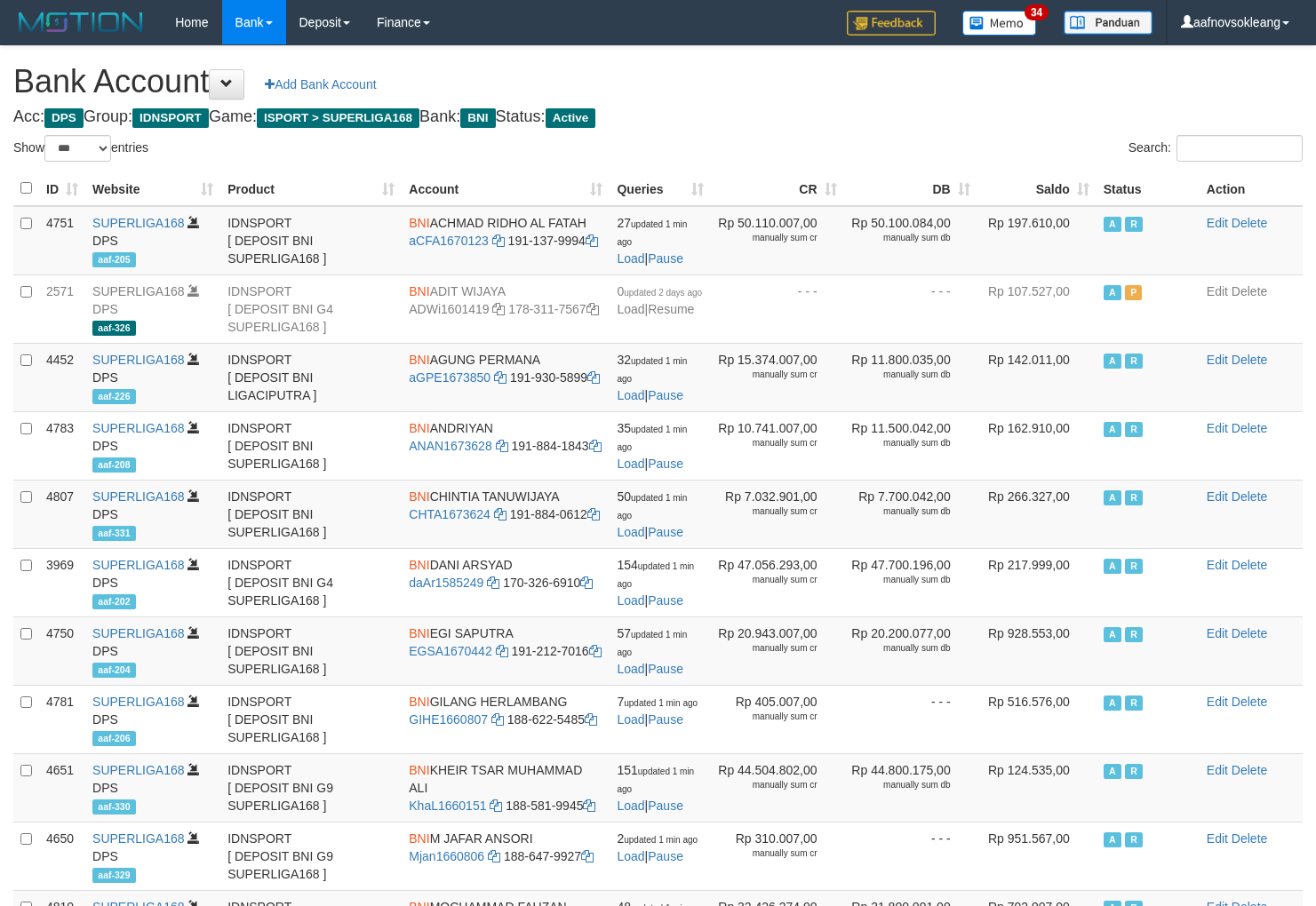select on "***" 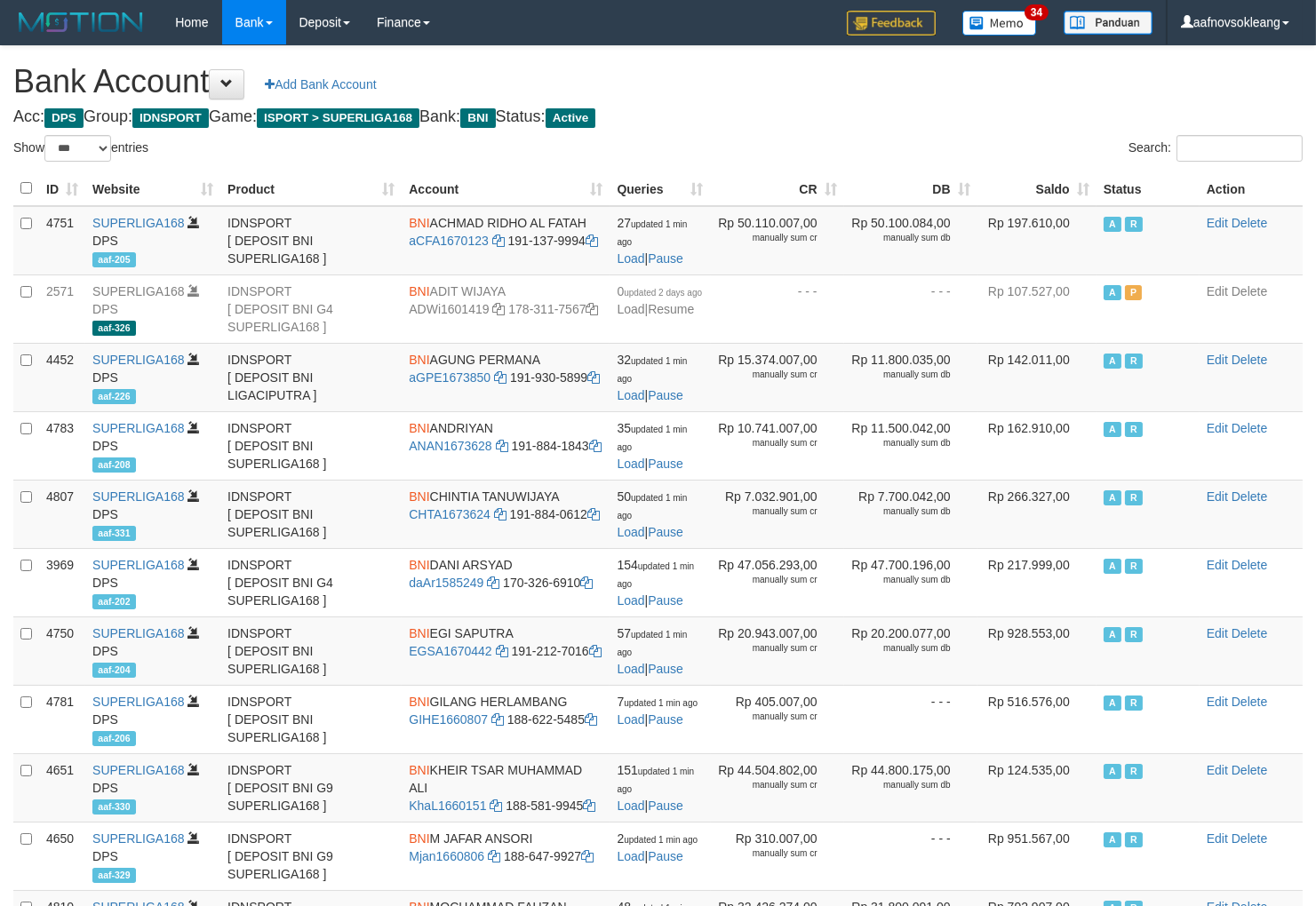 drag, startPoint x: 0, startPoint y: 0, endPoint x: 1071, endPoint y: 179, distance: 1085.8554 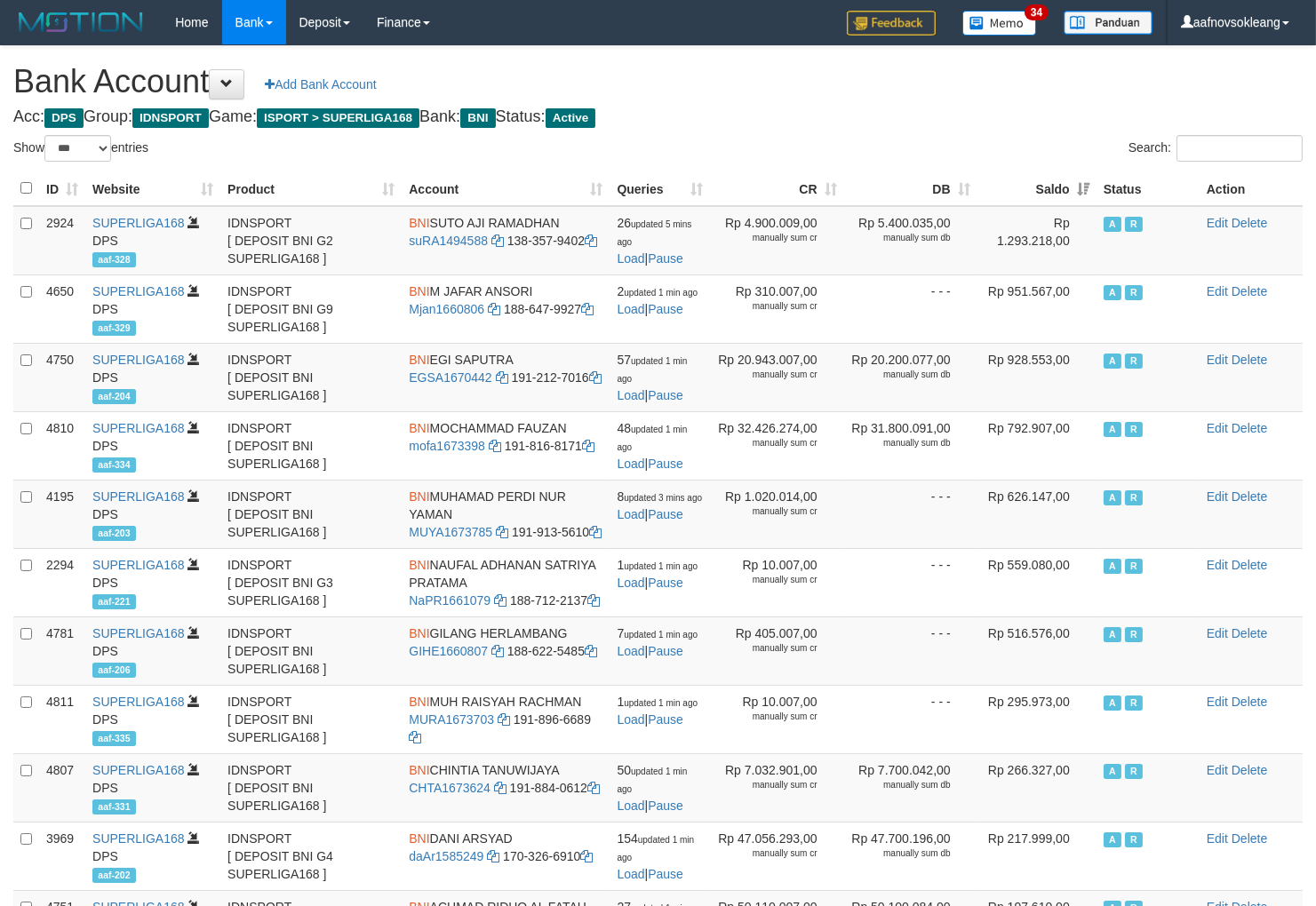 click on "Bank Account
Add Bank Account
Acc: 										 DPS
Group:   IDNSPORT    		Game:   ISPORT > SUPERLIGA168    		Bank:   BNI    		Status:  Active
Filter Account Type
*******
***
**
***
DPS
SELECT ALL  SELECT TYPE  - ALL -
DPS
WD
TMP
Filter Product
*******
******
********
********
*******
********
IDNSPORT
SELECT ALL  SELECT GROUP  - ALL -
BETHUB
IDNPOKER
IDNSPORT
IDNTOTO
LOADONLY
Filter Website
*******" at bounding box center (658, 754) 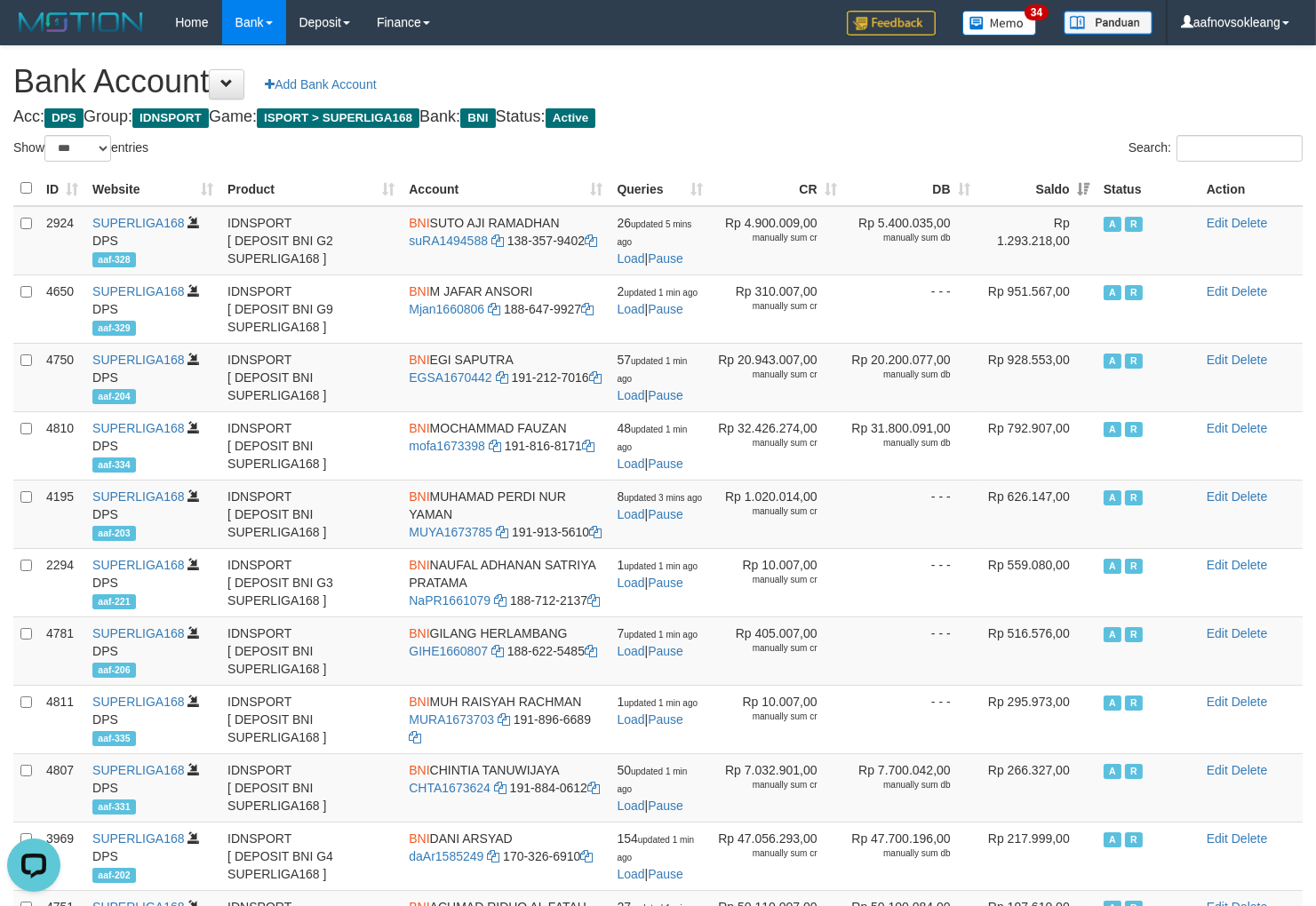 scroll, scrollTop: 0, scrollLeft: 0, axis: both 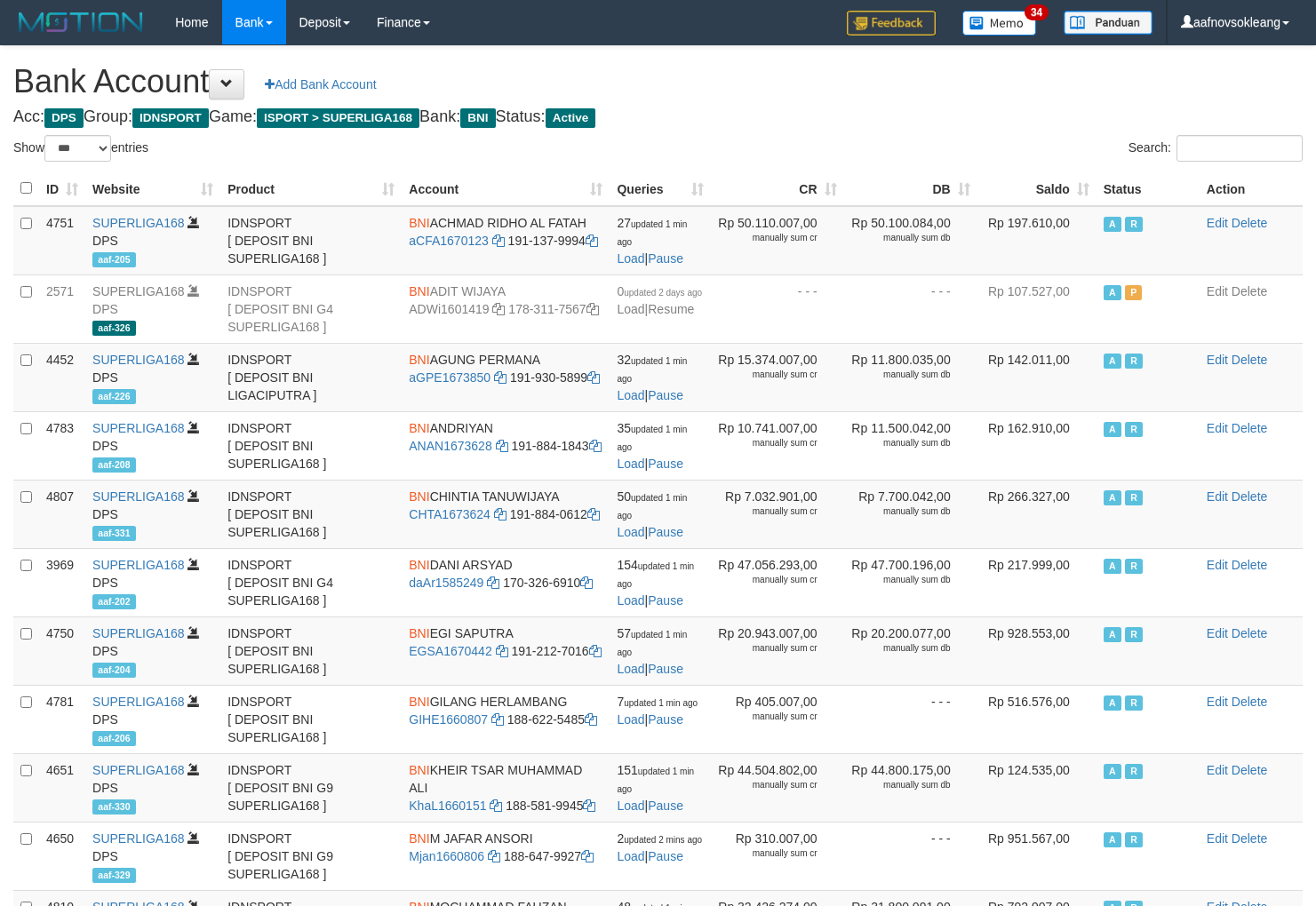 select on "***" 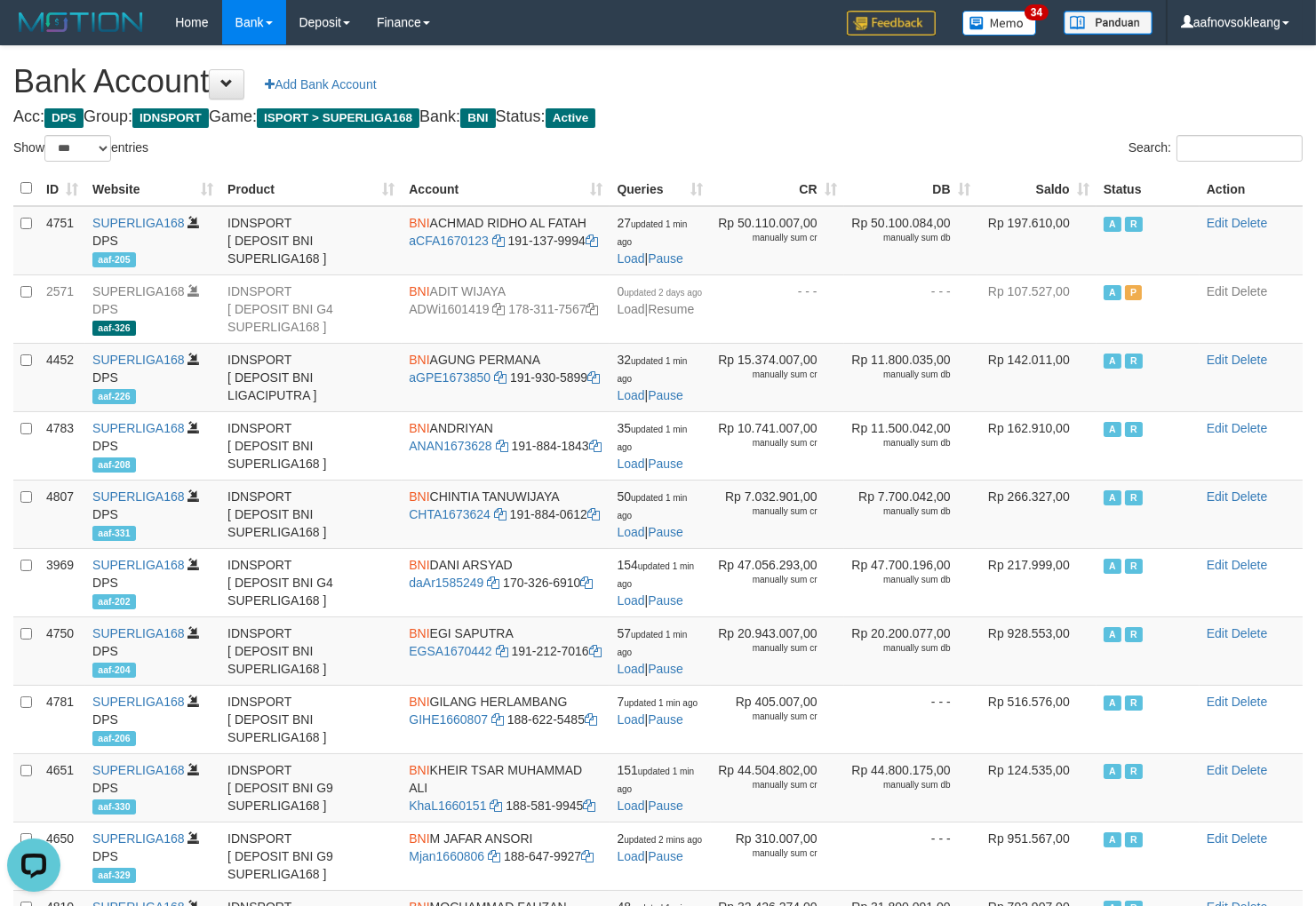 scroll, scrollTop: 0, scrollLeft: 0, axis: both 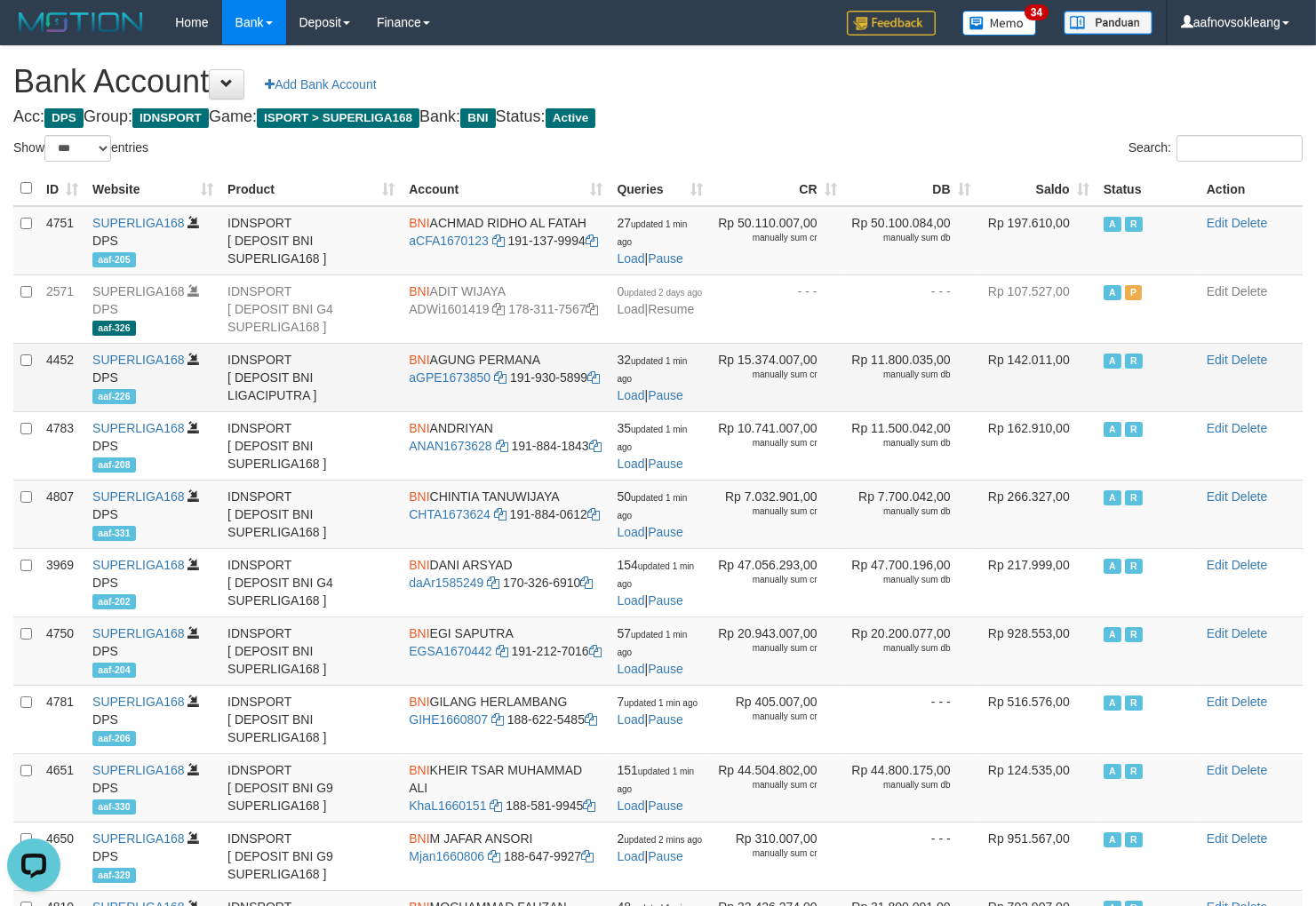 drag, startPoint x: 825, startPoint y: 116, endPoint x: 886, endPoint y: 345, distance: 236.98523 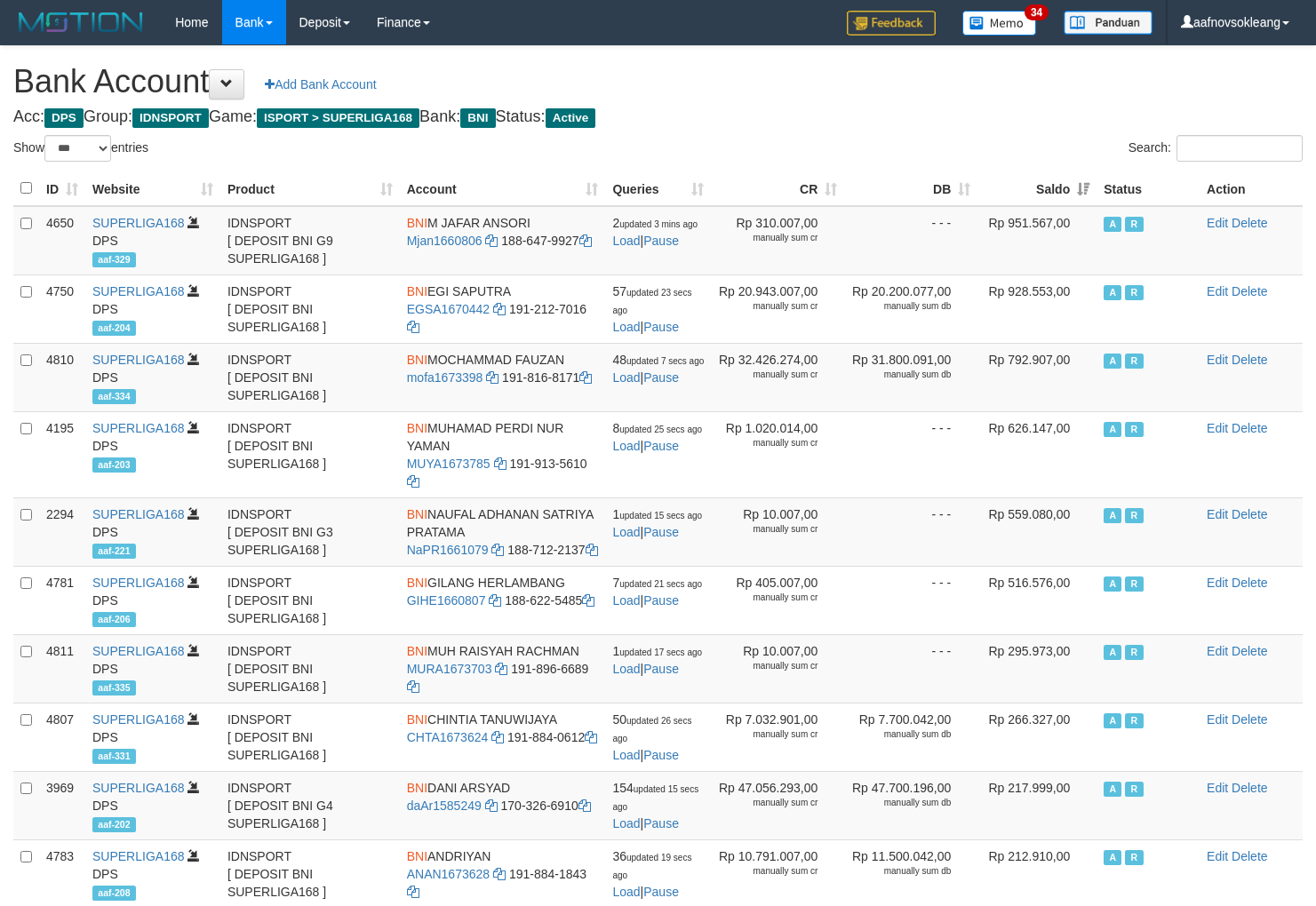 select on "***" 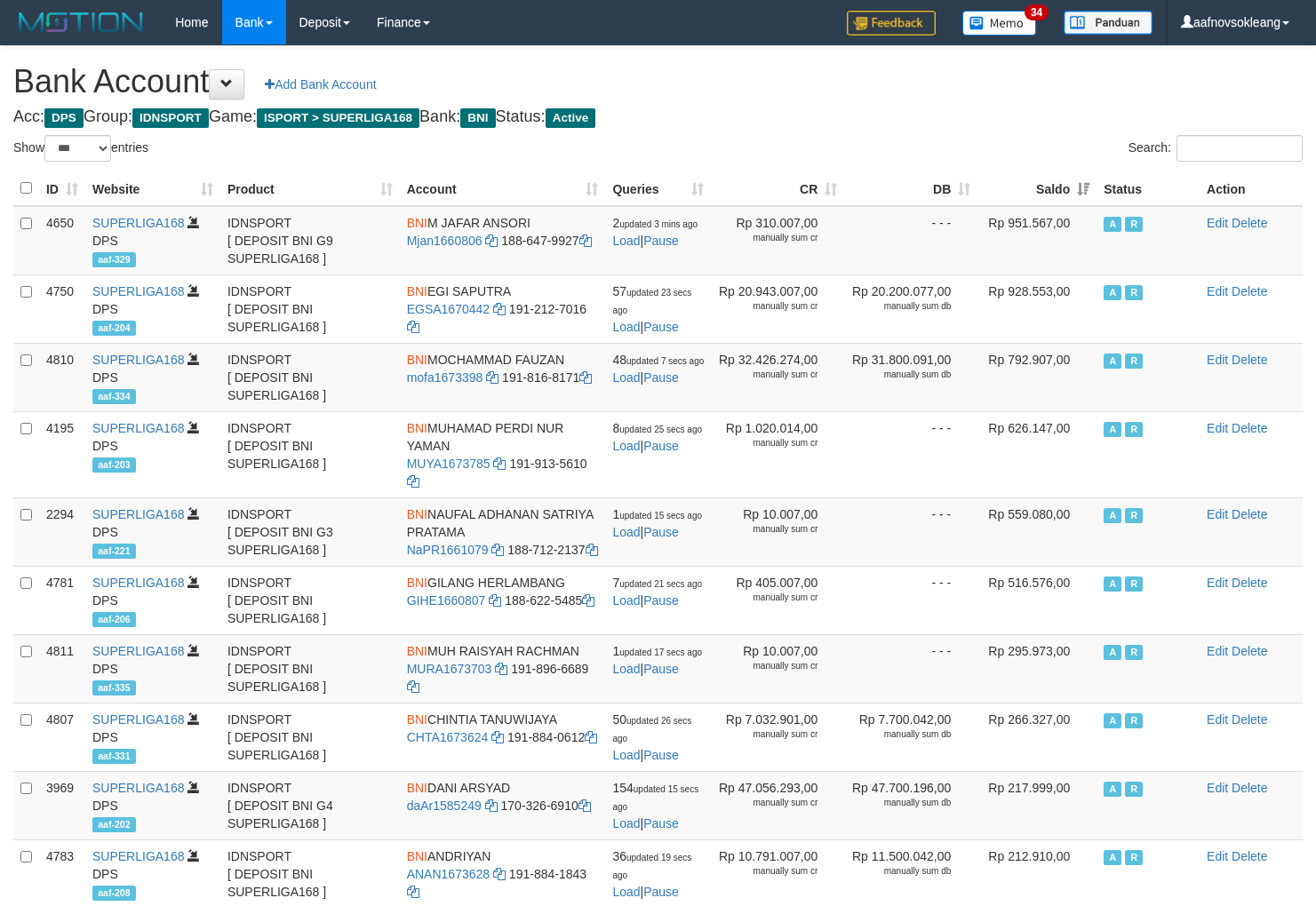 scroll, scrollTop: 0, scrollLeft: 0, axis: both 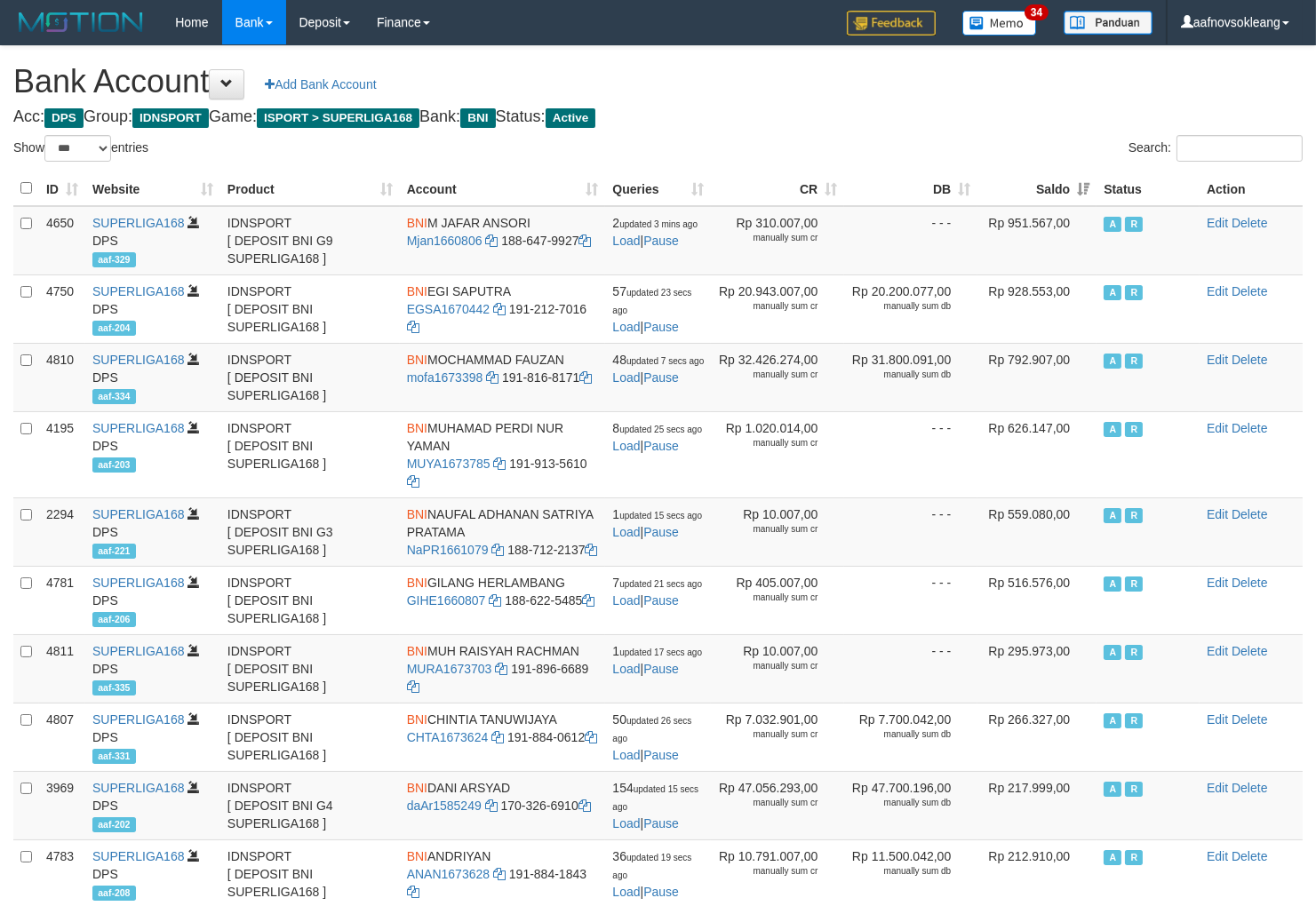 click on "Bank Account
Add Bank Account
Acc: 										 DPS
Group:   IDNSPORT    		Game:   ISPORT > SUPERLIGA168    		Bank:   BNI    		Status:  Active
Filter Account Type
*******
***
**
***
DPS
SELECT ALL  SELECT TYPE  - ALL -
DPS
WD
TMP
Filter Product
*******
******
********
********
*******
********
IDNSPORT
SELECT ALL  SELECT GROUP  - ALL -
BETHUB
IDNPOKER
IDNSPORT
IDNTOTO
LOADONLY
Filter Website
*******" at bounding box center (658, 763) 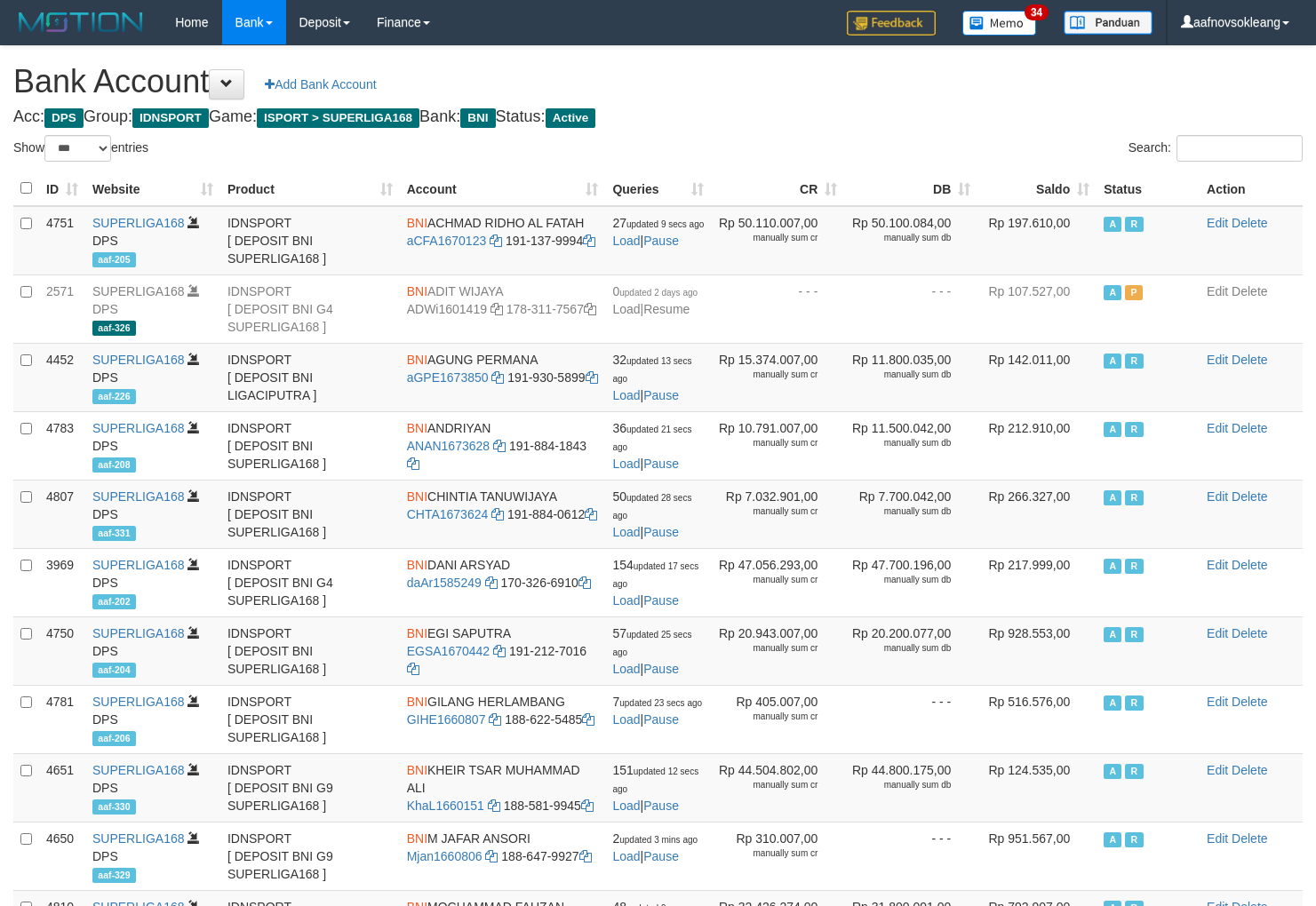 select on "***" 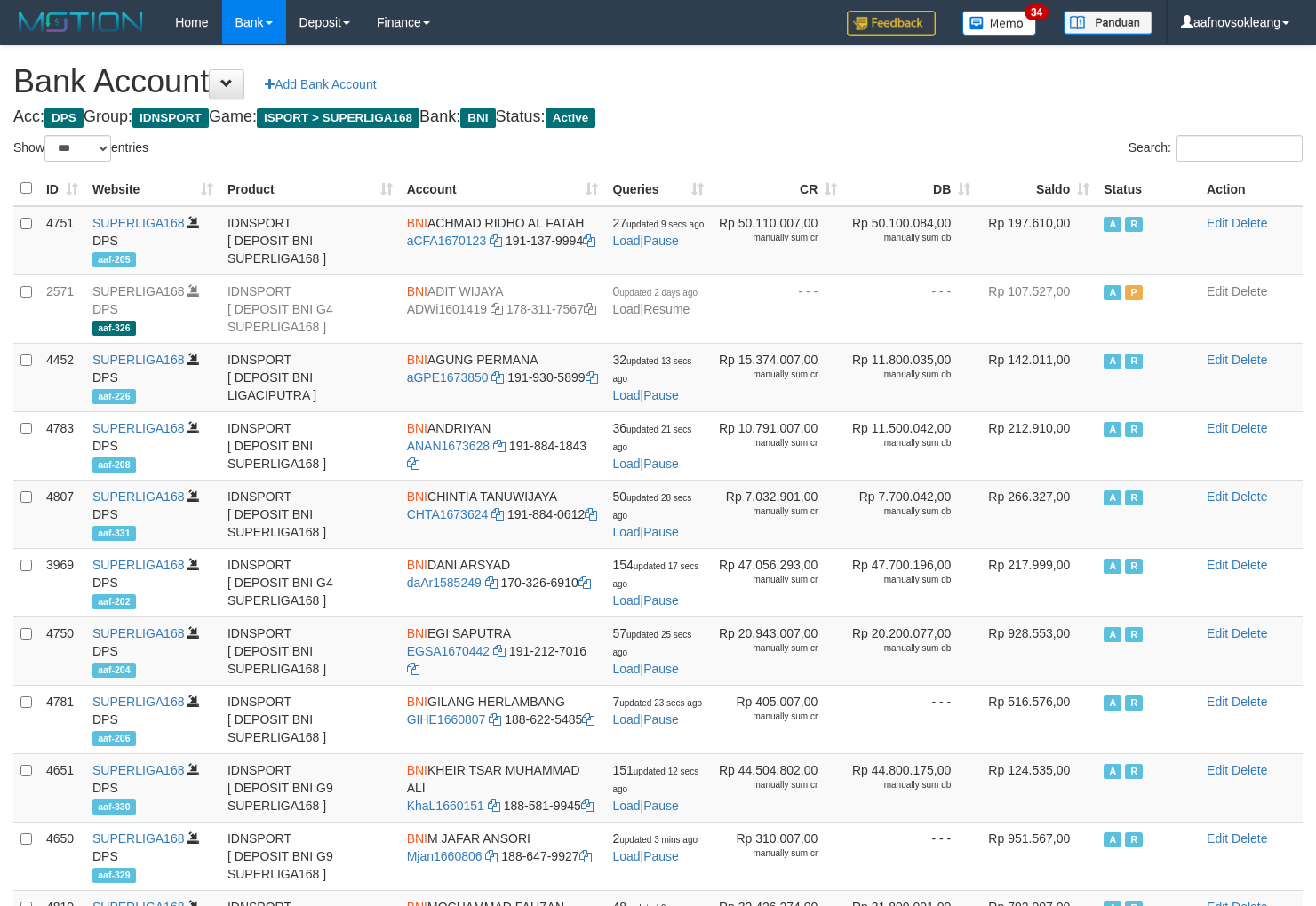 scroll, scrollTop: 0, scrollLeft: 0, axis: both 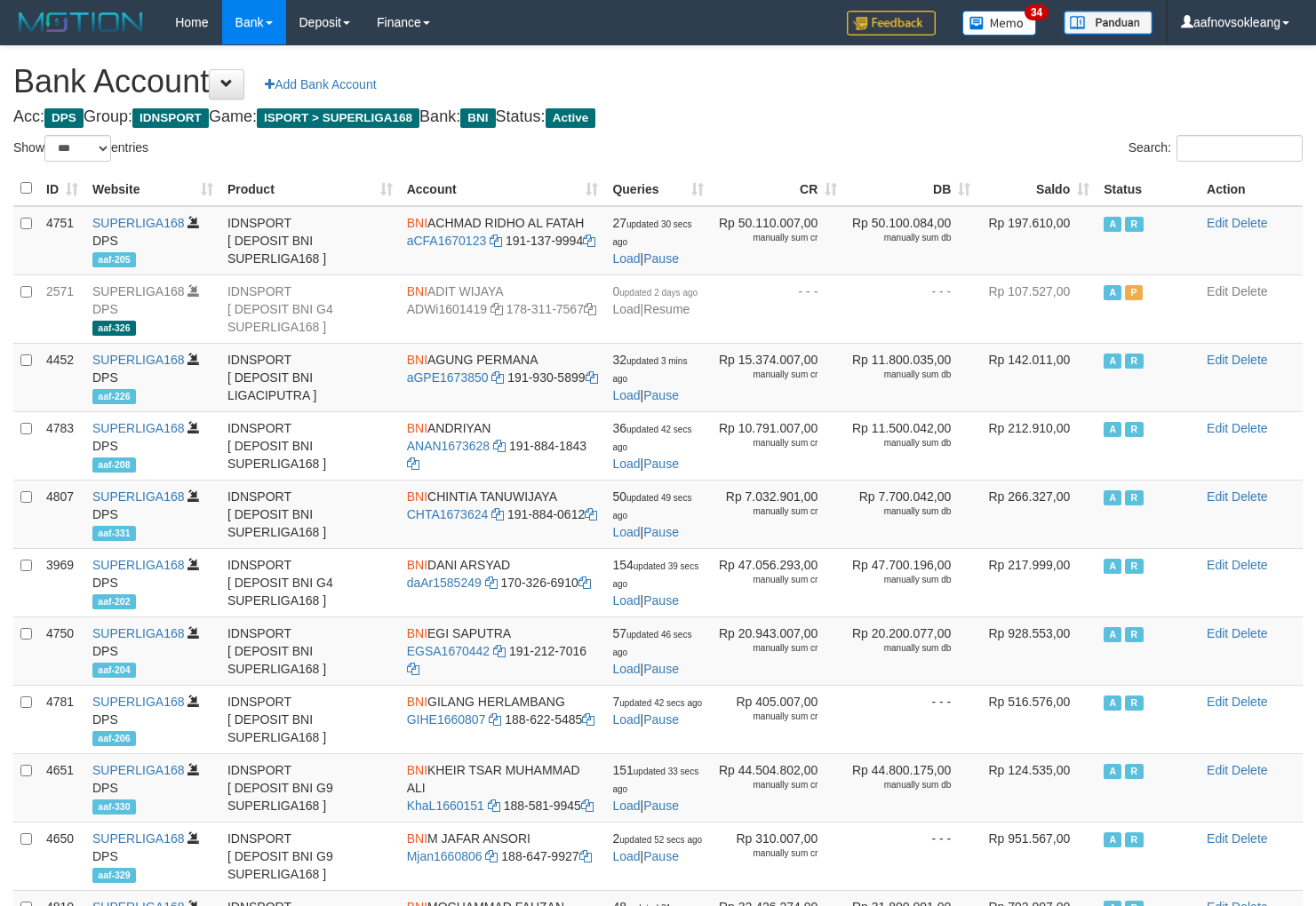 select on "***" 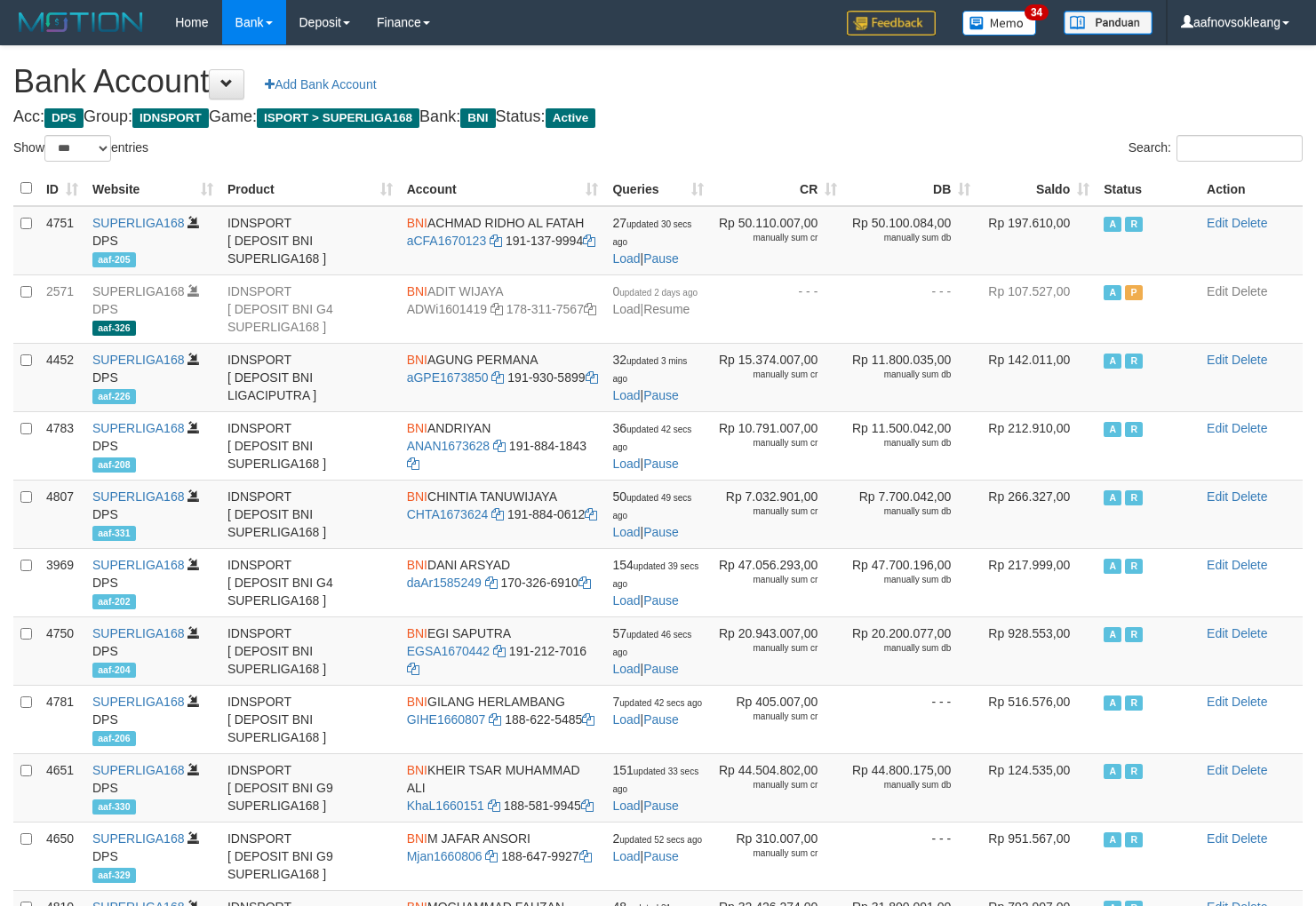 scroll, scrollTop: 0, scrollLeft: 0, axis: both 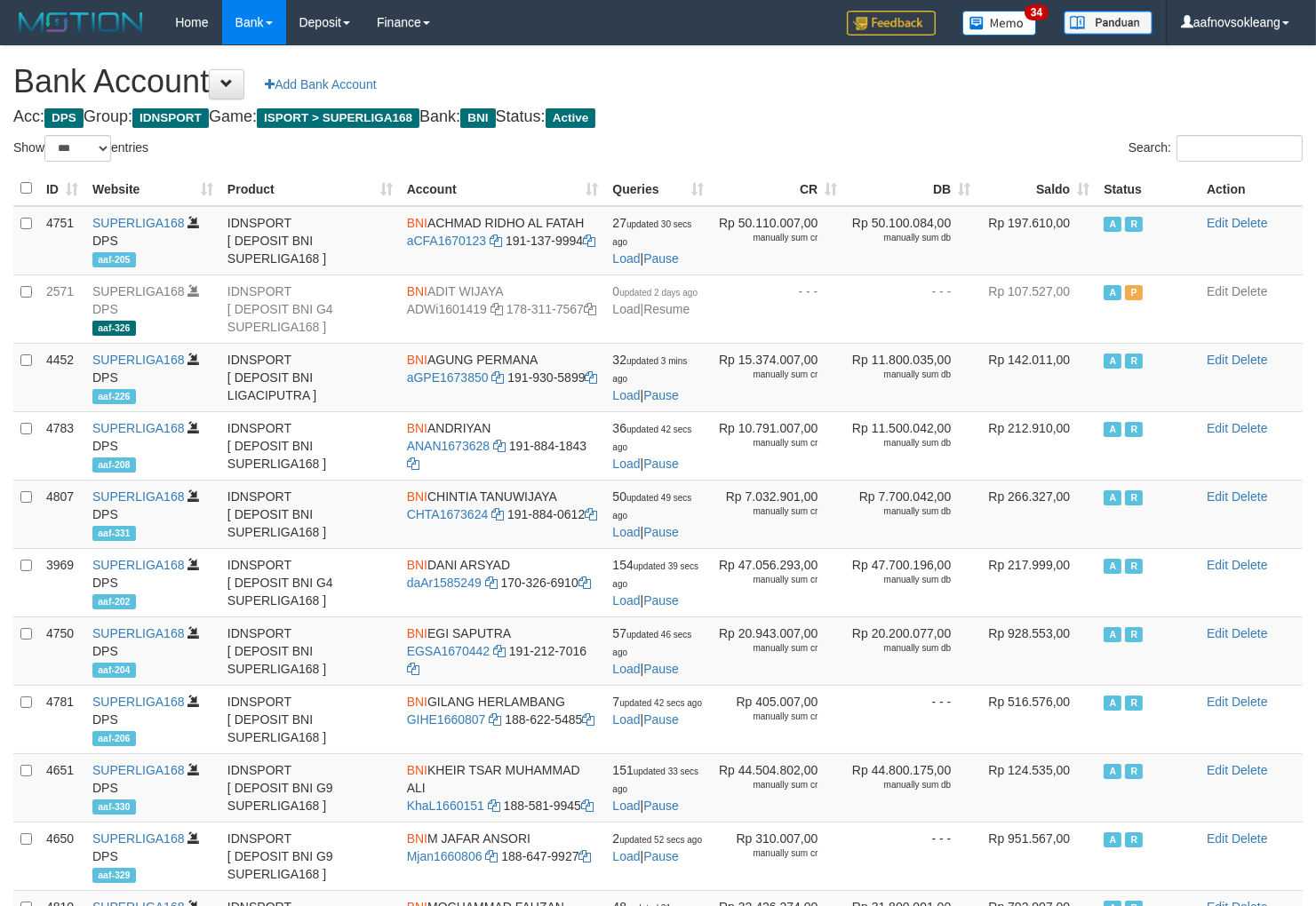 click on "Saldo" at bounding box center [1037, 188] 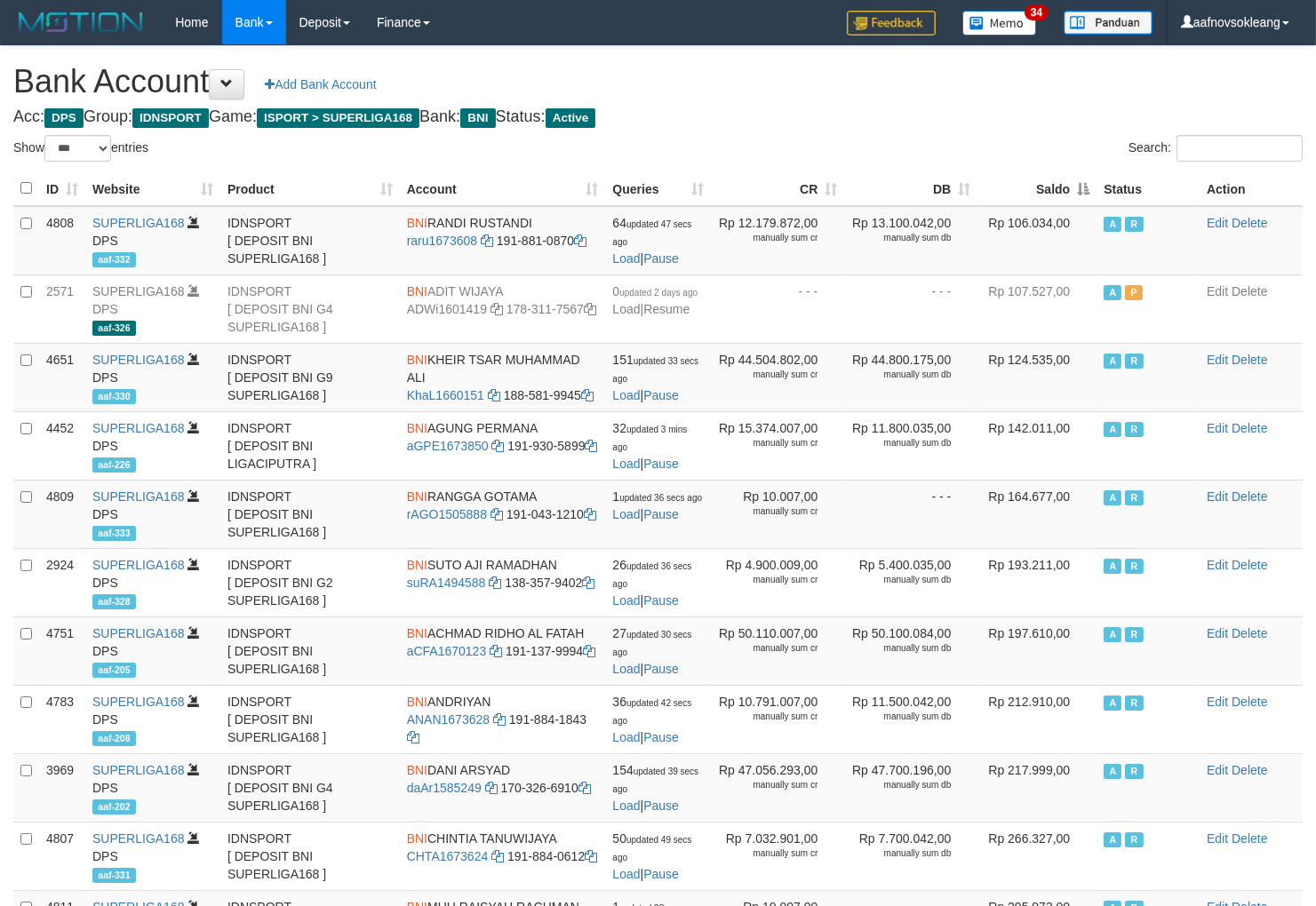 click on "Saldo" at bounding box center (1037, 188) 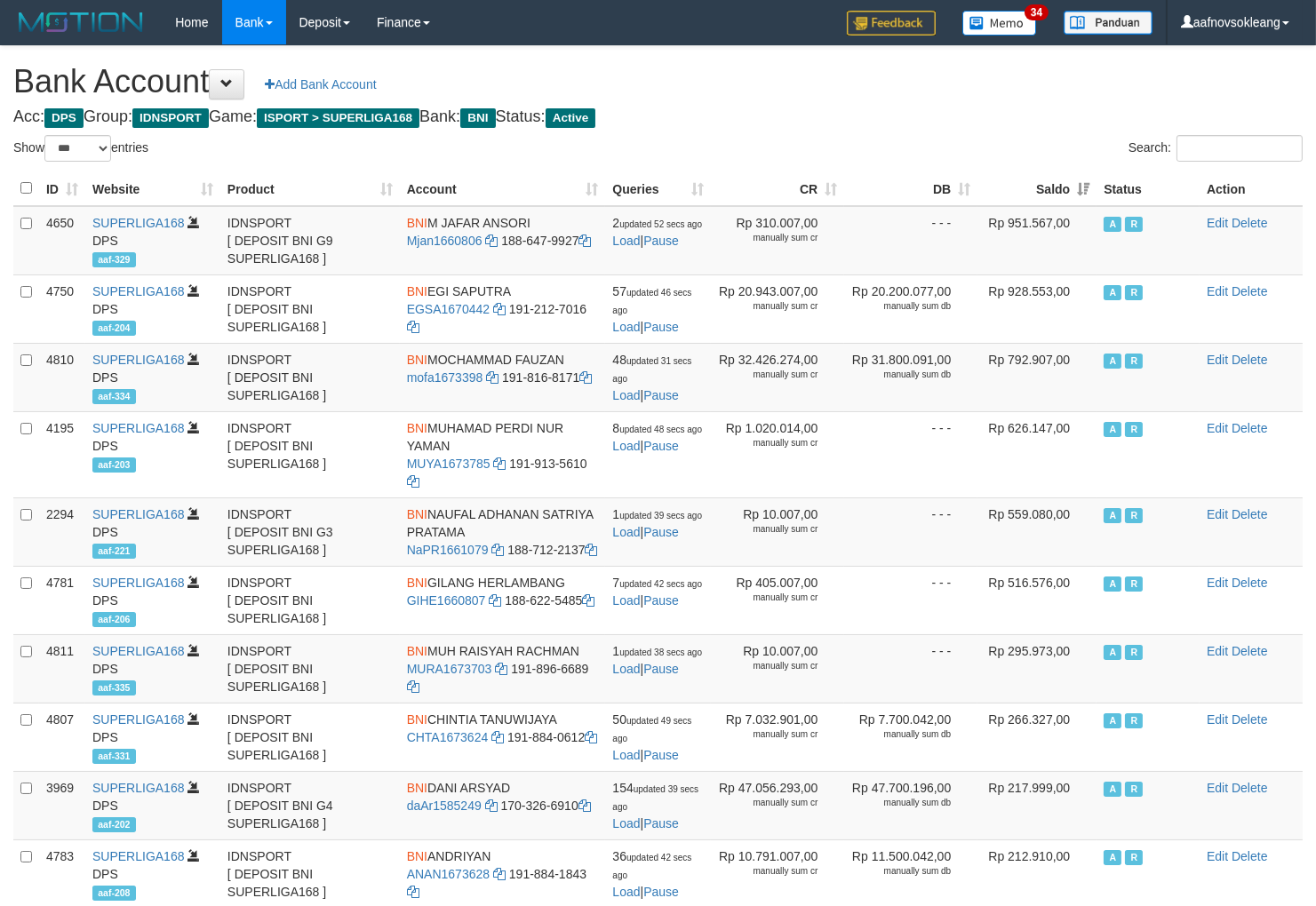 click on "Bank Account
Add Bank Account" at bounding box center (658, 82) 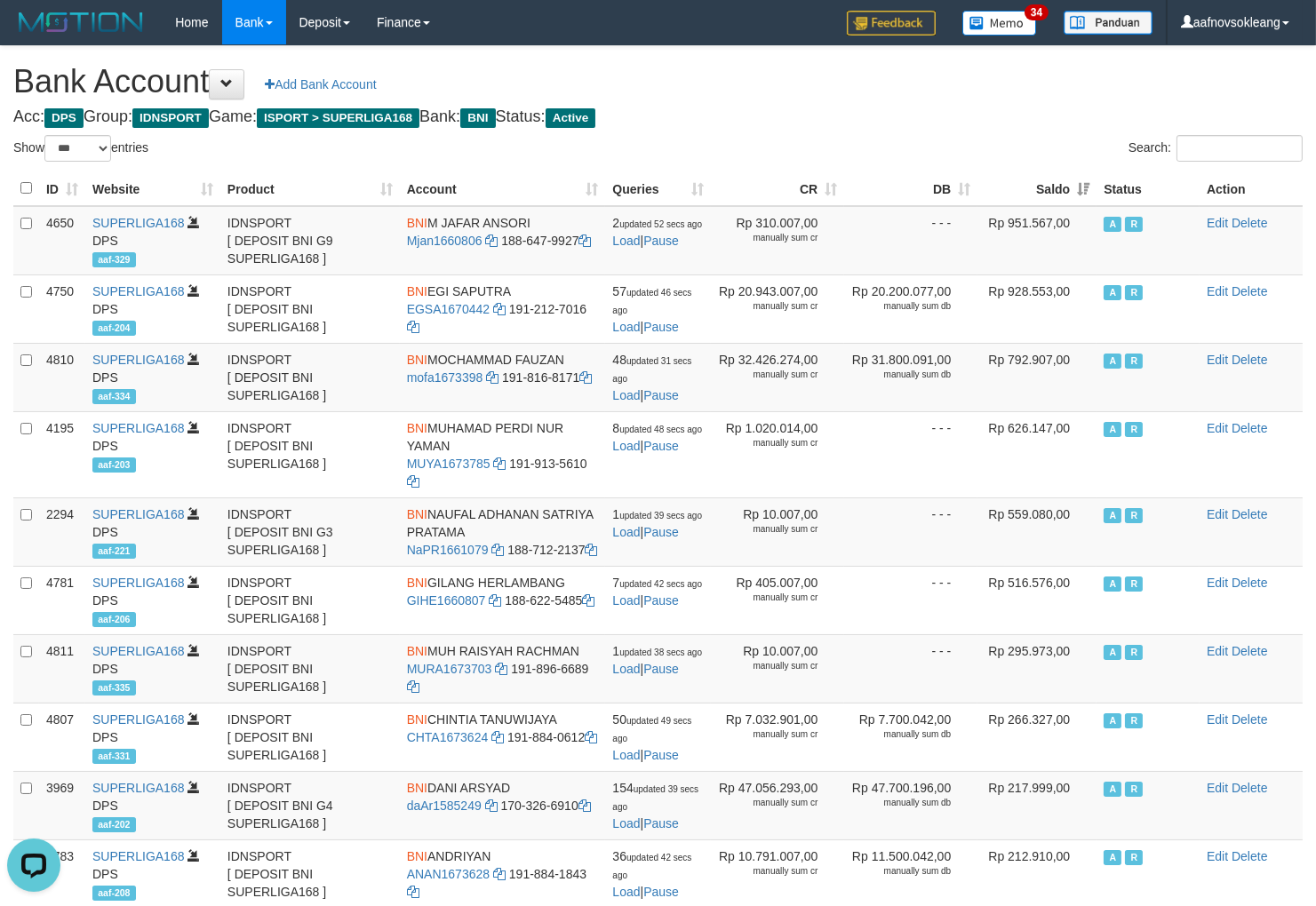 scroll, scrollTop: 0, scrollLeft: 0, axis: both 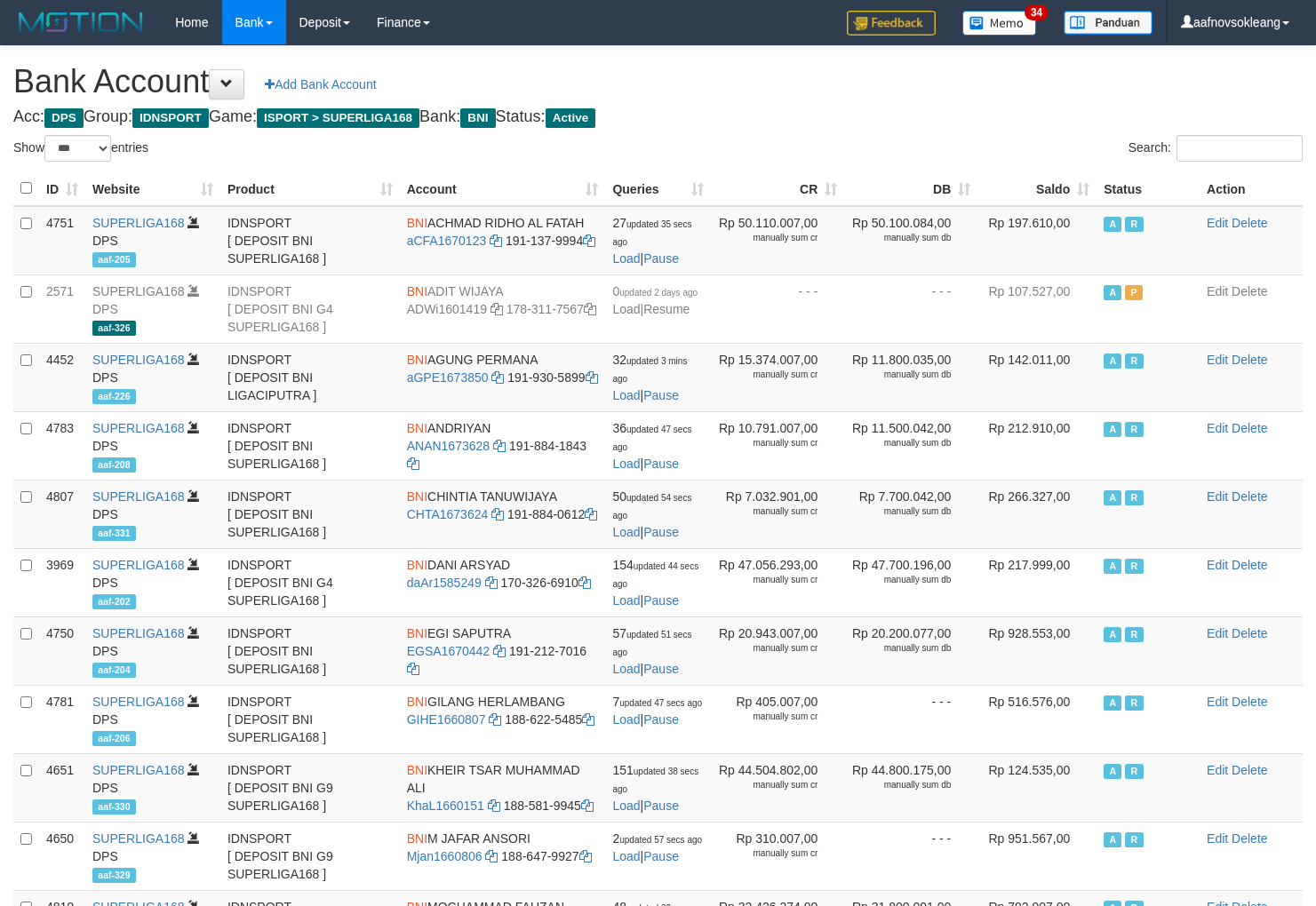 select on "***" 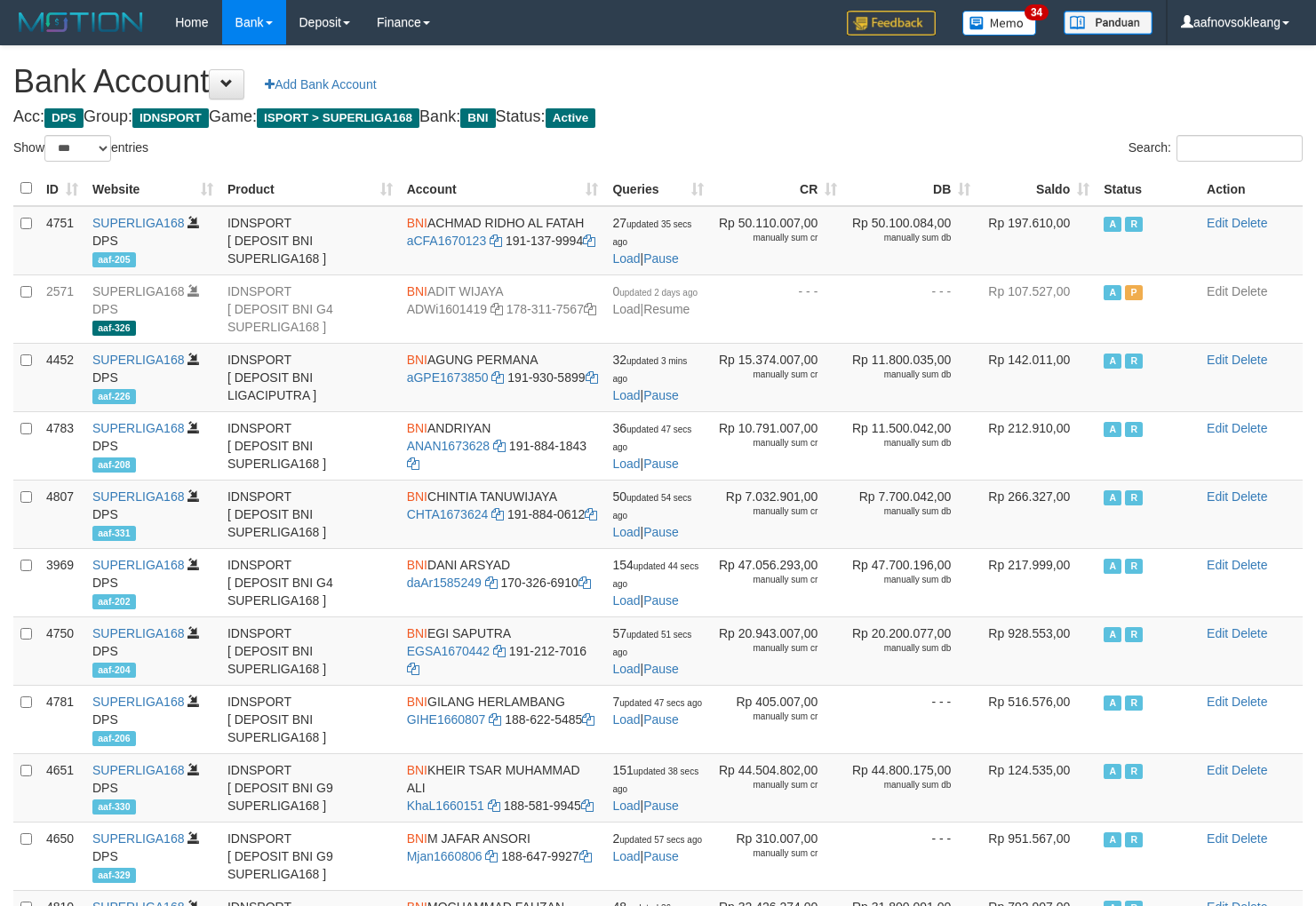 scroll, scrollTop: 0, scrollLeft: 0, axis: both 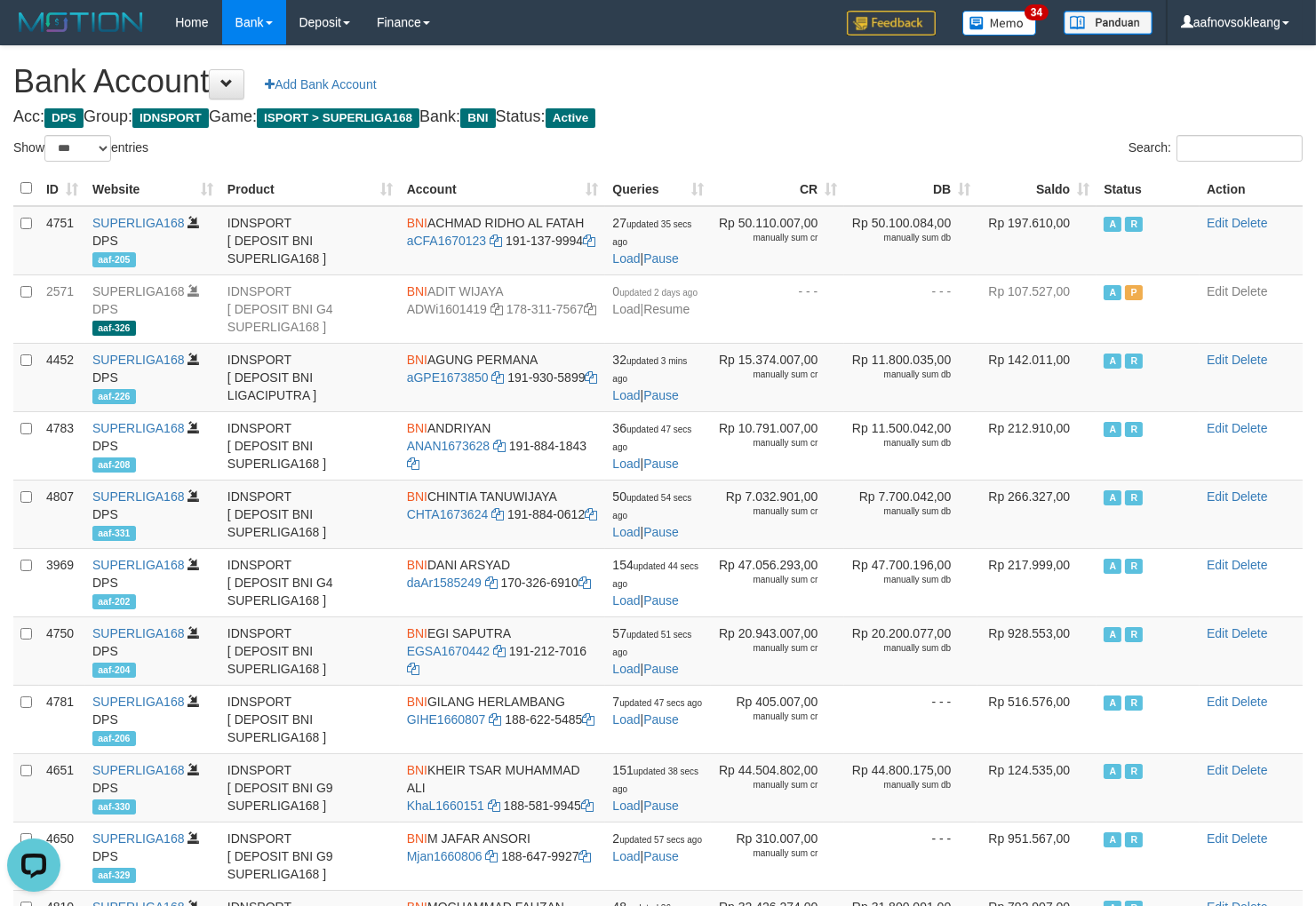 click on "Bank Account
Add Bank Account
Acc: 										 DPS
Group:   IDNSPORT    		Game:   ISPORT > SUPERLIGA168    		Bank:   BNI    		Status:  Active
Filter Account Type
*******
***
**
***
DPS
SELECT ALL  SELECT TYPE  - ALL -
DPS
WD
TMP
Filter Product
*******
******
********
********
*******
********
IDNSPORT
SELECT ALL  SELECT GROUP  - ALL -
BETHUB
IDNPOKER
IDNSPORT
IDNTOTO
LOADONLY
Filter Website
*******" at bounding box center [658, 763] 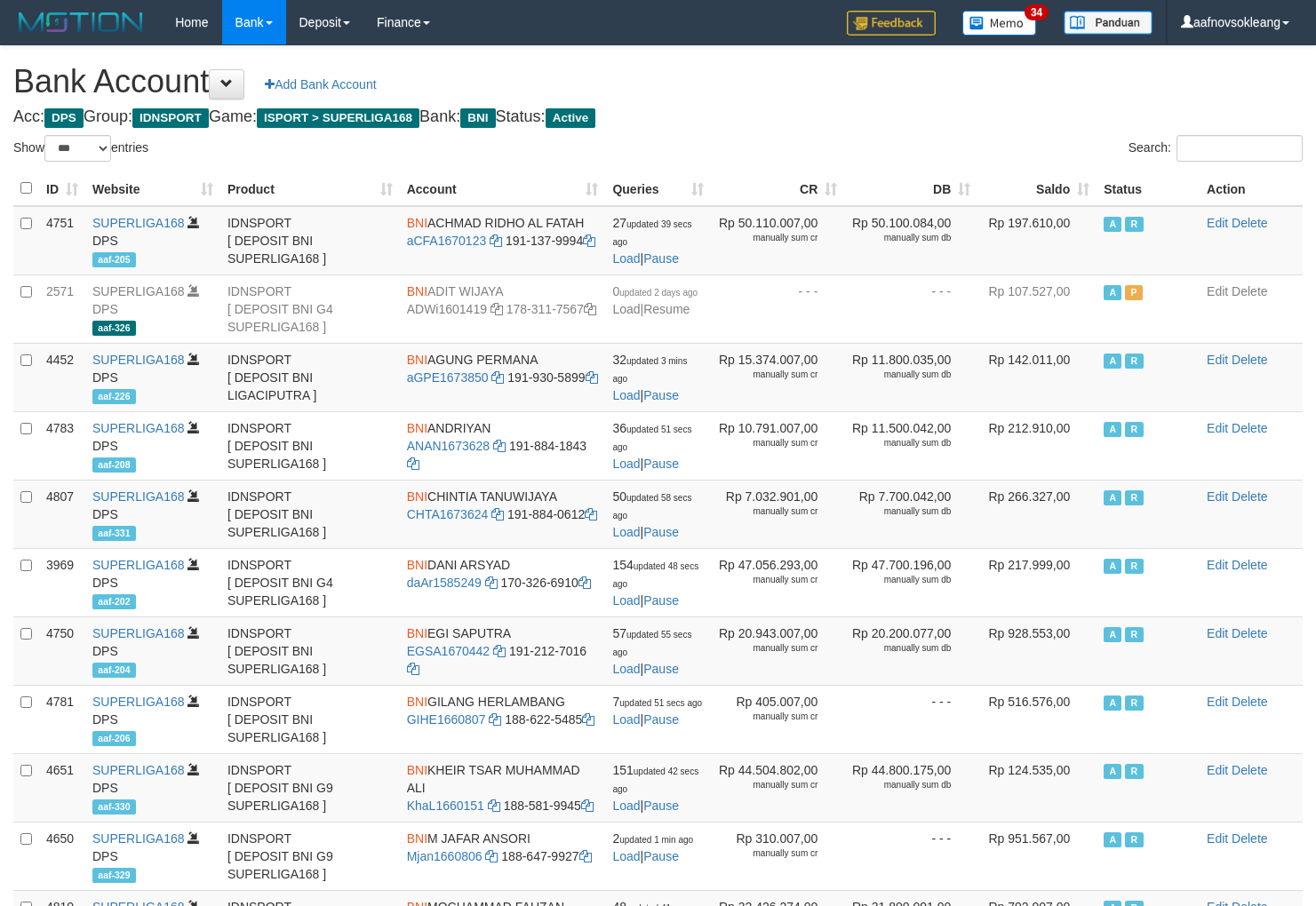 select on "***" 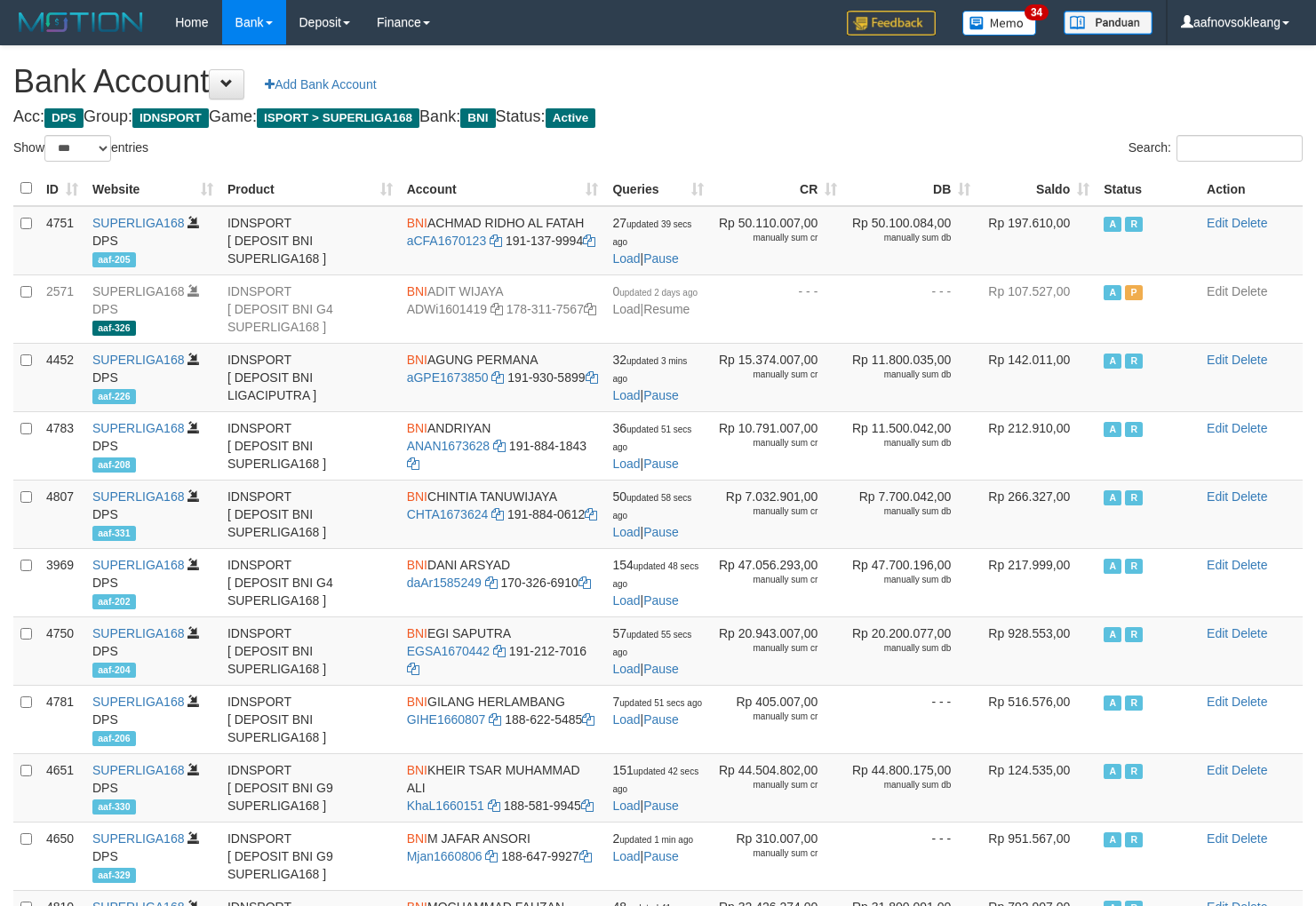 scroll, scrollTop: 0, scrollLeft: 0, axis: both 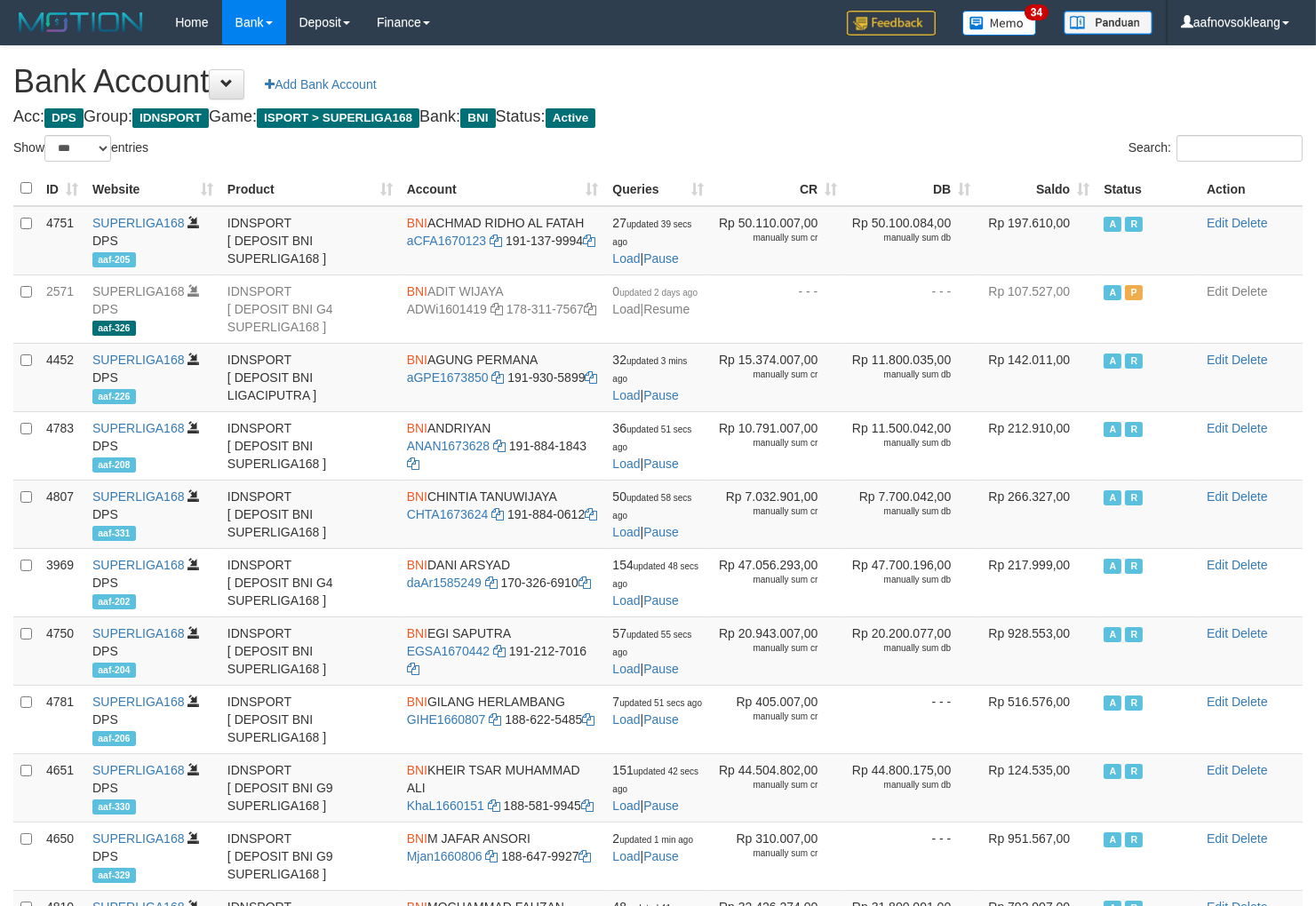 click on "Saldo" at bounding box center (1037, 188) 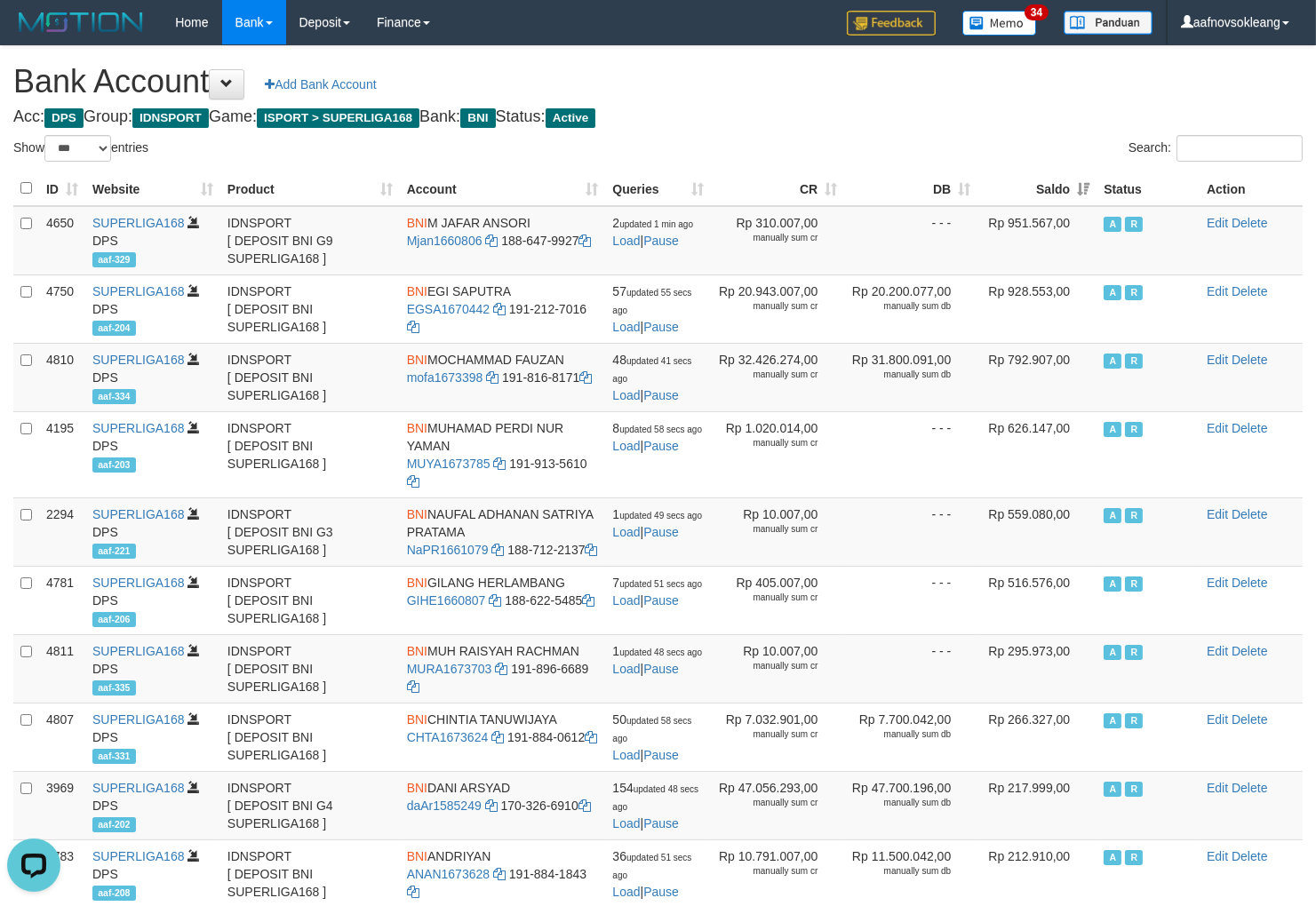 scroll, scrollTop: 0, scrollLeft: 0, axis: both 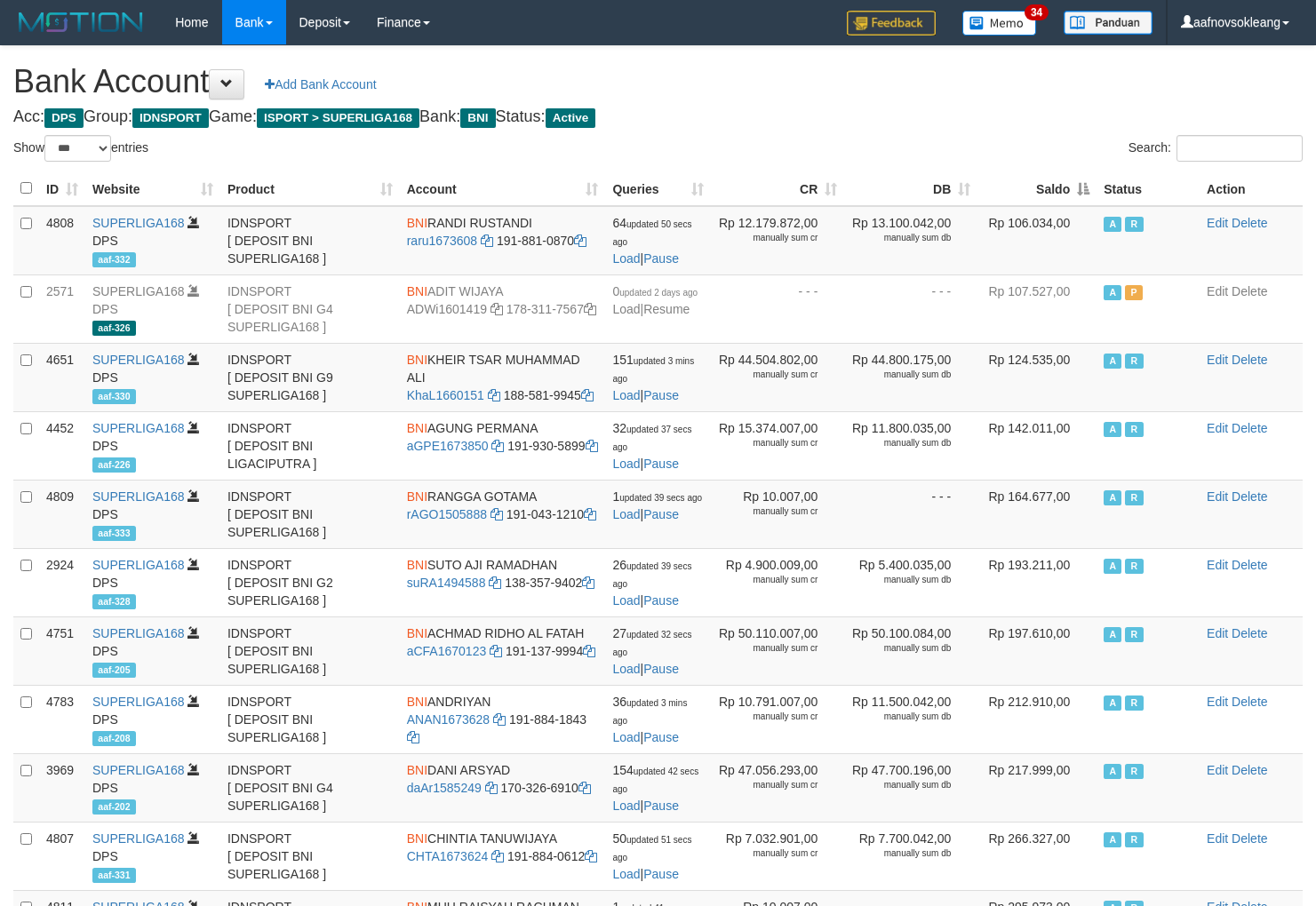select on "***" 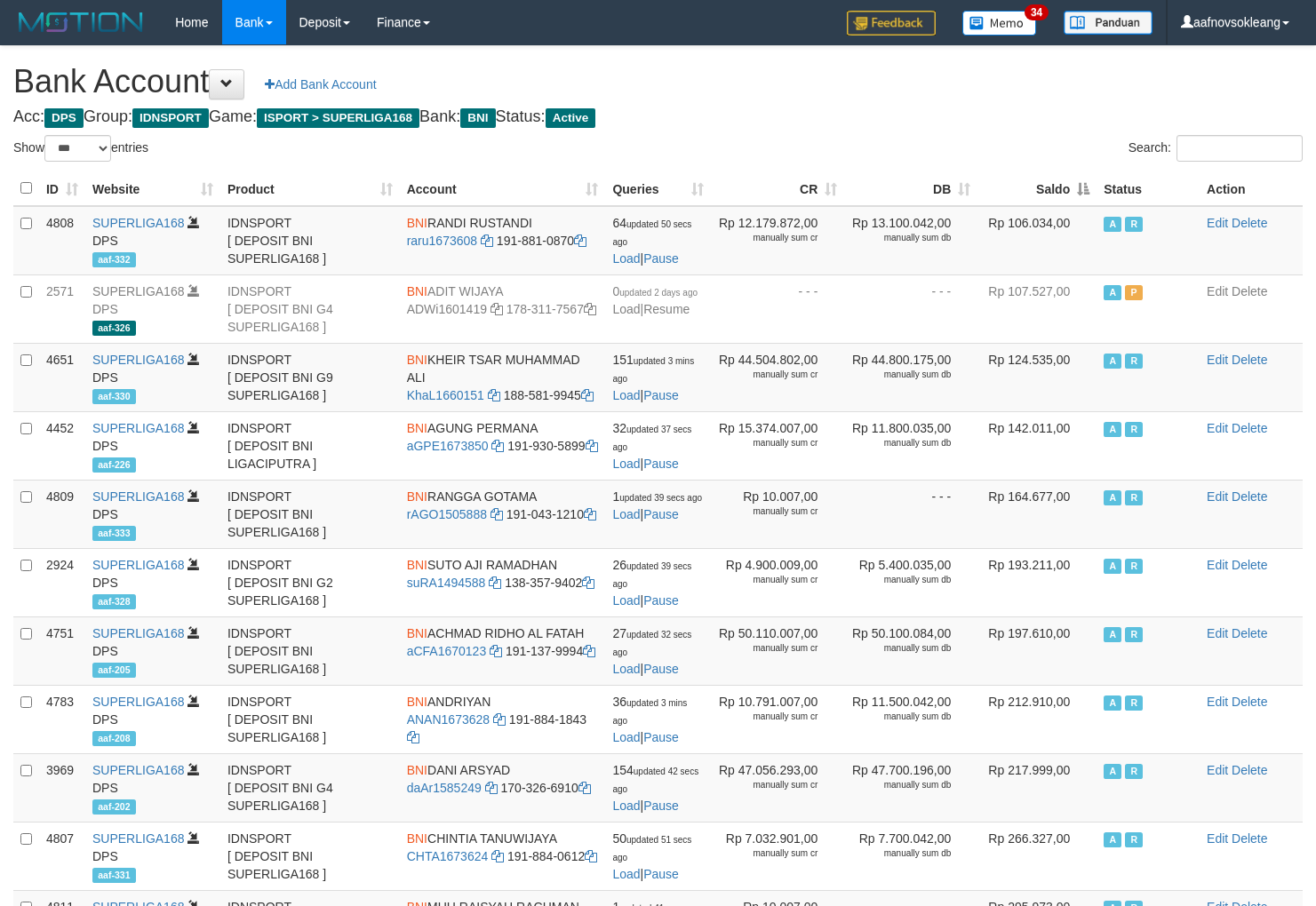 scroll, scrollTop: 0, scrollLeft: 0, axis: both 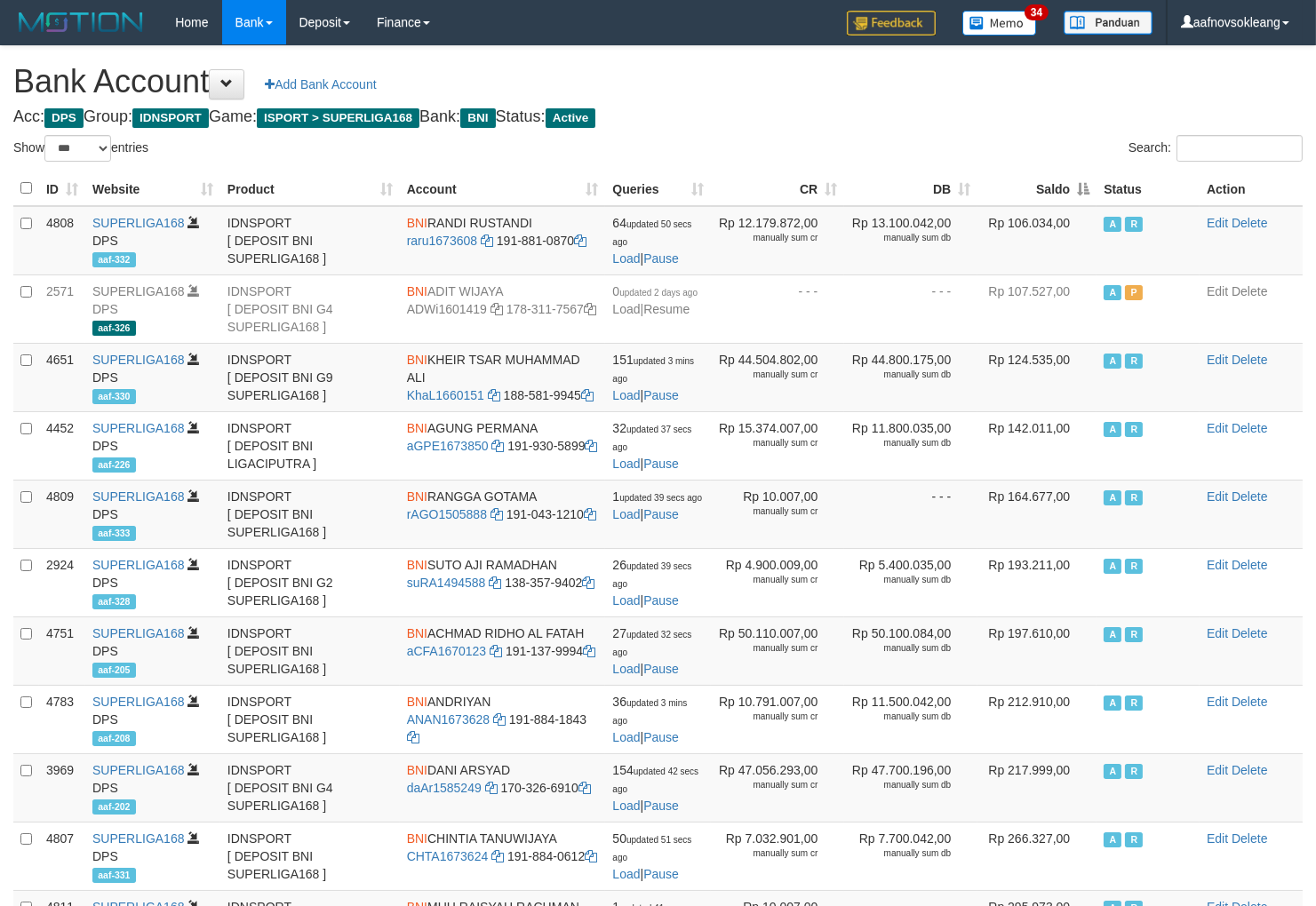 click on "Saldo" at bounding box center (1037, 188) 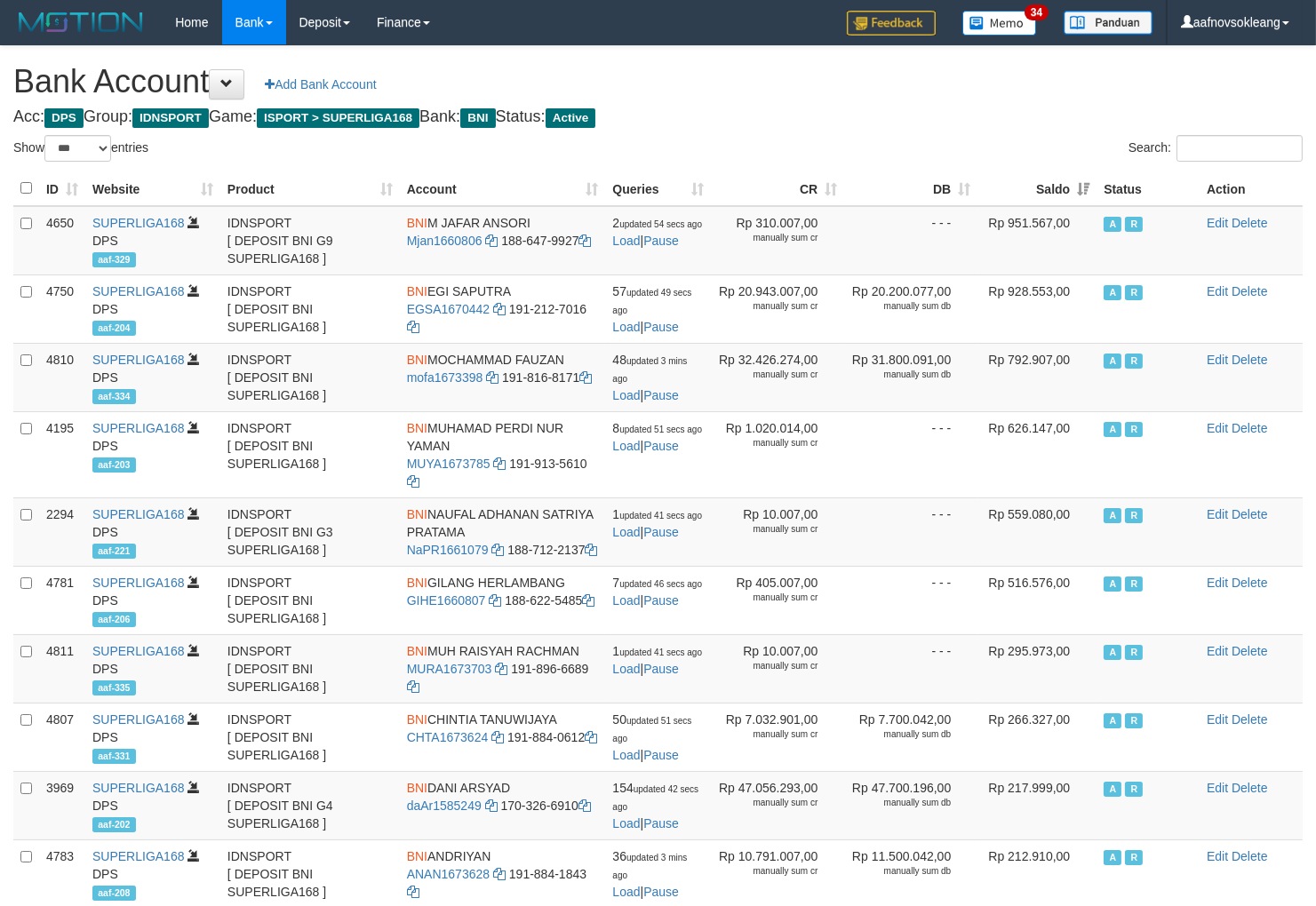 click on "Search:" at bounding box center [987, 150] 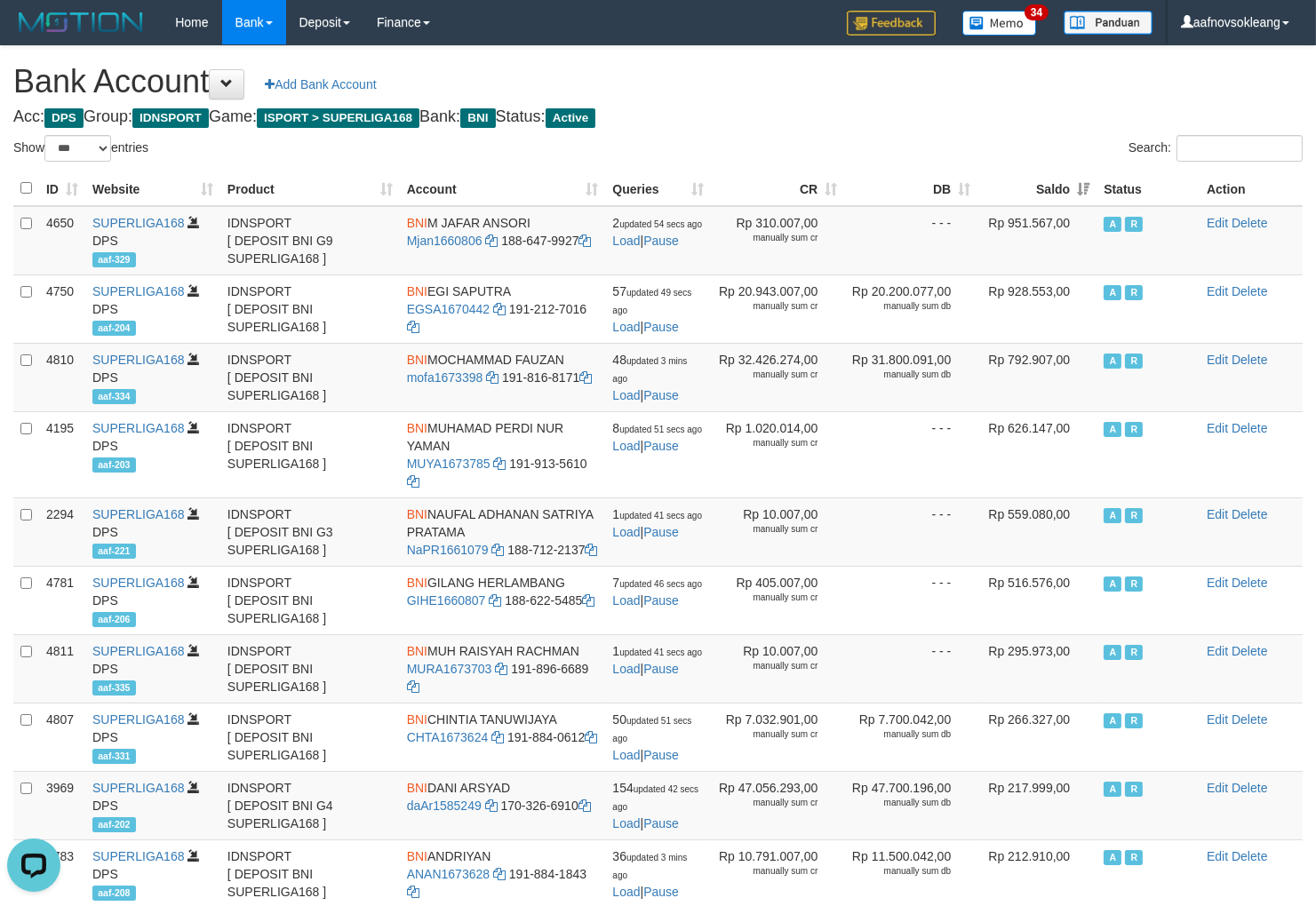 scroll, scrollTop: 0, scrollLeft: 0, axis: both 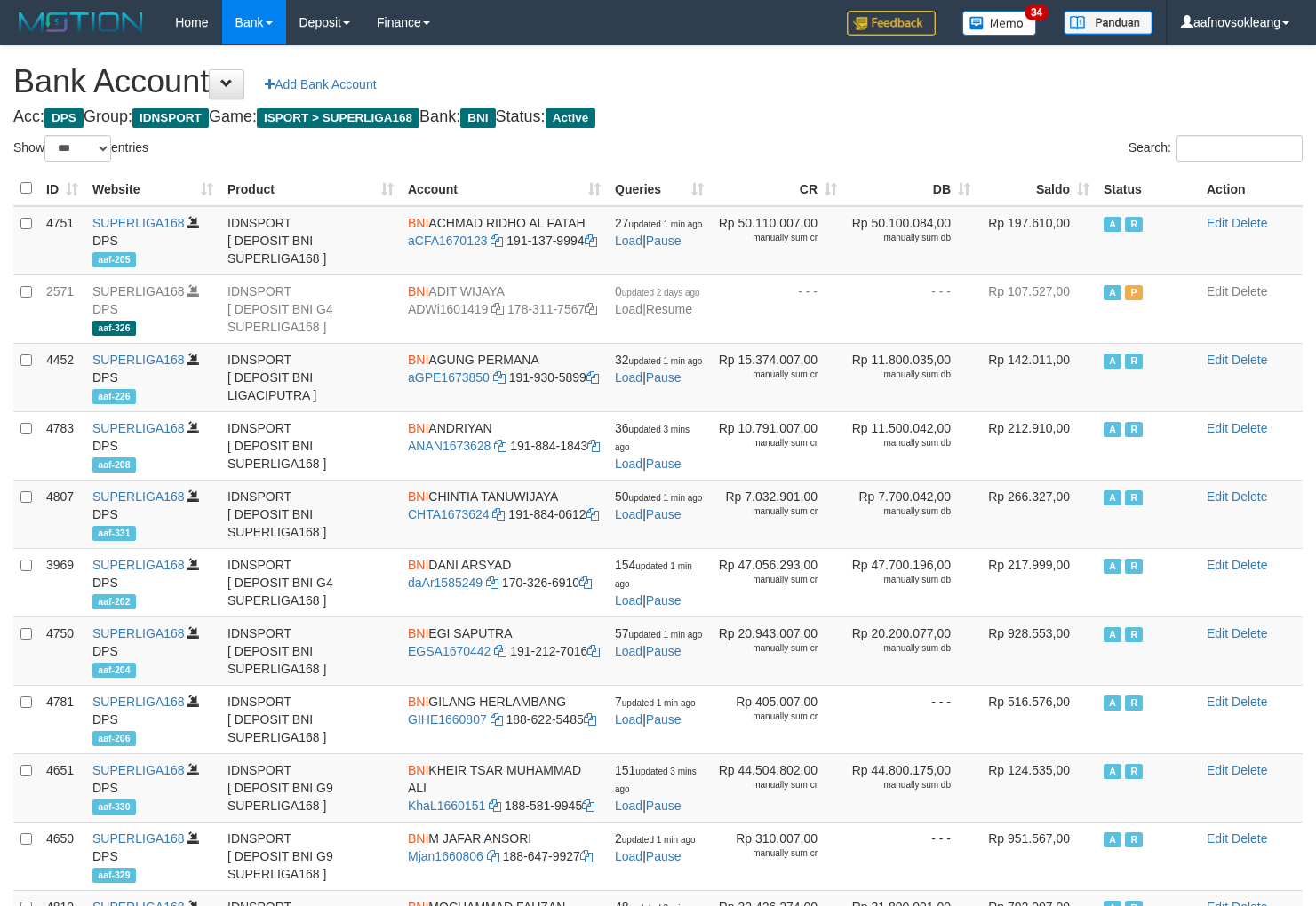 select on "***" 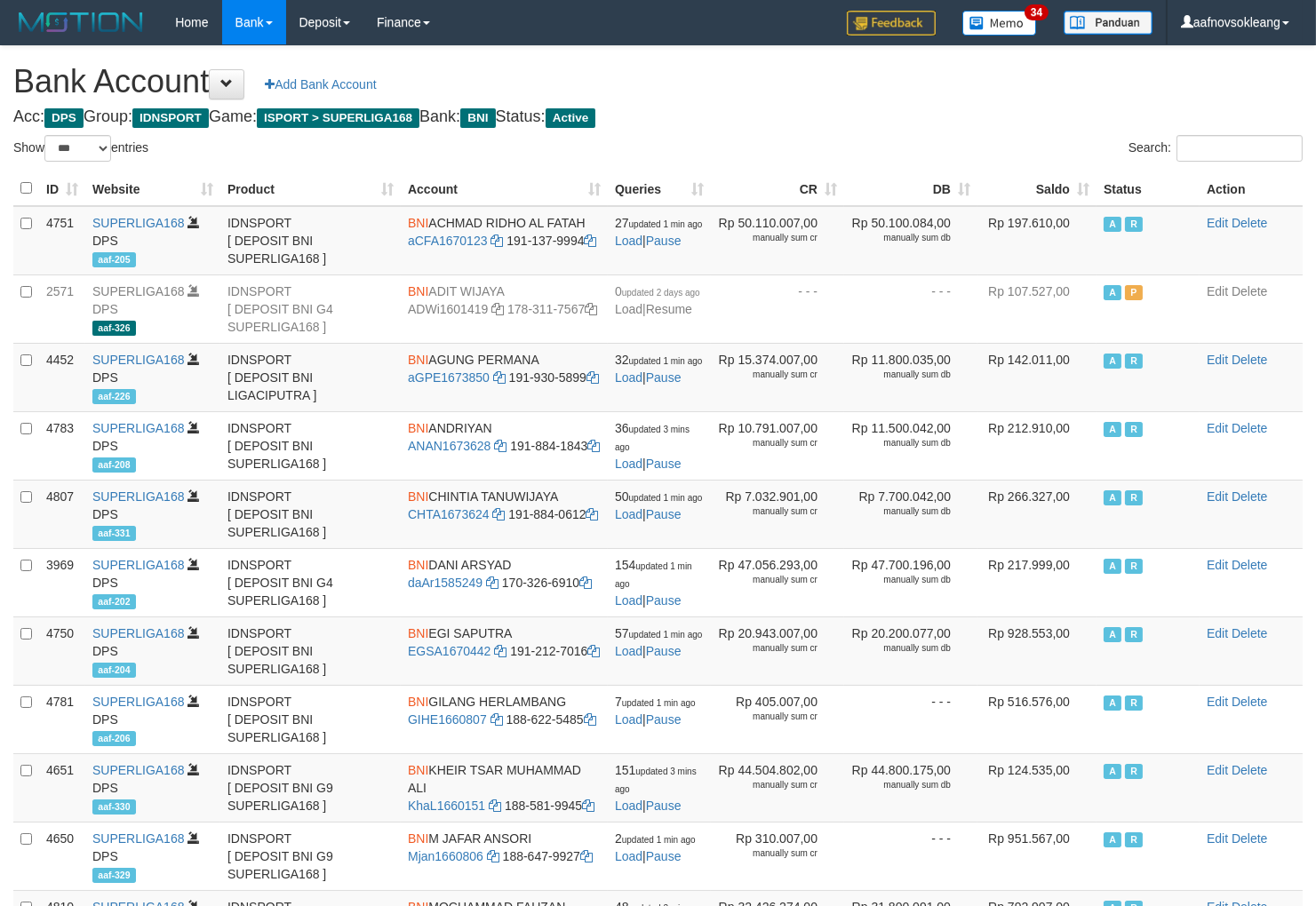 click on "Saldo" at bounding box center [1037, 188] 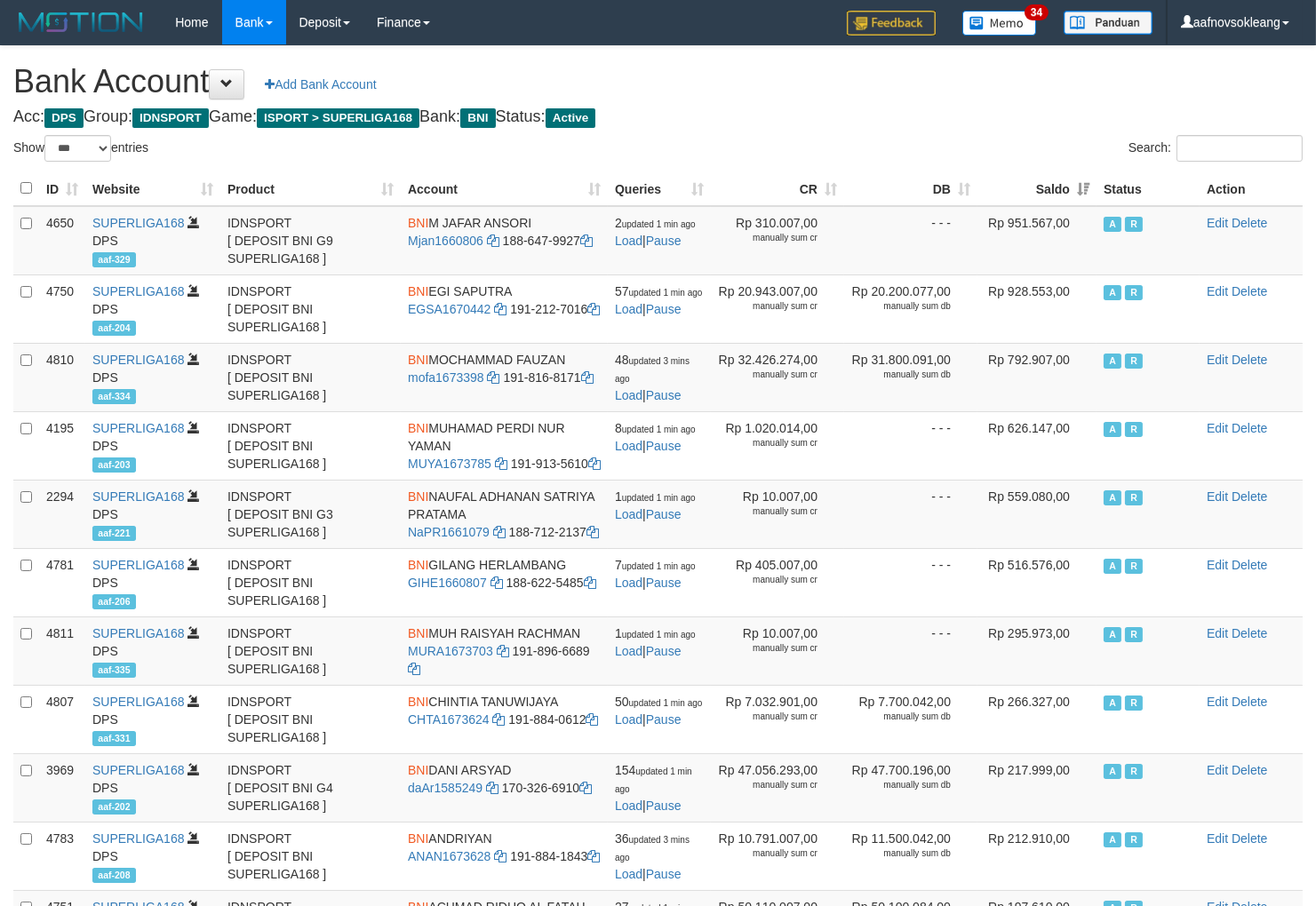 click on "Acc: 										 DPS
Group:   IDNSPORT    		Game:   ISPORT > SUPERLIGA168    		Bank:   BNI    		Status:  Active" at bounding box center (658, 117) 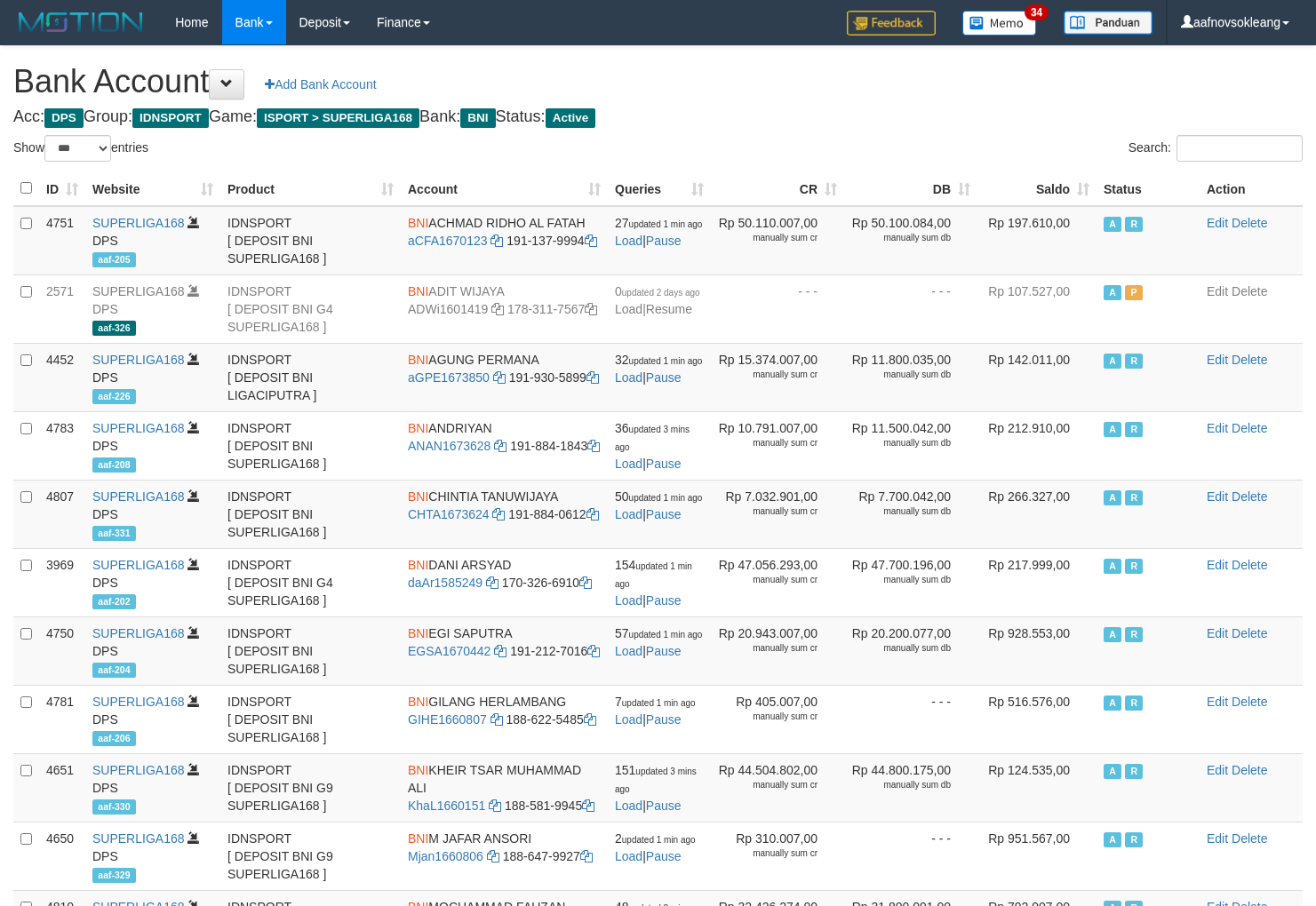 select on "***" 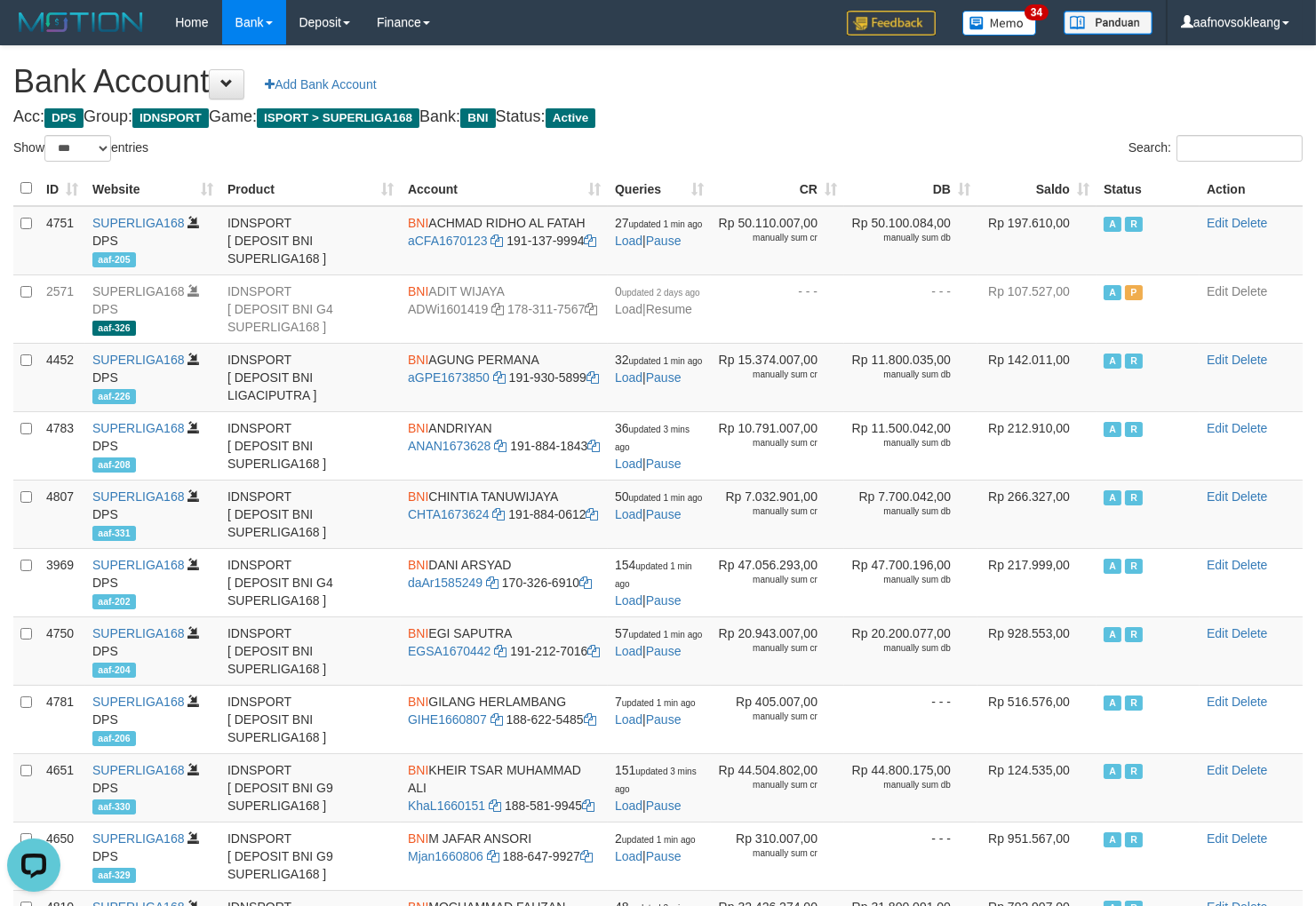 scroll, scrollTop: 0, scrollLeft: 0, axis: both 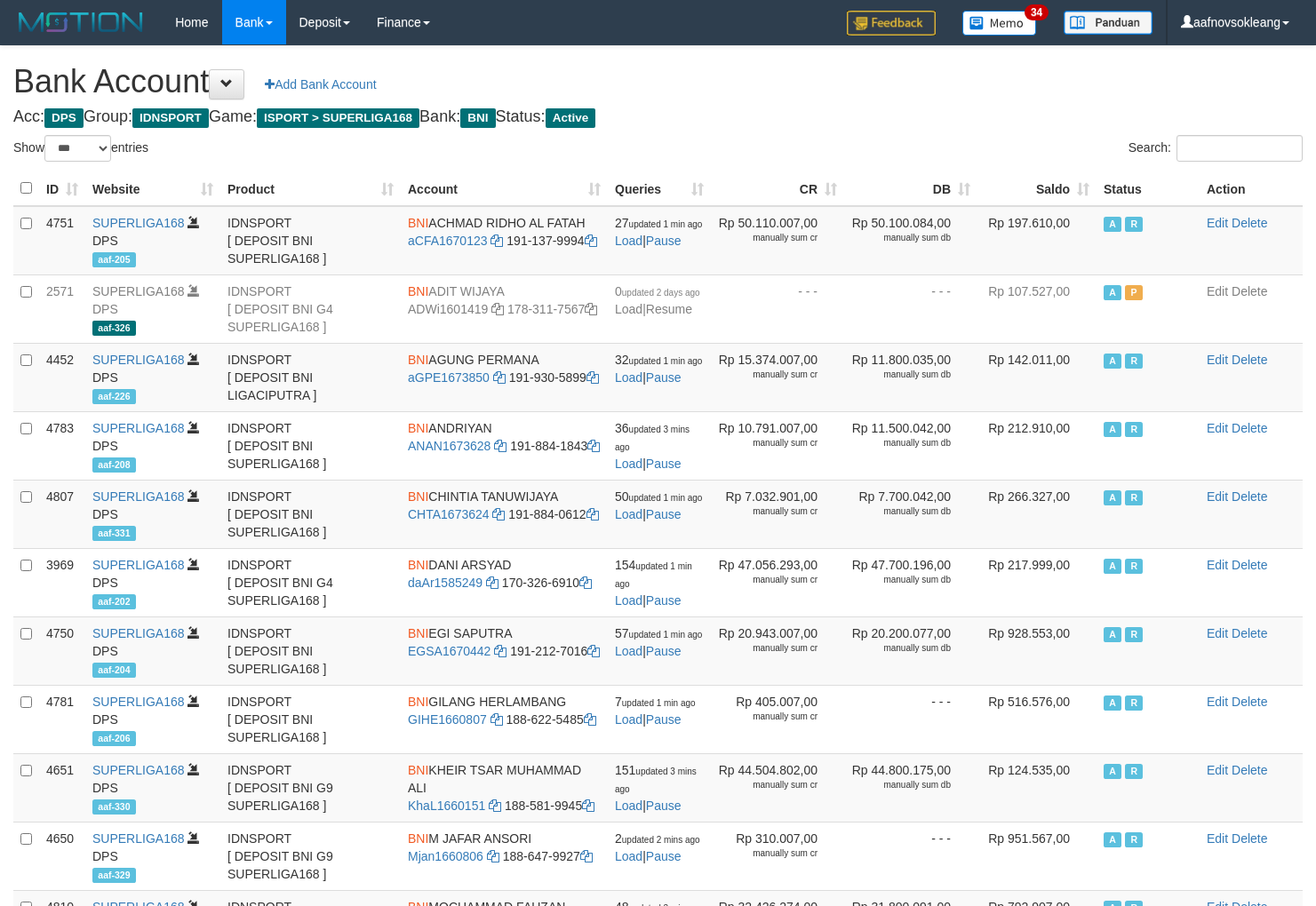 select on "***" 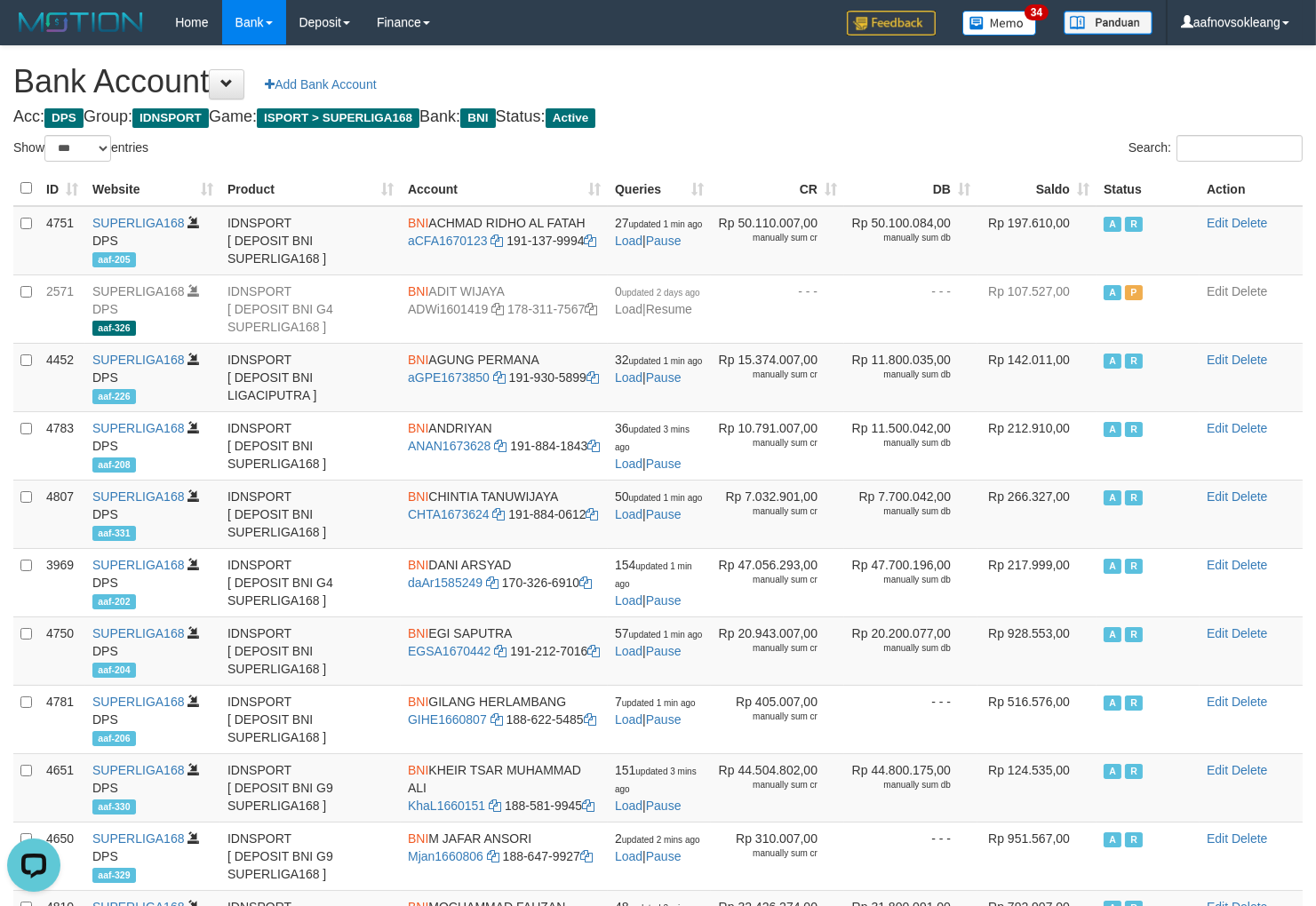 scroll, scrollTop: 0, scrollLeft: 0, axis: both 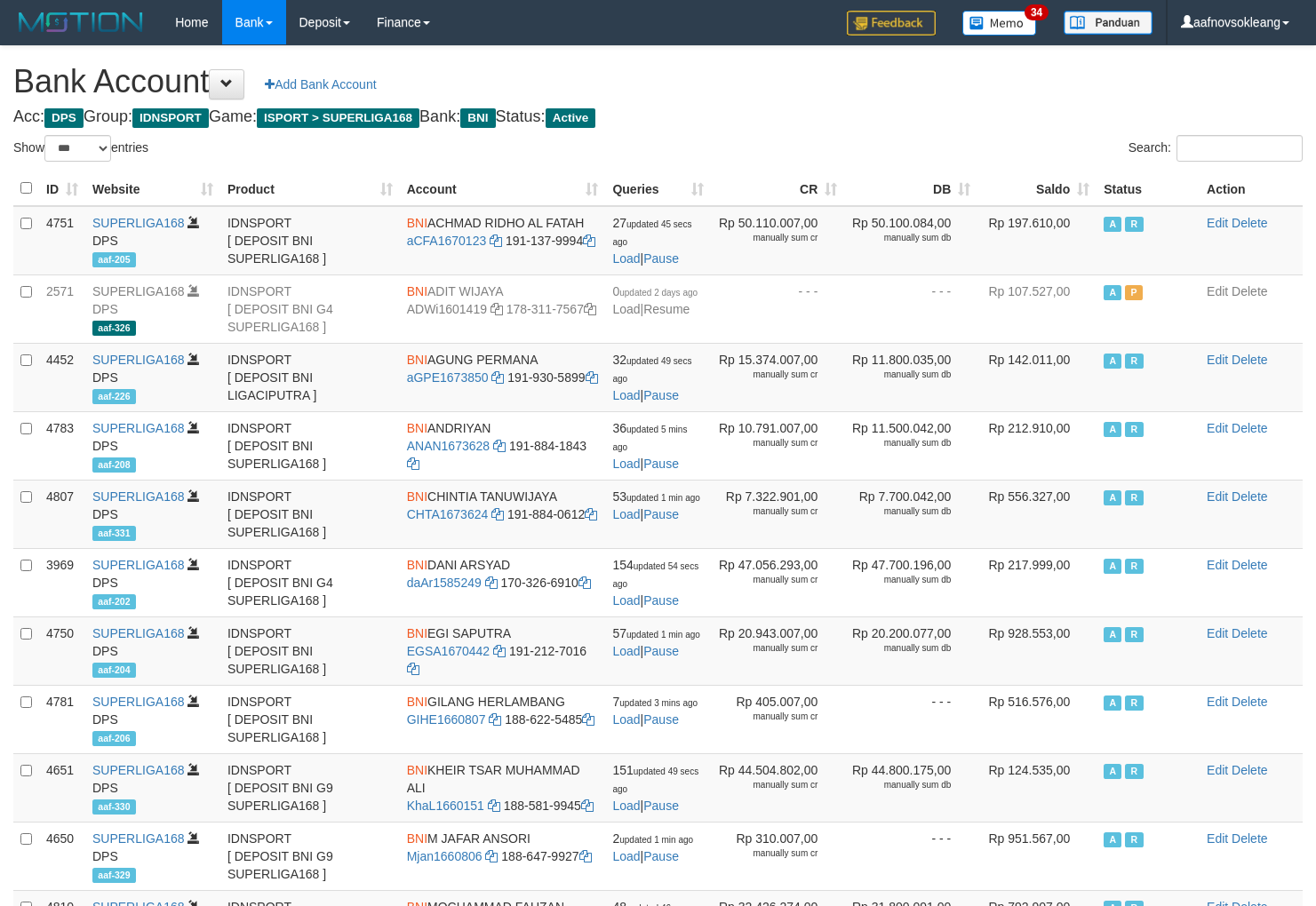 select on "***" 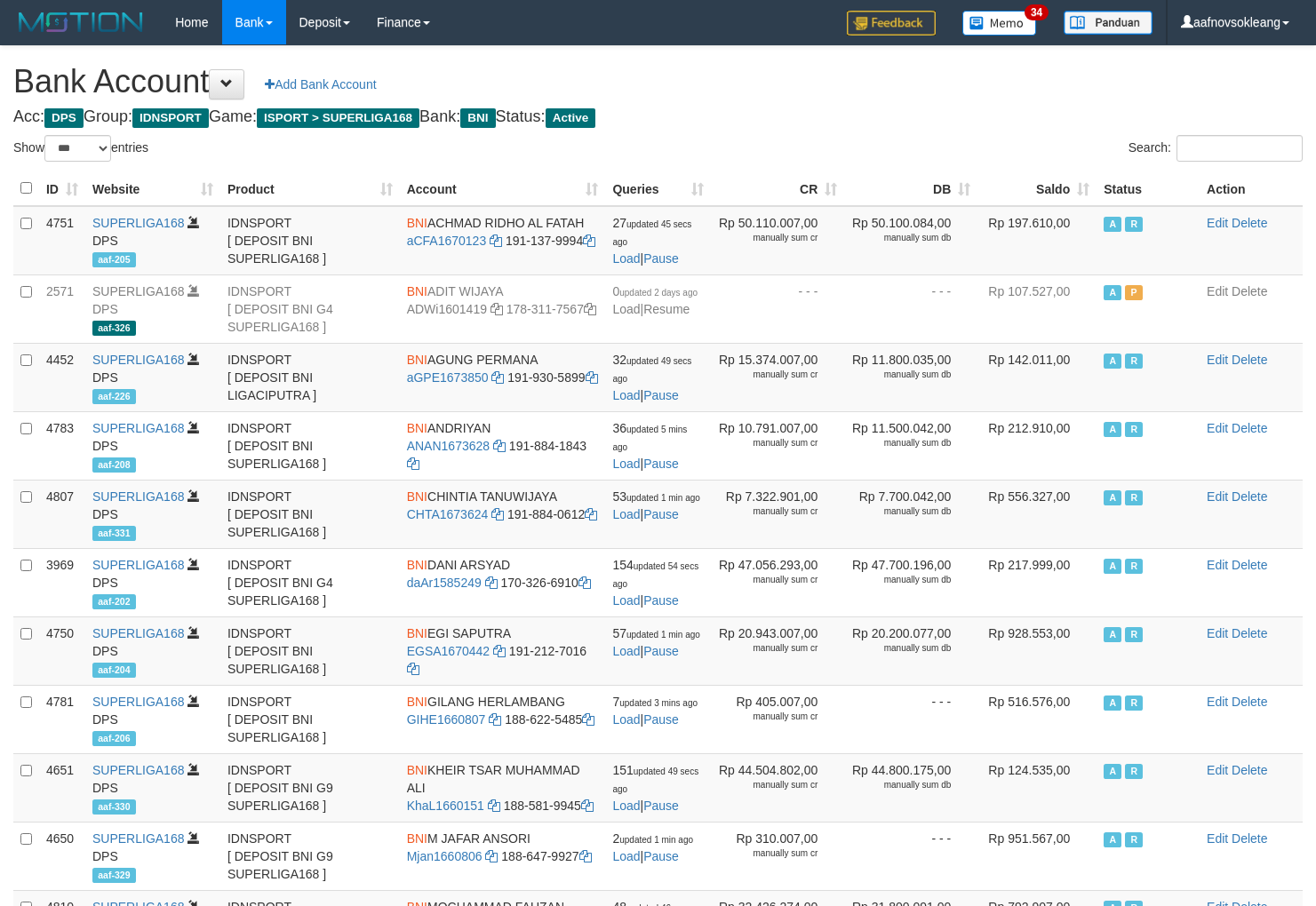 scroll, scrollTop: 0, scrollLeft: 0, axis: both 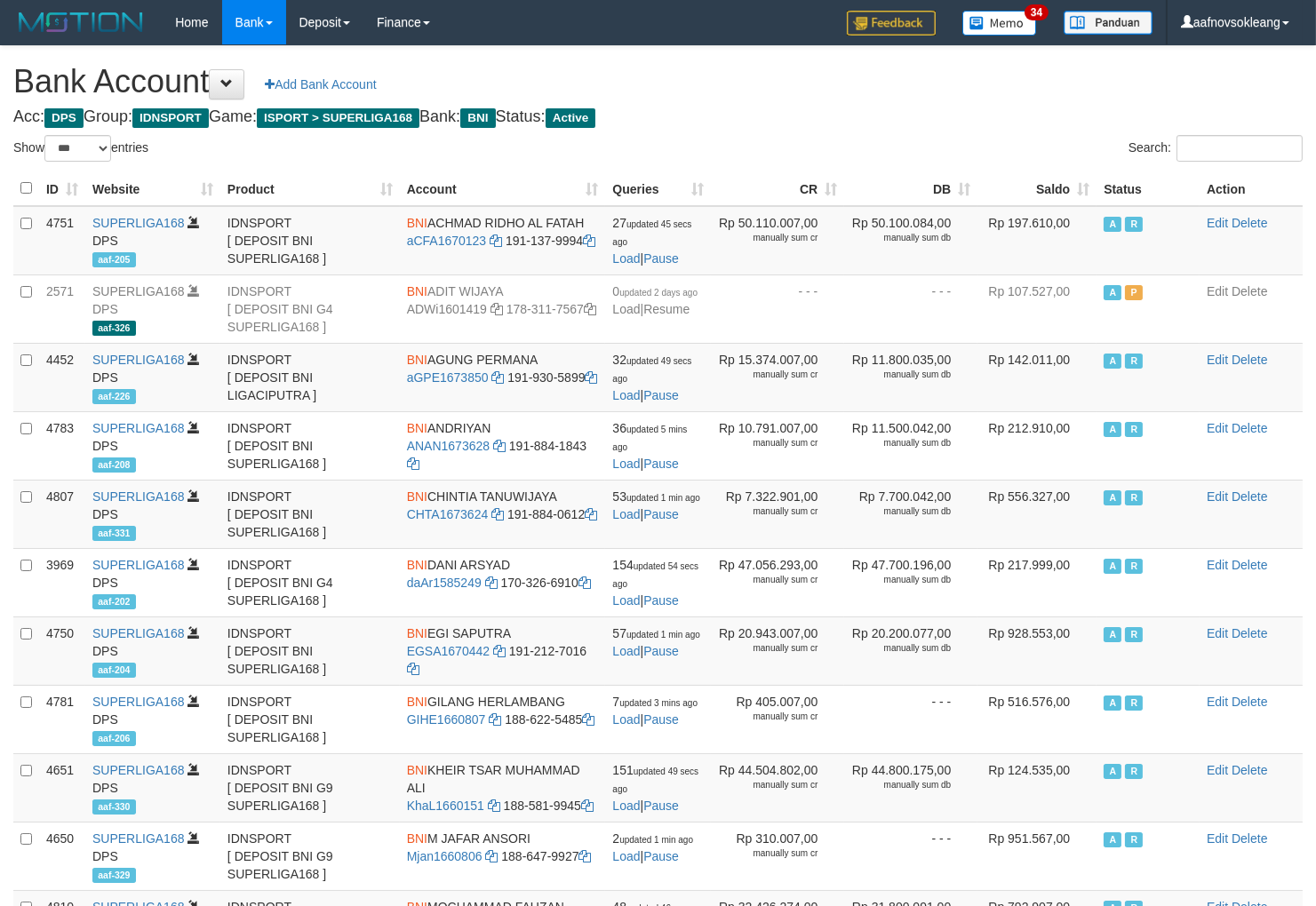 click on "Saldo" at bounding box center (1037, 188) 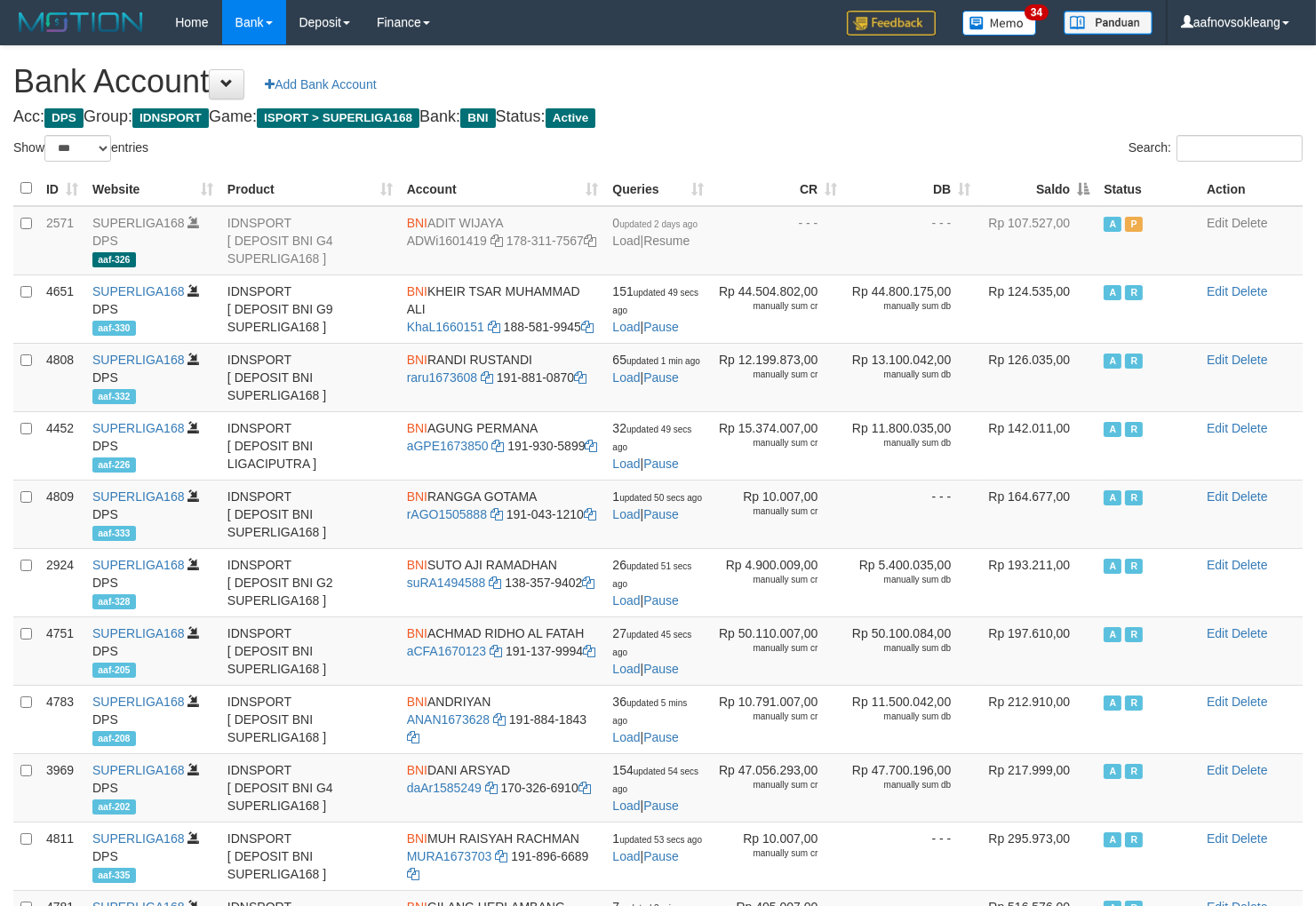 click on "Saldo" at bounding box center (1037, 188) 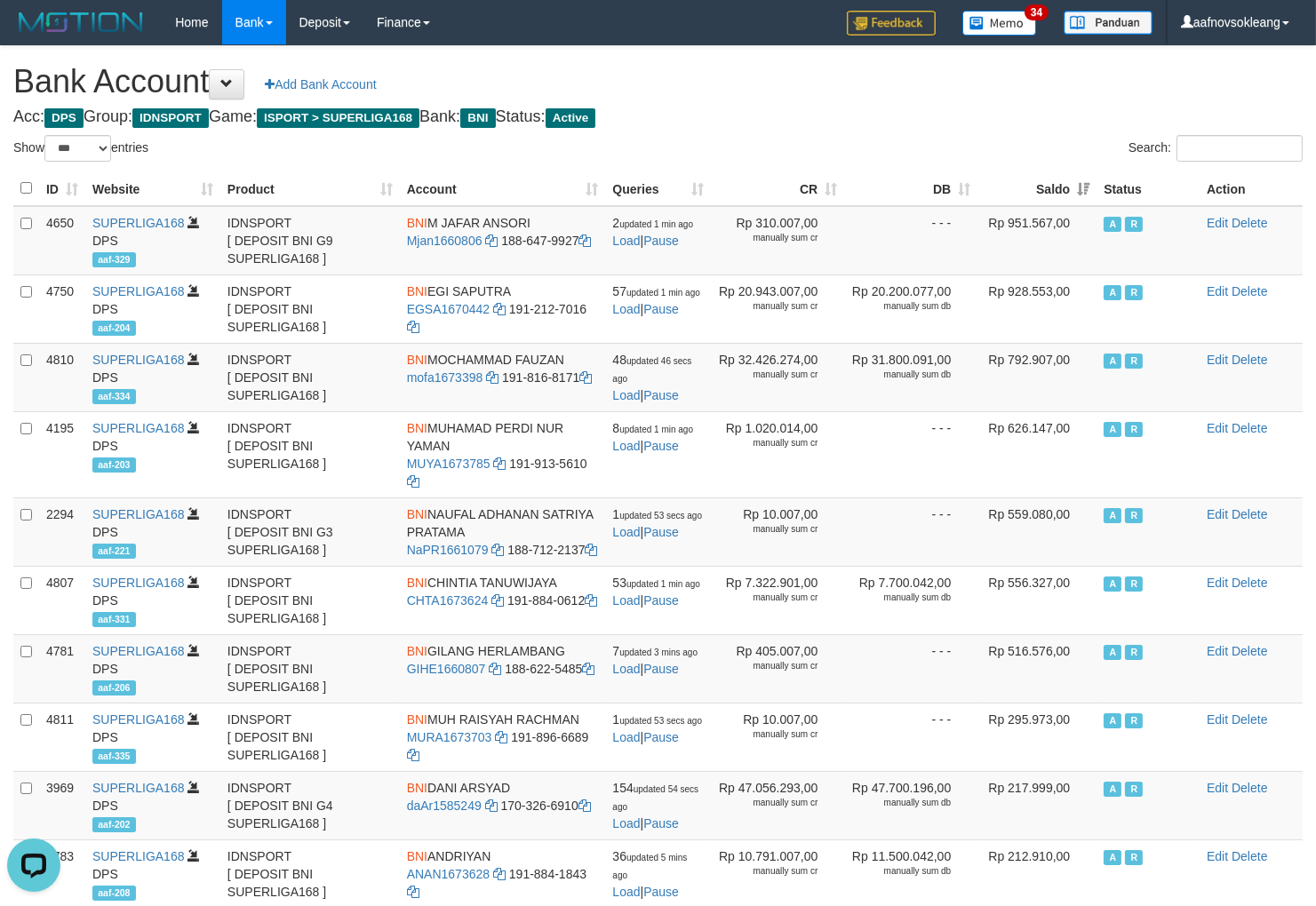 scroll, scrollTop: 0, scrollLeft: 0, axis: both 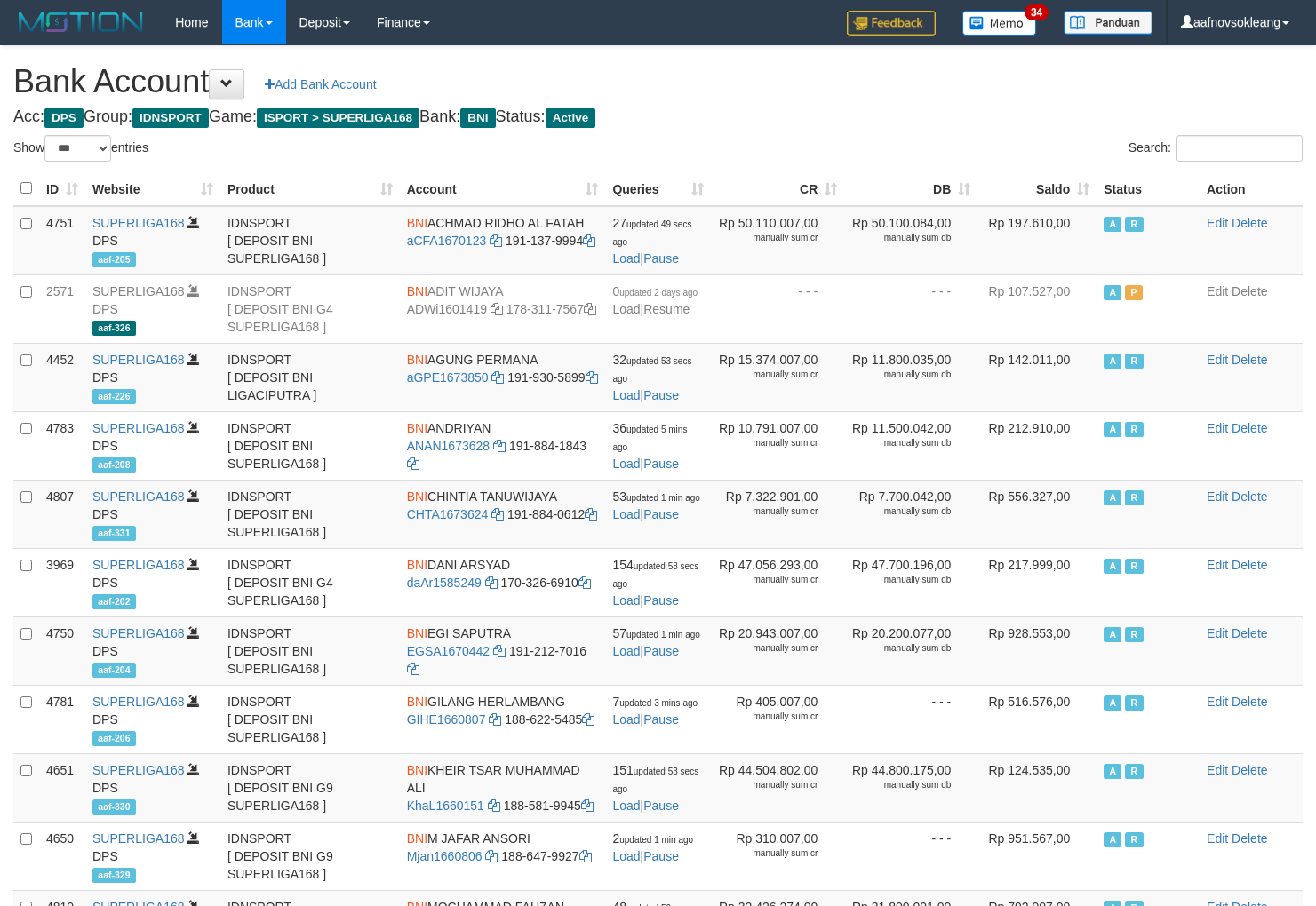 select on "***" 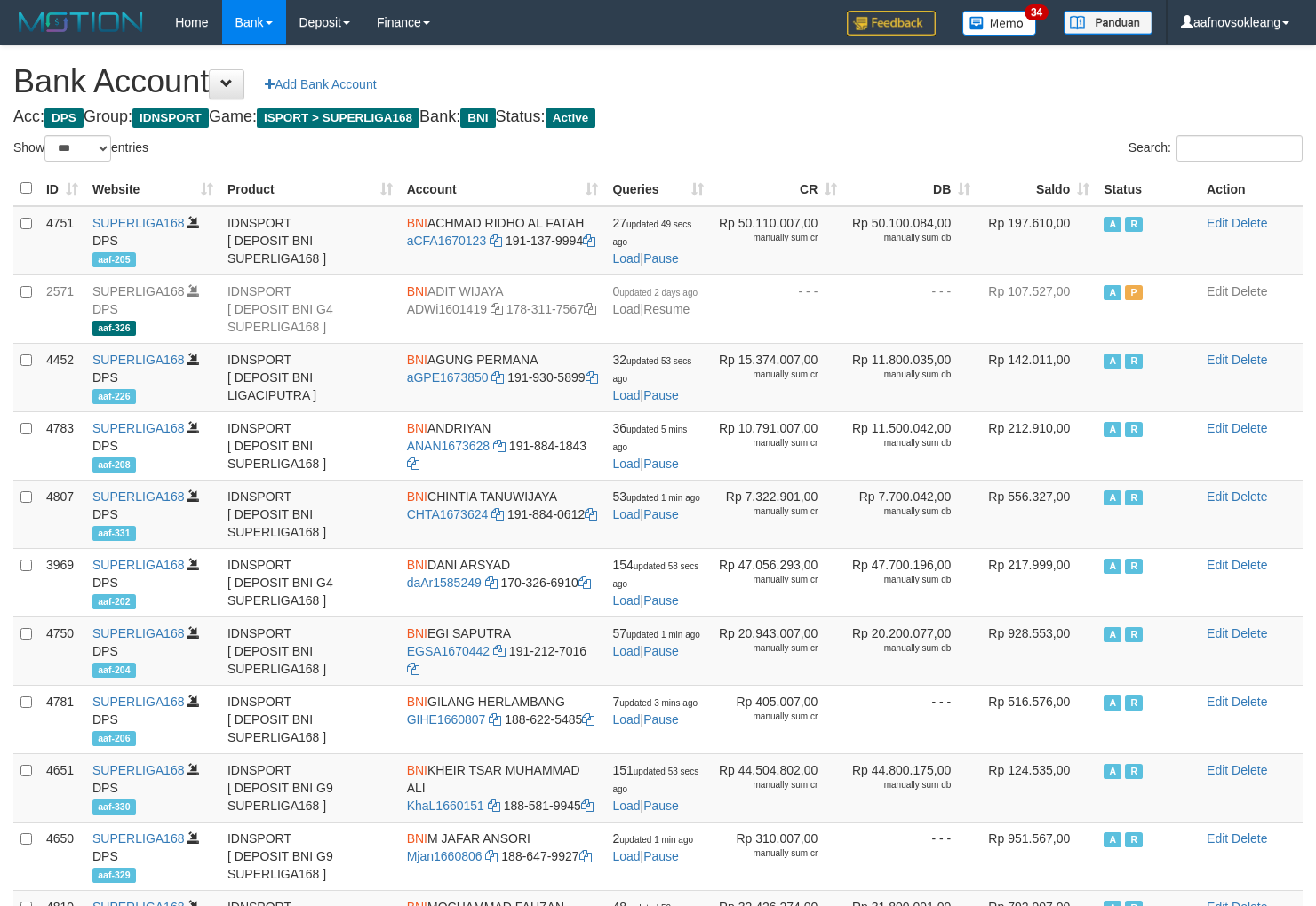 scroll, scrollTop: 0, scrollLeft: 0, axis: both 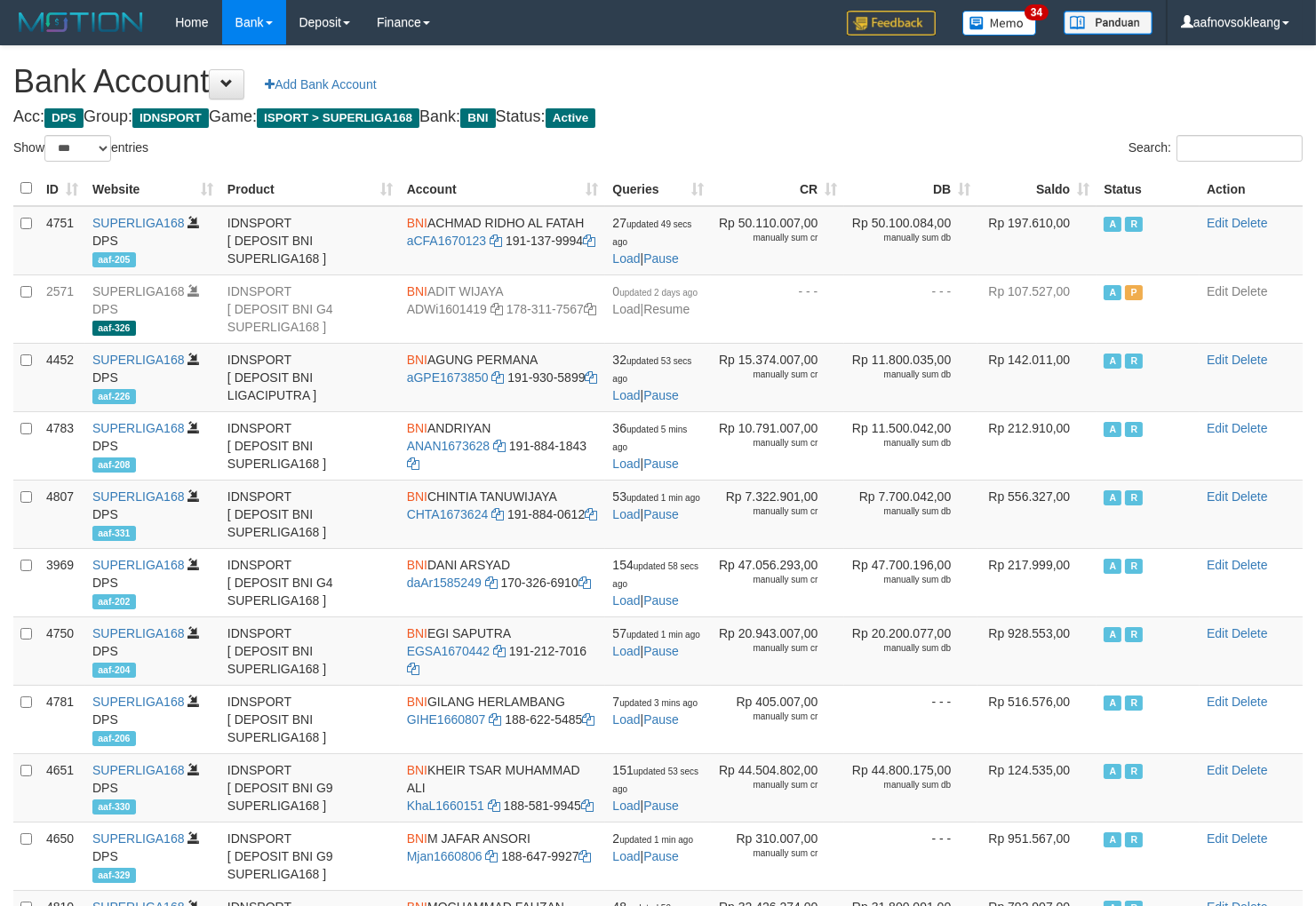 click on "Saldo" at bounding box center (1037, 188) 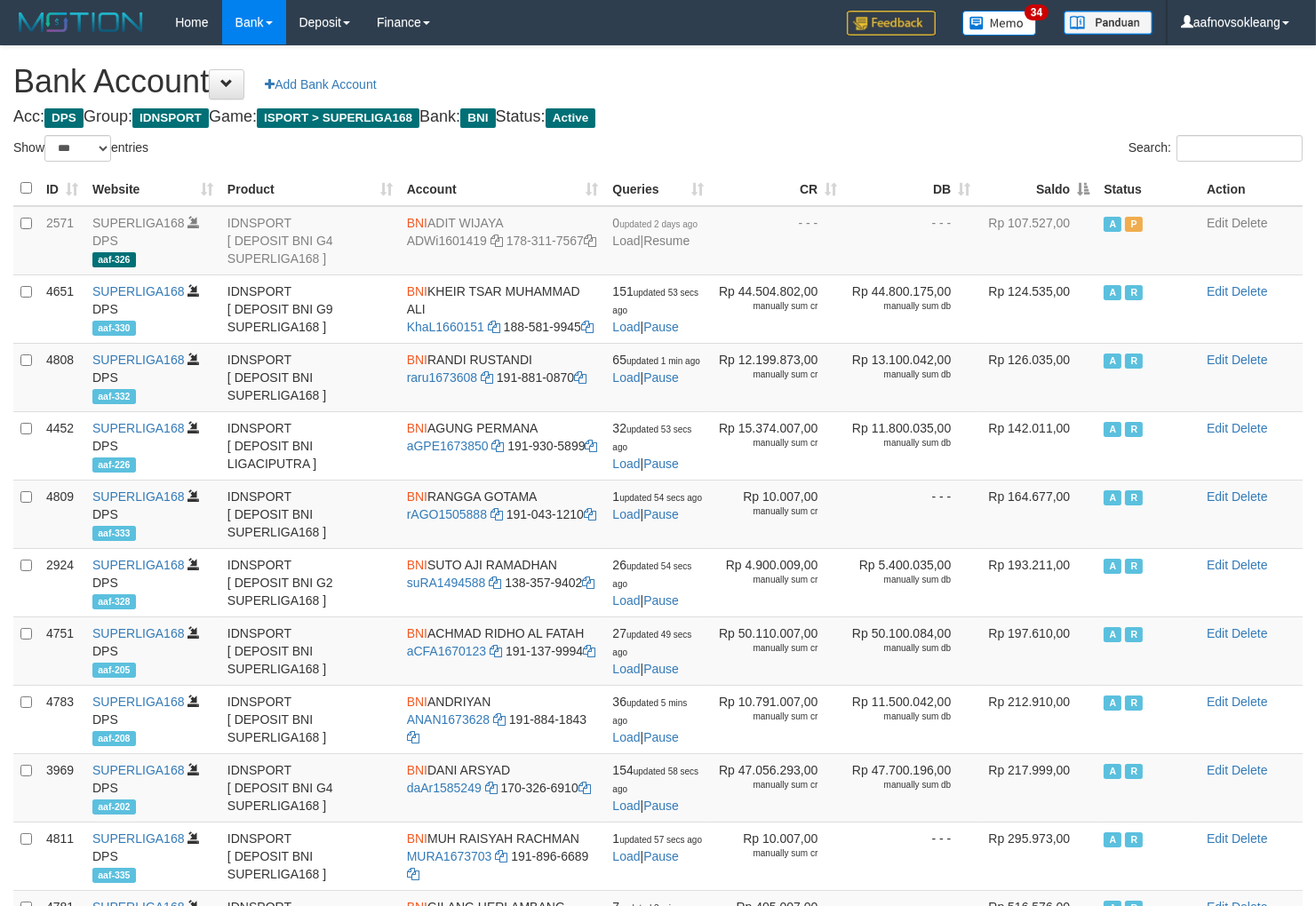 click on "Saldo" at bounding box center [1037, 188] 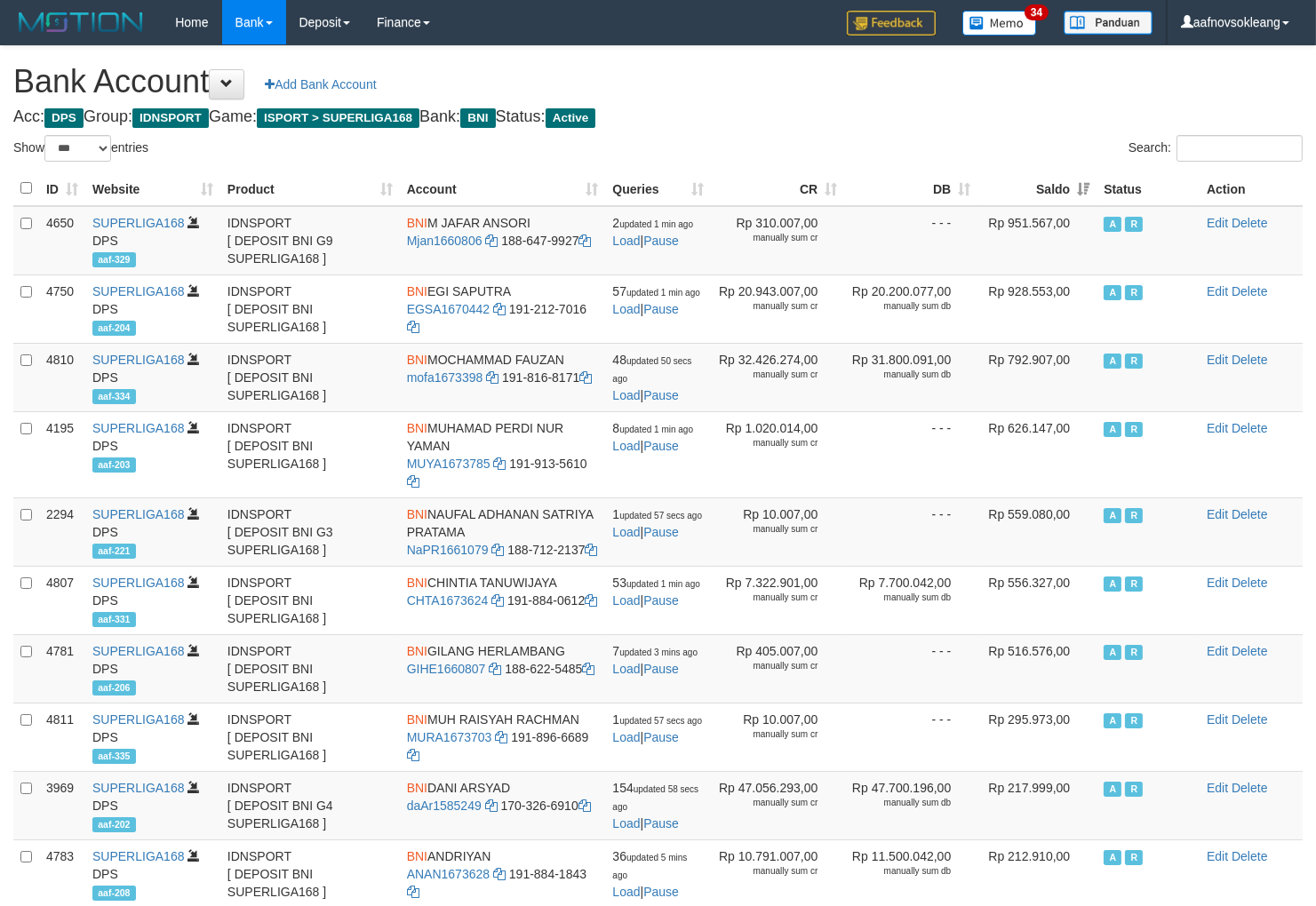 click on "Search:" at bounding box center (987, 150) 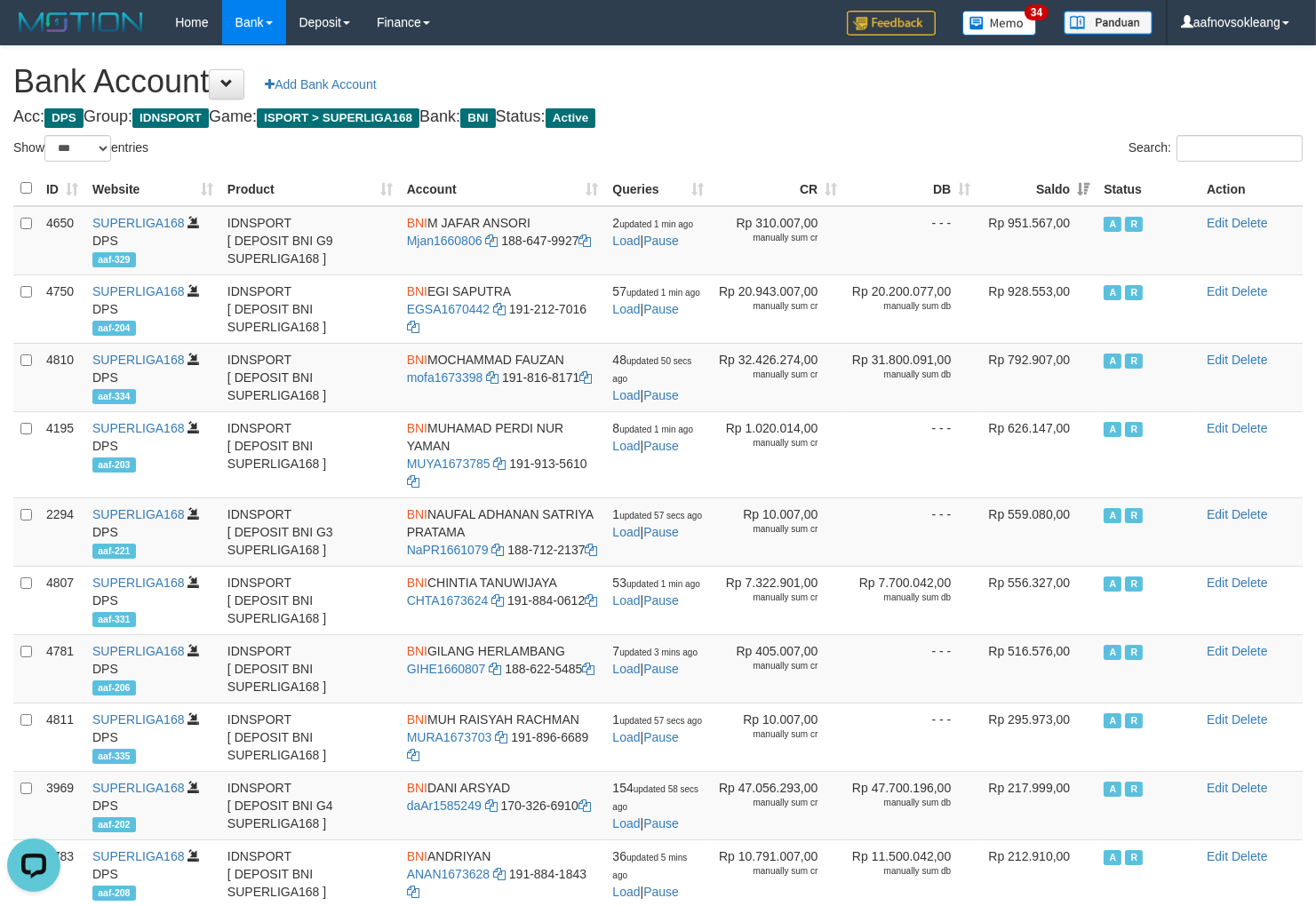 scroll, scrollTop: 0, scrollLeft: 0, axis: both 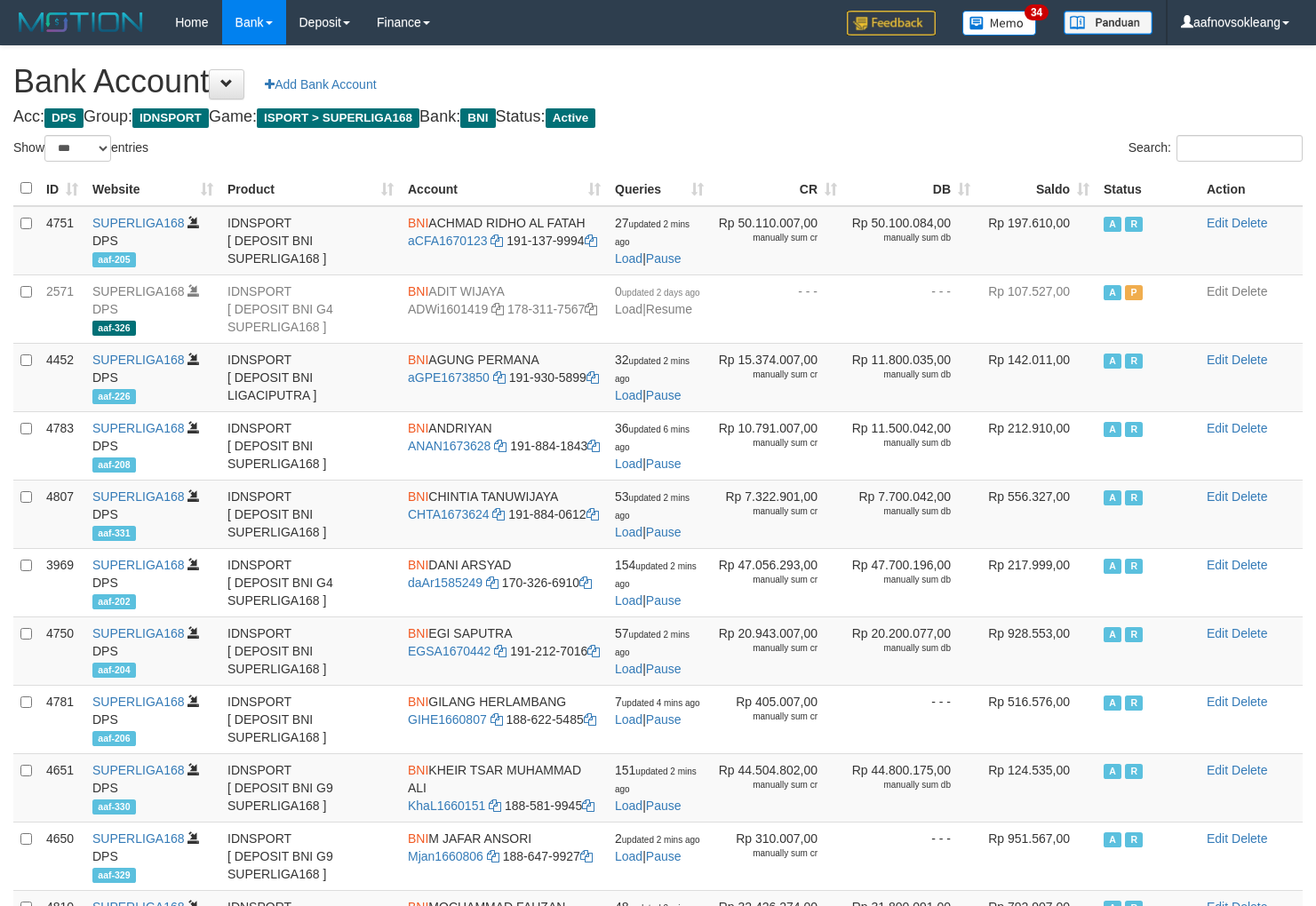 select on "***" 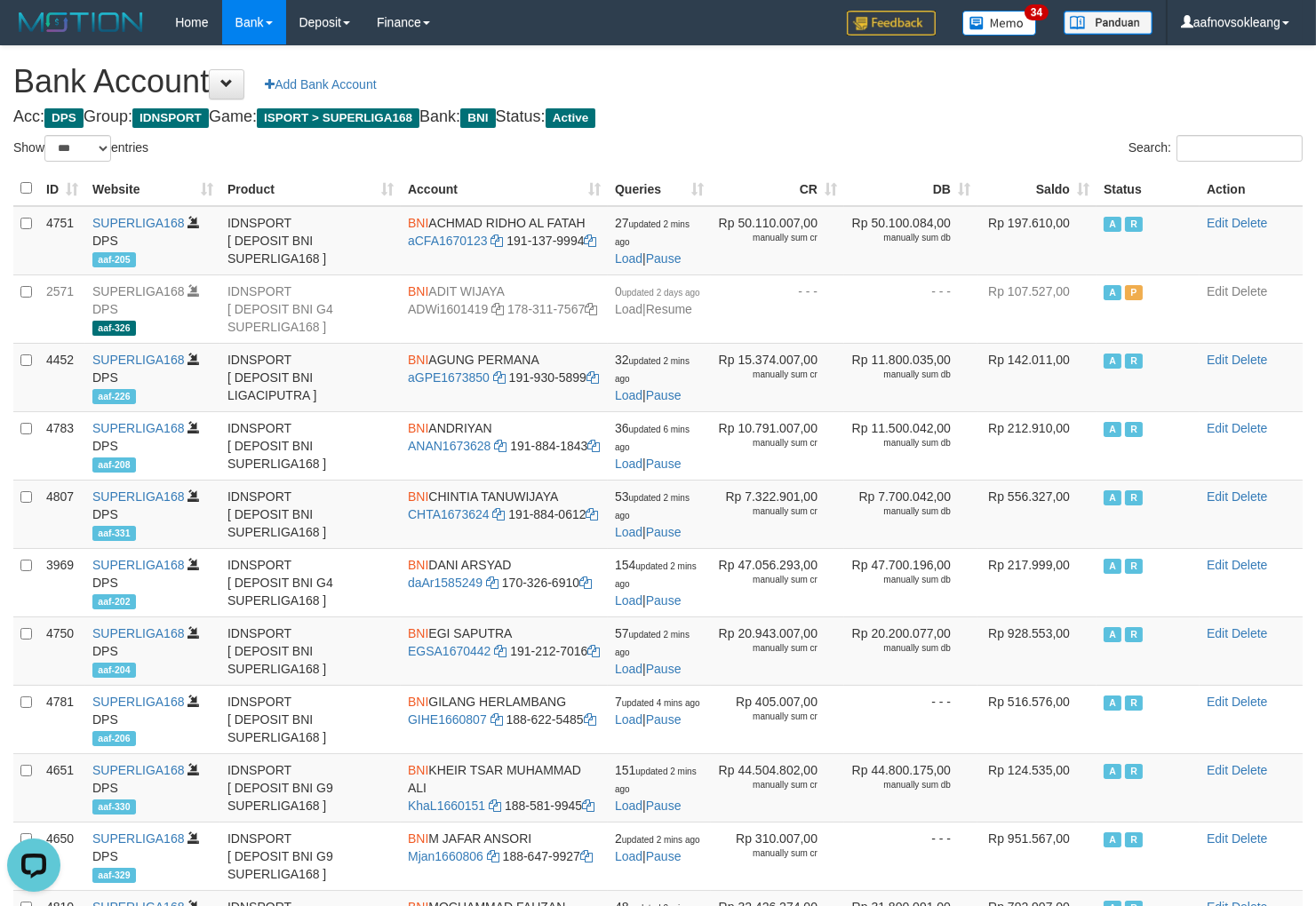 scroll, scrollTop: 0, scrollLeft: 0, axis: both 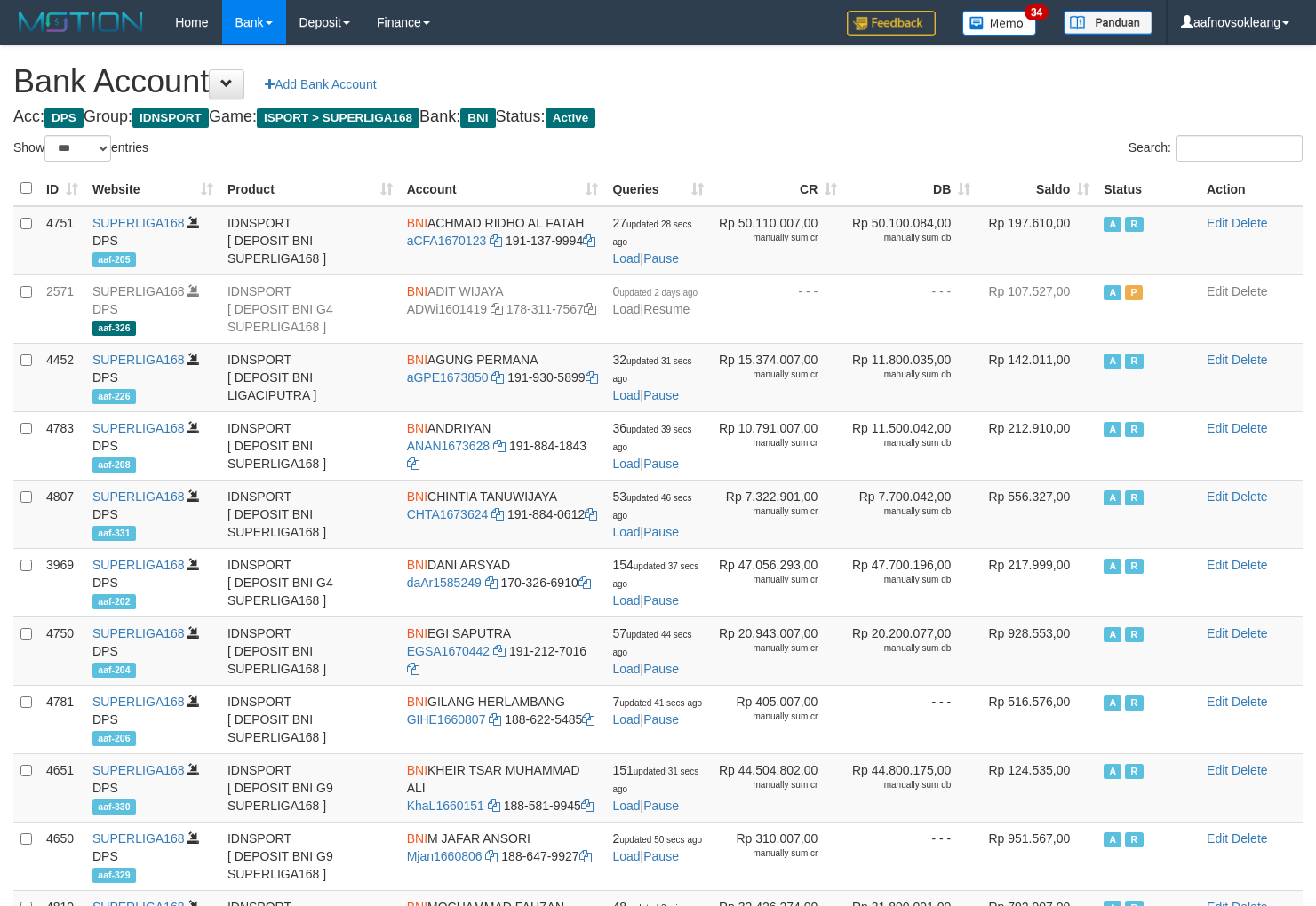 select on "***" 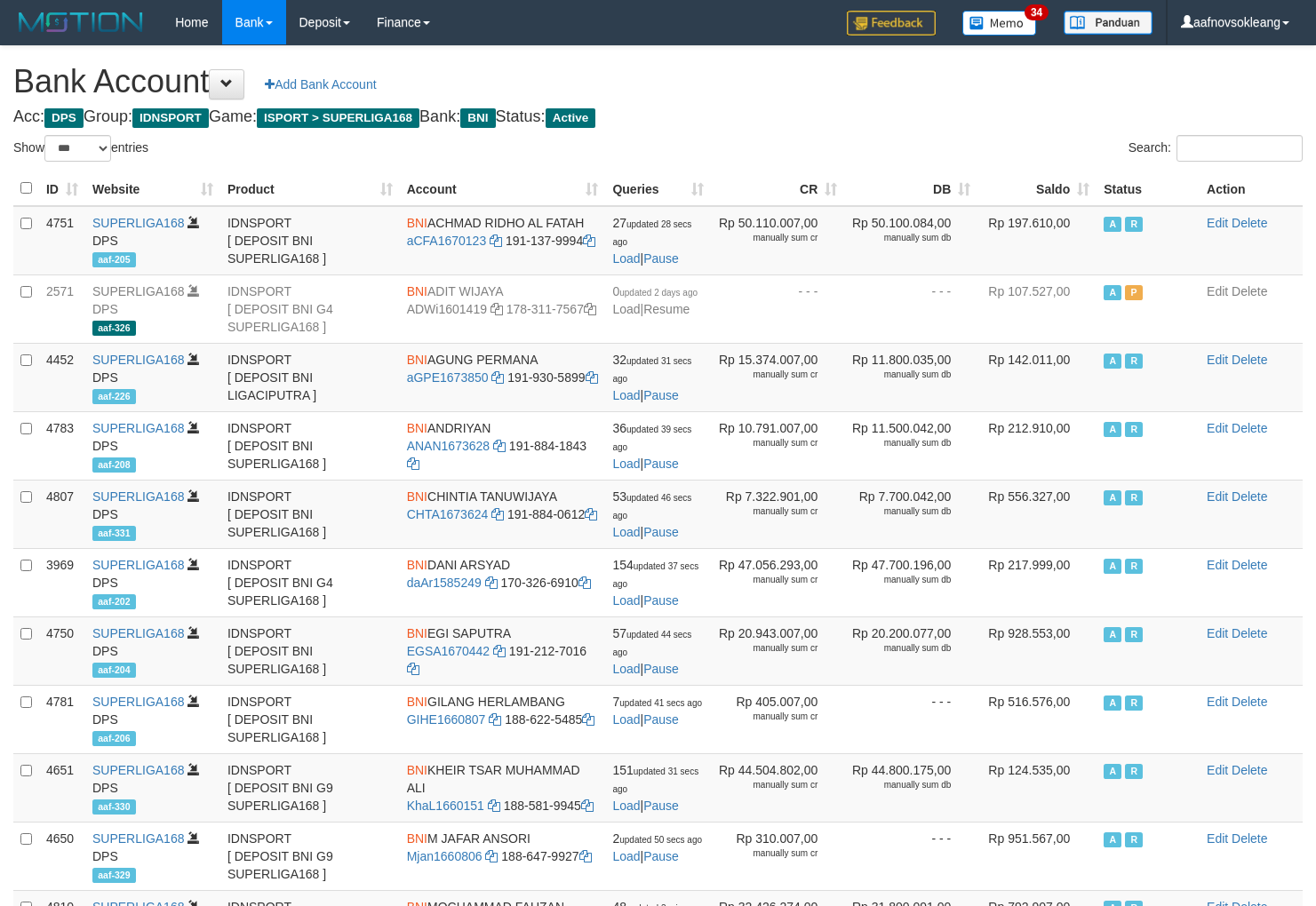 scroll, scrollTop: 0, scrollLeft: 0, axis: both 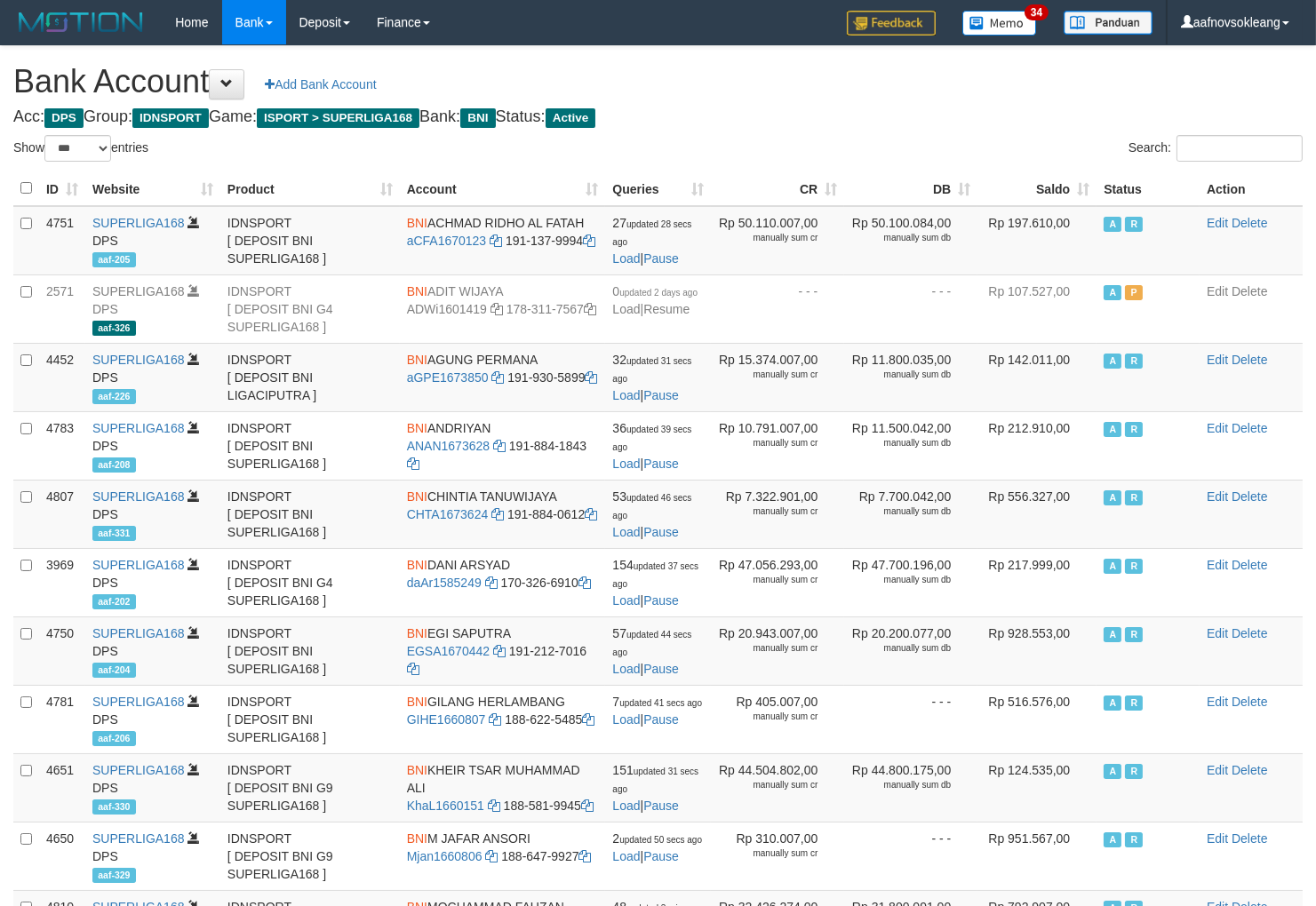 click on "Saldo" at bounding box center (1037, 188) 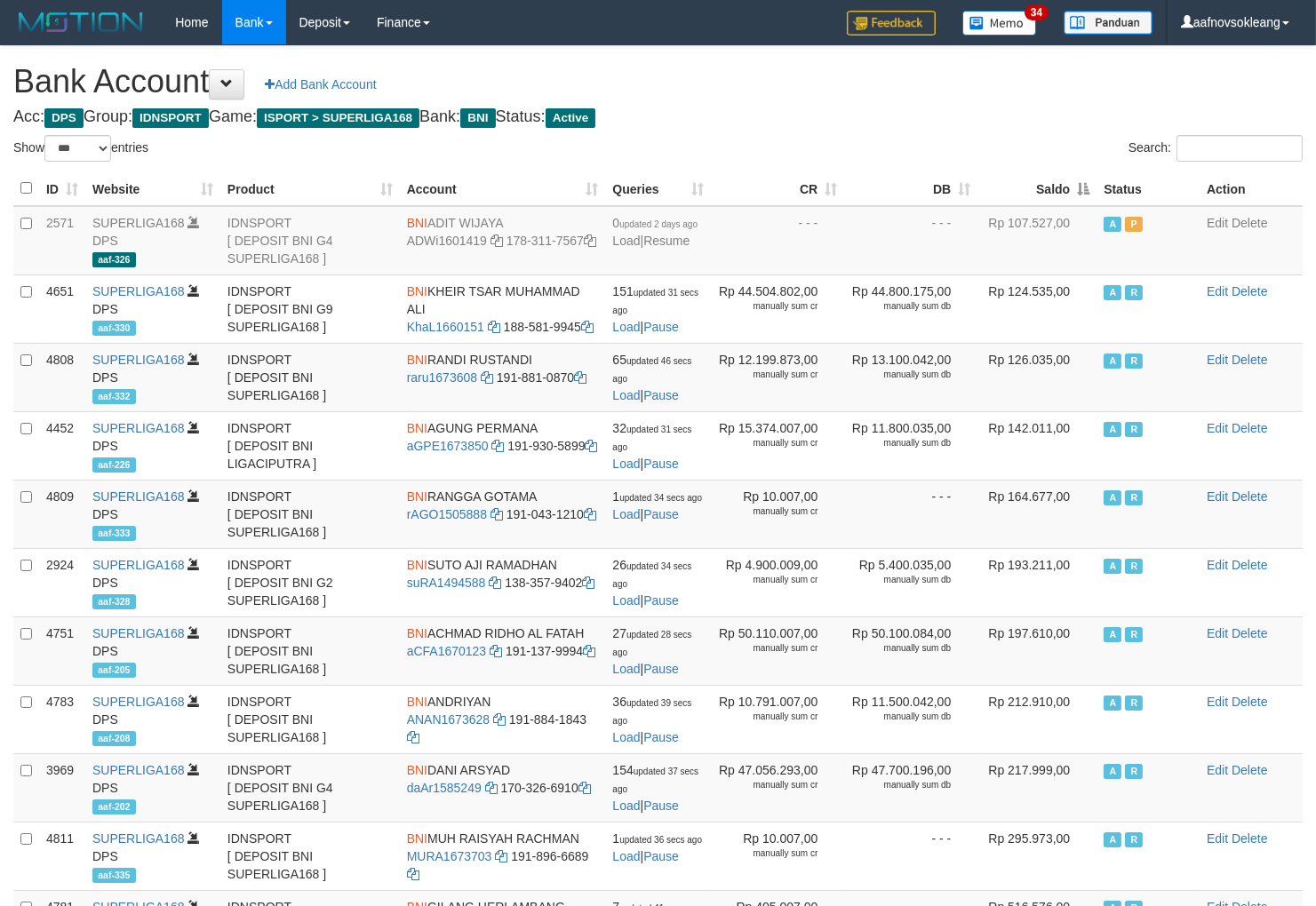 click on "Saldo" at bounding box center (1037, 188) 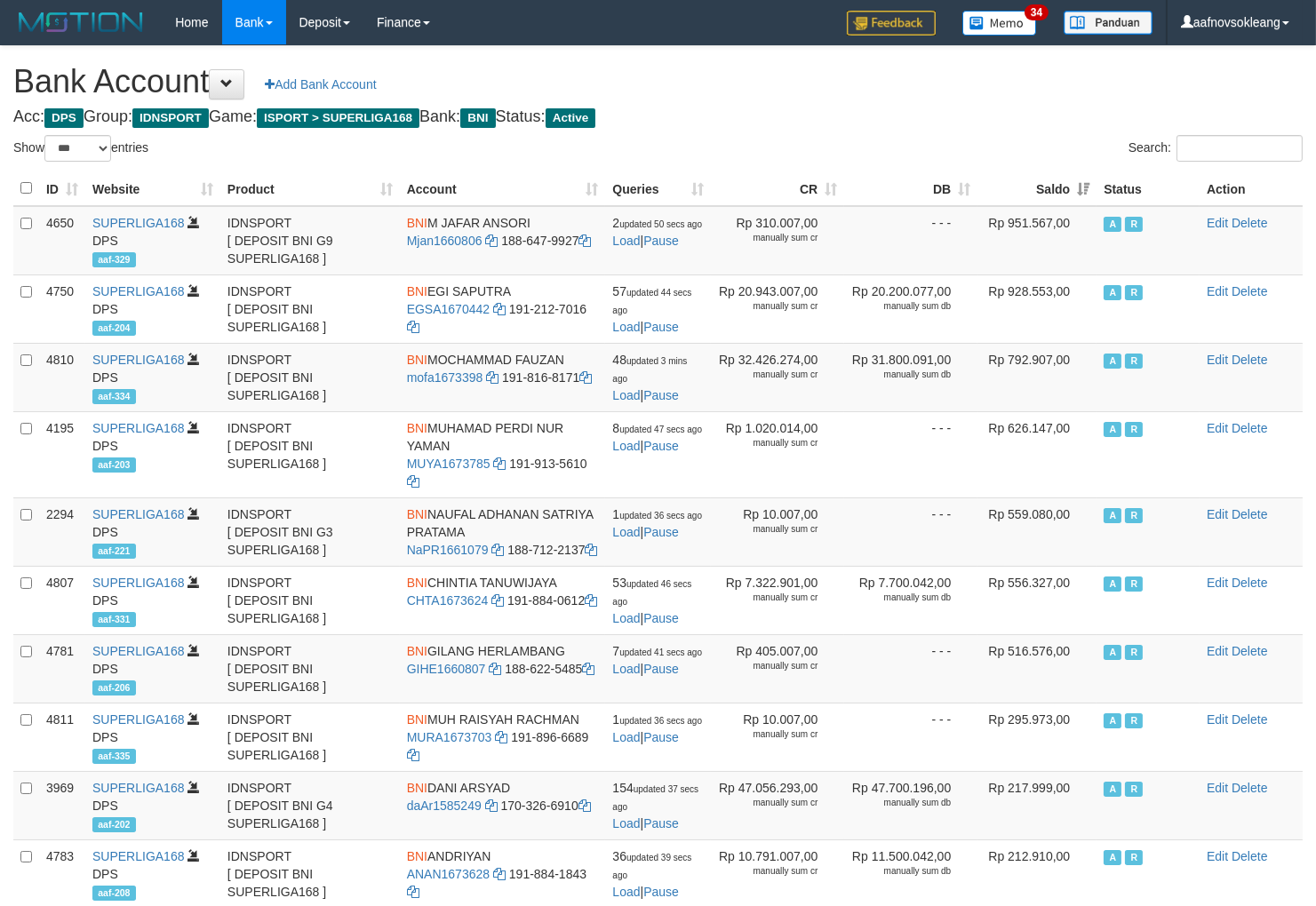 click on "Bank Account
Add Bank Account
Acc: 										 DPS
Group:   IDNSPORT    		Game:   ISPORT > SUPERLIGA168    		Bank:   BNI    		Status:  Active
Filter Account Type
*******
***
**
***
DPS
SELECT ALL  SELECT TYPE  - ALL -
DPS
WD
TMP
Filter Product
*******
******
********
********
*******
********
IDNSPORT
SELECT ALL  SELECT GROUP  - ALL -
BETHUB
IDNPOKER
IDNSPORT
IDNTOTO
LOADONLY
Filter Website
*******" at bounding box center (658, 763) 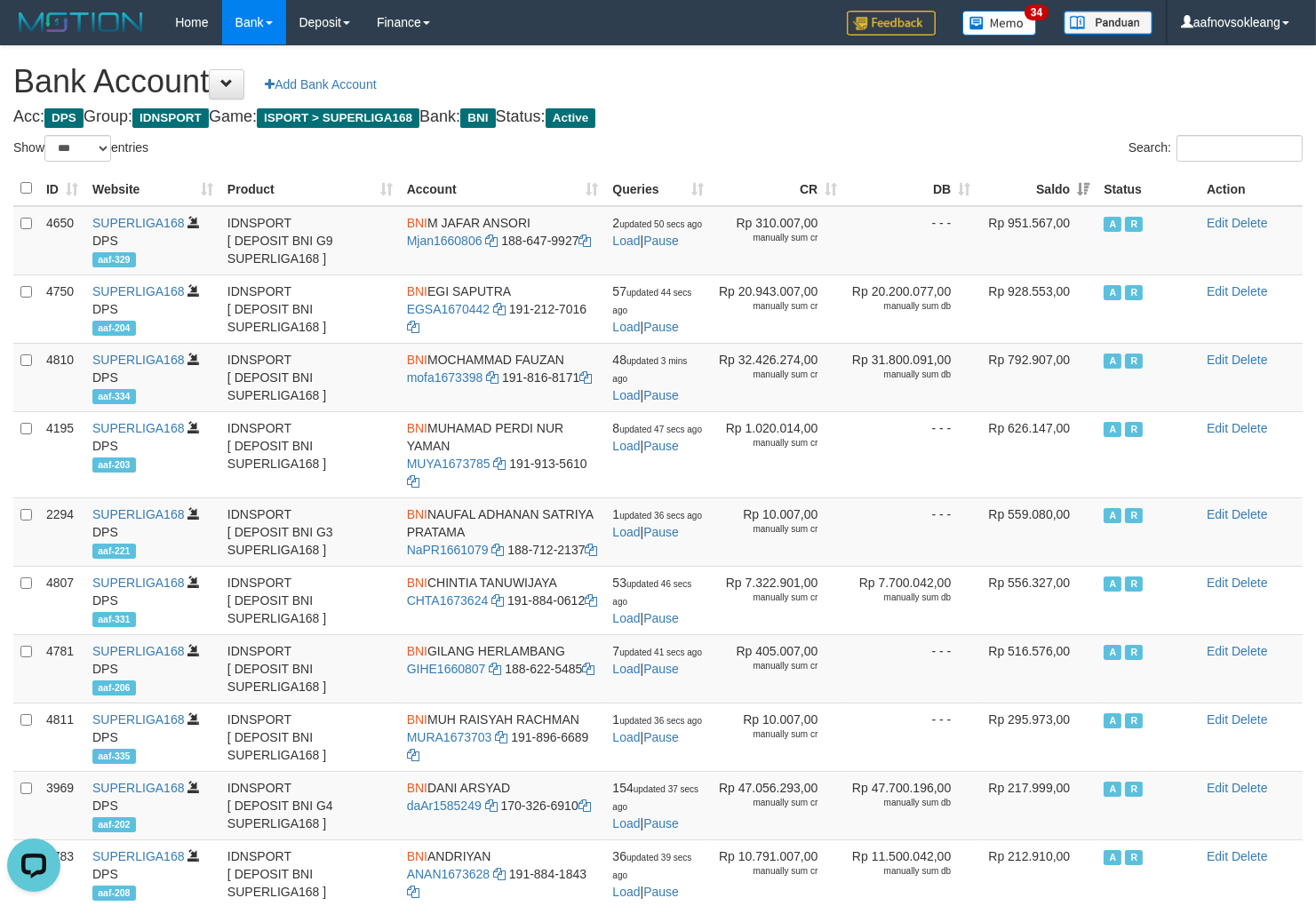 scroll, scrollTop: 0, scrollLeft: 0, axis: both 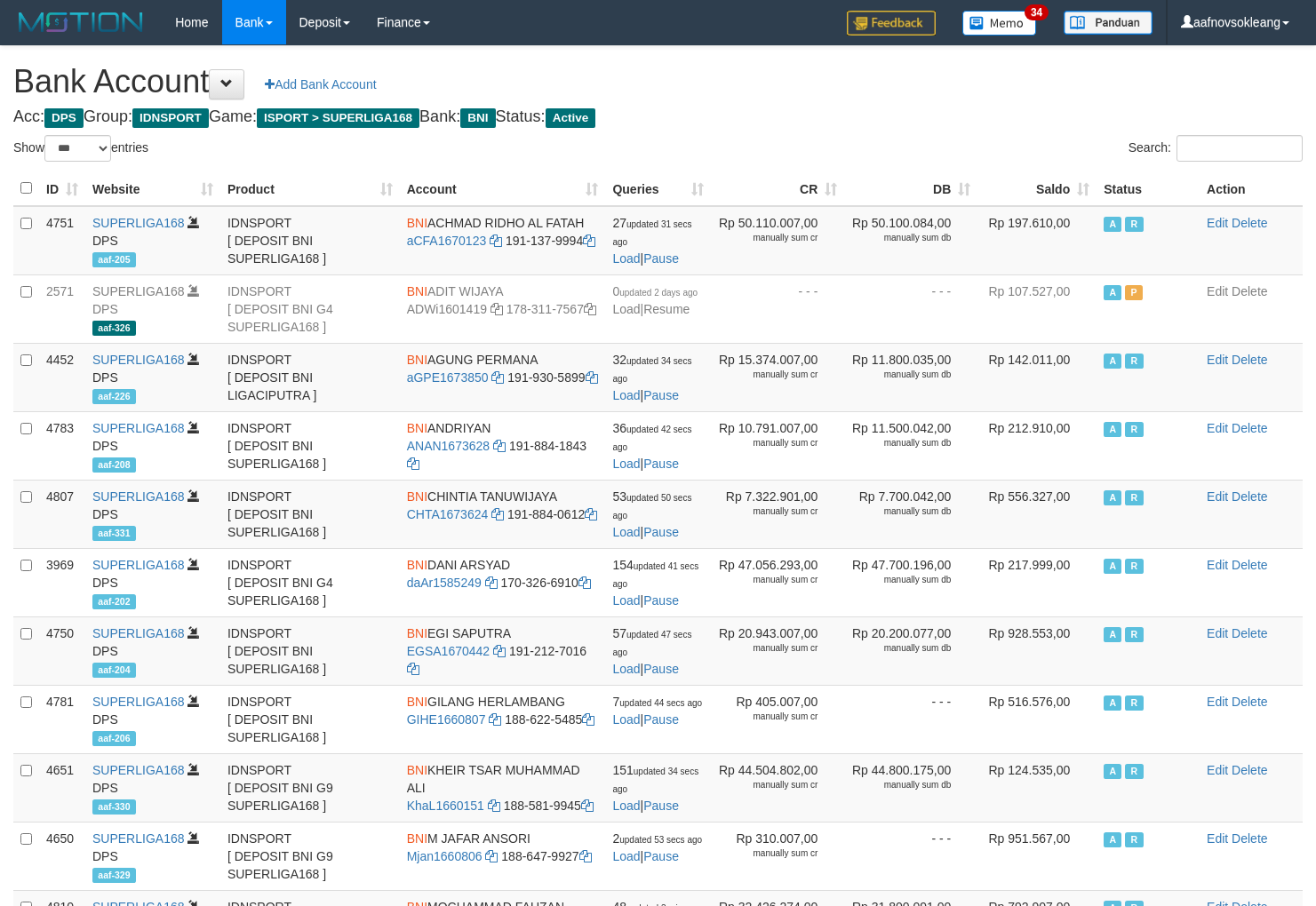 select on "***" 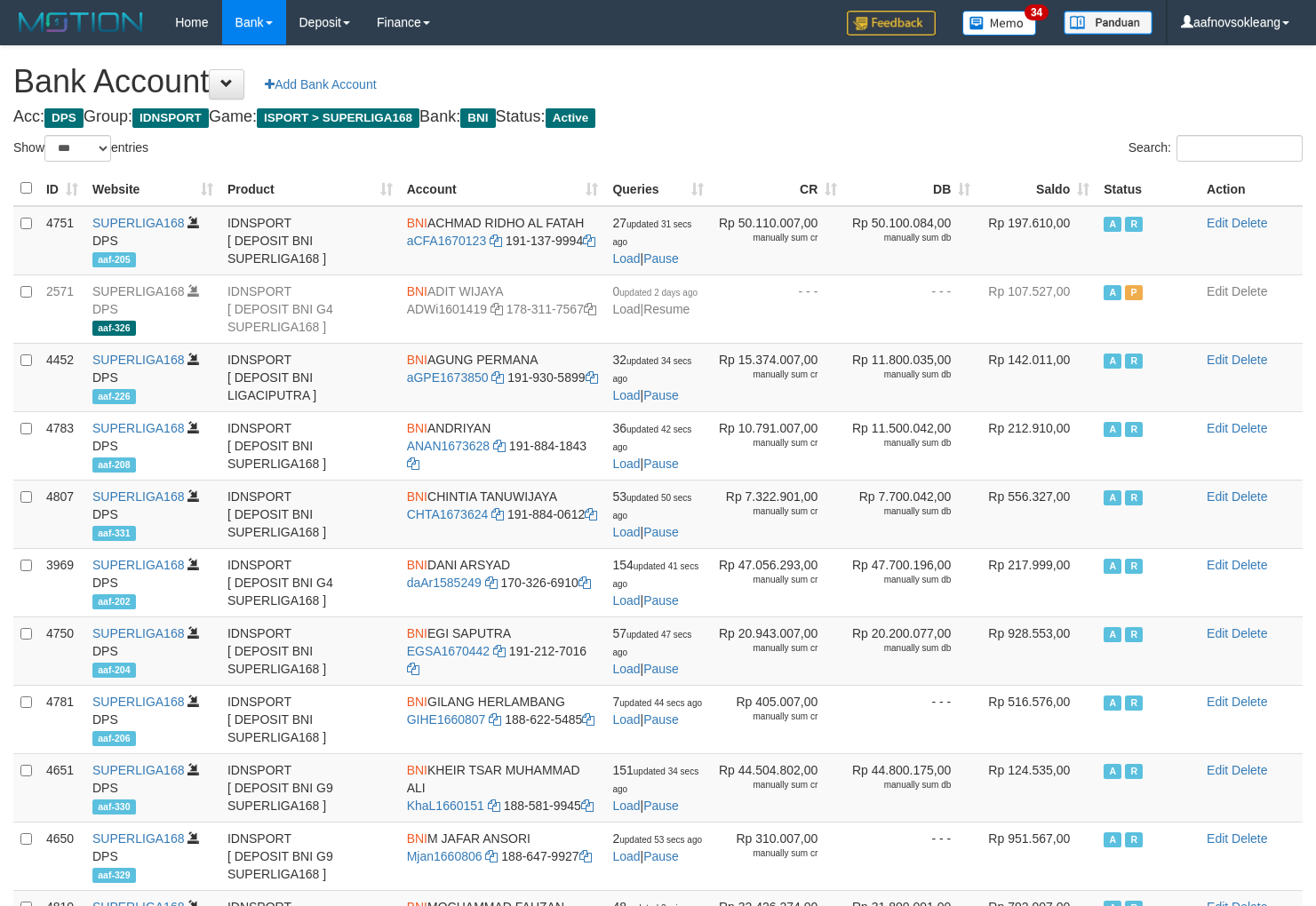 scroll, scrollTop: 0, scrollLeft: 0, axis: both 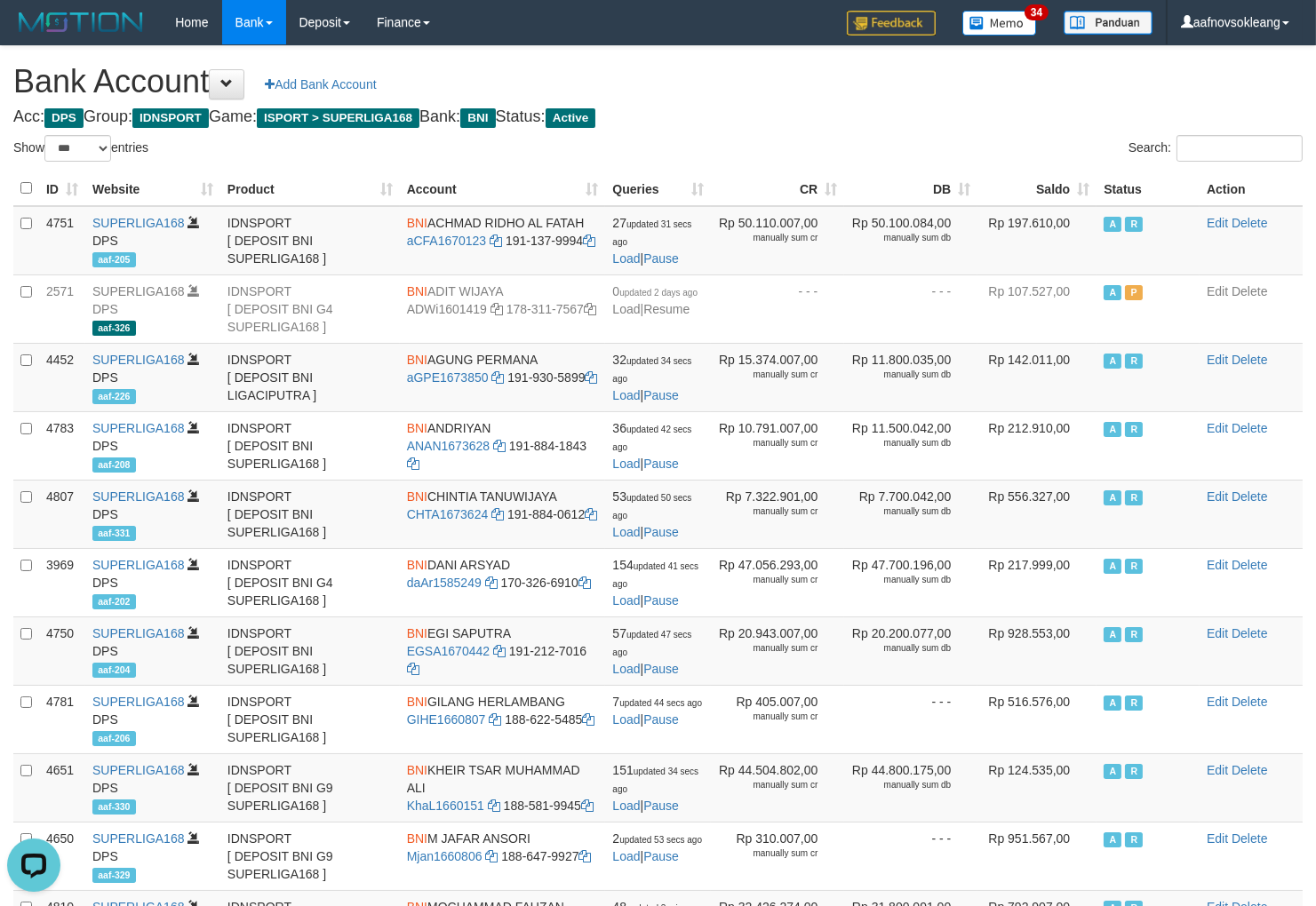 click on "Saldo" at bounding box center [1037, 188] 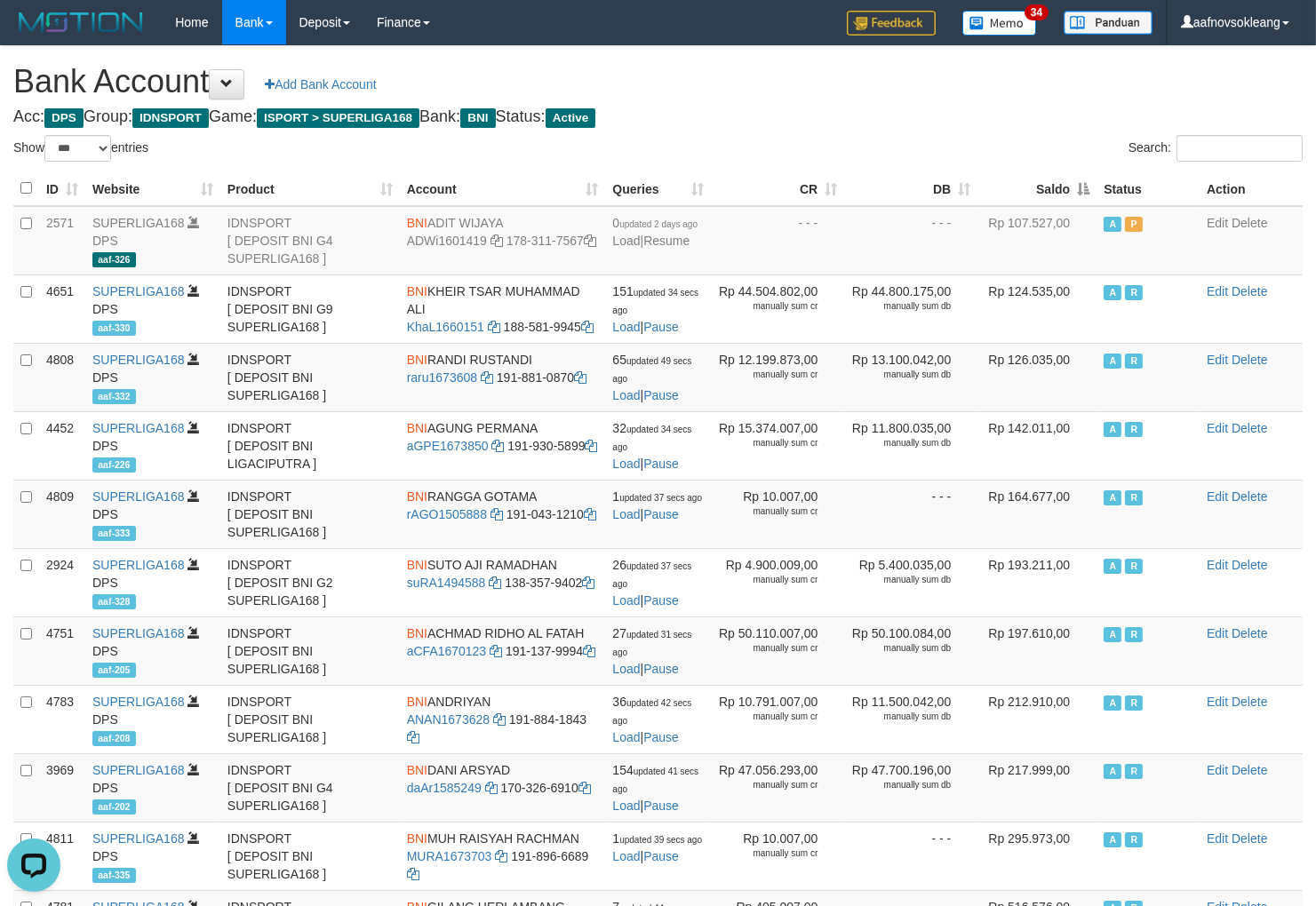 click on "Saldo" at bounding box center [1037, 188] 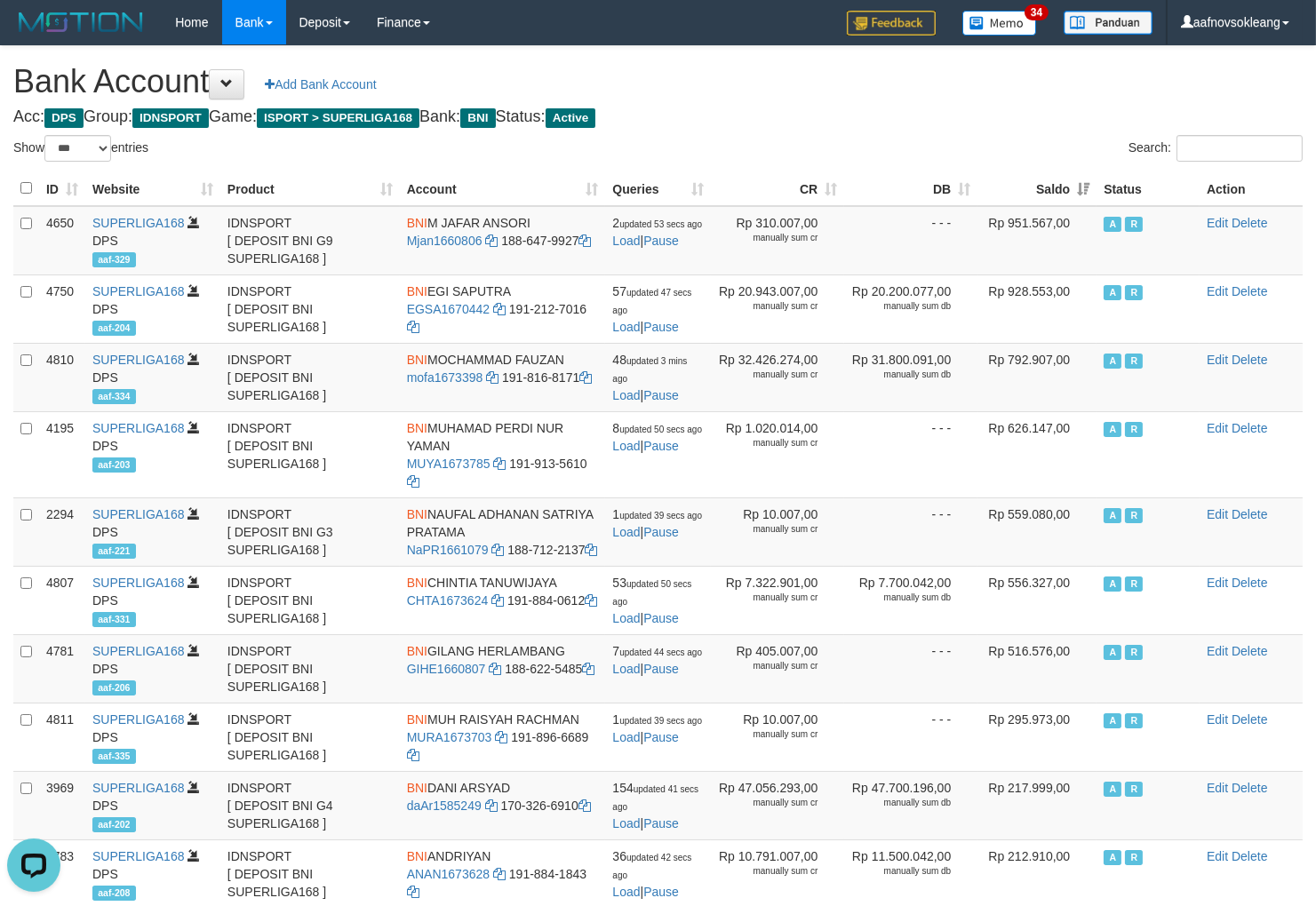 click on "Saldo" at bounding box center [1037, 188] 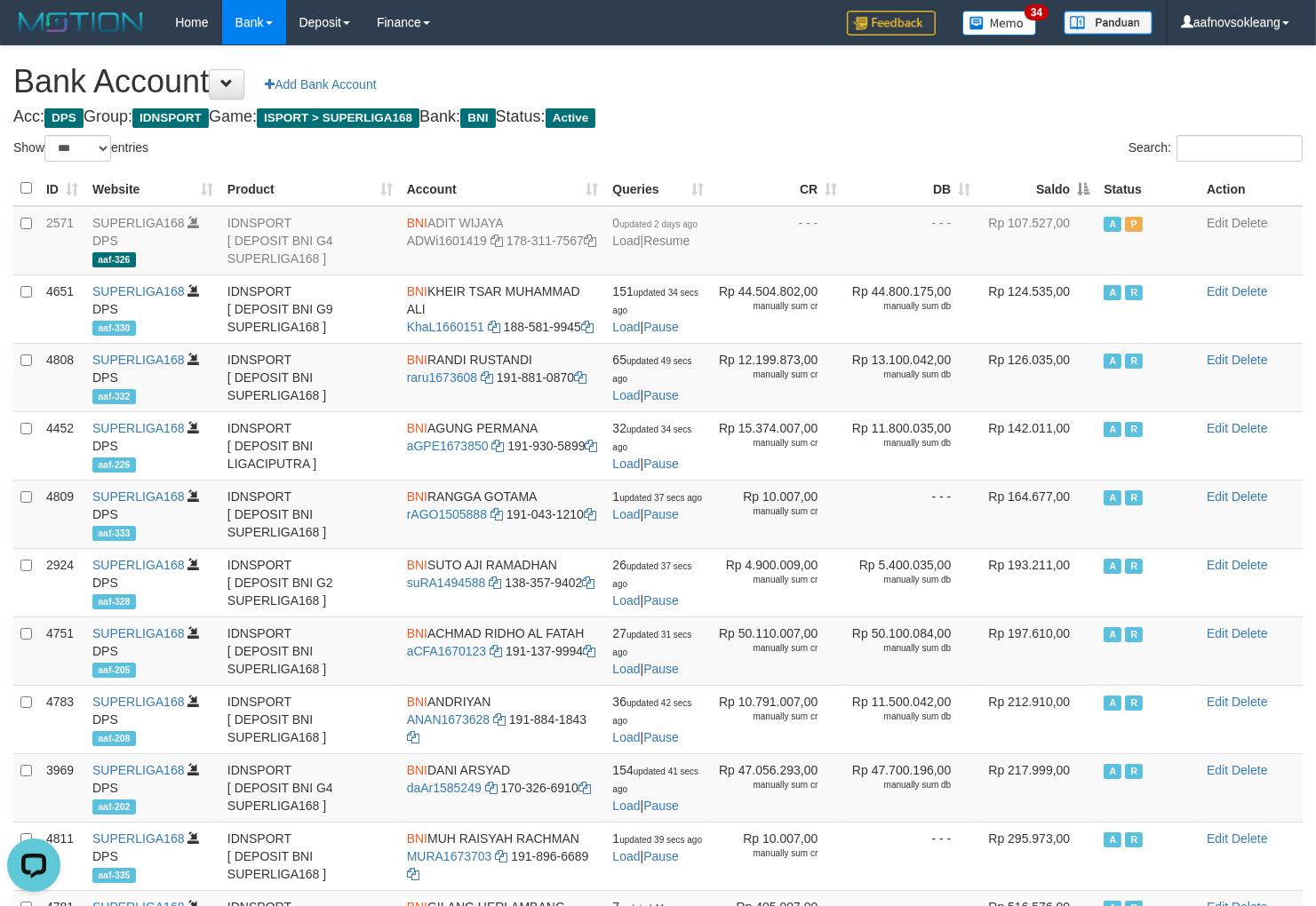 click on "Saldo" at bounding box center (1037, 188) 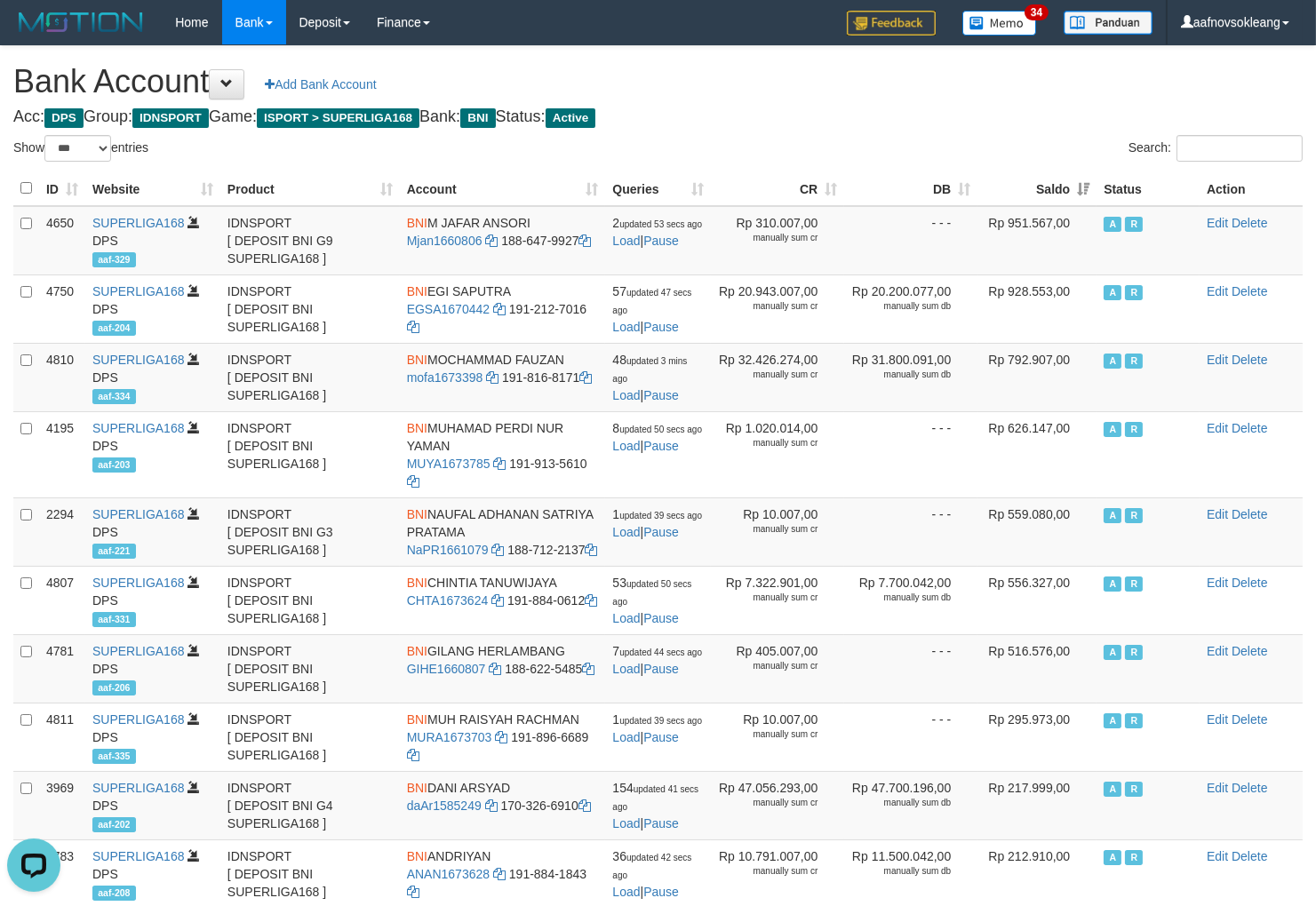 click on "Saldo" at bounding box center [1037, 188] 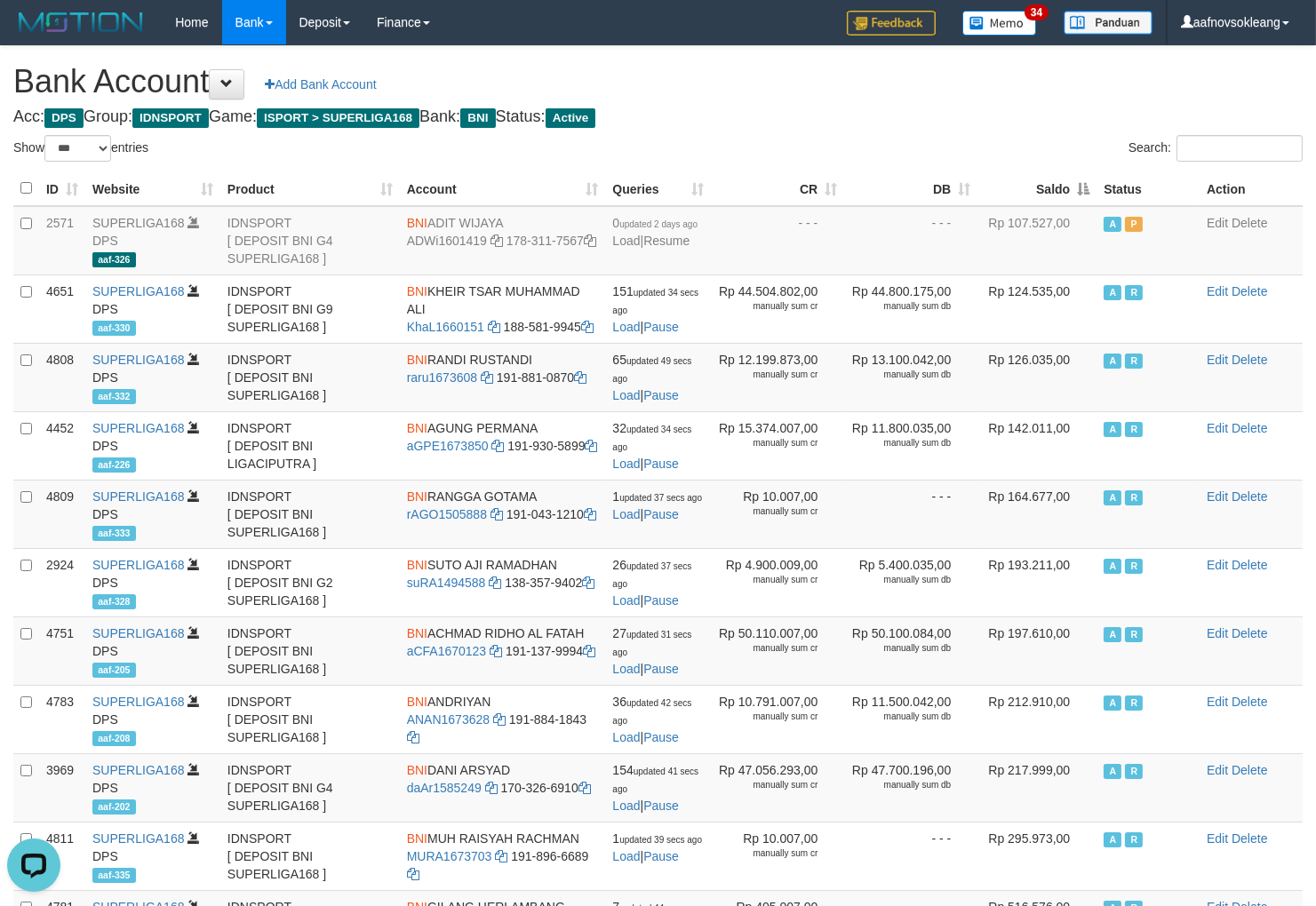 click on "Bank Account
Add Bank Account" at bounding box center [658, 82] 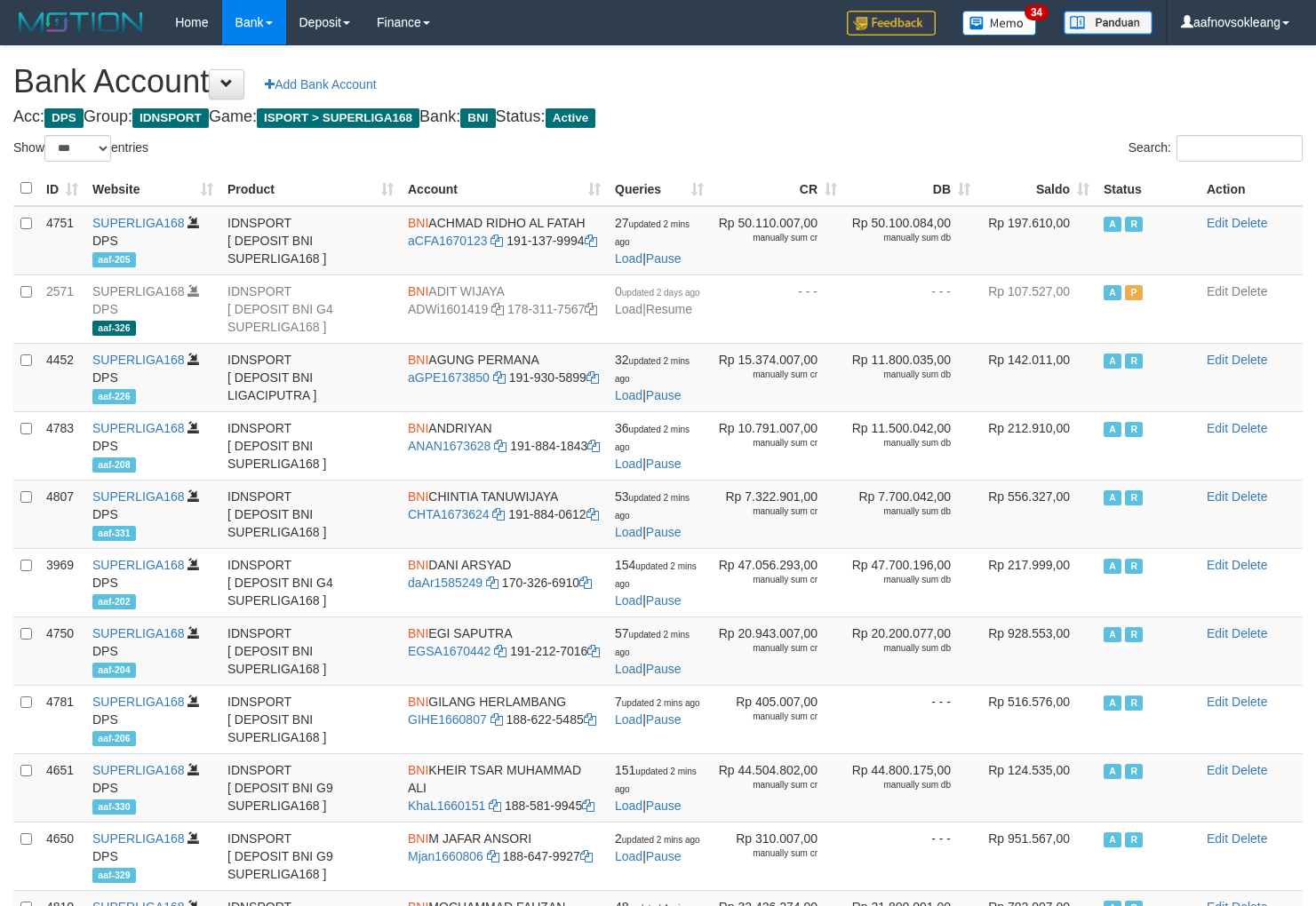 select on "***" 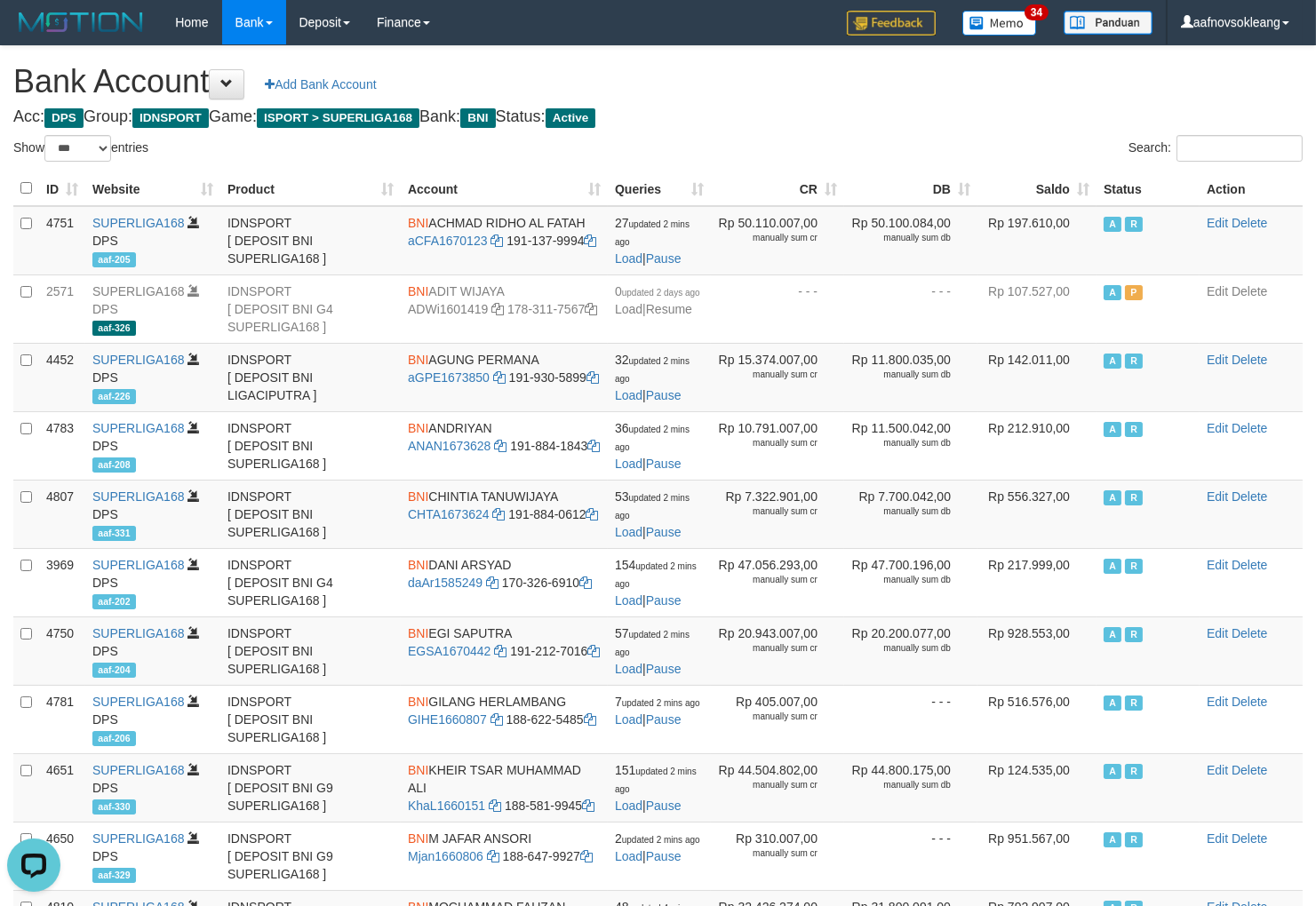 scroll, scrollTop: 0, scrollLeft: 0, axis: both 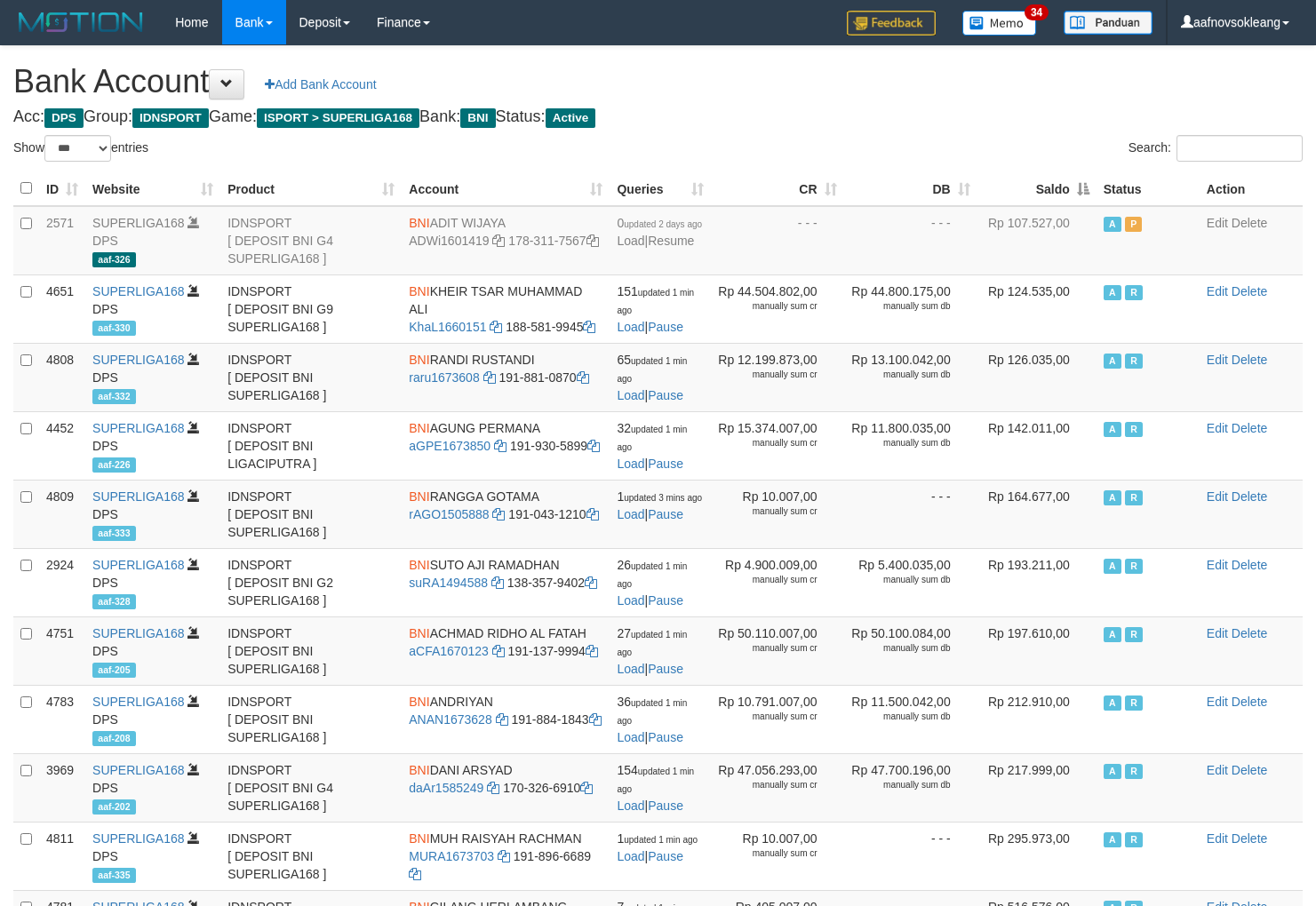 select on "***" 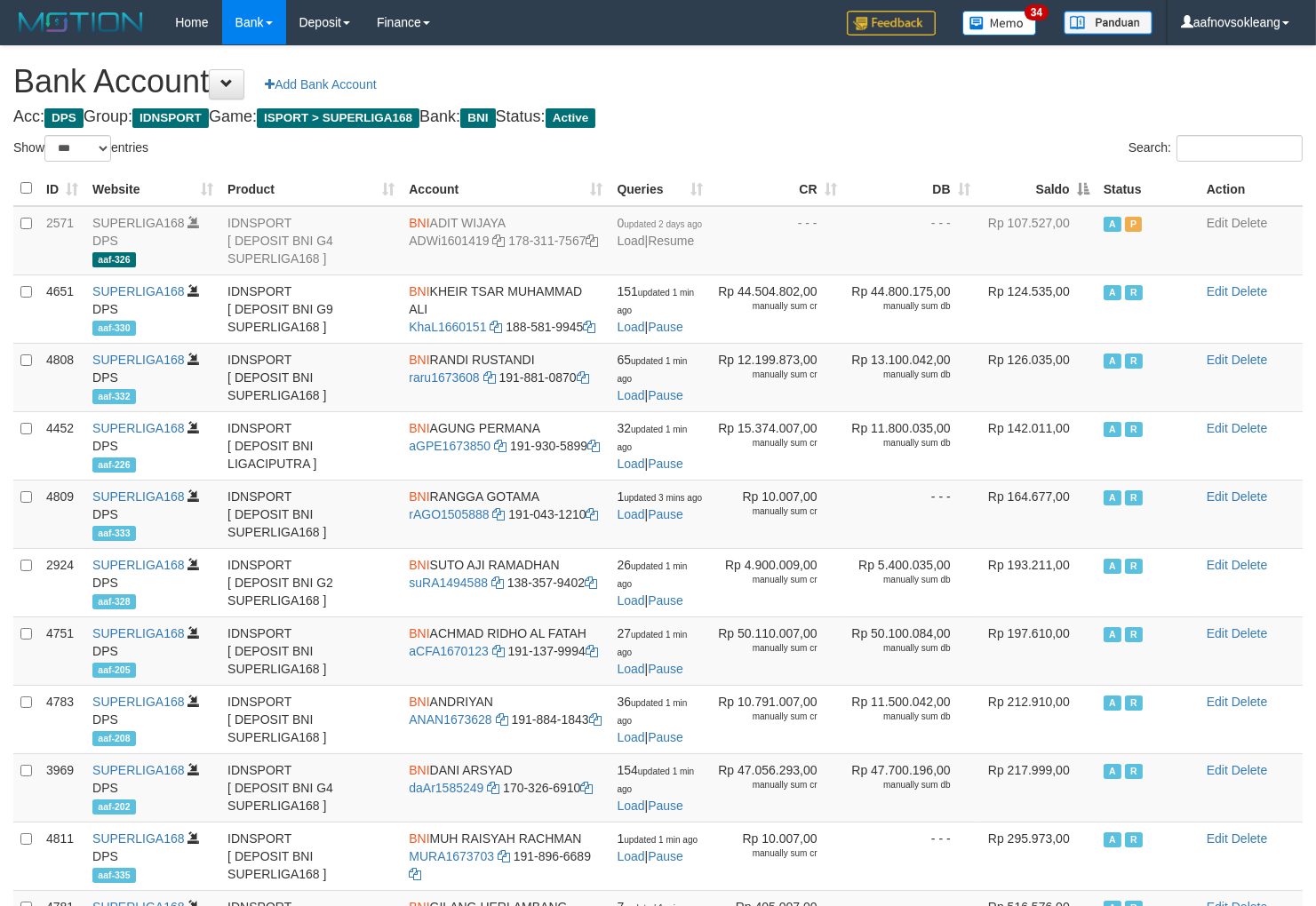 click on "Saldo" at bounding box center [1037, 188] 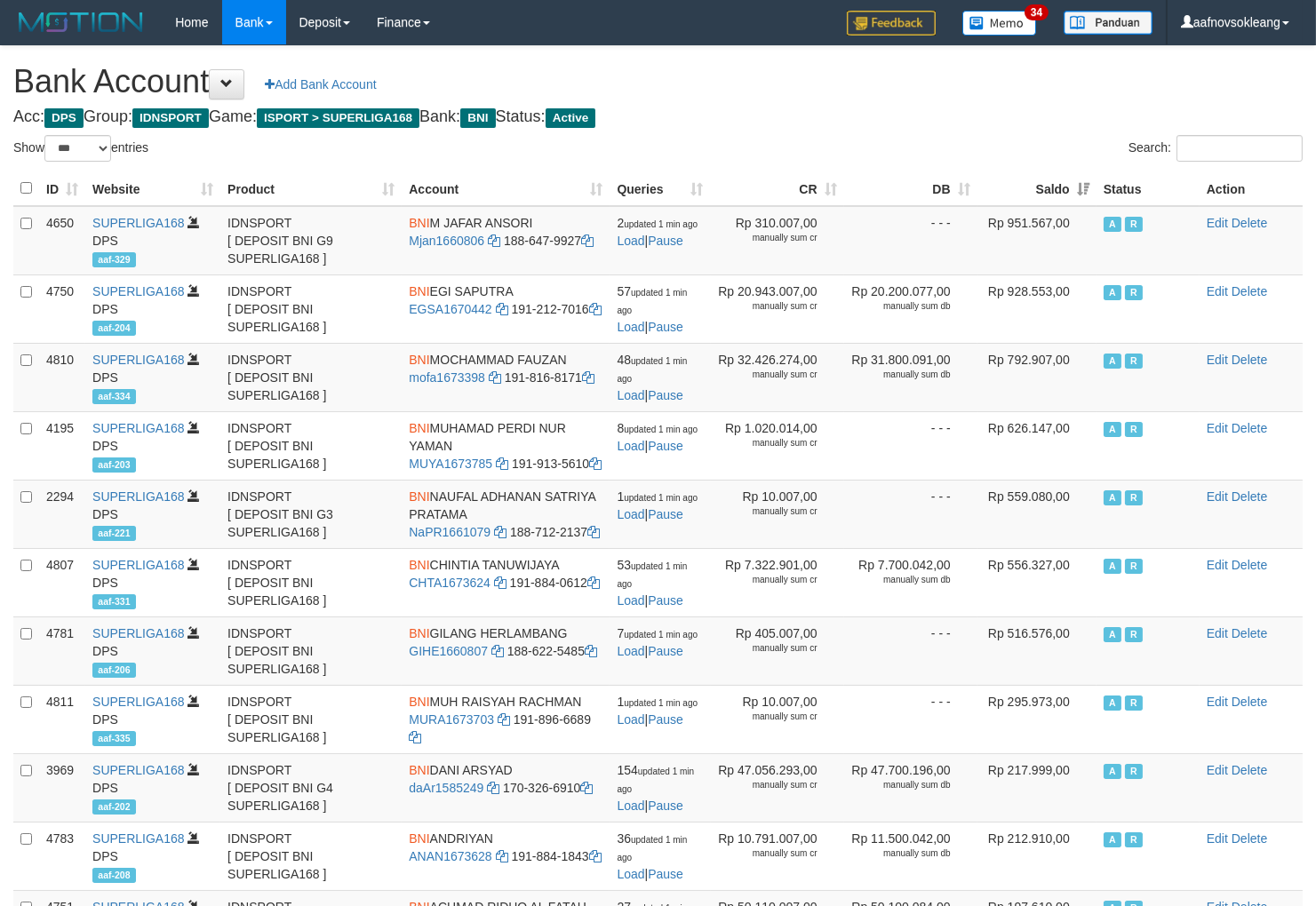 click on "Bank Account
Add Bank Account
Acc: 										 DPS
Group:   IDNSPORT    		Game:   ISPORT > SUPERLIGA168    		Bank:   BNI    		Status:  Active
Filter Account Type
*******
***
**
***
DPS
SELECT ALL  SELECT TYPE  - ALL -
DPS
WD
TMP
Filter Product
*******
******
********
********
*******
********
IDNSPORT
SELECT ALL  SELECT GROUP  - ALL -
BETHUB
IDNPOKER
IDNSPORT
IDNTOTO
LOADONLY
Filter Website
*******" at bounding box center [658, 754] 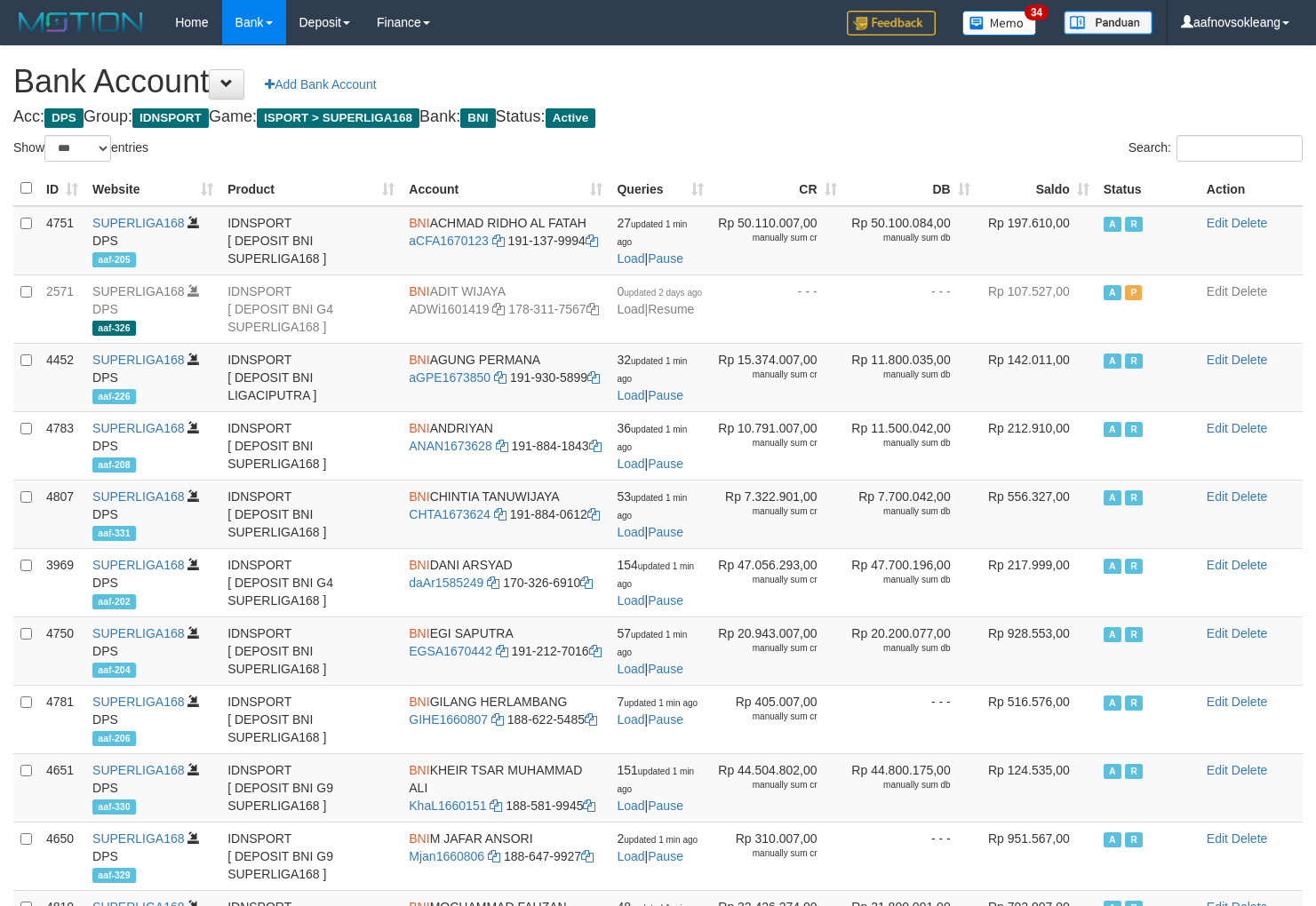 select on "***" 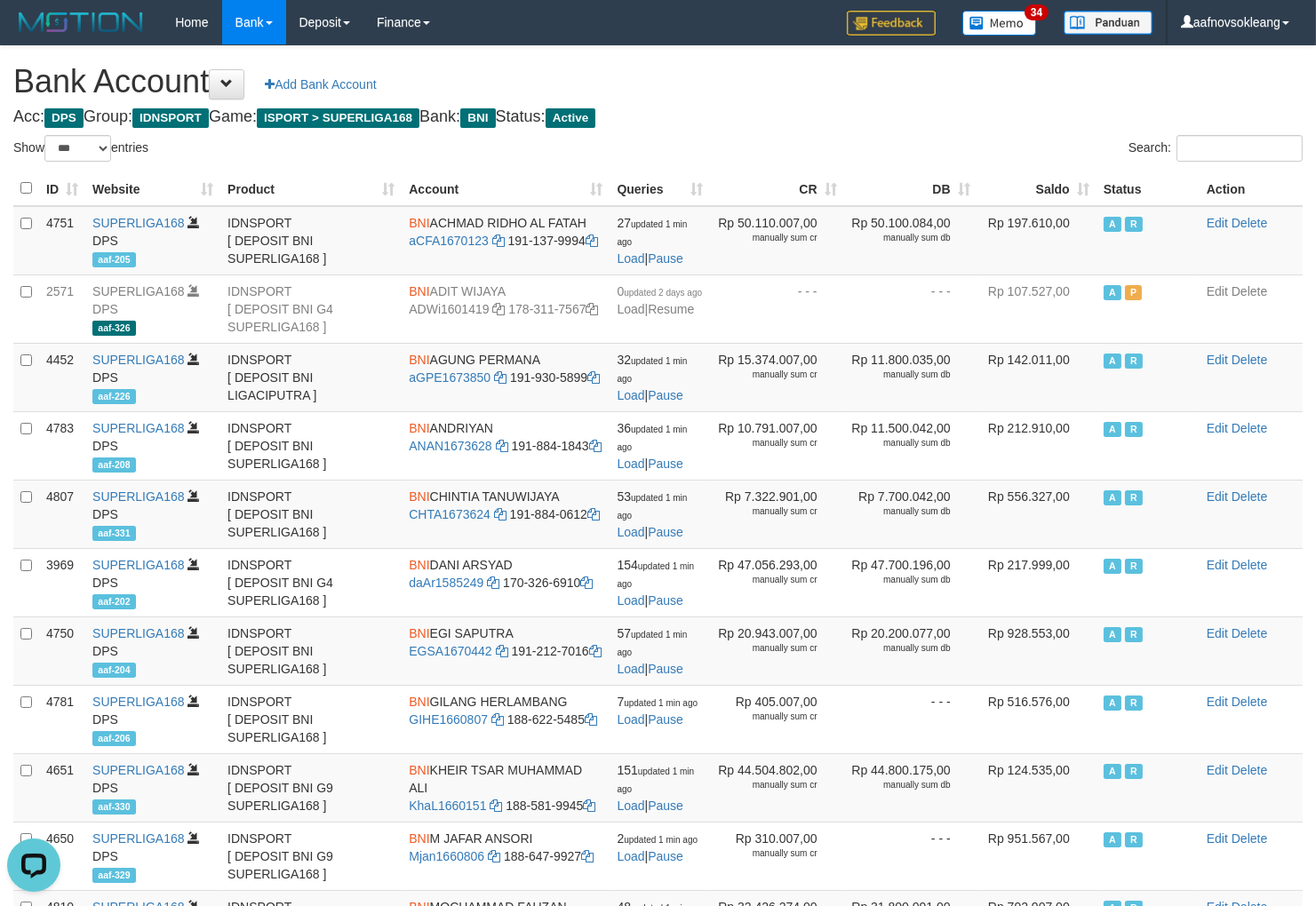 scroll, scrollTop: 0, scrollLeft: 0, axis: both 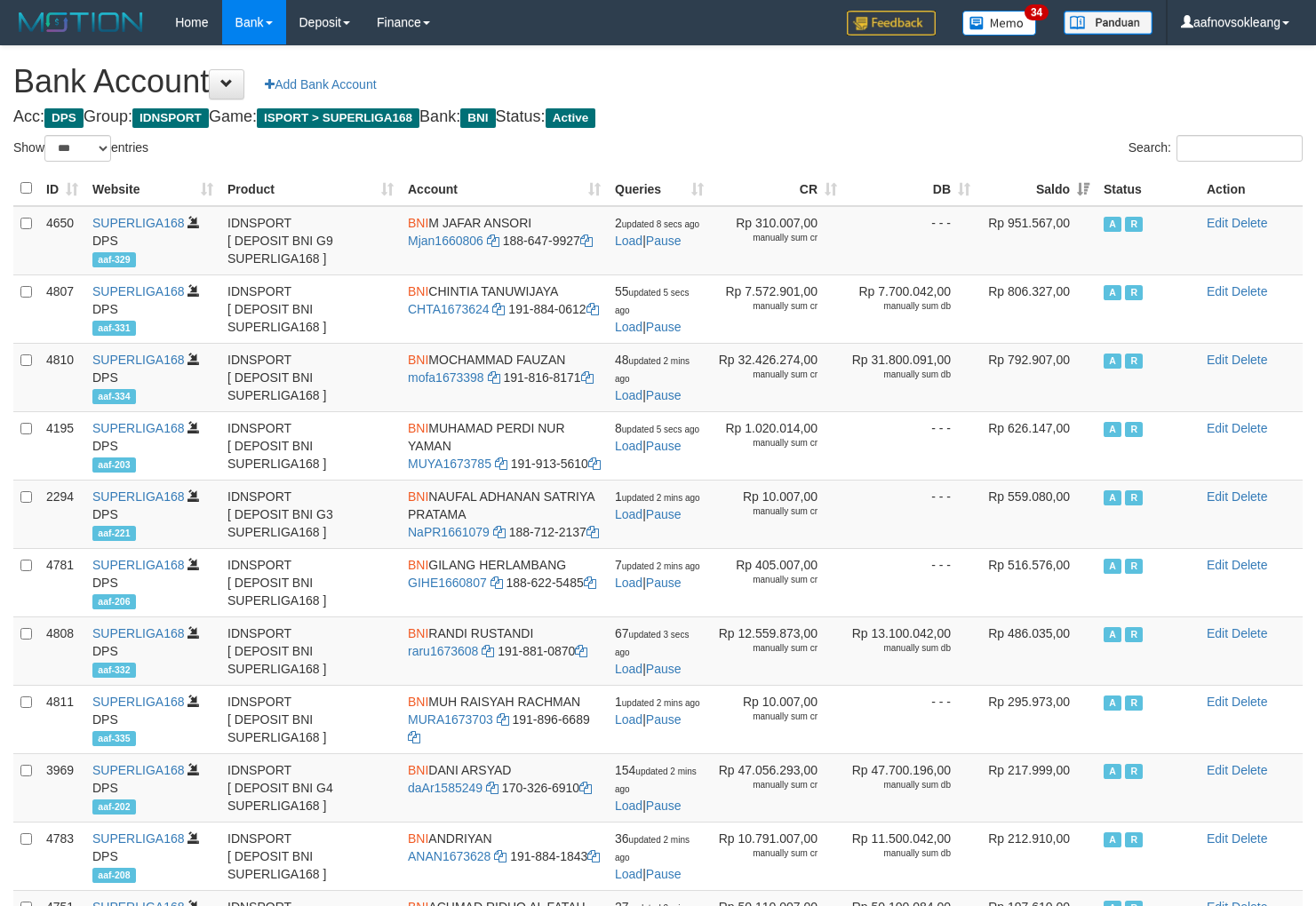 select on "***" 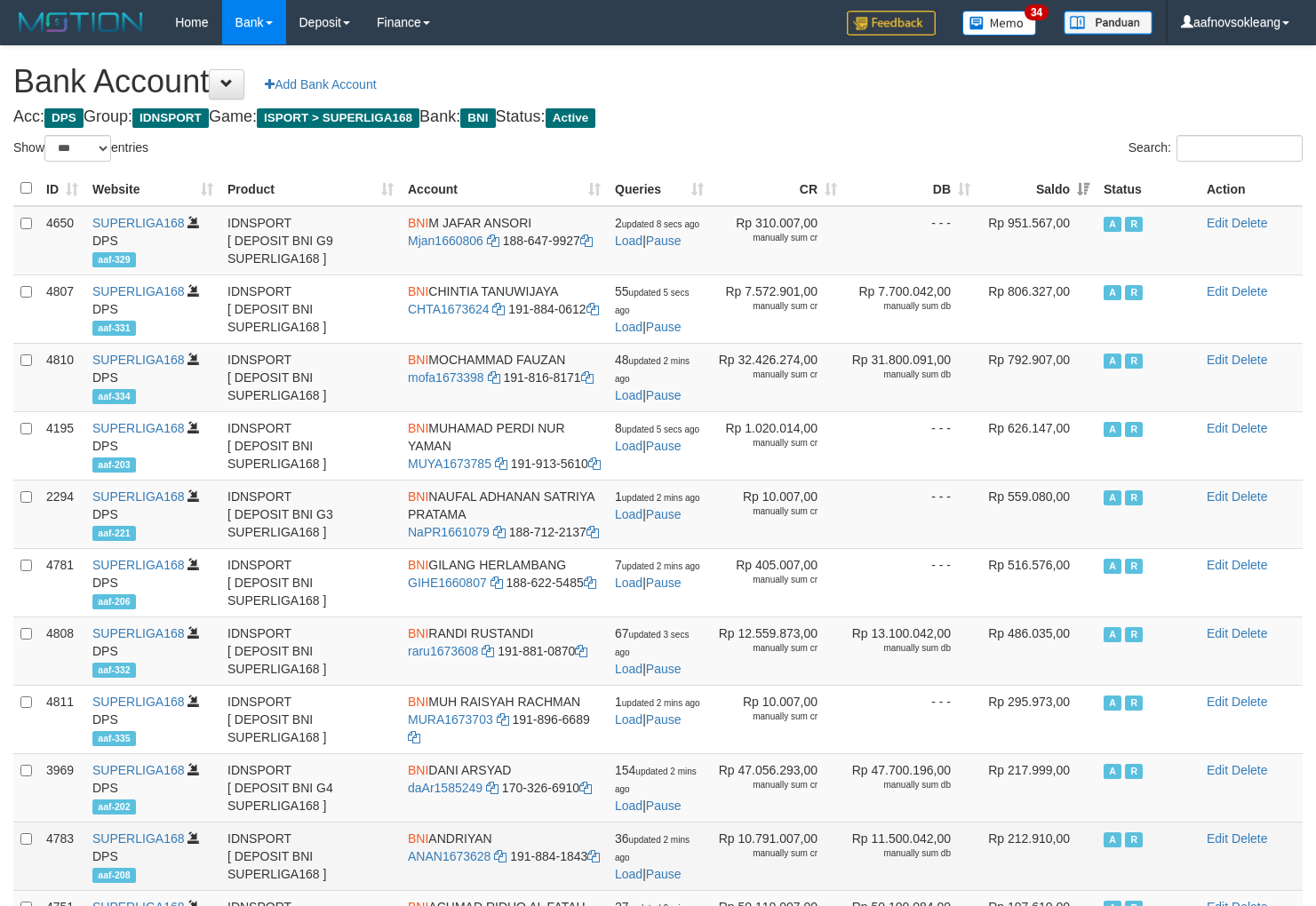 scroll, scrollTop: 0, scrollLeft: 0, axis: both 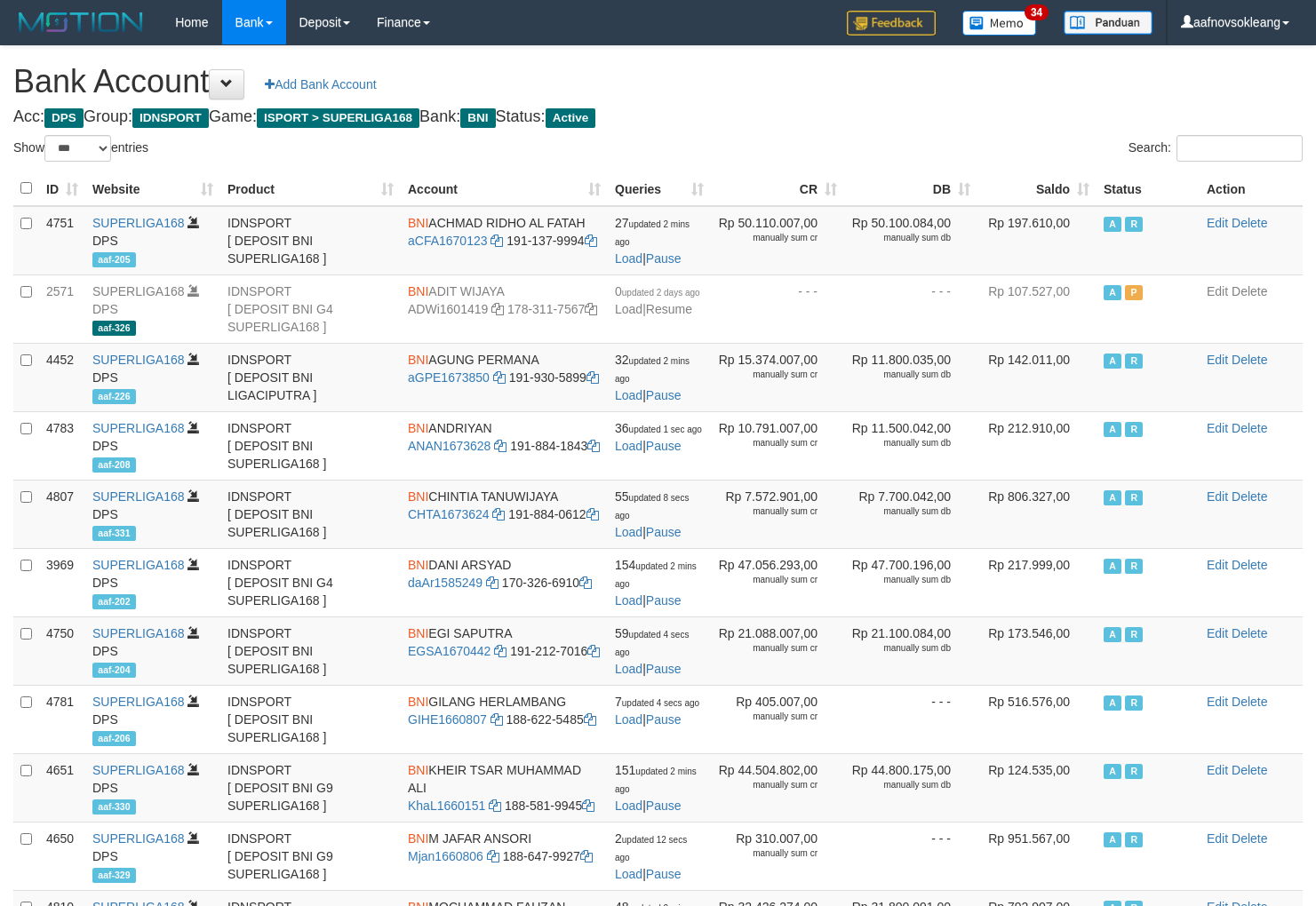 select on "***" 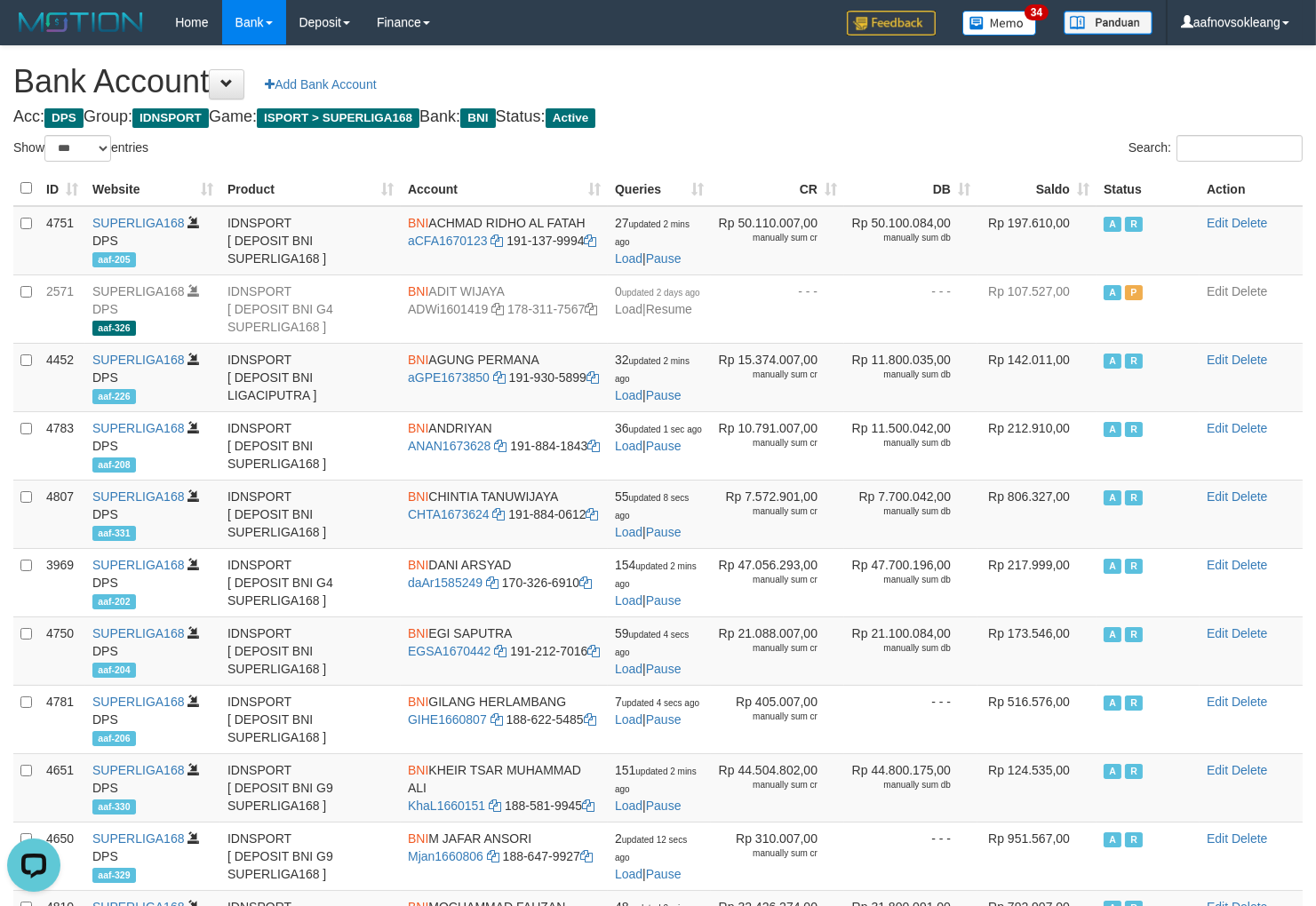 scroll, scrollTop: 0, scrollLeft: 0, axis: both 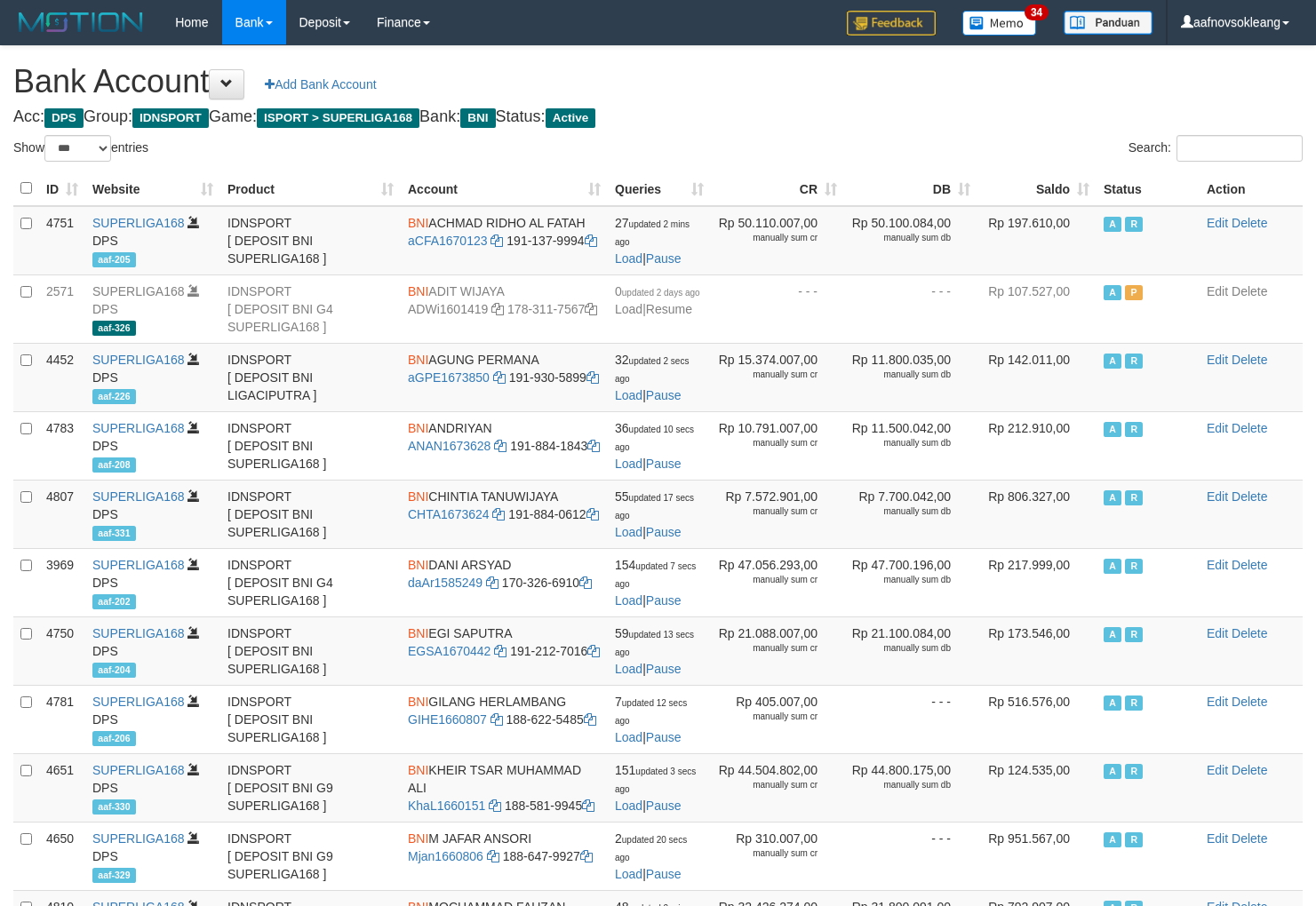 select on "***" 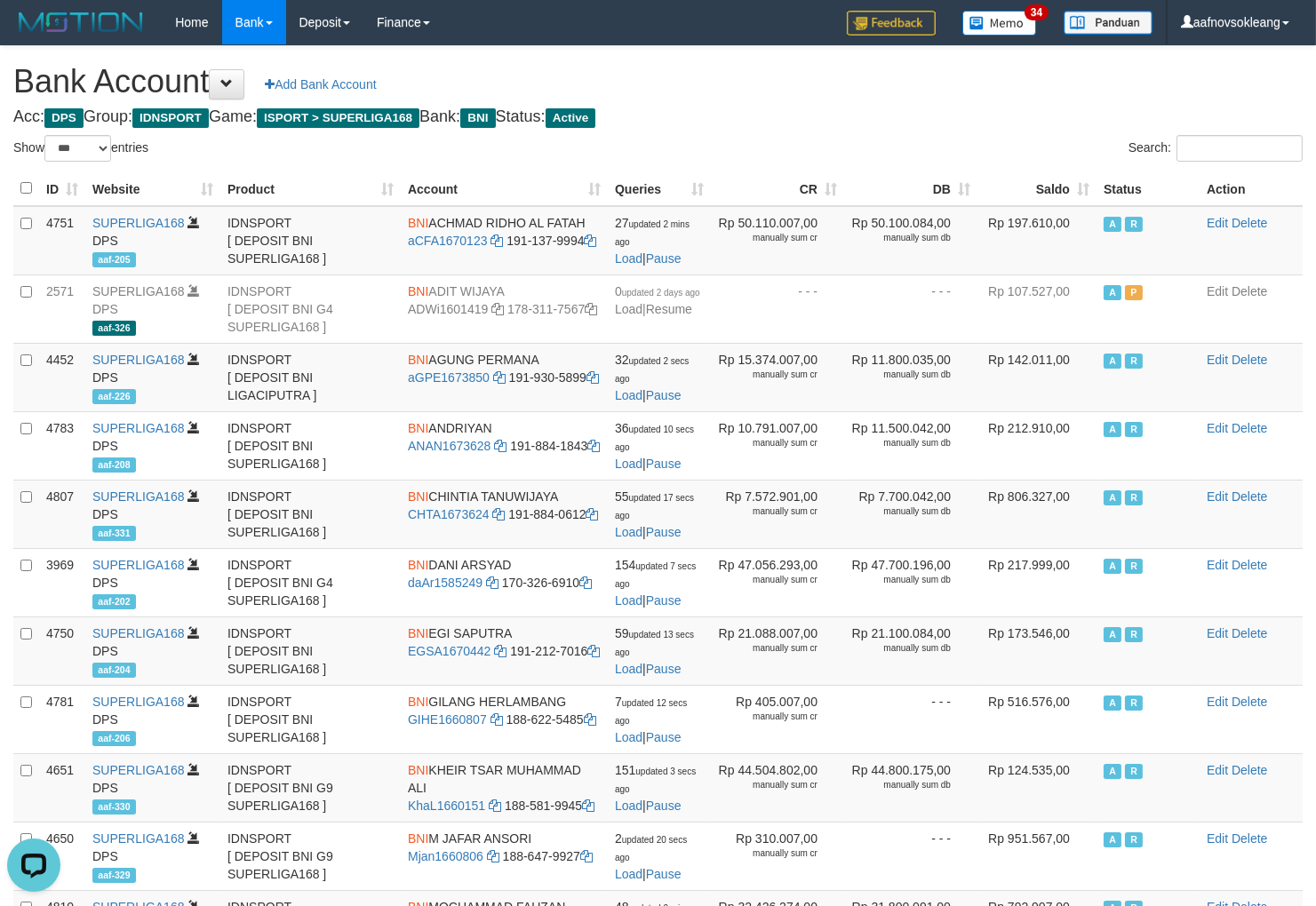 scroll, scrollTop: 0, scrollLeft: 0, axis: both 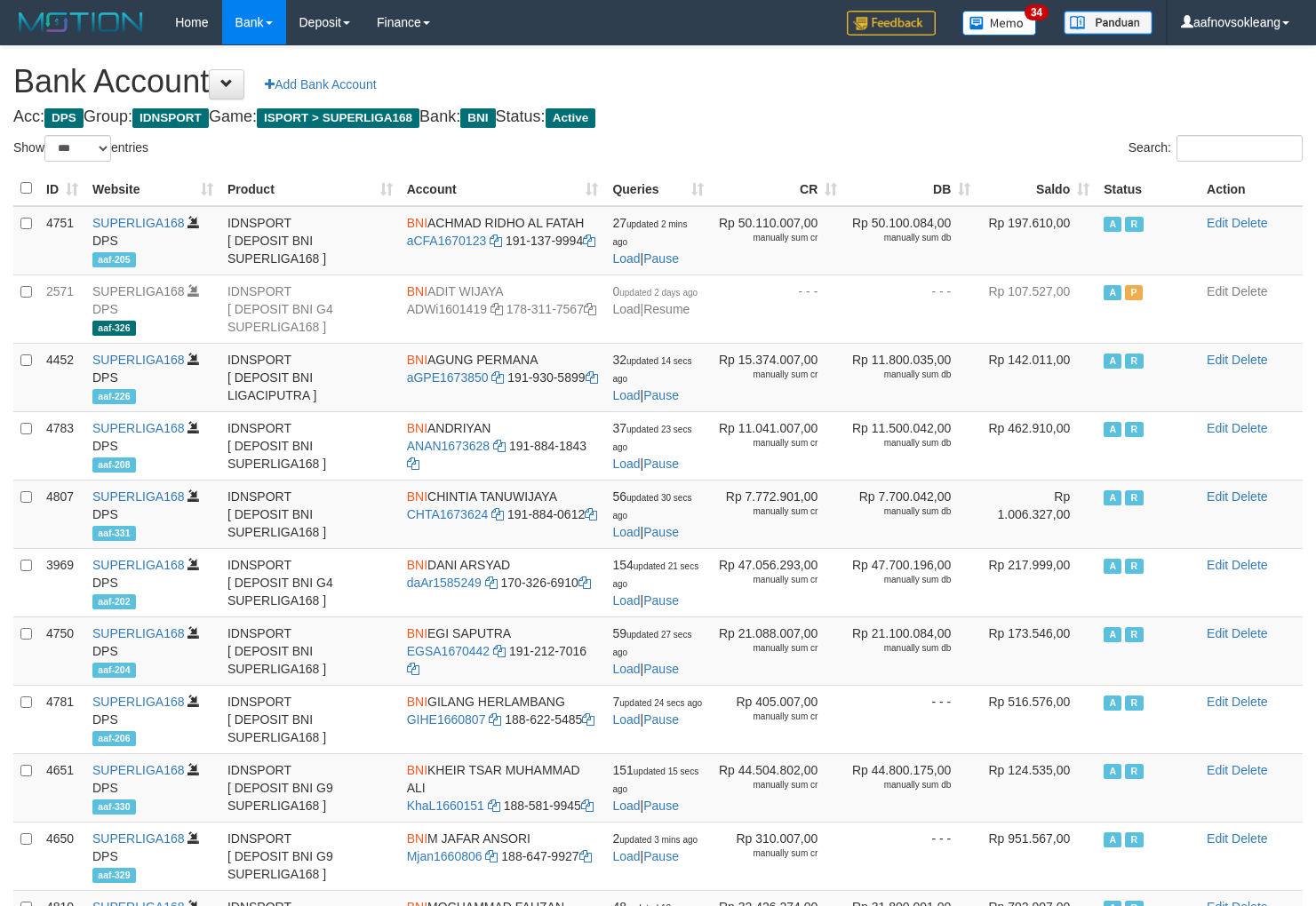 select on "***" 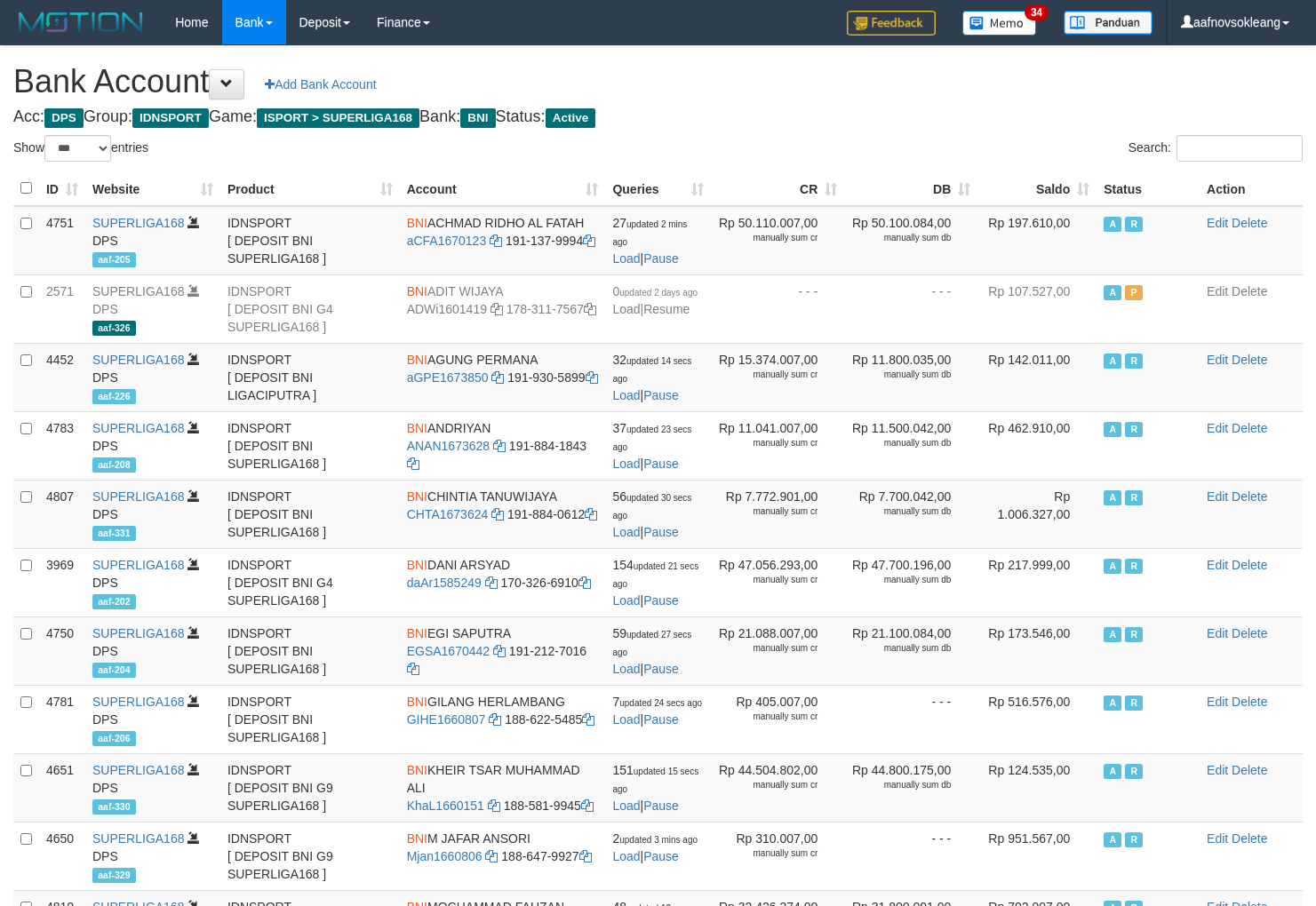 scroll, scrollTop: 0, scrollLeft: 0, axis: both 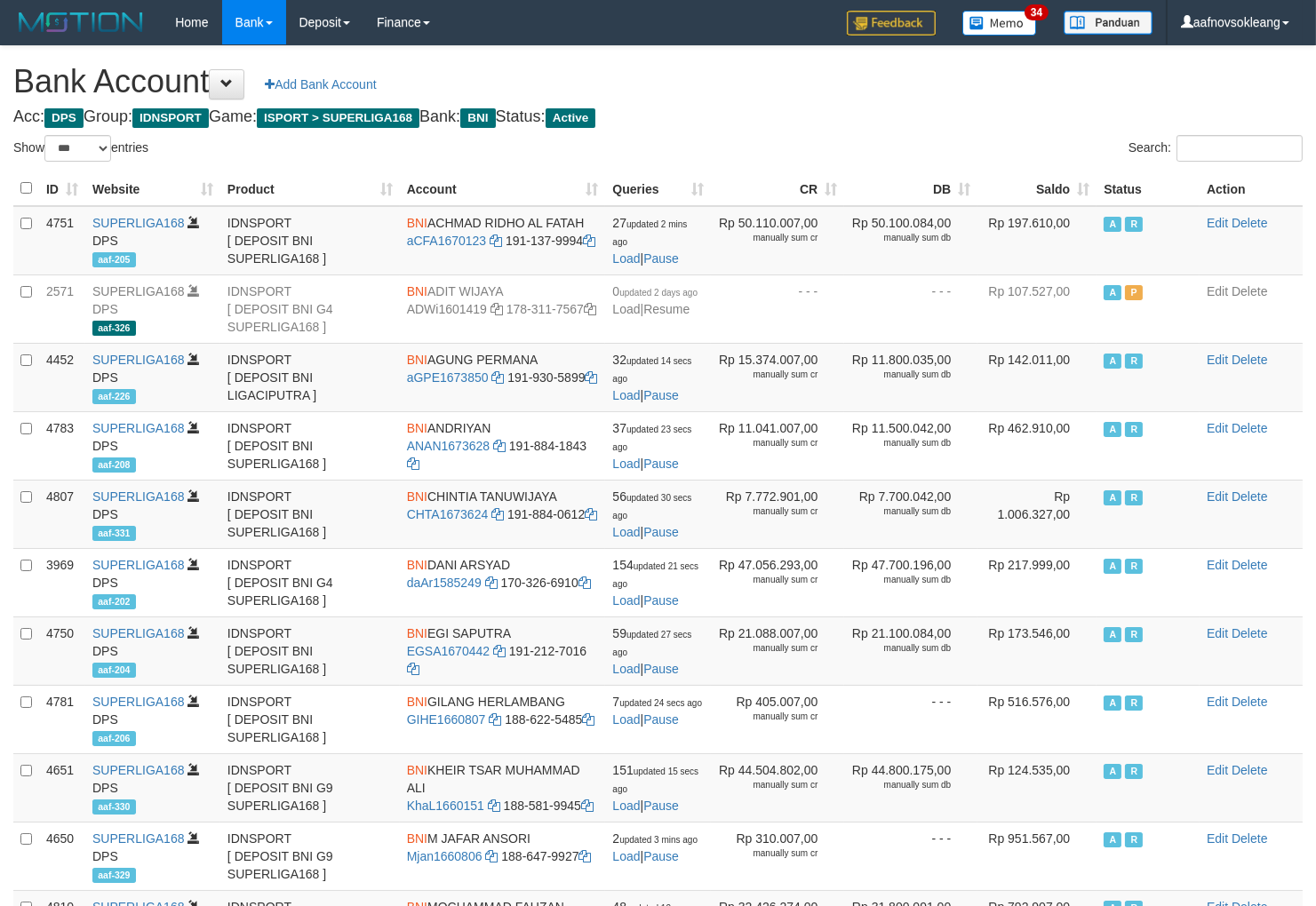 drag, startPoint x: 0, startPoint y: 0, endPoint x: 1077, endPoint y: 184, distance: 1092.6047 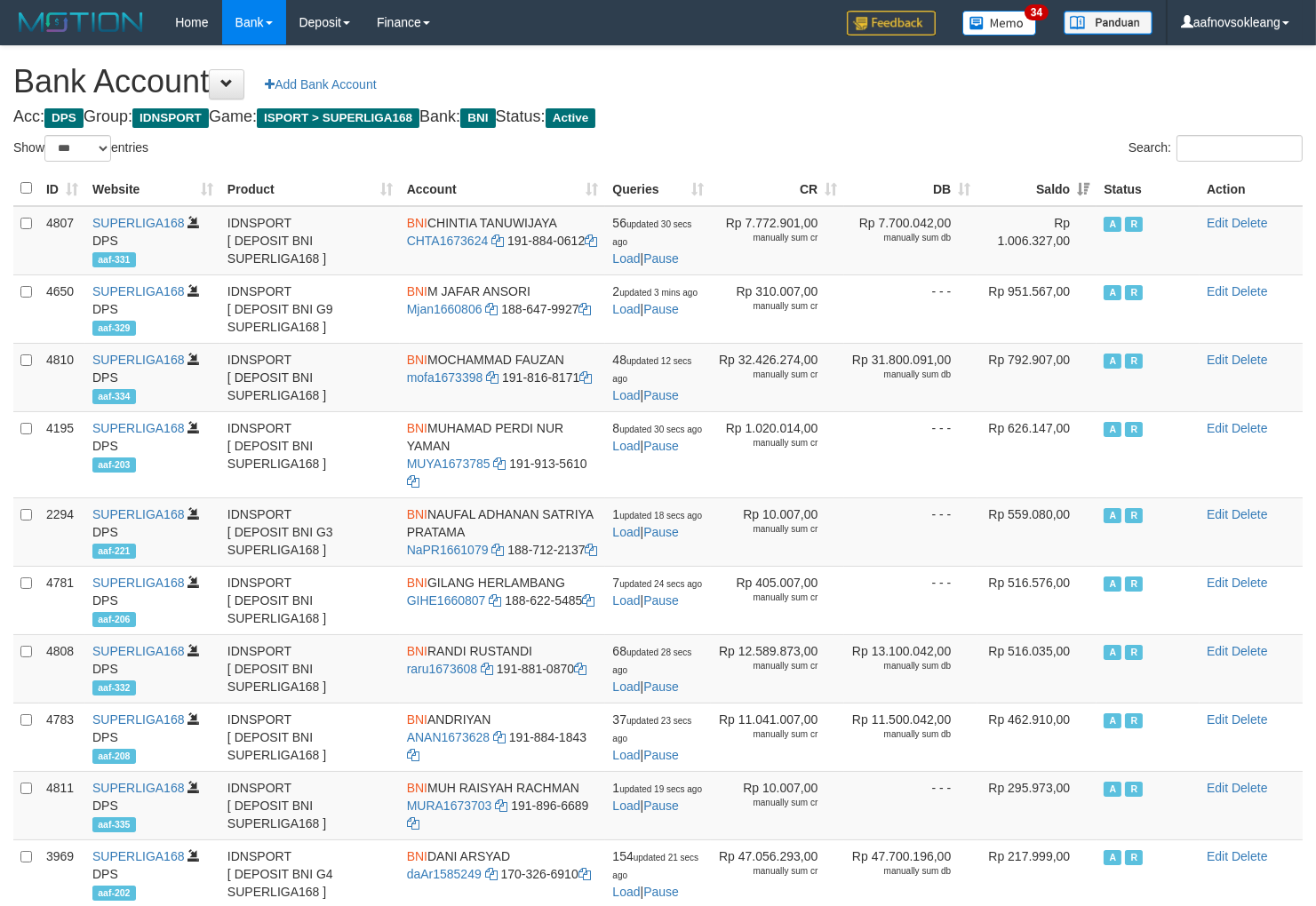 click on "Bank Account
Add Bank Account" at bounding box center (658, 82) 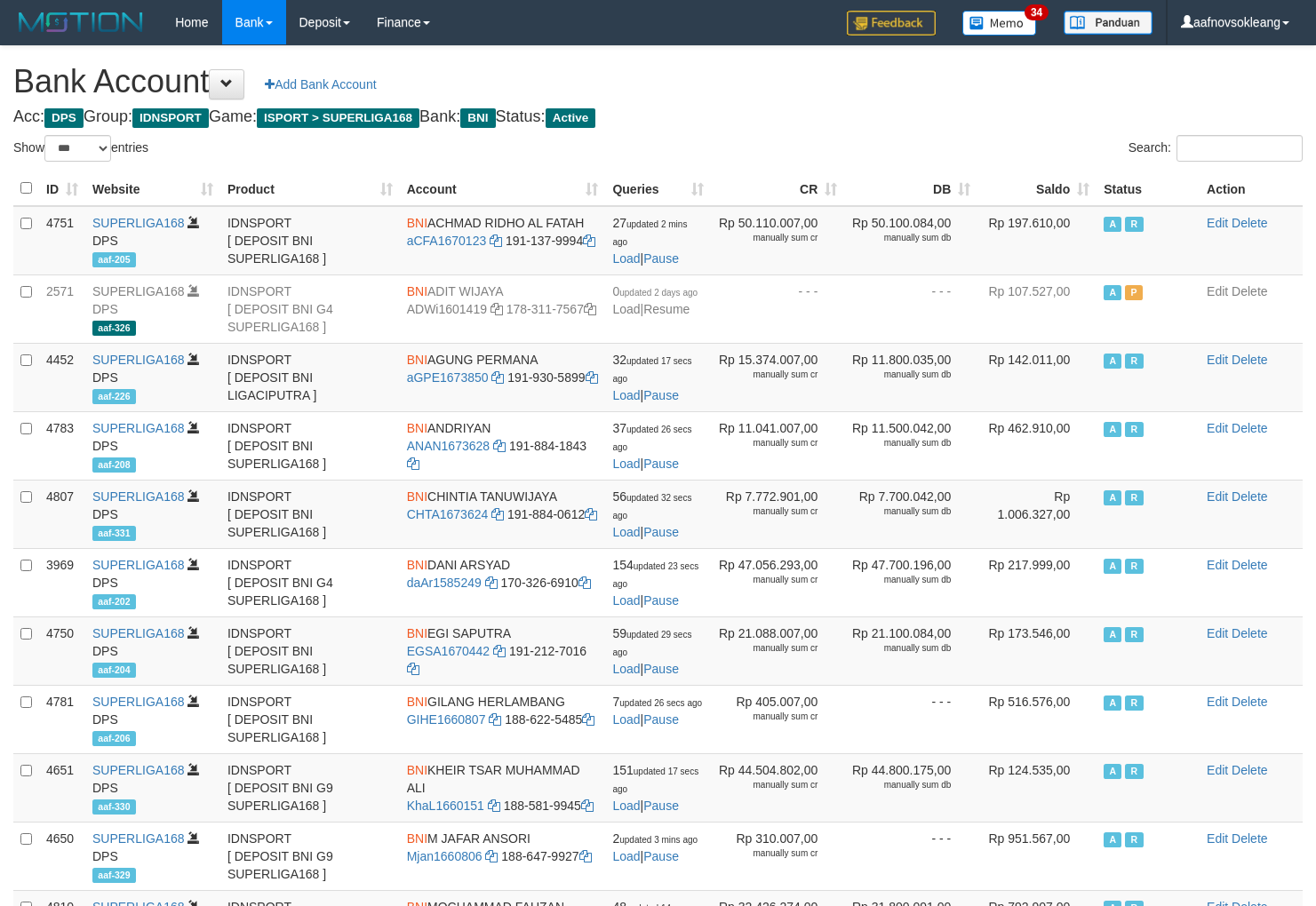 select on "***" 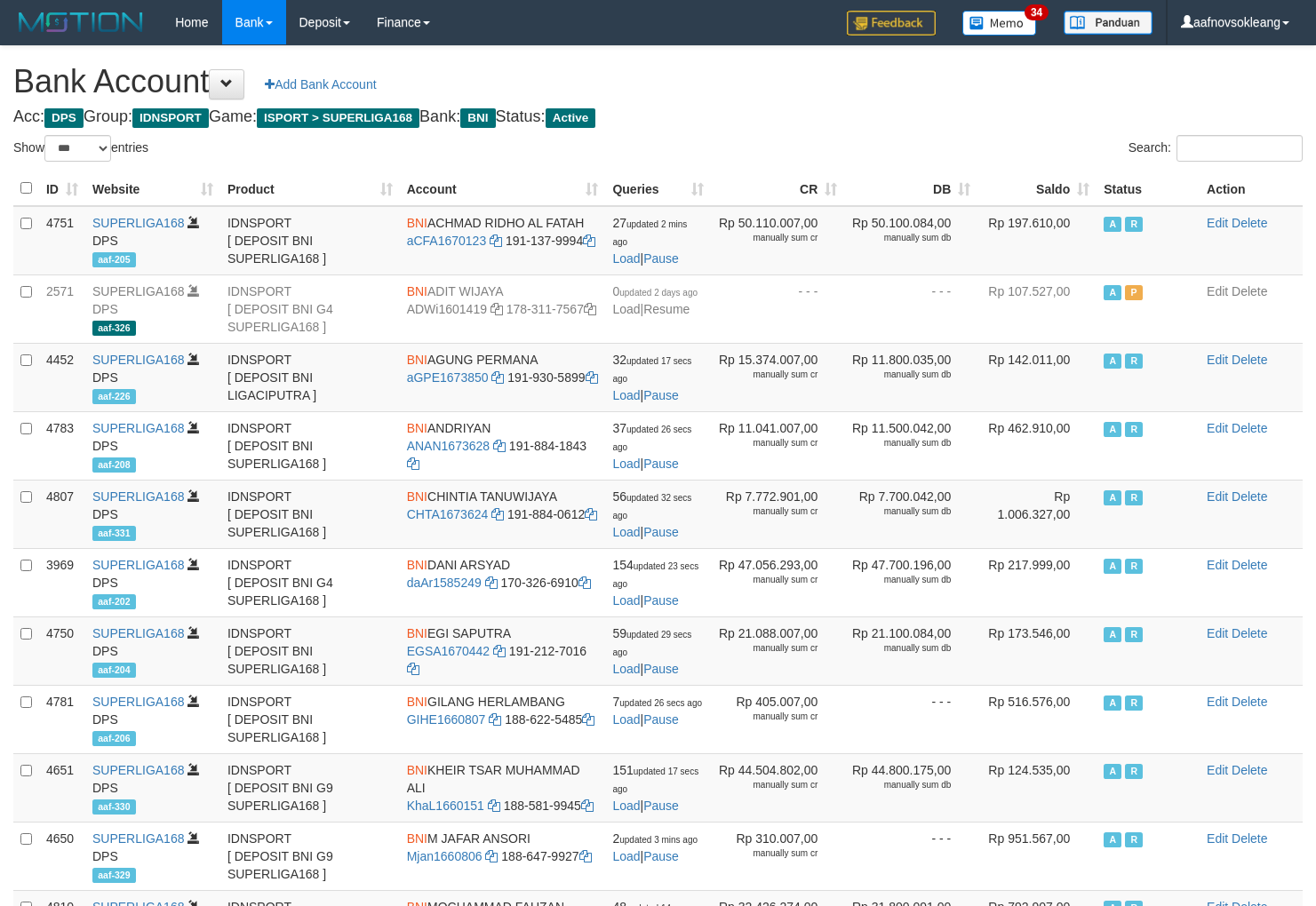 scroll, scrollTop: 0, scrollLeft: 0, axis: both 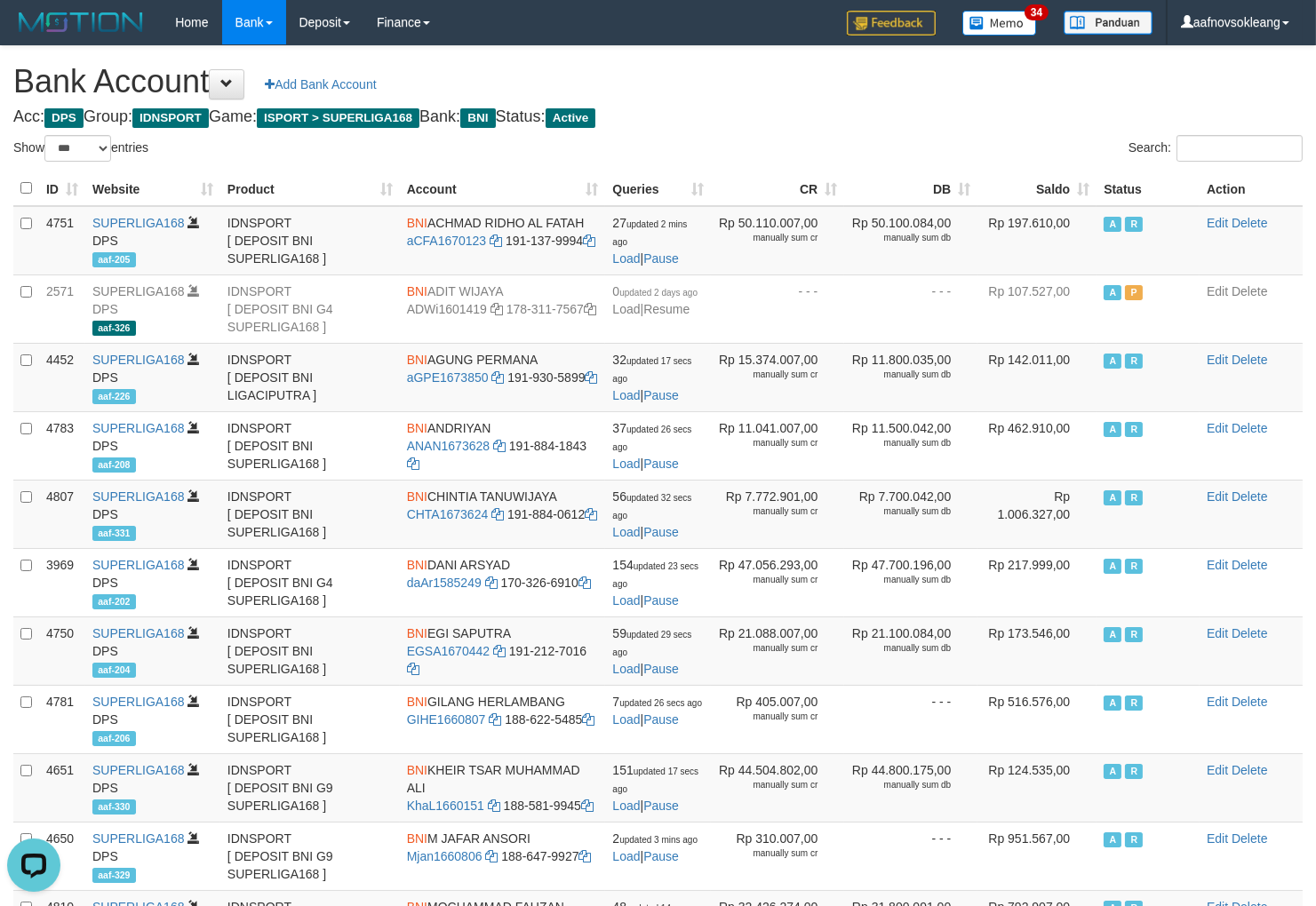 click on "Bank Account
Add Bank Account
Acc: 										 DPS
Group:   IDNSPORT    		Game:   ISPORT > SUPERLIGA168    		Bank:   BNI    		Status:  Active
Filter Account Type
*******
***
**
***
DPS
SELECT ALL  SELECT TYPE  - ALL -
DPS
WD
TMP
Filter Product
*******
******
********
********
*******
********
IDNSPORT
SELECT ALL  SELECT GROUP  - ALL -
BETHUB
IDNPOKER
IDNSPORT
IDNTOTO
LOADONLY
Filter Website
*******" at bounding box center [658, 763] 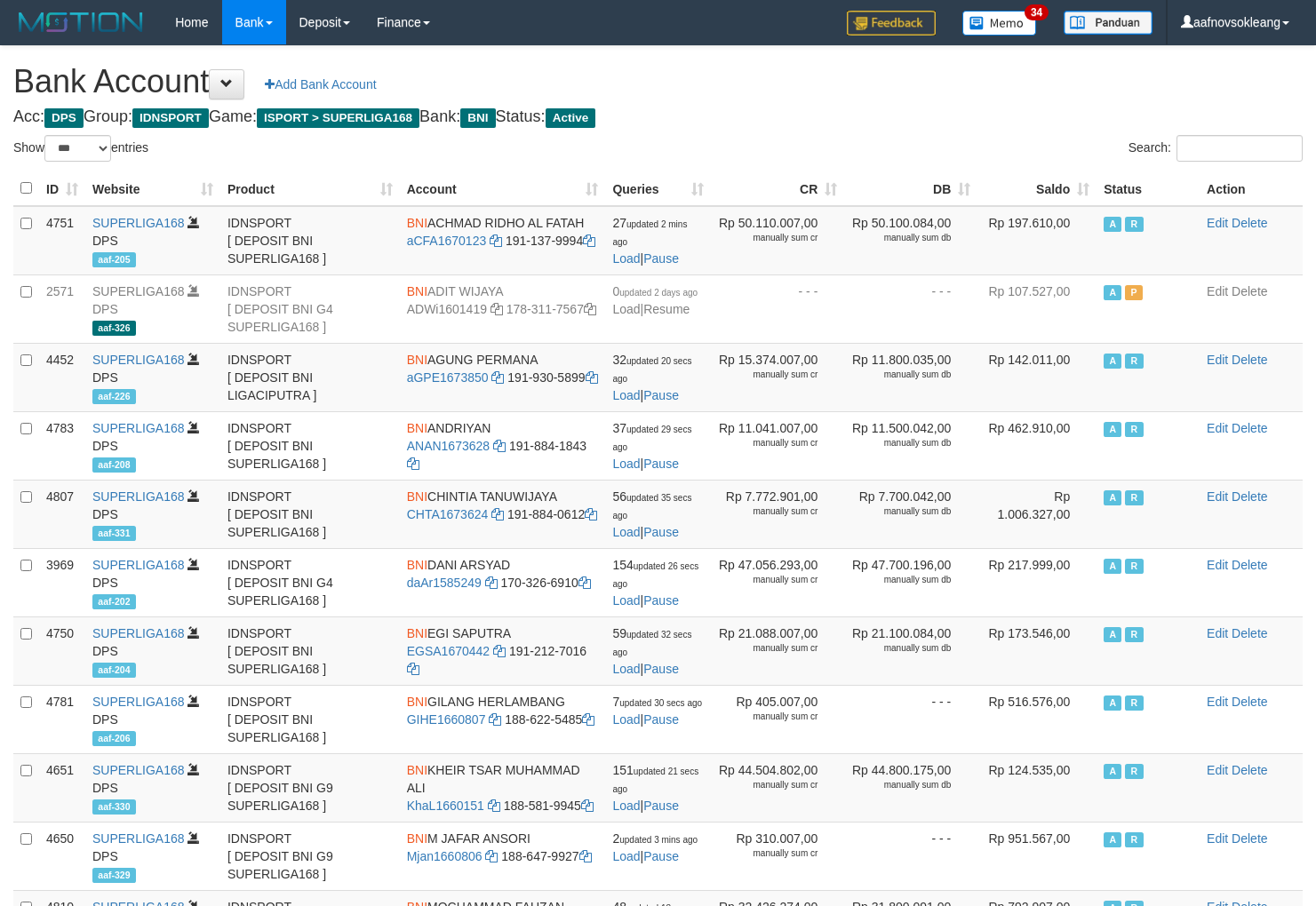 select on "***" 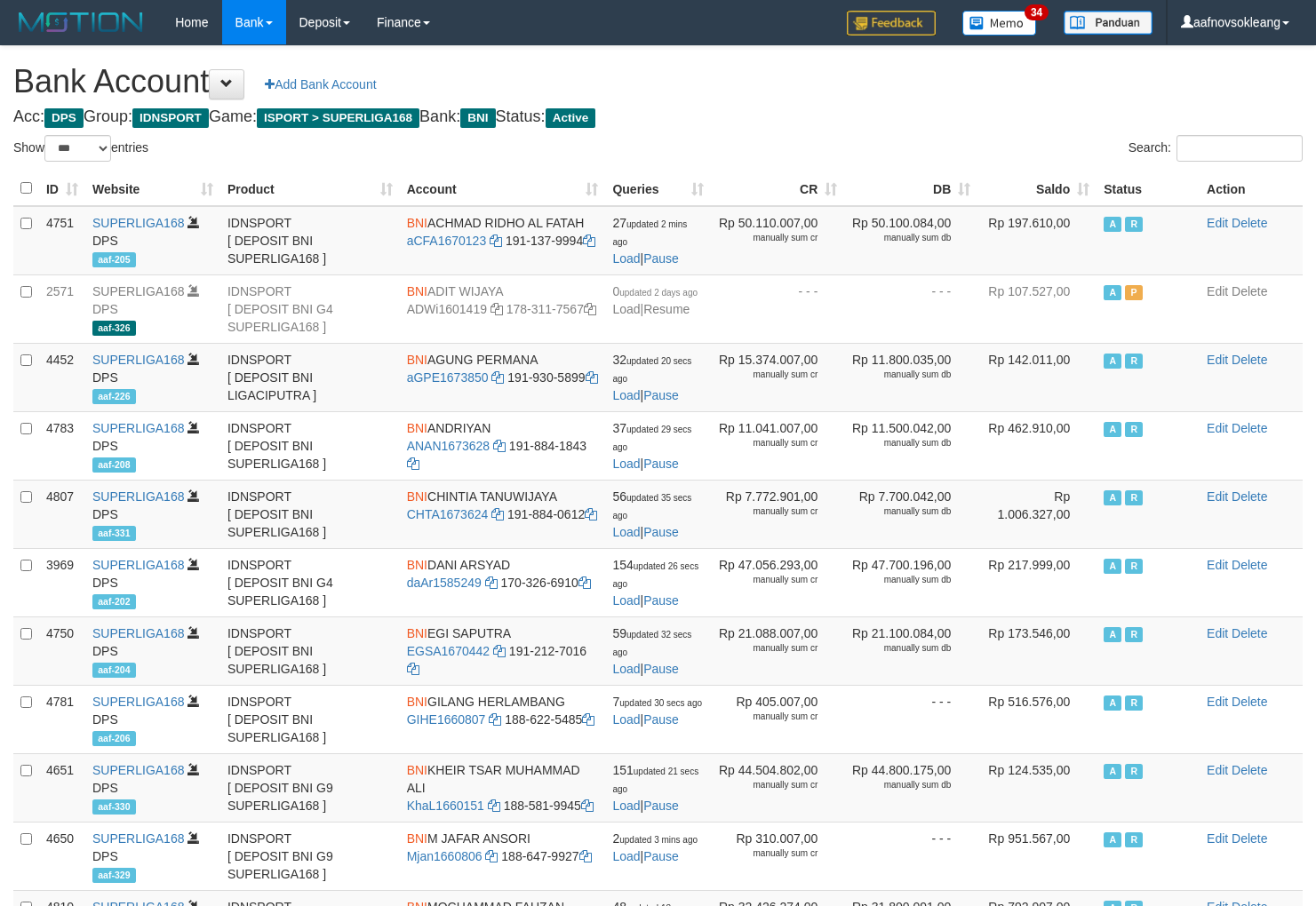 scroll, scrollTop: 0, scrollLeft: 0, axis: both 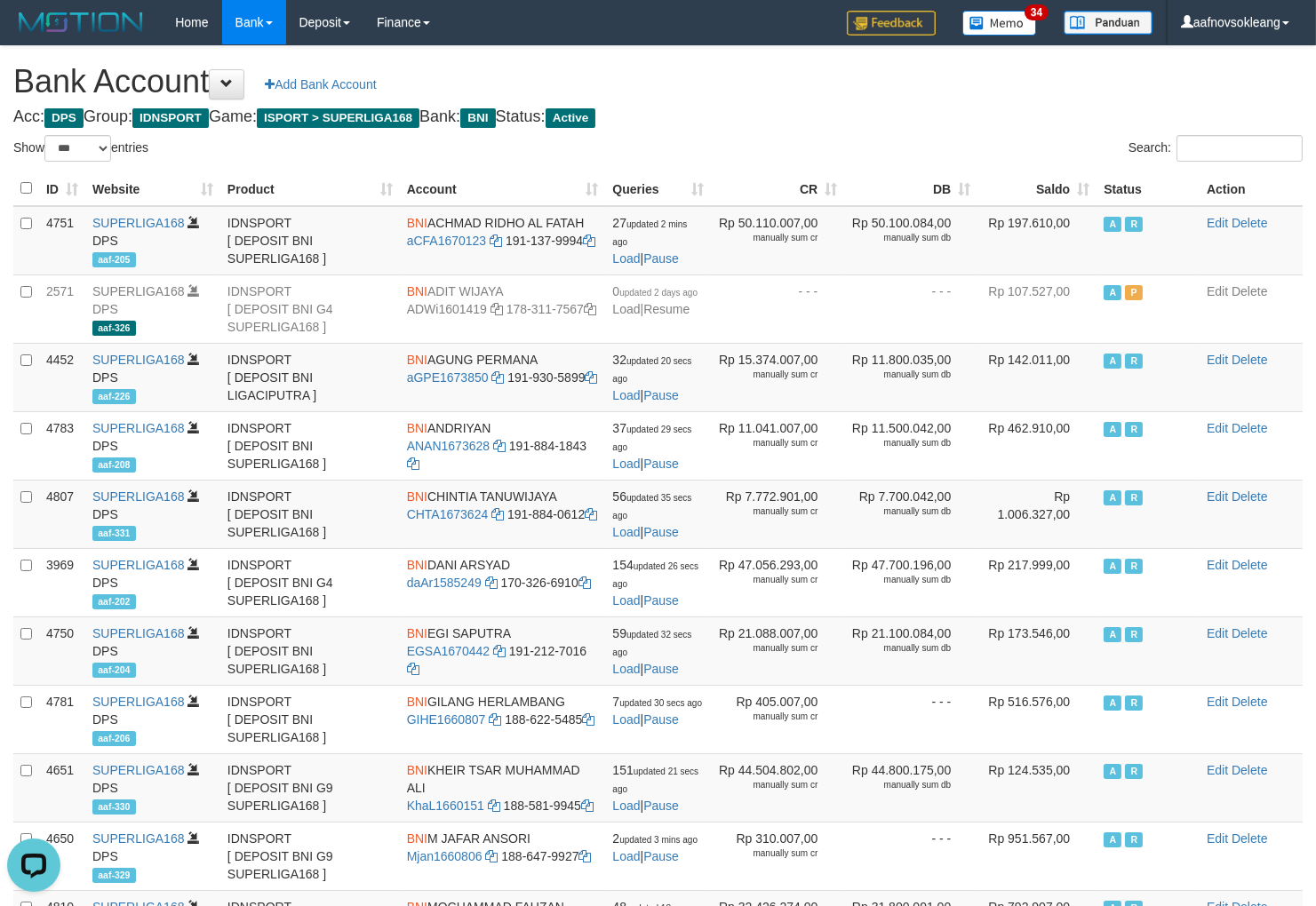 click on "Bank Account
Add Bank Account" at bounding box center [658, 82] 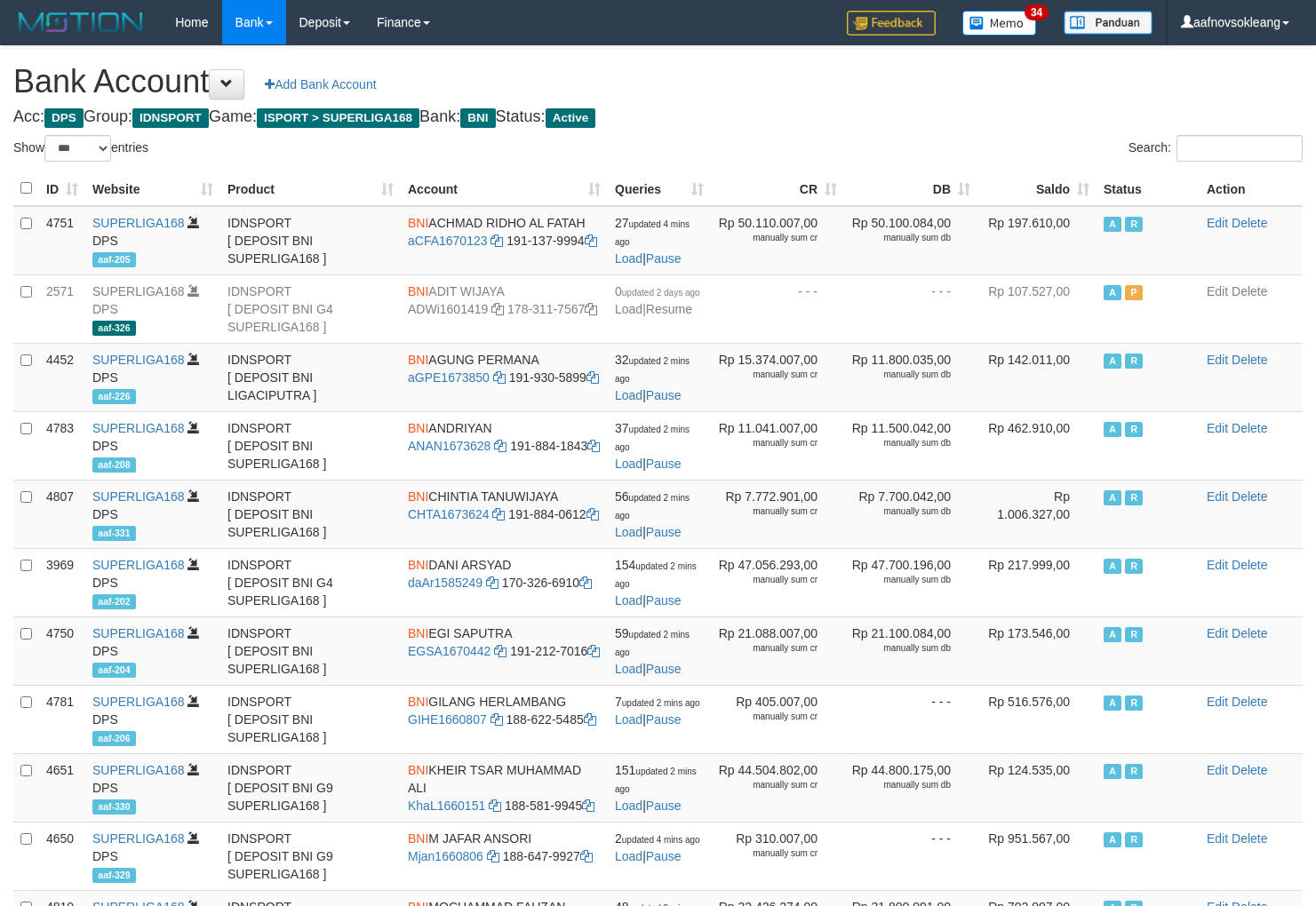 select on "***" 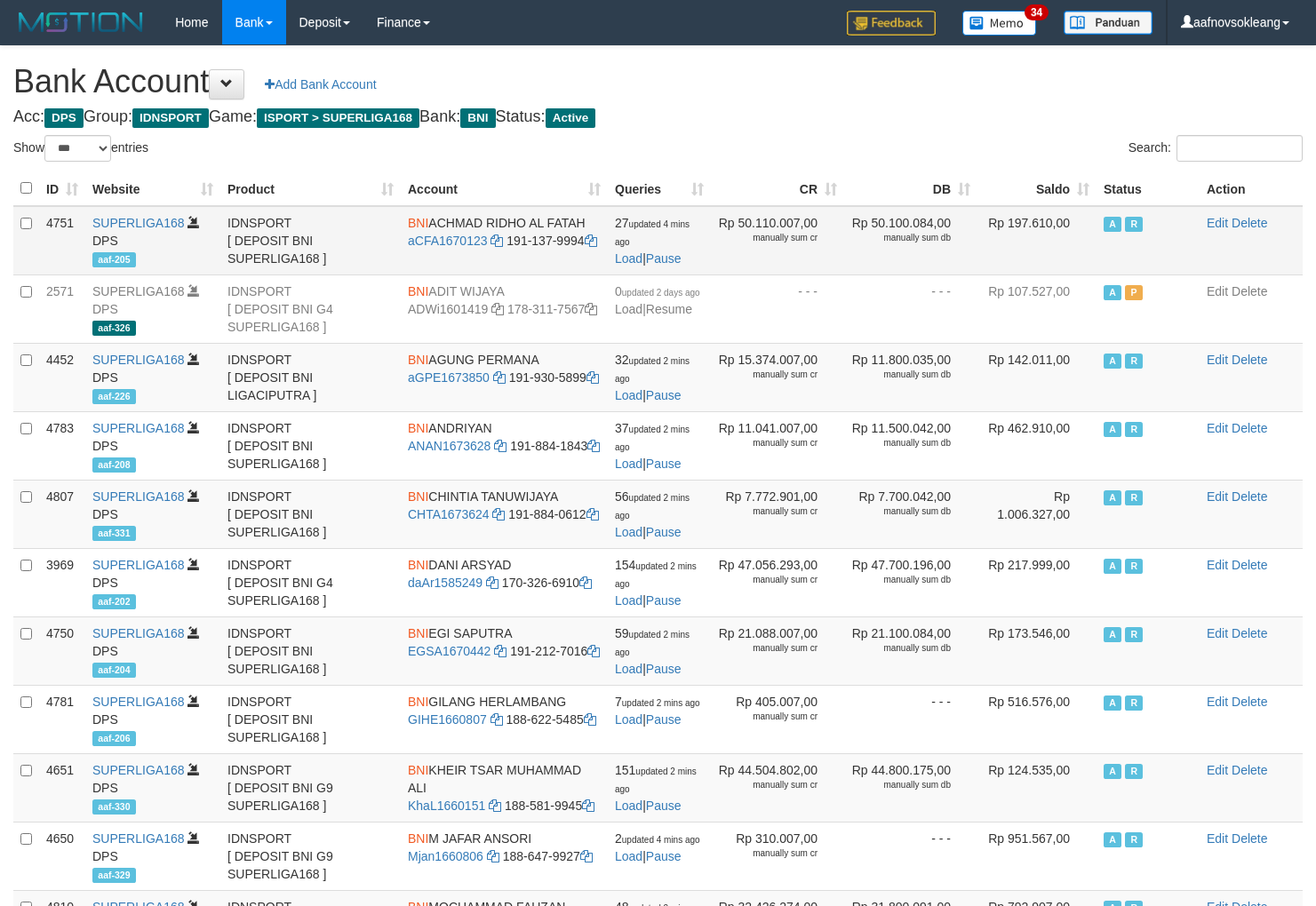 scroll, scrollTop: 0, scrollLeft: 0, axis: both 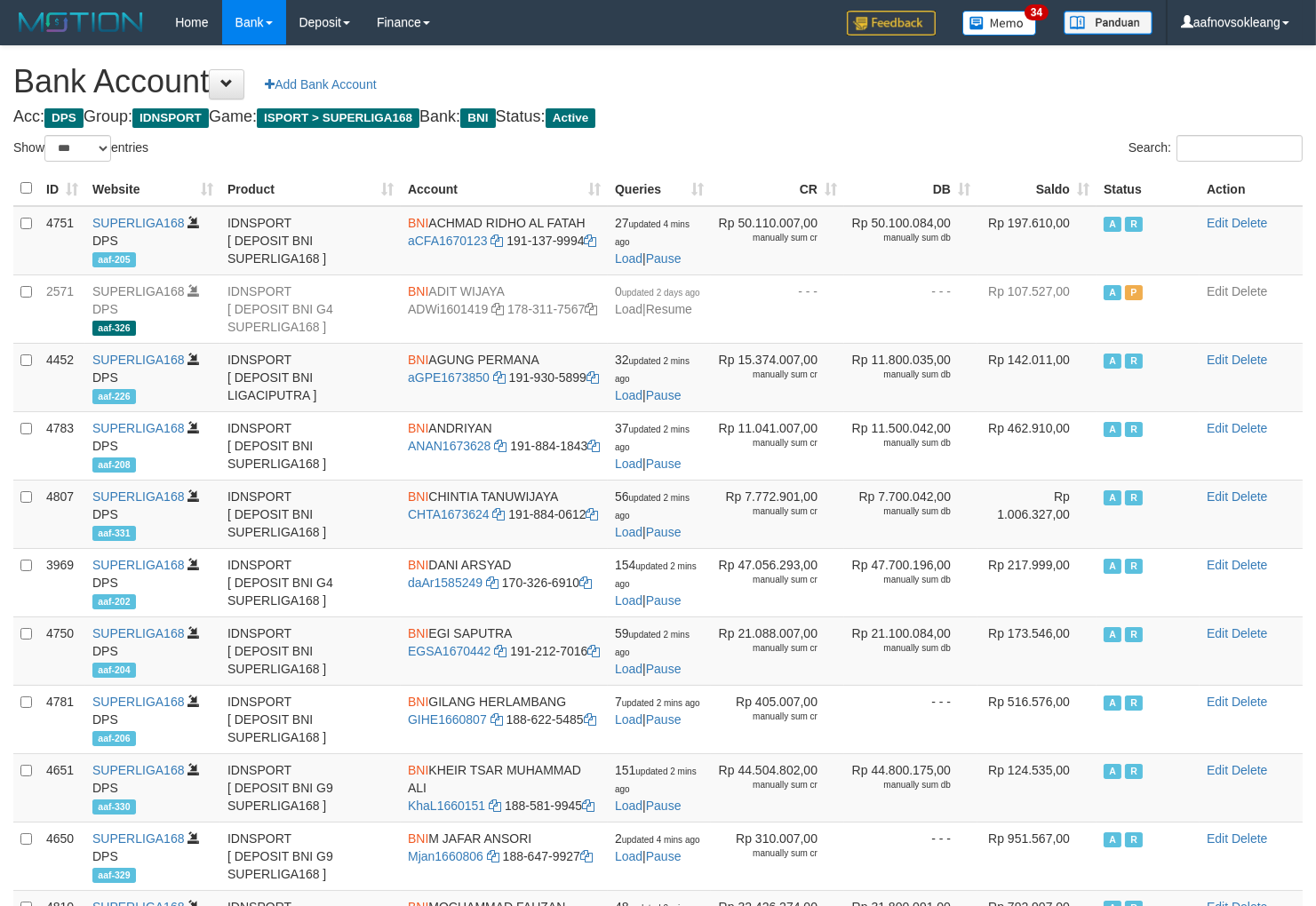 click on "Saldo" at bounding box center [1037, 188] 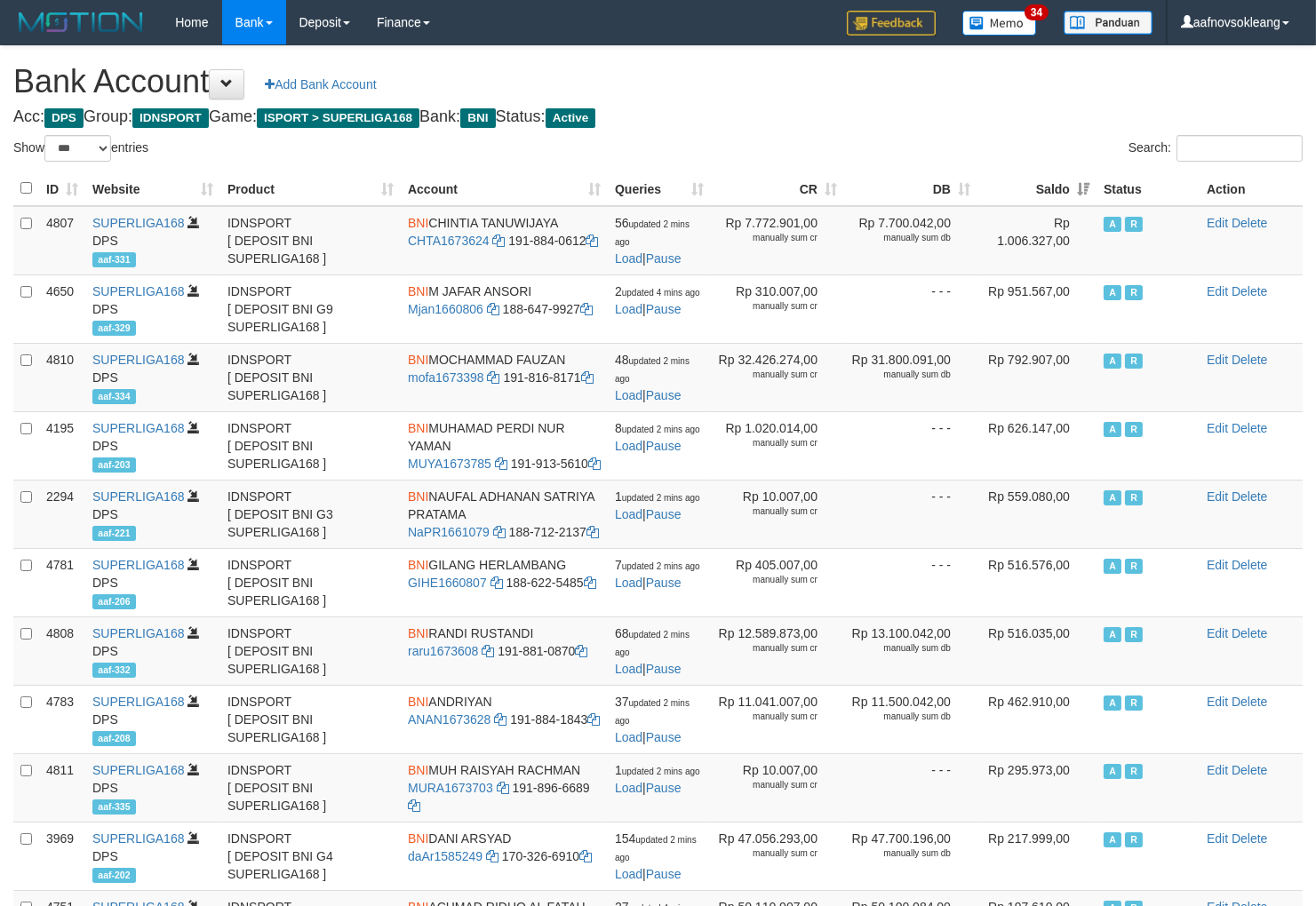 click on "Search:" at bounding box center [987, 150] 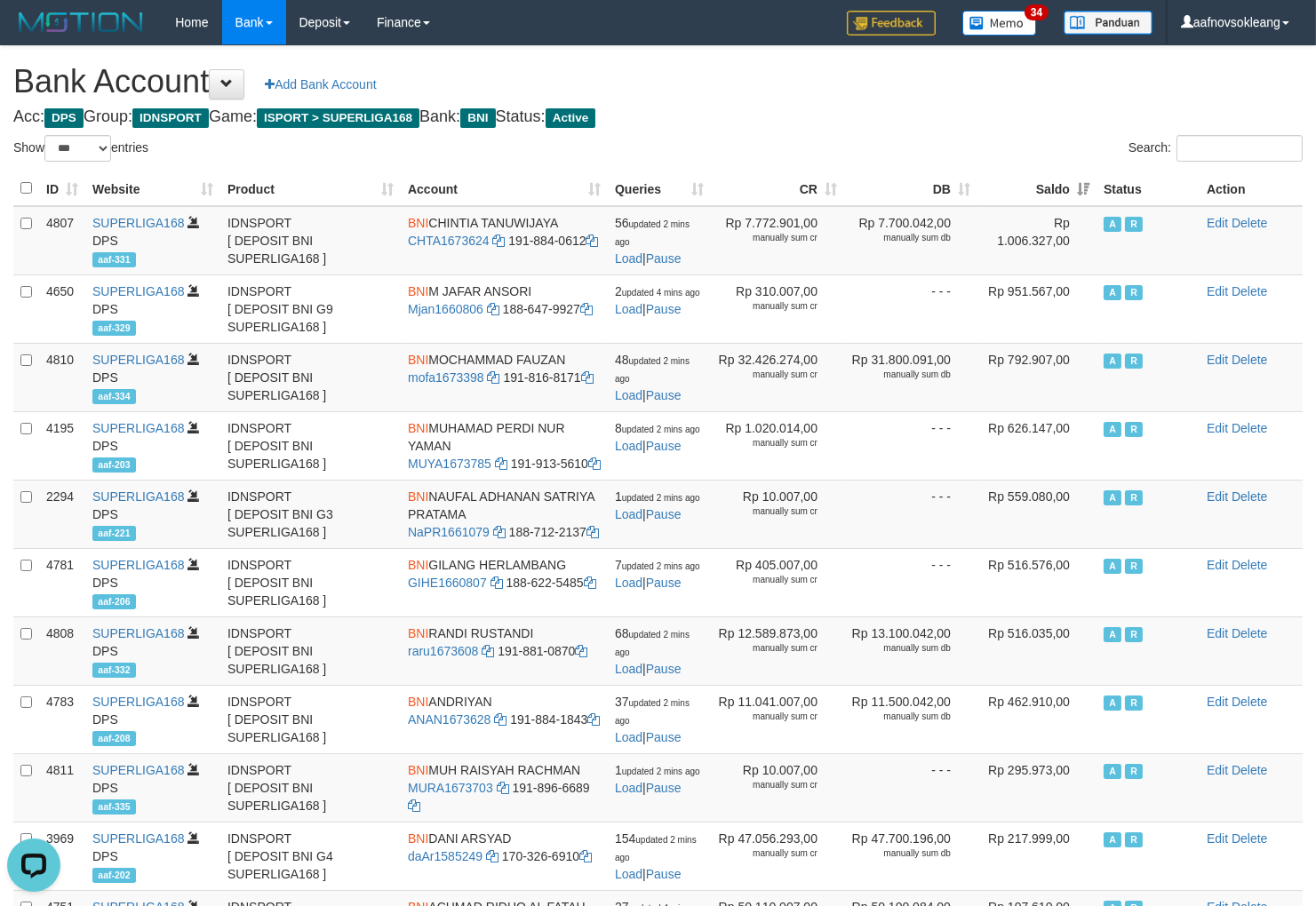 scroll, scrollTop: 0, scrollLeft: 0, axis: both 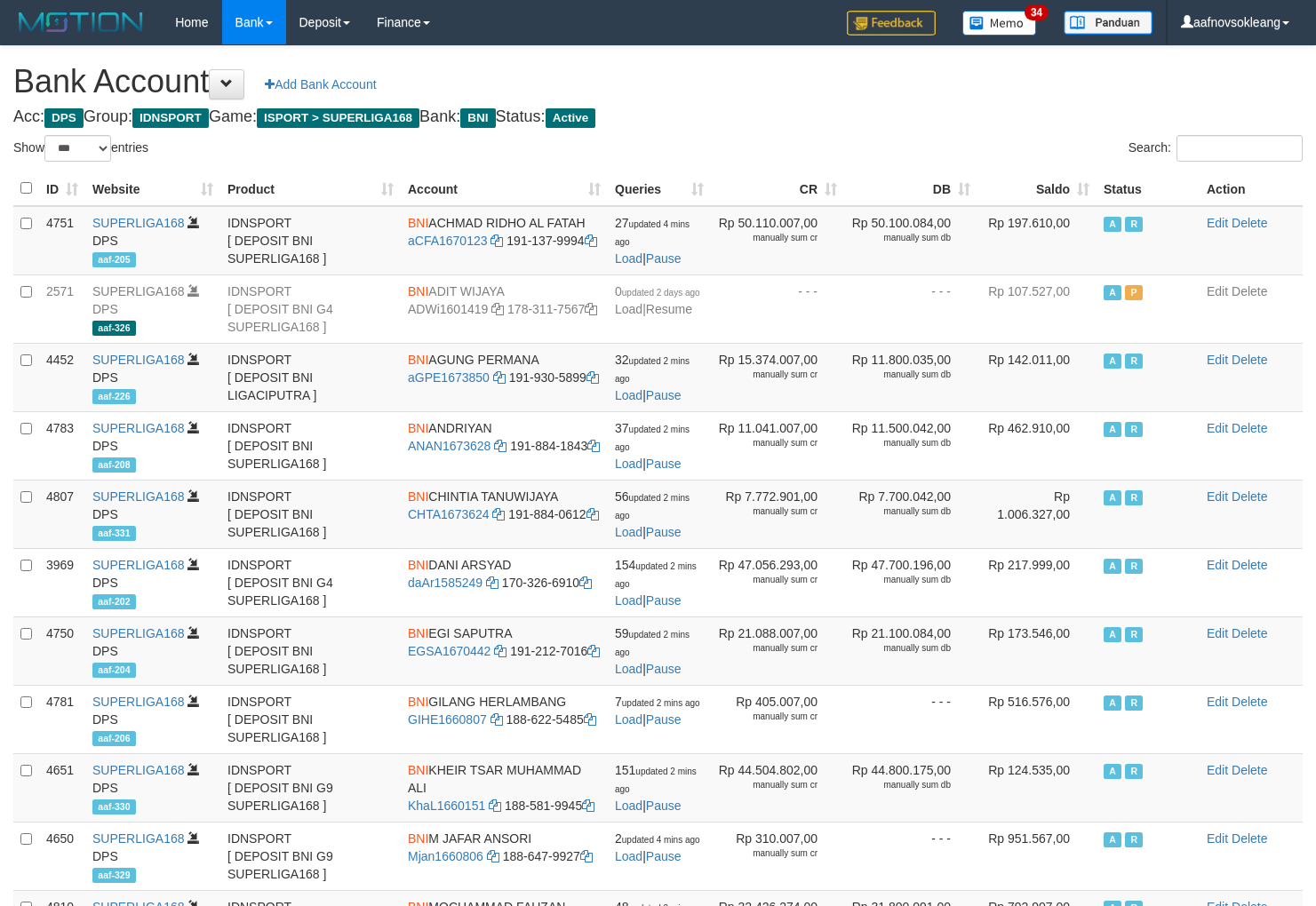 select on "***" 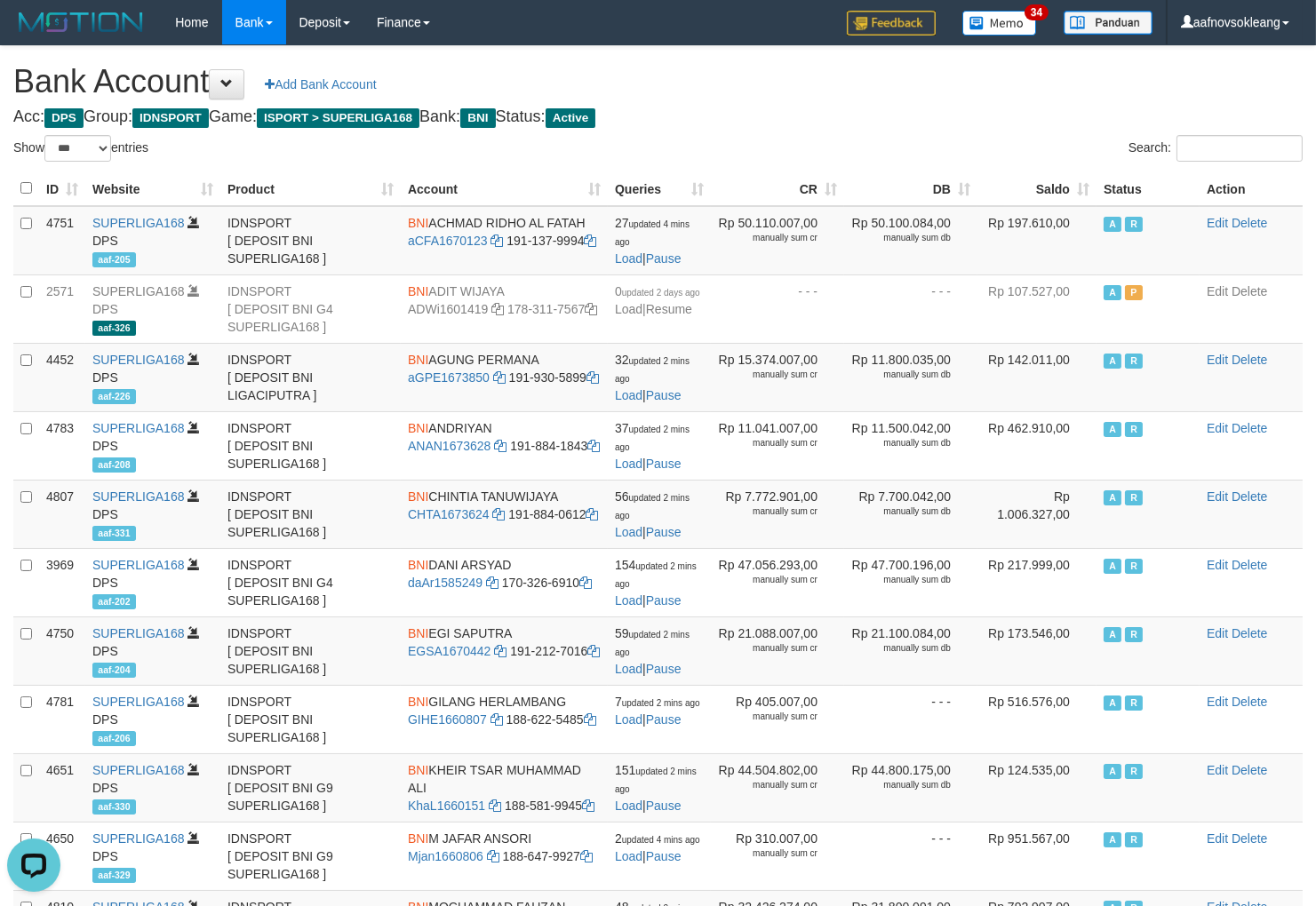 scroll, scrollTop: 0, scrollLeft: 0, axis: both 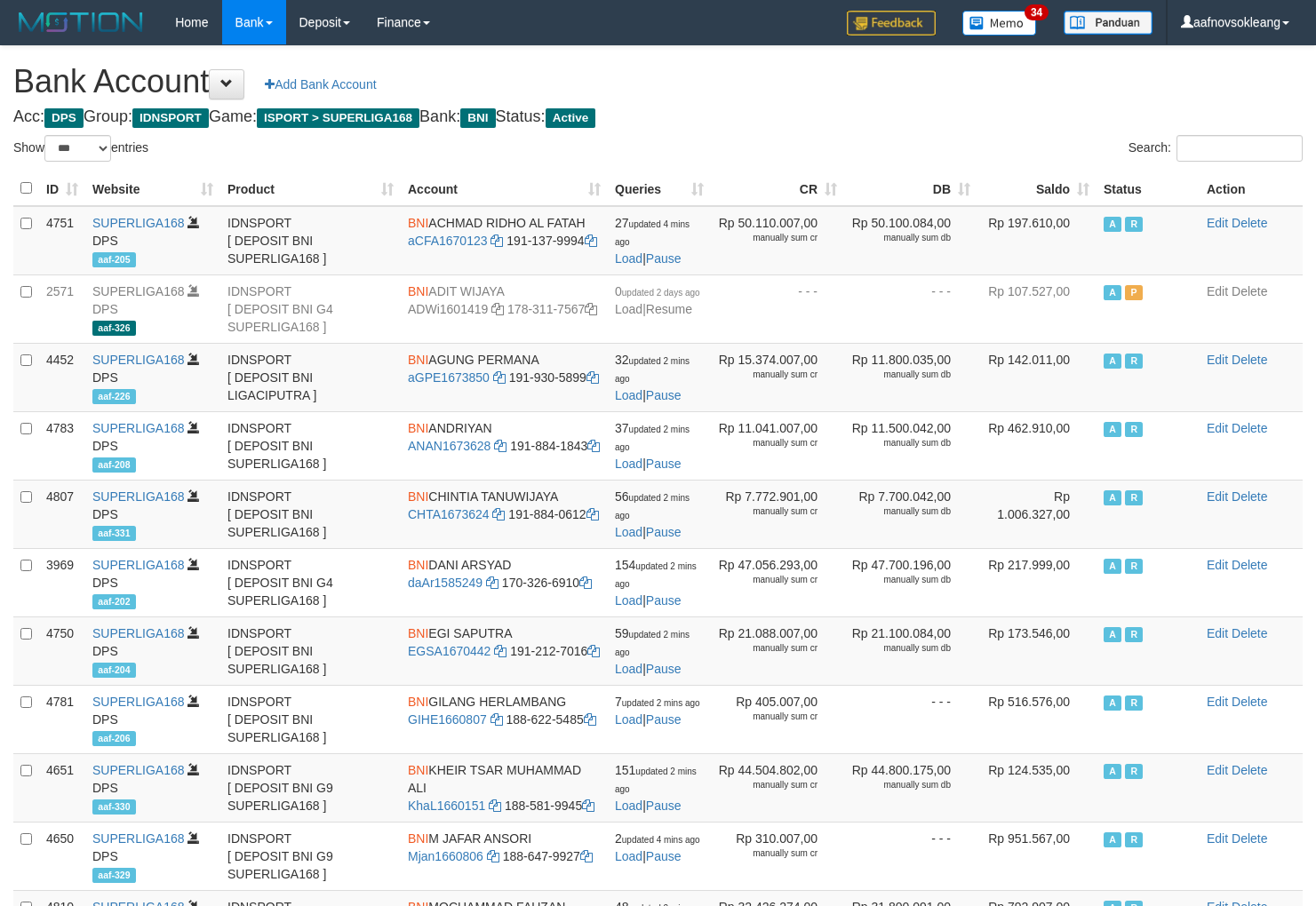 select on "***" 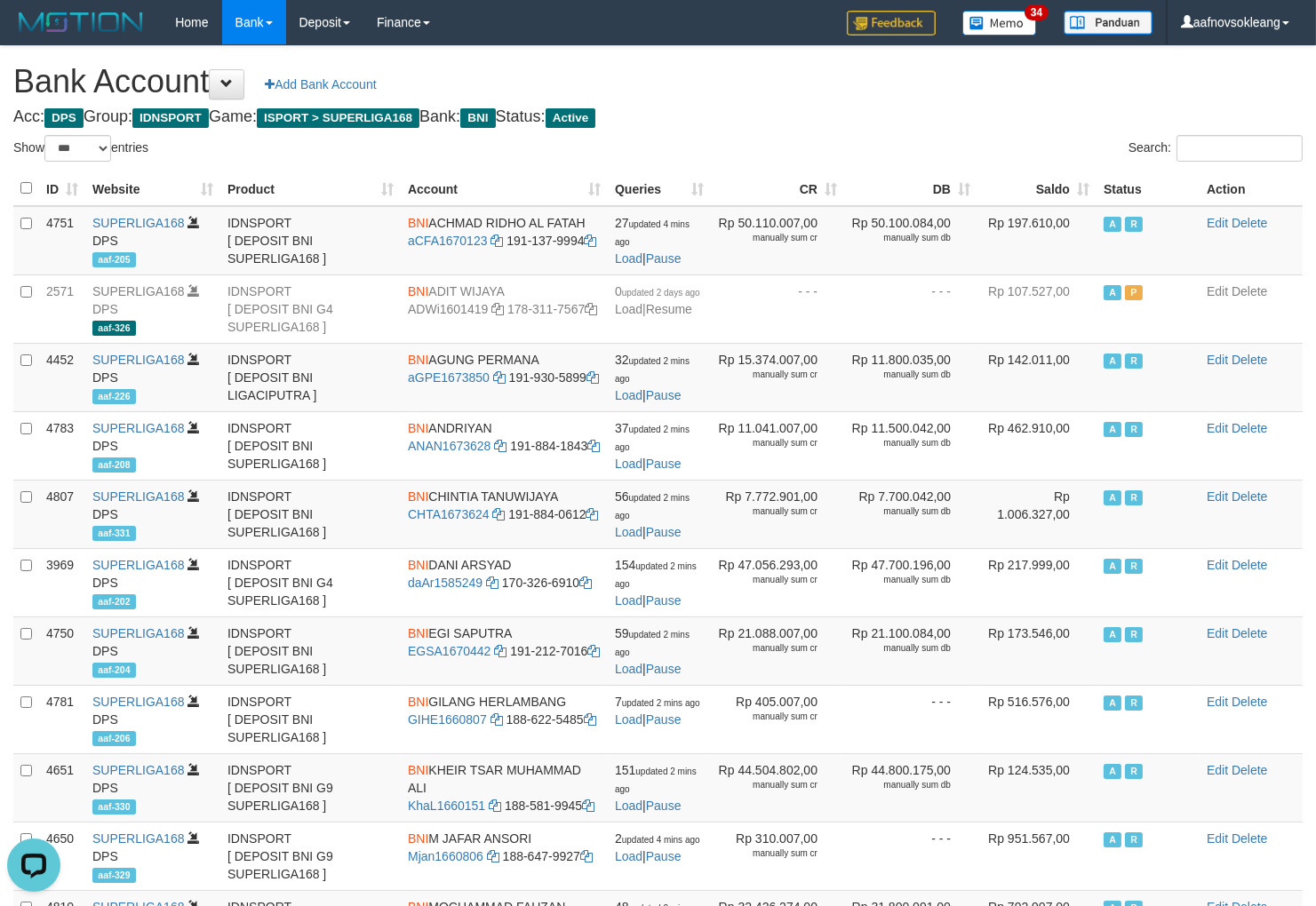 scroll, scrollTop: 0, scrollLeft: 0, axis: both 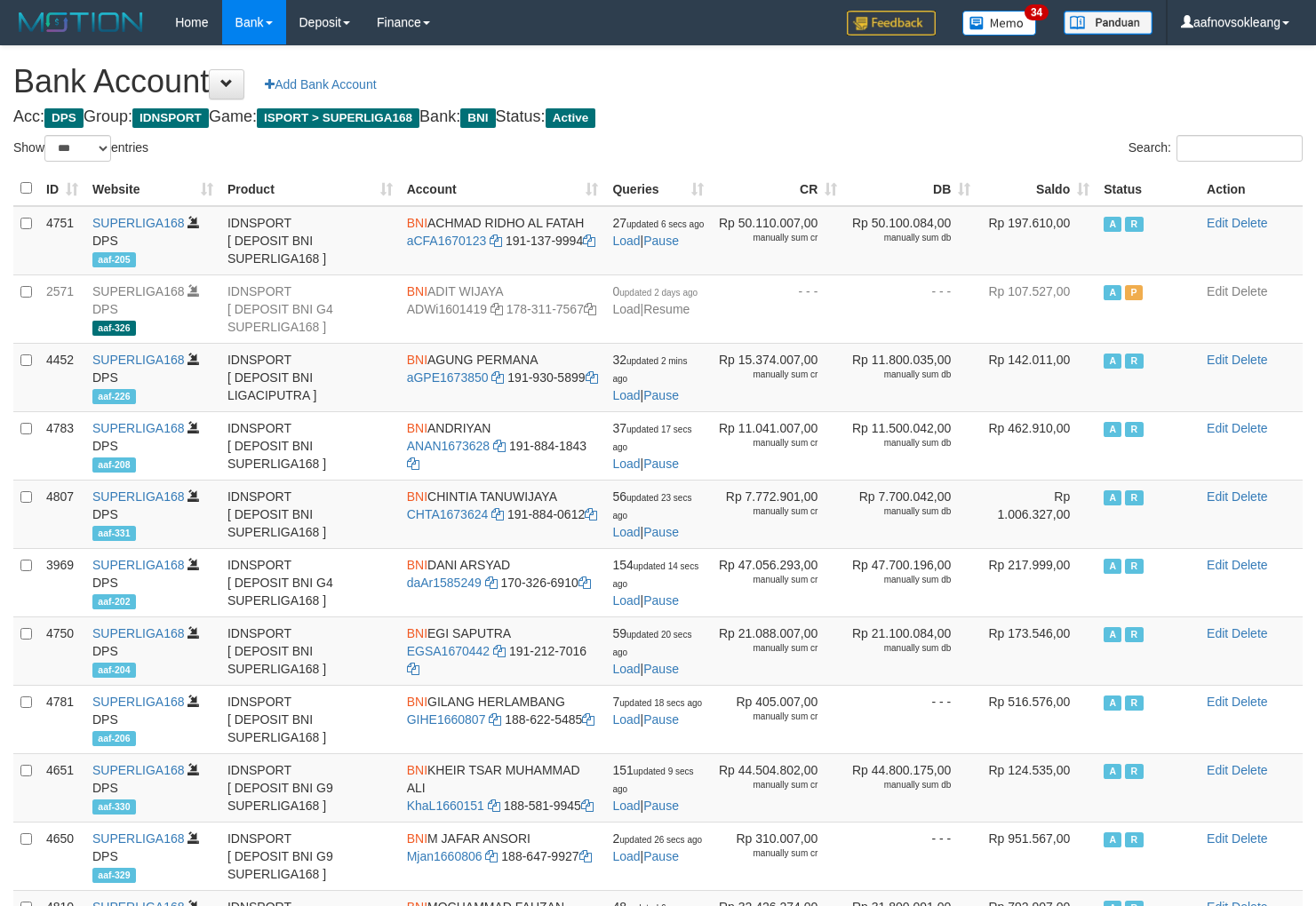 select on "***" 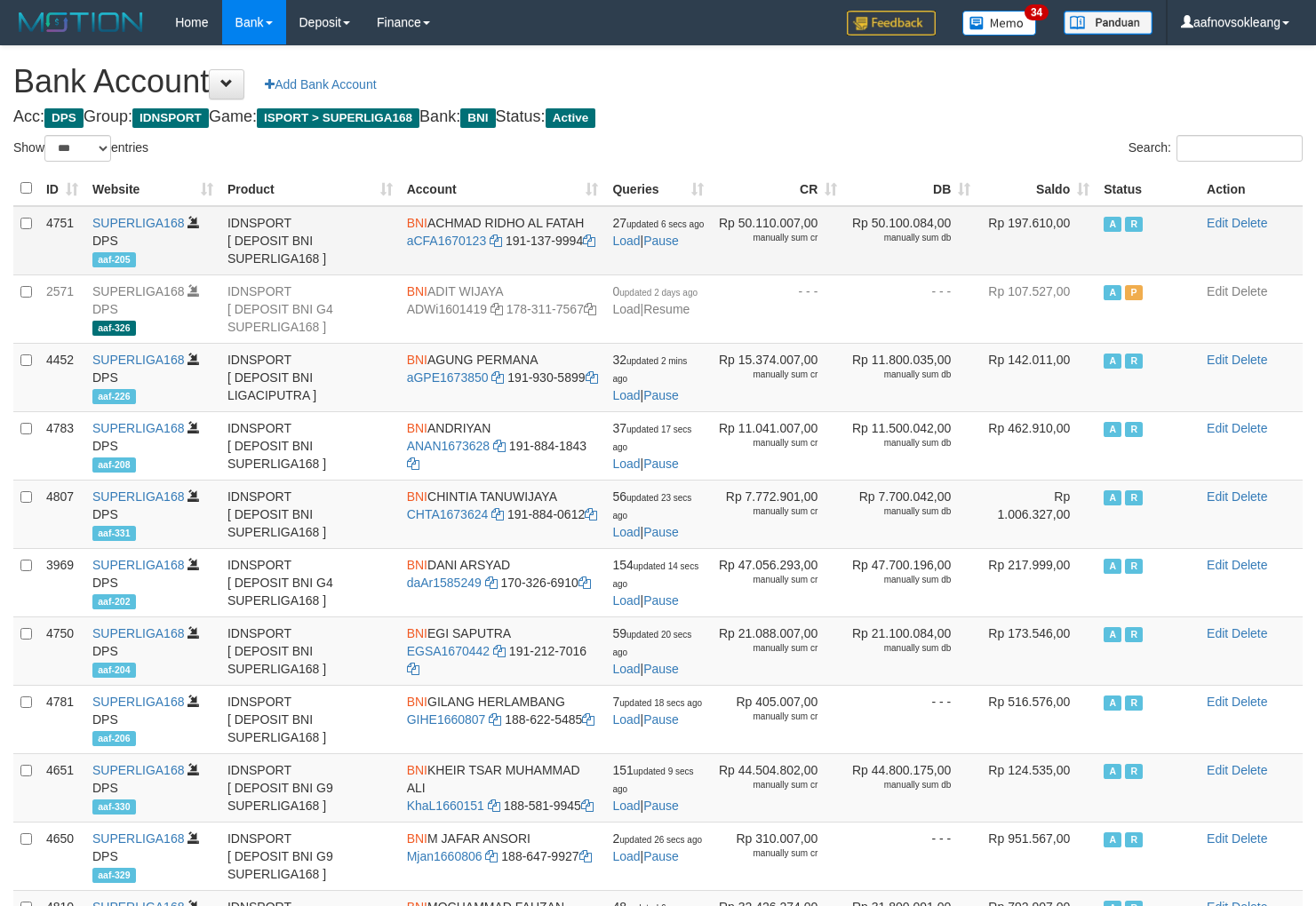 scroll, scrollTop: 0, scrollLeft: 0, axis: both 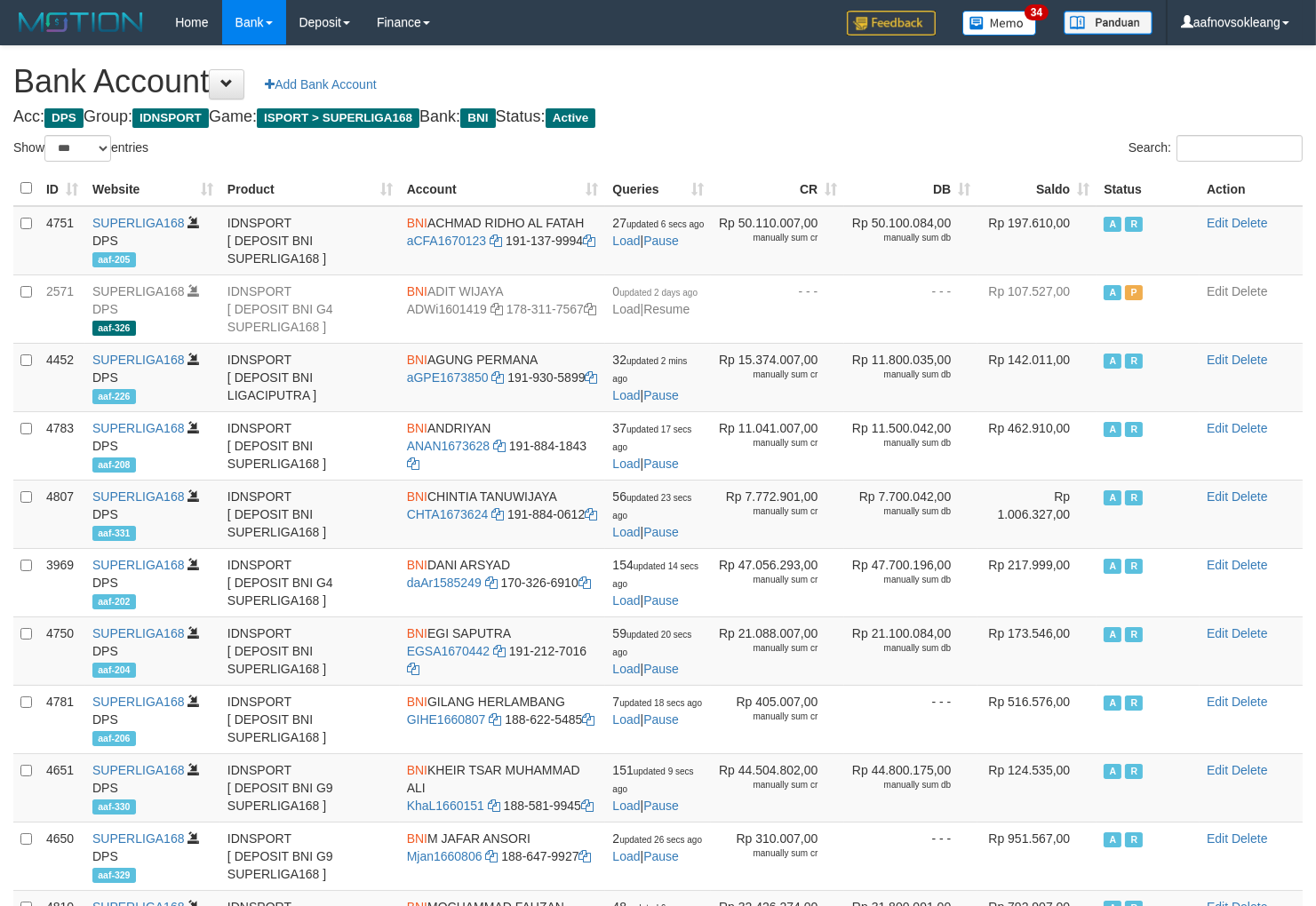 click on "Saldo" at bounding box center [1037, 188] 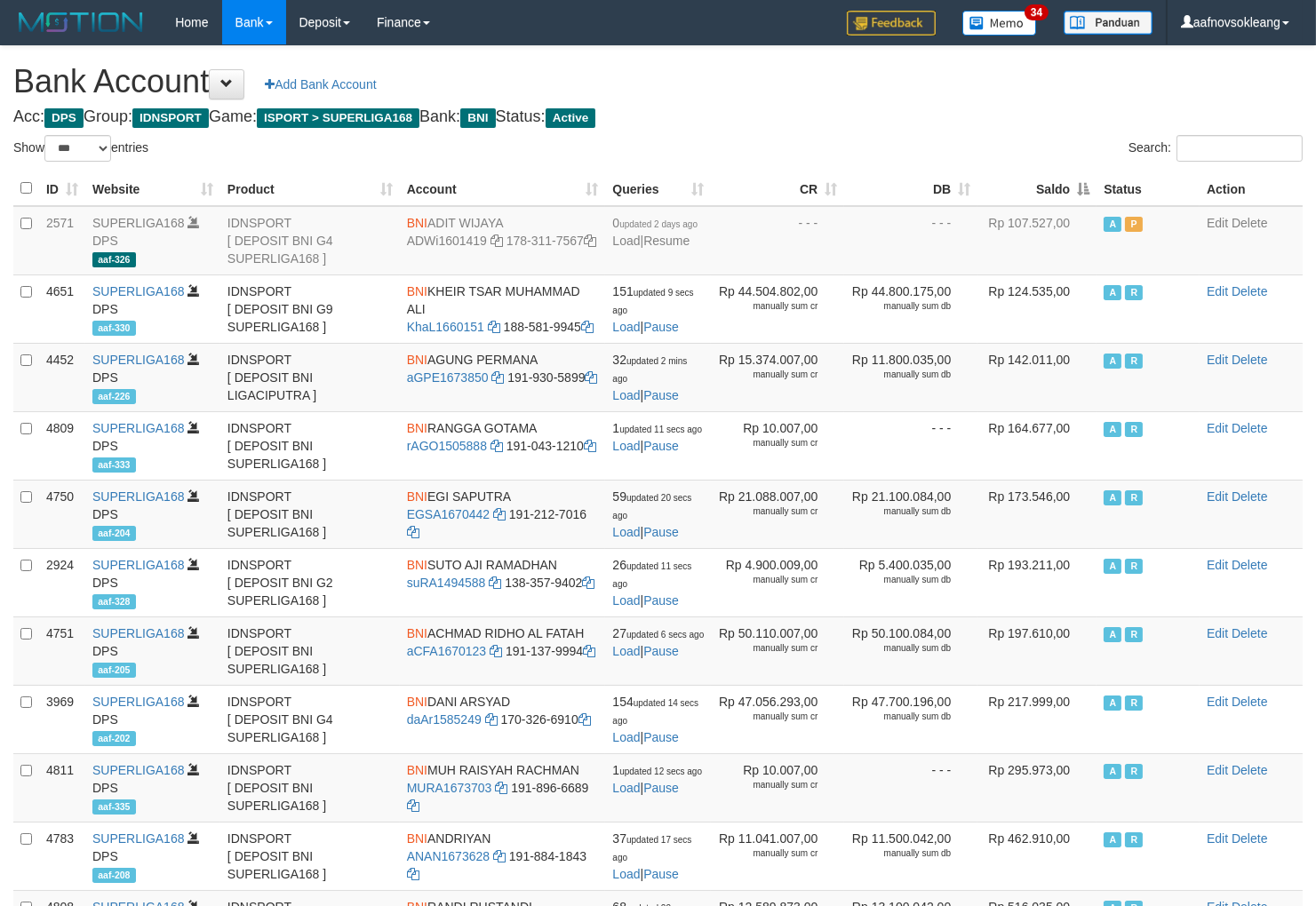 click on "Saldo" at bounding box center (1037, 188) 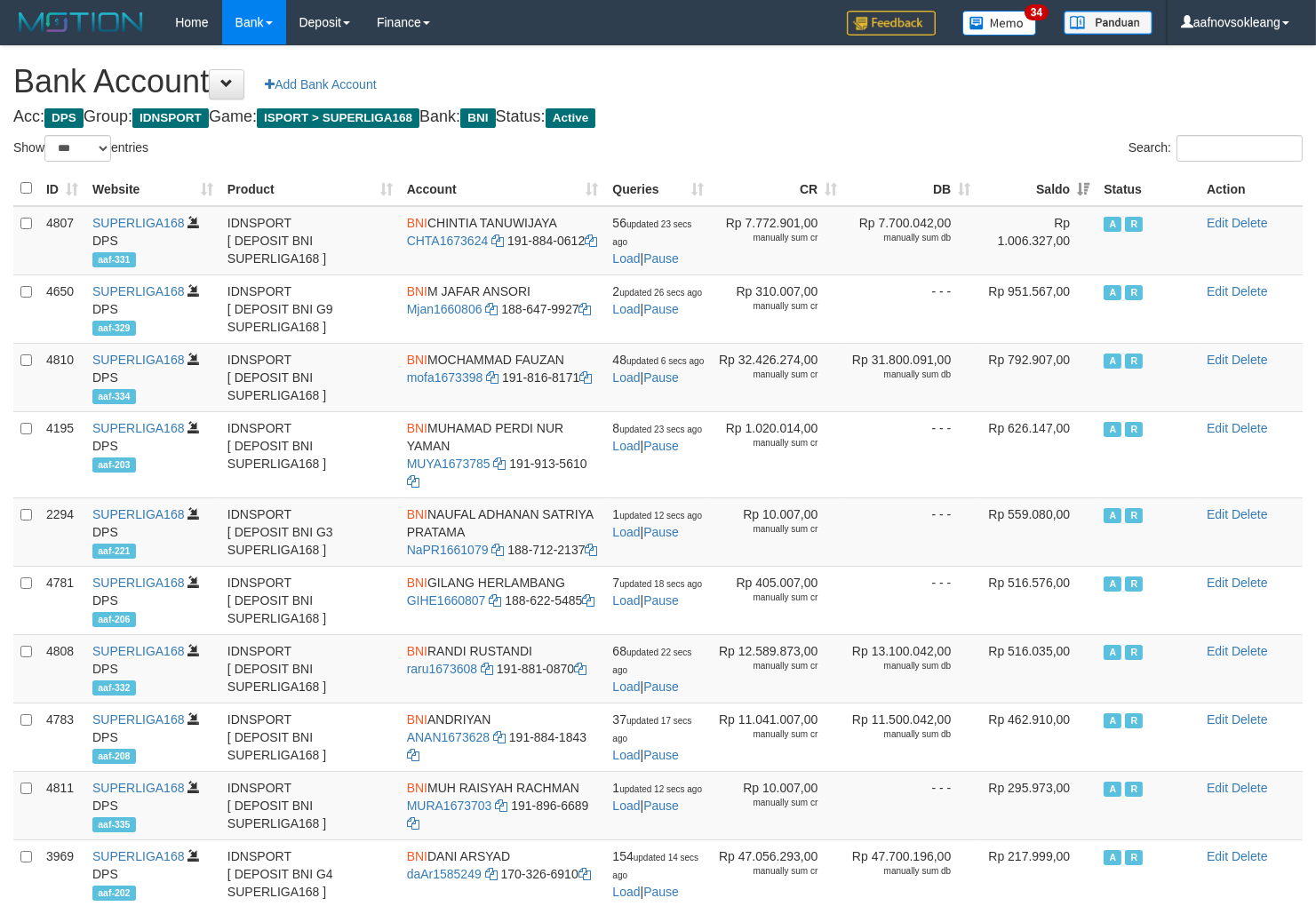 click on "Search:" at bounding box center [987, 150] 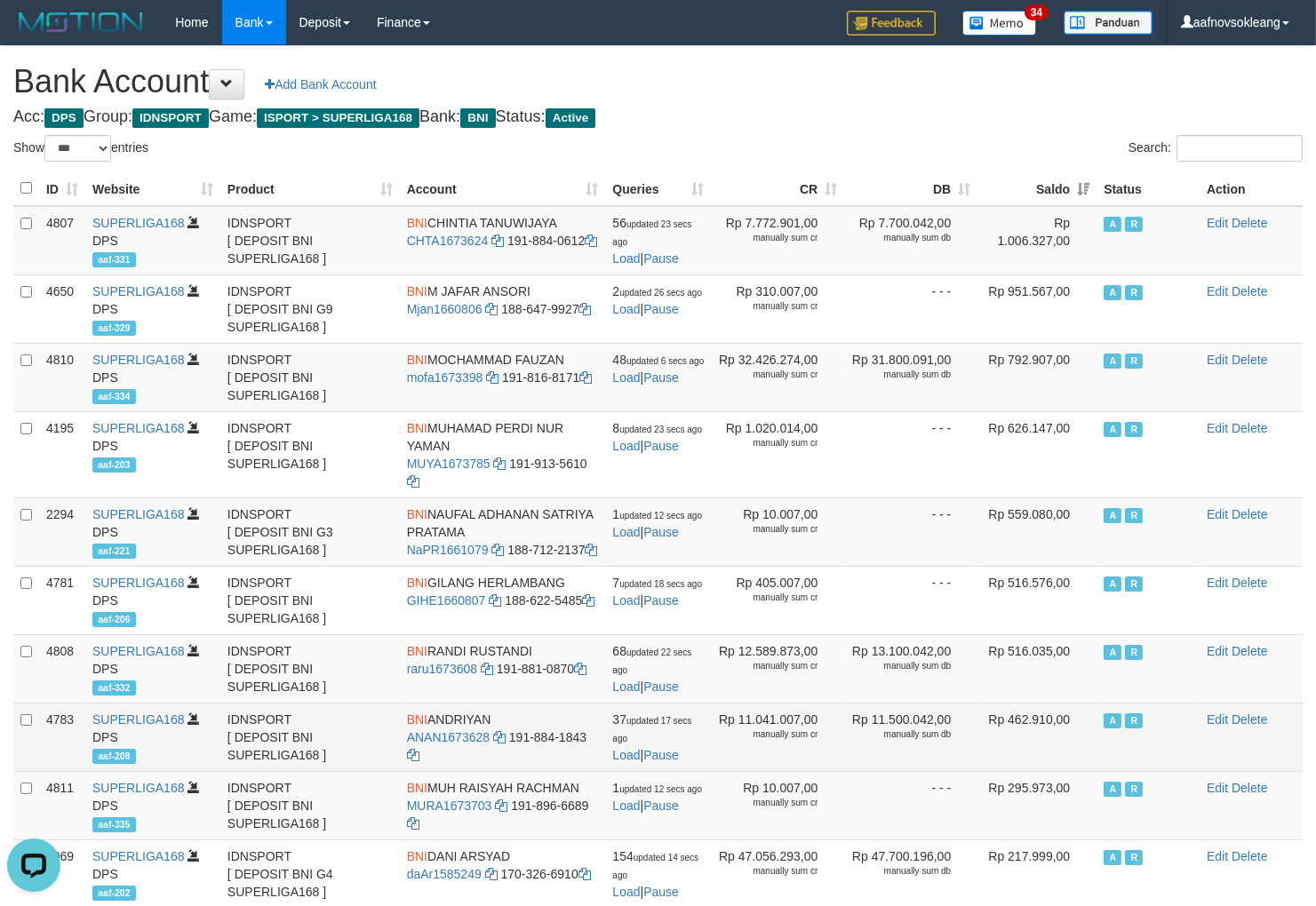 scroll, scrollTop: 0, scrollLeft: 0, axis: both 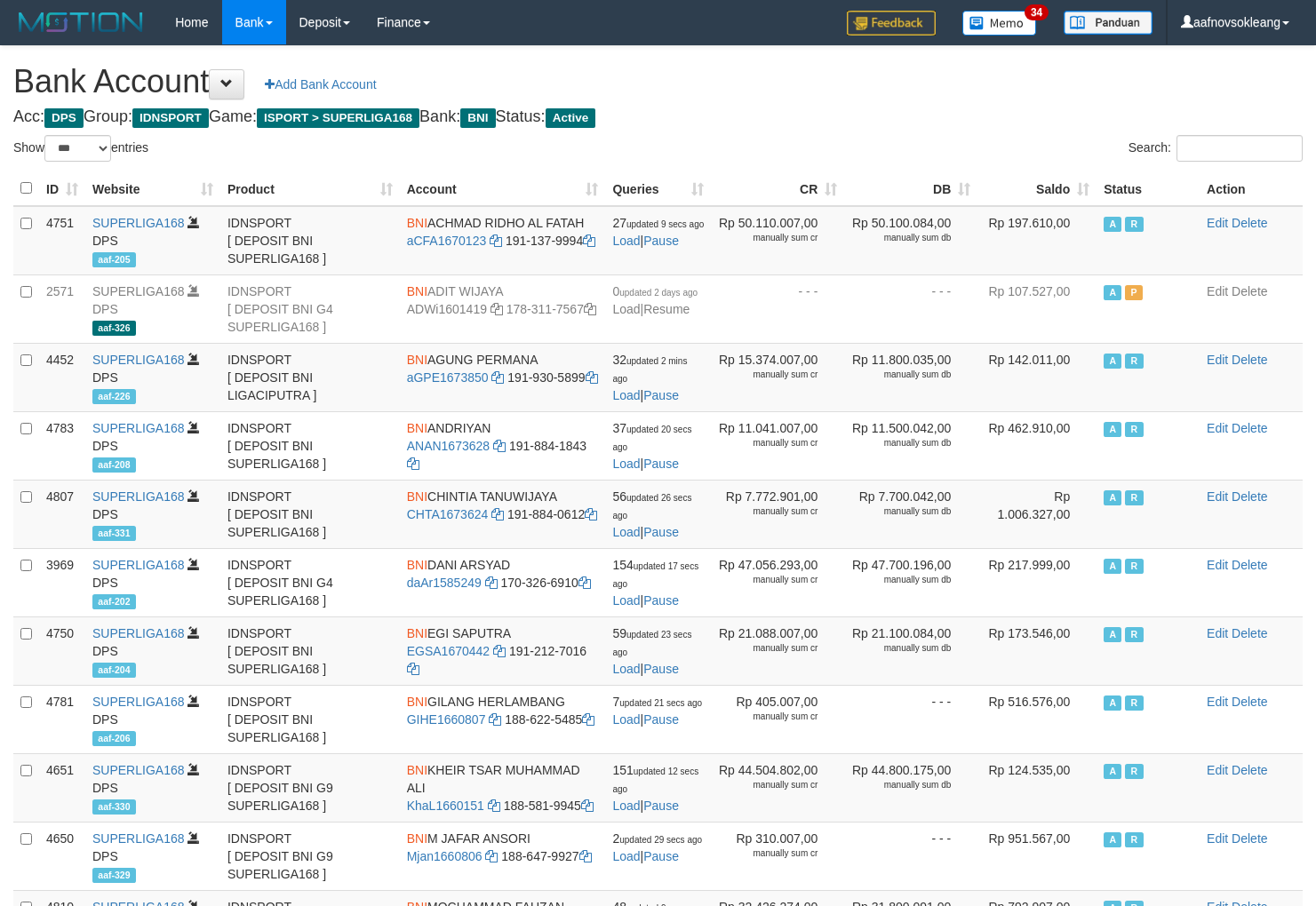 select on "***" 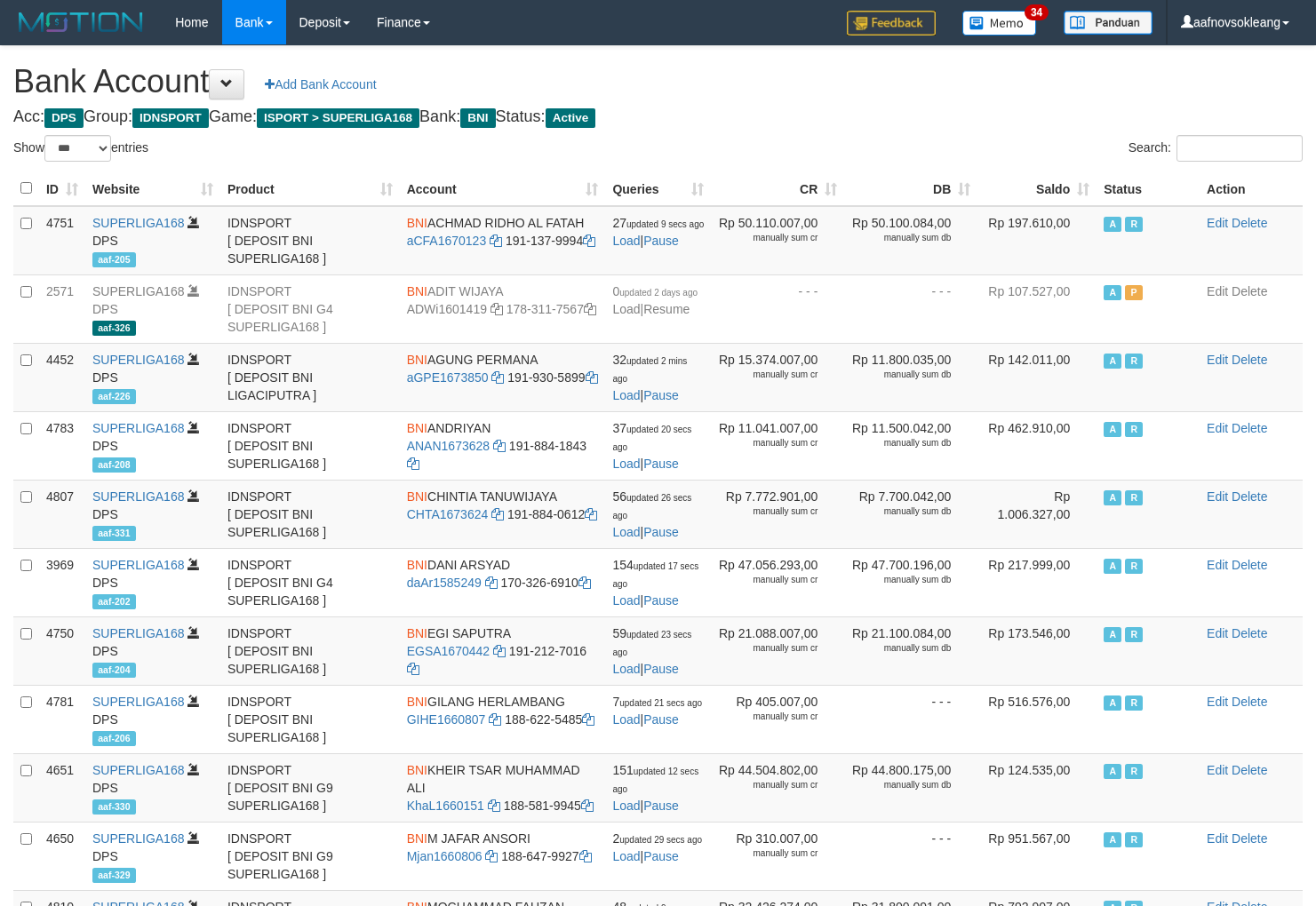 scroll, scrollTop: 0, scrollLeft: 0, axis: both 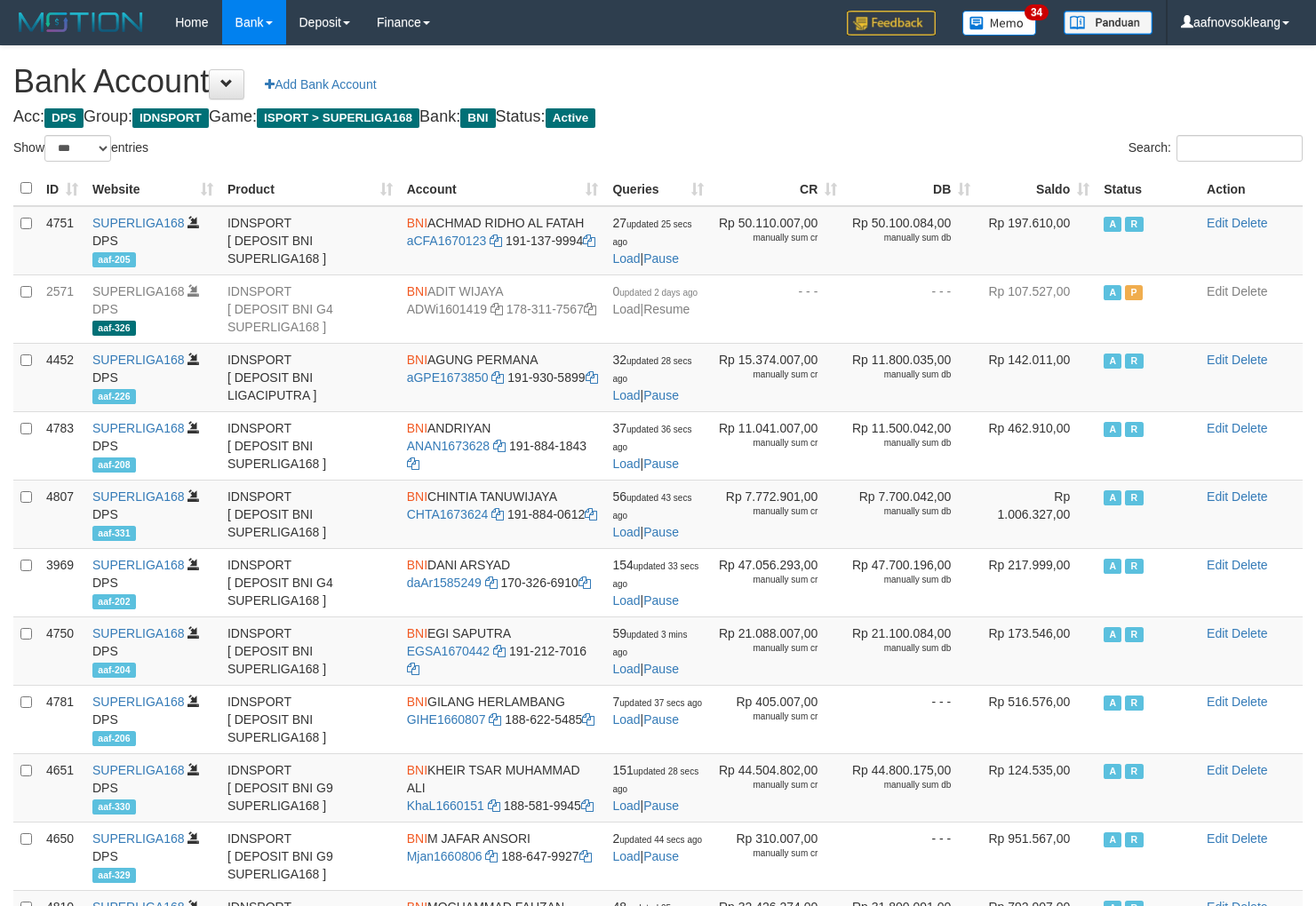 select on "***" 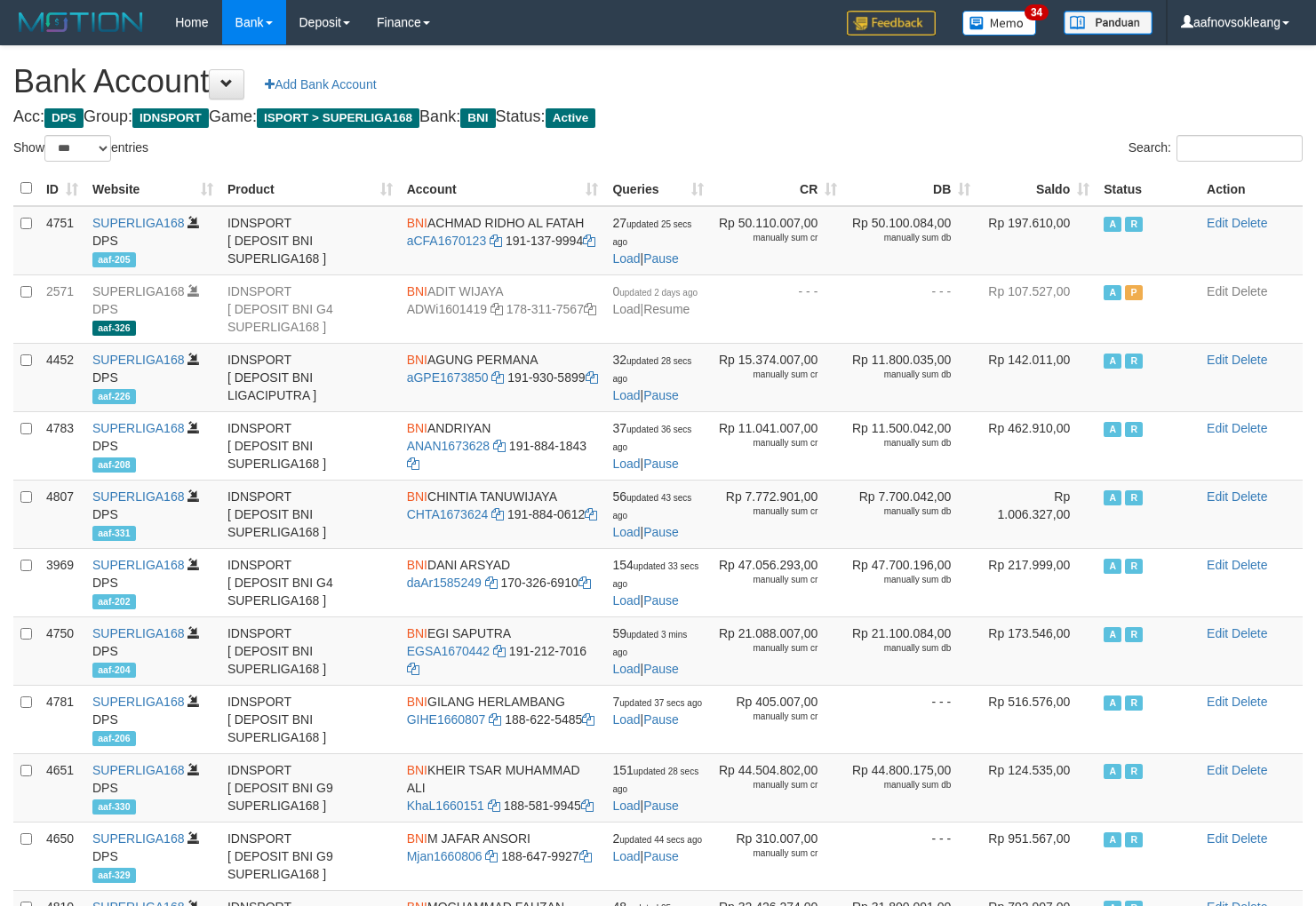 scroll, scrollTop: 0, scrollLeft: 0, axis: both 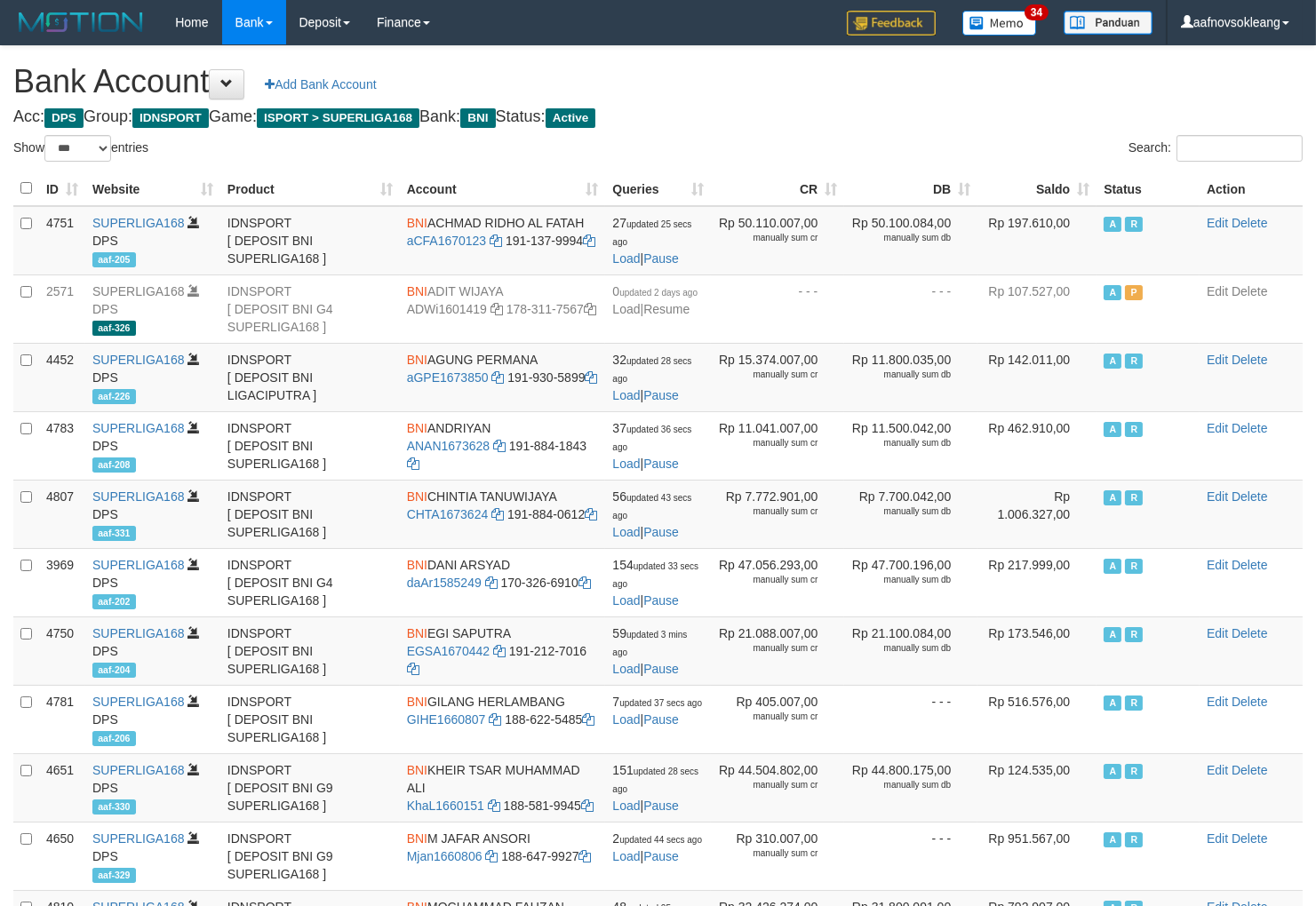 click on "Saldo" at bounding box center [1037, 188] 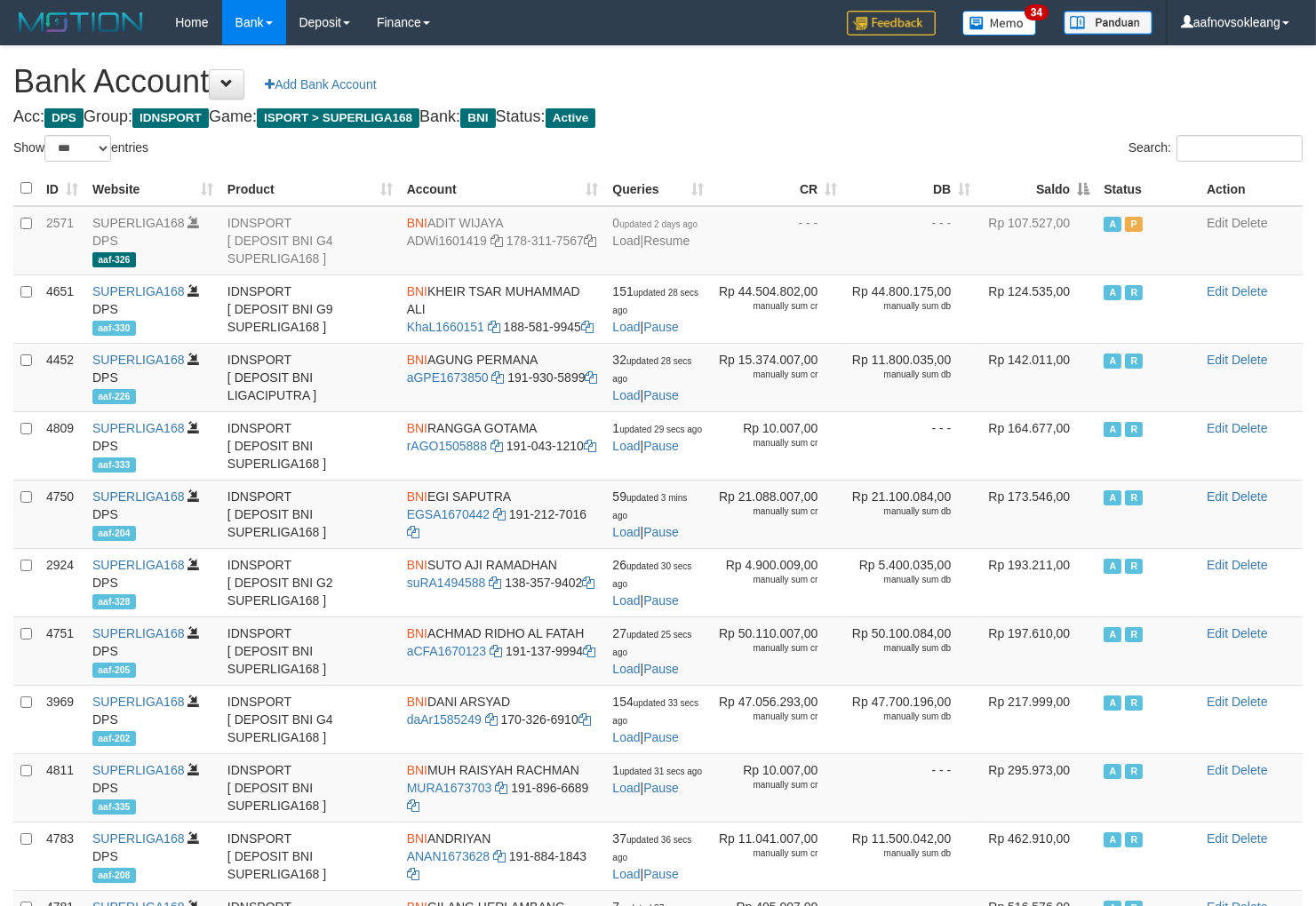 drag, startPoint x: 1086, startPoint y: 194, endPoint x: 1082, endPoint y: 175, distance: 19.416488 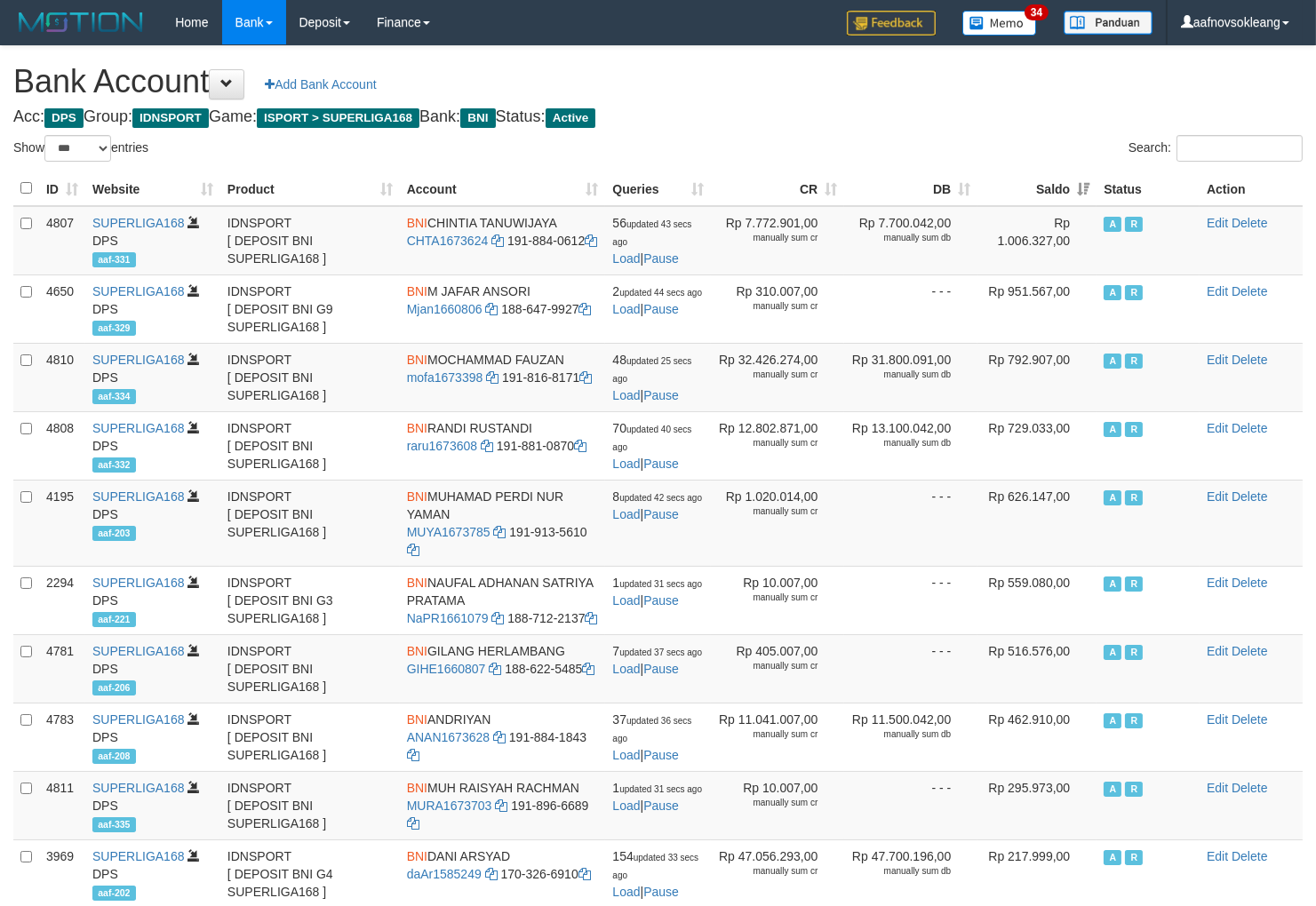 drag, startPoint x: 987, startPoint y: 91, endPoint x: 993, endPoint y: 83, distance: 10 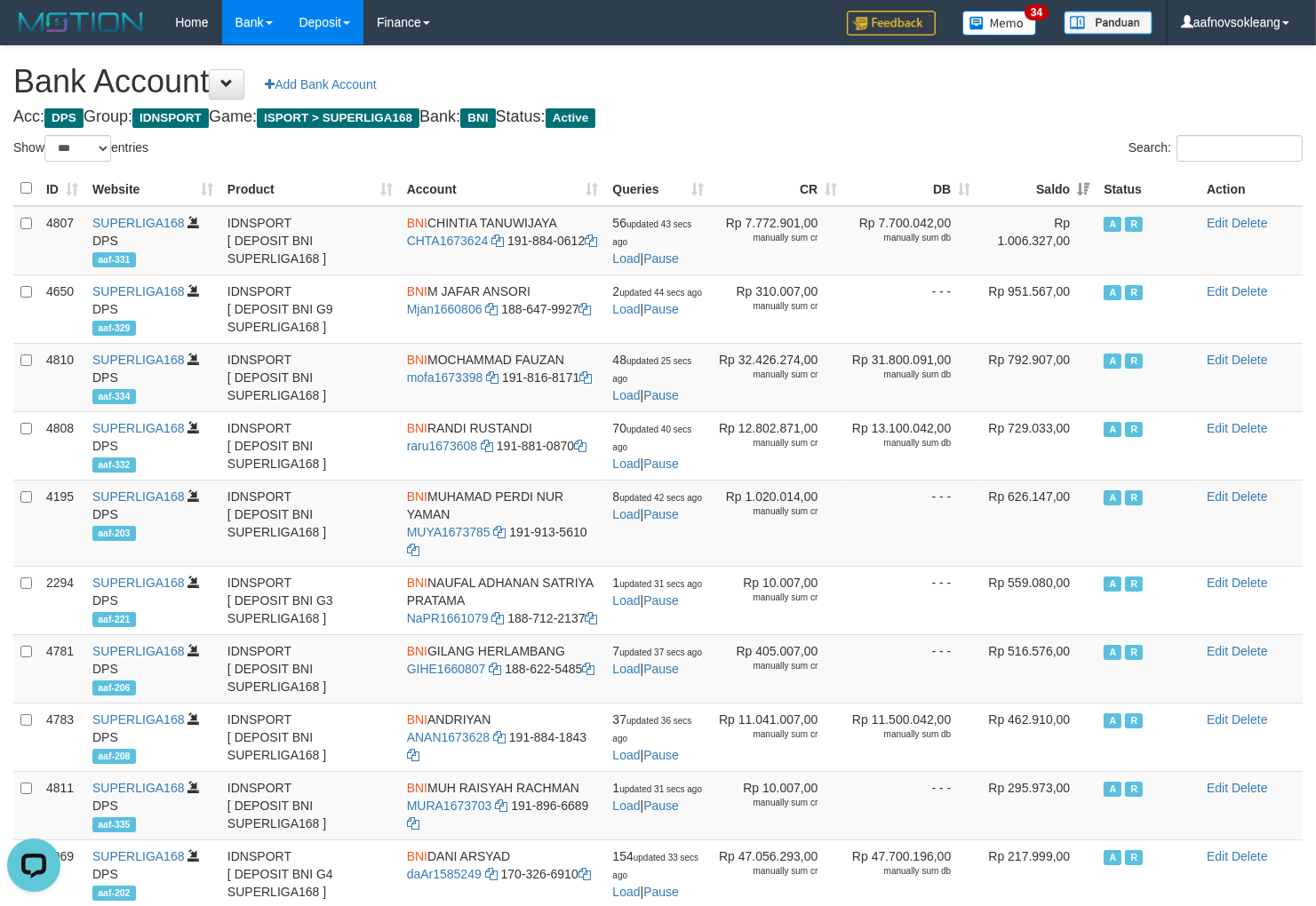 scroll, scrollTop: 0, scrollLeft: 0, axis: both 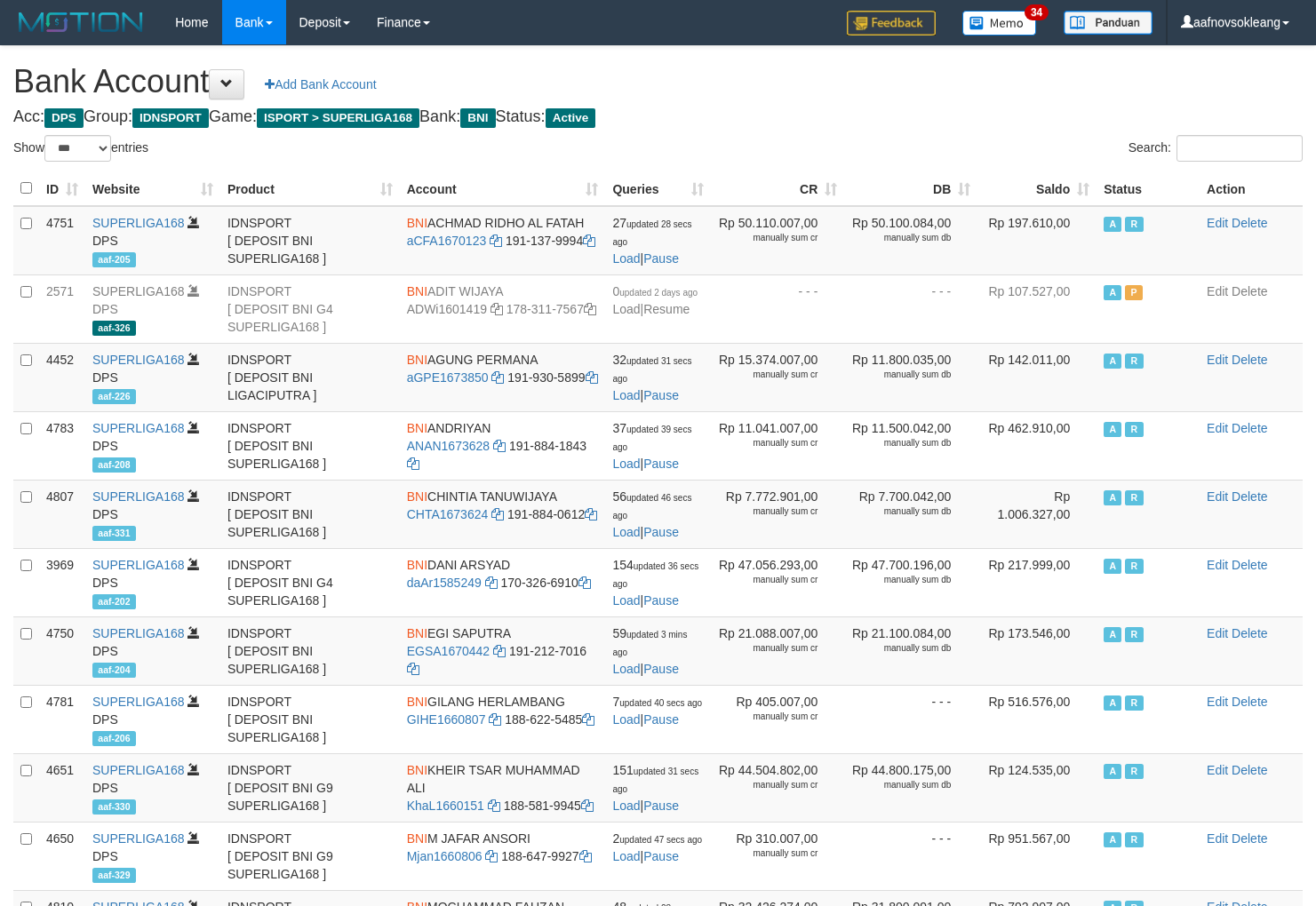 select on "***" 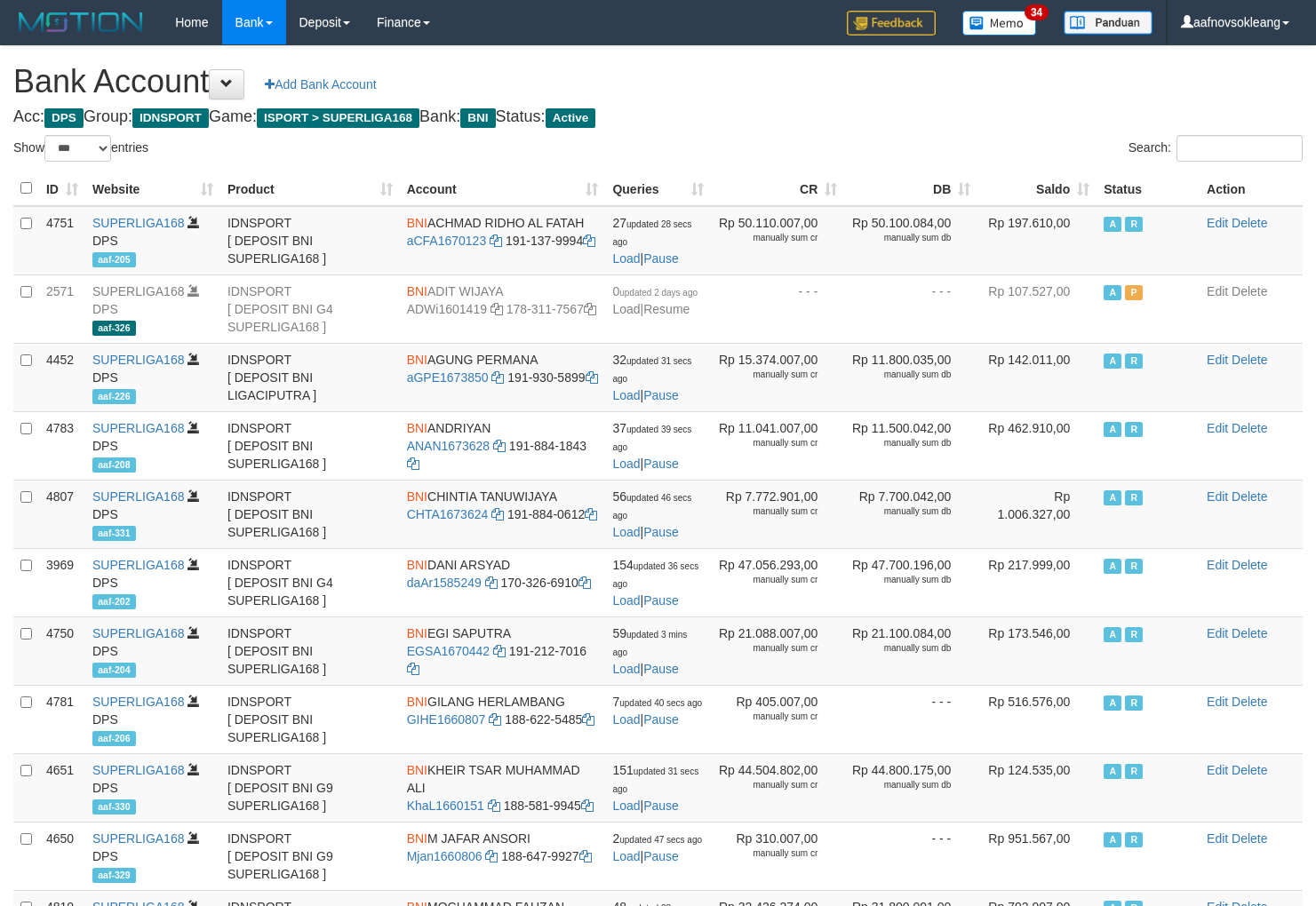 scroll, scrollTop: 0, scrollLeft: 0, axis: both 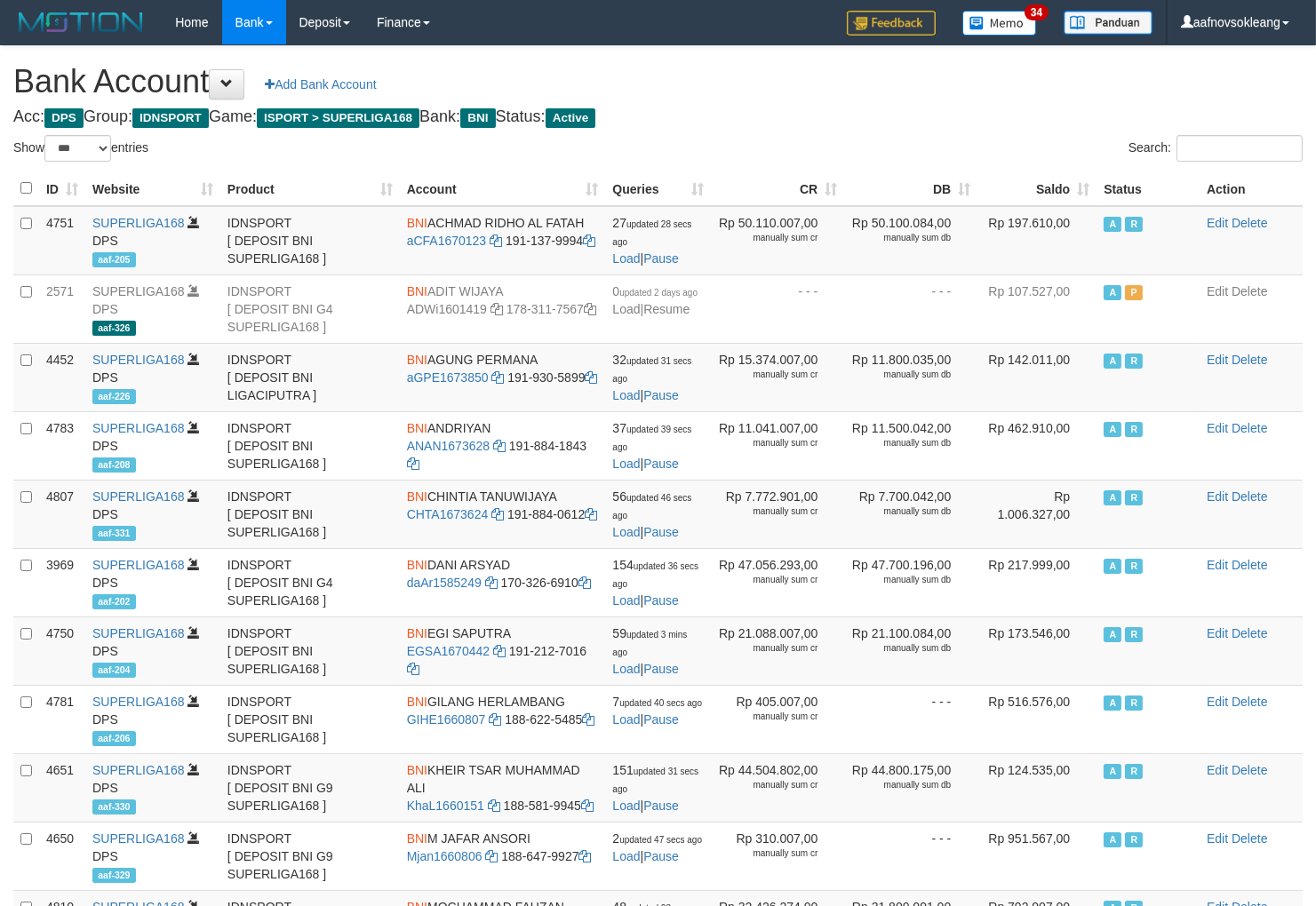 click on "Saldo" at bounding box center (1037, 188) 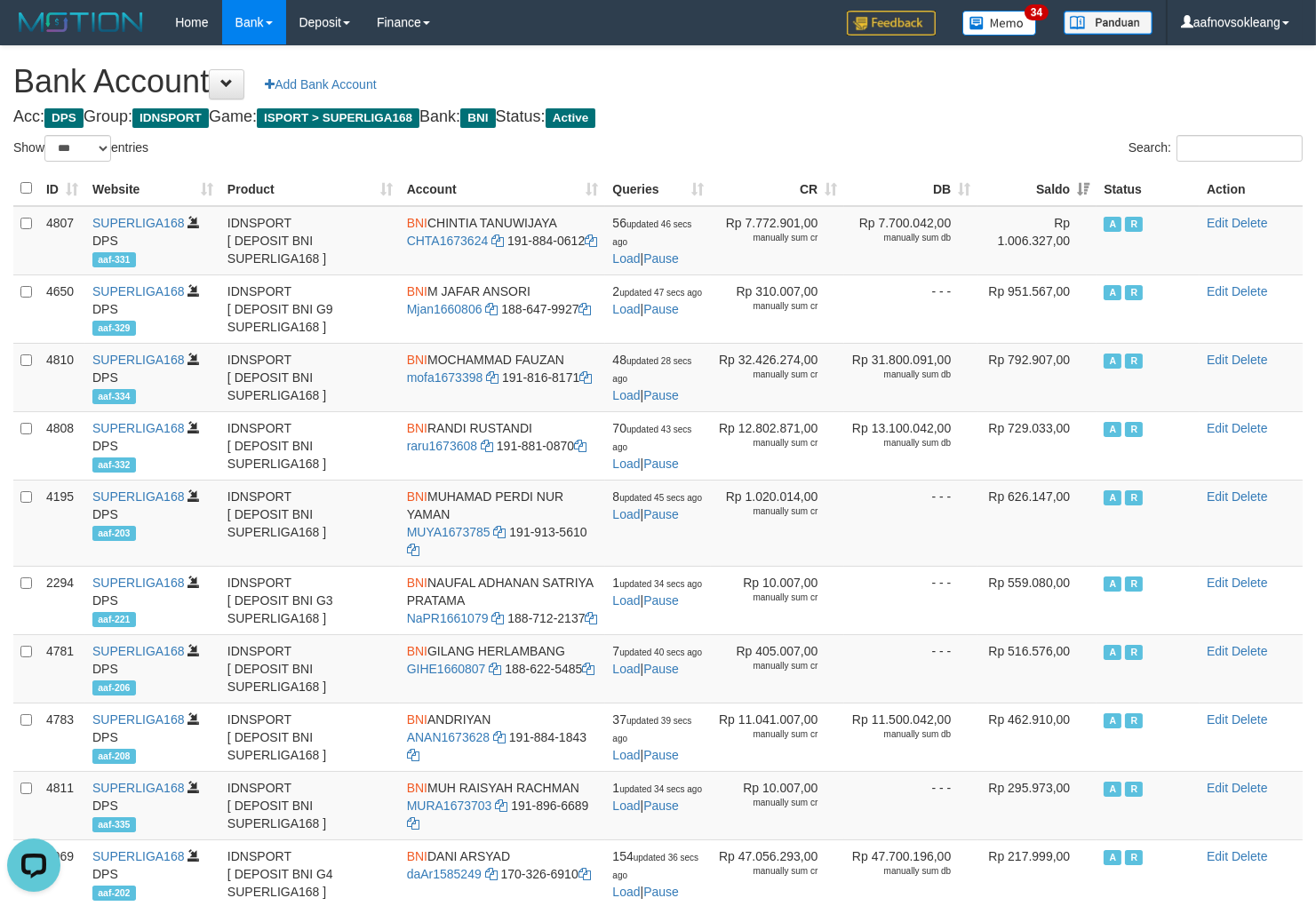 scroll, scrollTop: 0, scrollLeft: 0, axis: both 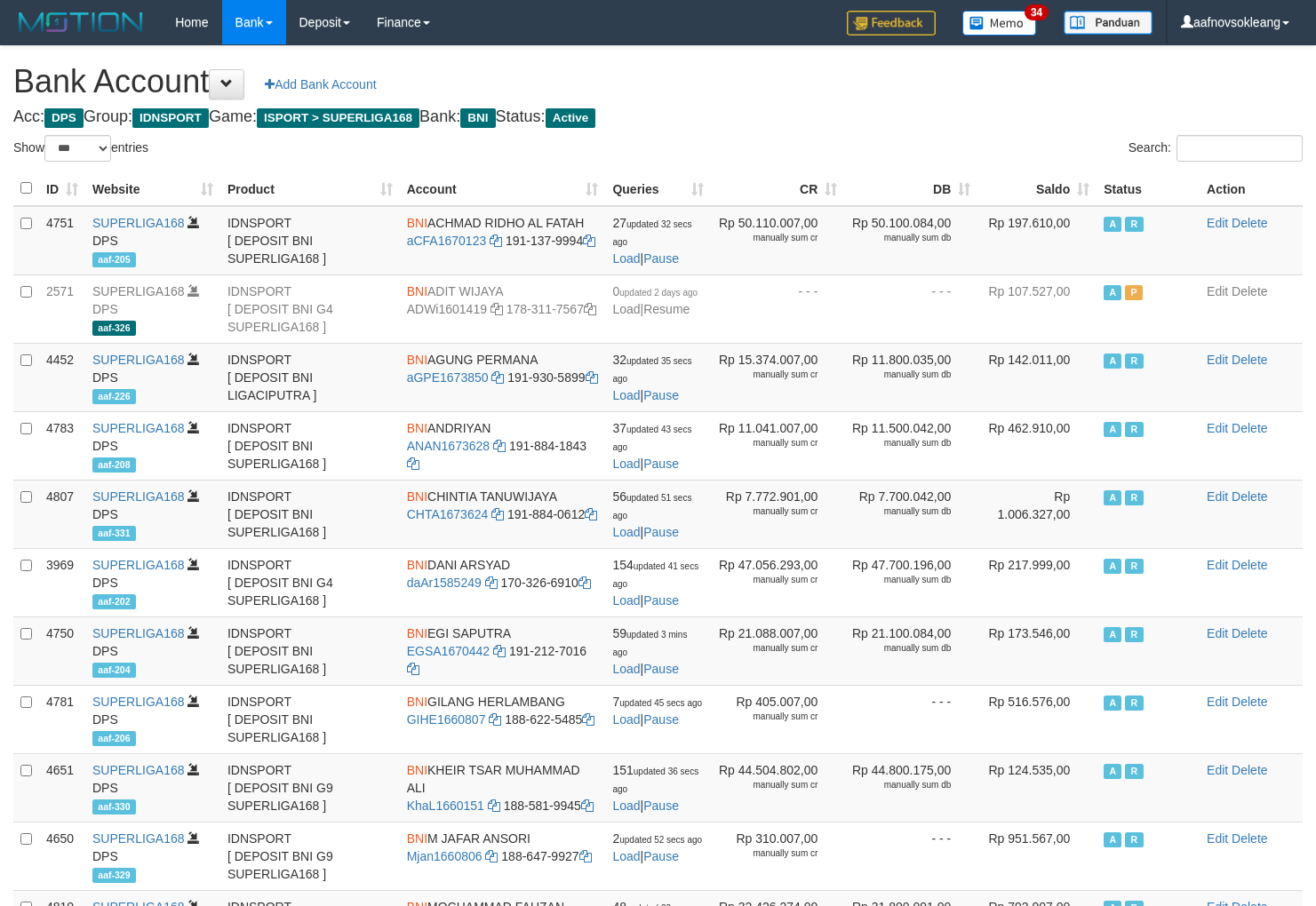 select on "***" 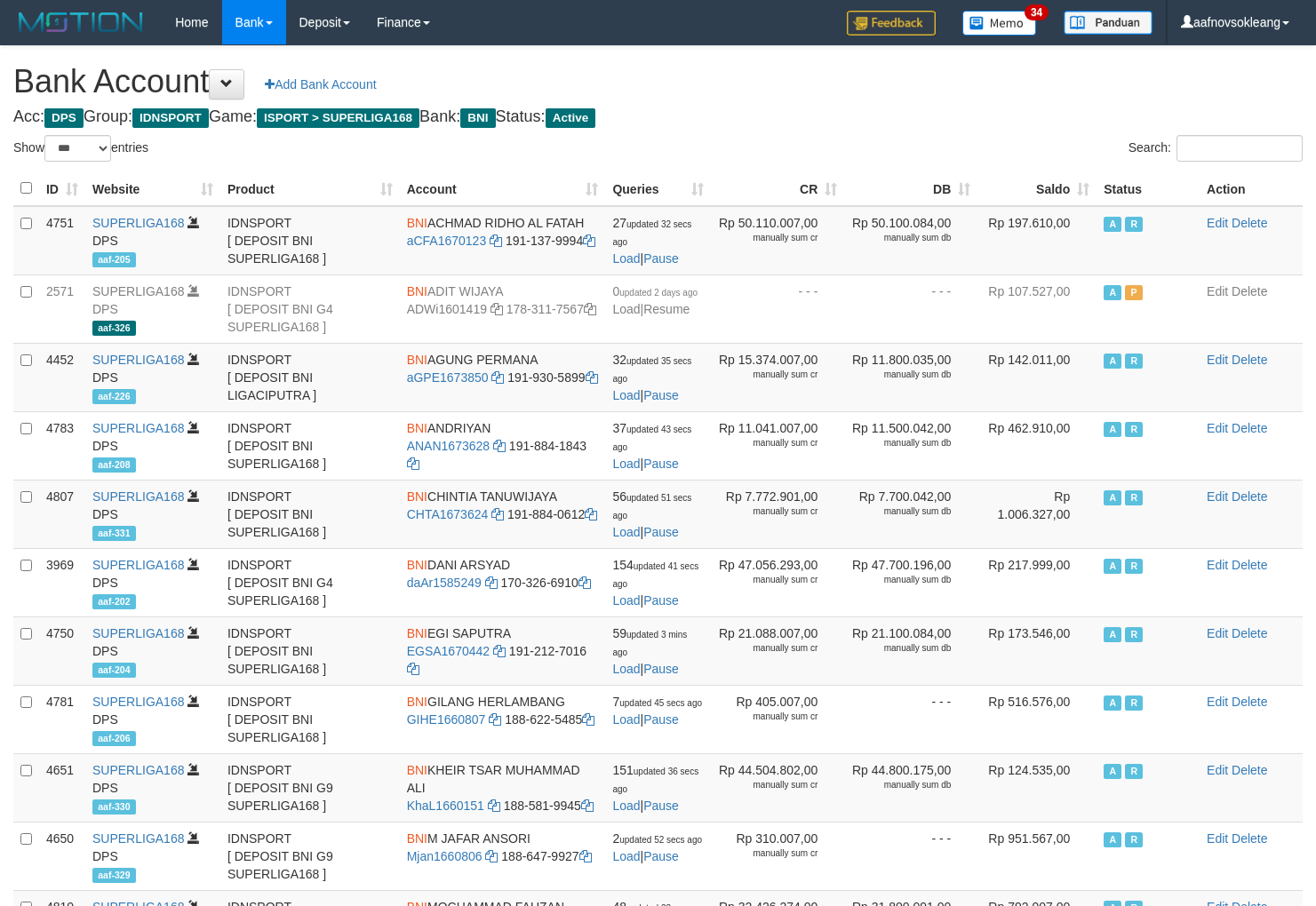 scroll, scrollTop: 0, scrollLeft: 0, axis: both 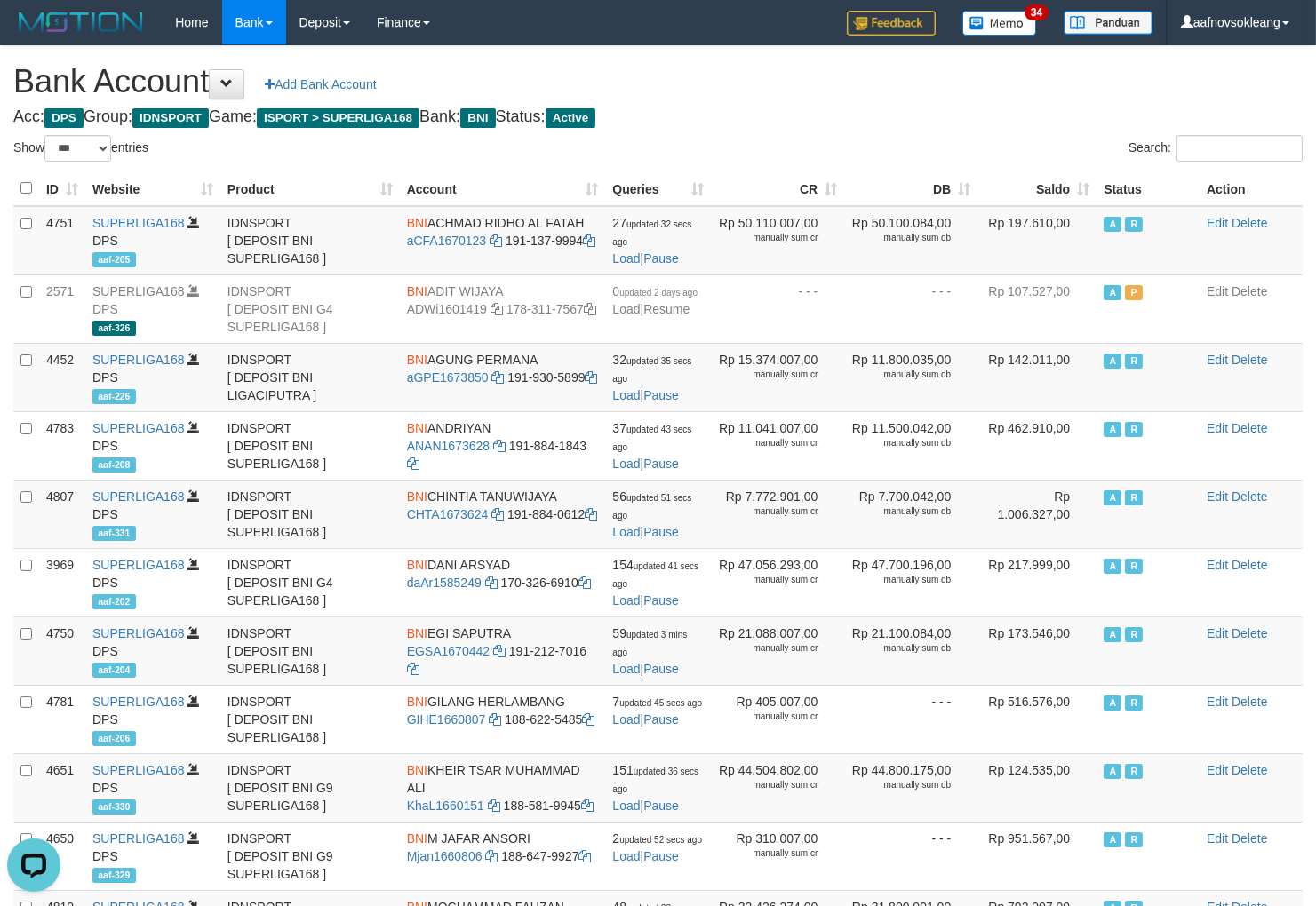 click on "Bank Account
Add Bank Account
Acc: 										 DPS
Group:   IDNSPORT    		Game:   ISPORT > SUPERLIGA168    		Bank:   BNI    		Status:  Active
Filter Account Type
*******
***
**
***
DPS
SELECT ALL  SELECT TYPE  - ALL -
DPS
WD
TMP
Filter Product
*******
******
********
********
*******
********
IDNSPORT
SELECT ALL  SELECT GROUP  - ALL -
BETHUB
IDNPOKER
IDNSPORT
IDNTOTO
LOADONLY
Filter Website
*******" at bounding box center [658, 763] 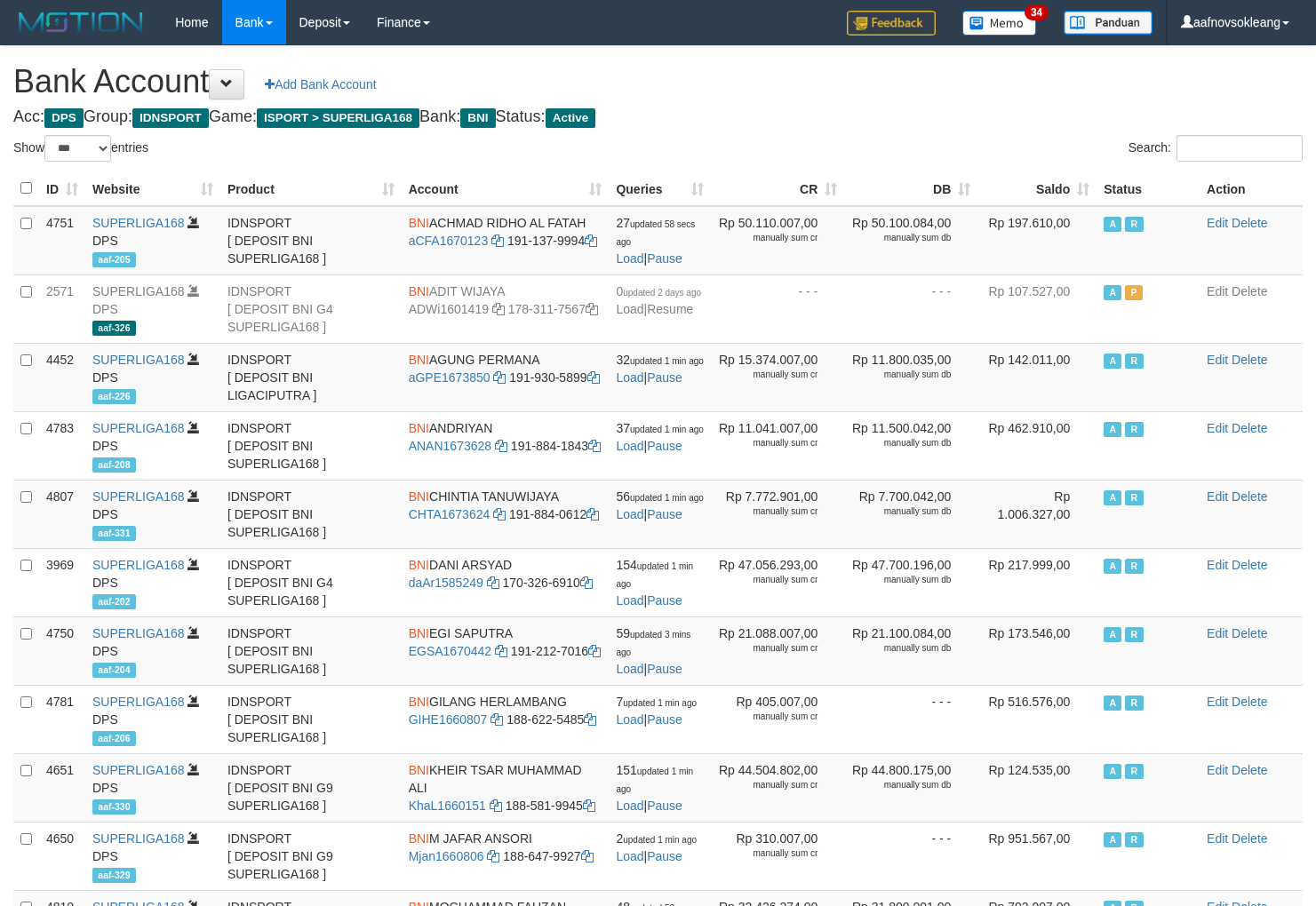 select on "***" 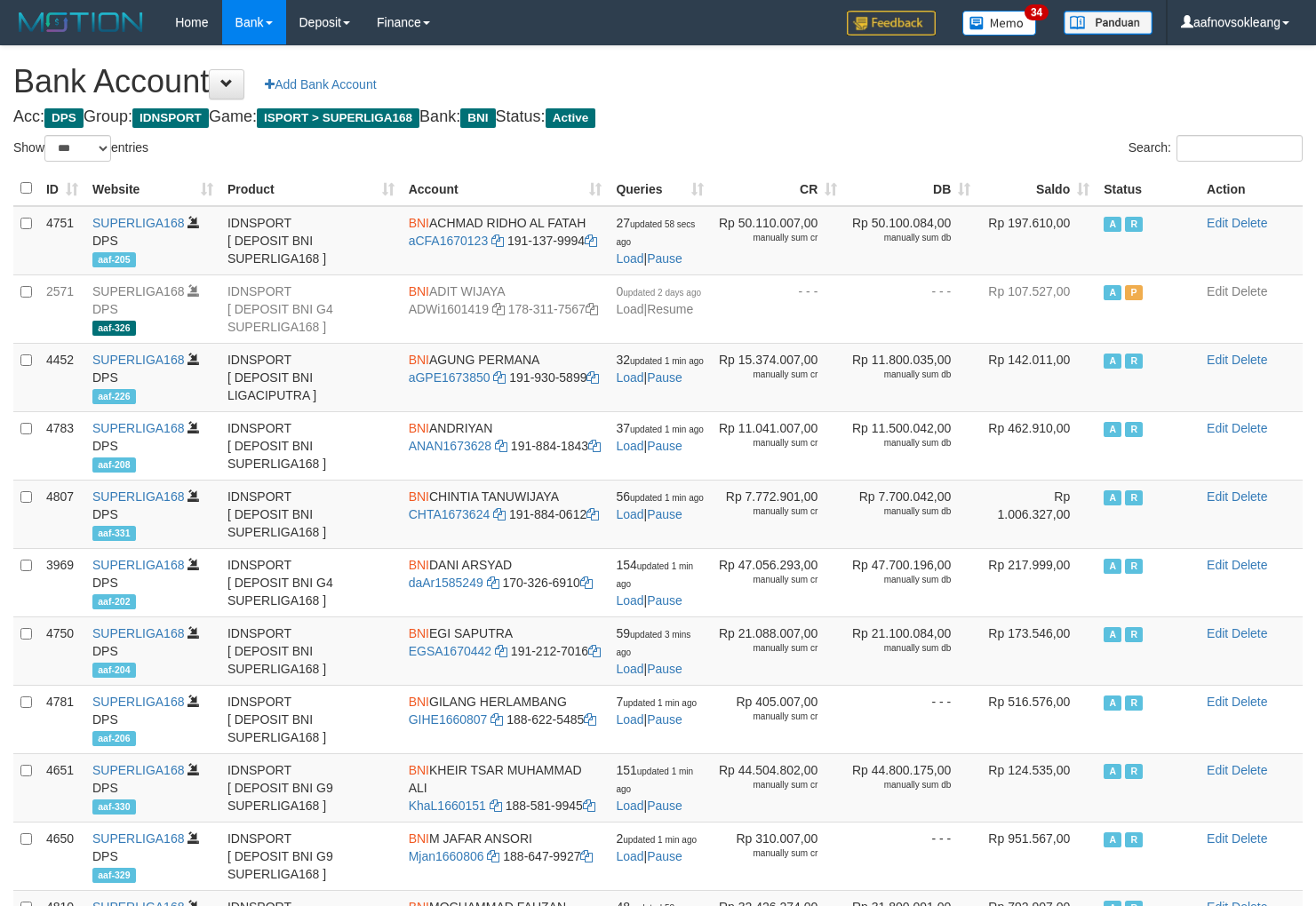 scroll, scrollTop: 0, scrollLeft: 0, axis: both 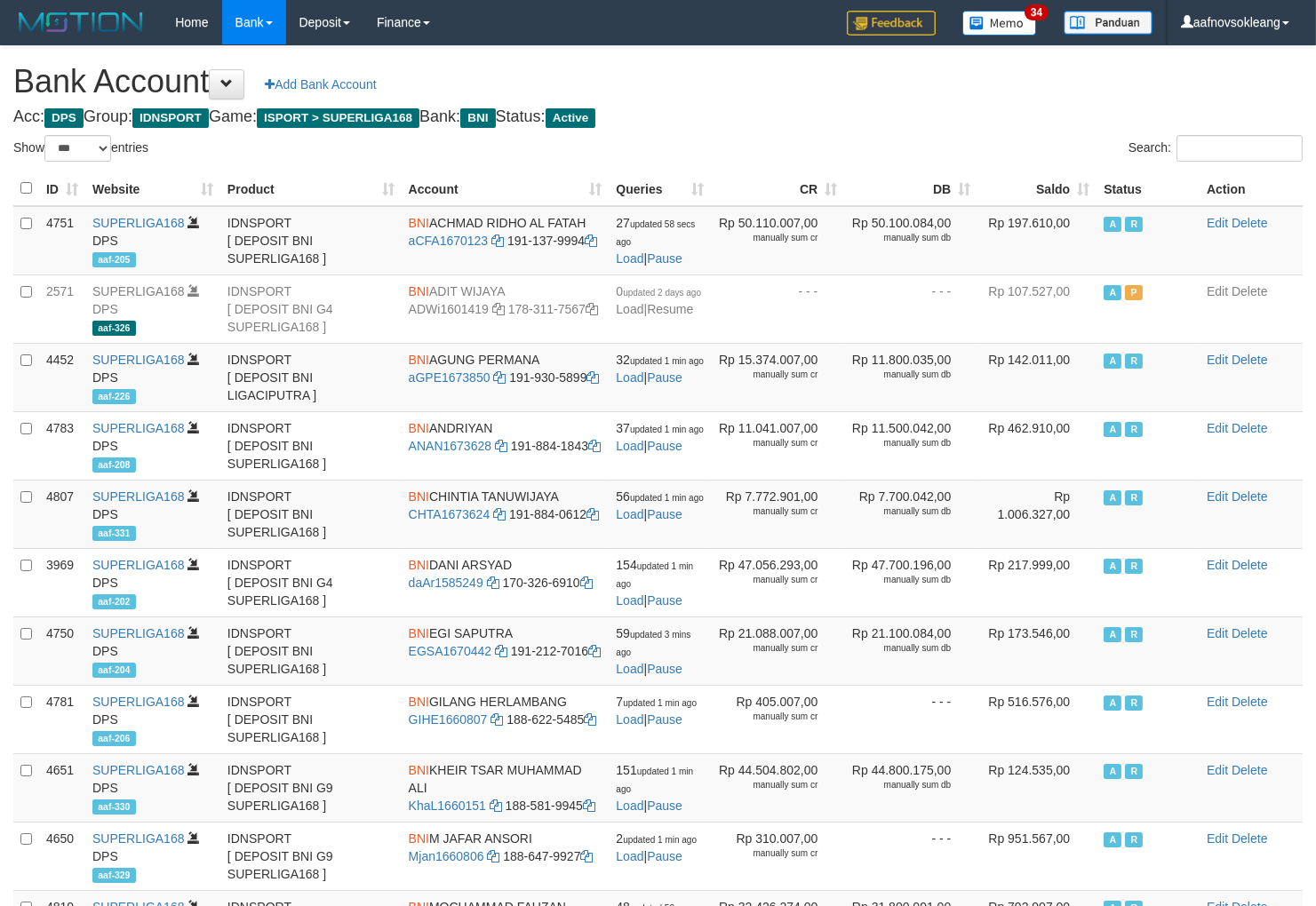 click on "Saldo" at bounding box center (1037, 188) 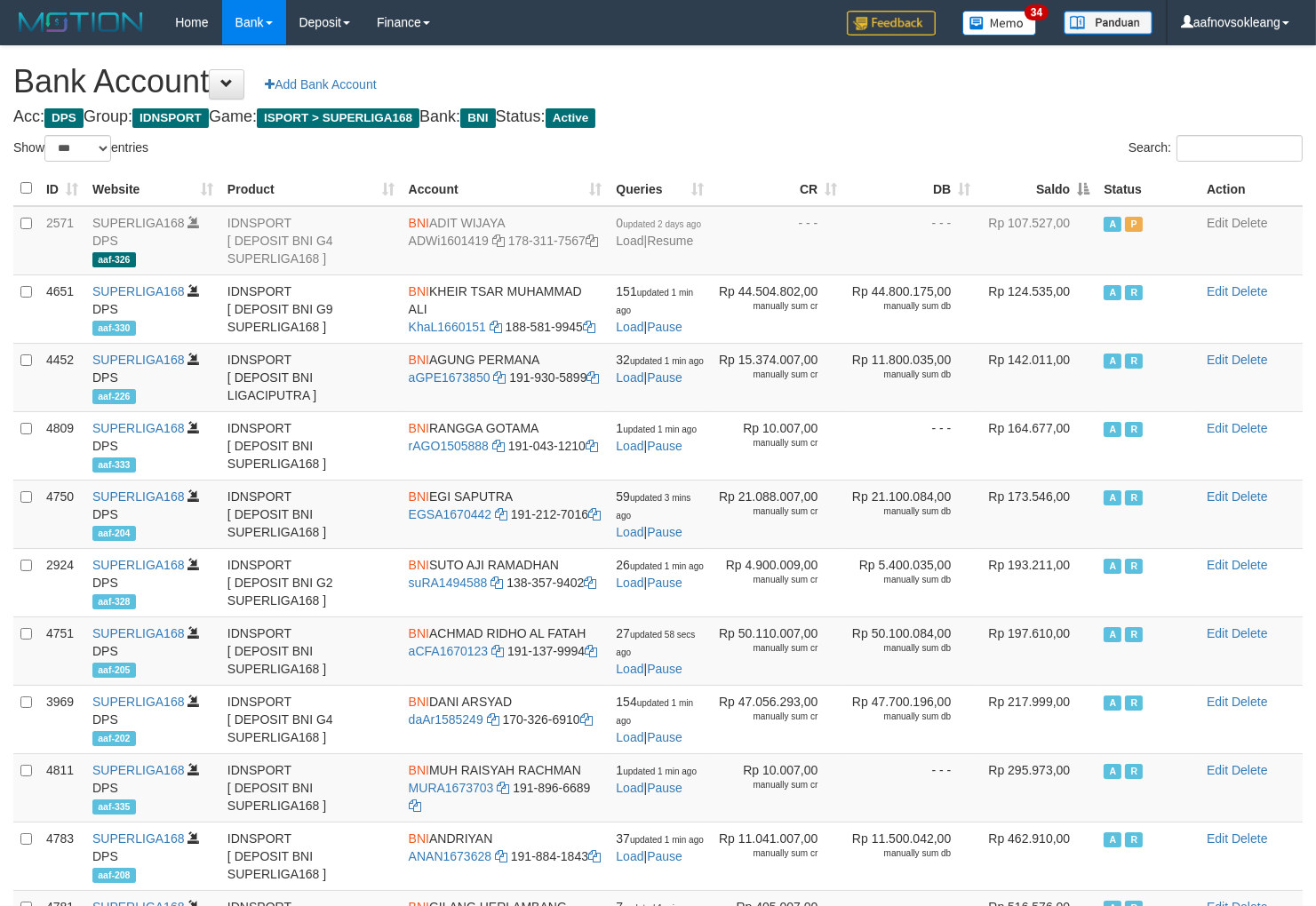 drag, startPoint x: 1056, startPoint y: 192, endPoint x: 1038, endPoint y: 122, distance: 72.27724 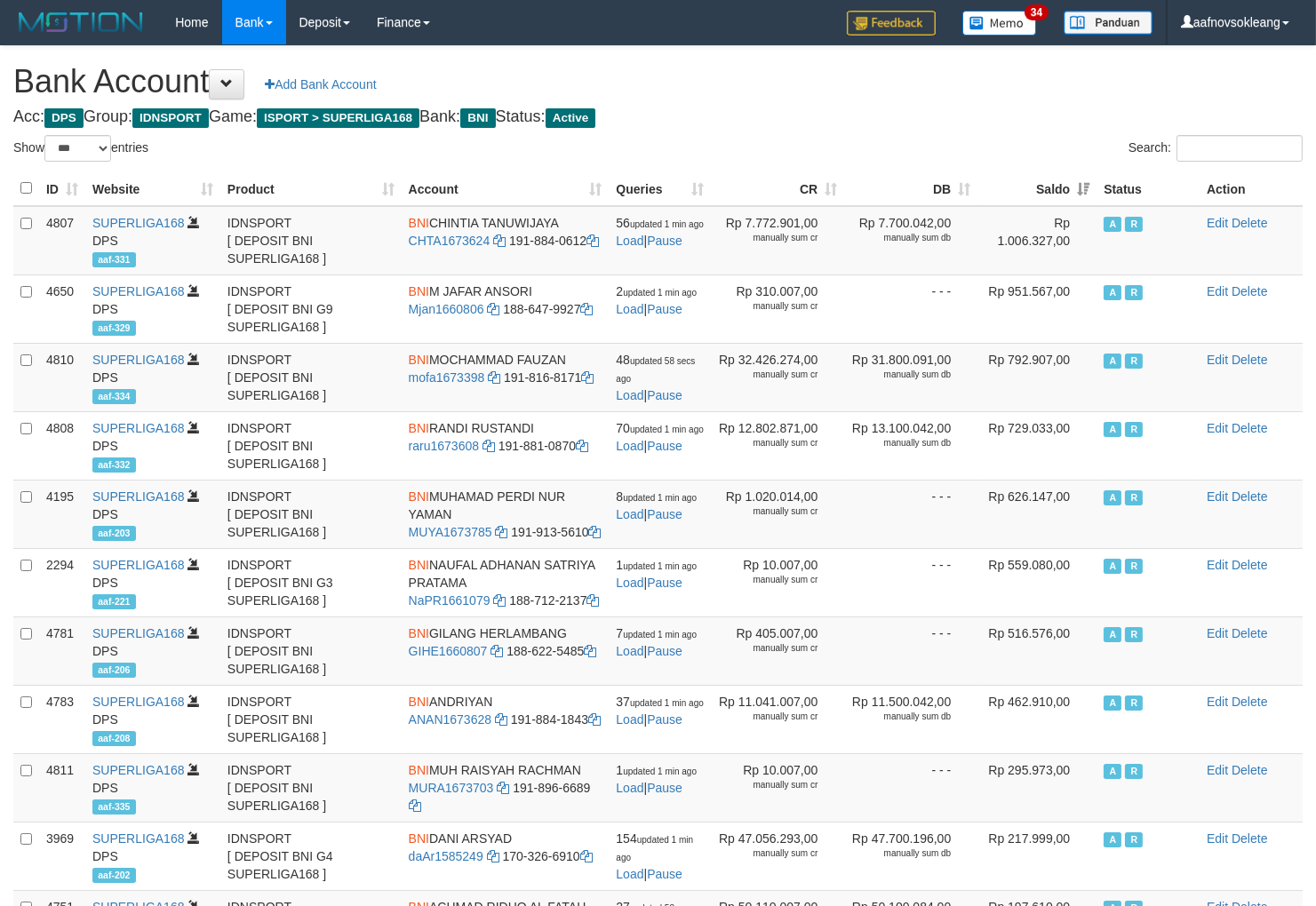 click on "Acc: 										 DPS
Group:   IDNSPORT    		Game:   ISPORT > SUPERLIGA168    		Bank:   BNI    		Status:  Active" at bounding box center [658, 117] 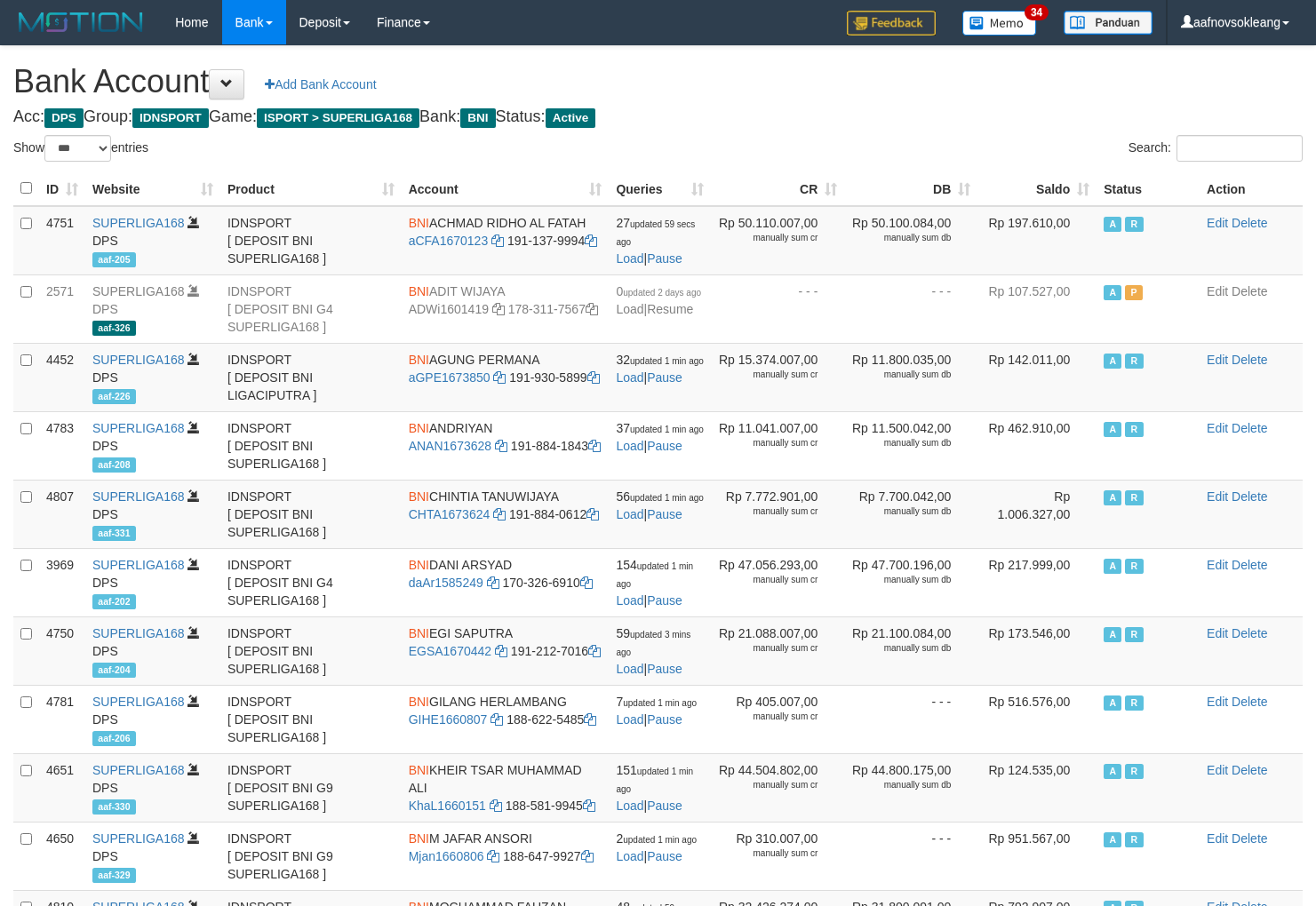 select on "***" 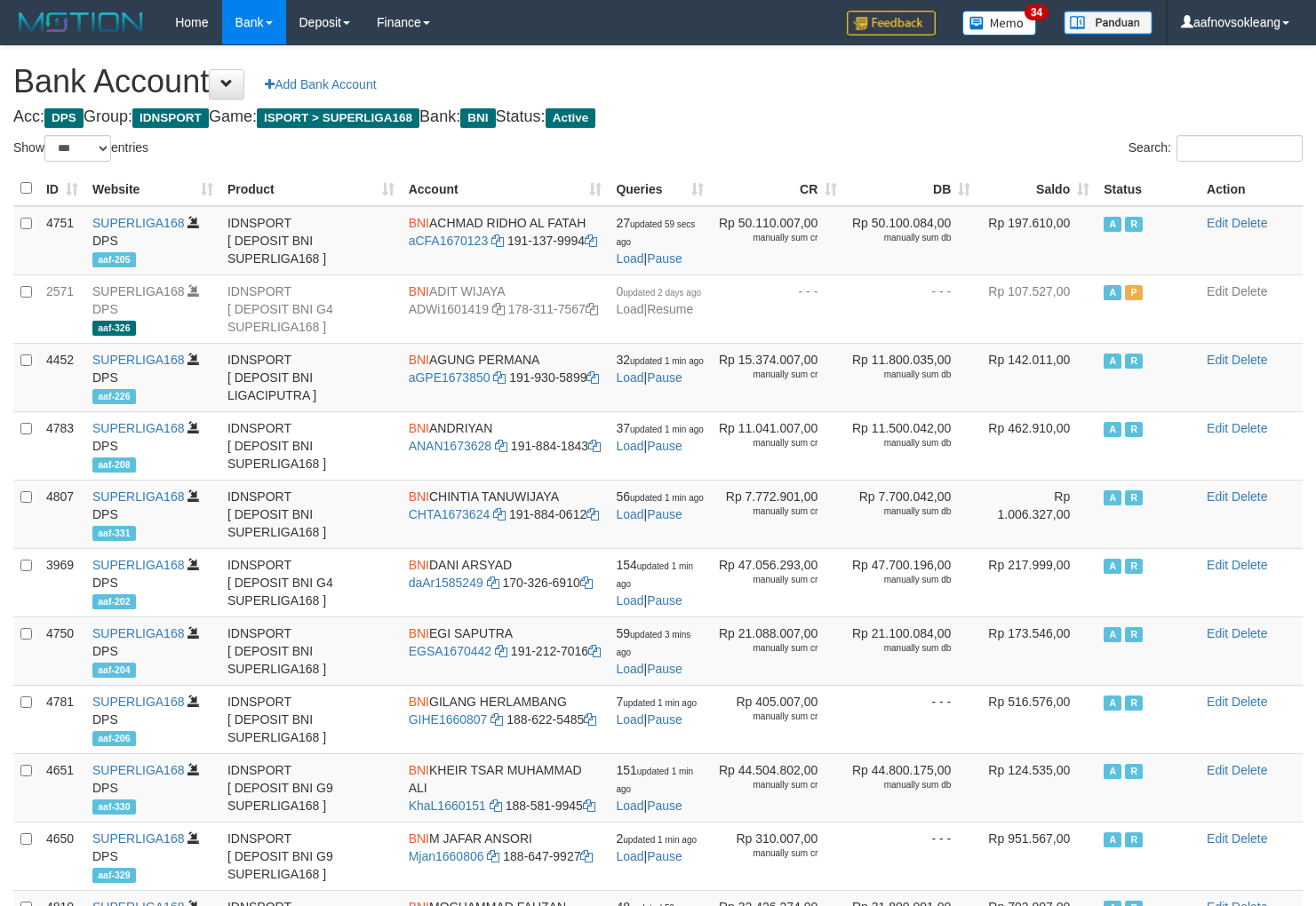 scroll, scrollTop: 0, scrollLeft: 0, axis: both 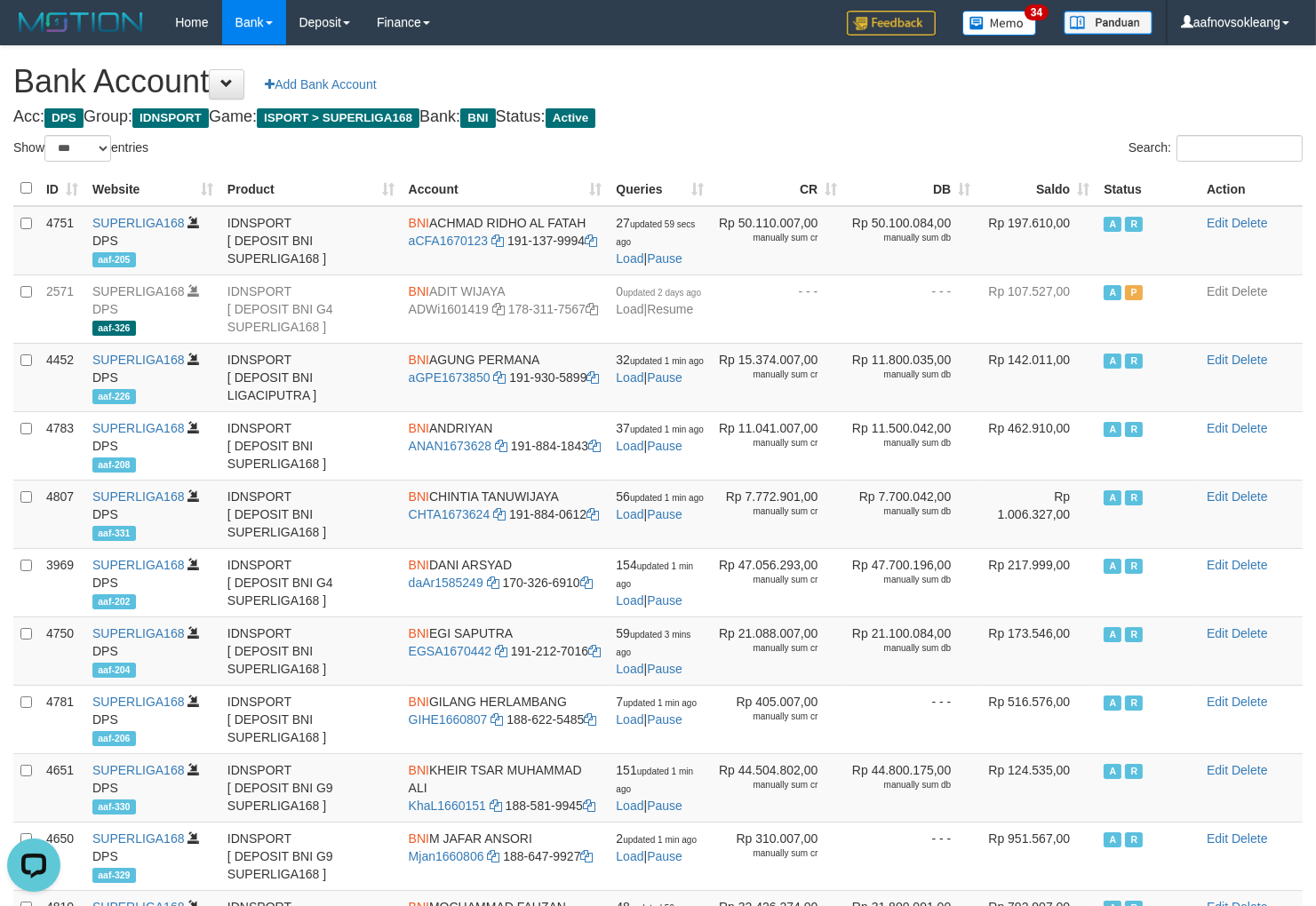 click on "Bank Account
Add Bank Account" at bounding box center (658, 82) 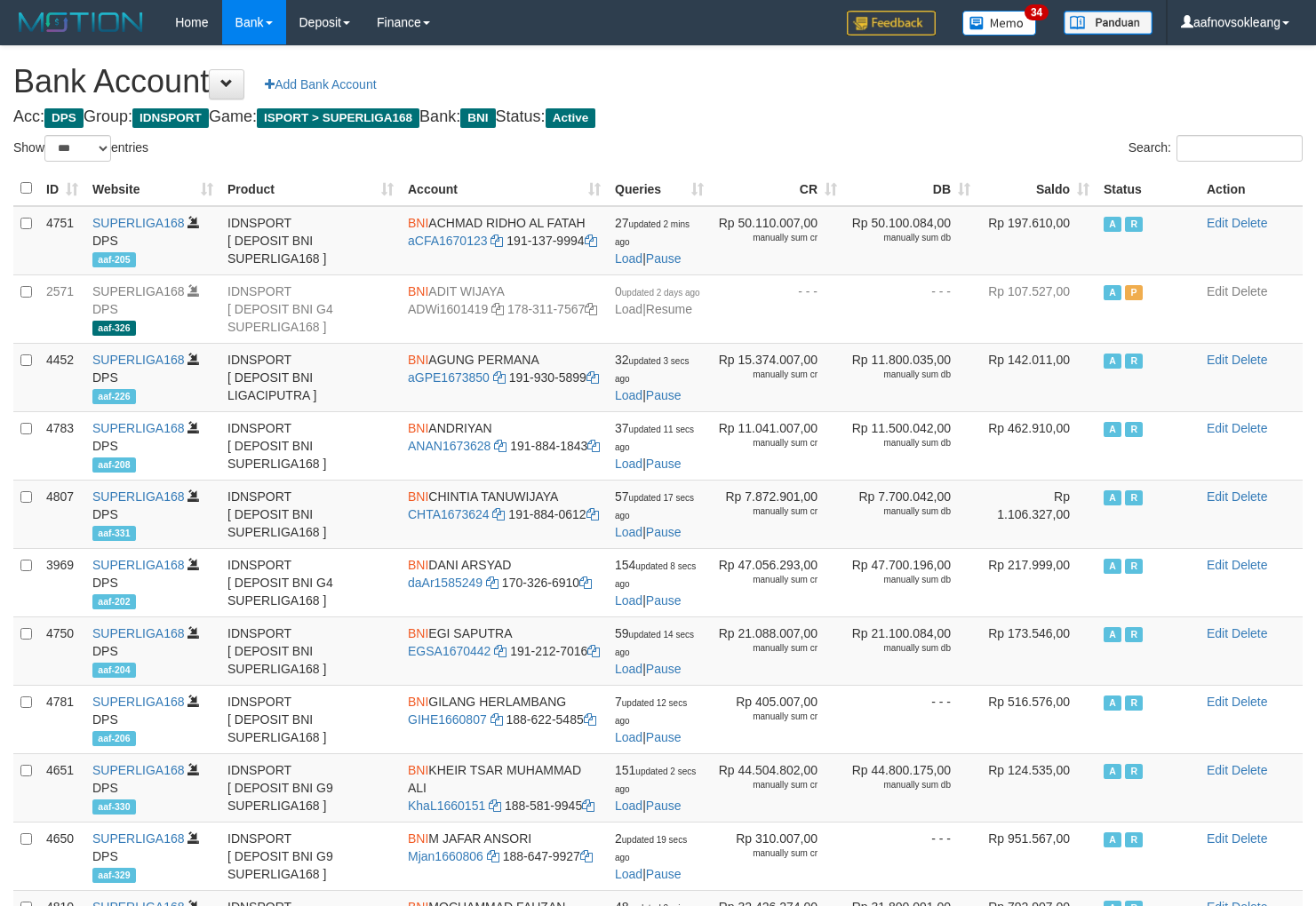 select on "***" 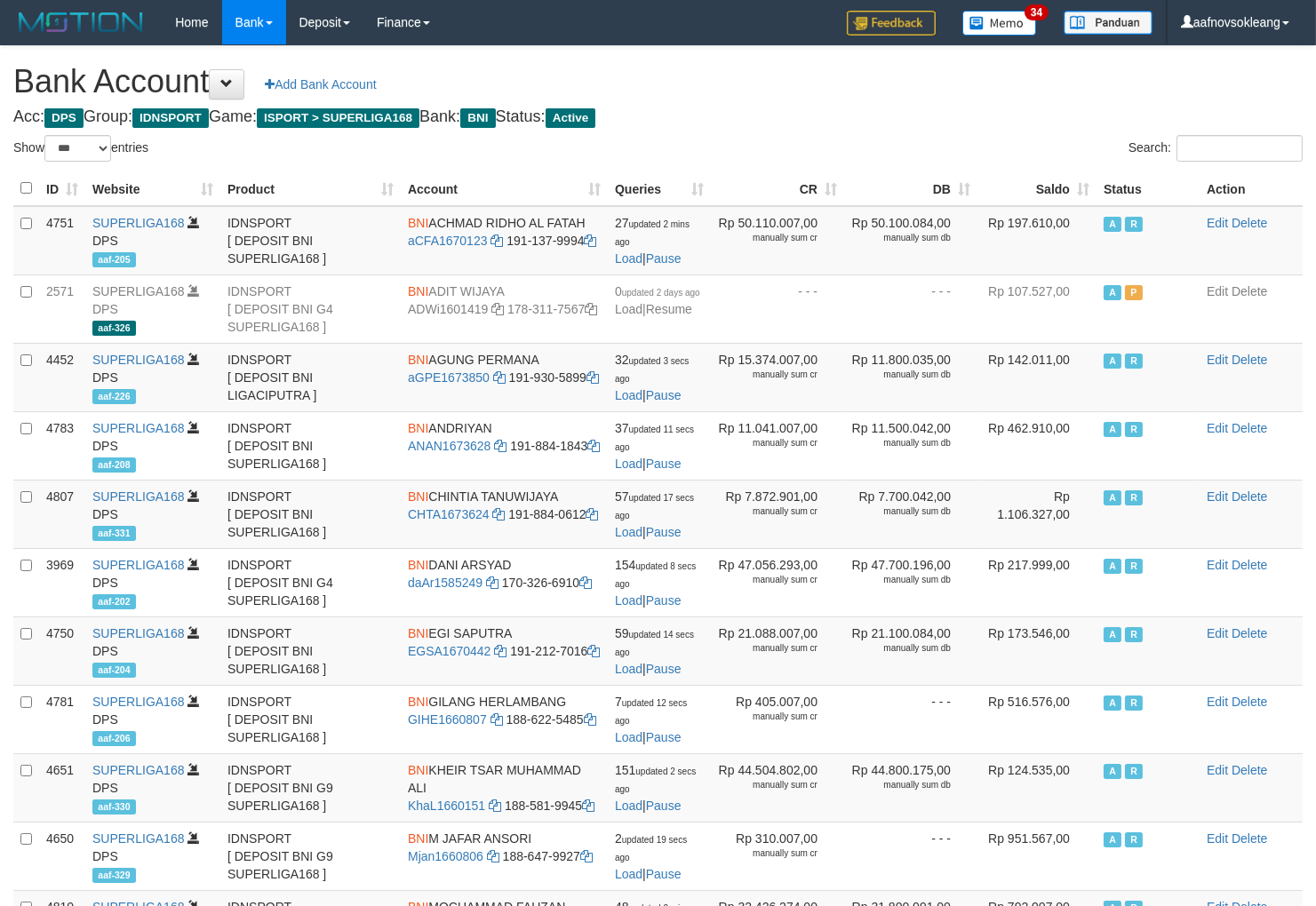 click on "Saldo" at bounding box center (1037, 188) 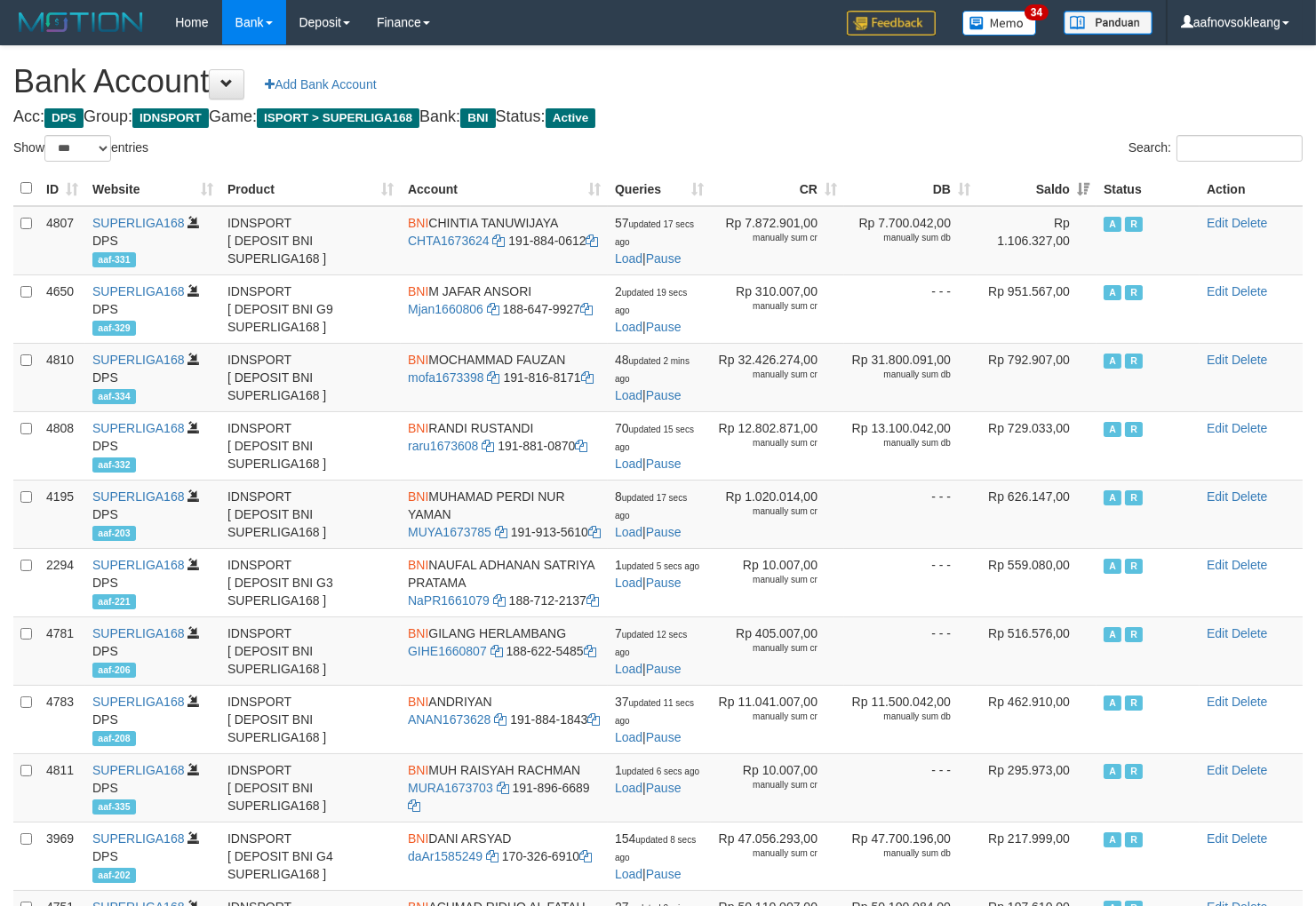 click on "Search:" at bounding box center (987, 150) 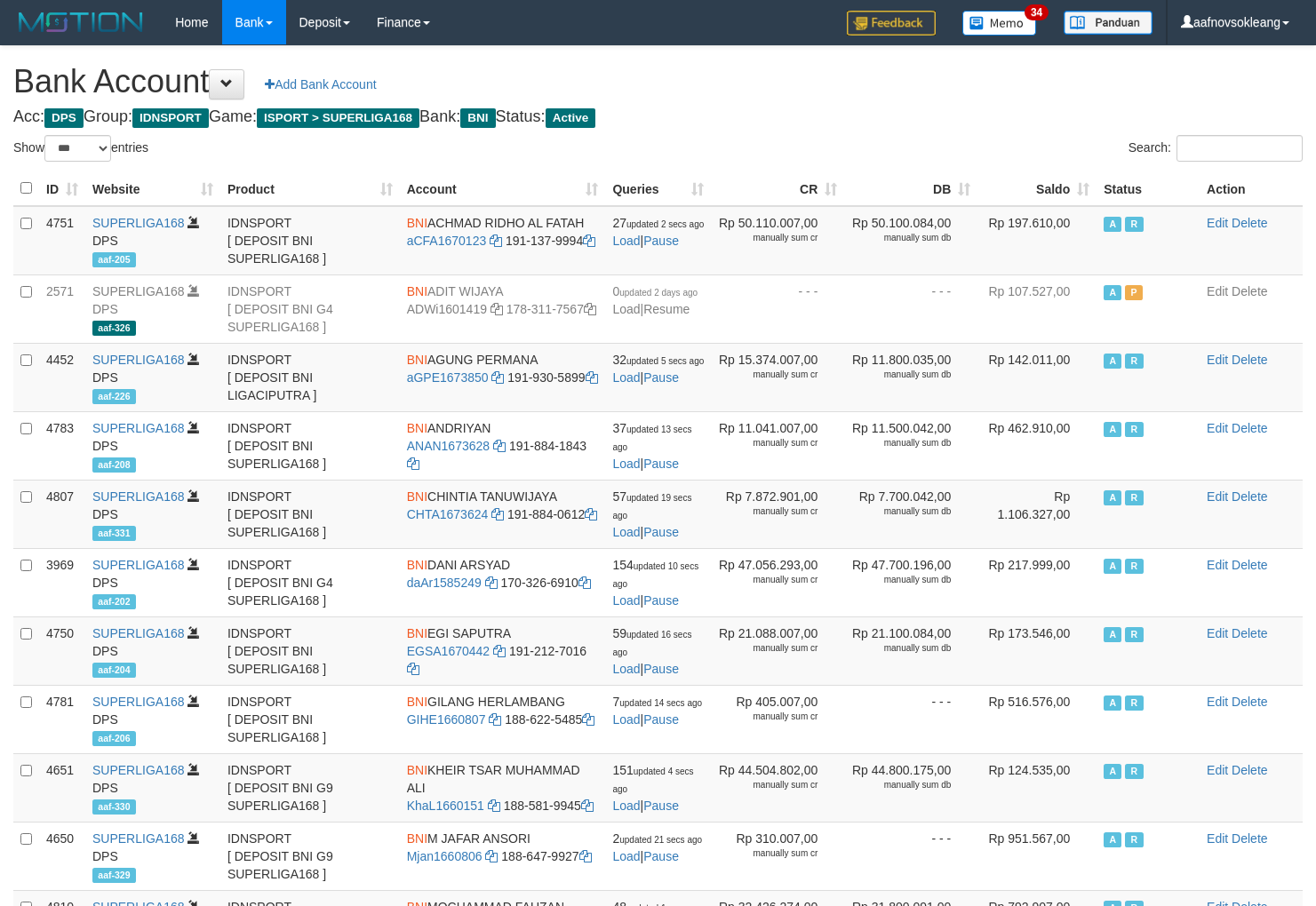 select on "***" 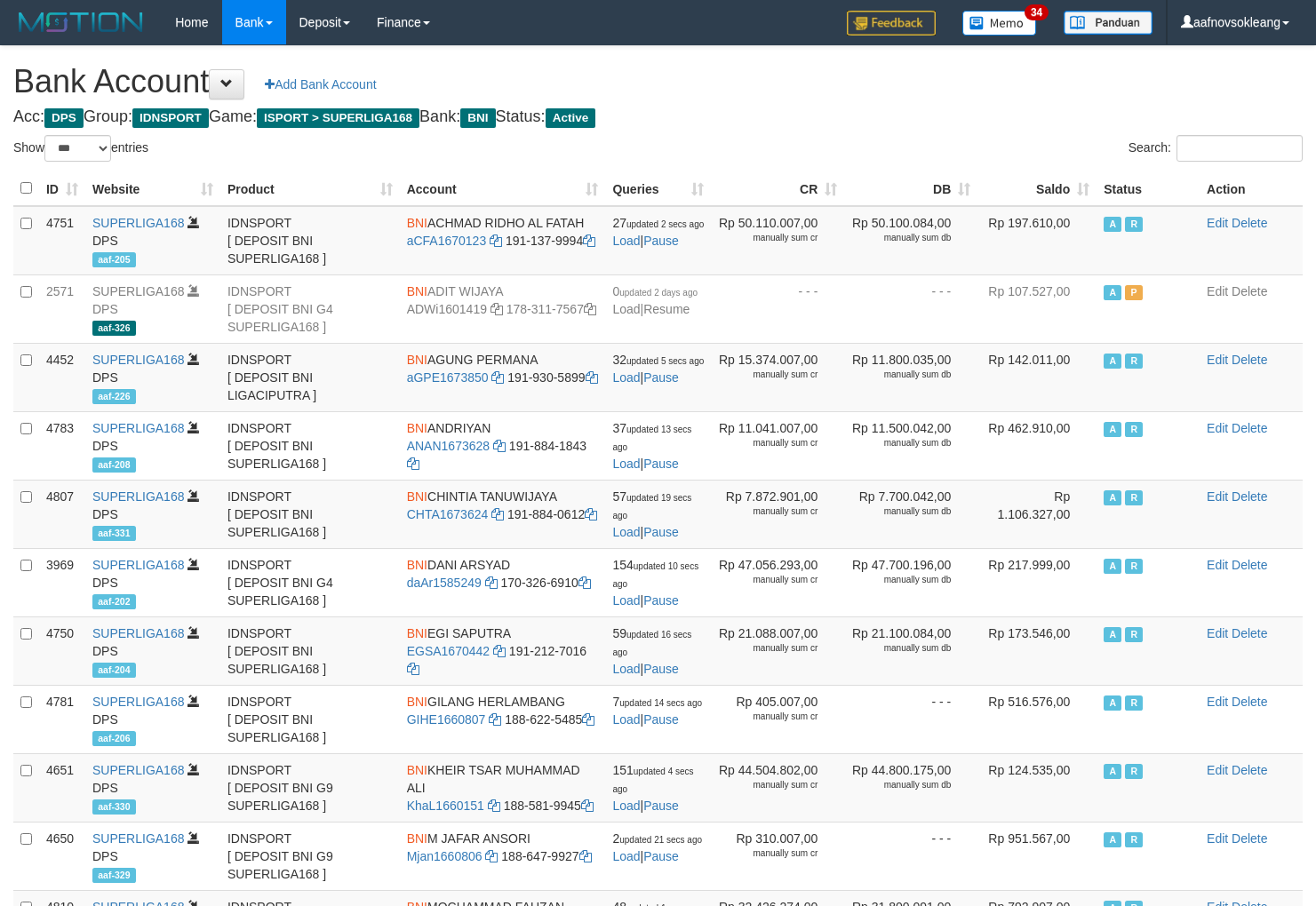 scroll, scrollTop: 0, scrollLeft: 0, axis: both 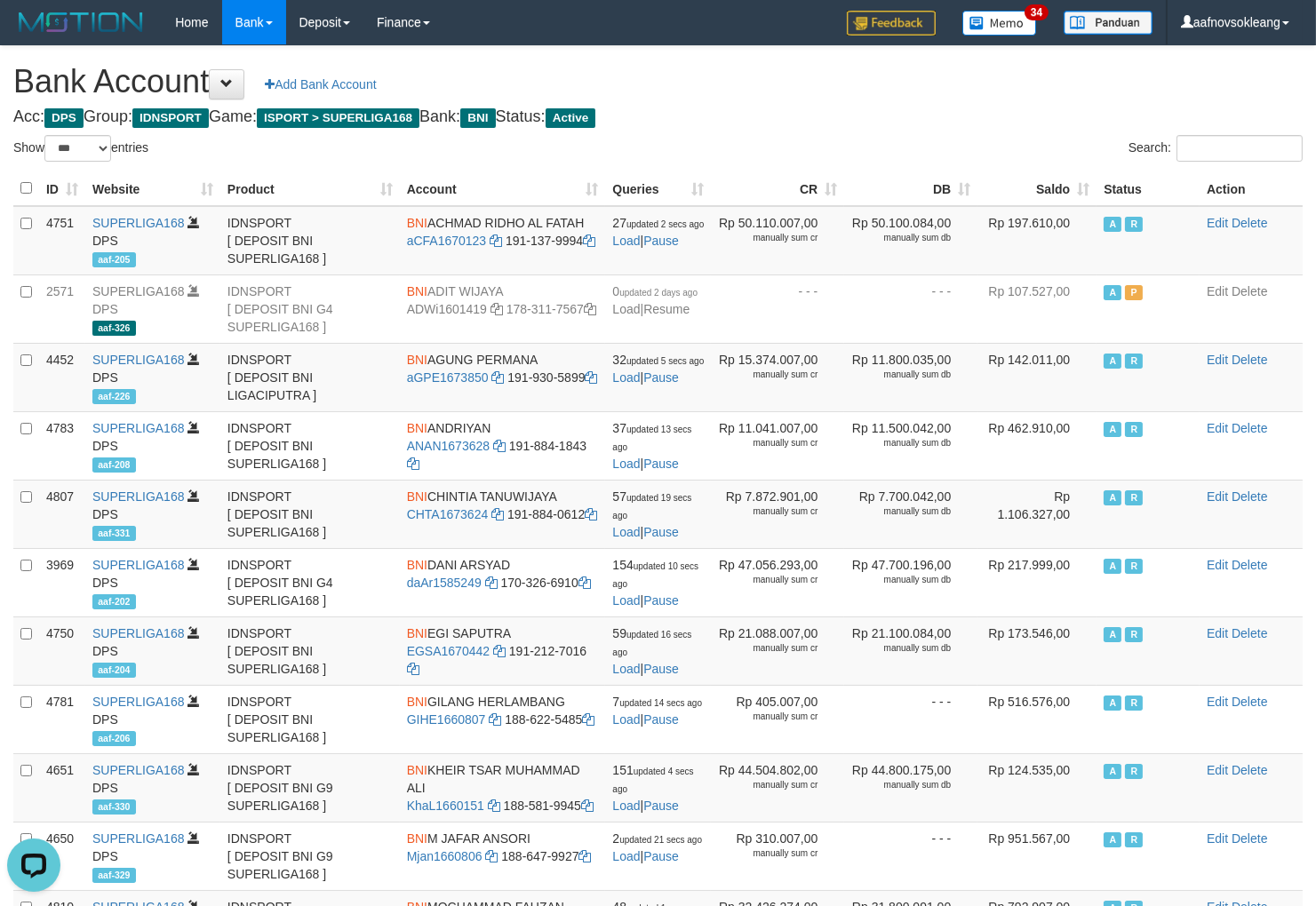 click on "Bank Account
Add Bank Account
Acc: 										 DPS
Group:   IDNSPORT    		Game:   ISPORT > SUPERLIGA168    		Bank:   BNI    		Status:  Active
Filter Account Type
*******
***
**
***
DPS
SELECT ALL  SELECT TYPE  - ALL -
DPS
WD
TMP
Filter Product
*******
******
********
********
*******
********
IDNSPORT
SELECT ALL  SELECT GROUP  - ALL -
BETHUB
IDNPOKER
IDNSPORT
IDNTOTO
LOADONLY
Filter Website
*******" at bounding box center (658, 763) 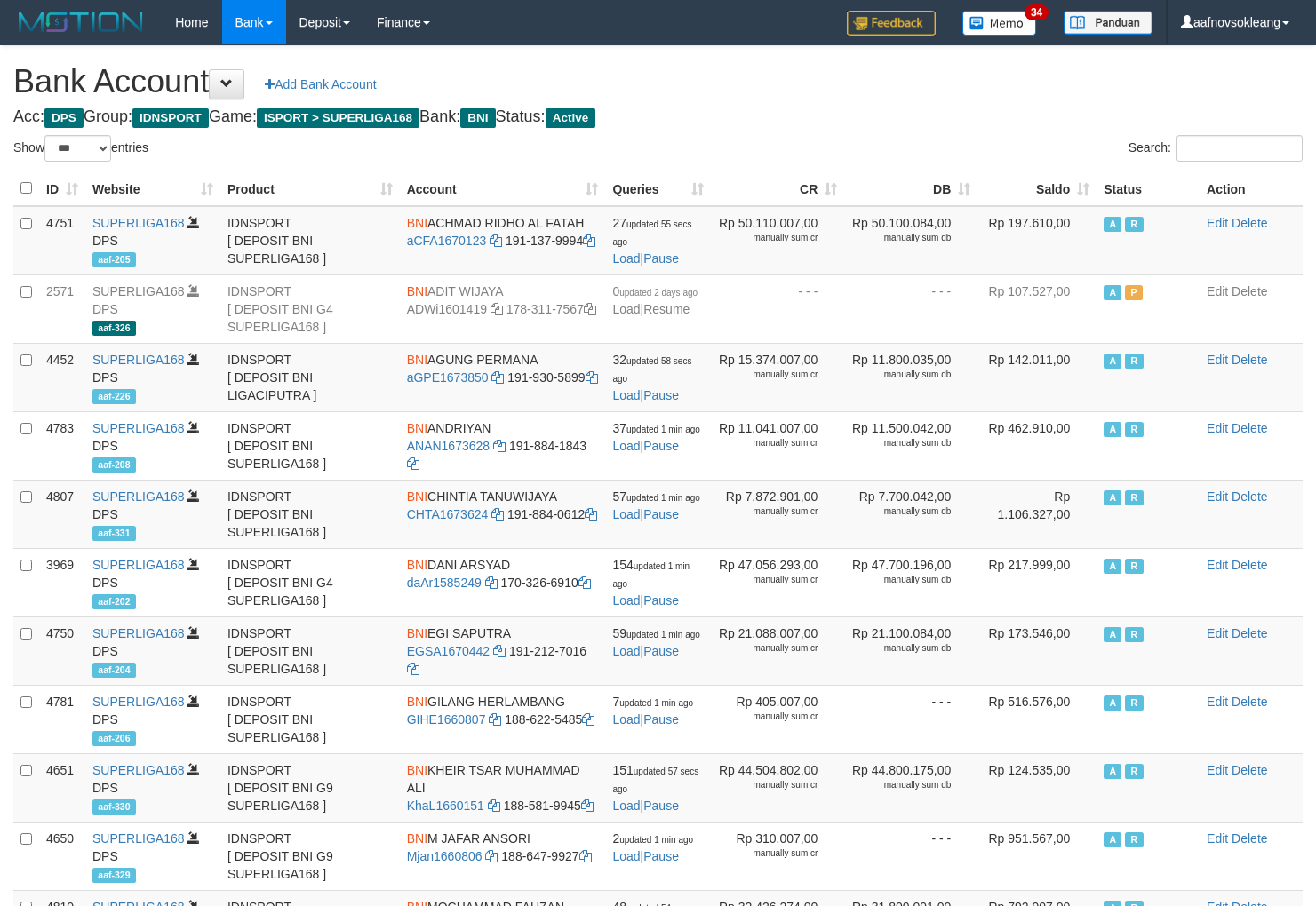 select on "***" 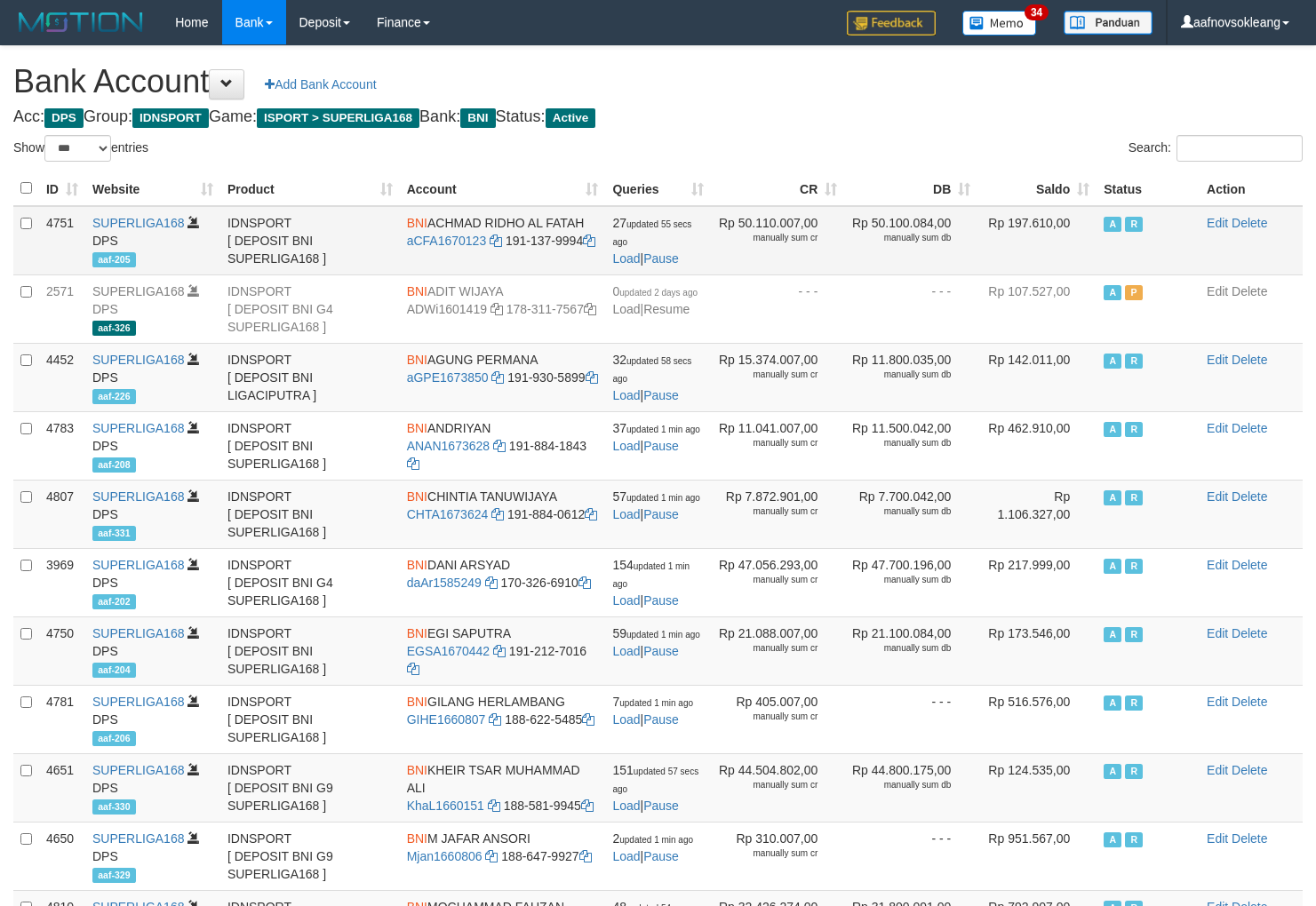 scroll, scrollTop: 0, scrollLeft: 0, axis: both 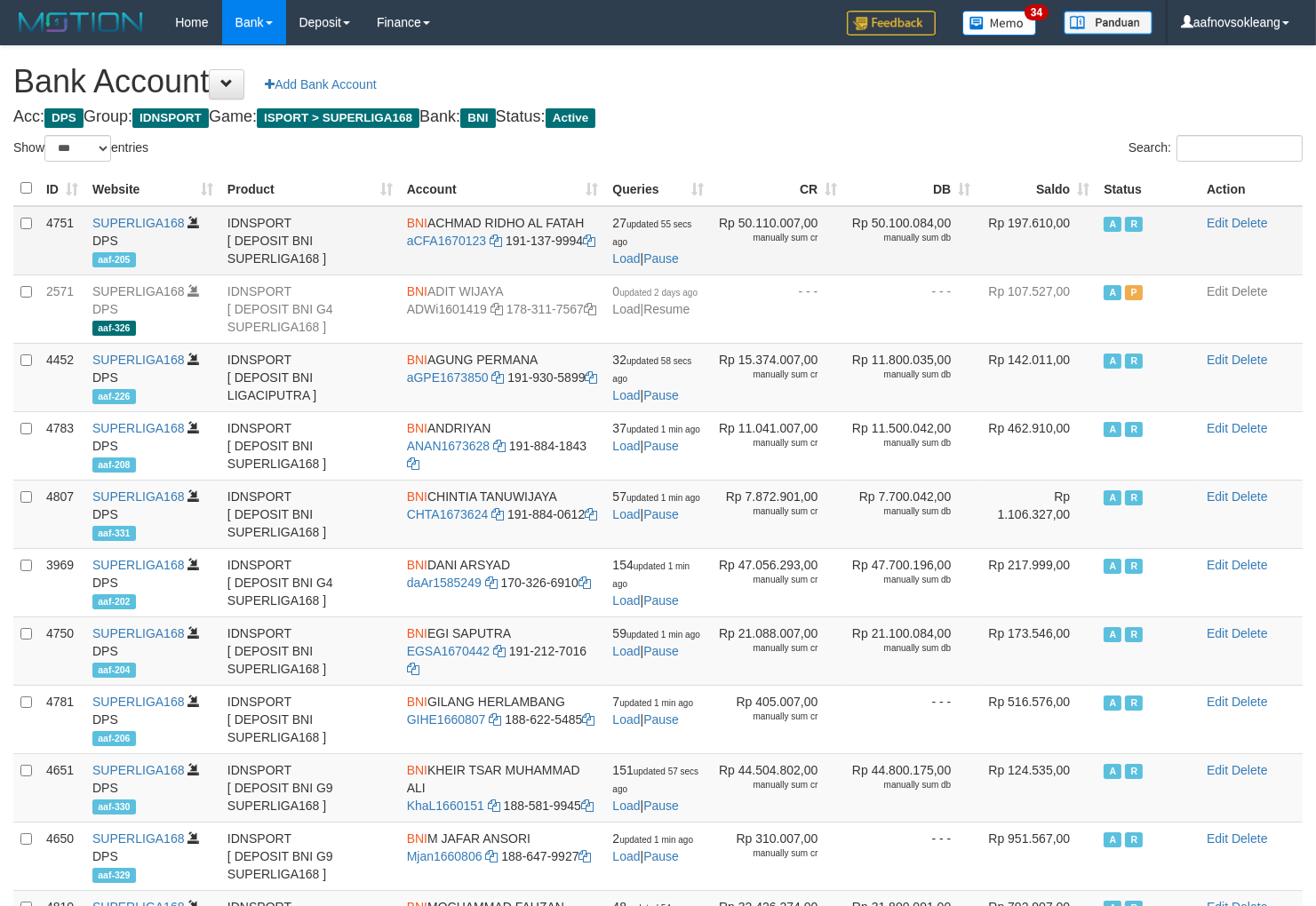 drag, startPoint x: 1081, startPoint y: 214, endPoint x: 1080, endPoint y: 196, distance: 18.02776 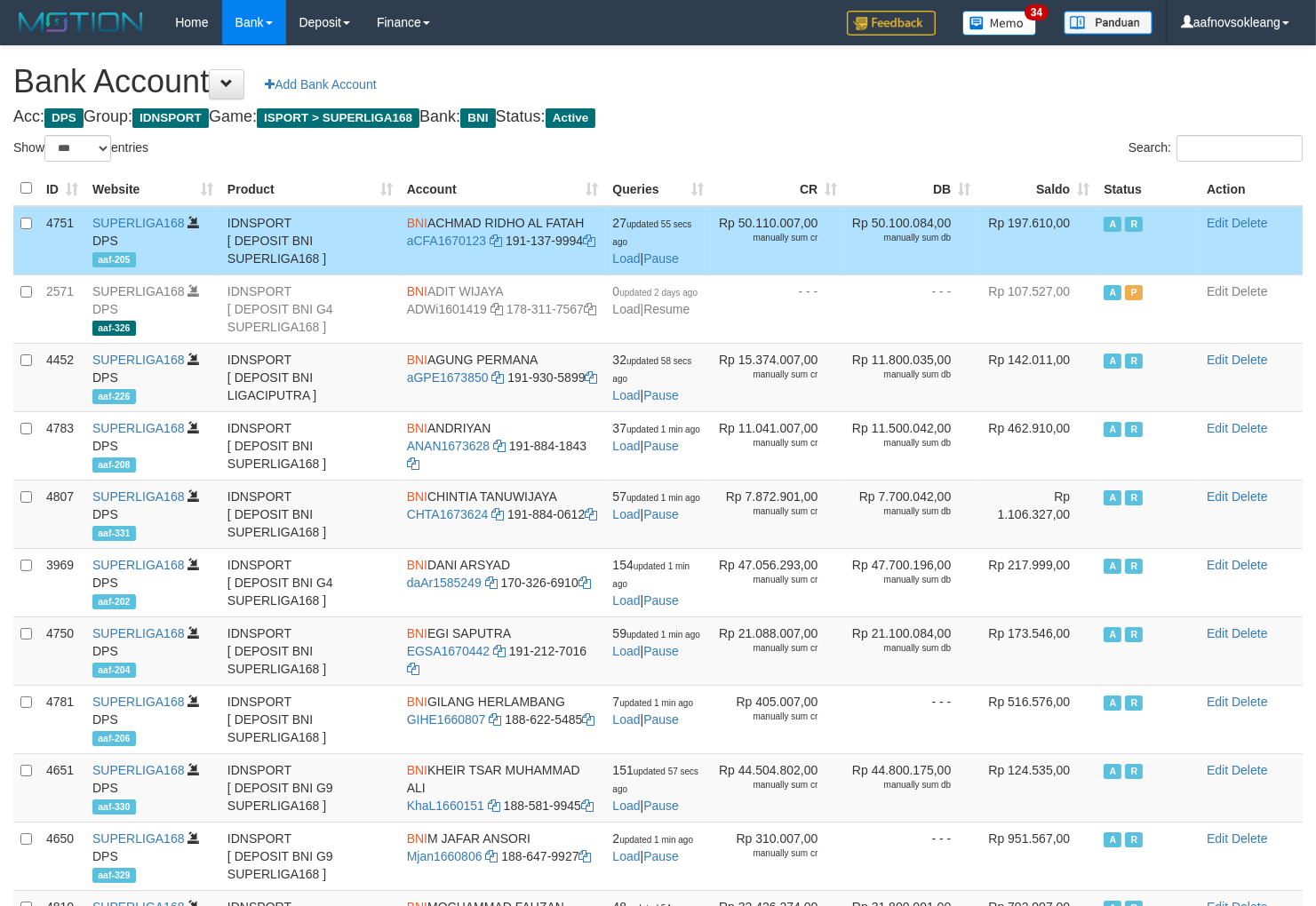 click on "Saldo" at bounding box center [1037, 188] 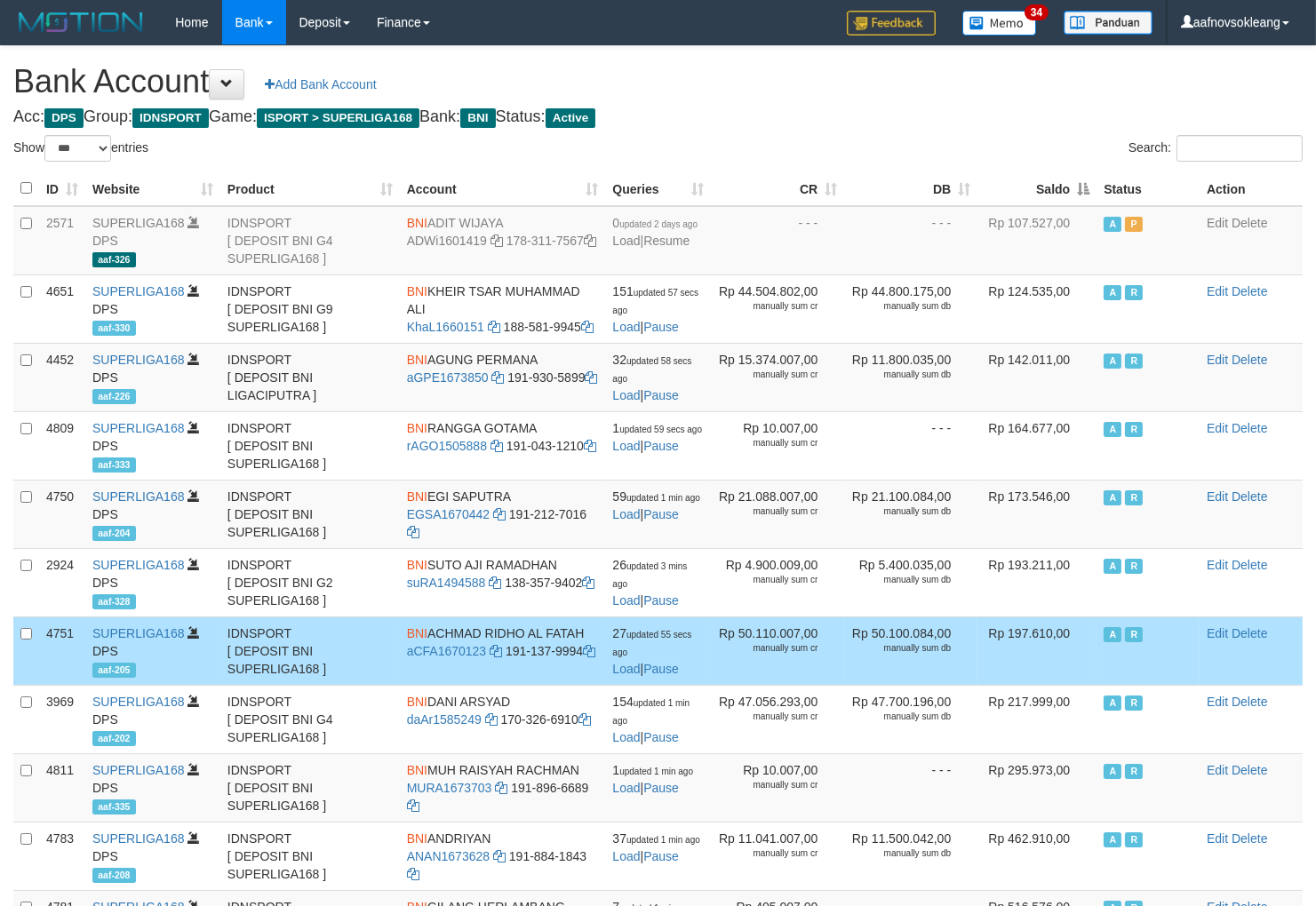 click on "Saldo" at bounding box center (1037, 188) 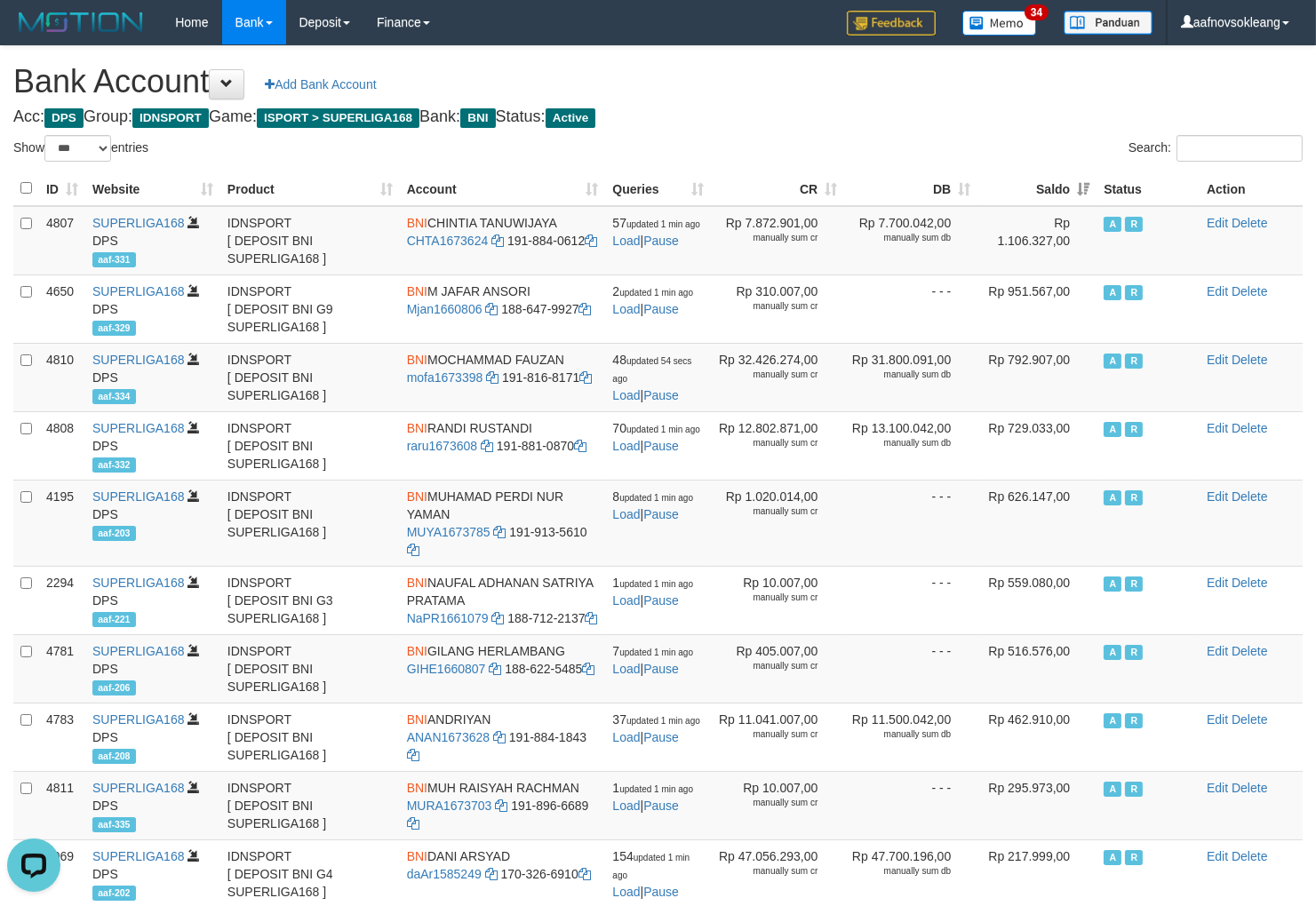 scroll, scrollTop: 0, scrollLeft: 0, axis: both 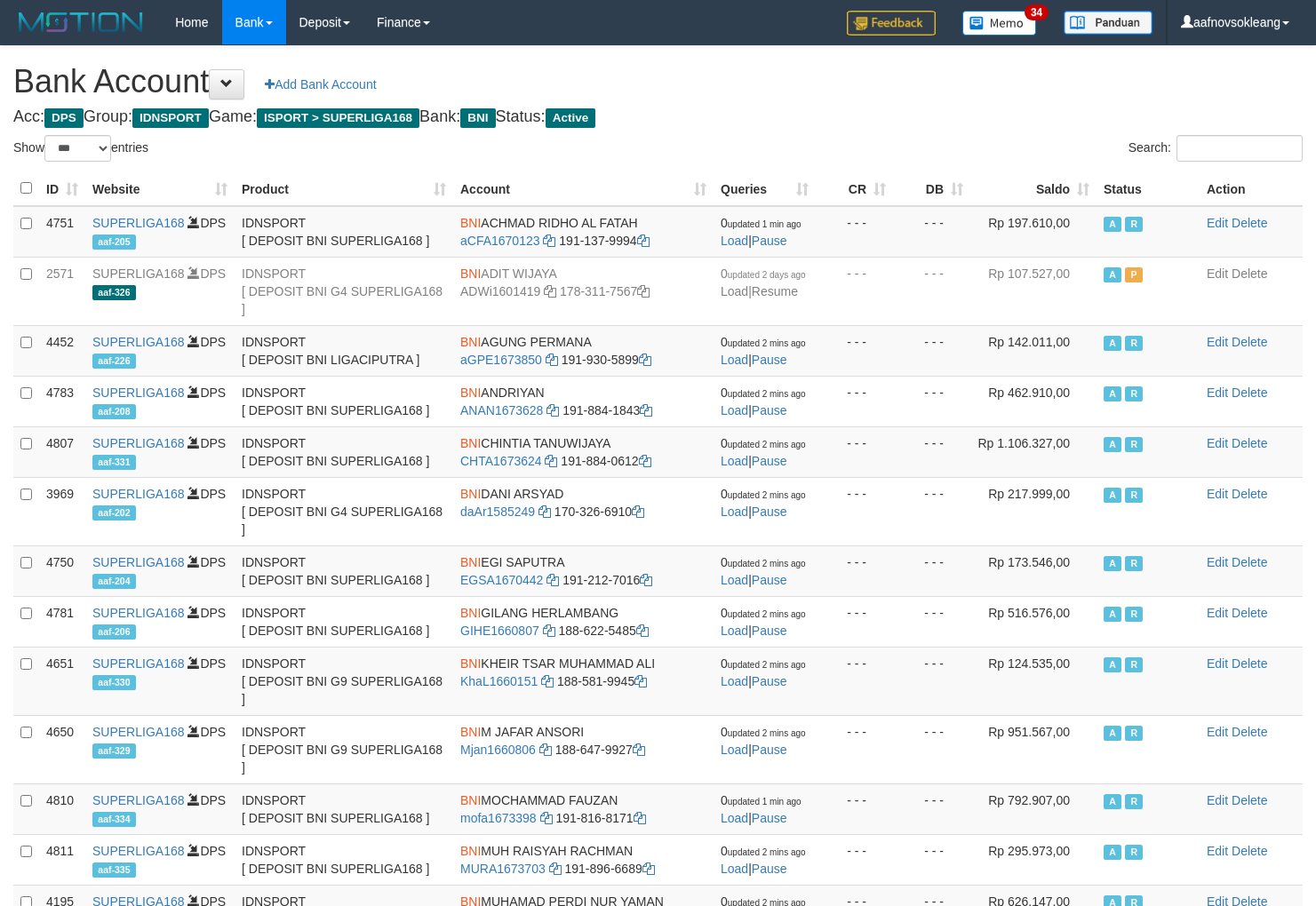 select on "***" 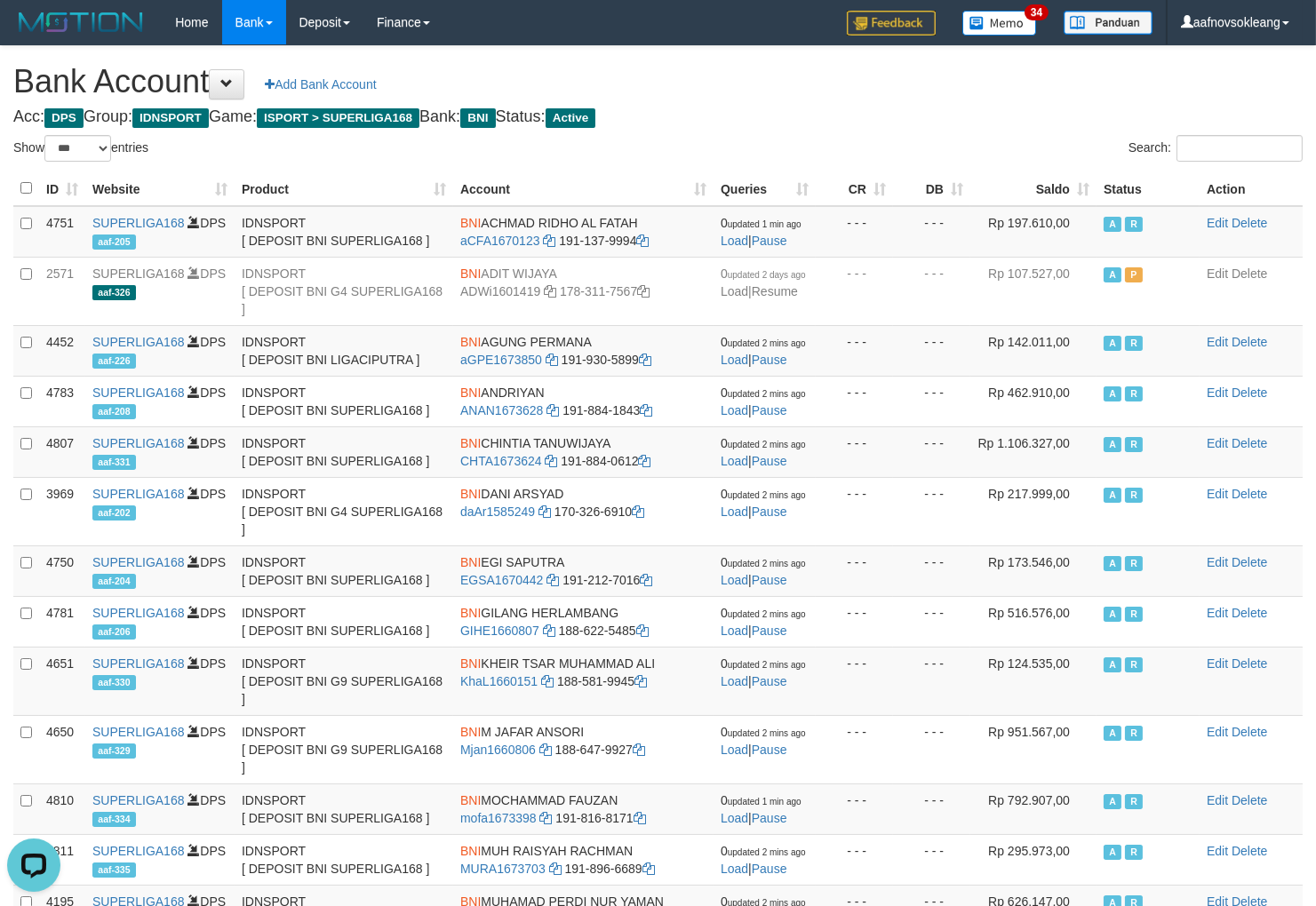 scroll, scrollTop: 0, scrollLeft: 0, axis: both 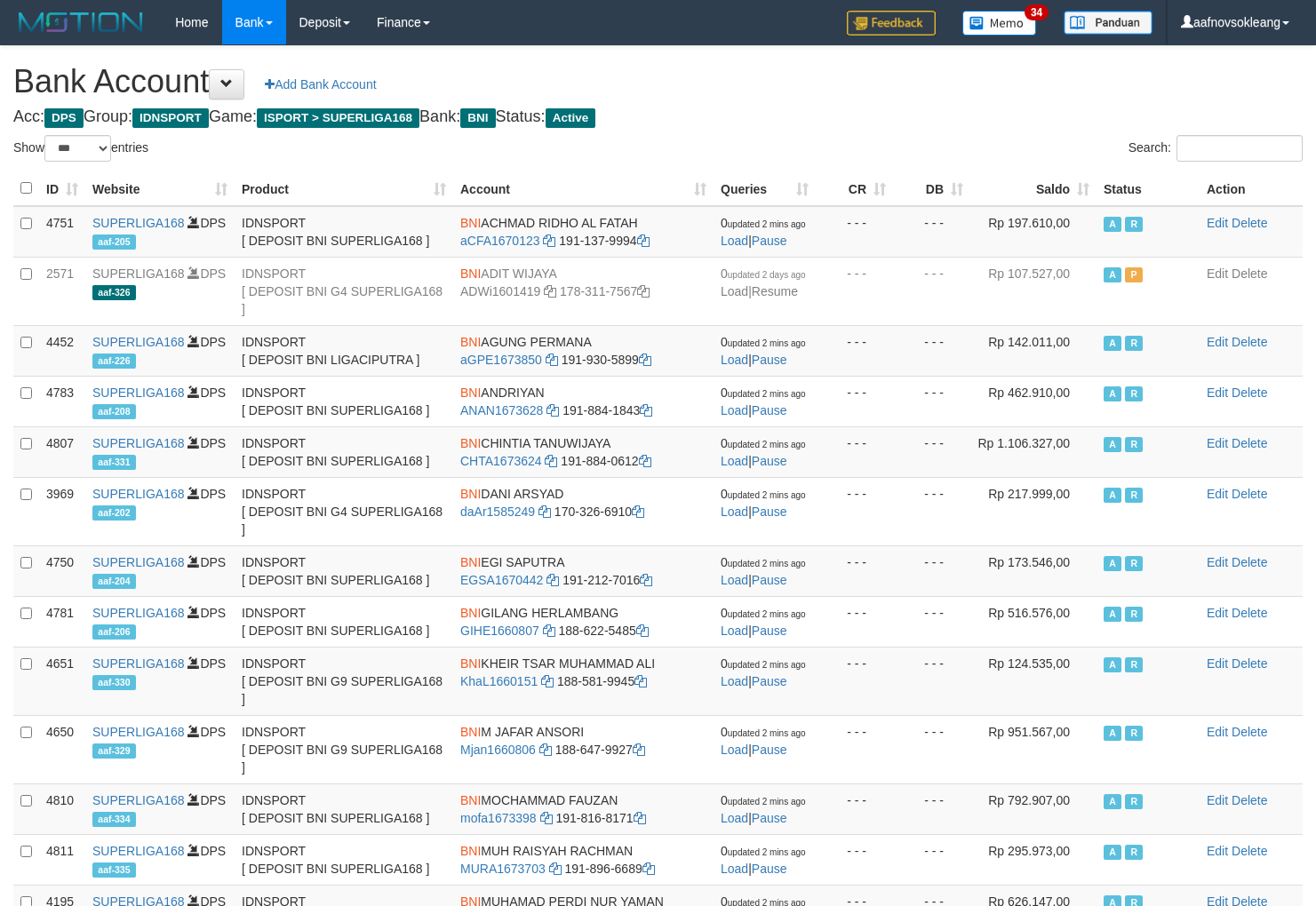 select on "***" 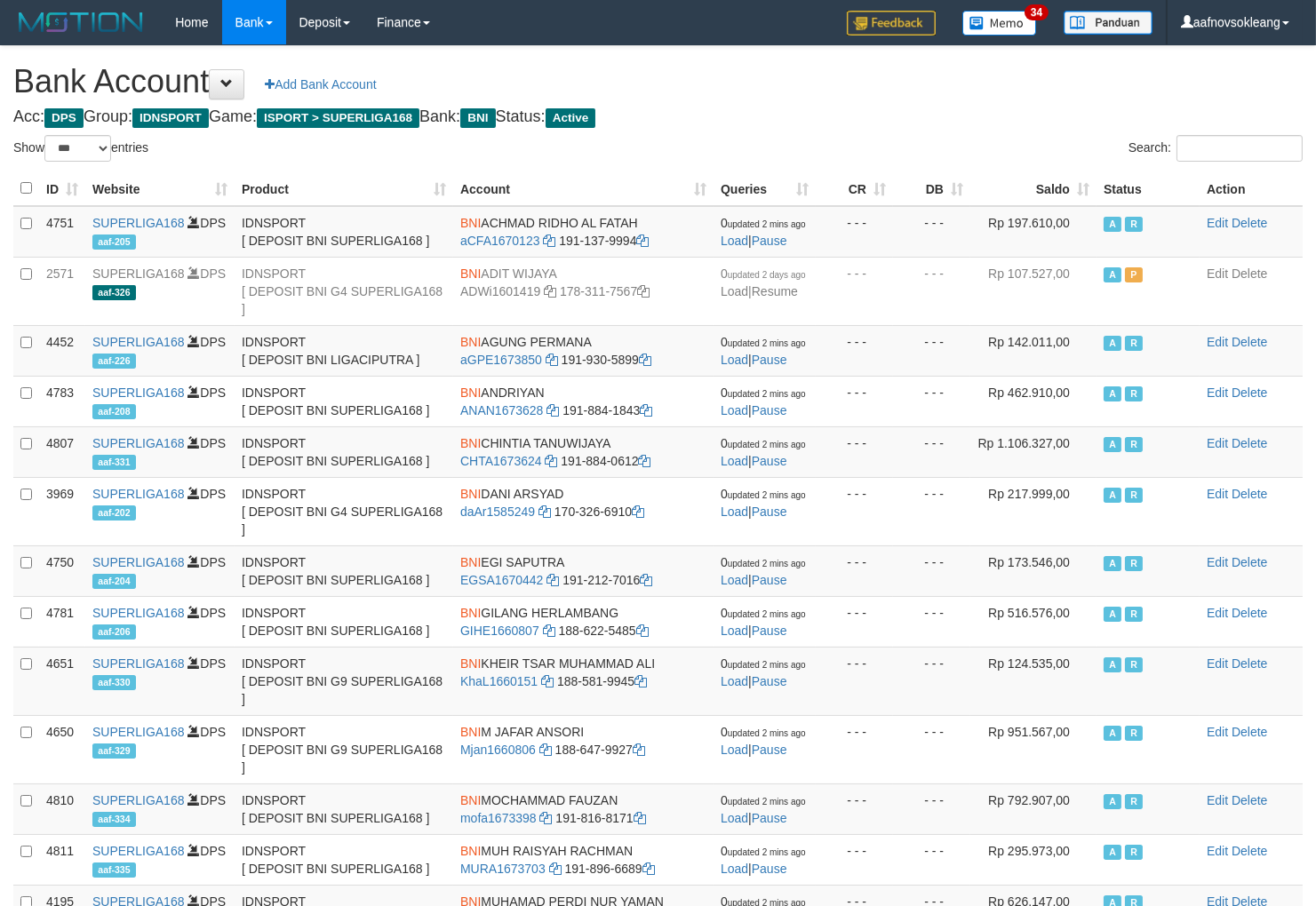 click on "Bank Account
Add Bank Account
Acc: 										 DPS
Group:   IDNSPORT    		Game:   ISPORT > SUPERLIGA168    		Bank:   BNI    		Status:  Active
Filter Account Type
*******
***
**
***
DPS
SELECT ALL  SELECT TYPE  - ALL -
DPS
WD
TMP
Filter Product
*******
******
********
********
*******
********
IDNSPORT
SELECT ALL  SELECT GROUP  - ALL -
BETHUB
IDNPOKER
IDNSPORT
IDNTOTO
LOADONLY
Filter Website
*******" at bounding box center (658, 656) 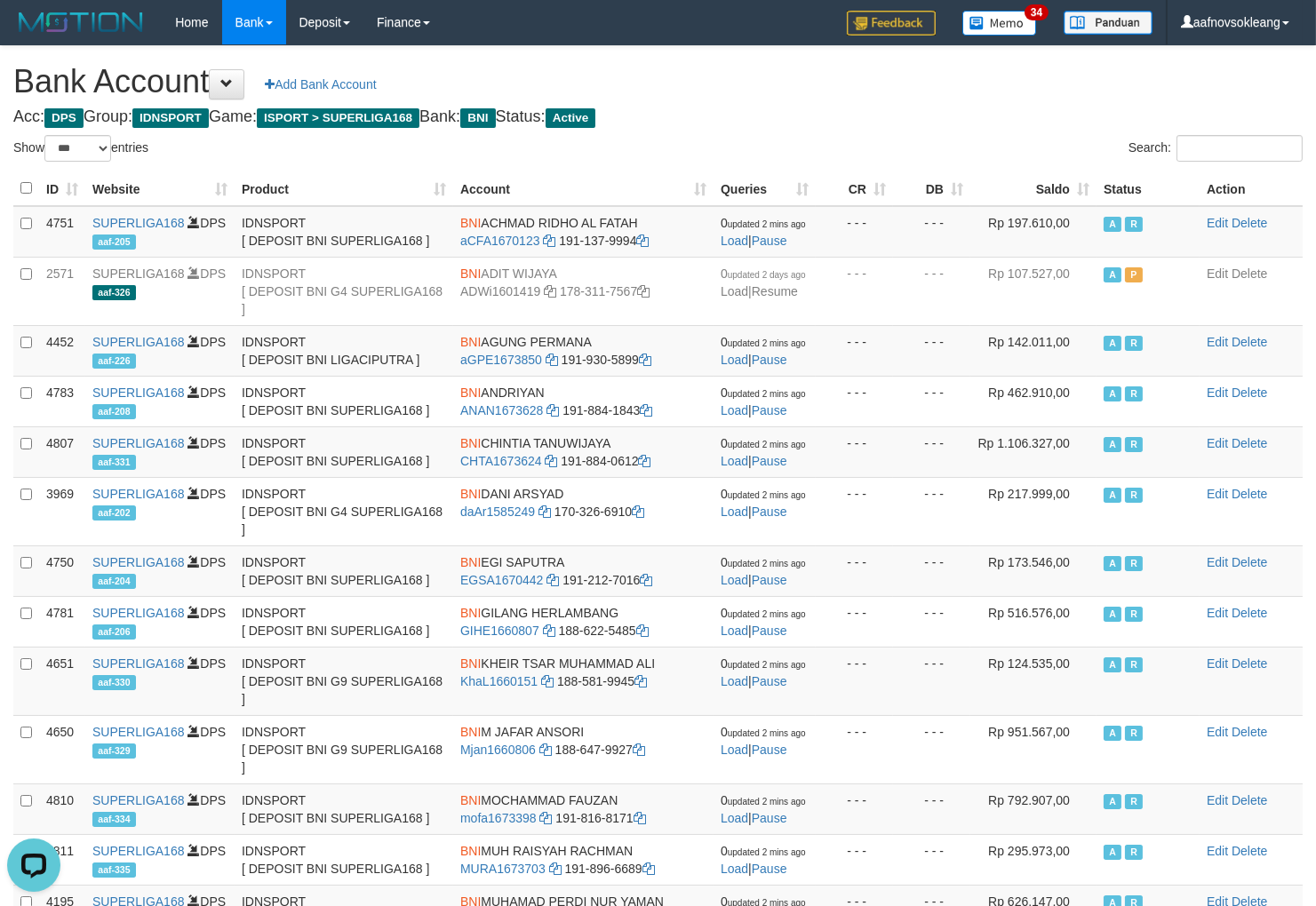 scroll, scrollTop: 0, scrollLeft: 0, axis: both 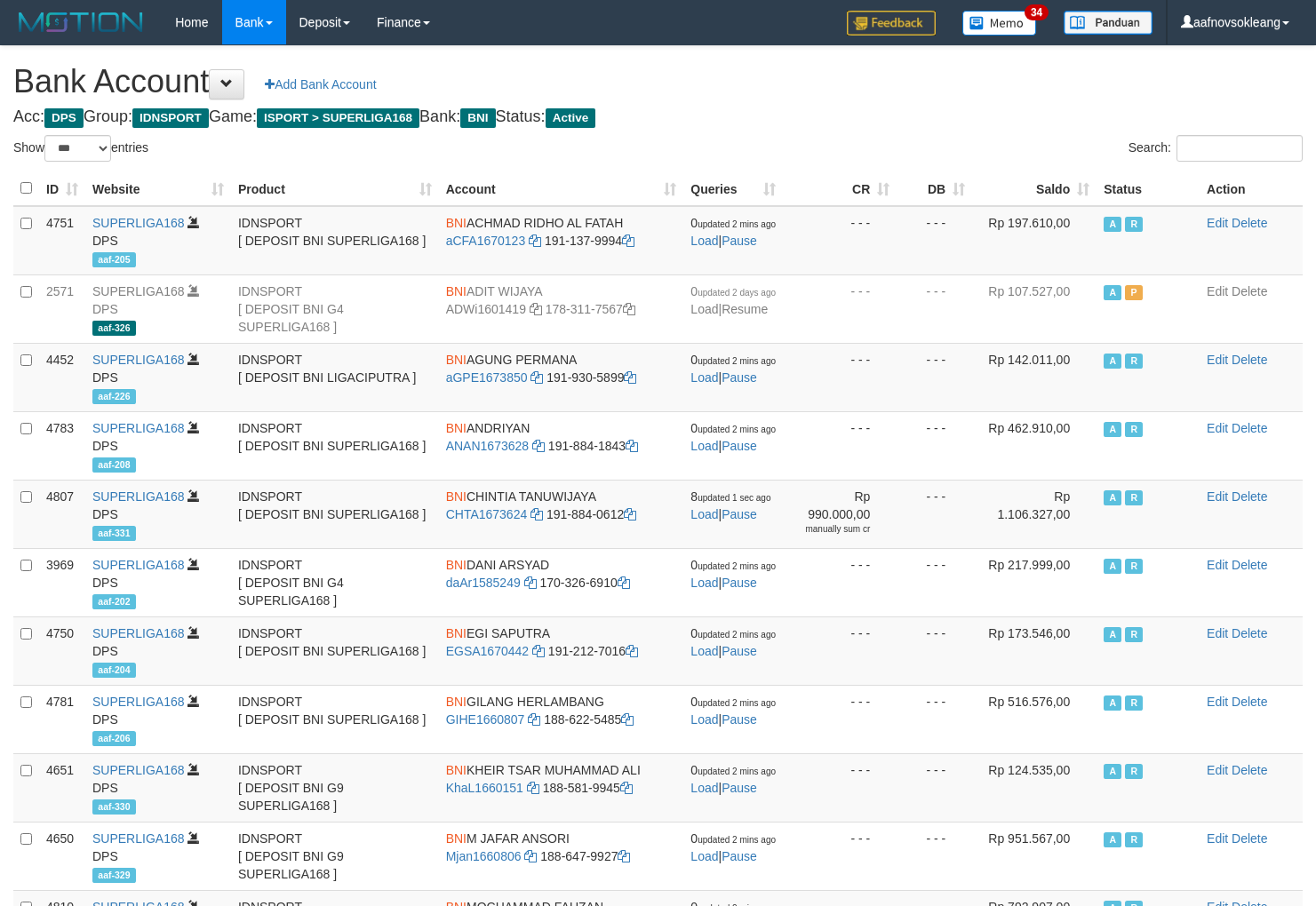 select on "***" 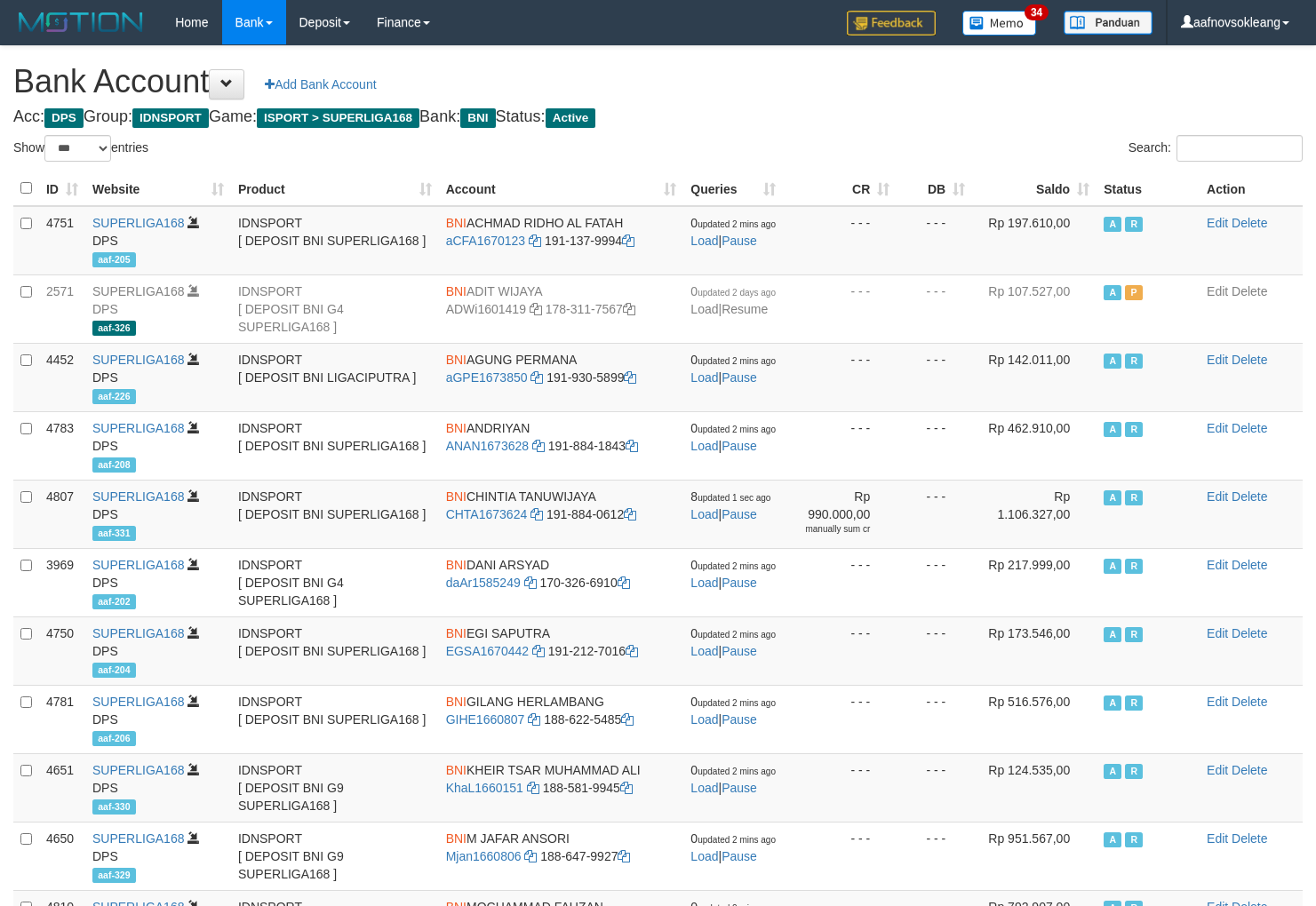 scroll, scrollTop: 0, scrollLeft: 0, axis: both 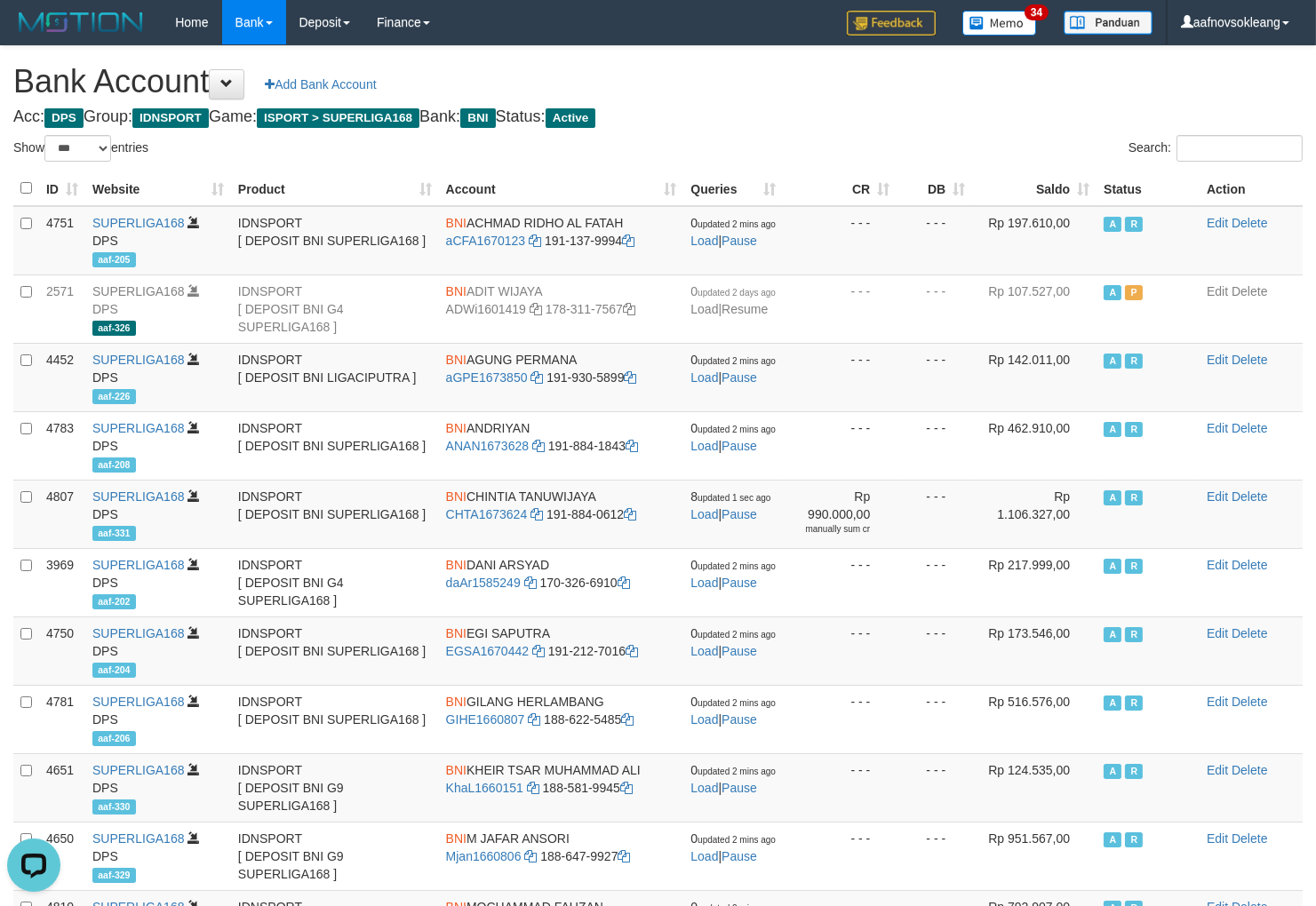 click on "Acc: 										 DPS
Group:   IDNSPORT    		Game:   ISPORT > SUPERLIGA168    		Bank:   BNI    		Status:  Active" at bounding box center [658, 117] 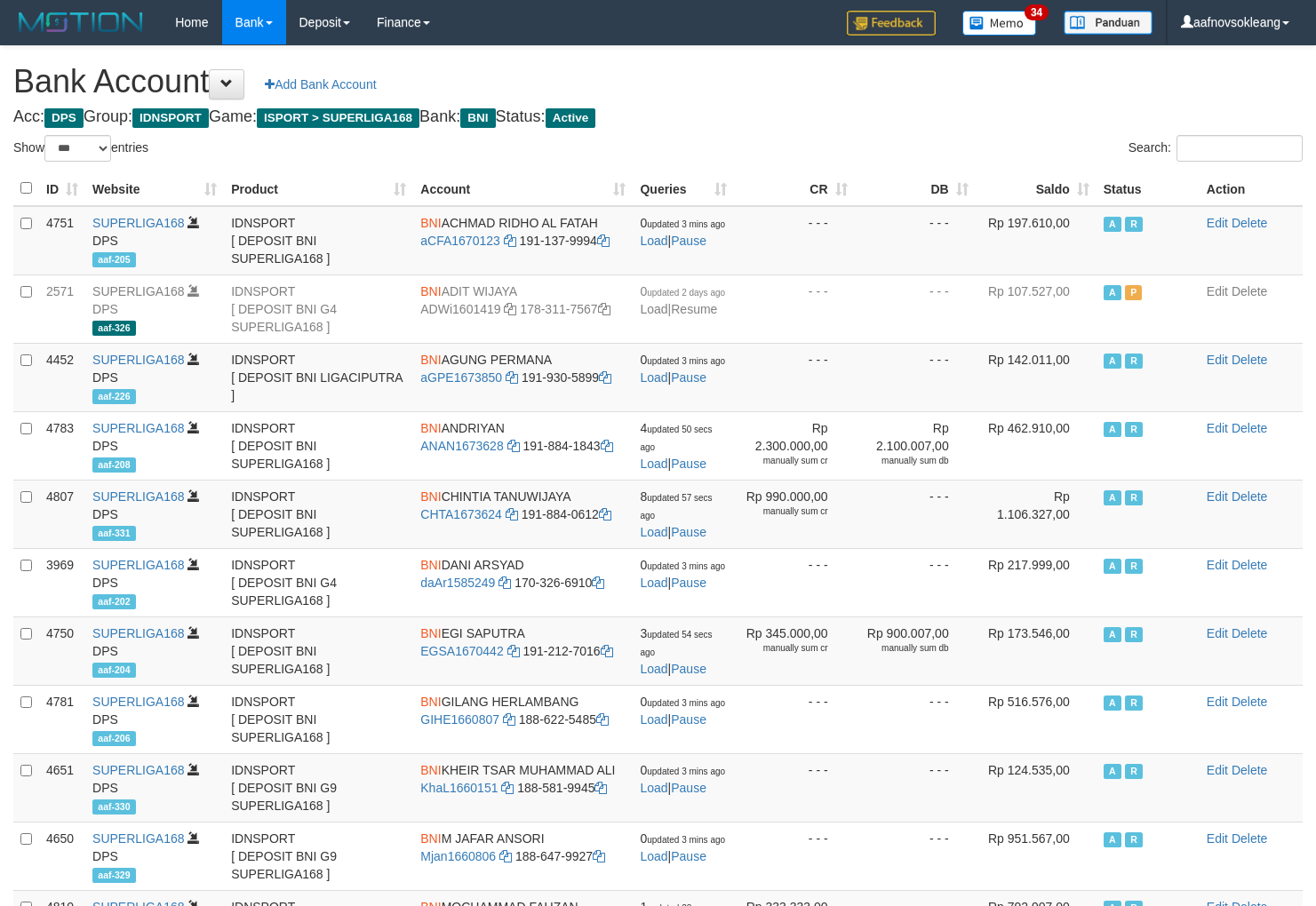 select on "***" 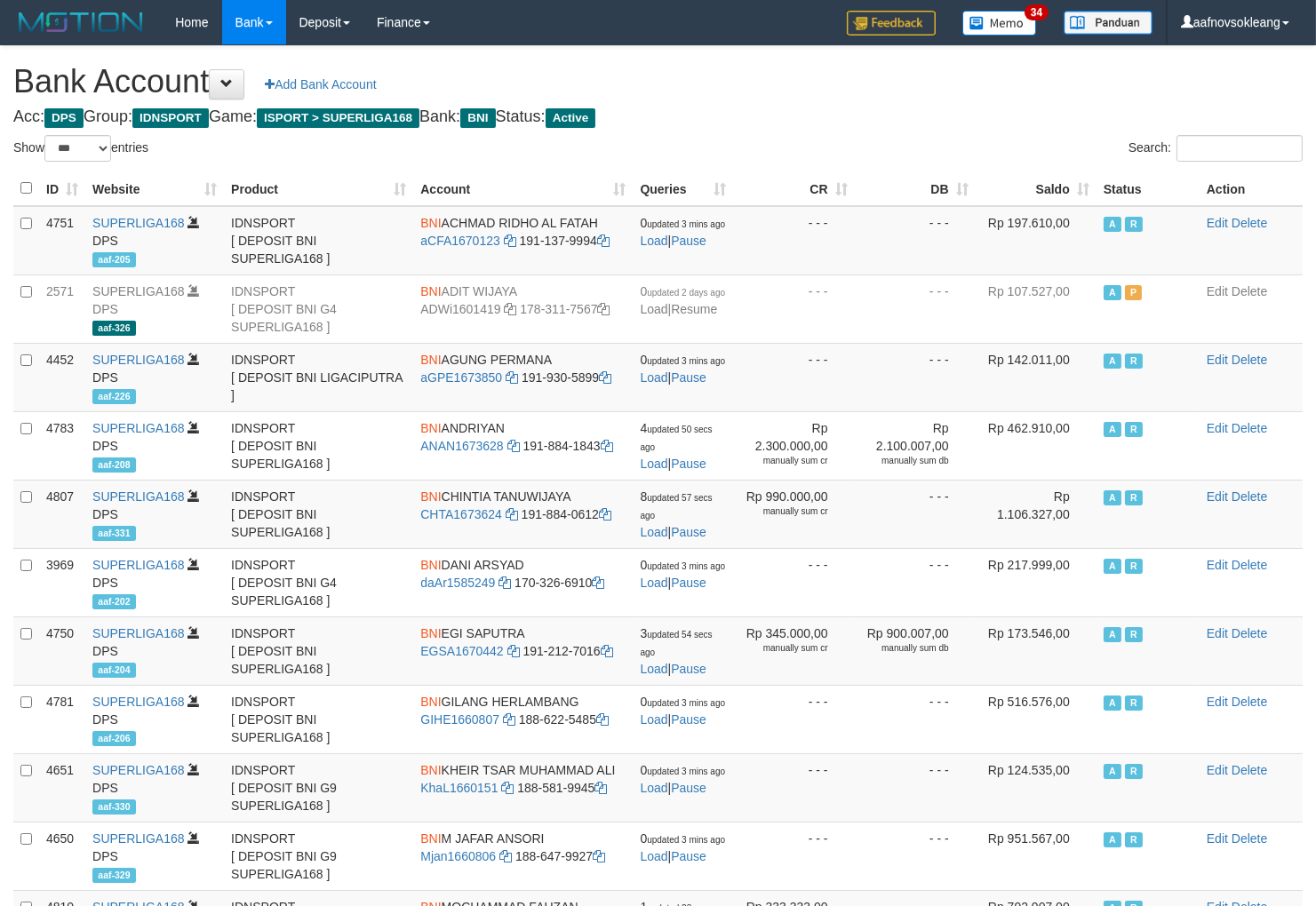click on "Saldo" at bounding box center (1036, 188) 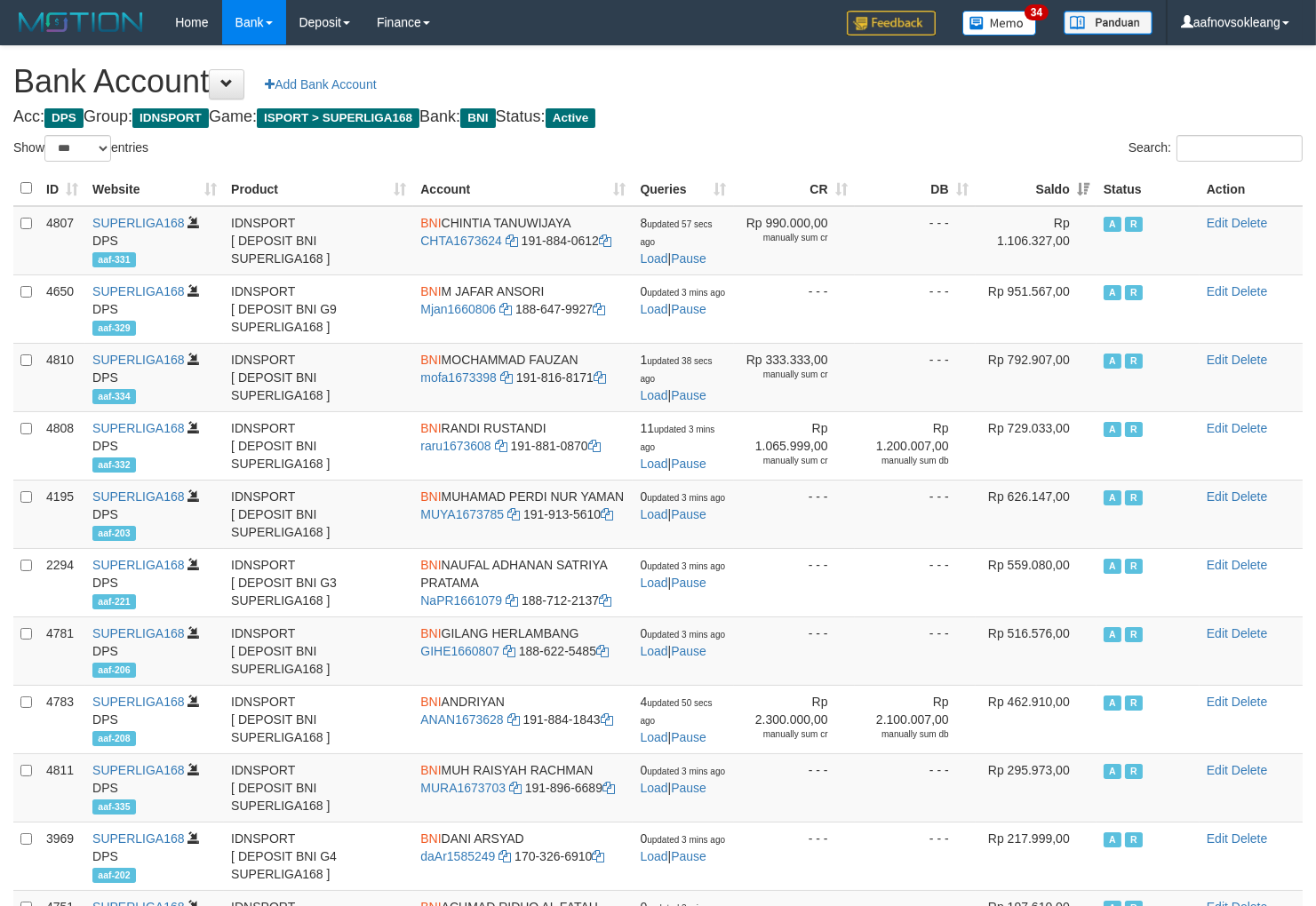 click on "Search:" at bounding box center (987, 150) 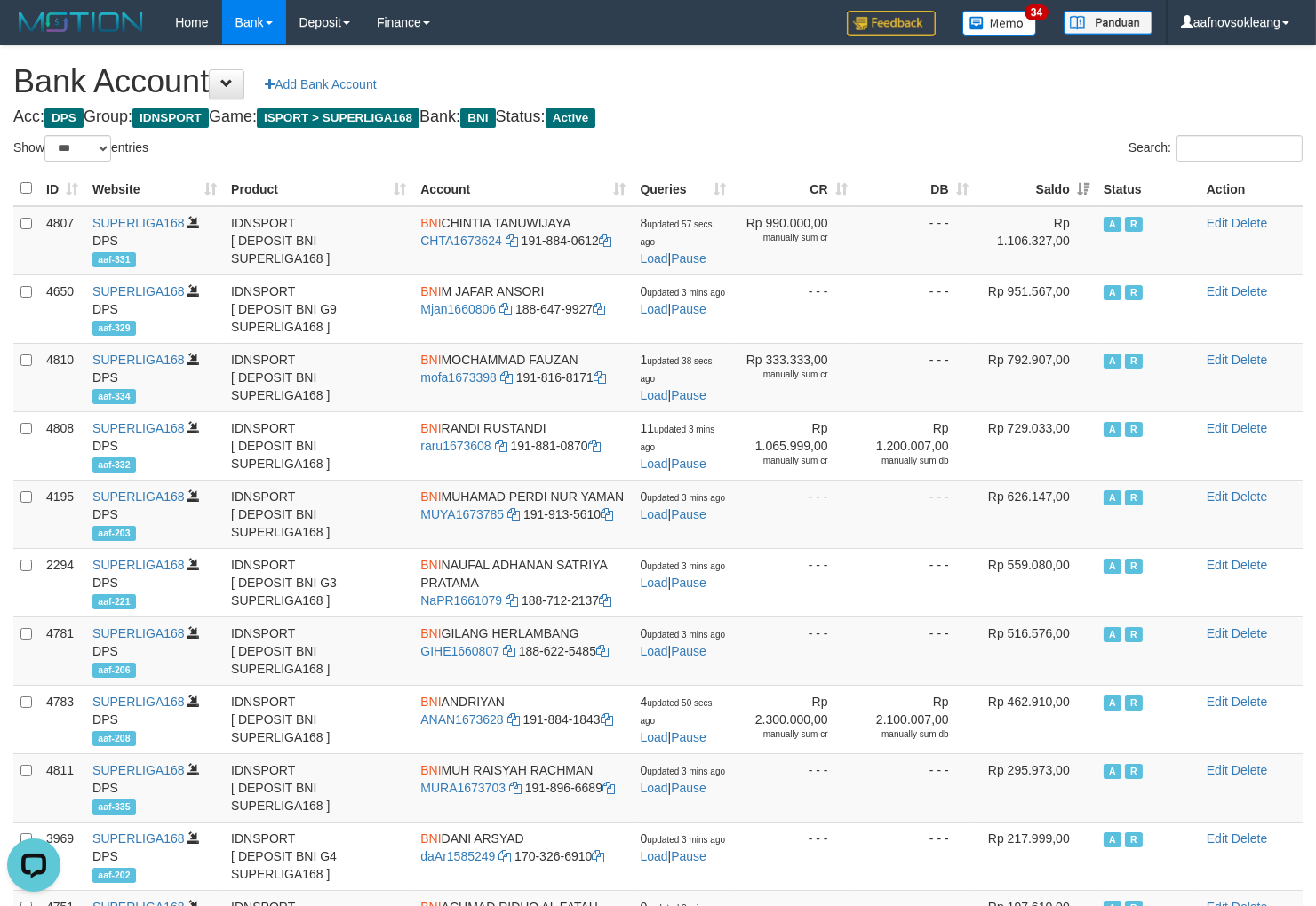 scroll, scrollTop: 0, scrollLeft: 0, axis: both 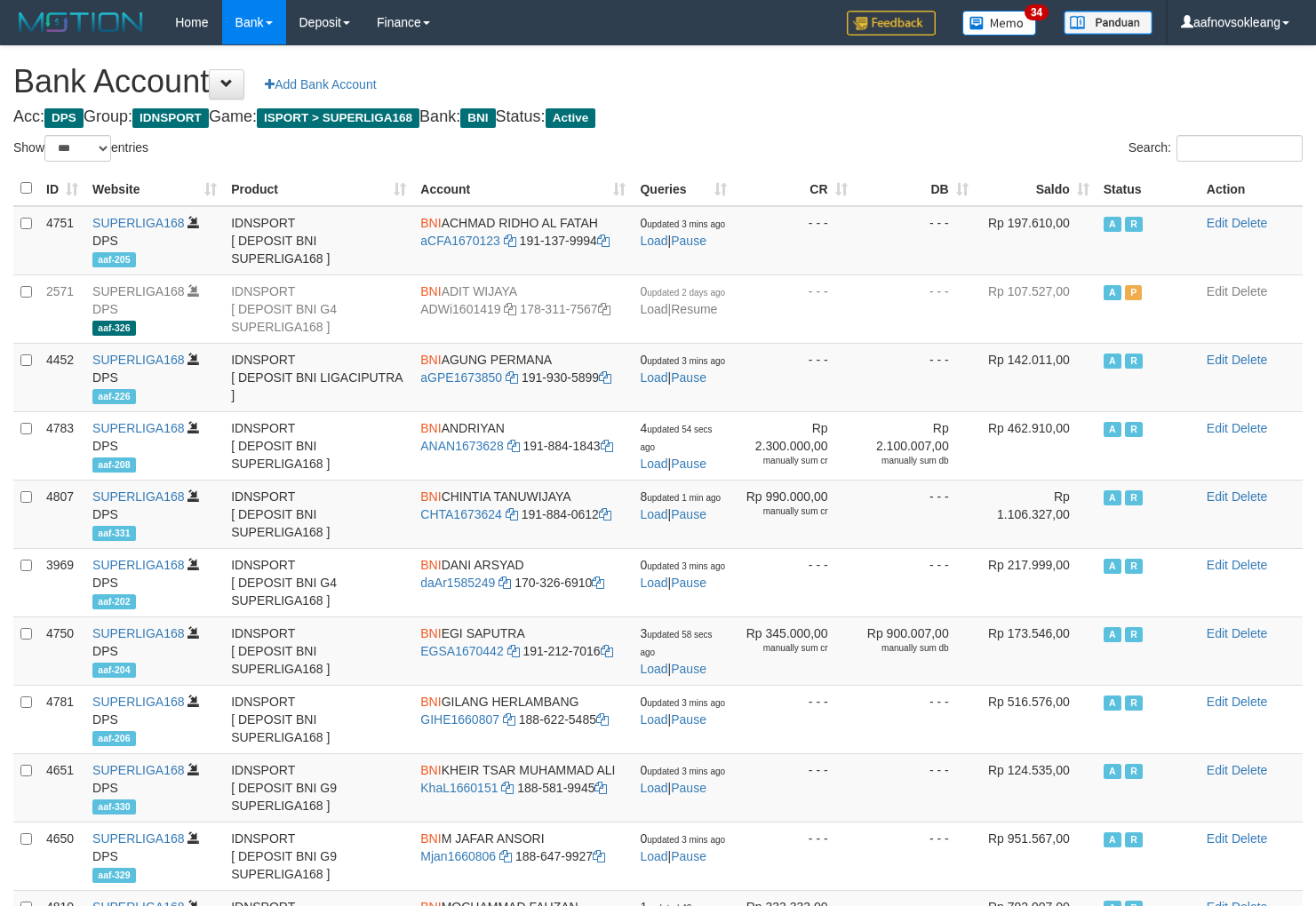 select on "***" 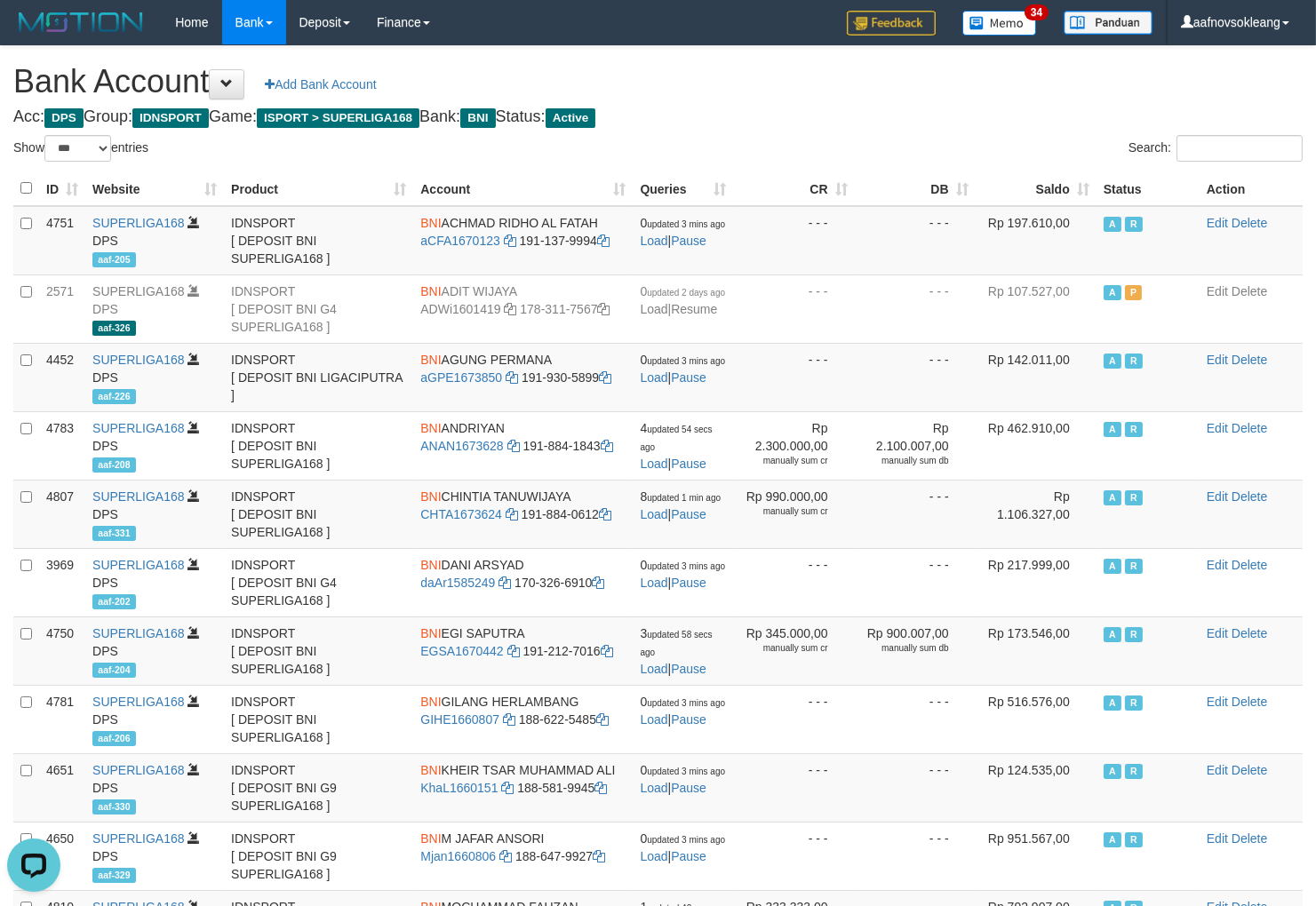 scroll, scrollTop: 0, scrollLeft: 0, axis: both 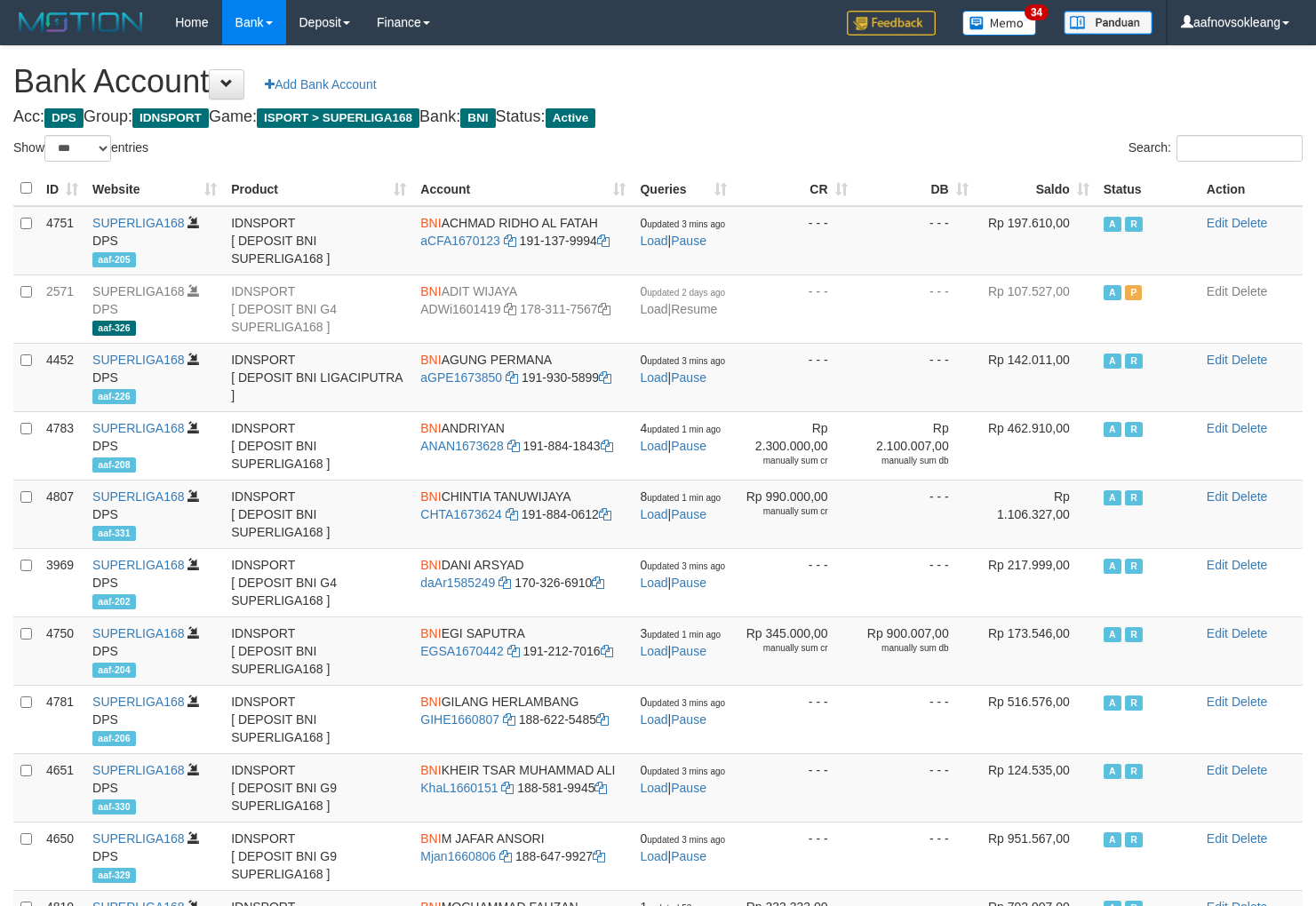 select on "***" 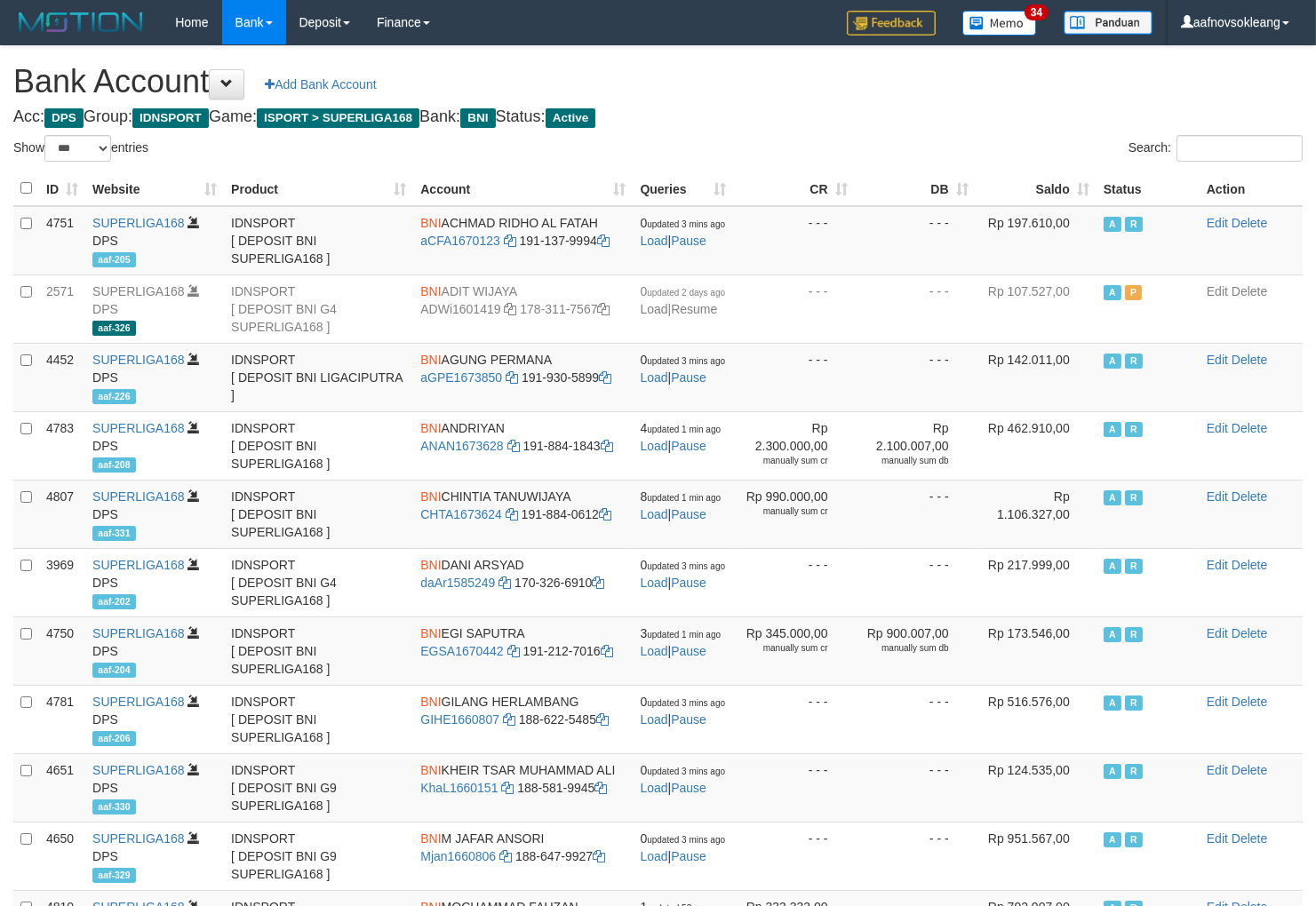 click on "Saldo" at bounding box center [1036, 188] 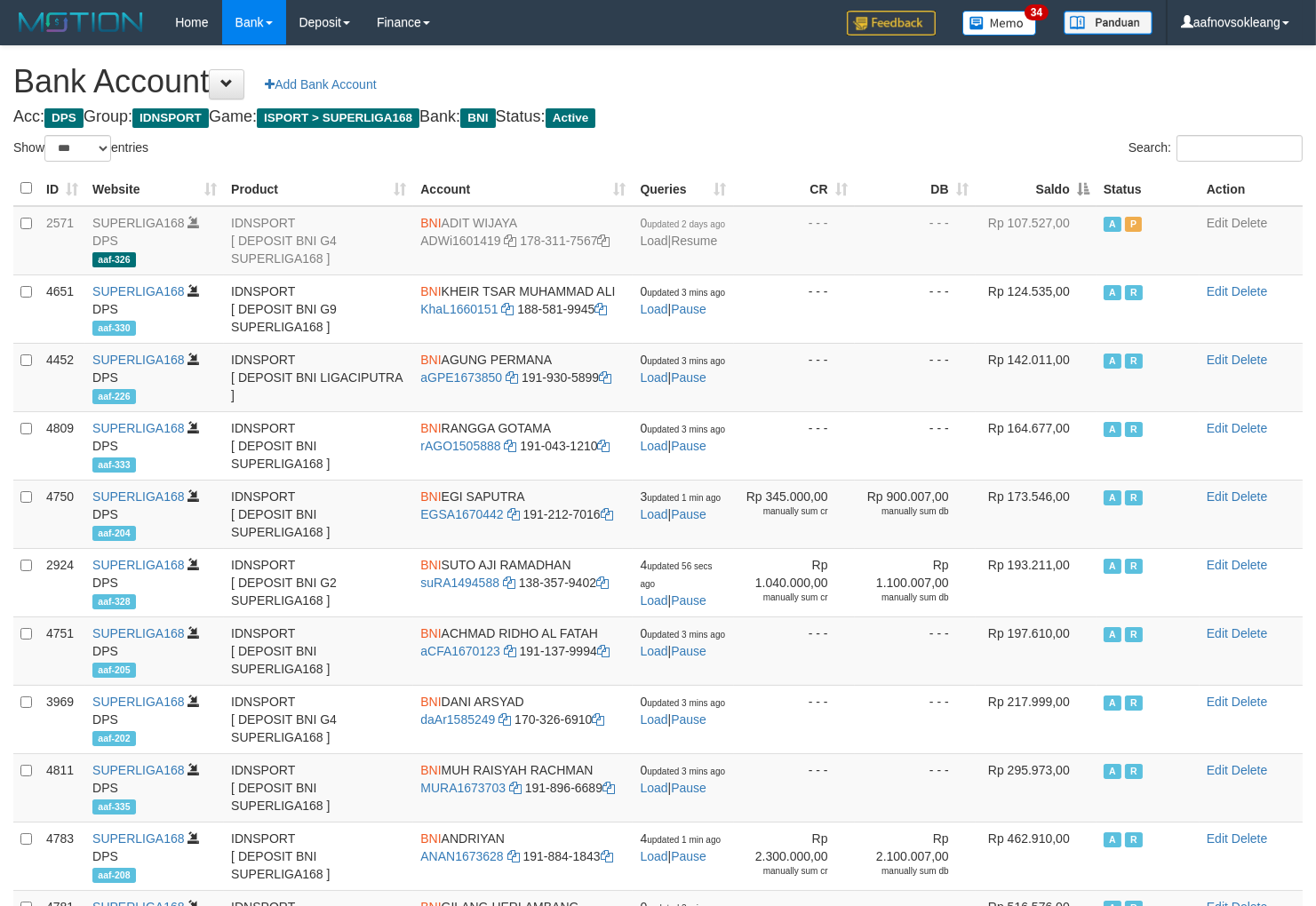 click on "Saldo" at bounding box center [1036, 188] 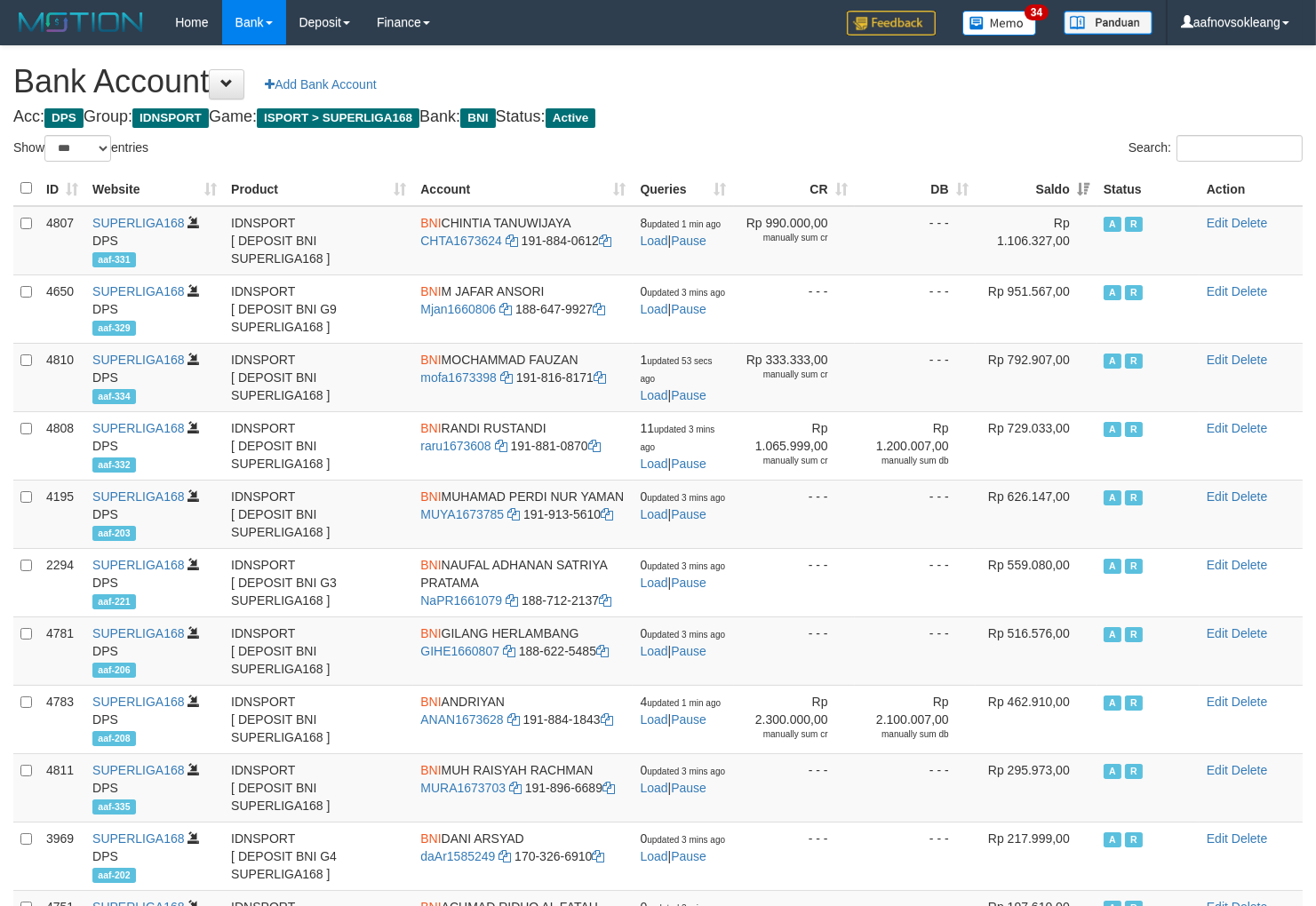 click on "Acc: 										 DPS
Group:   IDNSPORT    		Game:   ISPORT > SUPERLIGA168    		Bank:   BNI    		Status:  Active" at bounding box center [658, 117] 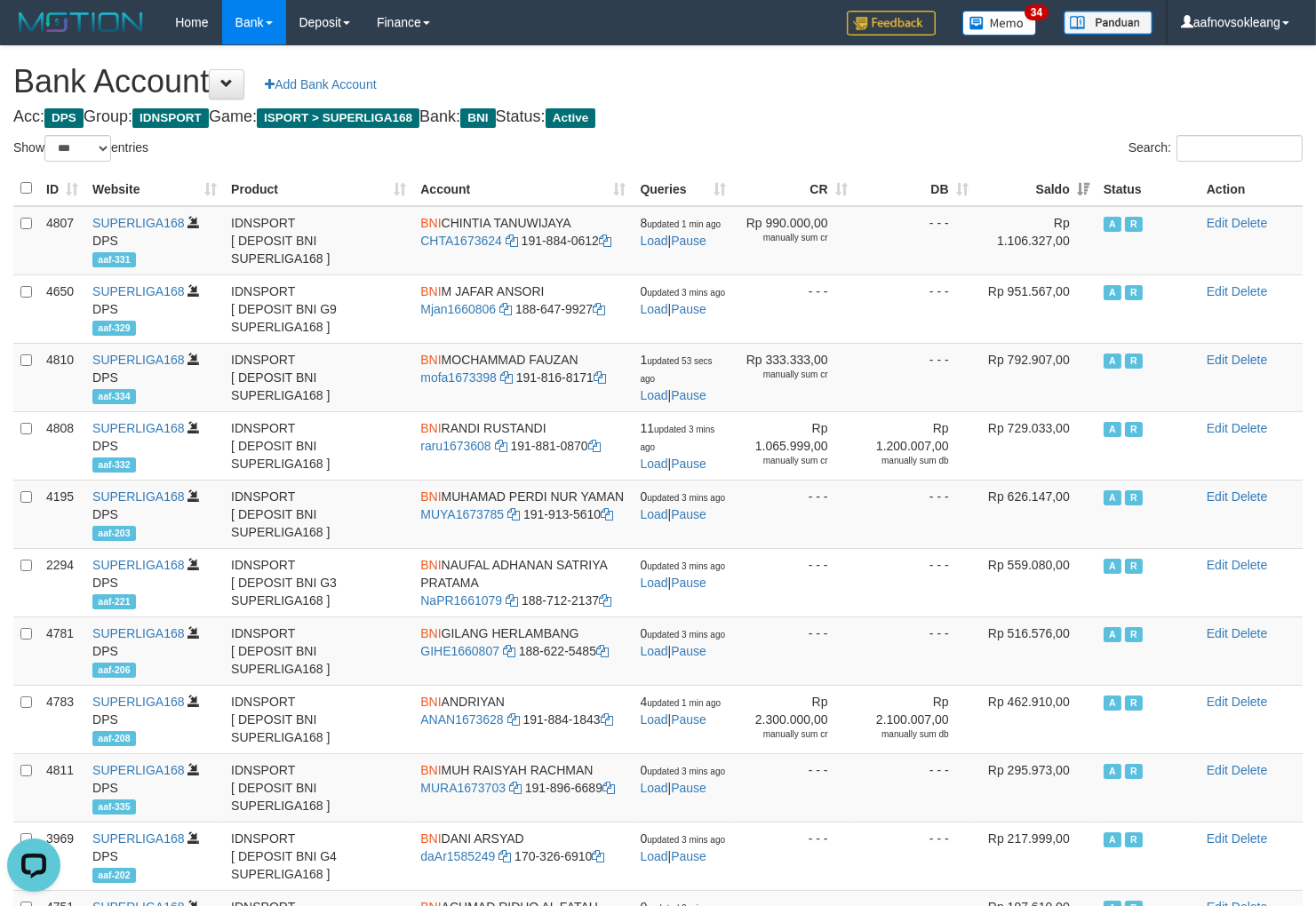 scroll, scrollTop: 0, scrollLeft: 0, axis: both 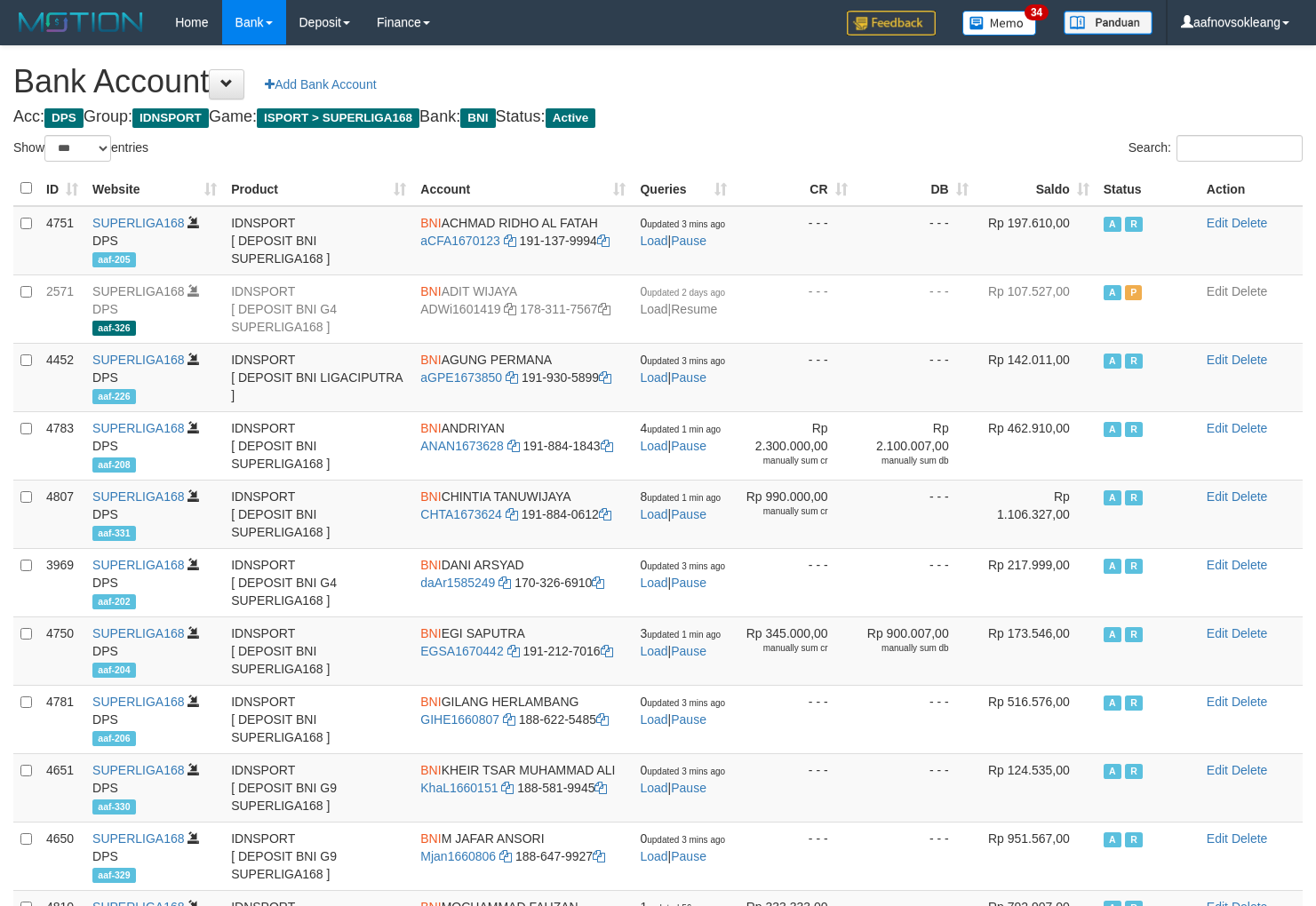 select on "***" 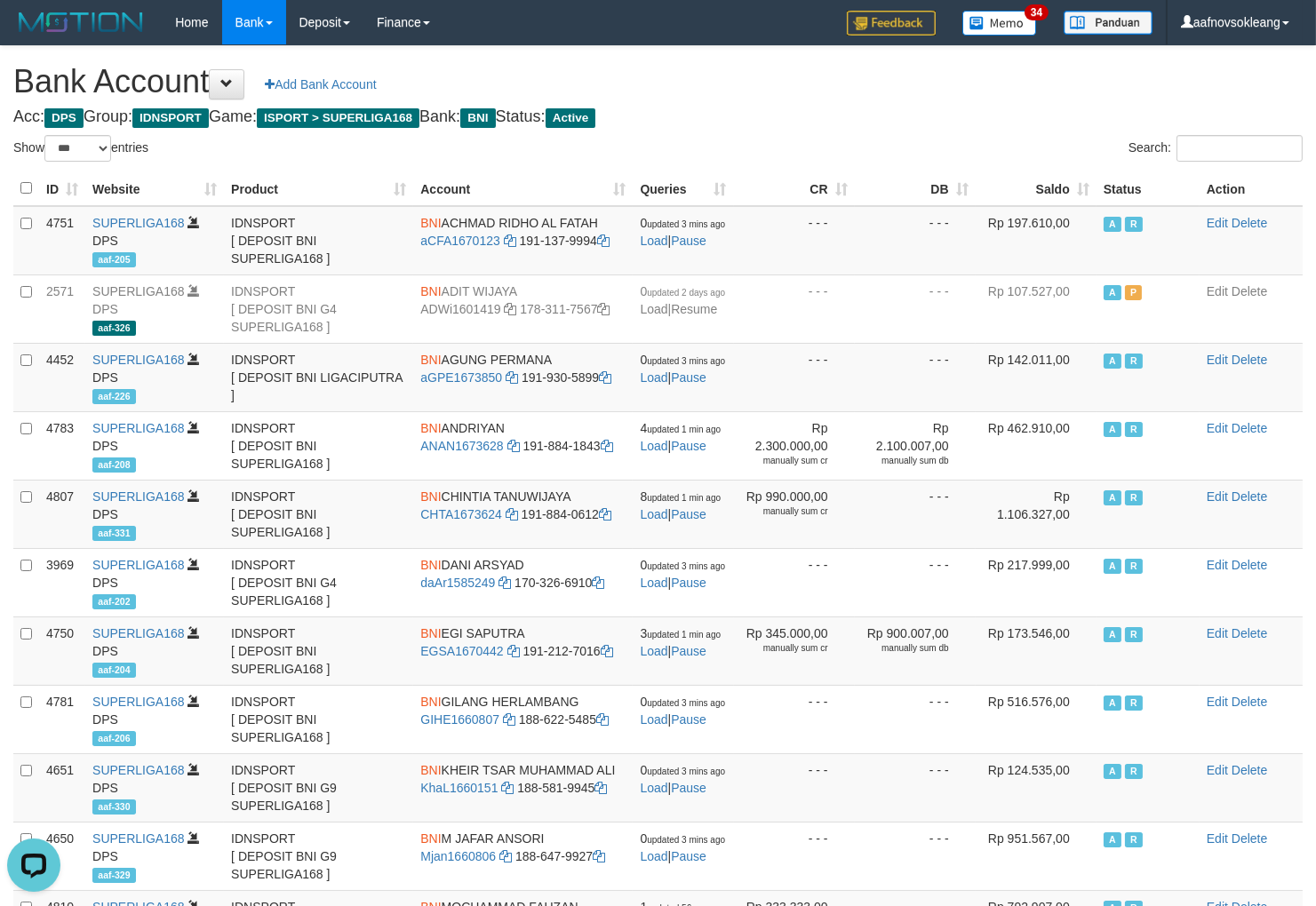 scroll, scrollTop: 0, scrollLeft: 0, axis: both 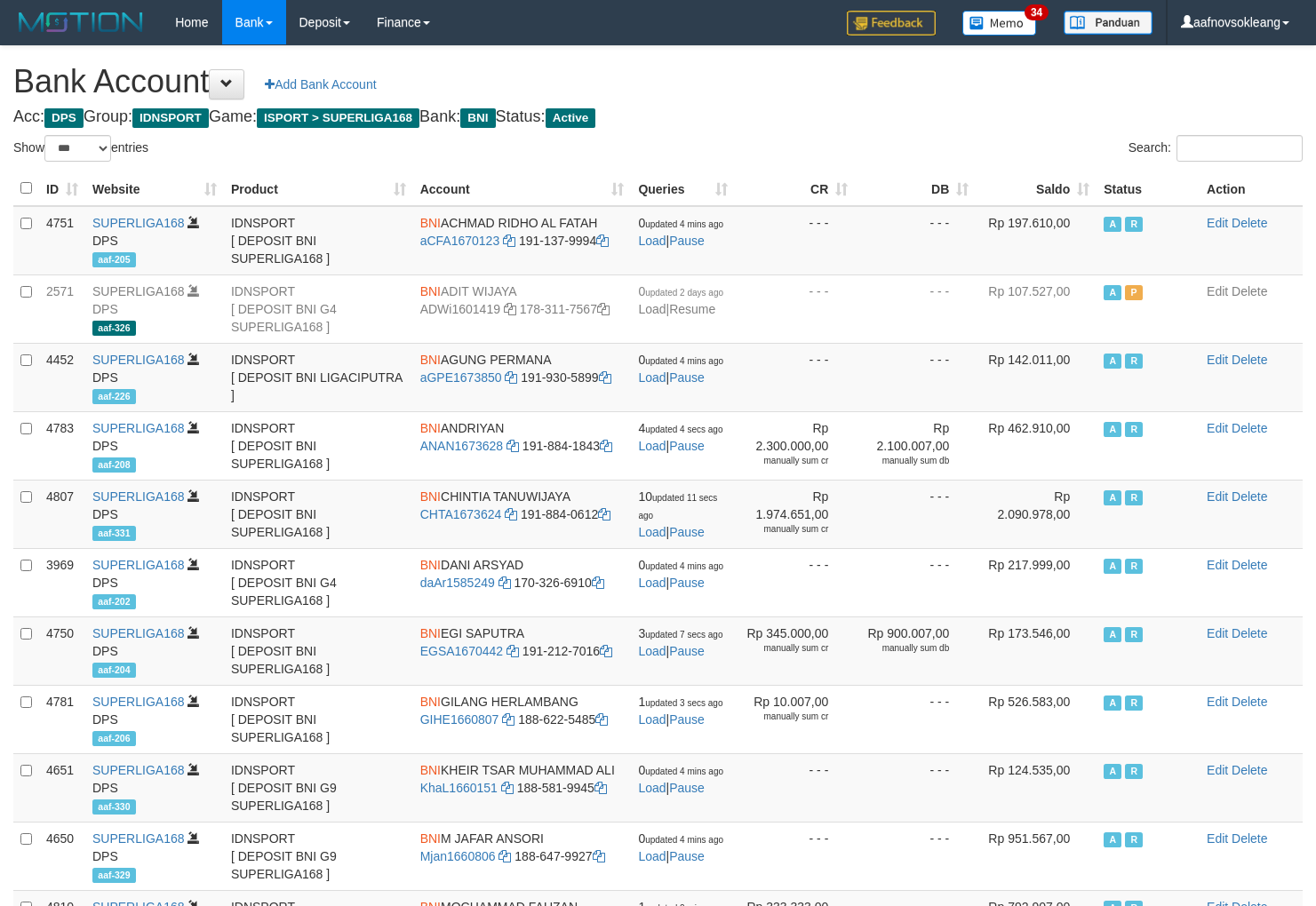 select on "***" 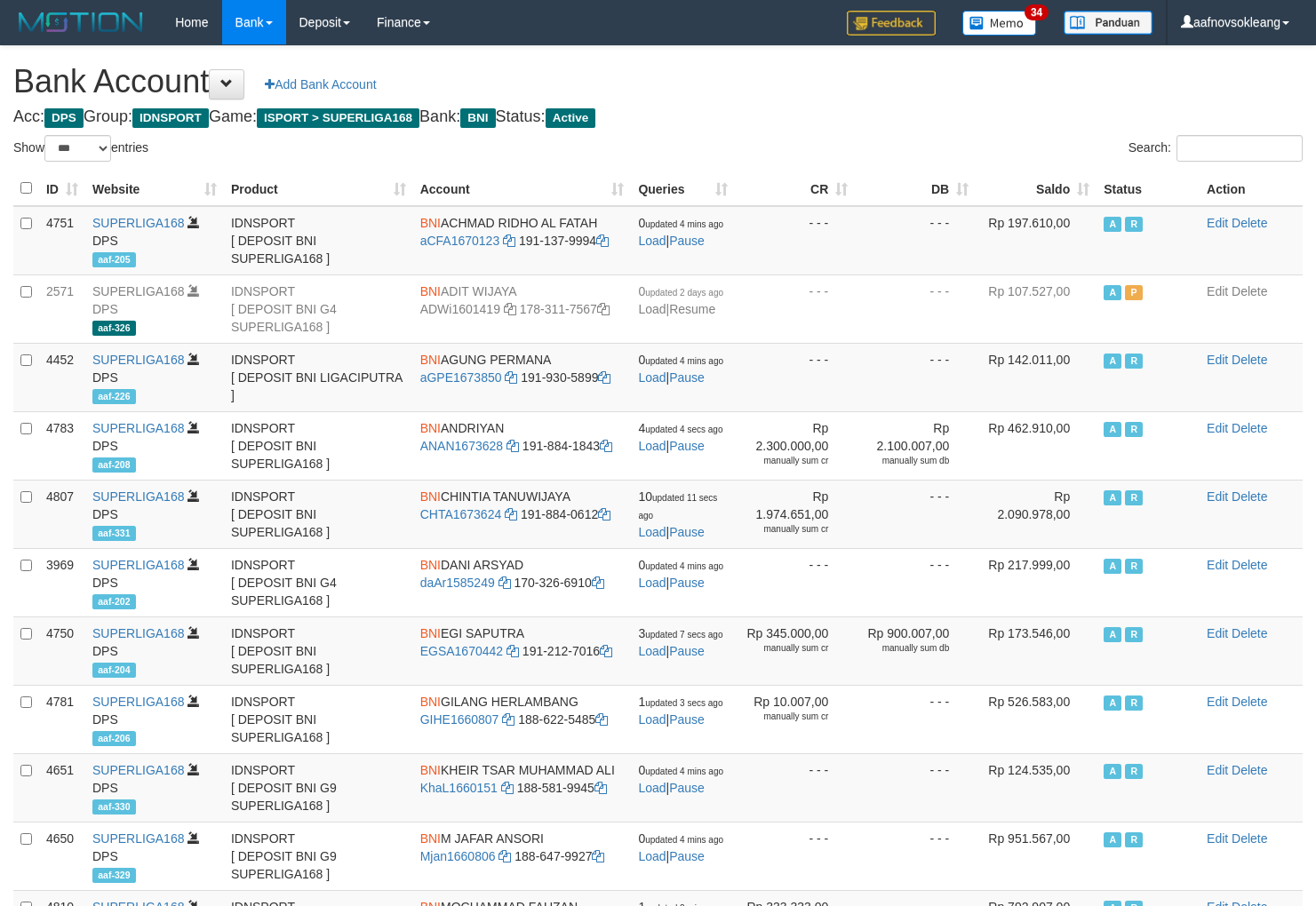 scroll, scrollTop: 0, scrollLeft: 0, axis: both 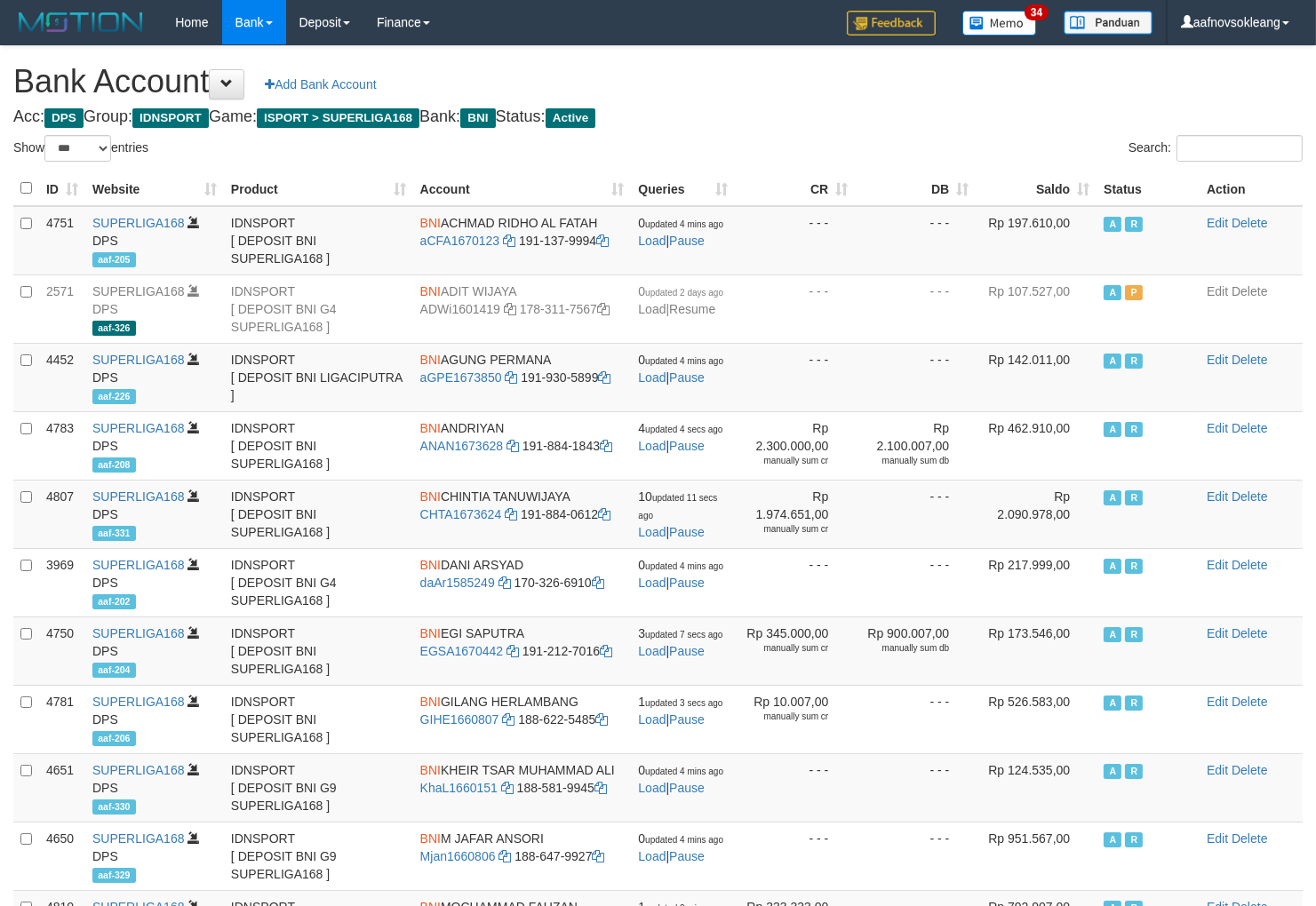 click on "Search:" at bounding box center [987, 150] 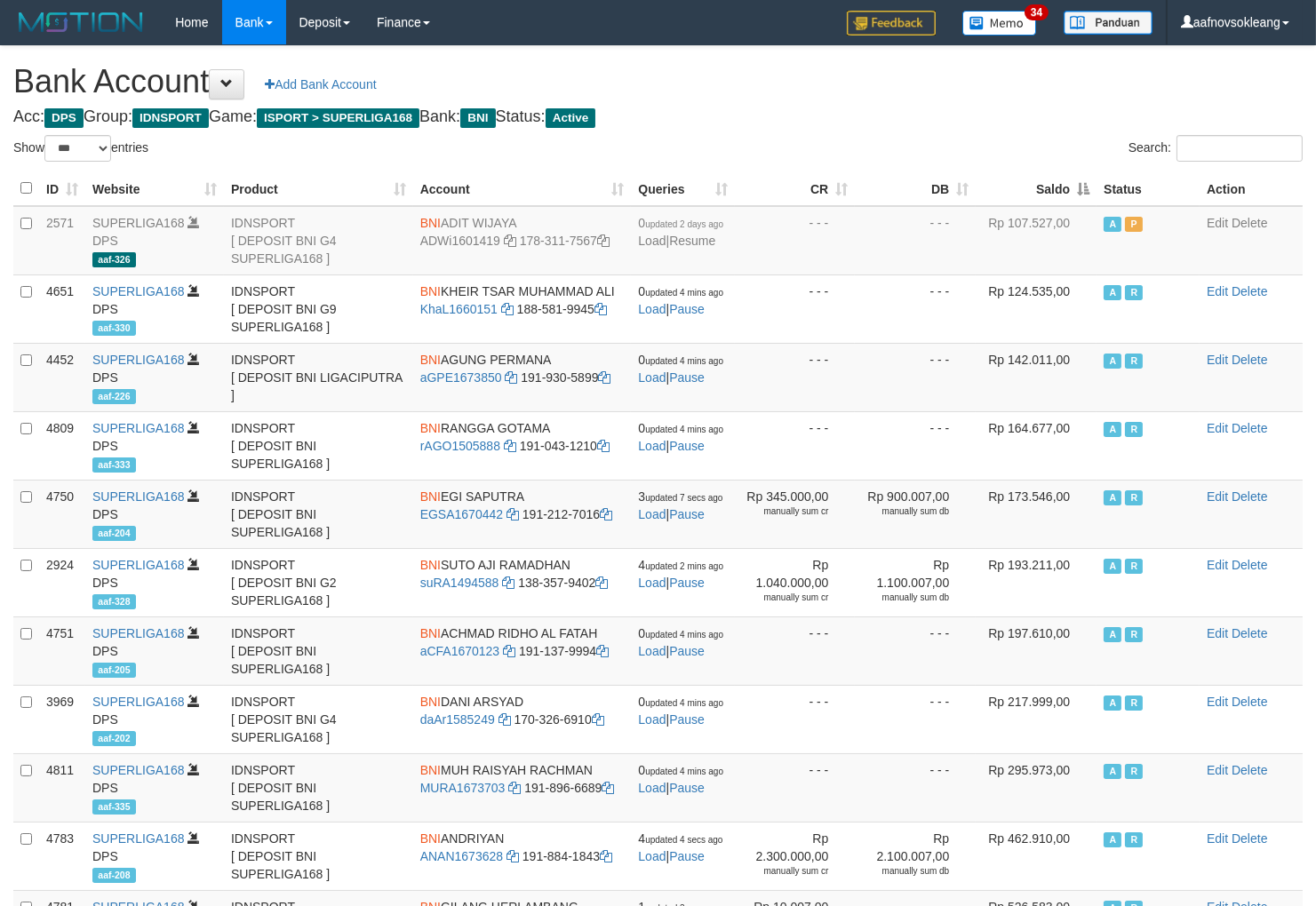 click on "Saldo" at bounding box center [1036, 188] 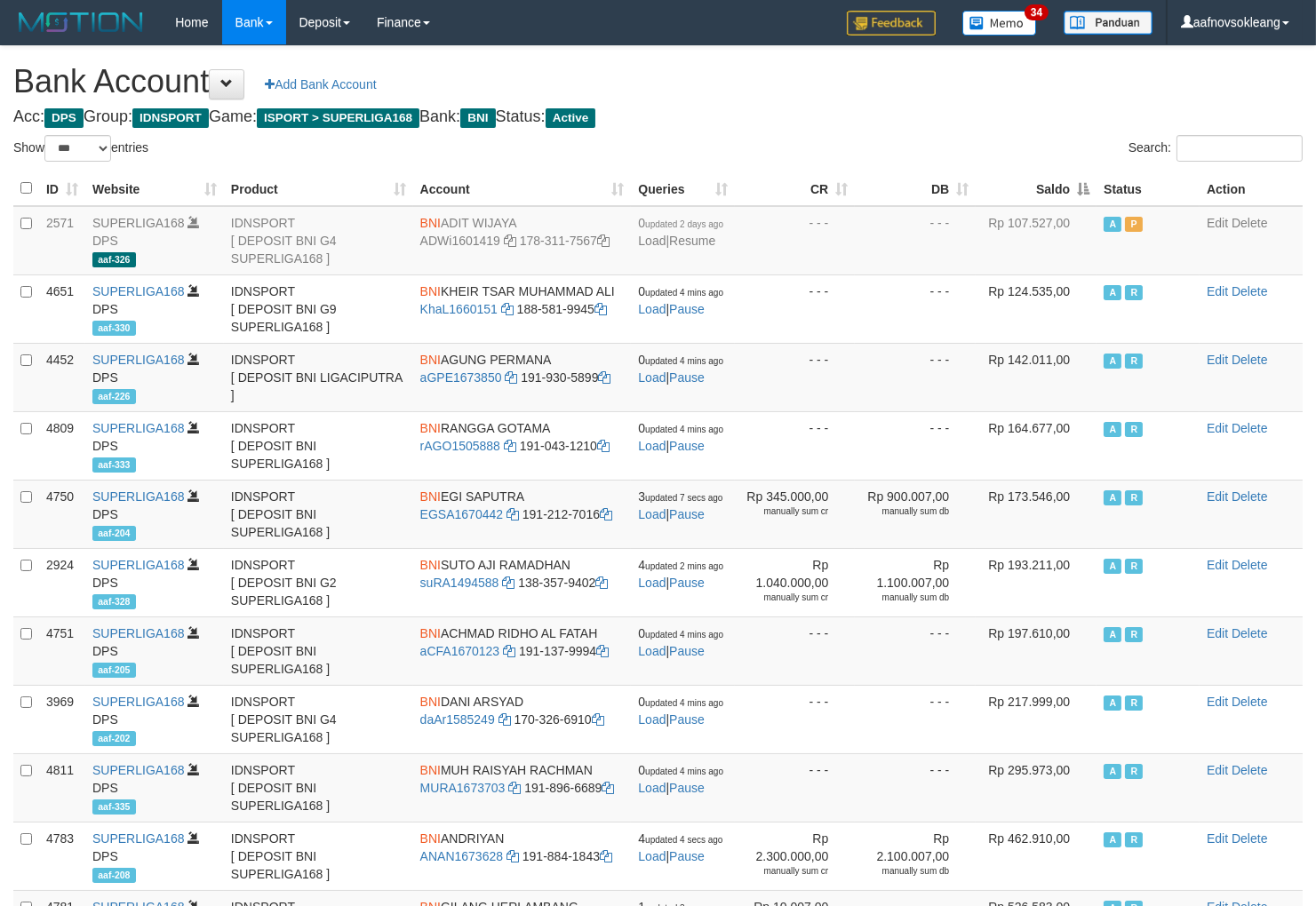 click on "Saldo" at bounding box center (1036, 188) 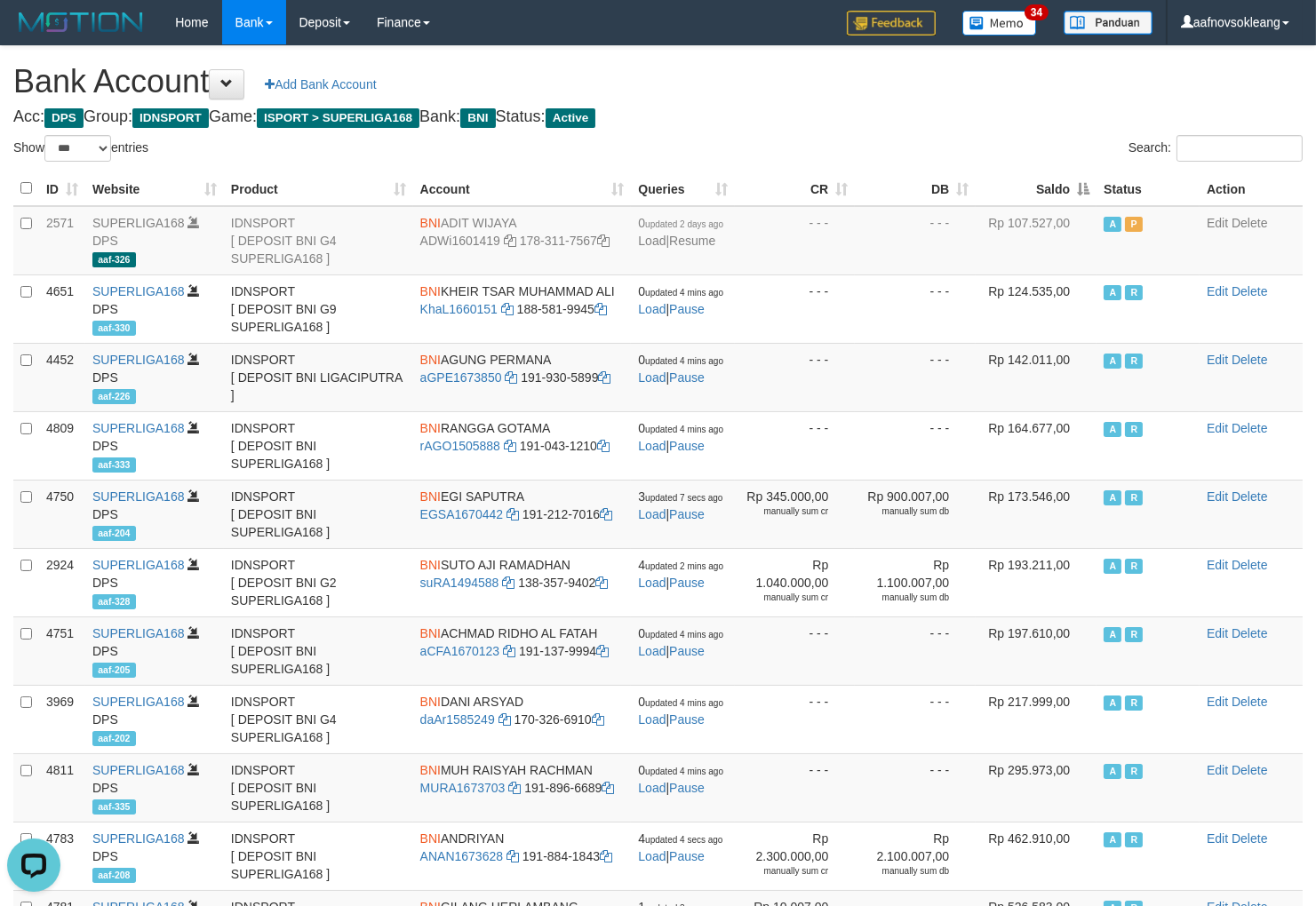 scroll, scrollTop: 0, scrollLeft: 0, axis: both 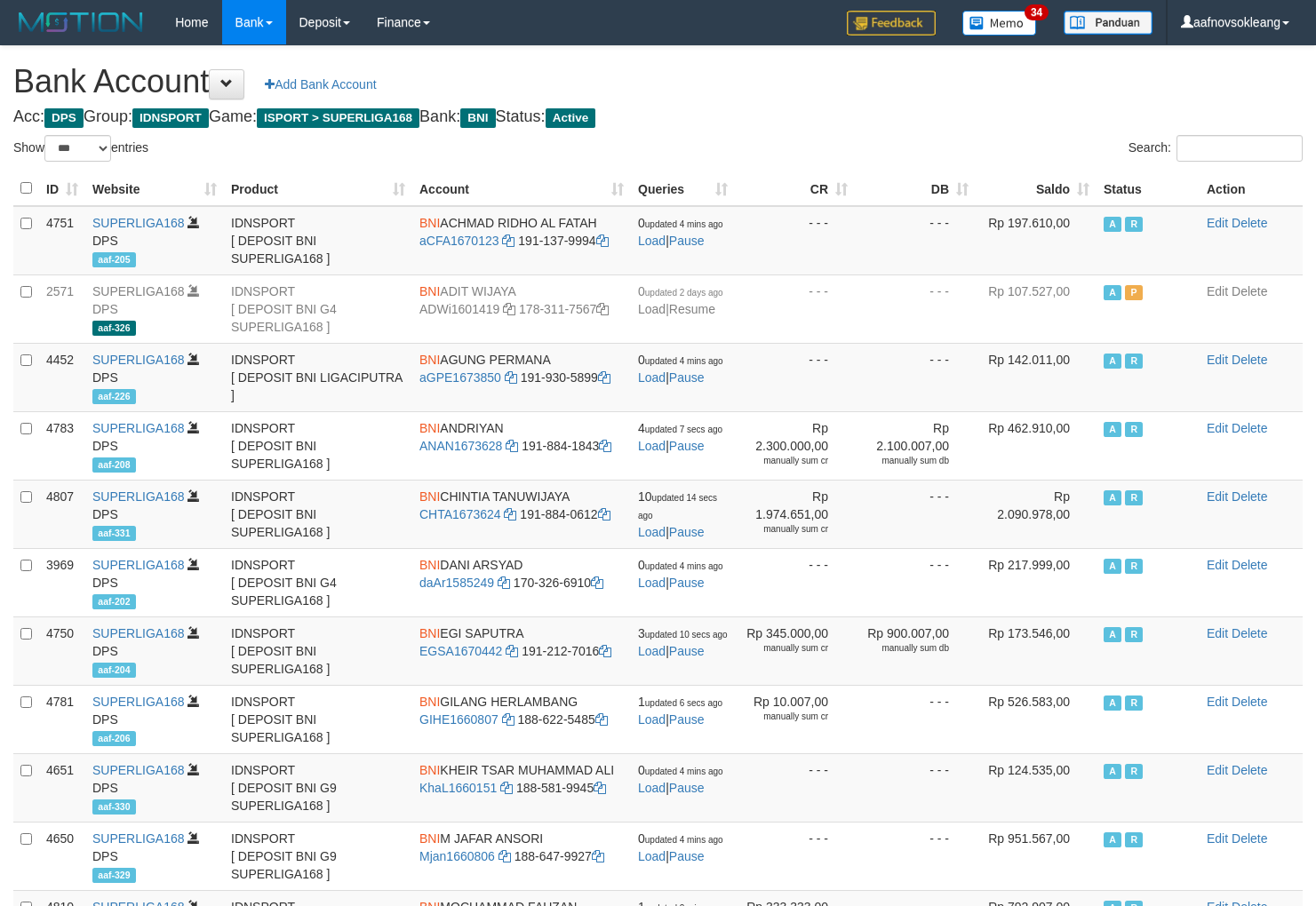 select on "***" 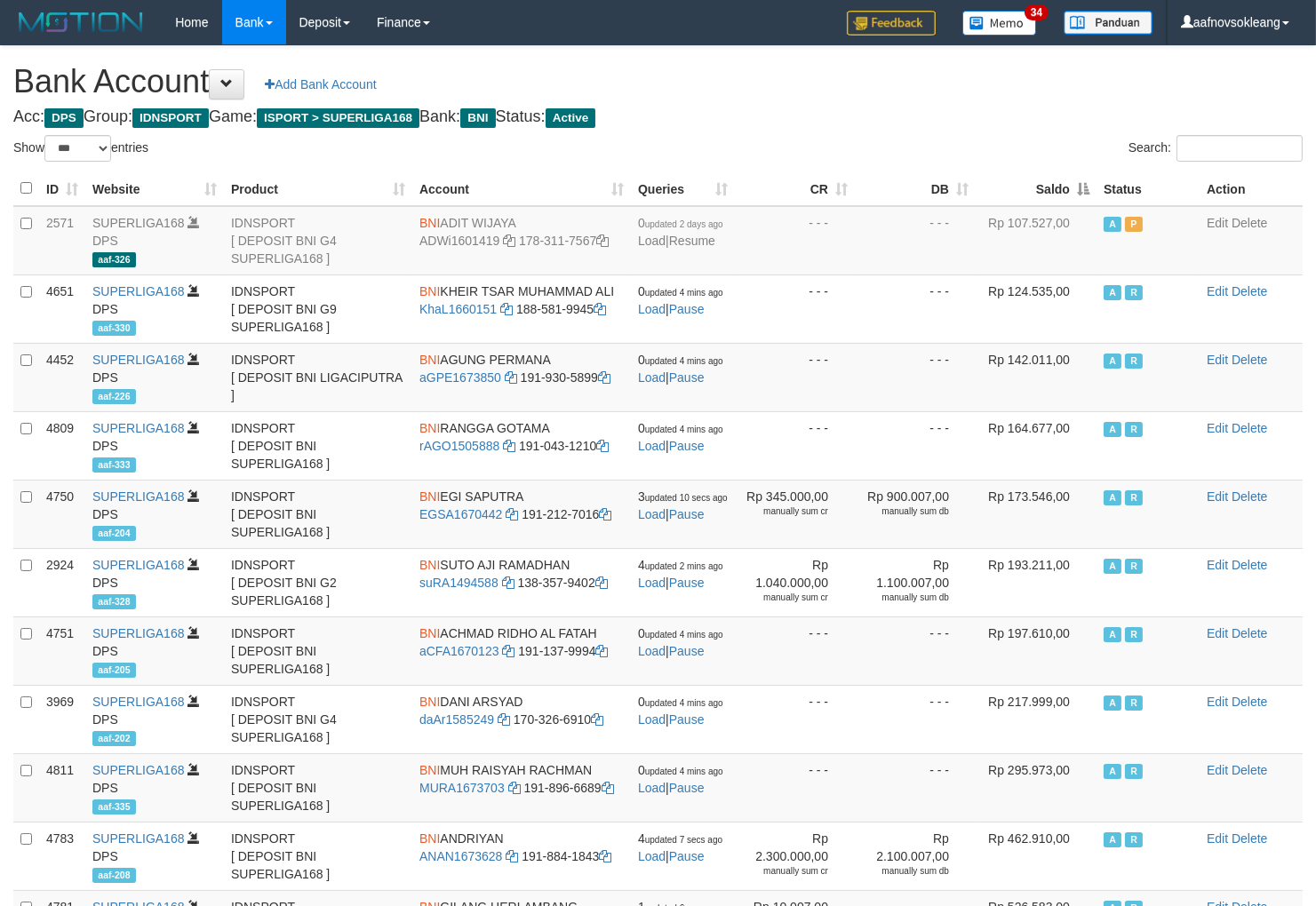 click on "Acc: 										 DPS
Group:   IDNSPORT    		Game:   ISPORT > SUPERLIGA168    		Bank:   BNI    		Status:  Active" at bounding box center (658, 117) 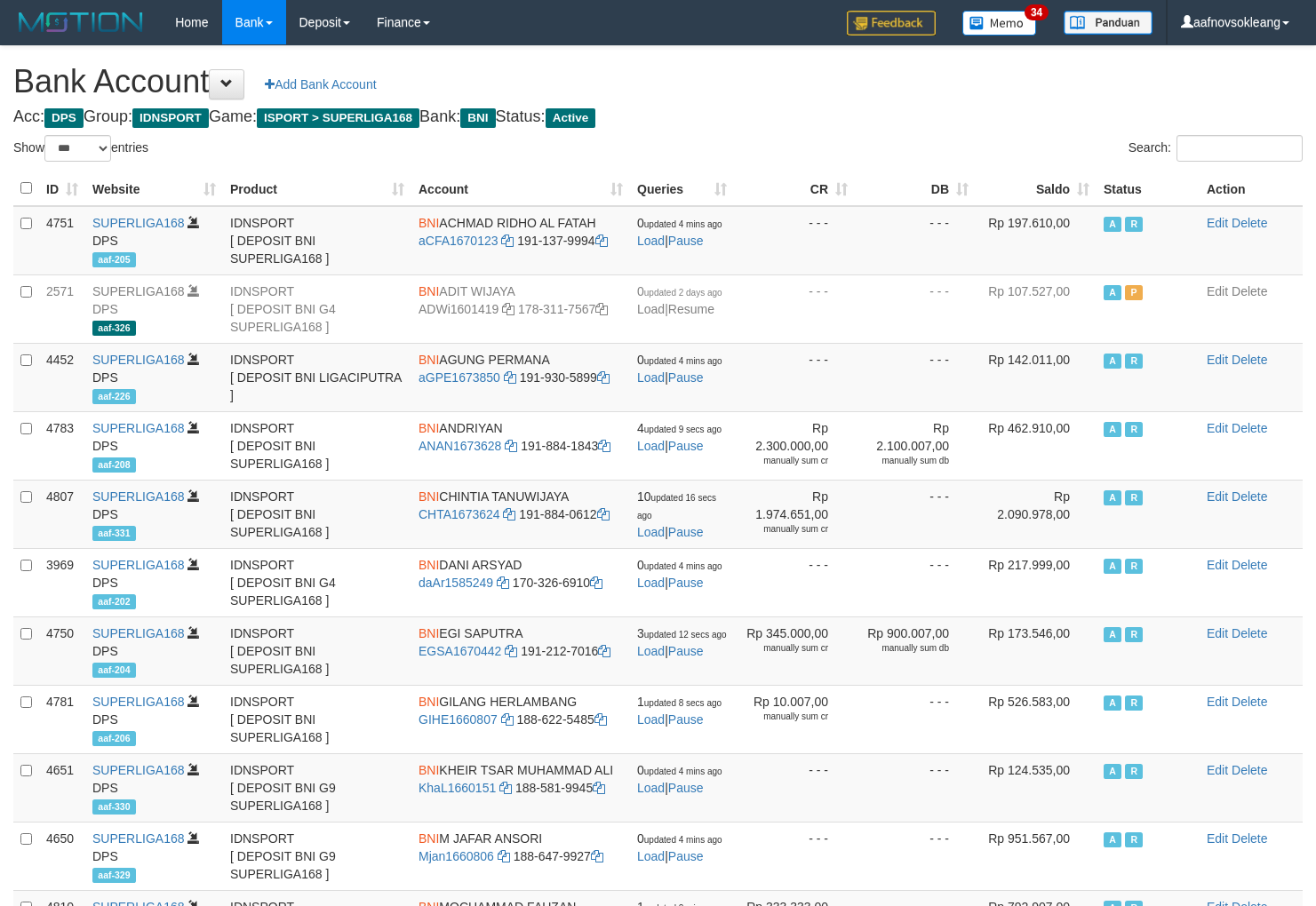 select on "***" 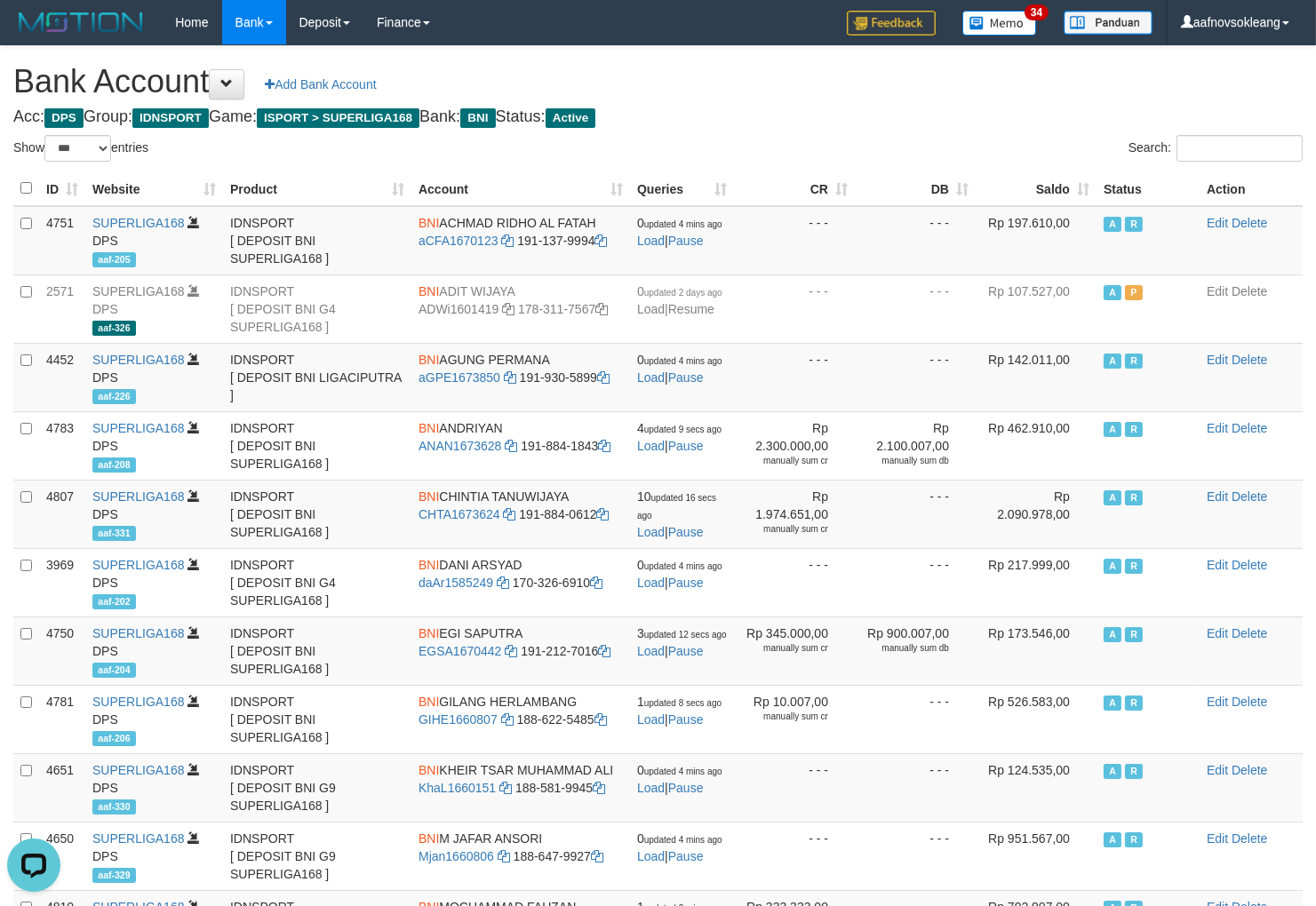 scroll, scrollTop: 0, scrollLeft: 0, axis: both 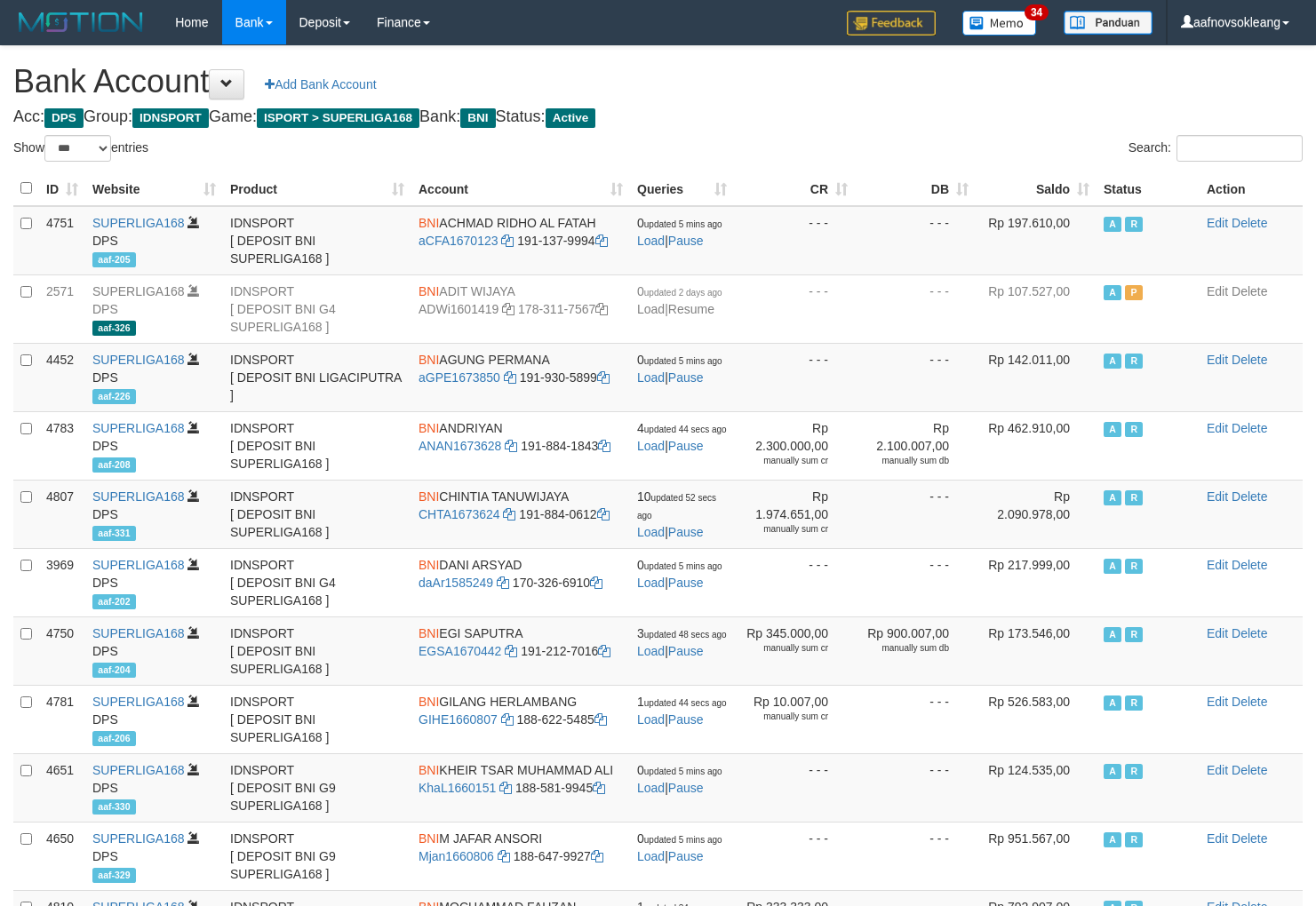 select on "***" 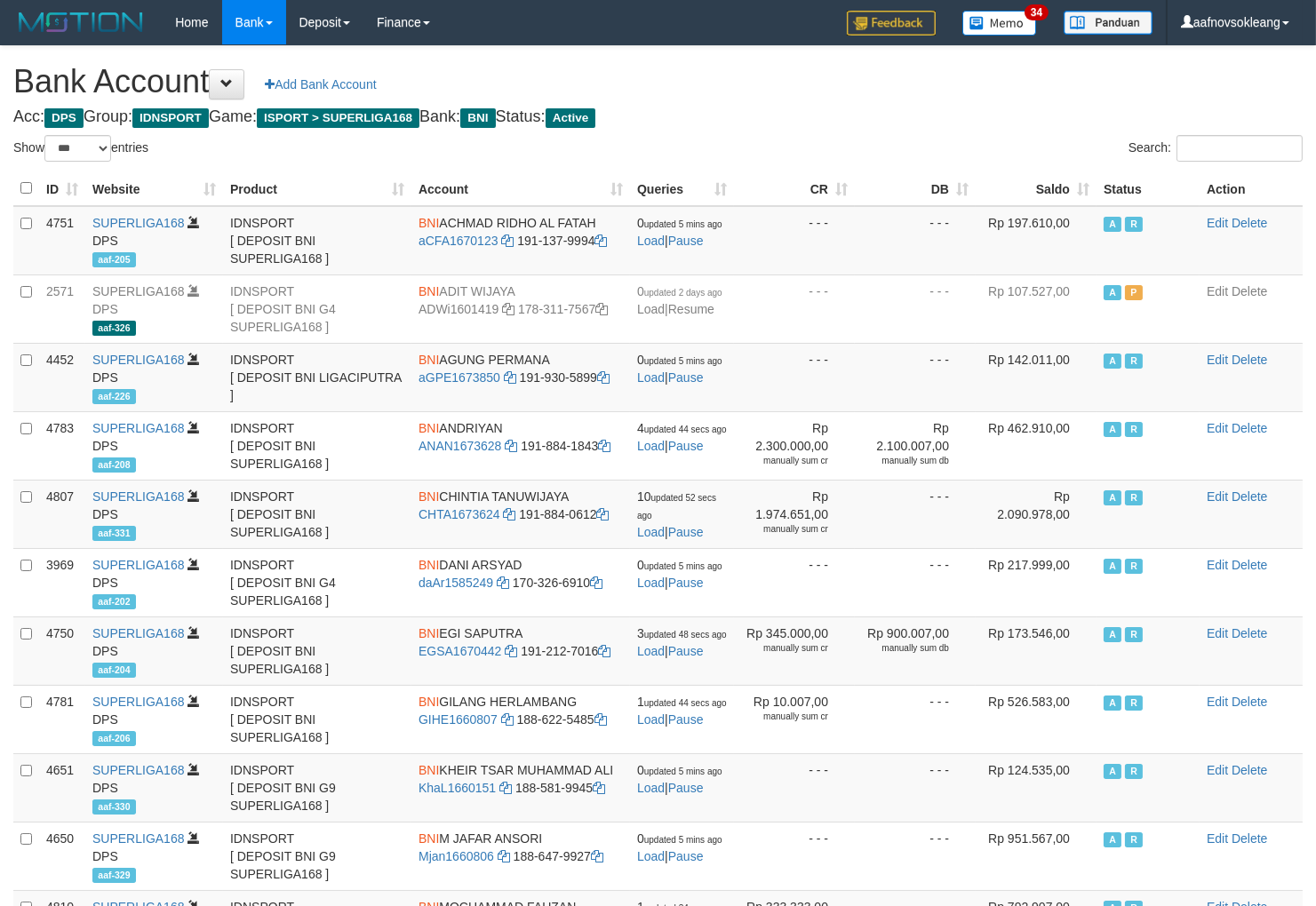 click on "Saldo" at bounding box center [1036, 188] 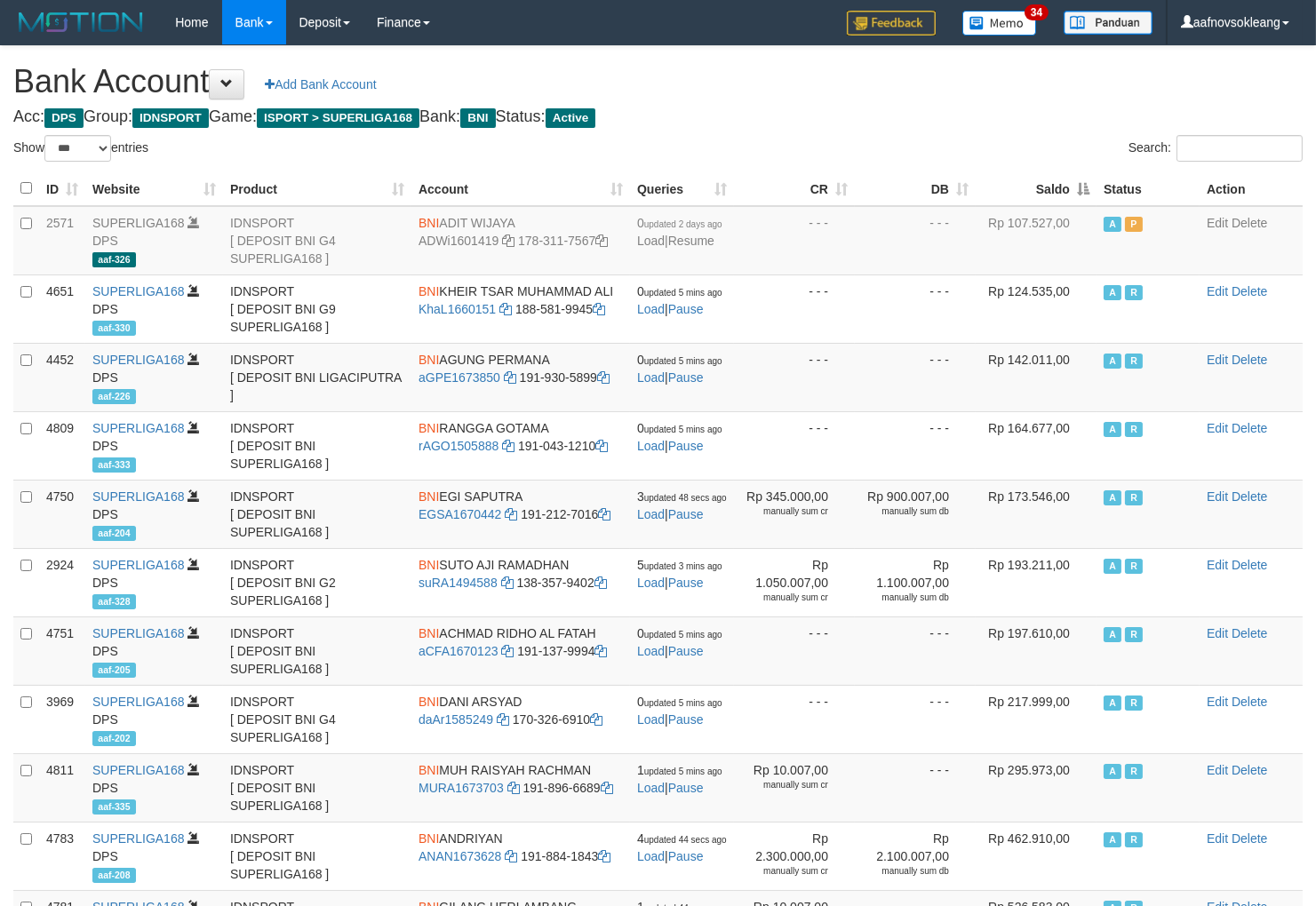 click on "Saldo" at bounding box center [1036, 188] 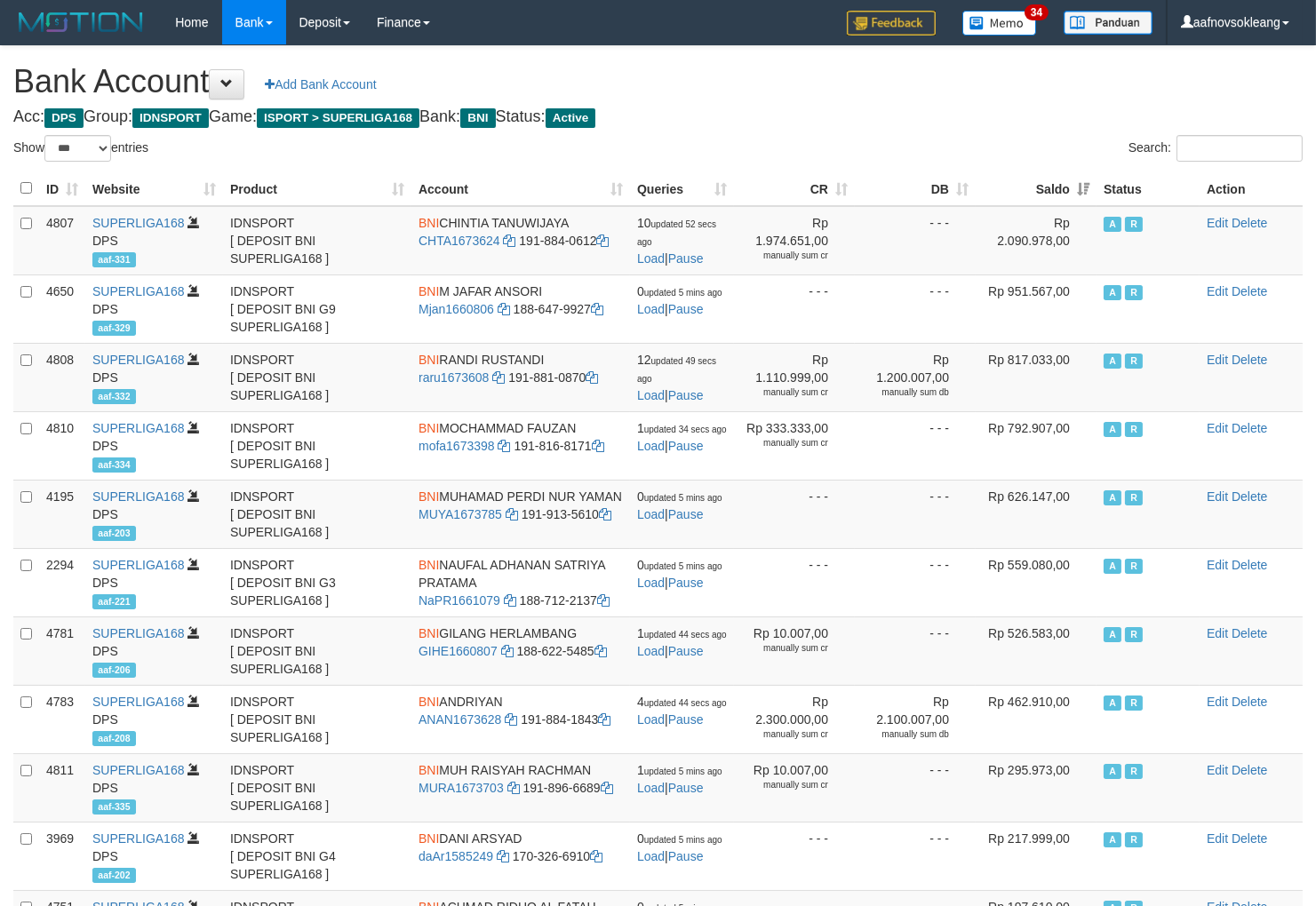 click on "Acc: 										 DPS
Group:   IDNSPORT    		Game:   ISPORT > SUPERLIGA168    		Bank:   BNI    		Status:  Active" at bounding box center [658, 117] 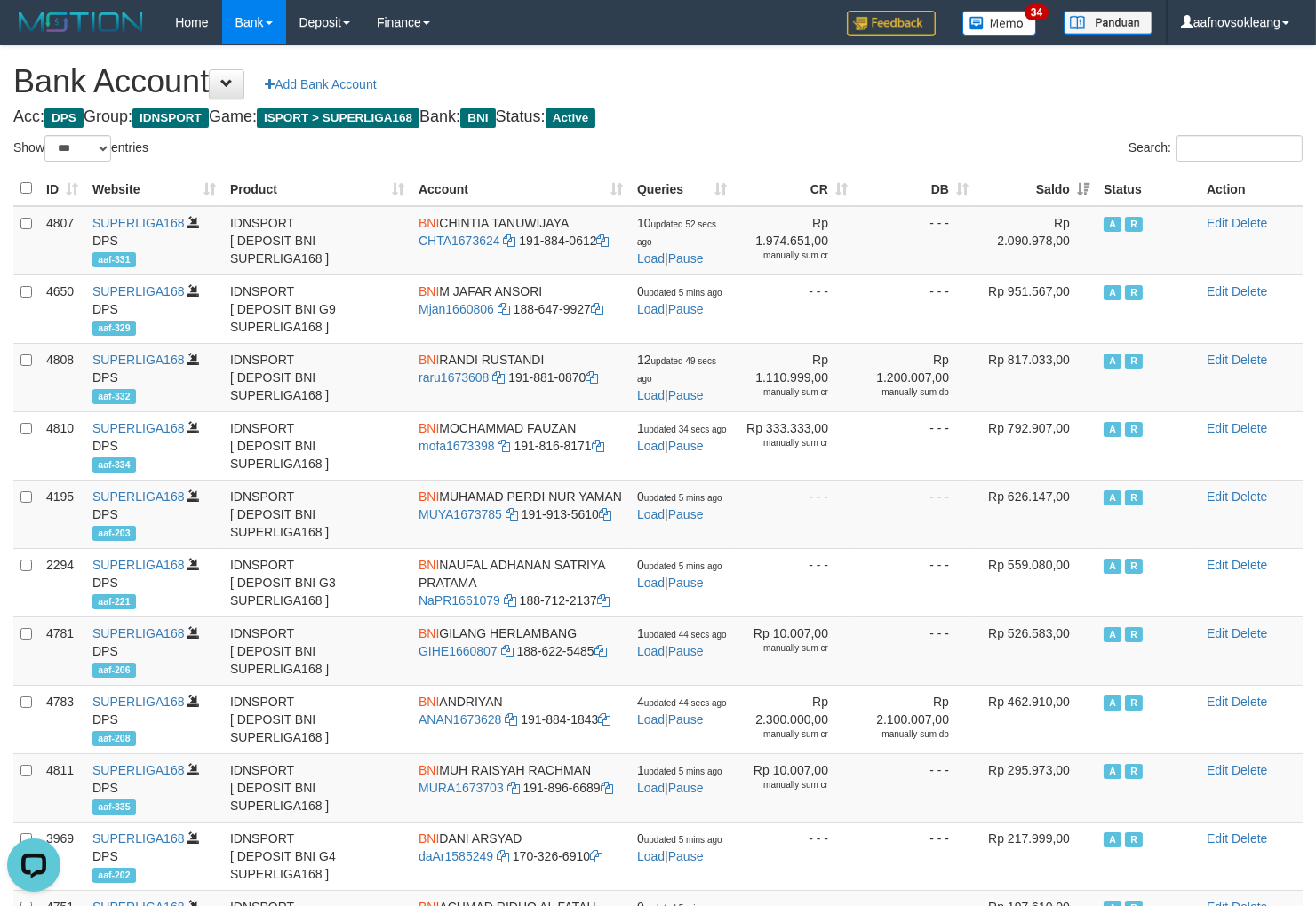 scroll, scrollTop: 0, scrollLeft: 0, axis: both 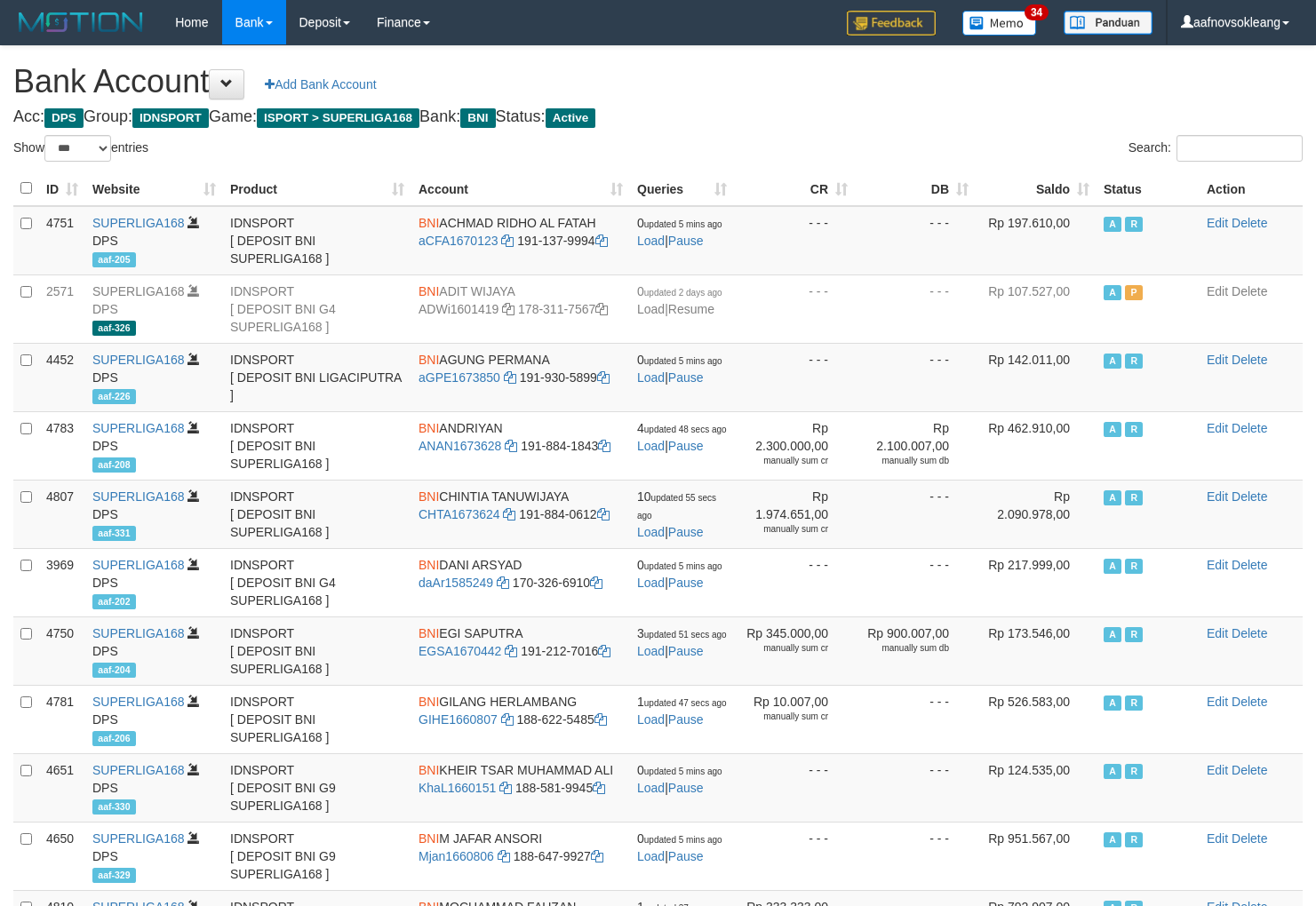 select on "***" 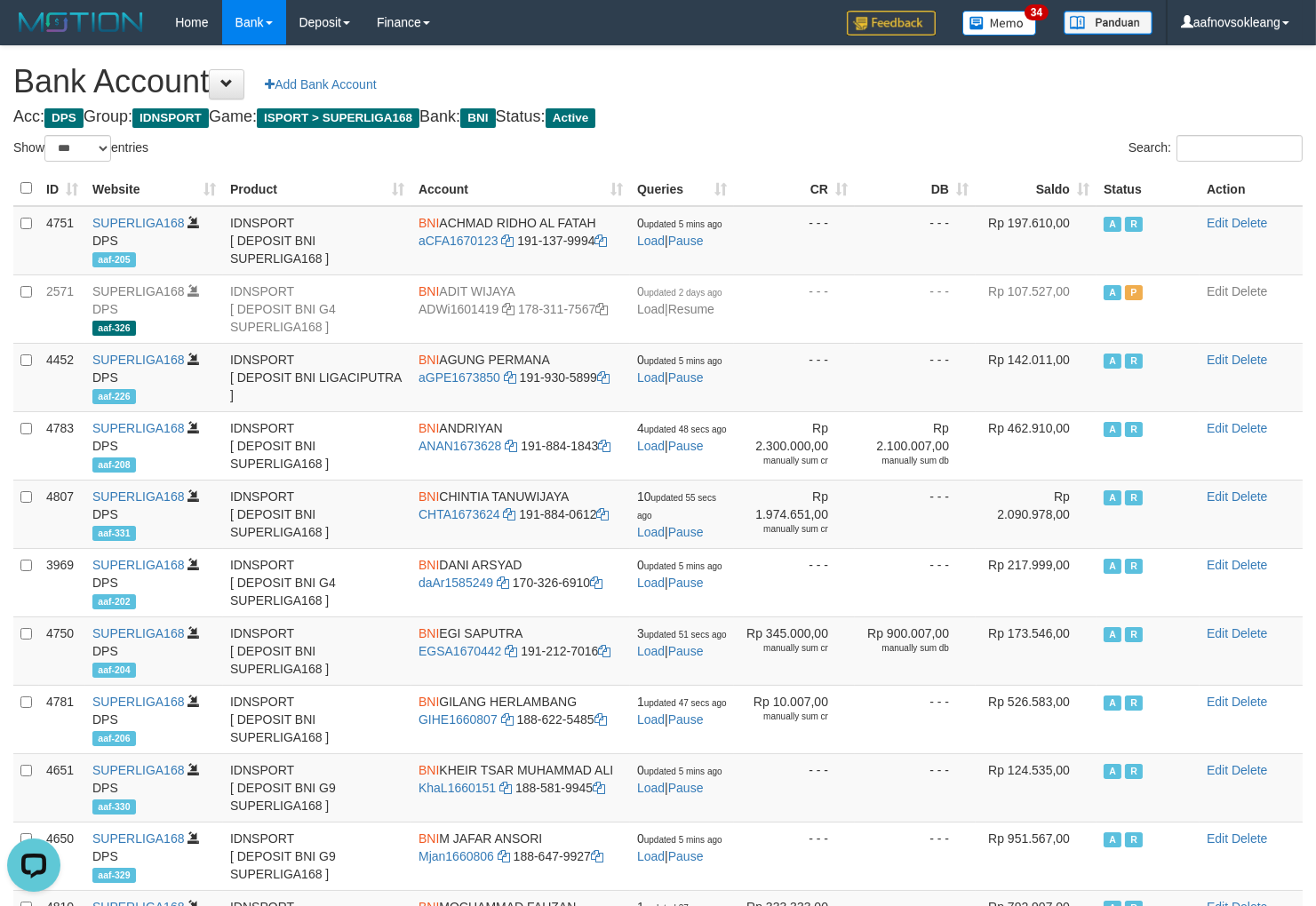 scroll, scrollTop: 0, scrollLeft: 0, axis: both 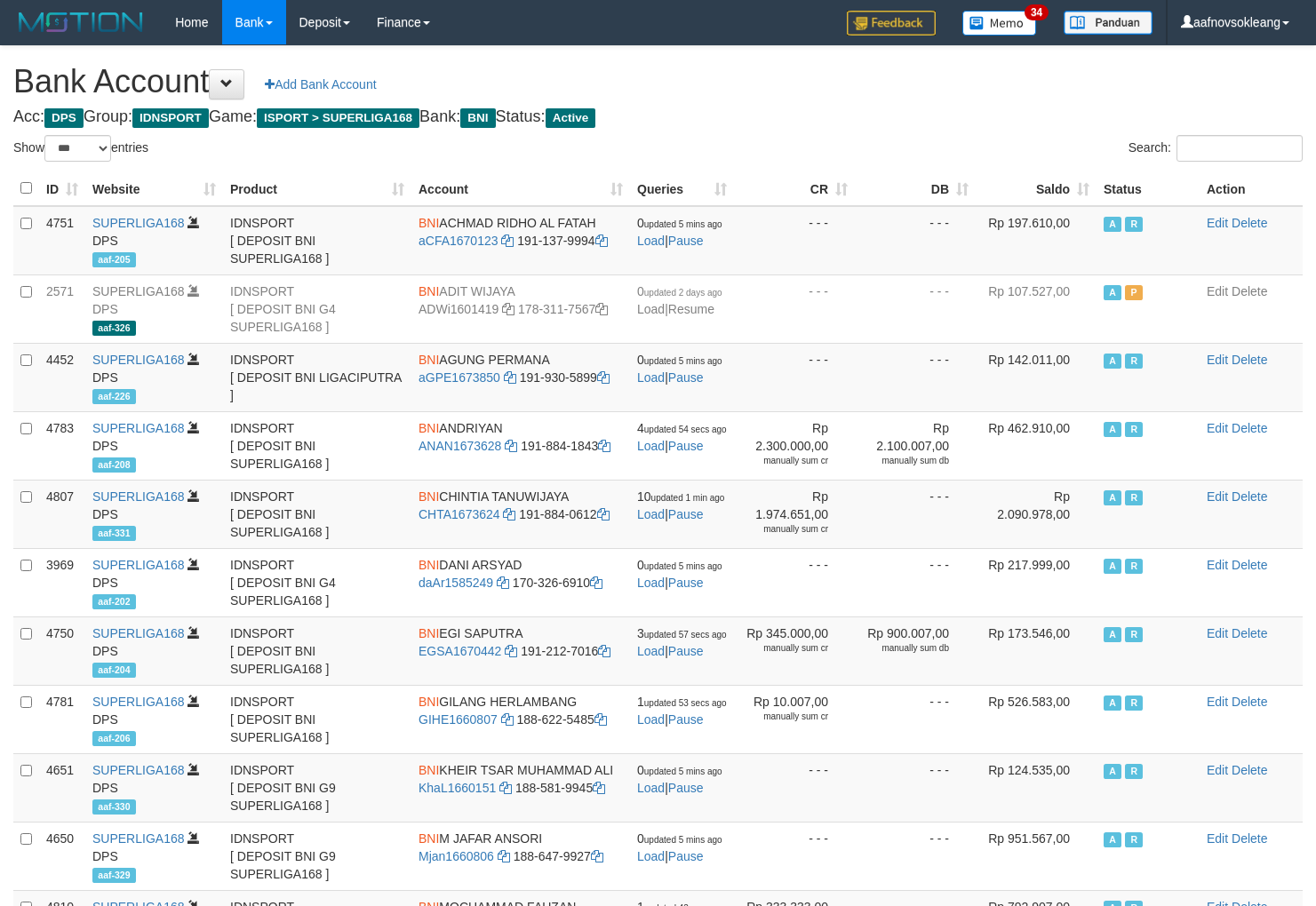 select on "***" 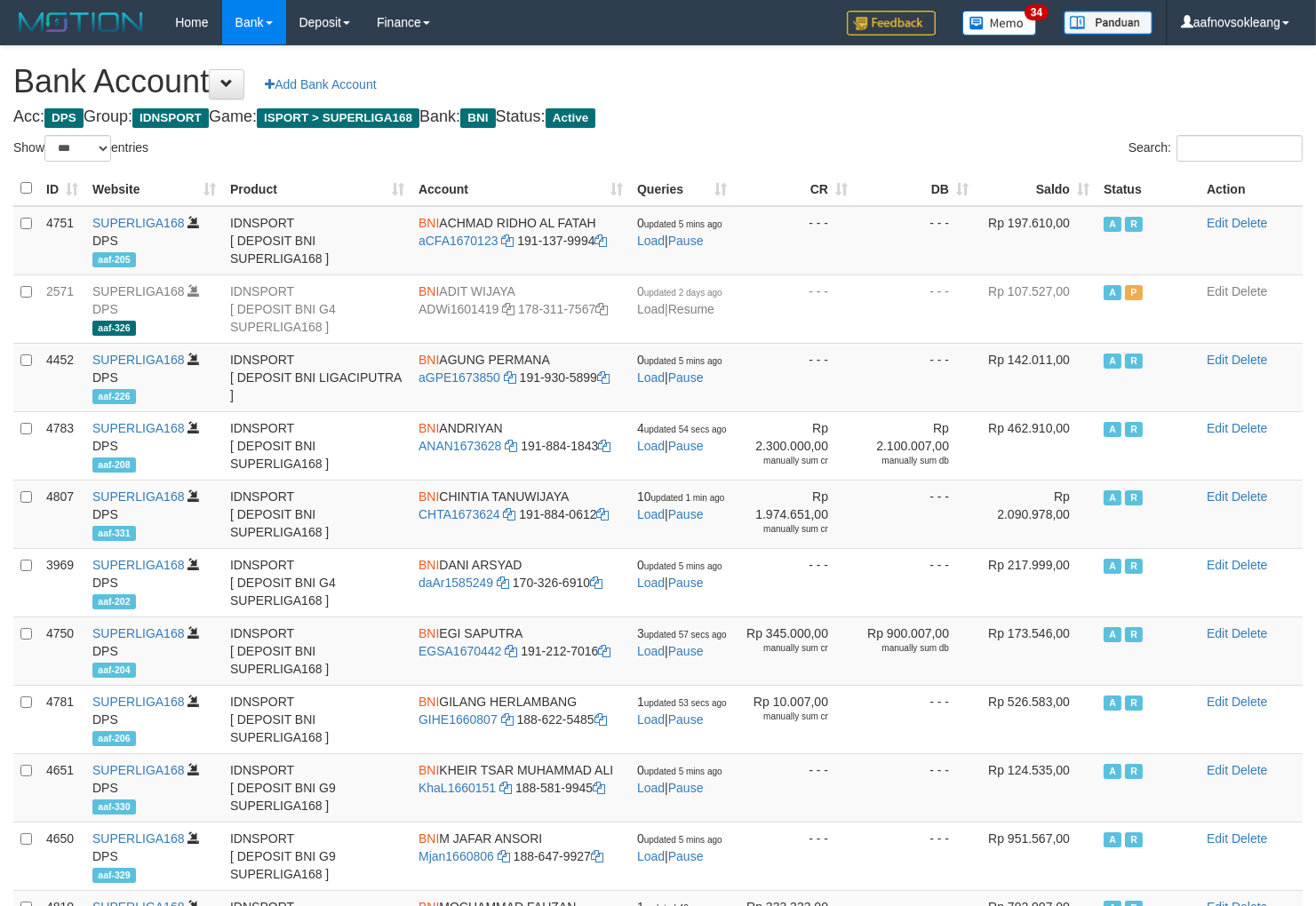 click on "Saldo" at bounding box center (1036, 188) 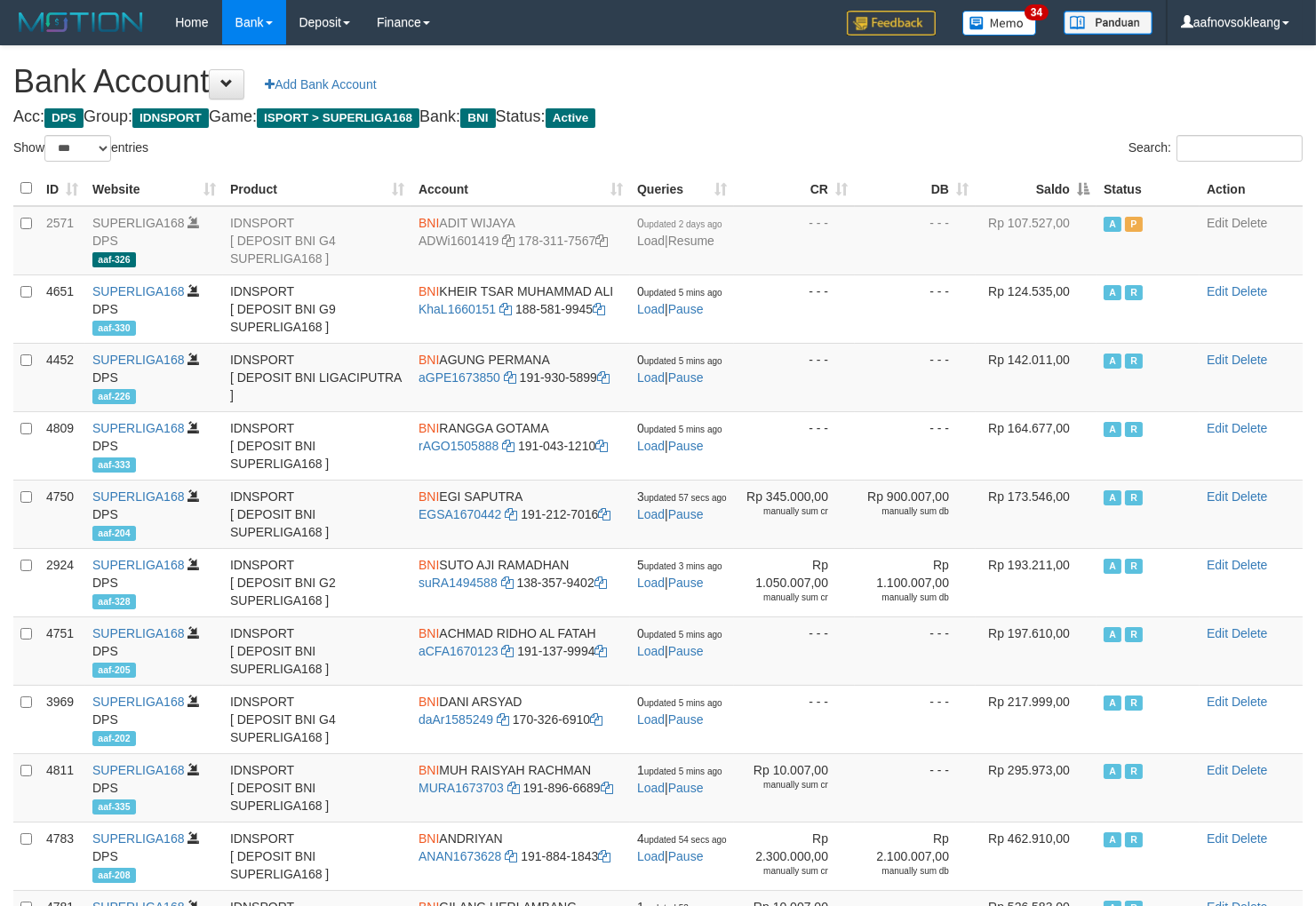 click on "Saldo" at bounding box center [1036, 188] 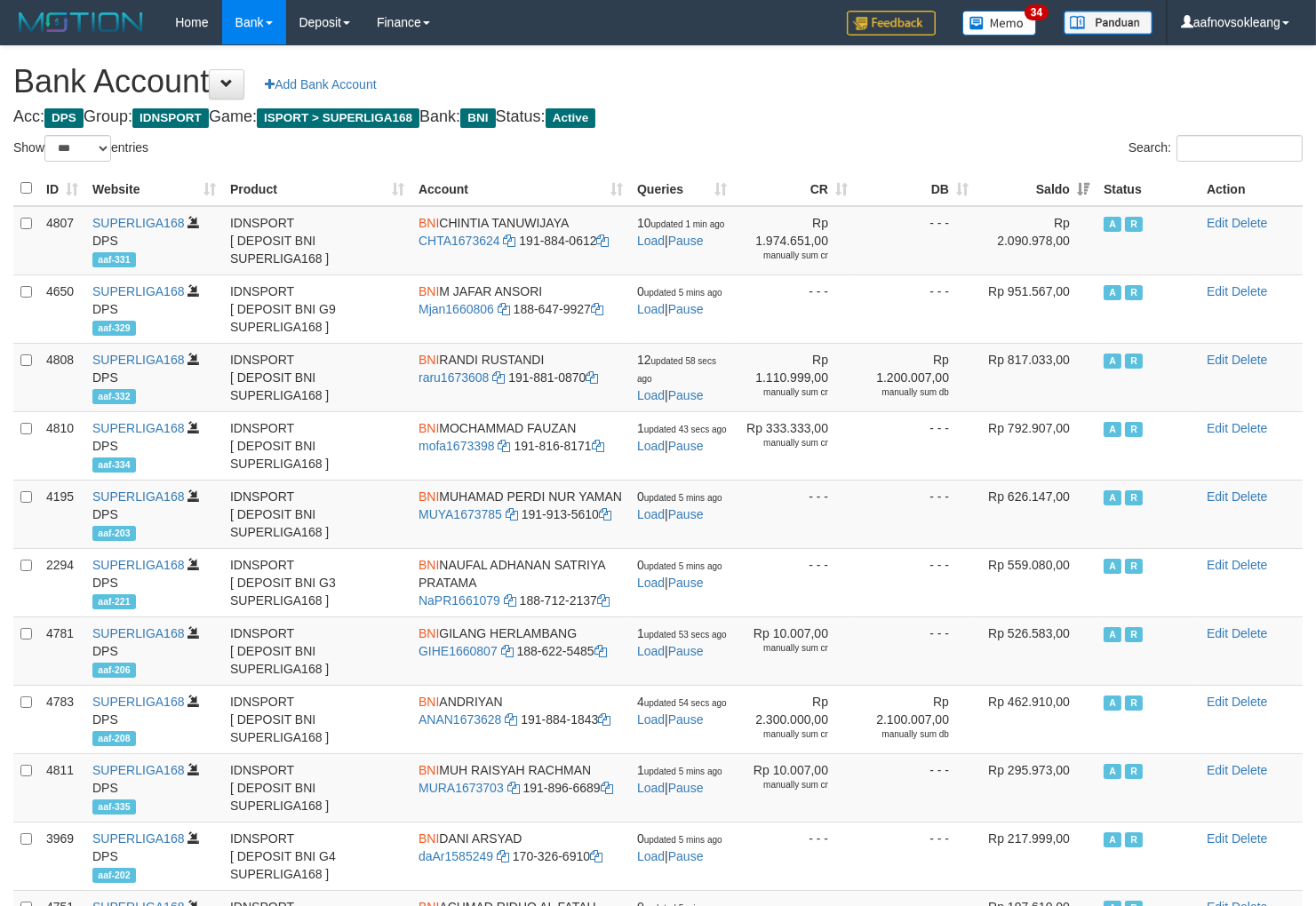 click on "Acc: 										 DPS
Group:   IDNSPORT    		Game:   ISPORT > SUPERLIGA168    		Bank:   BNI    		Status:  Active" at bounding box center [658, 117] 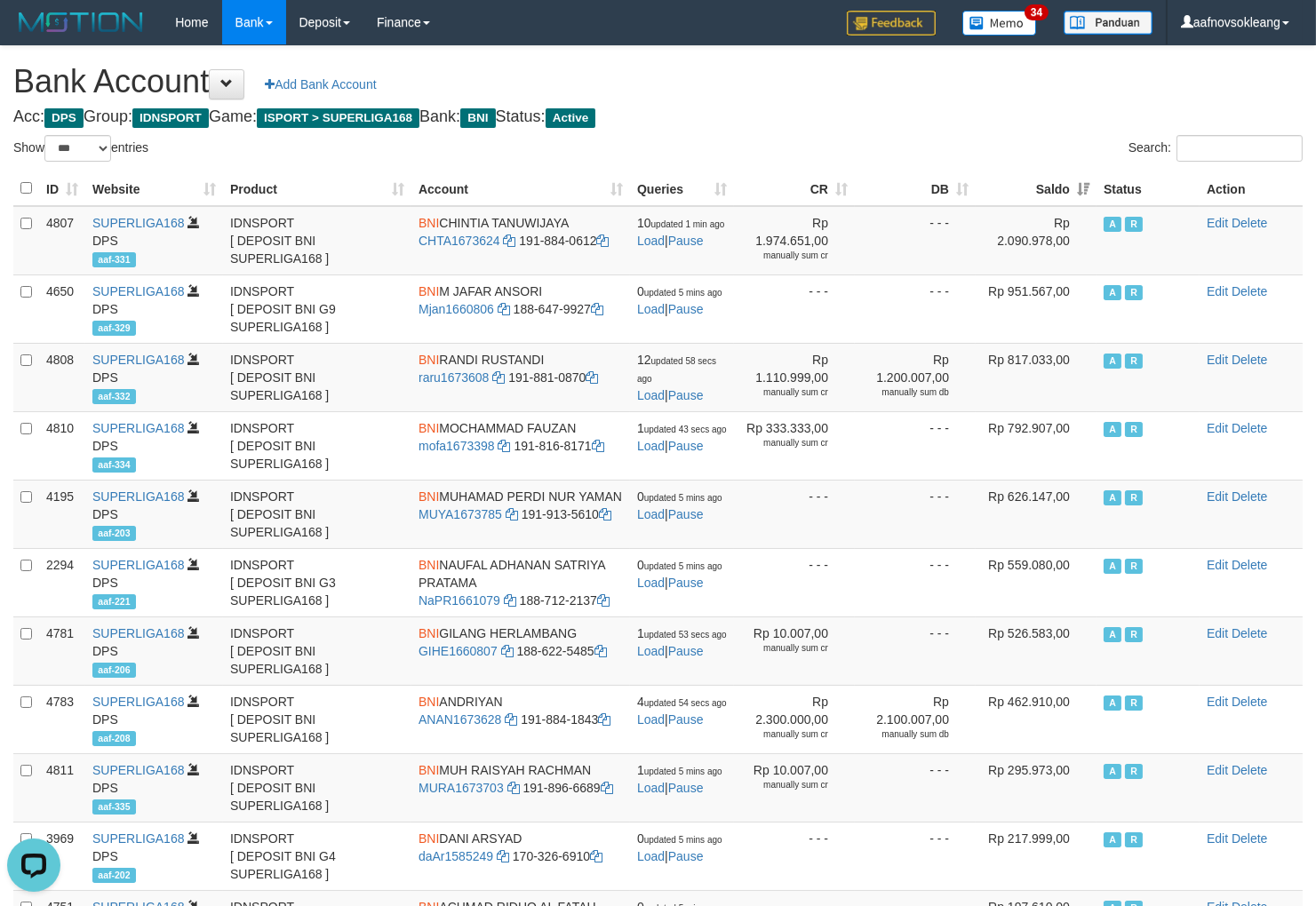 scroll, scrollTop: 0, scrollLeft: 0, axis: both 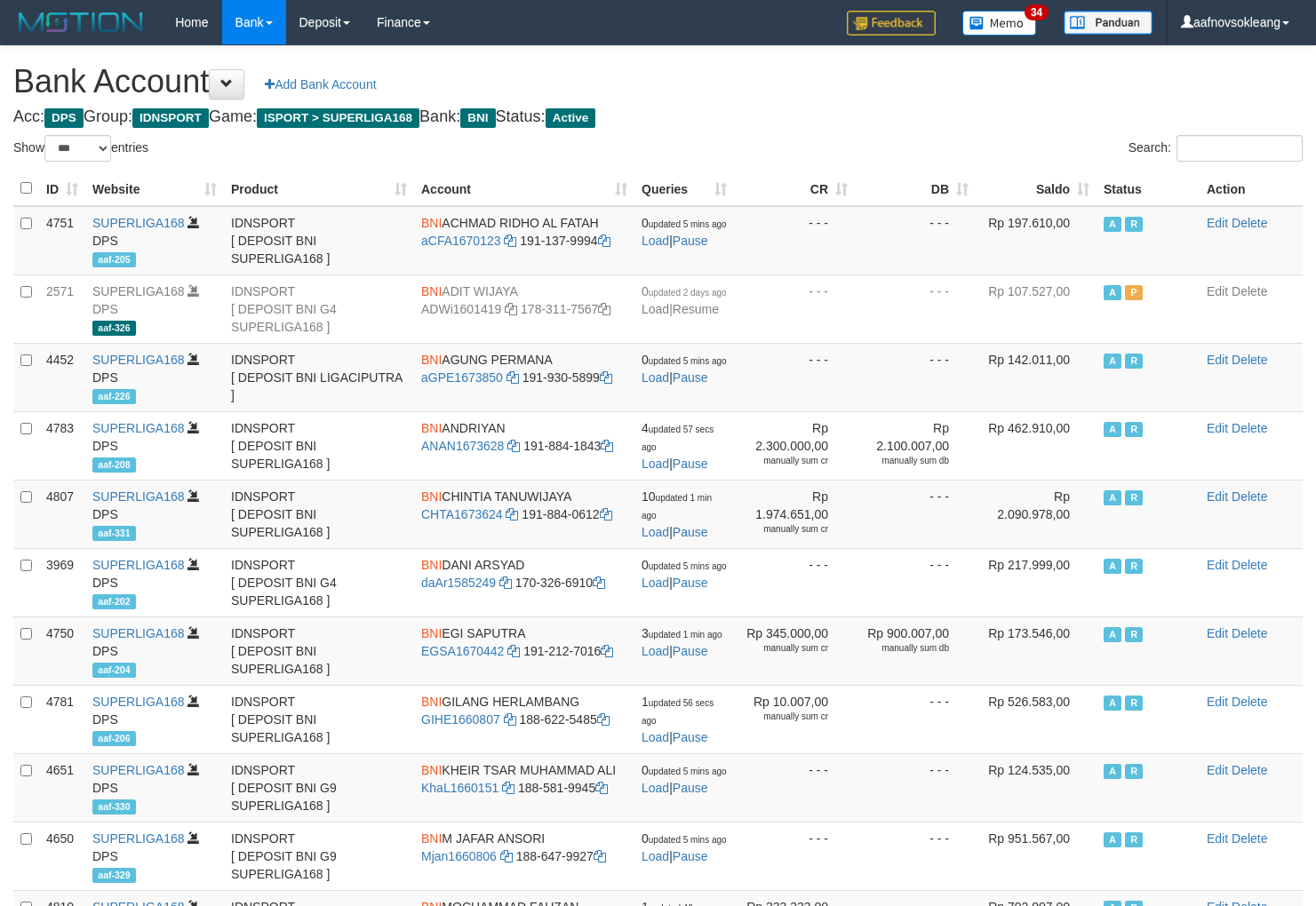 select on "***" 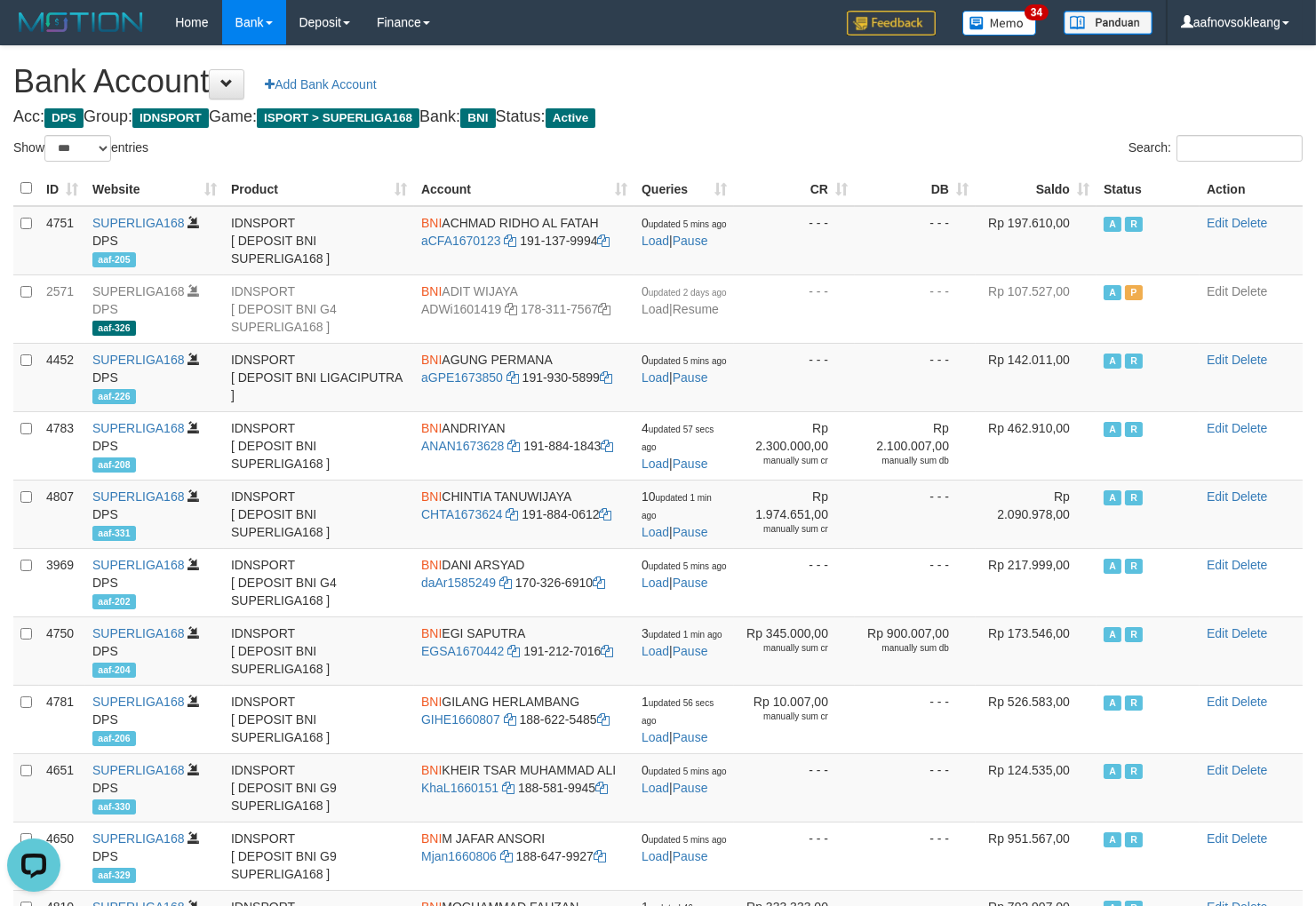 scroll, scrollTop: 0, scrollLeft: 0, axis: both 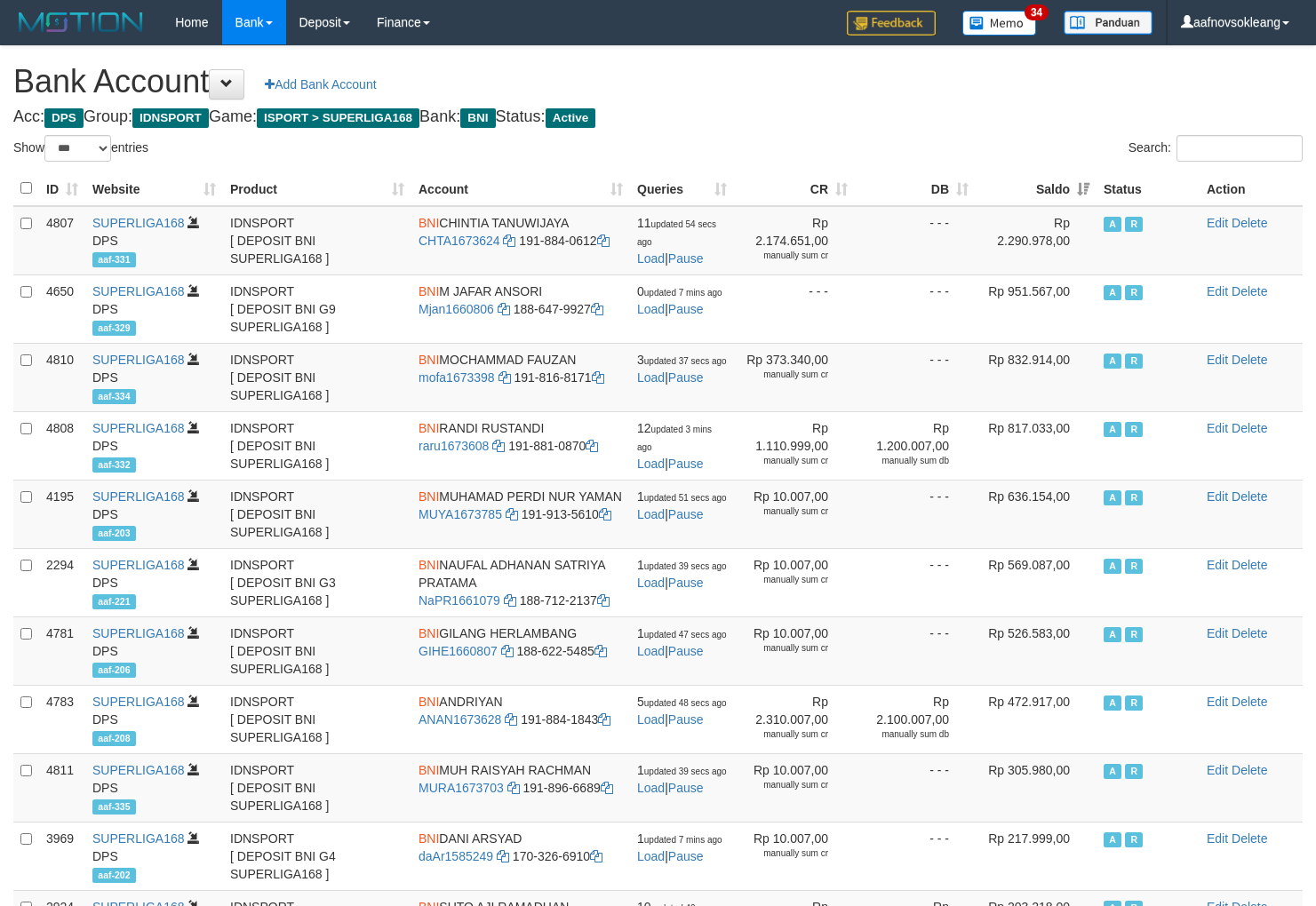 select on "***" 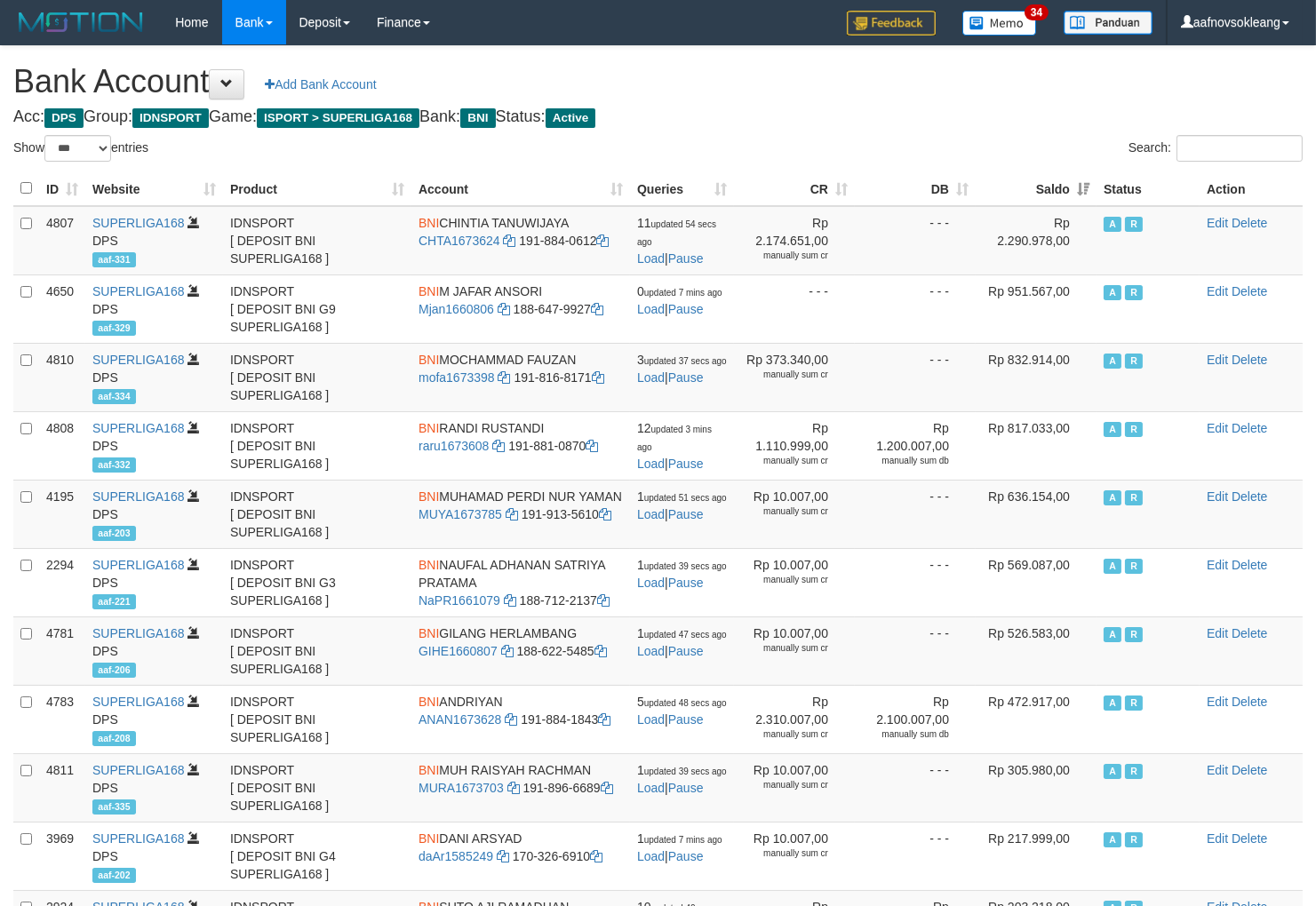 click on "Search:" at bounding box center (987, 150) 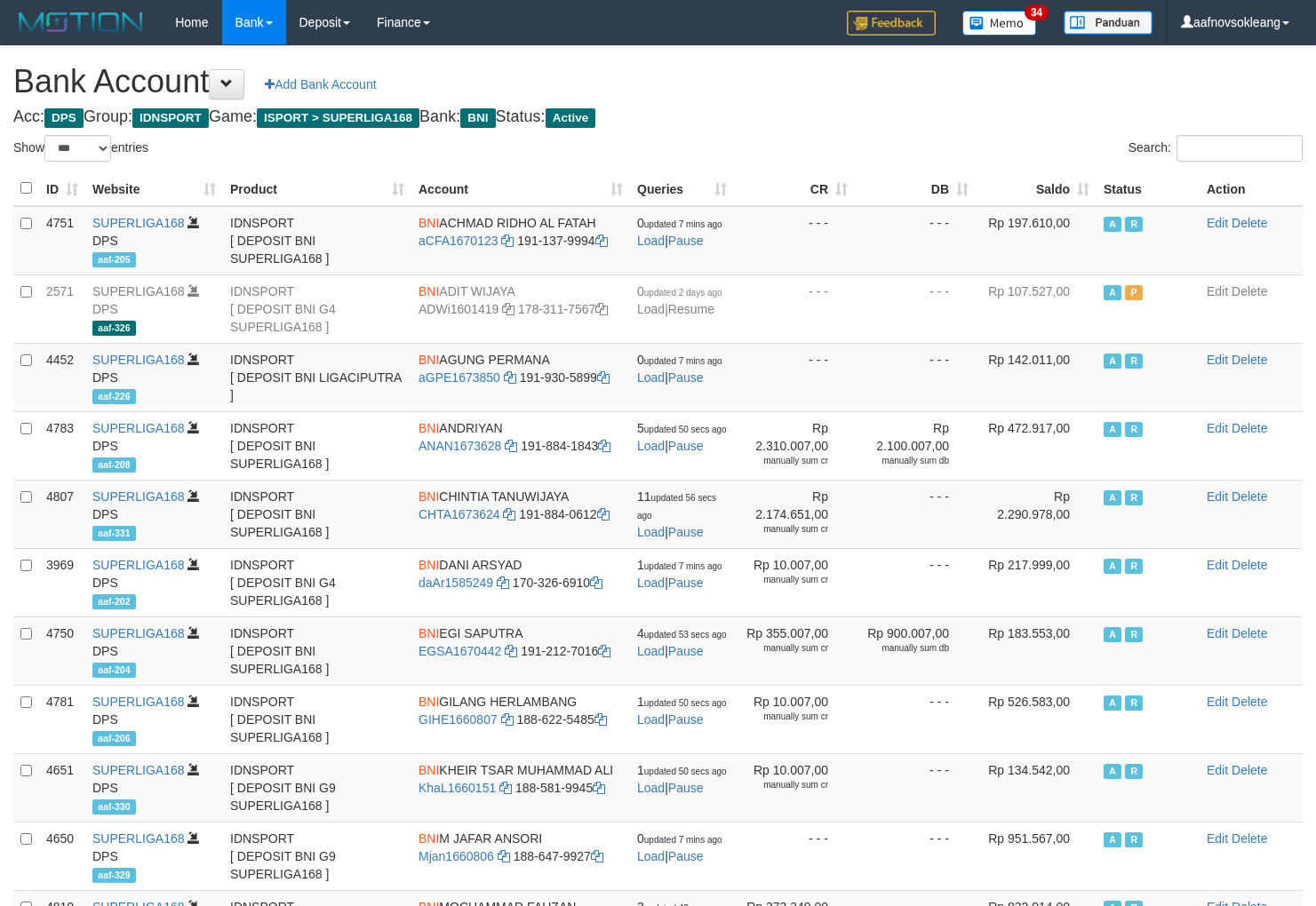 select on "***" 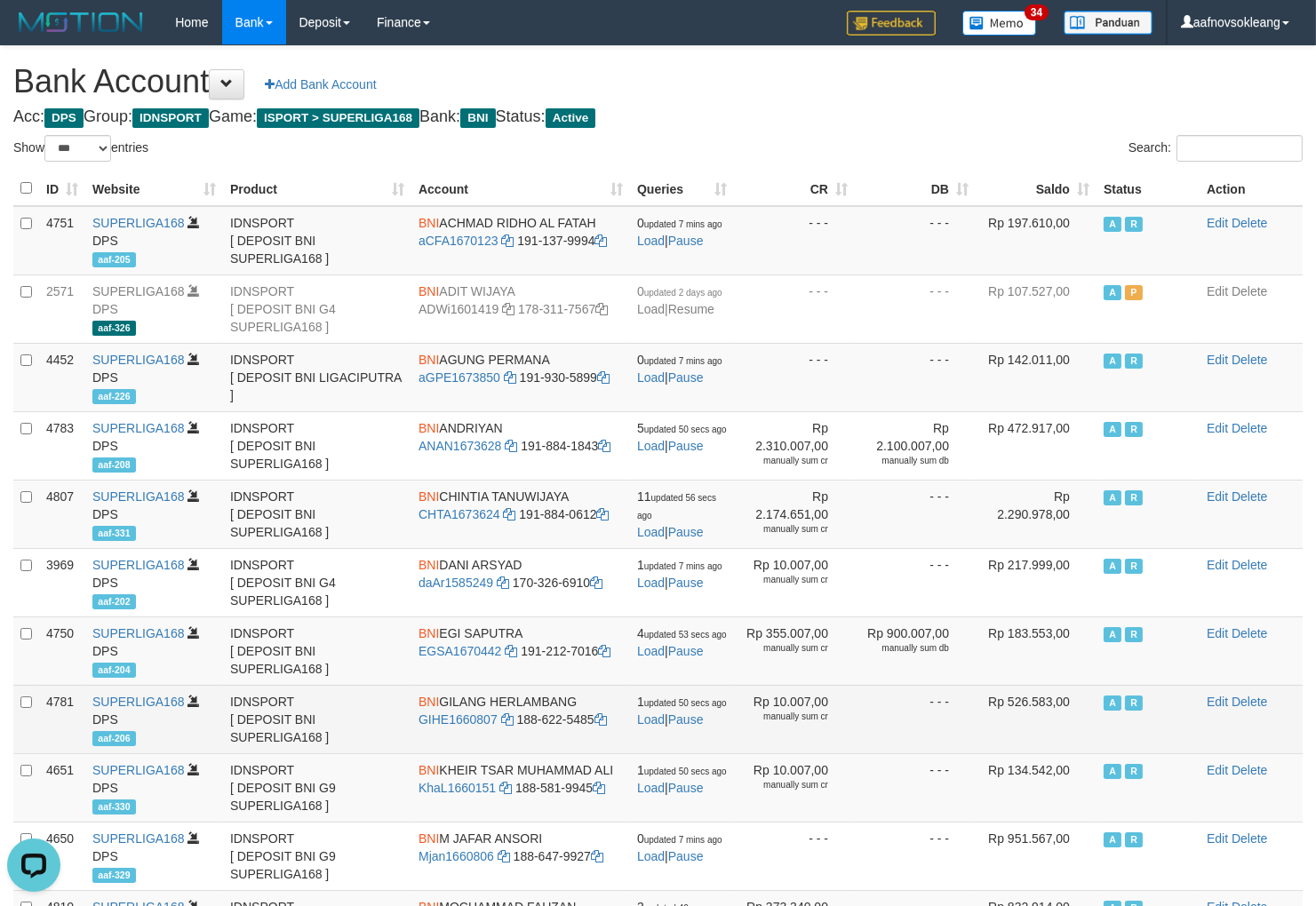scroll, scrollTop: 0, scrollLeft: 0, axis: both 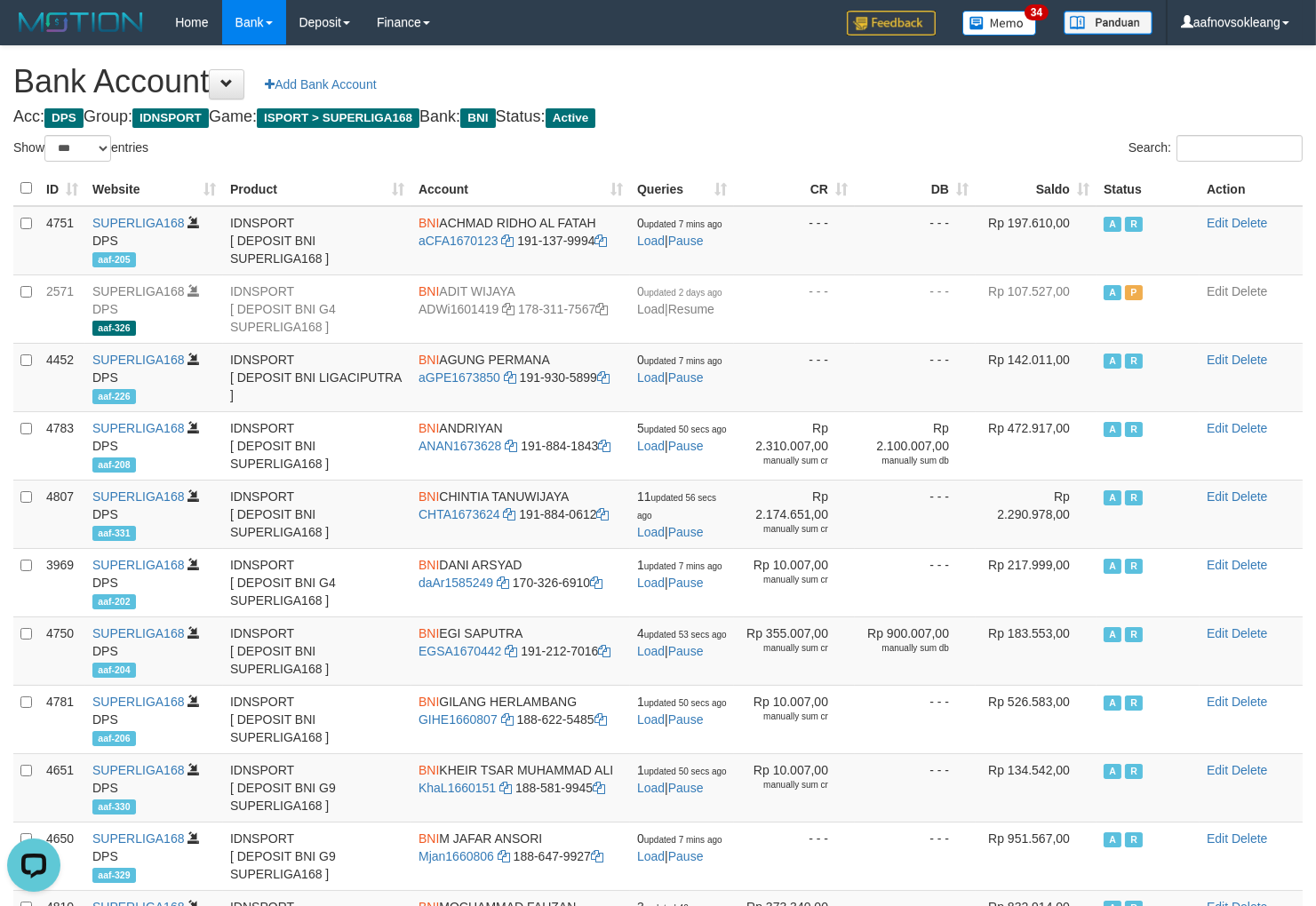 click on "Acc: 										 DPS
Group:   IDNSPORT    		Game:   ISPORT > SUPERLIGA168    		Bank:   BNI    		Status:  Active" at bounding box center (658, 117) 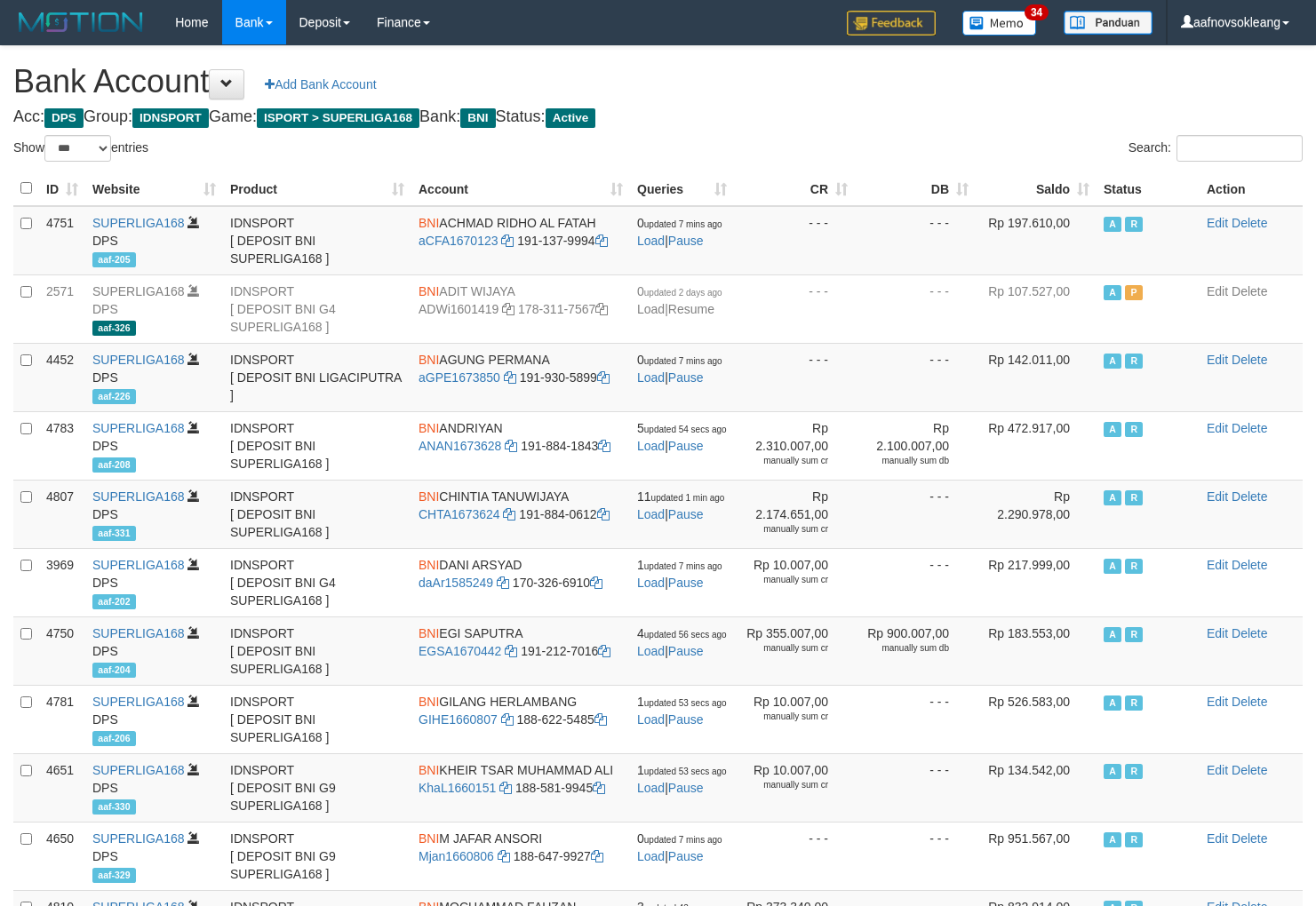 select on "***" 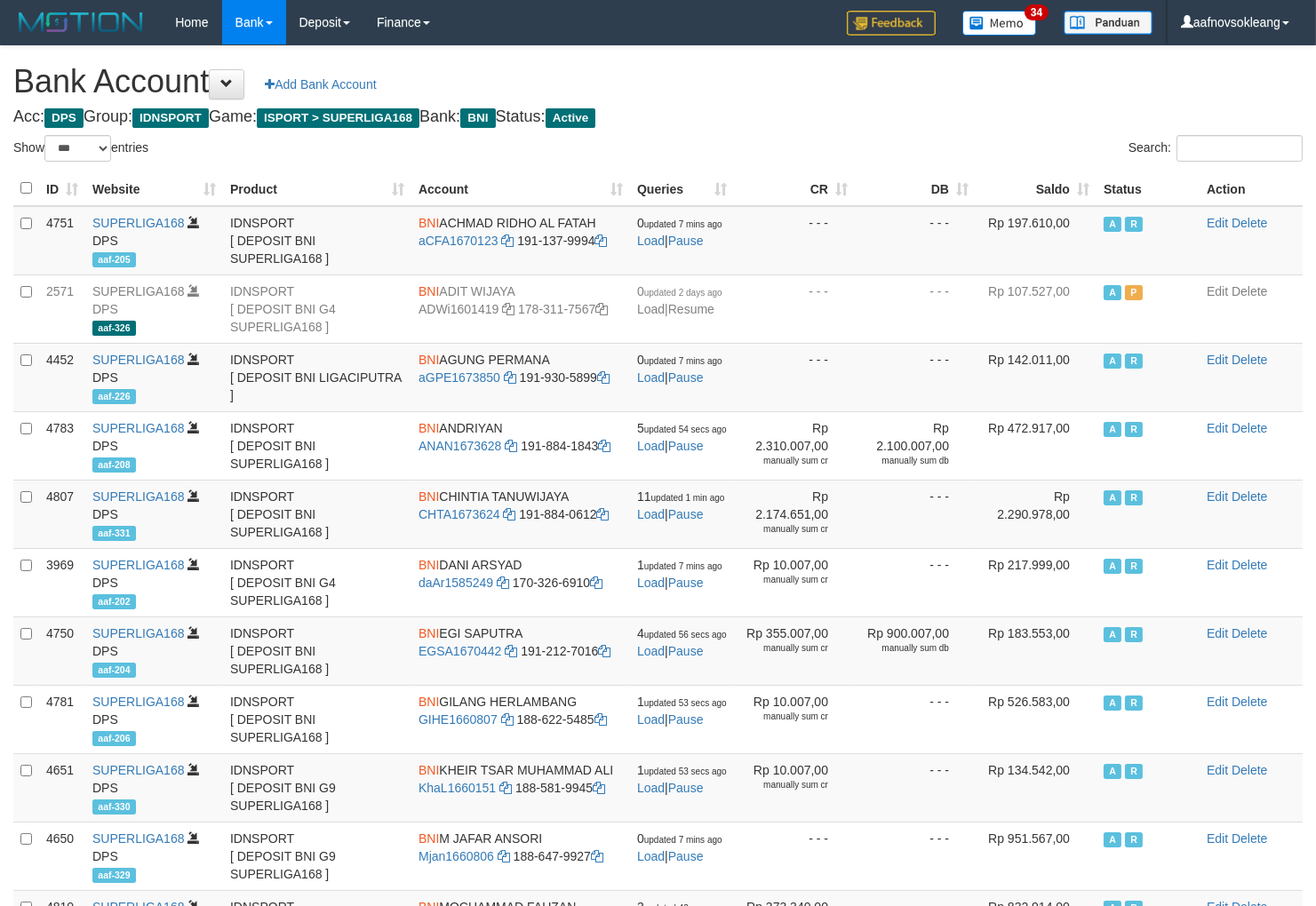 click on "Search:" at bounding box center (987, 150) 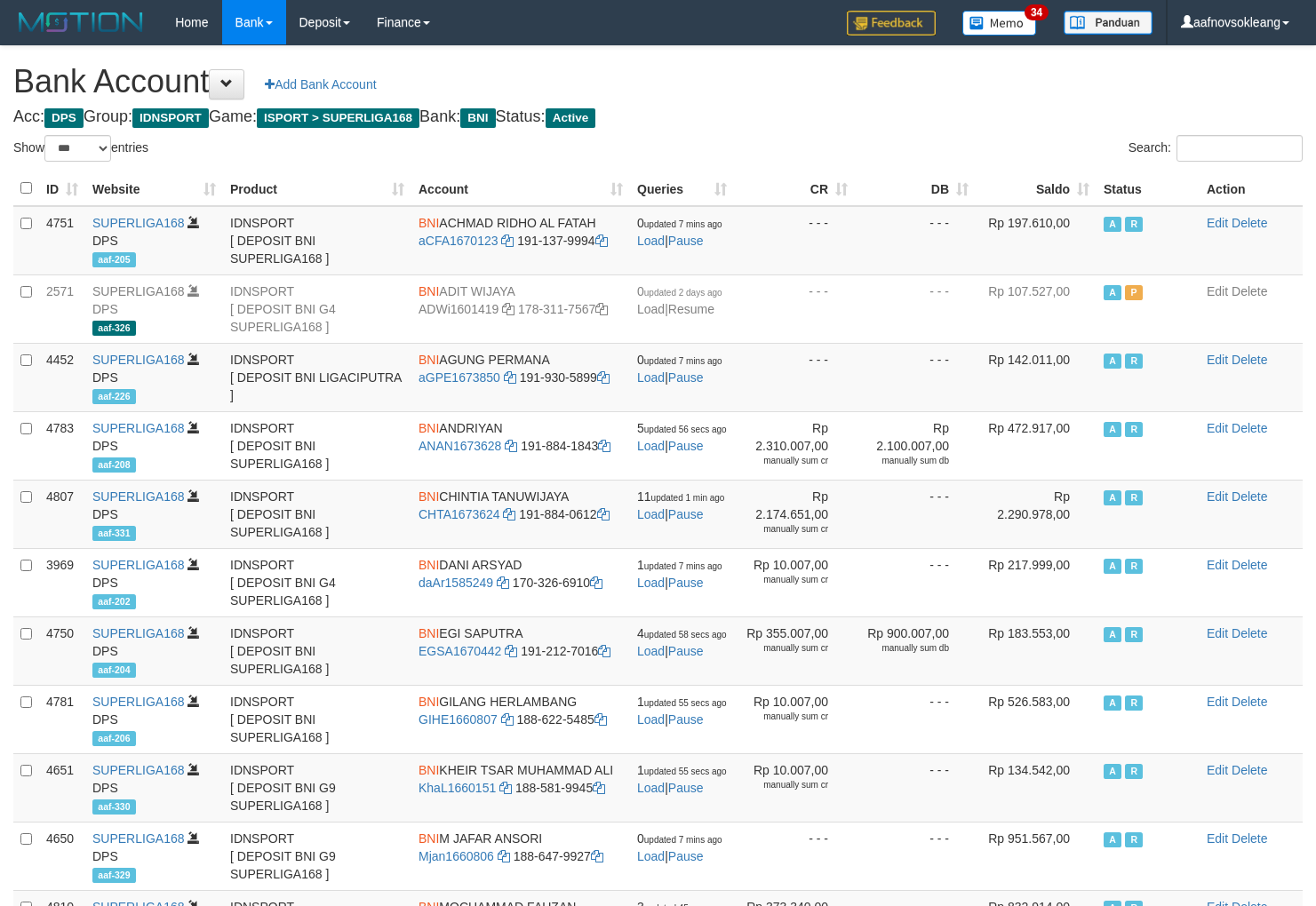 select on "***" 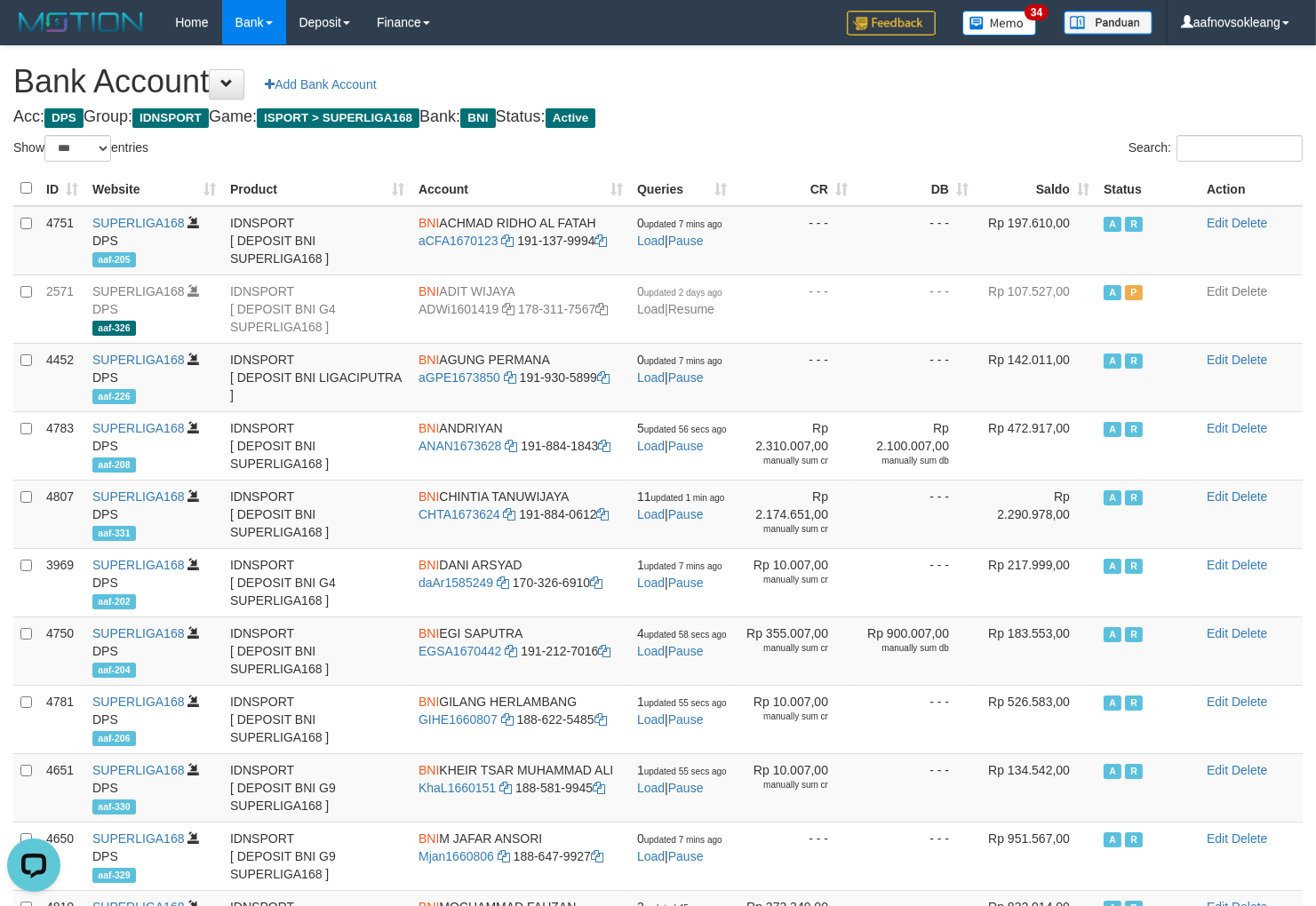 scroll, scrollTop: 0, scrollLeft: 0, axis: both 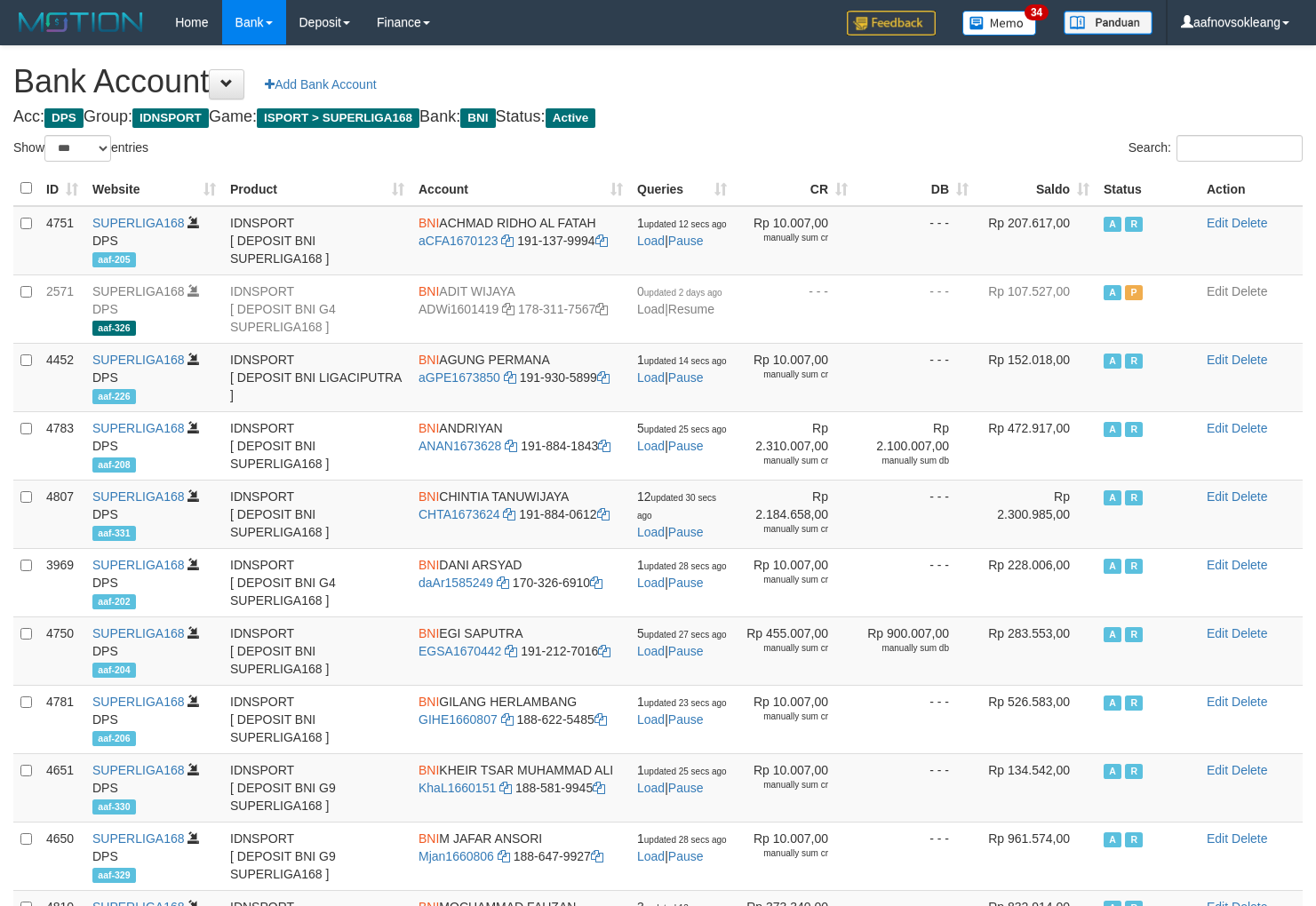 select on "***" 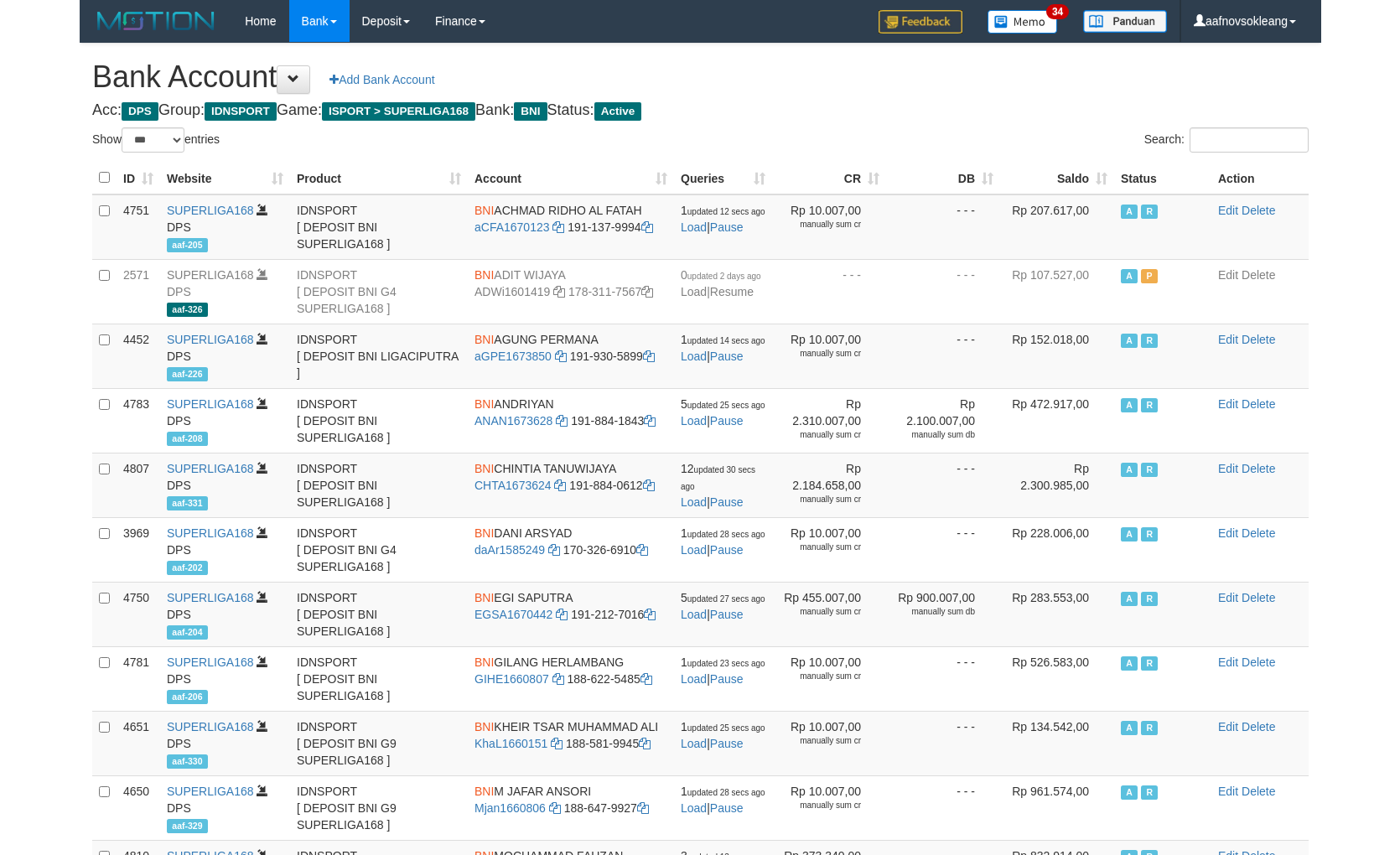 scroll, scrollTop: 0, scrollLeft: 0, axis: both 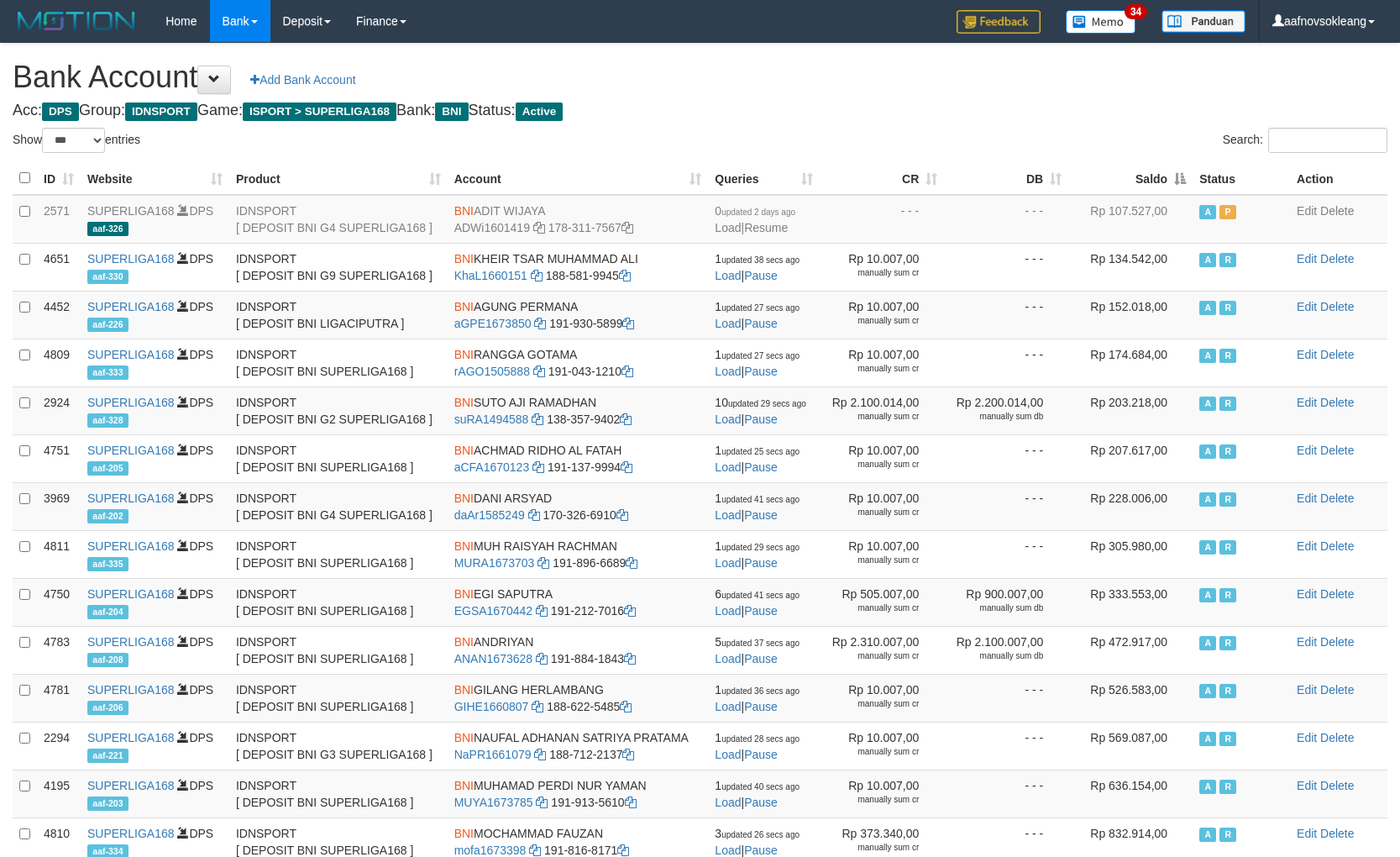 select on "***" 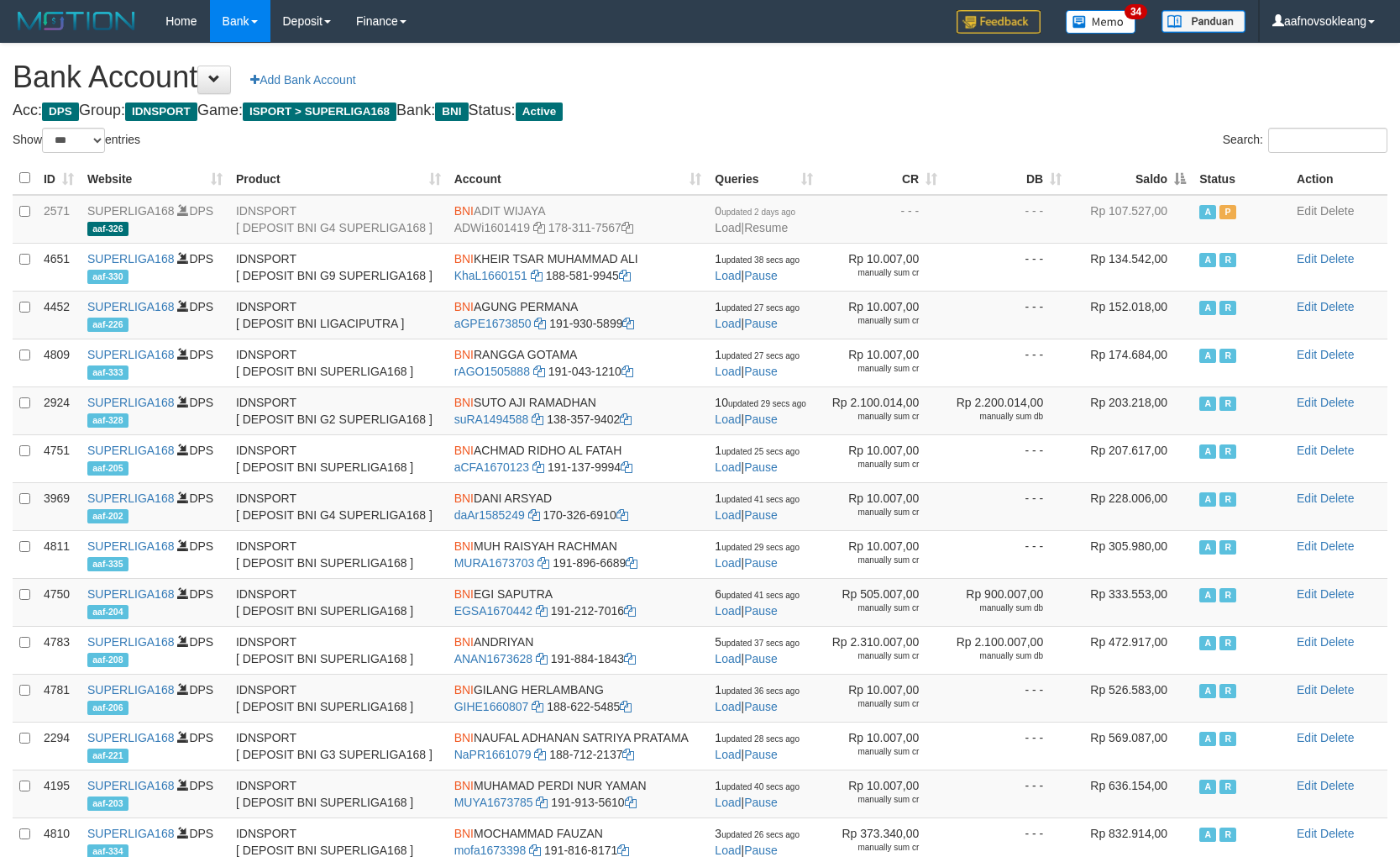scroll, scrollTop: 0, scrollLeft: 0, axis: both 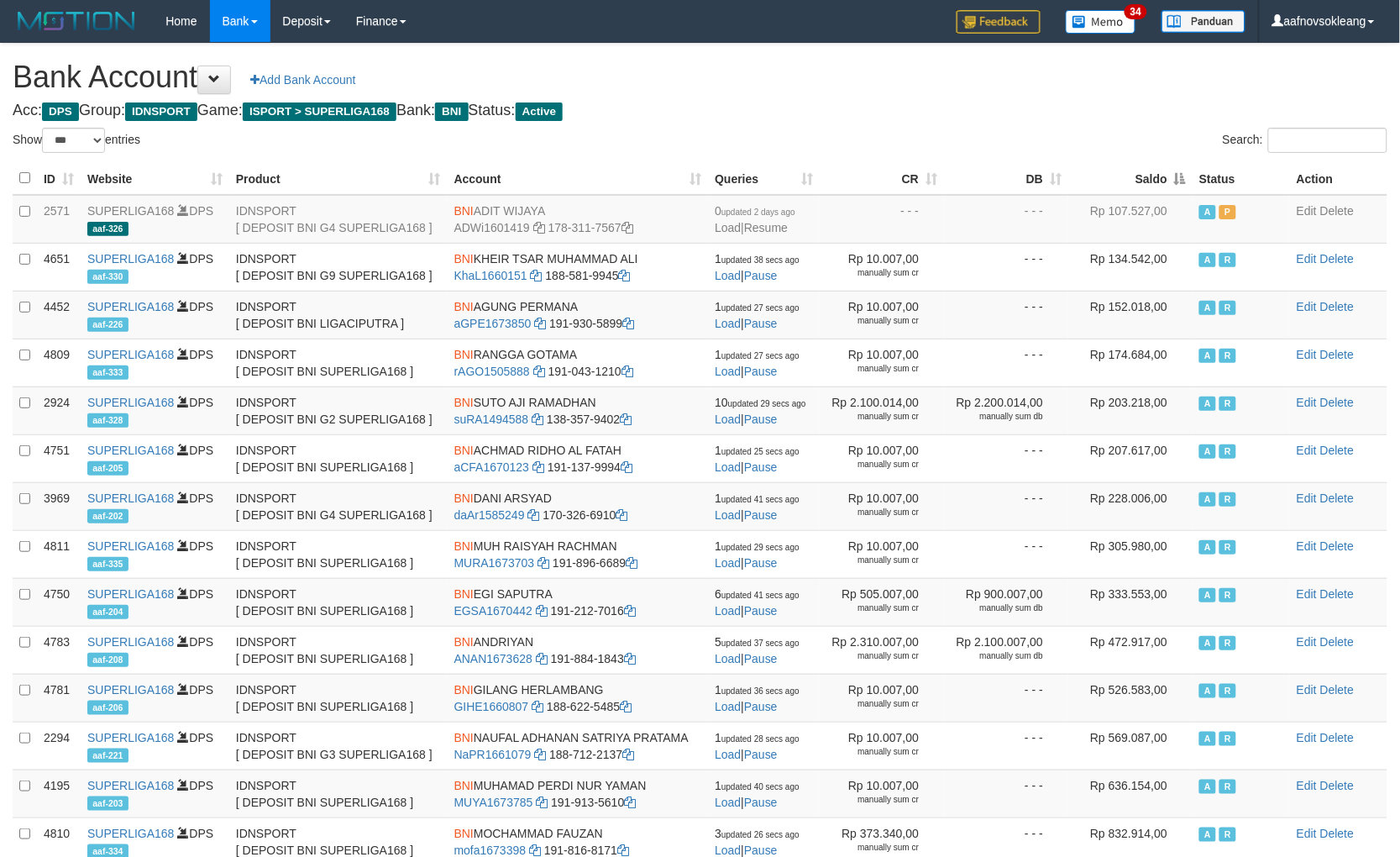 click on "Saldo" at bounding box center (1130, 178) 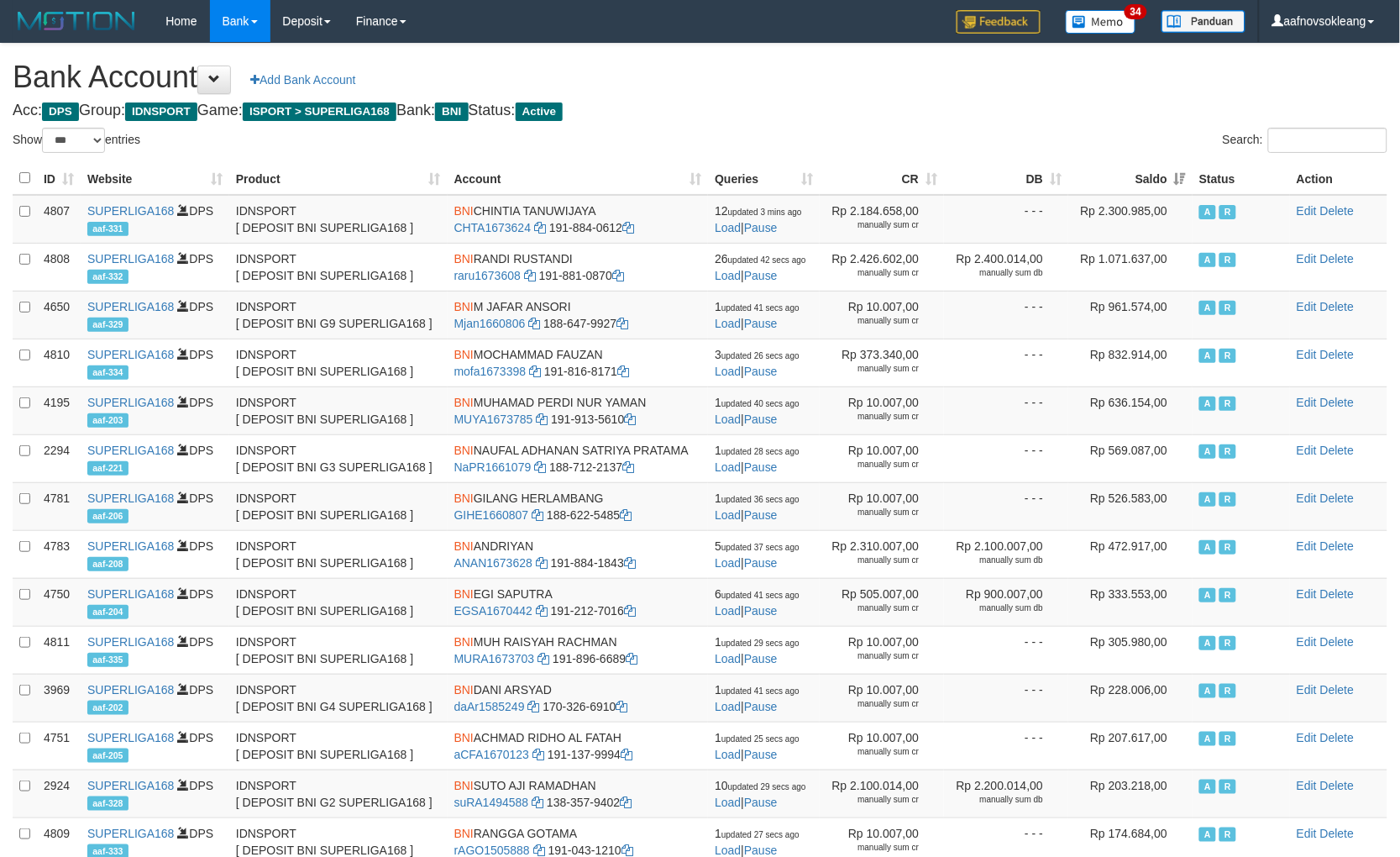 click on "Acc: 										 DPS
Group:   IDNSPORT    		Game:   ISPORT > SUPERLIGA168    		Bank:   BNI    		Status:  Active" at bounding box center [700, 111] 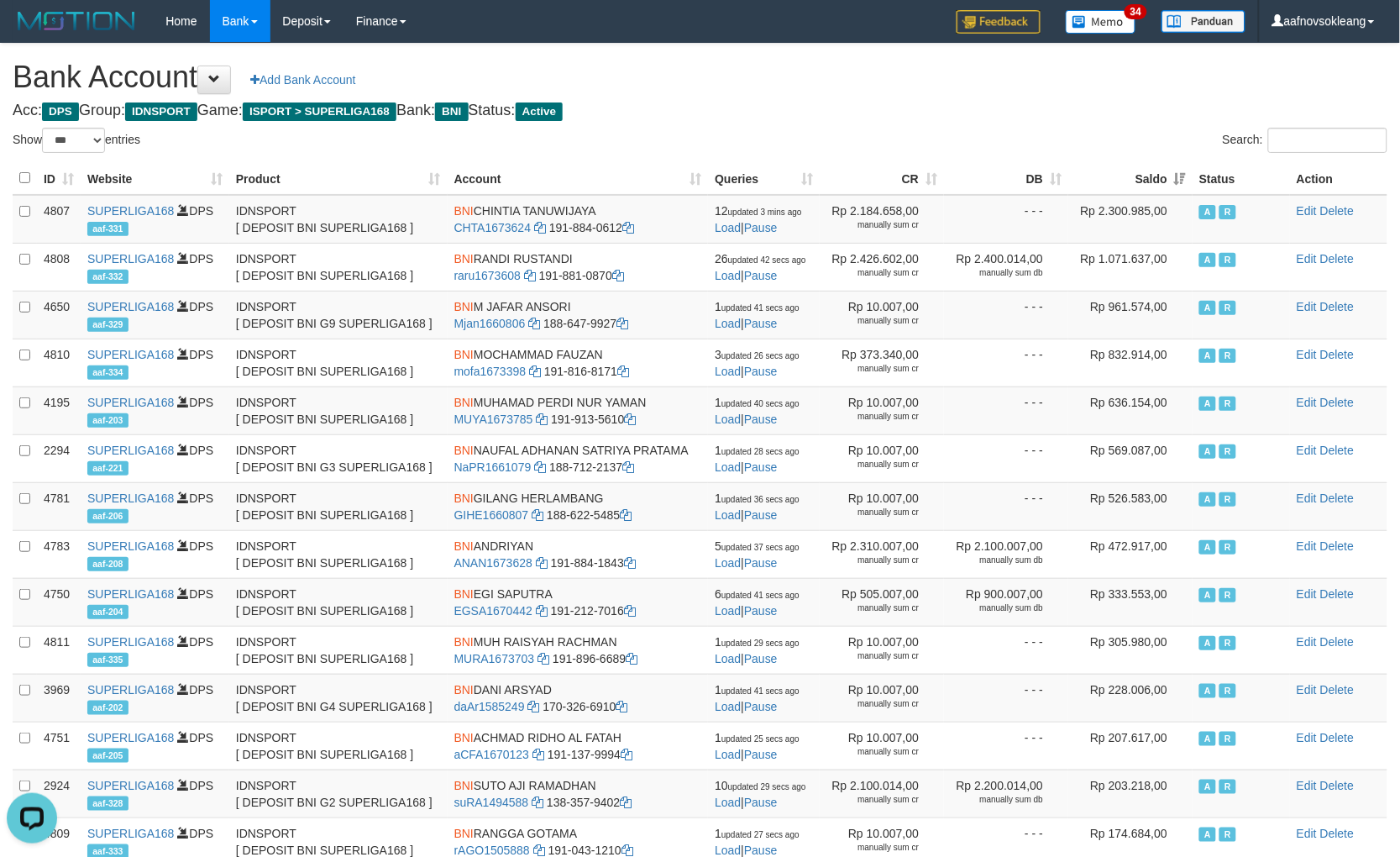 scroll, scrollTop: 0, scrollLeft: 0, axis: both 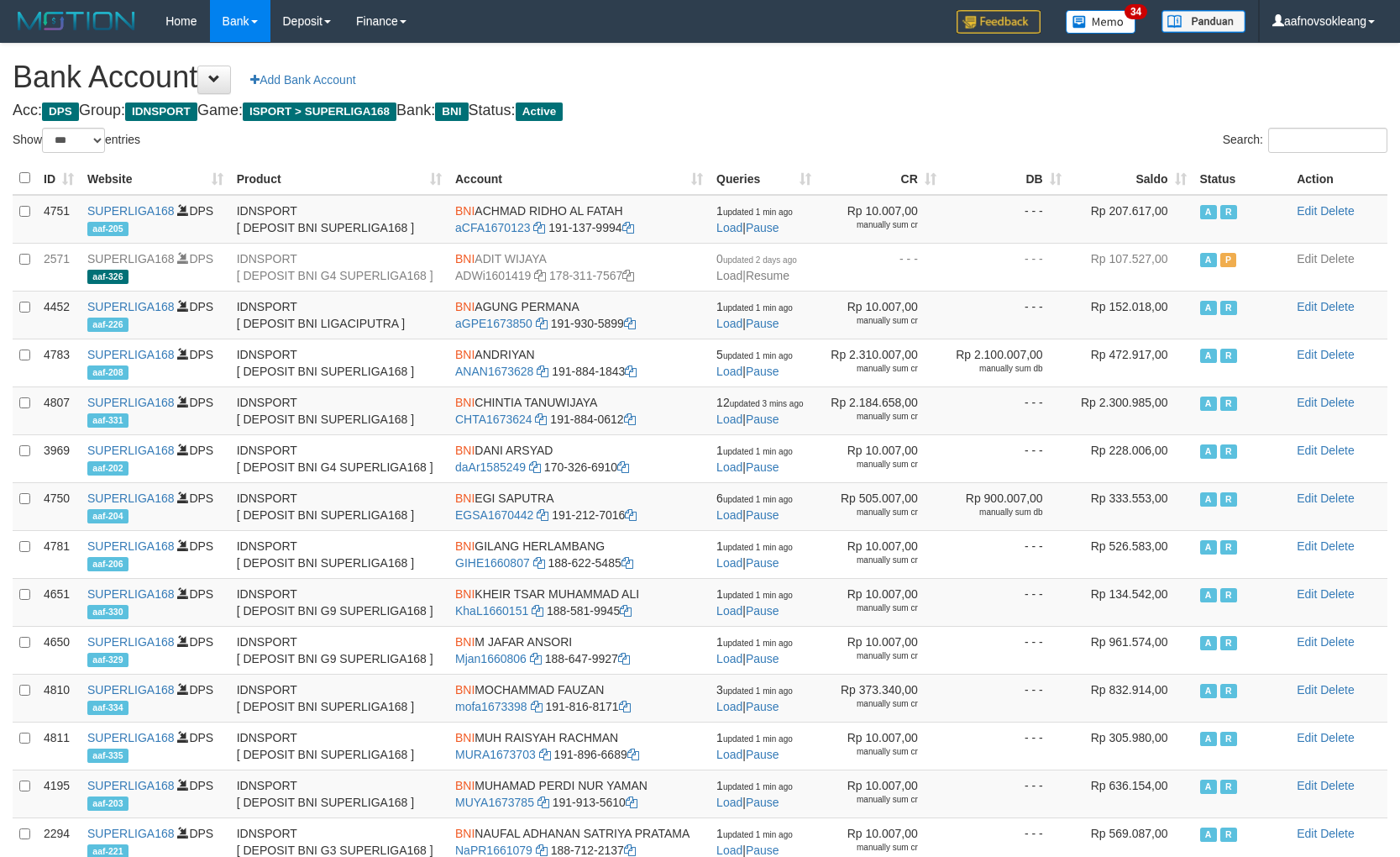 select on "***" 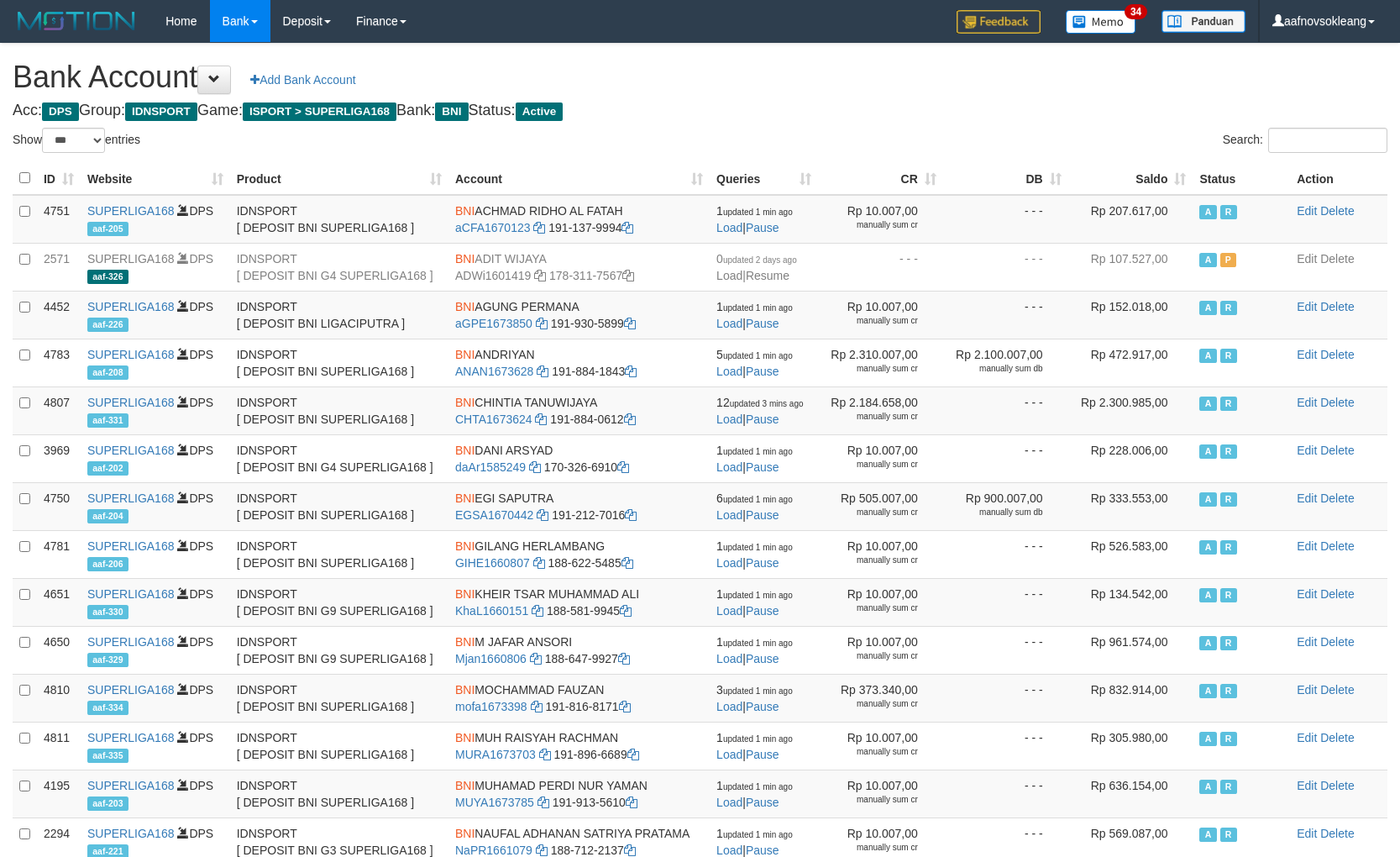 scroll, scrollTop: 0, scrollLeft: 0, axis: both 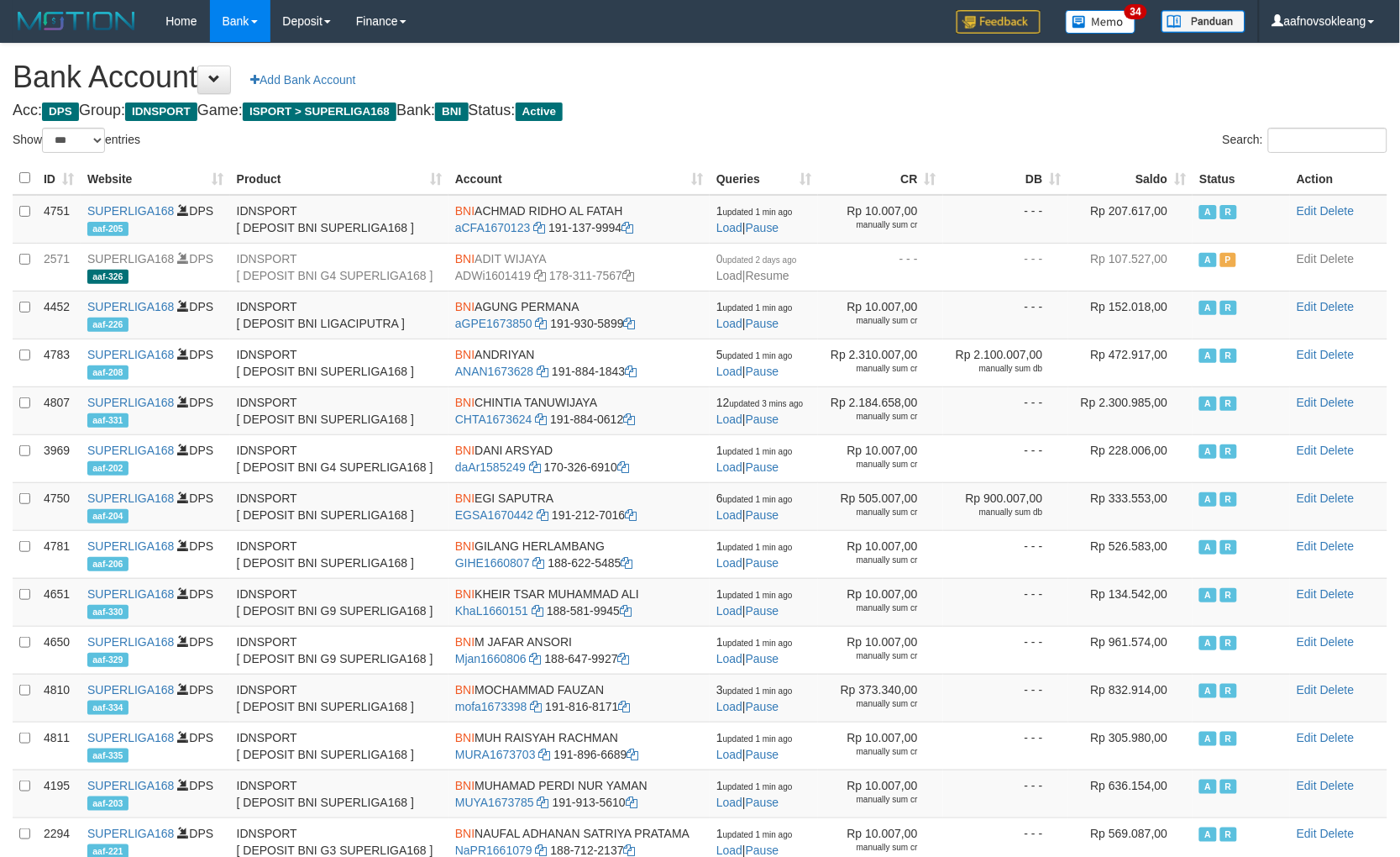 click on "Saldo" at bounding box center [1130, 178] 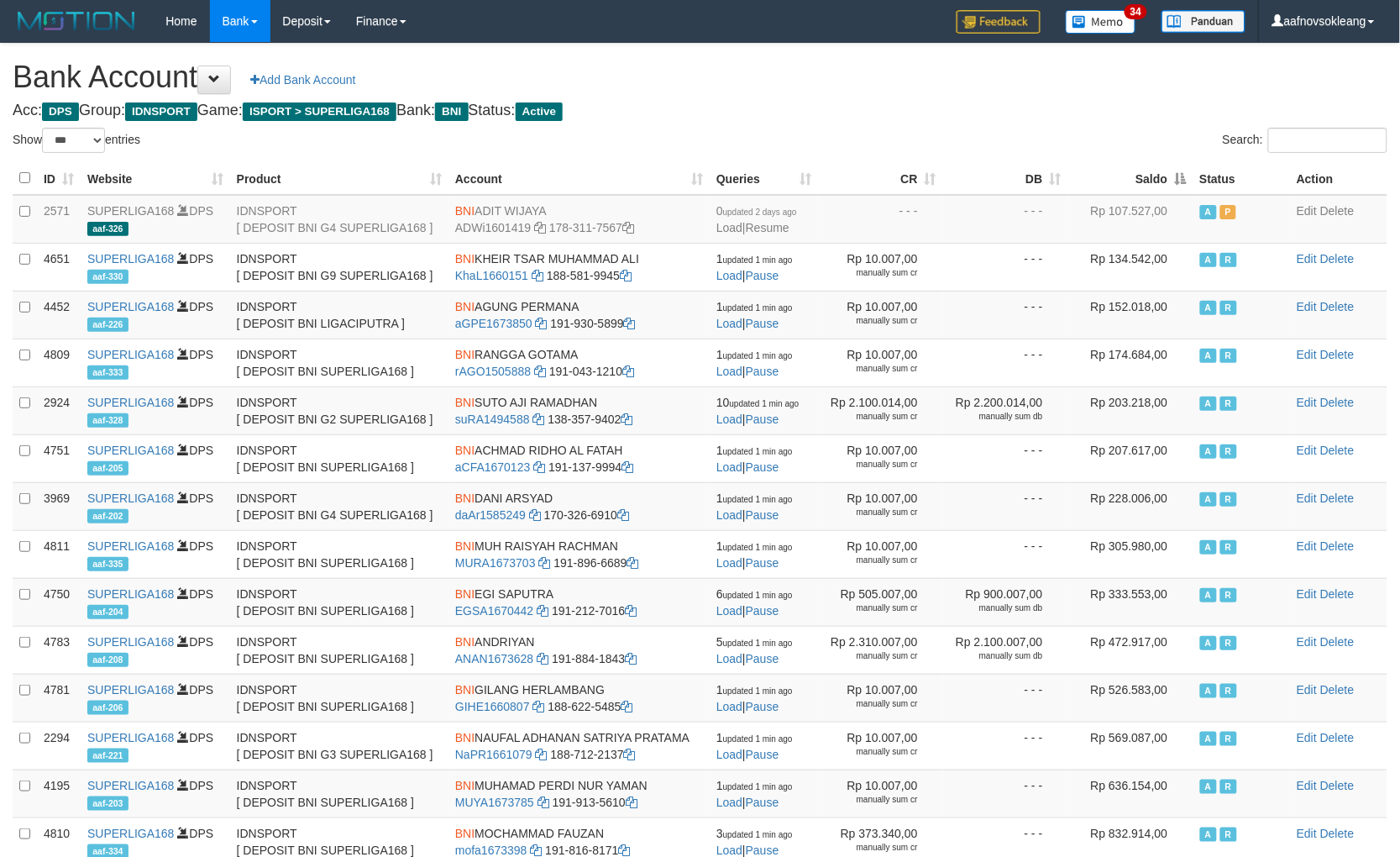 click on "Saldo" at bounding box center [1130, 178] 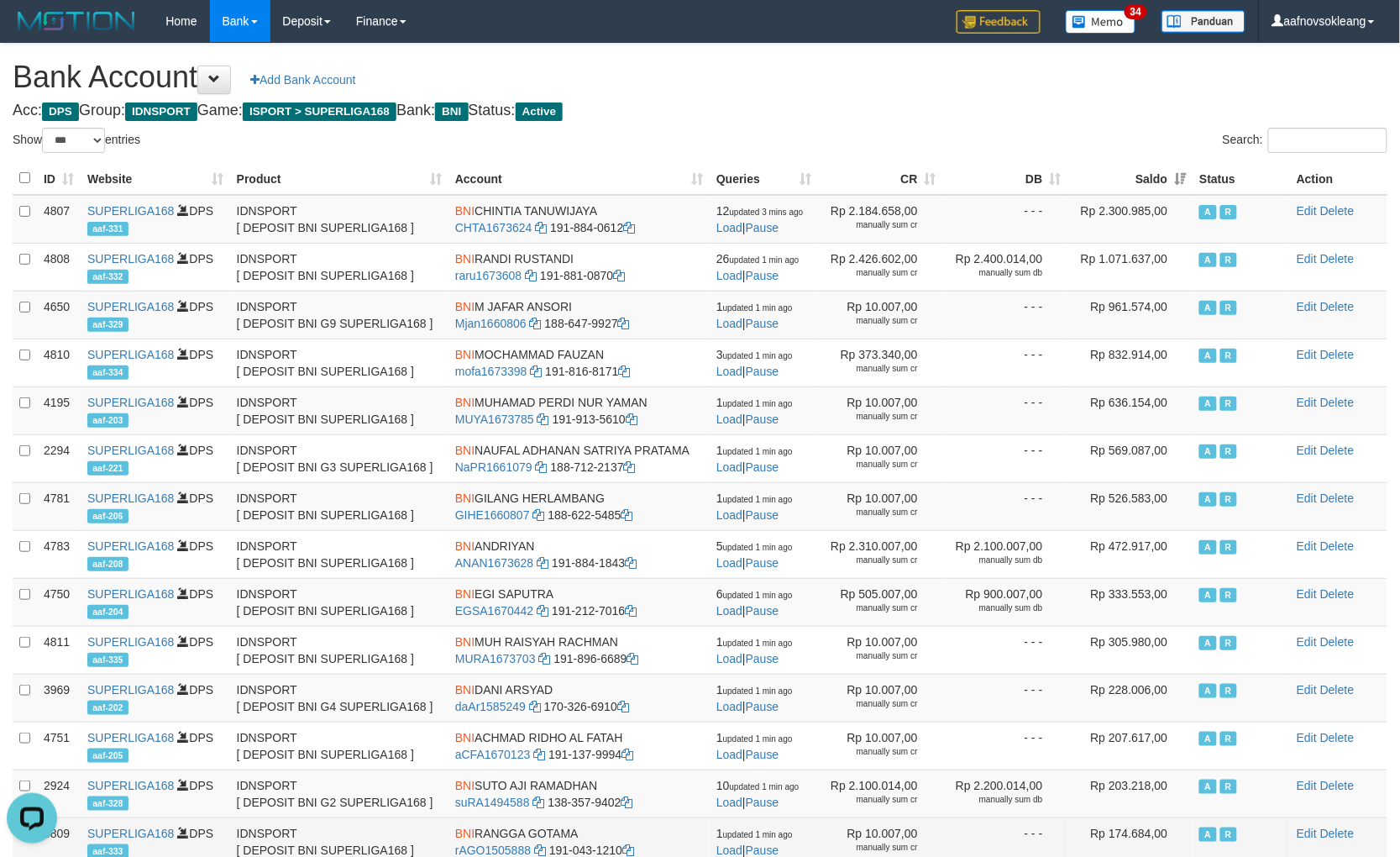 scroll, scrollTop: 0, scrollLeft: 0, axis: both 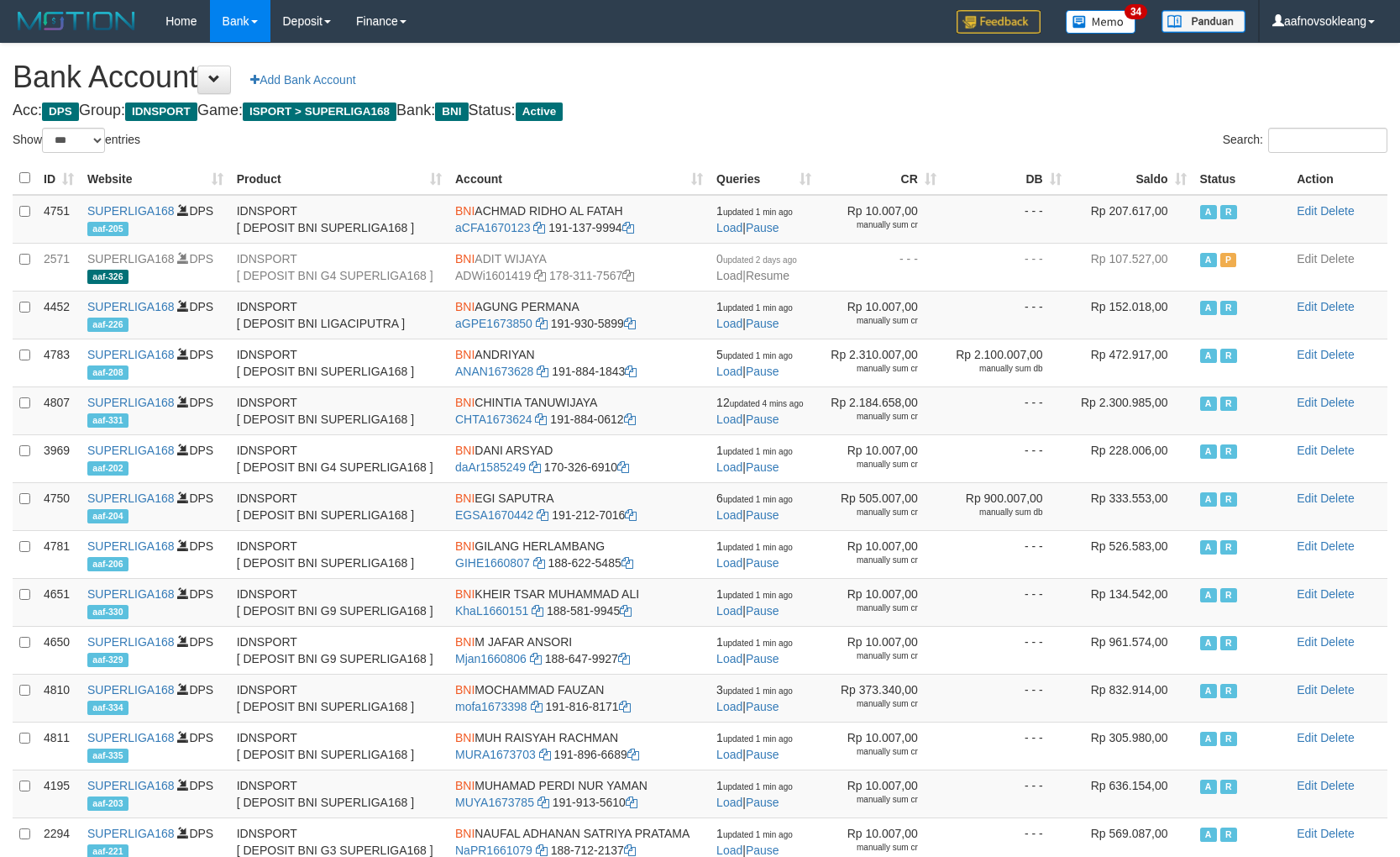 select on "***" 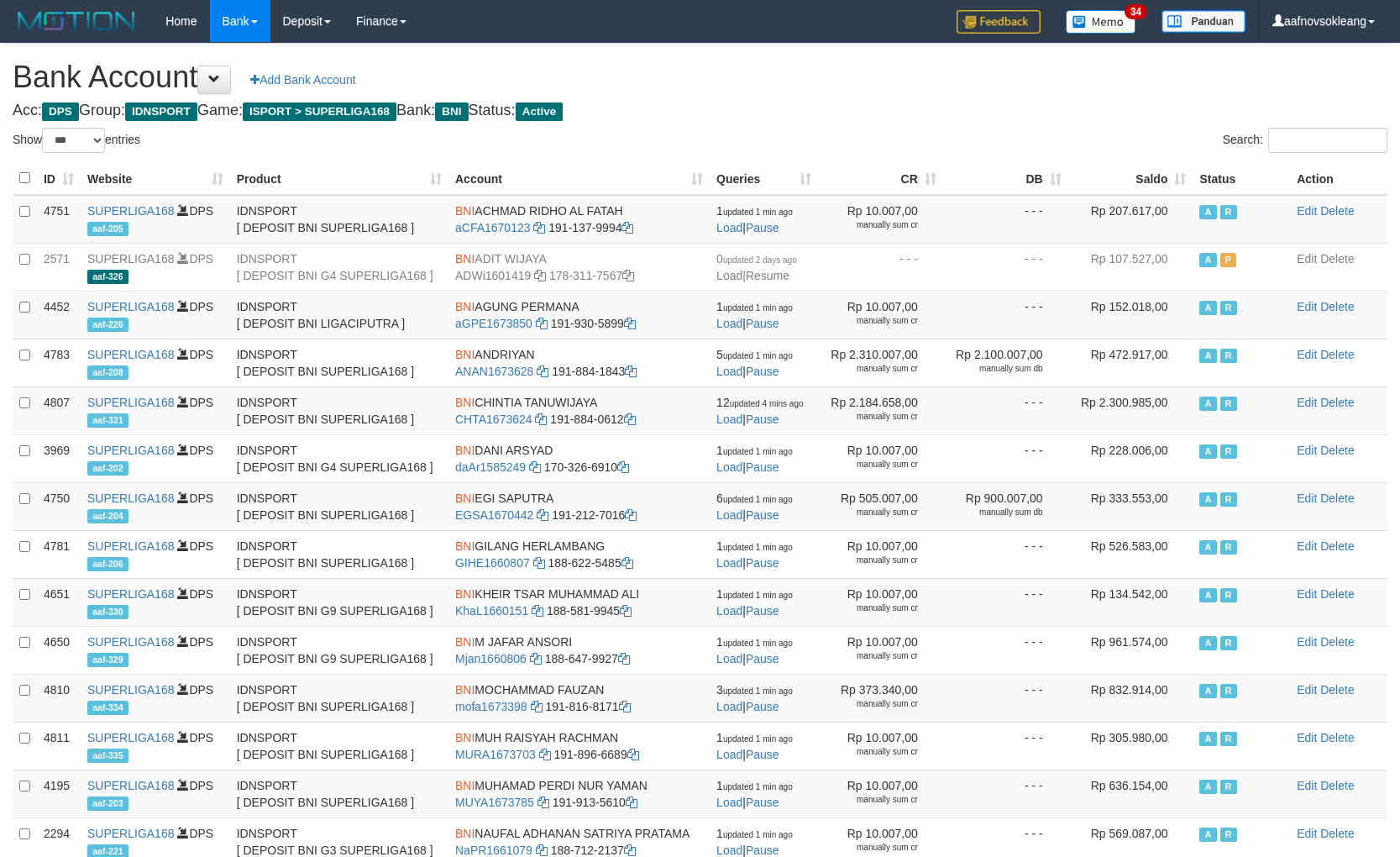scroll, scrollTop: 0, scrollLeft: 0, axis: both 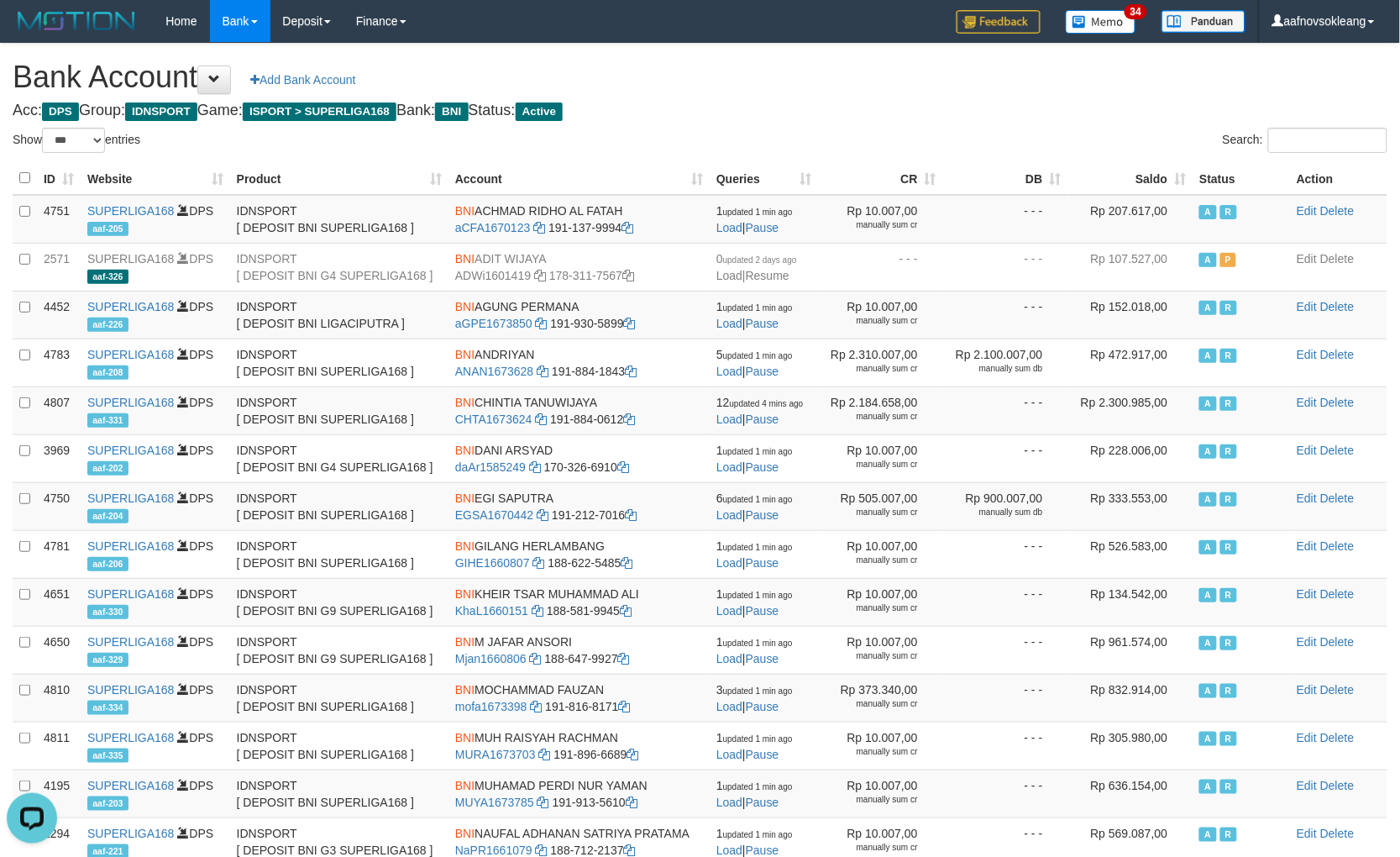 click on "Saldo" at bounding box center (1130, 178) 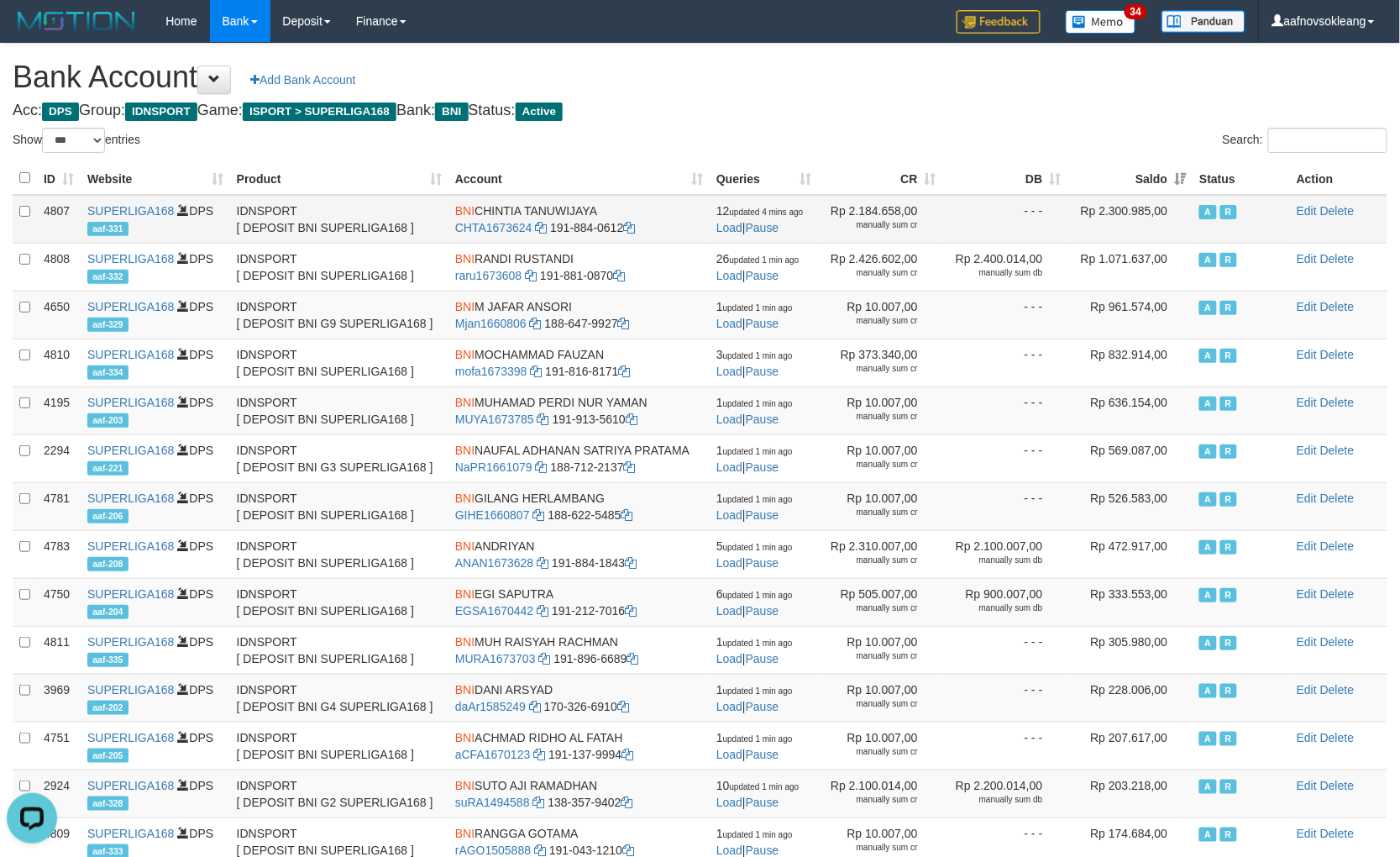 click on "Rp 2.300.985,00" at bounding box center (1130, 219) 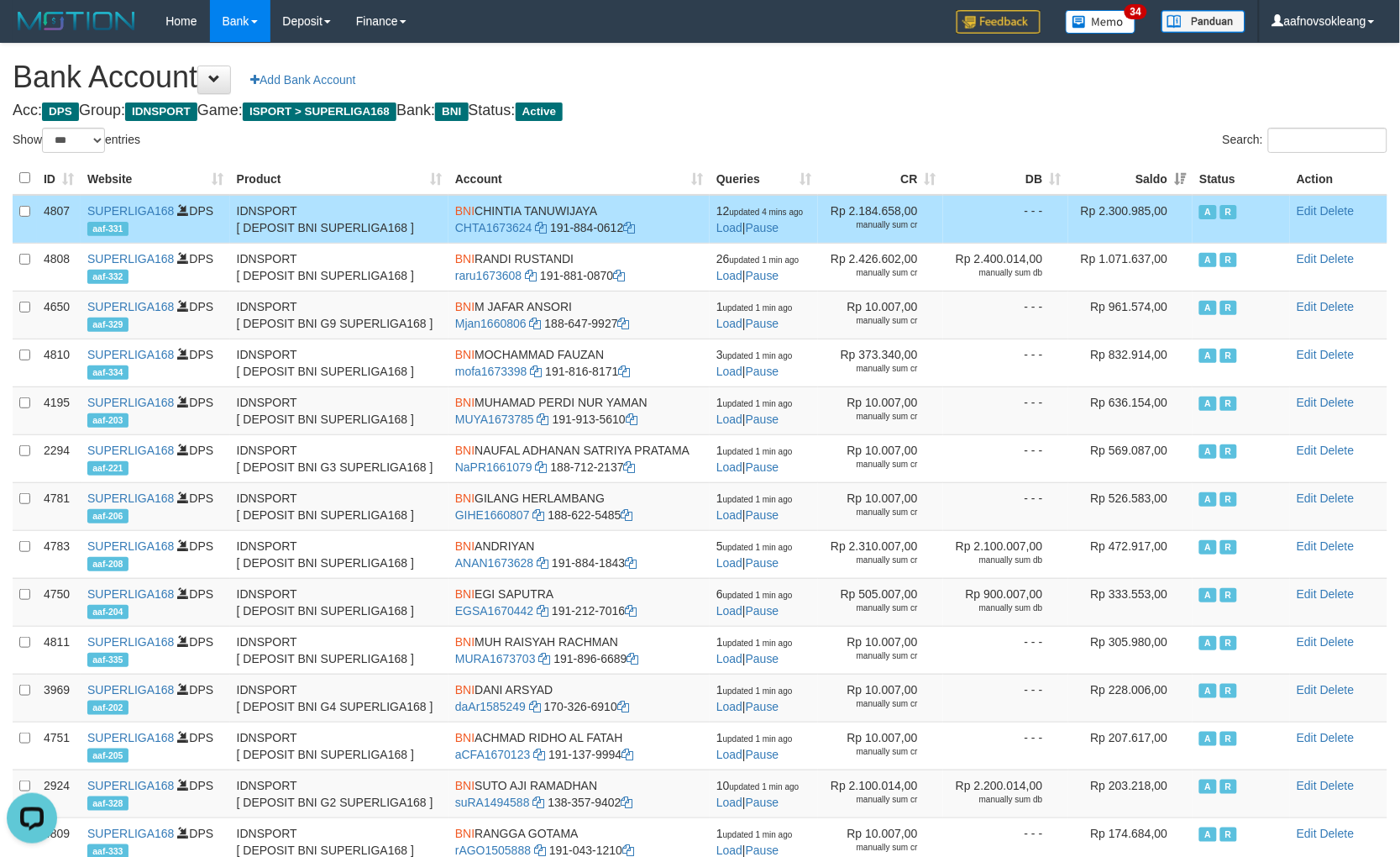 click on "ID Website Product Account Queries CR DB Saldo Status Action
4807
SUPERLIGA168
DPS
aaf-331
IDNSPORT
[ DEPOSIT BNI SUPERLIGA168 ]
BNI
CHINTIA TANUWIJAYA
CHTA1673624
191-884-0612
12  updated 4 mins ago
Load
|
Pause
Rp 2.184.658,00
manually sum cr
- - -
Rp 2.300.985,00
A
R
Edit
Delete
A" at bounding box center [700, 602] 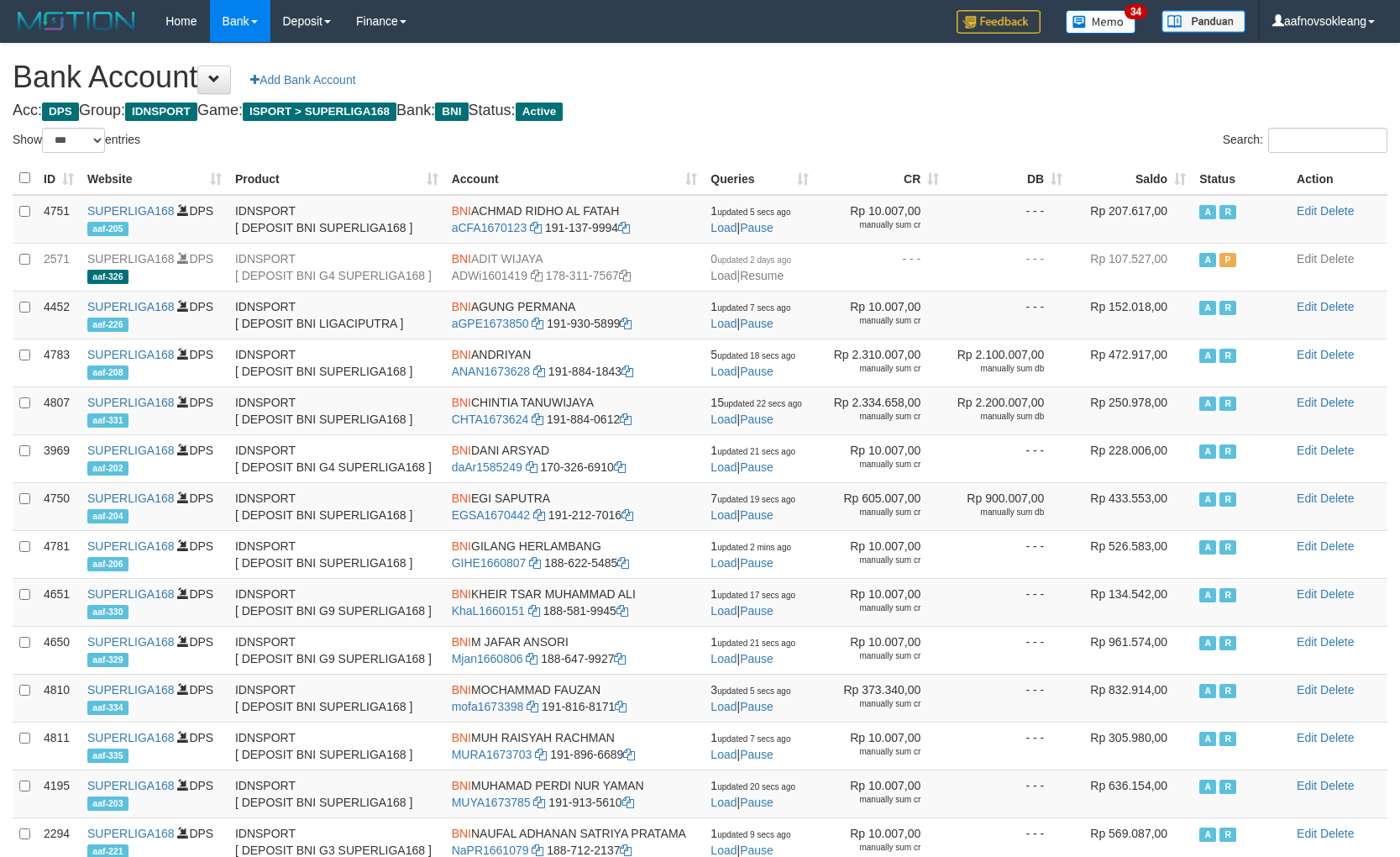 select on "***" 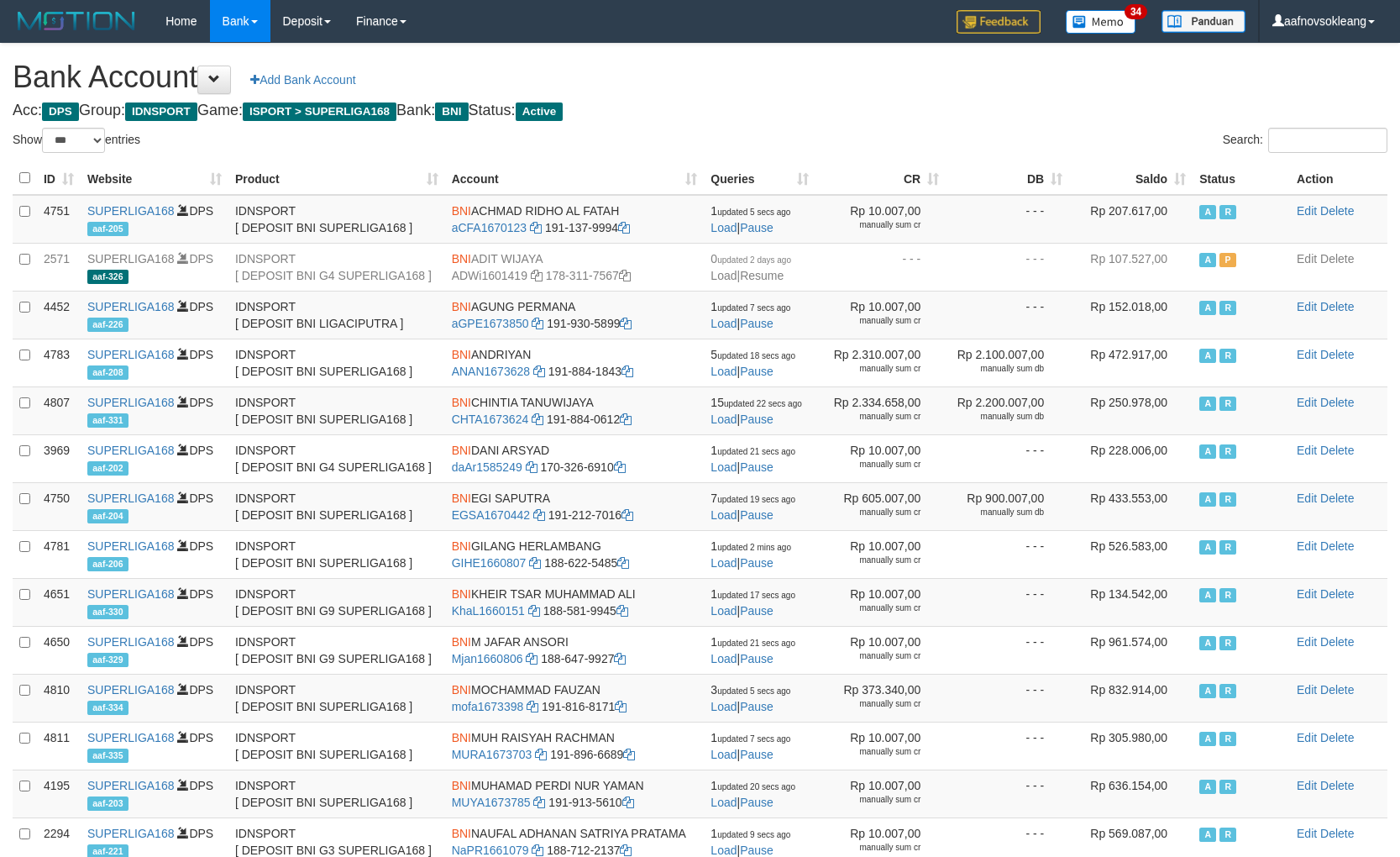 scroll, scrollTop: 0, scrollLeft: 0, axis: both 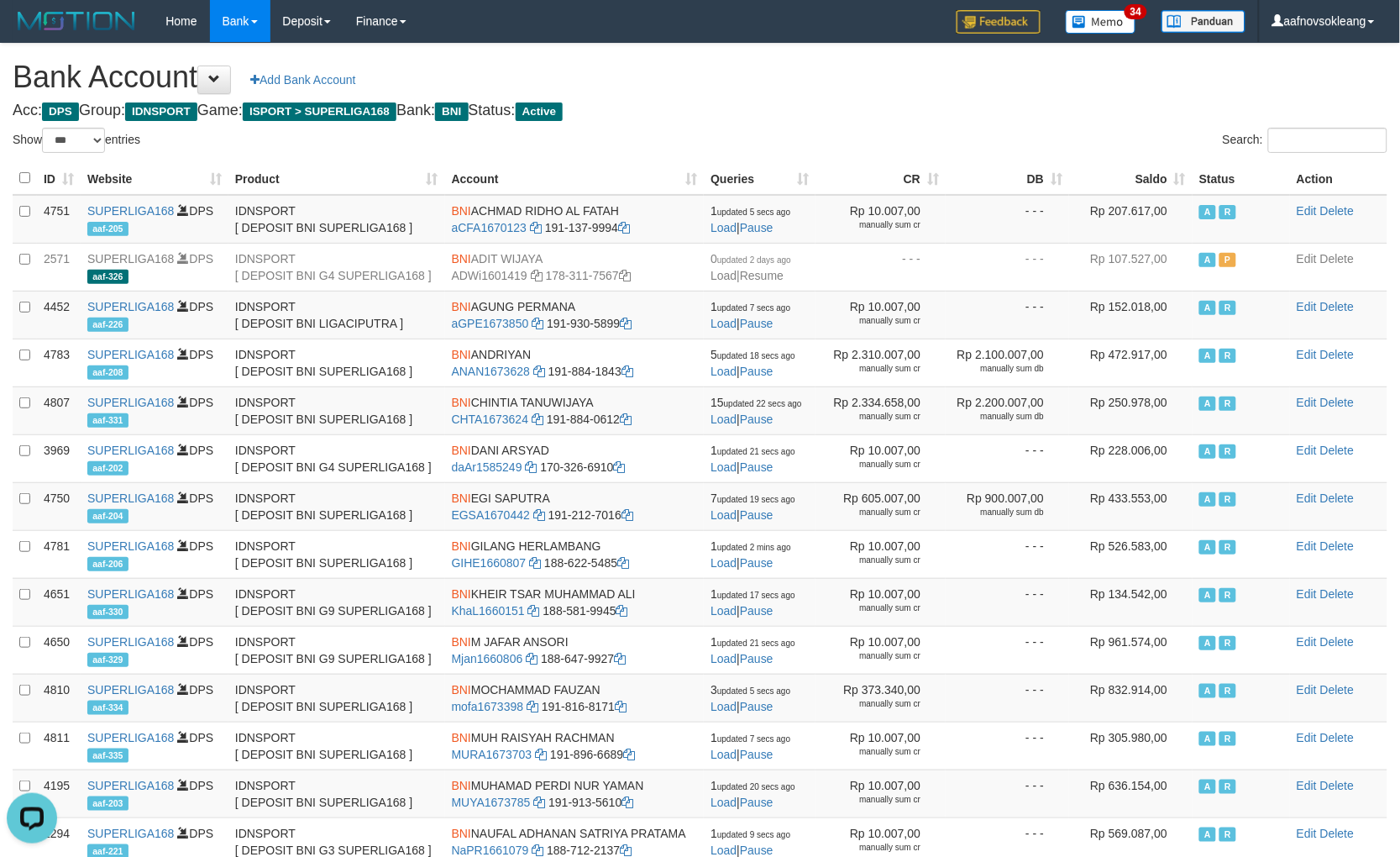 click on "Bank Account
Add Bank Account
Acc: 										 DPS
Group:   IDNSPORT    		Game:   ISPORT > SUPERLIGA168    		Bank:   BNI    		Status:  Active
Filter Account Type
*******
***
**
***
DPS
SELECT ALL  SELECT TYPE  - ALL -
DPS
WD
TMP
Filter Product
*******
******
********
********
*******
********
IDNSPORT
SELECT ALL  SELECT GROUP  - ALL -
BETHUB
IDNPOKER
IDNSPORT
IDNTOTO
LOADONLY
Filter Website
*******" at bounding box center [700, 563] 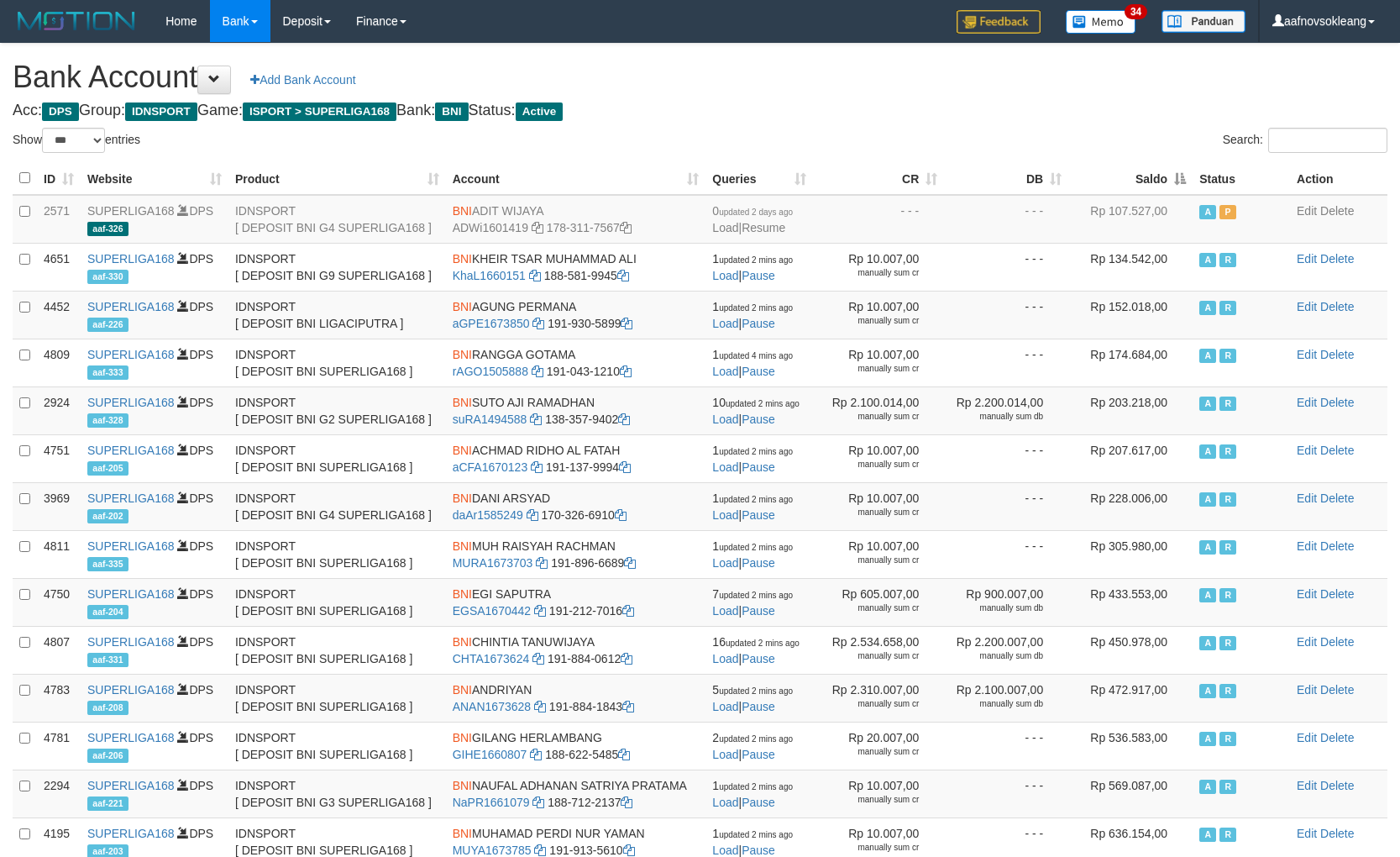 select on "***" 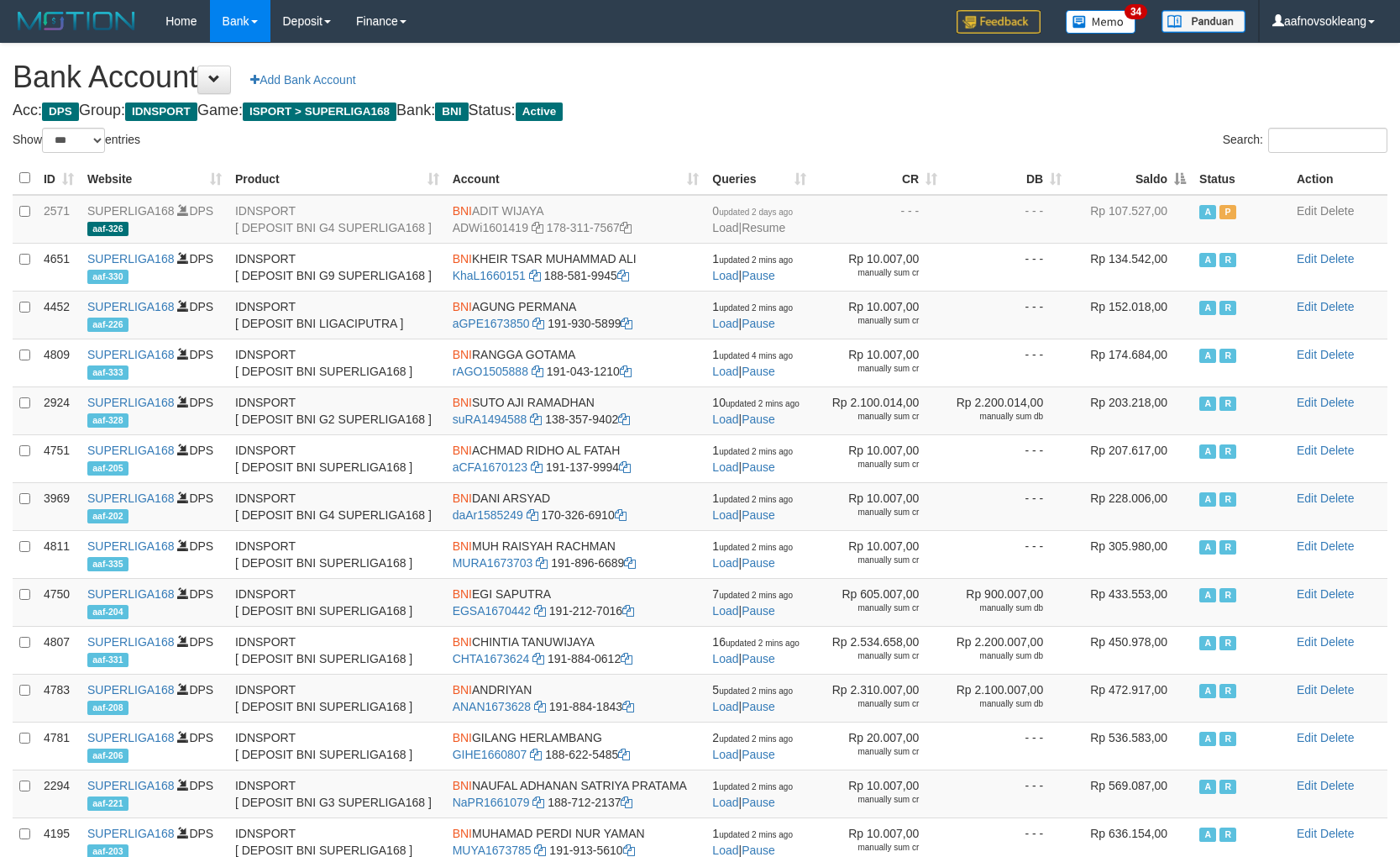 click on "Saldo" at bounding box center [1130, 178] 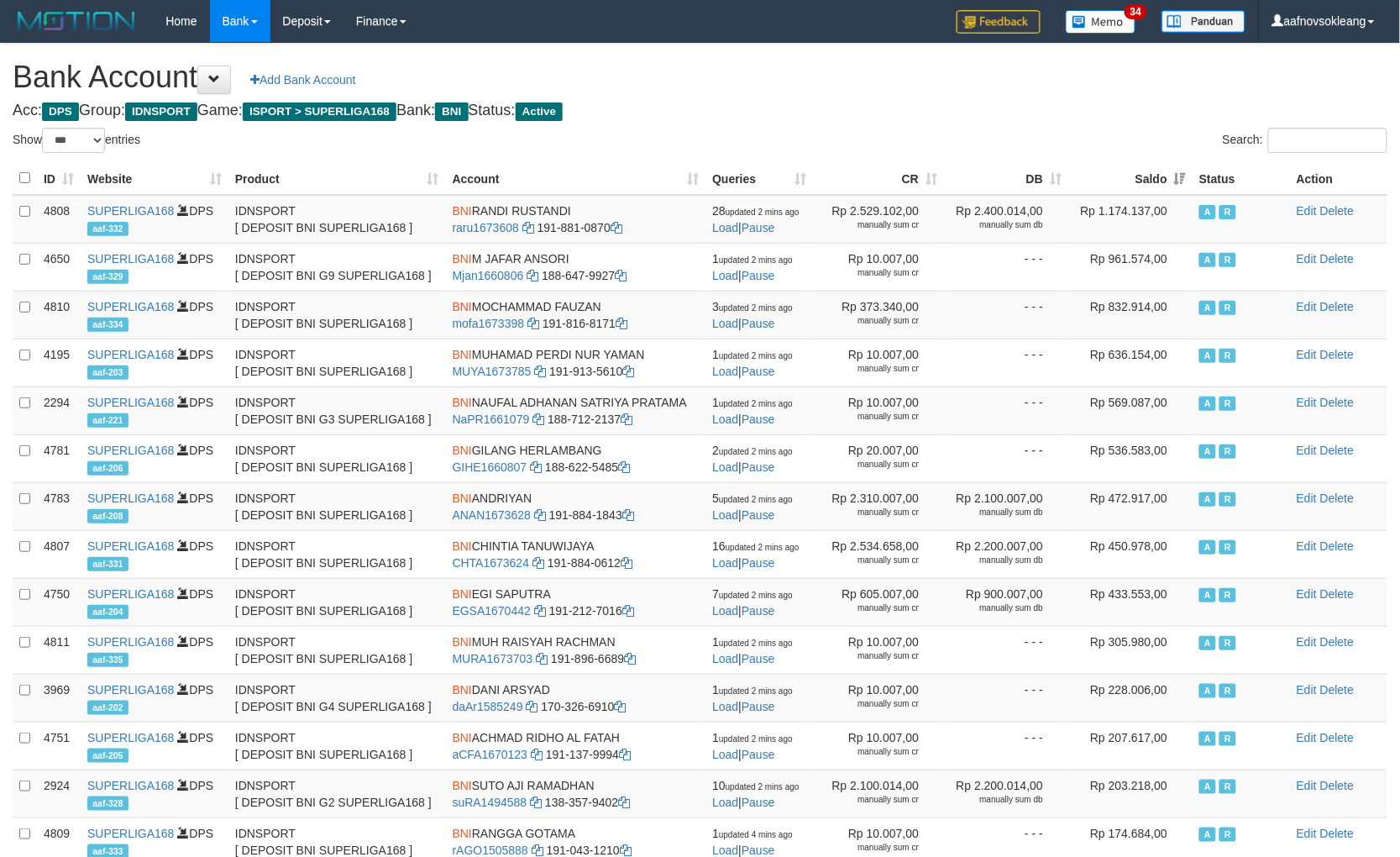 click on "Bank Account
Add Bank Account
Acc: 										 DPS
Group:   IDNSPORT    		Game:   ISPORT > SUPERLIGA168    		Bank:   BNI    		Status:  Active
Filter Account Type
*******
***
**
***
DPS
SELECT ALL  SELECT TYPE  - ALL -
DPS
WD
TMP
Filter Product
*******
******
********
********
*******
********
IDNSPORT
SELECT ALL  SELECT GROUP  - ALL -
BETHUB
IDNPOKER
IDNSPORT
IDNTOTO
LOADONLY
Filter Website
*******" at bounding box center [700, 563] 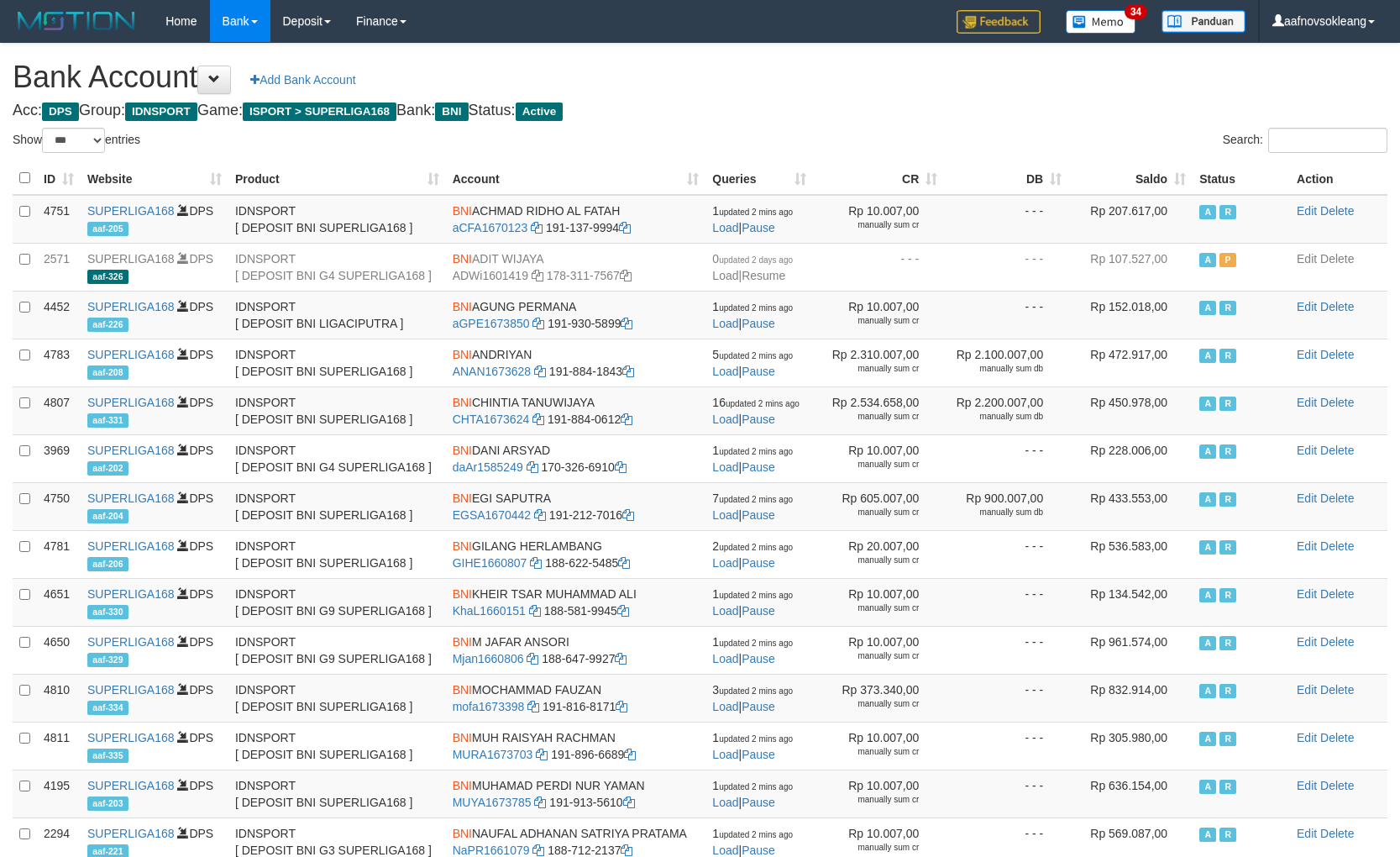 select on "***" 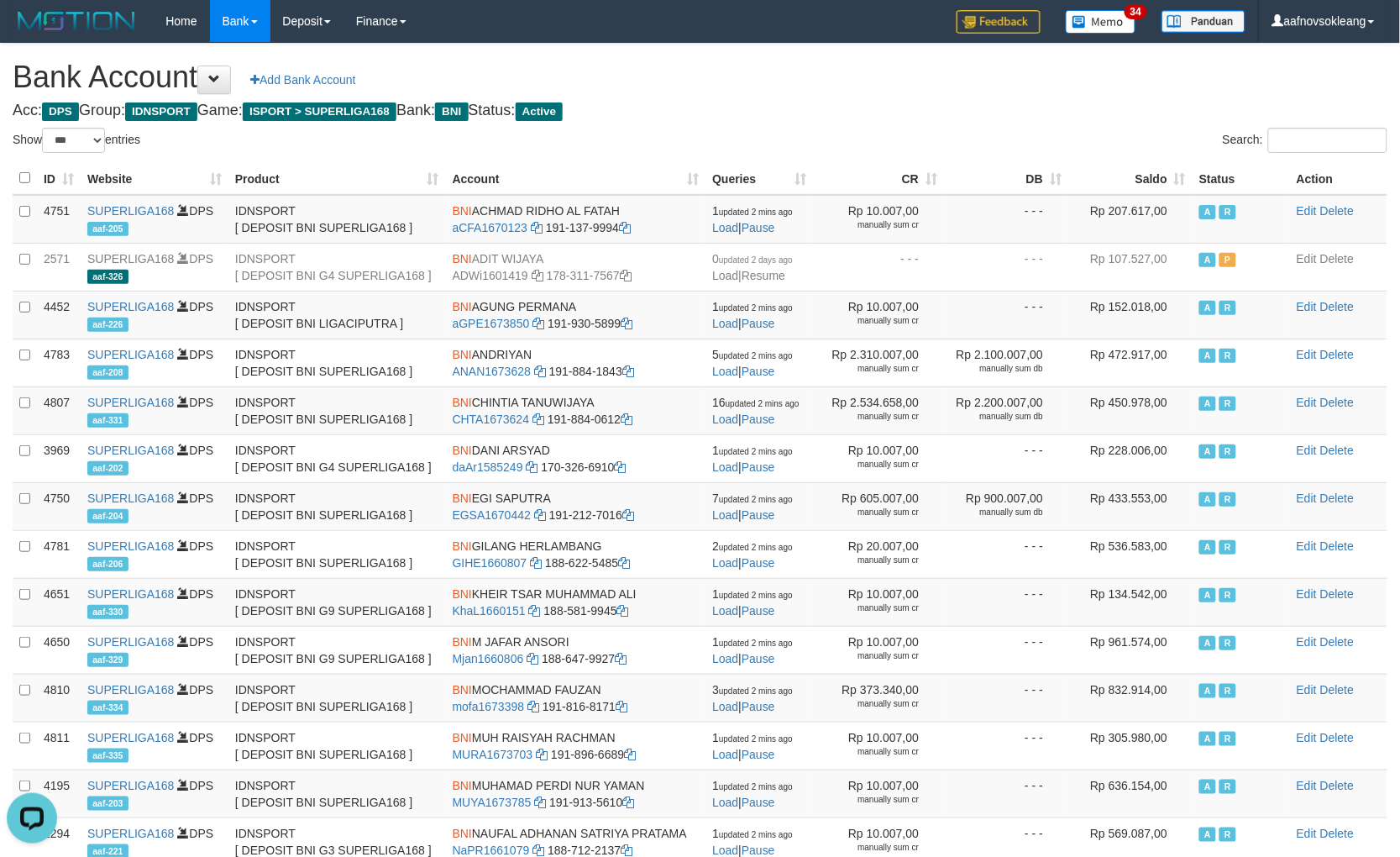scroll, scrollTop: 0, scrollLeft: 0, axis: both 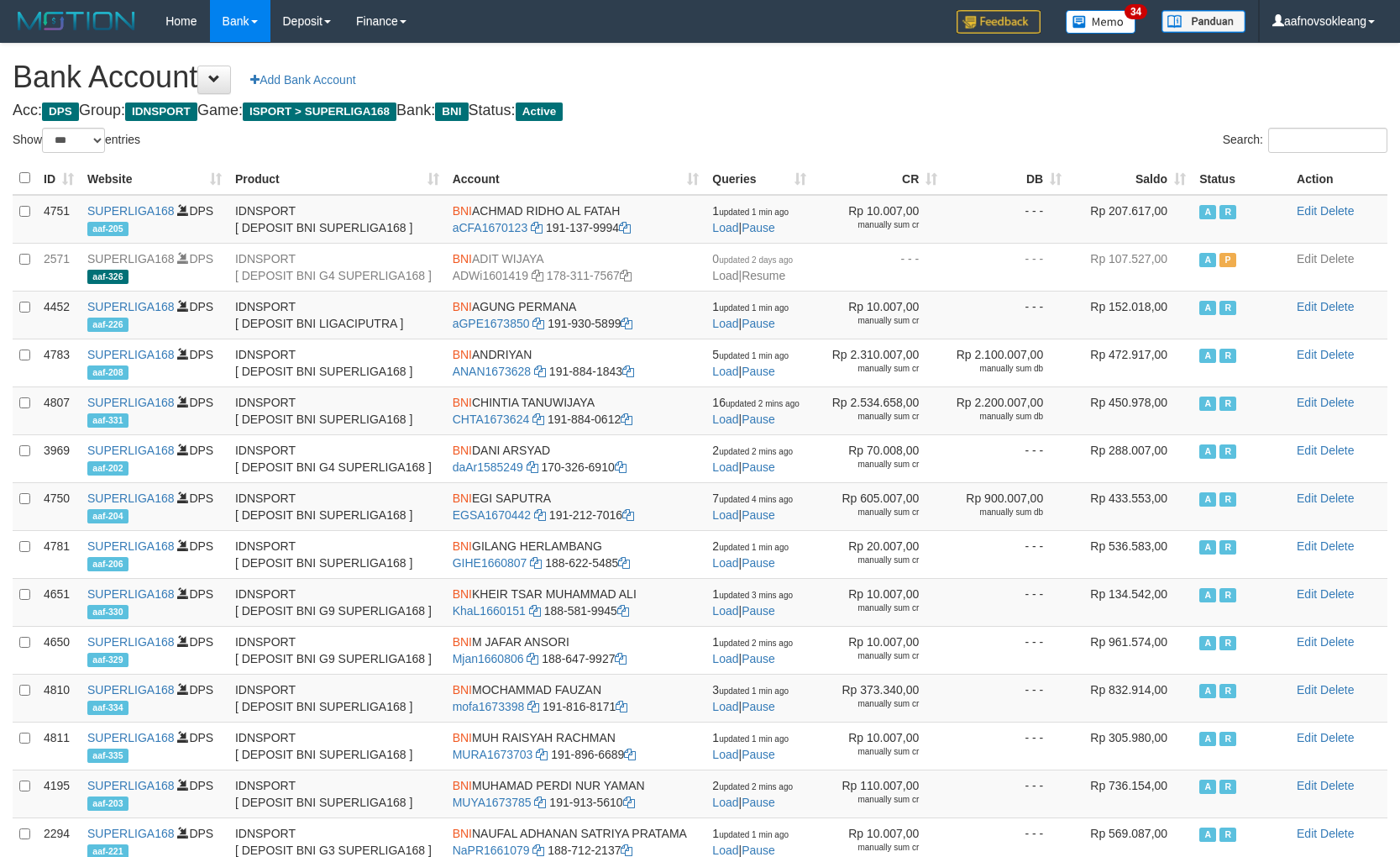 select on "***" 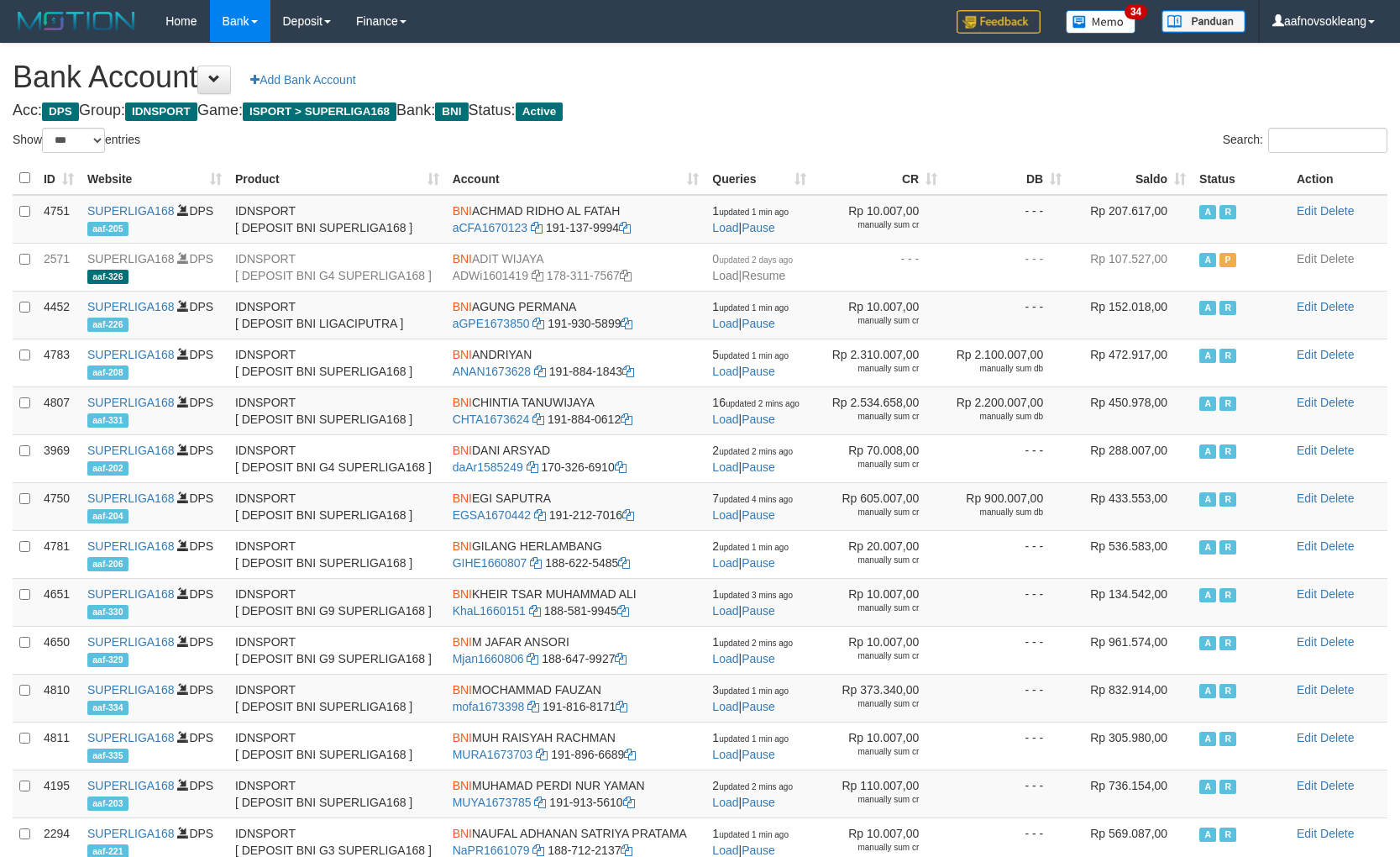 scroll, scrollTop: 0, scrollLeft: 0, axis: both 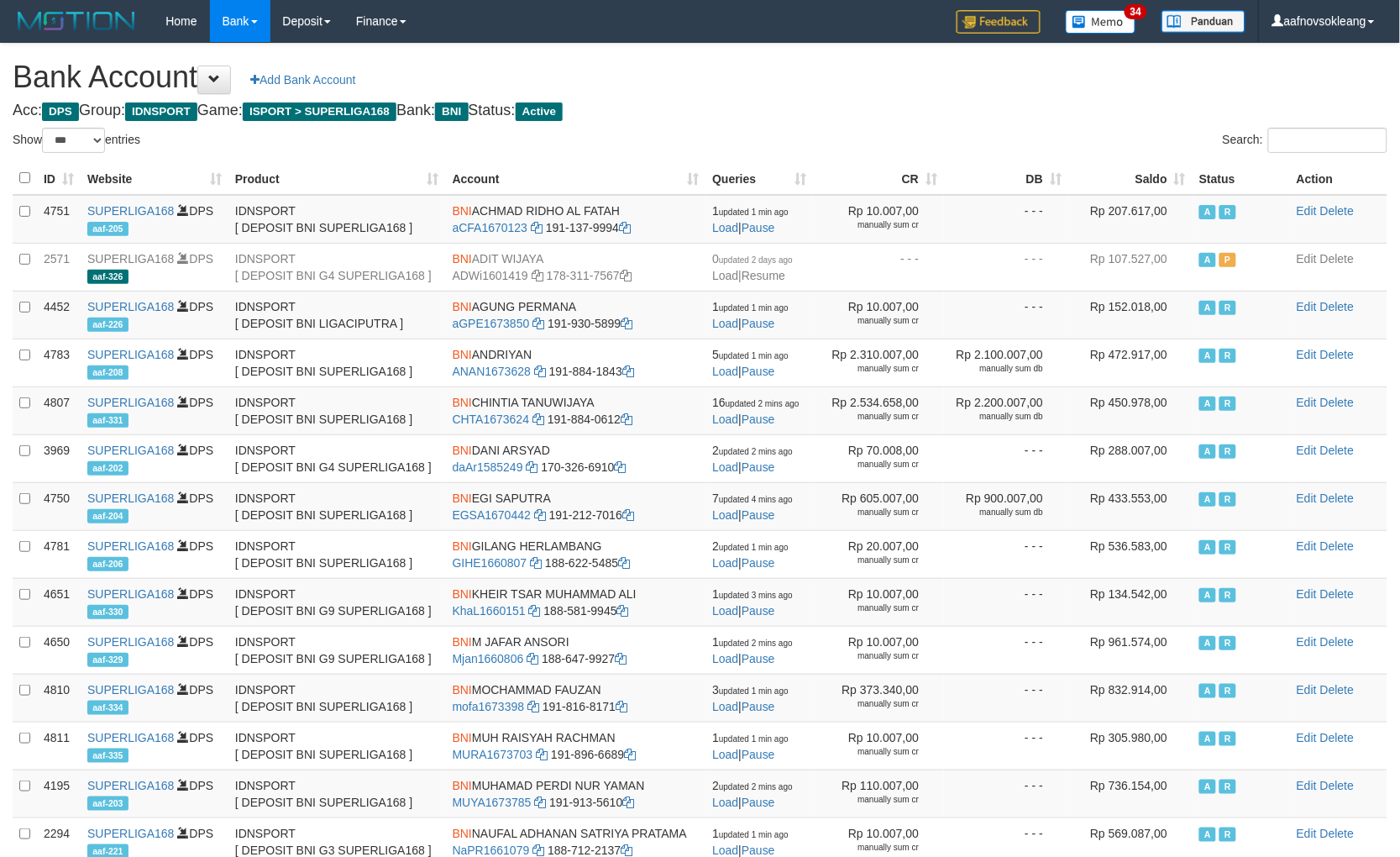 click on "Saldo" at bounding box center (1130, 178) 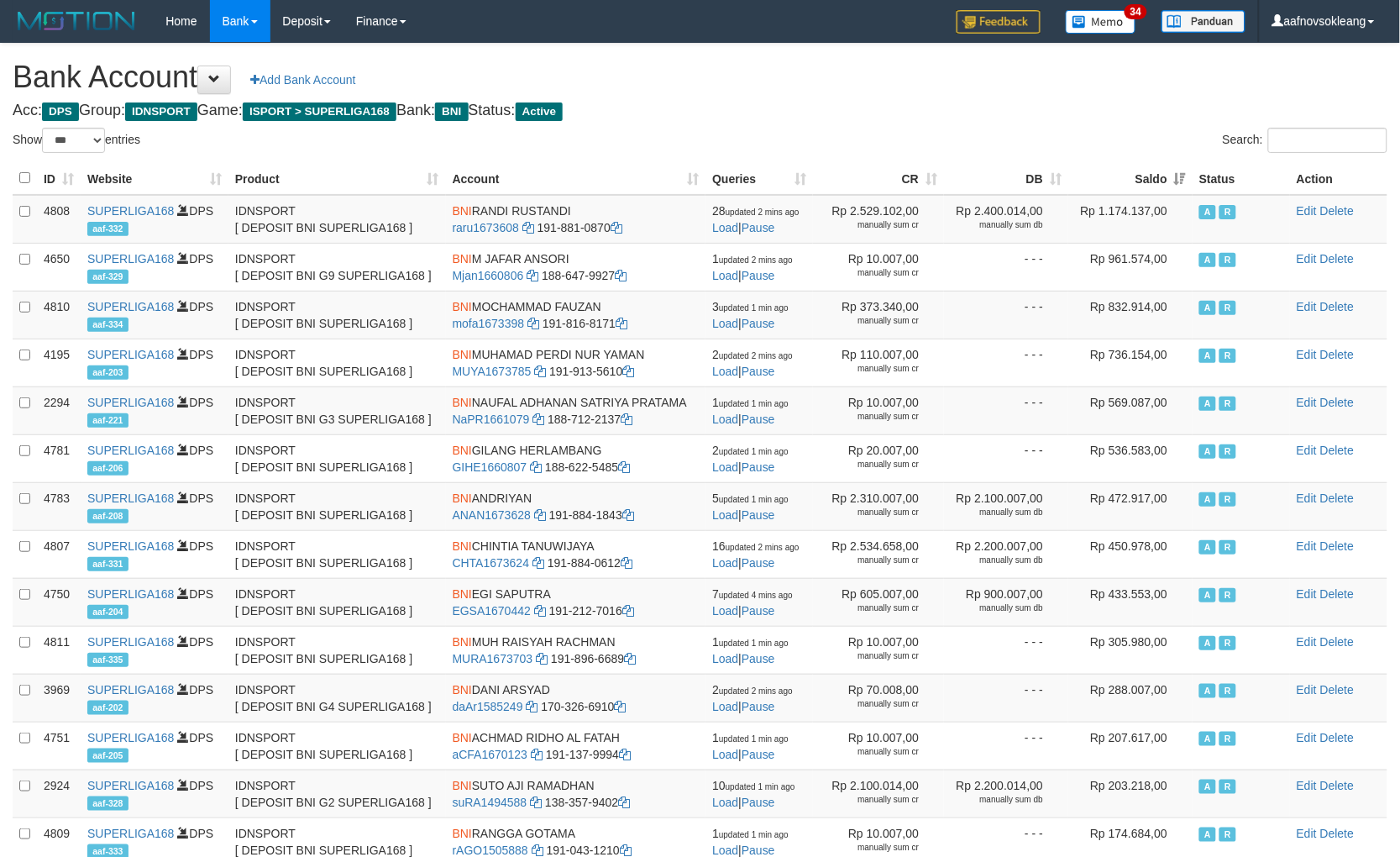 click on "Acc: 										 DPS
Group:   IDNSPORT    		Game:   ISPORT > SUPERLIGA168    		Bank:   BNI    		Status:  Active" at bounding box center (700, 111) 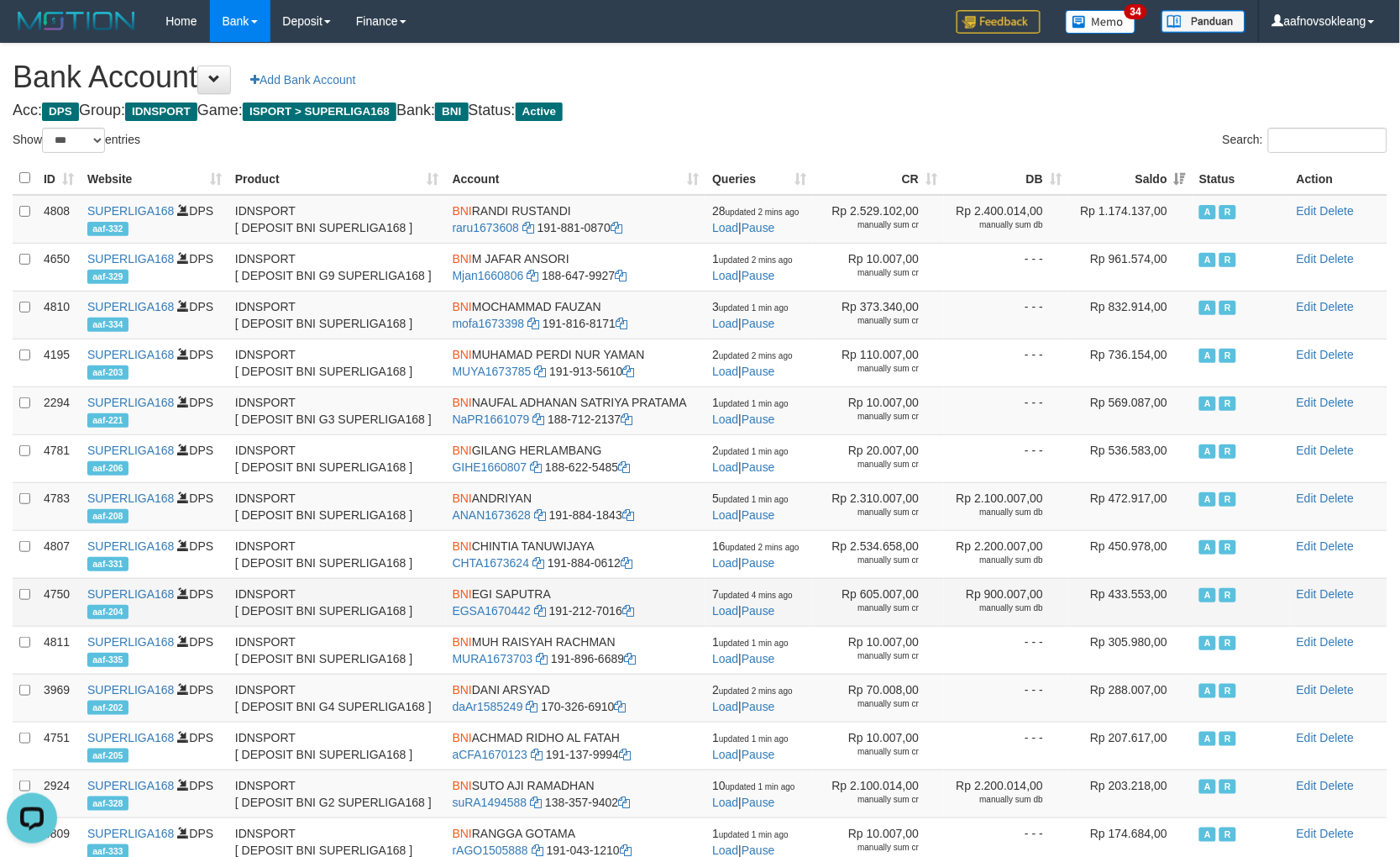 scroll, scrollTop: 0, scrollLeft: 0, axis: both 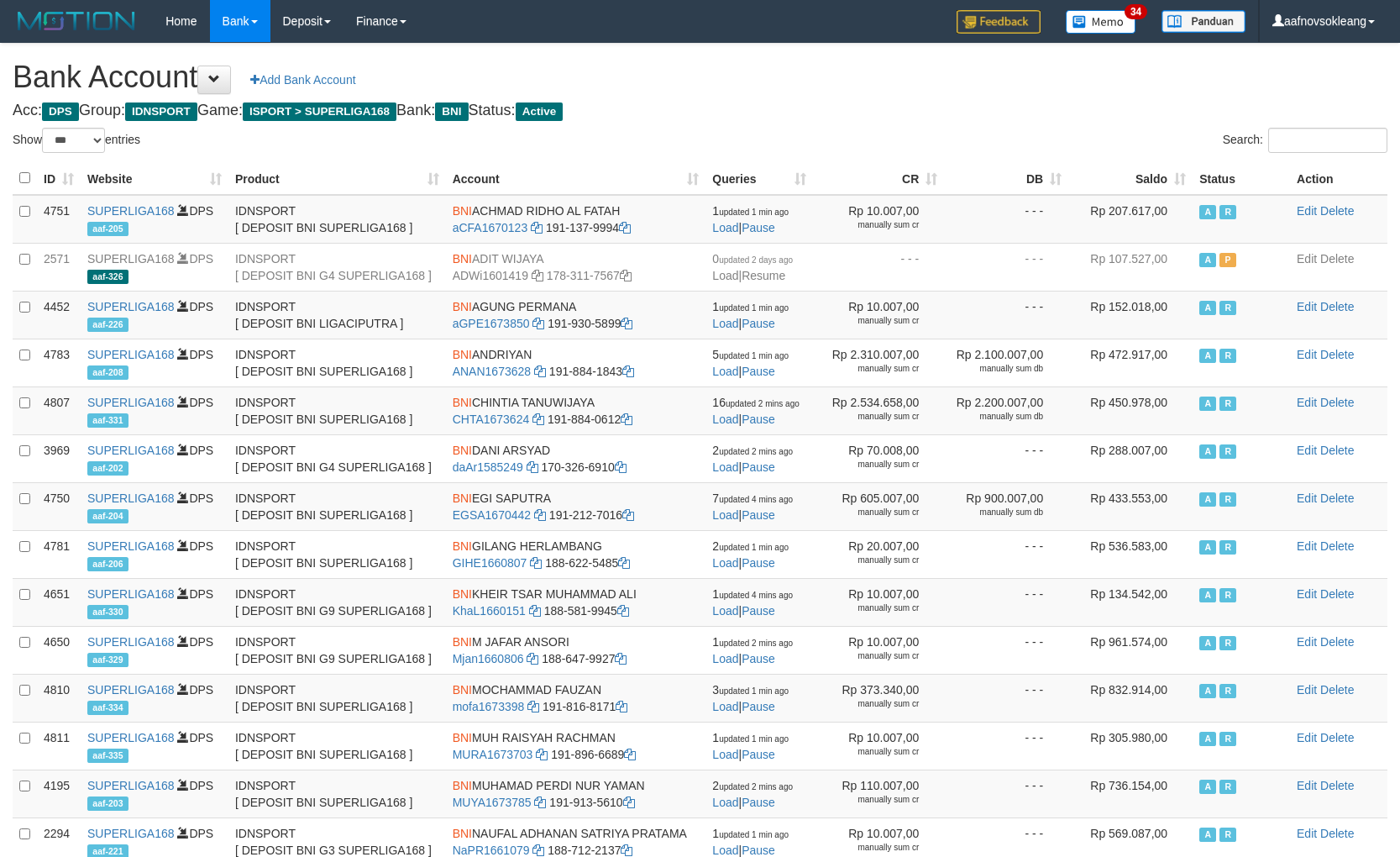 select on "***" 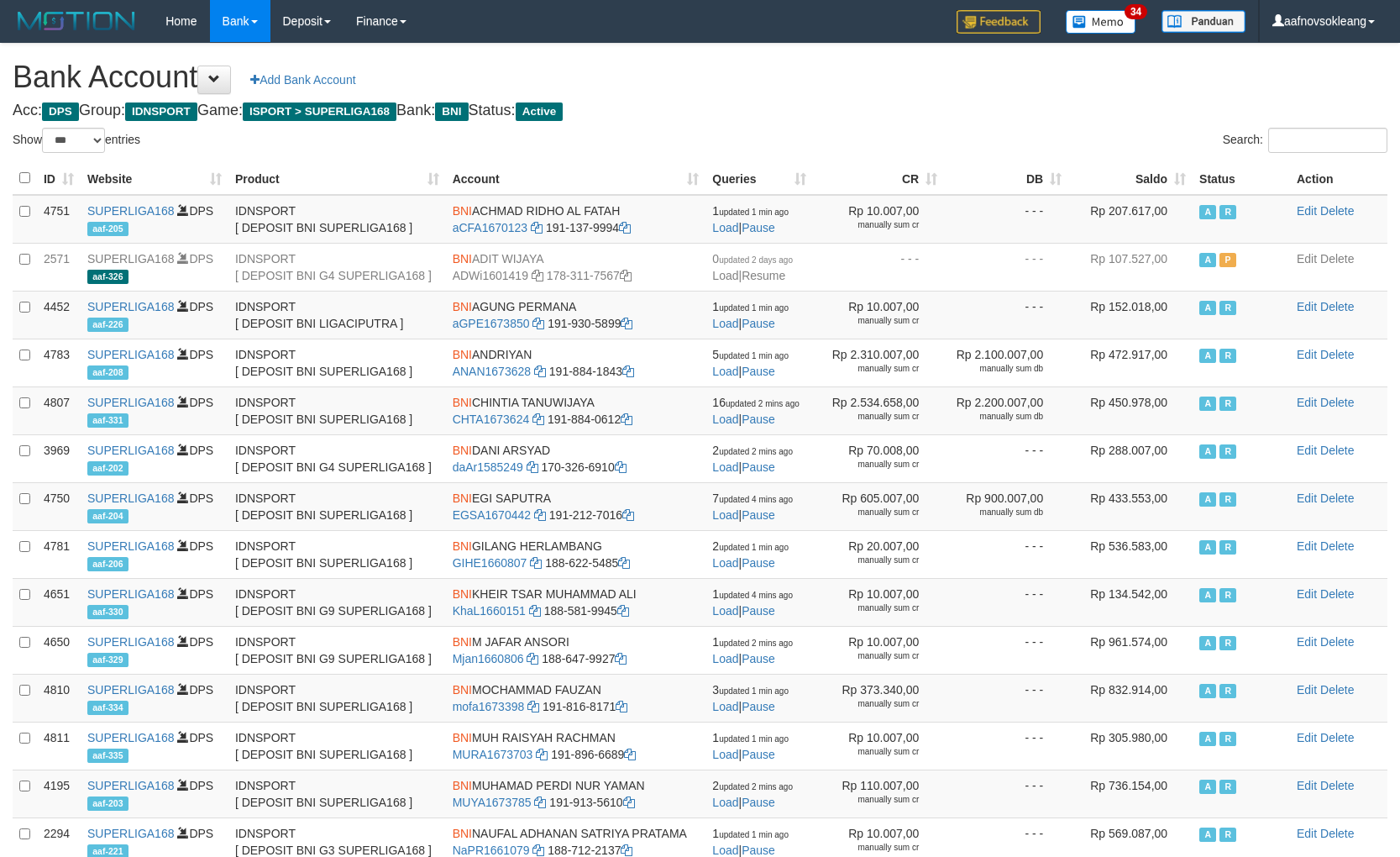 scroll, scrollTop: 0, scrollLeft: 0, axis: both 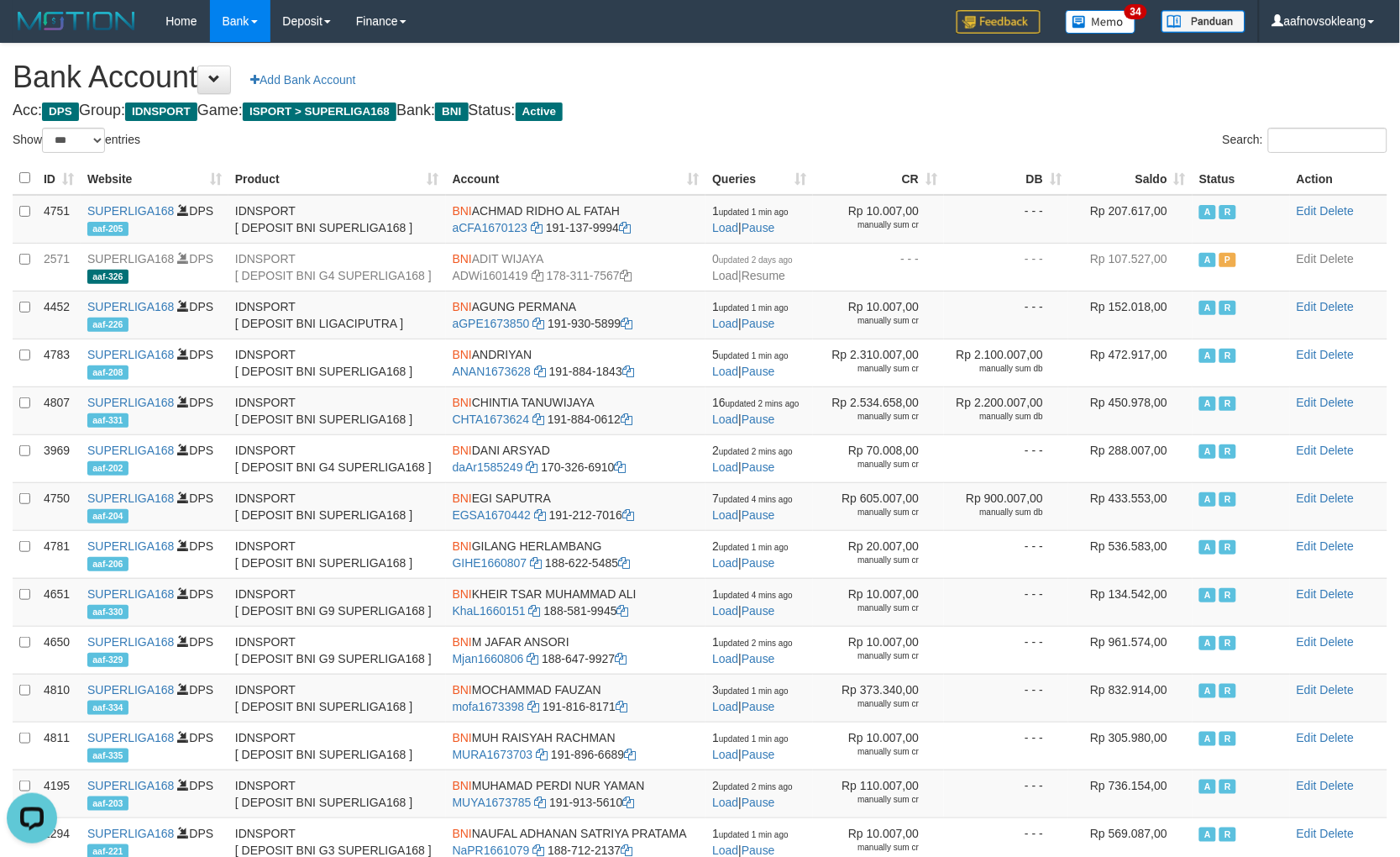 drag, startPoint x: 984, startPoint y: 119, endPoint x: 993, endPoint y: 118, distance: 9.055385 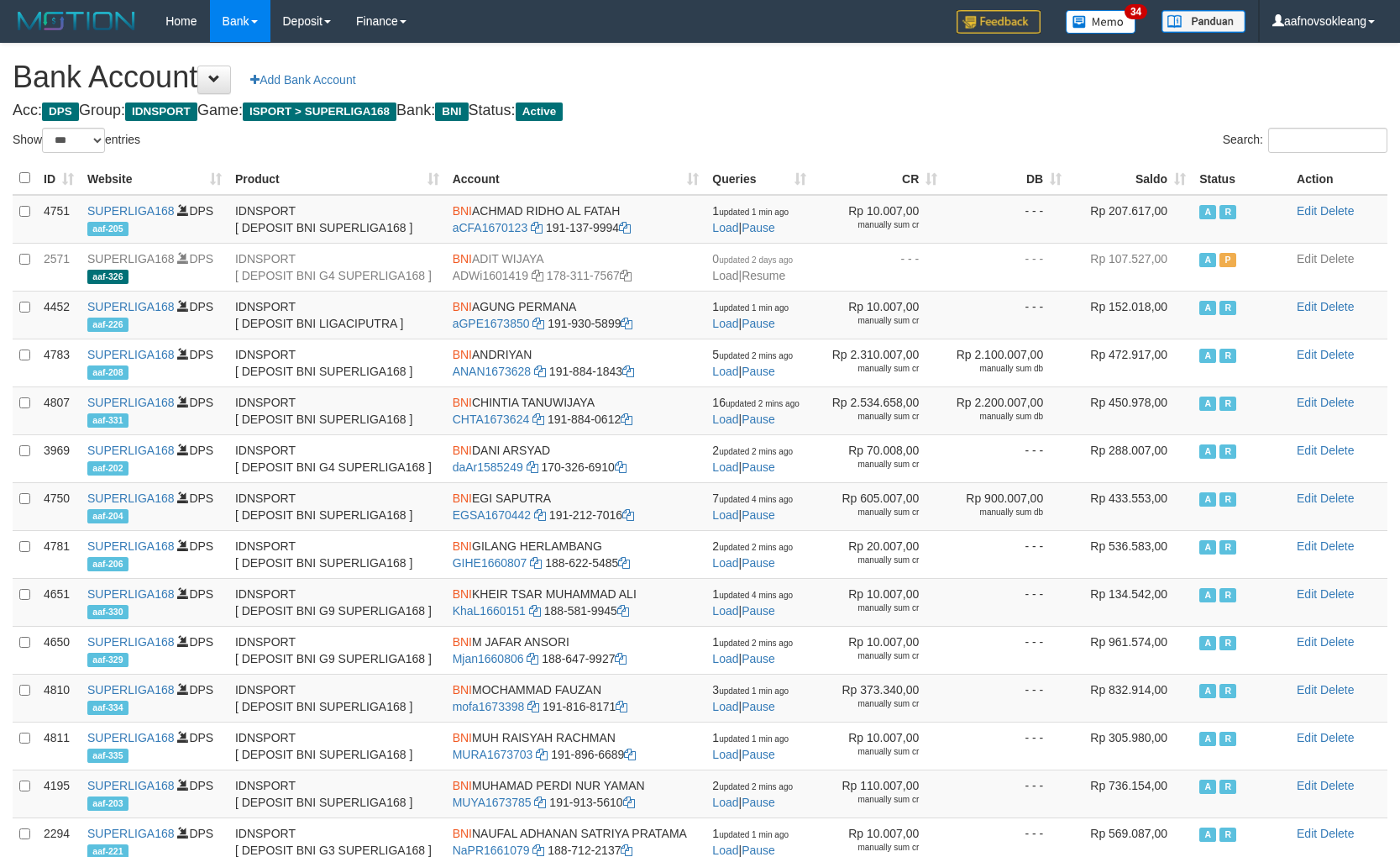 select on "***" 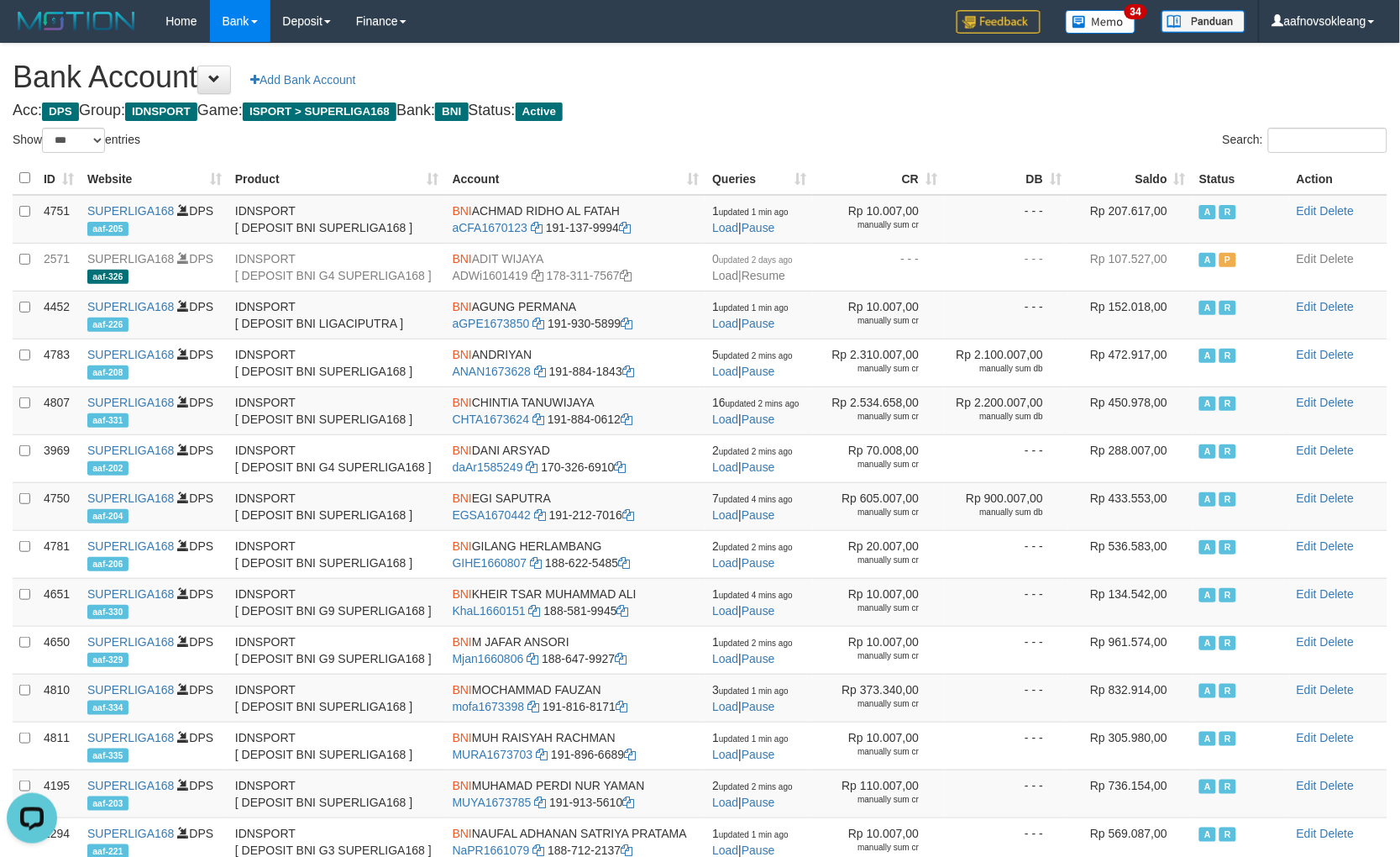 scroll, scrollTop: 0, scrollLeft: 0, axis: both 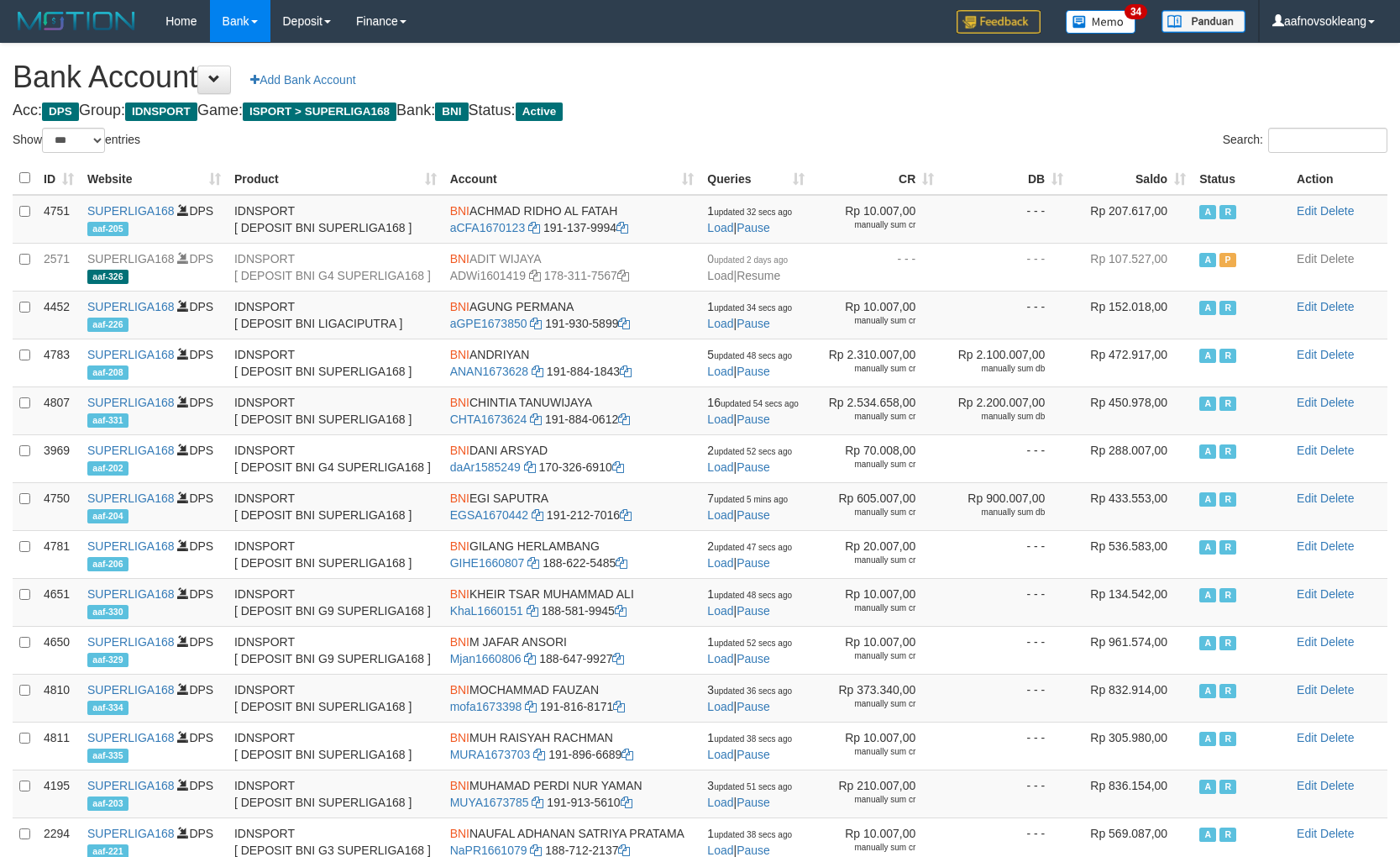 select on "***" 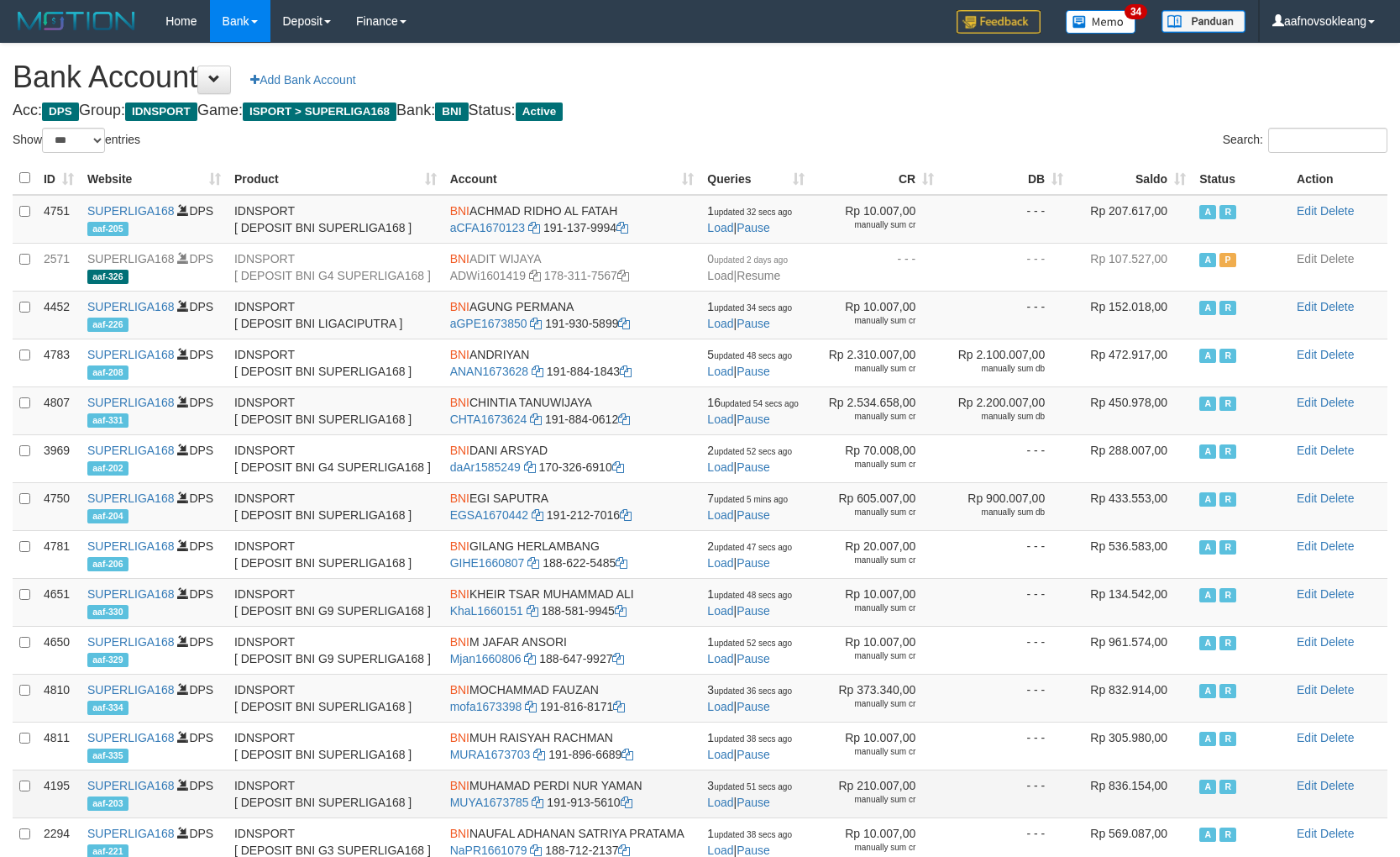 scroll, scrollTop: 0, scrollLeft: 0, axis: both 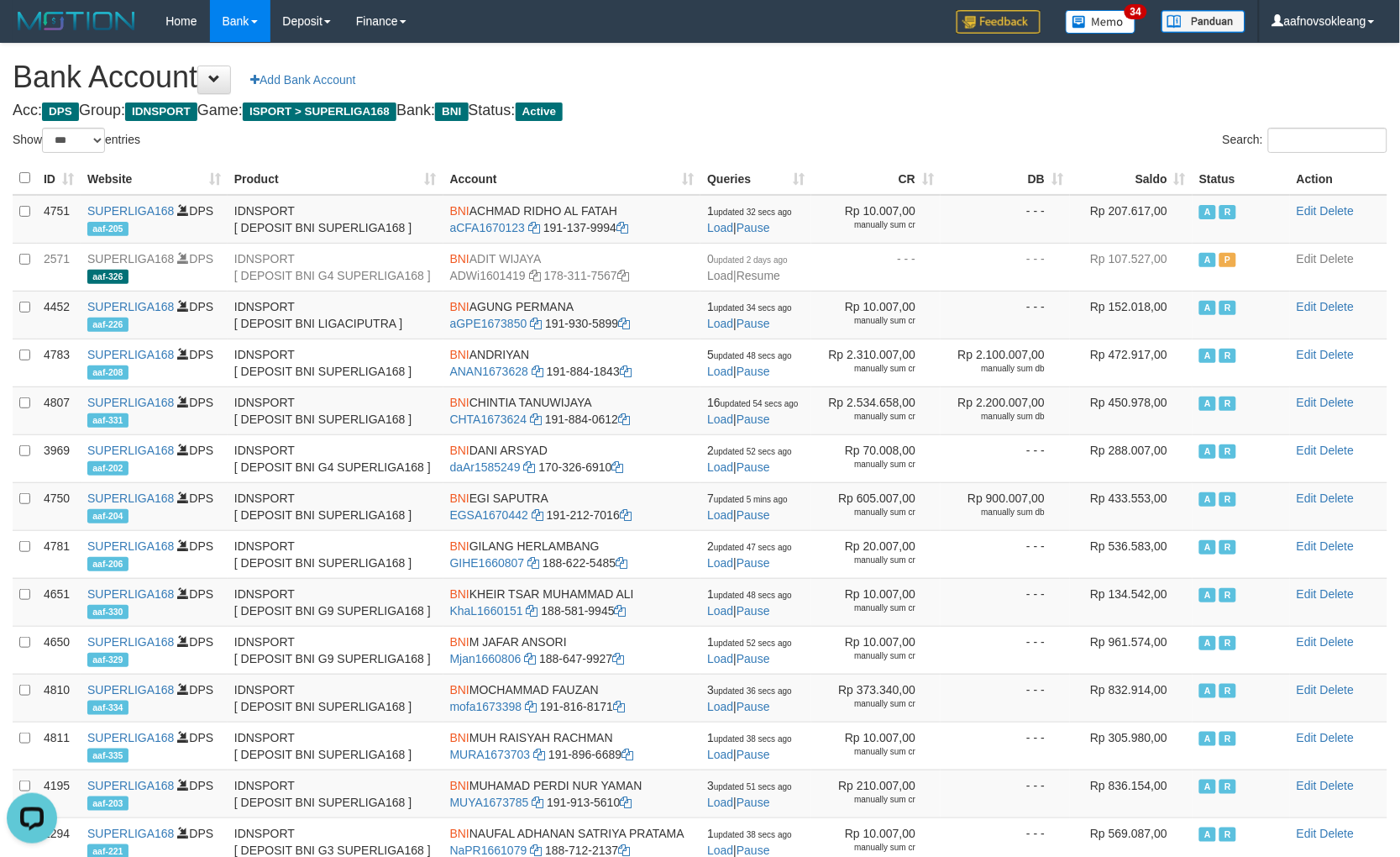 click on "Bank Account
Add Bank Account
Acc: 										 DPS
Group:   IDNSPORT    		Game:   ISPORT > SUPERLIGA168    		Bank:   BNI    		Status:  Active
Filter Account Type
*******
***
**
***
DPS
SELECT ALL  SELECT TYPE  - ALL -
DPS
WD
TMP
Filter Product
*******
******
********
********
*******
********
IDNSPORT
SELECT ALL  SELECT GROUP  - ALL -
BETHUB
IDNPOKER
IDNSPORT
IDNTOTO
LOADONLY
Filter Website
*******" at bounding box center [700, 563] 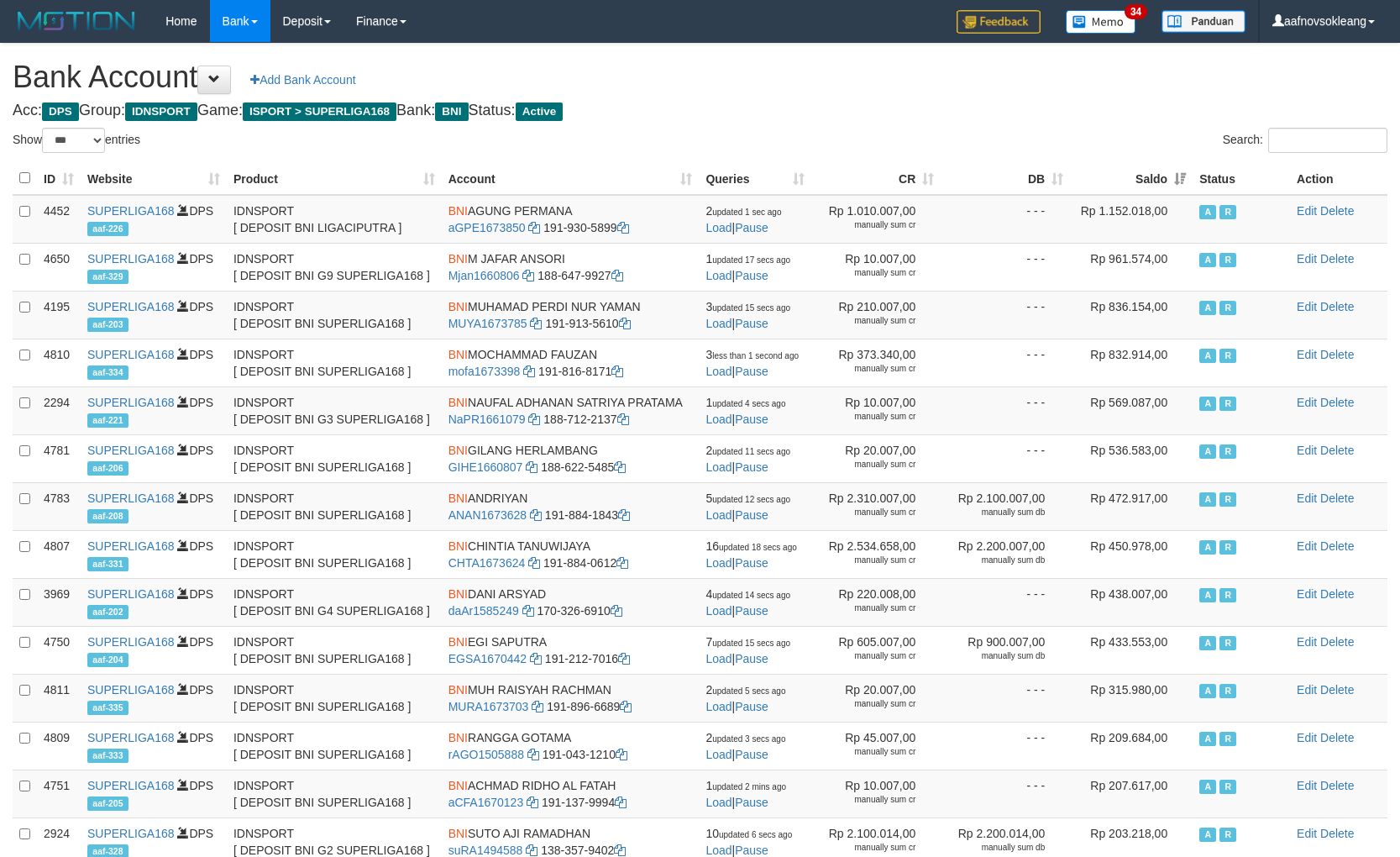 select on "***" 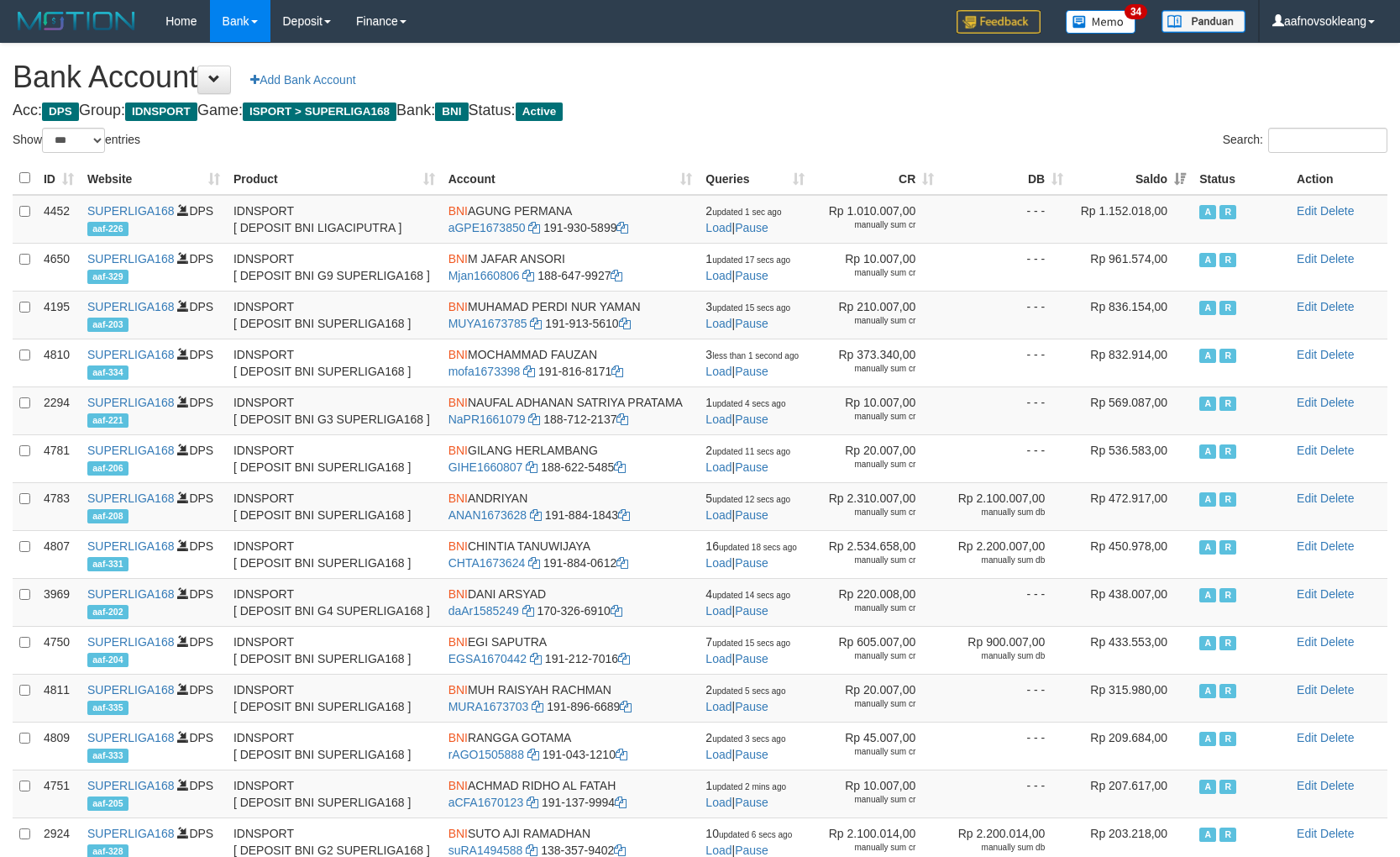 scroll, scrollTop: 0, scrollLeft: 0, axis: both 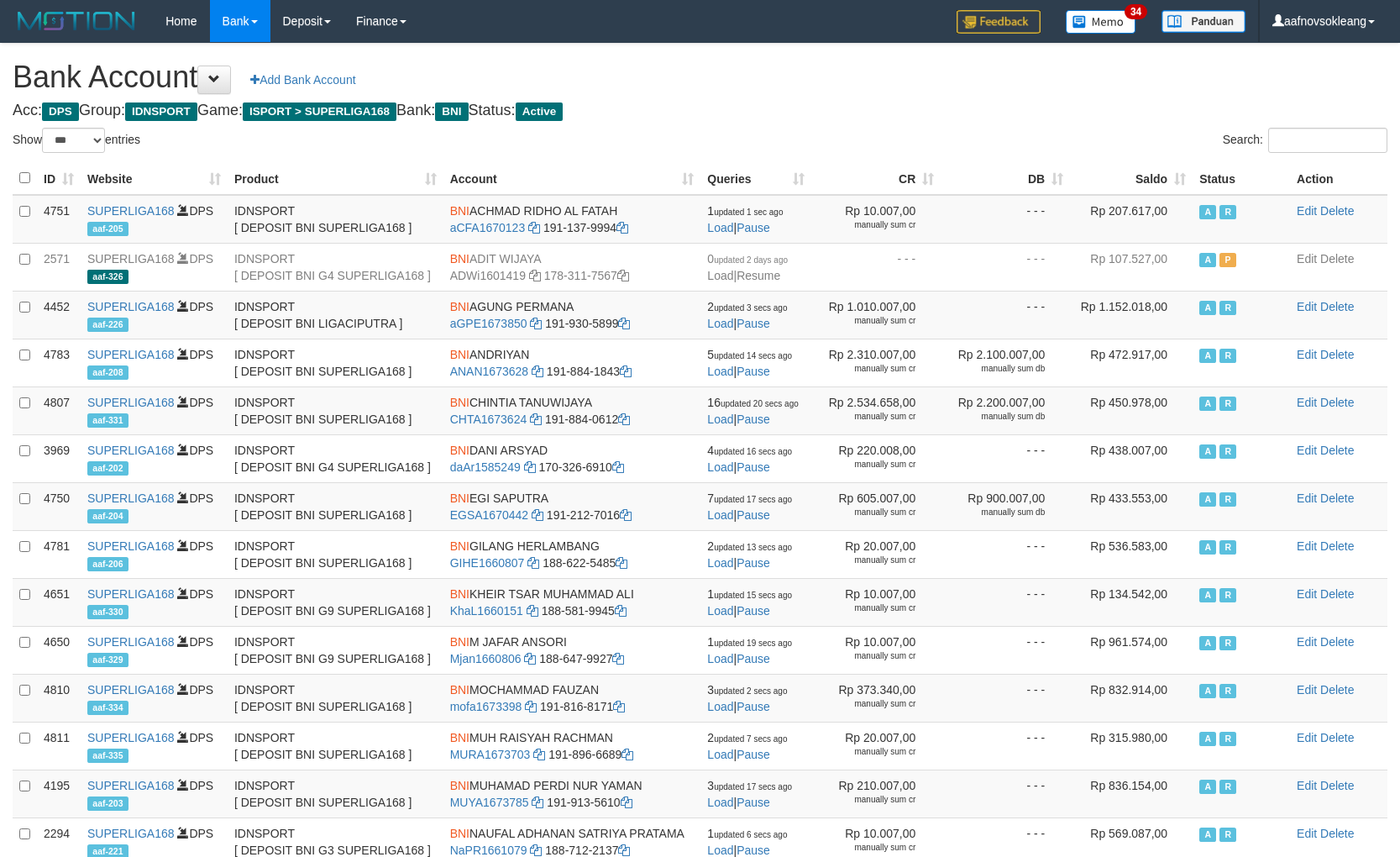 select on "***" 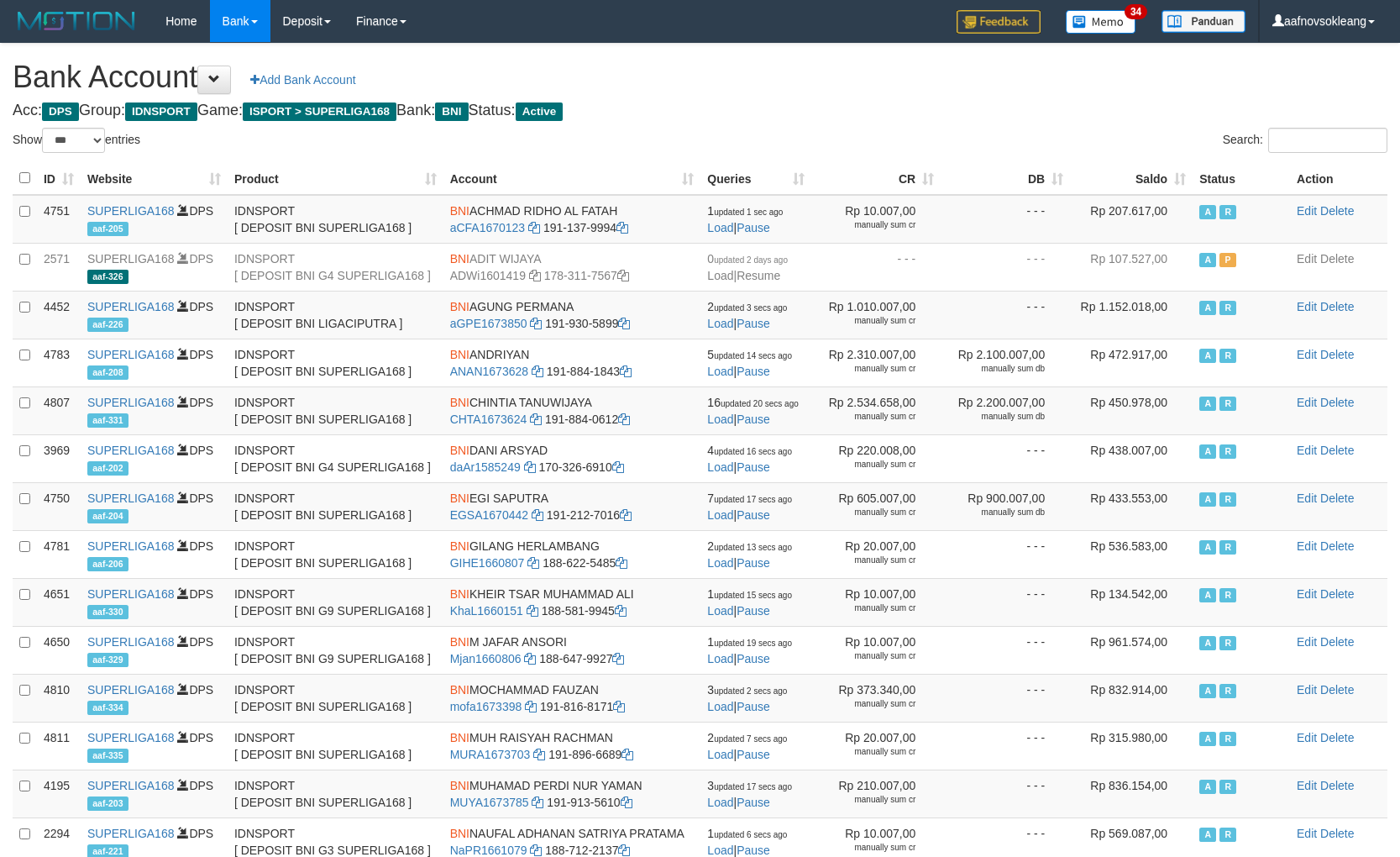 scroll, scrollTop: 0, scrollLeft: 0, axis: both 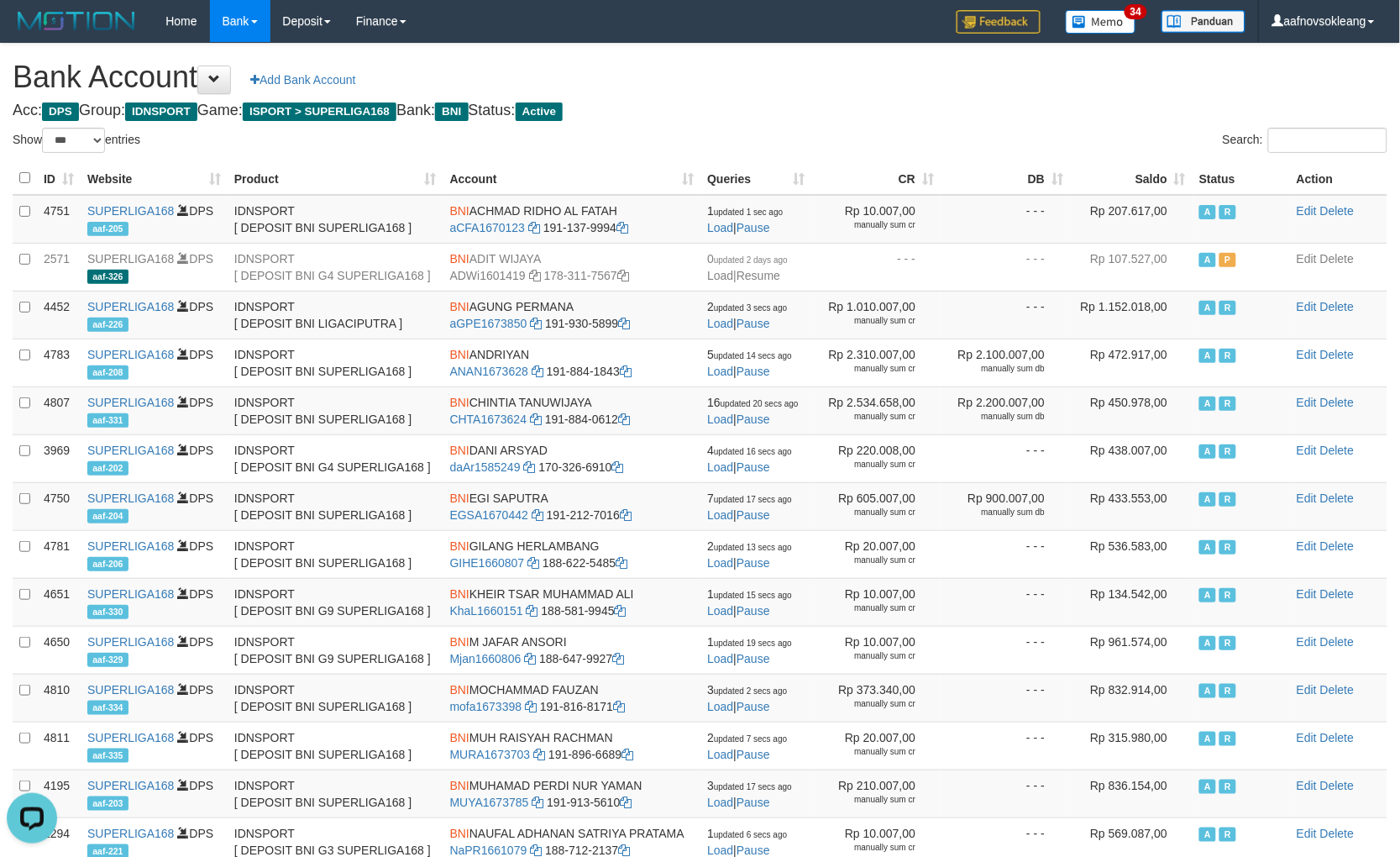 click on "Bank Account
Add Bank Account
Acc: 										 DPS
Group:   IDNSPORT    		Game:   ISPORT > SUPERLIGA168    		Bank:   BNI    		Status:  Active
Filter Account Type
*******
***
**
***
DPS
SELECT ALL  SELECT TYPE  - ALL -
DPS
WD
TMP
Filter Product
*******
******
********
********
*******
********
IDNSPORT
SELECT ALL  SELECT GROUP  - ALL -
BETHUB
IDNPOKER
IDNSPORT
IDNTOTO
LOADONLY
Filter Website
*******" at bounding box center [700, 563] 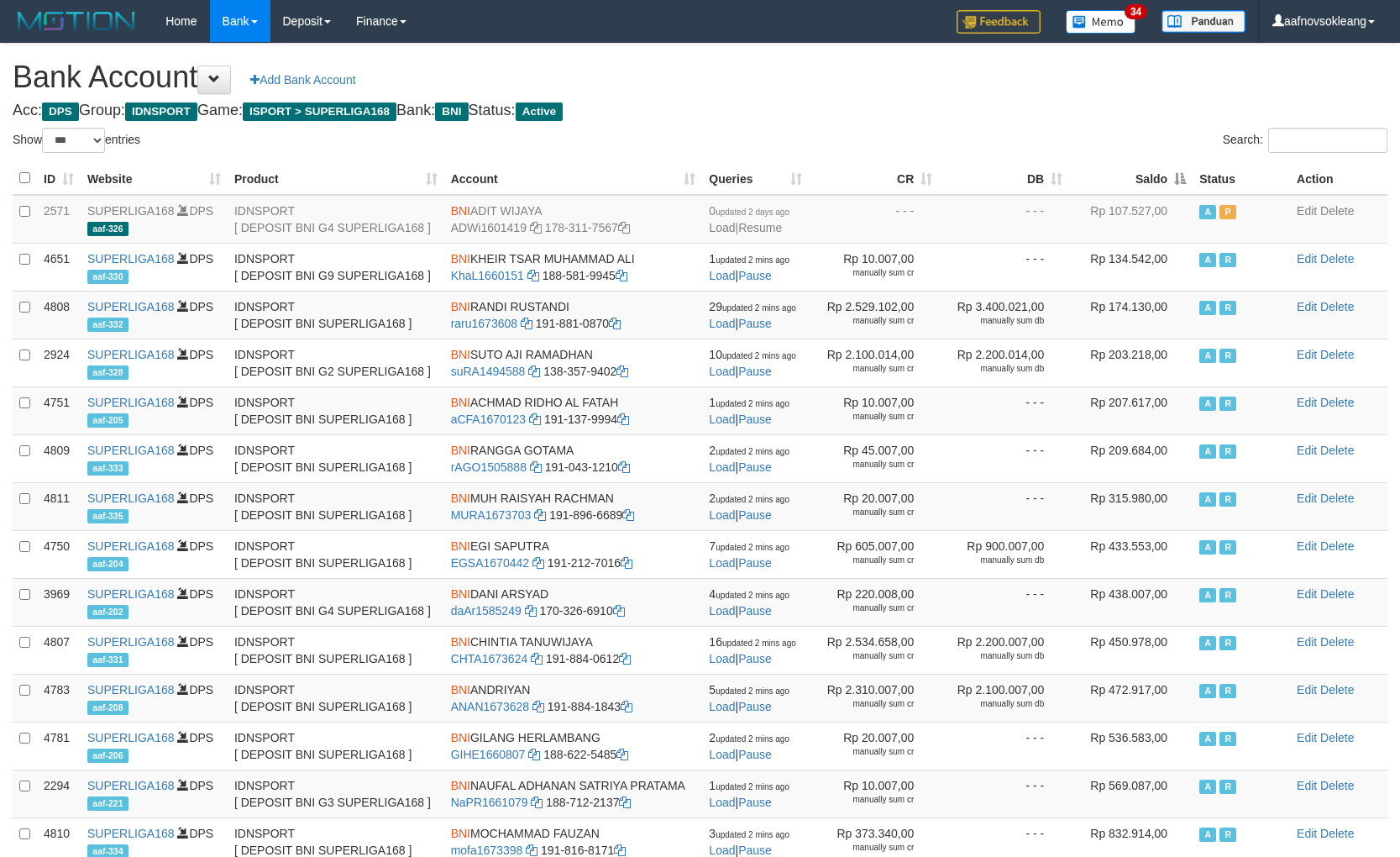 select on "***" 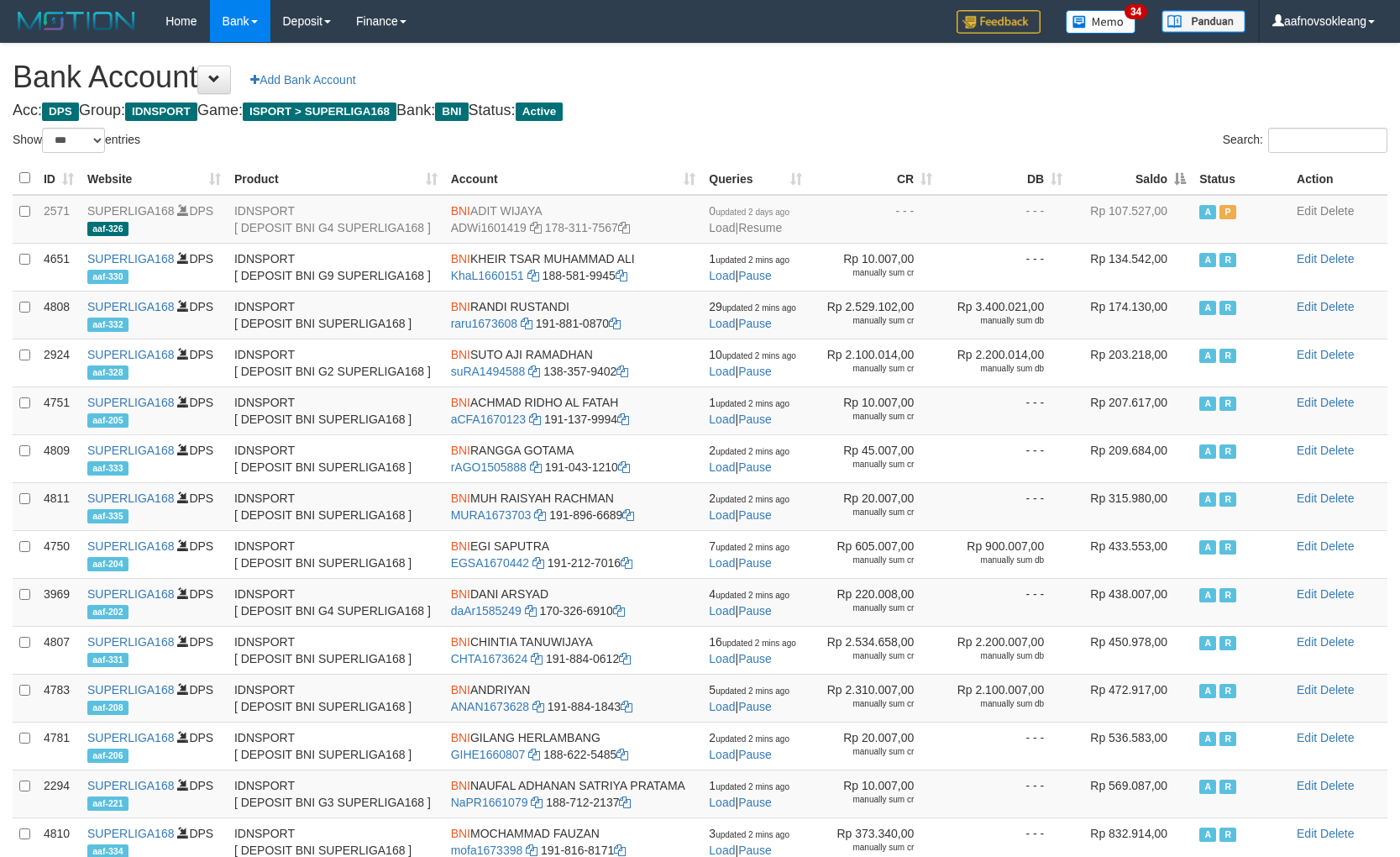 scroll, scrollTop: 0, scrollLeft: 0, axis: both 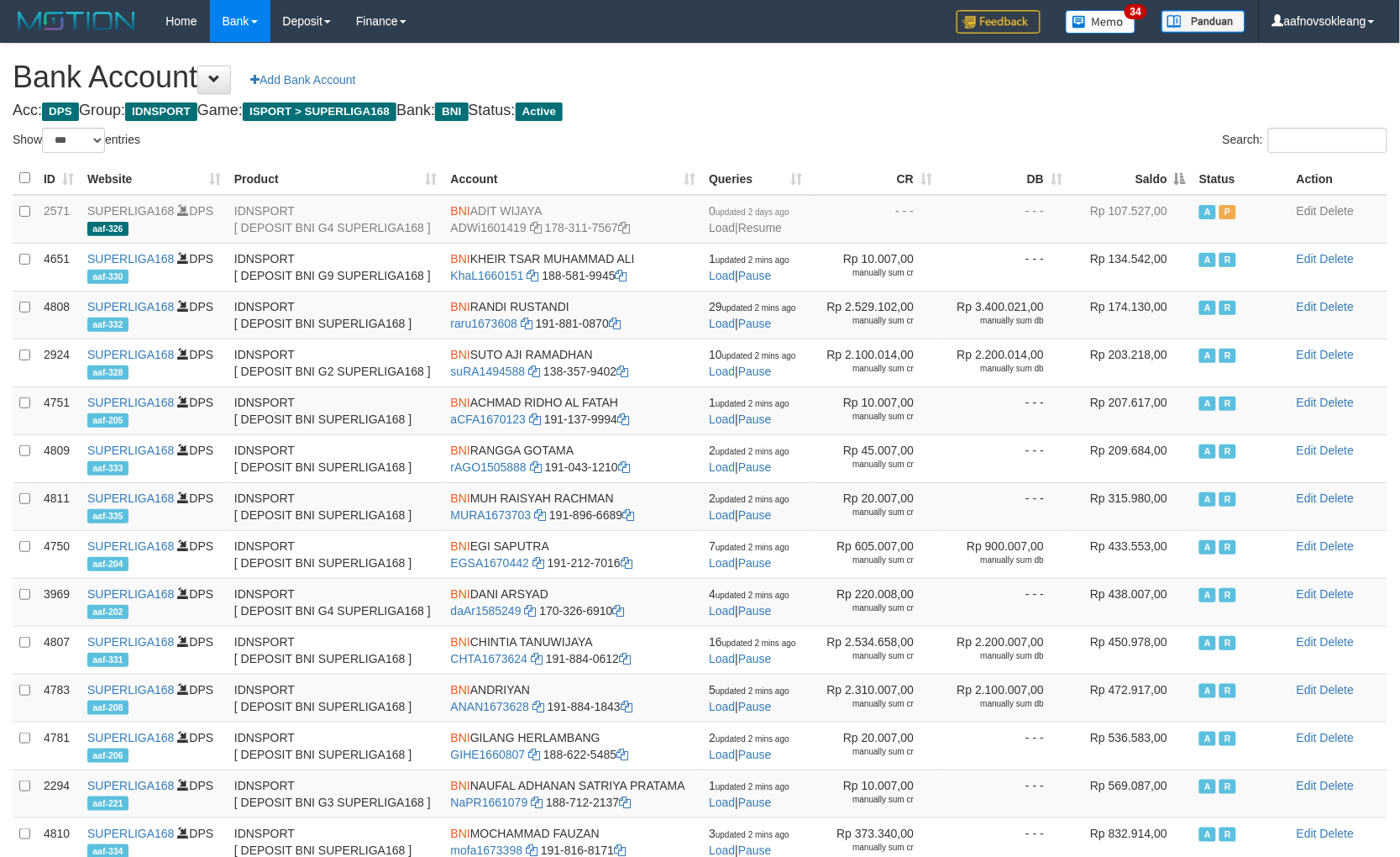 drag, startPoint x: 0, startPoint y: 0, endPoint x: 1135, endPoint y: 161, distance: 1146.3621 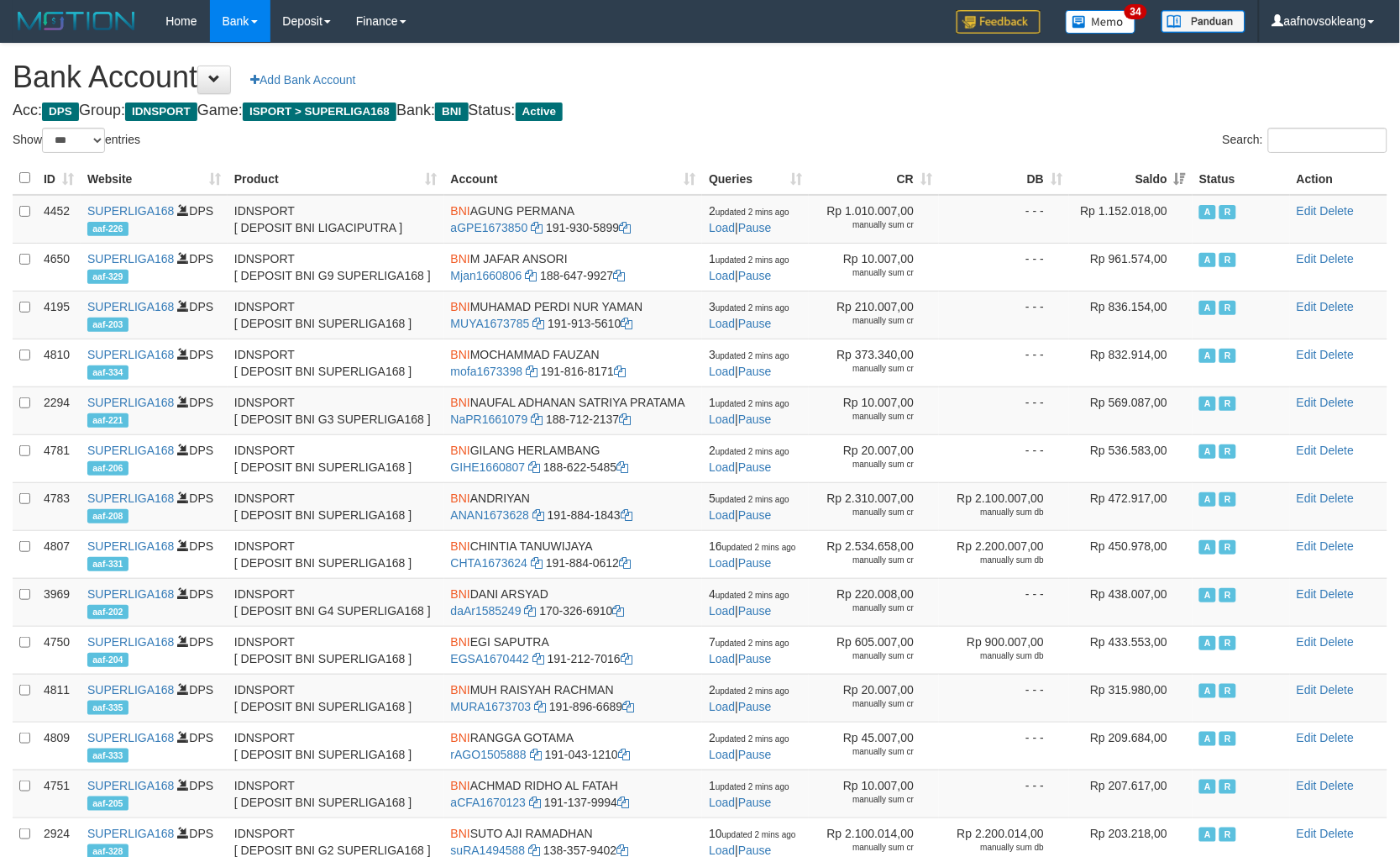 click on "Bank Account
Add Bank Account
Acc: 										 DPS
Group:   IDNSPORT    		Game:   ISPORT > SUPERLIGA168    		Bank:   BNI    		Status:  Active
Filter Account Type
*******
***
**
***
DPS
SELECT ALL  SELECT TYPE  - ALL -
DPS
WD
TMP
Filter Product
*******
******
********
********
*******
********
IDNSPORT
SELECT ALL  SELECT GROUP  - ALL -
BETHUB
IDNPOKER
IDNSPORT
IDNTOTO
LOADONLY
Filter Website
*******" at bounding box center [700, 563] 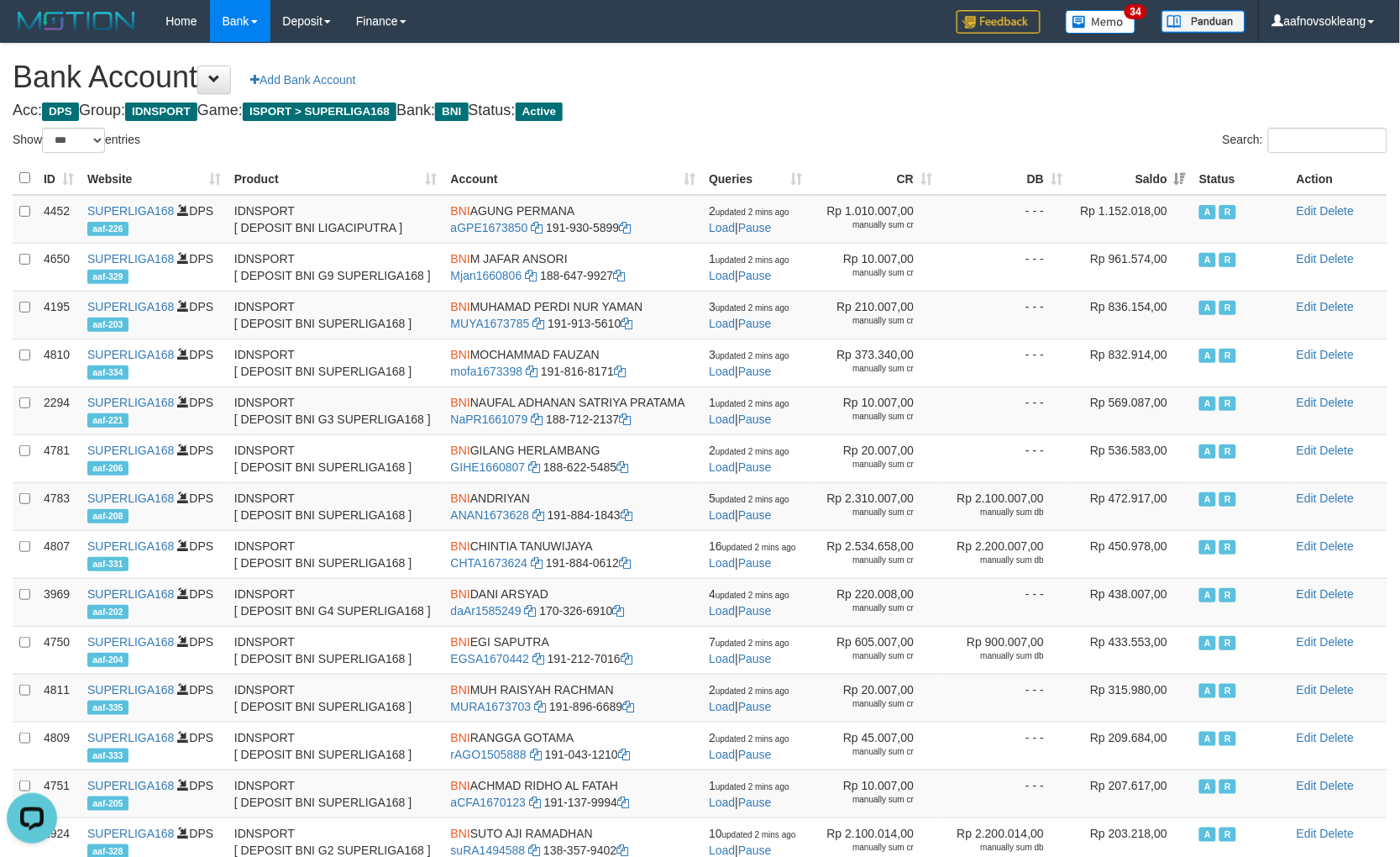 scroll, scrollTop: 0, scrollLeft: 0, axis: both 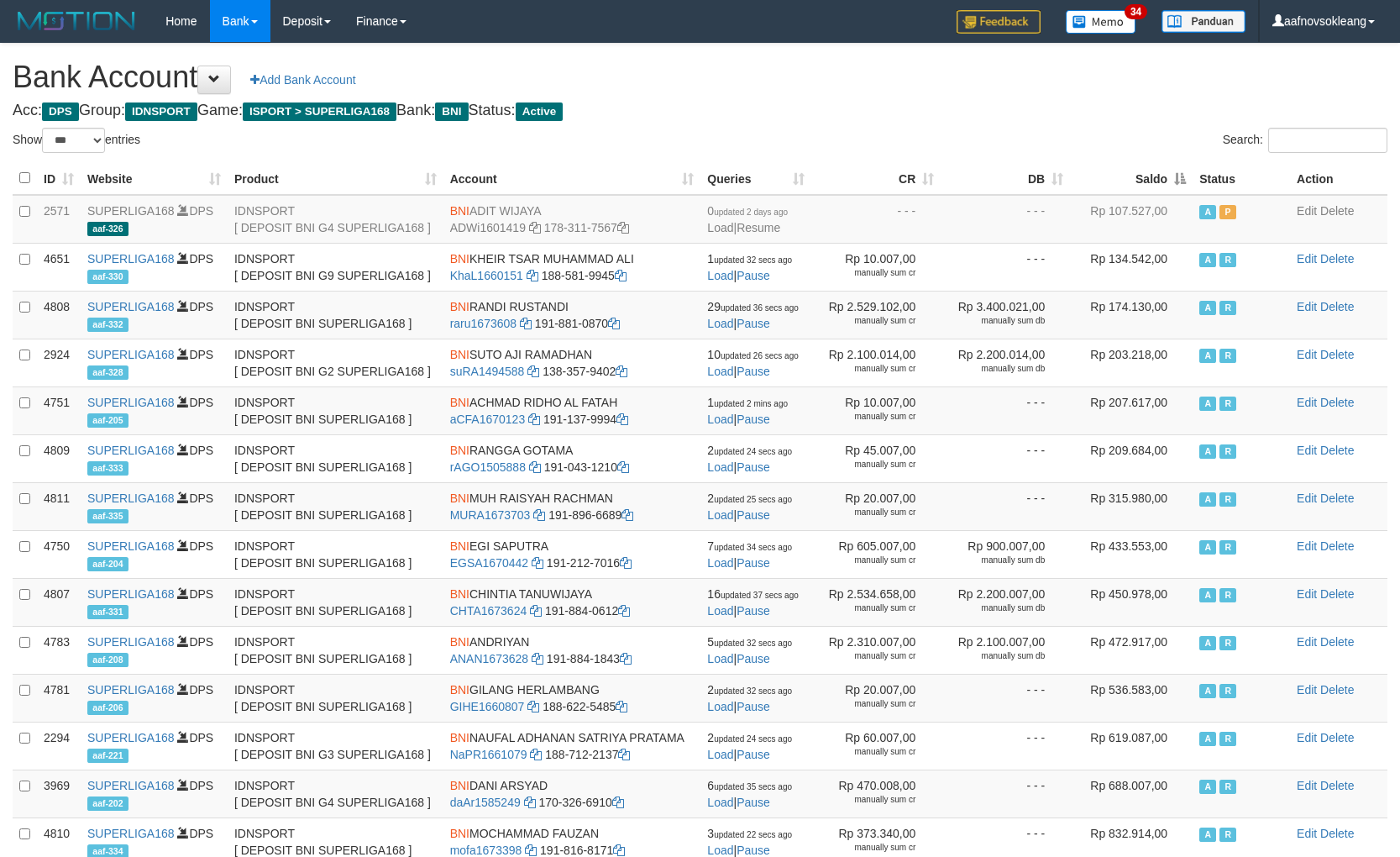 select on "***" 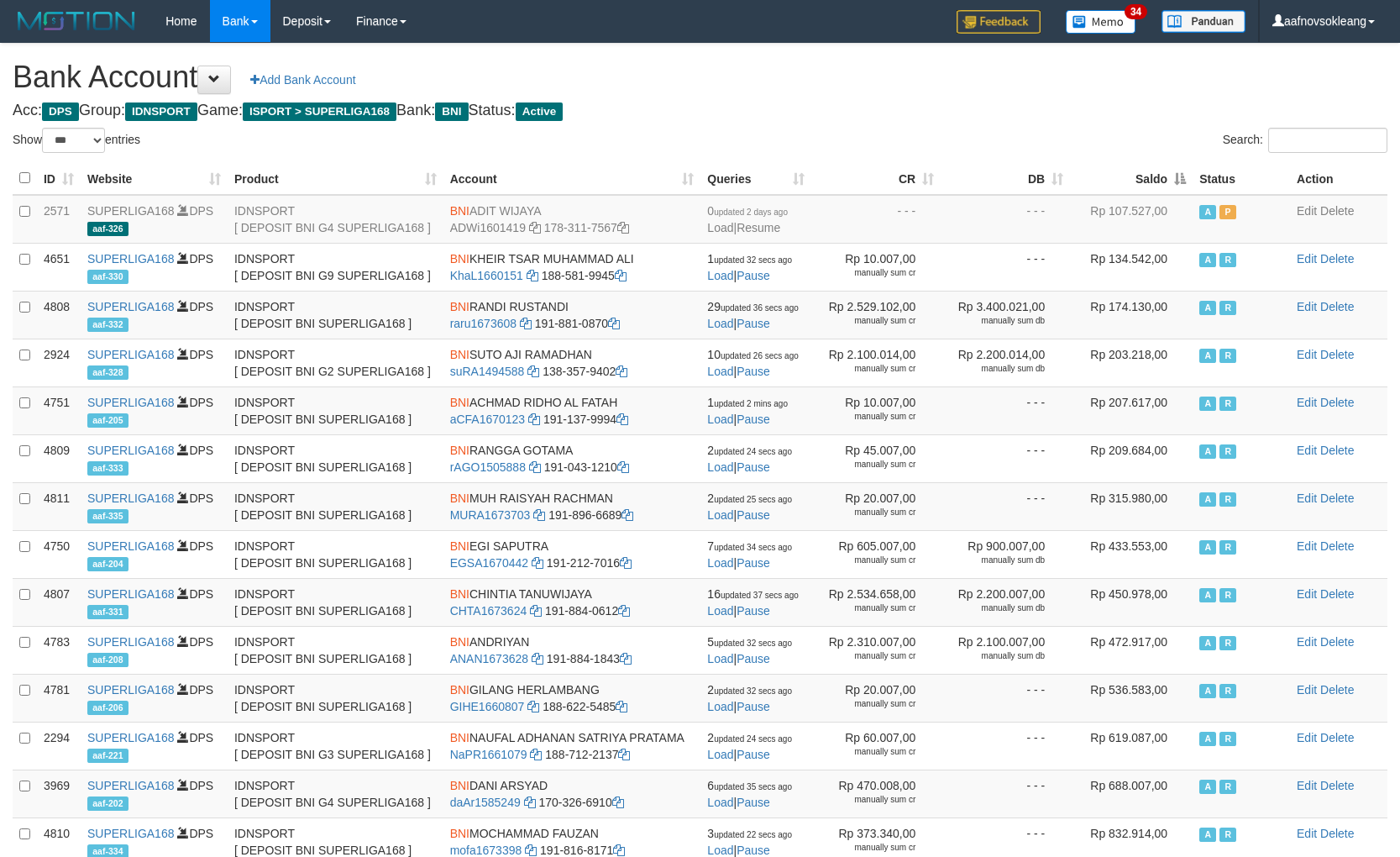 click on "Saldo" at bounding box center [1131, 178] 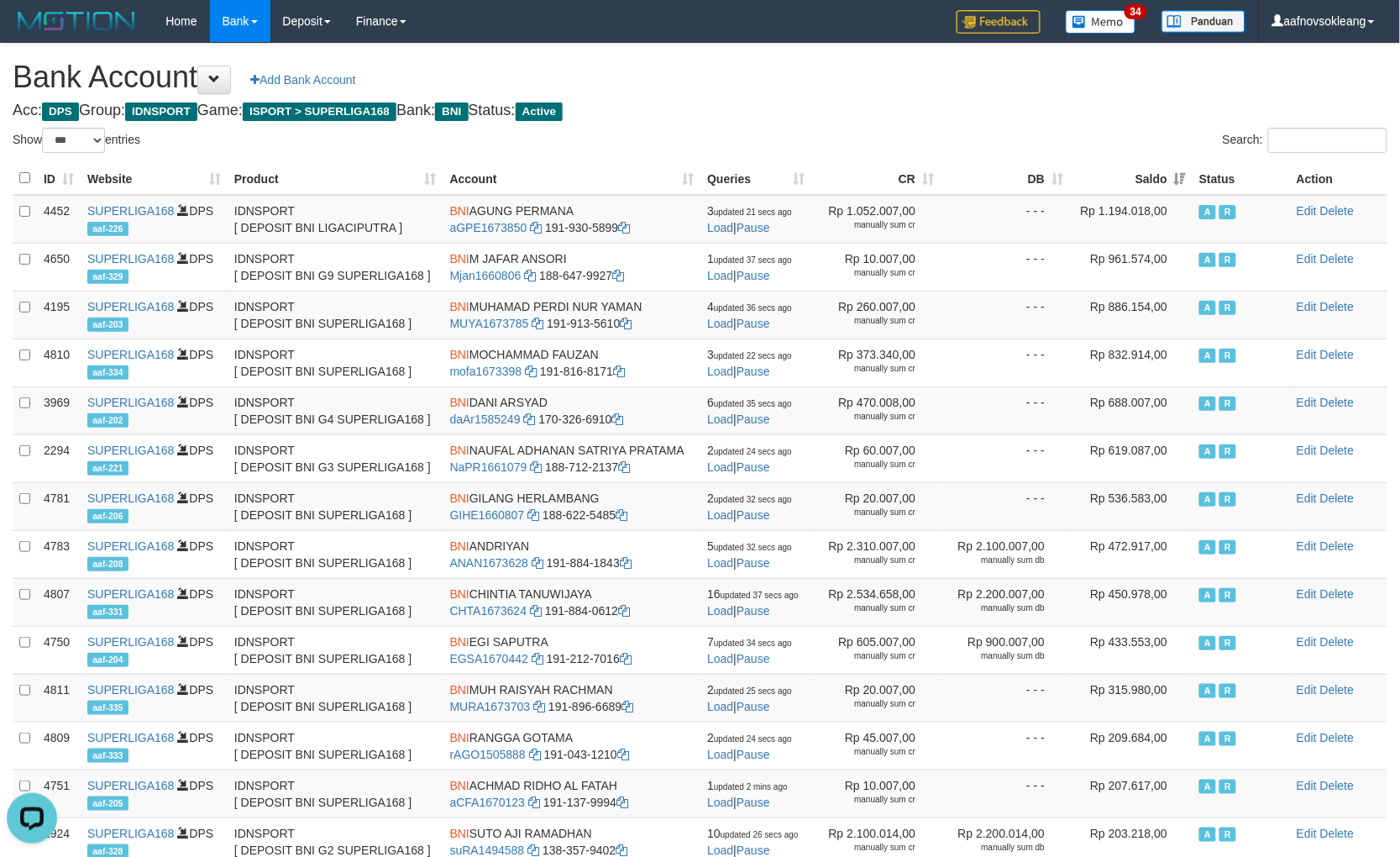 scroll, scrollTop: 0, scrollLeft: 0, axis: both 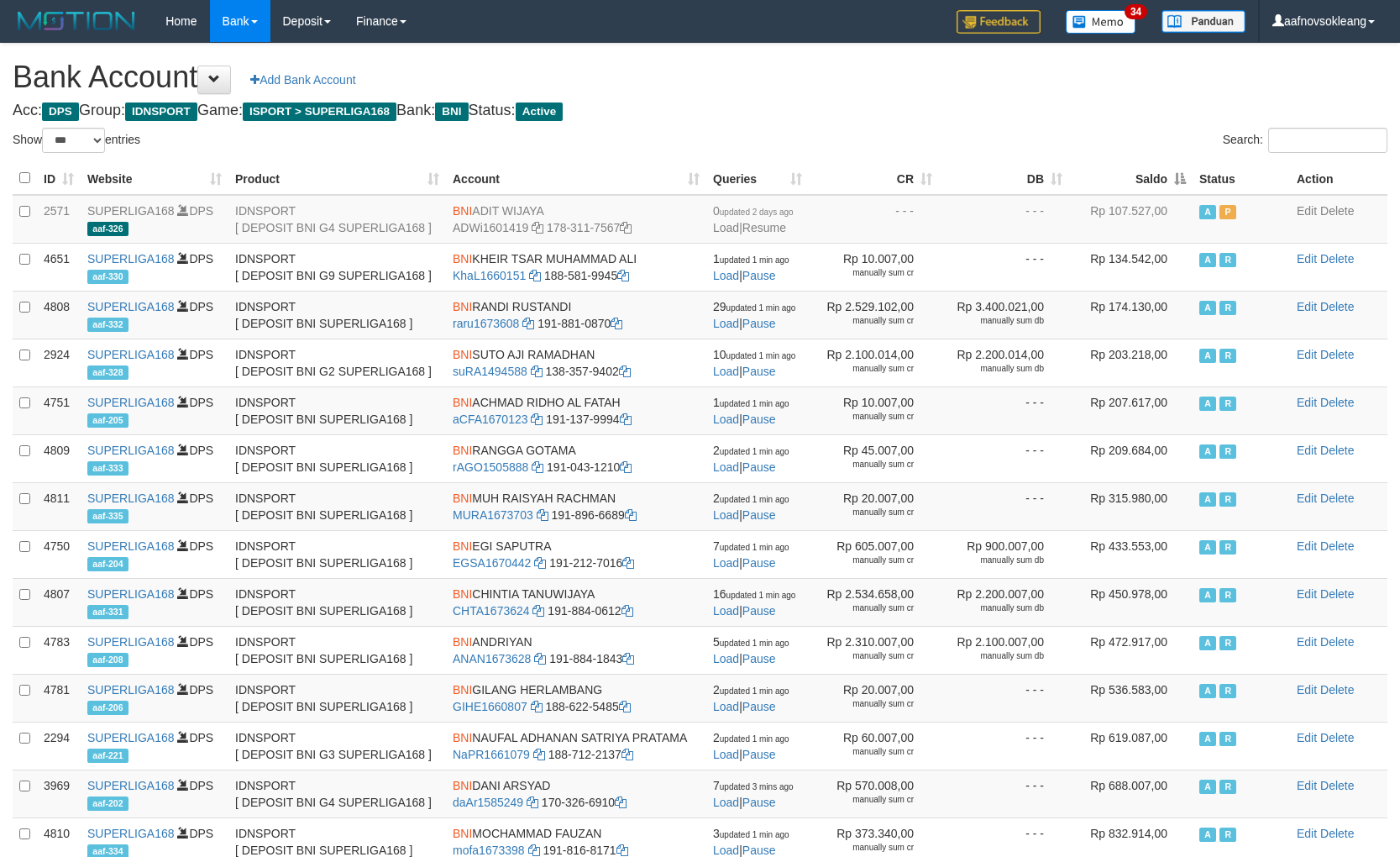 select on "***" 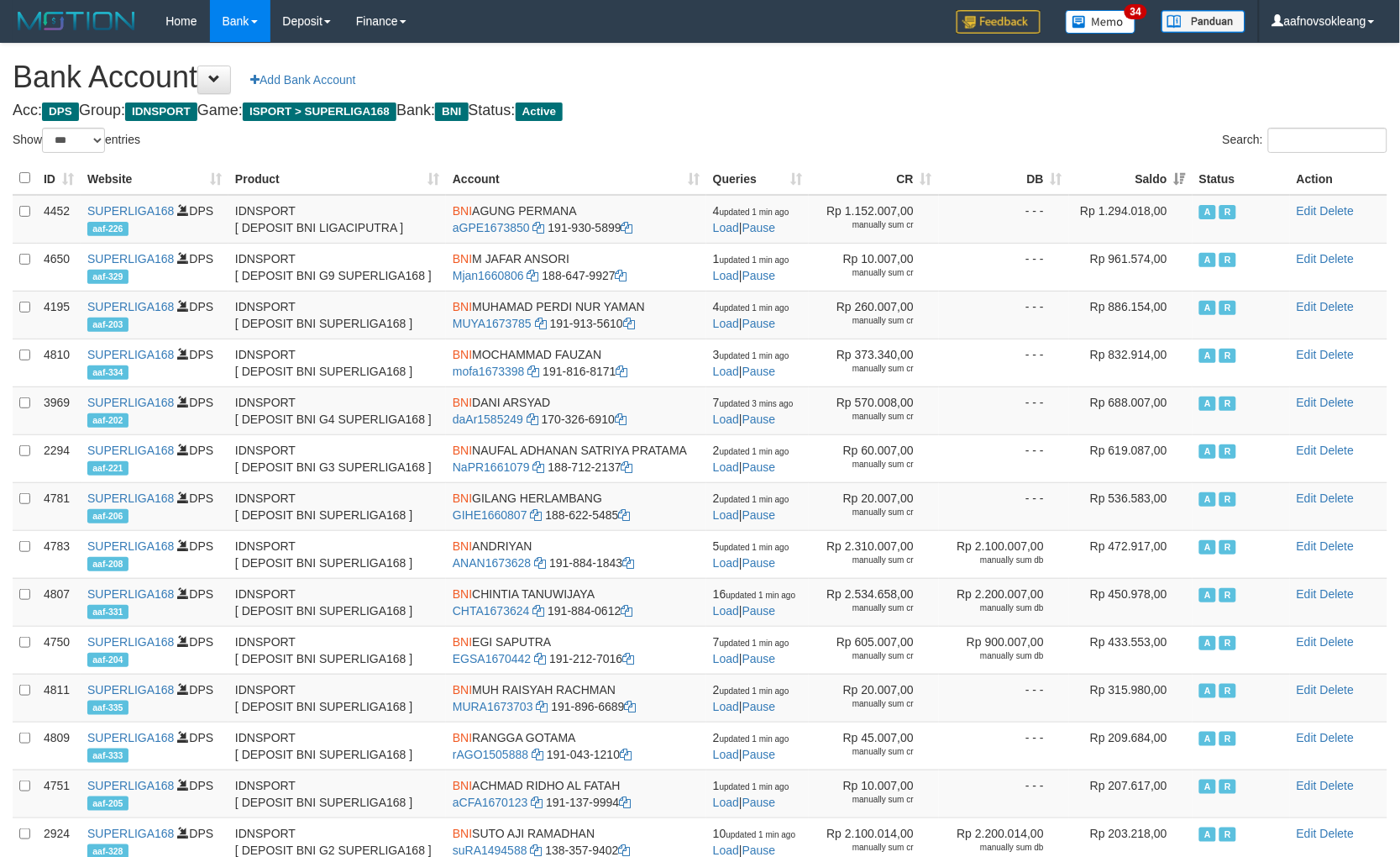 click on "Bank Account
Add Bank Account
Acc: 										 DPS
Group:   IDNSPORT    		Game:   ISPORT > SUPERLIGA168    		Bank:   BNI    		Status:  Active
Filter Account Type
*******
***
**
***
DPS
SELECT ALL  SELECT TYPE  - ALL -
DPS
WD
TMP
Filter Product
*******
******
********
********
*******
********
IDNSPORT
SELECT ALL  SELECT GROUP  - ALL -
BETHUB
IDNPOKER
IDNSPORT
IDNTOTO
LOADONLY
Filter Website
*******" at bounding box center [700, 563] 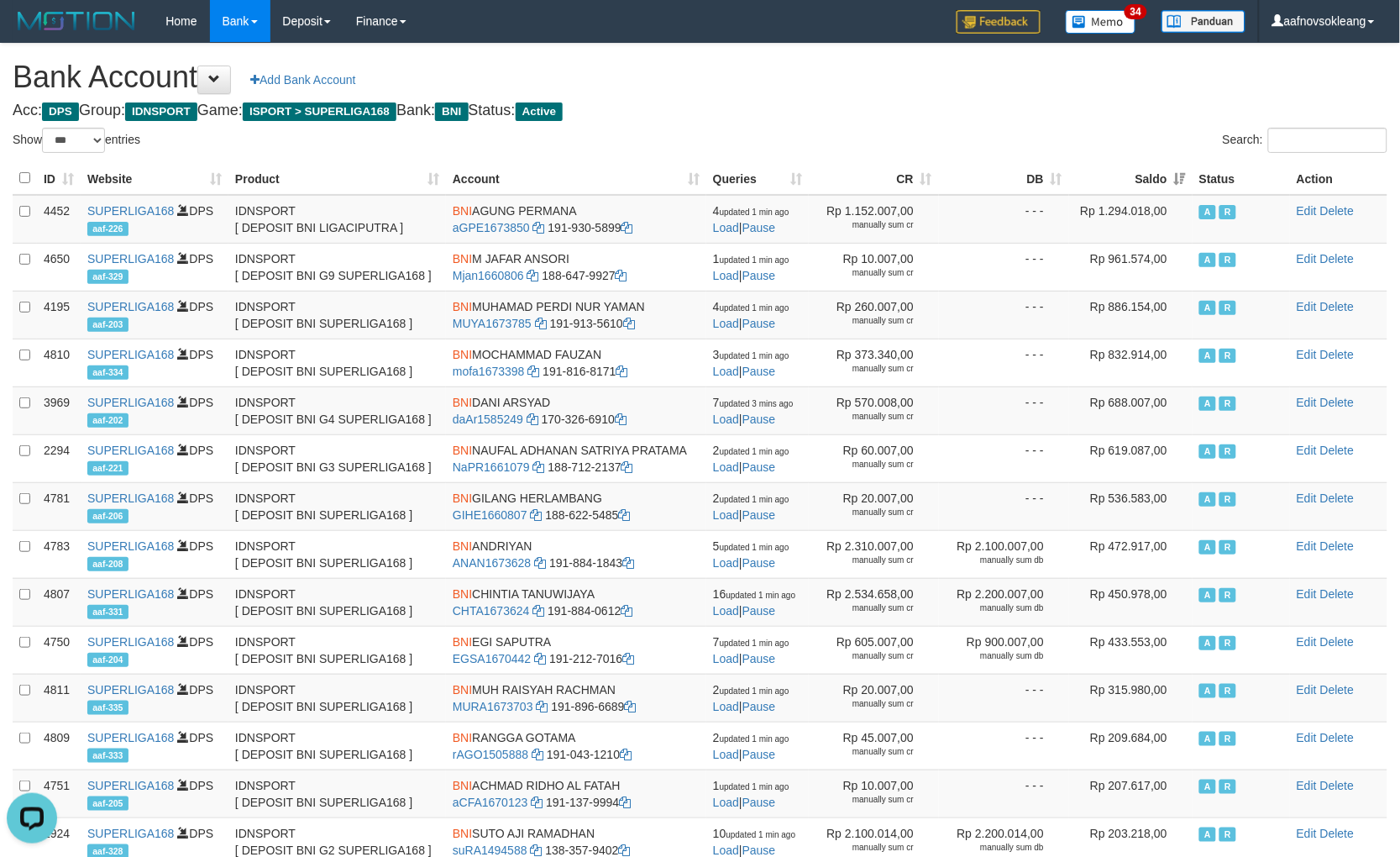scroll, scrollTop: 0, scrollLeft: 0, axis: both 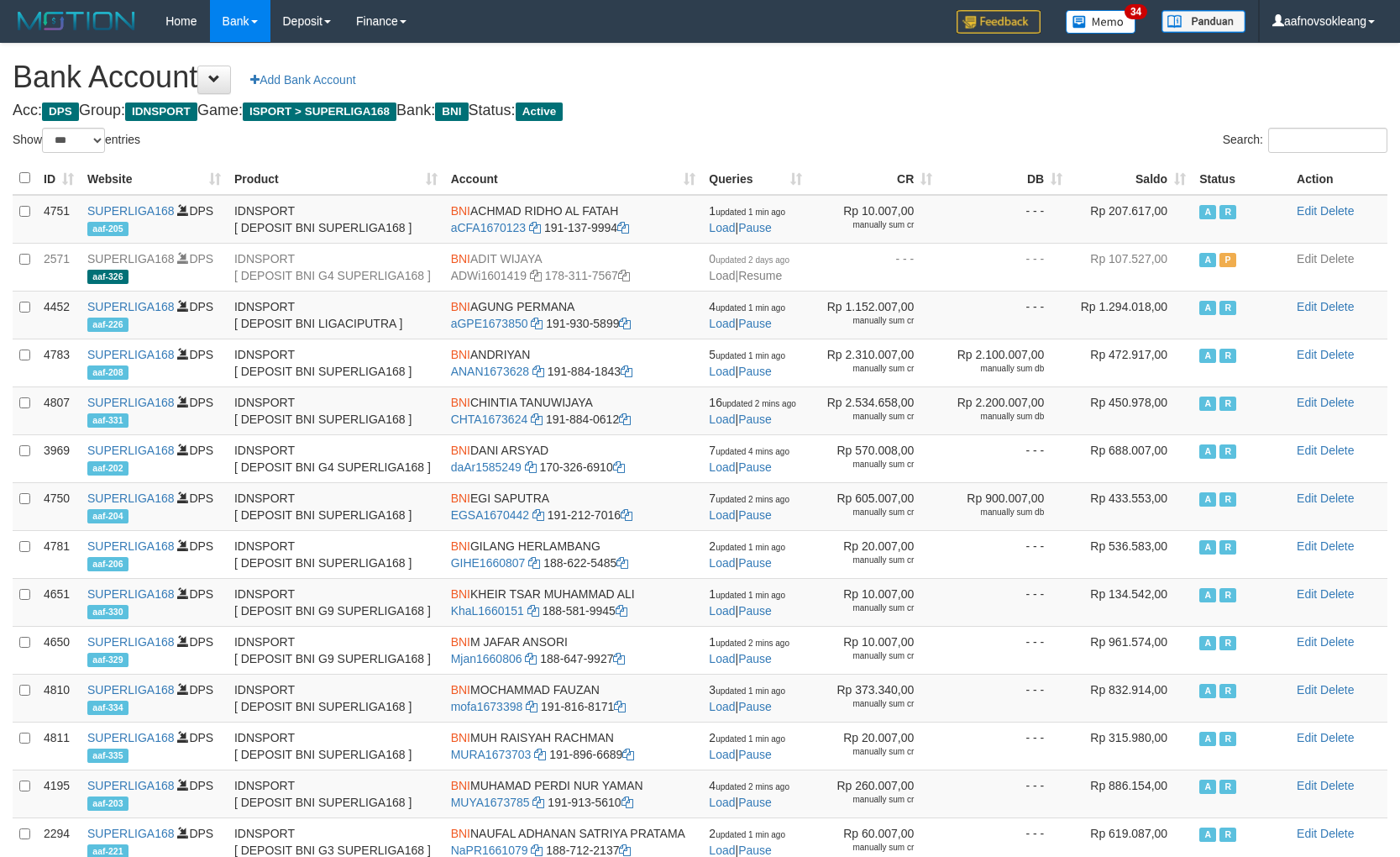 select on "***" 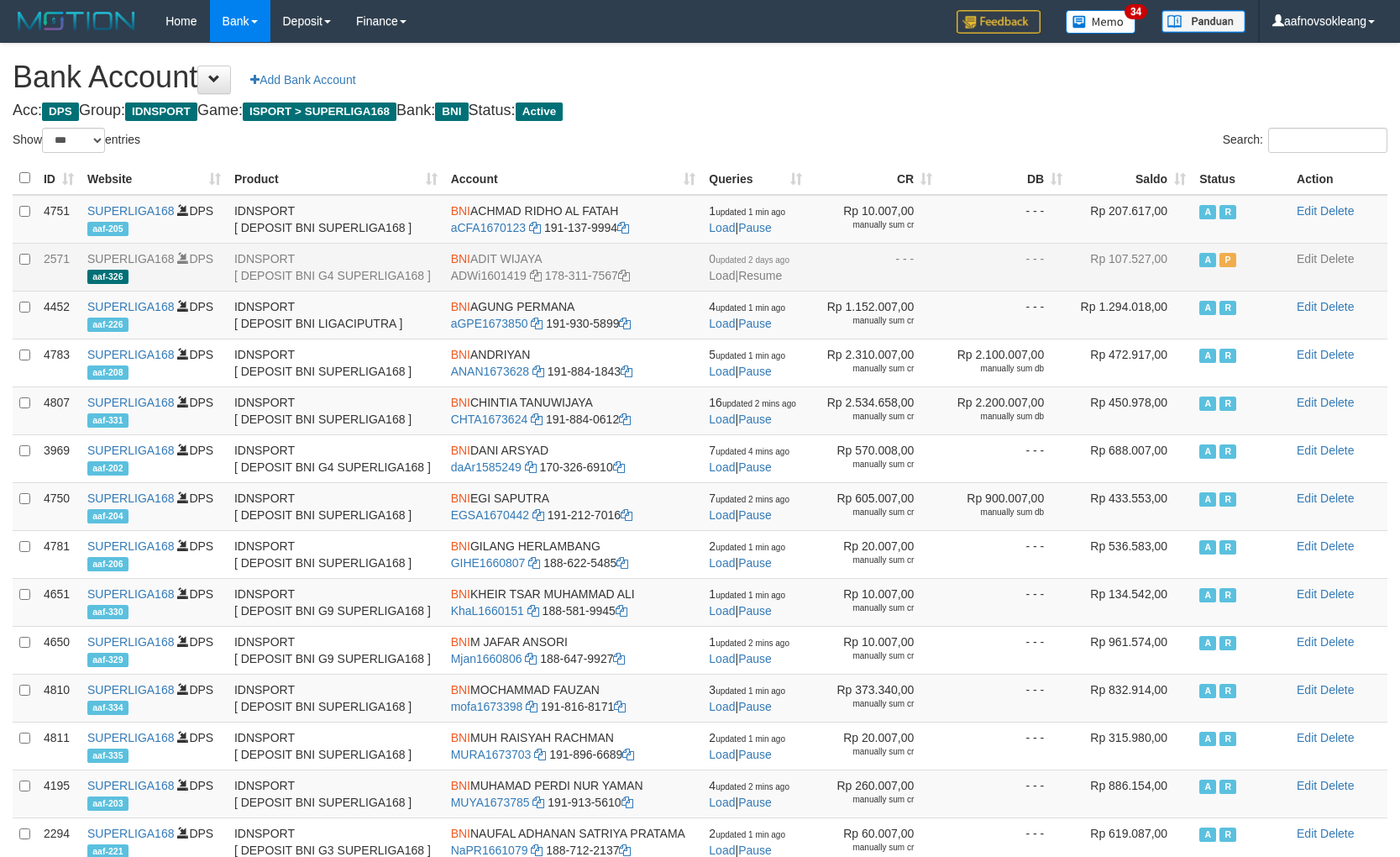 scroll, scrollTop: 0, scrollLeft: 0, axis: both 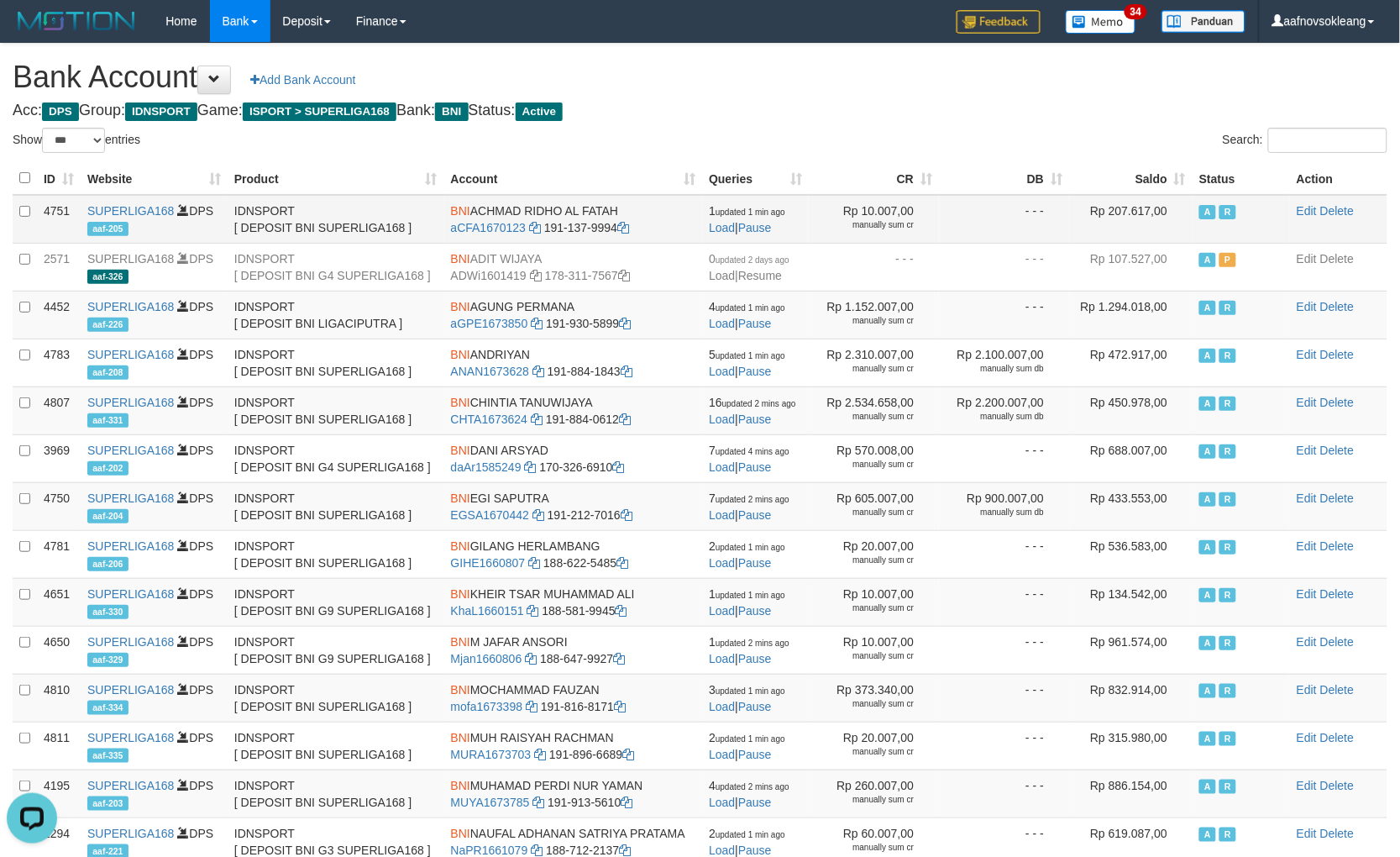 click on "BNI" at bounding box center (460, 211) 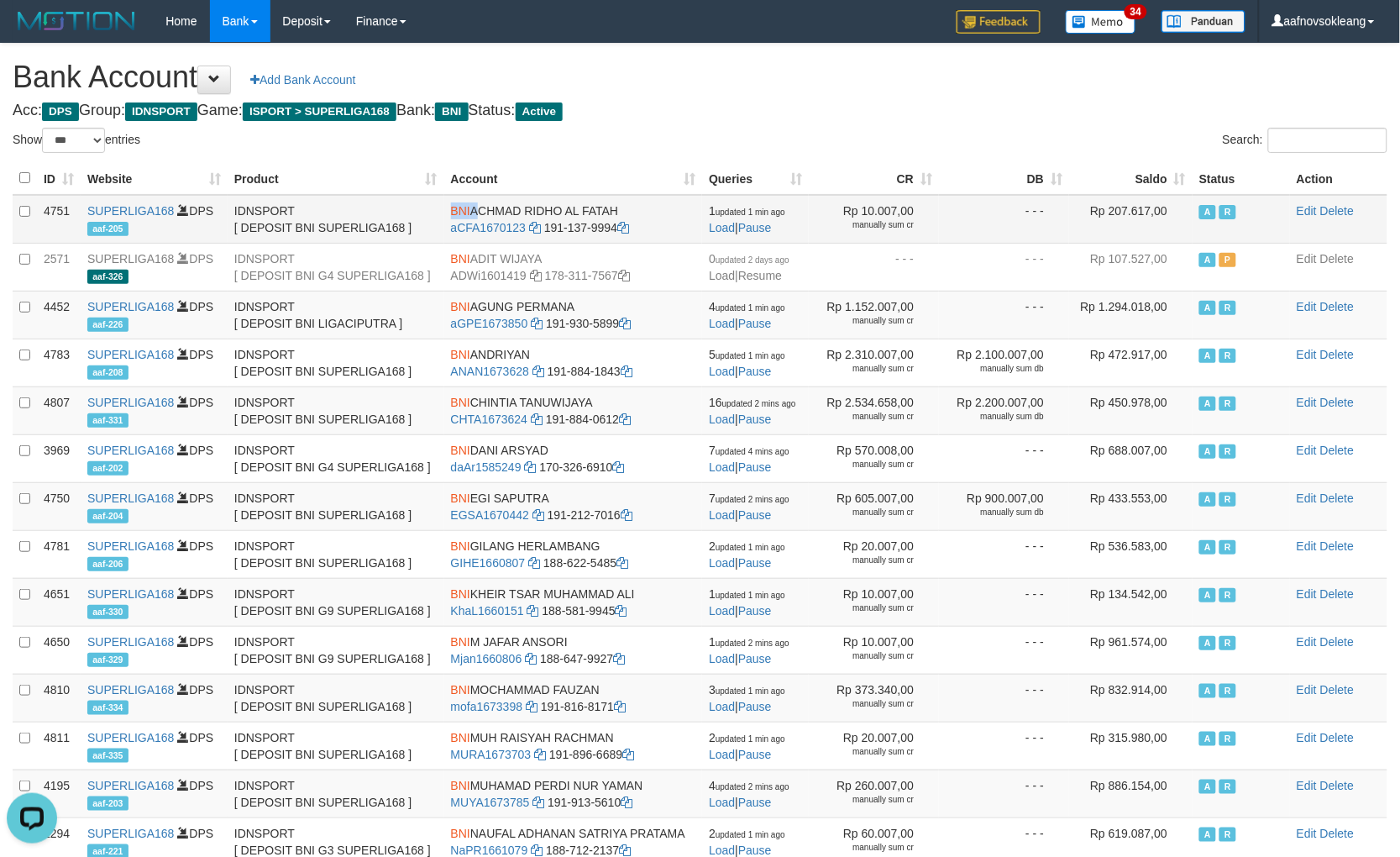 click on "BNI" at bounding box center [460, 211] 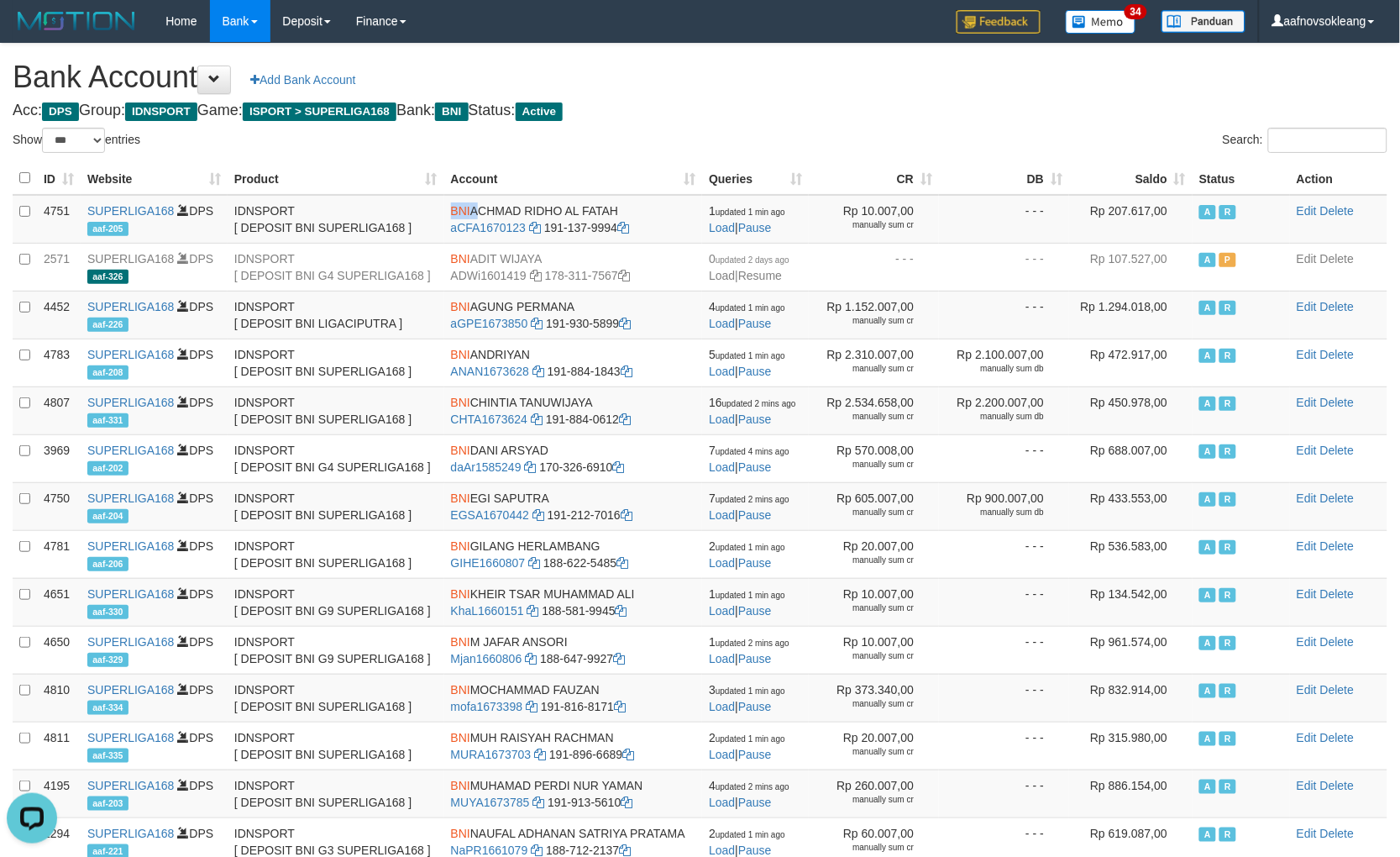 copy on "BNI" 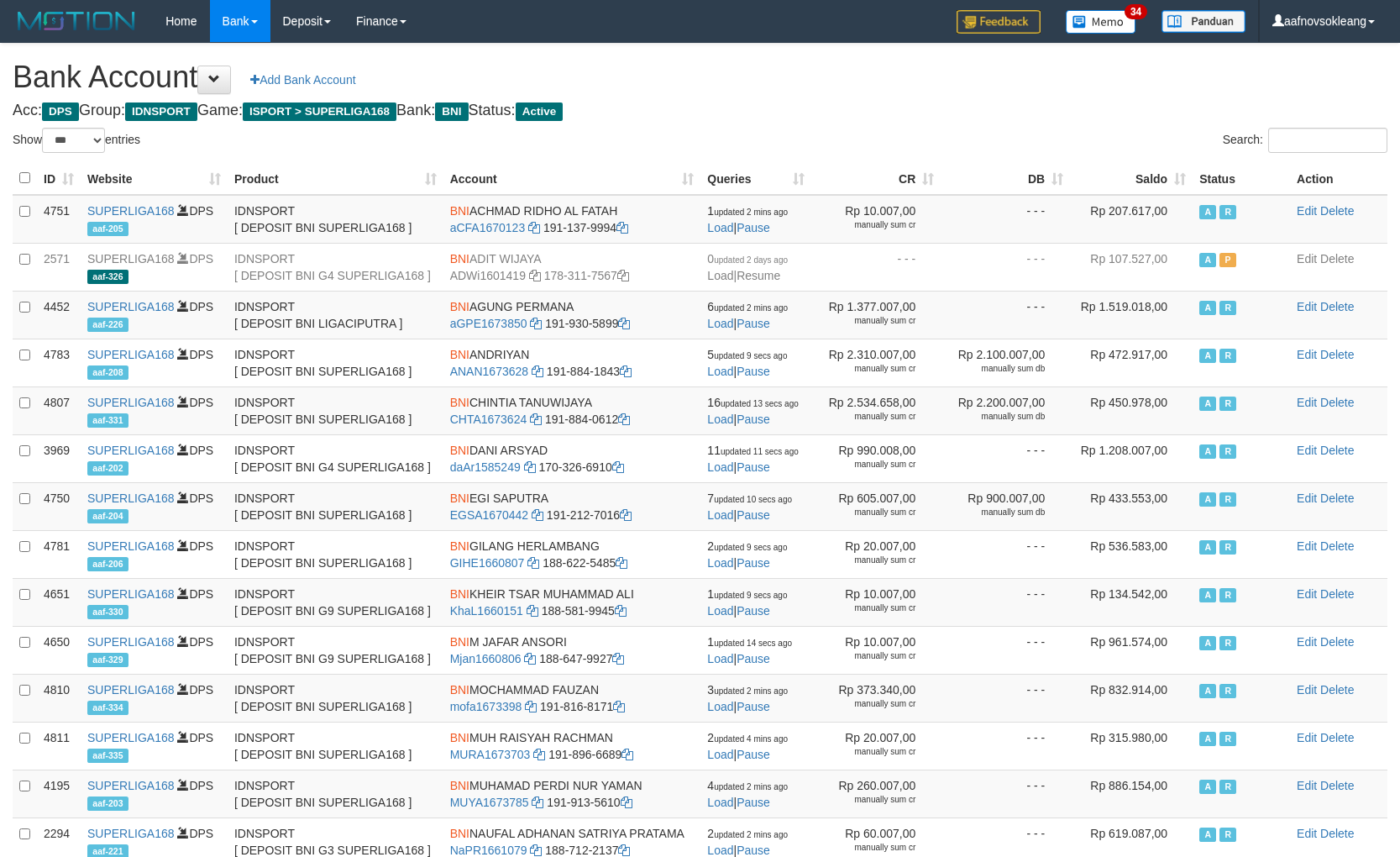 select on "***" 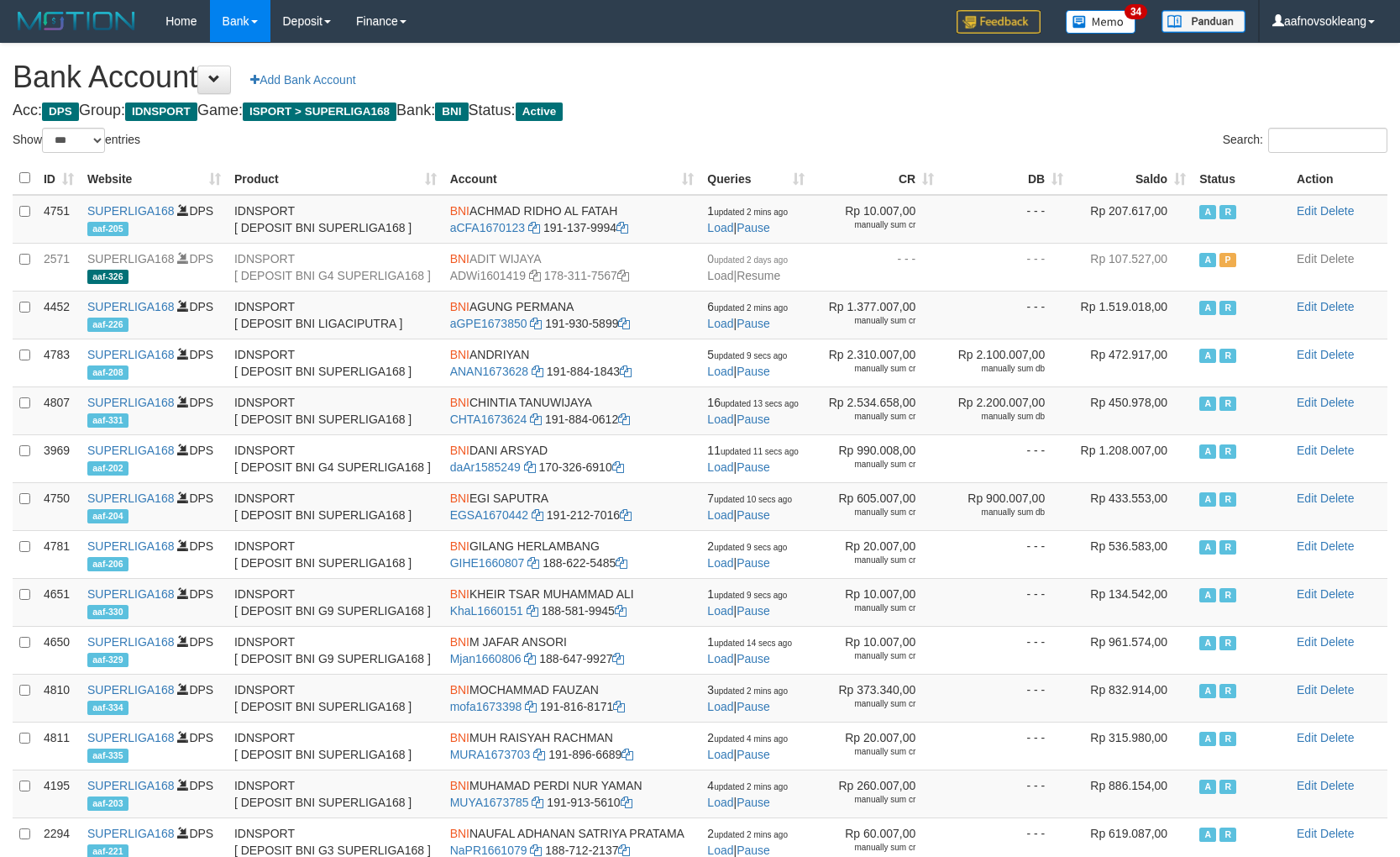 scroll, scrollTop: 0, scrollLeft: 0, axis: both 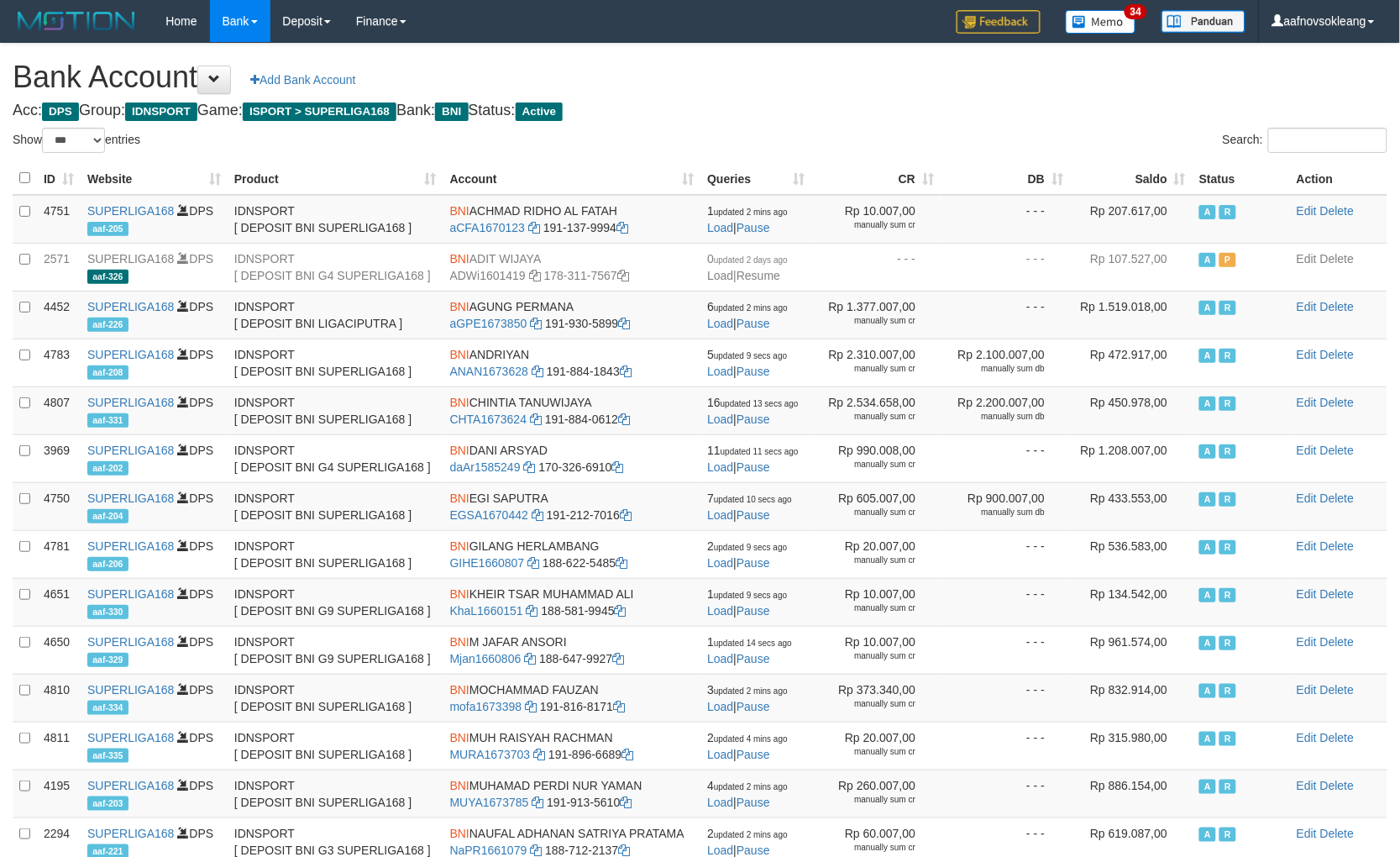click on "Saldo" at bounding box center (1131, 178) 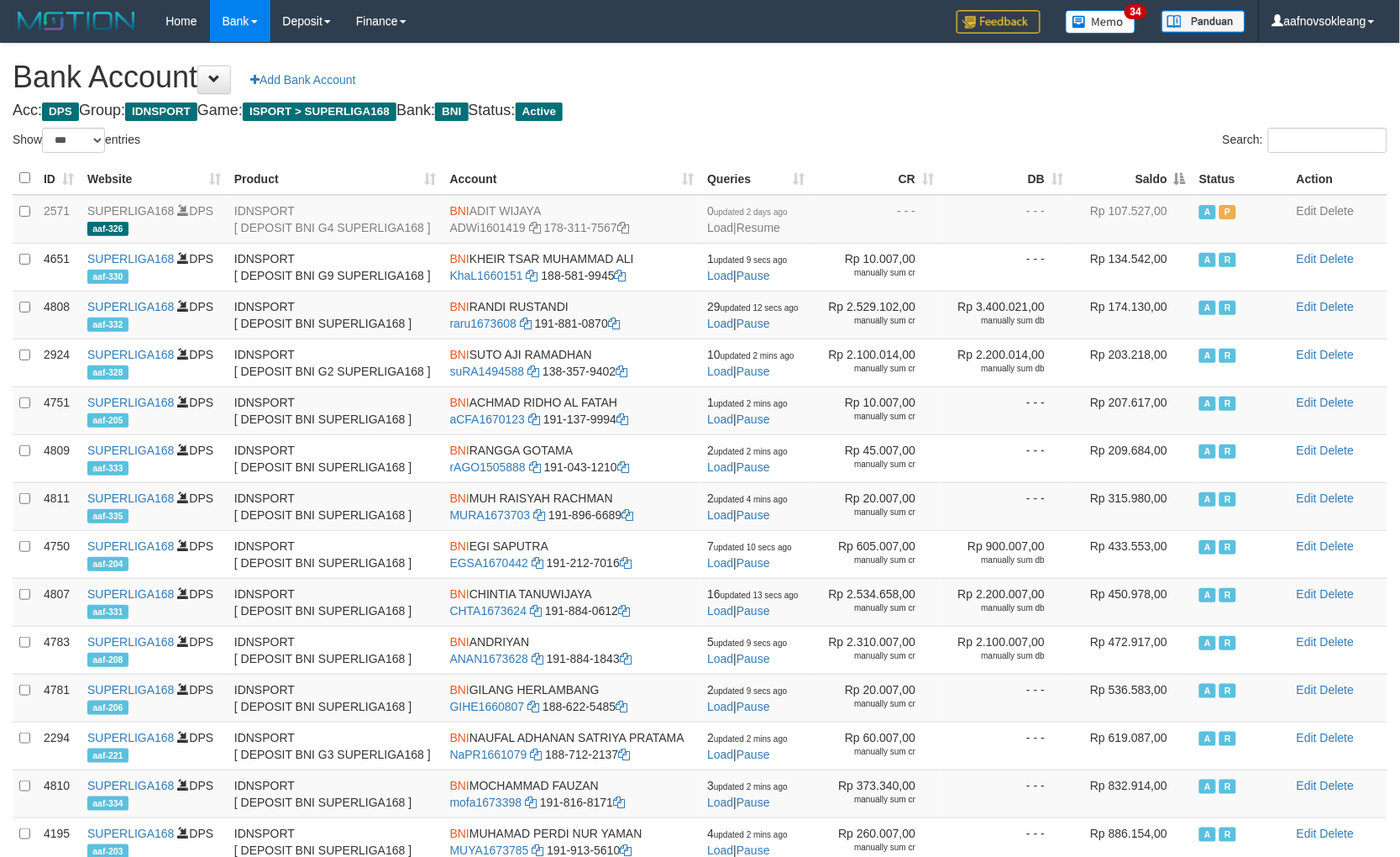 click on "Saldo" at bounding box center [1131, 178] 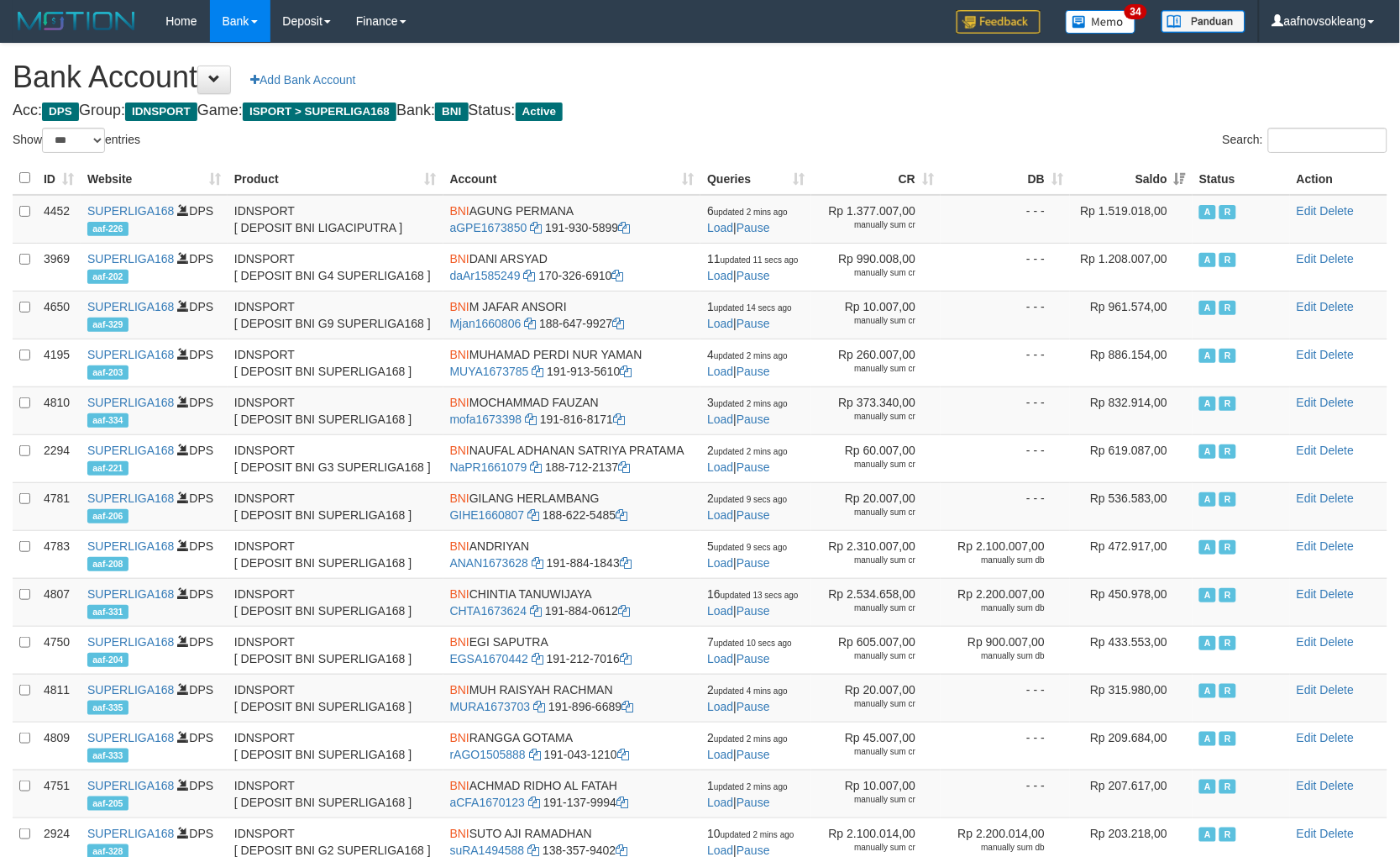 click on "Bank Account
Add Bank Account" at bounding box center [700, 77] 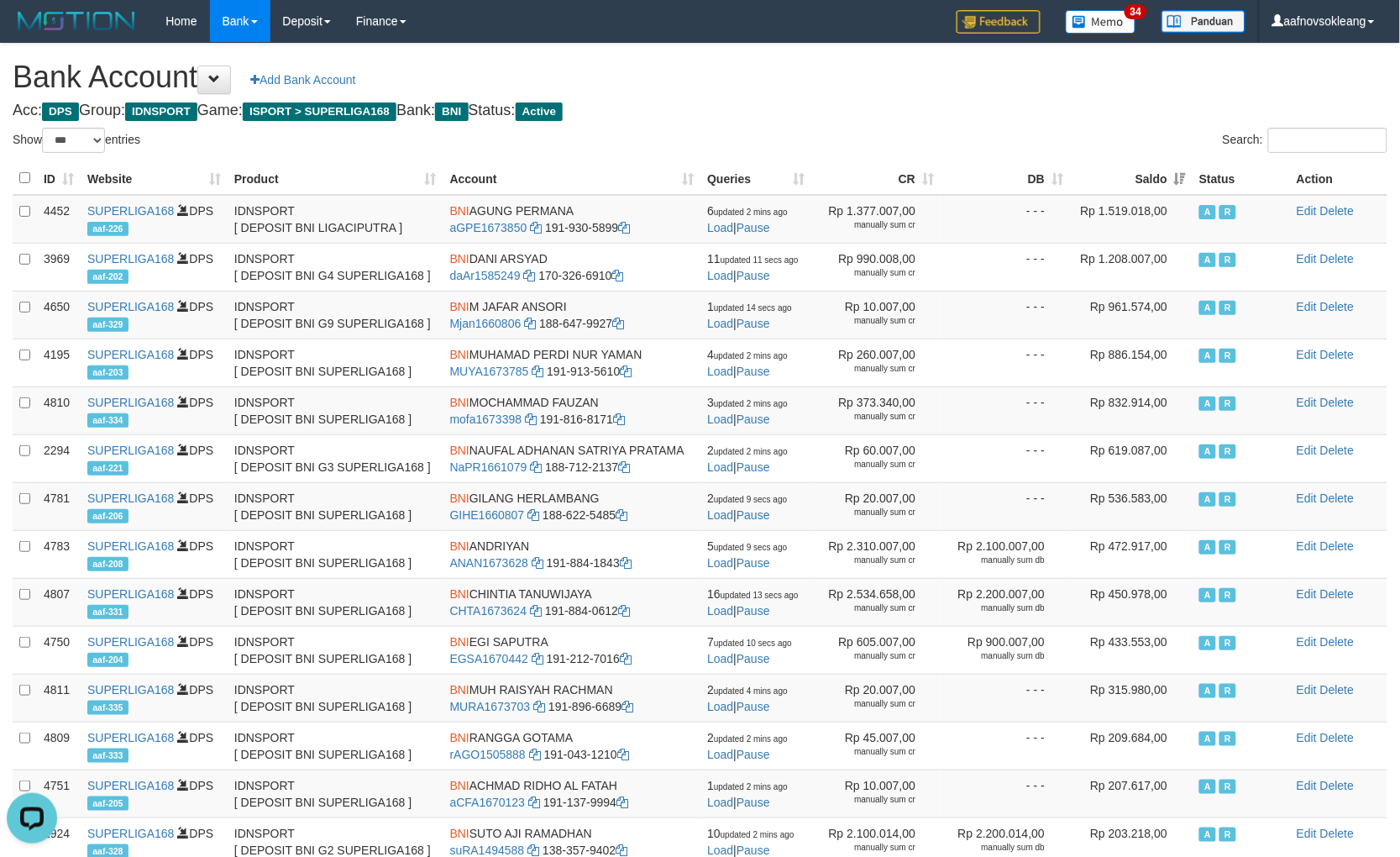 scroll, scrollTop: 0, scrollLeft: 0, axis: both 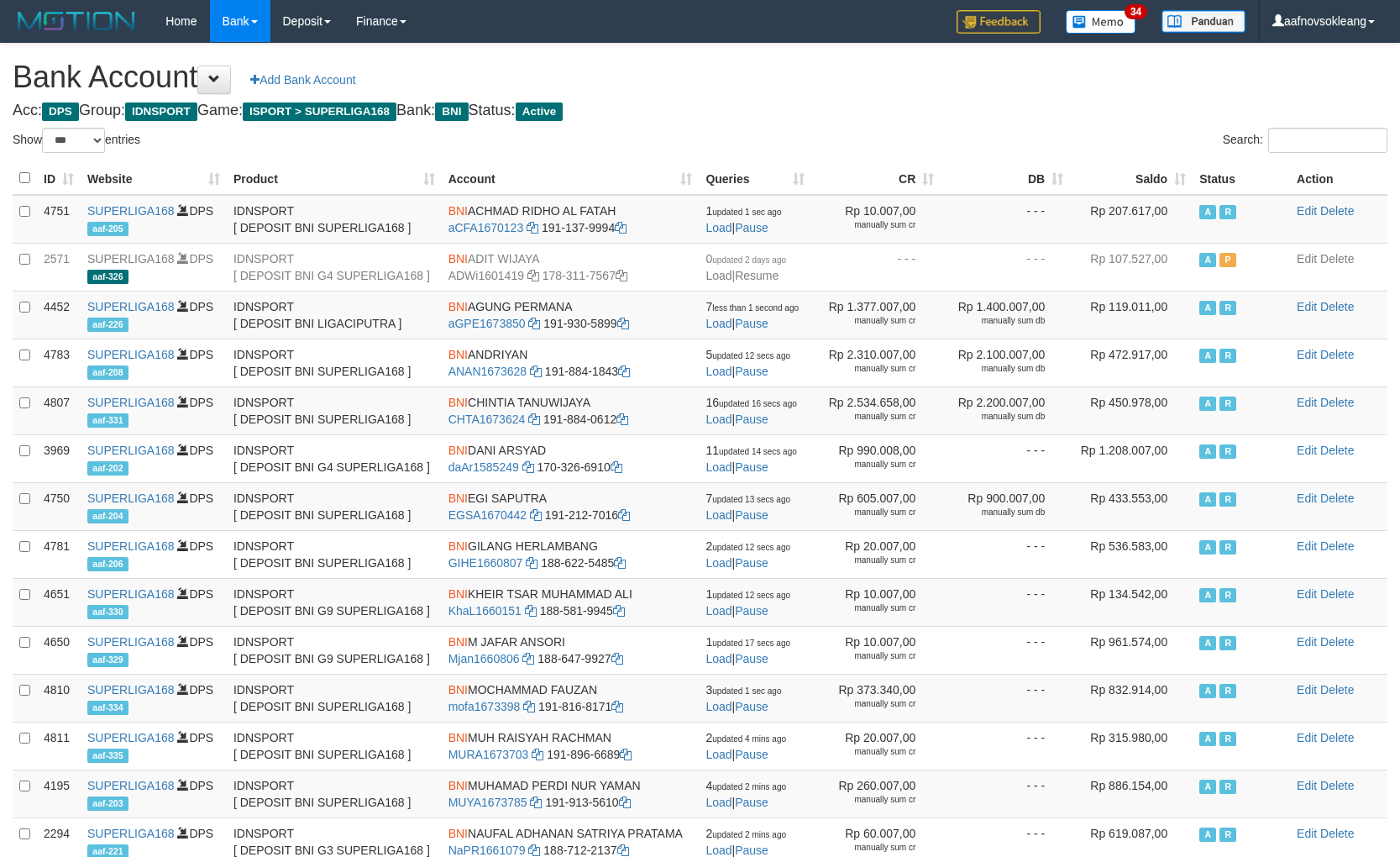 select on "***" 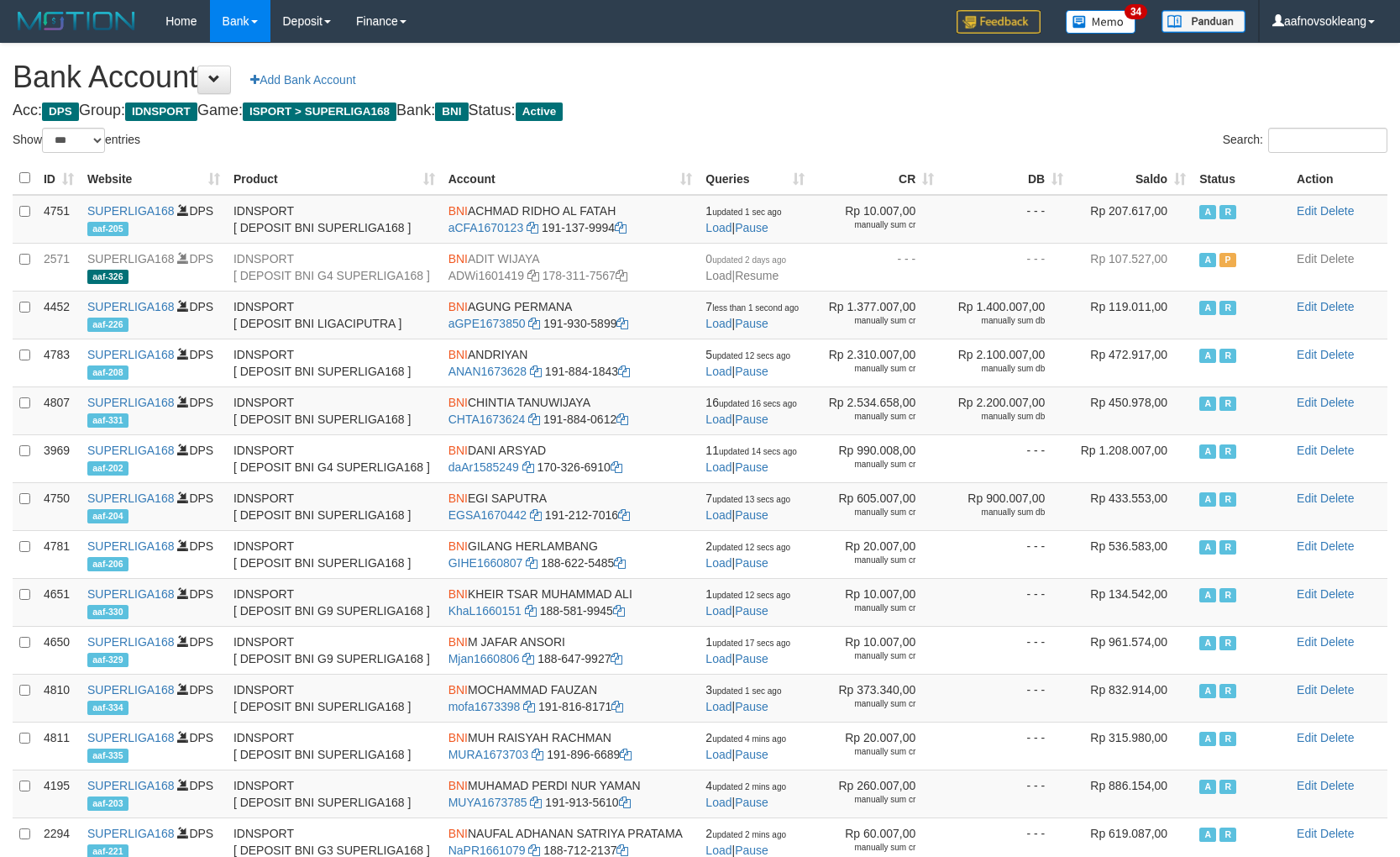 scroll, scrollTop: 0, scrollLeft: 0, axis: both 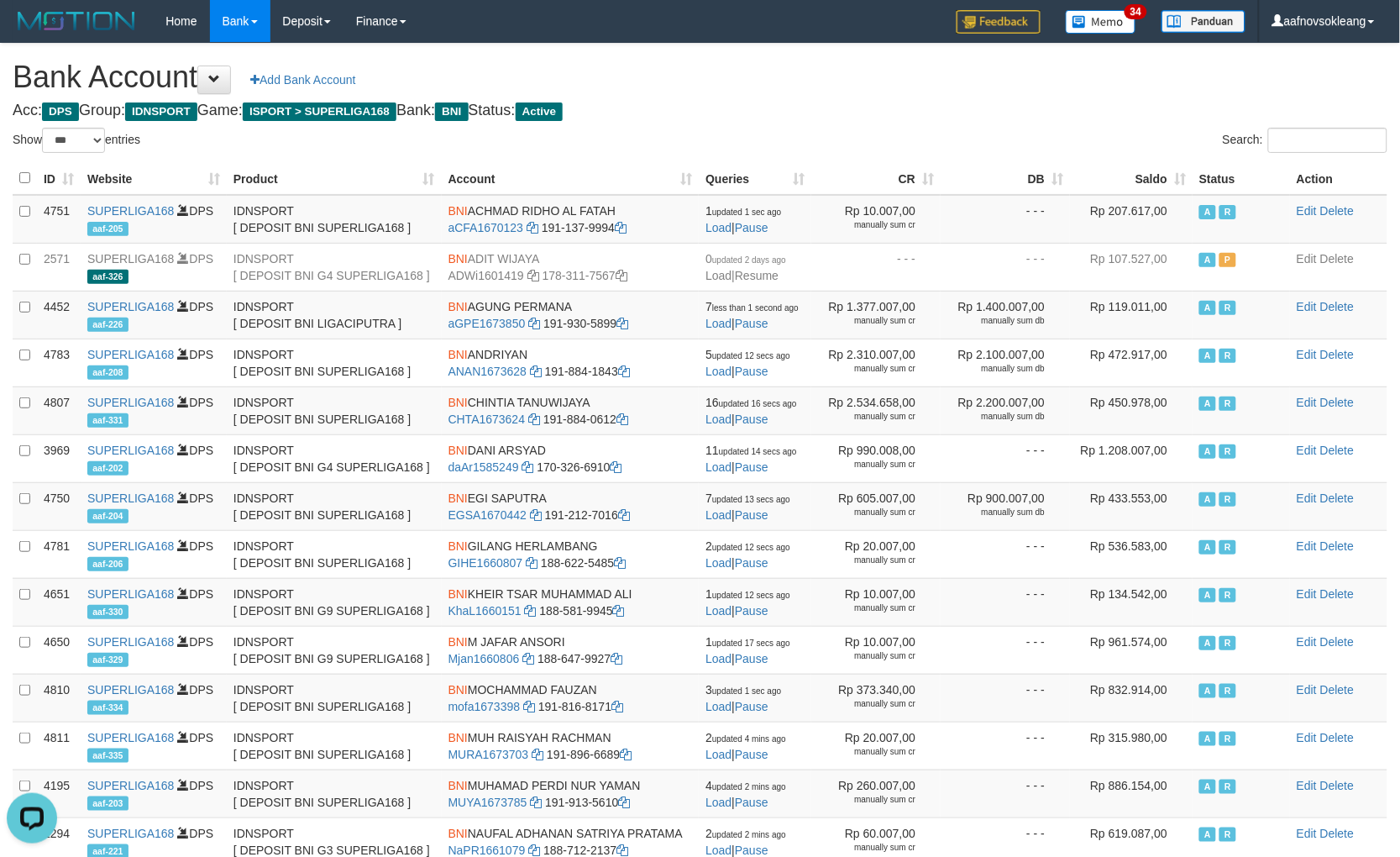 click on "ID Website Product Account Queries CR DB Saldo Status Action
4751
SUPERLIGA168
DPS
aaf-205
IDNSPORT
[ DEPOSIT BNI SUPERLIGA168 ]
BNI
ACHMAD RIDHO AL FATAH
aCFA1670123
191-137-9994
1  updated 1 sec ago
Load
|
Pause
Rp 10.007,00
manually sum cr
- - -
Rp 207.617,00
A
R
Edit
Delete" at bounding box center [700, 602] 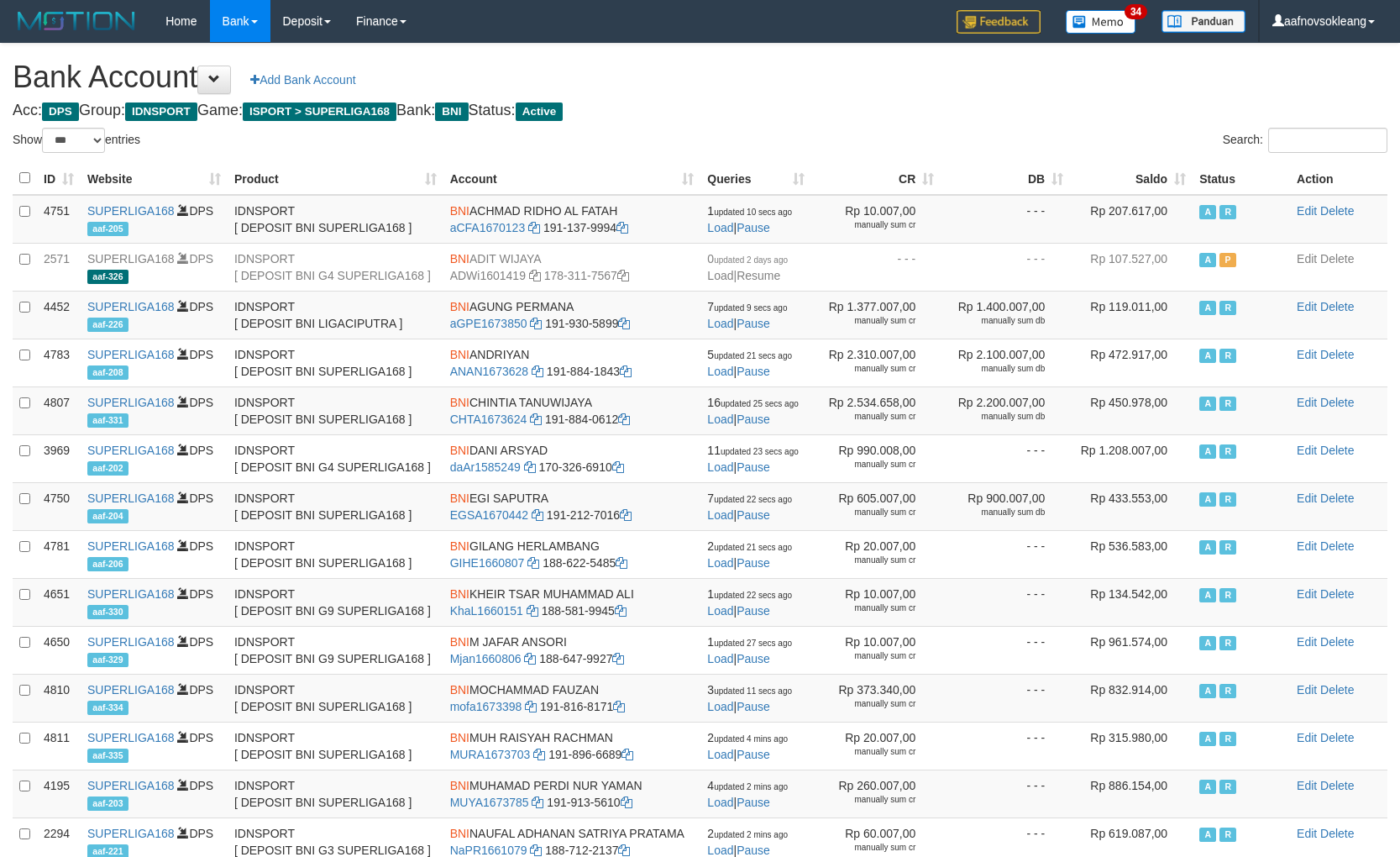 select on "***" 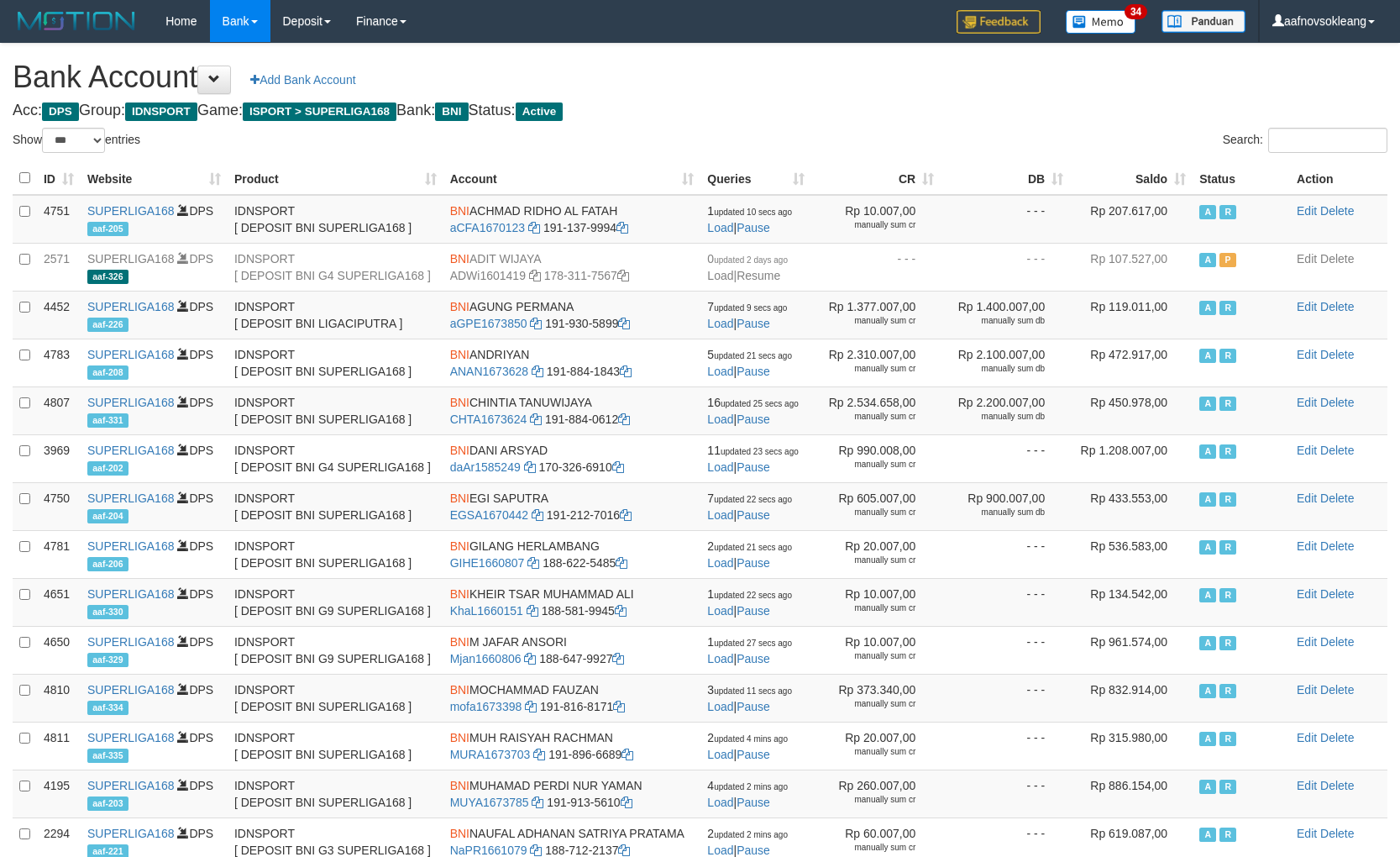scroll, scrollTop: 0, scrollLeft: 0, axis: both 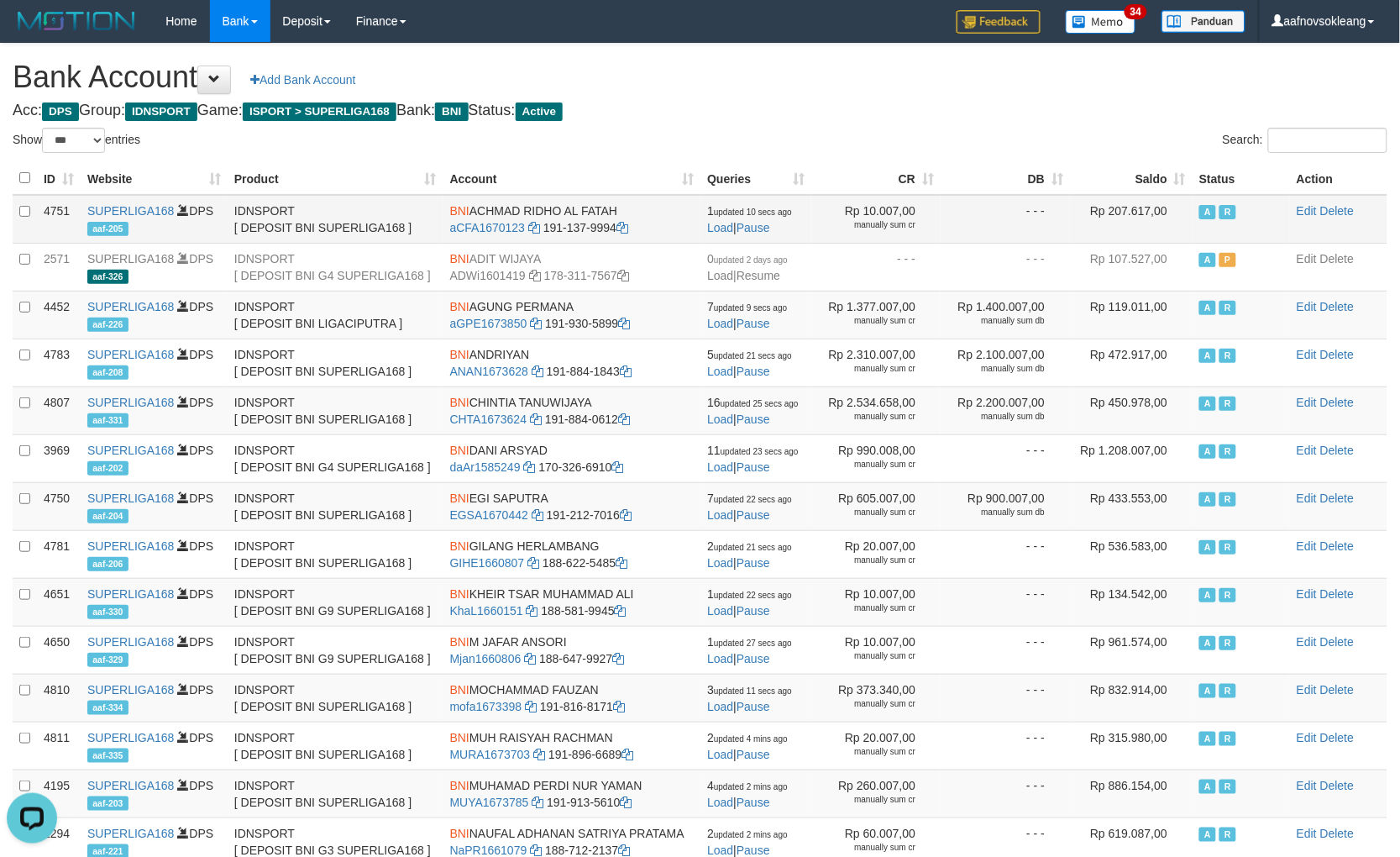 click on "BNI" at bounding box center (459, 211) 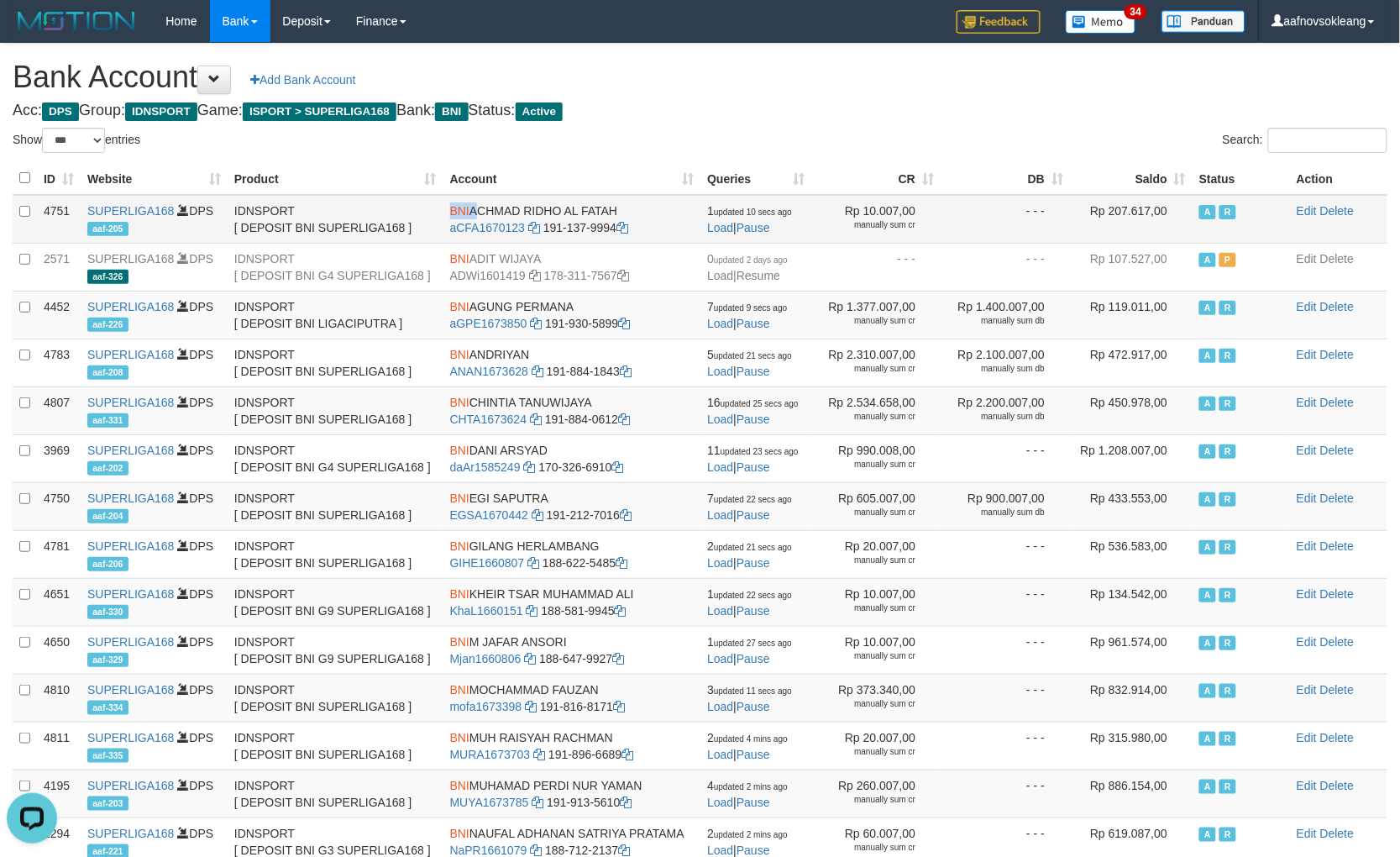 click on "BNI" at bounding box center [459, 211] 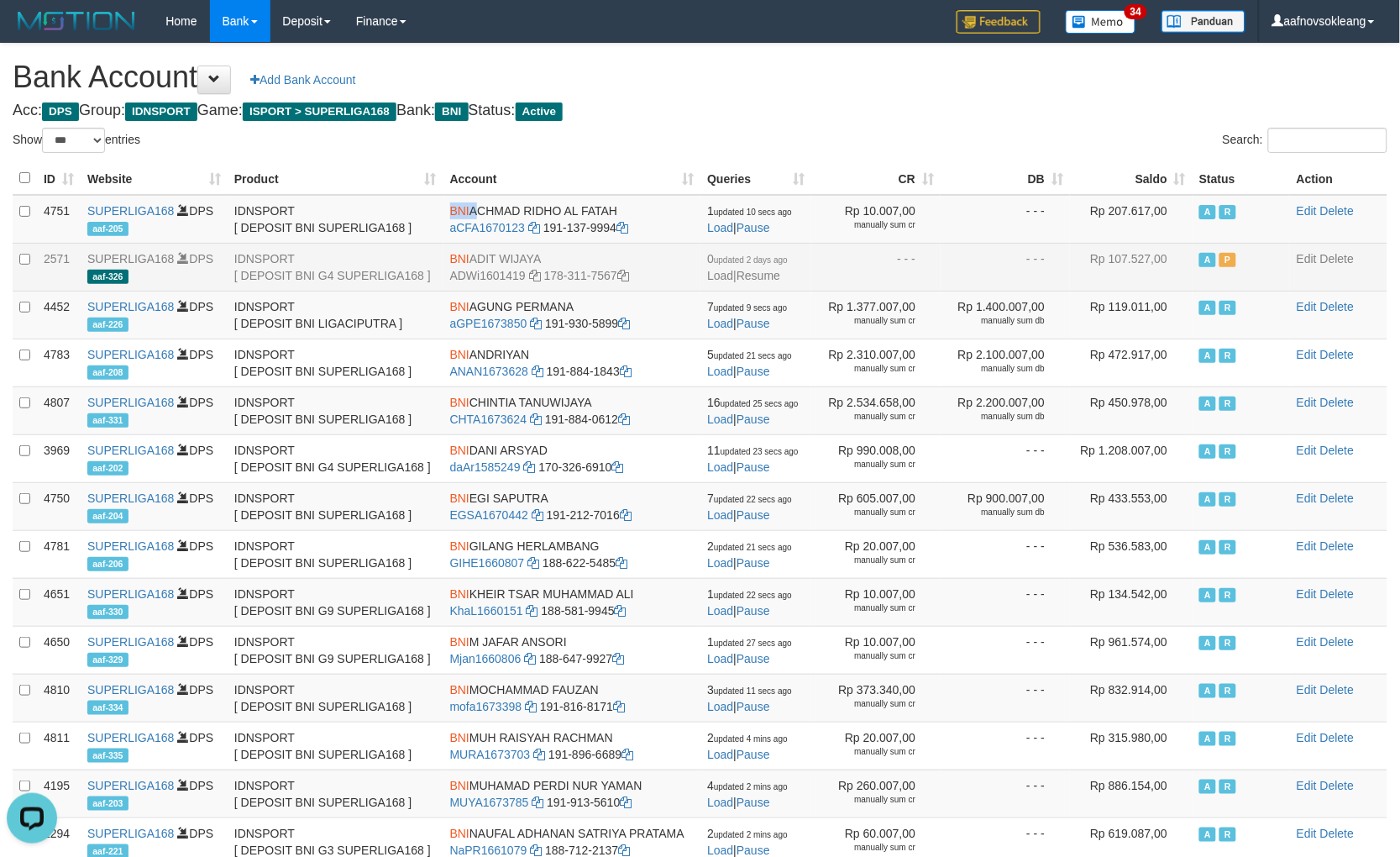 copy on "BNI" 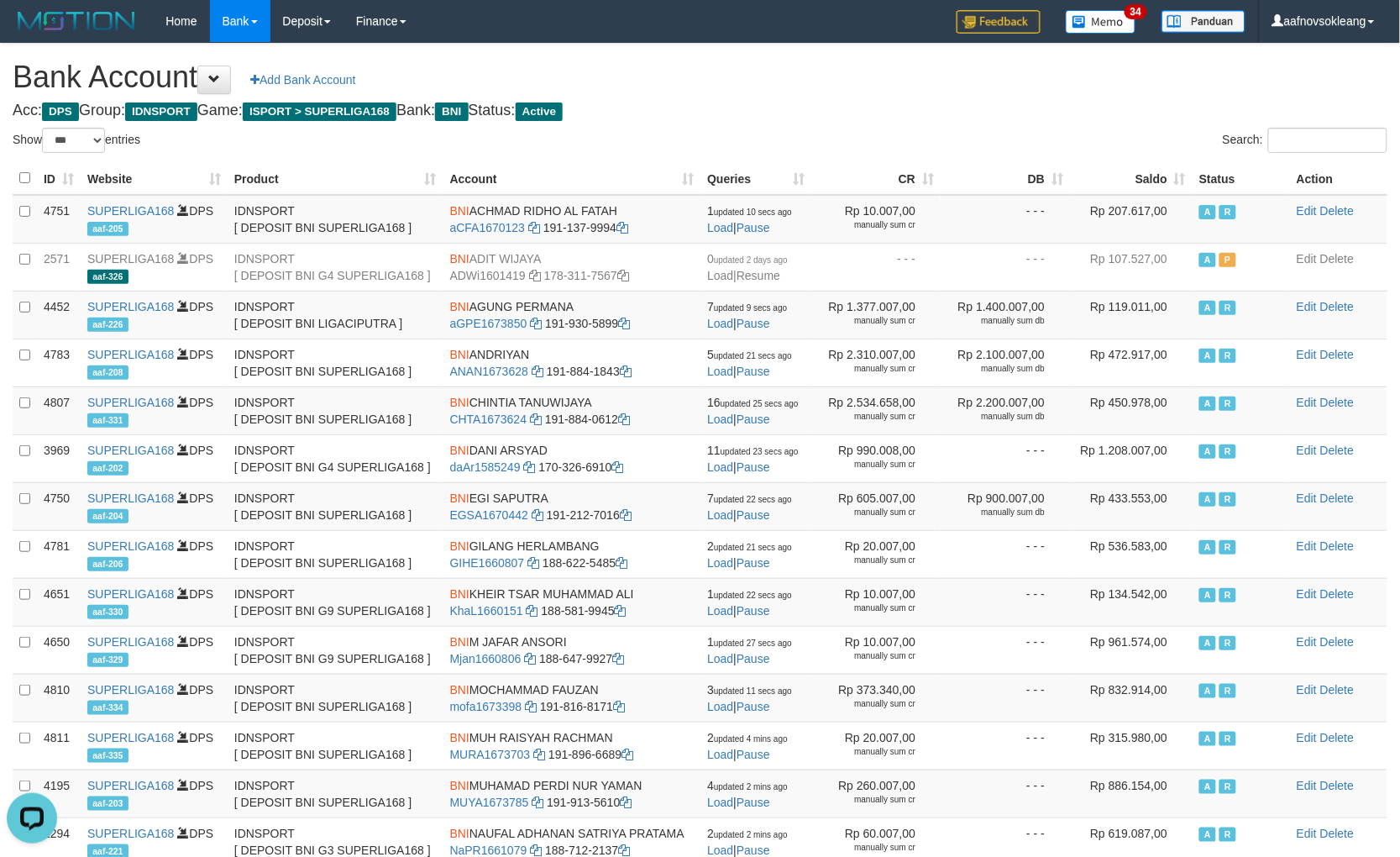 click on "Bank Account
Add Bank Account
Acc: 										 DPS
Group:   IDNSPORT    		Game:   ISPORT > SUPERLIGA168    		Bank:   BNI    		Status:  Active
Filter Account Type
*******
***
**
***
DPS
SELECT ALL  SELECT TYPE  - ALL -
DPS
WD
TMP
Filter Product
*******
******
********
********
*******
********
IDNSPORT
SELECT ALL  SELECT GROUP  - ALL -
BETHUB
IDNPOKER
IDNSPORT
IDNTOTO
LOADONLY
Filter Website
*******" at bounding box center (700, 563) 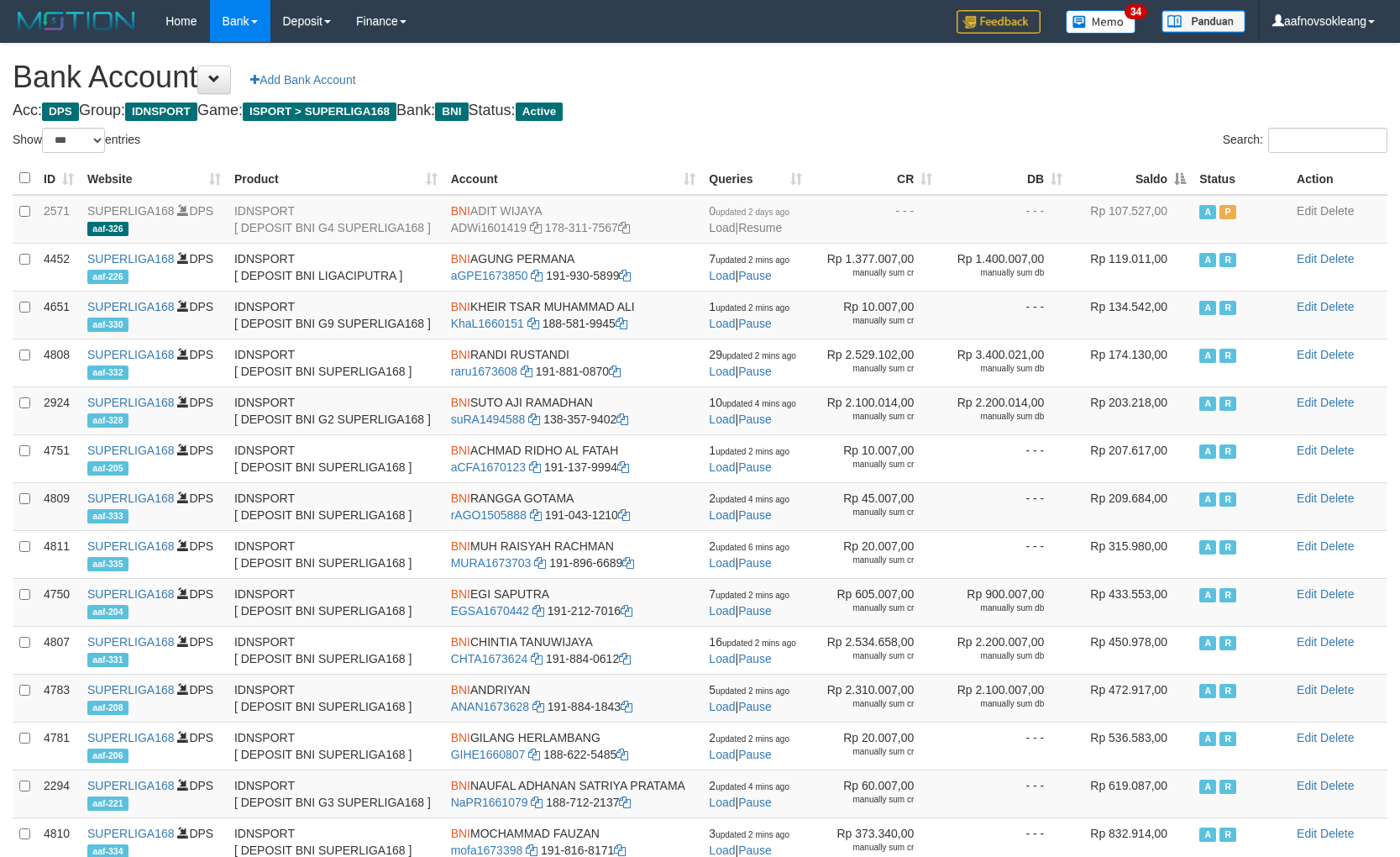 select on "***" 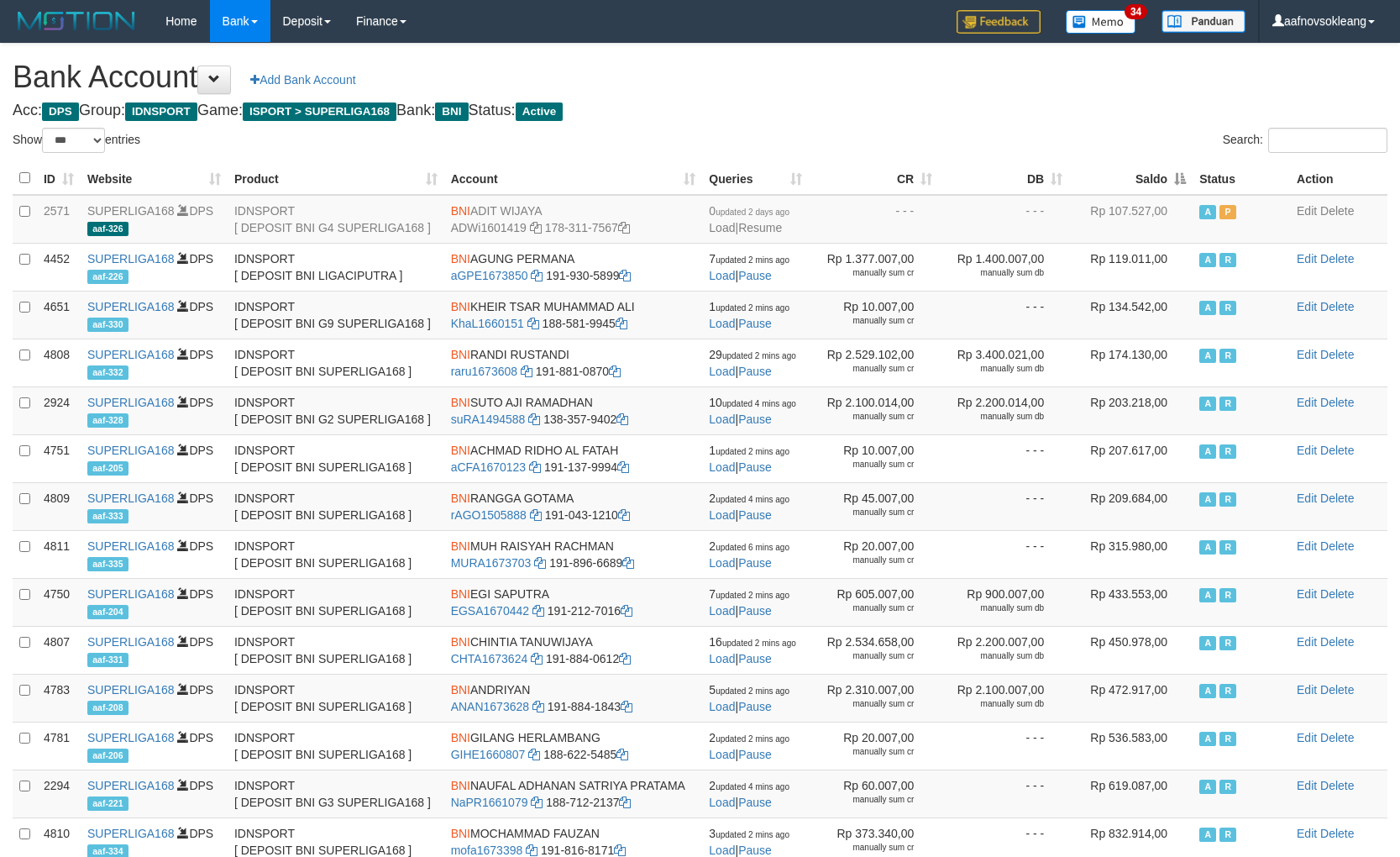 scroll, scrollTop: 0, scrollLeft: 0, axis: both 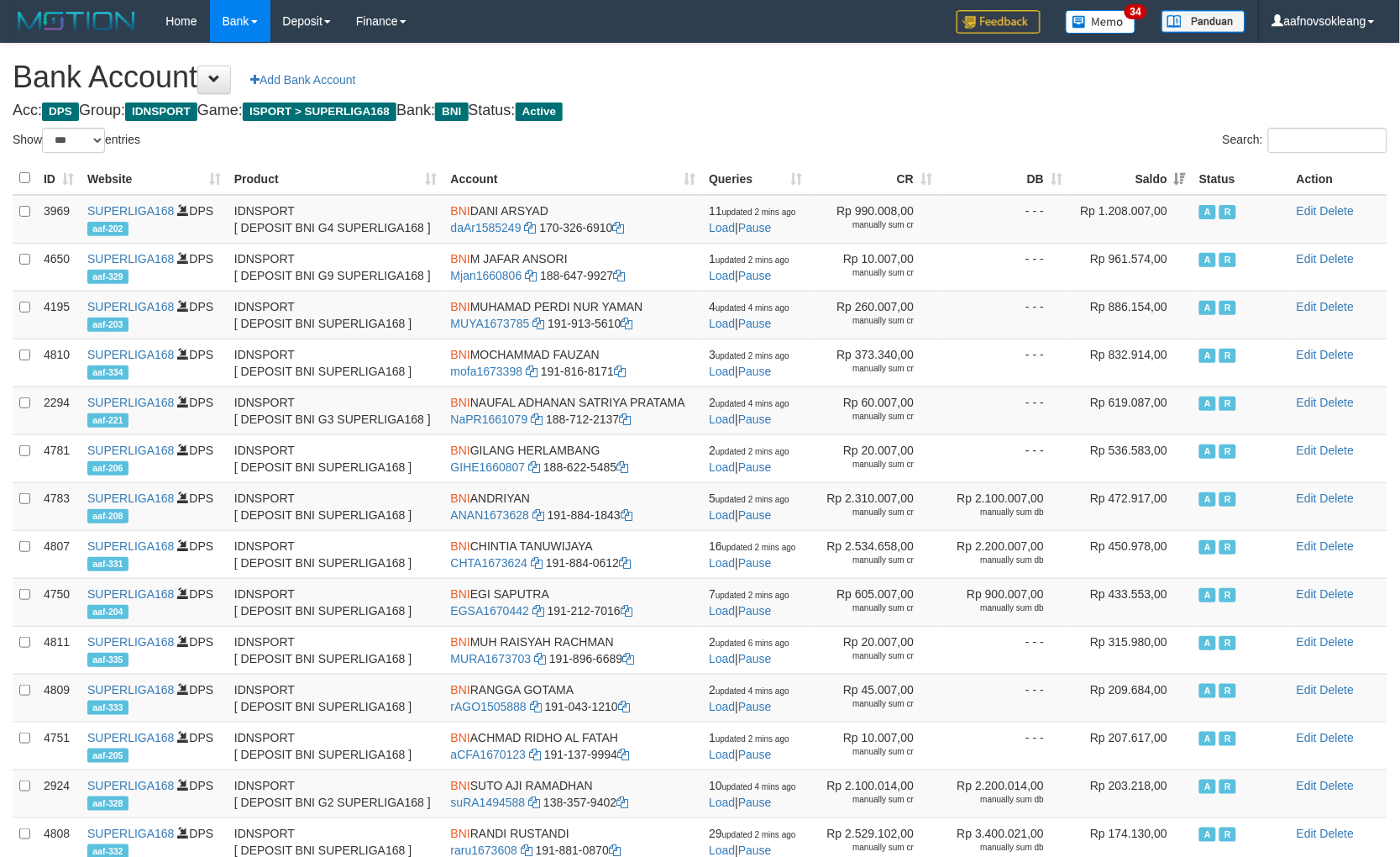 click on "Acc: 										 DPS
Group:   IDNSPORT    		Game:   ISPORT > SUPERLIGA168    		Bank:   BNI    		Status:  Active" at bounding box center [700, 111] 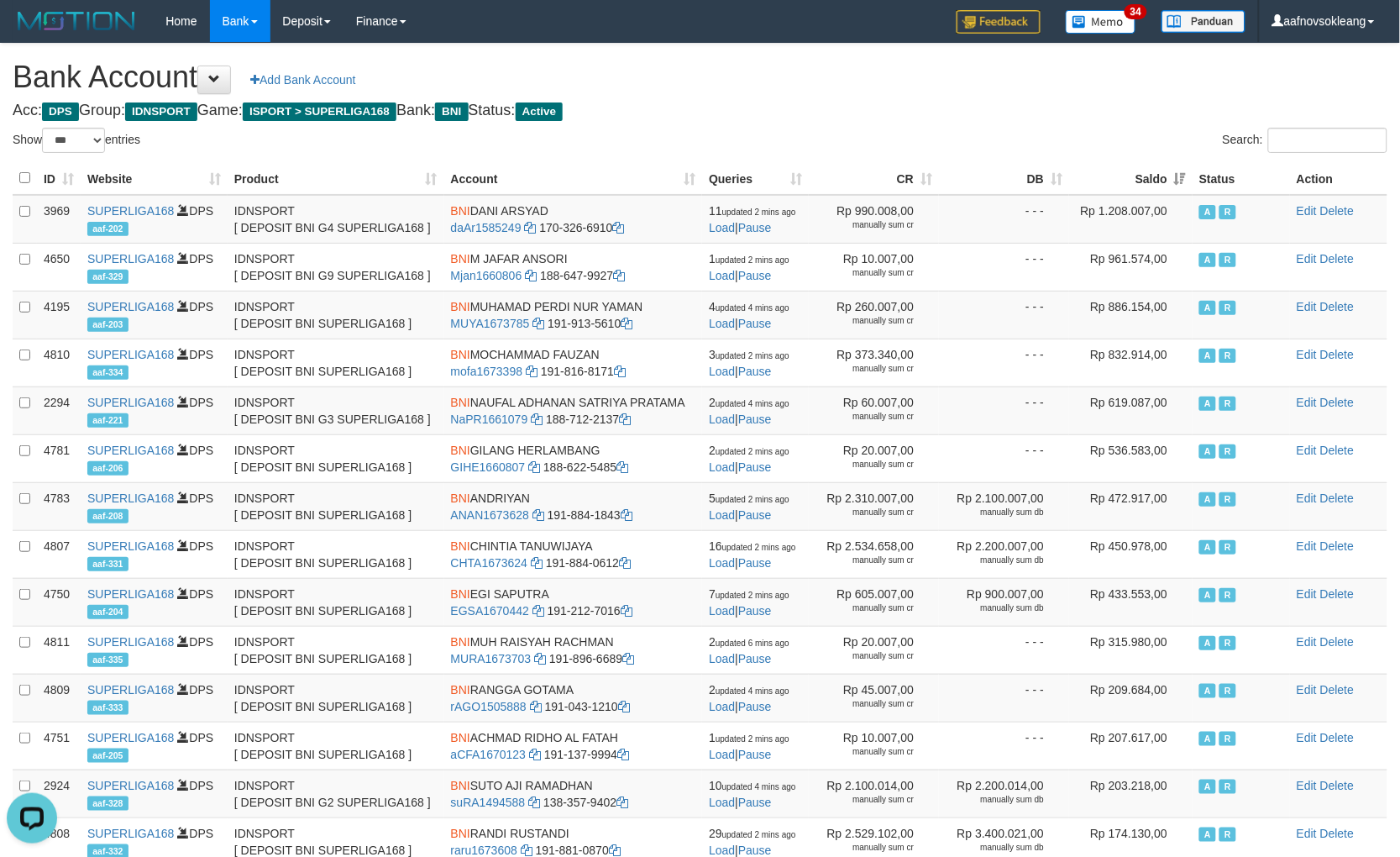 scroll, scrollTop: 0, scrollLeft: 0, axis: both 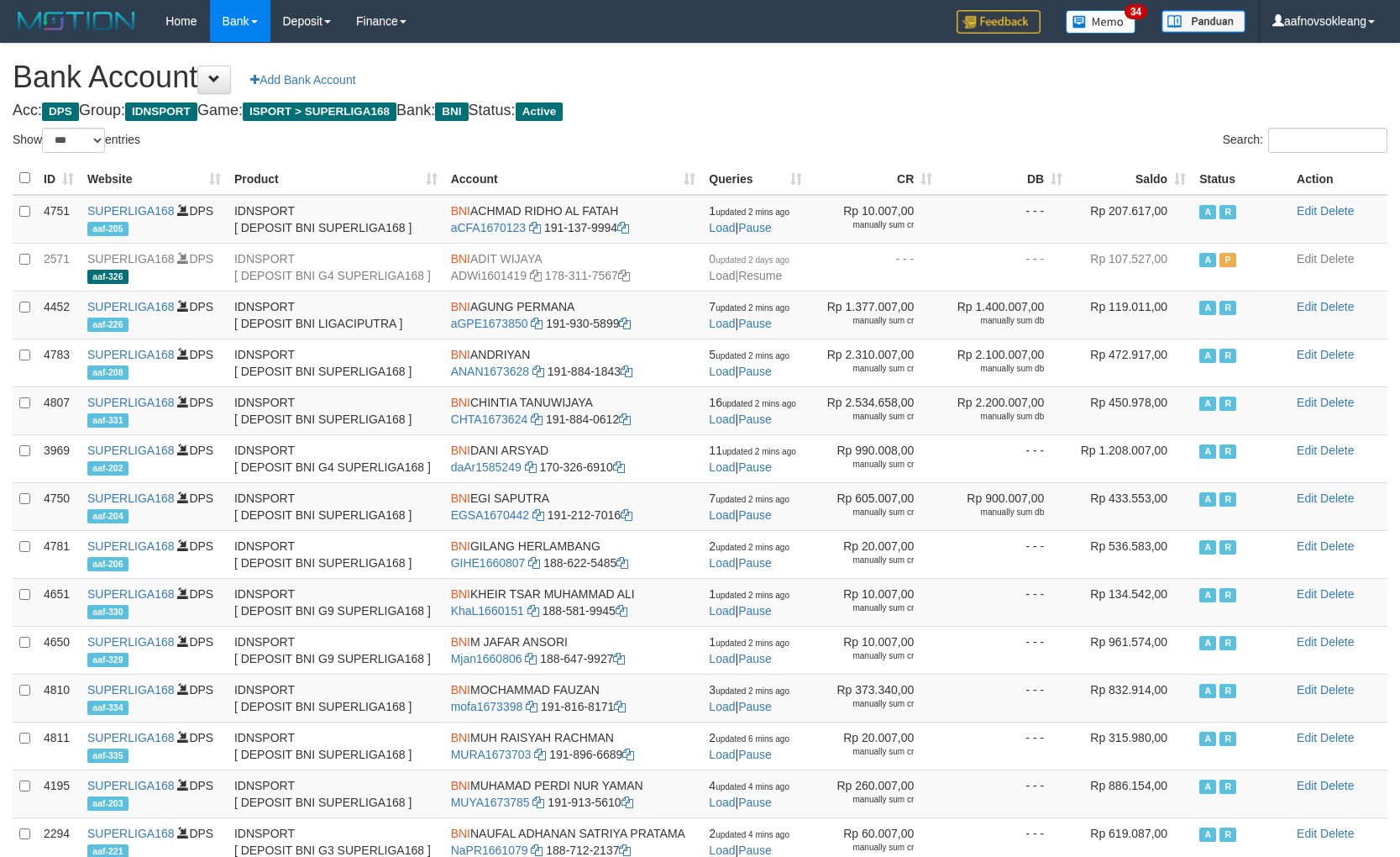 select on "***" 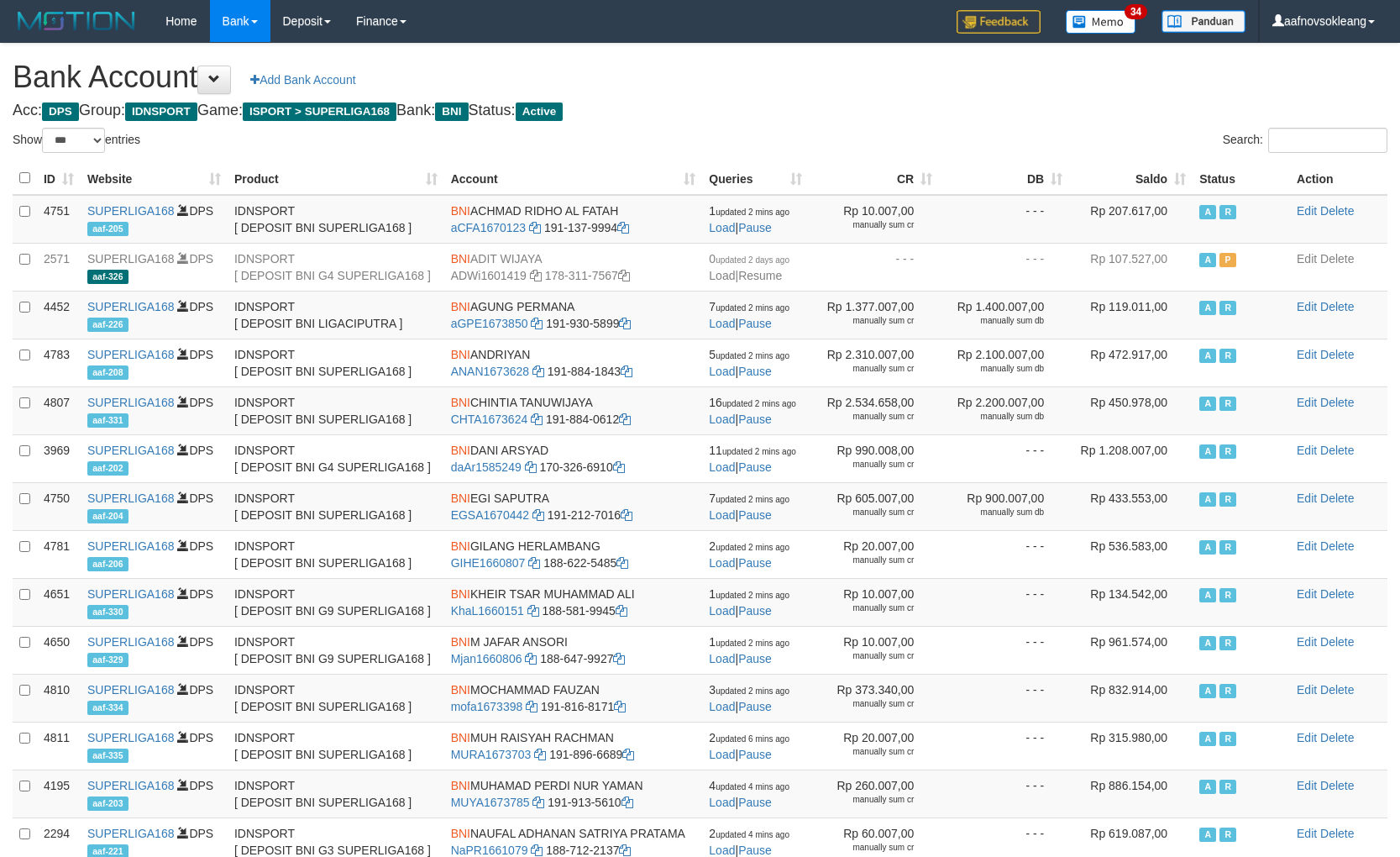 scroll, scrollTop: 0, scrollLeft: 0, axis: both 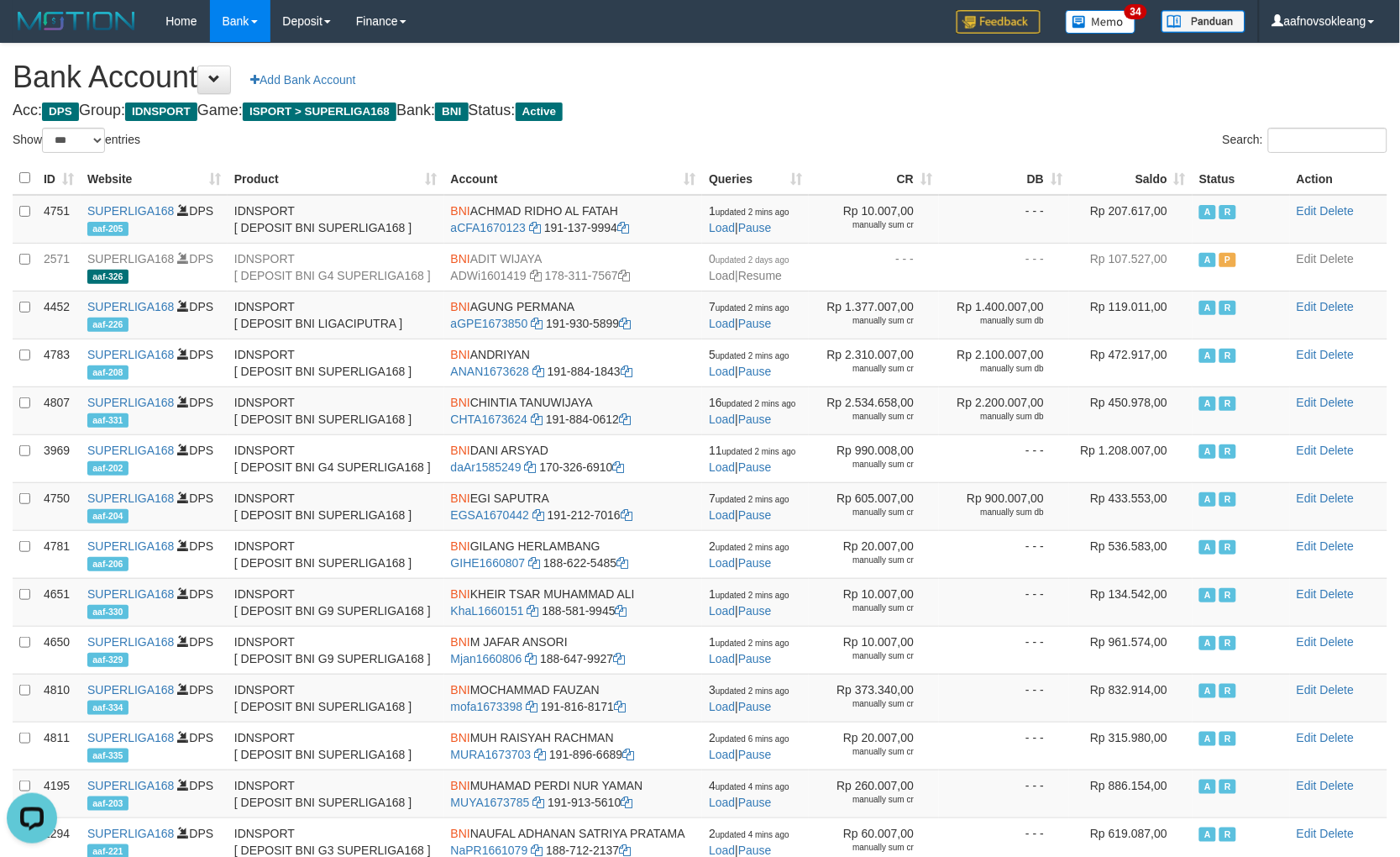 click on "Bank Account
Add Bank Account" at bounding box center [700, 77] 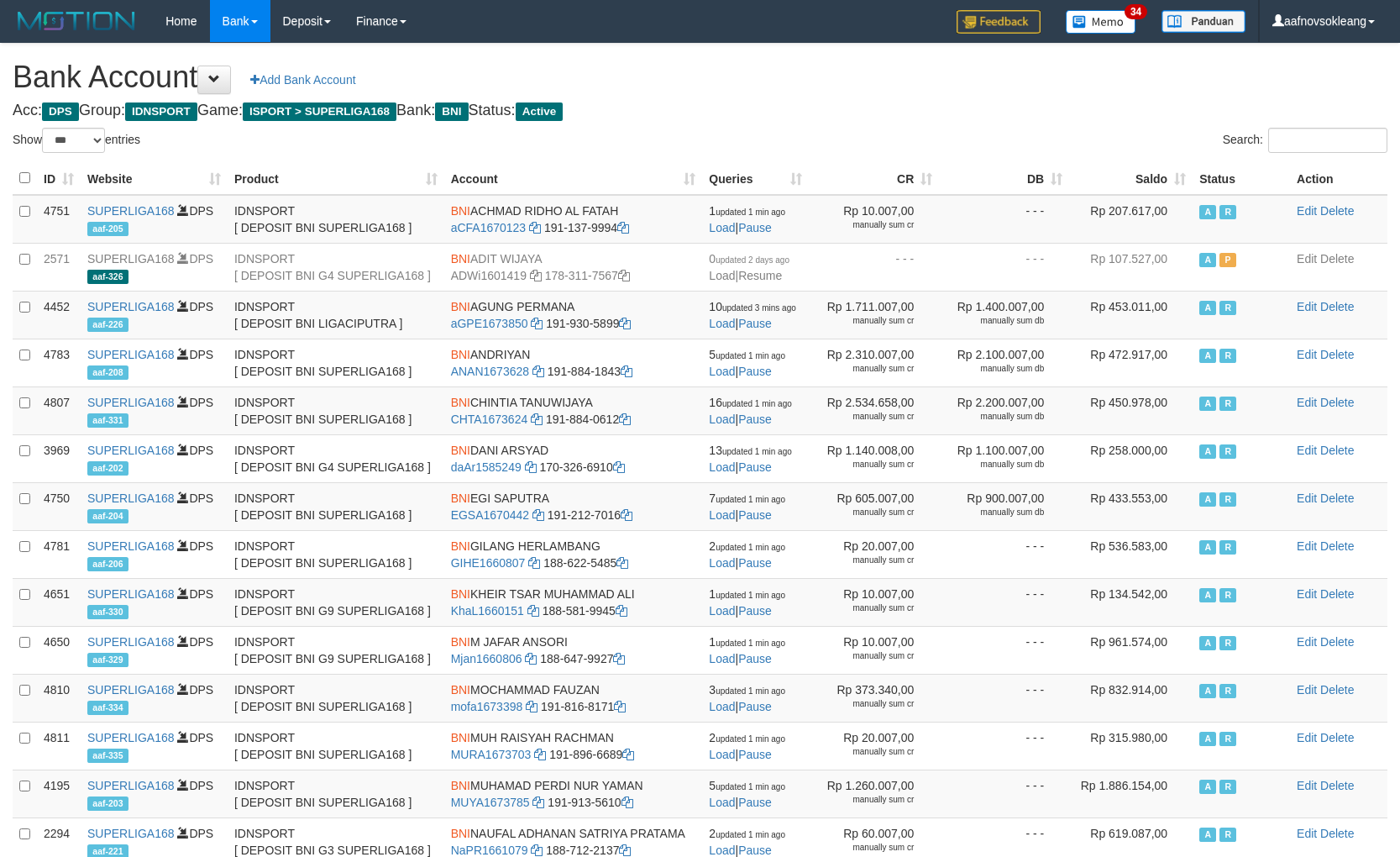 select on "***" 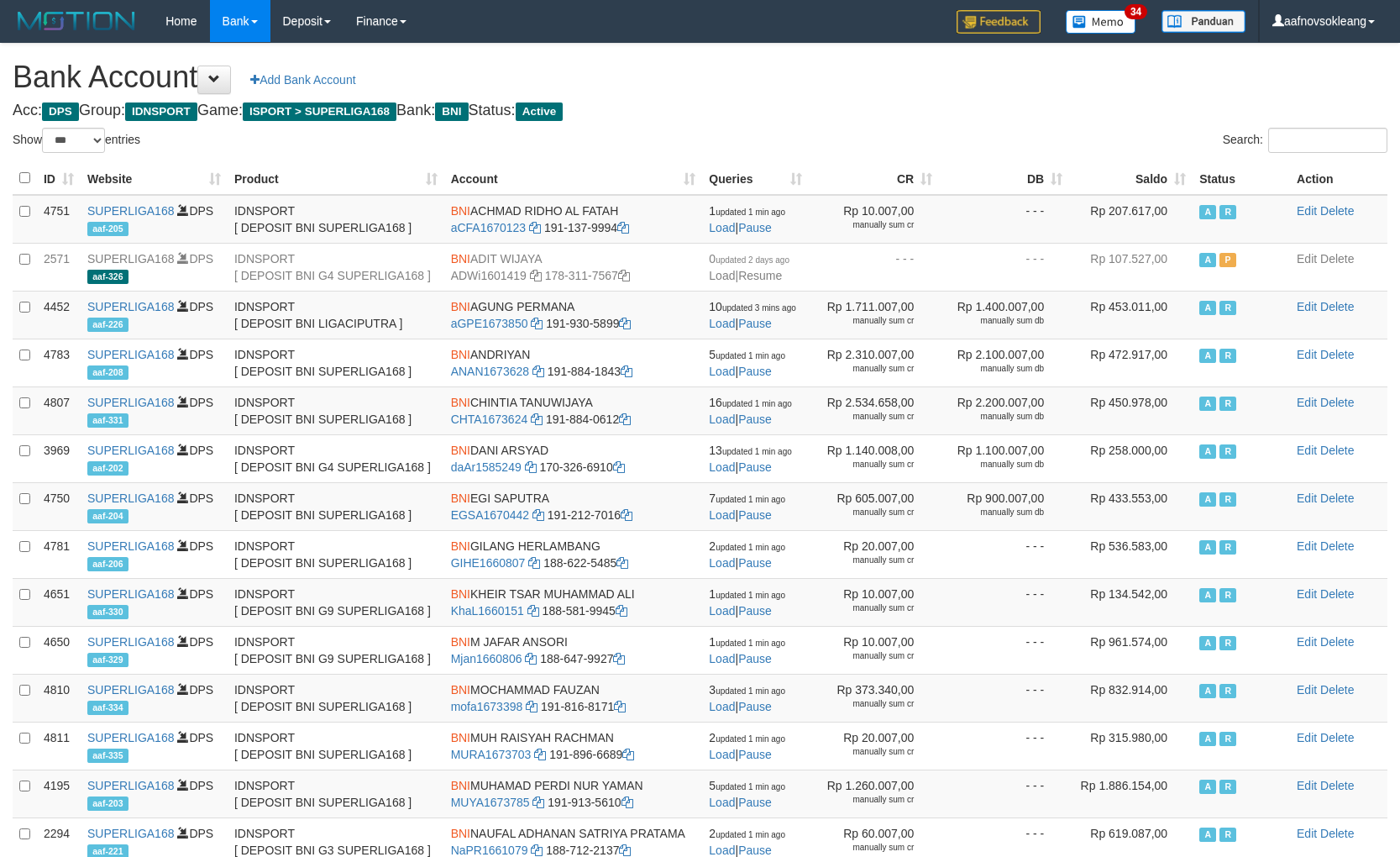 scroll, scrollTop: 0, scrollLeft: 0, axis: both 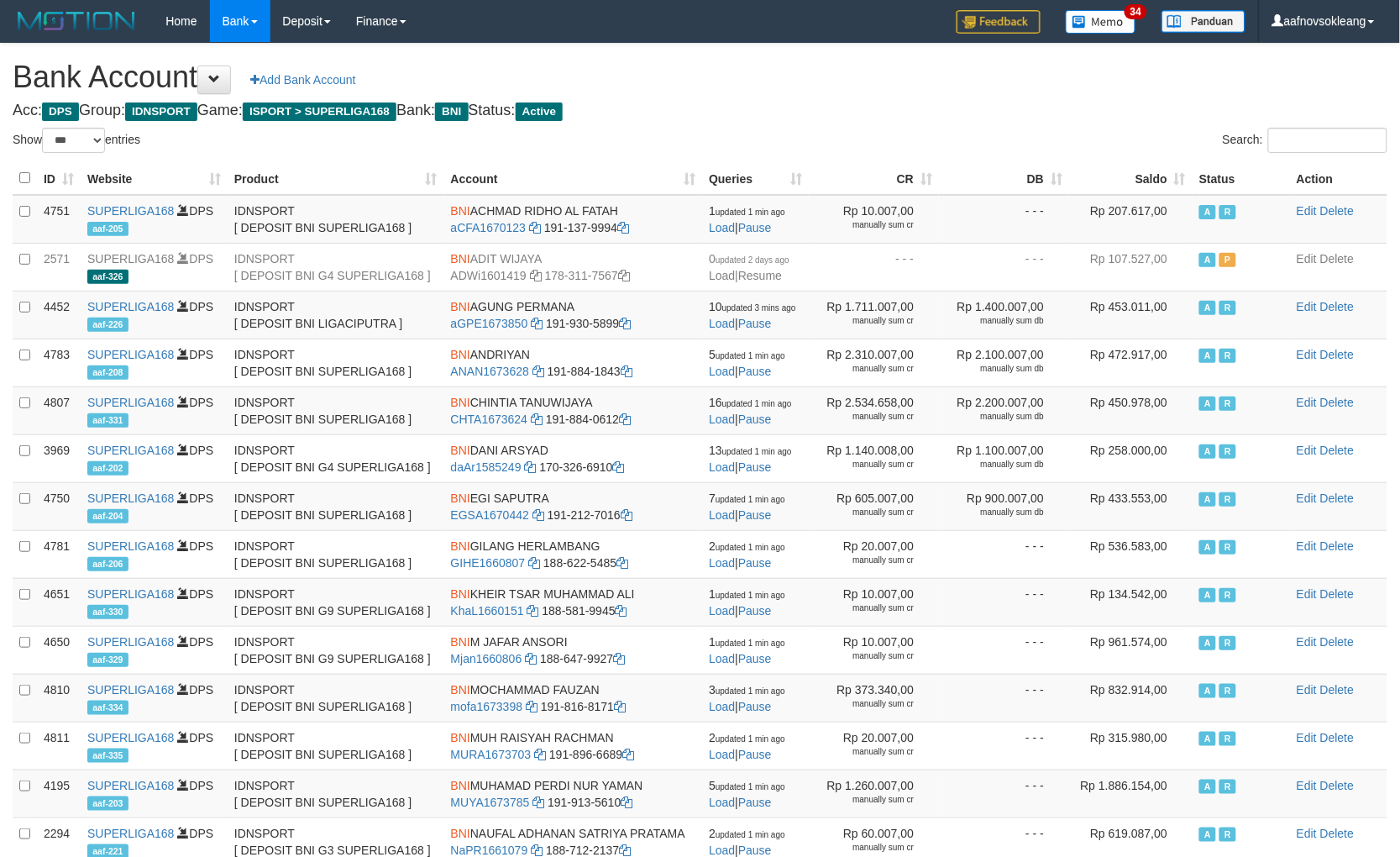 click on "Saldo" at bounding box center [1130, 178] 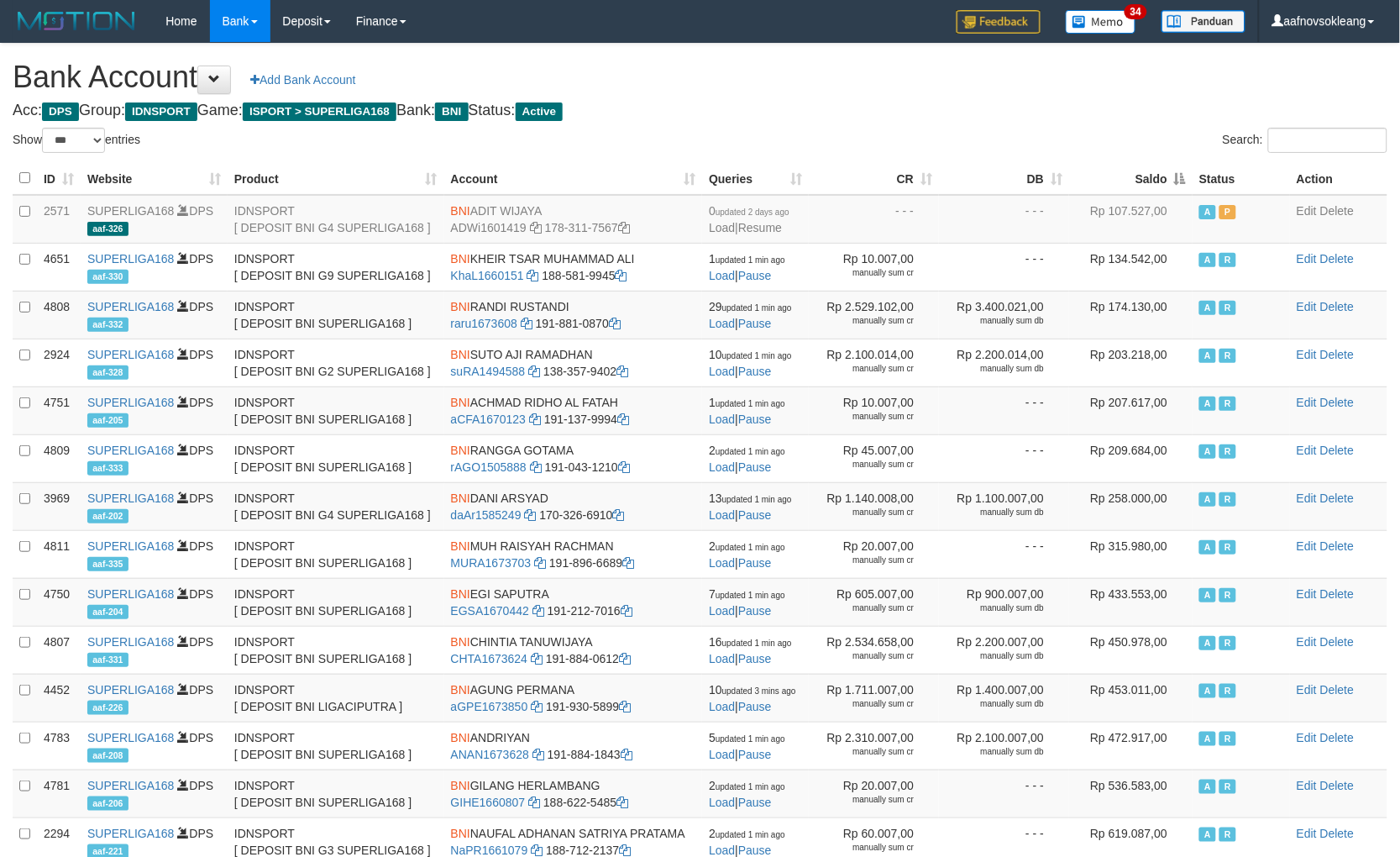 click on "Saldo" at bounding box center (1130, 178) 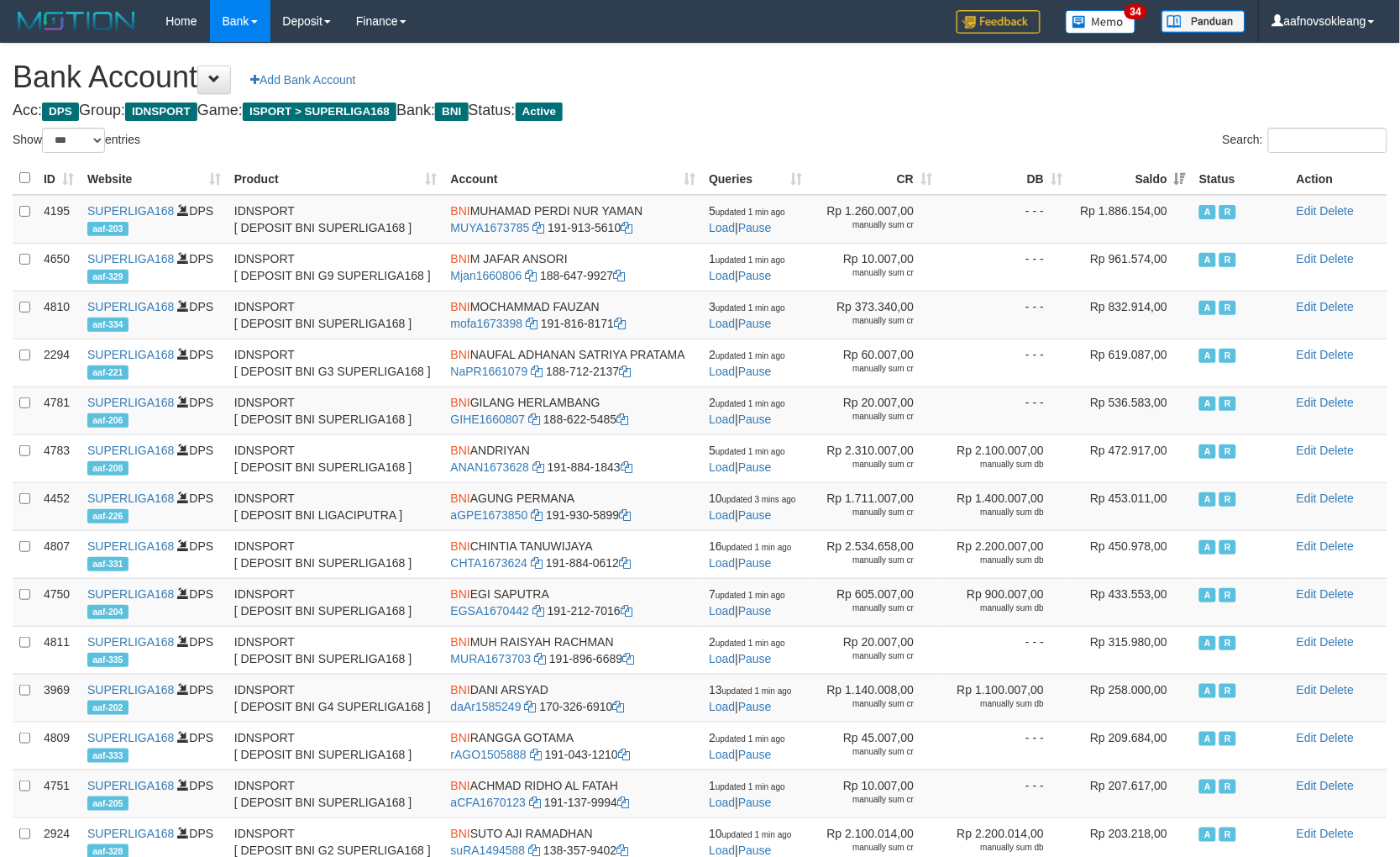 click on "Search:" at bounding box center (1051, 142) 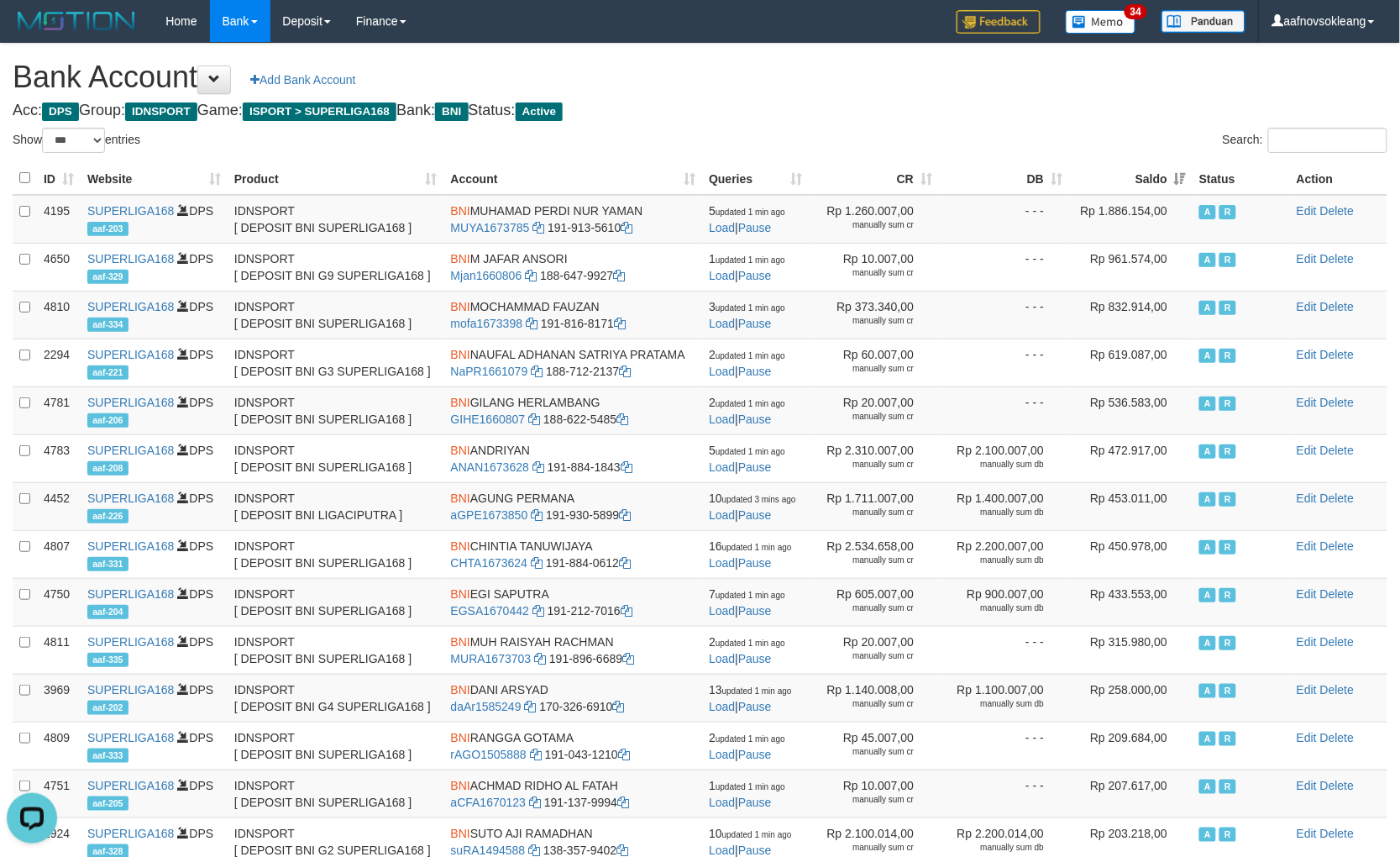 scroll, scrollTop: 0, scrollLeft: 0, axis: both 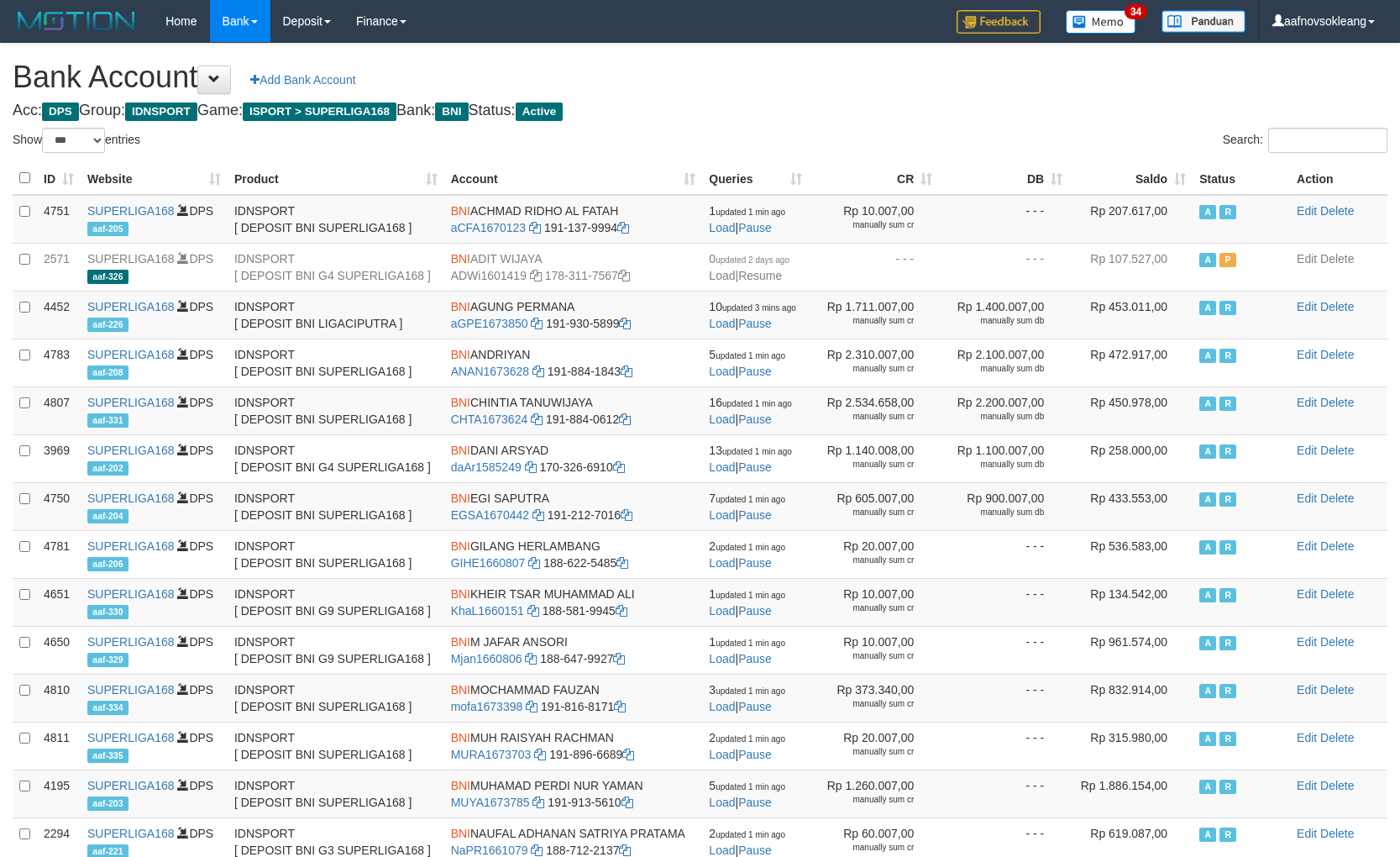 select on "***" 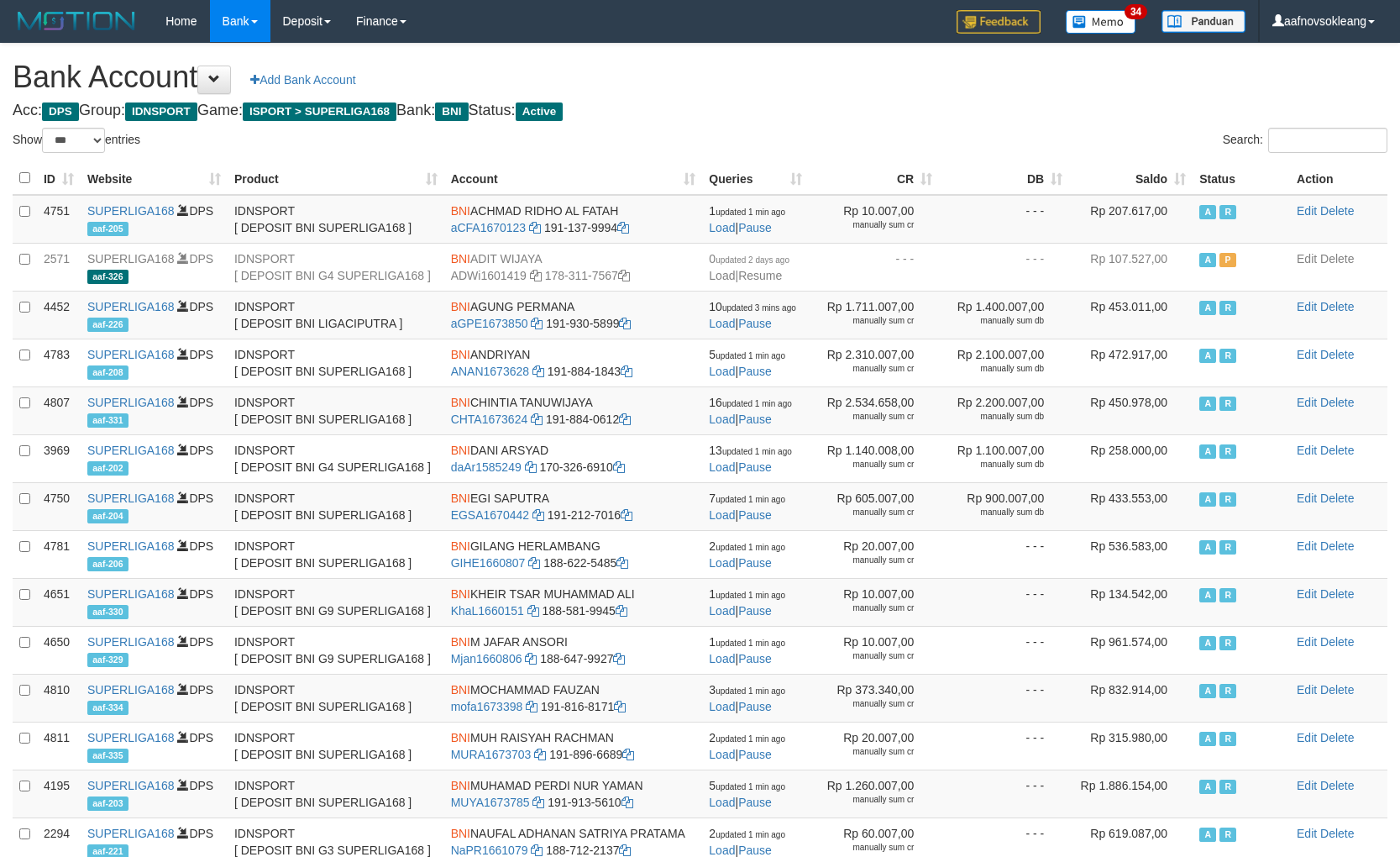 scroll, scrollTop: 0, scrollLeft: 0, axis: both 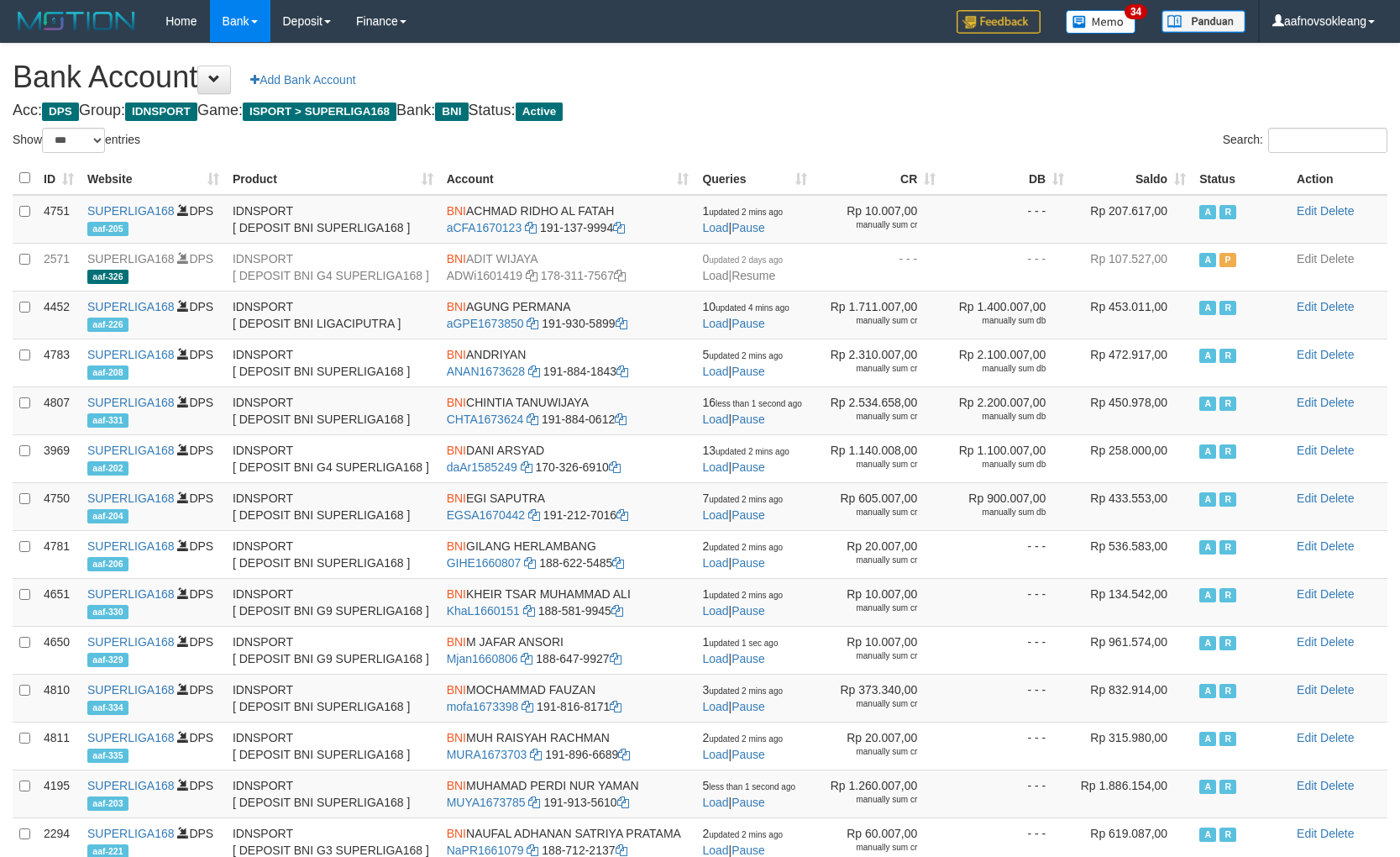 select on "***" 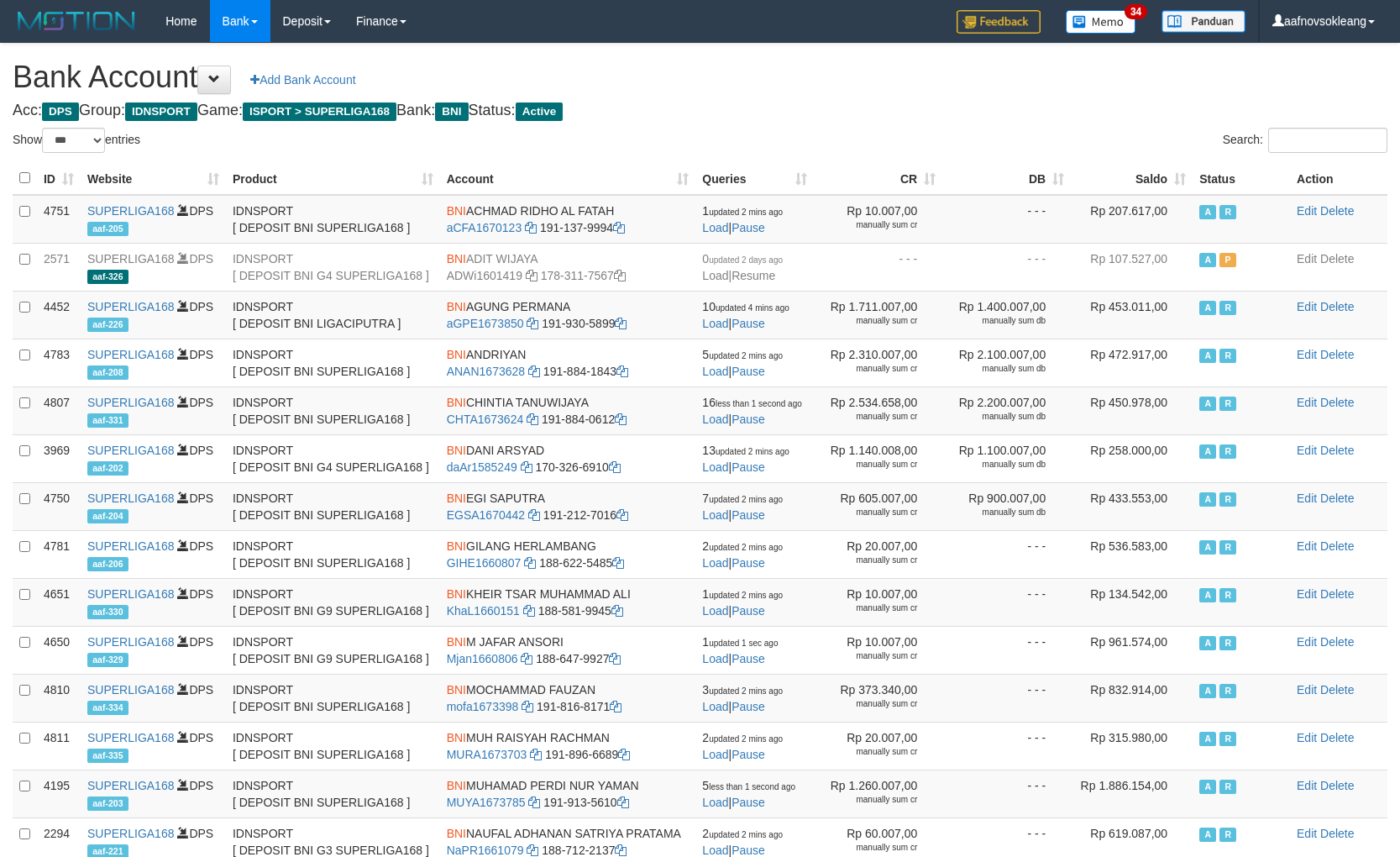 click on "Saldo" at bounding box center (1131, 178) 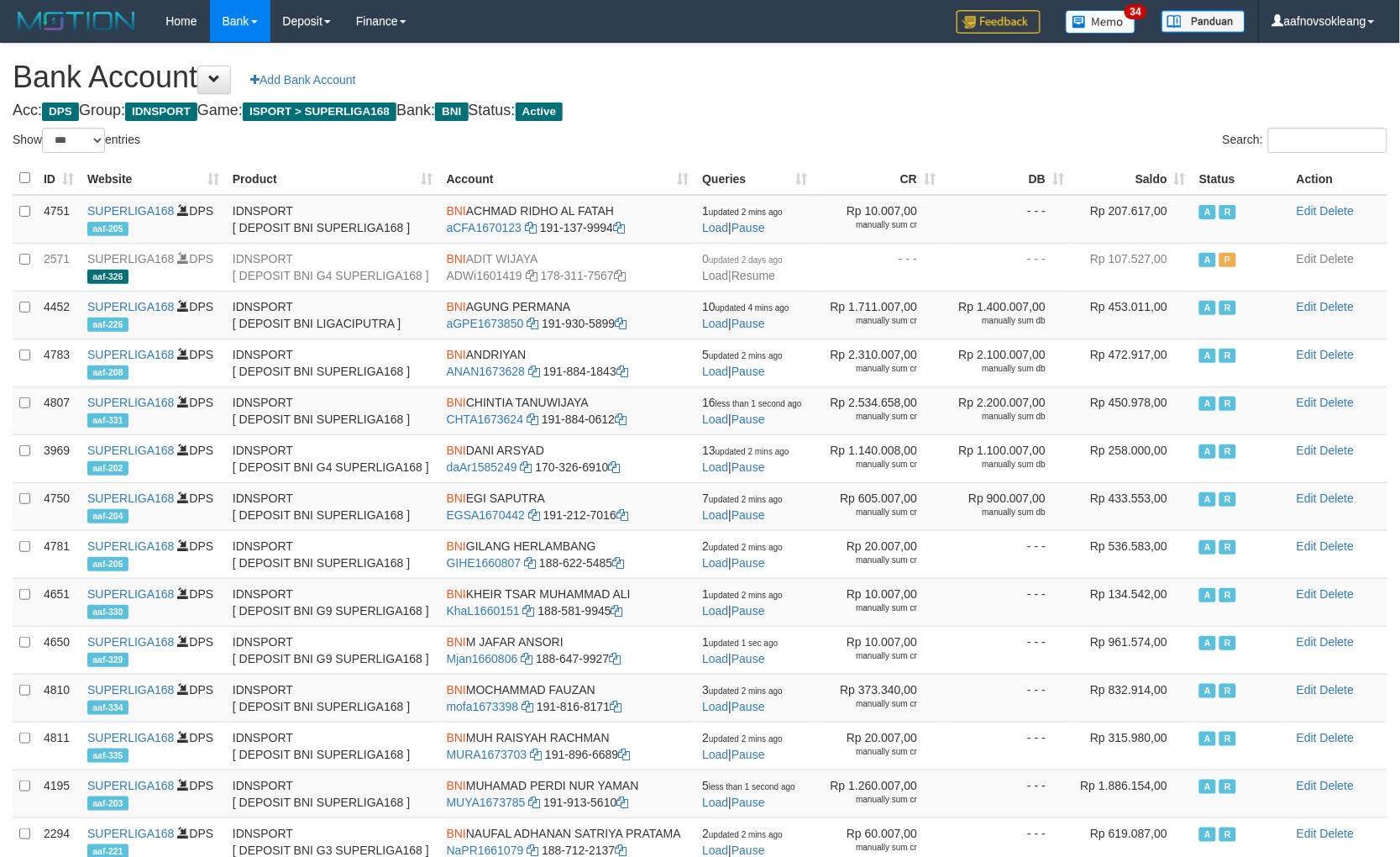 click on "Saldo" at bounding box center (1131, 178) 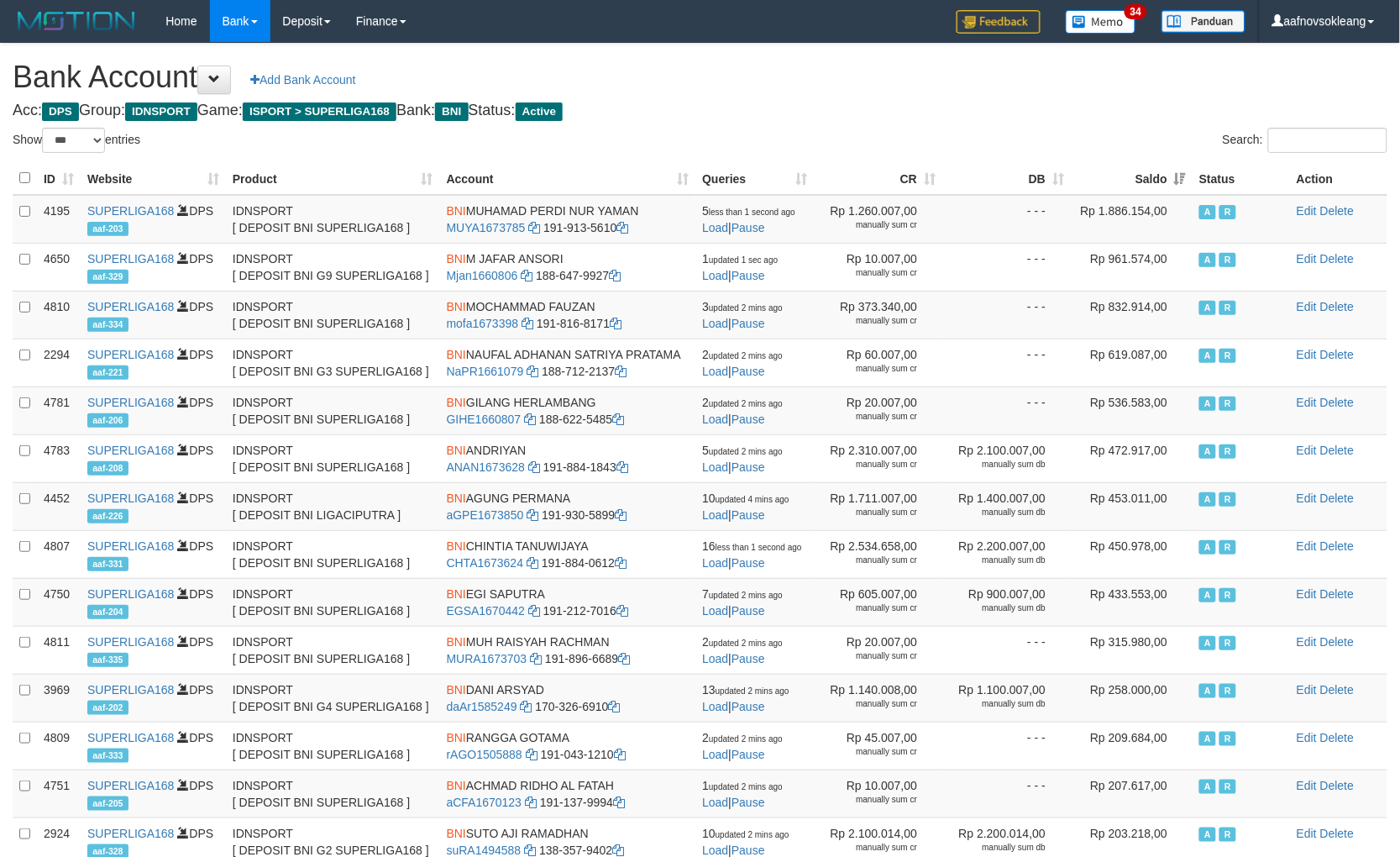 click on "Search:" at bounding box center (1051, 142) 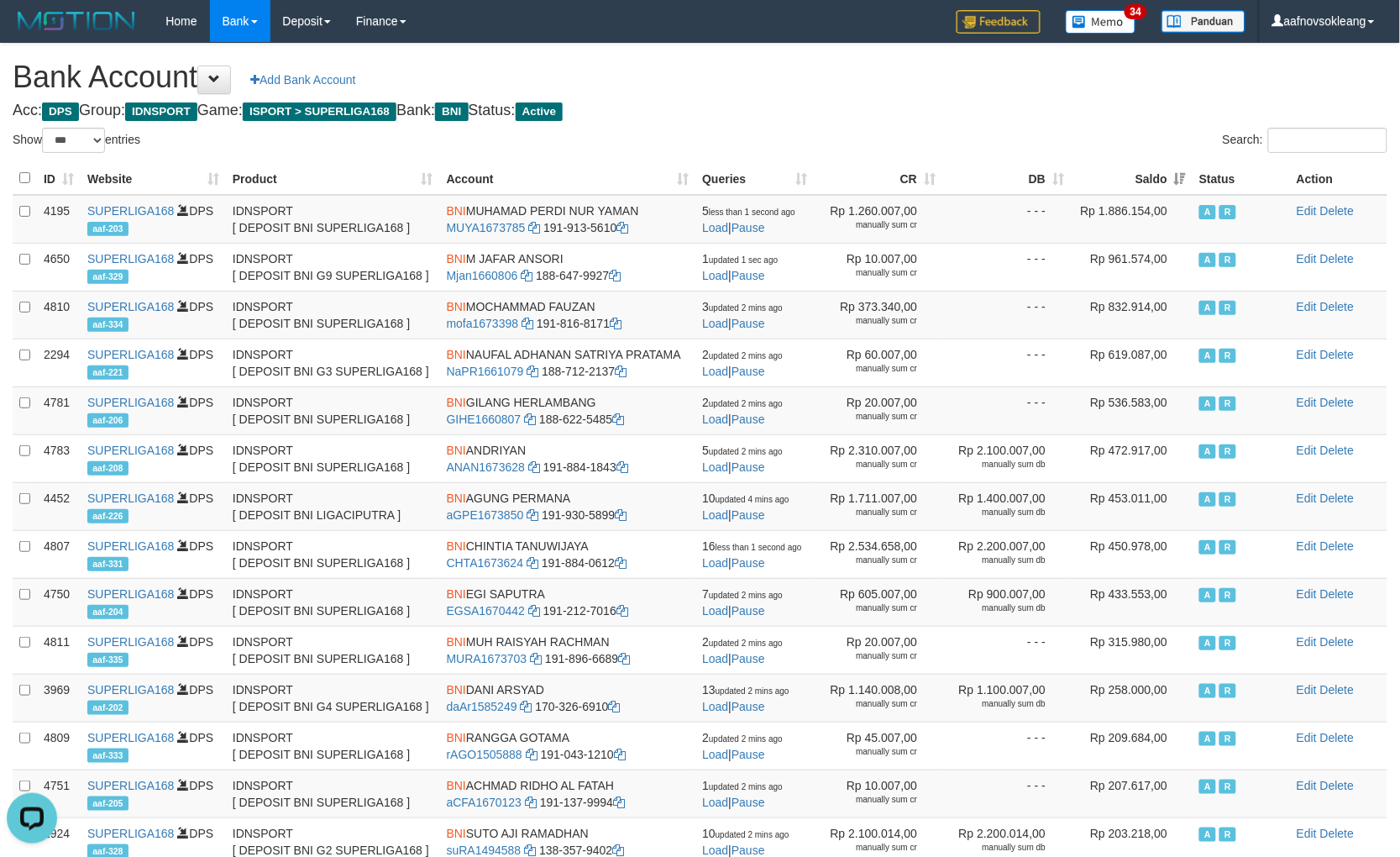scroll, scrollTop: 0, scrollLeft: 0, axis: both 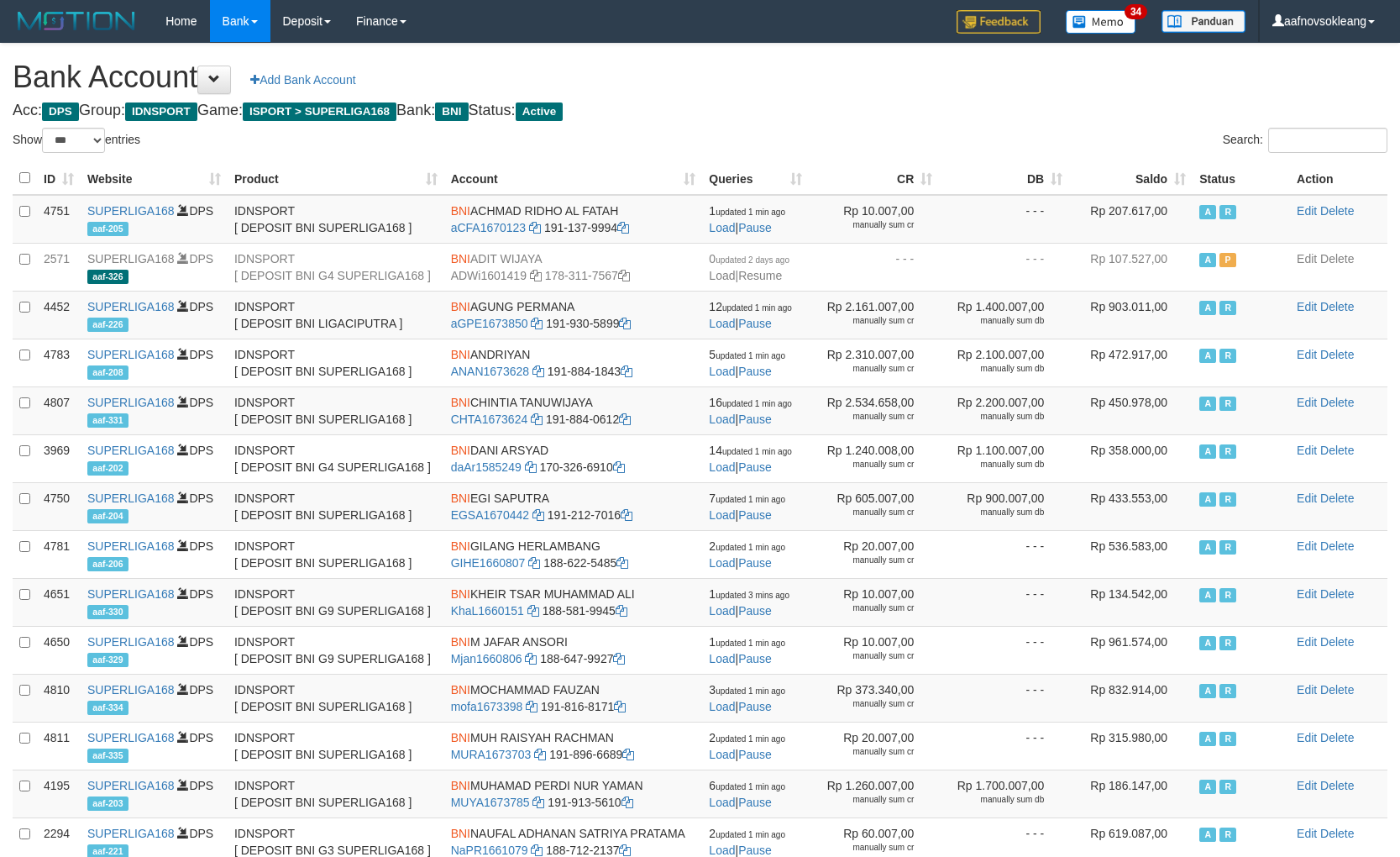 select on "***" 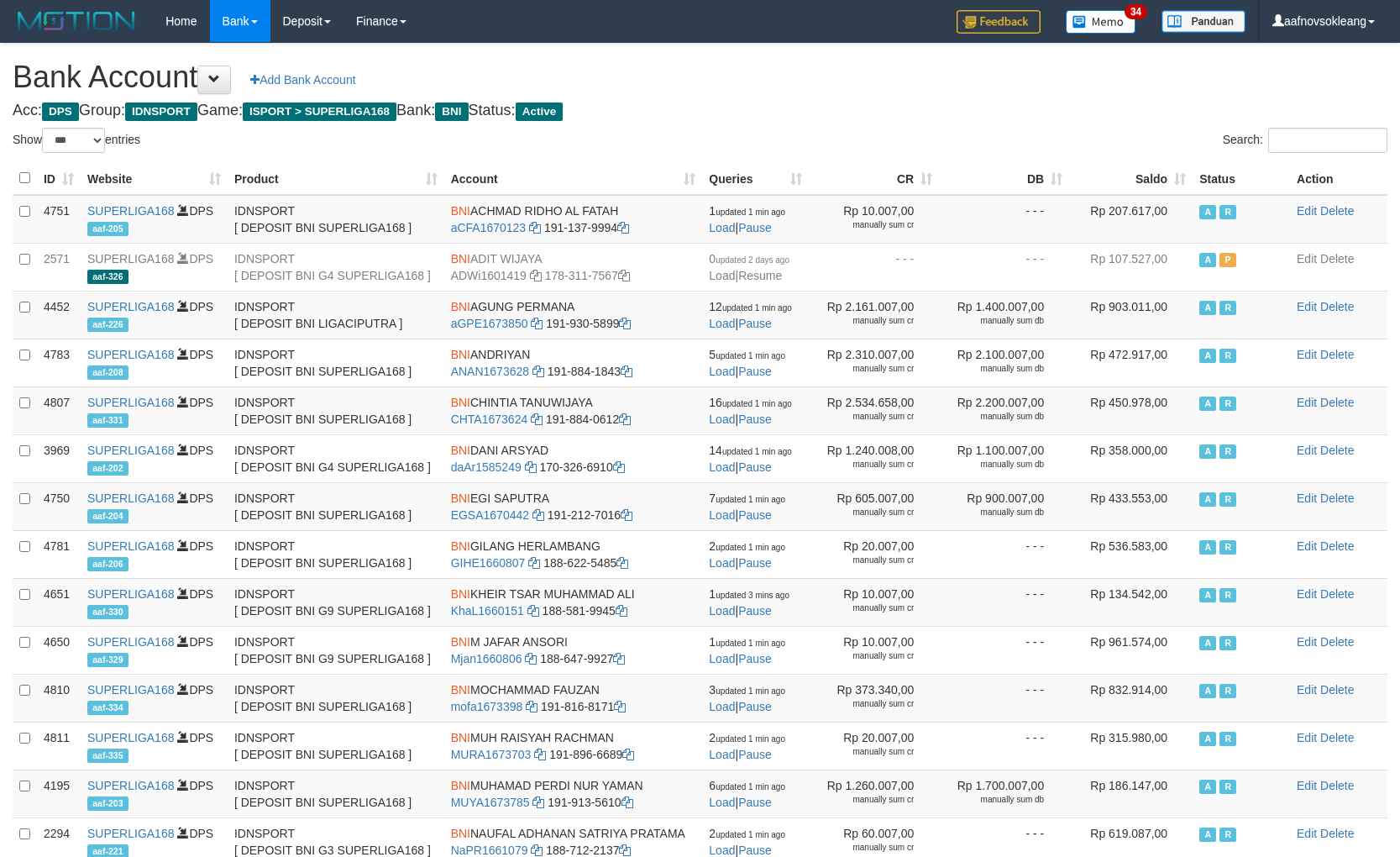 click on "Saldo" at bounding box center (1130, 178) 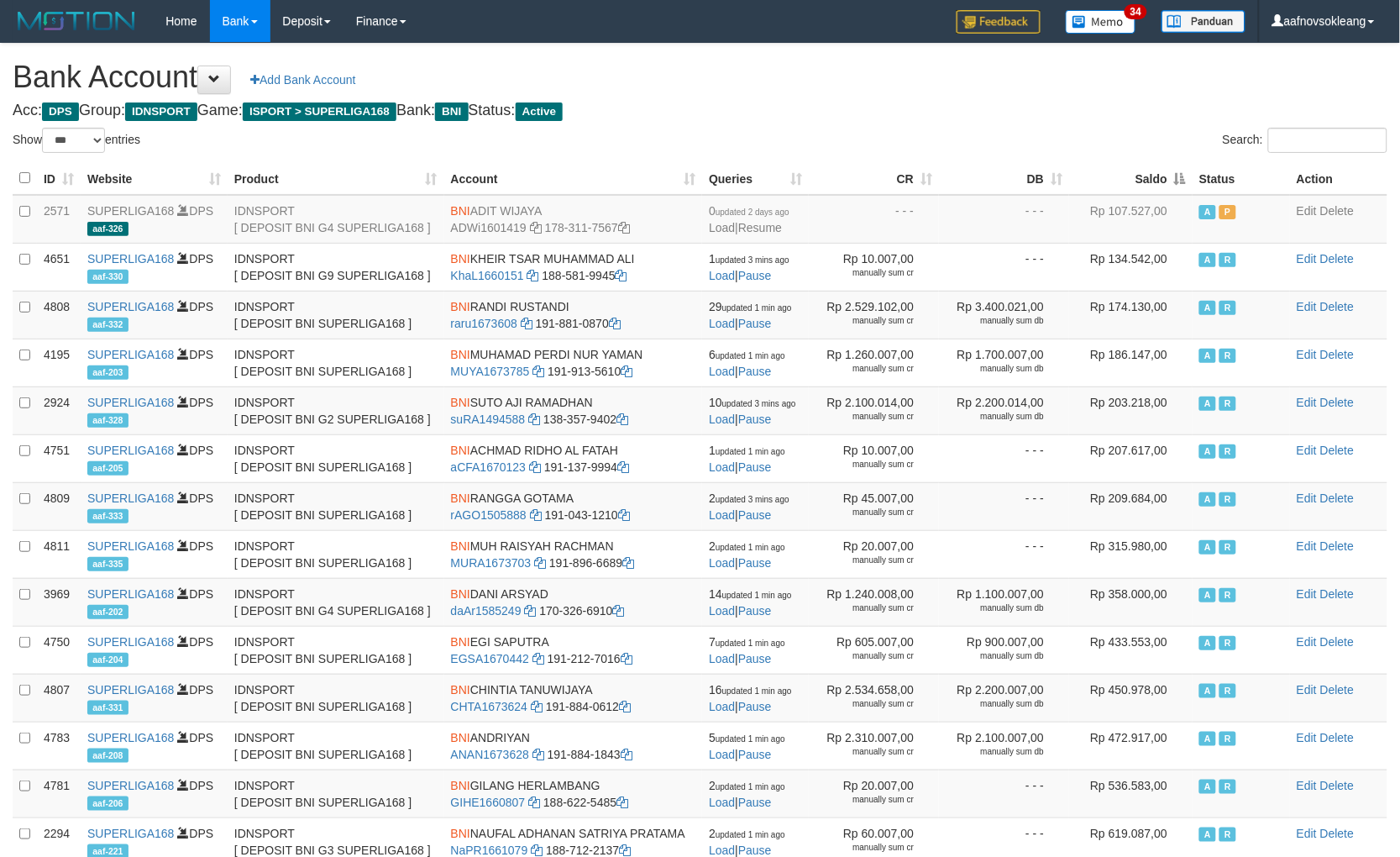 click on "Saldo" at bounding box center [1130, 178] 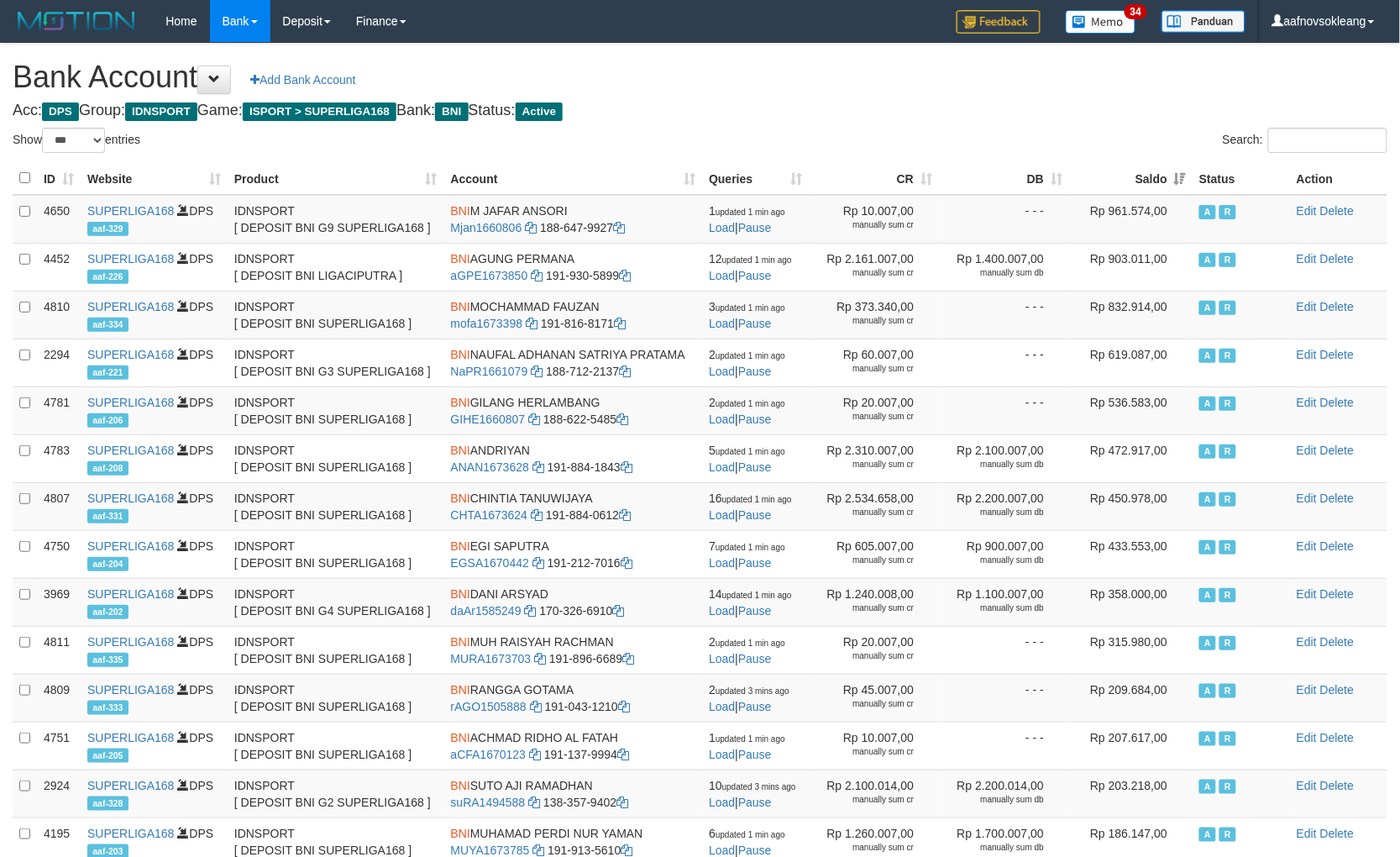 click on "Search:" at bounding box center (1051, 142) 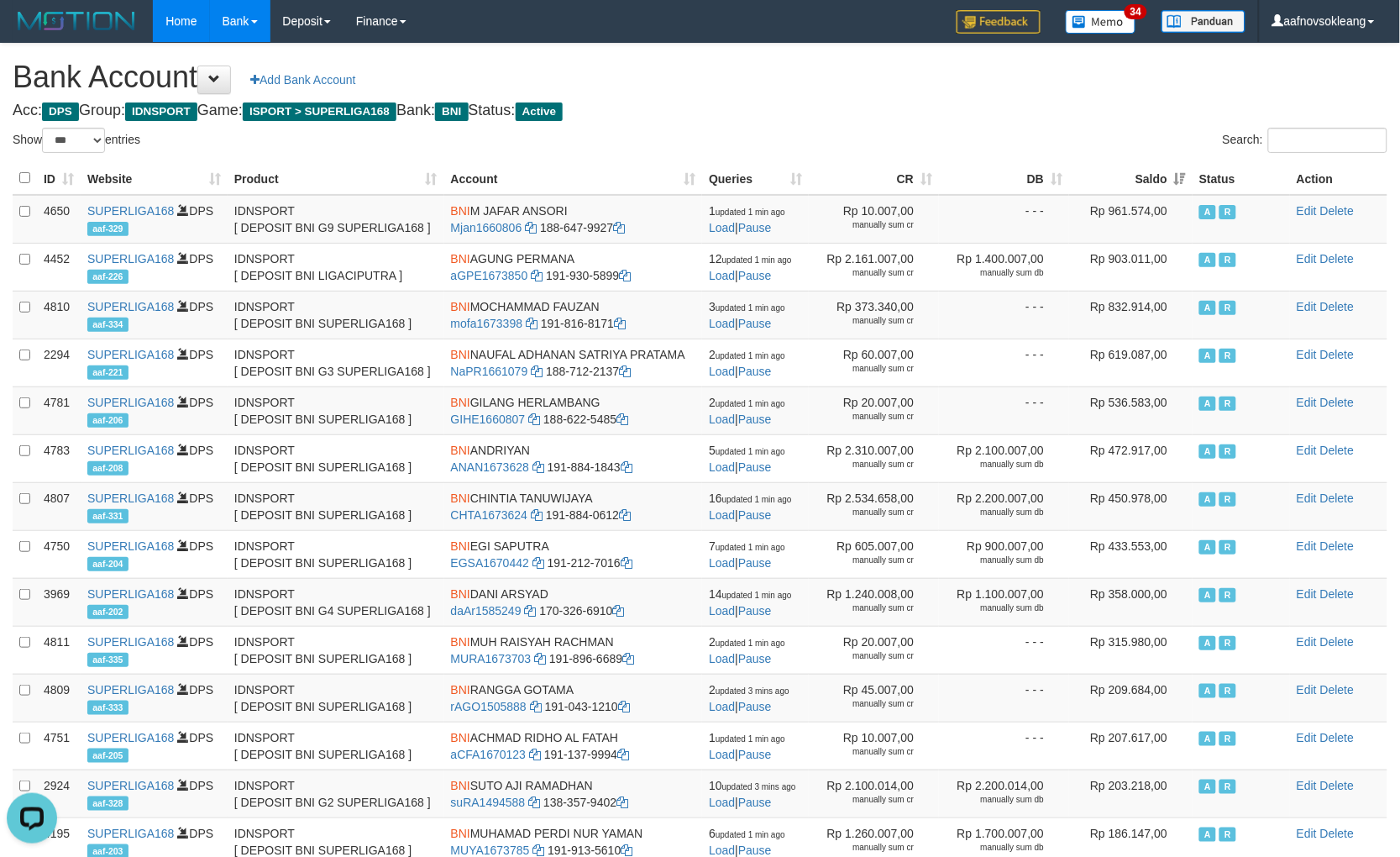 scroll, scrollTop: 0, scrollLeft: 0, axis: both 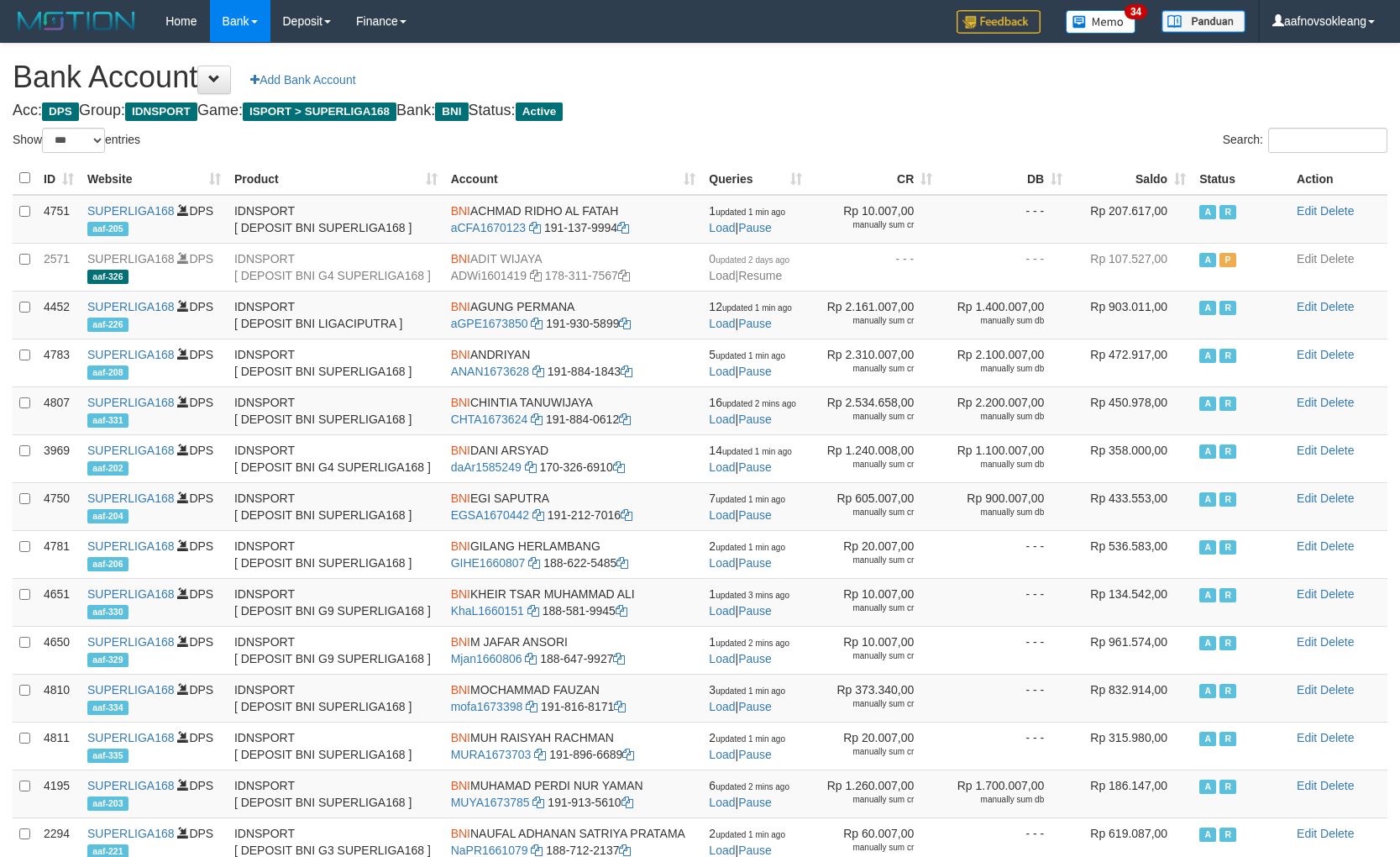 select on "***" 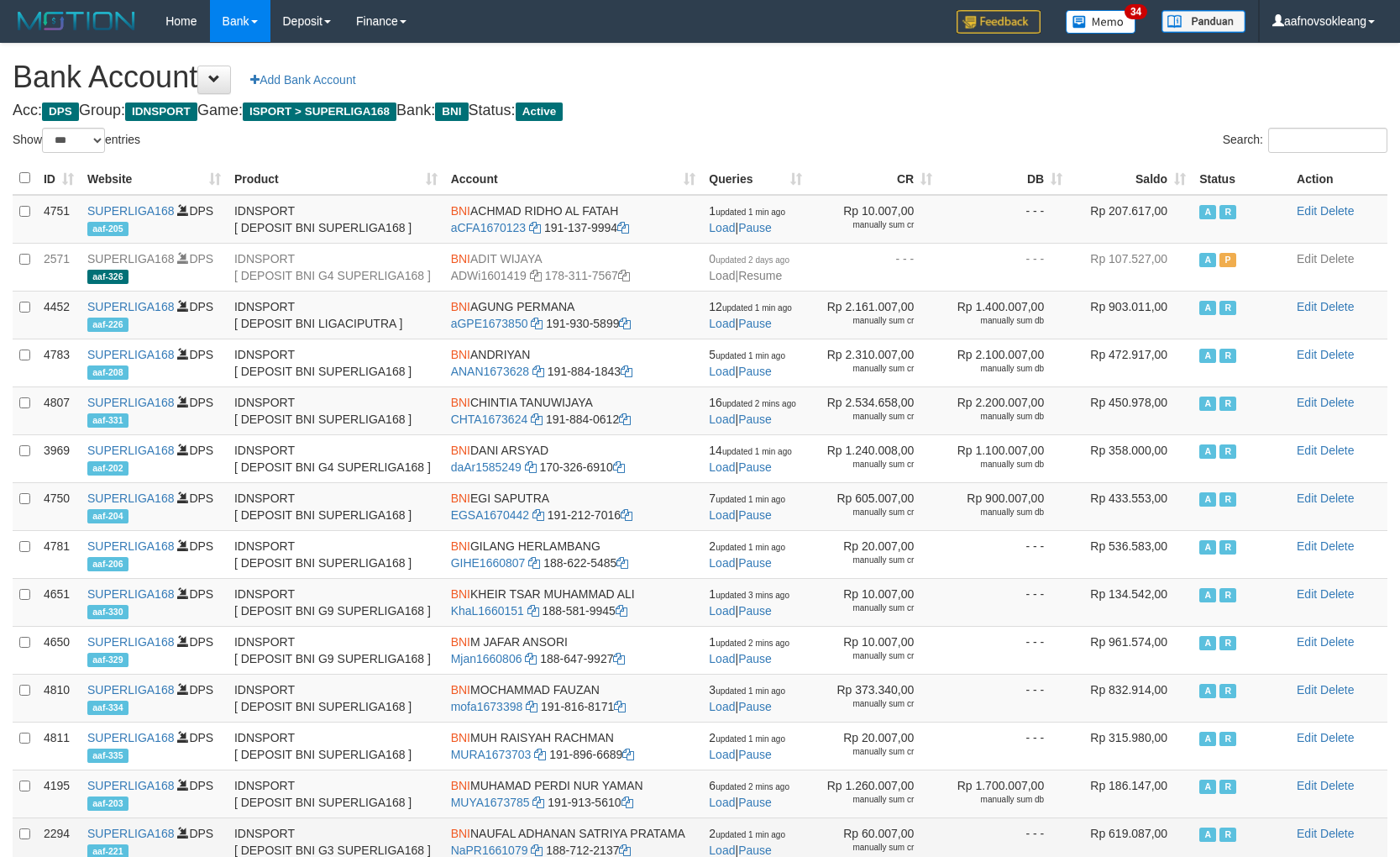scroll, scrollTop: 0, scrollLeft: 0, axis: both 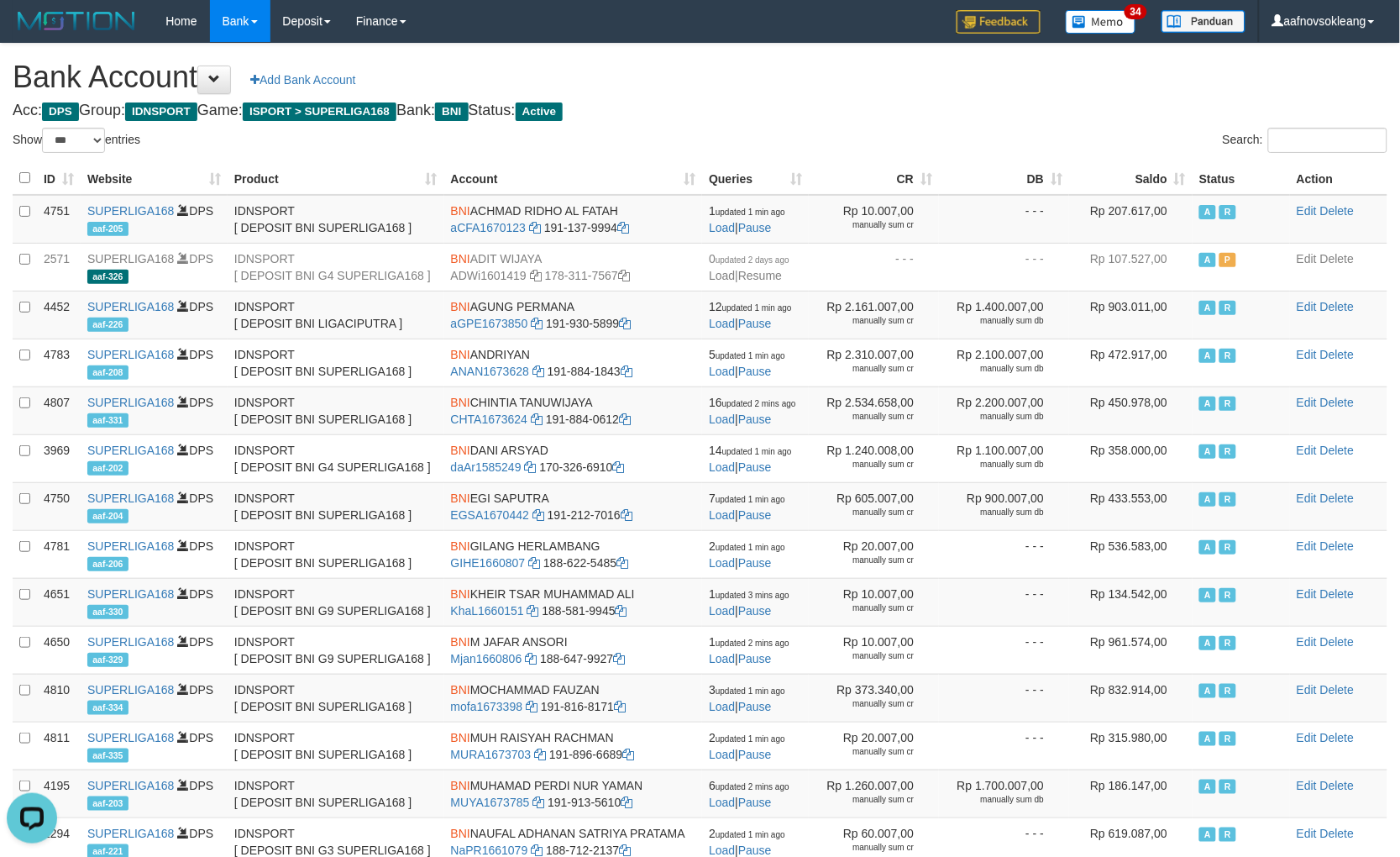 click on "Search:" at bounding box center [1051, 142] 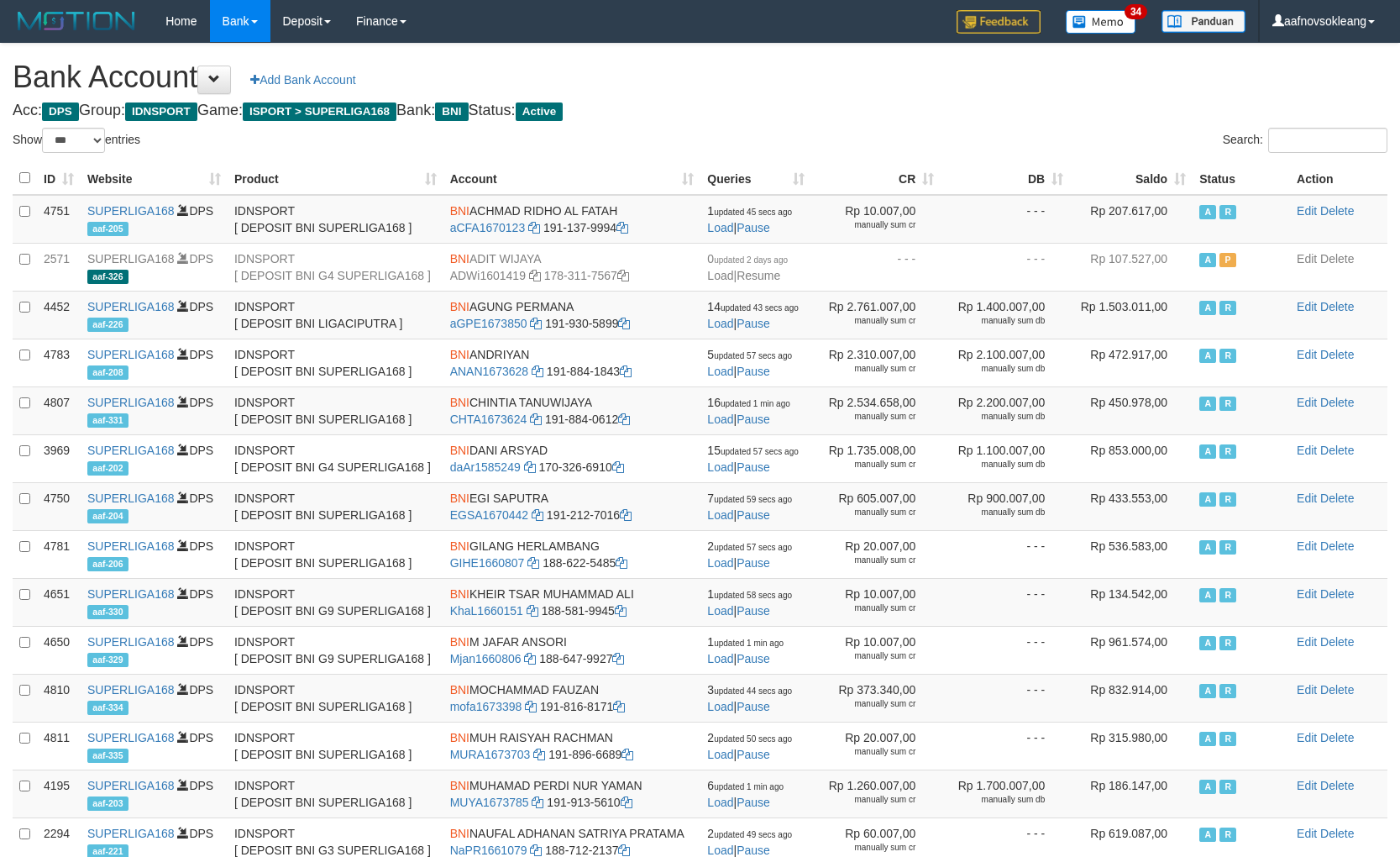 select on "***" 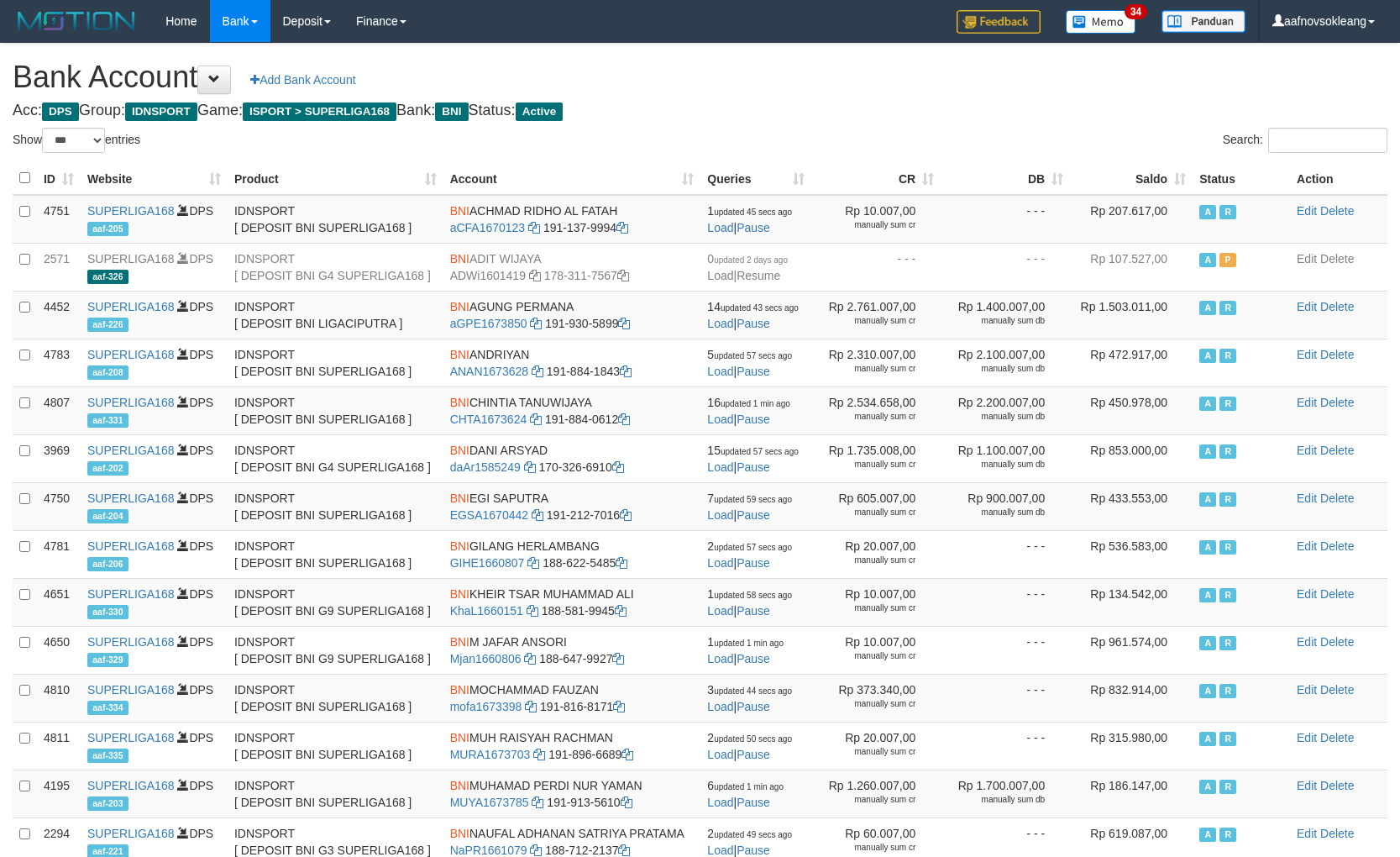 scroll, scrollTop: 0, scrollLeft: 0, axis: both 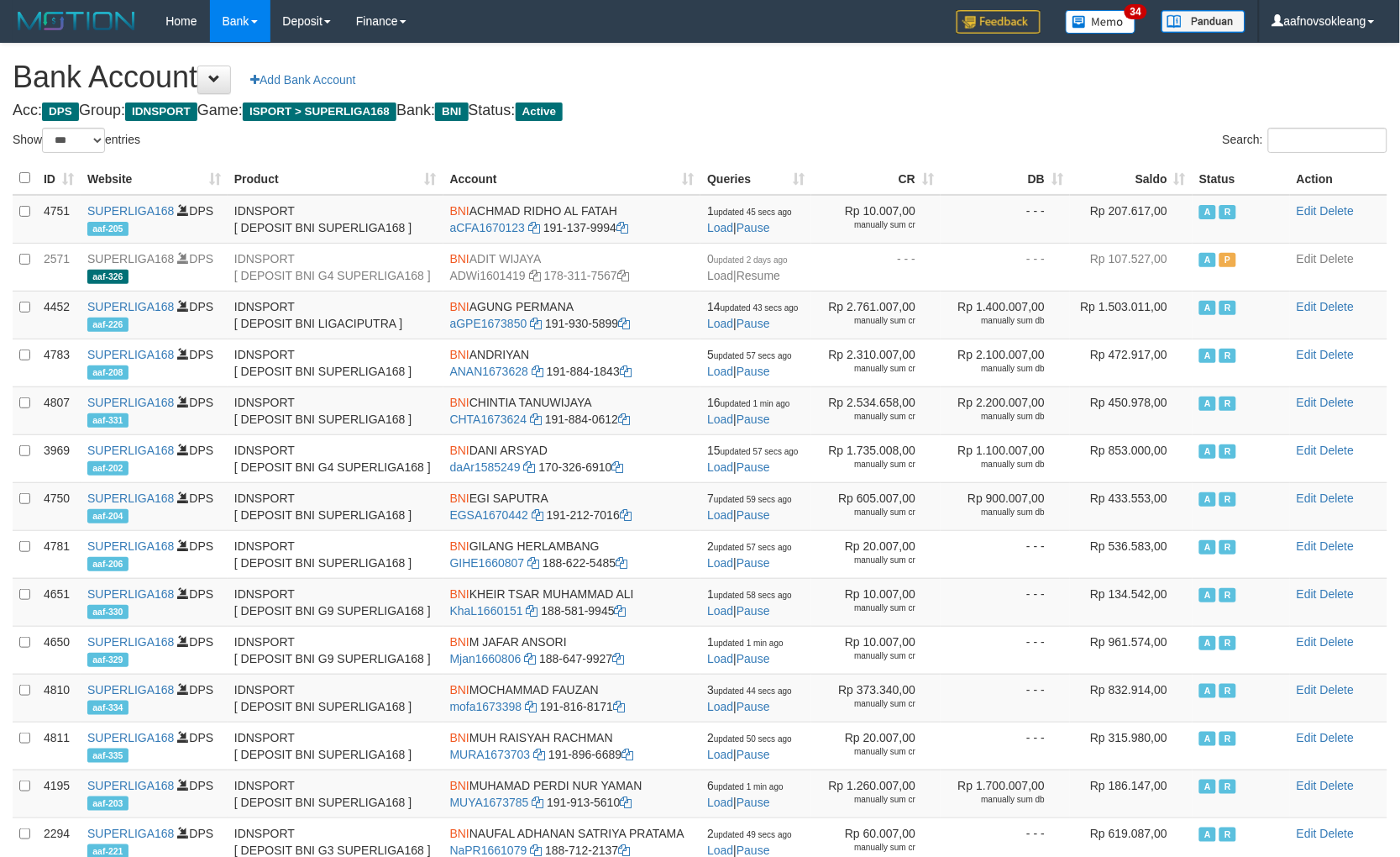 click on "Saldo" at bounding box center (1131, 178) 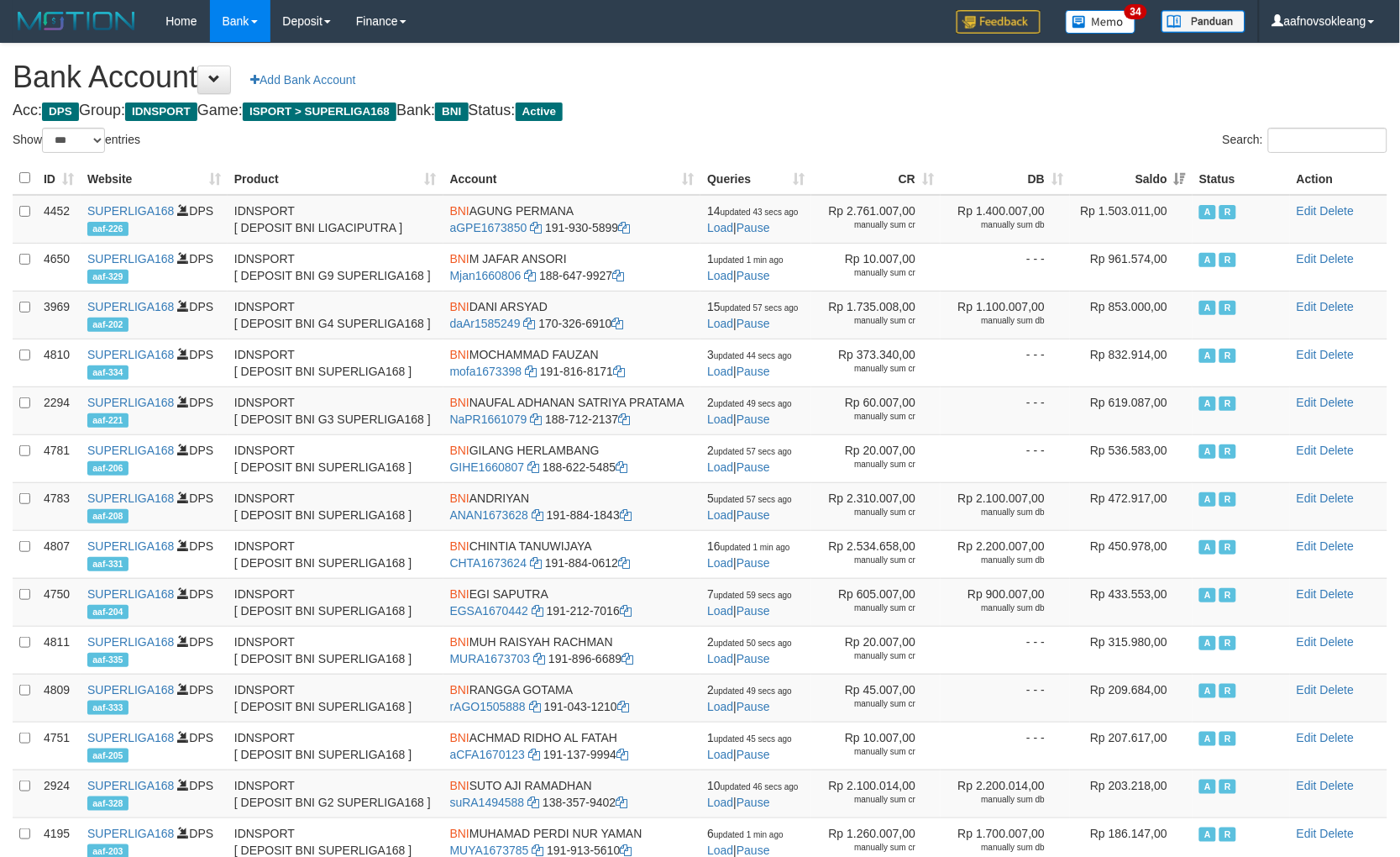 click on "Acc: 										 DPS
Group:   IDNSPORT    		Game:   ISPORT > SUPERLIGA168    		Bank:   BNI    		Status:  Active" at bounding box center [700, 111] 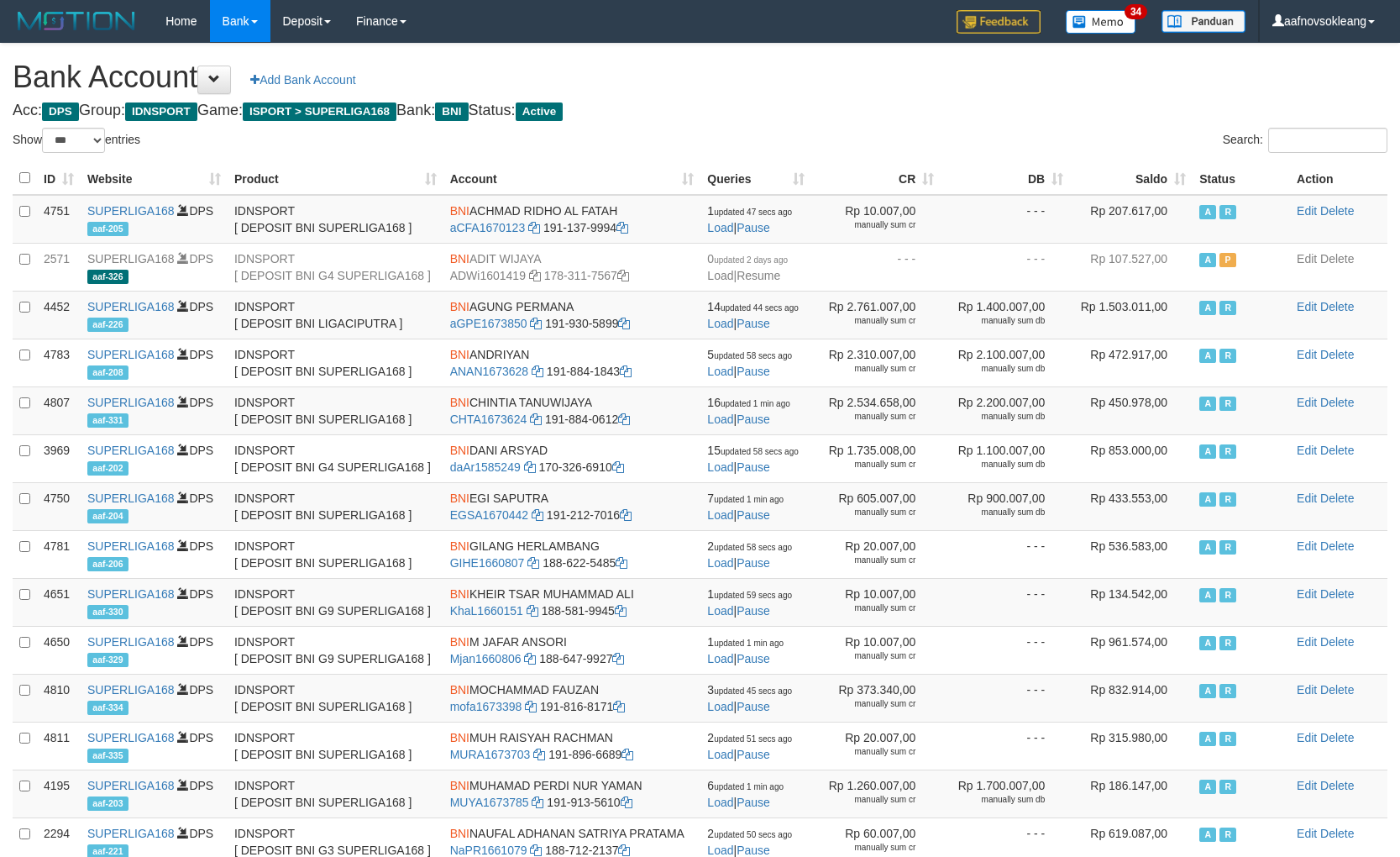 select on "***" 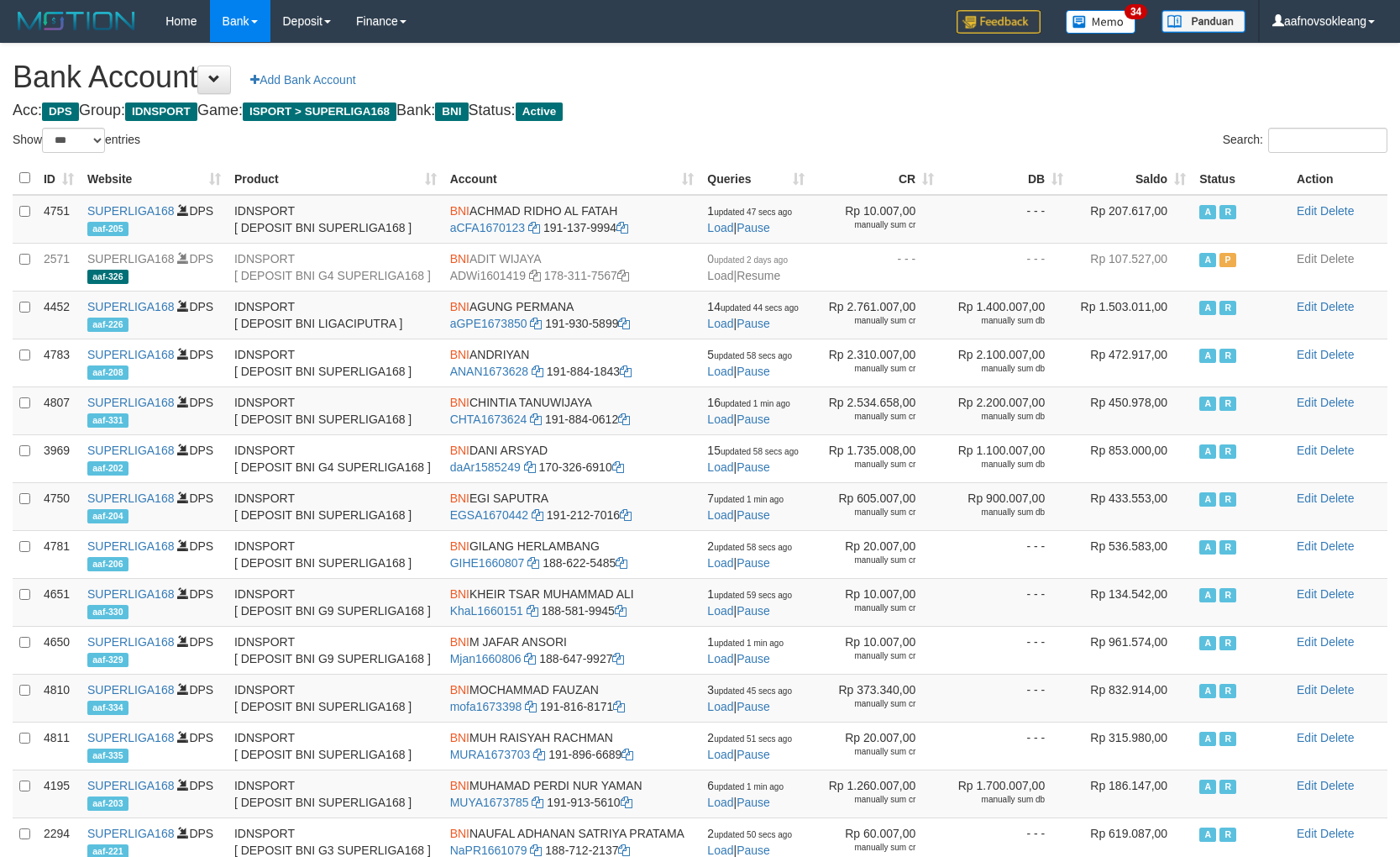 scroll, scrollTop: 0, scrollLeft: 0, axis: both 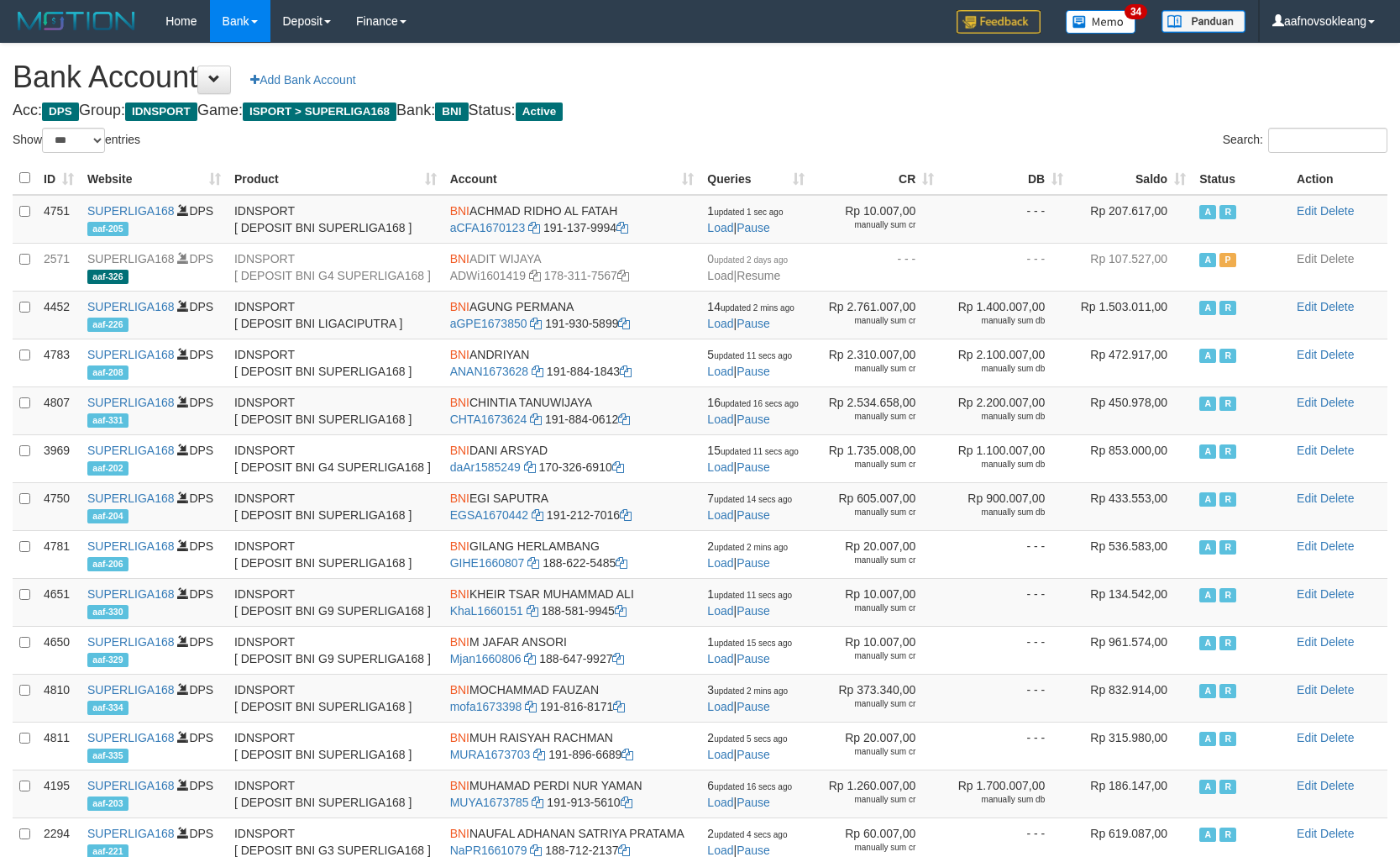 select on "***" 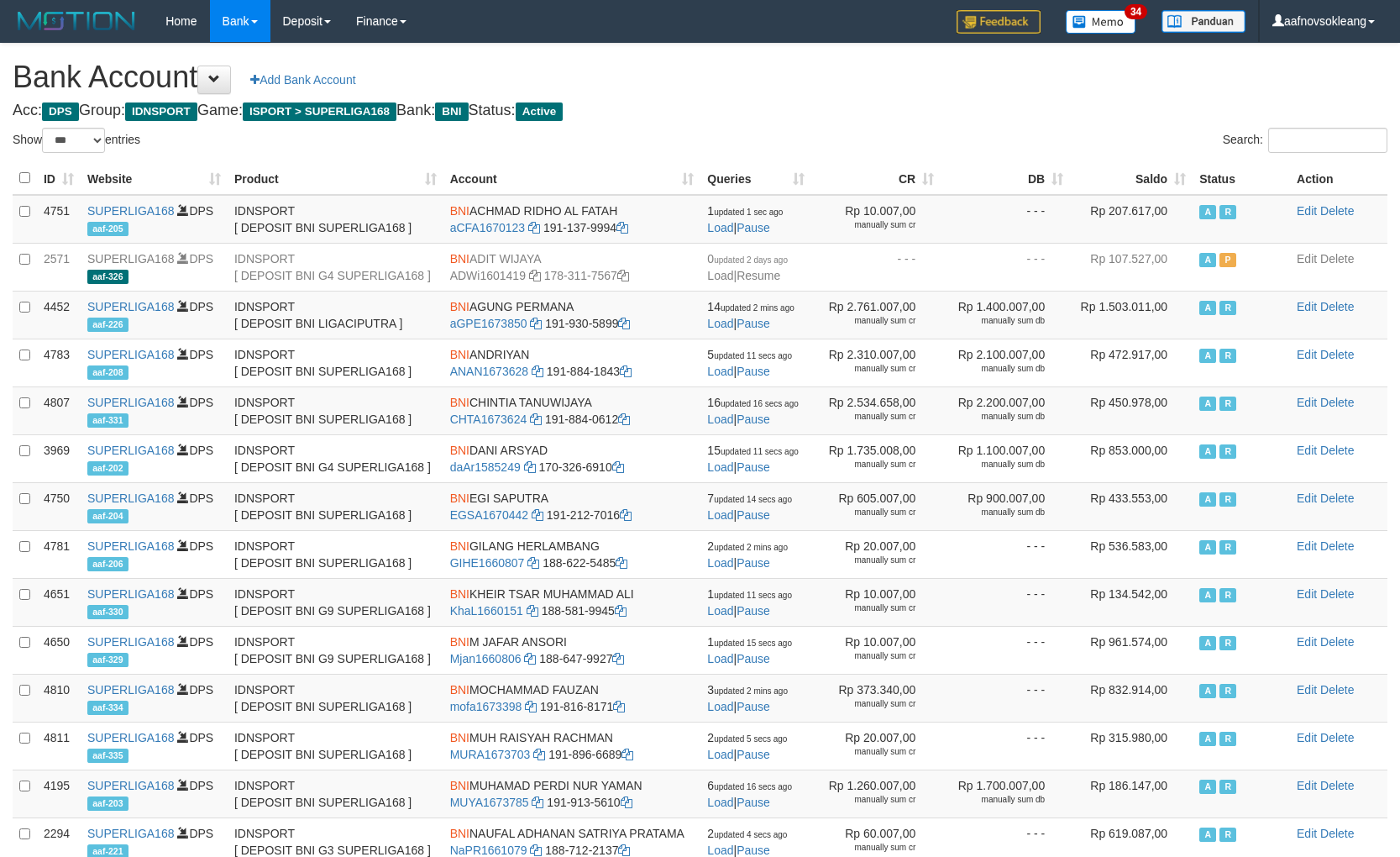 scroll, scrollTop: 0, scrollLeft: 0, axis: both 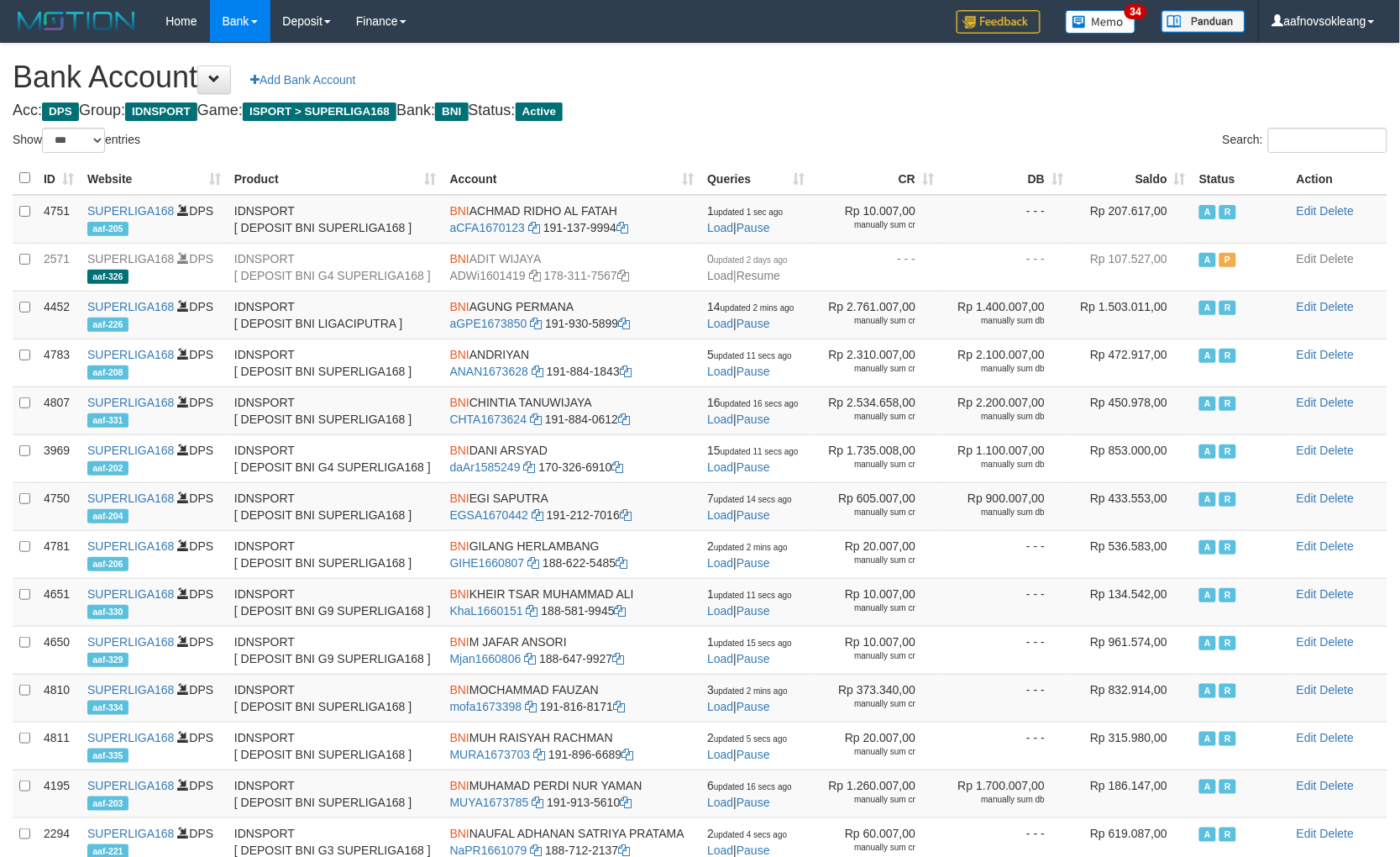 click on "Saldo" at bounding box center [1131, 178] 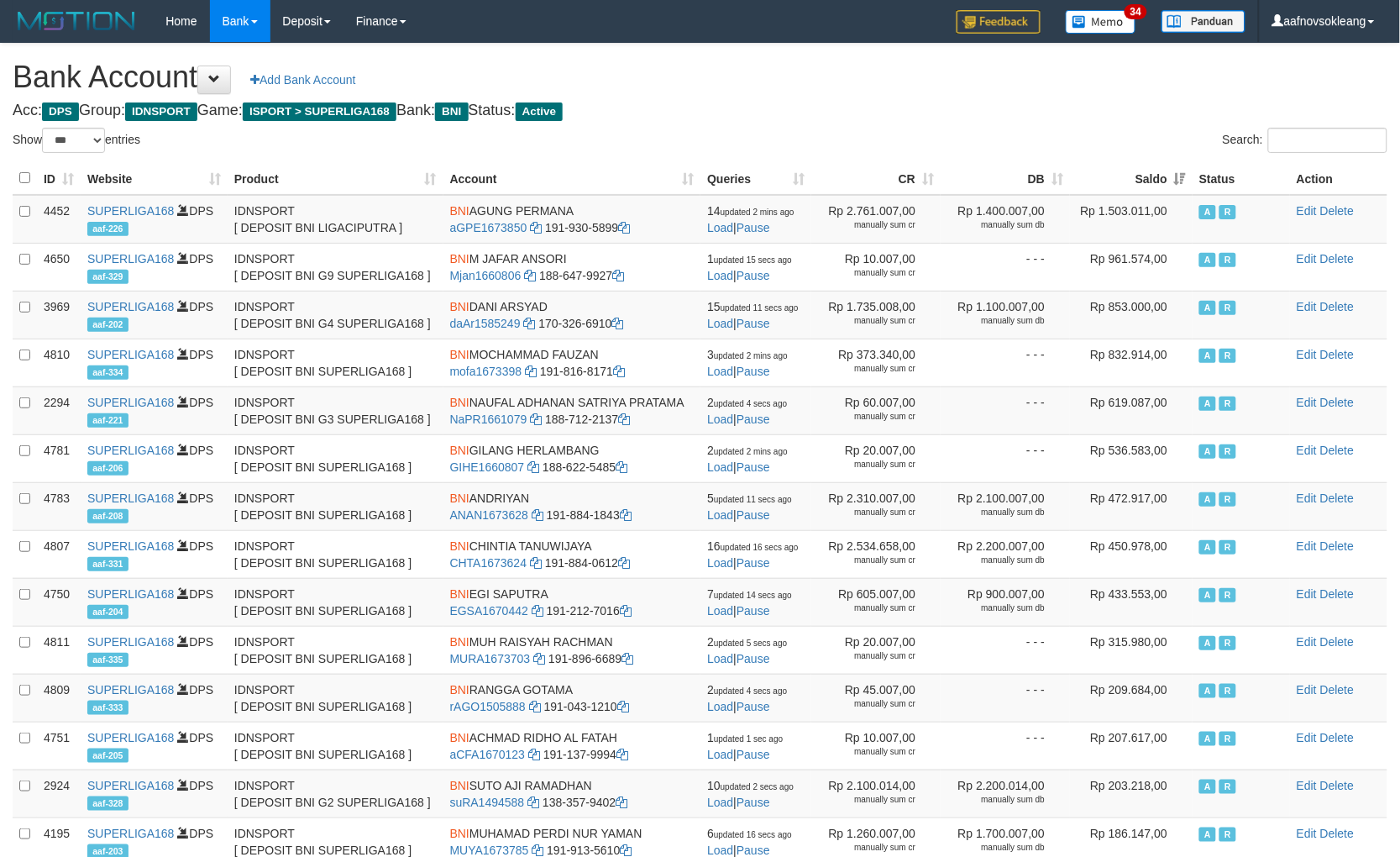 click on "Bank Account
Add Bank Account" at bounding box center [700, 77] 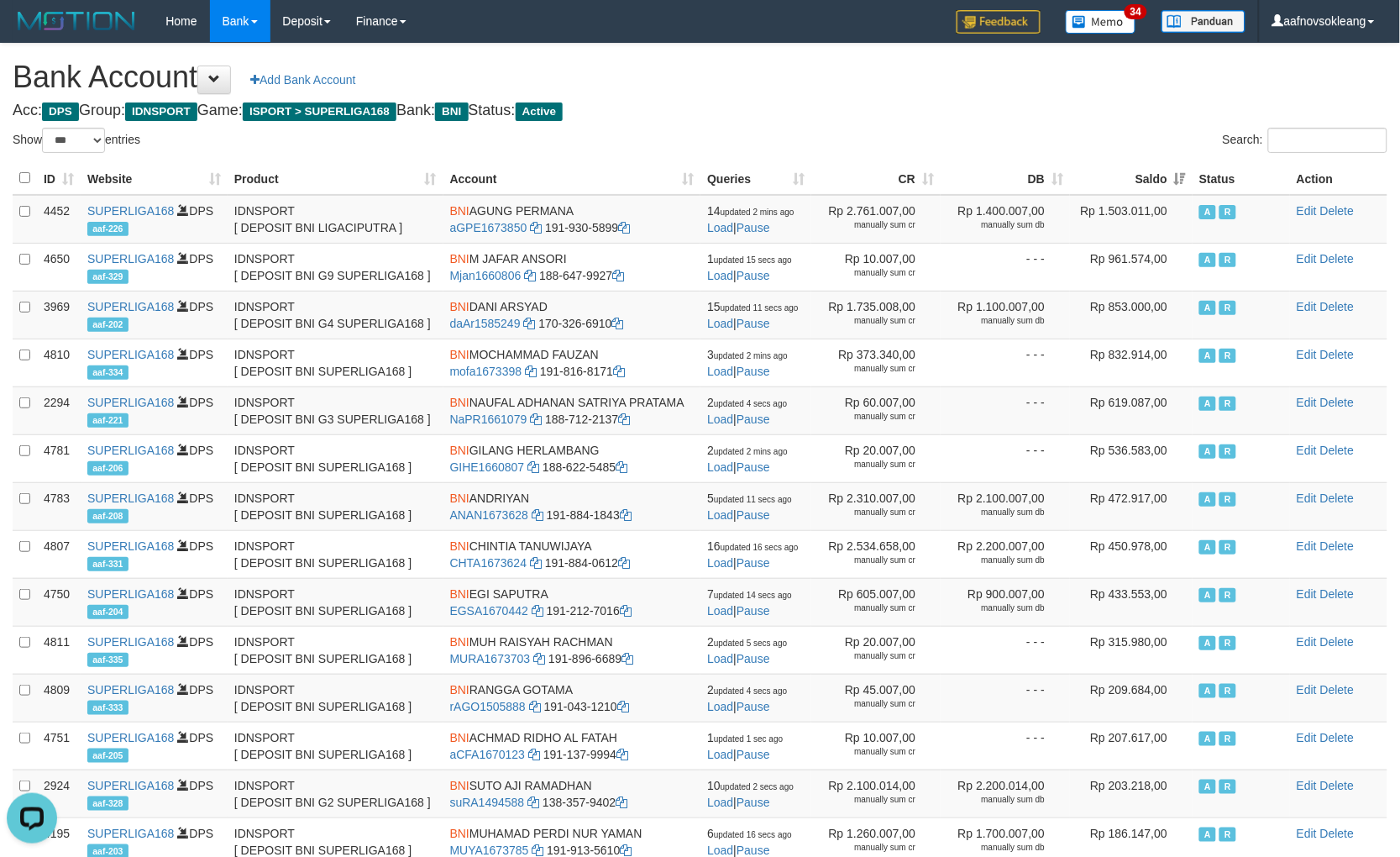 scroll, scrollTop: 0, scrollLeft: 0, axis: both 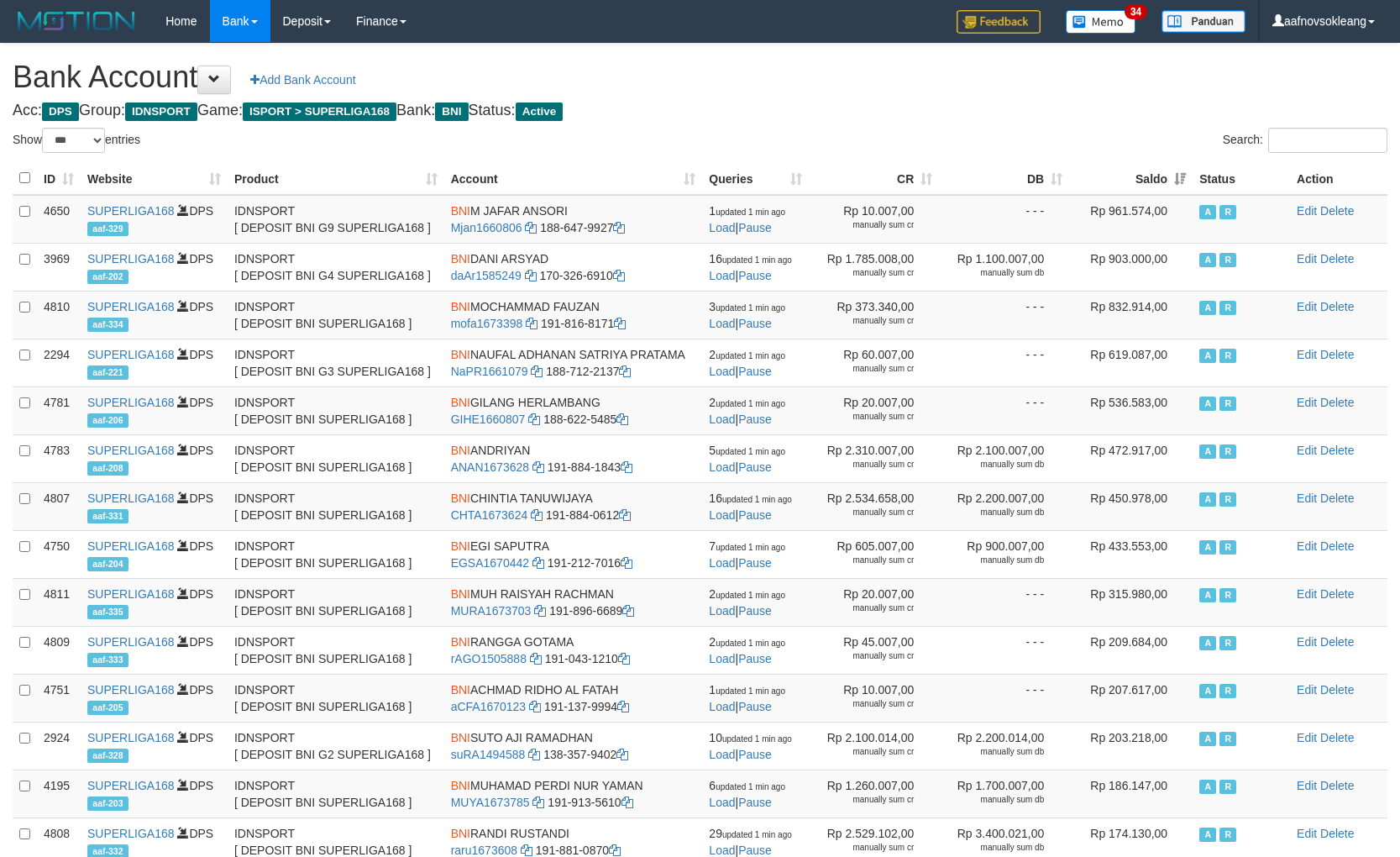 select on "***" 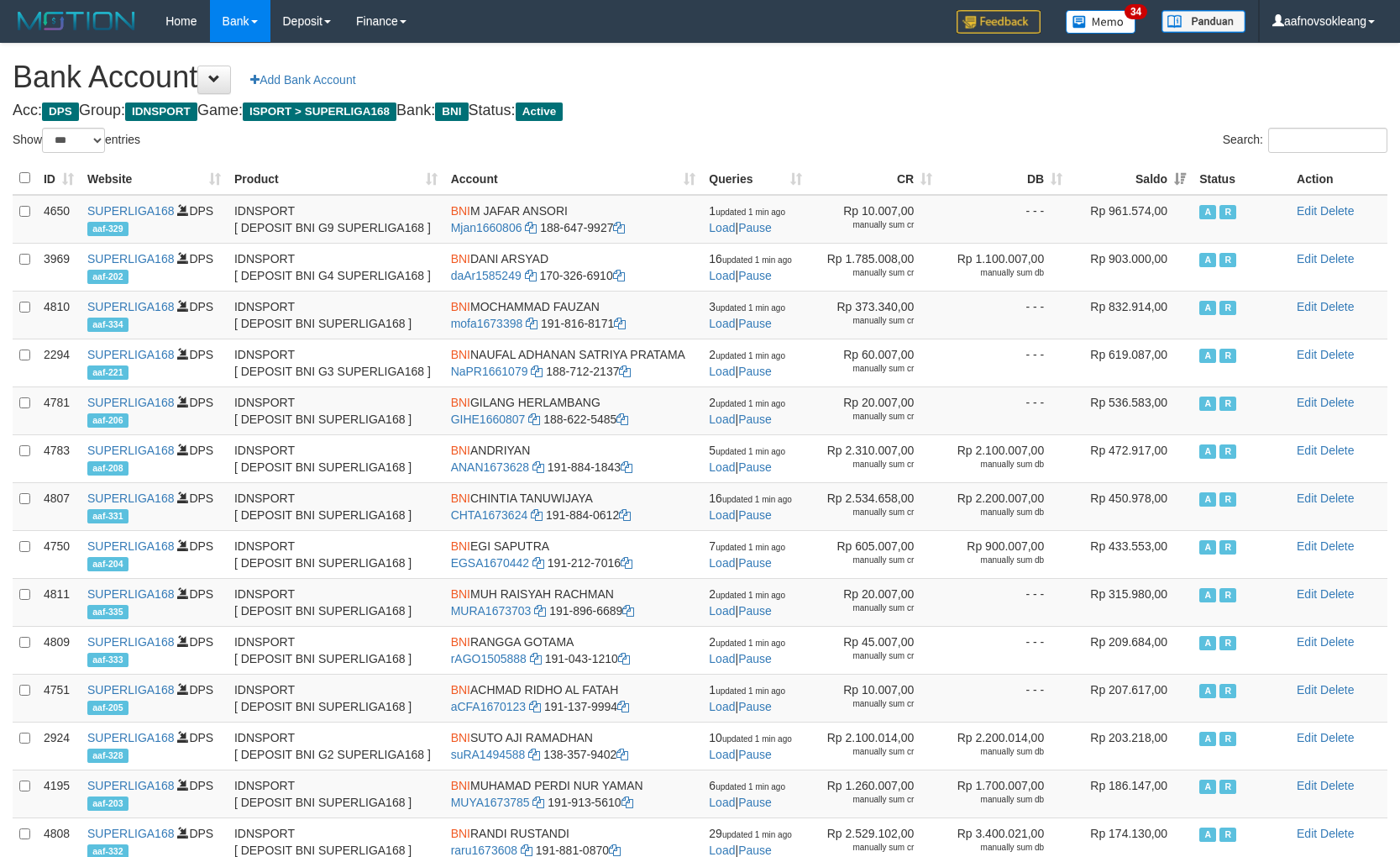 scroll, scrollTop: 0, scrollLeft: 0, axis: both 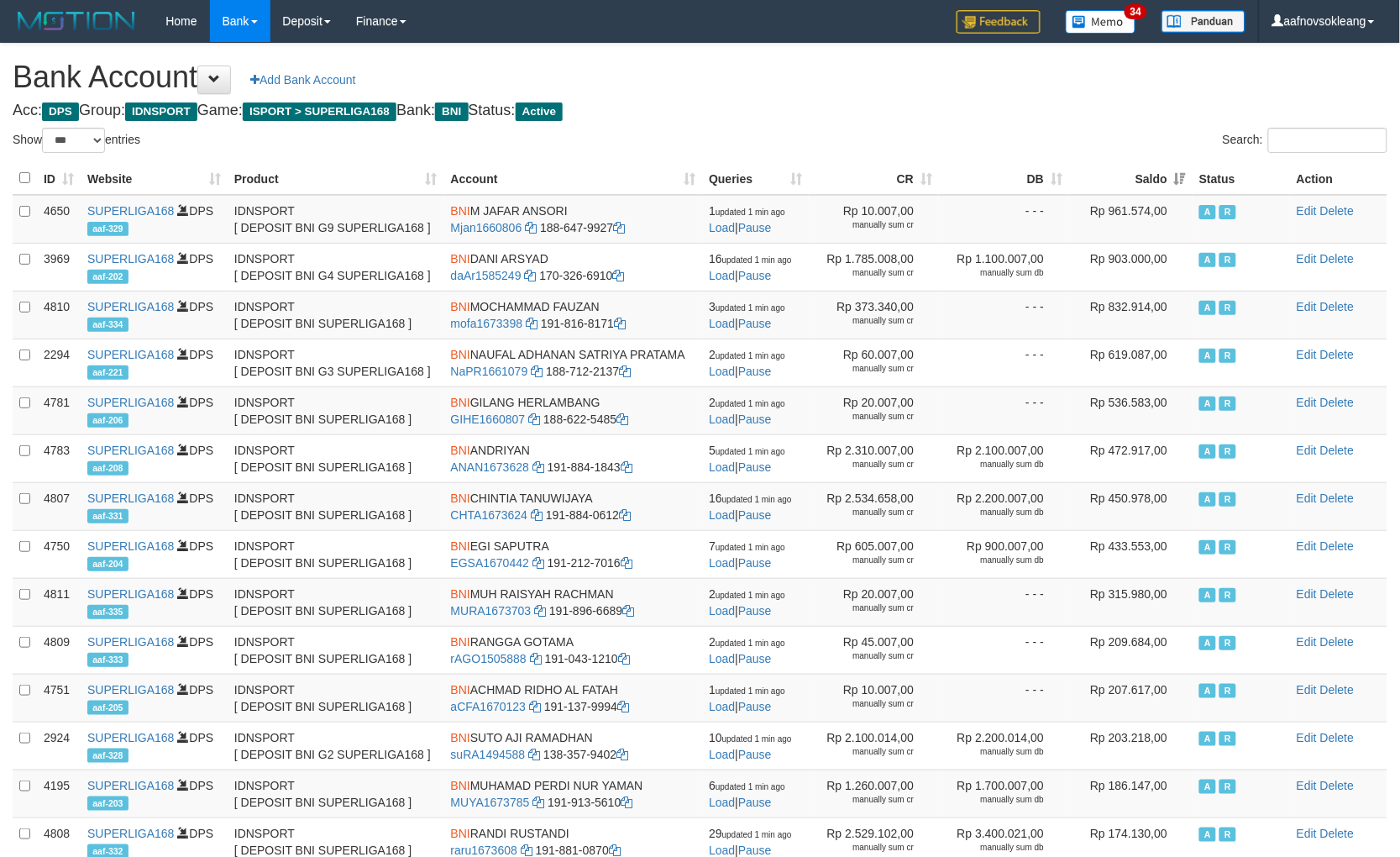 click on "Bank Account
Add Bank Account
Acc: 										 DPS
Group:   IDNSPORT    		Game:   ISPORT > SUPERLIGA168    		Bank:   BNI    		Status:  Active
Filter Account Type
*******
***
**
***
DPS
SELECT ALL  SELECT TYPE  - ALL -
DPS
WD
TMP
Filter Product
*******
******
********
********
*******
********
IDNSPORT
SELECT ALL  SELECT GROUP  - ALL -
BETHUB
IDNPOKER
IDNSPORT
IDNTOTO
LOADONLY
Filter Website
*******" at bounding box center (700, 563) 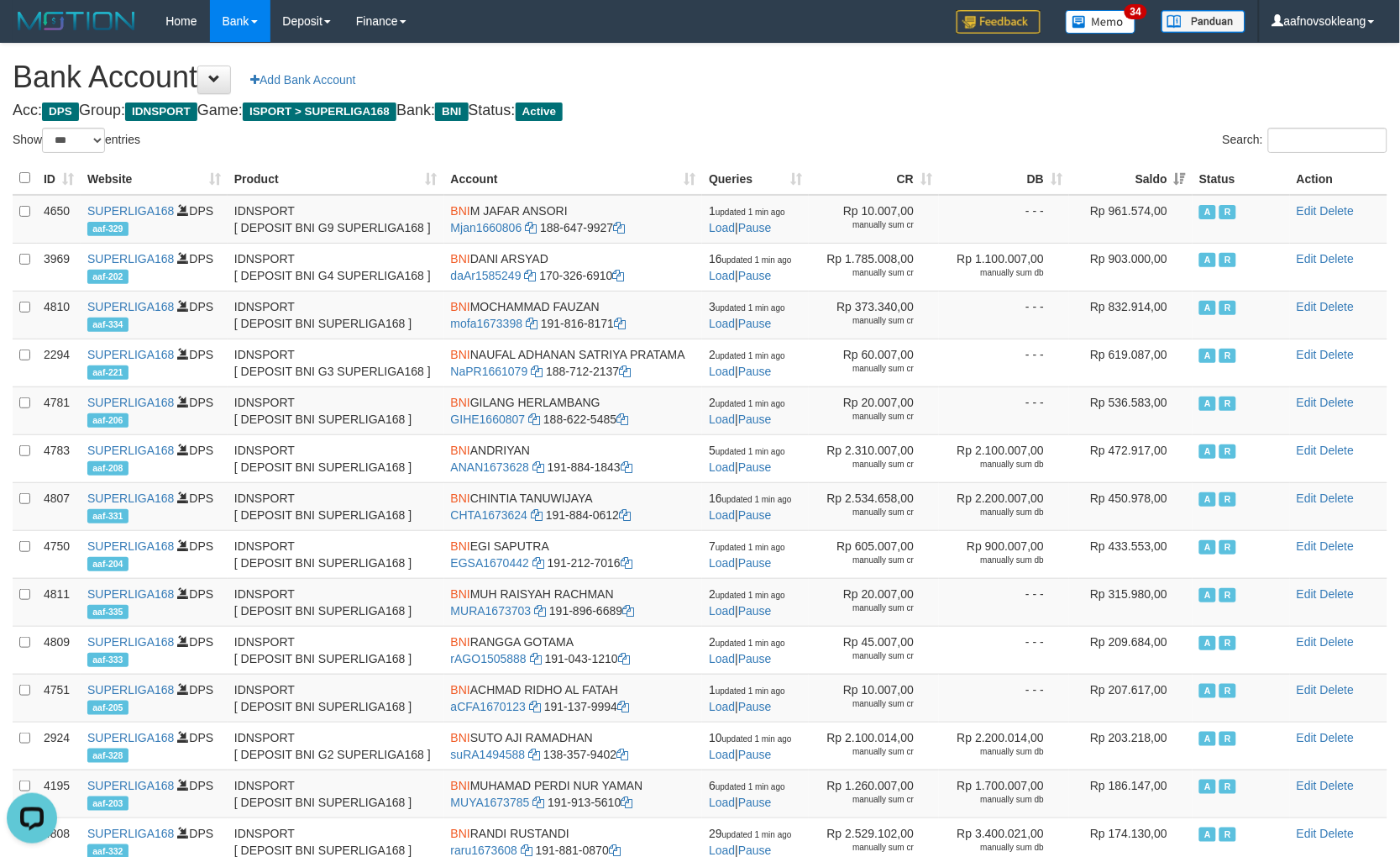 scroll, scrollTop: 0, scrollLeft: 0, axis: both 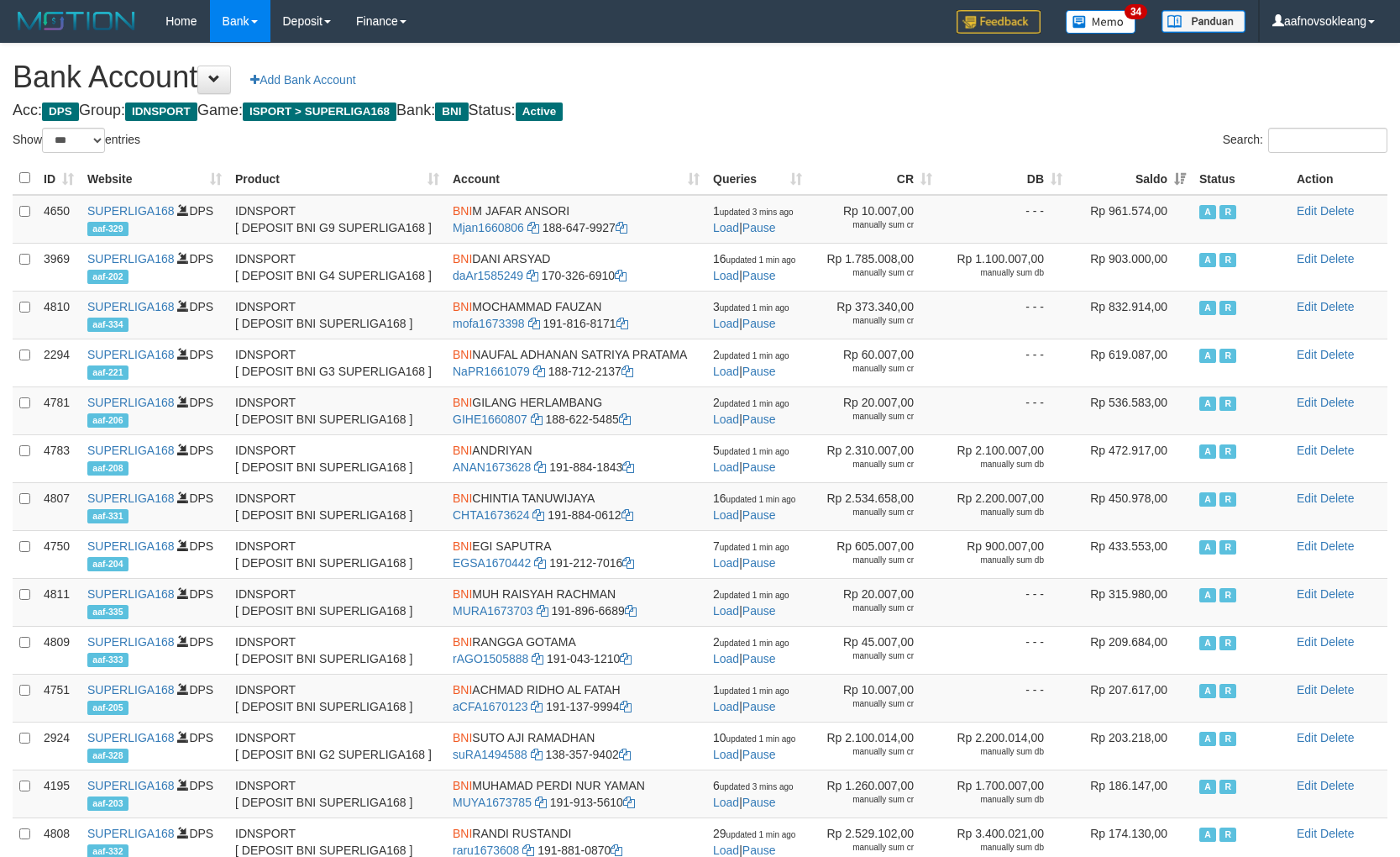 select on "***" 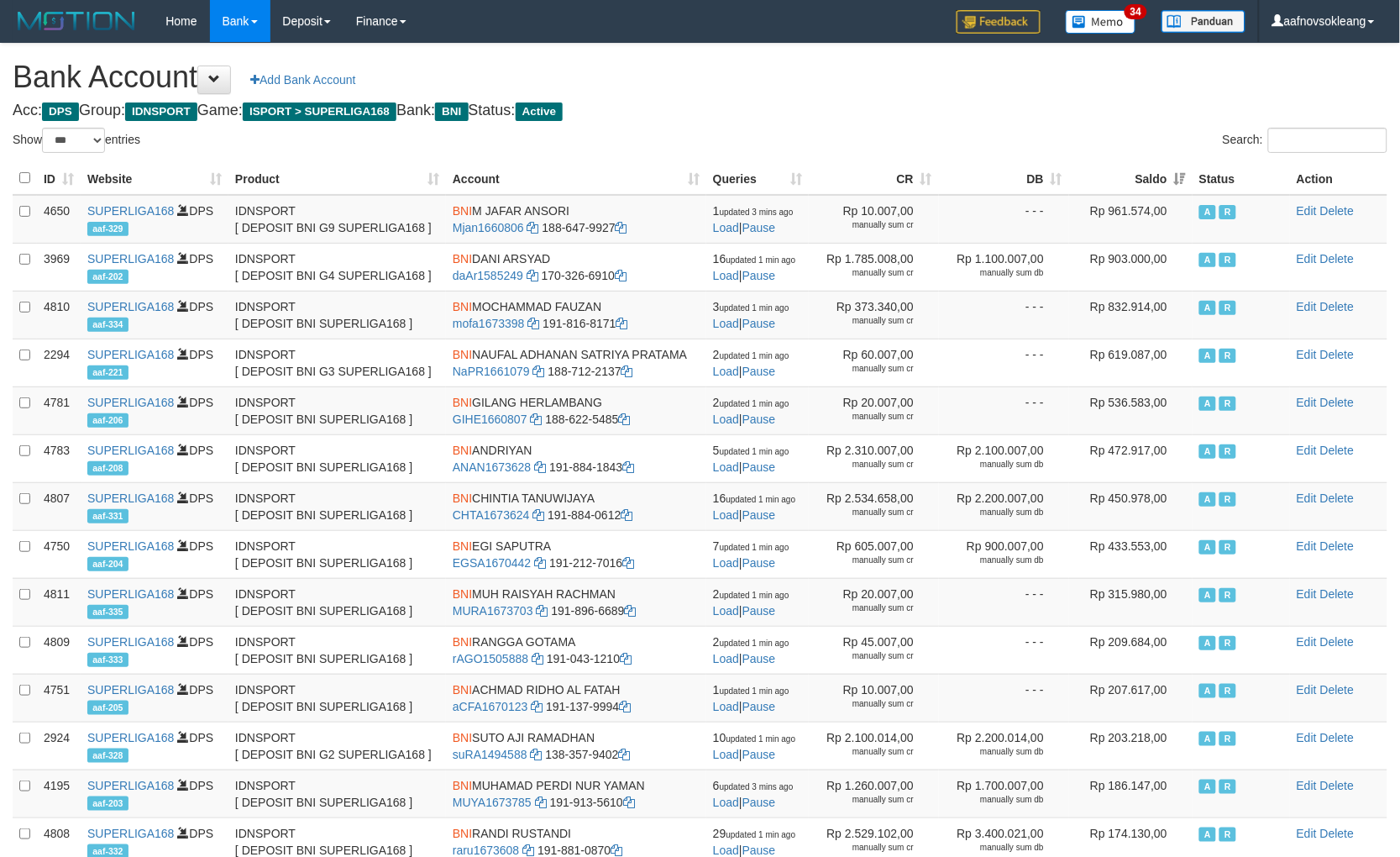 click on "Bank Account
Add Bank Account" at bounding box center (700, 77) 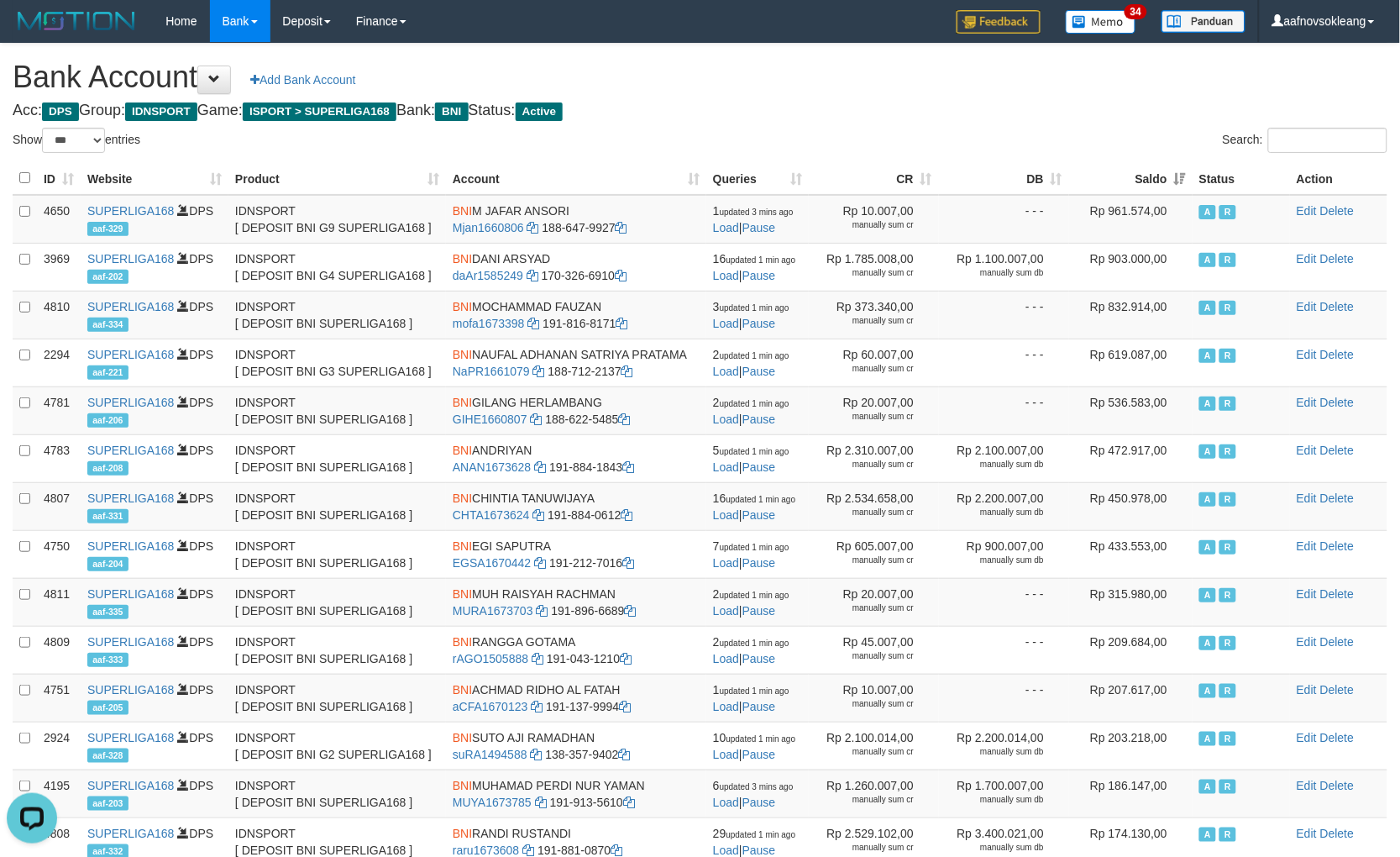 scroll, scrollTop: 0, scrollLeft: 0, axis: both 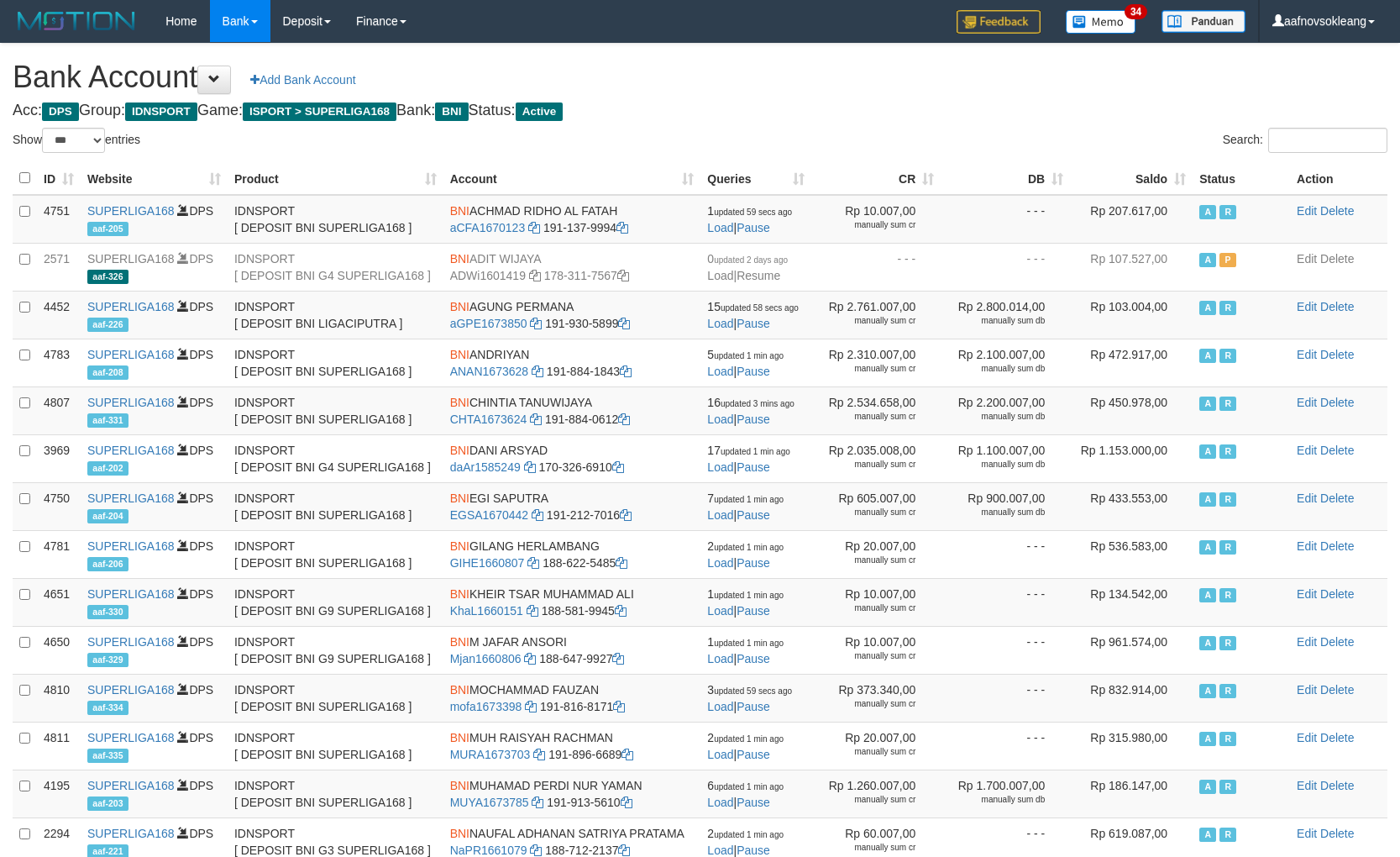select on "***" 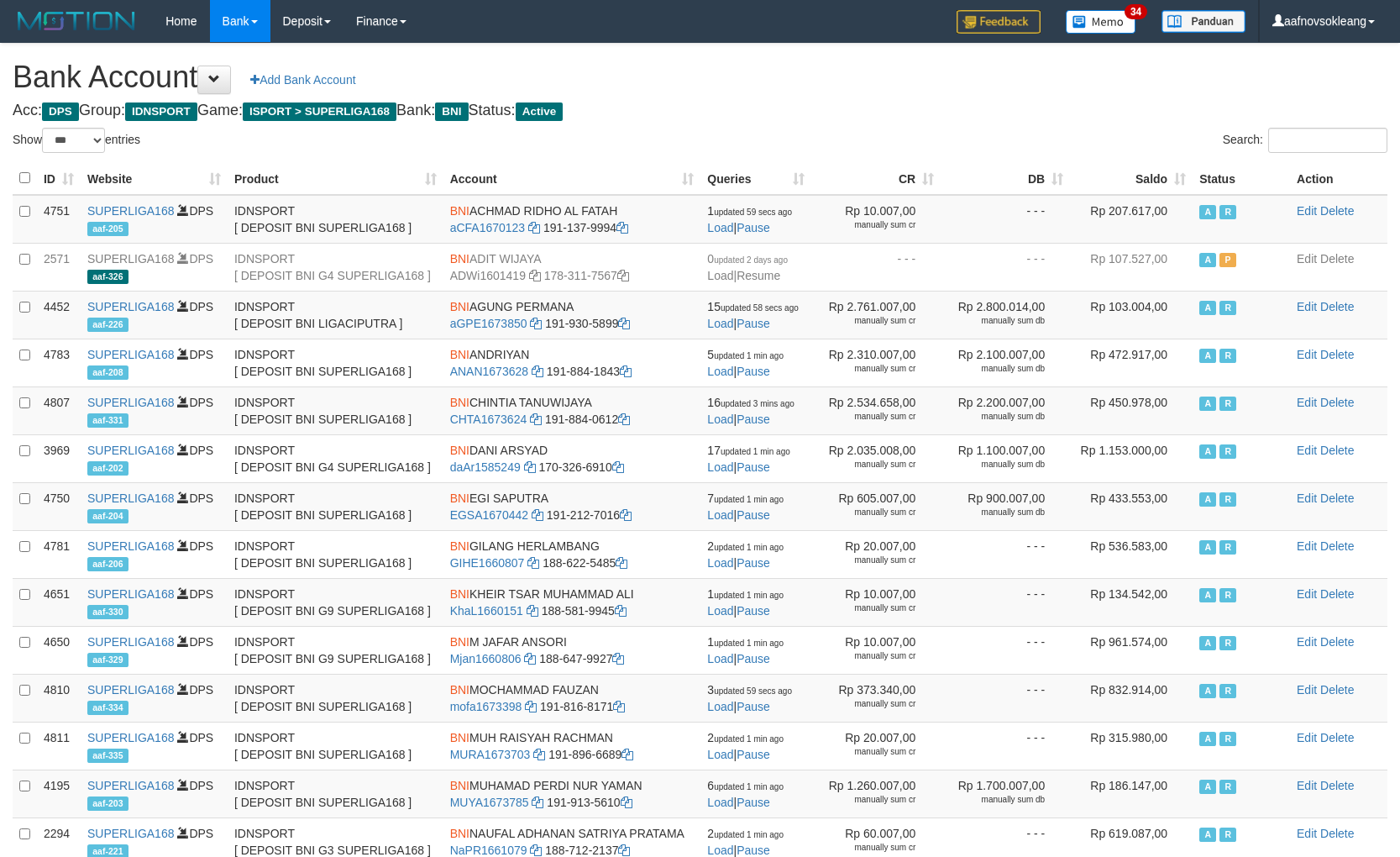 scroll, scrollTop: 0, scrollLeft: 0, axis: both 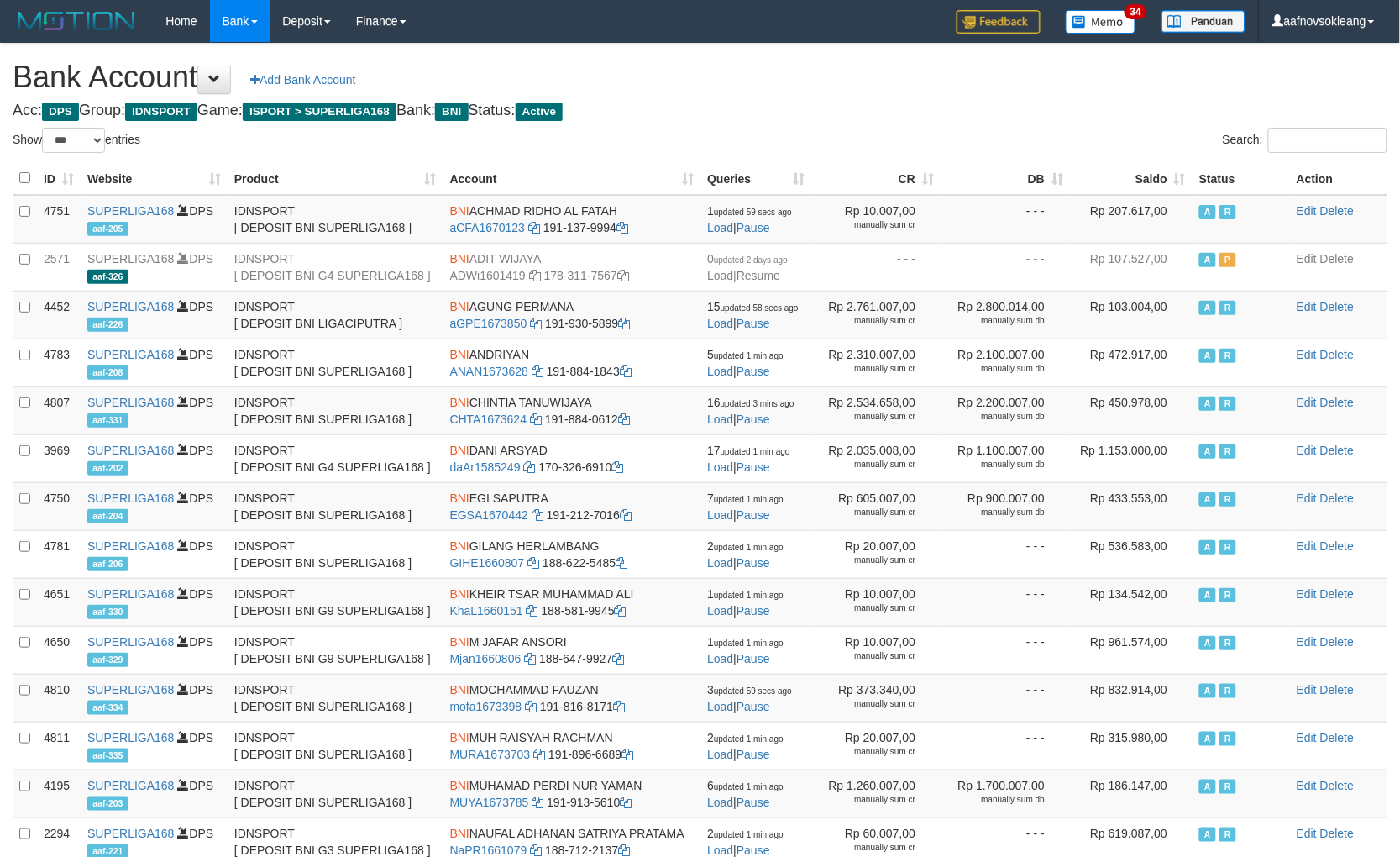 click on "Search:" at bounding box center (1051, 142) 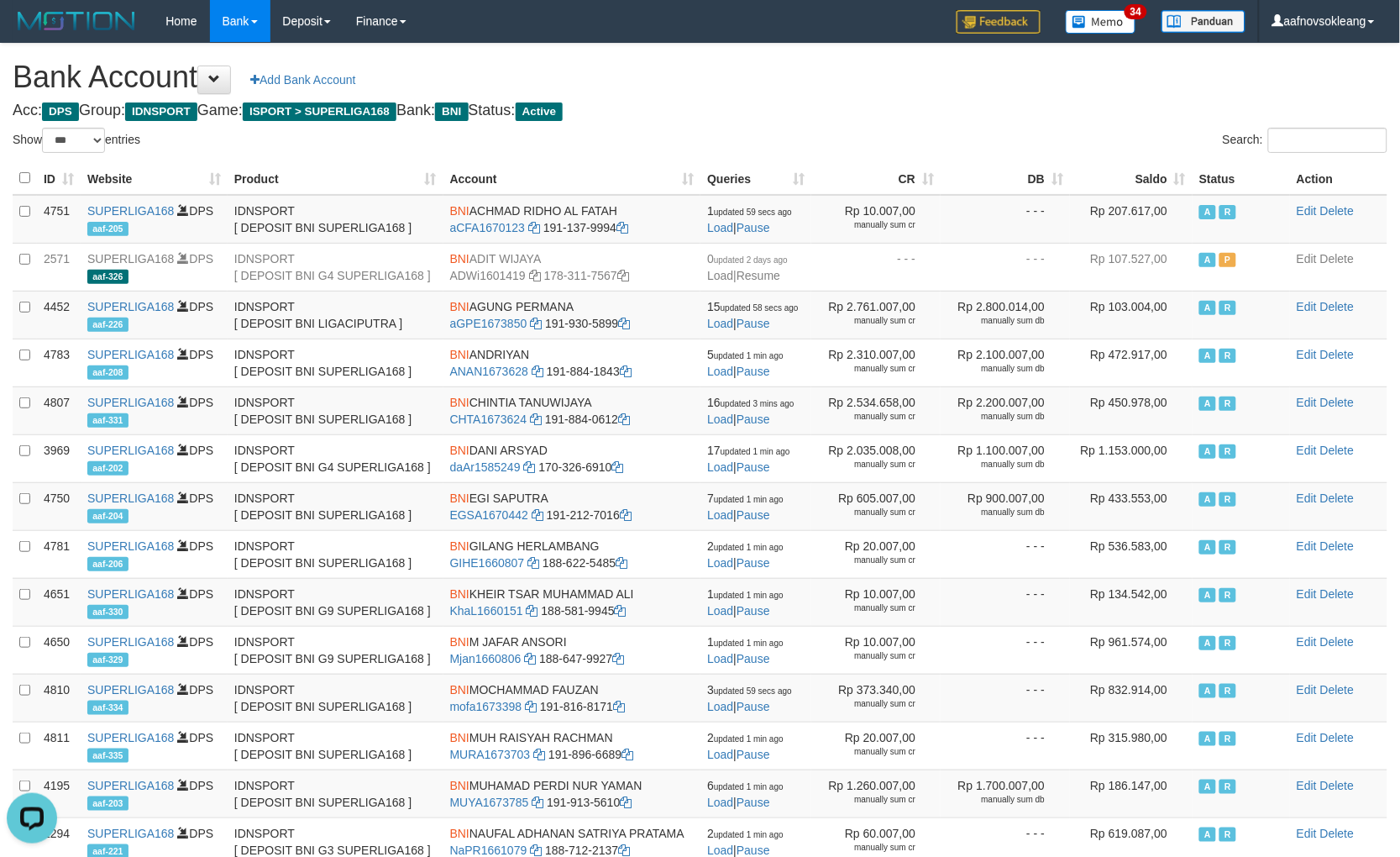 scroll, scrollTop: 0, scrollLeft: 0, axis: both 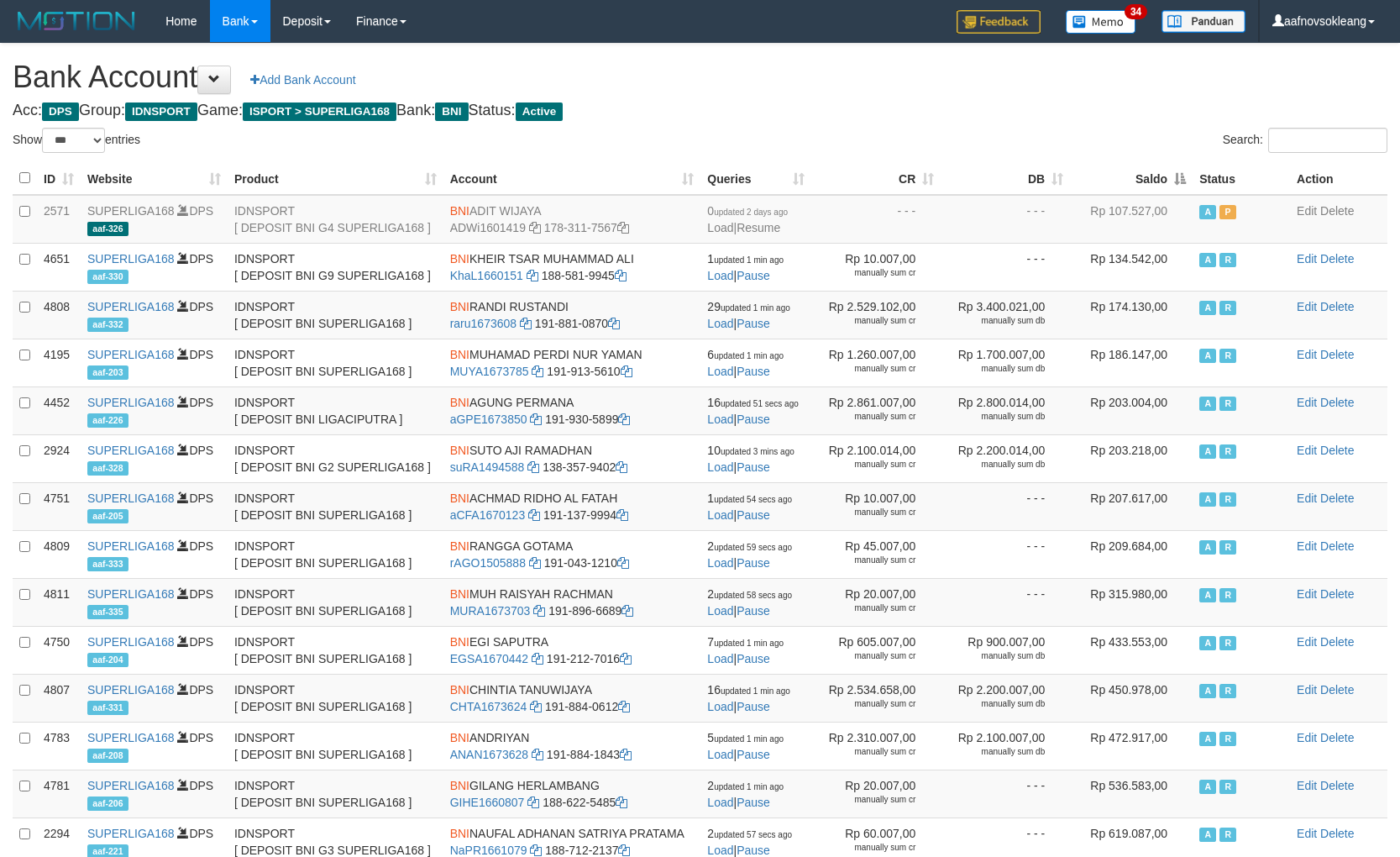 select on "***" 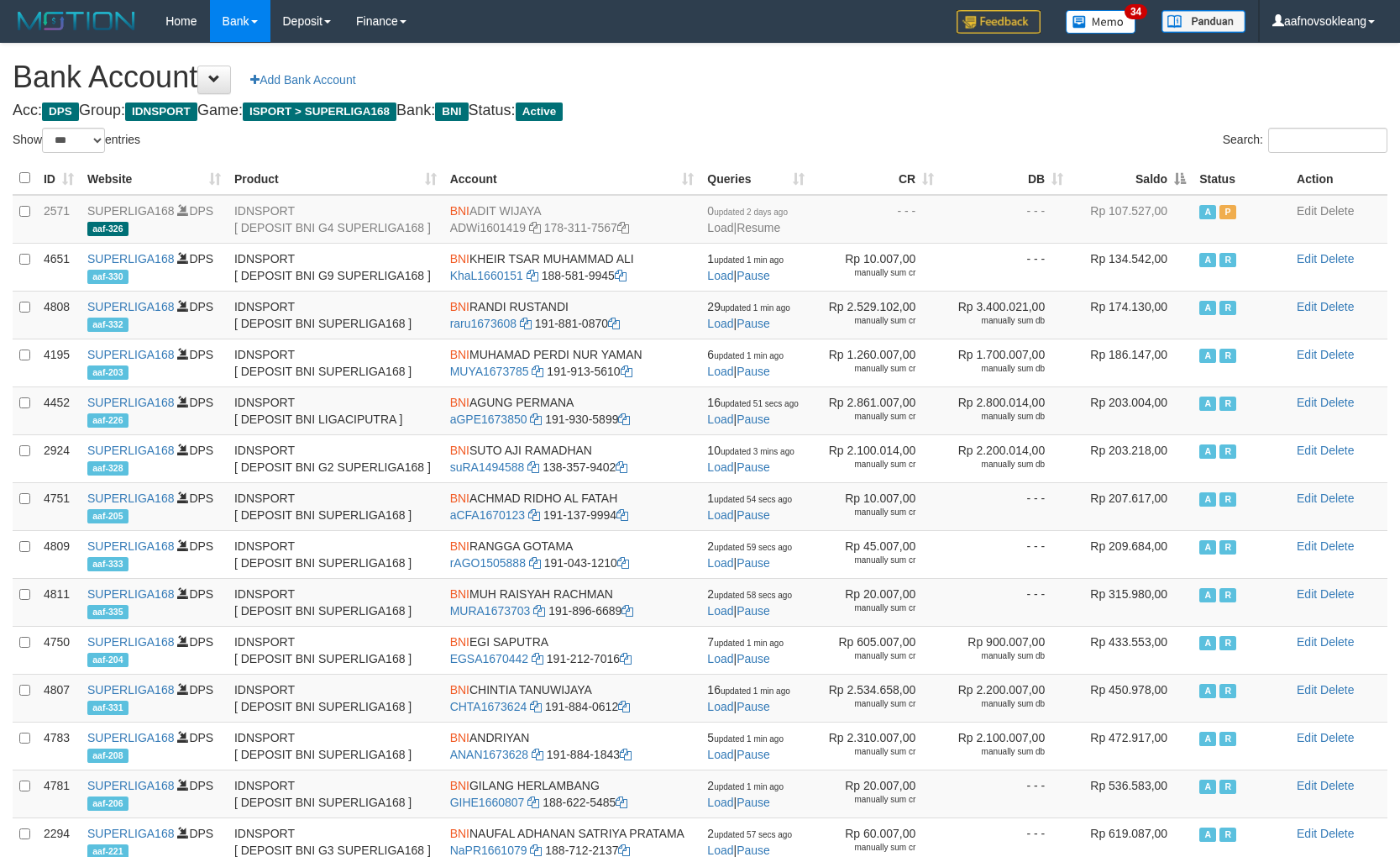 scroll, scrollTop: 0, scrollLeft: 0, axis: both 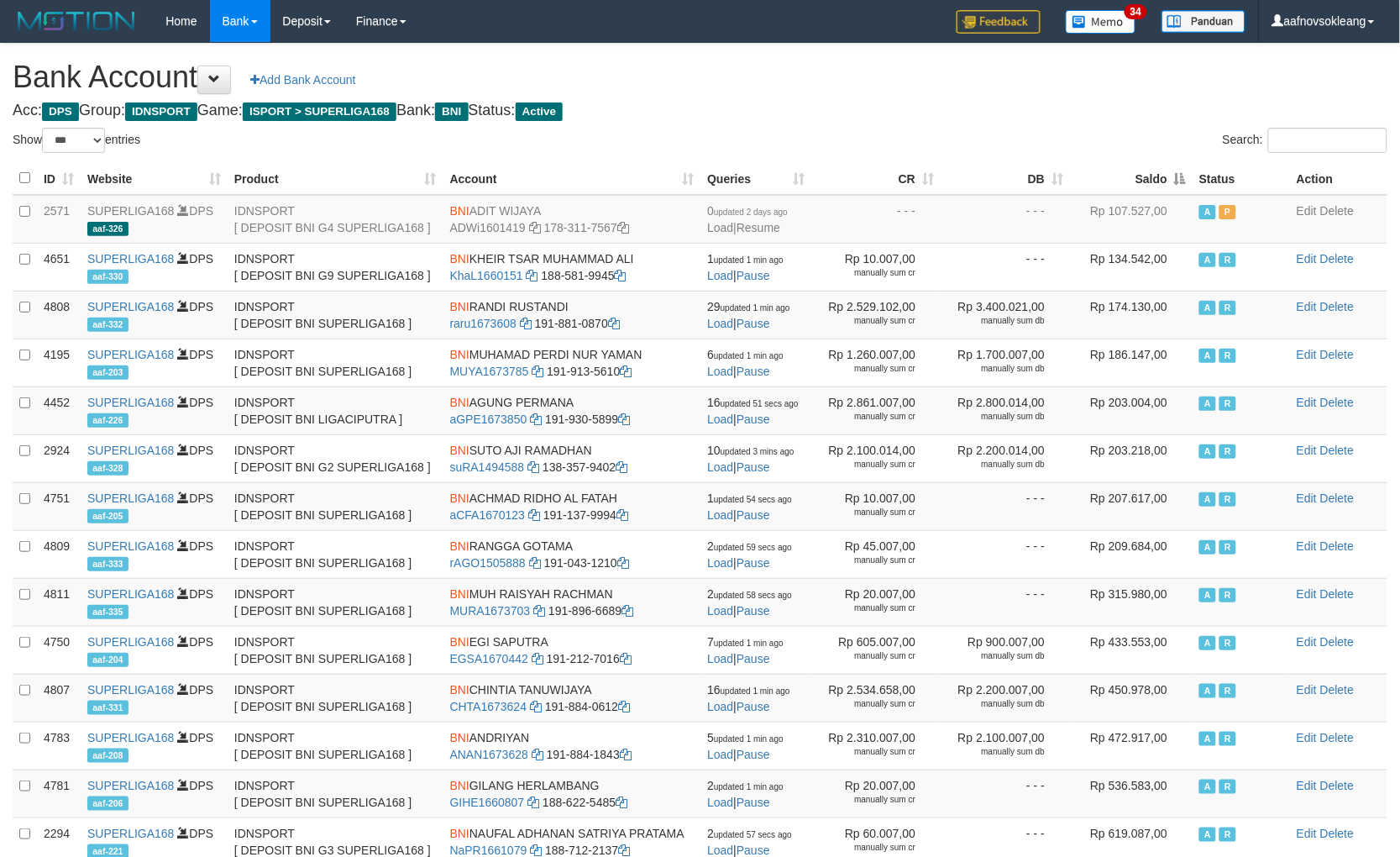 click on "Saldo" at bounding box center [1131, 178] 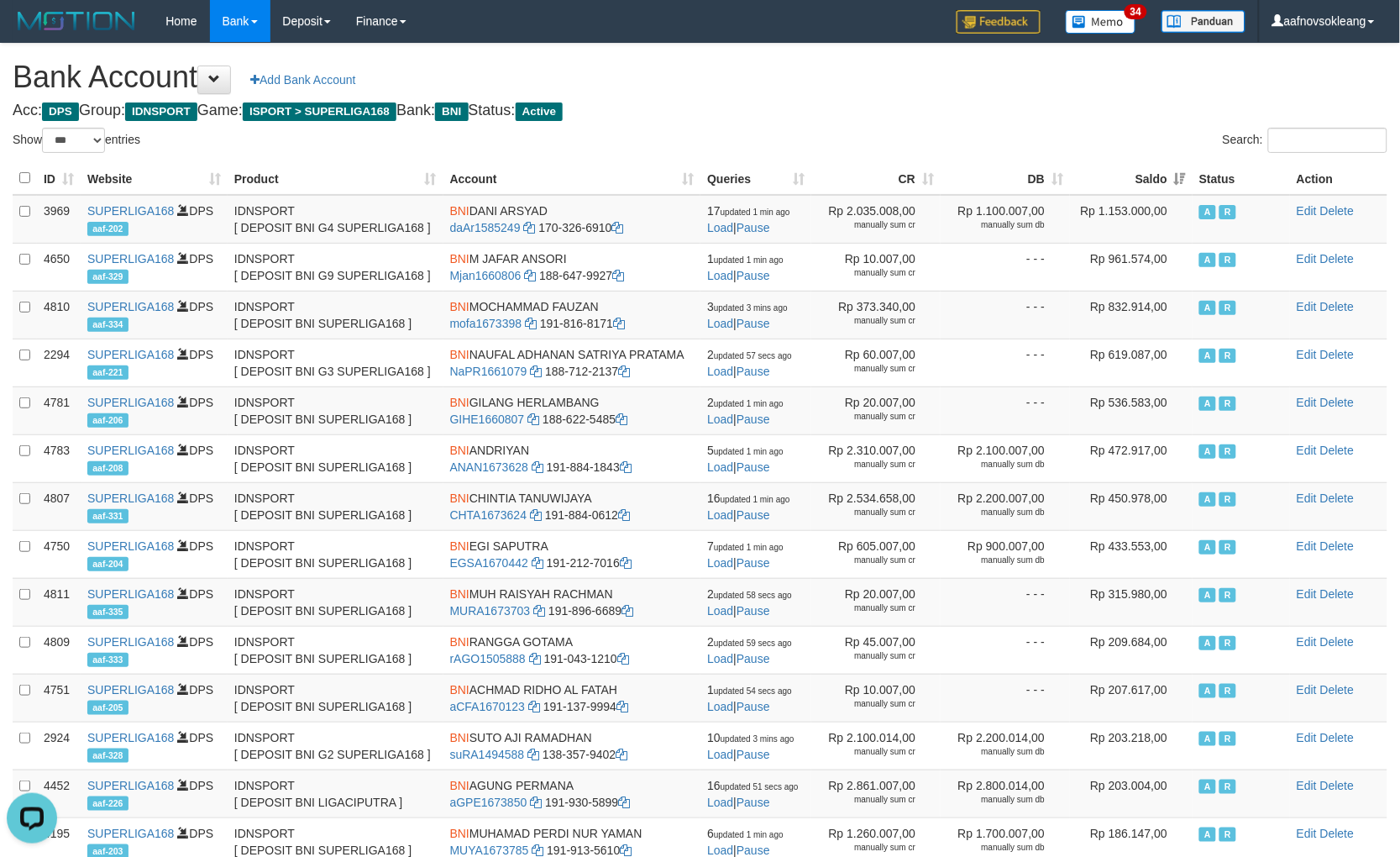 scroll, scrollTop: 0, scrollLeft: 0, axis: both 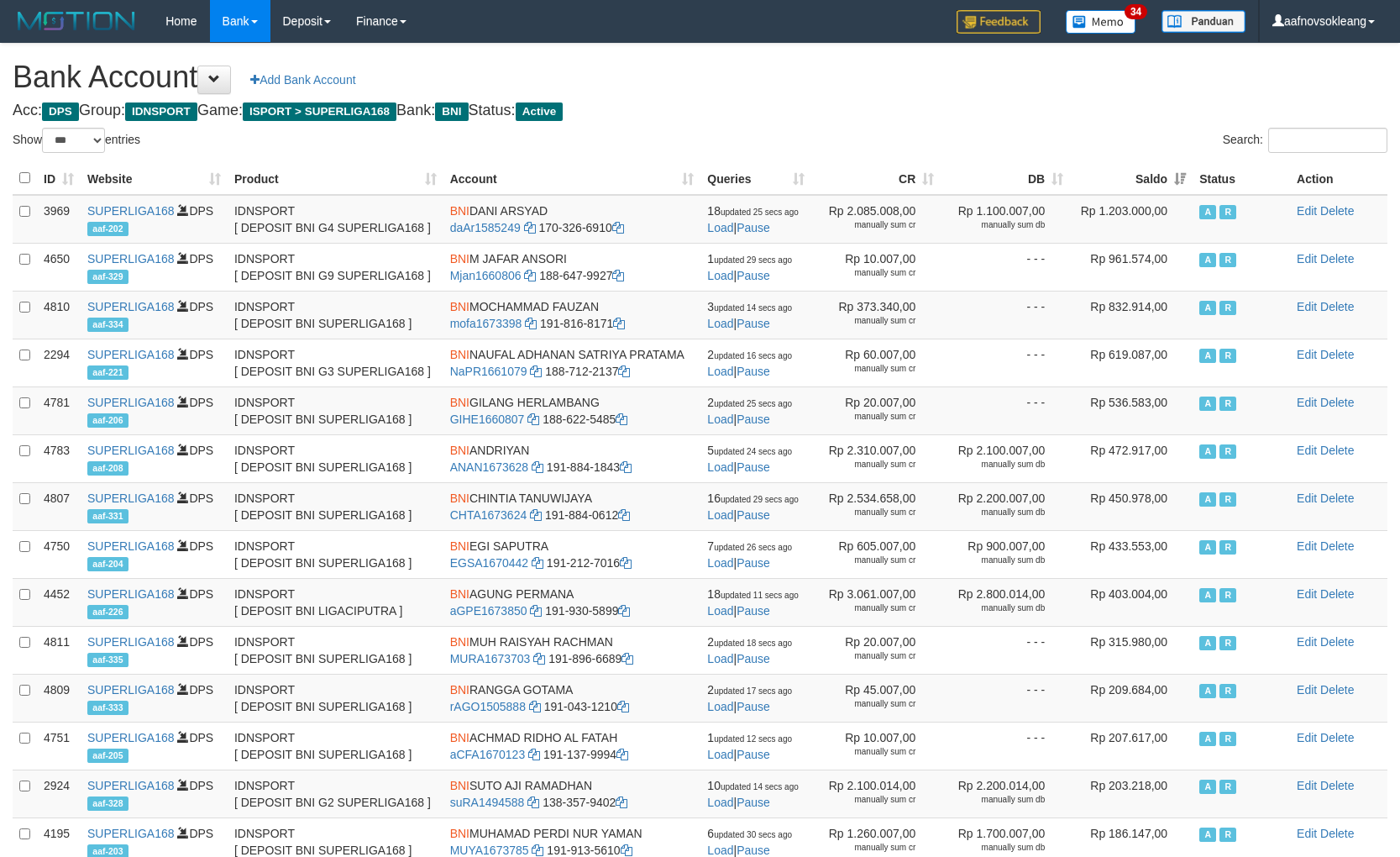 select on "***" 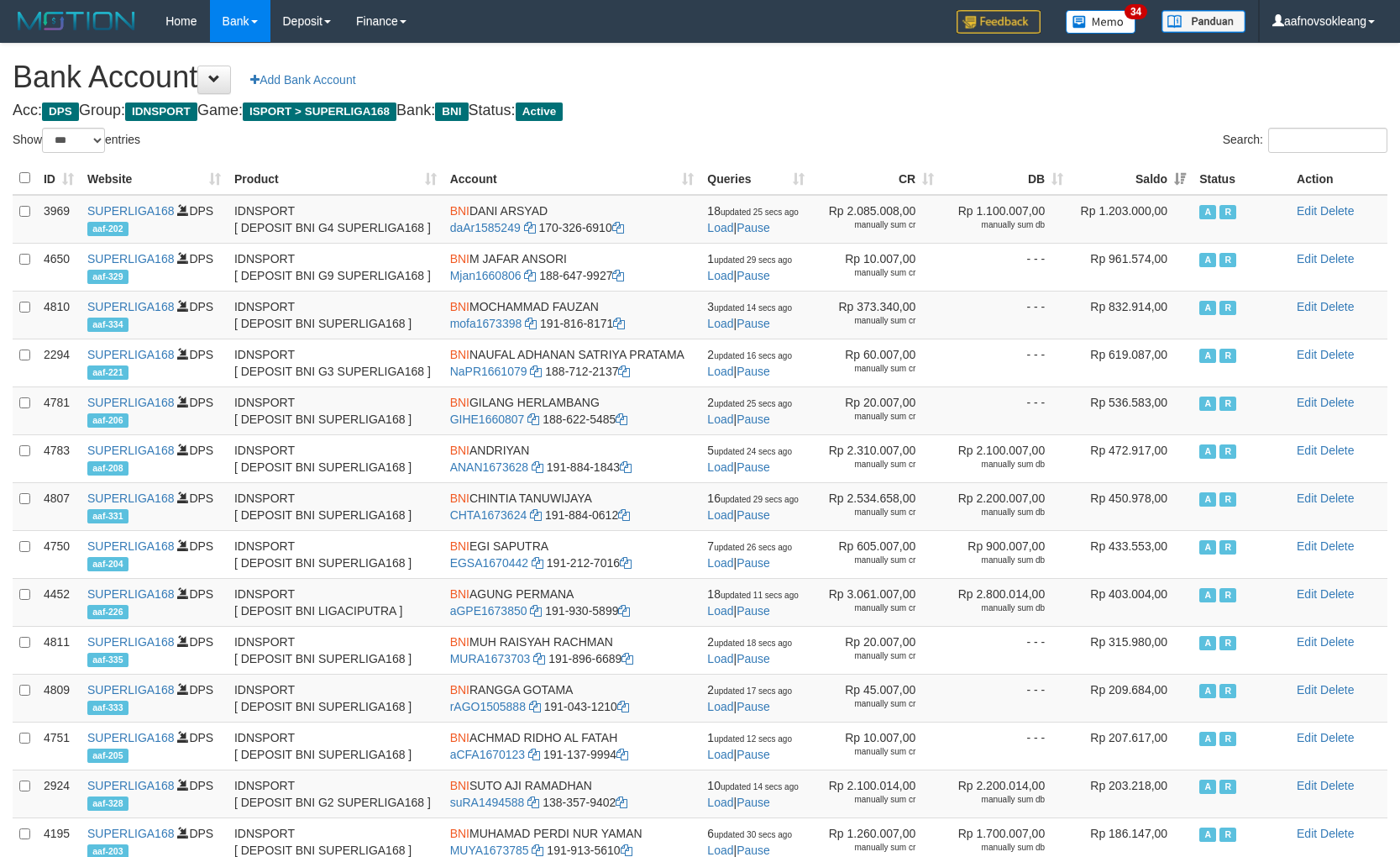 scroll, scrollTop: 30, scrollLeft: 0, axis: vertical 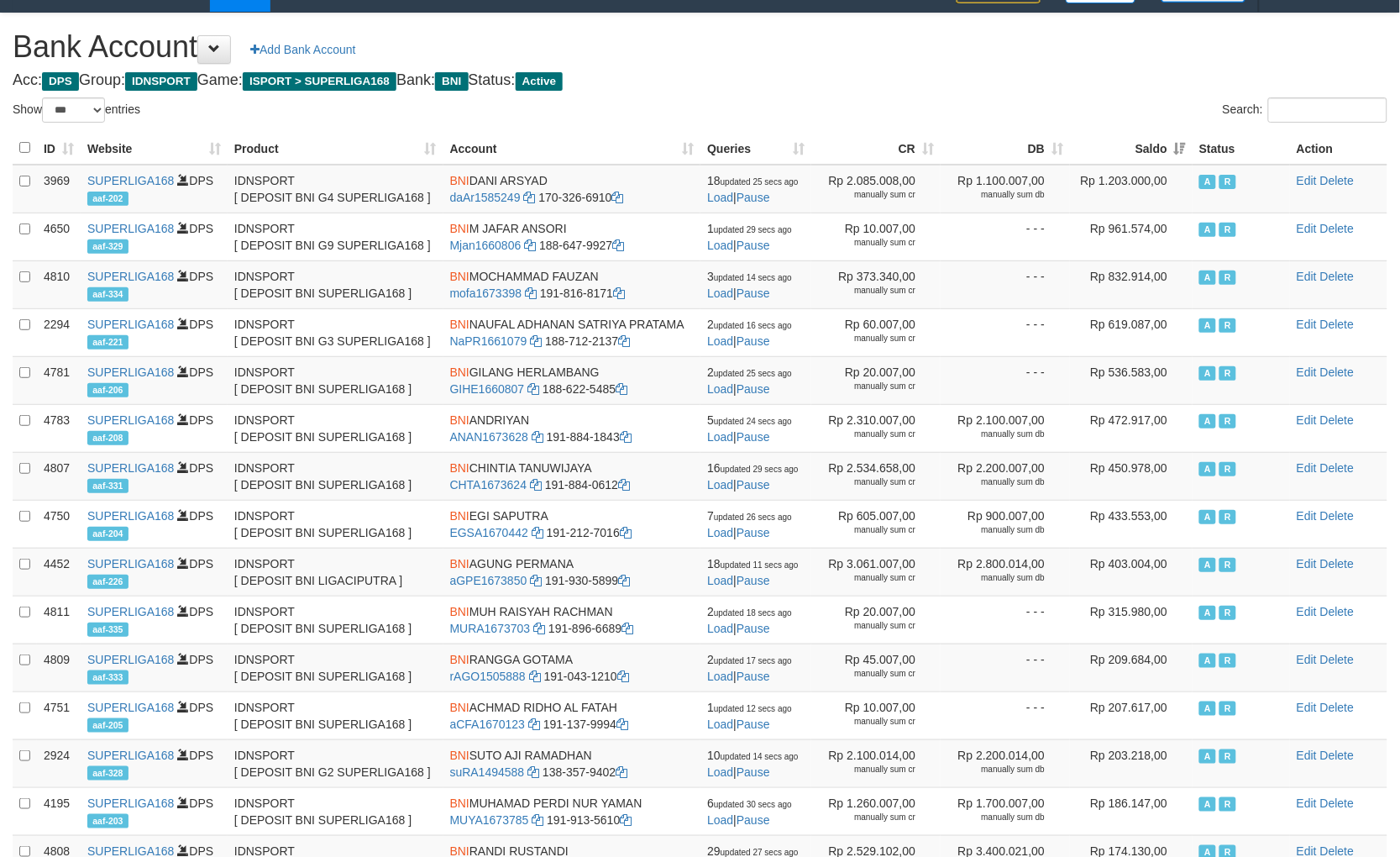 click on "Acc: 										 DPS
Group:   IDNSPORT    		Game:   ISPORT > SUPERLIGA168    		Bank:   BNI    		Status:  Active" at bounding box center [700, 81] 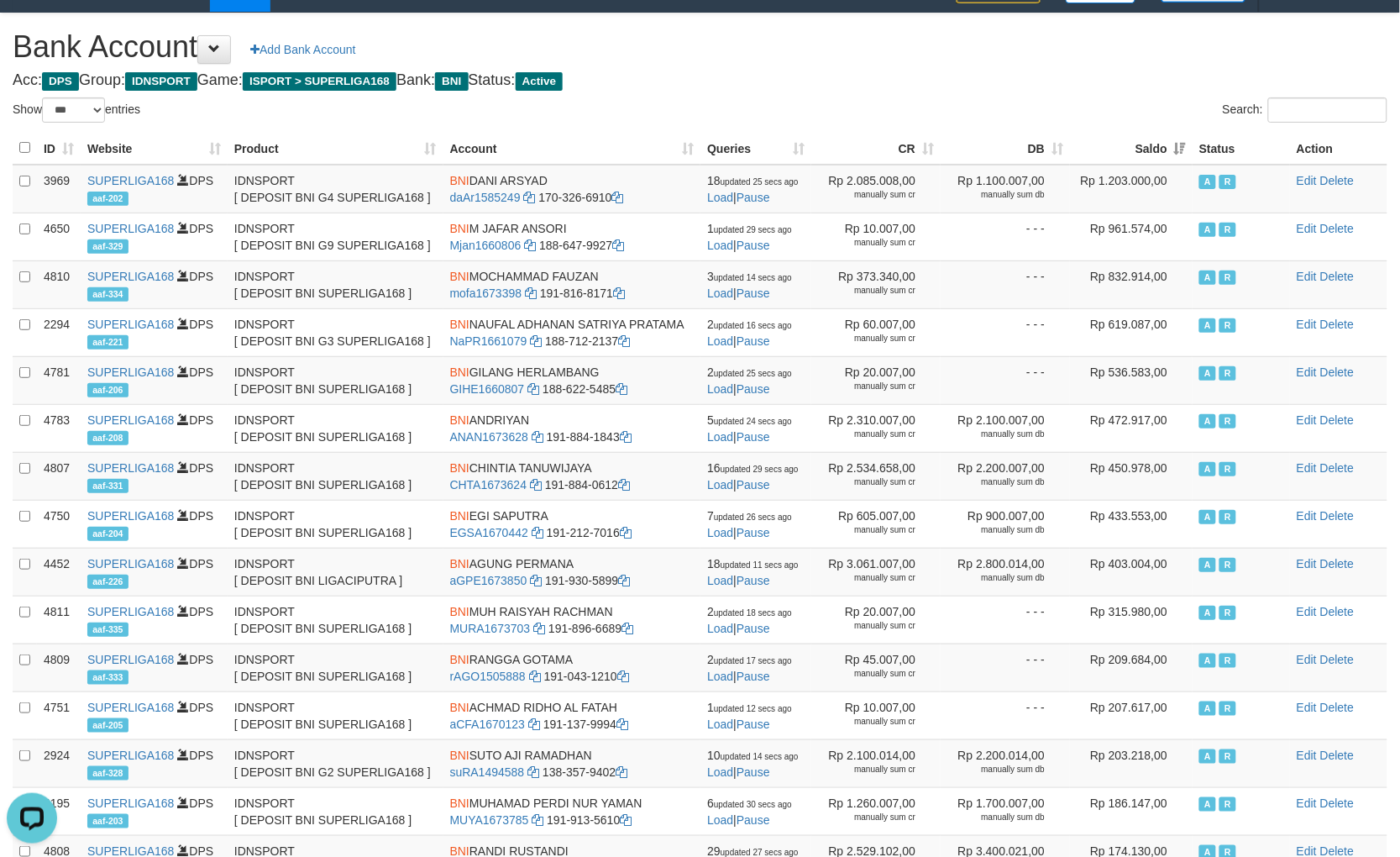 scroll, scrollTop: 0, scrollLeft: 0, axis: both 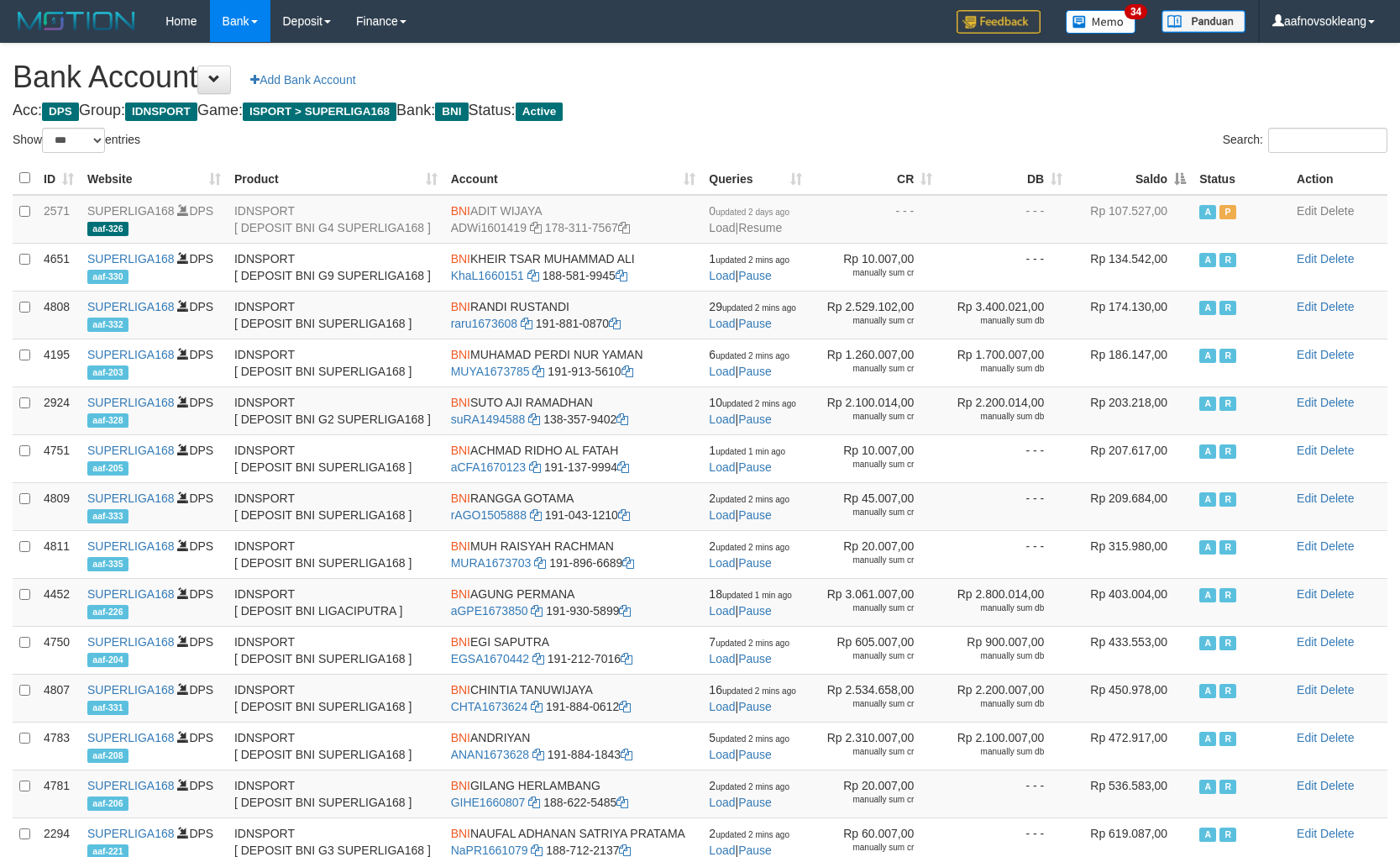 select on "***" 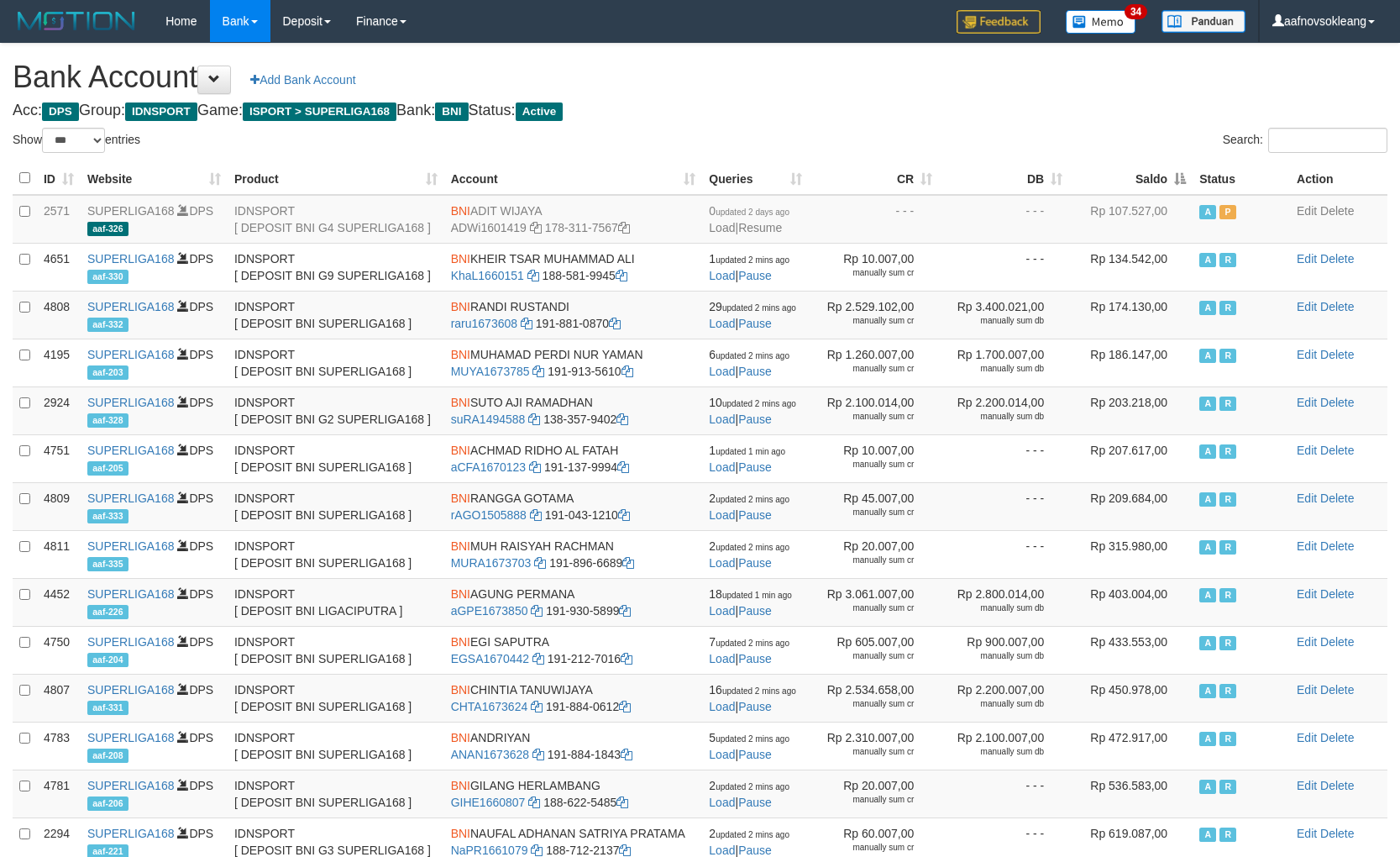 scroll, scrollTop: 30, scrollLeft: 0, axis: vertical 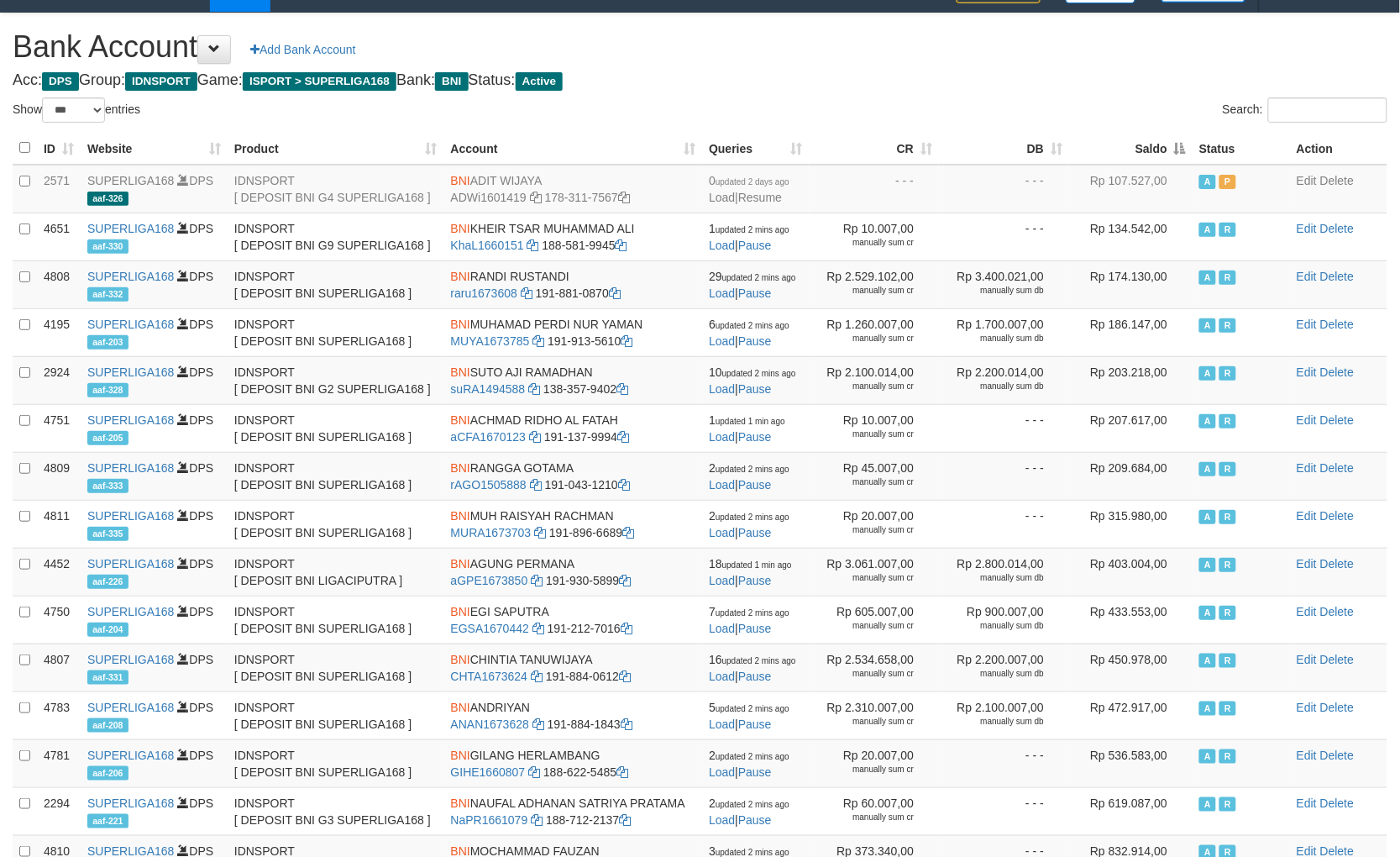 click on "Saldo" at bounding box center [1130, 148] 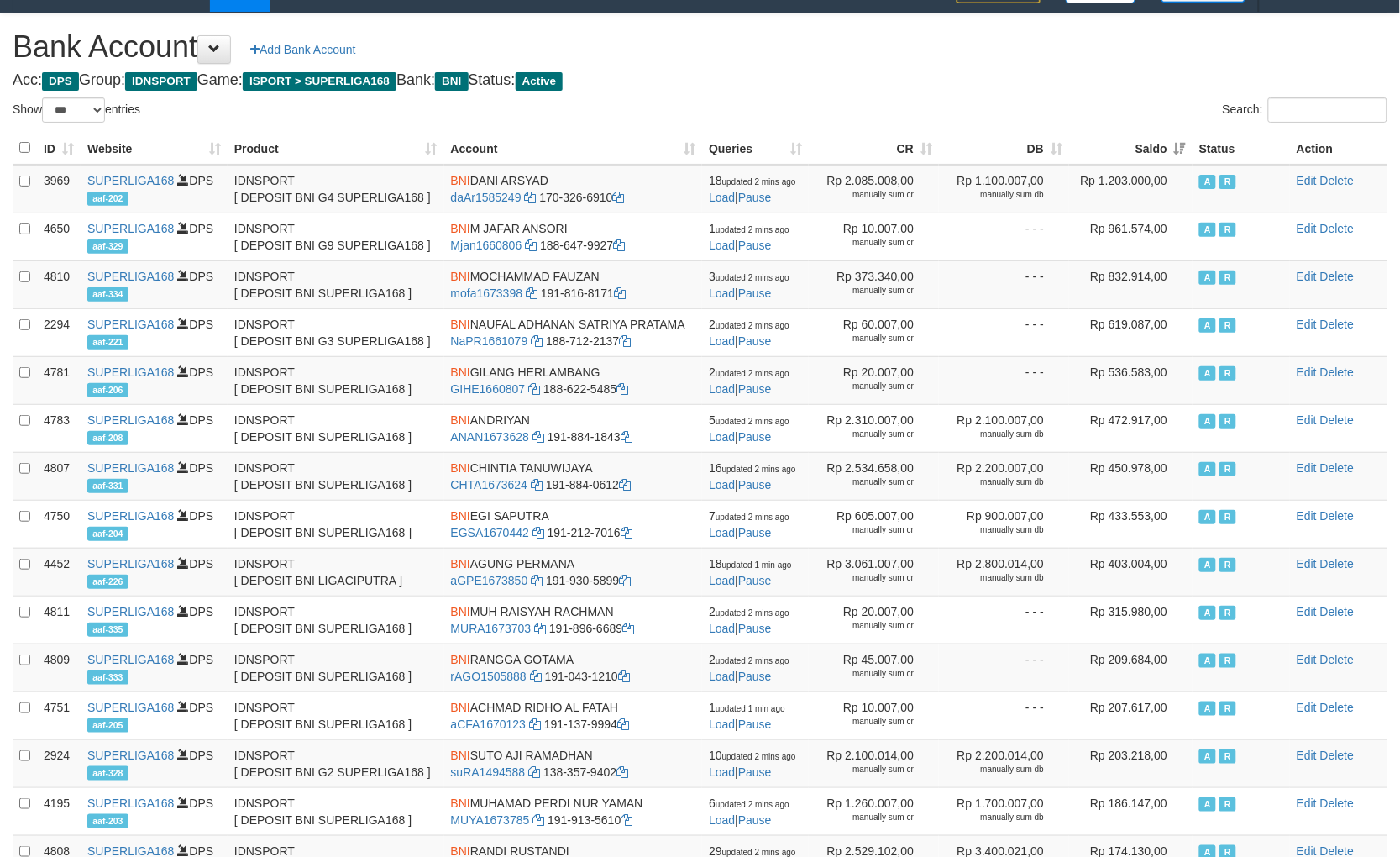 click on "Bank Account
Add Bank Account
Acc: 										 DPS
Group:   IDNSPORT    		Game:   ISPORT > SUPERLIGA168    		Bank:   BNI    		Status:  Active
Filter Account Type
*******
***
**
***
DPS
SELECT ALL  SELECT TYPE  - ALL -
DPS
WD
TMP
Filter Product
*******
******
********
********
*******
********
IDNSPORT
SELECT ALL  SELECT GROUP  - ALL -
BETHUB
IDNPOKER
IDNSPORT
IDNTOTO
LOADONLY
Filter Website
*******" at bounding box center [700, 533] 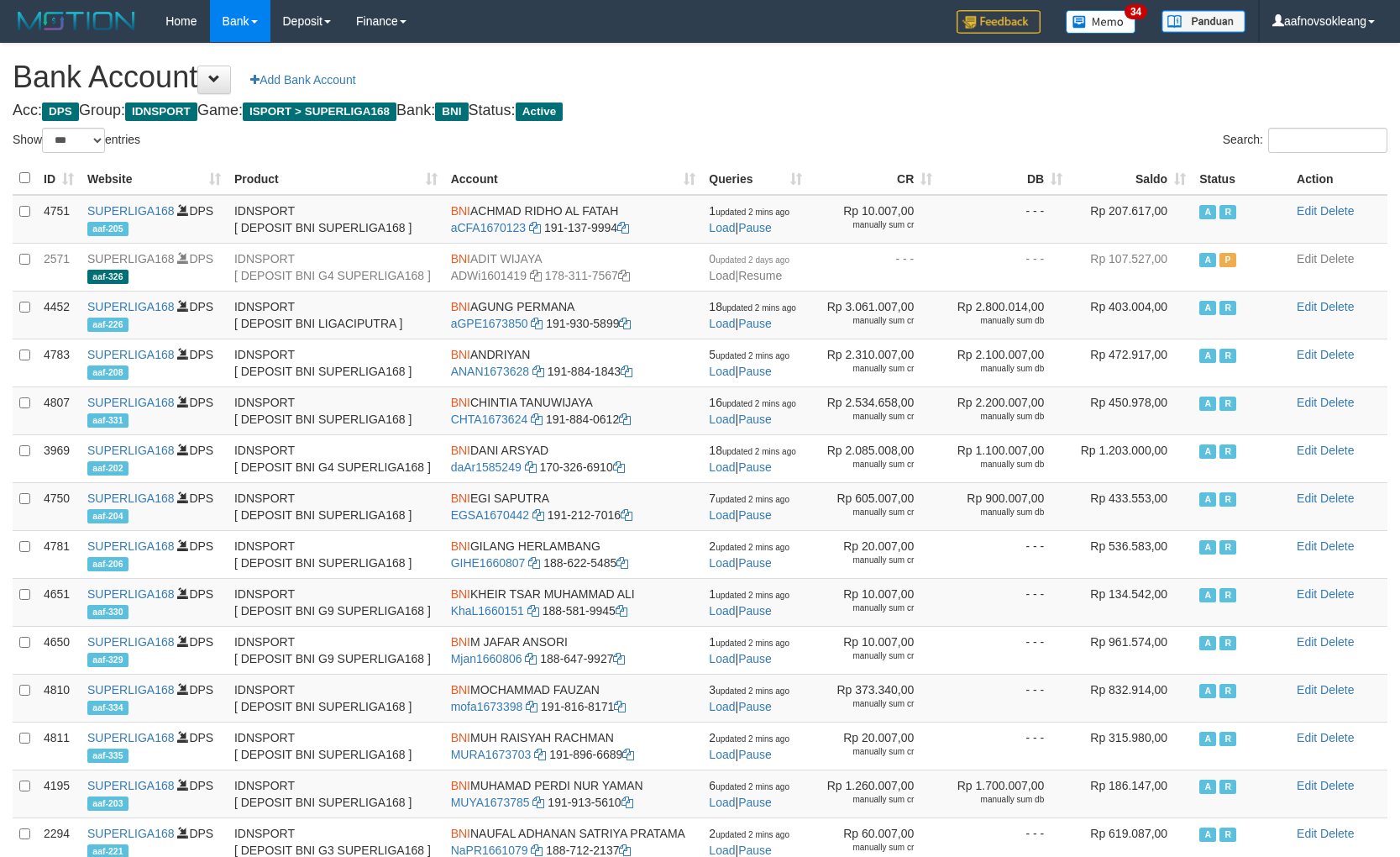 select on "***" 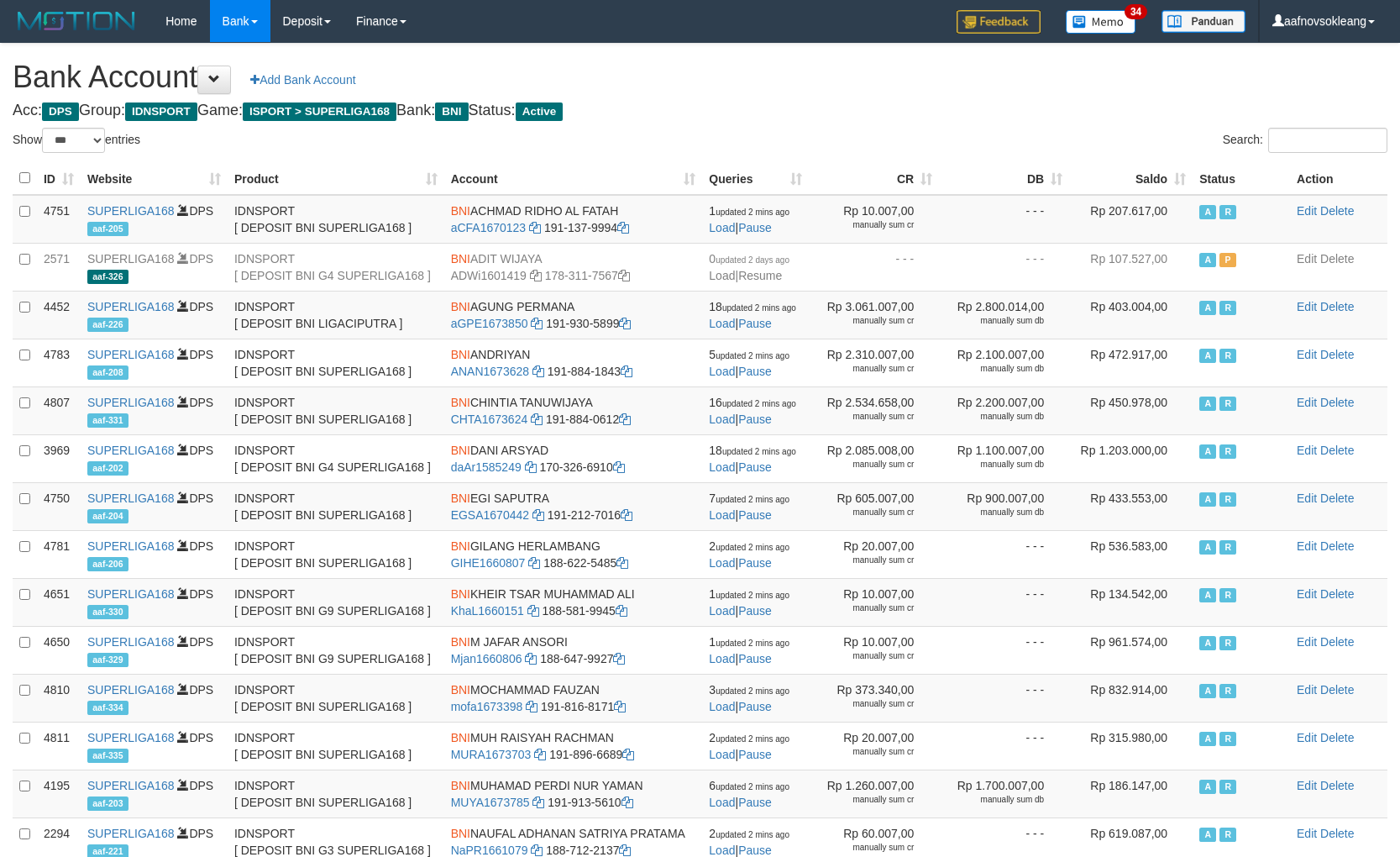 scroll, scrollTop: 30, scrollLeft: 0, axis: vertical 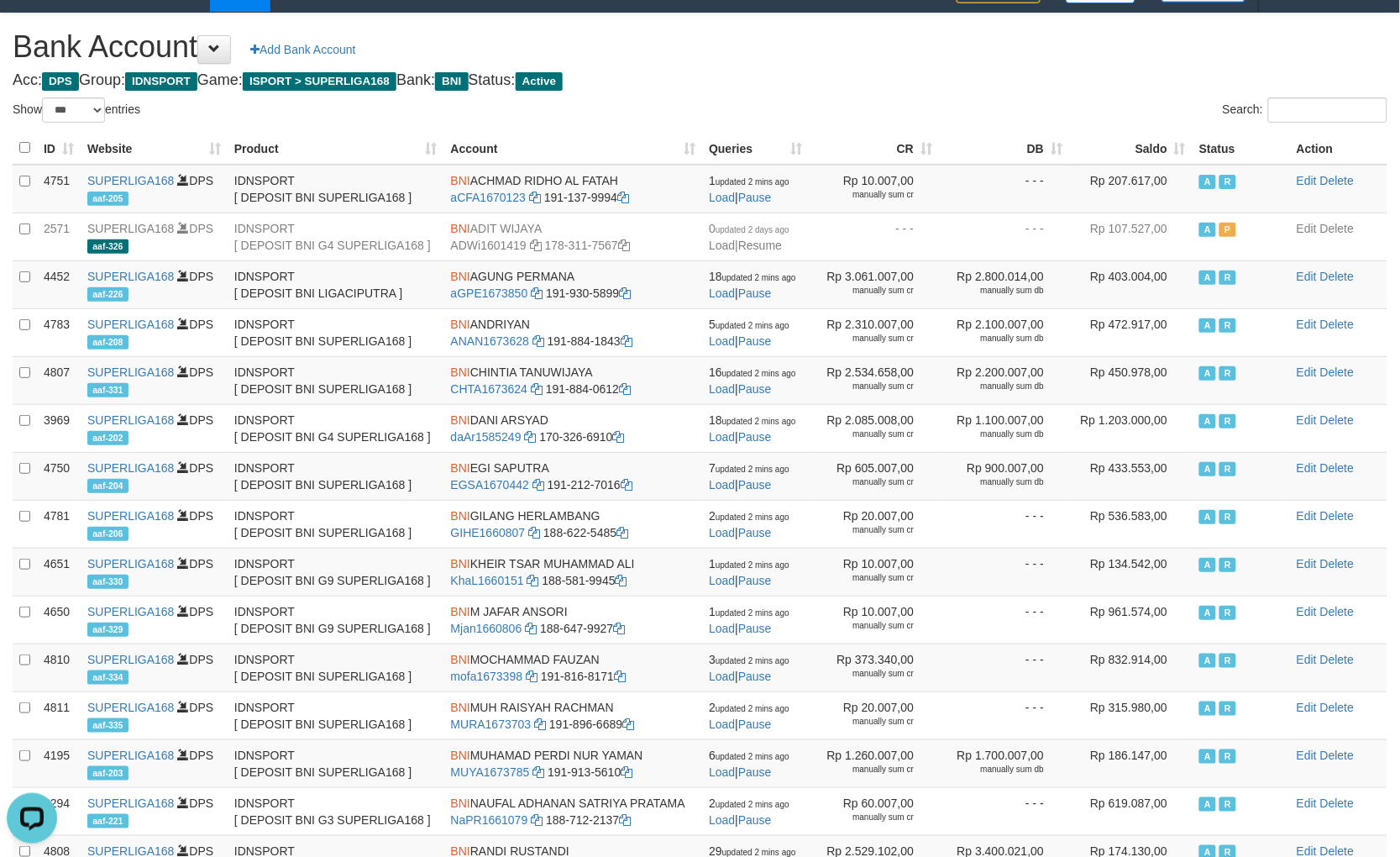 click on "Search:" at bounding box center [1051, 112] 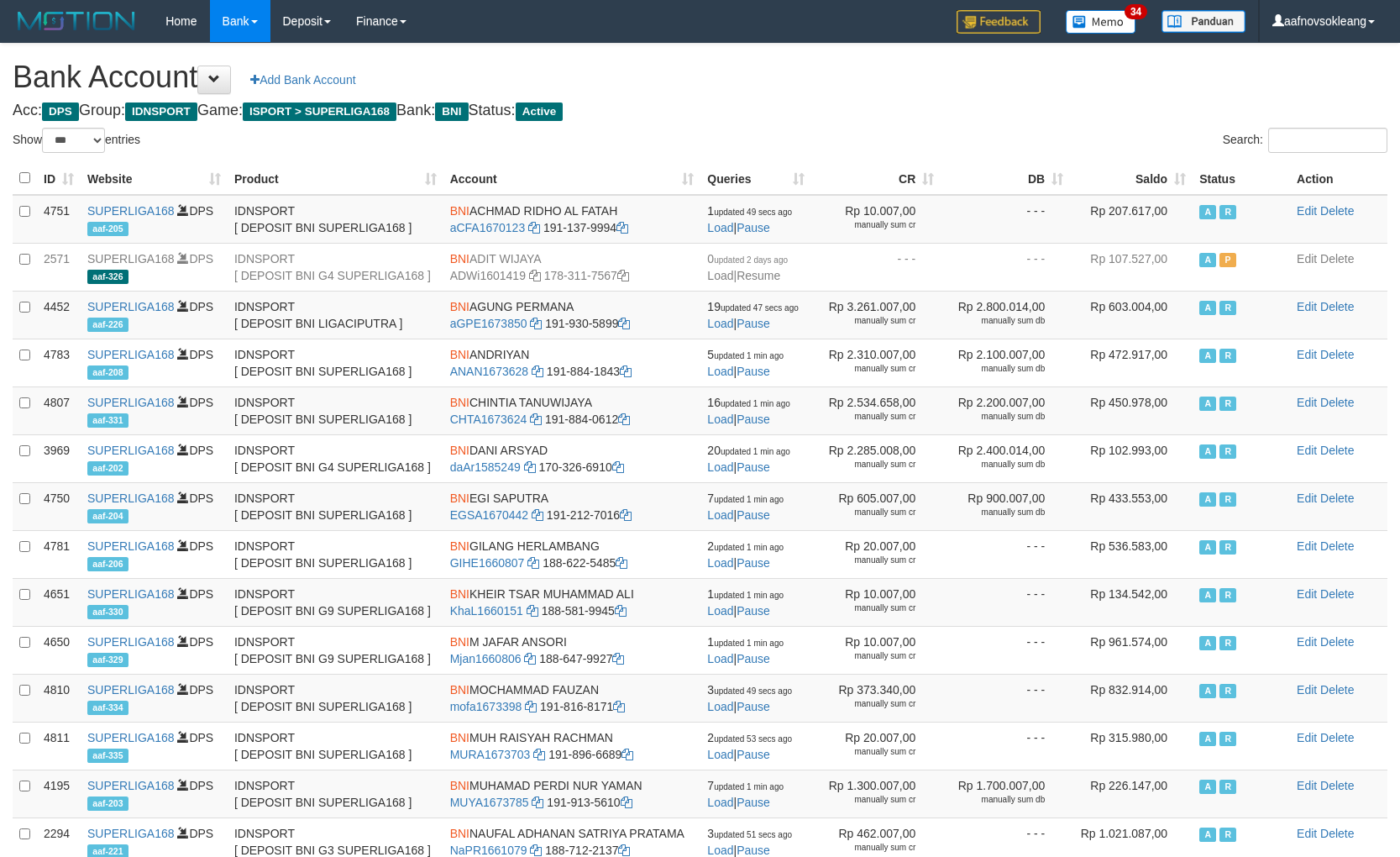 select on "***" 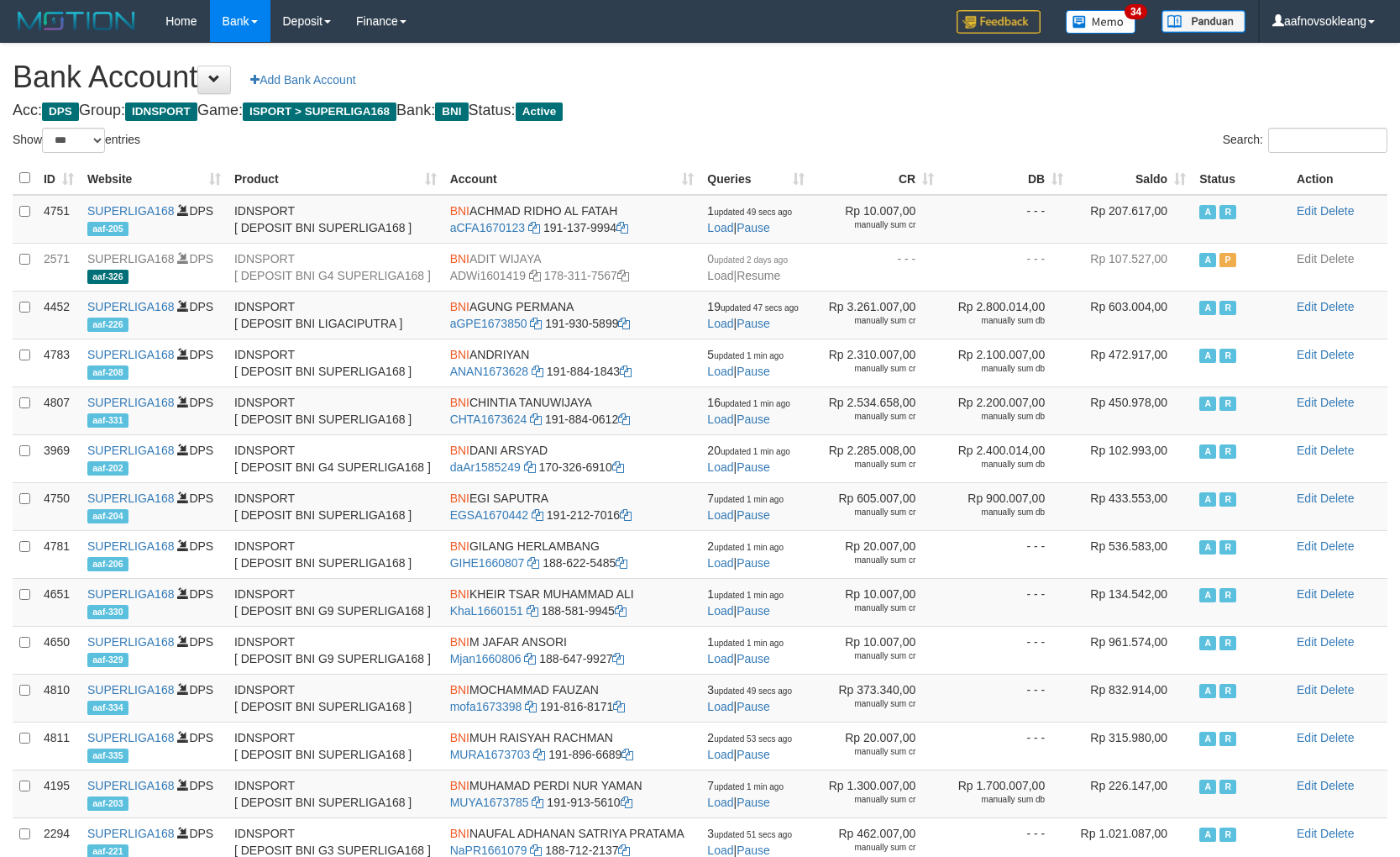 scroll, scrollTop: 30, scrollLeft: 0, axis: vertical 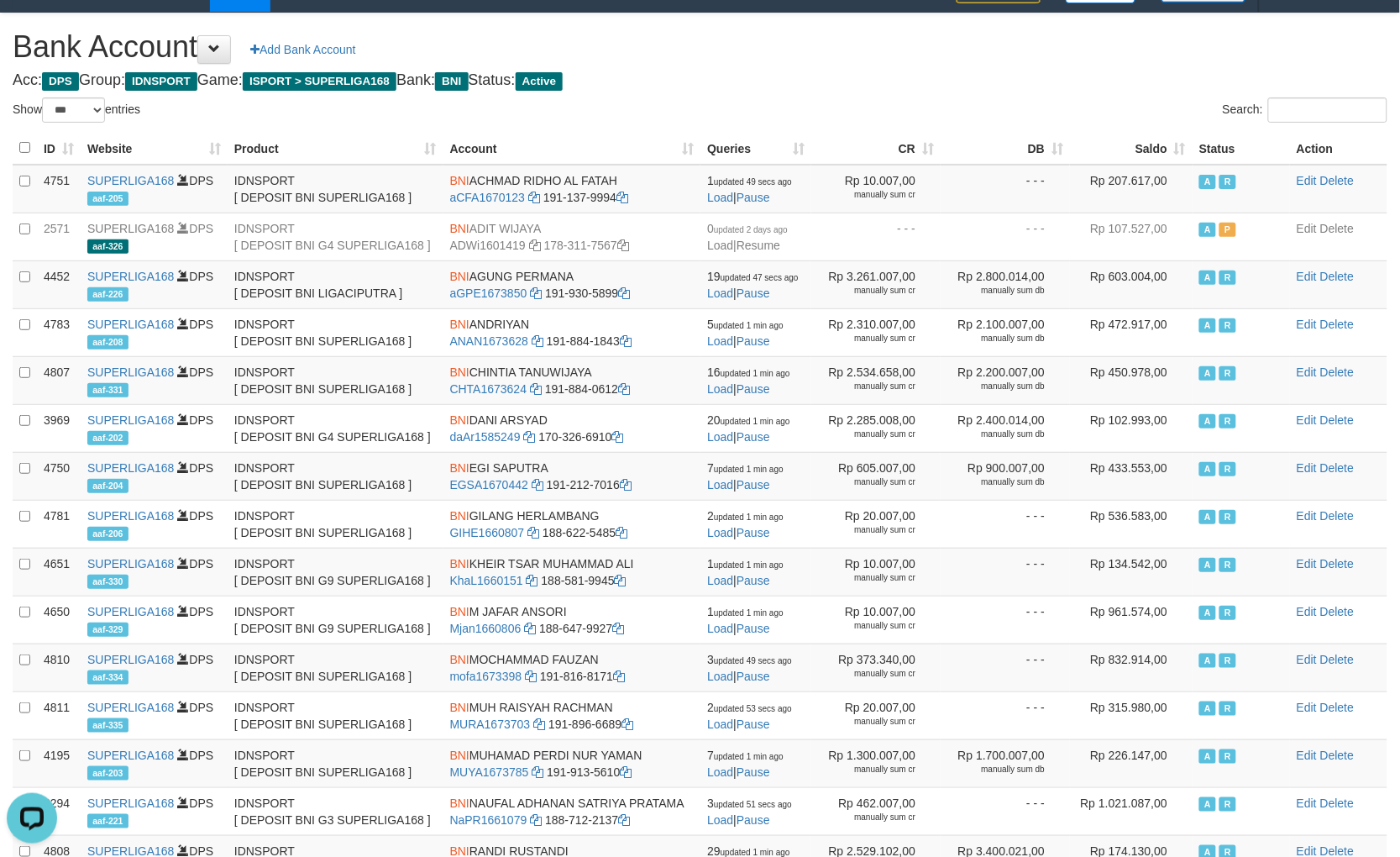 click on "Bank Account
Add Bank Account
Acc: 										 DPS
Group:   IDNSPORT    		Game:   ISPORT > SUPERLIGA168    		Bank:   BNI    		Status:  Active
Filter Account Type
*******
***
**
***
DPS
SELECT ALL  SELECT TYPE  - ALL -
DPS
WD
TMP
Filter Product
*******
******
********
********
*******
********
IDNSPORT
SELECT ALL  SELECT GROUP  - ALL -
BETHUB
IDNPOKER
IDNSPORT
IDNTOTO
LOADONLY
Filter Website
*******" at bounding box center (700, 533) 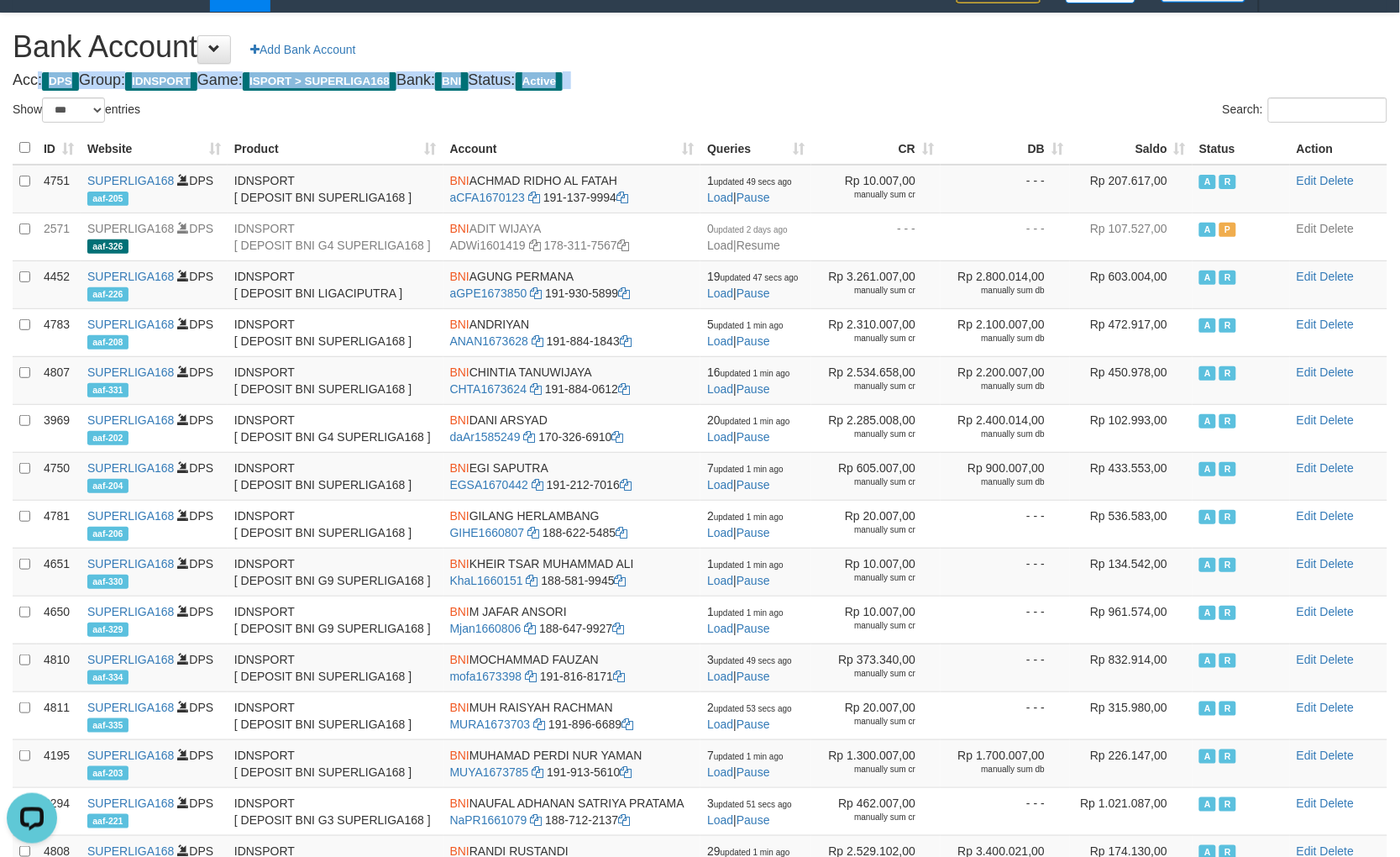 click on "Saldo" at bounding box center (1131, 148) 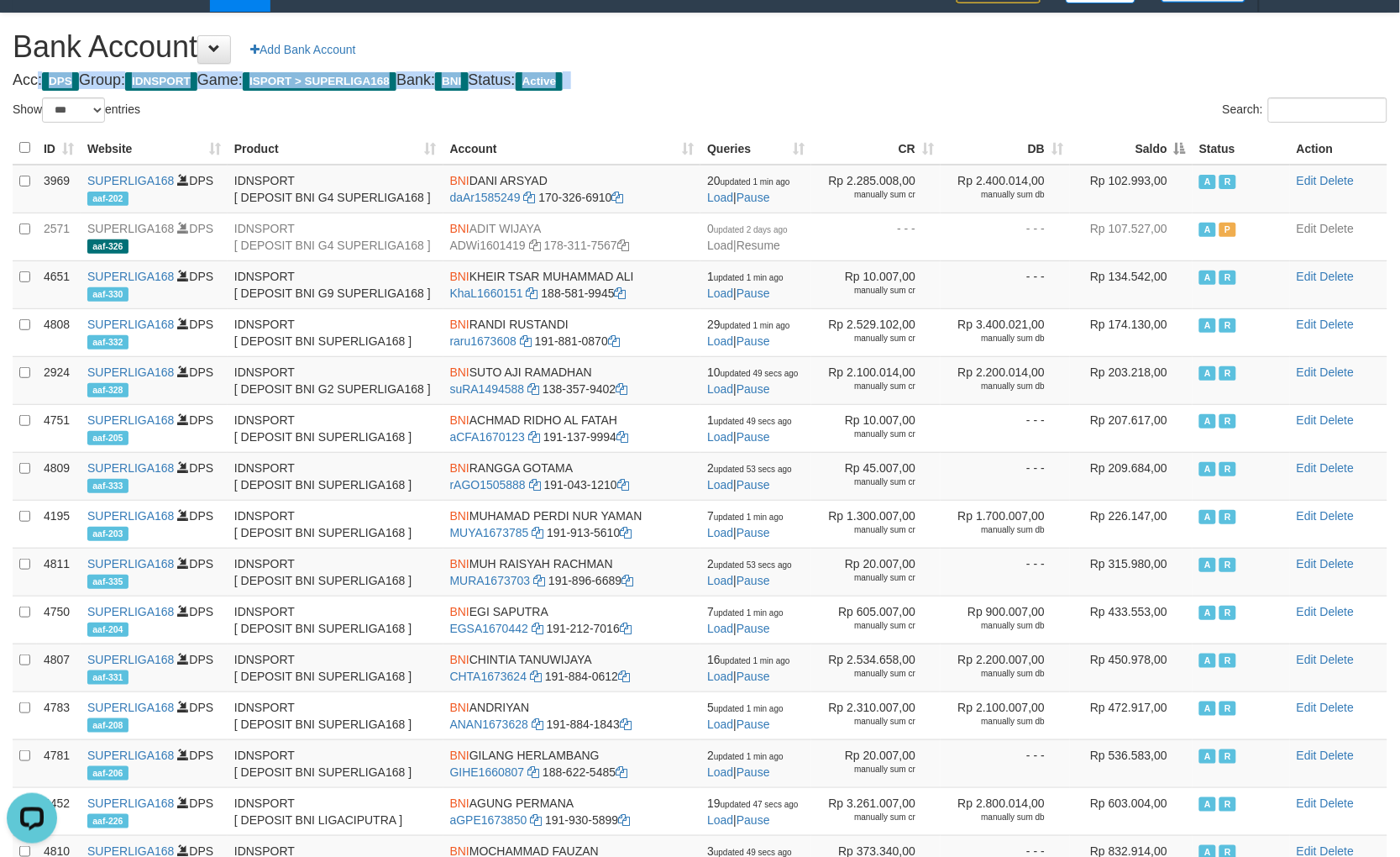 click on "Saldo" at bounding box center [1131, 148] 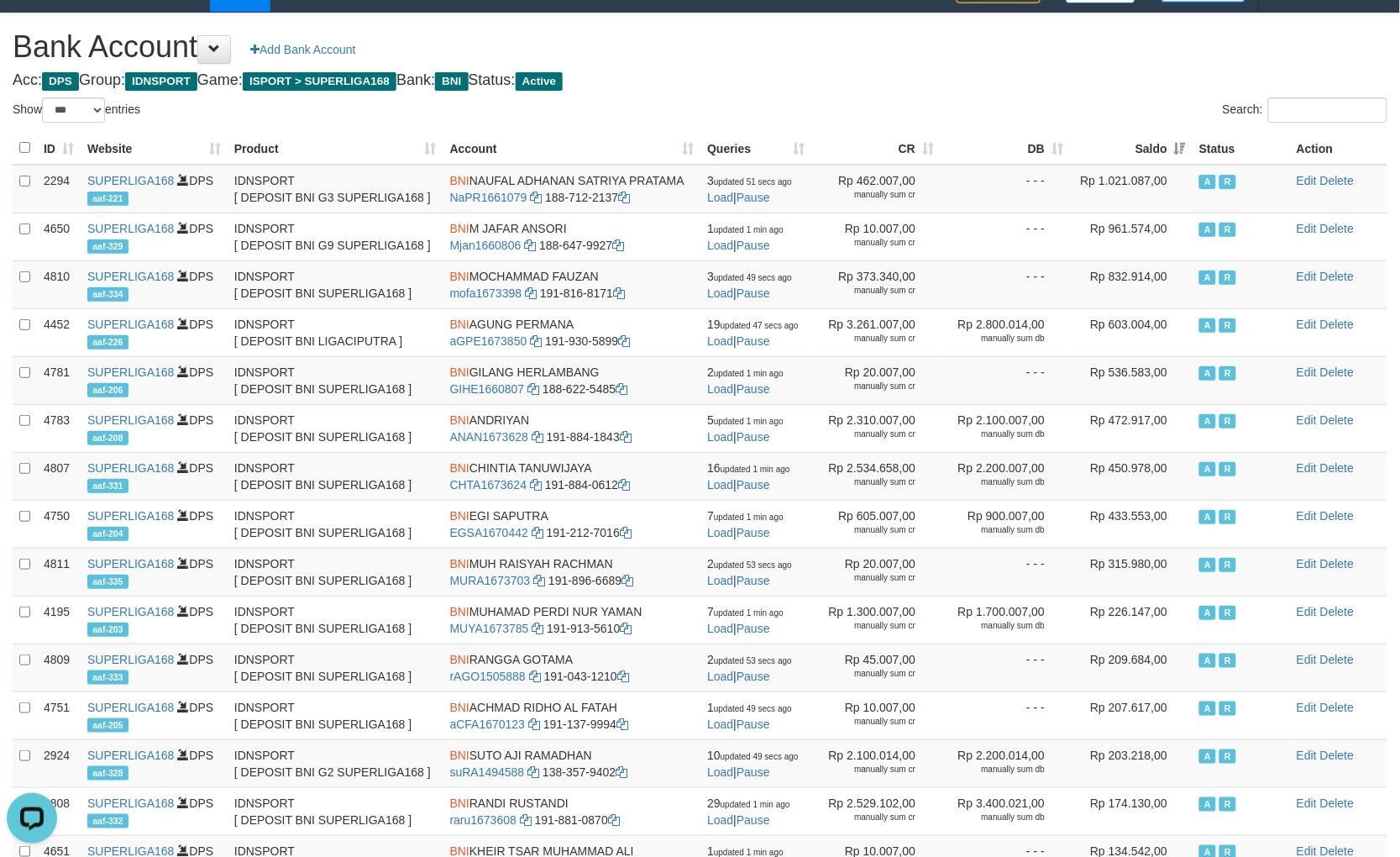 click on "ID Website Product Account Queries CR DB Saldo Status Action
2294
SUPERLIGA168
DPS
aaf-221
IDNSPORT
[ DEPOSIT BNI G3 SUPERLIGA168 ]
BNI
NAUFAL ADHANAN SATRIYA PRATAMA
NaPR1661079
188-712-2137
3  updated 51 secs ago
Load
|
Pause
Rp 462.007,00
manually sum cr
- - -
Rp 1.021.087,00
A
R
Edit
Delete
A" at bounding box center [700, 571] 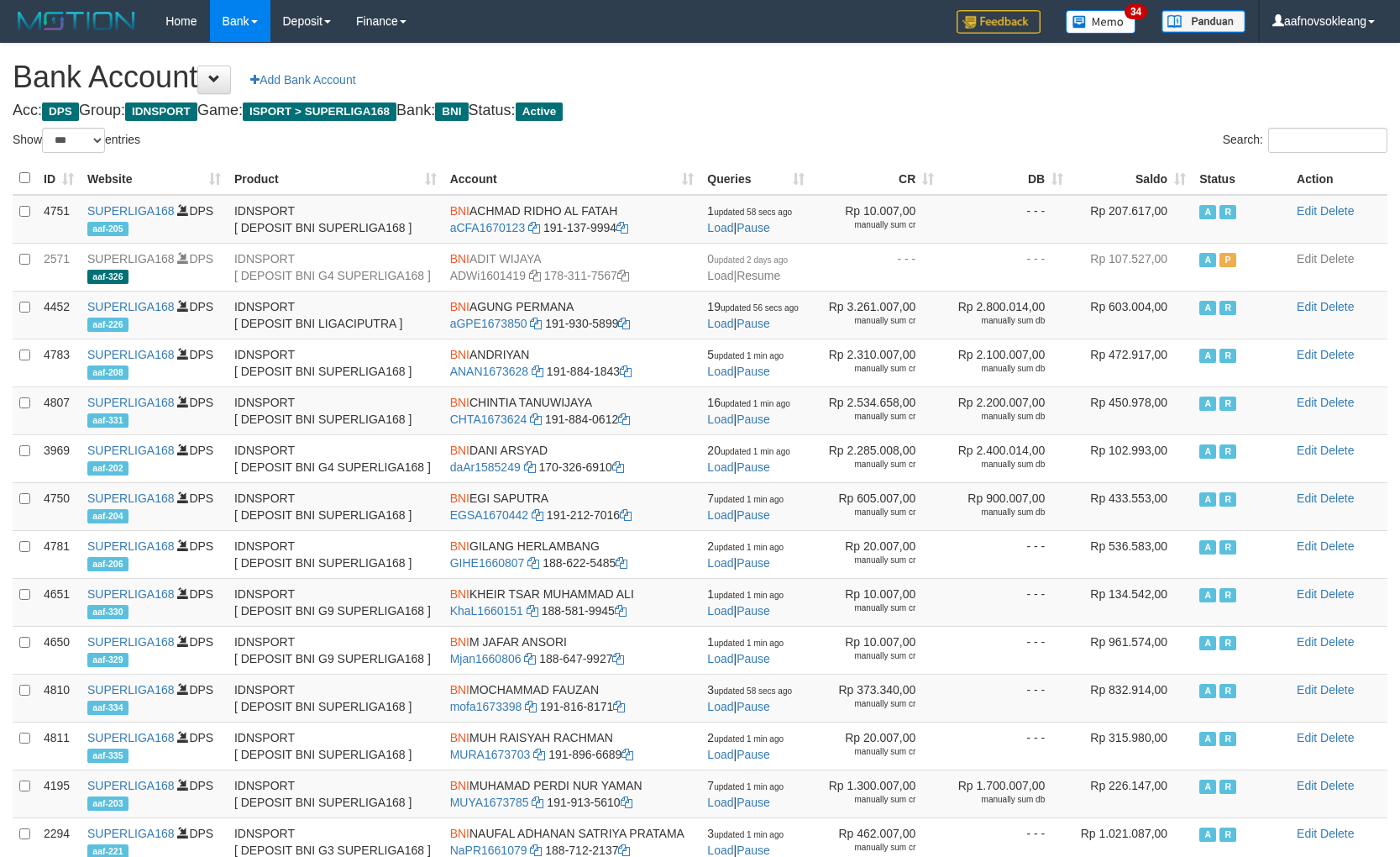 select on "***" 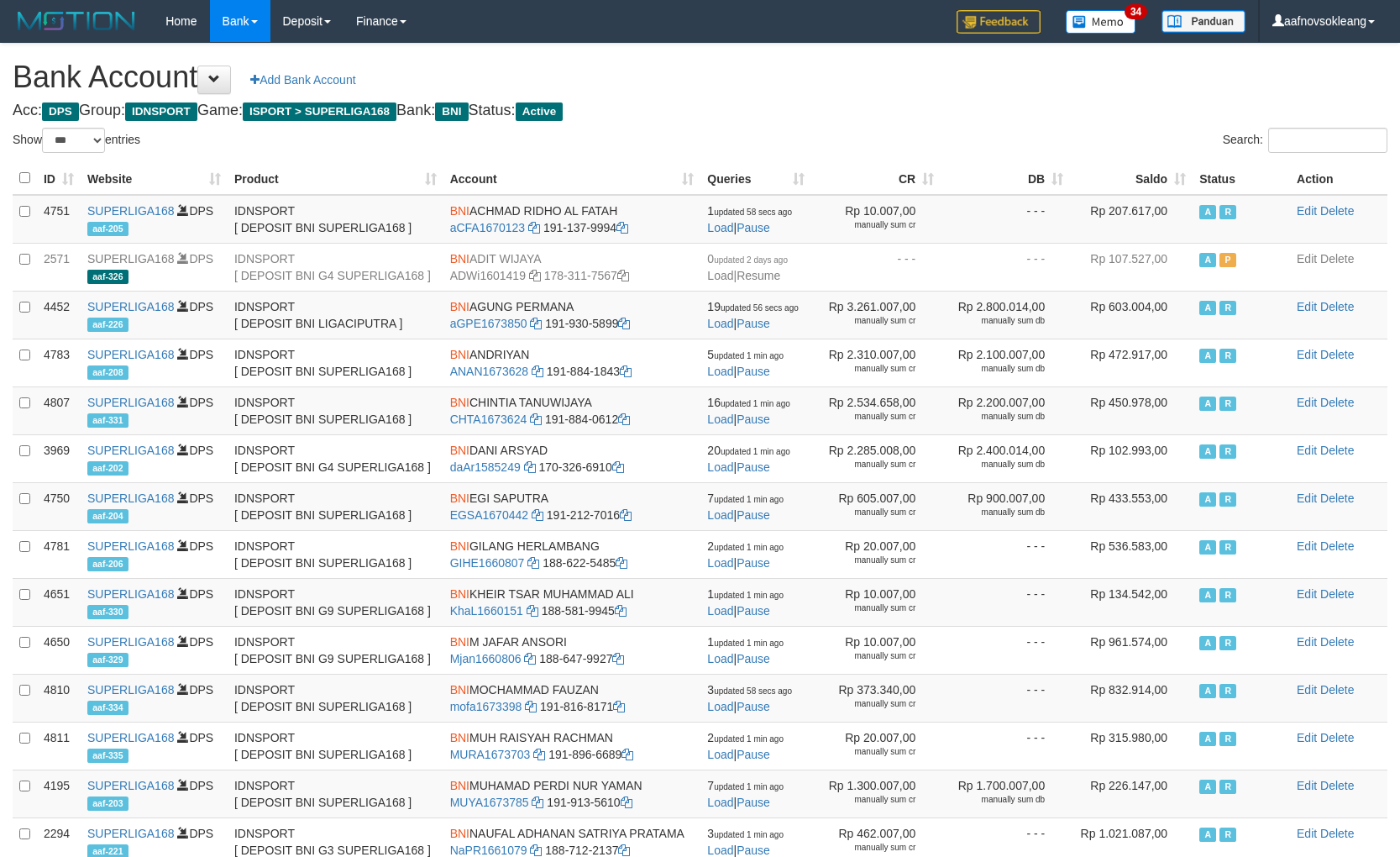 scroll, scrollTop: 30, scrollLeft: 0, axis: vertical 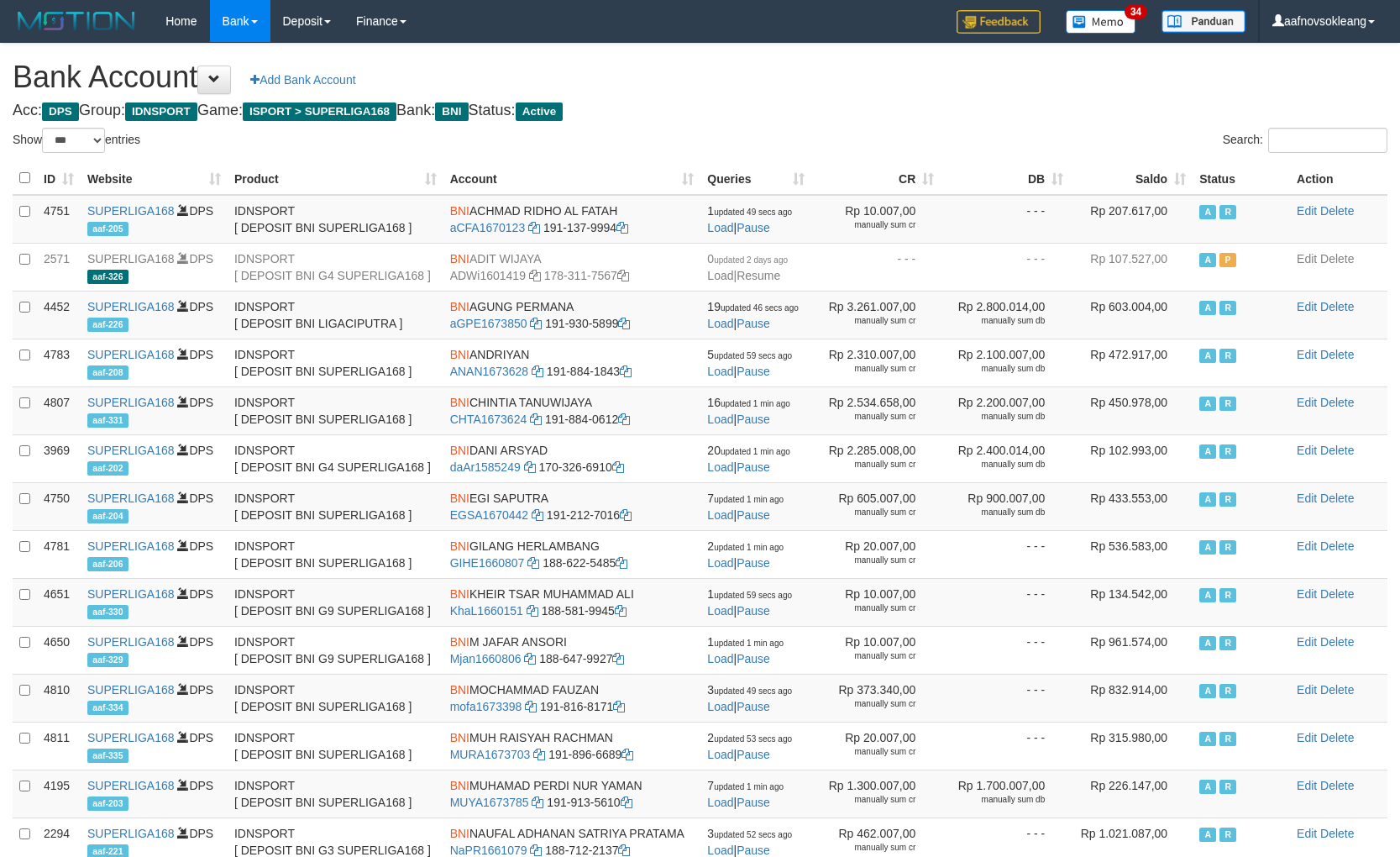 select on "***" 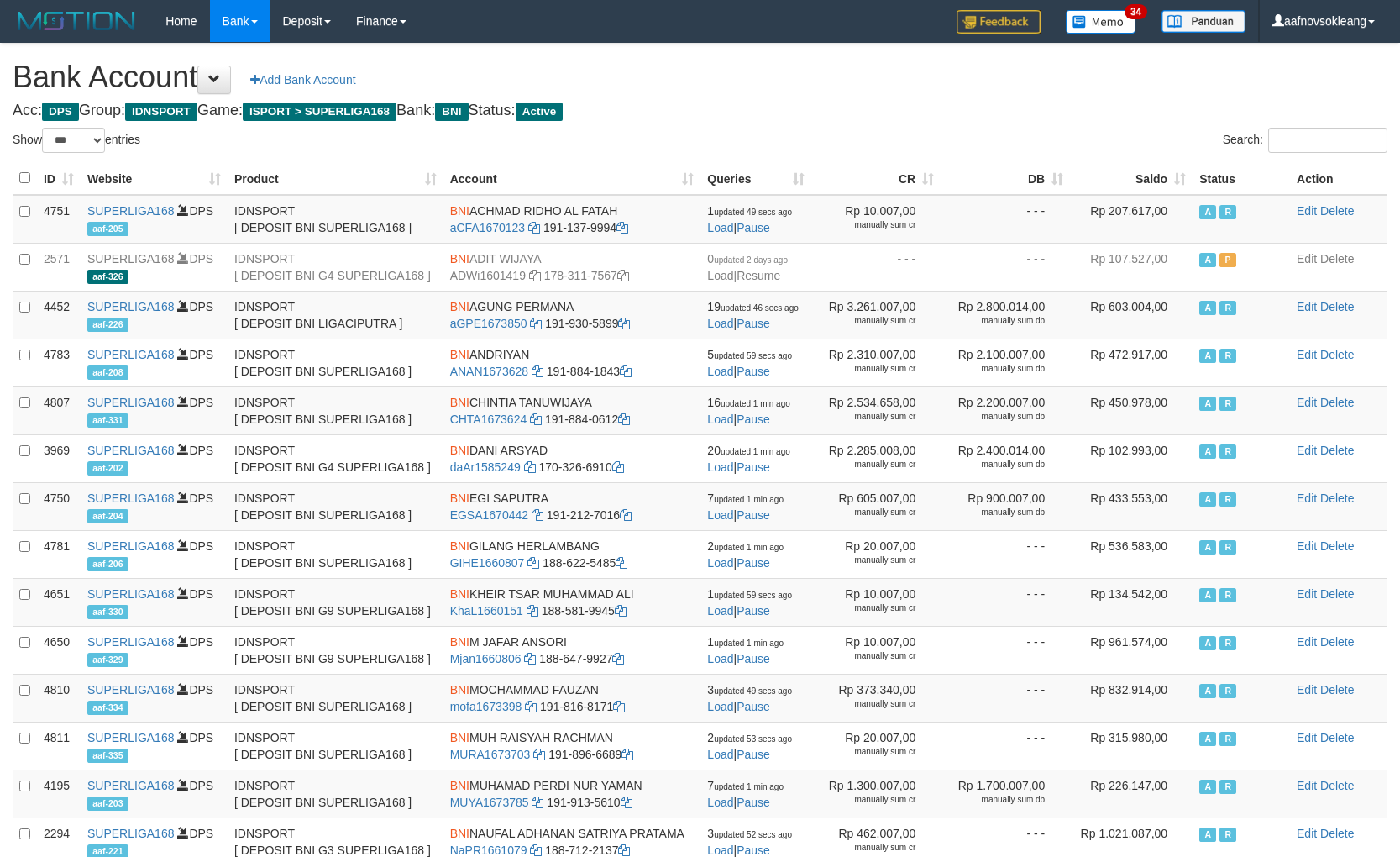 scroll, scrollTop: 30, scrollLeft: 0, axis: vertical 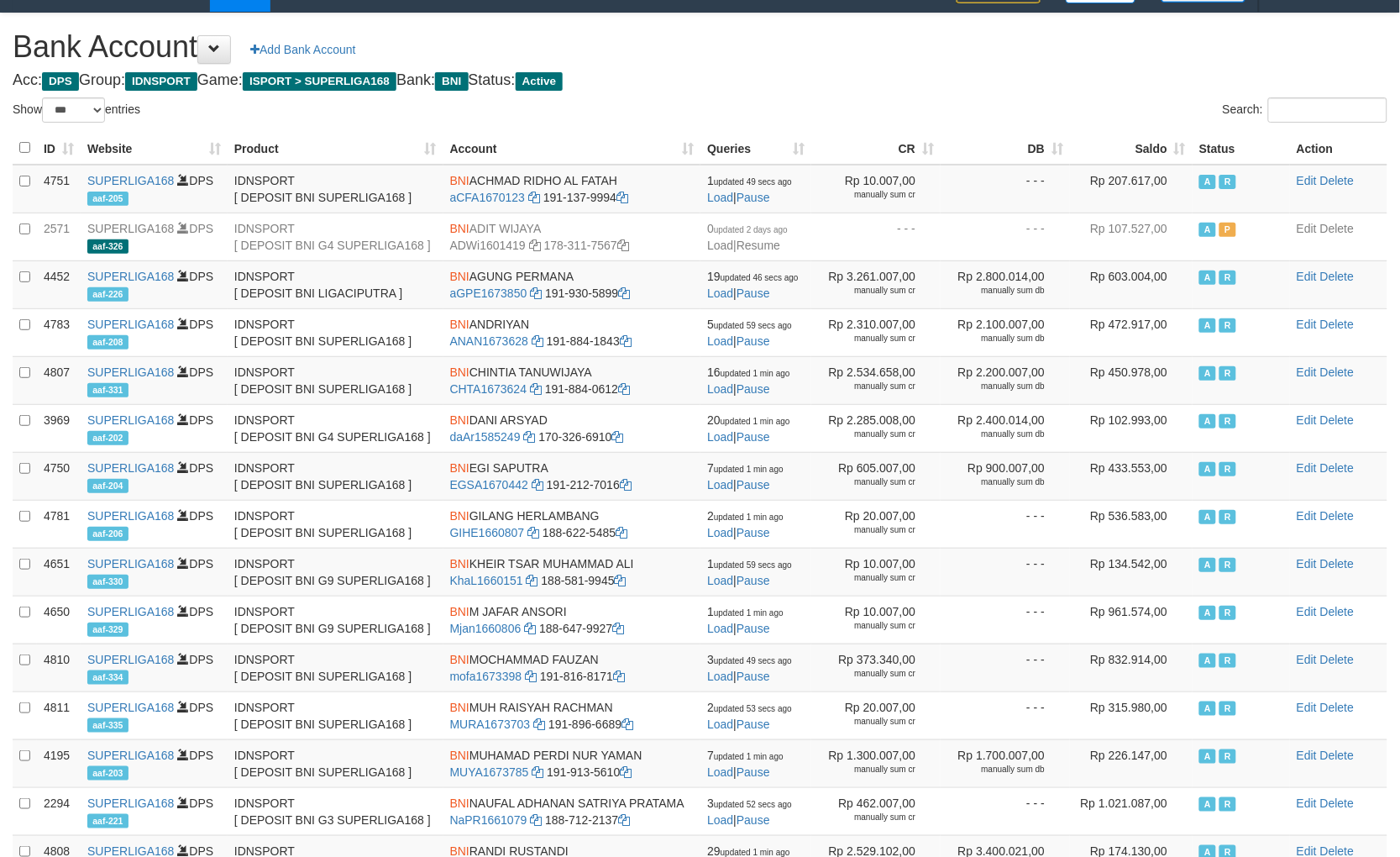 click on "Saldo" at bounding box center (1131, 148) 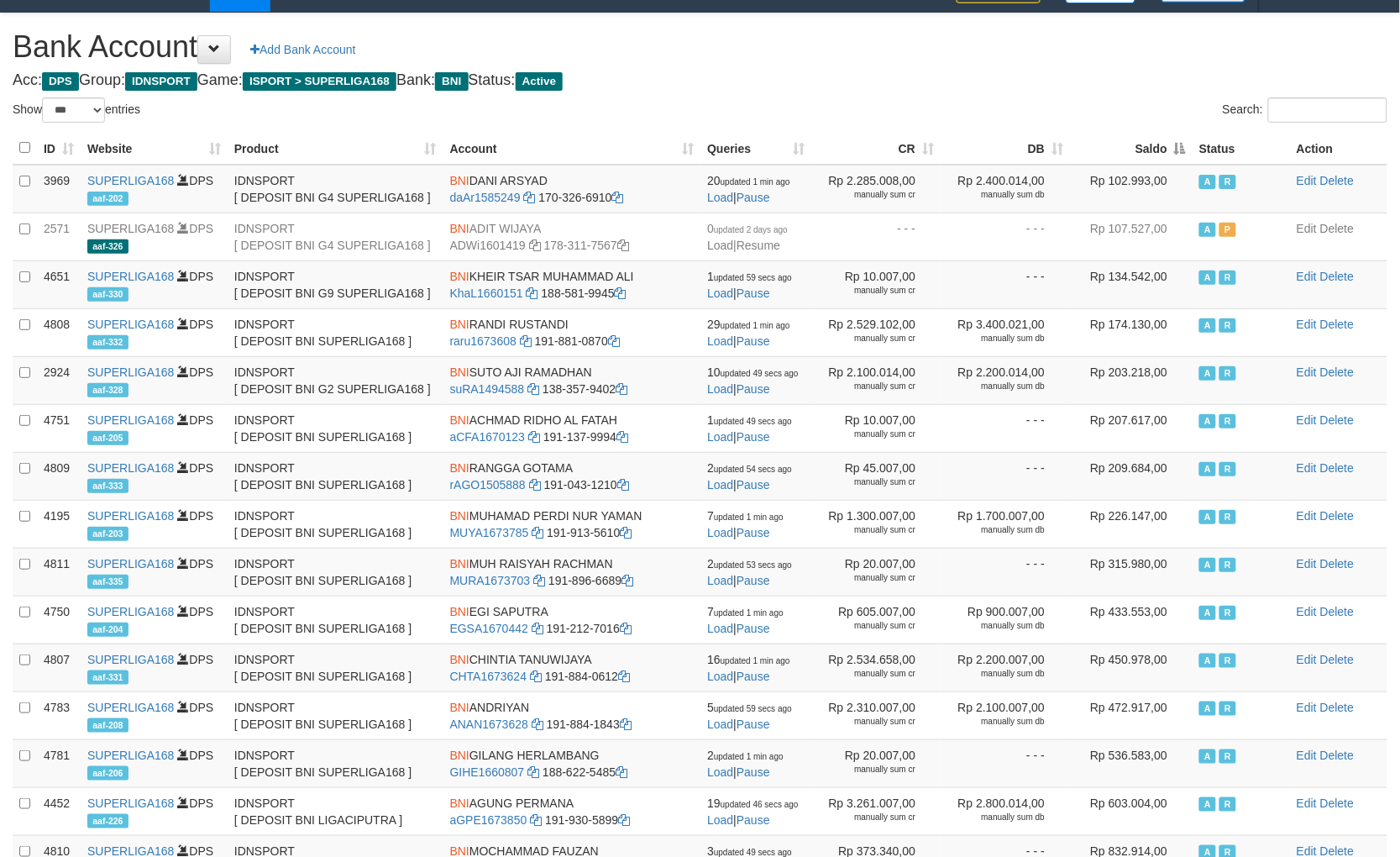 drag, startPoint x: 1171, startPoint y: 152, endPoint x: 1185, endPoint y: 150, distance: 14.142136 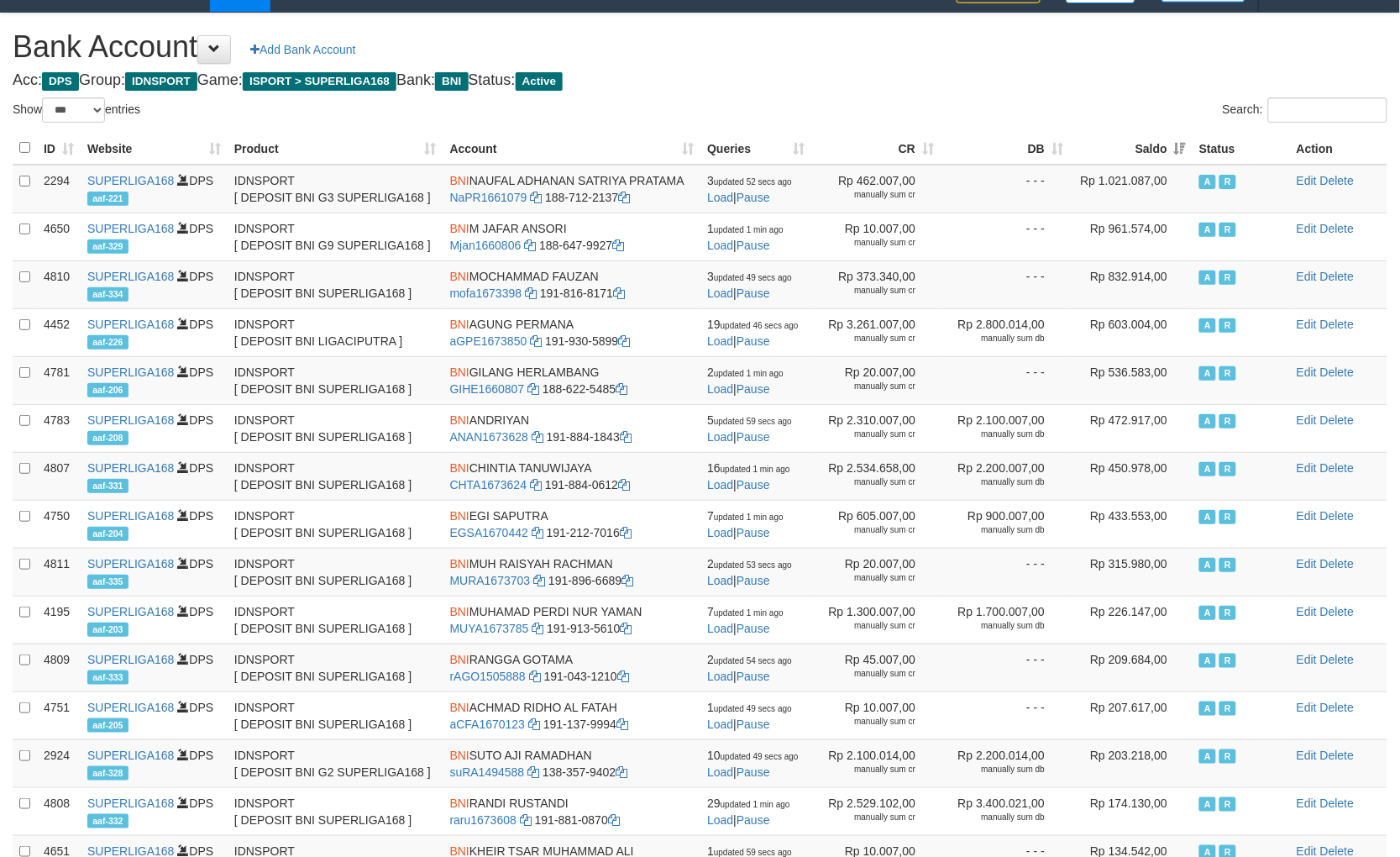 click on "Acc: 										 DPS
Group:   IDNSPORT    		Game:   ISPORT > SUPERLIGA168    		Bank:   BNI    		Status:  Active" at bounding box center [700, 81] 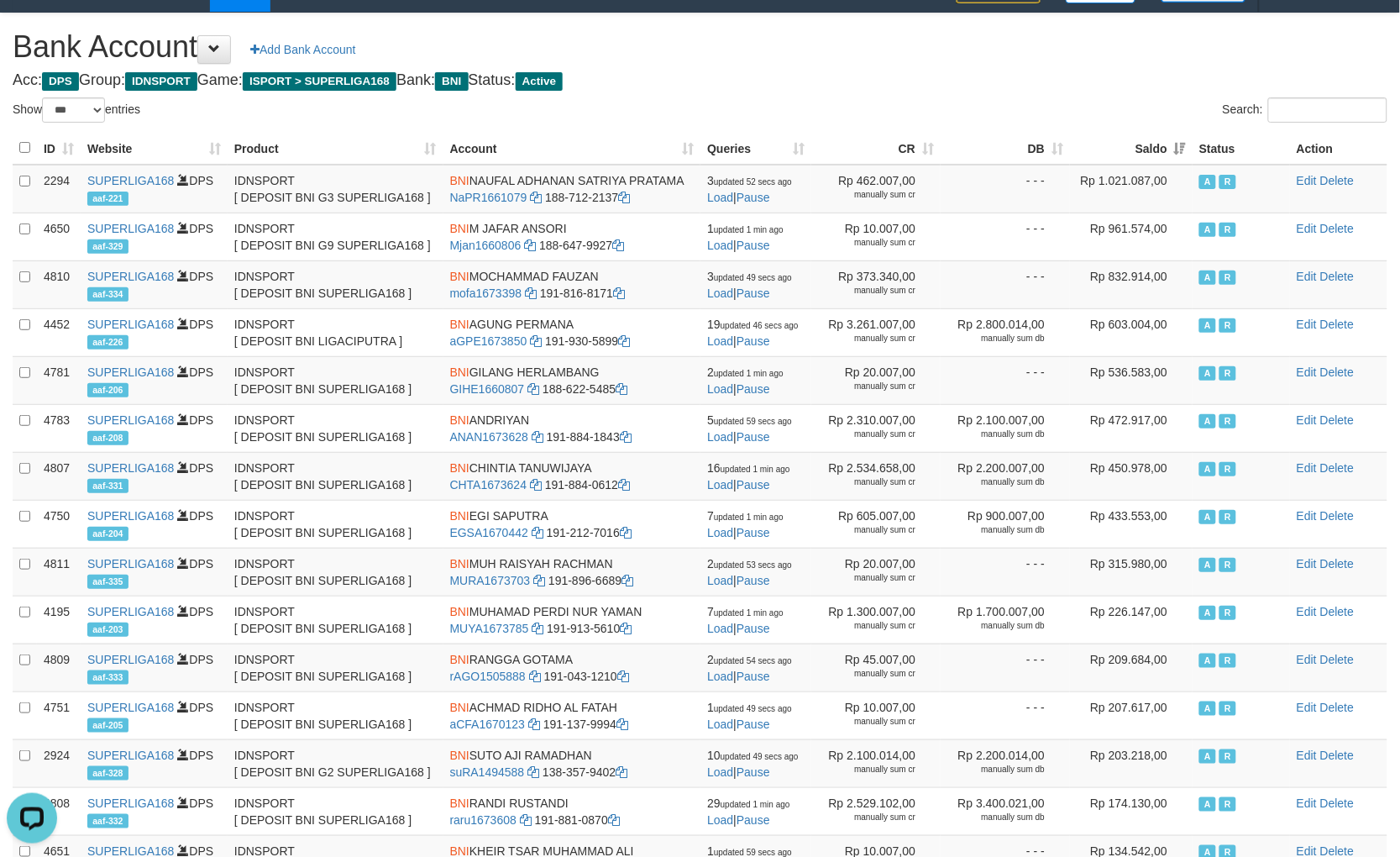 scroll, scrollTop: 0, scrollLeft: 0, axis: both 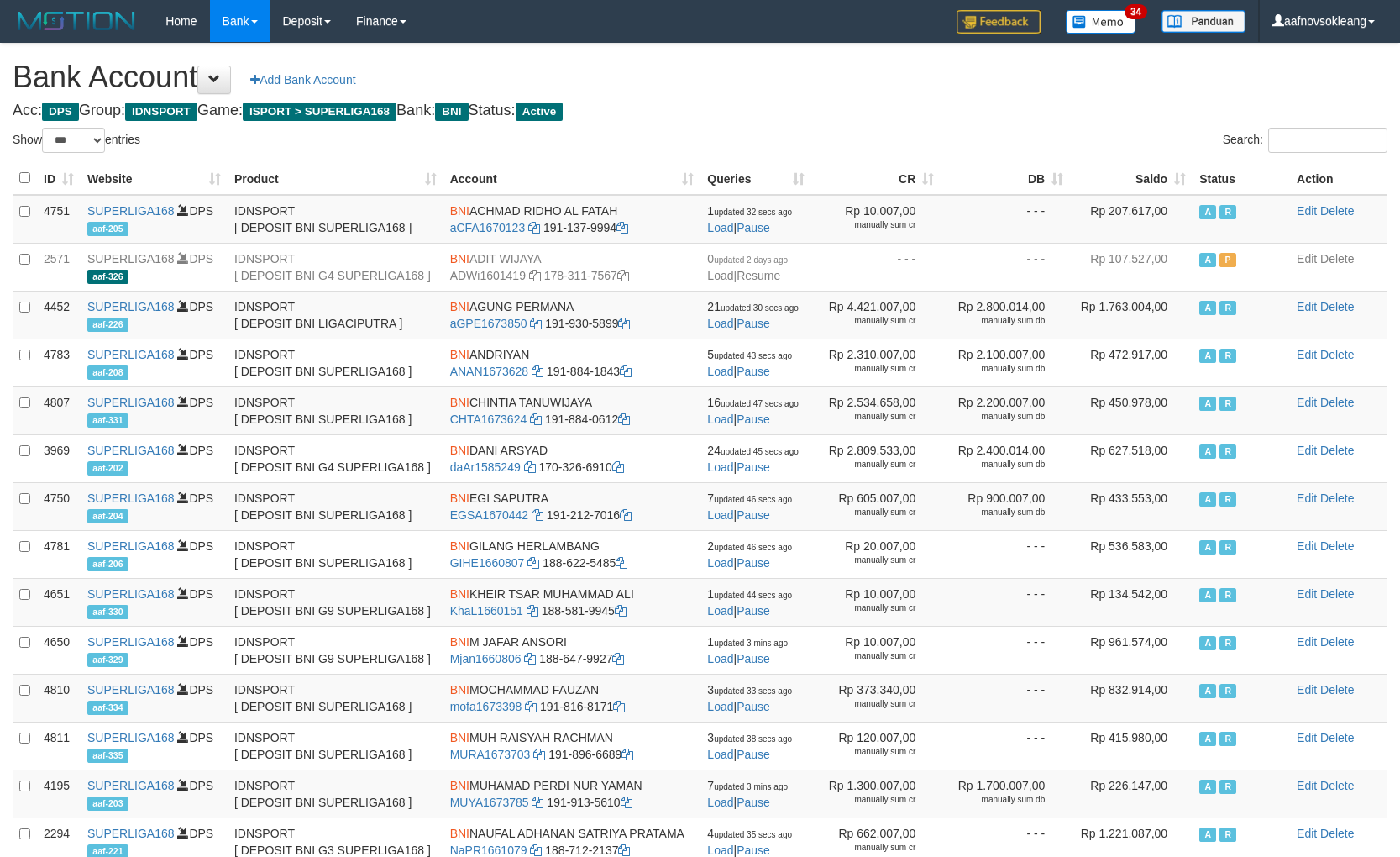 select on "***" 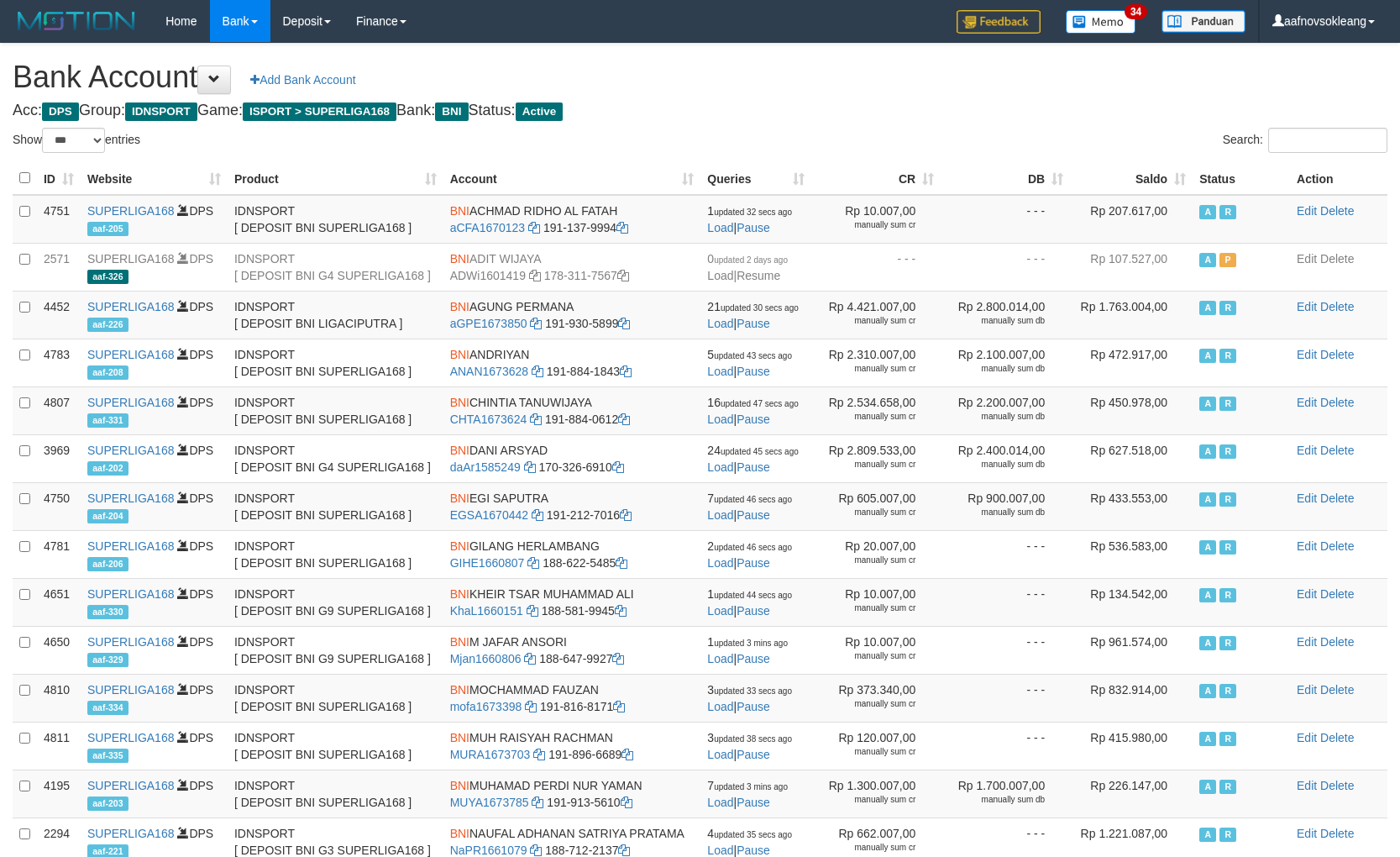 scroll, scrollTop: 30, scrollLeft: 0, axis: vertical 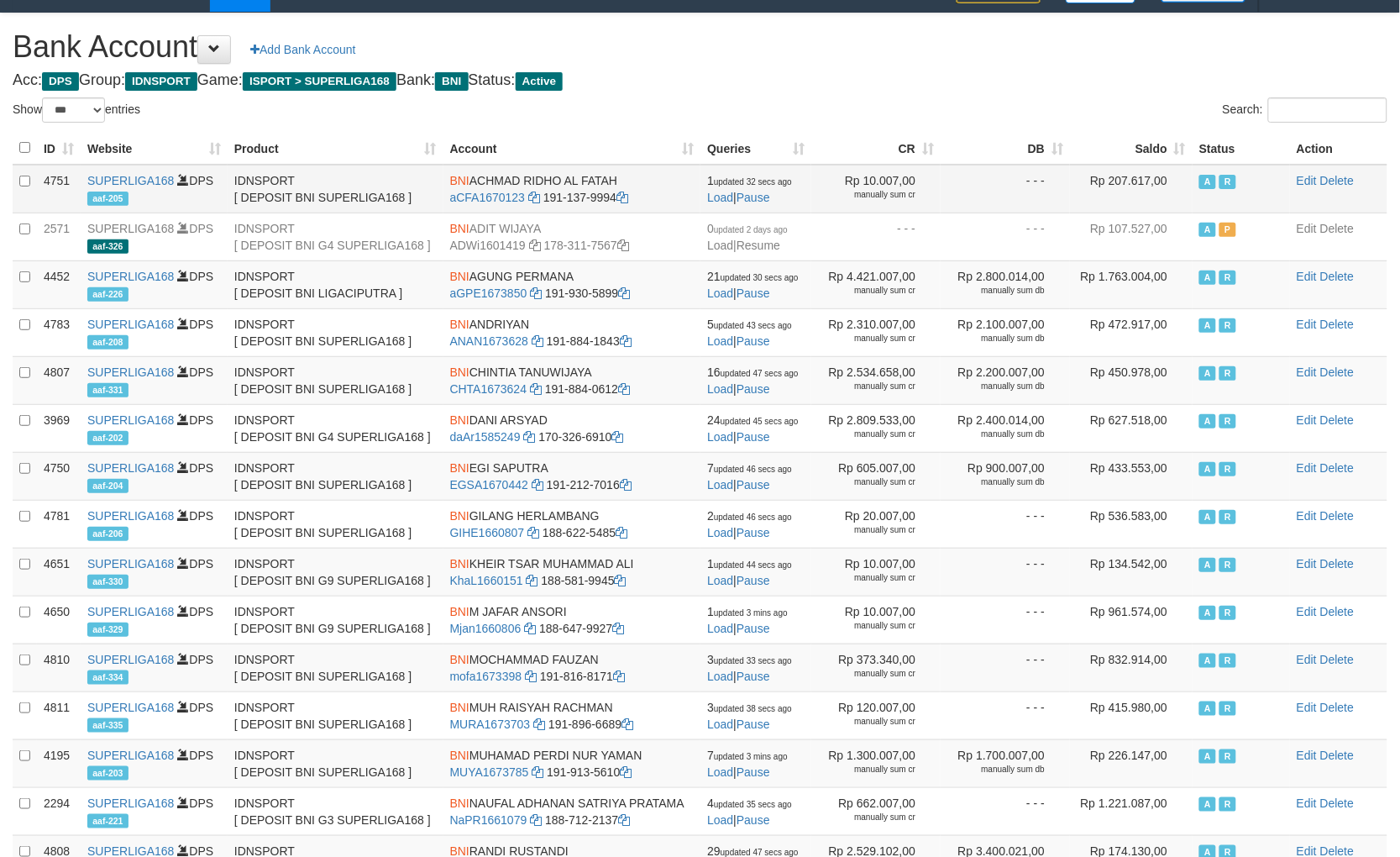 click on "Rp 207.617,00" at bounding box center (1131, 189) 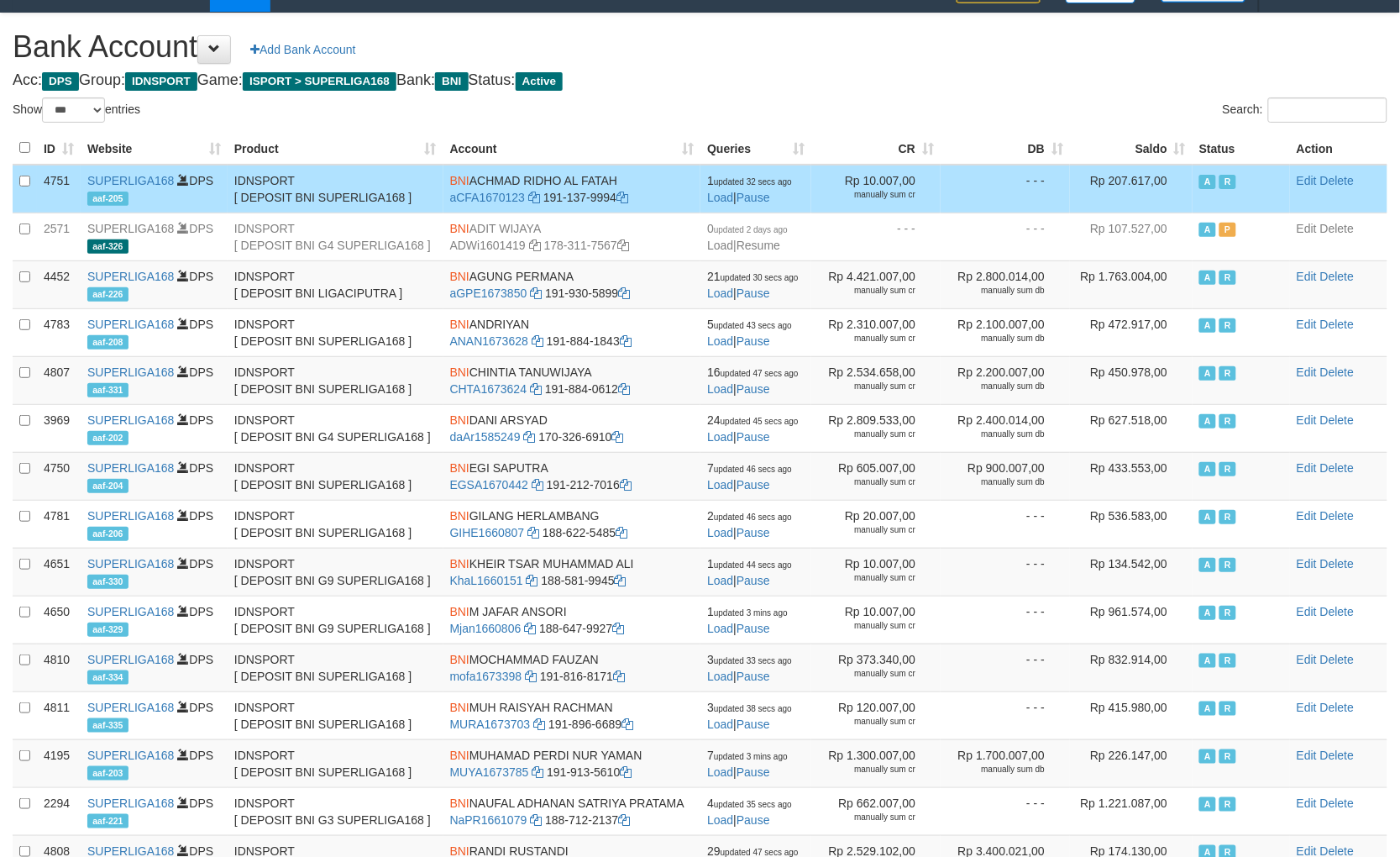 click on "Rp 207.617,00" at bounding box center [1131, 189] 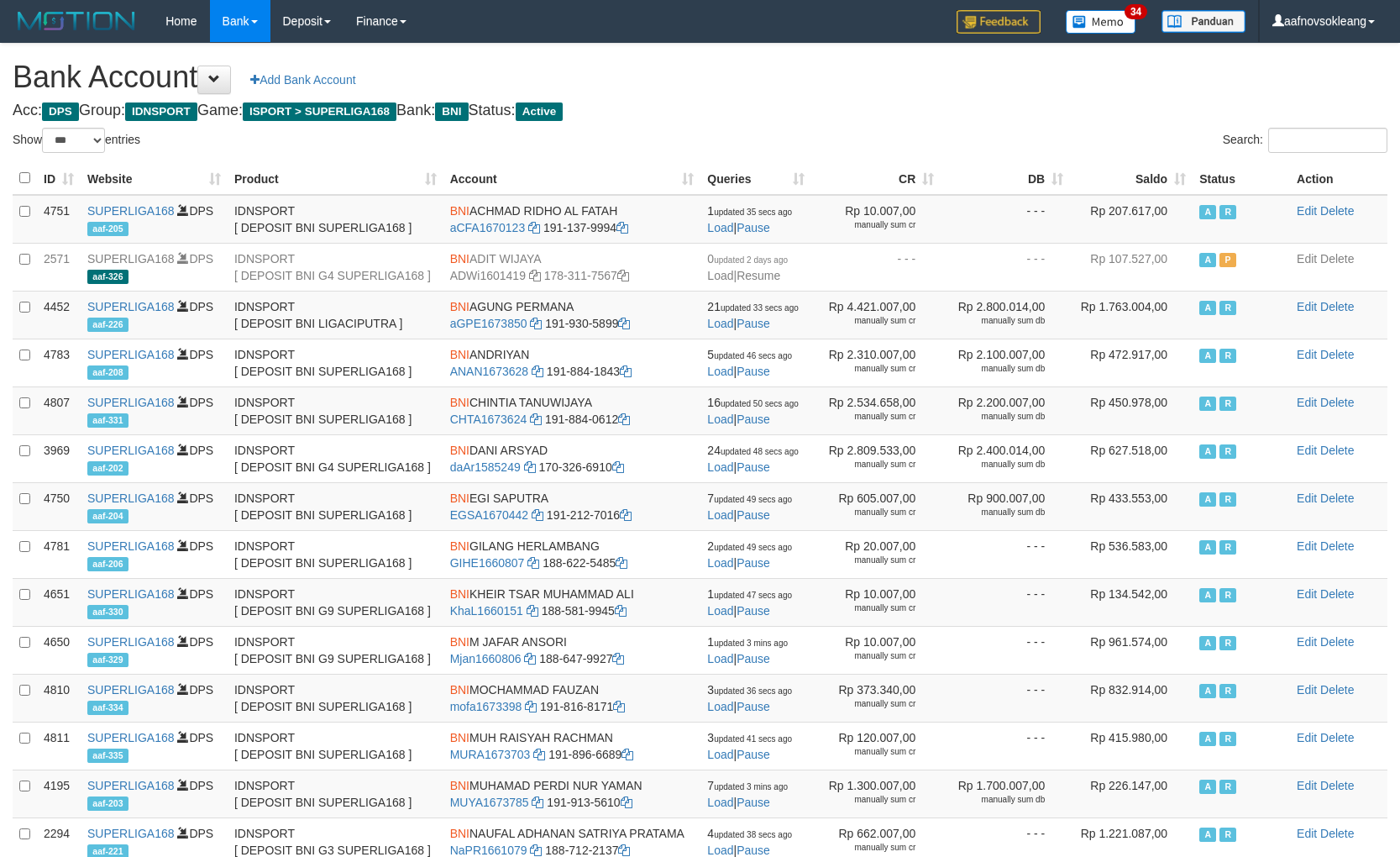 select on "***" 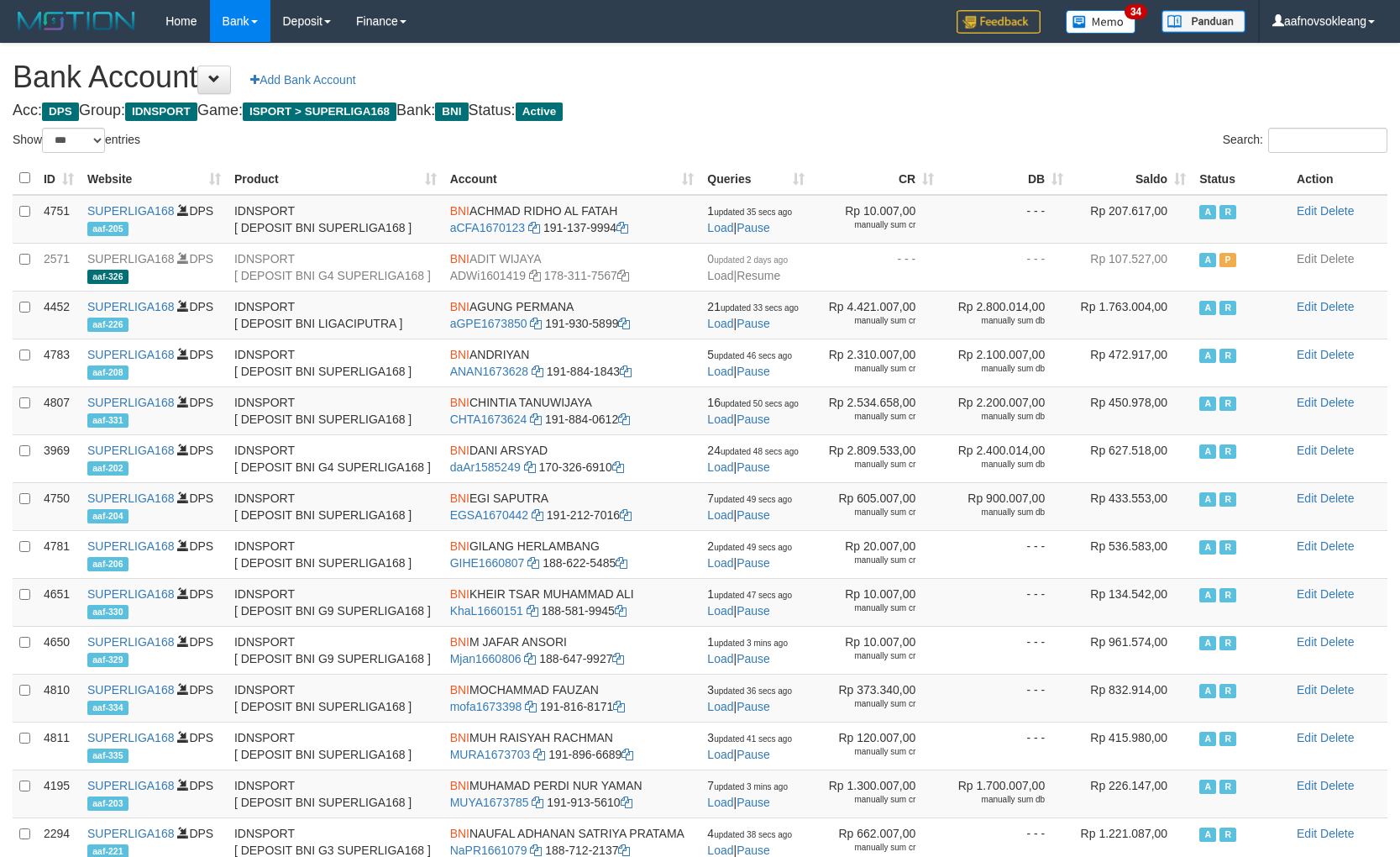scroll, scrollTop: 30, scrollLeft: 0, axis: vertical 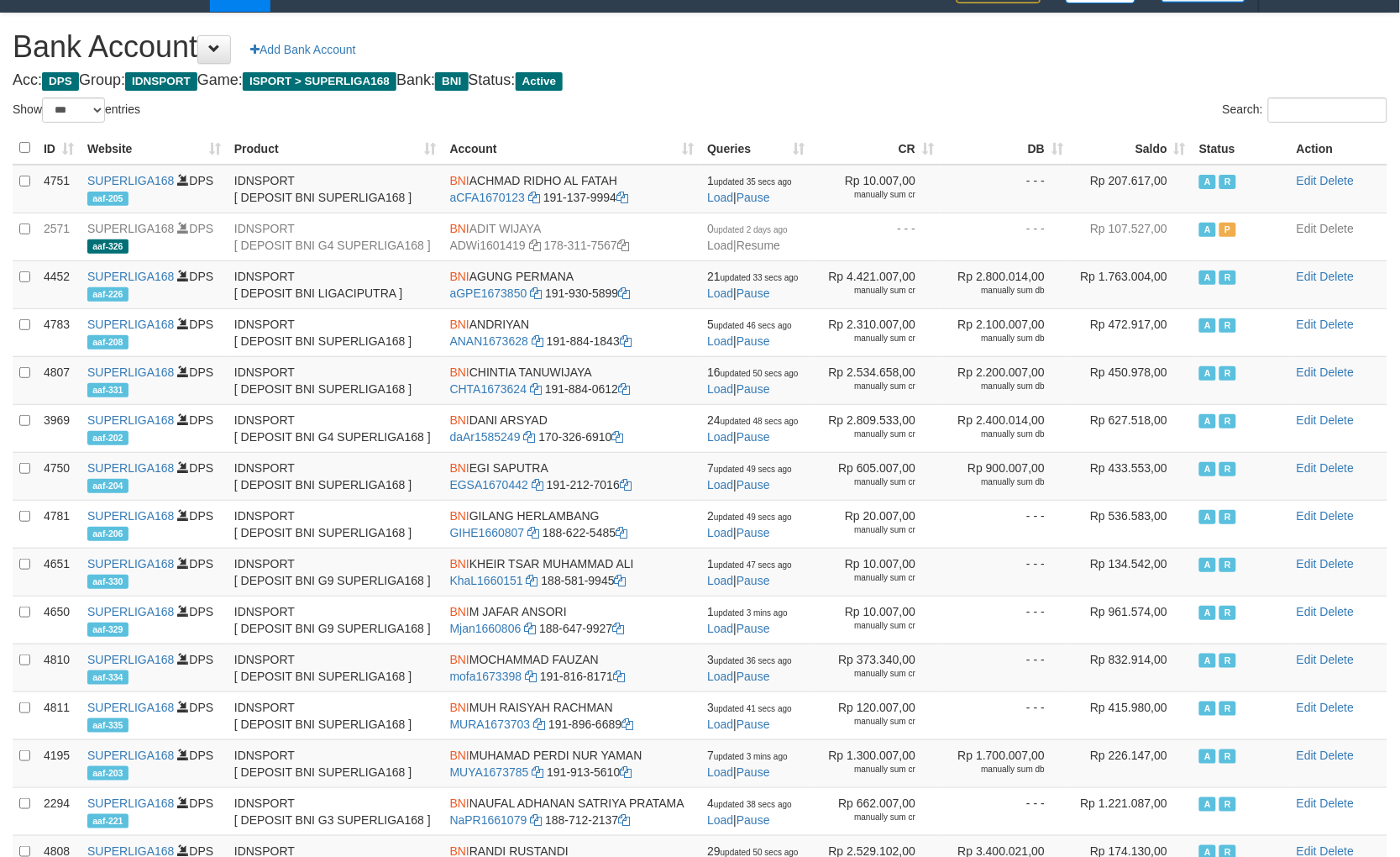 click on "Saldo" at bounding box center (1131, 148) 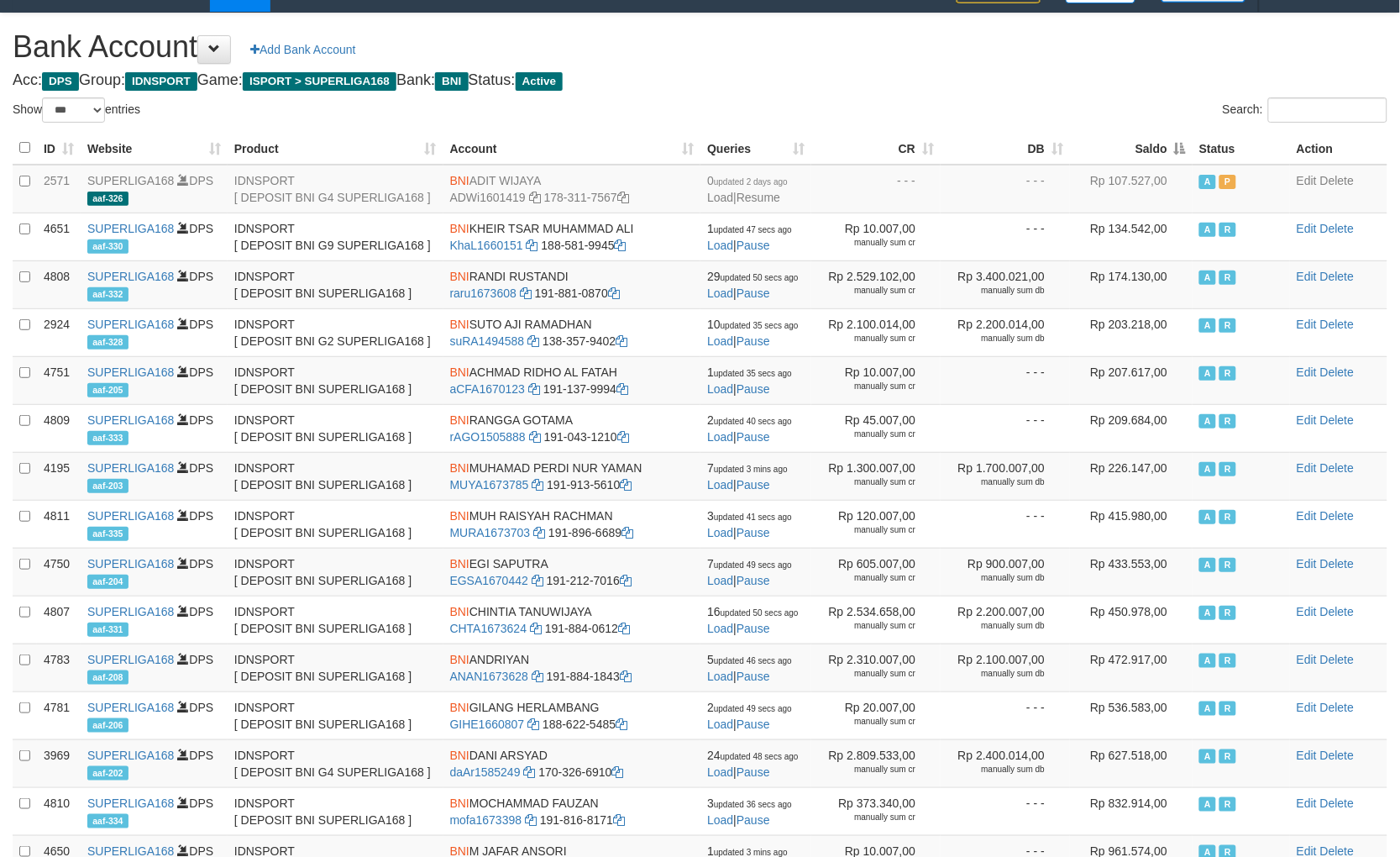 click on "Saldo" at bounding box center [1131, 148] 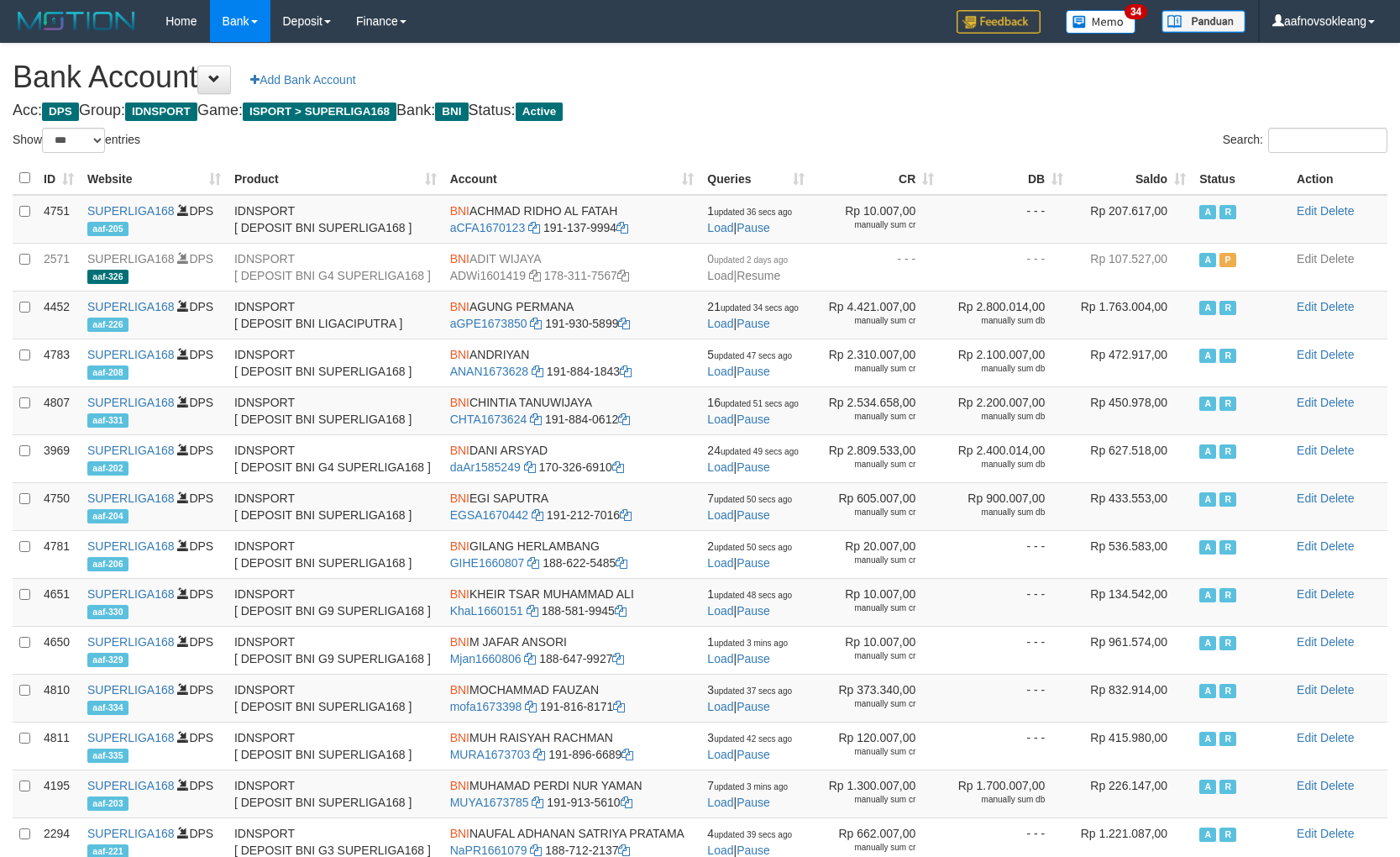 select on "***" 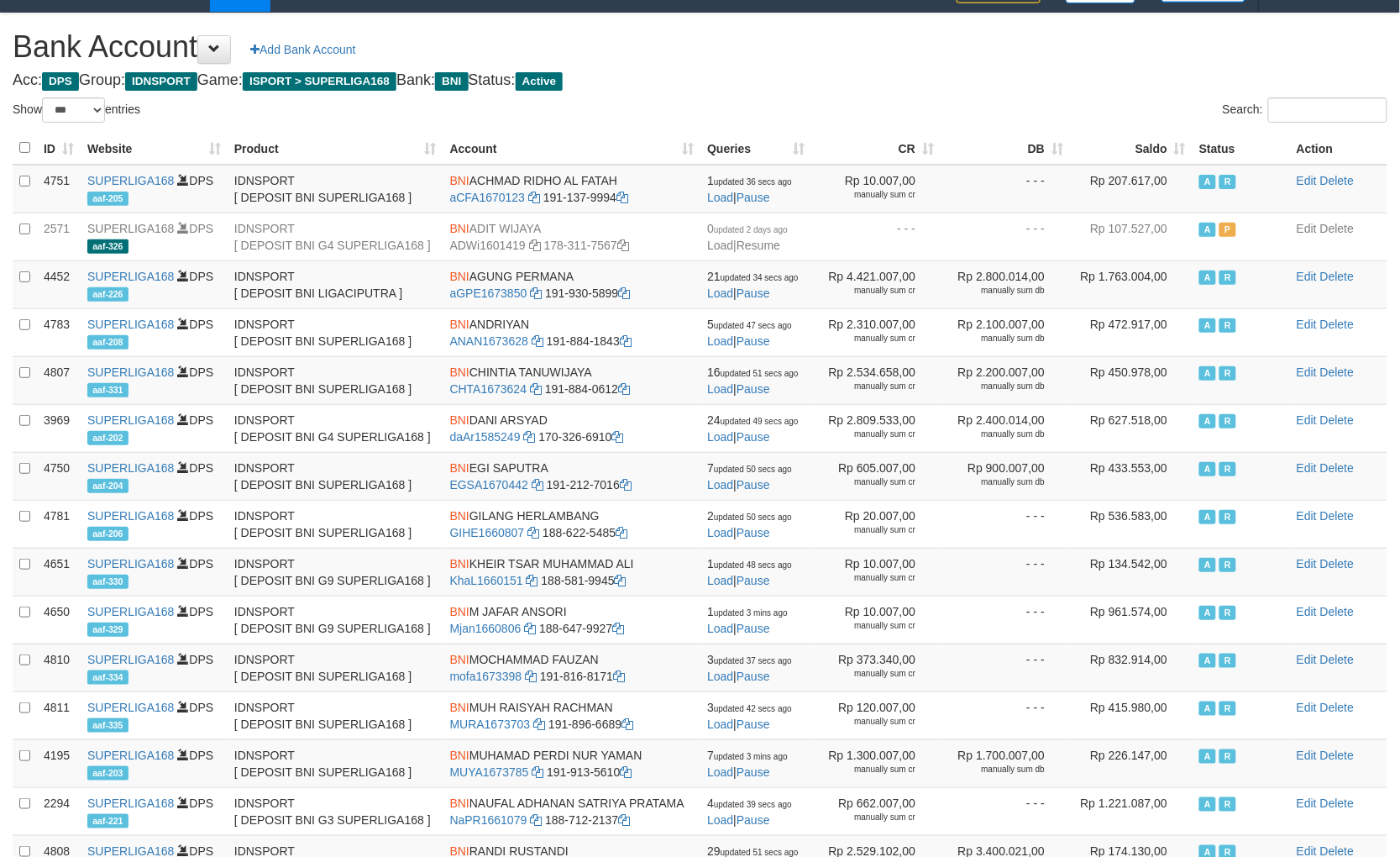 click on "Saldo" at bounding box center (1131, 148) 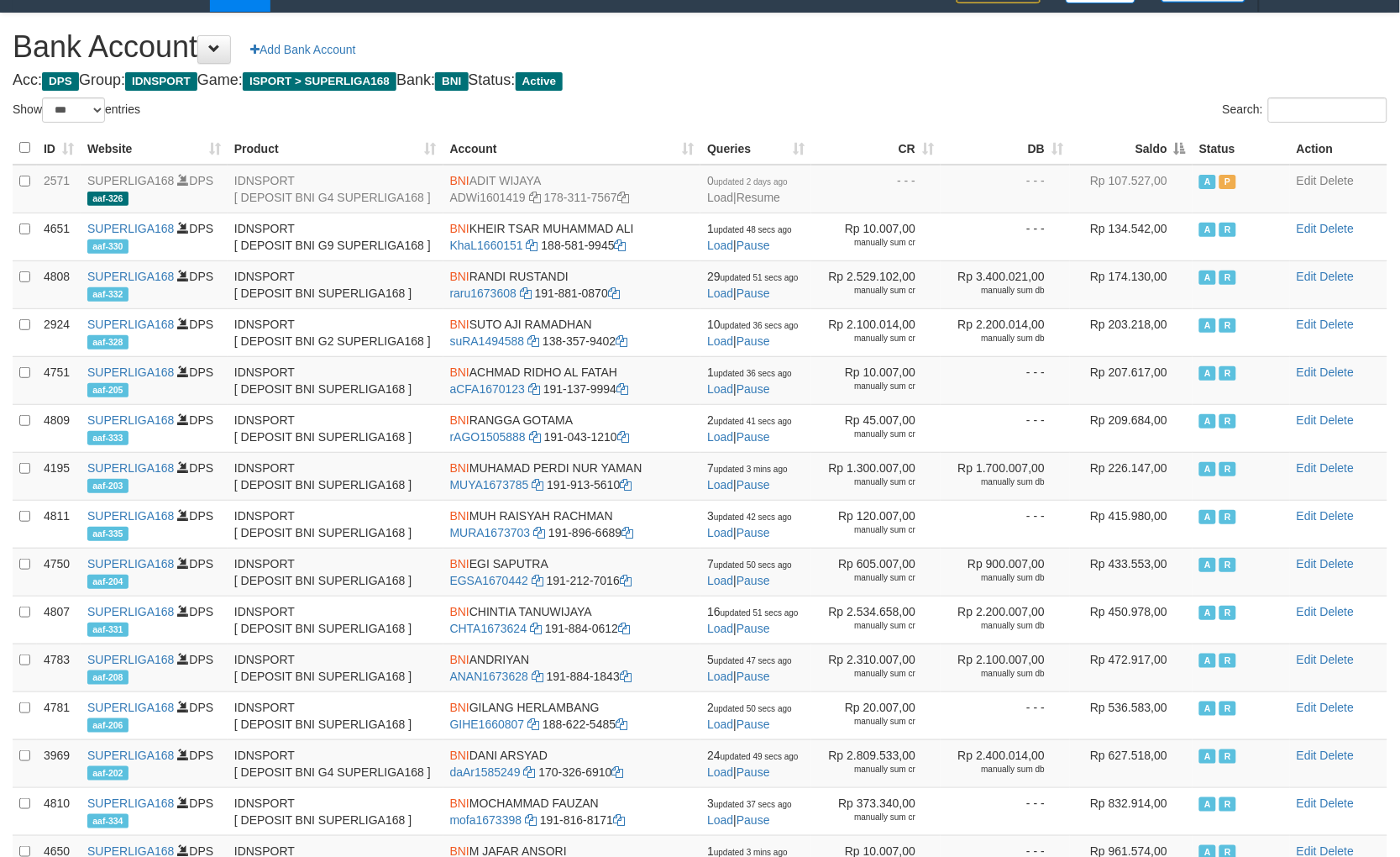 drag, startPoint x: 0, startPoint y: 0, endPoint x: 1179, endPoint y: 148, distance: 1188.2529 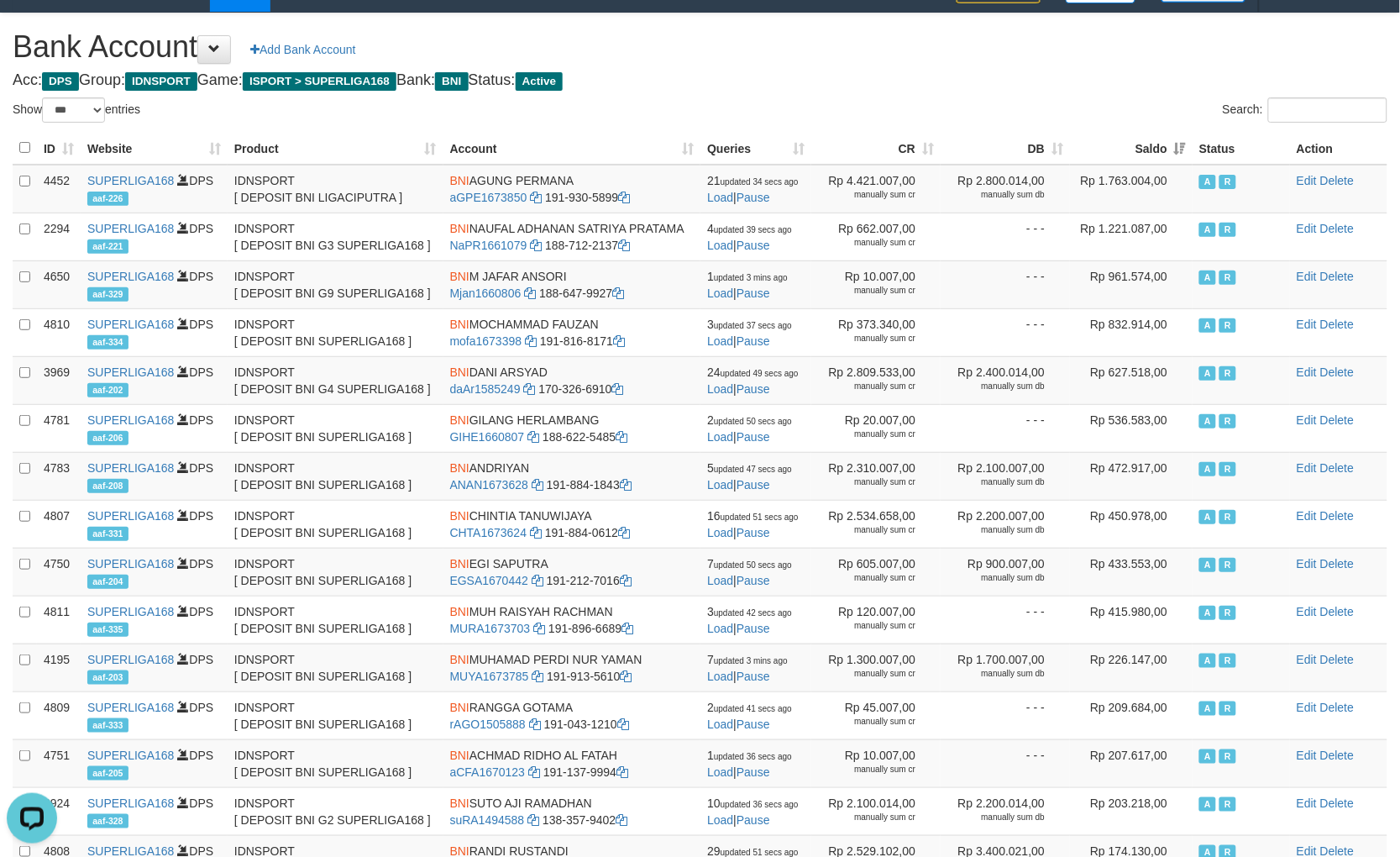 scroll, scrollTop: 0, scrollLeft: 0, axis: both 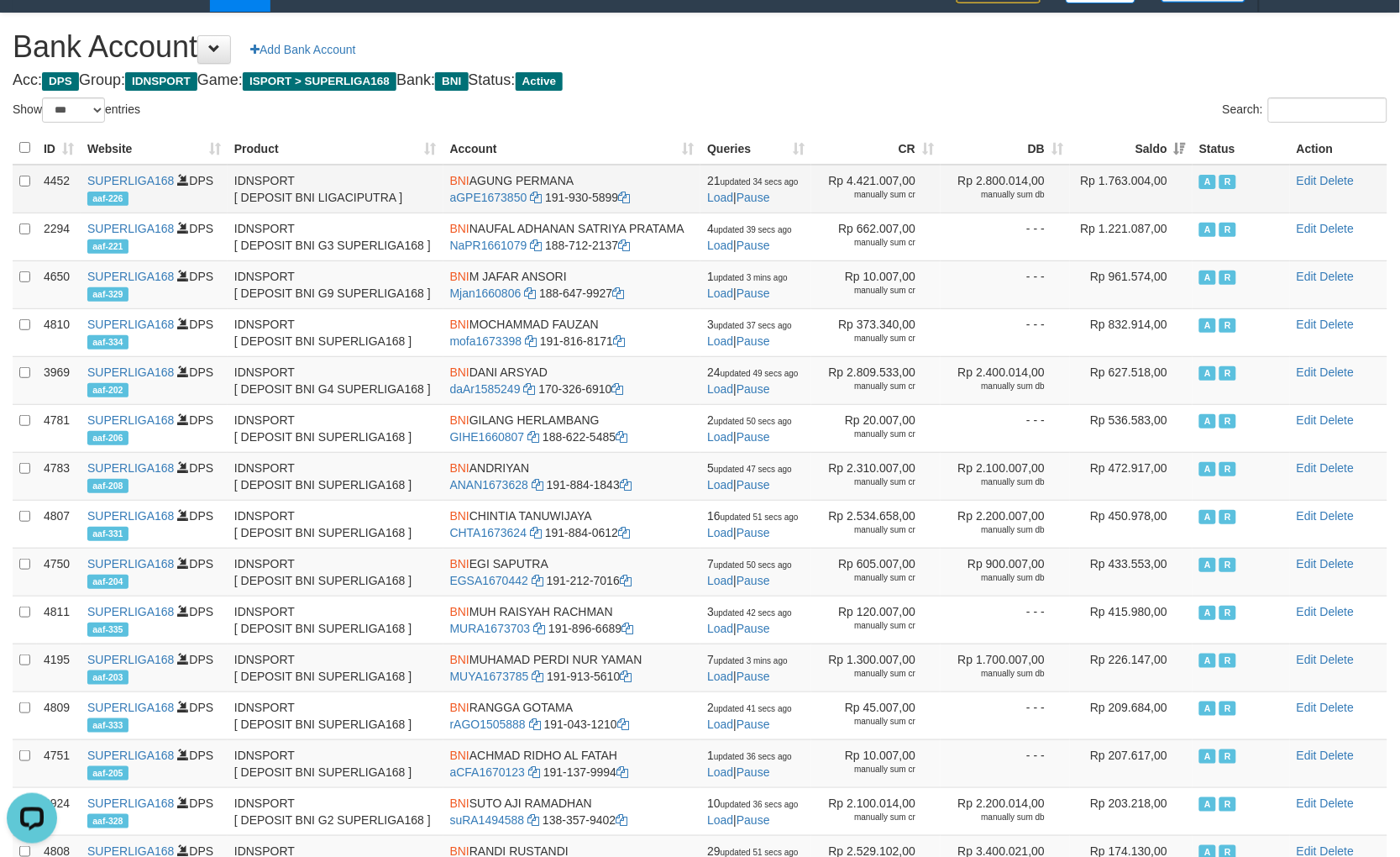 copy on "AGUNG PERMANA" 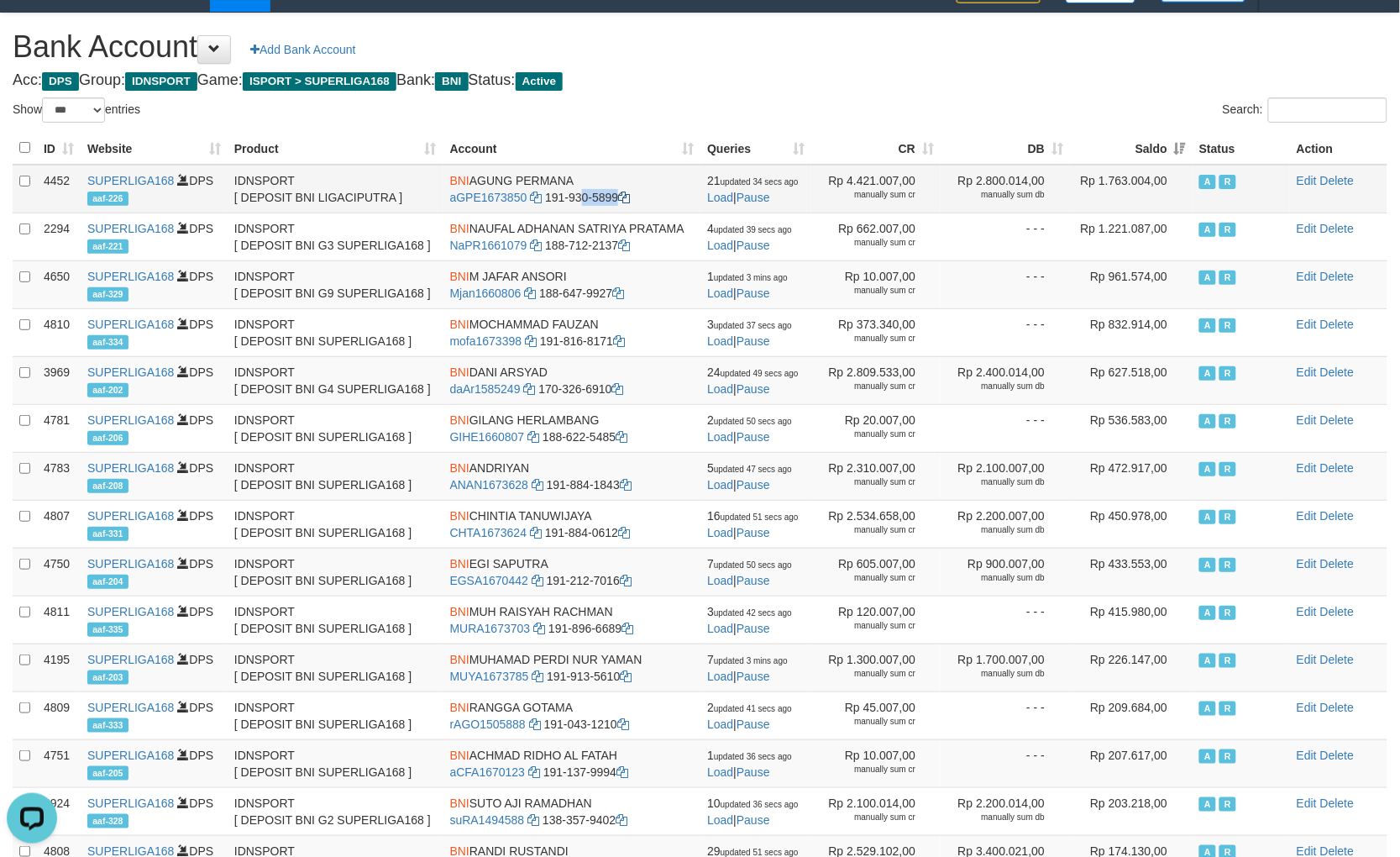 copy on "191-930-5899" 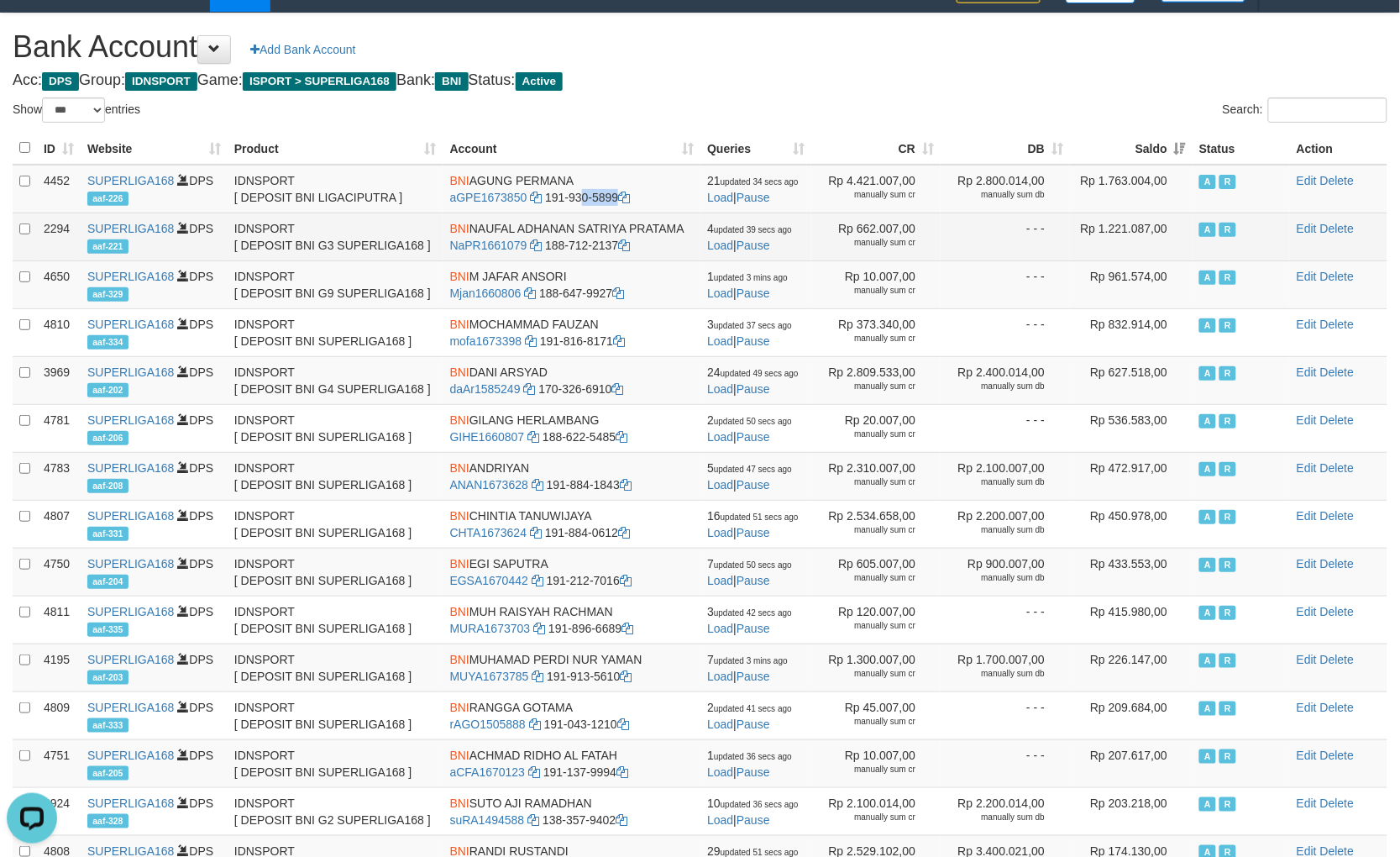 copy on "NAUFAL ADHANAN SATRIYA PRATAMA" 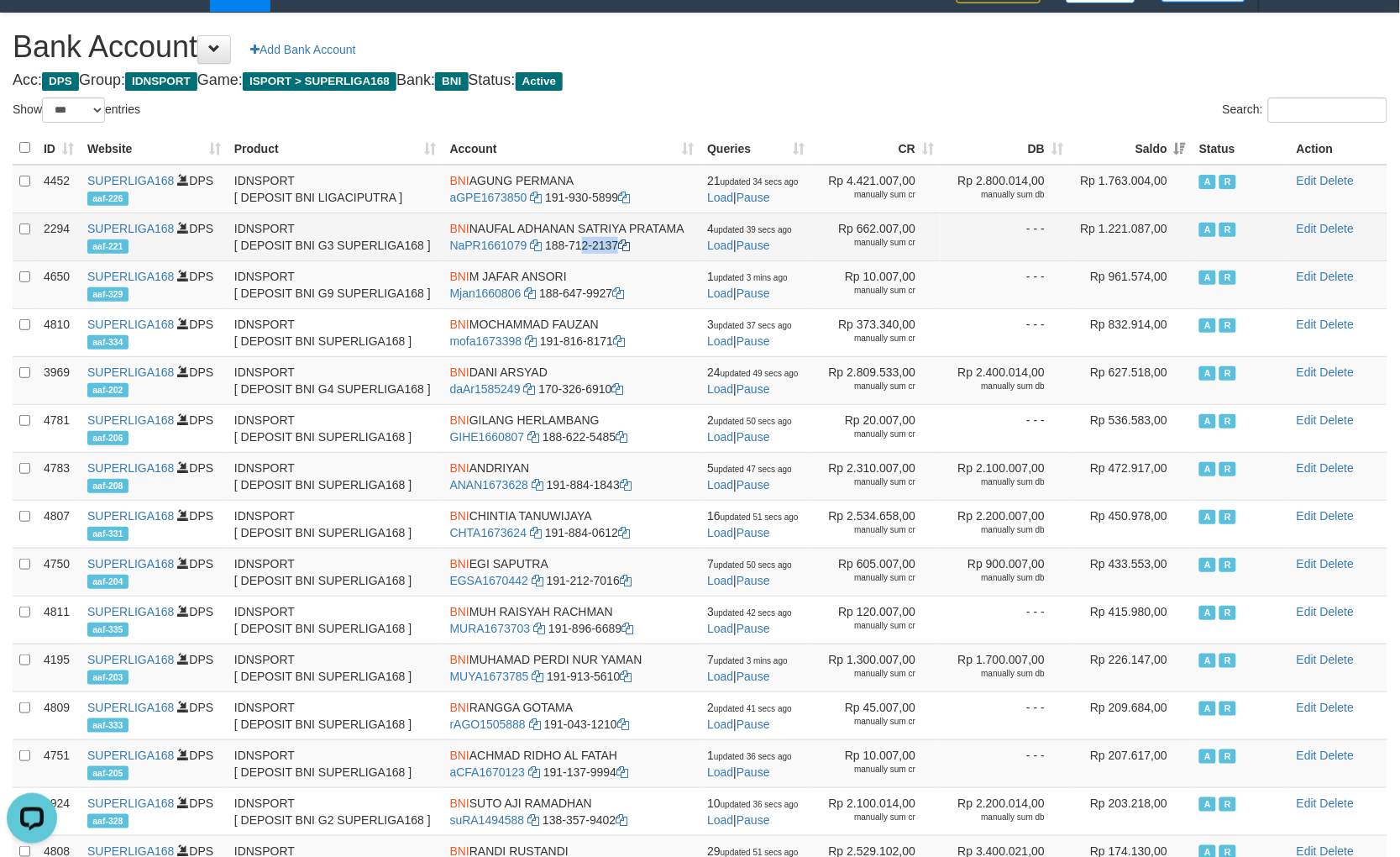 copy on "188-712-2137" 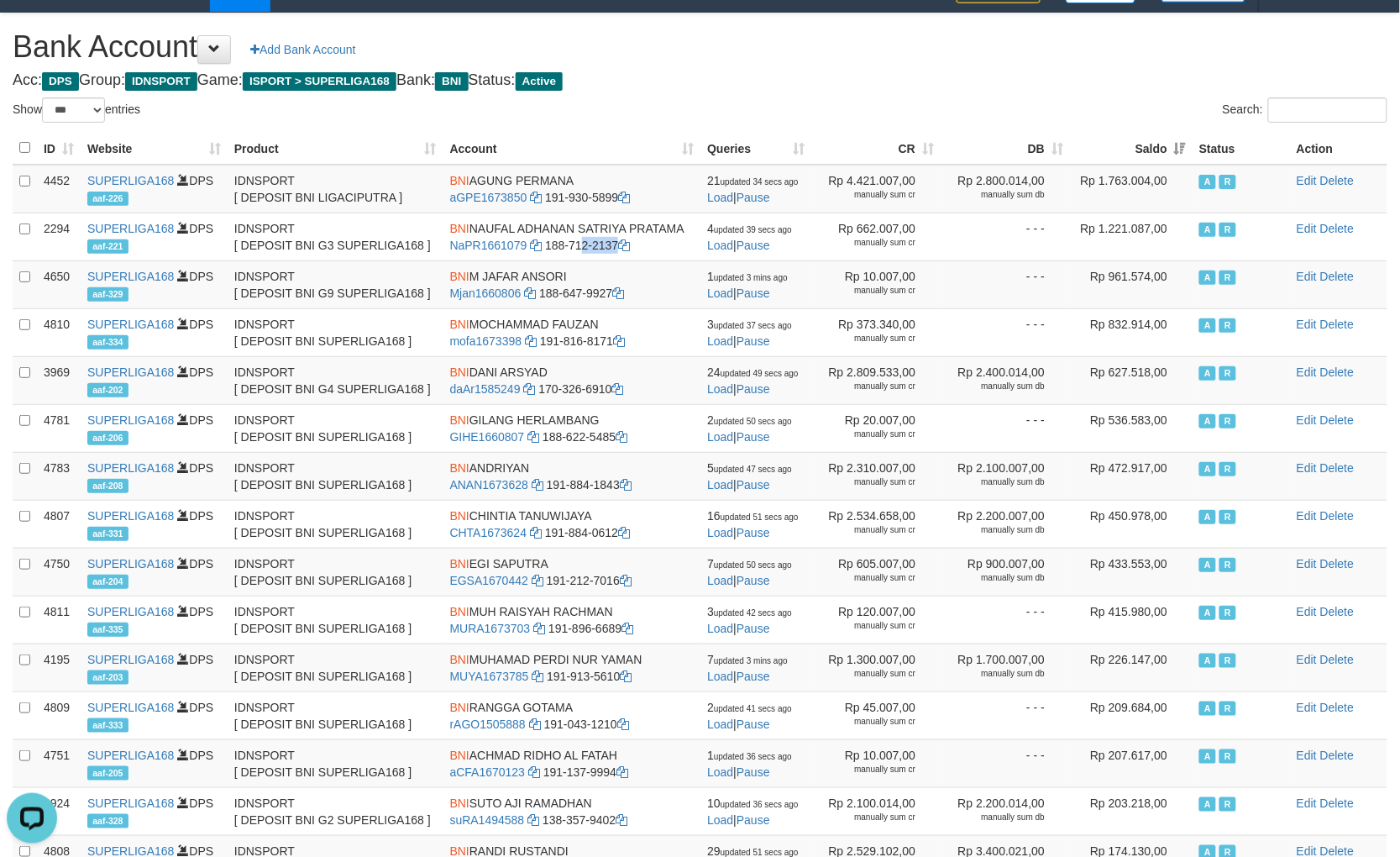 drag, startPoint x: 544, startPoint y: 250, endPoint x: 1408, endPoint y: 368, distance: 872.0206 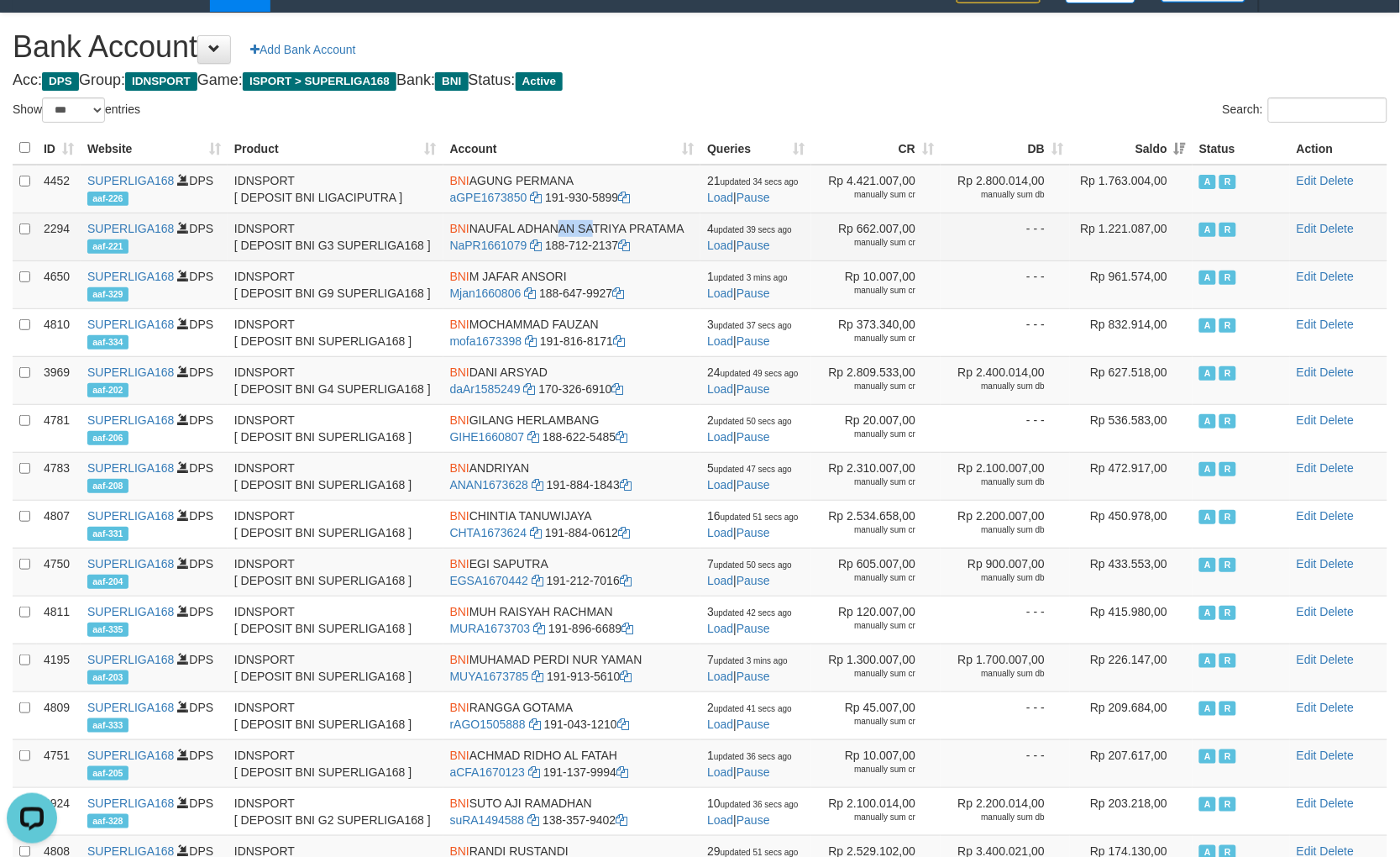 drag, startPoint x: 472, startPoint y: 229, endPoint x: 512, endPoint y: 223, distance: 40.447497 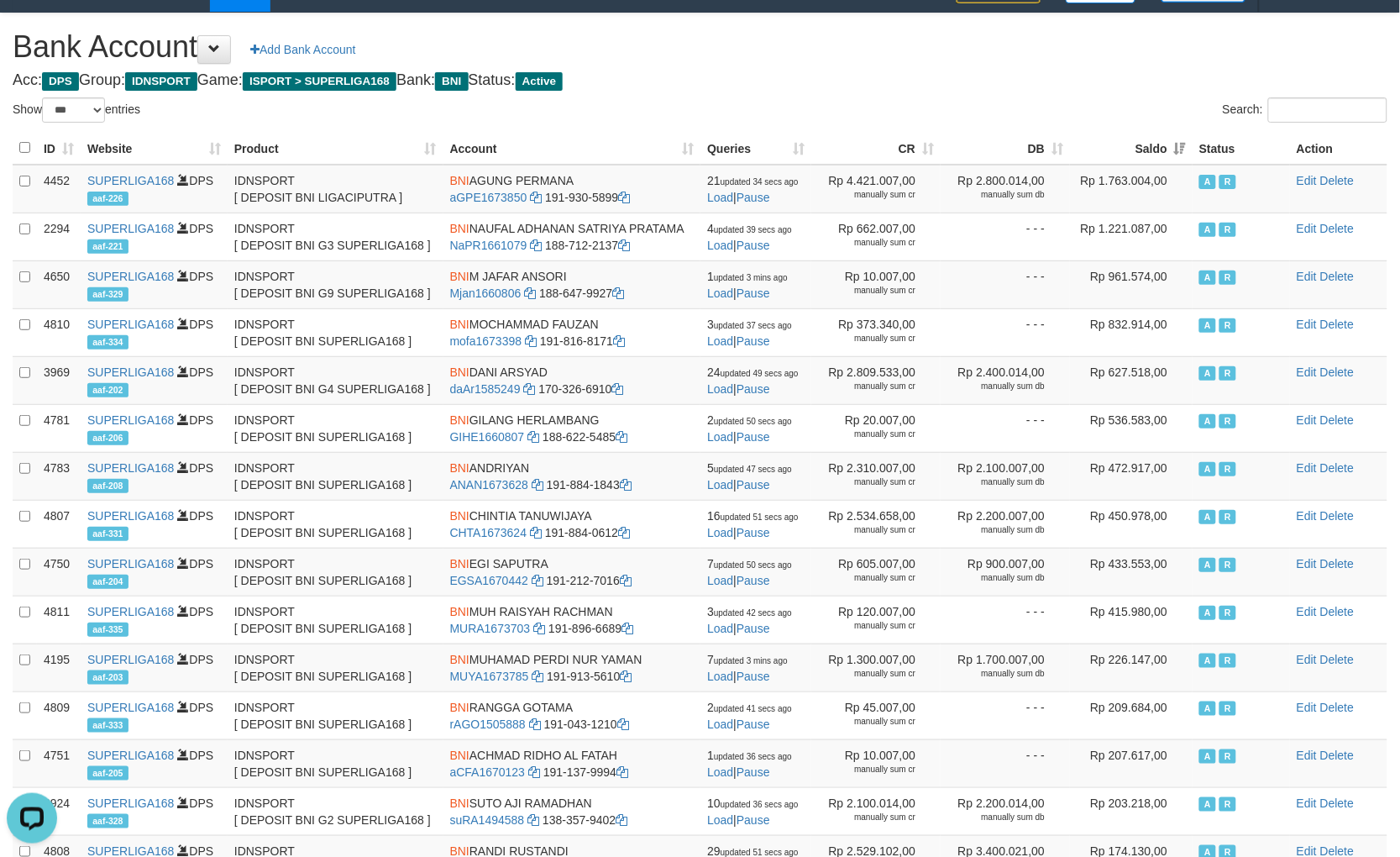click on "Acc: 										 DPS
Group:   IDNSPORT    		Game:   ISPORT > SUPERLIGA168    		Bank:   BNI    		Status:  Active" at bounding box center [700, 81] 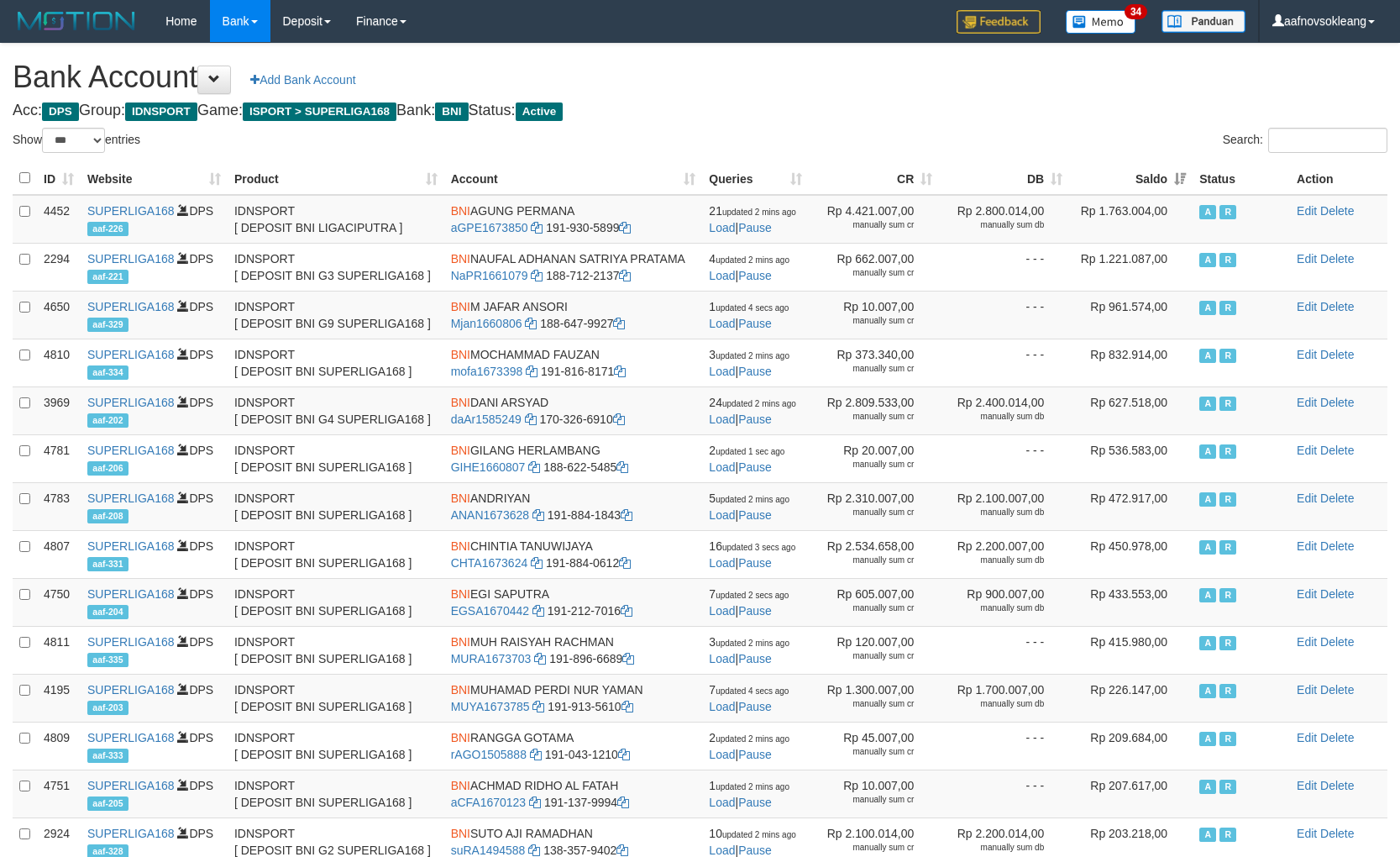 select on "***" 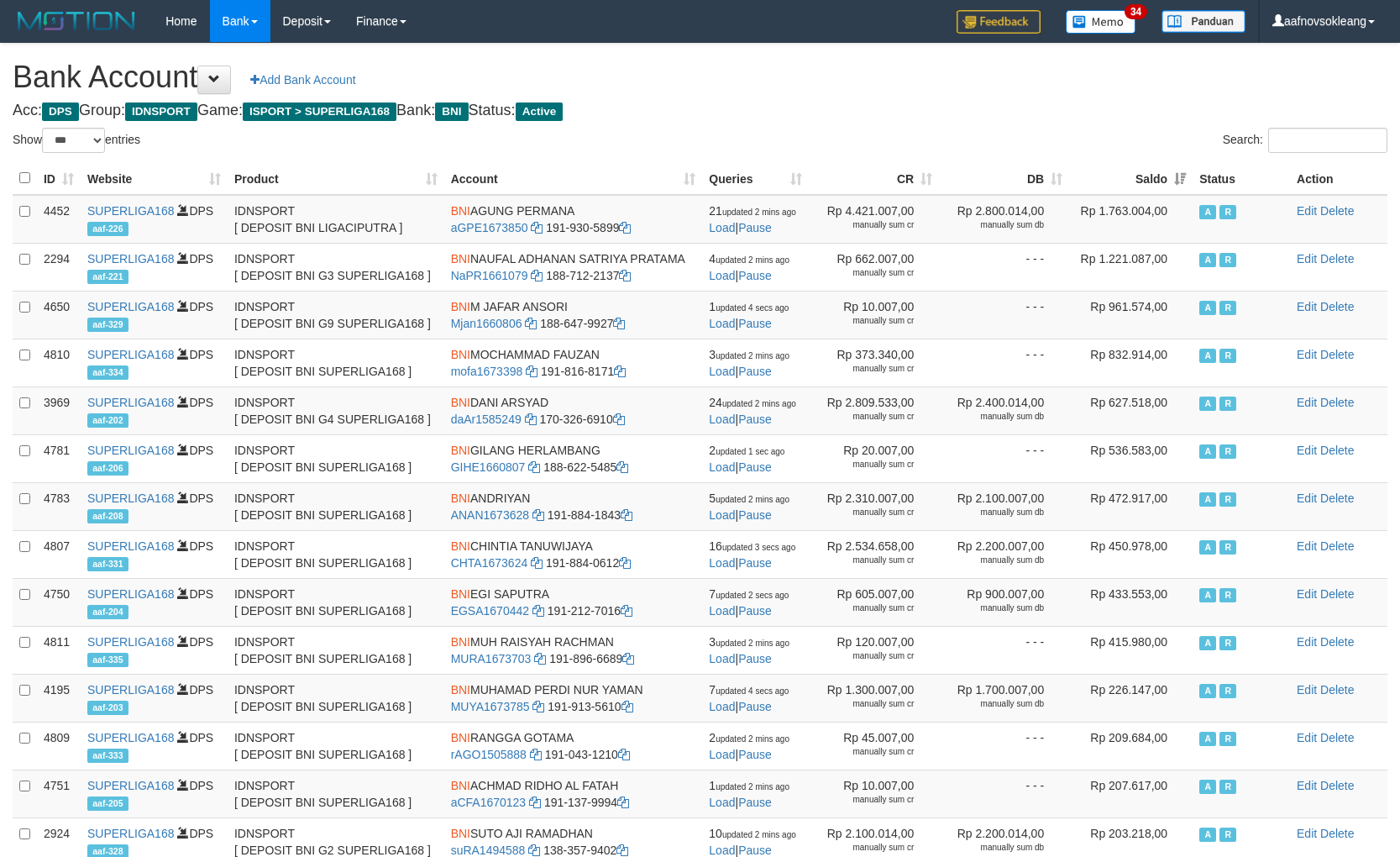scroll, scrollTop: 30, scrollLeft: 0, axis: vertical 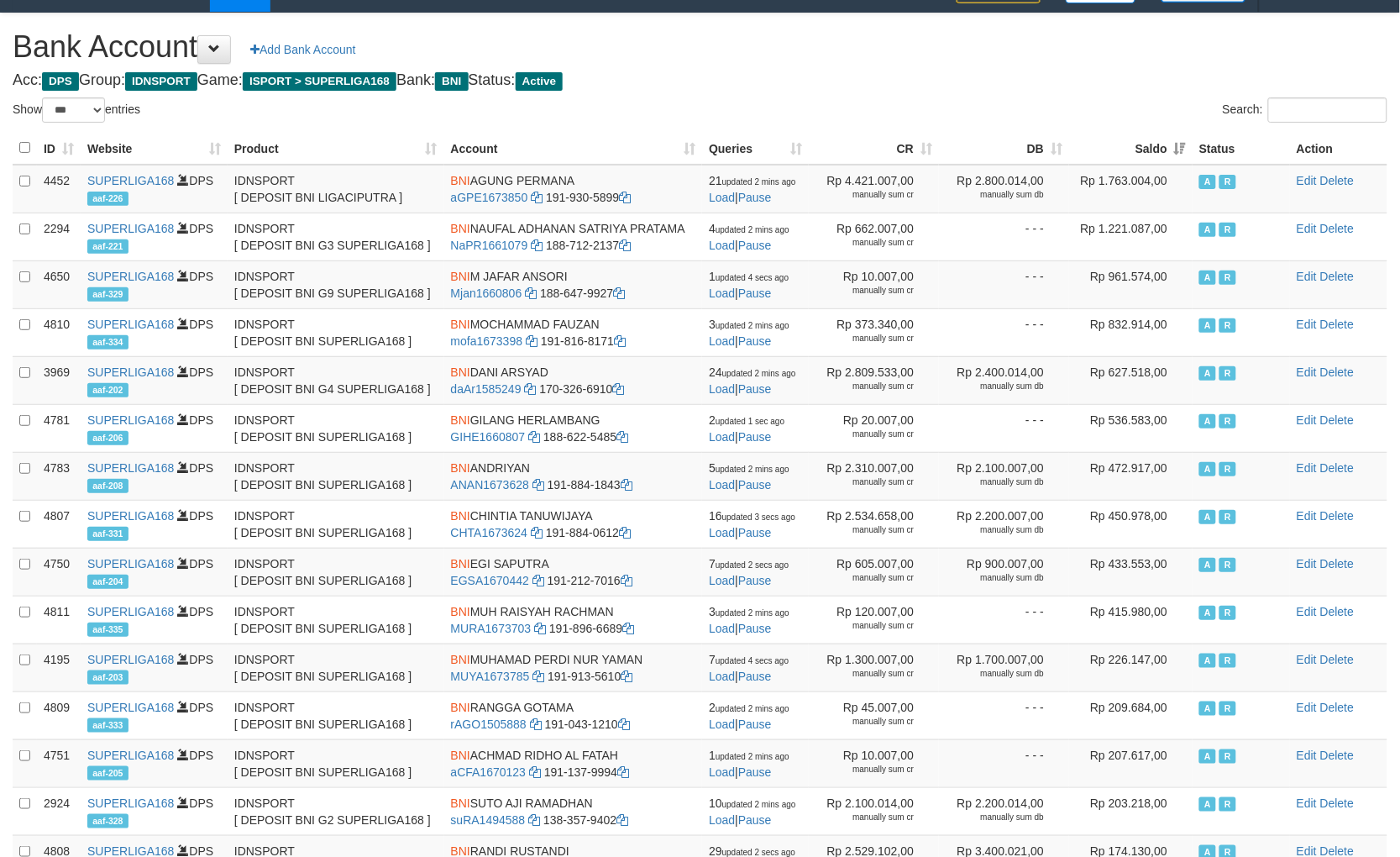 click on "Saldo" at bounding box center (1130, 148) 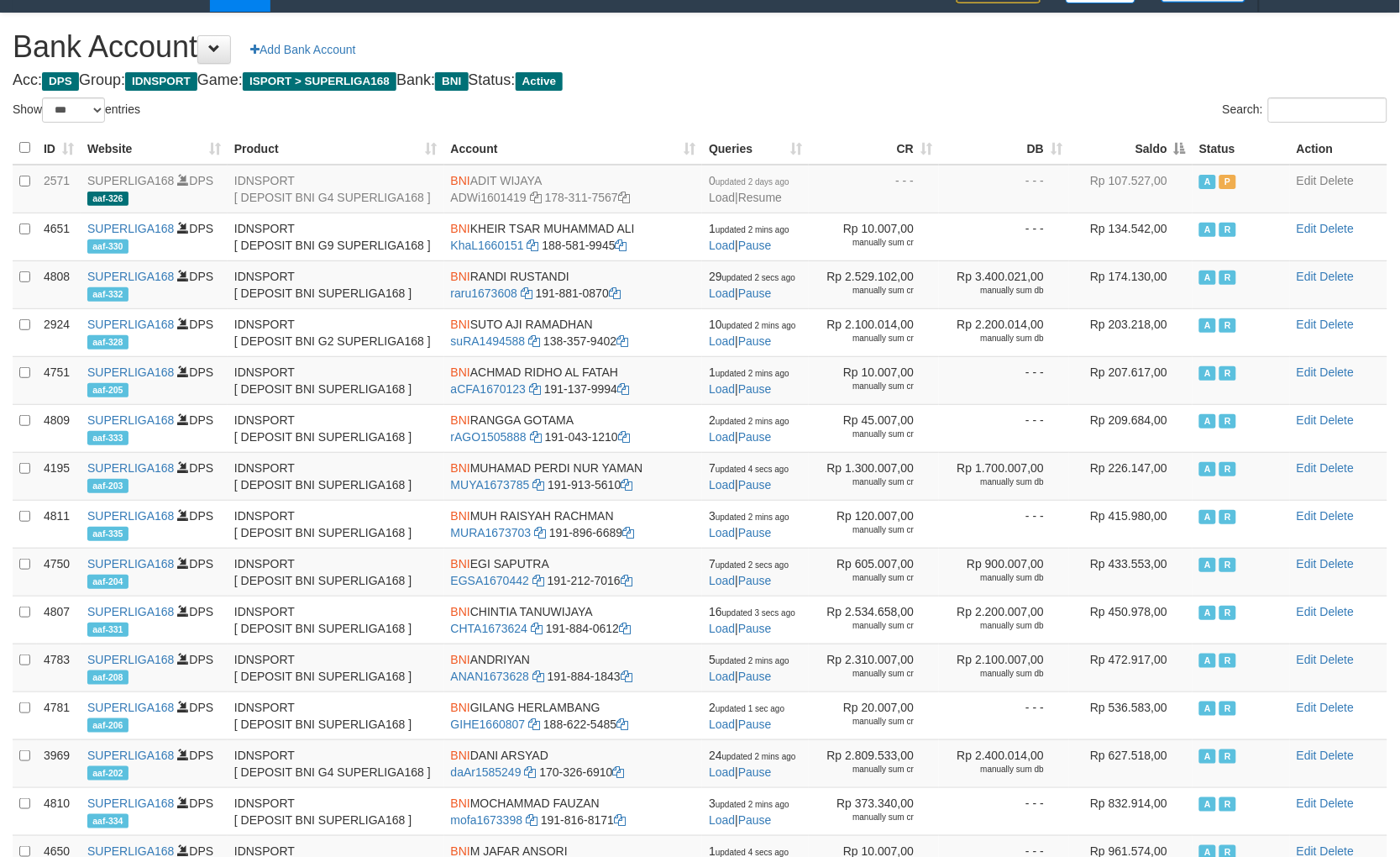 click on "Saldo" at bounding box center (1130, 148) 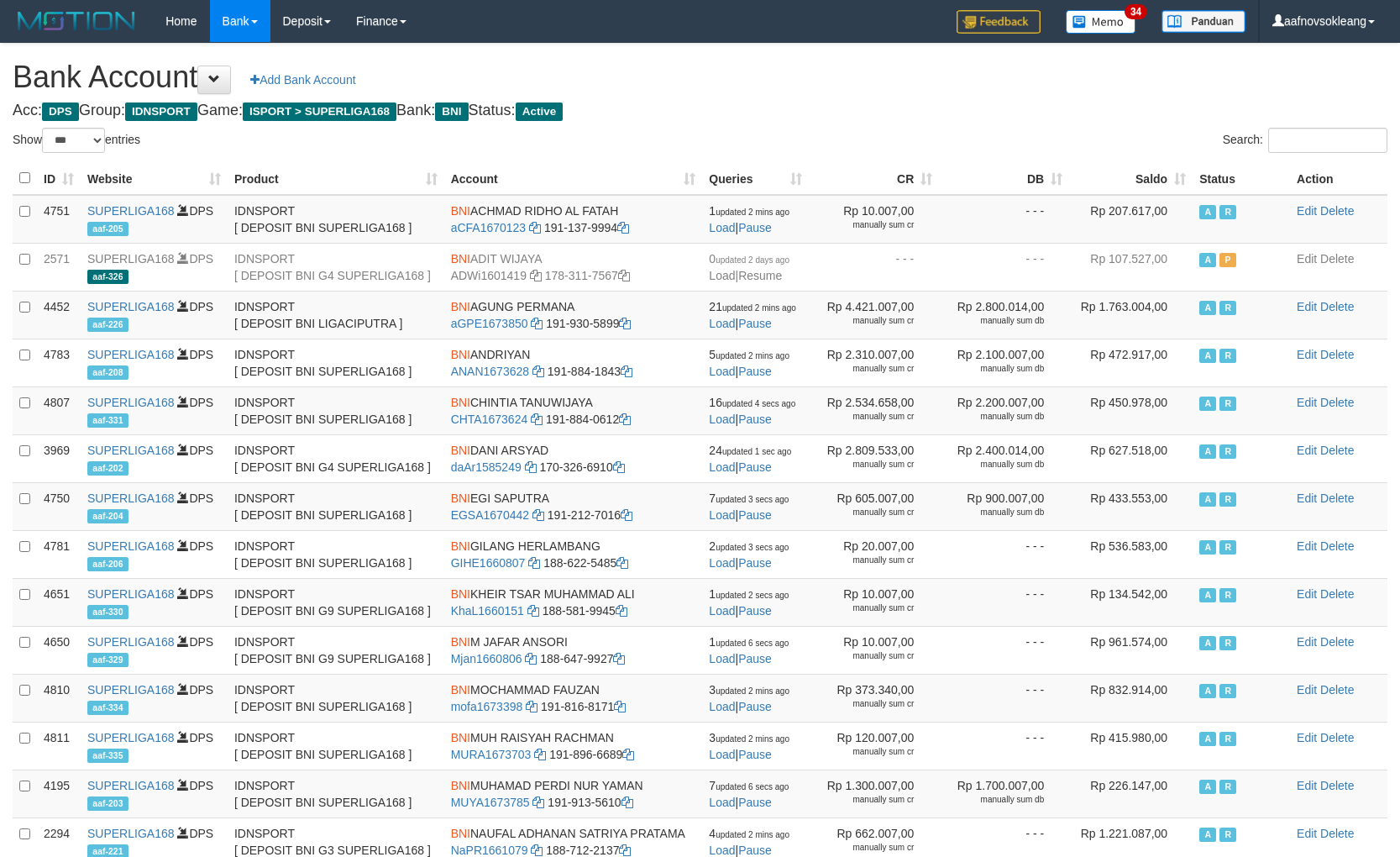 select on "***" 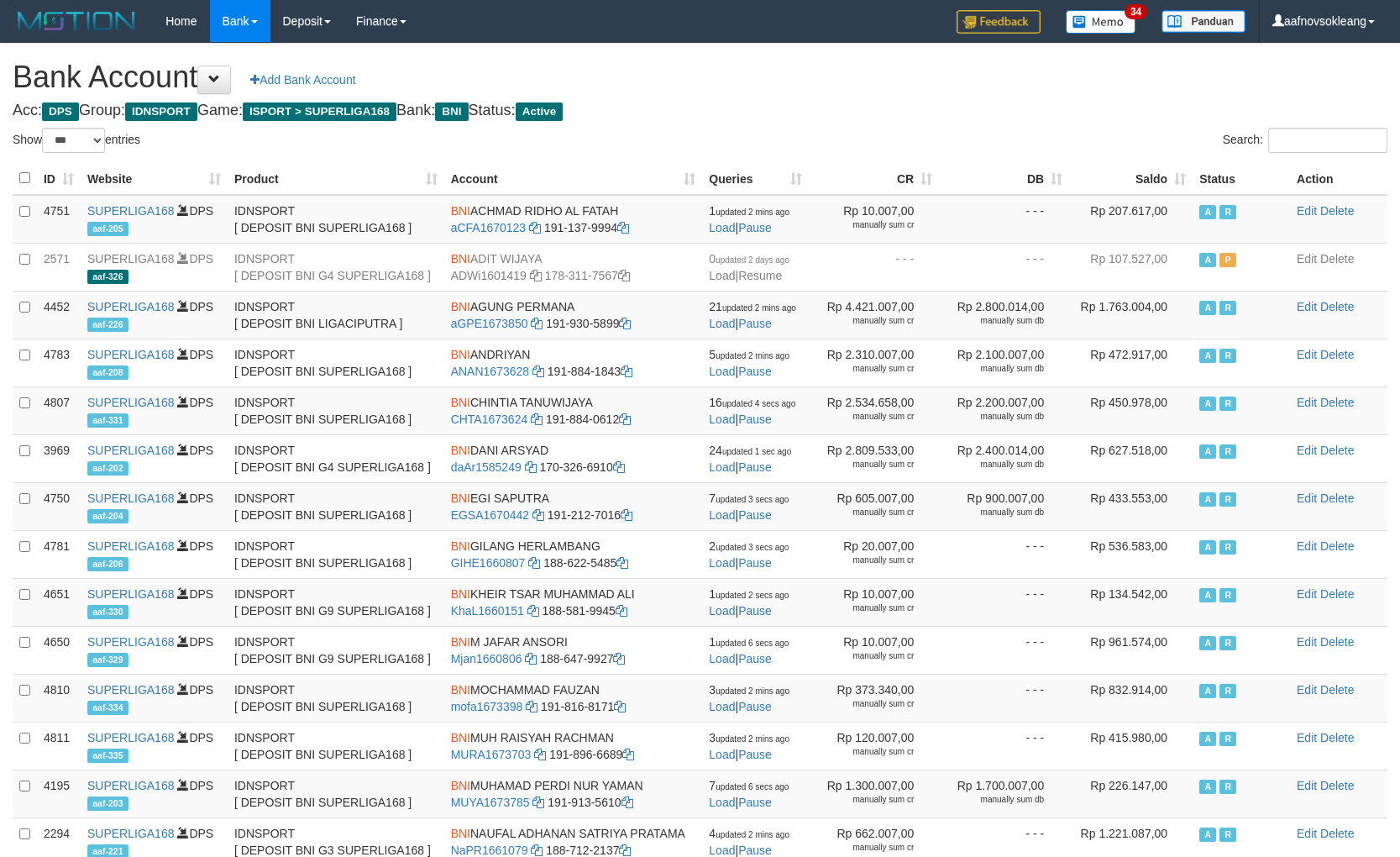 scroll, scrollTop: 30, scrollLeft: 0, axis: vertical 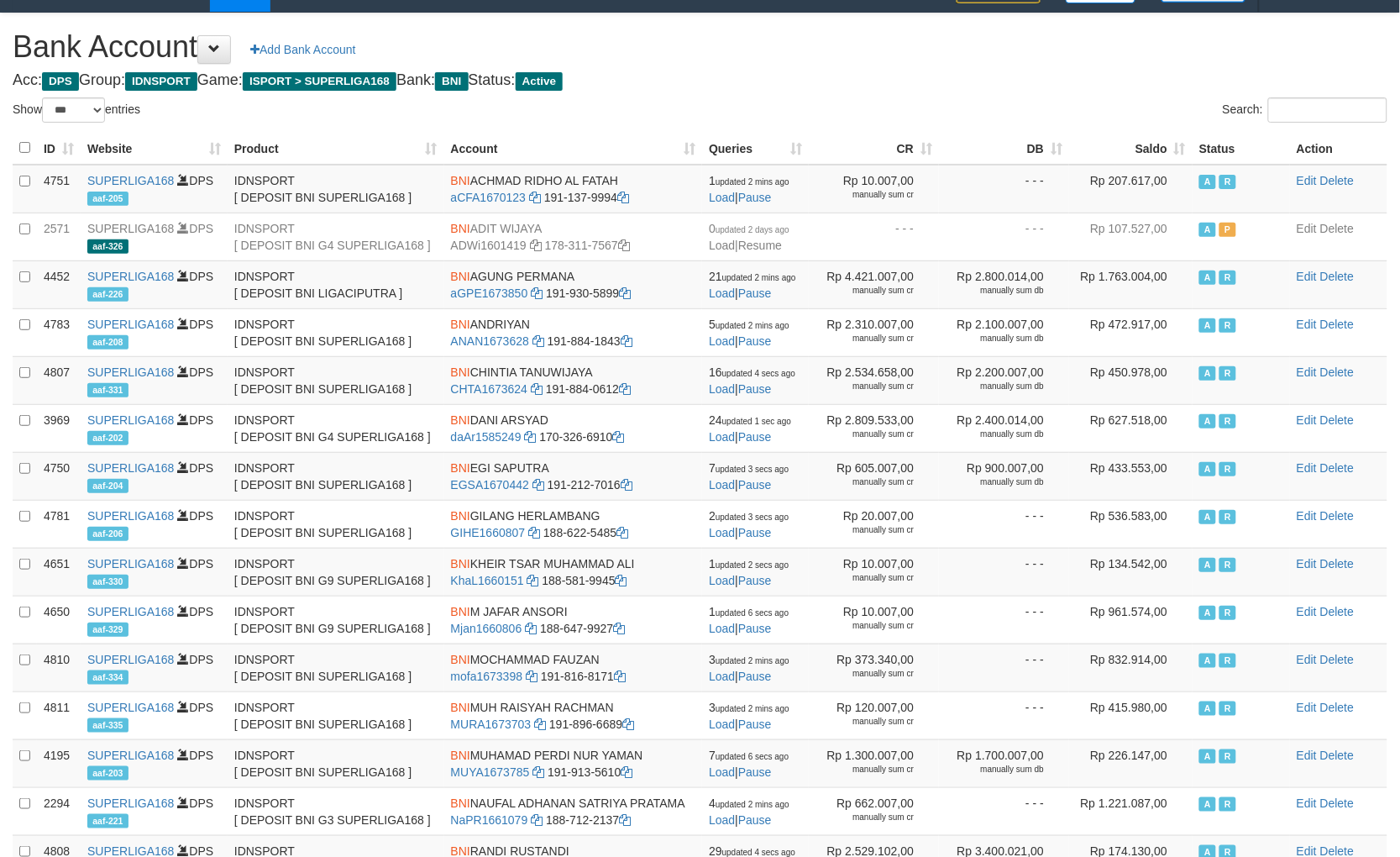 click on "Saldo" at bounding box center [1130, 148] 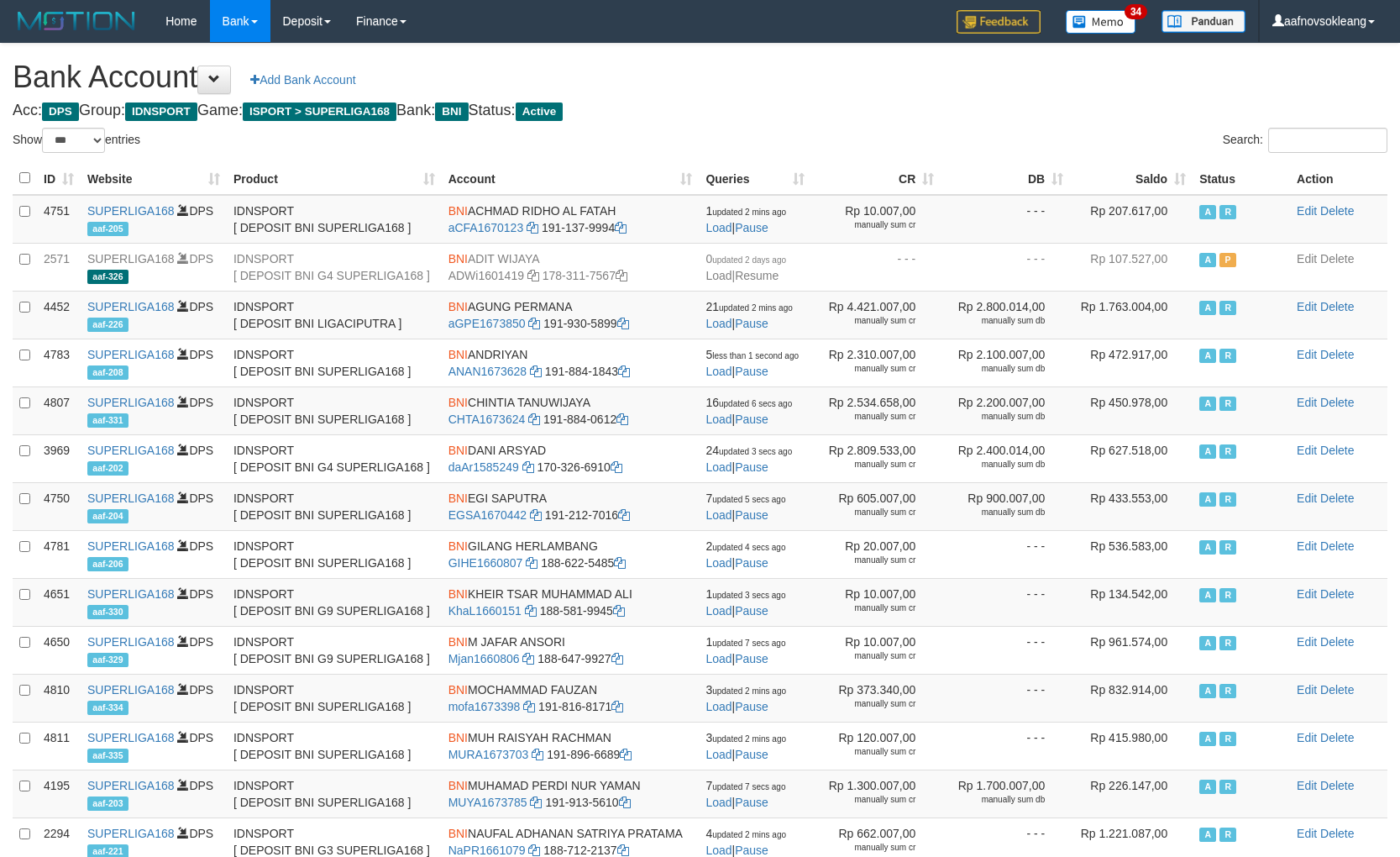 select on "***" 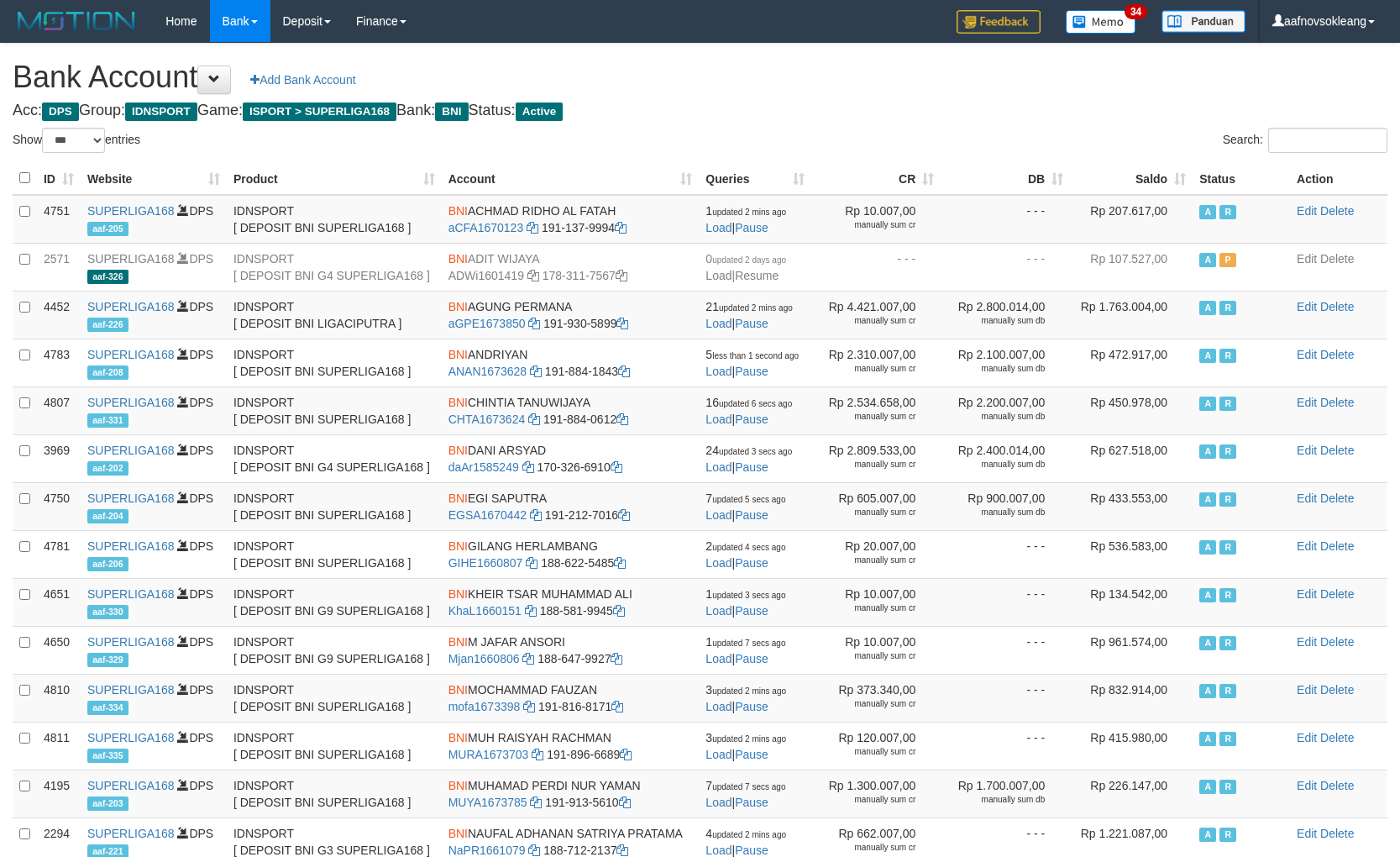 scroll, scrollTop: 30, scrollLeft: 0, axis: vertical 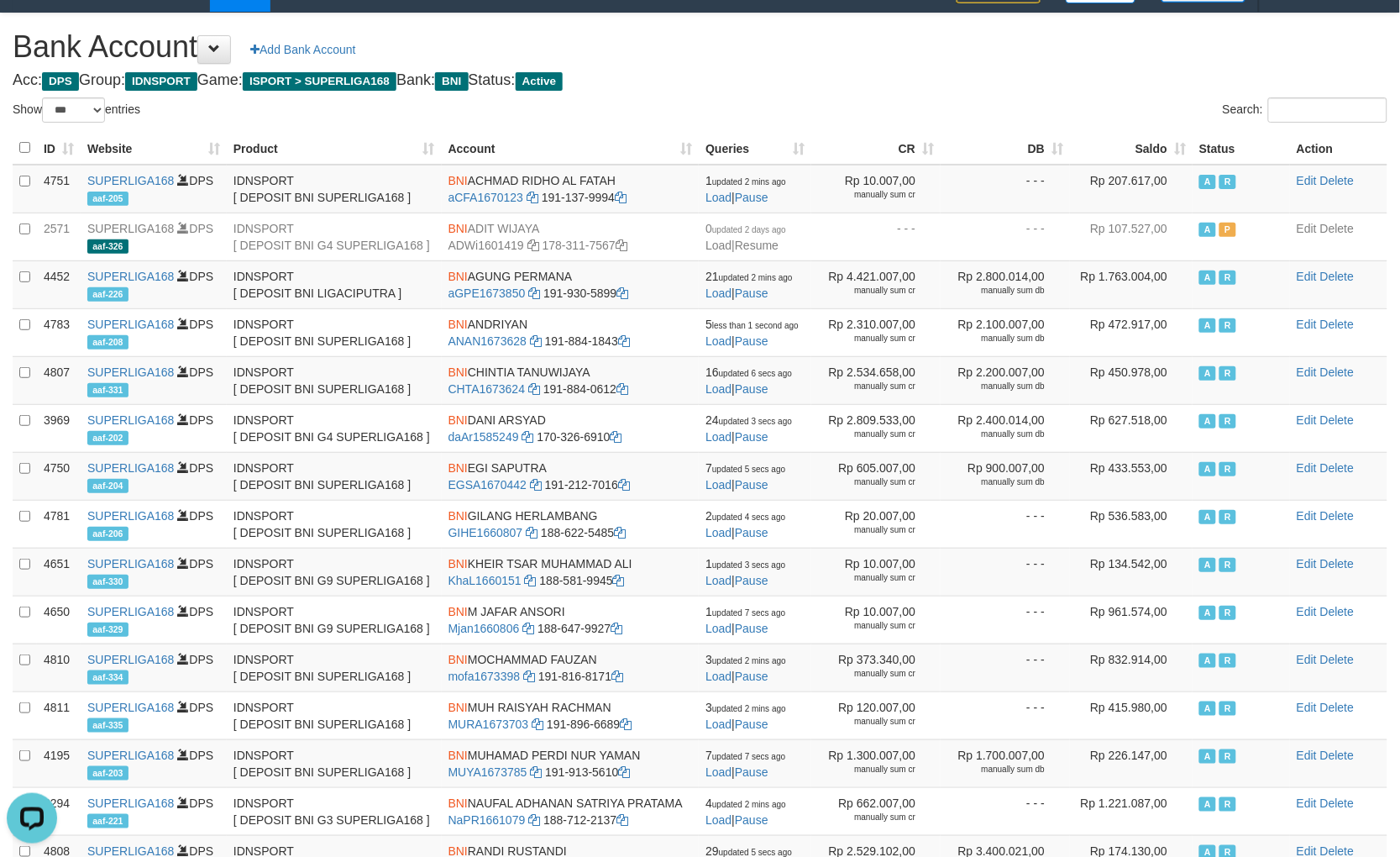 click on "ID Website Product Account Queries CR DB Saldo Status Action
4751
SUPERLIGA168
DPS
aaf-205
IDNSPORT
[ DEPOSIT BNI SUPERLIGA168 ]
BNI
[NAME] [NAME] [NAME]
aCFA1670123
[PHONE]
1  updated 2 mins ago
Load
|
Pause
Rp 10.007,00
manually sum cr
- - -
Rp 207.617,00
A
R
Edit
Delete
2571" at bounding box center (700, 571) 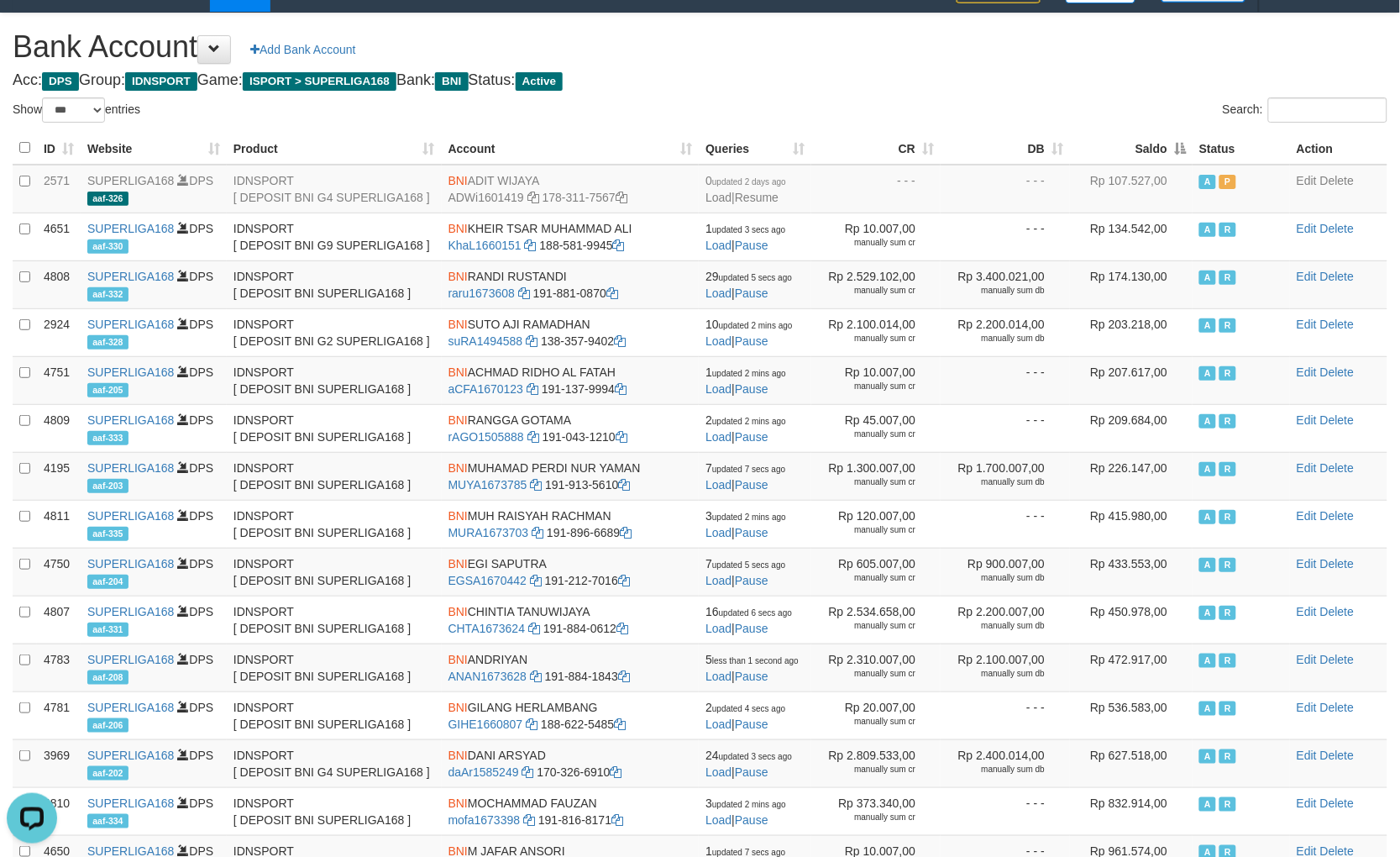 click on "Saldo" at bounding box center [1131, 148] 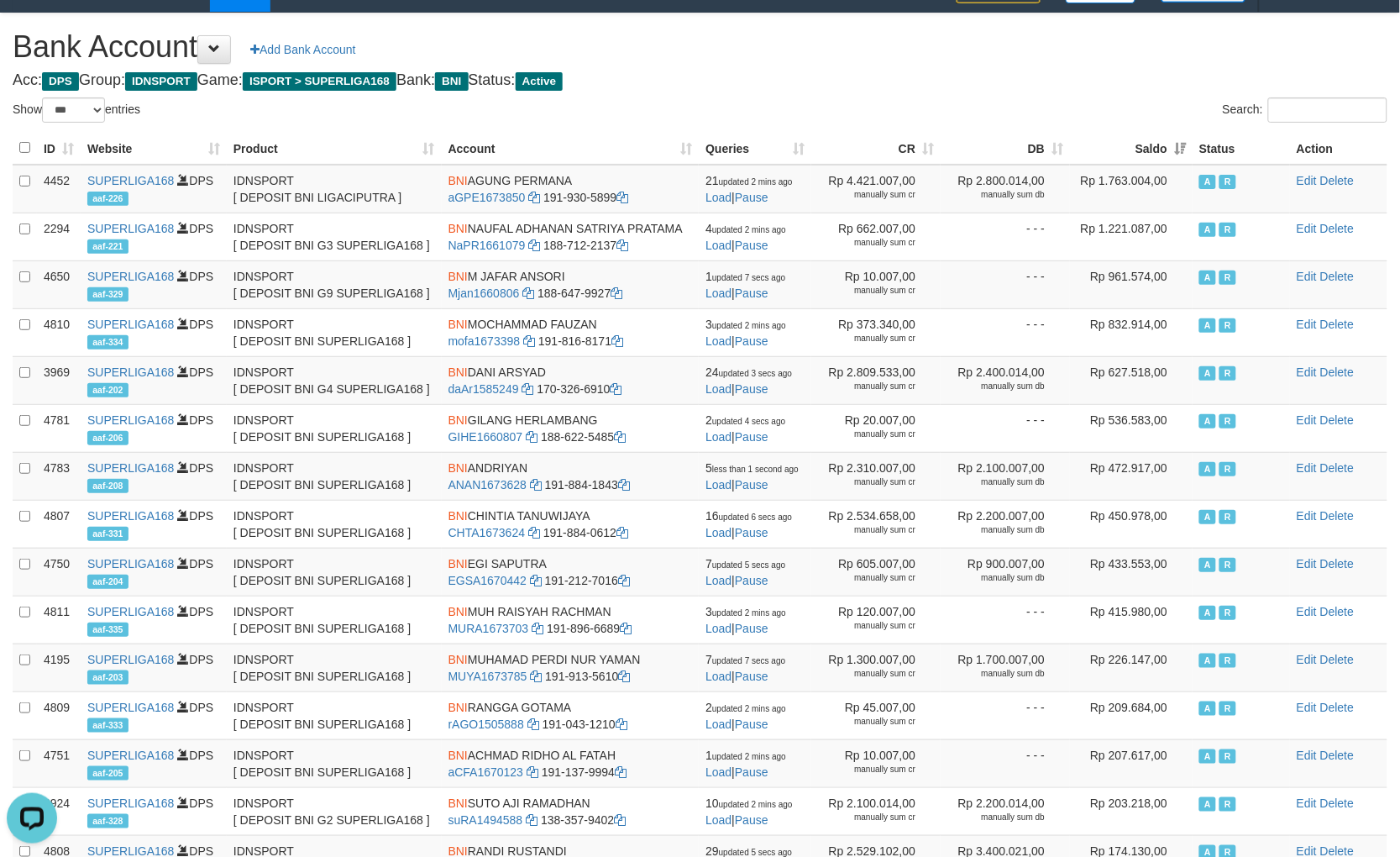 click on "Saldo" at bounding box center (1131, 148) 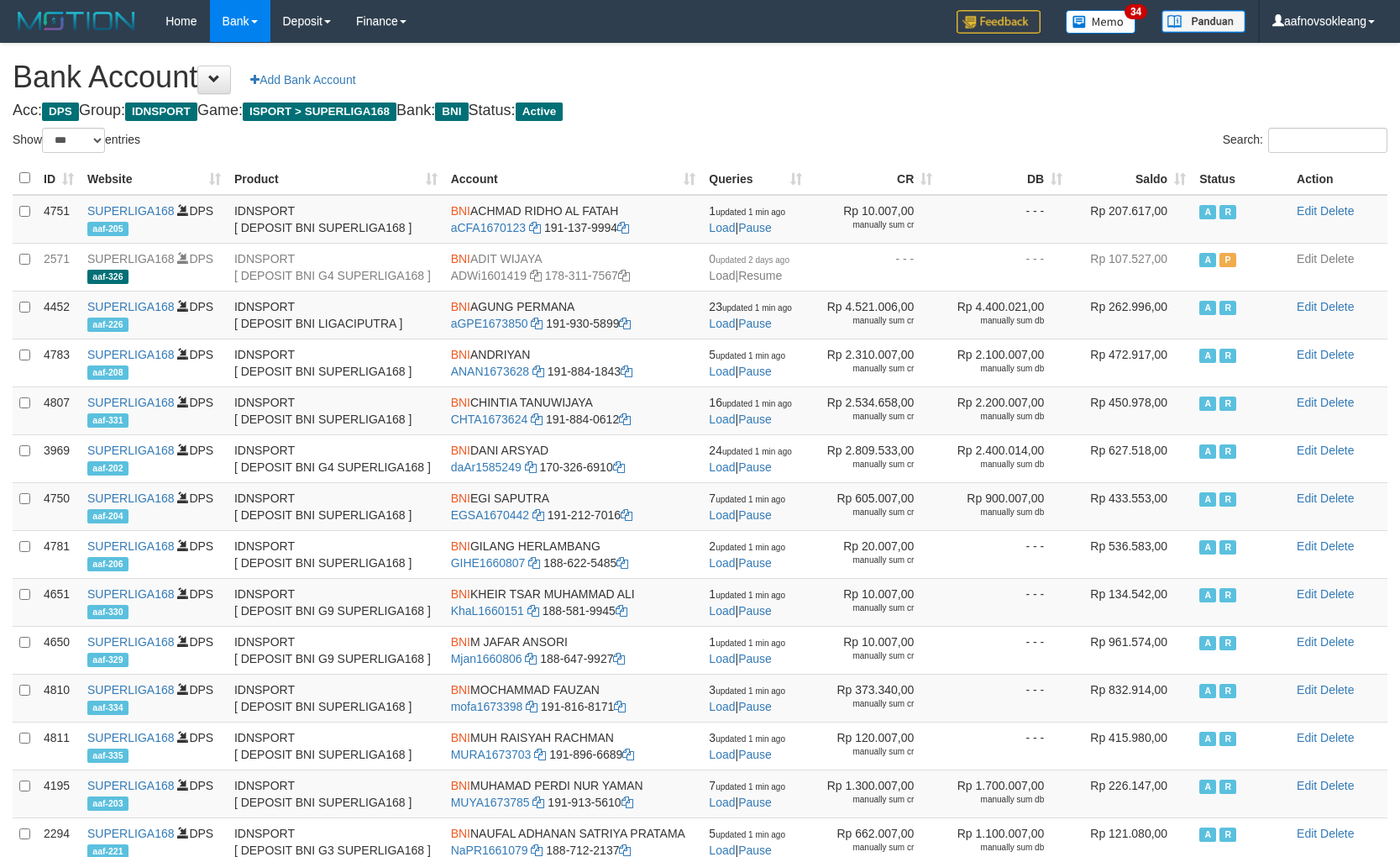 select on "***" 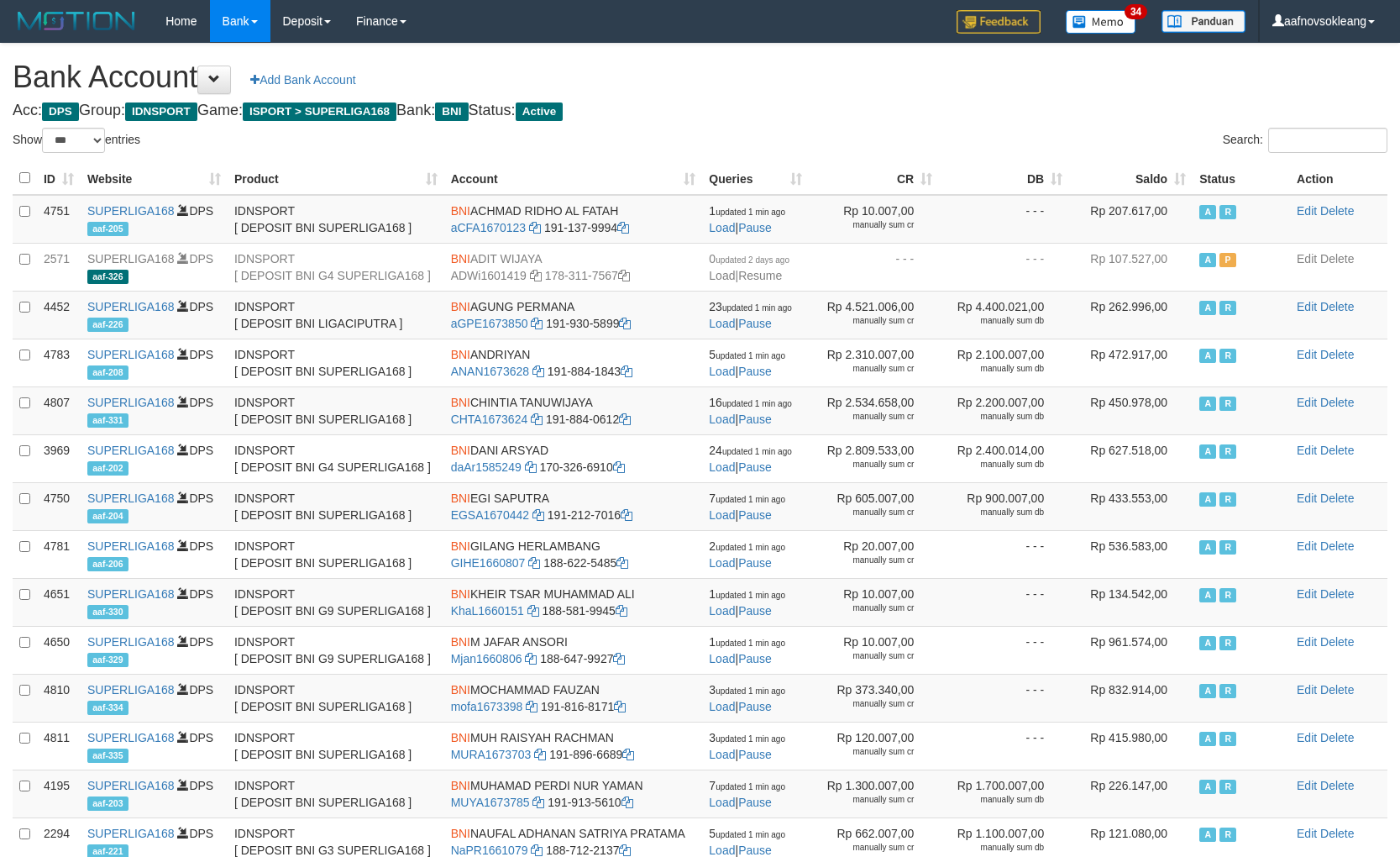 click on "Saldo" at bounding box center [1130, 178] 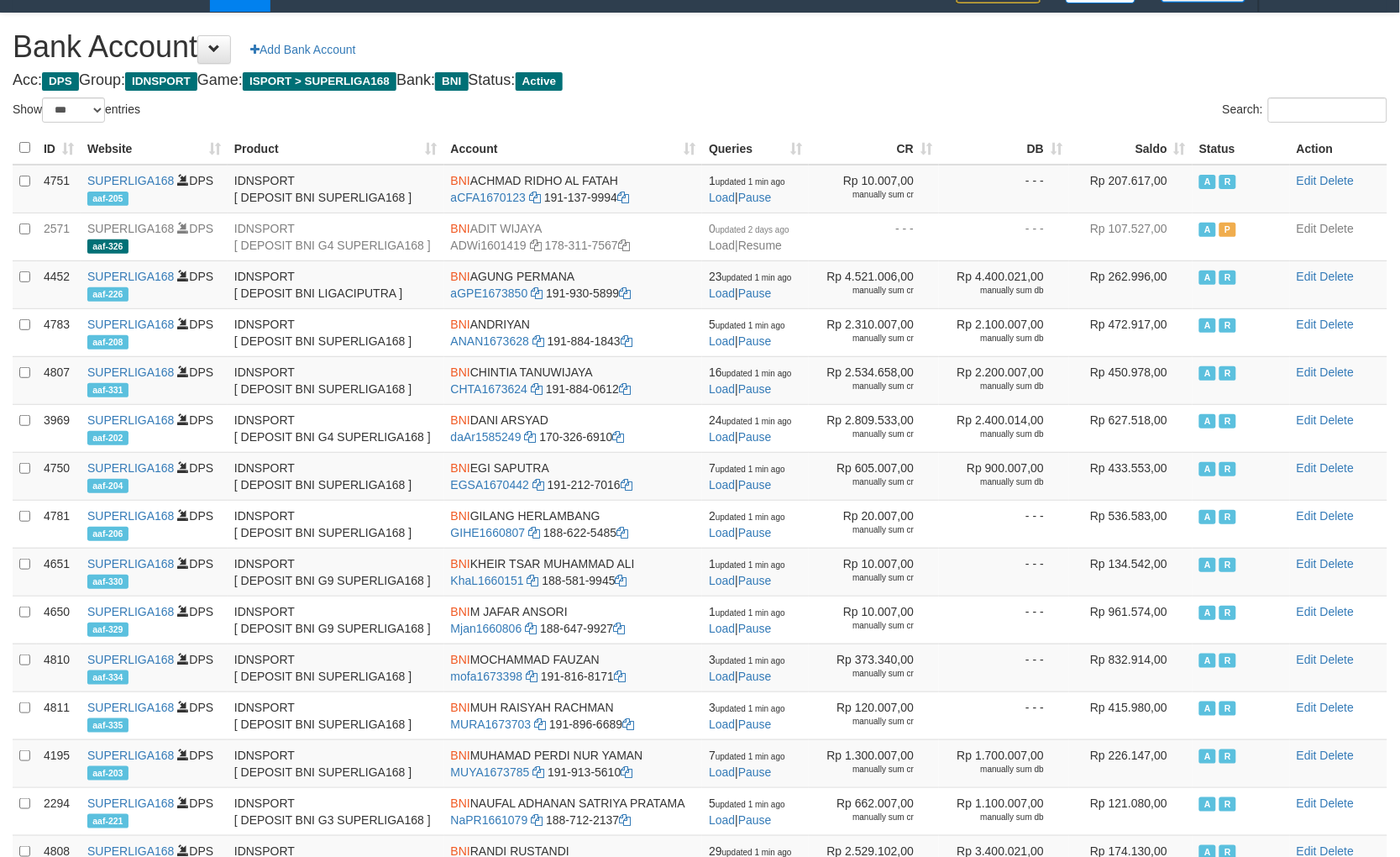click on "Saldo" at bounding box center (1130, 148) 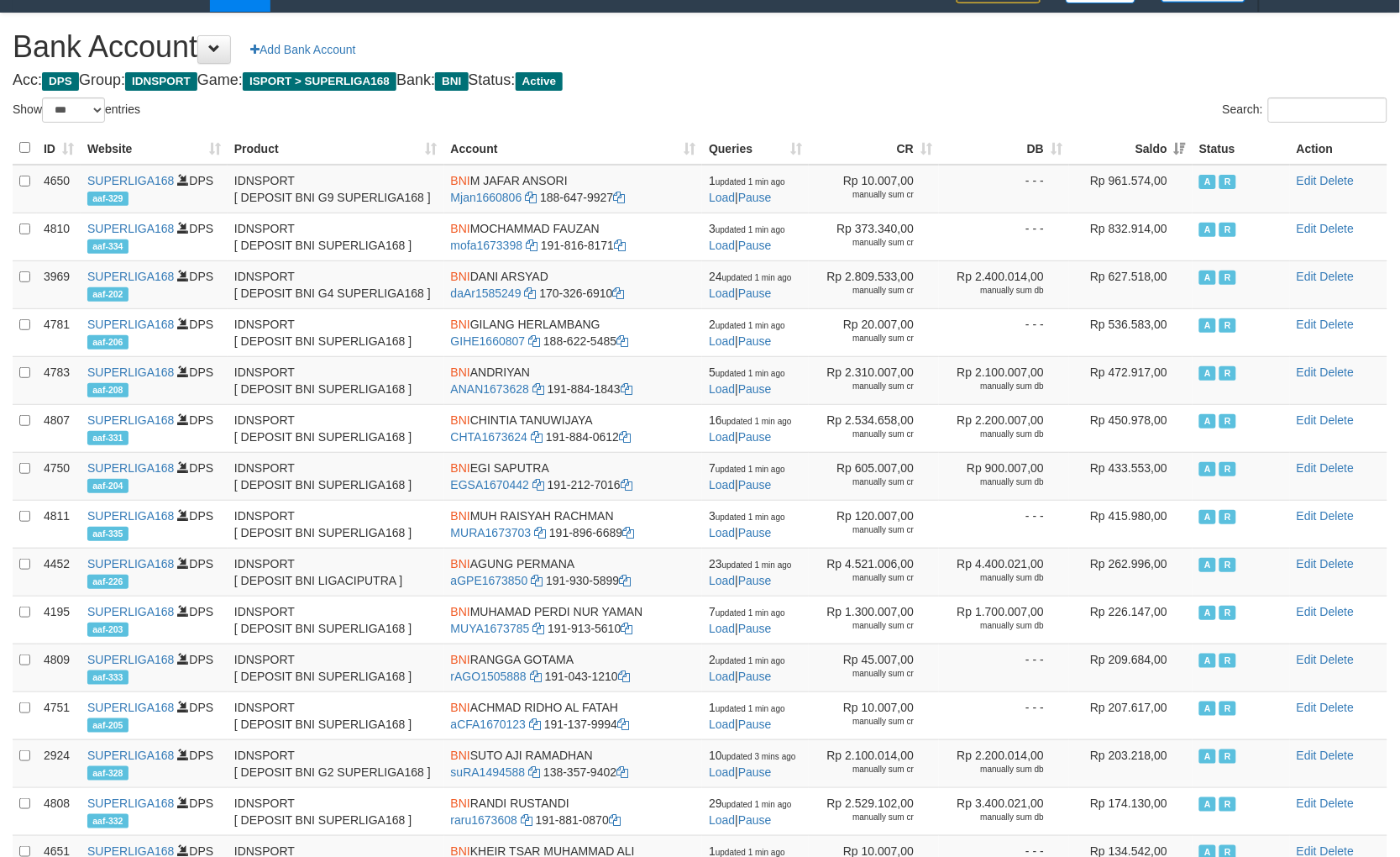 click on "Saldo" at bounding box center (1130, 148) 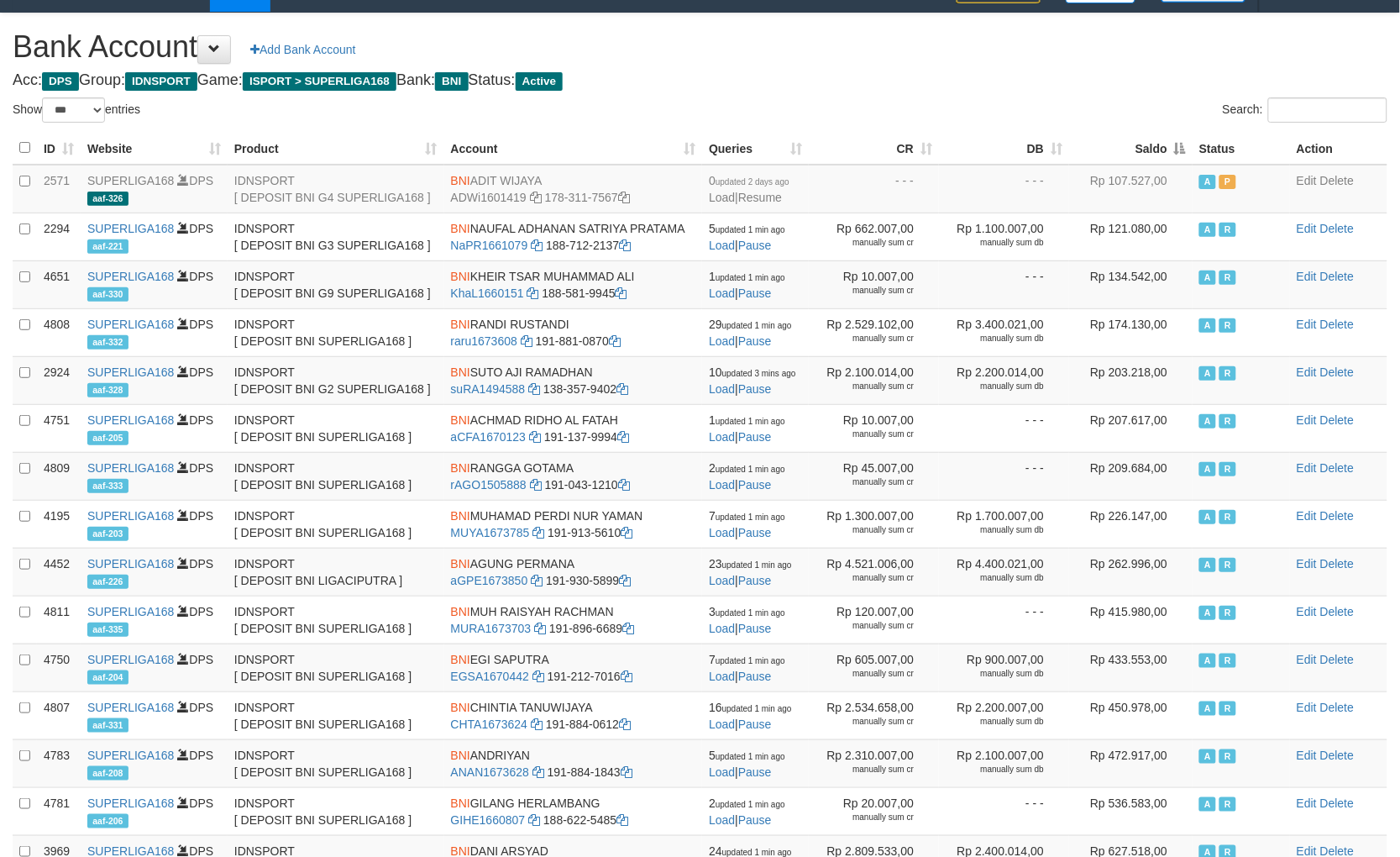click on "Saldo" at bounding box center (1130, 148) 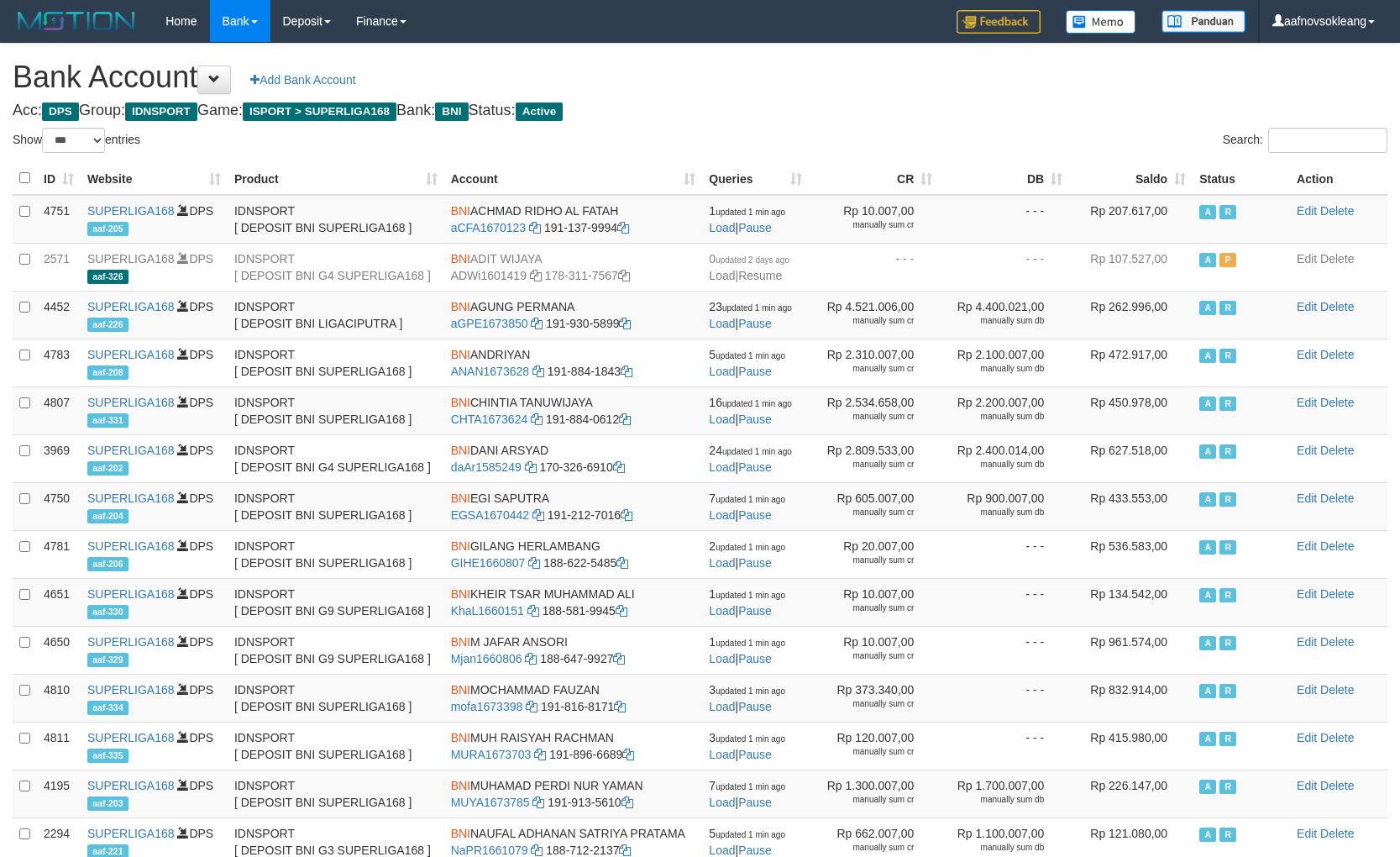 select on "***" 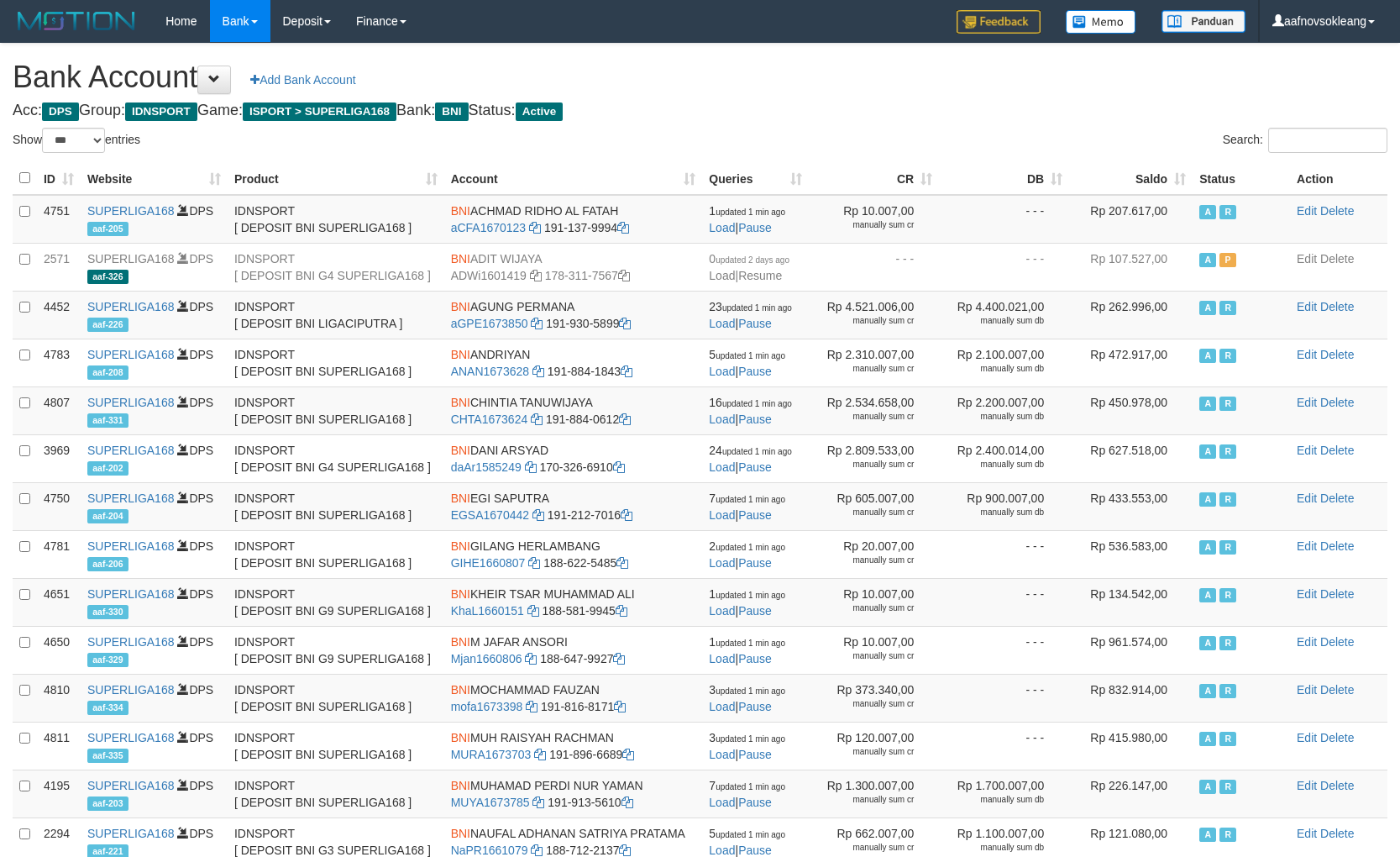scroll, scrollTop: 30, scrollLeft: 0, axis: vertical 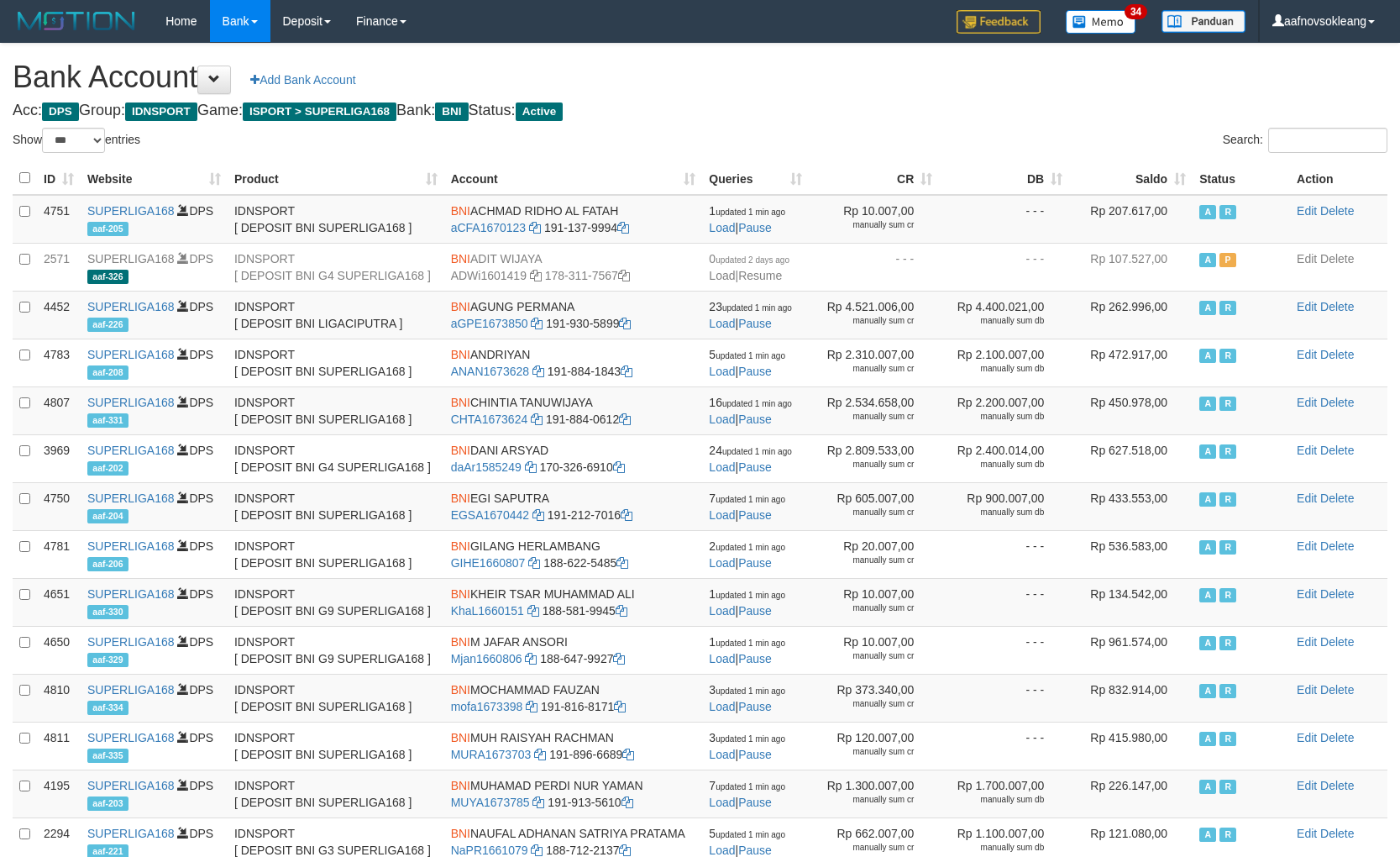 select on "***" 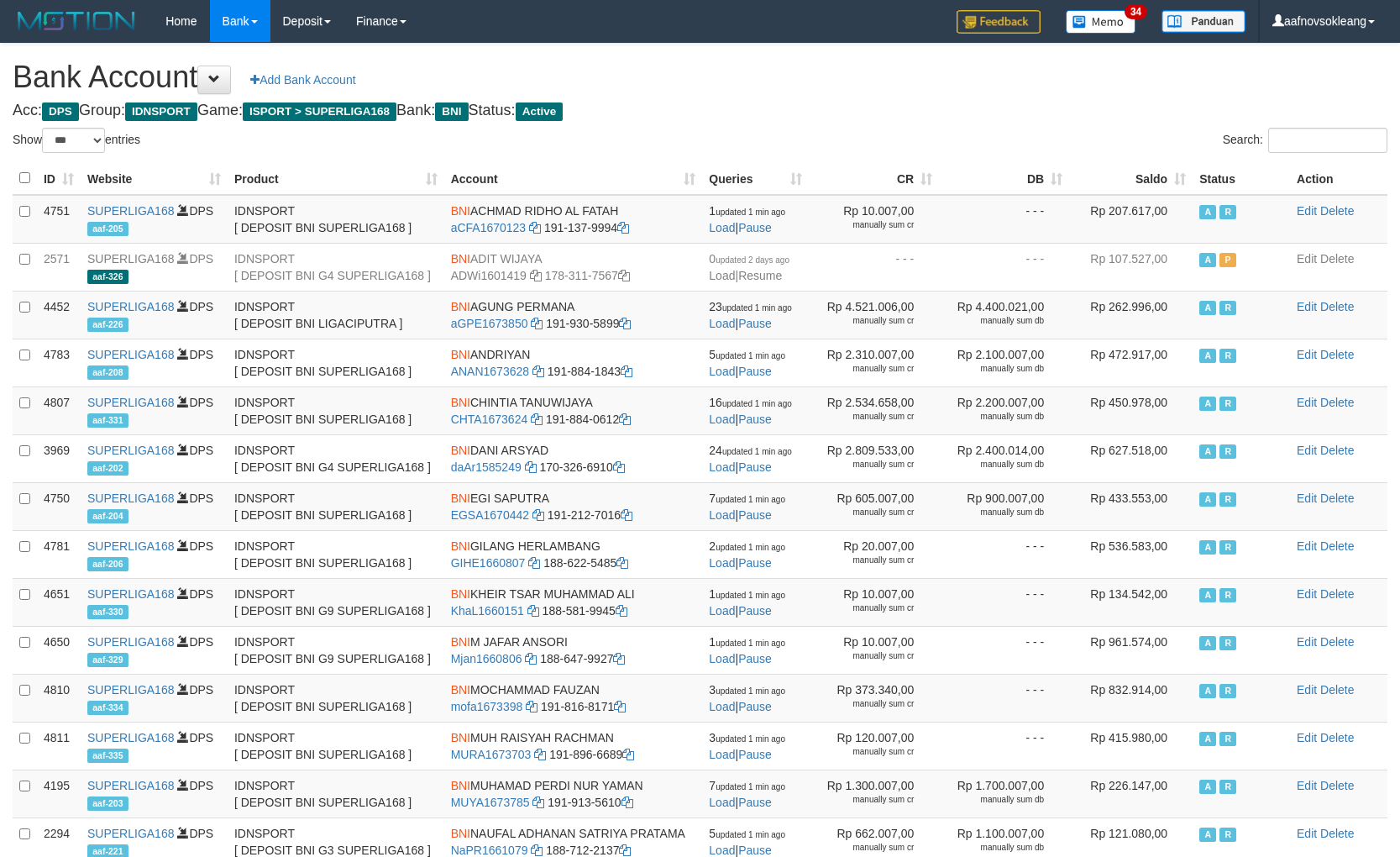scroll, scrollTop: 30, scrollLeft: 0, axis: vertical 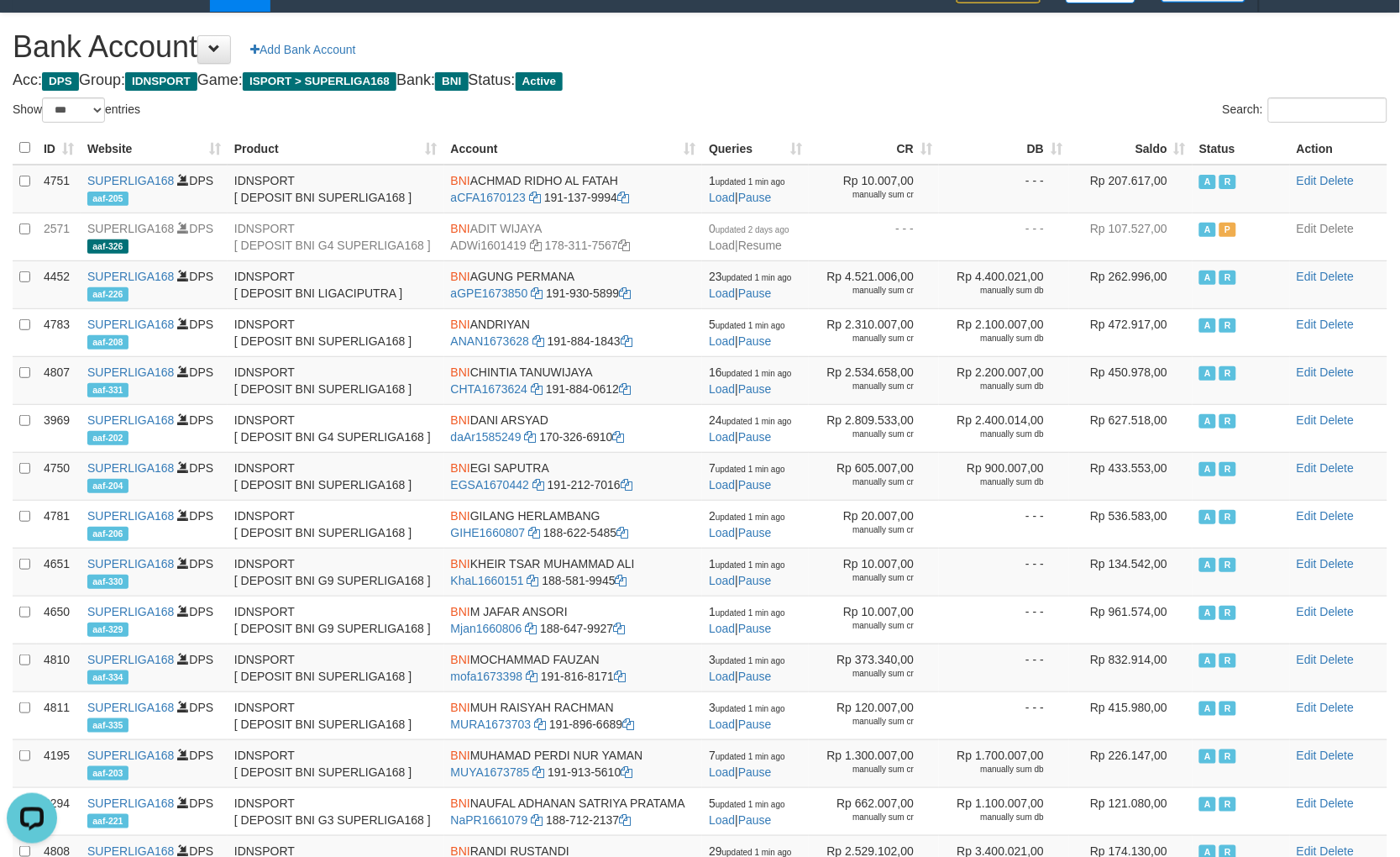 click on "Bank Account
Add Bank Account
Acc: 										 DPS
Group:   IDNSPORT    		Game:   ISPORT > SUPERLIGA168    		Bank:   BNI    		Status:  Active
Filter Account Type
*******
***
**
***
DPS
SELECT ALL  SELECT TYPE  - ALL -
DPS
WD
TMP
Filter Product
*******
******
********
********
*******
********
IDNSPORT
SELECT ALL  SELECT GROUP  - ALL -
BETHUB
IDNPOKER
IDNSPORT
IDNTOTO
LOADONLY
Filter Website
*******" at bounding box center (700, 533) 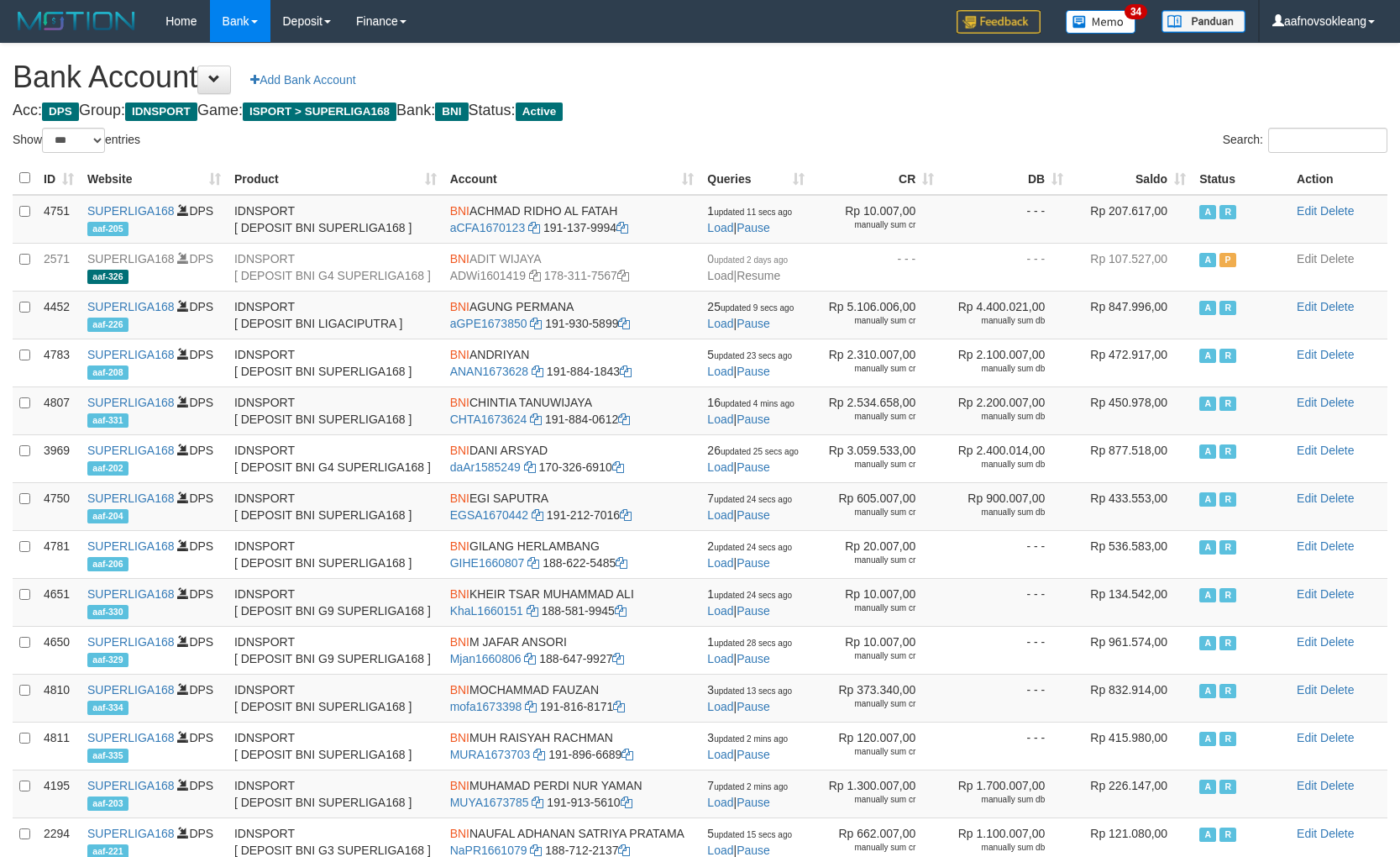 select on "***" 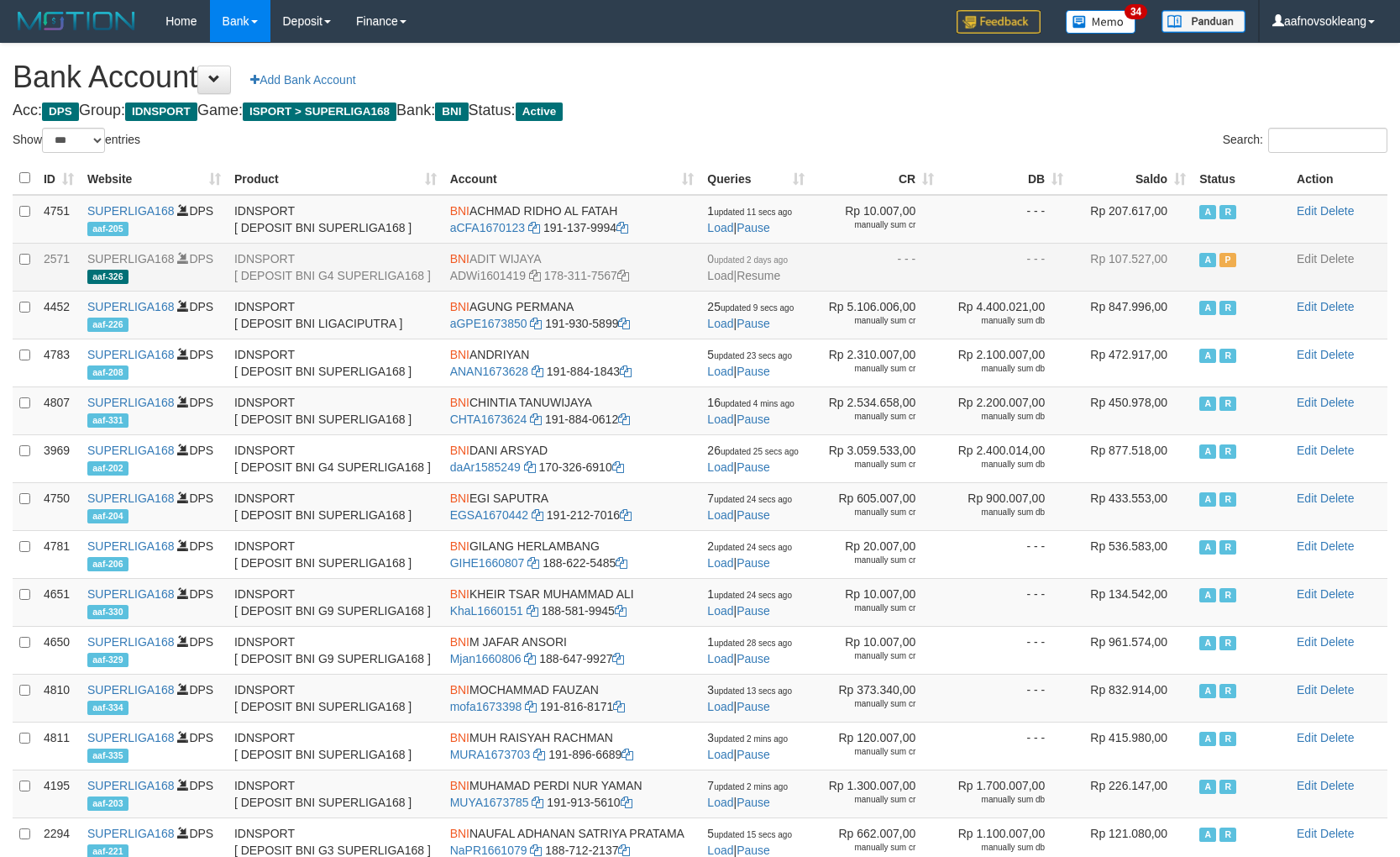 scroll, scrollTop: 30, scrollLeft: 0, axis: vertical 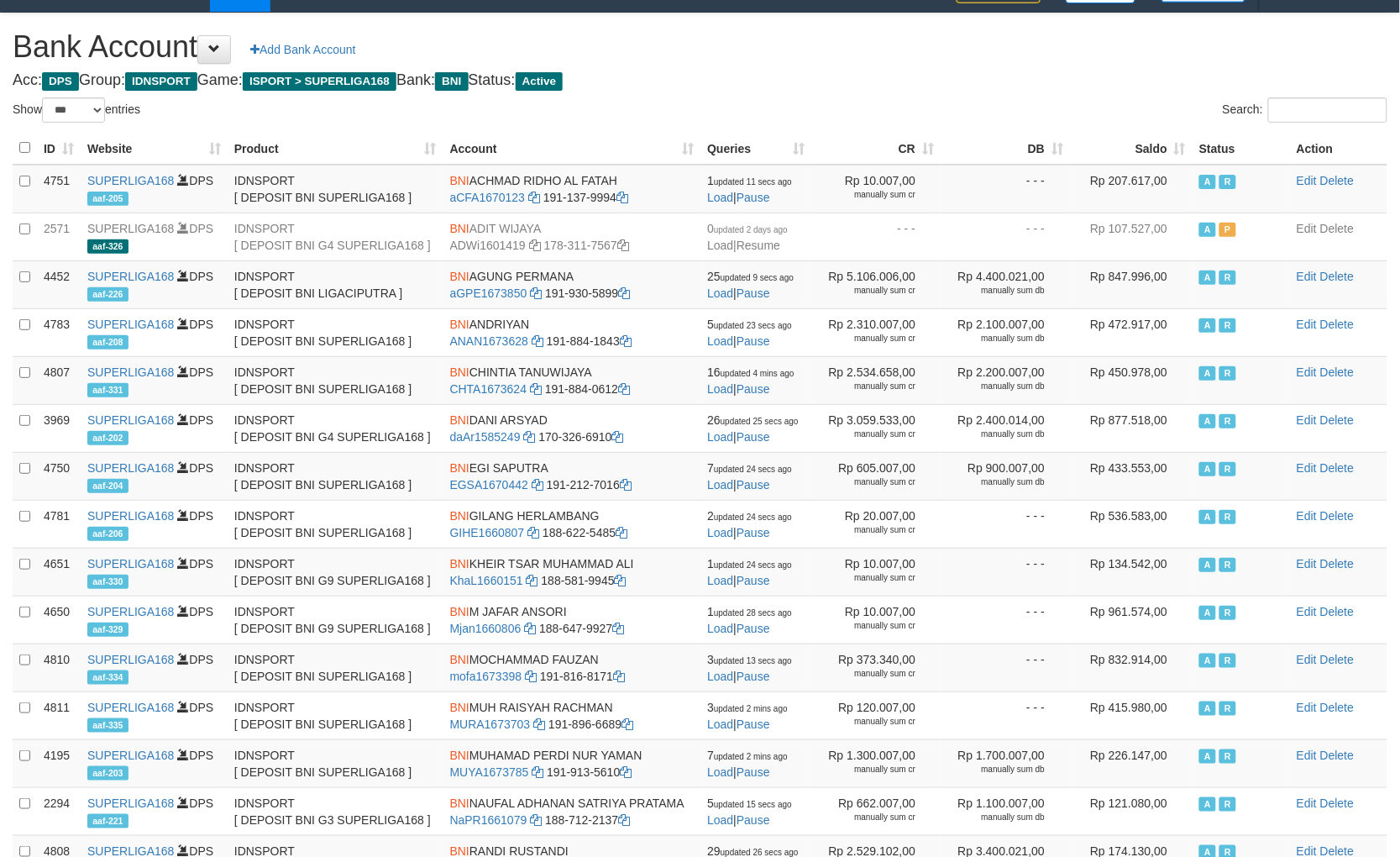 click on "Saldo" at bounding box center [1131, 148] 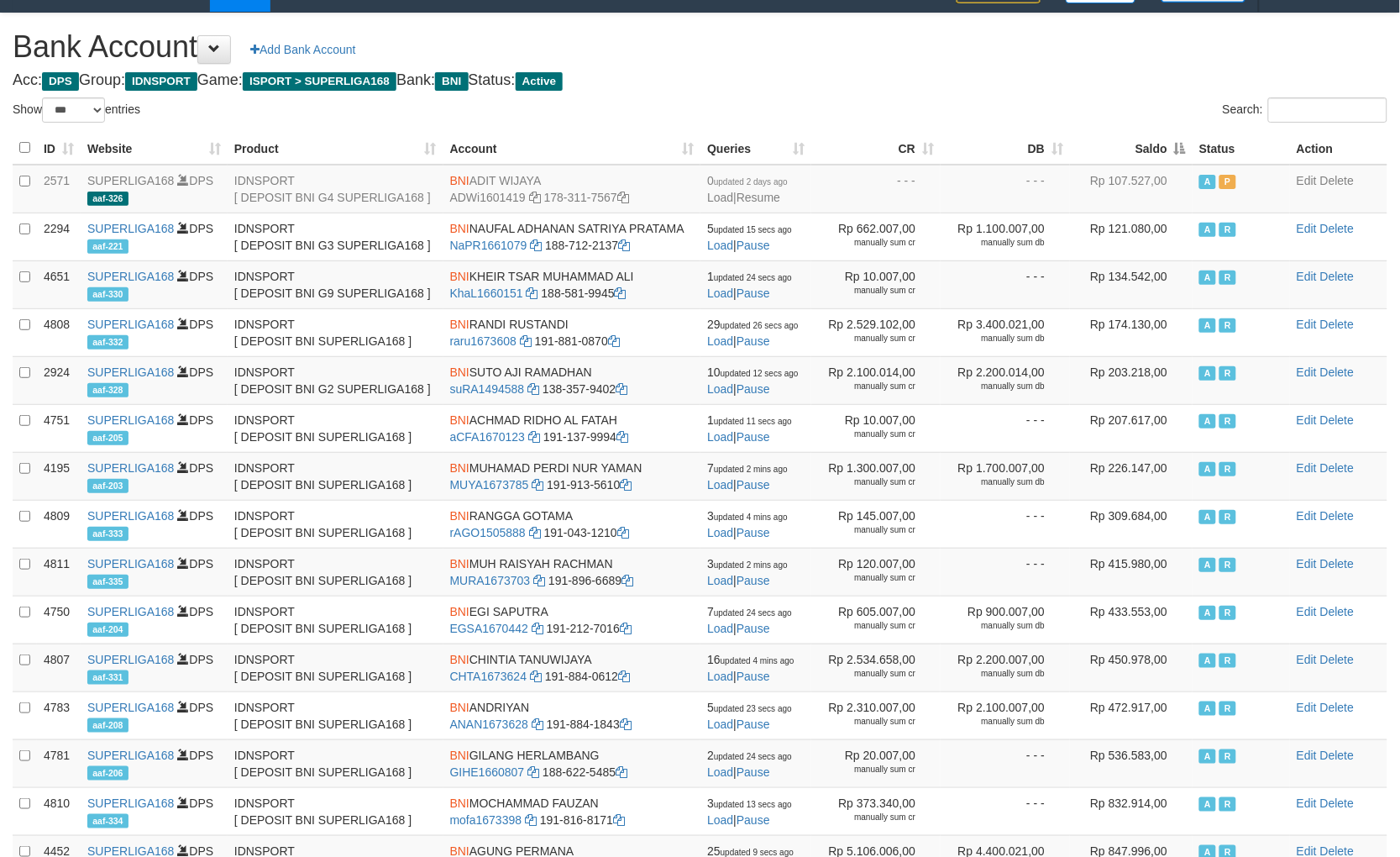 click on "Saldo" at bounding box center (1131, 148) 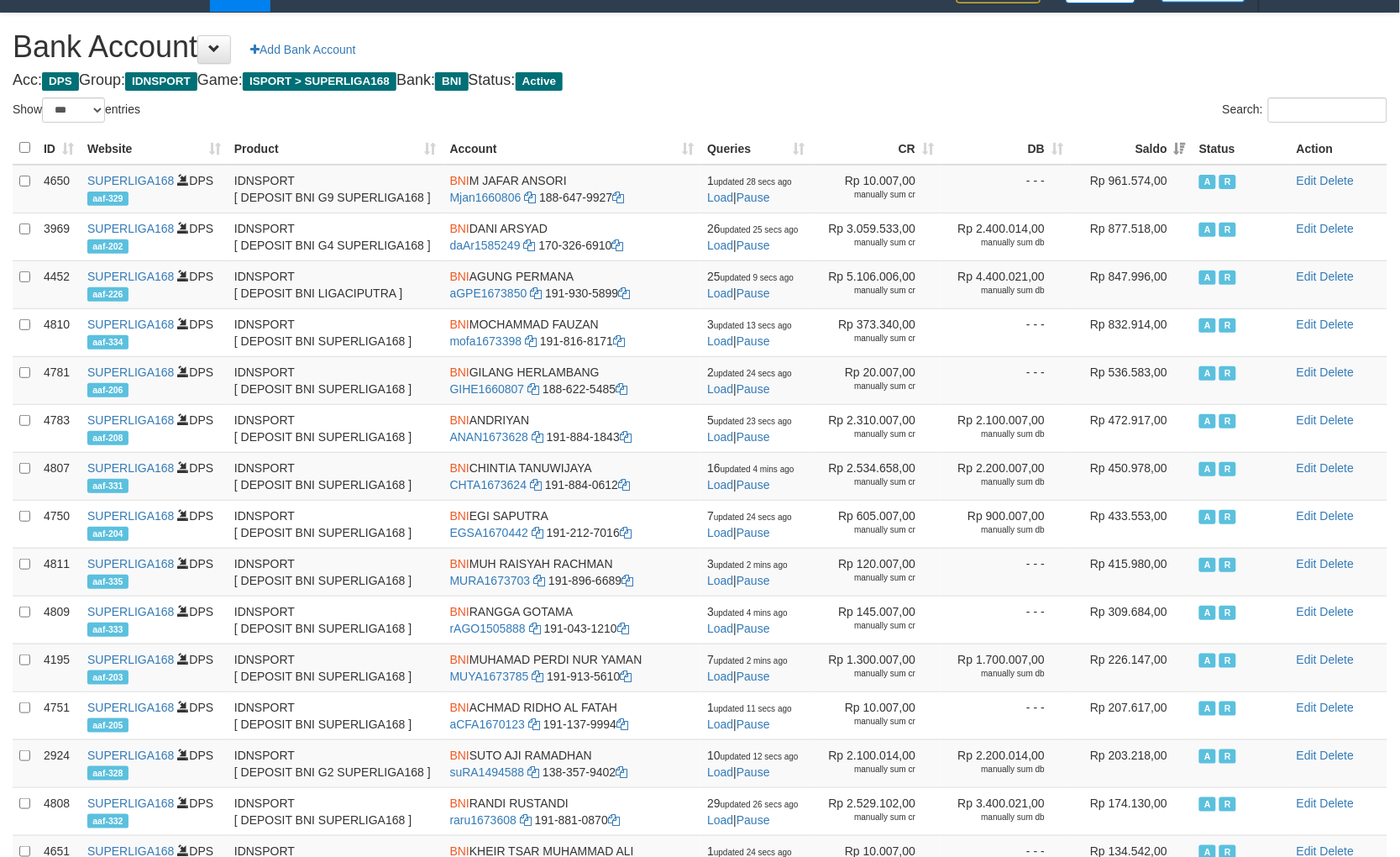 click on "Acc: 										 DPS
Group:   IDNSPORT    		Game:   ISPORT > SUPERLIGA168    		Bank:   BNI    		Status:  Active" at bounding box center (700, 81) 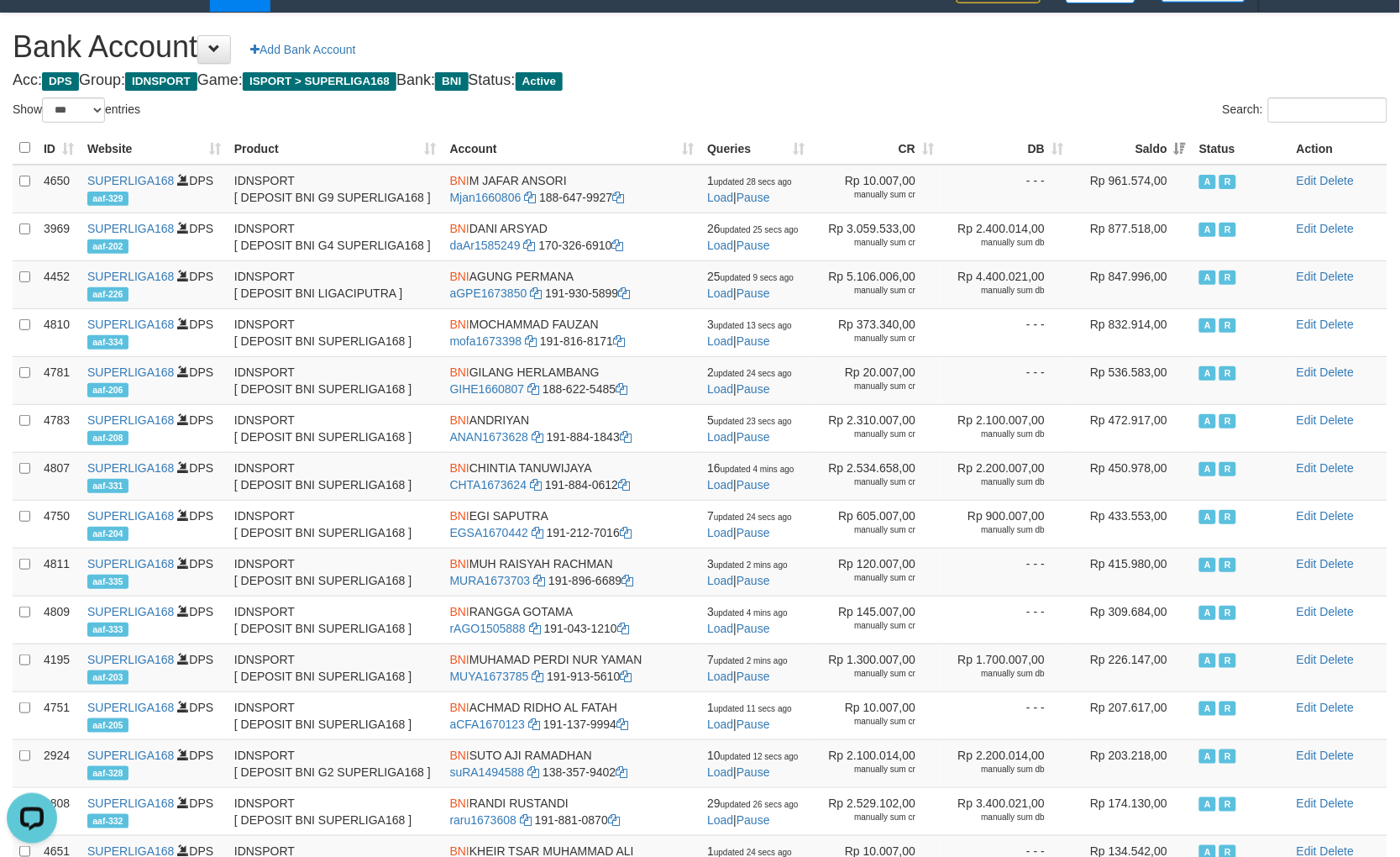 scroll, scrollTop: 0, scrollLeft: 0, axis: both 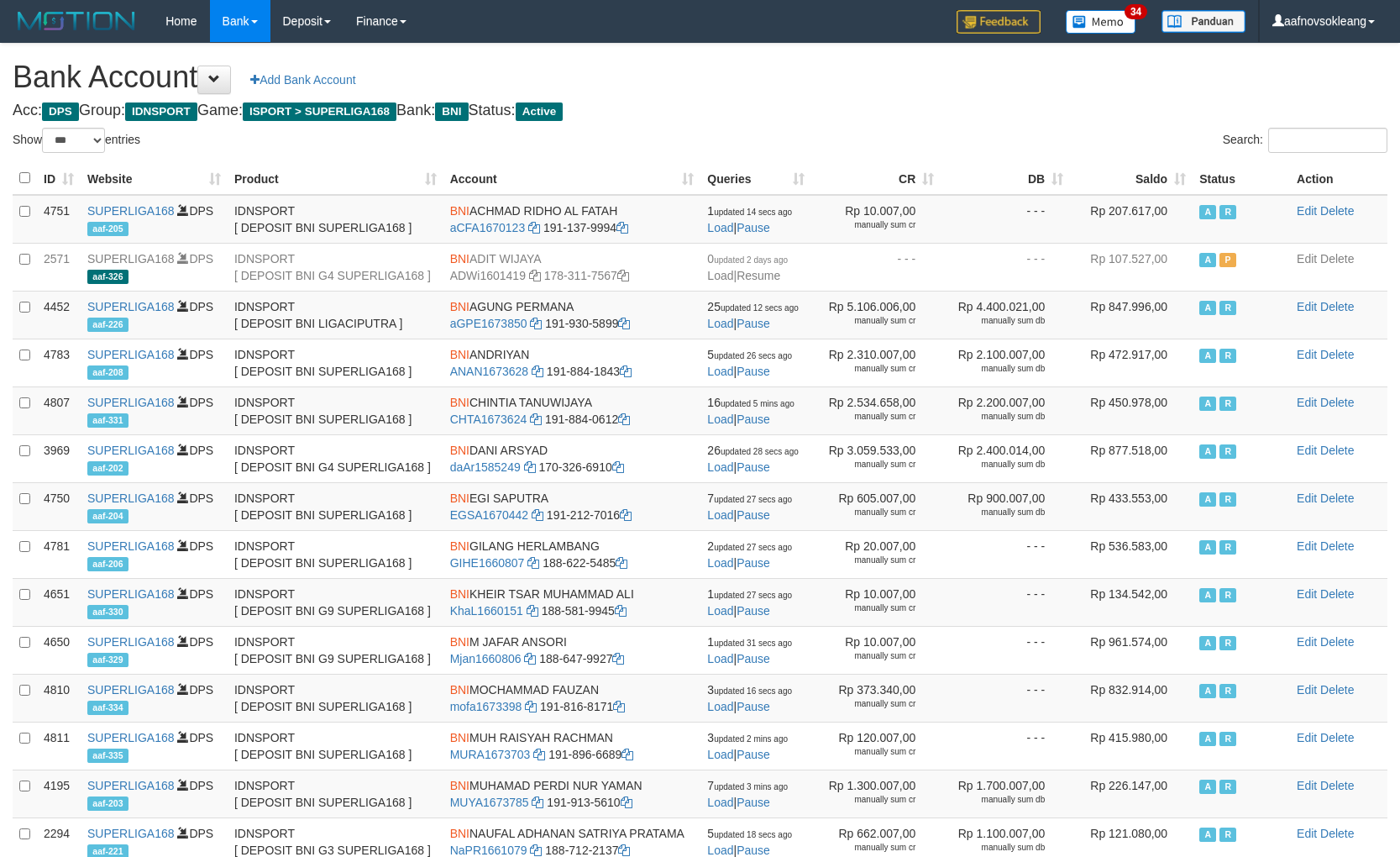 select on "***" 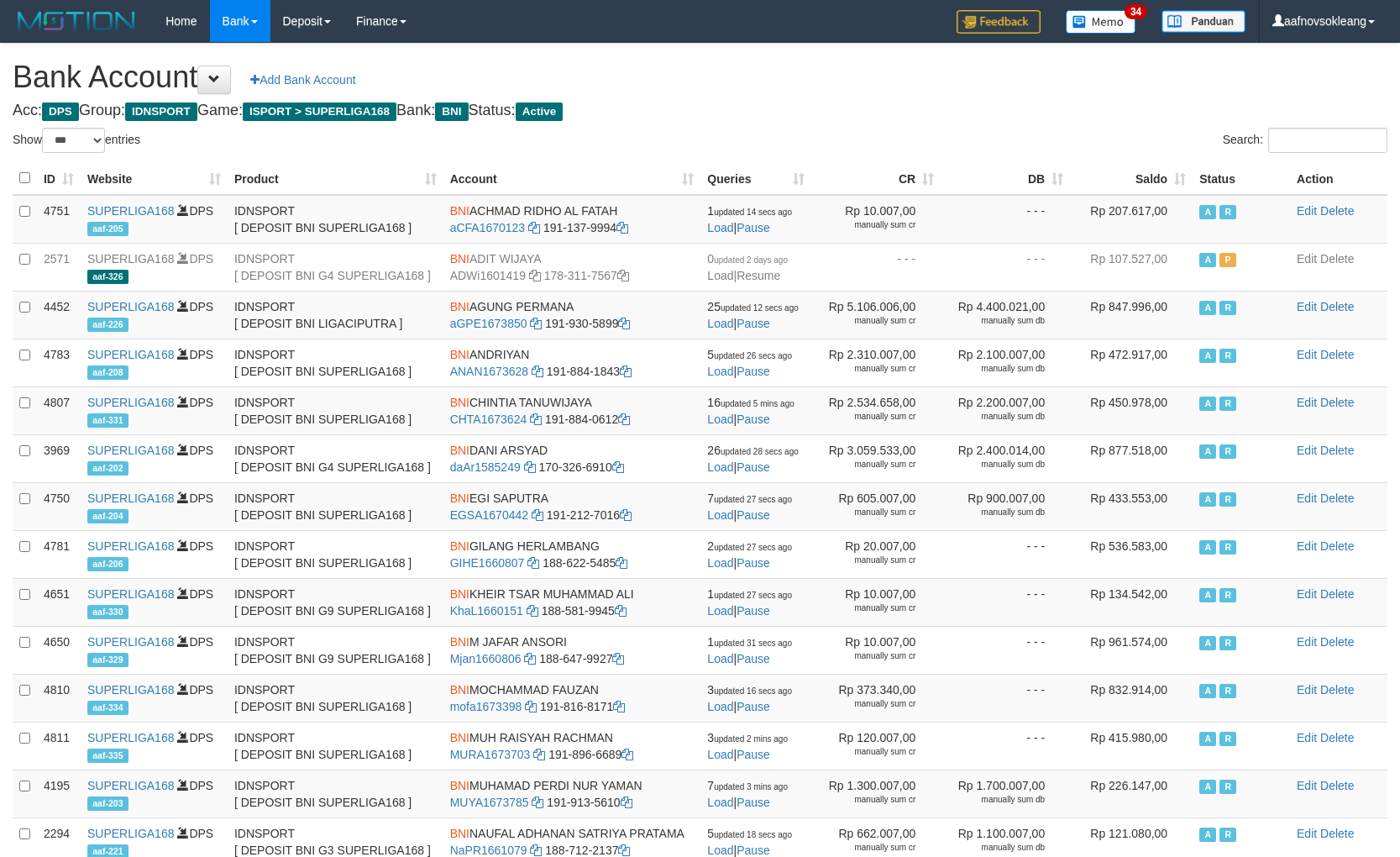 scroll, scrollTop: 30, scrollLeft: 0, axis: vertical 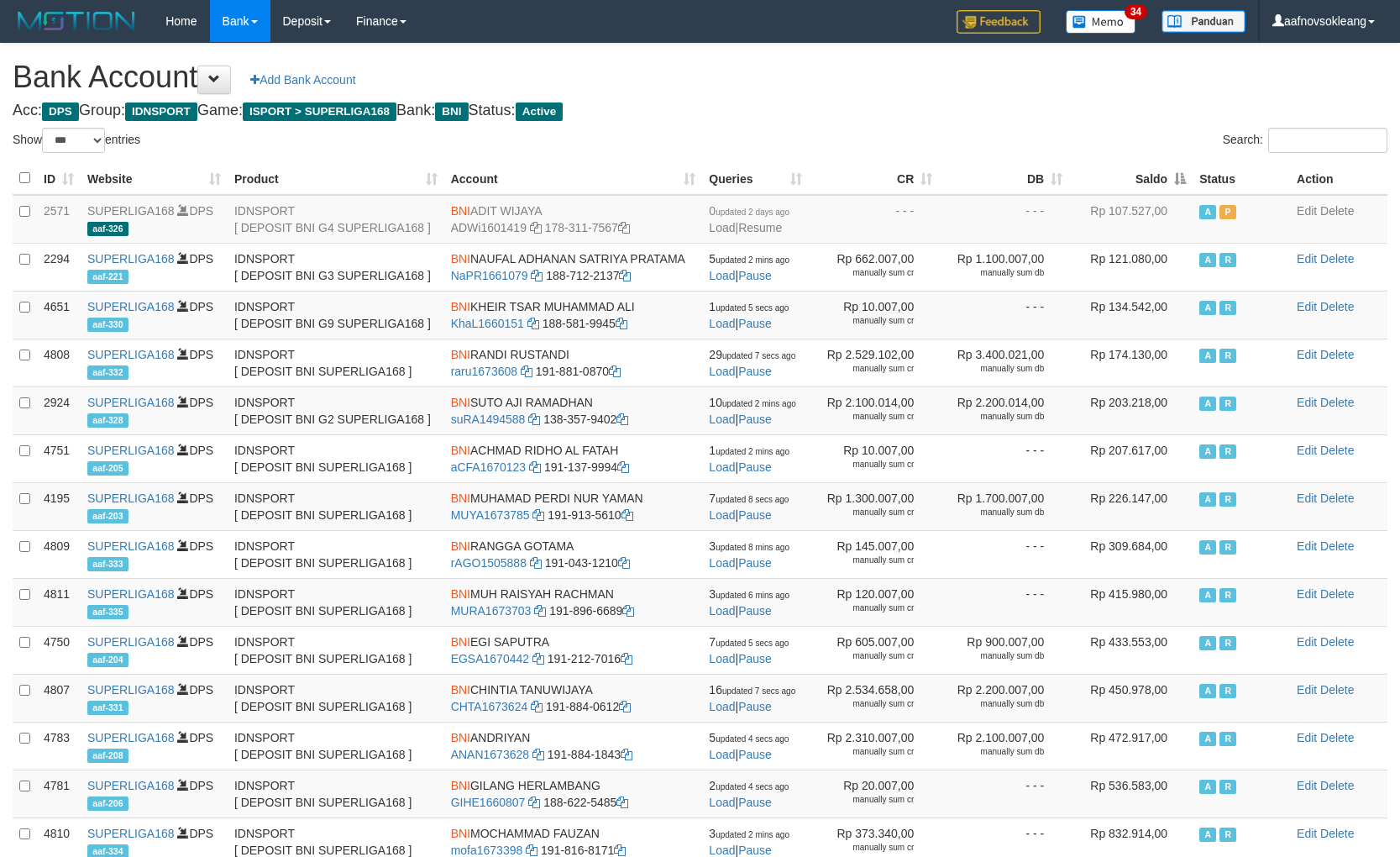select on "***" 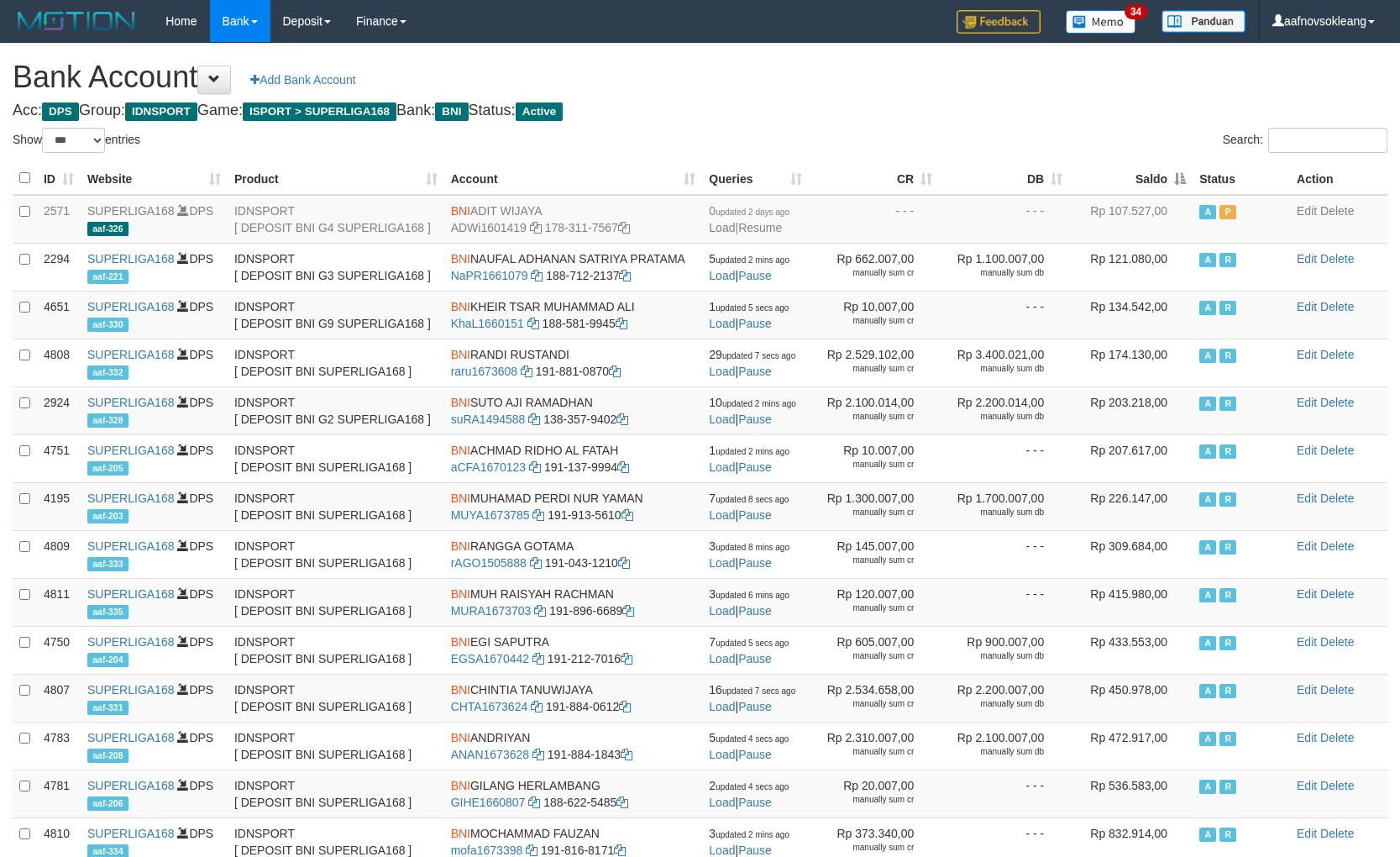 scroll, scrollTop: 30, scrollLeft: 0, axis: vertical 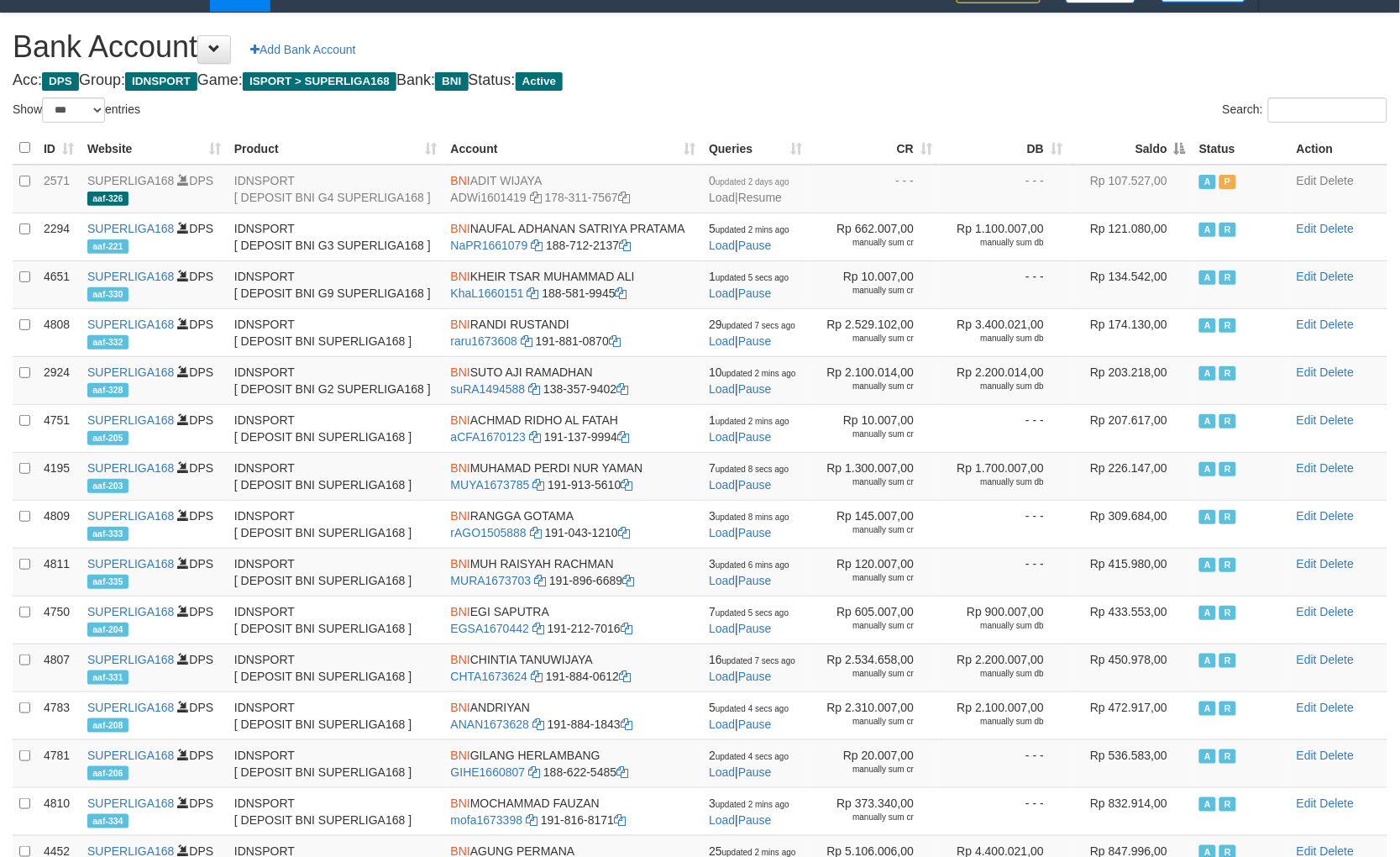 click on "Saldo" at bounding box center [1130, 148] 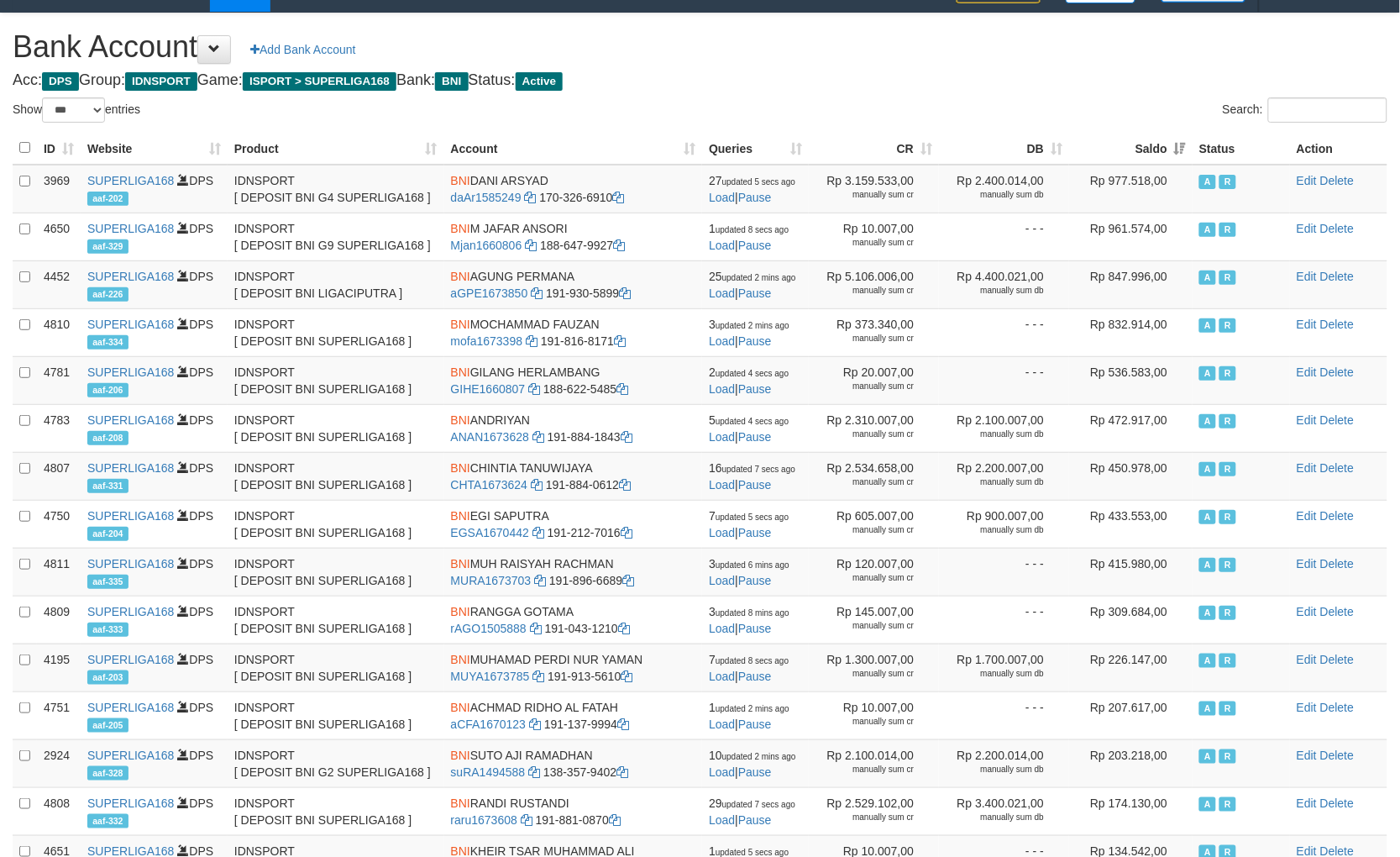 click on "Bank Account
Add Bank Account
Acc: 										 DPS
Group:   IDNSPORT    		Game:   ISPORT > SUPERLIGA168    		Bank:   BNI    		Status:  Active
Filter Account Type
*******
***
**
***
DPS
SELECT ALL  SELECT TYPE  - ALL -
DPS
WD
TMP
Filter Product
*******
******
********
********
*******
********
IDNSPORT
SELECT ALL  SELECT GROUP  - ALL -
BETHUB
IDNPOKER
IDNSPORT
IDNTOTO
LOADONLY
Filter Website
*******" at bounding box center [700, 533] 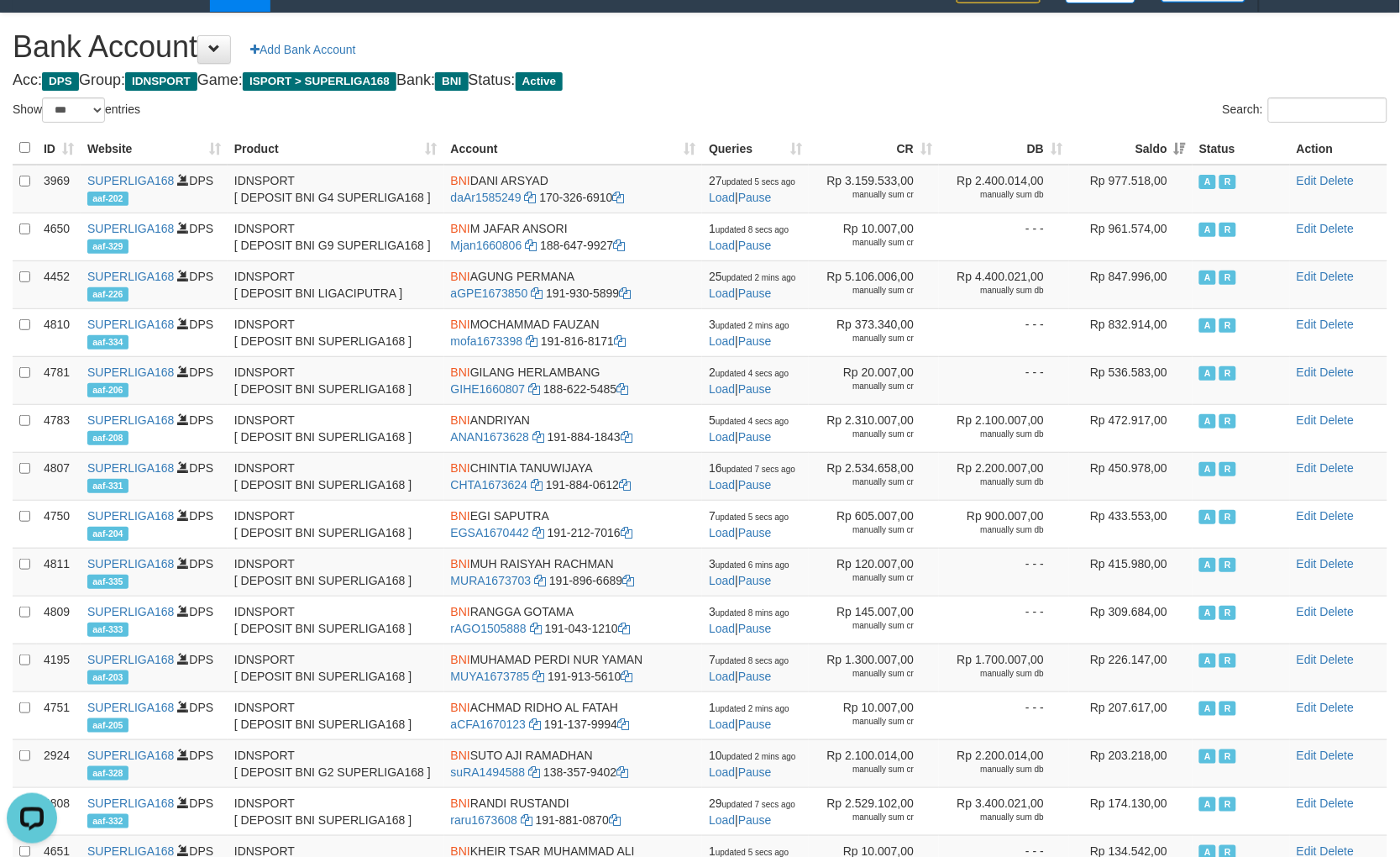 scroll, scrollTop: 0, scrollLeft: 0, axis: both 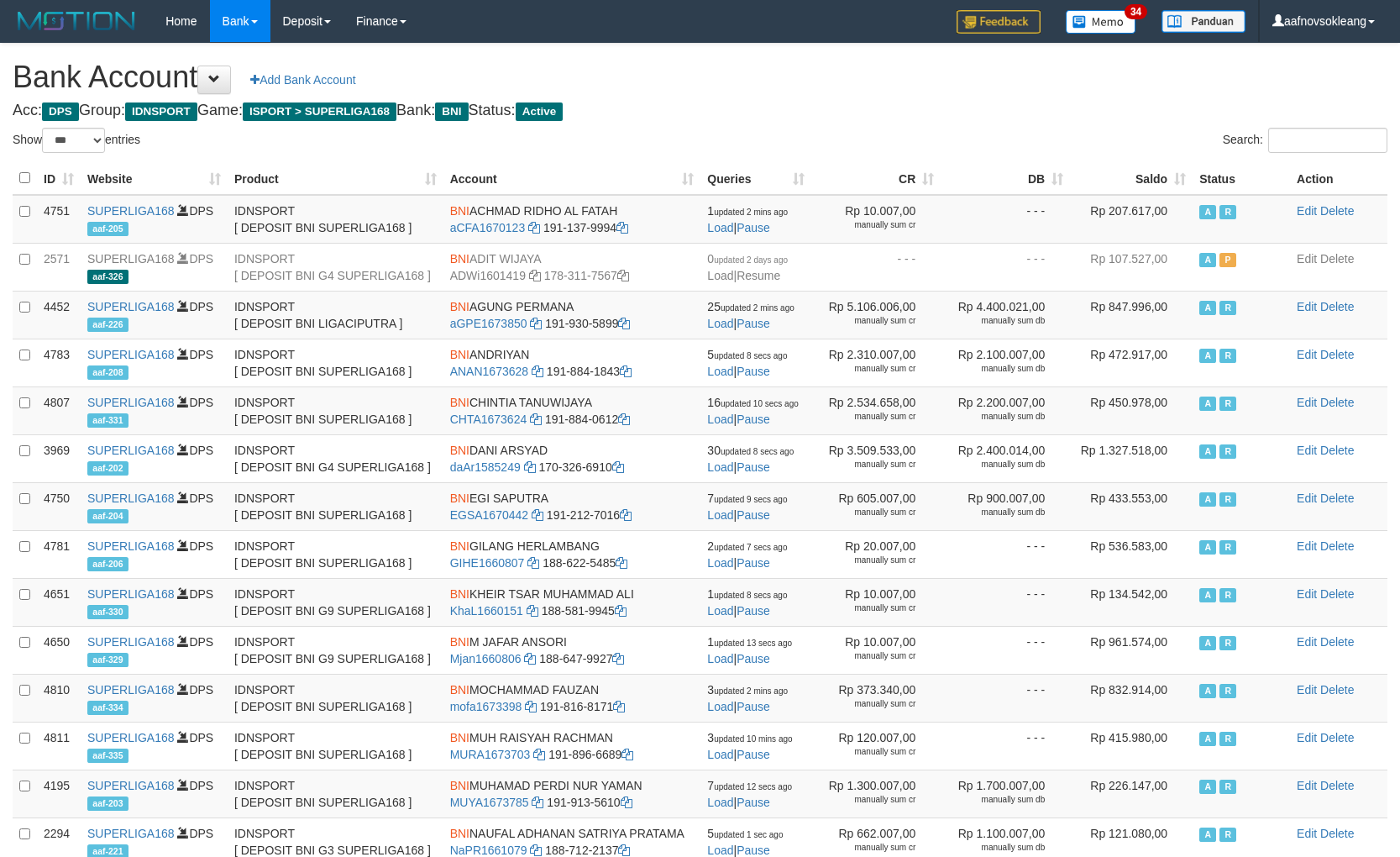 select on "***" 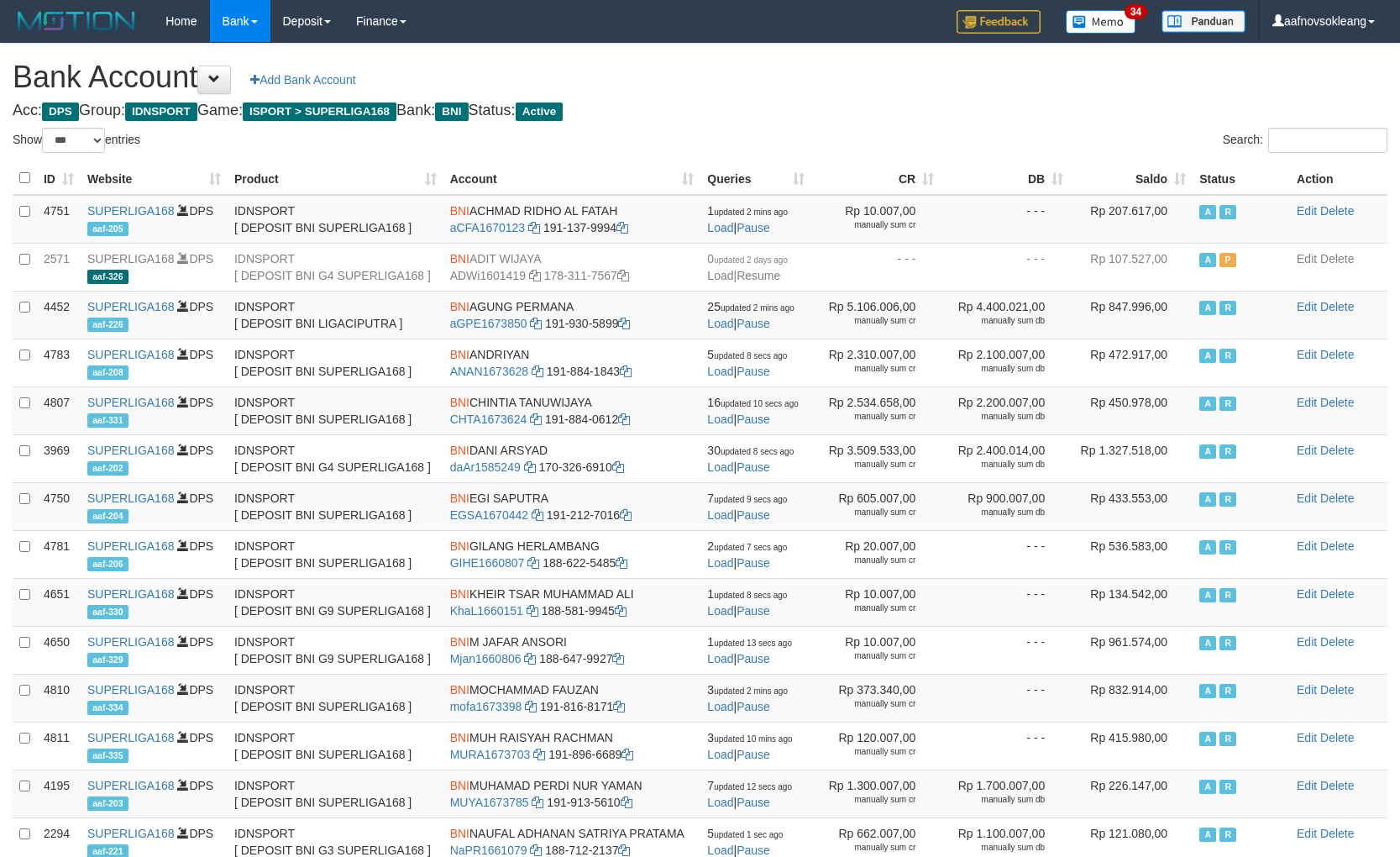 scroll, scrollTop: 30, scrollLeft: 0, axis: vertical 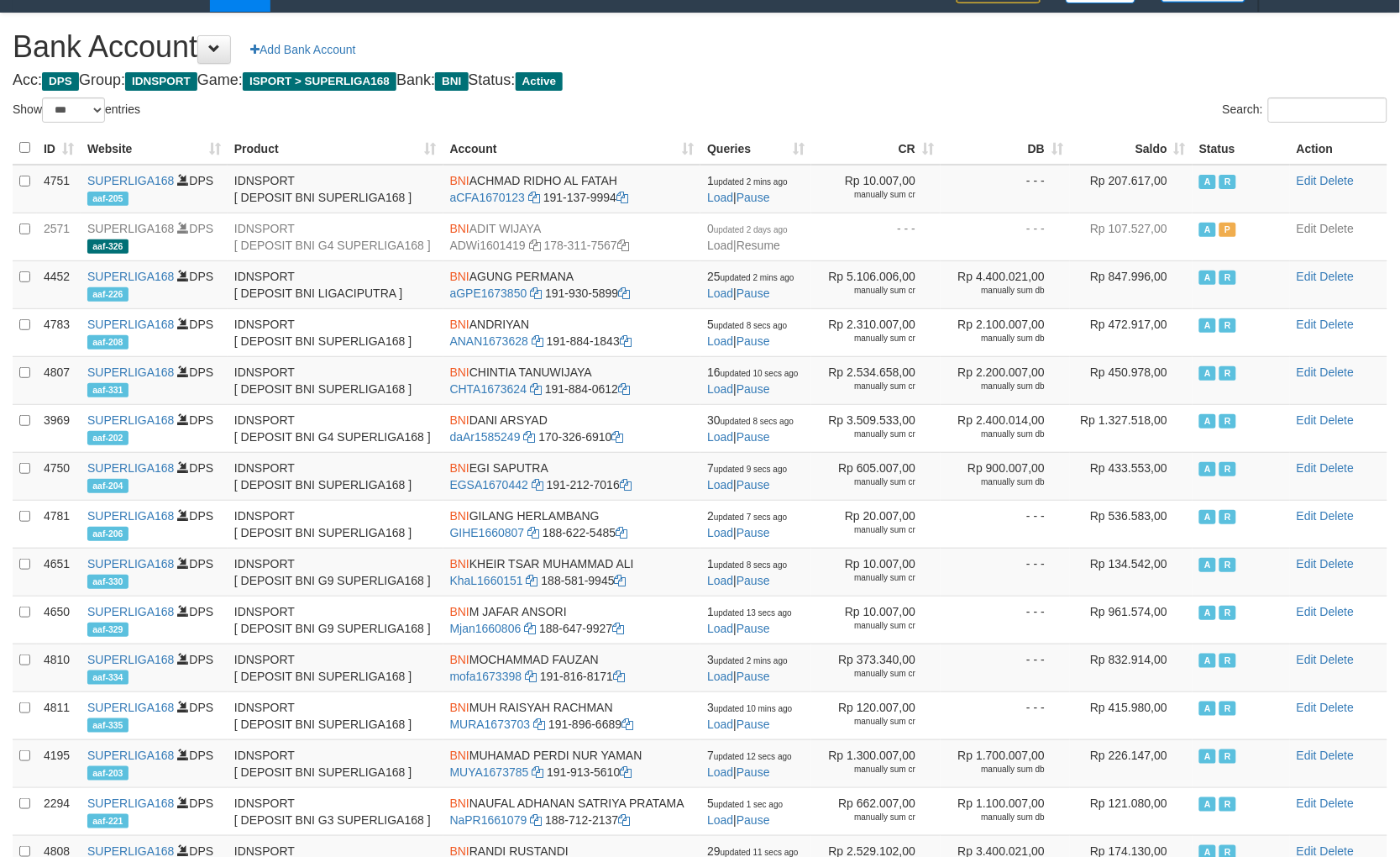 click on "Saldo" at bounding box center (1131, 148) 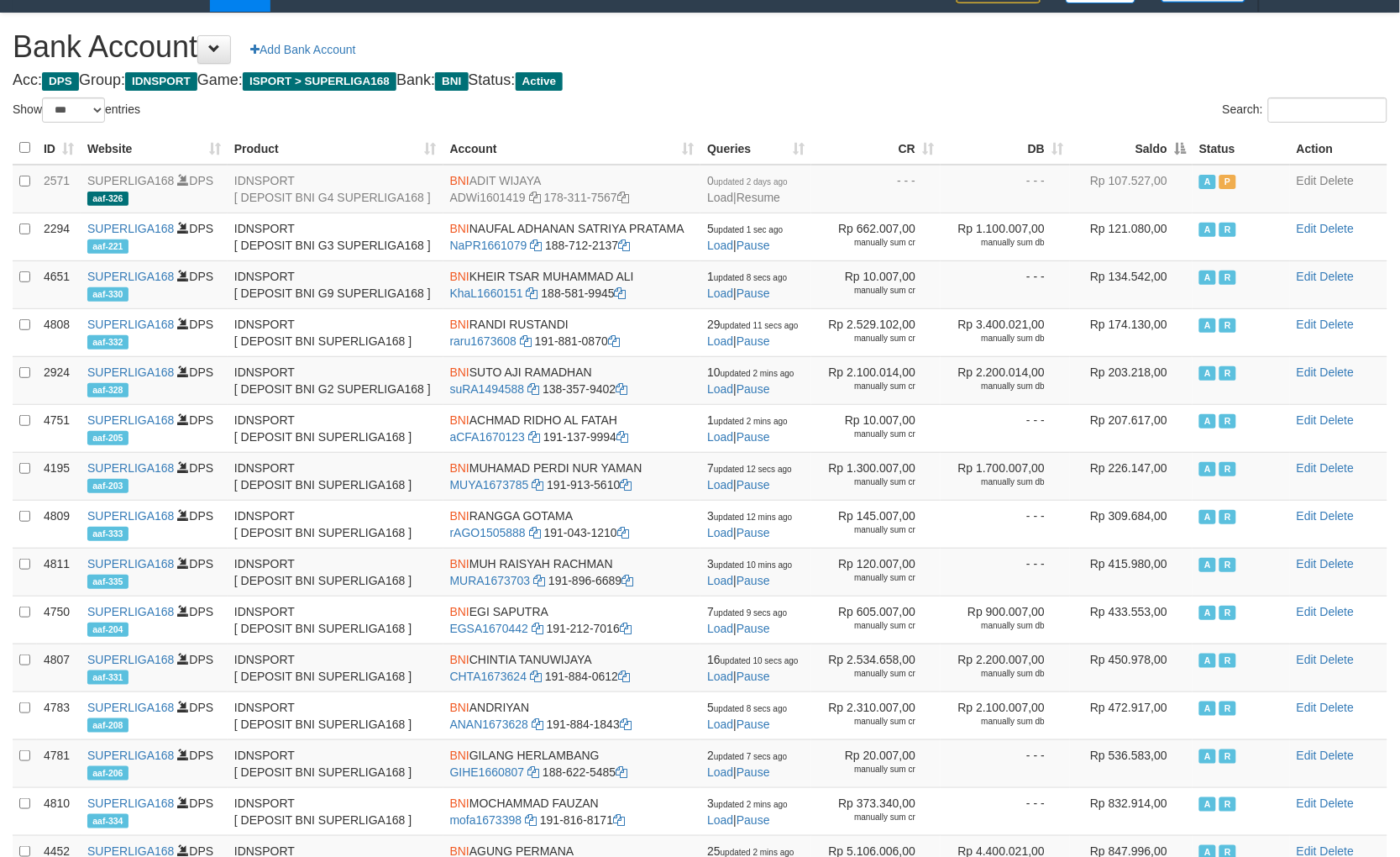 click on "Saldo" at bounding box center [1131, 148] 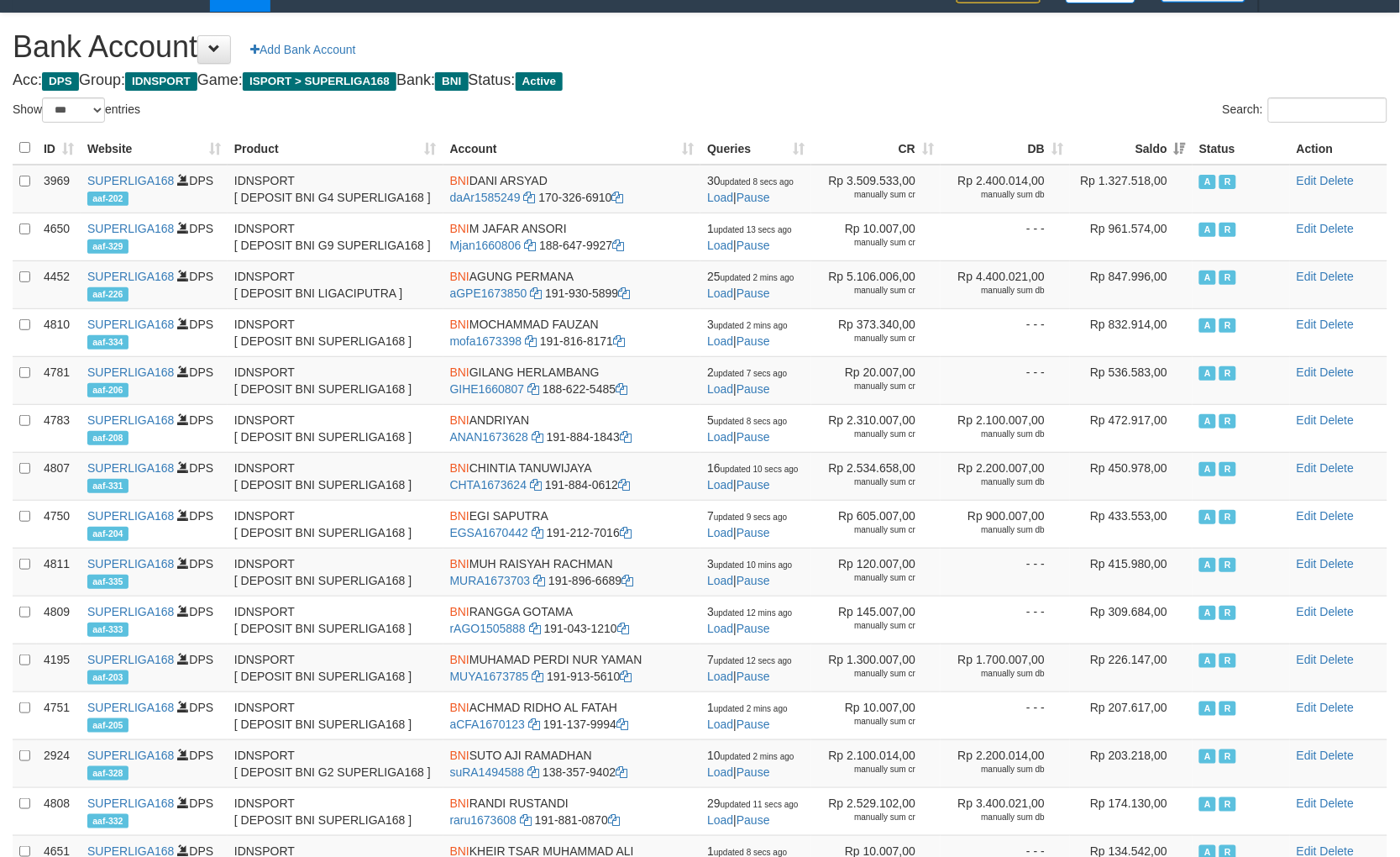 click on "Acc: 										 DPS
Group:   IDNSPORT    		Game:   ISPORT > SUPERLIGA168    		Bank:   BNI    		Status:  Active" at bounding box center [700, 81] 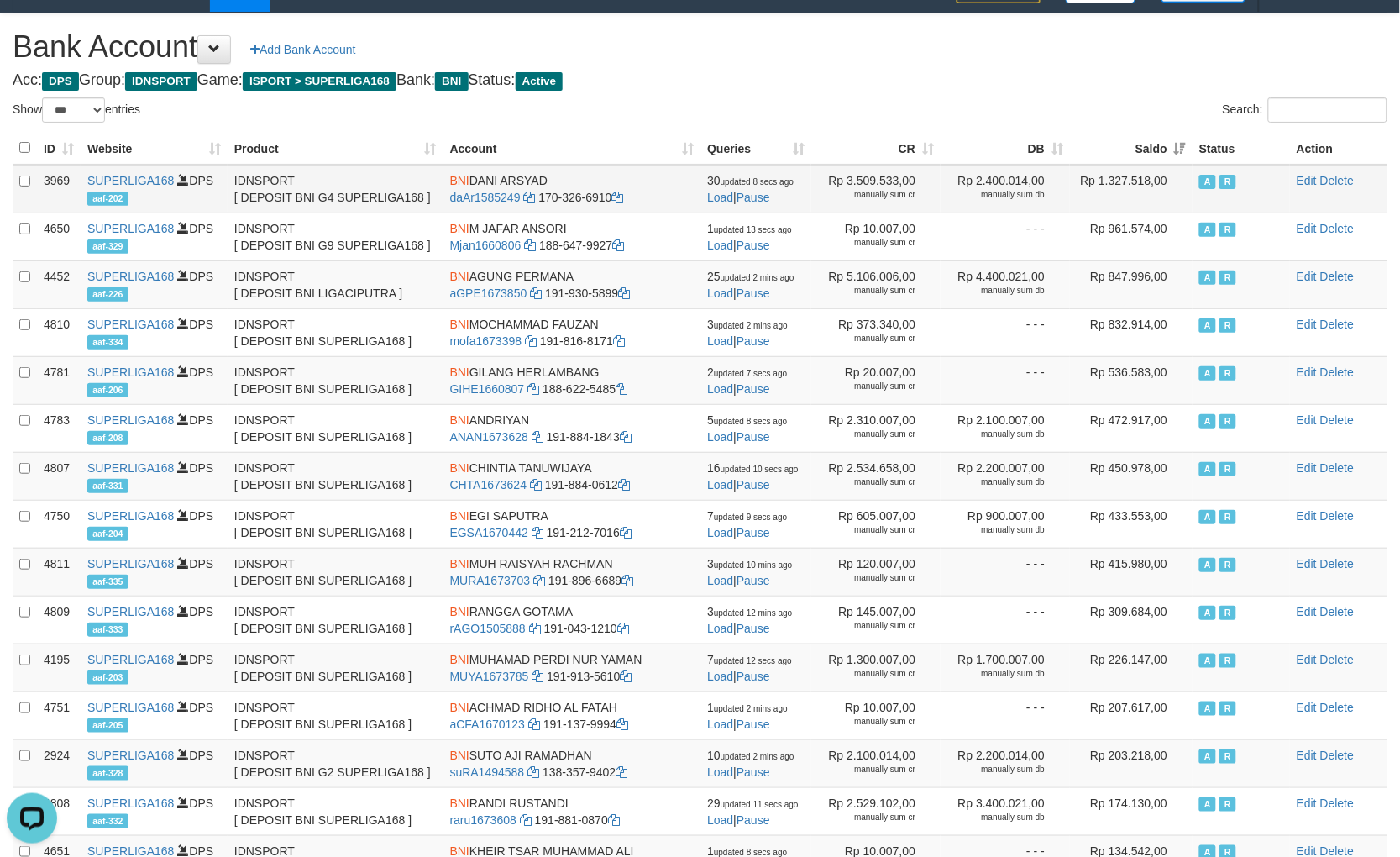 scroll, scrollTop: 0, scrollLeft: 0, axis: both 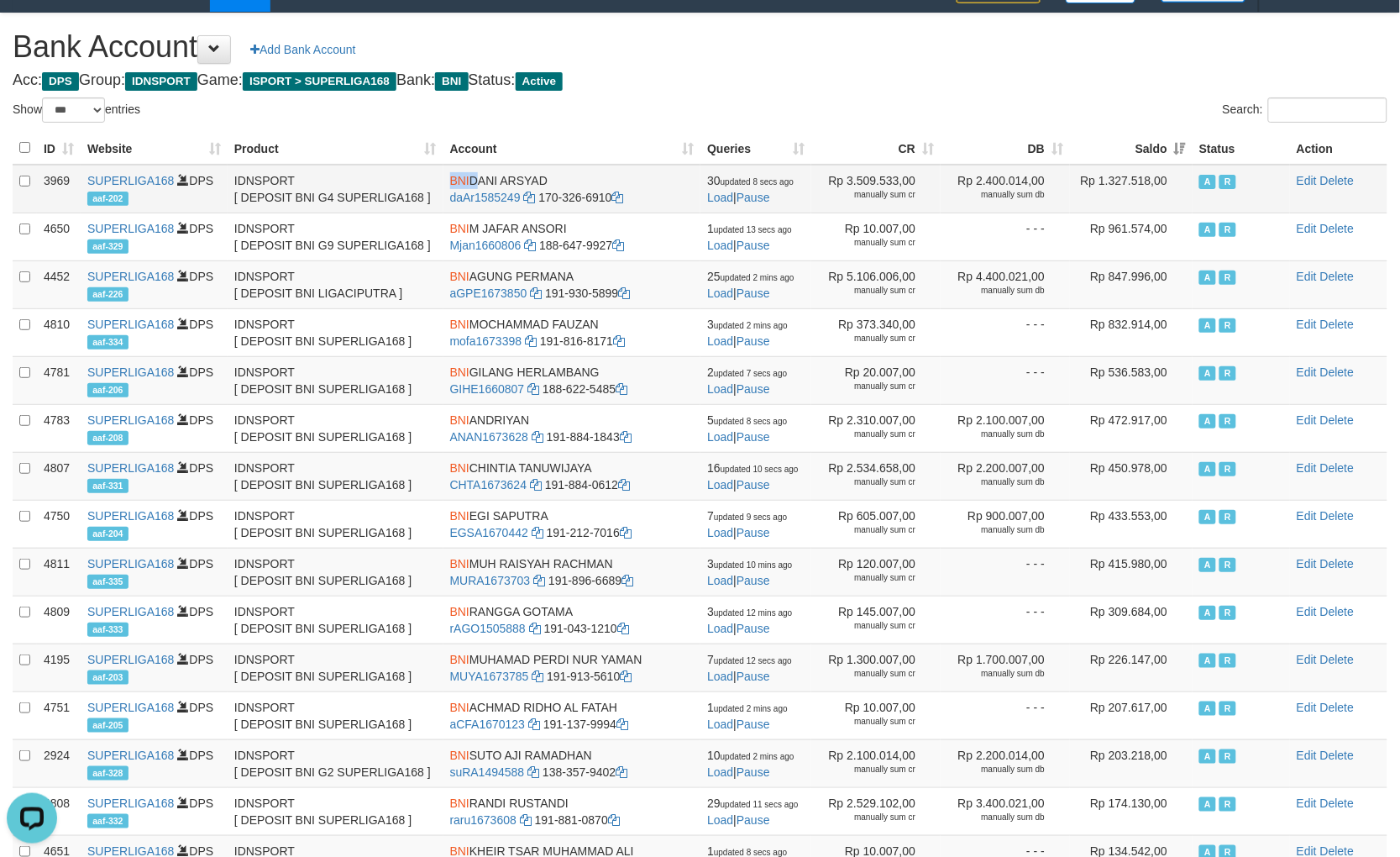click on "BNI
DANI ARSYAD
daAr1585249
170-326-6910" at bounding box center [572, 189] 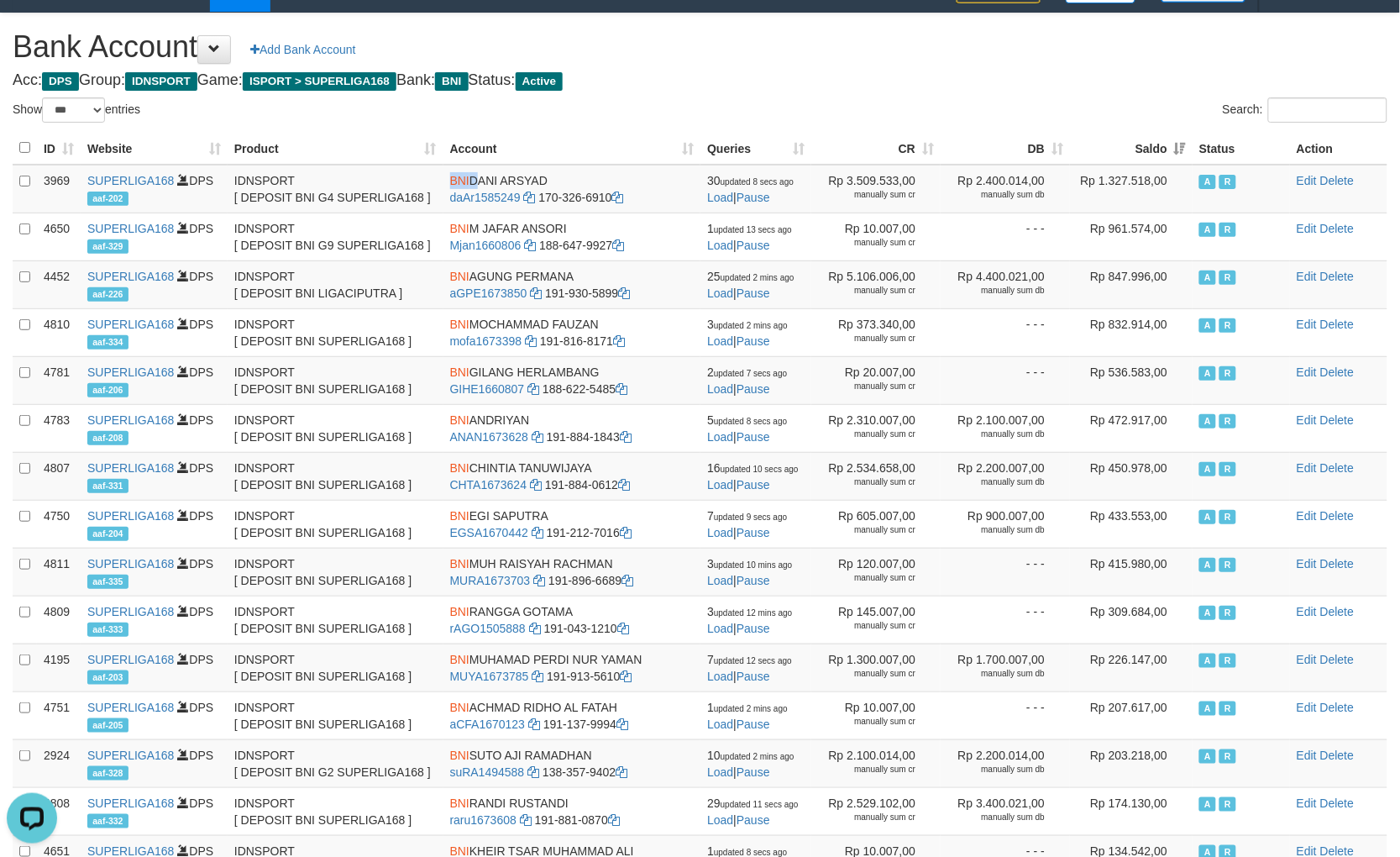 copy on "BNI" 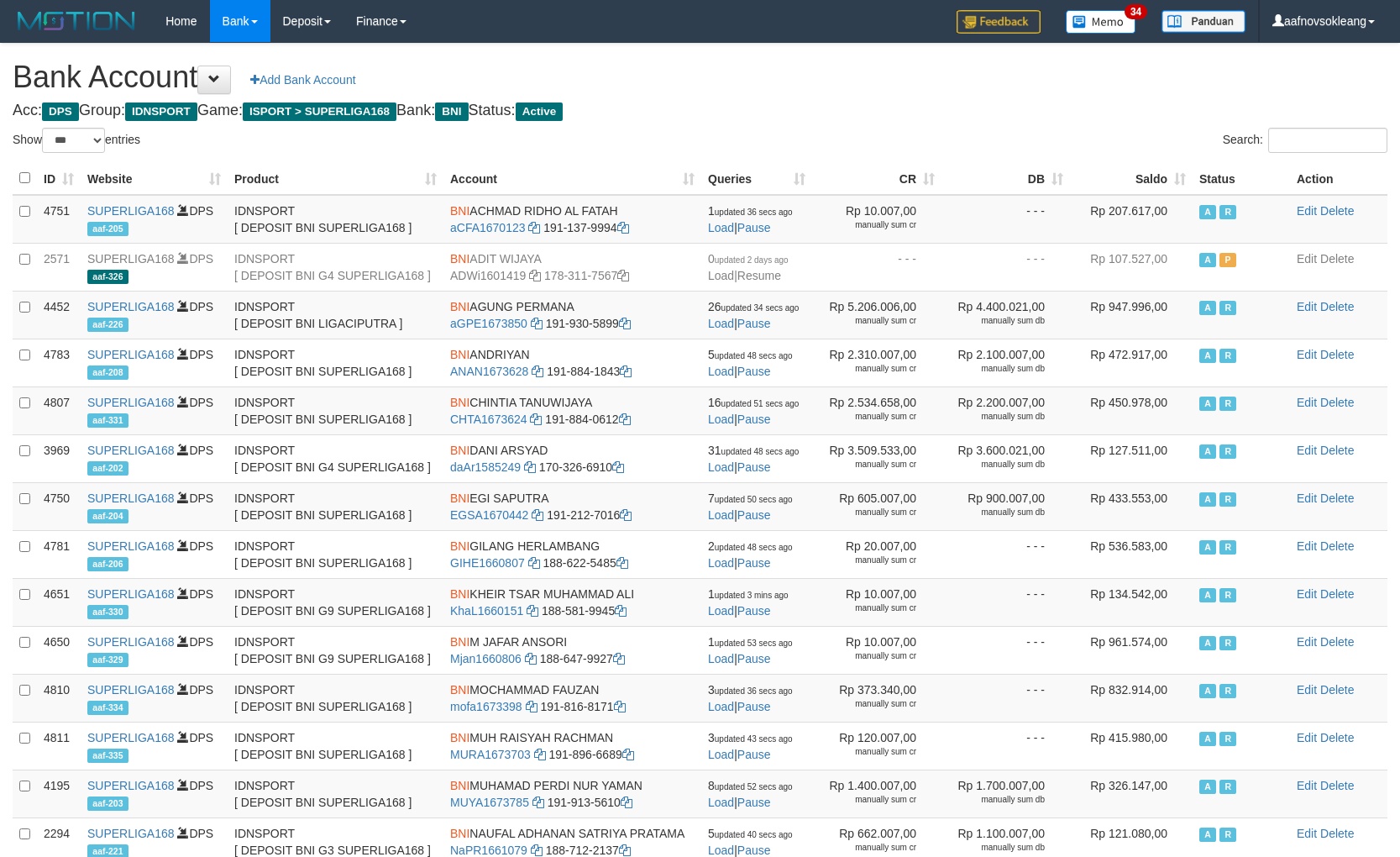 select on "***" 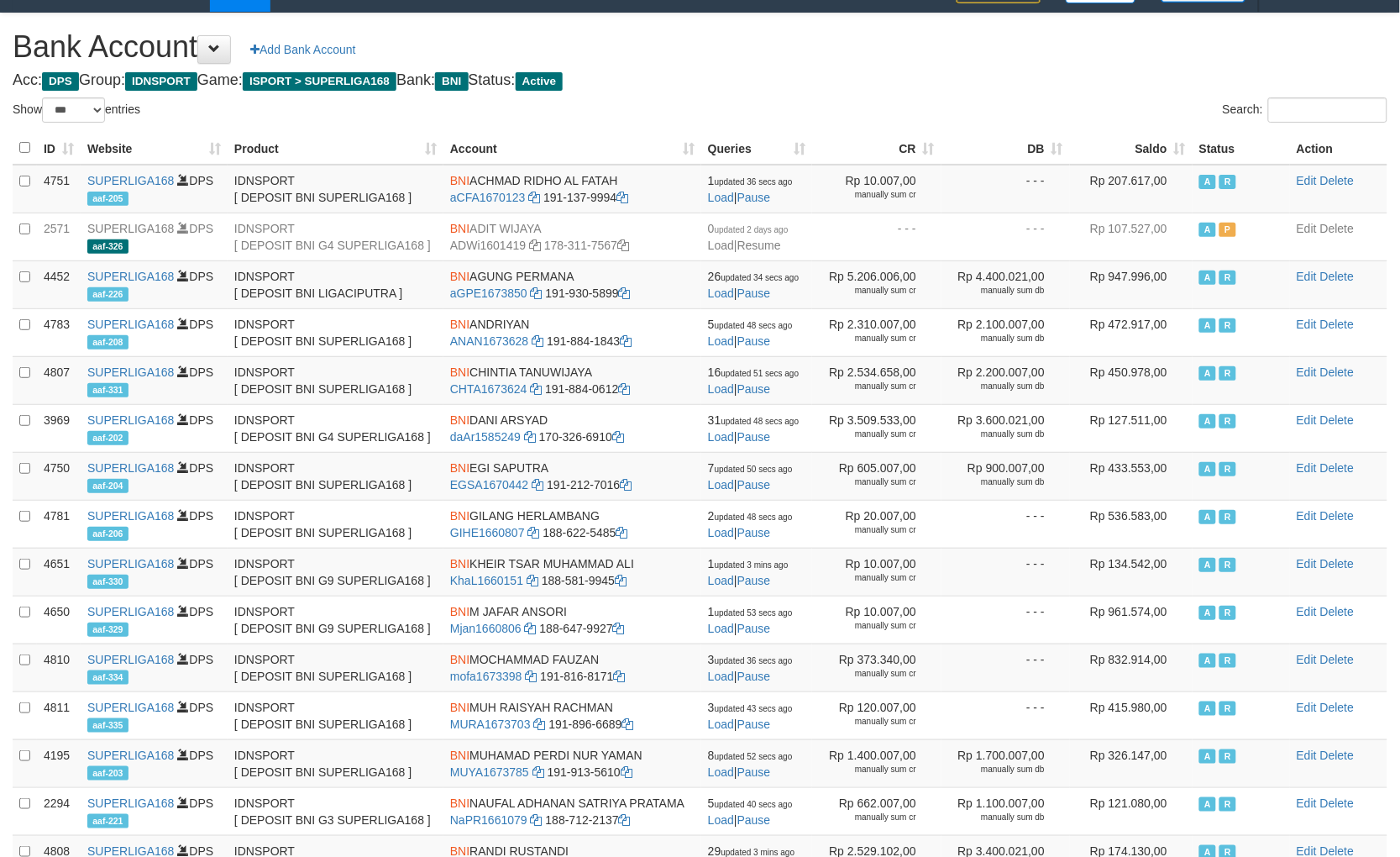 click on "Saldo" at bounding box center [1131, 148] 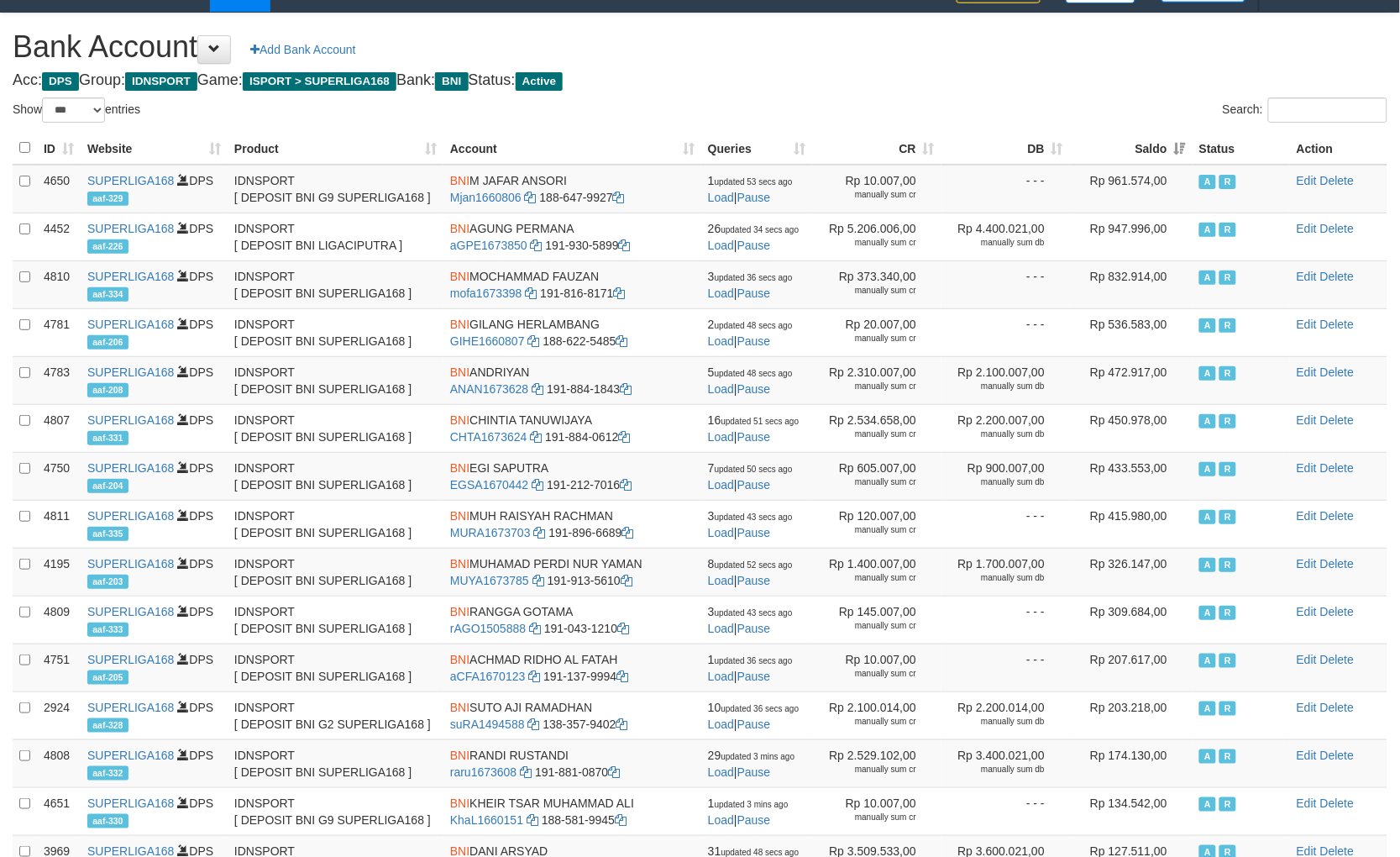 click on "Acc: 										 DPS
Group:   IDNSPORT    		Game:   ISPORT > SUPERLIGA168    		Bank:   BNI    		Status:  Active" at bounding box center [700, 81] 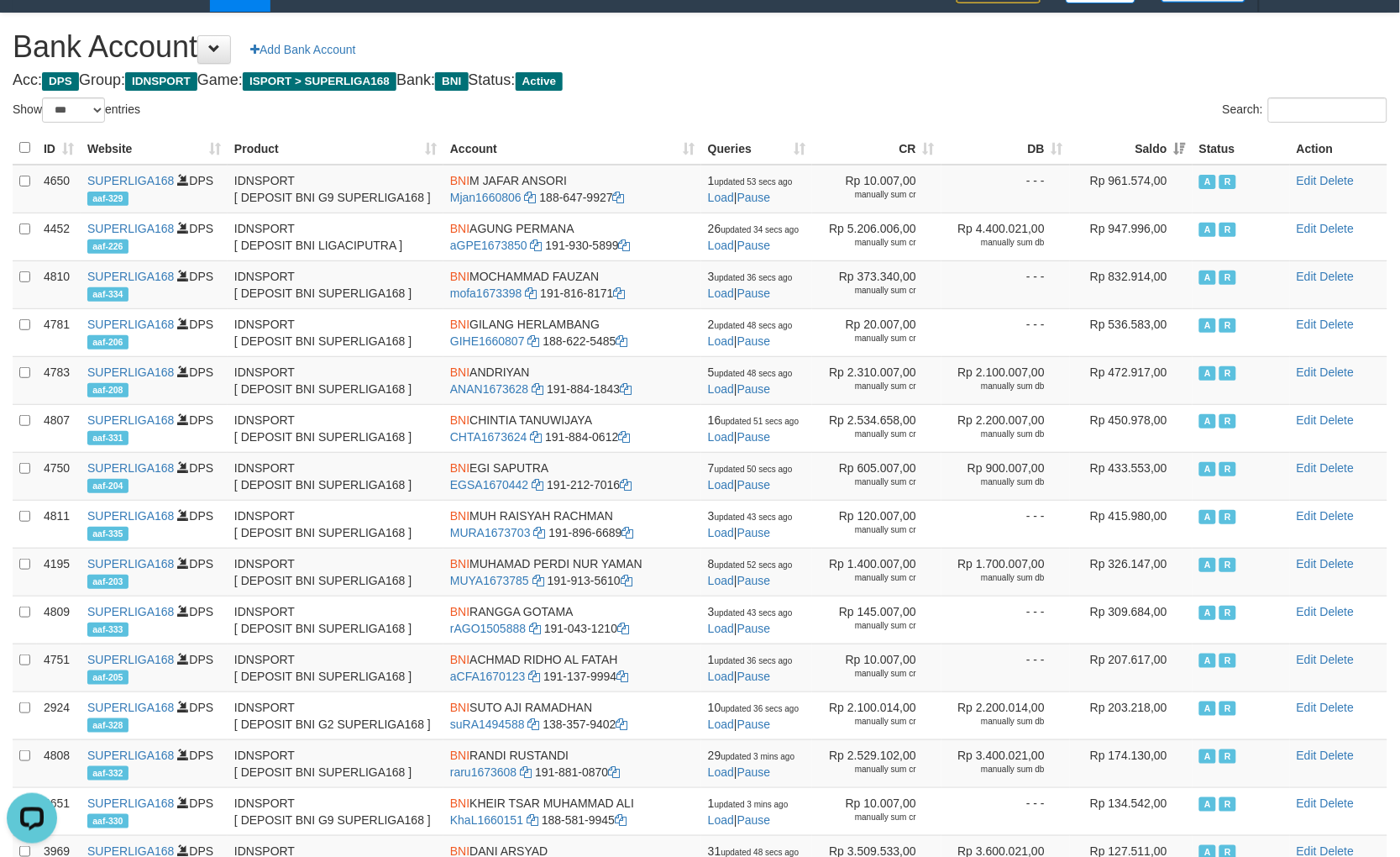 scroll, scrollTop: 0, scrollLeft: 0, axis: both 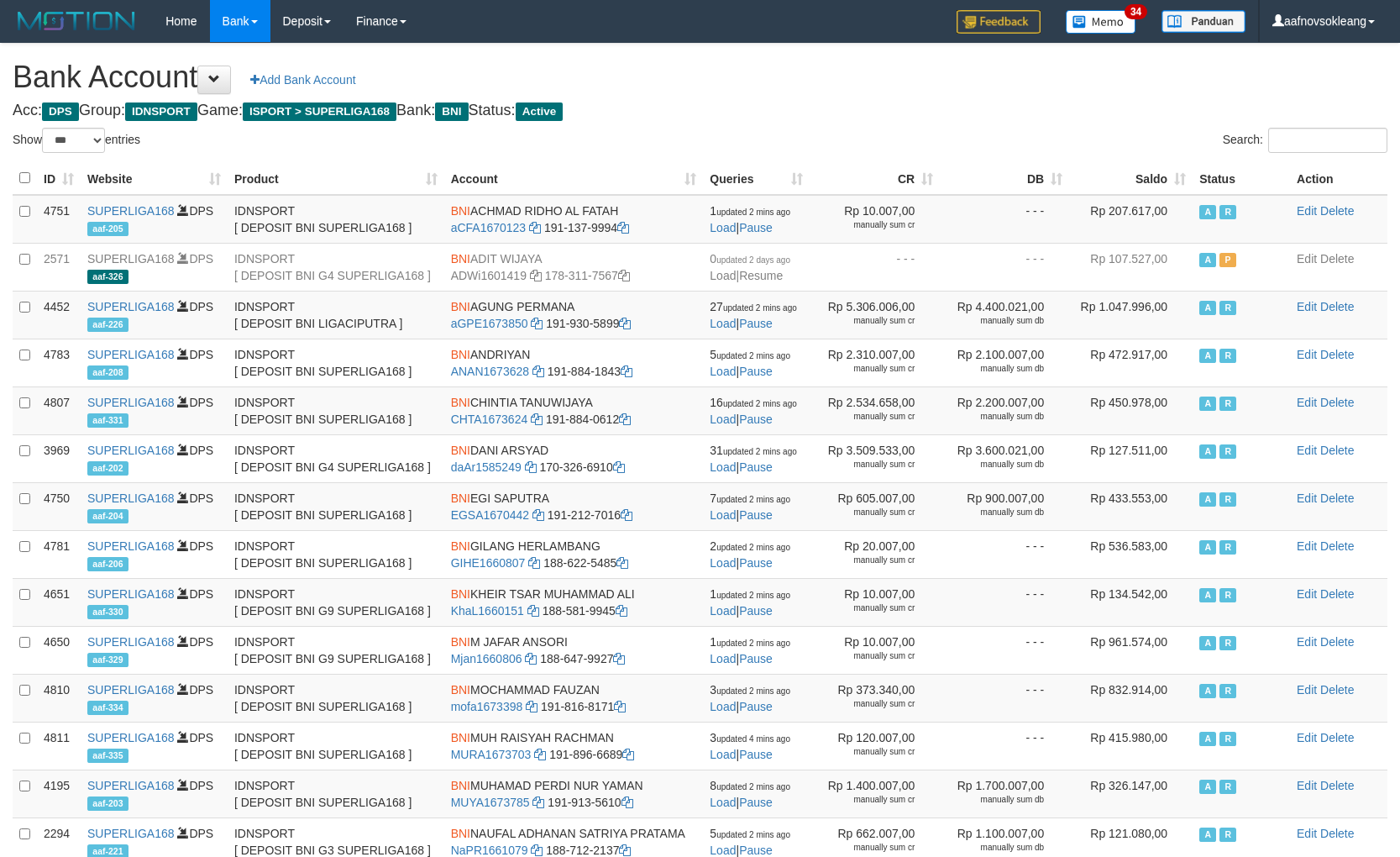 select on "***" 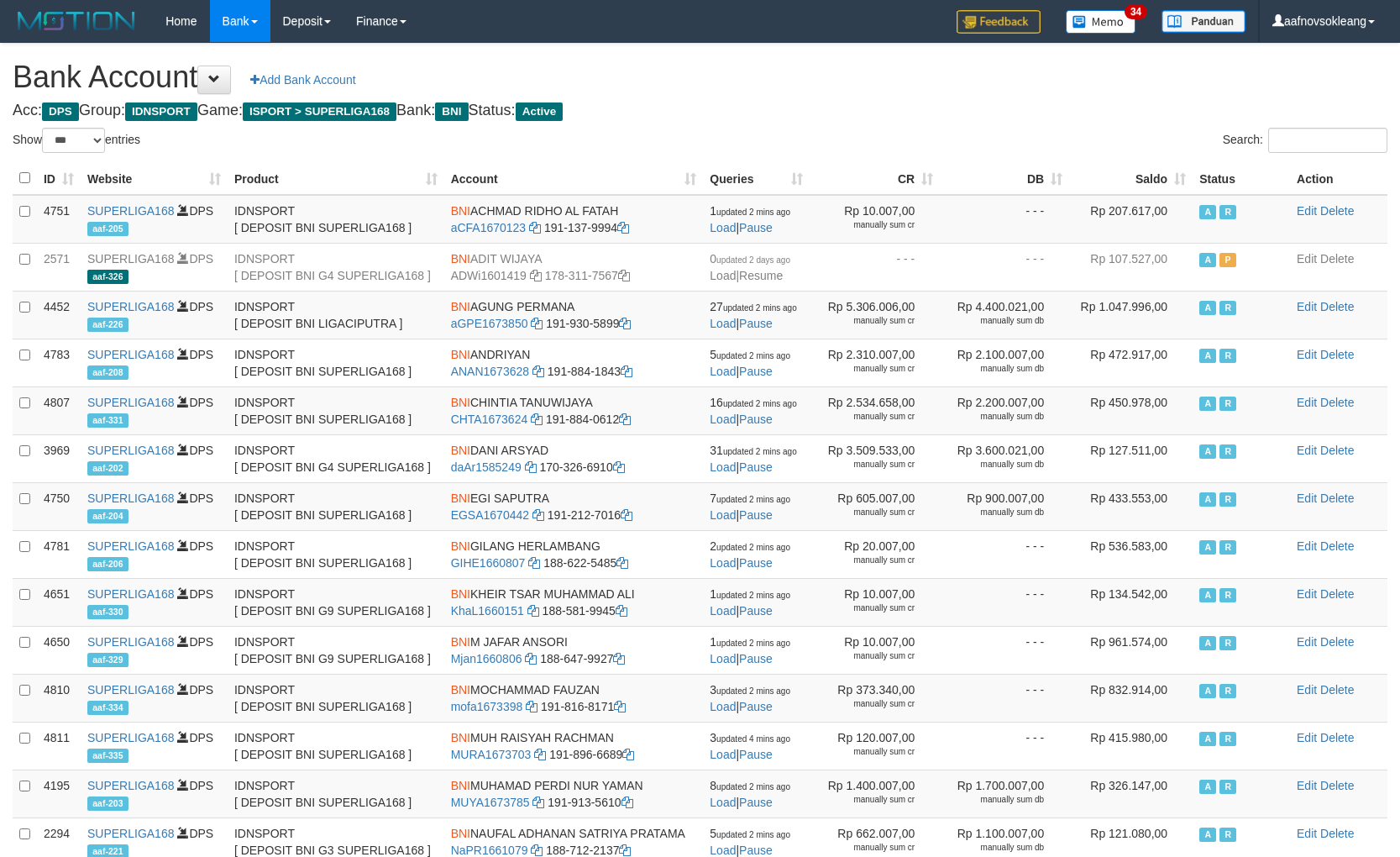 scroll, scrollTop: 30, scrollLeft: 0, axis: vertical 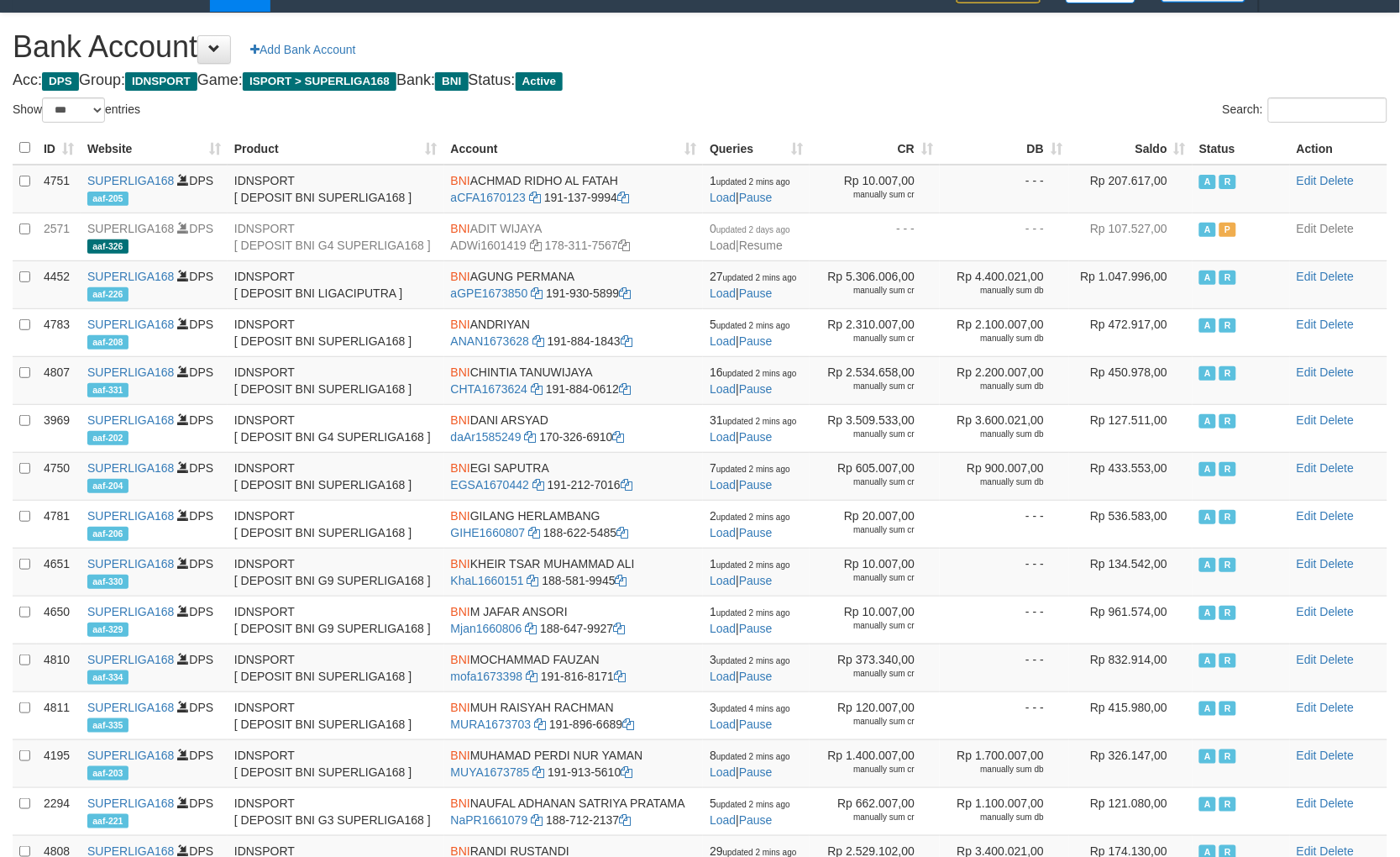 click on "Saldo" at bounding box center [1130, 148] 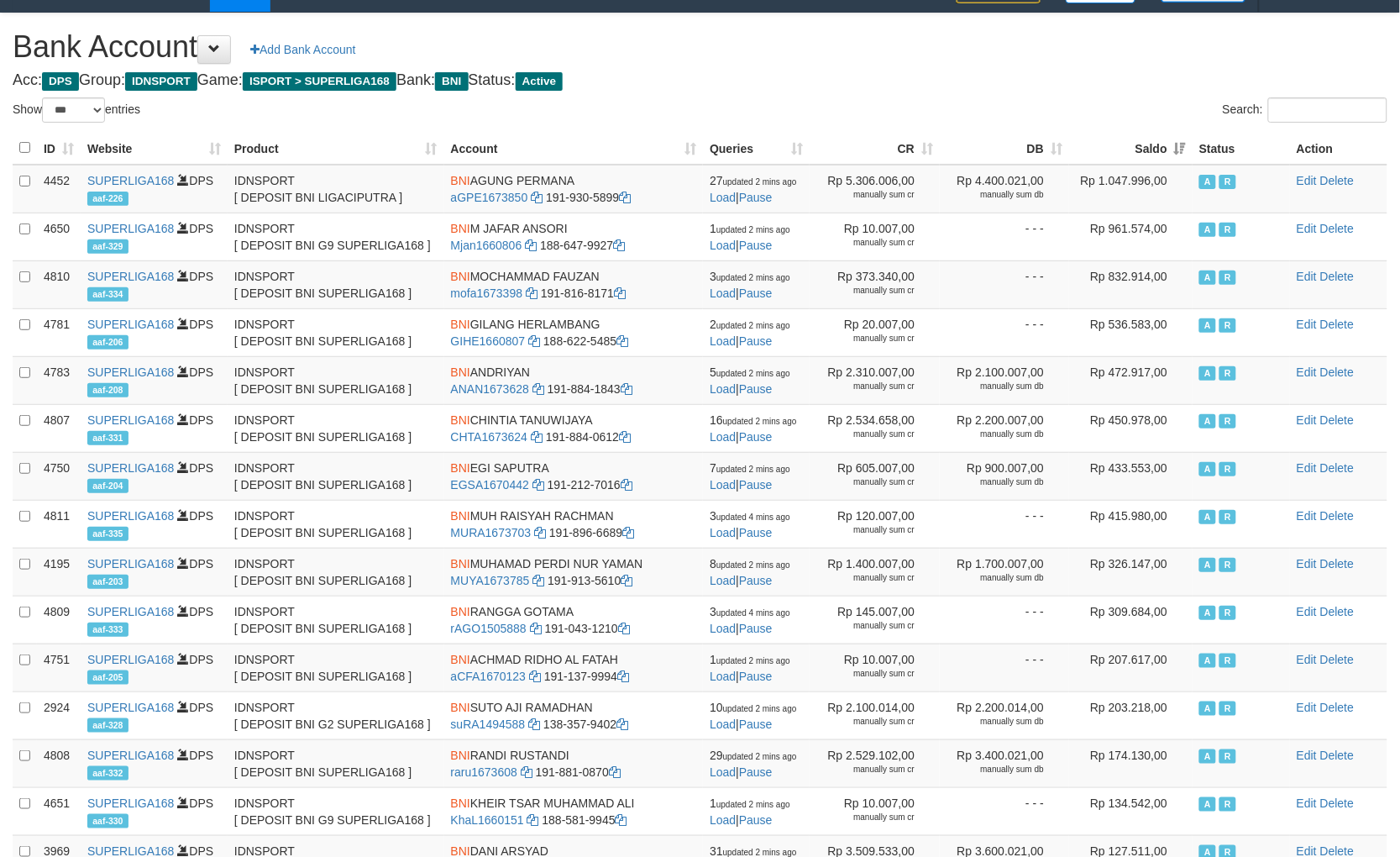 click on "Acc: 										 DPS
Group:   IDNSPORT    		Game:   ISPORT > SUPERLIGA168    		Bank:   BNI    		Status:  Active" at bounding box center (700, 81) 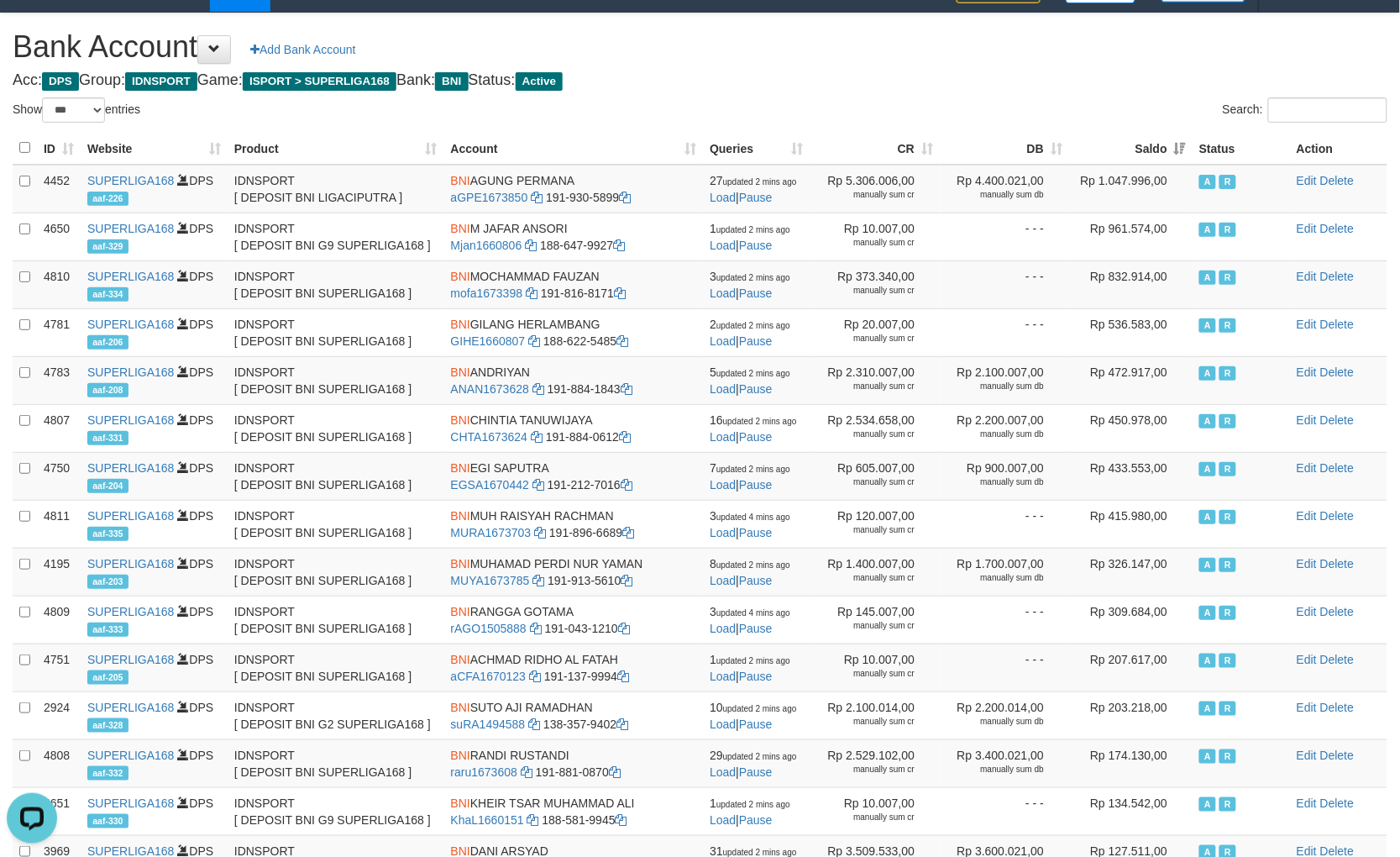 scroll, scrollTop: 0, scrollLeft: 0, axis: both 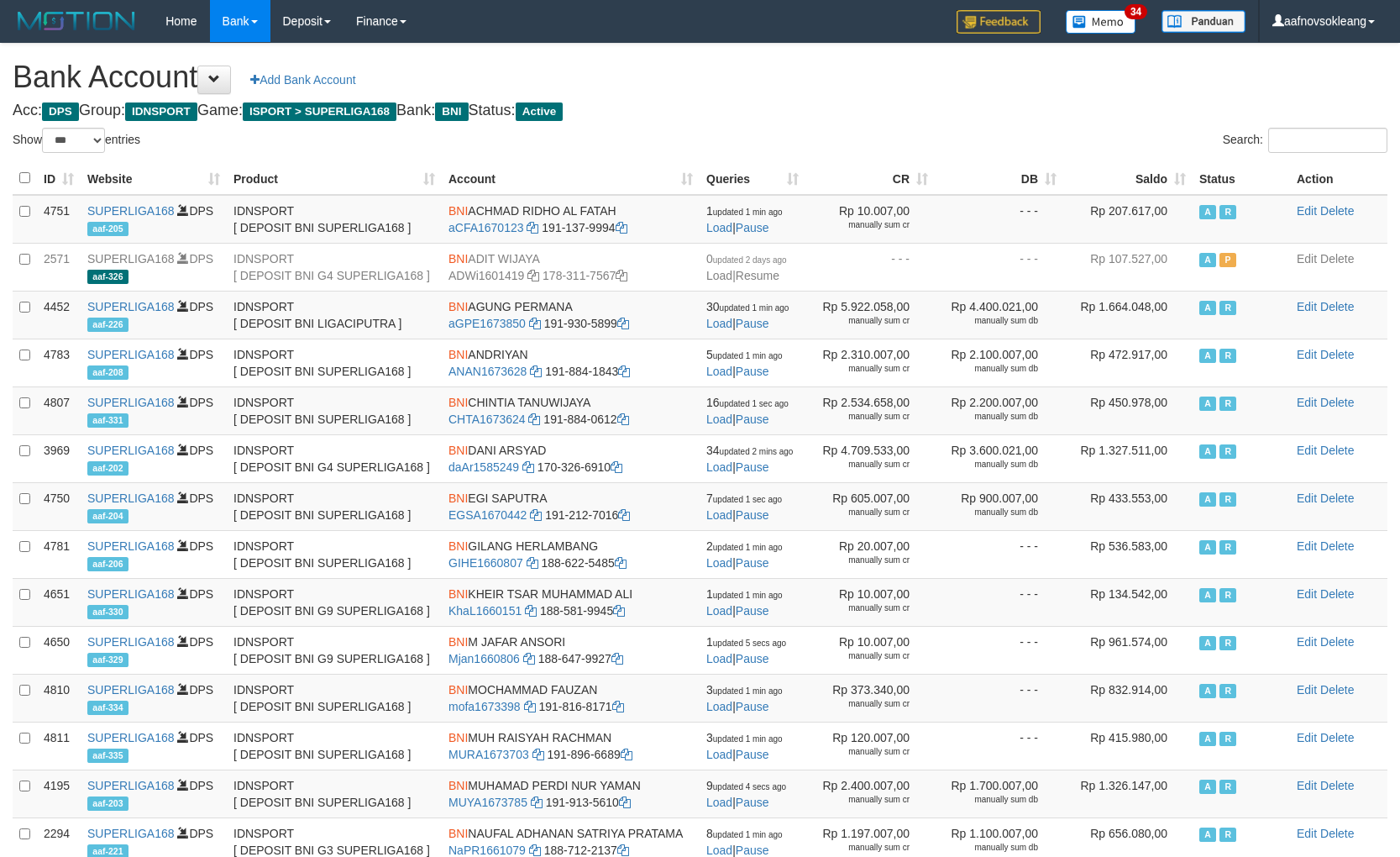 select on "***" 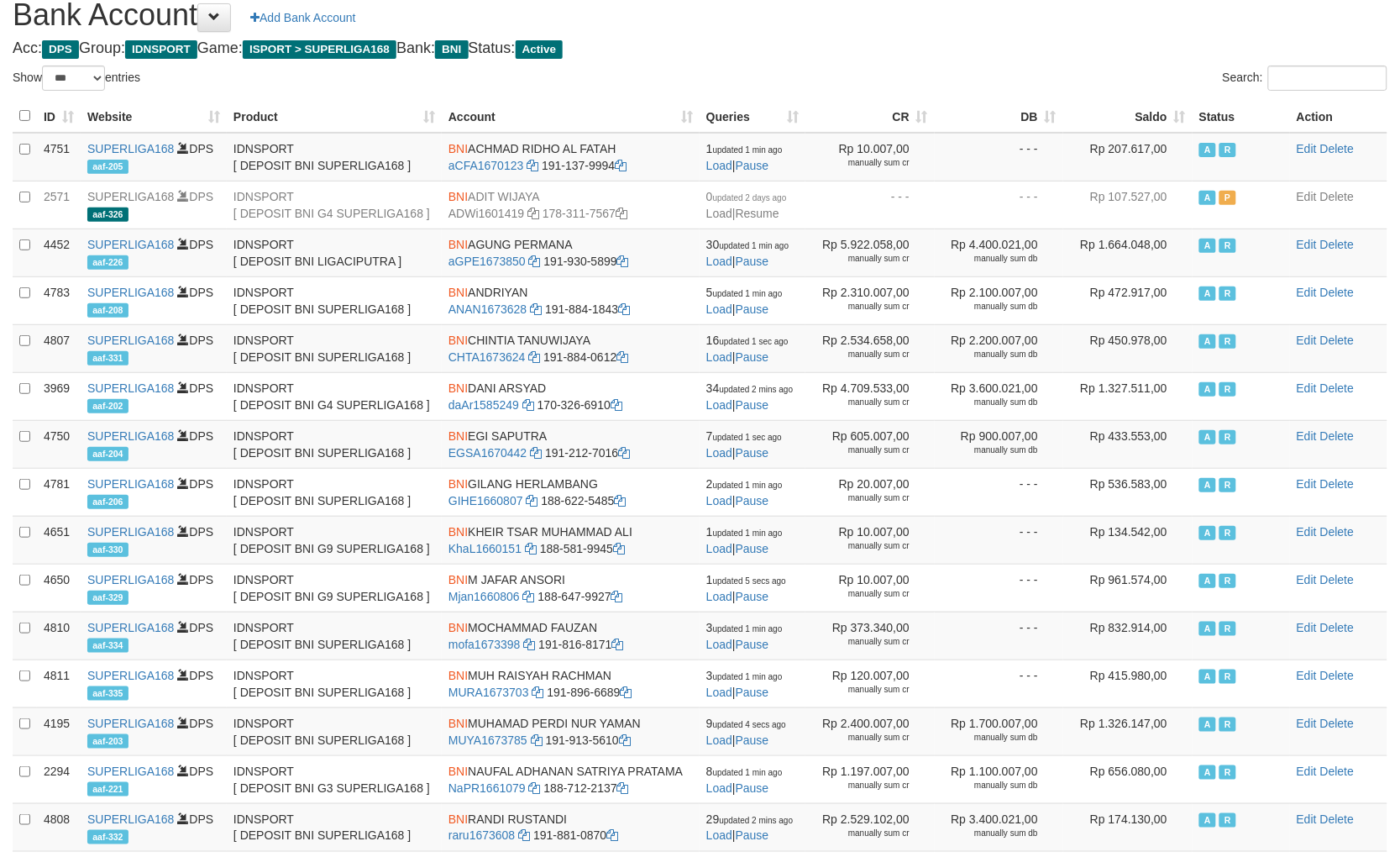 click on "Saldo" at bounding box center [1128, 116] 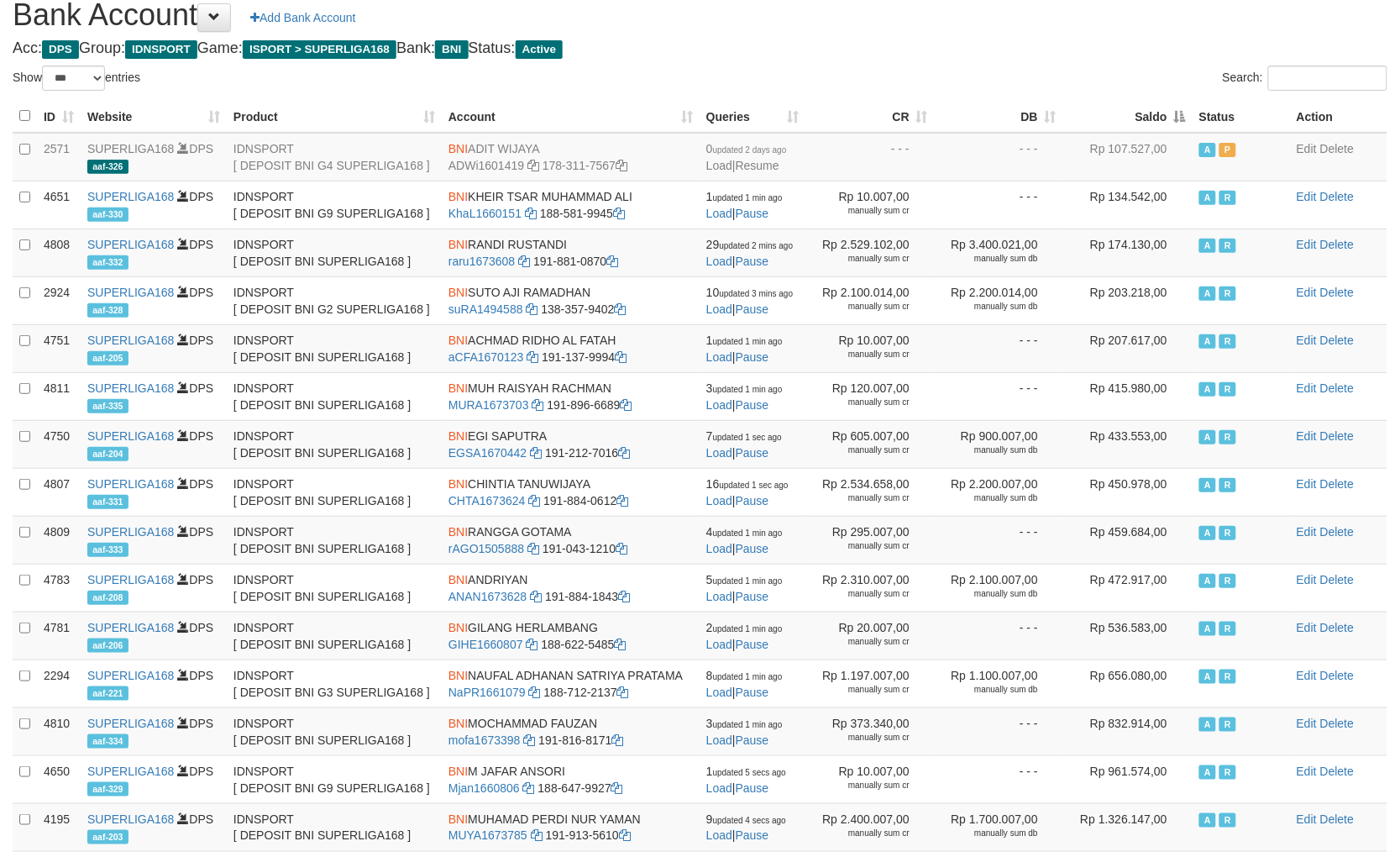 click on "Saldo" at bounding box center (1128, 116) 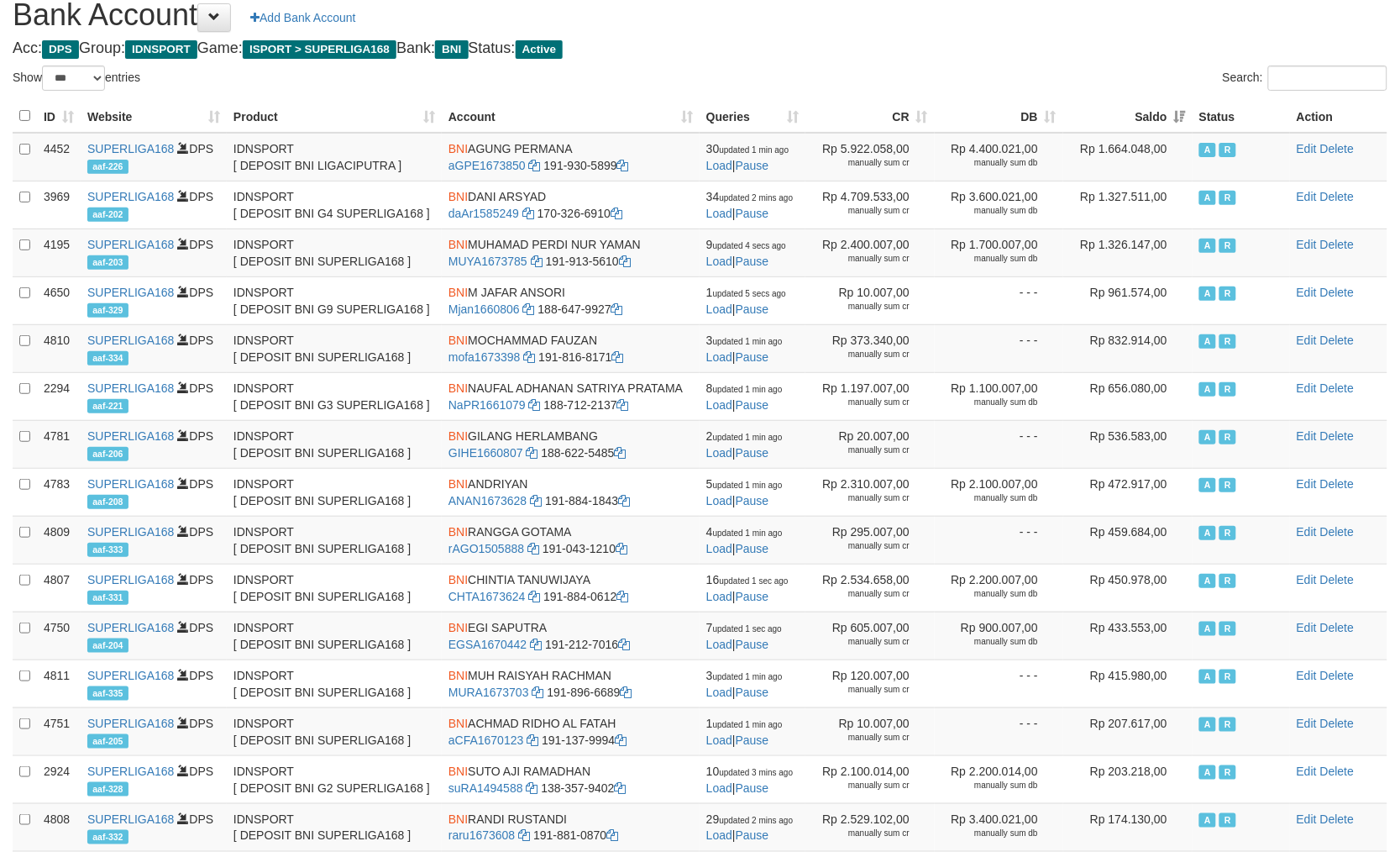 click on "Acc: 										 DPS
Group:   IDNSPORT    		Game:   ISPORT > SUPERLIGA168    		Bank:   BNI    		Status:  Active" at bounding box center [700, 49] 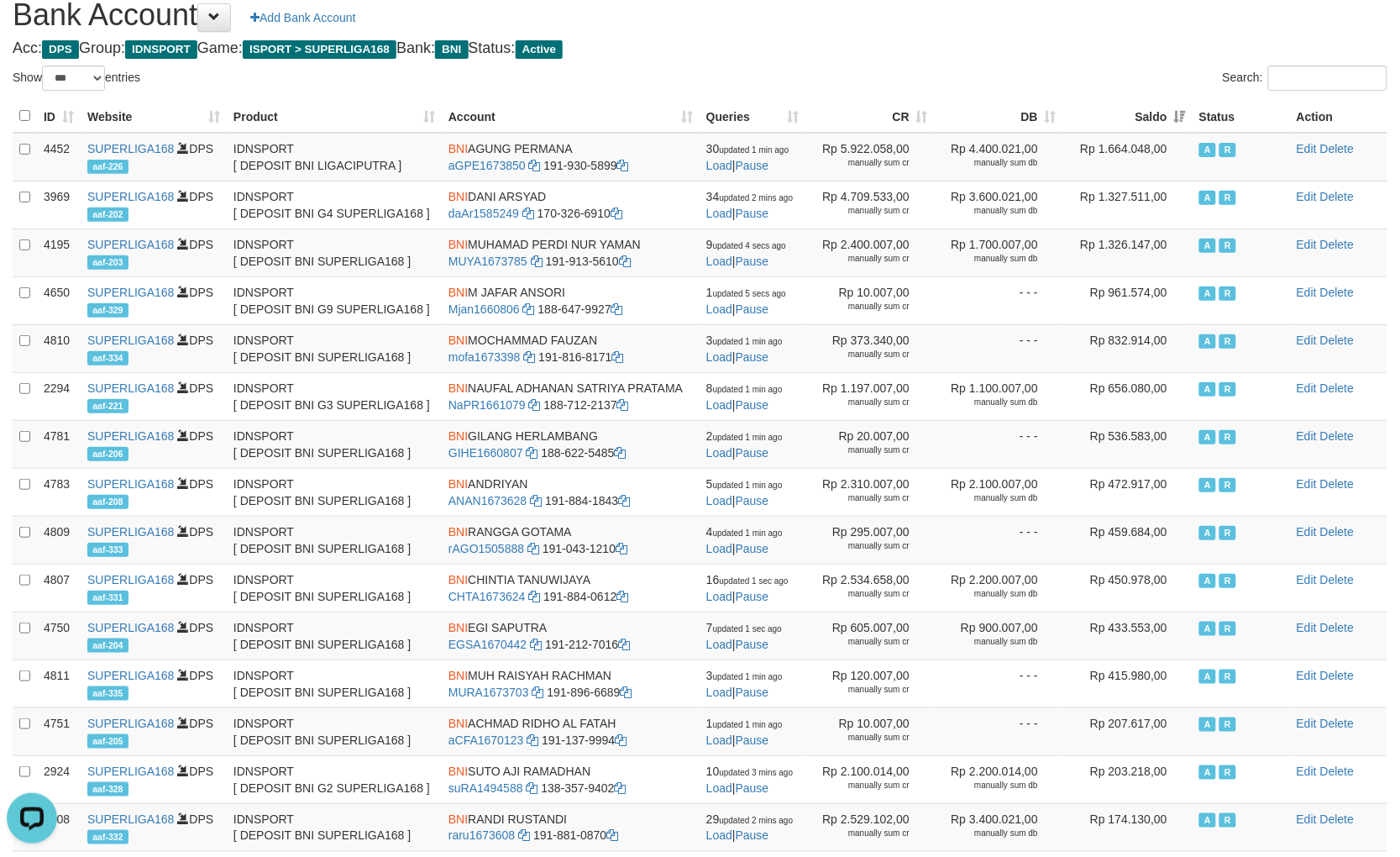 scroll, scrollTop: 0, scrollLeft: 0, axis: both 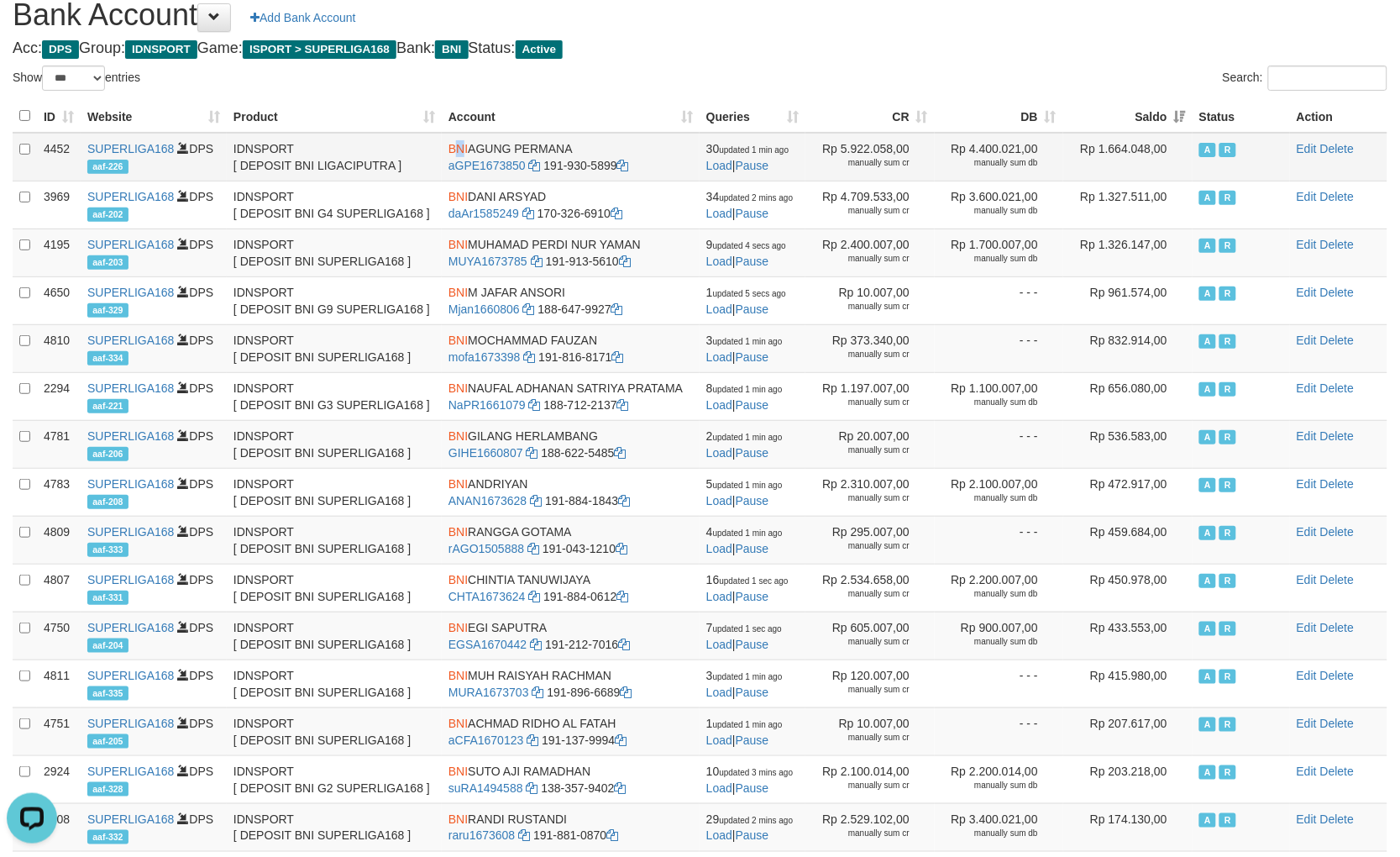 click on "BNI" at bounding box center (458, 149) 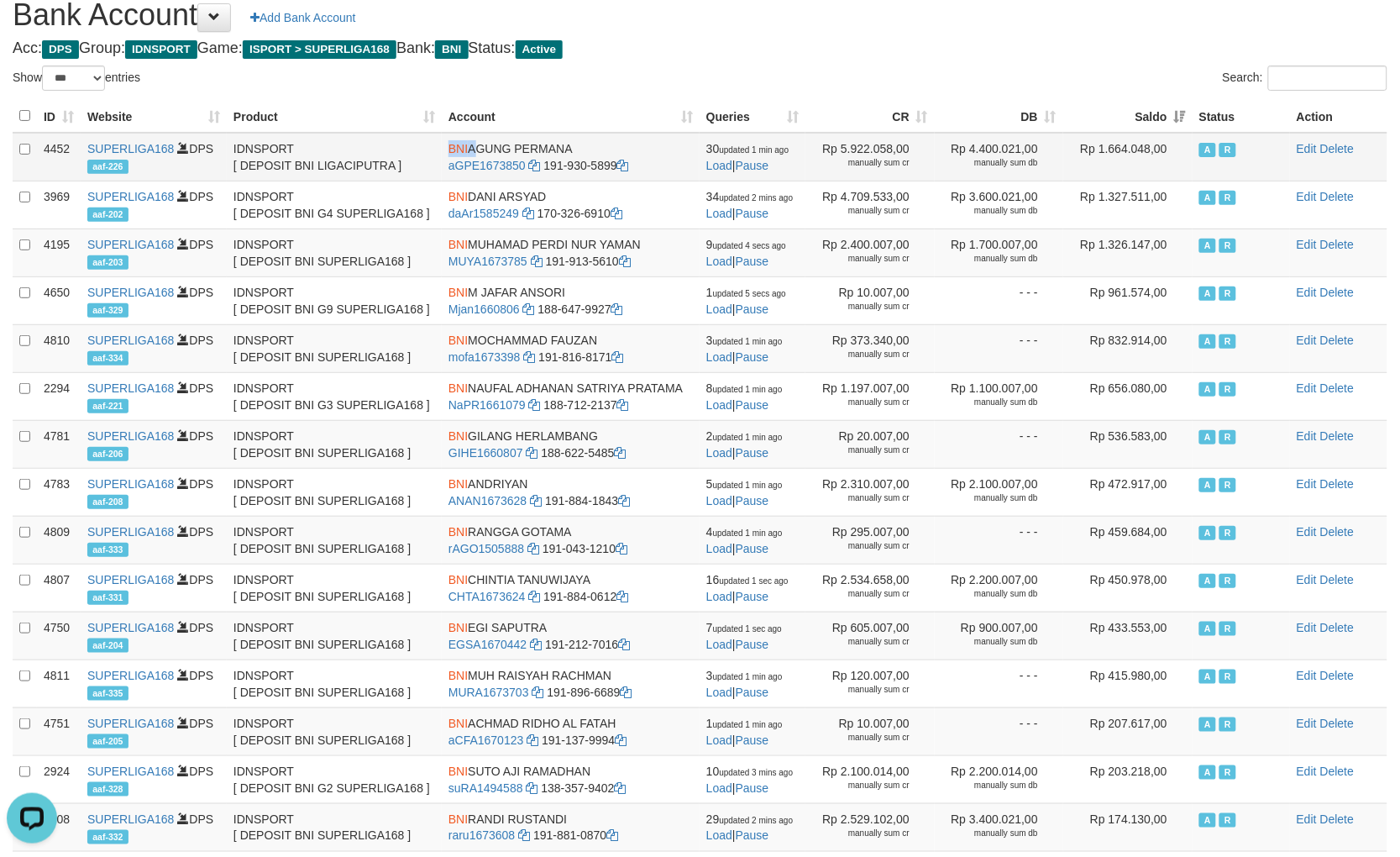 click on "BNI" at bounding box center [458, 149] 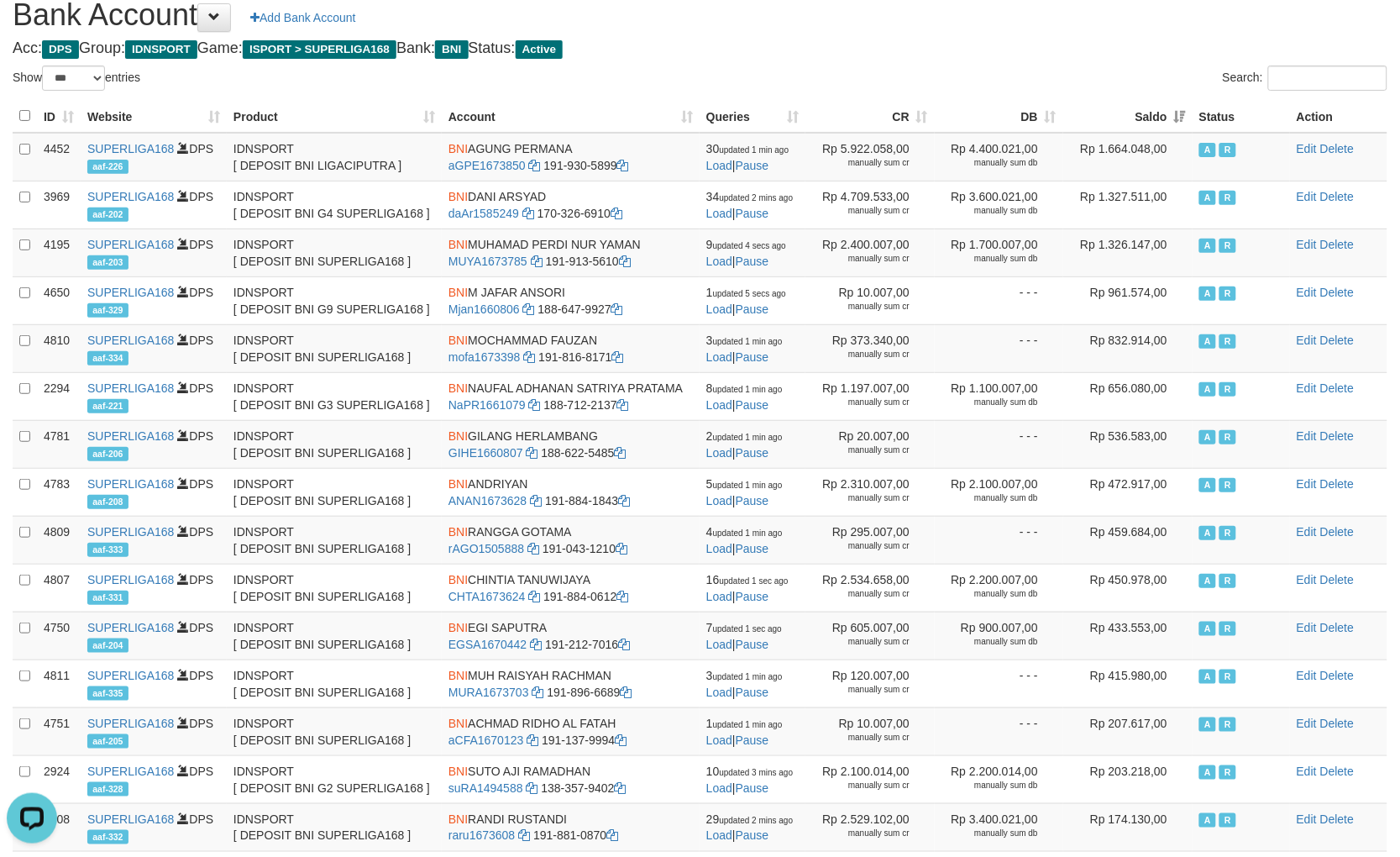 click on "ID Website Product Account Queries CR DB Saldo Status Action
4452
SUPERLIGA168
DPS
aaf-226
IDNSPORT
[ DEPOSIT BNI LIGACIPUTRA ]
BNI
AGUNG PERMANA
aGPE1673850
191-930-5899
30  updated 1 min ago
Load
|
Pause
Rp 5.922.058,00
manually sum cr
Rp 4.400.021,00
manually sum db
Rp 1.664.048,00
A
R
Edit Delete" at bounding box center (700, 539) 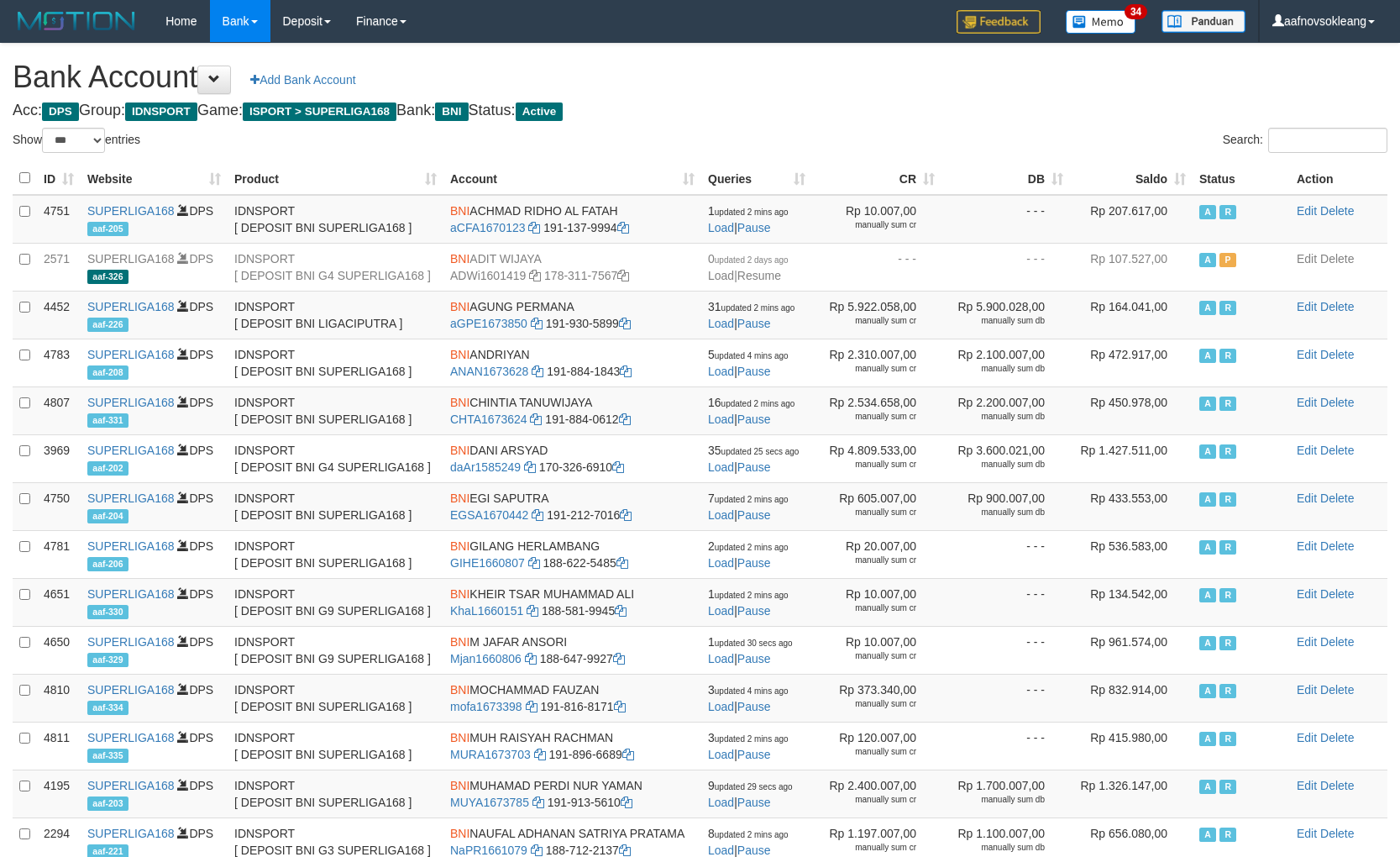 select on "***" 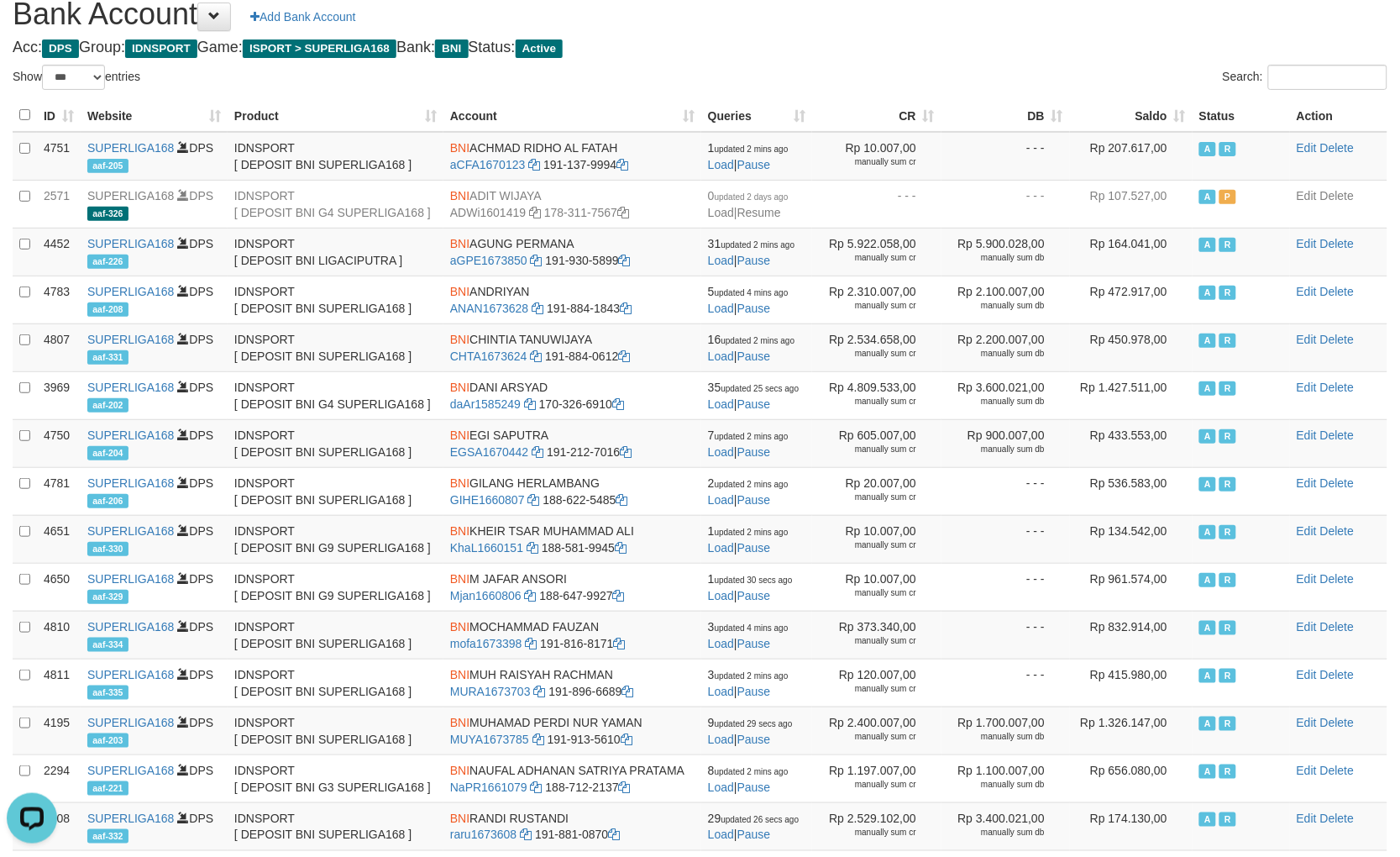 scroll, scrollTop: 0, scrollLeft: 0, axis: both 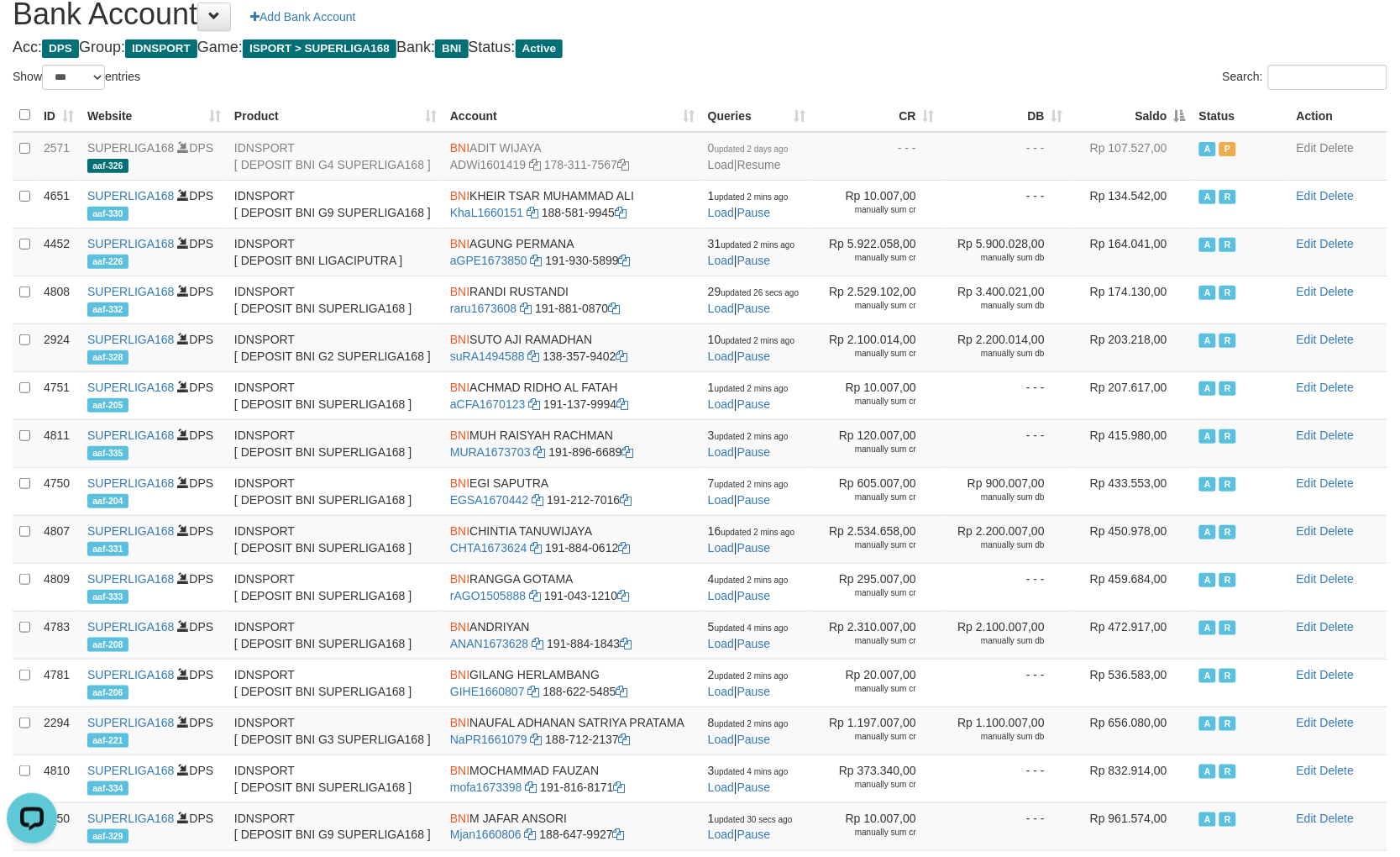 click on "Saldo" at bounding box center [1131, 115] 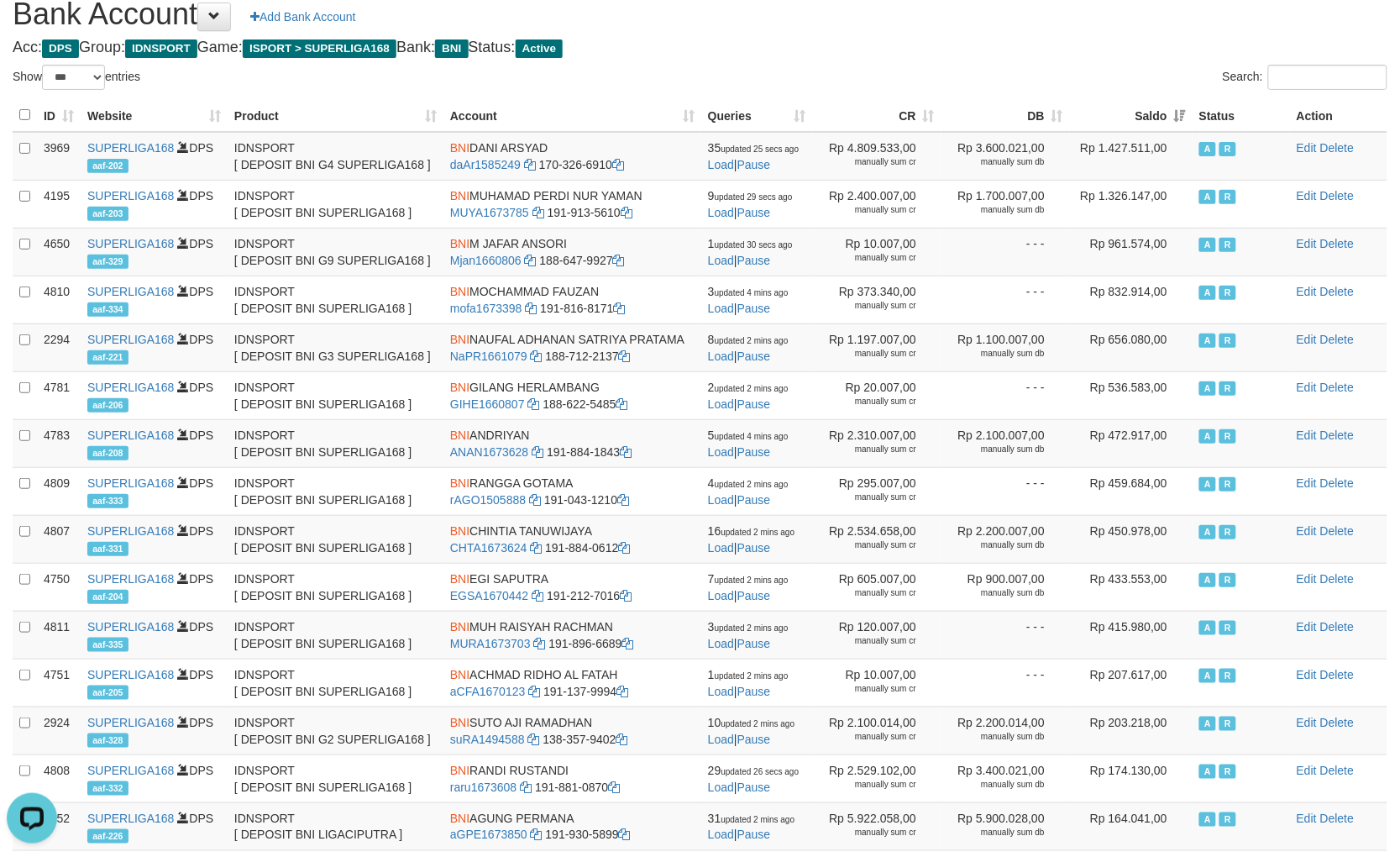 click on "Search:" at bounding box center (1051, 79) 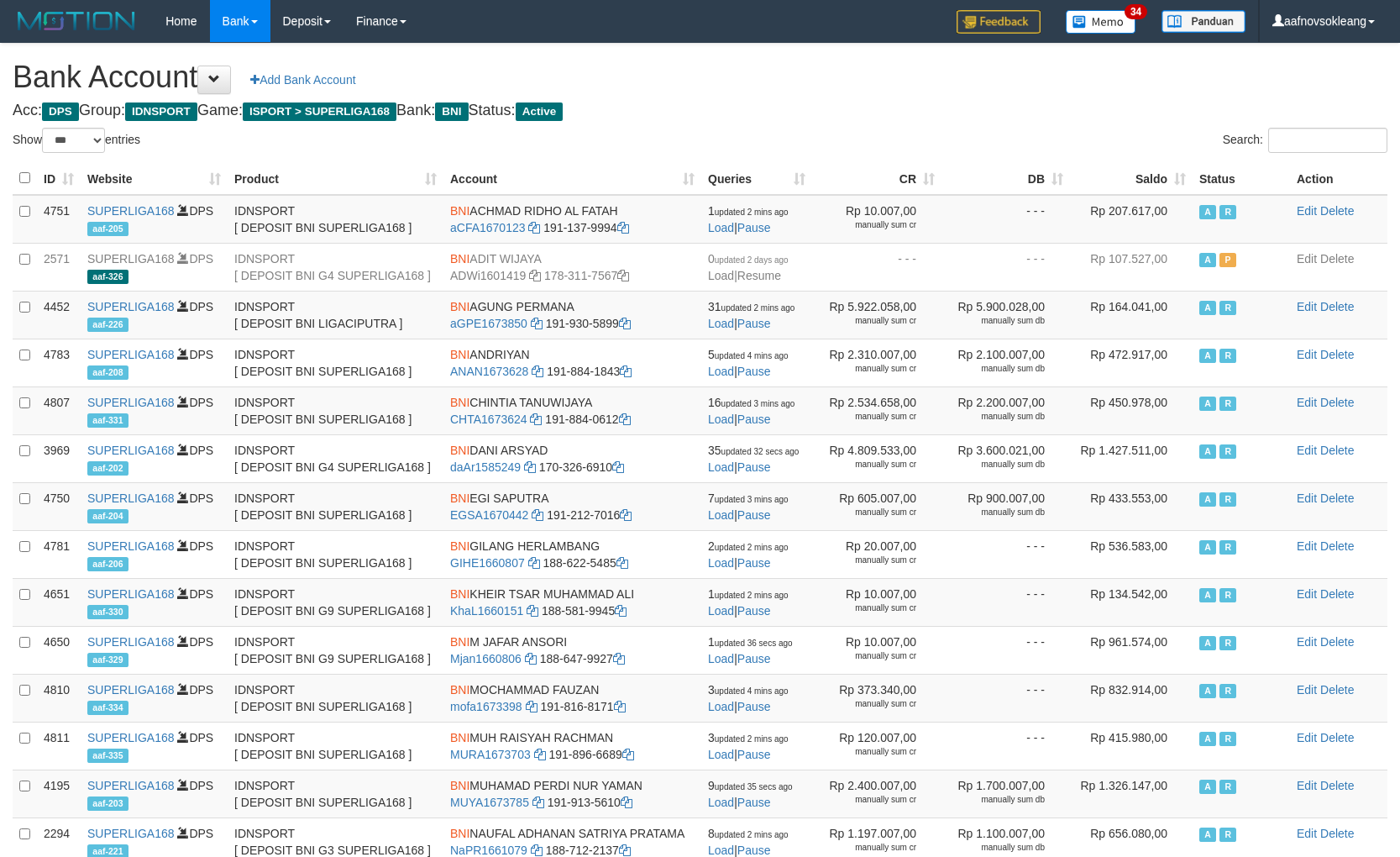 select on "***" 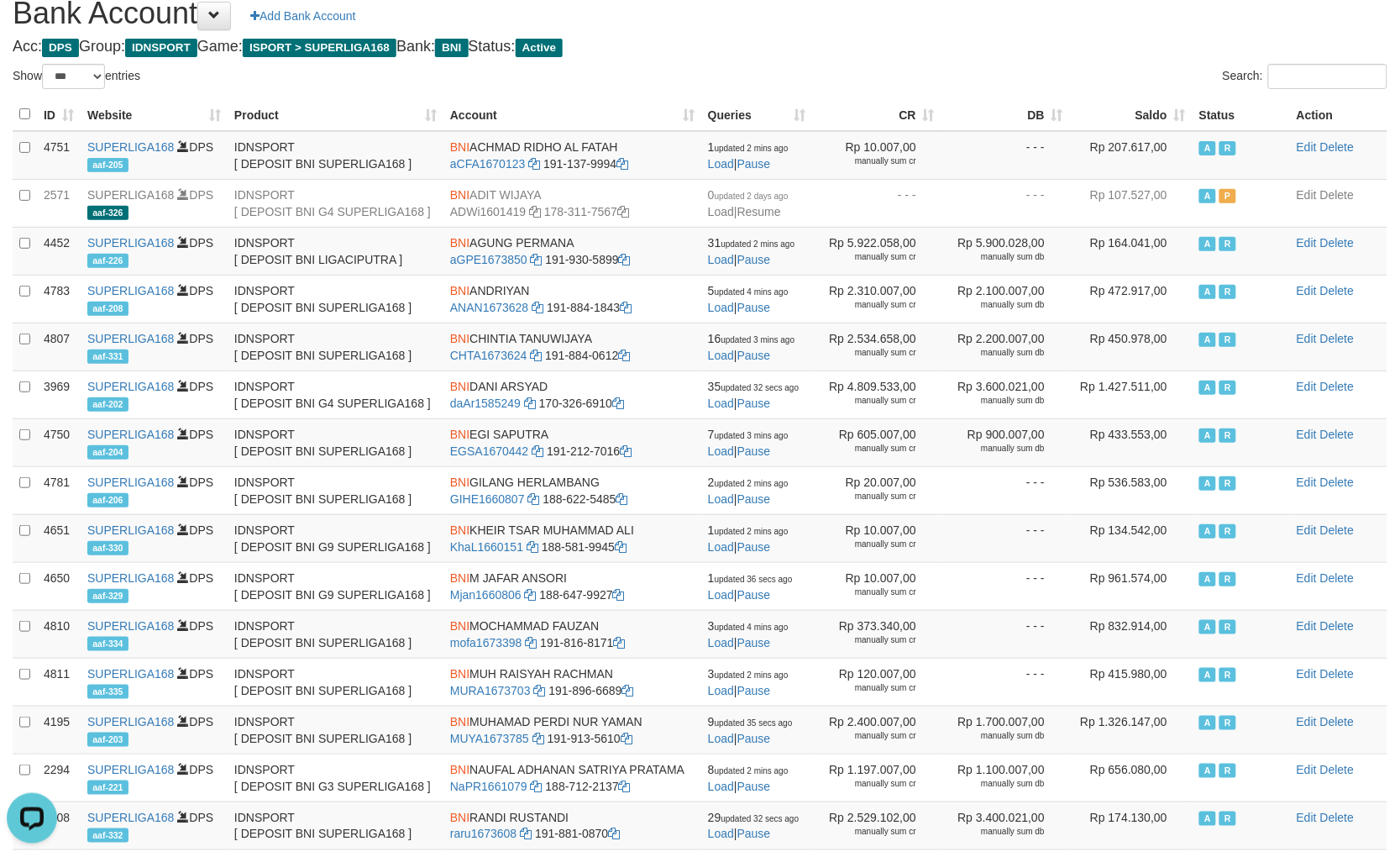 scroll, scrollTop: 0, scrollLeft: 0, axis: both 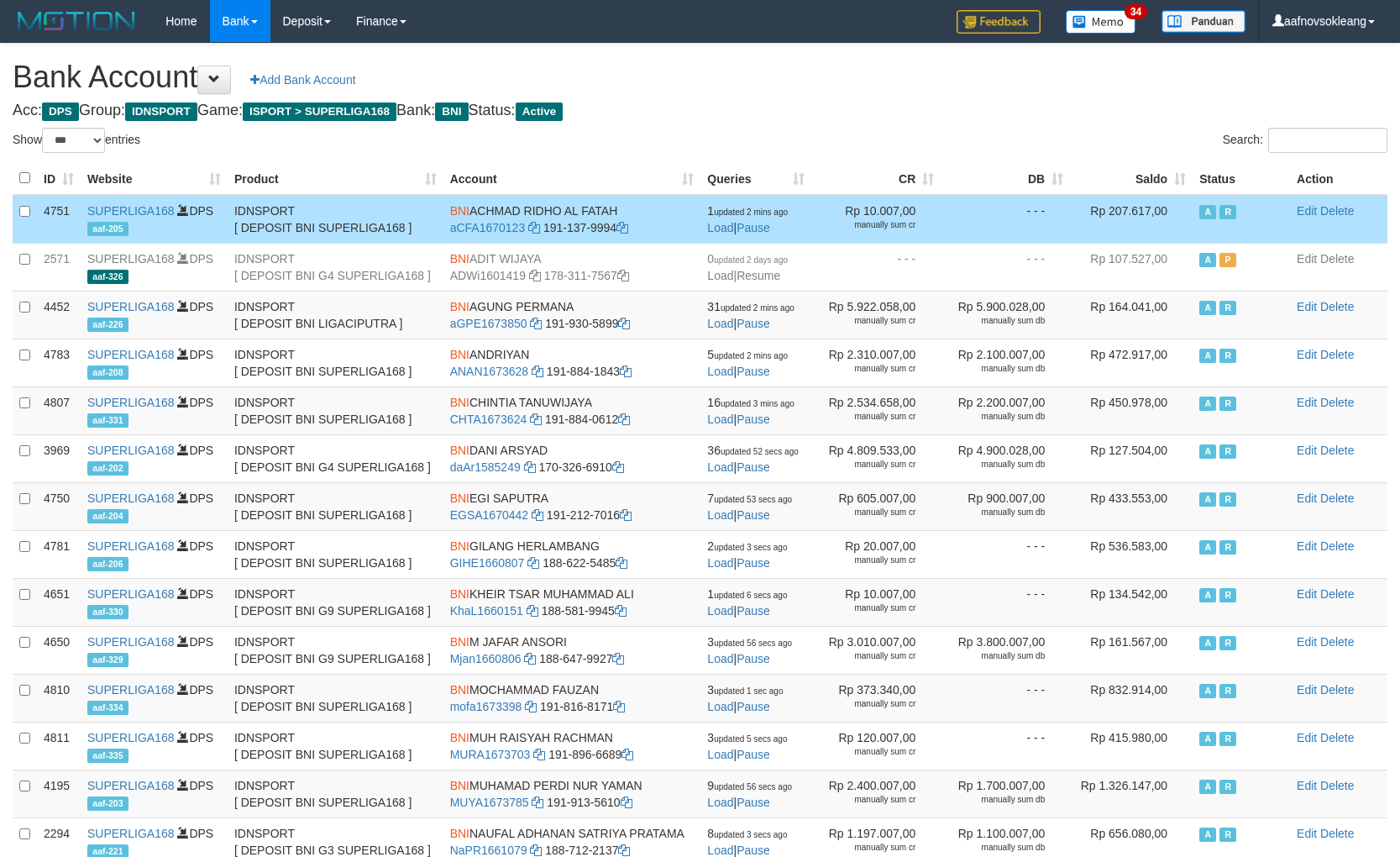 select on "***" 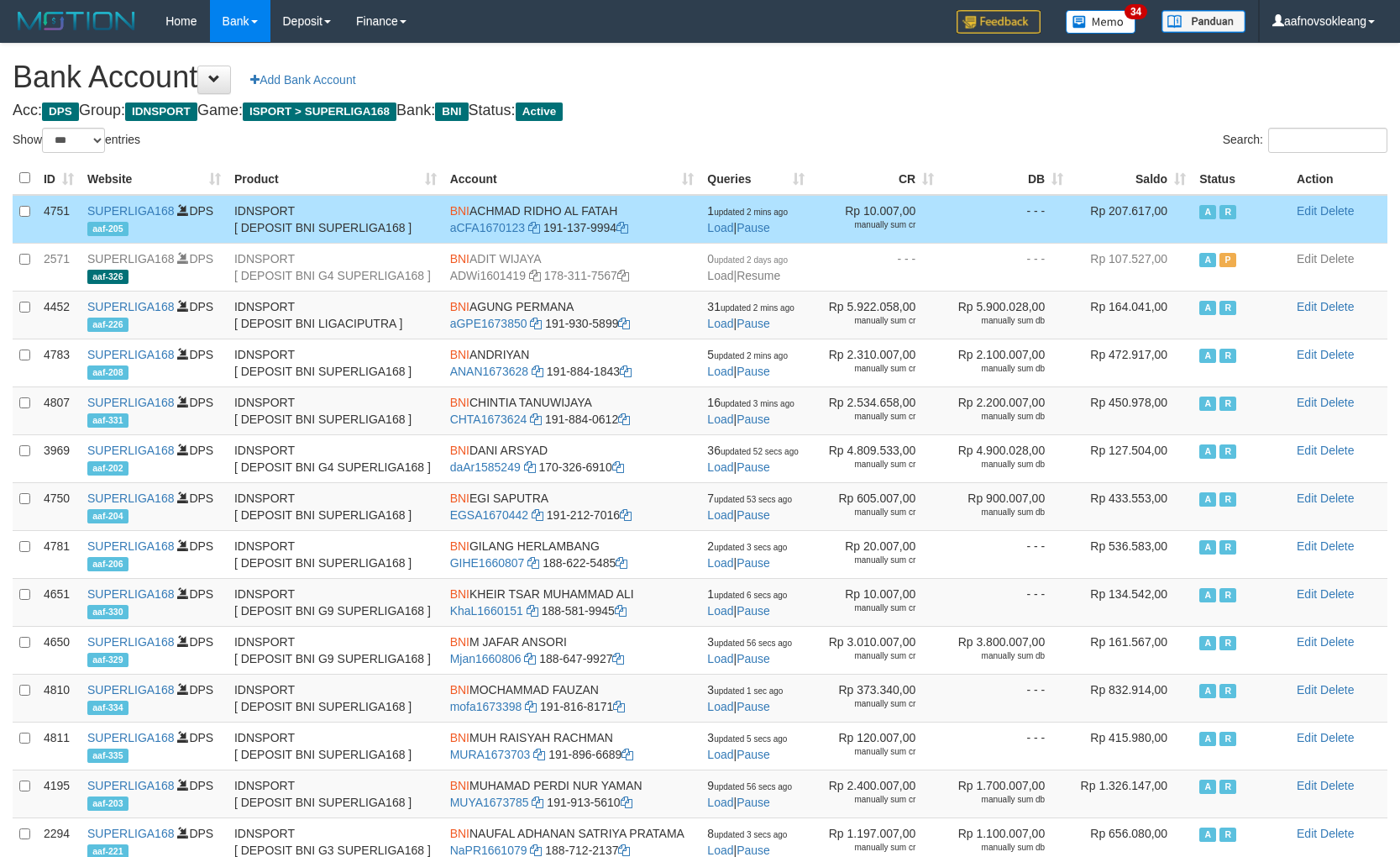 click on "Rp 207.617,00" at bounding box center [1131, 219] 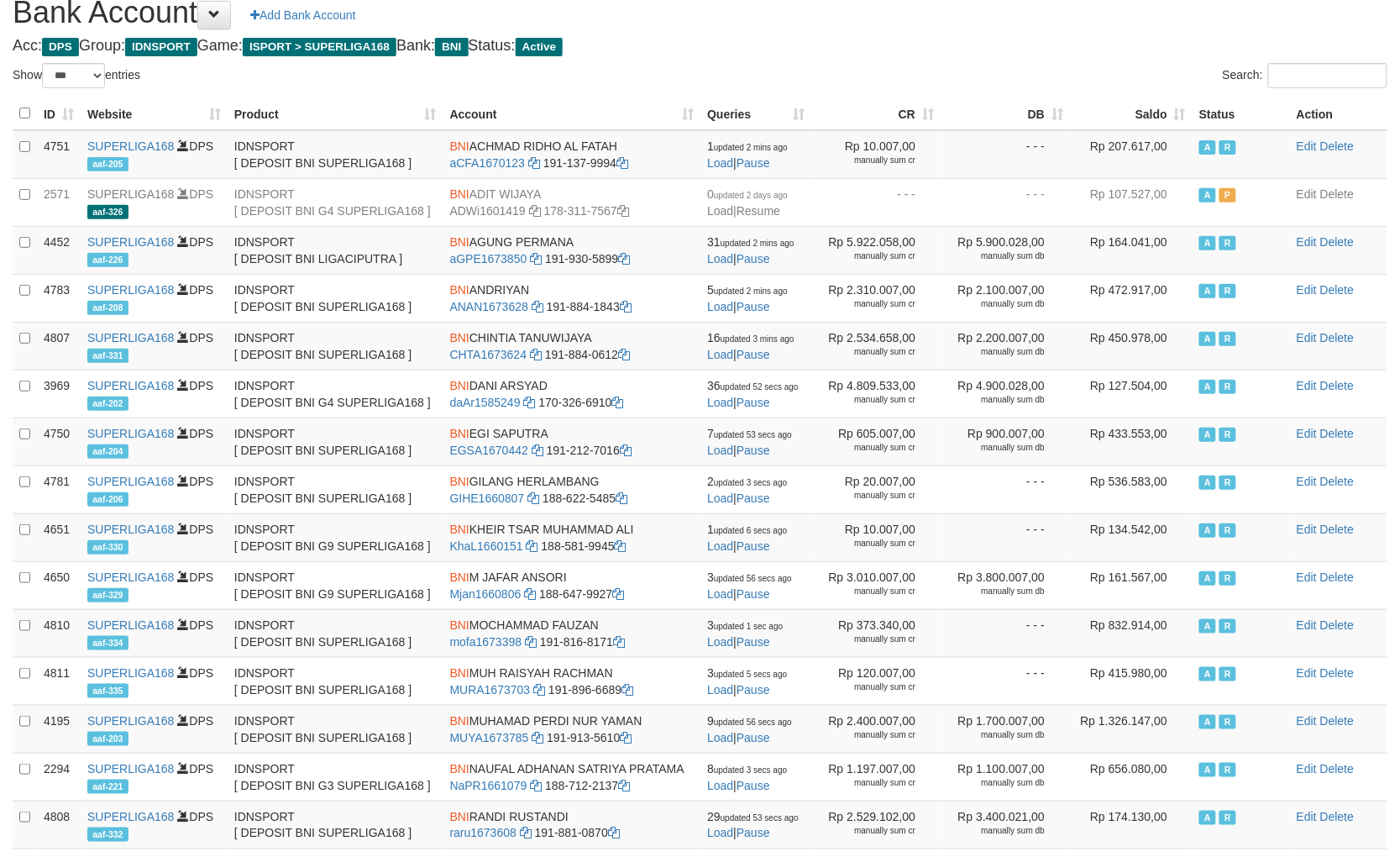 click on "Saldo" at bounding box center [1131, 113] 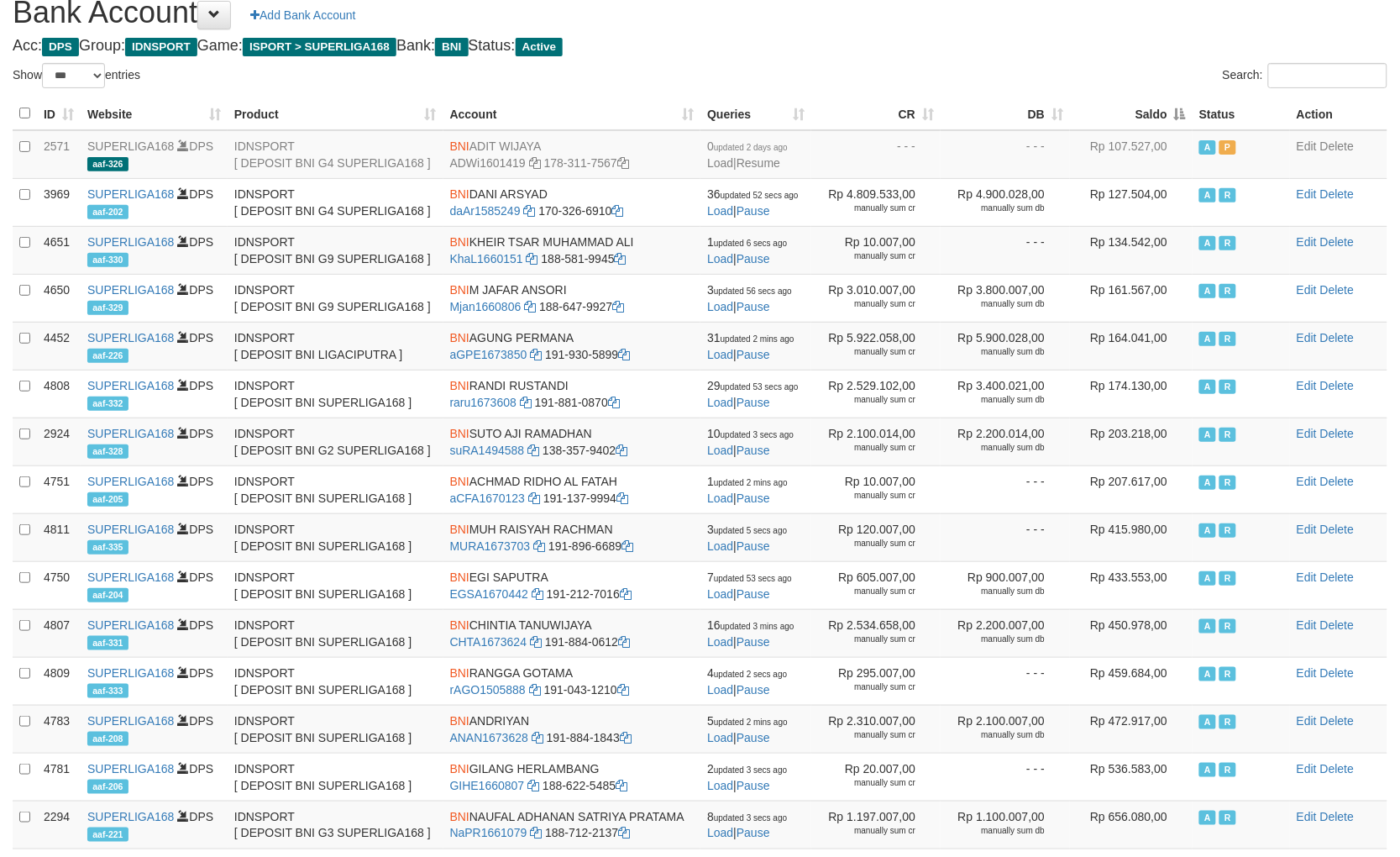 click on "Saldo" at bounding box center [1131, 113] 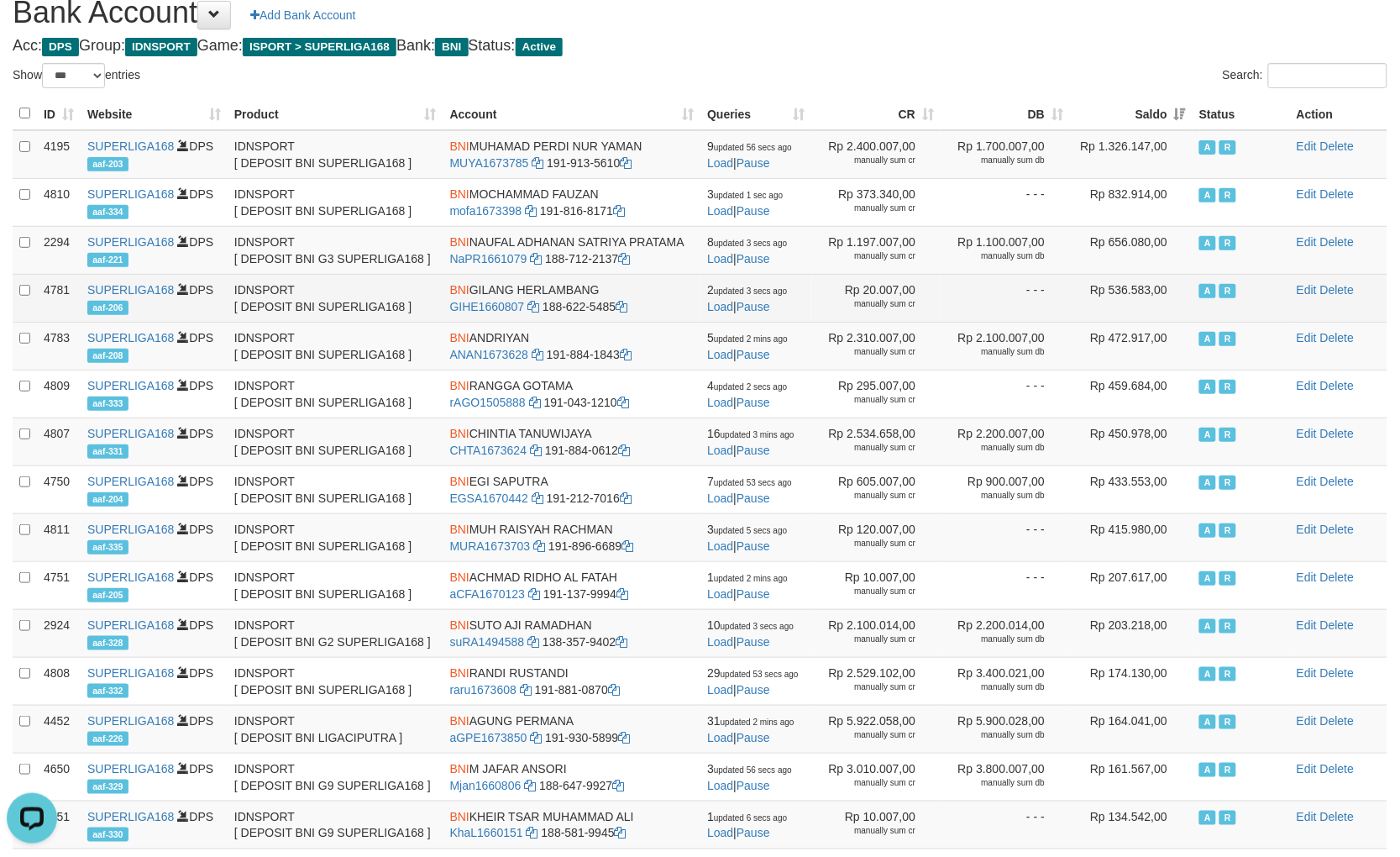 scroll, scrollTop: 0, scrollLeft: 0, axis: both 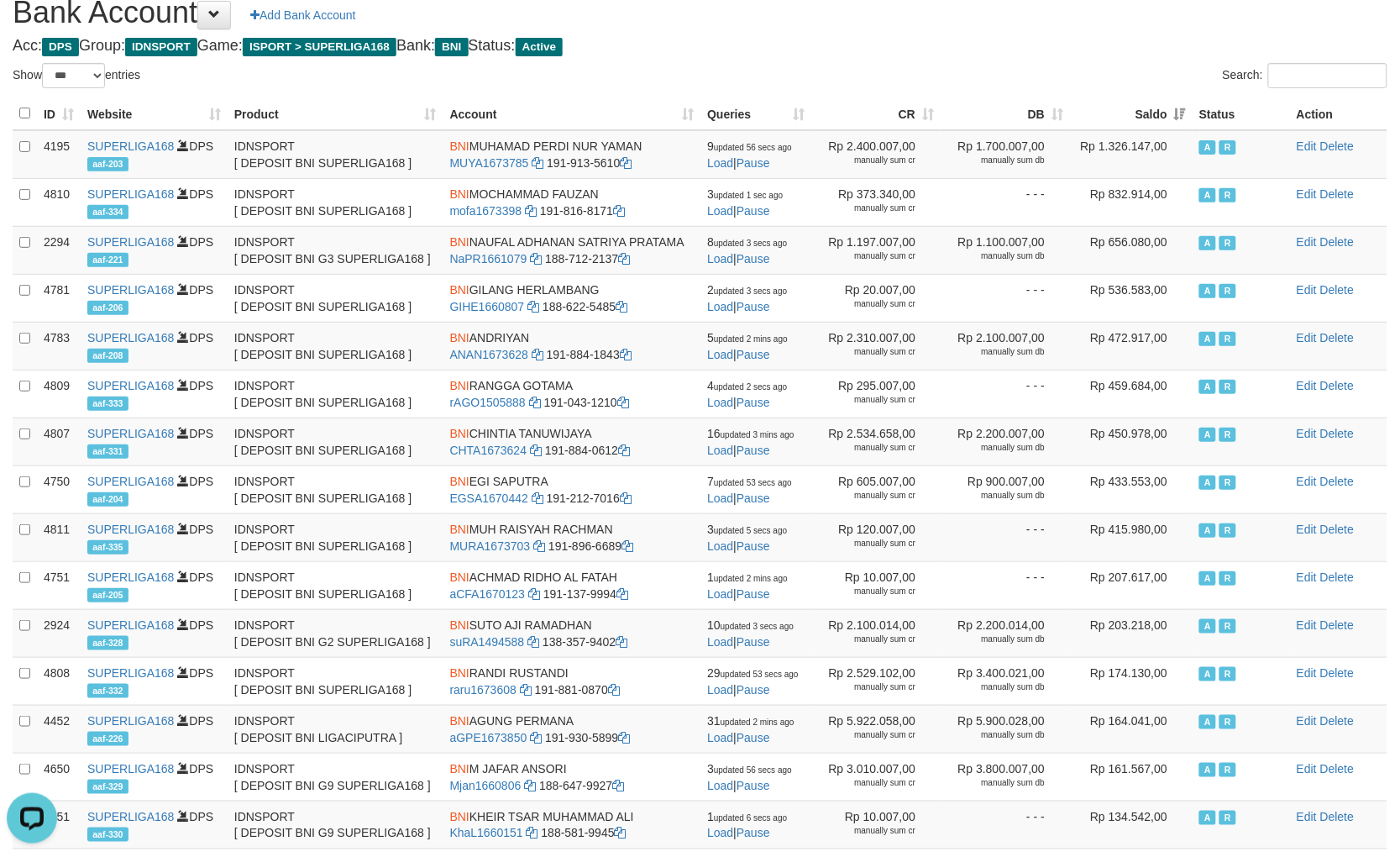 click on "Bank Account
Add Bank Account" at bounding box center (700, 13) 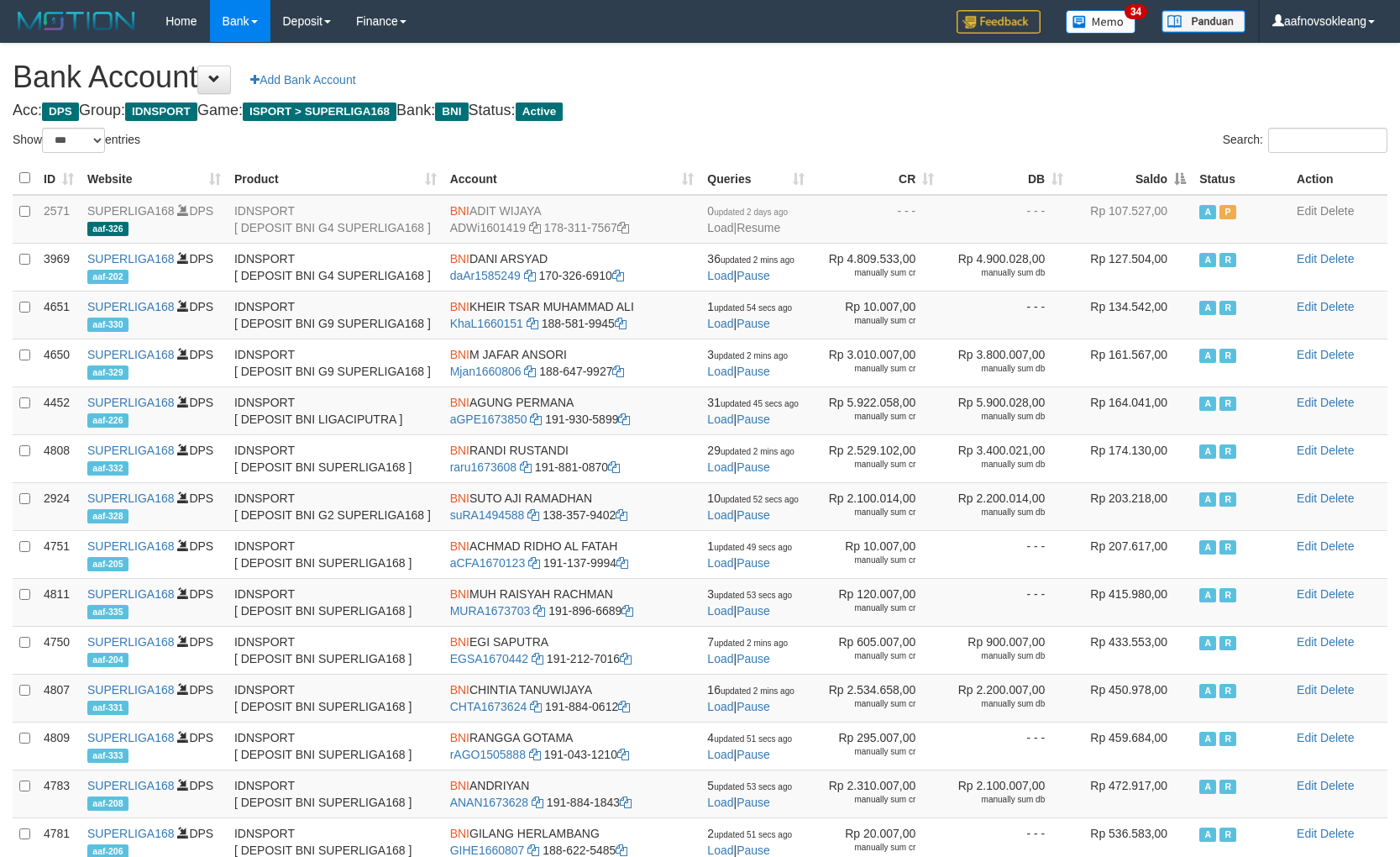 select on "***" 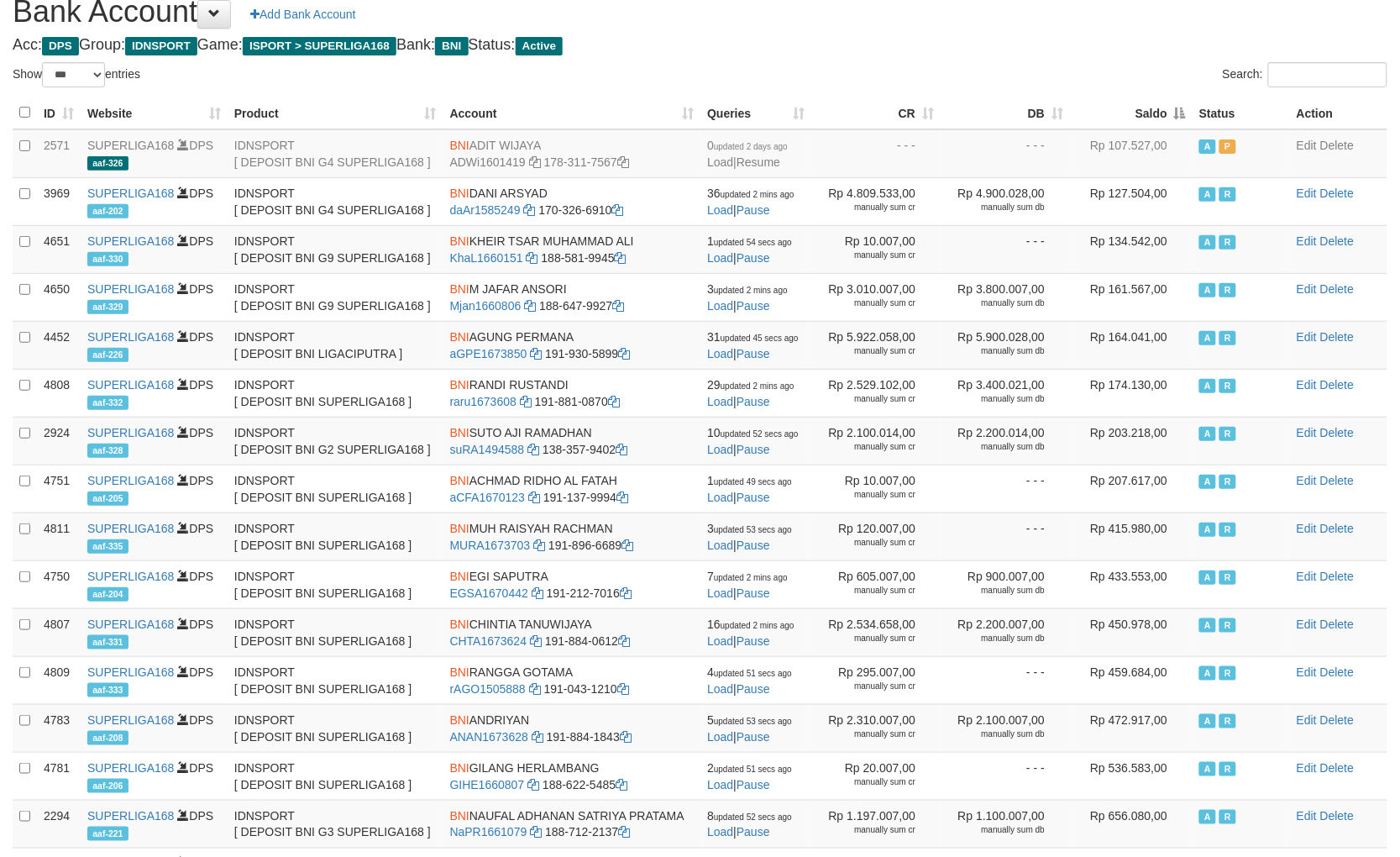 click on "Bank Account
Add Bank Account
Acc: 										 DPS
Group:   IDNSPORT    		Game:   ISPORT > SUPERLIGA168    		Bank:   BNI    		Status:  Active
Filter Account Type
*******
***
**
***
DPS
SELECT ALL  SELECT TYPE  - ALL -
DPS
WD
TMP
Filter Product
*******
******
********
********
*******
********
IDNSPORT
SELECT ALL  SELECT GROUP  - ALL -
BETHUB
IDNPOKER
IDNSPORT
IDNTOTO
LOADONLY
Filter Website
*******" at bounding box center (700, 497) 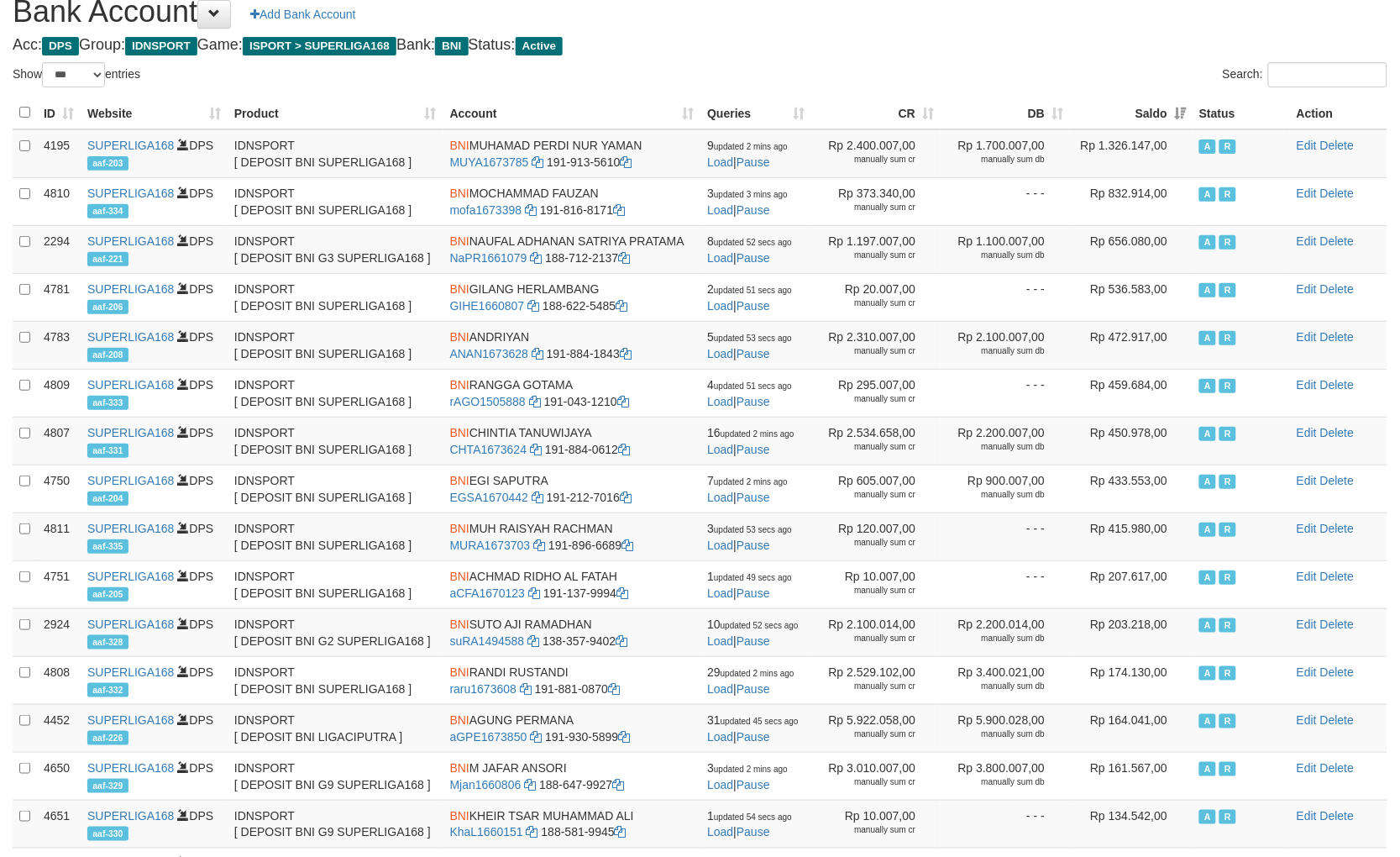 scroll, scrollTop: 65, scrollLeft: 0, axis: vertical 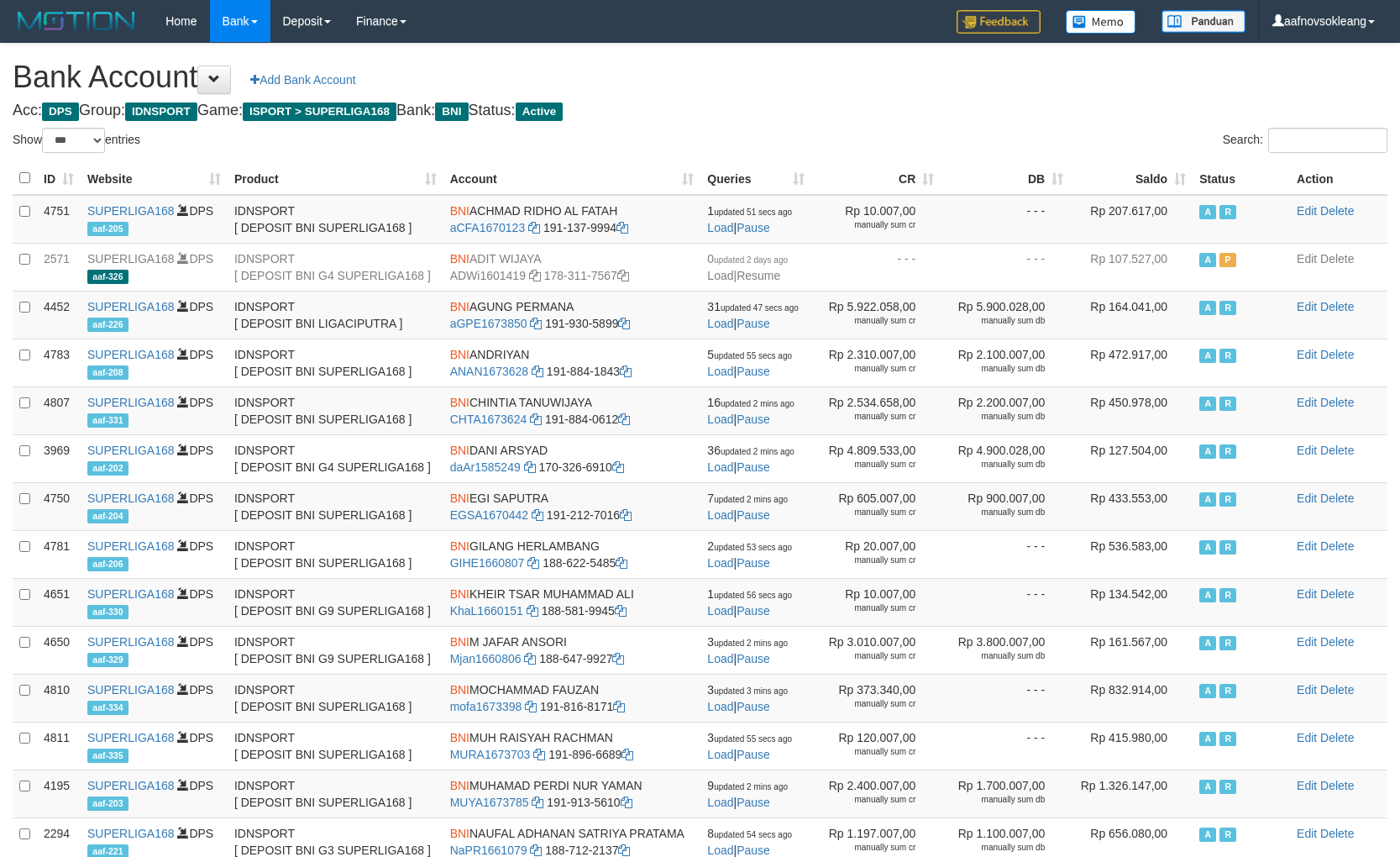 select on "***" 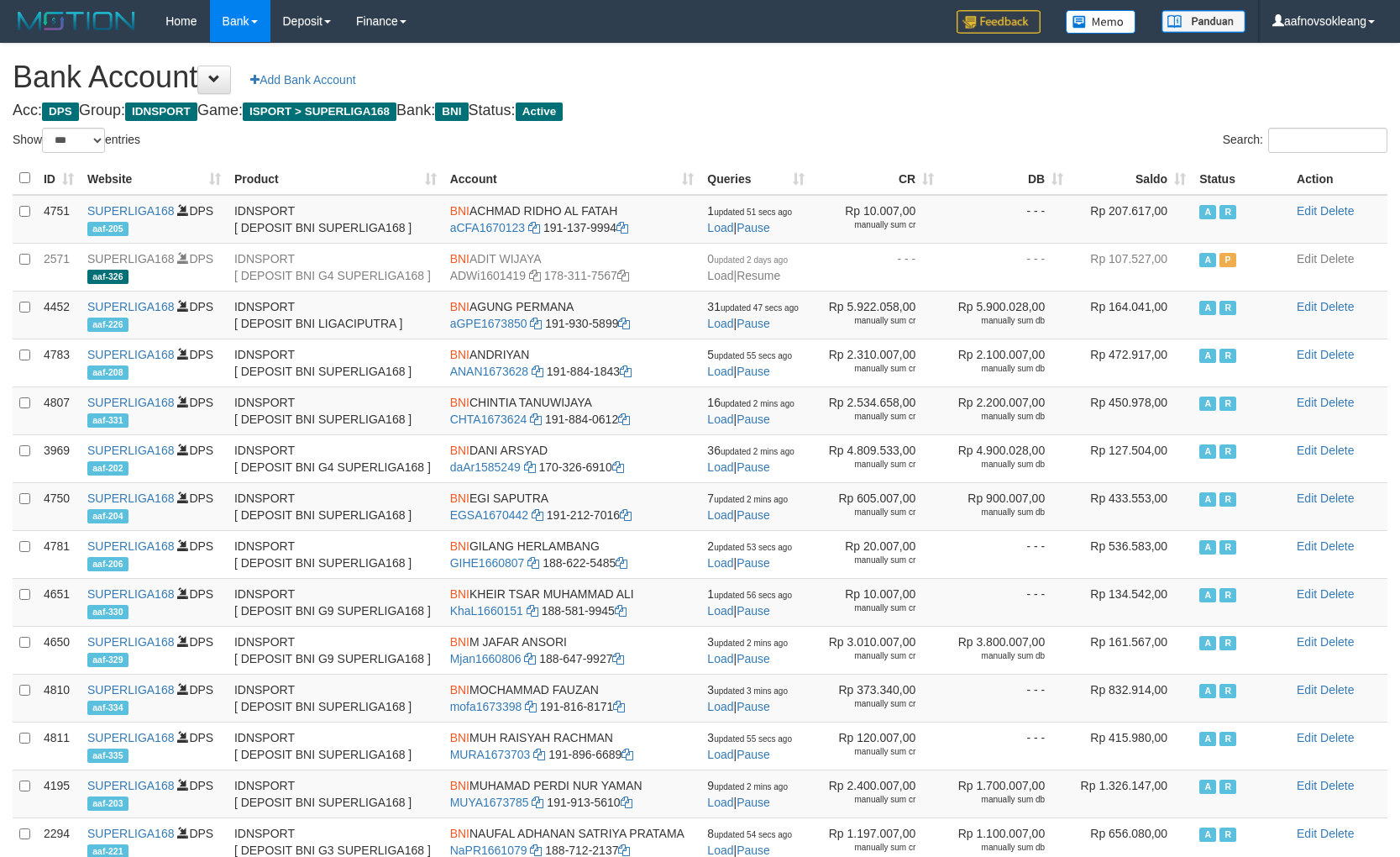 scroll, scrollTop: 66, scrollLeft: 0, axis: vertical 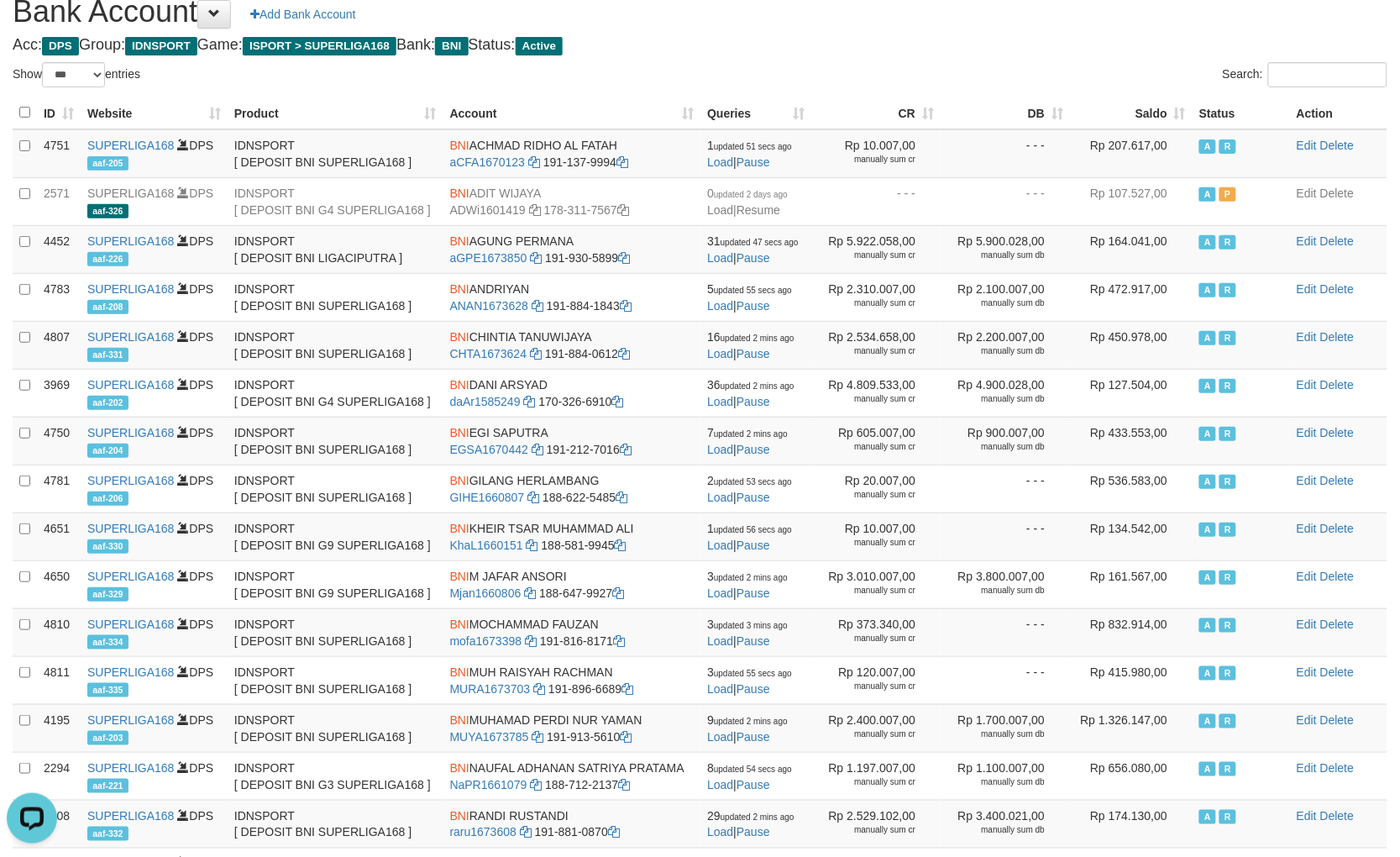 click on "Search:" at bounding box center (1051, 76) 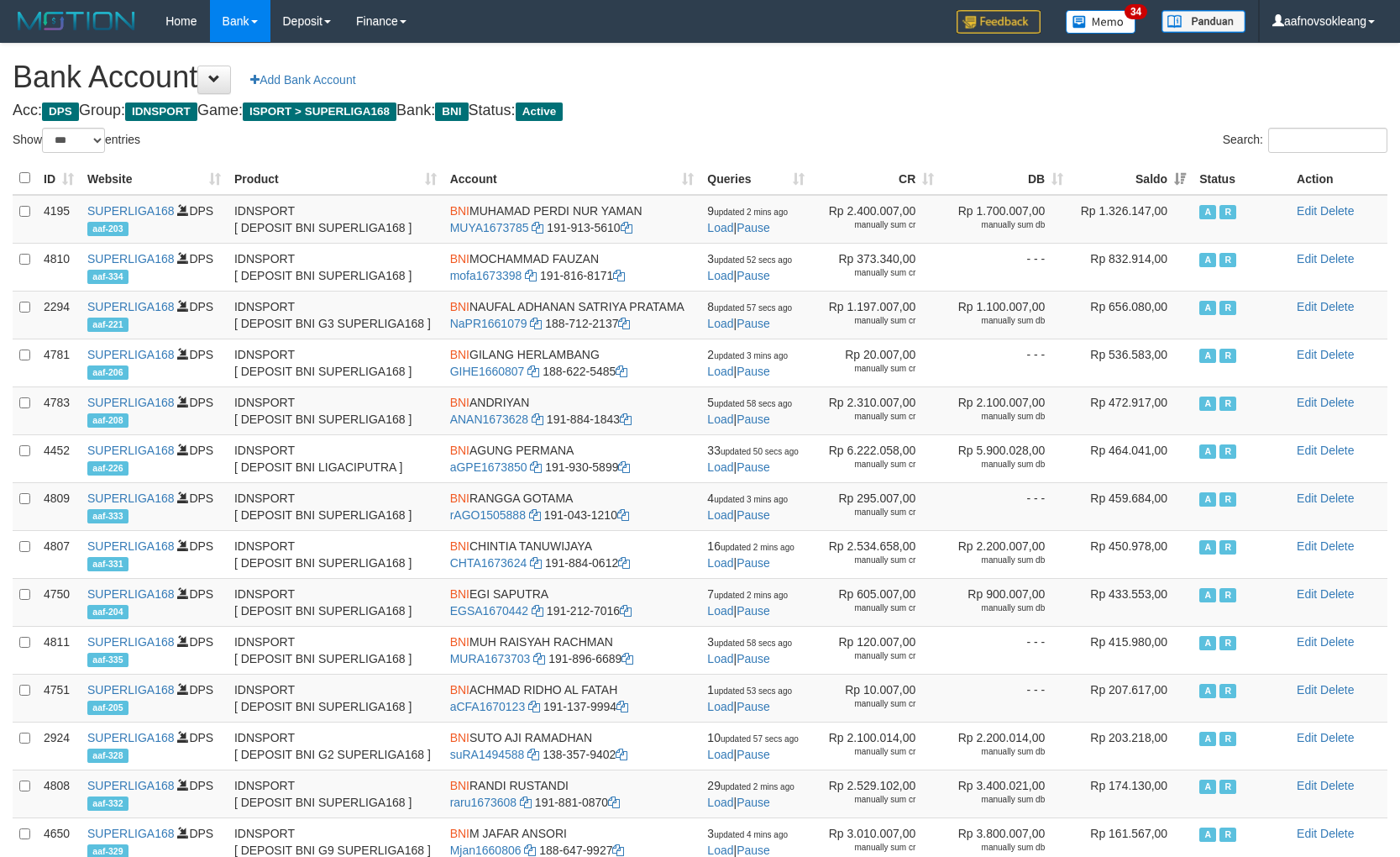 select on "***" 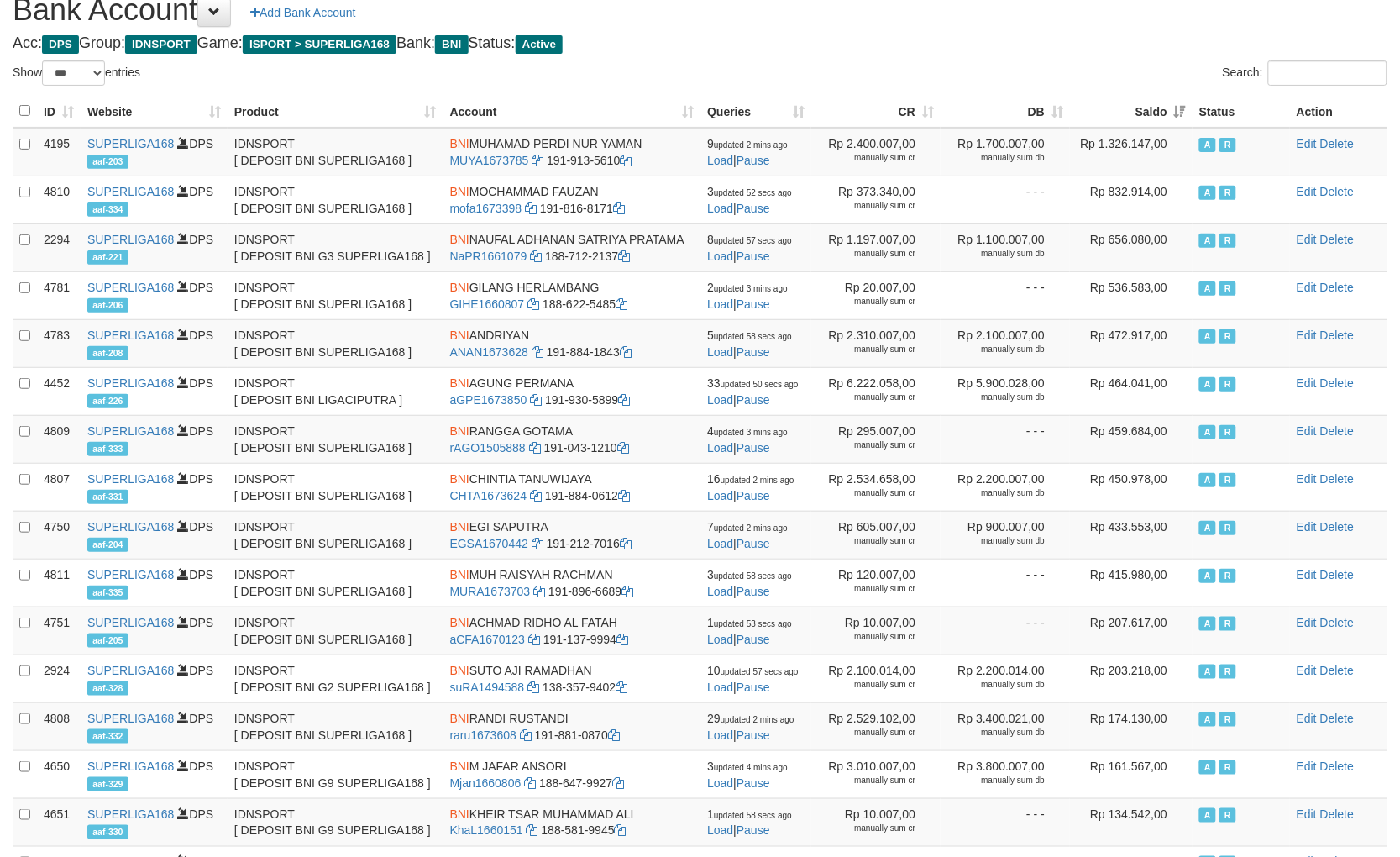 click on "Search:" at bounding box center [1051, 75] 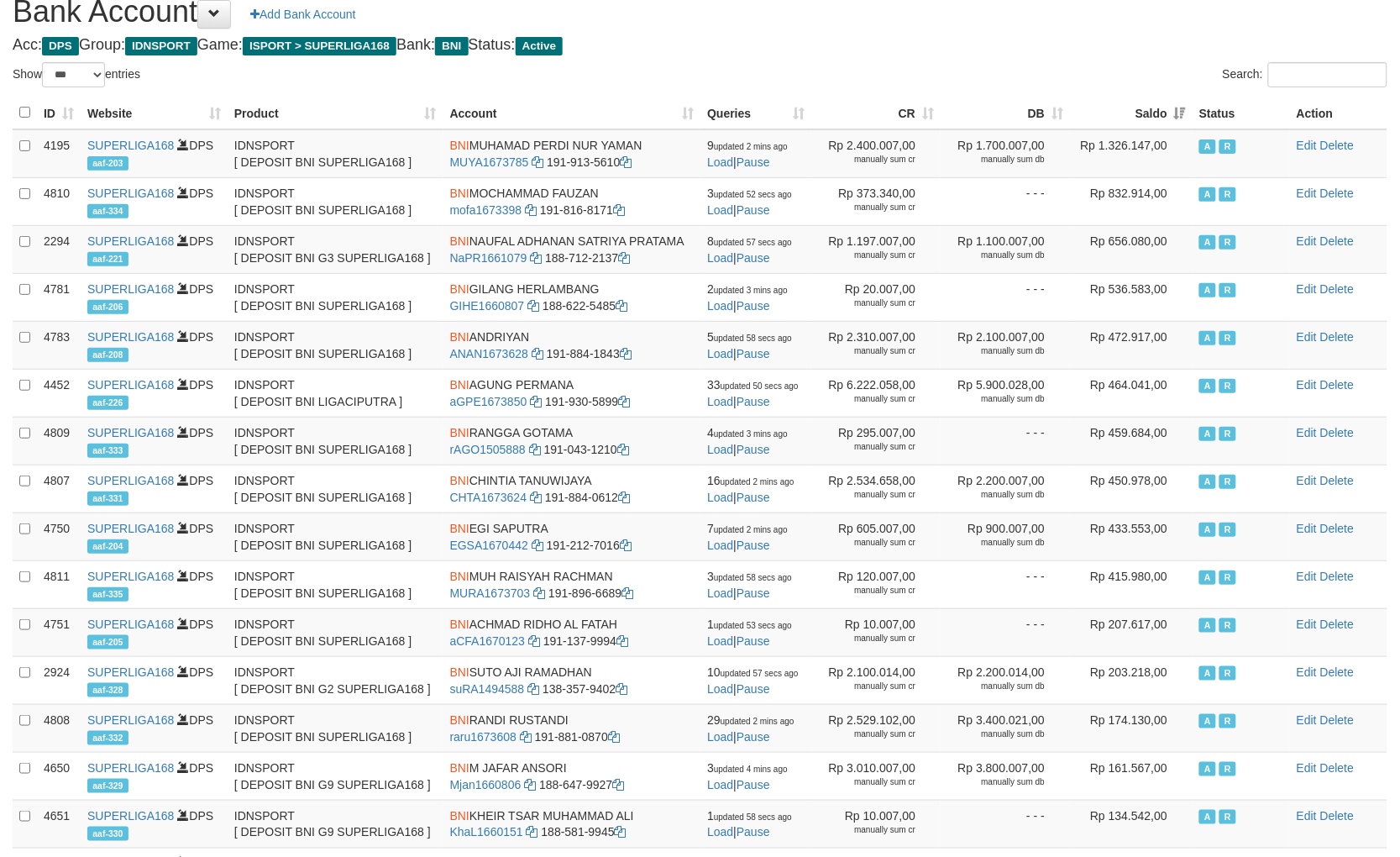 click on "Search:" at bounding box center [1051, 76] 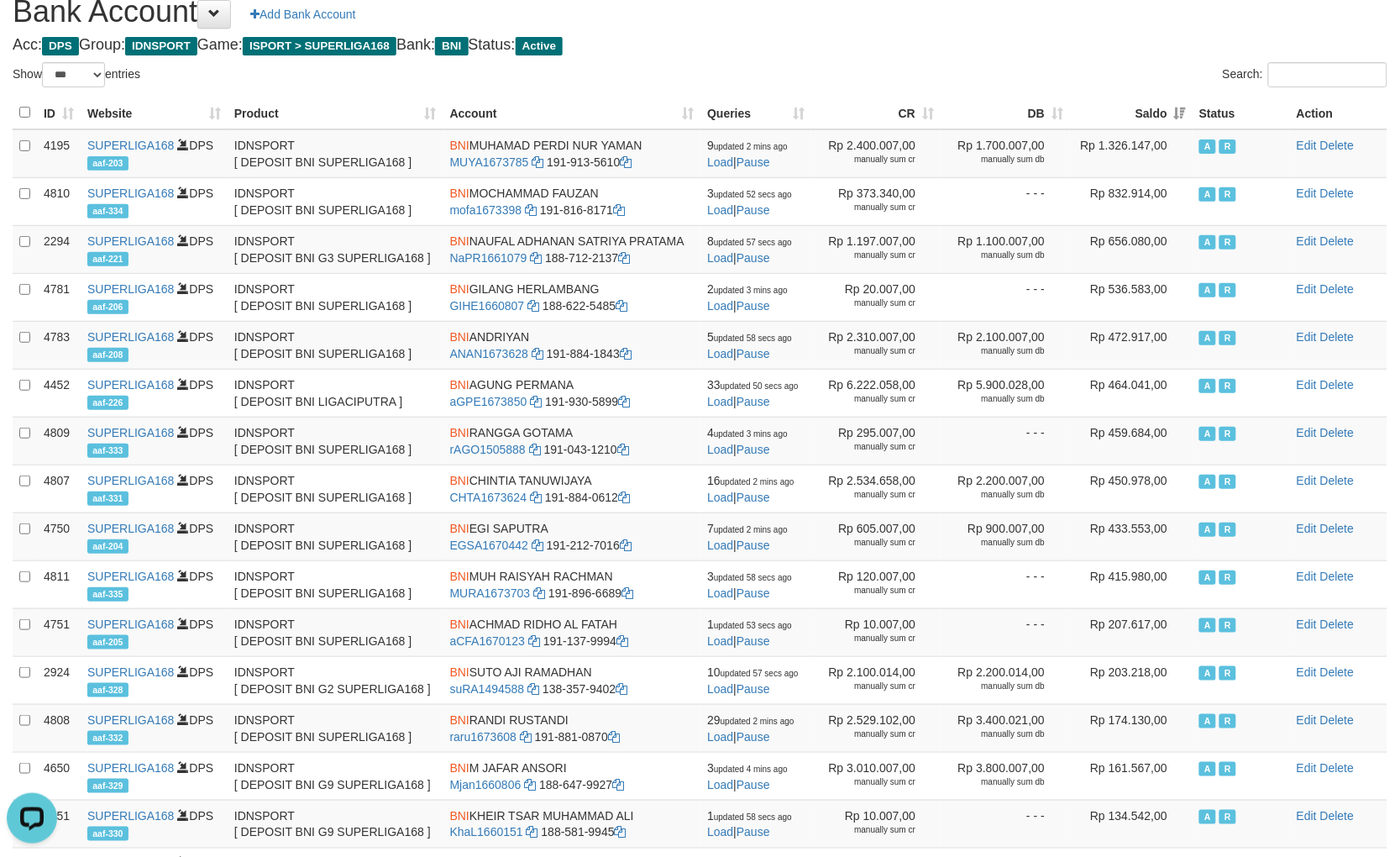 scroll, scrollTop: 0, scrollLeft: 0, axis: both 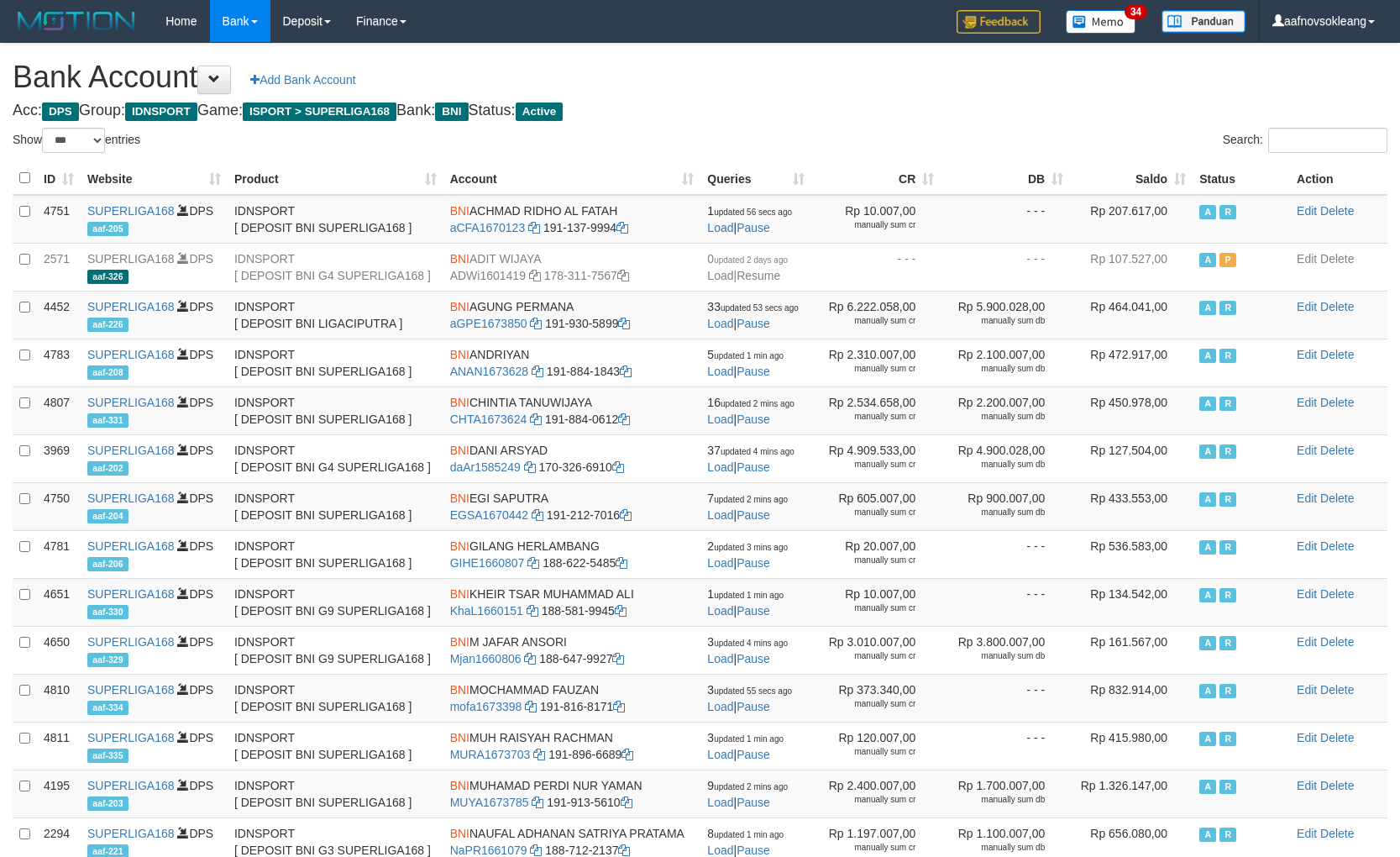 select on "***" 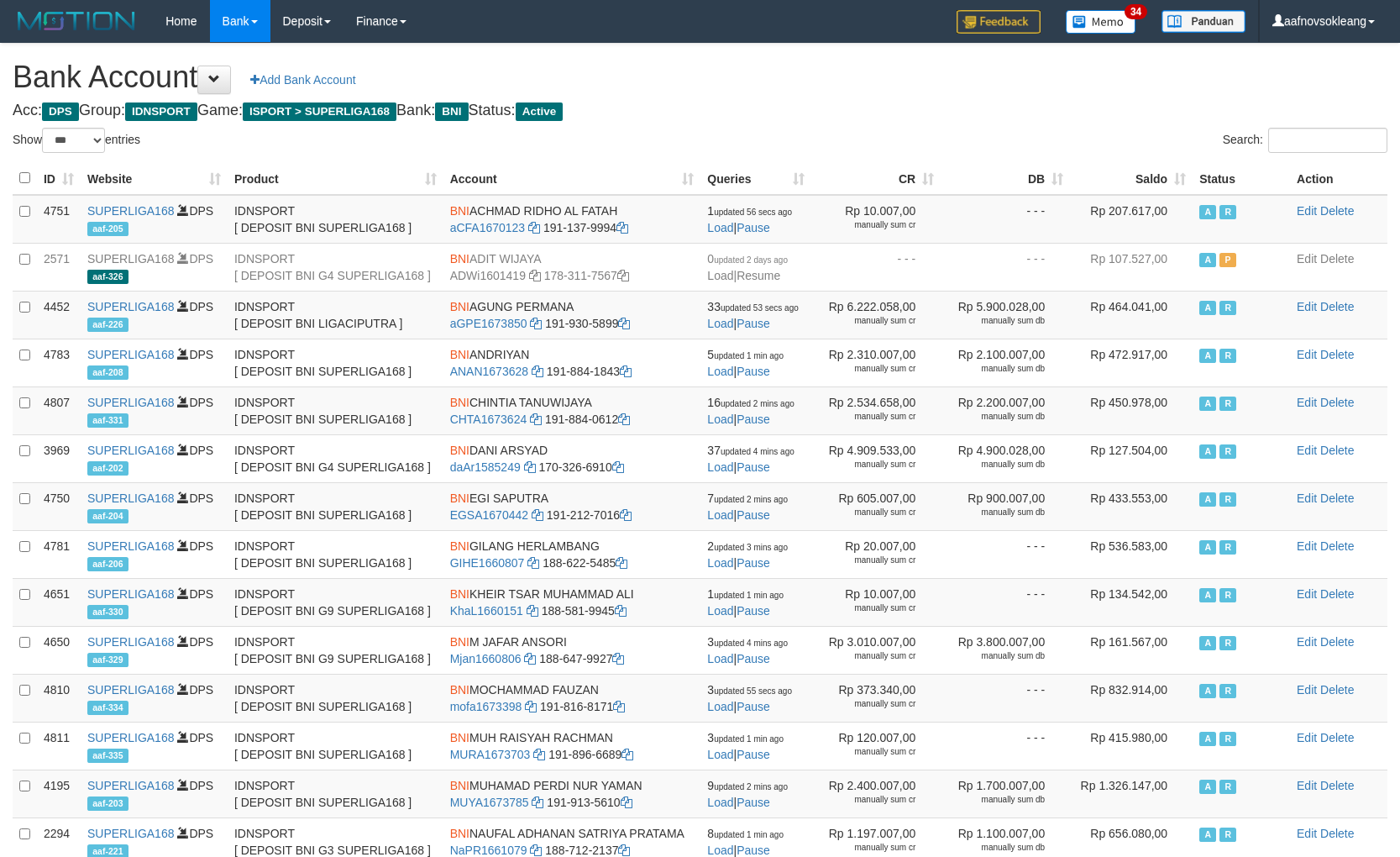 scroll, scrollTop: 67, scrollLeft: 0, axis: vertical 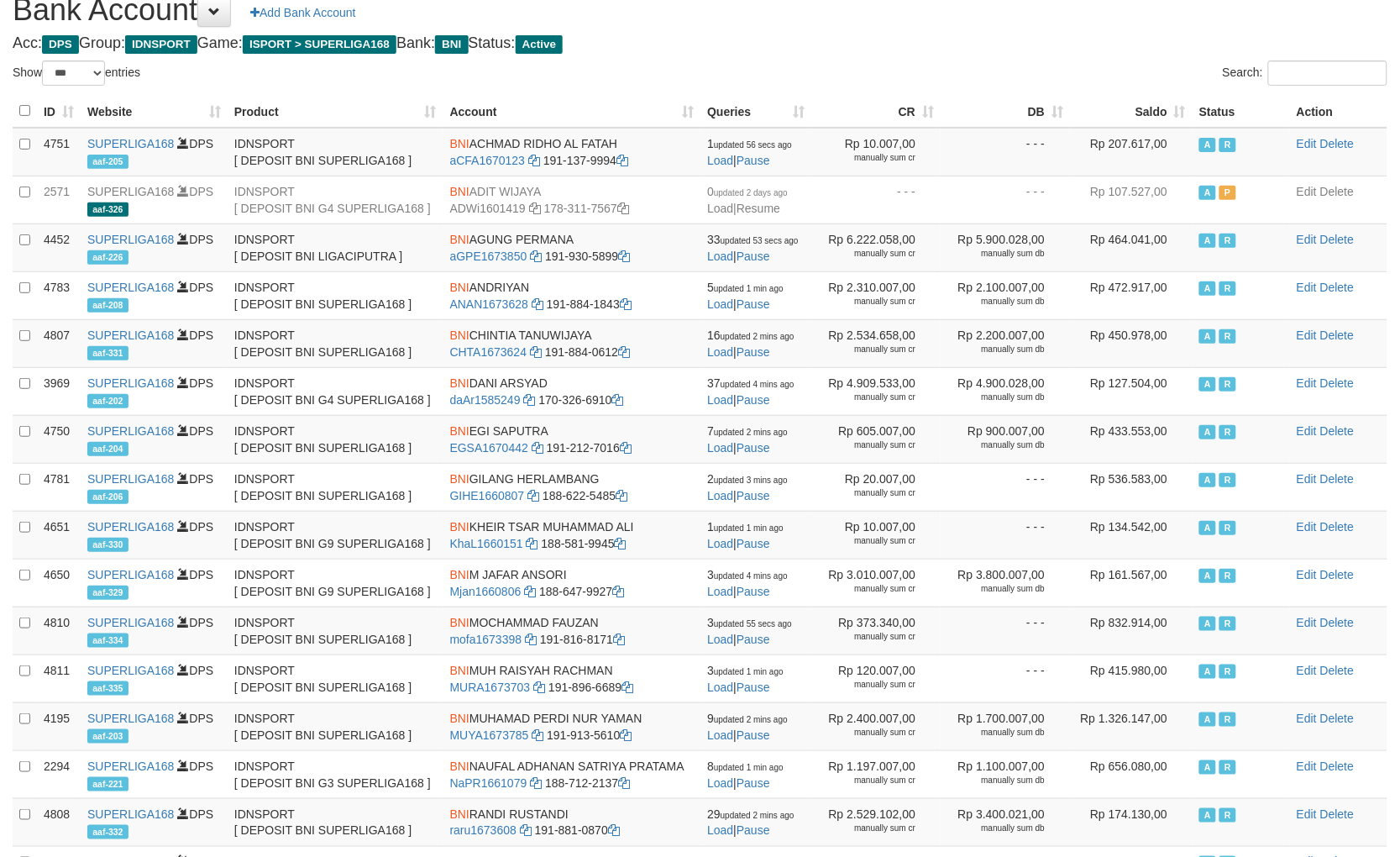 click on "Search:" at bounding box center (1051, 75) 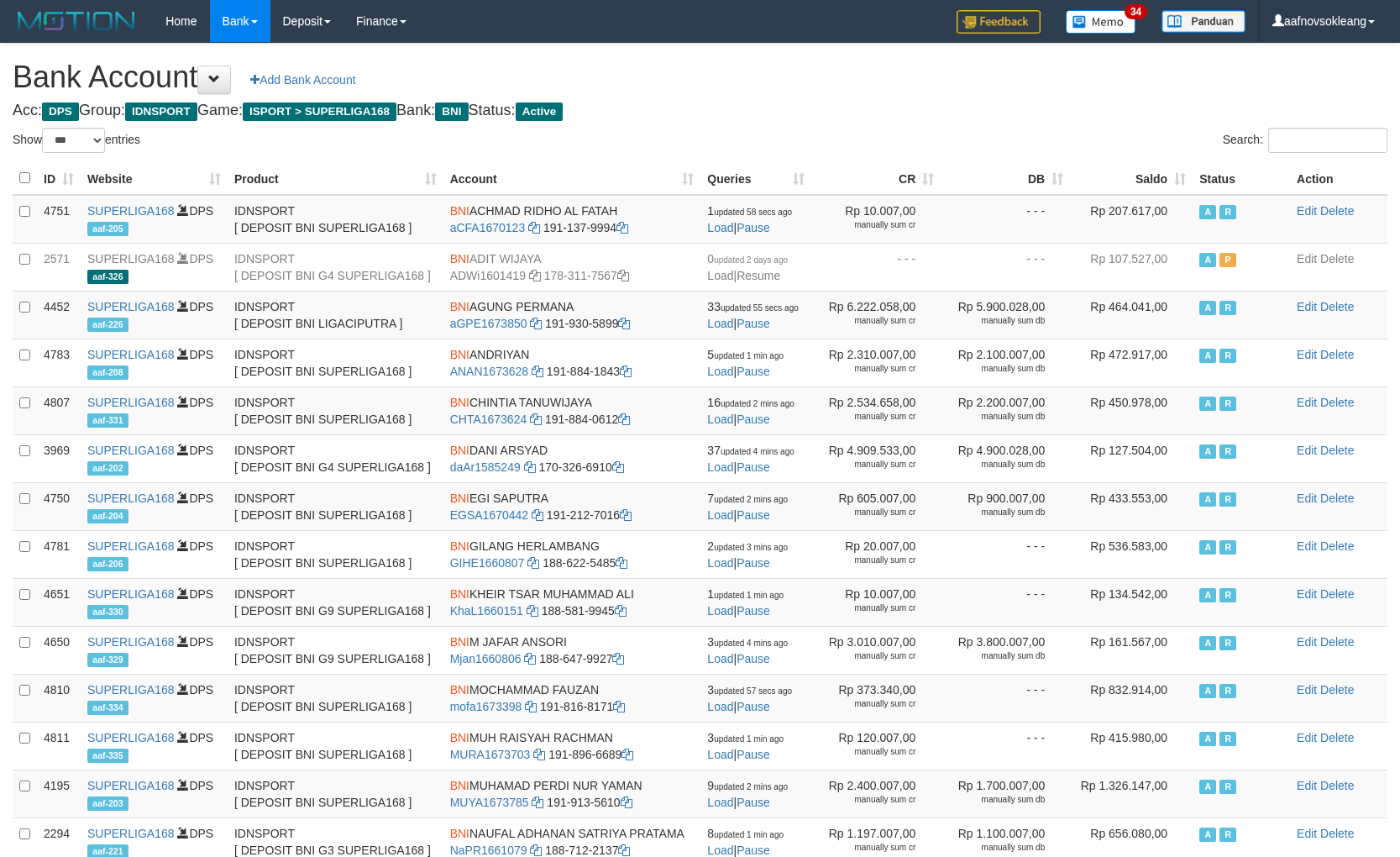 select on "***" 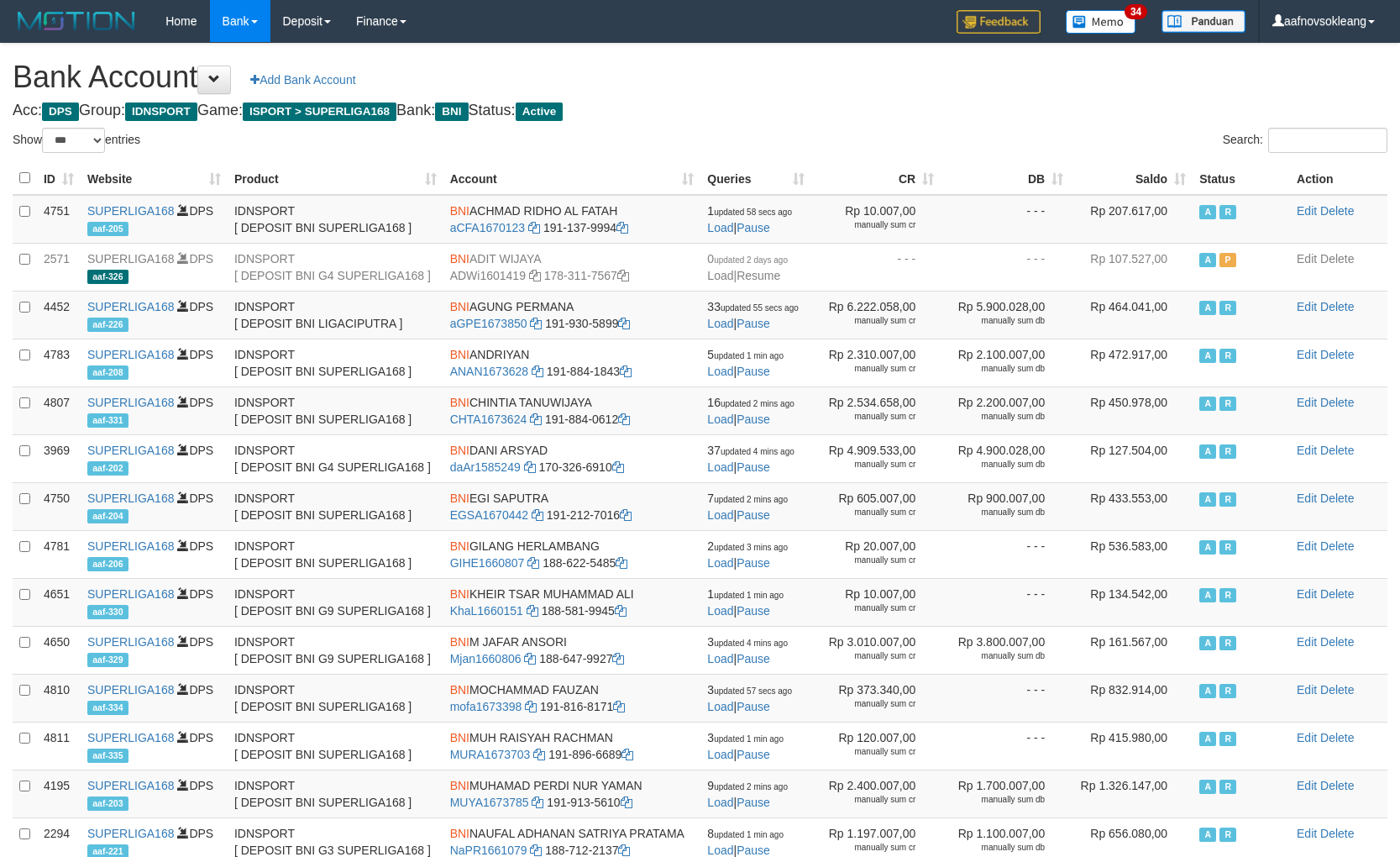 scroll, scrollTop: 68, scrollLeft: 0, axis: vertical 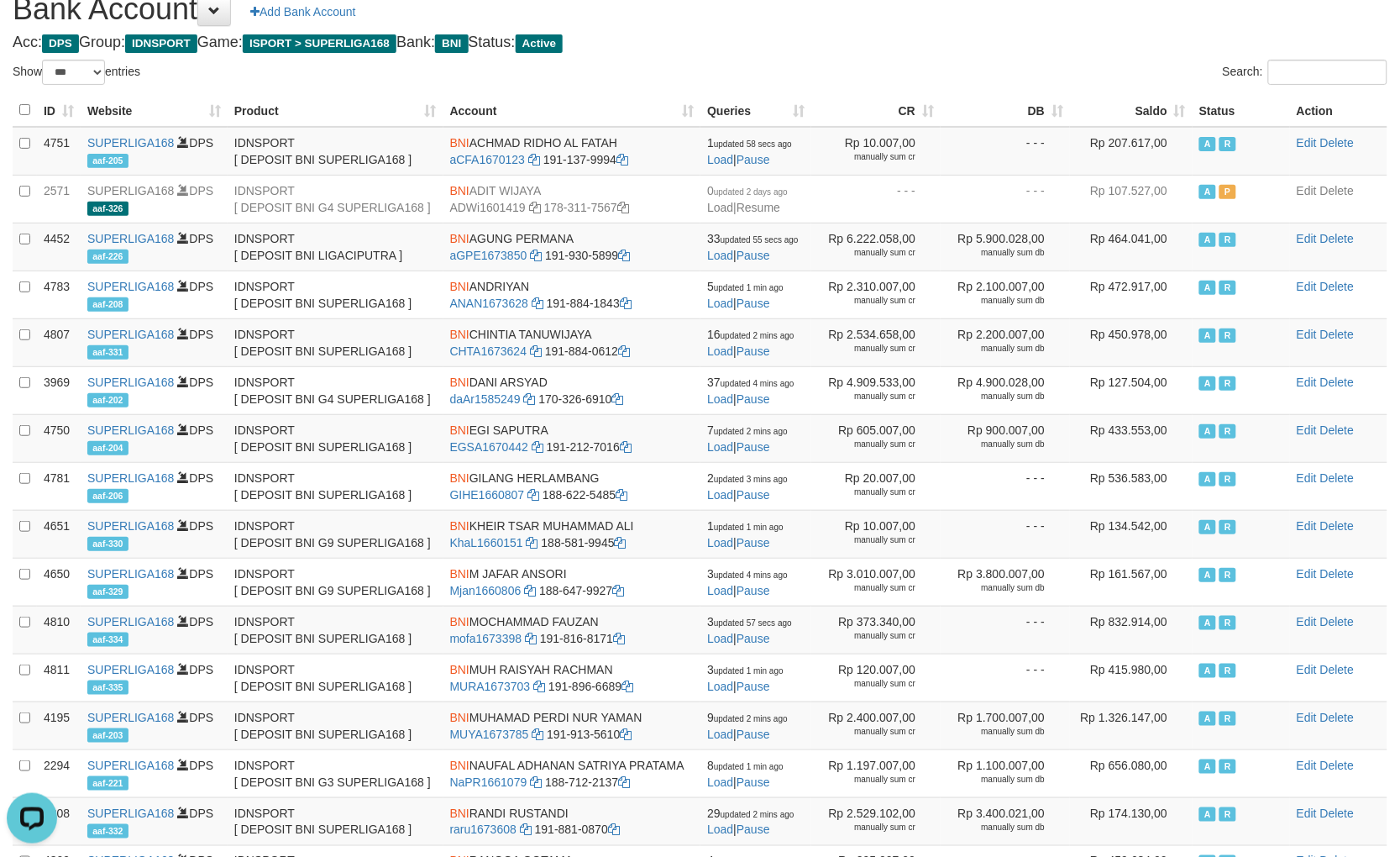 click on "Search:" 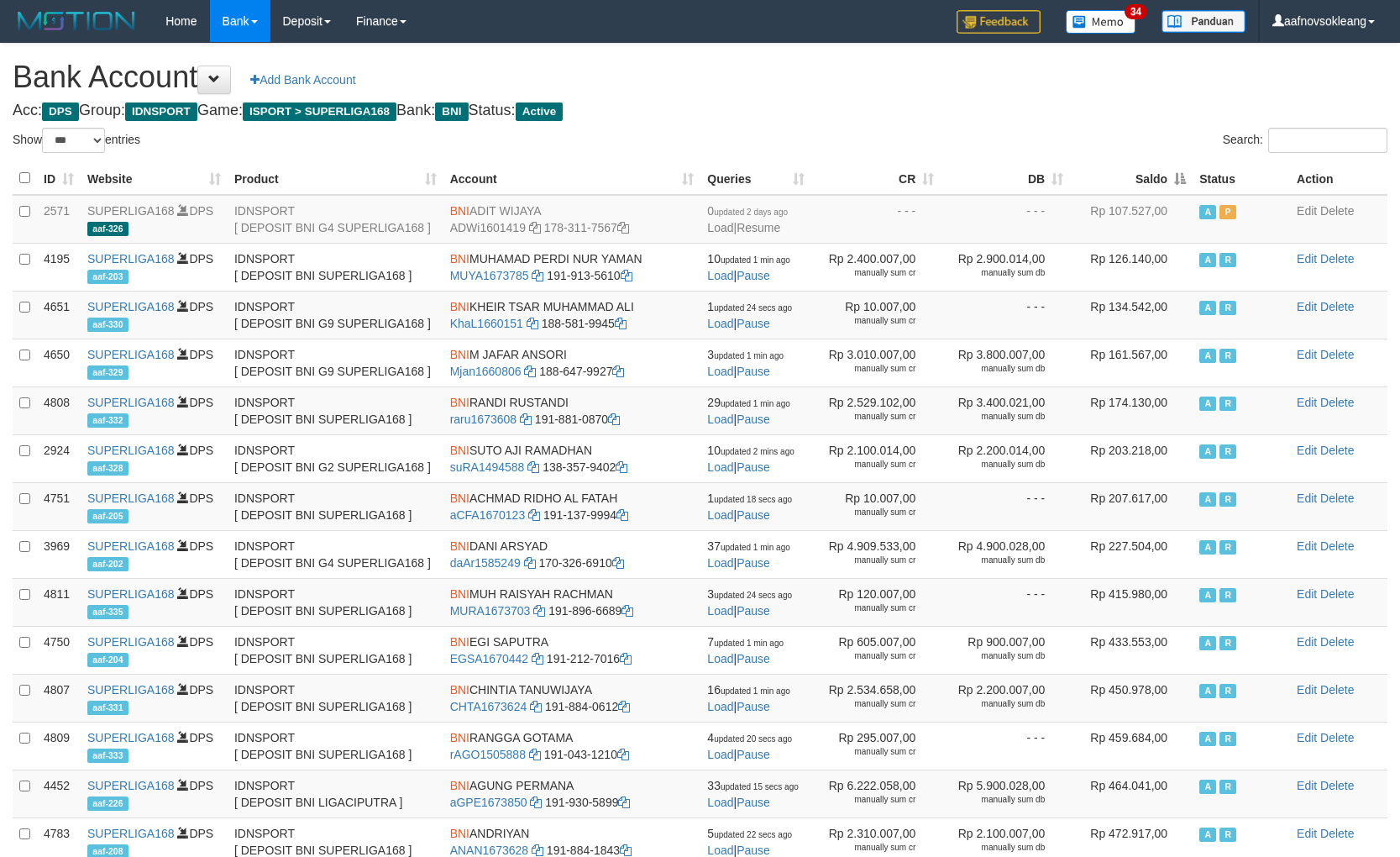 select on "***" 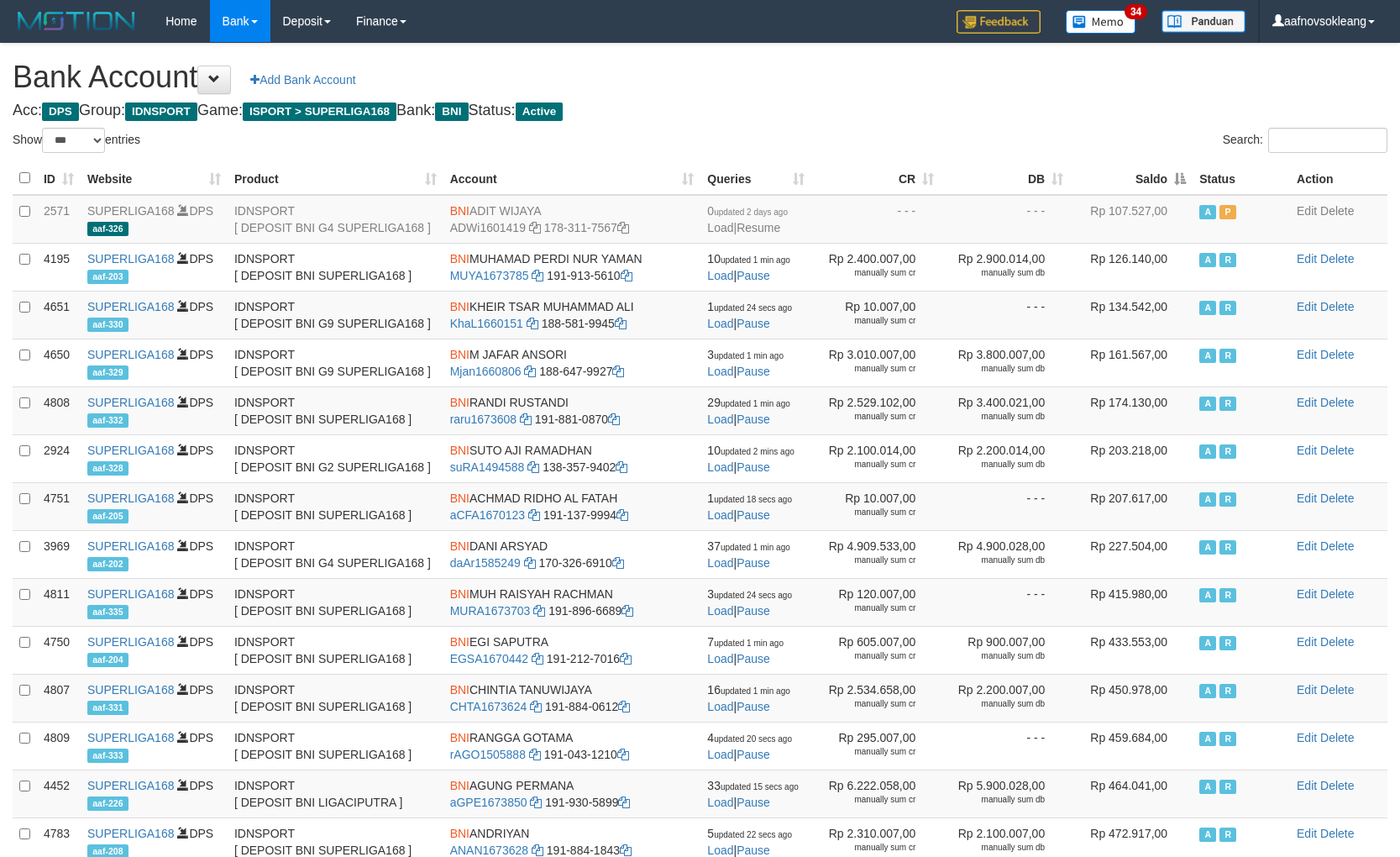 click on "Saldo" at bounding box center [1131, 178] 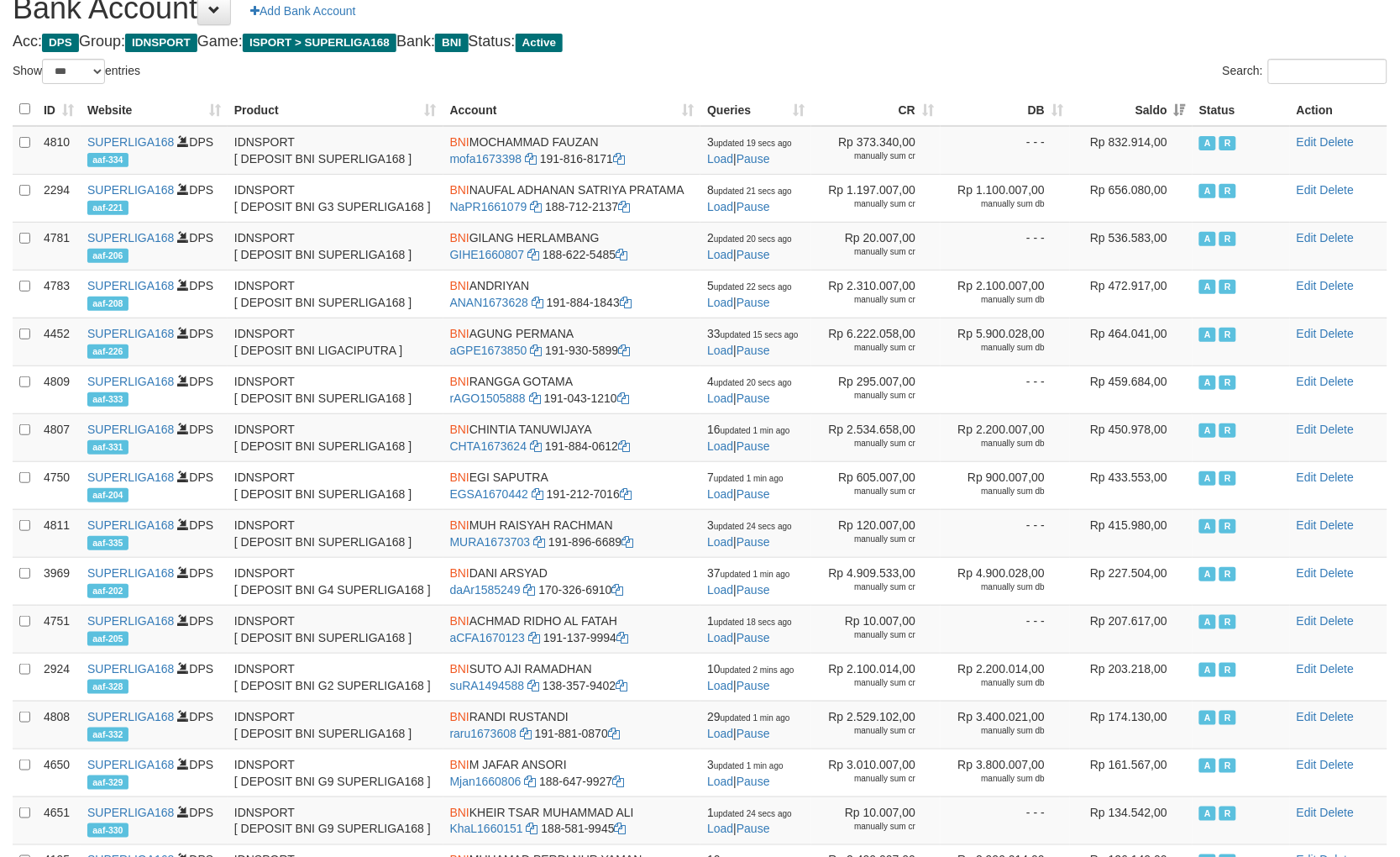 click on "Bank Account
Add Bank Account
Acc: 										 DPS
Group:   IDNSPORT    		Game:   ISPORT > SUPERLIGA168    		Bank:   BNI    		Status:  Active
Filter Account Type
*******
***
**
***
DPS
SELECT ALL  SELECT TYPE  - ALL -
DPS
WD
TMP
Filter Product
*******
******
********
********
*******
********
IDNSPORT
SELECT ALL  SELECT GROUP  - ALL -
BETHUB
IDNPOKER
IDNSPORT
IDNTOTO
LOADONLY
Filter Website
*******" at bounding box center [700, 494] 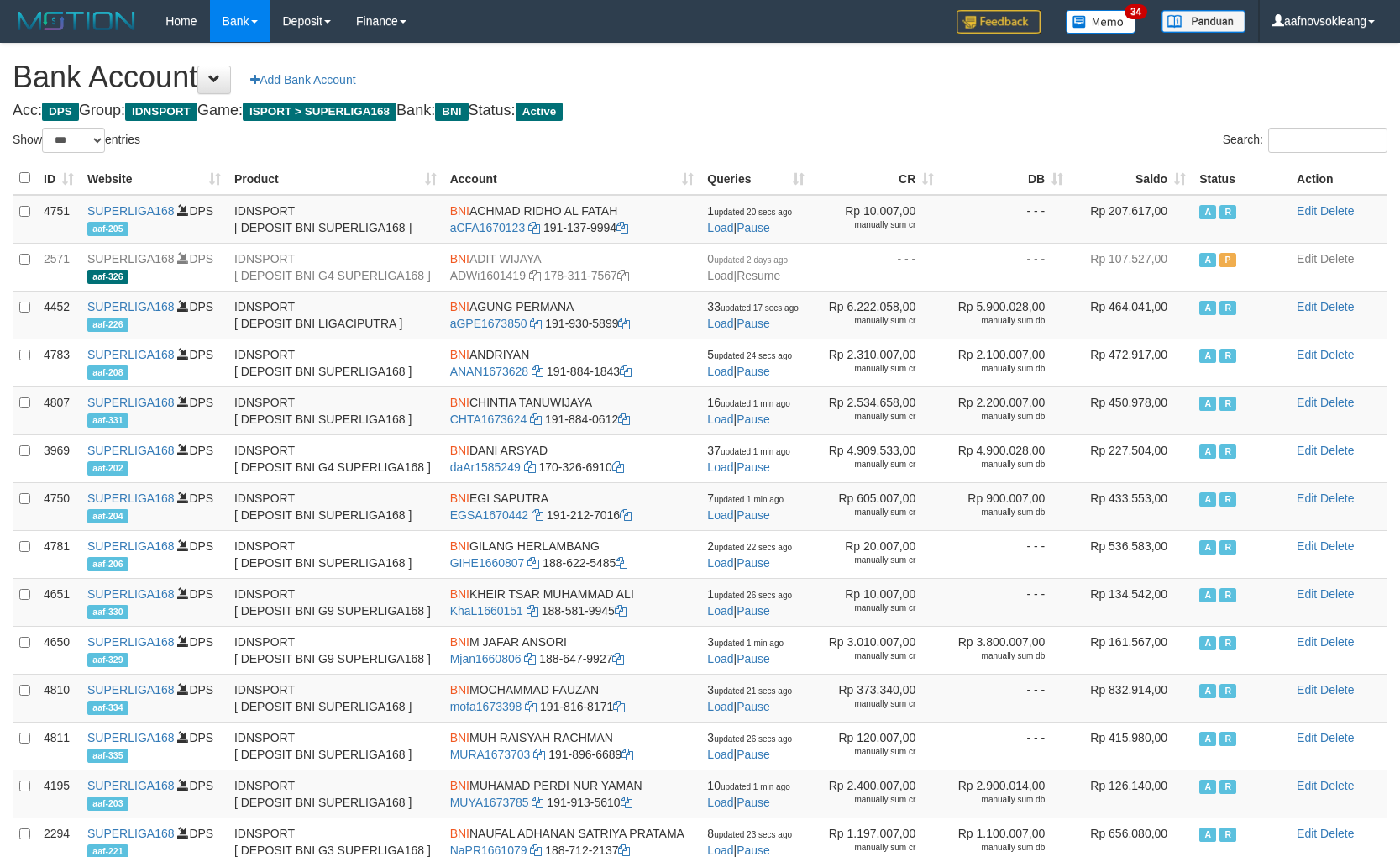 select on "***" 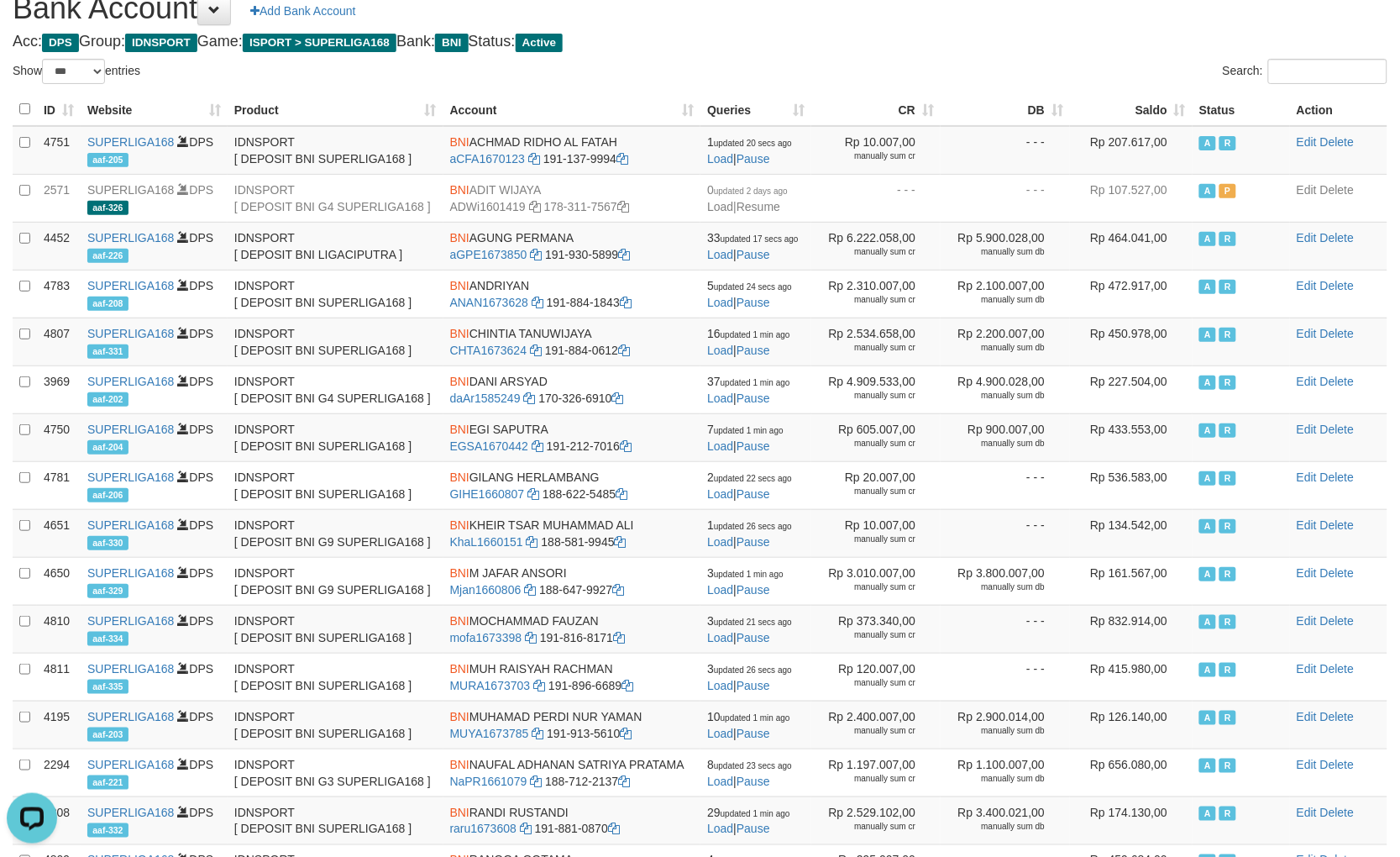 scroll, scrollTop: 0, scrollLeft: 0, axis: both 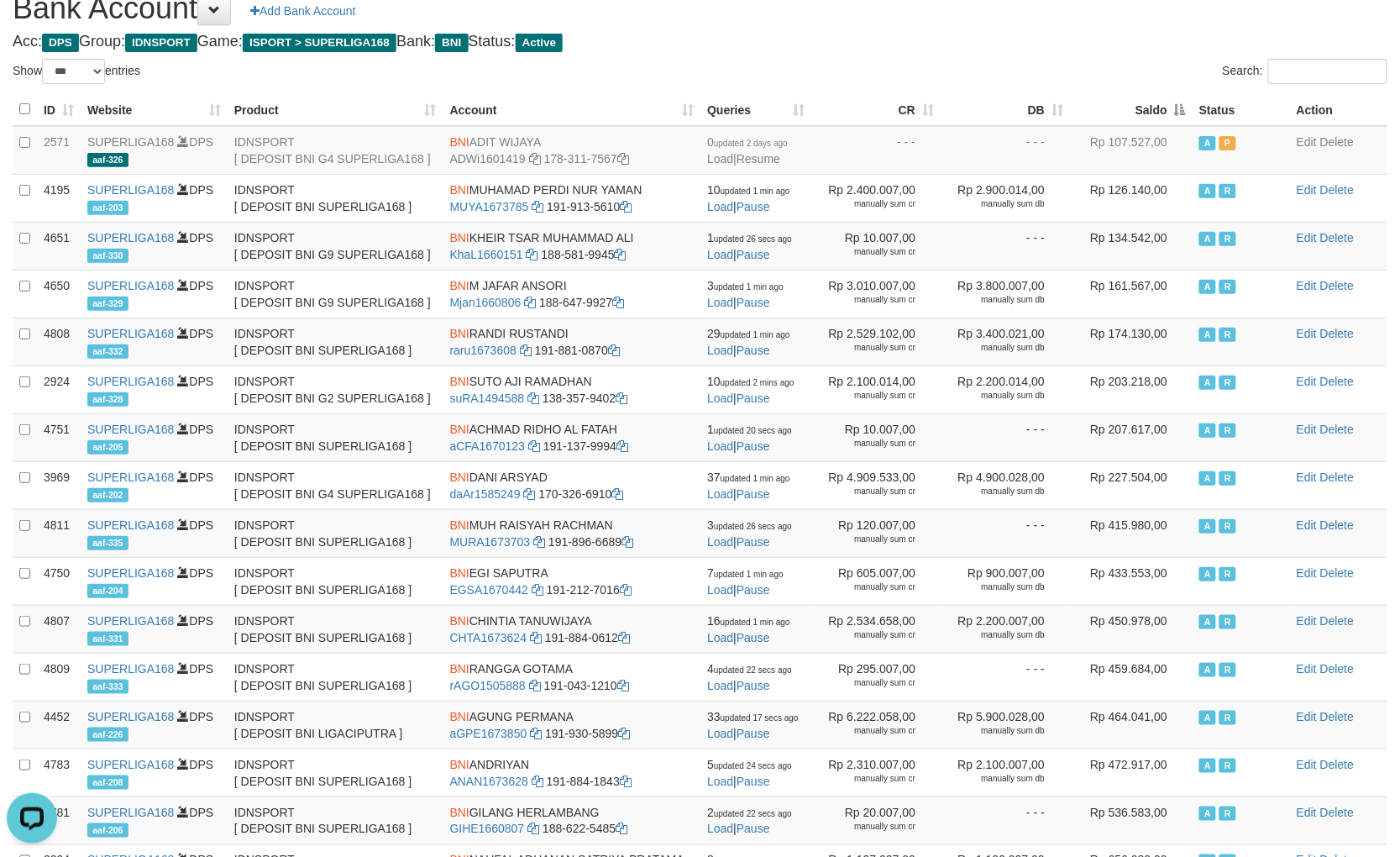click on "Saldo" at bounding box center [1131, 109] 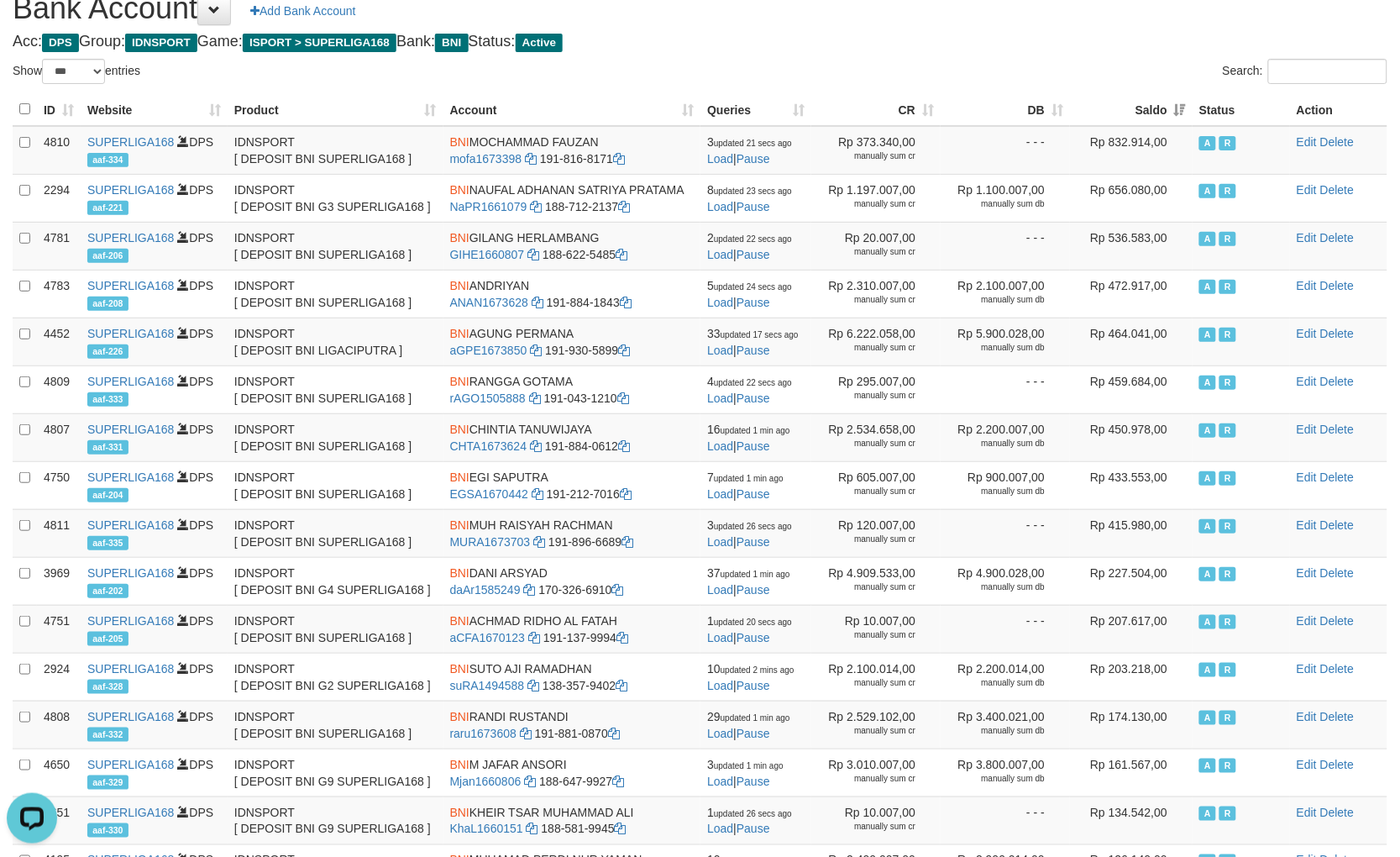 click on "Bank Account
Add Bank Account
Acc: 										 DPS
Group:   IDNSPORT    		Game:   ISPORT > SUPERLIGA168    		Bank:   BNI    		Status:  Active
Filter Account Type
*******
***
**
***
DPS
SELECT ALL  SELECT TYPE  - ALL -
DPS
WD
TMP
Filter Product
*******
******
********
********
*******
********
IDNSPORT
SELECT ALL  SELECT GROUP  - ALL -
BETHUB
IDNPOKER
IDNSPORT
IDNTOTO
LOADONLY
Filter Website
*******" at bounding box center [700, 494] 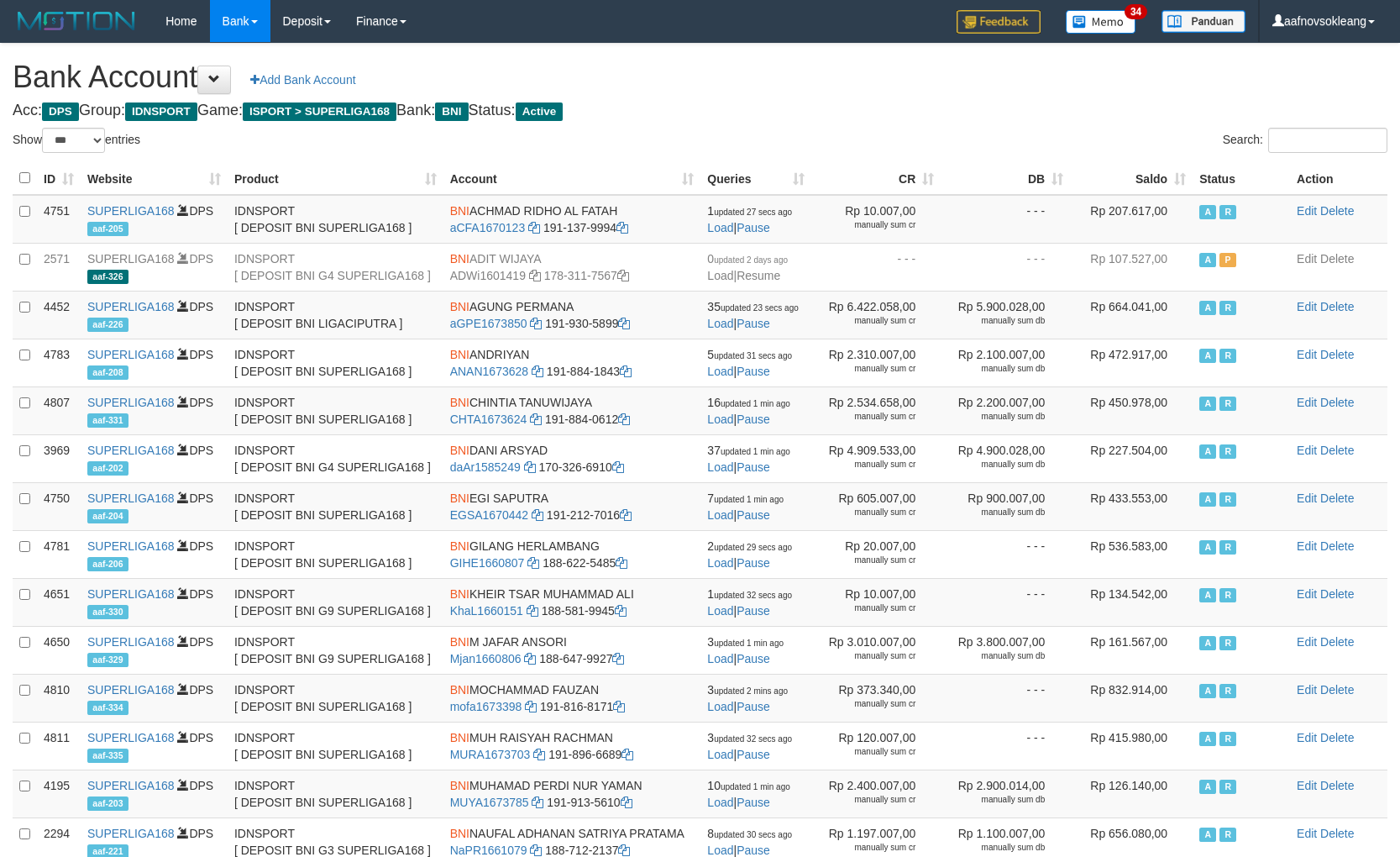 select on "***" 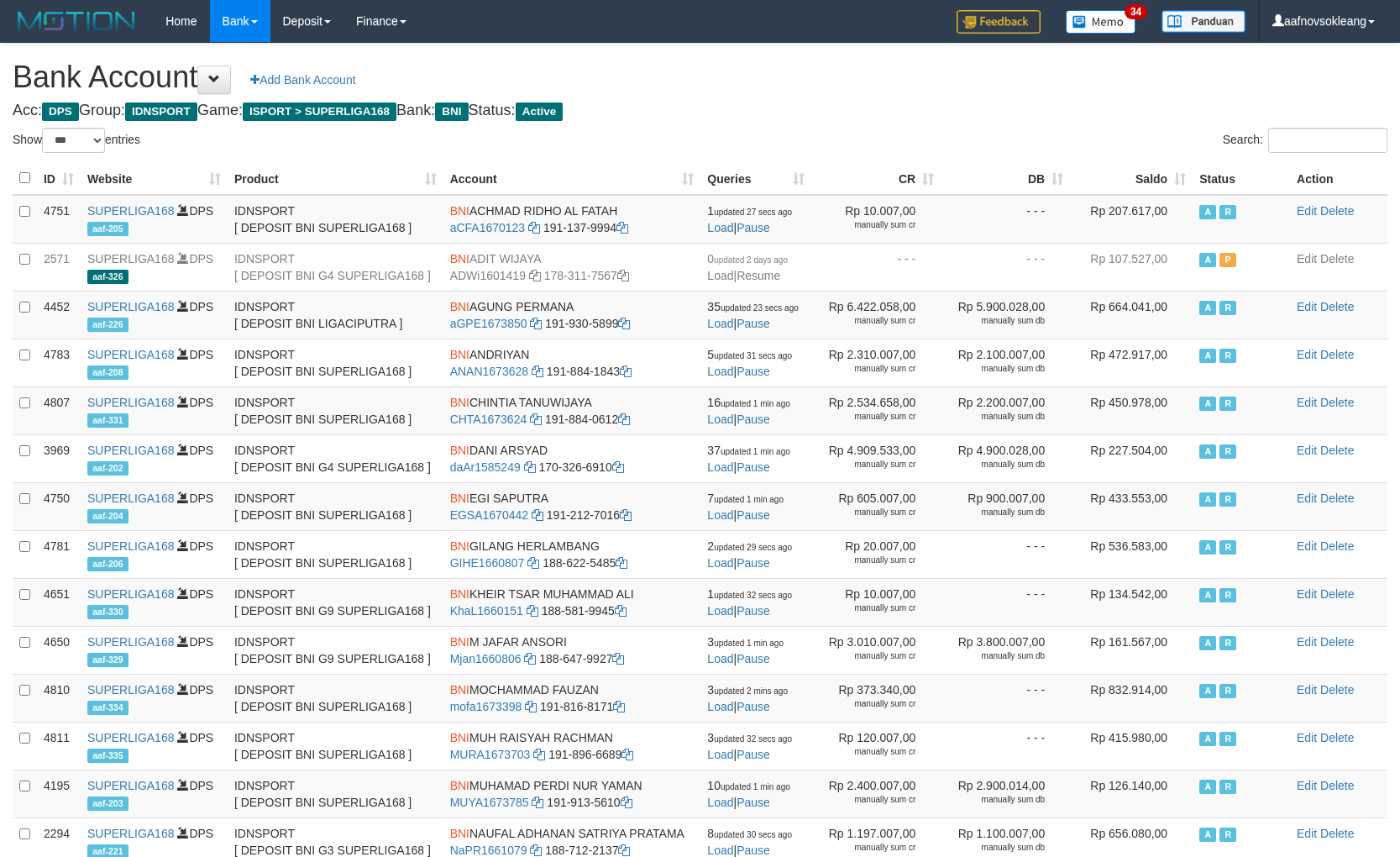 scroll, scrollTop: 70, scrollLeft: 0, axis: vertical 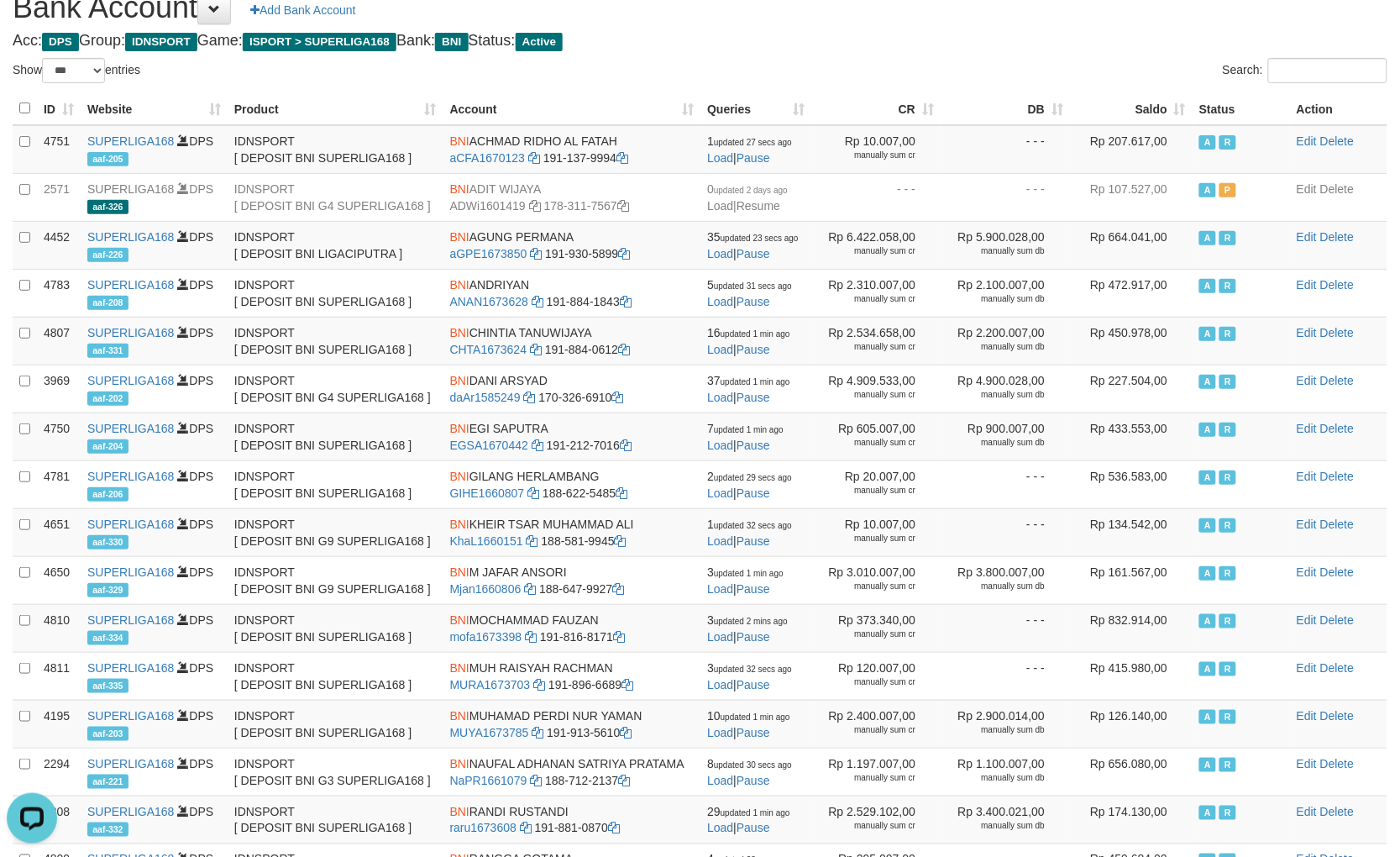 click on "Saldo" at bounding box center [1131, 108] 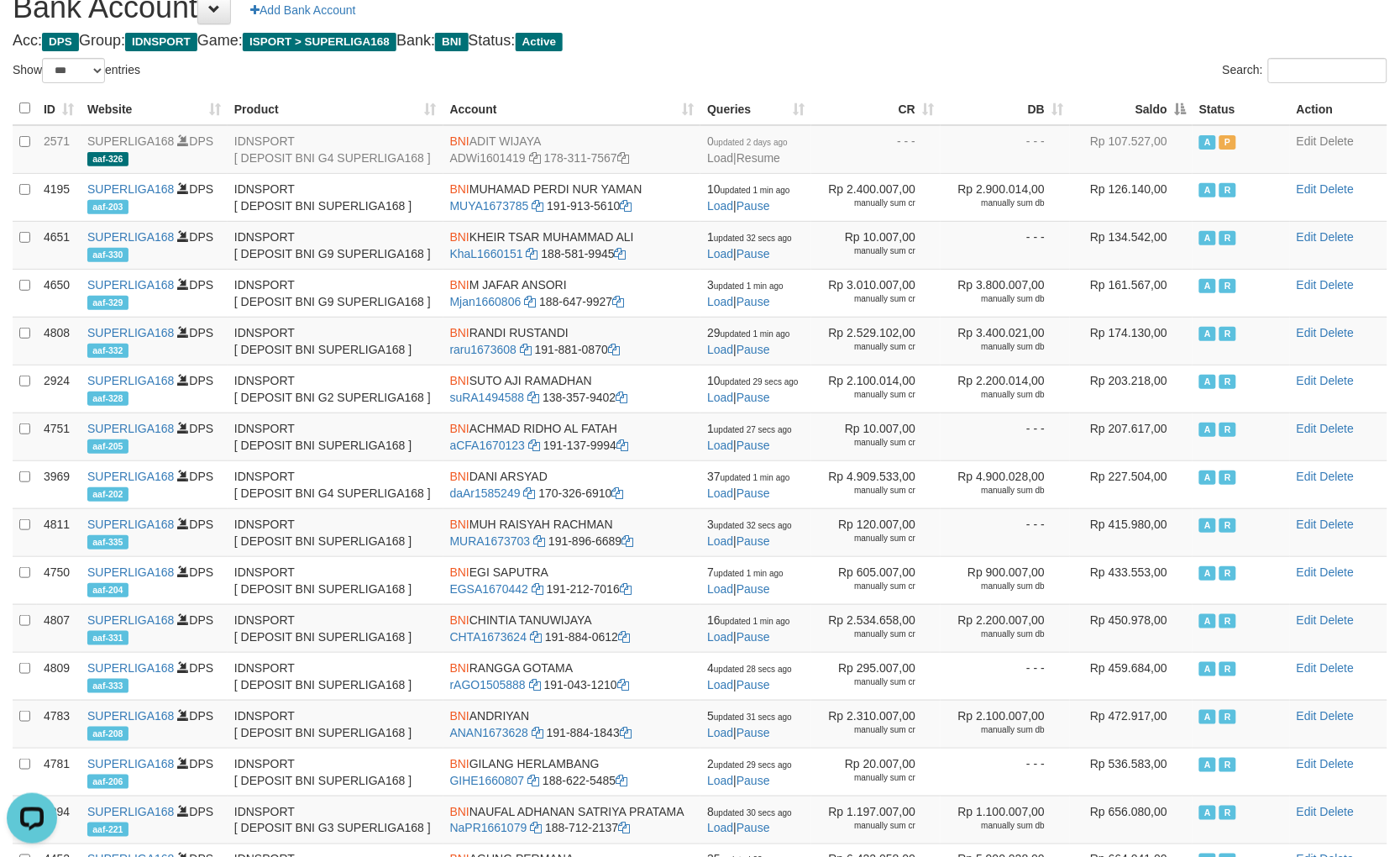 click on "Saldo" at bounding box center [1131, 108] 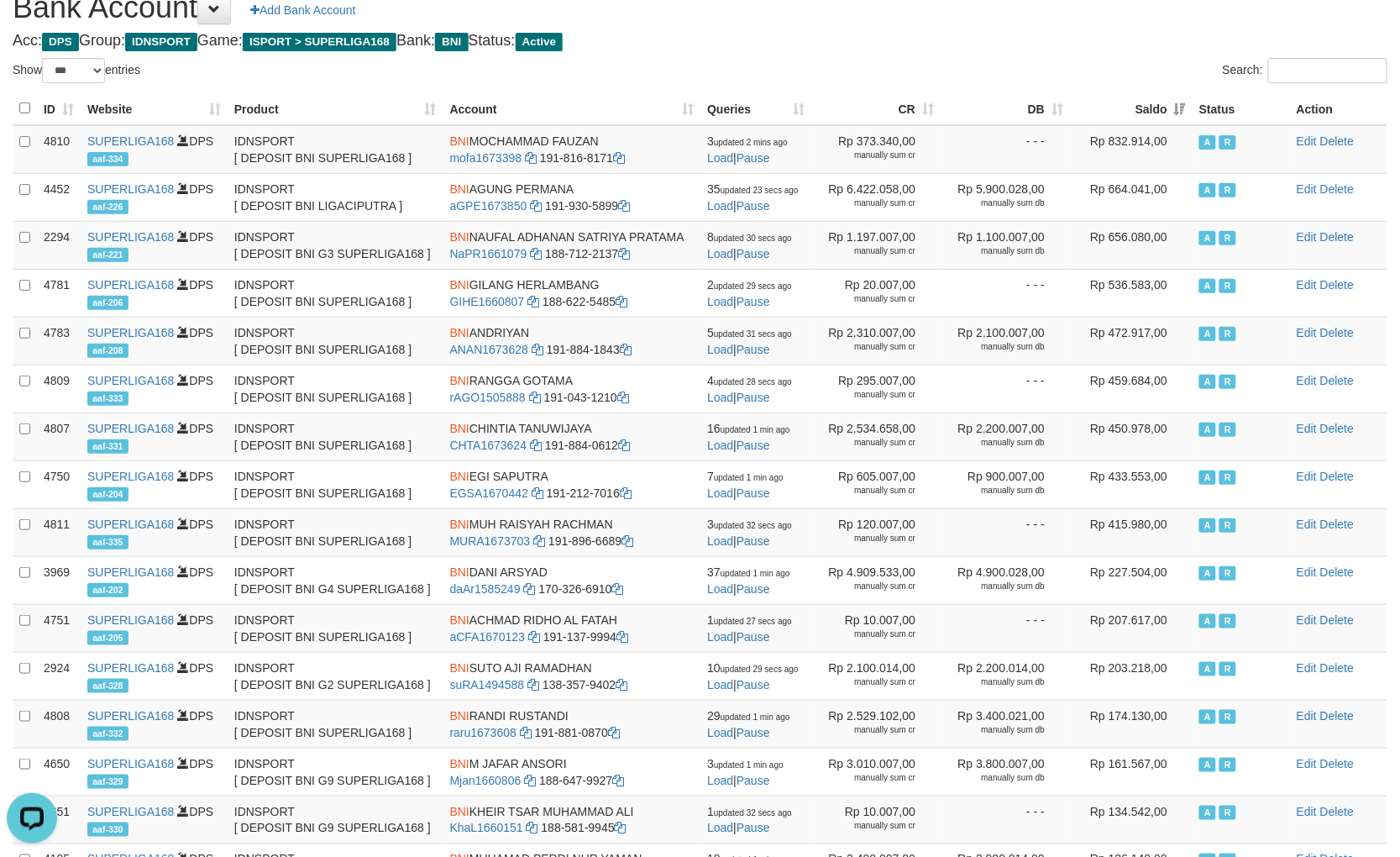 click on "DB" 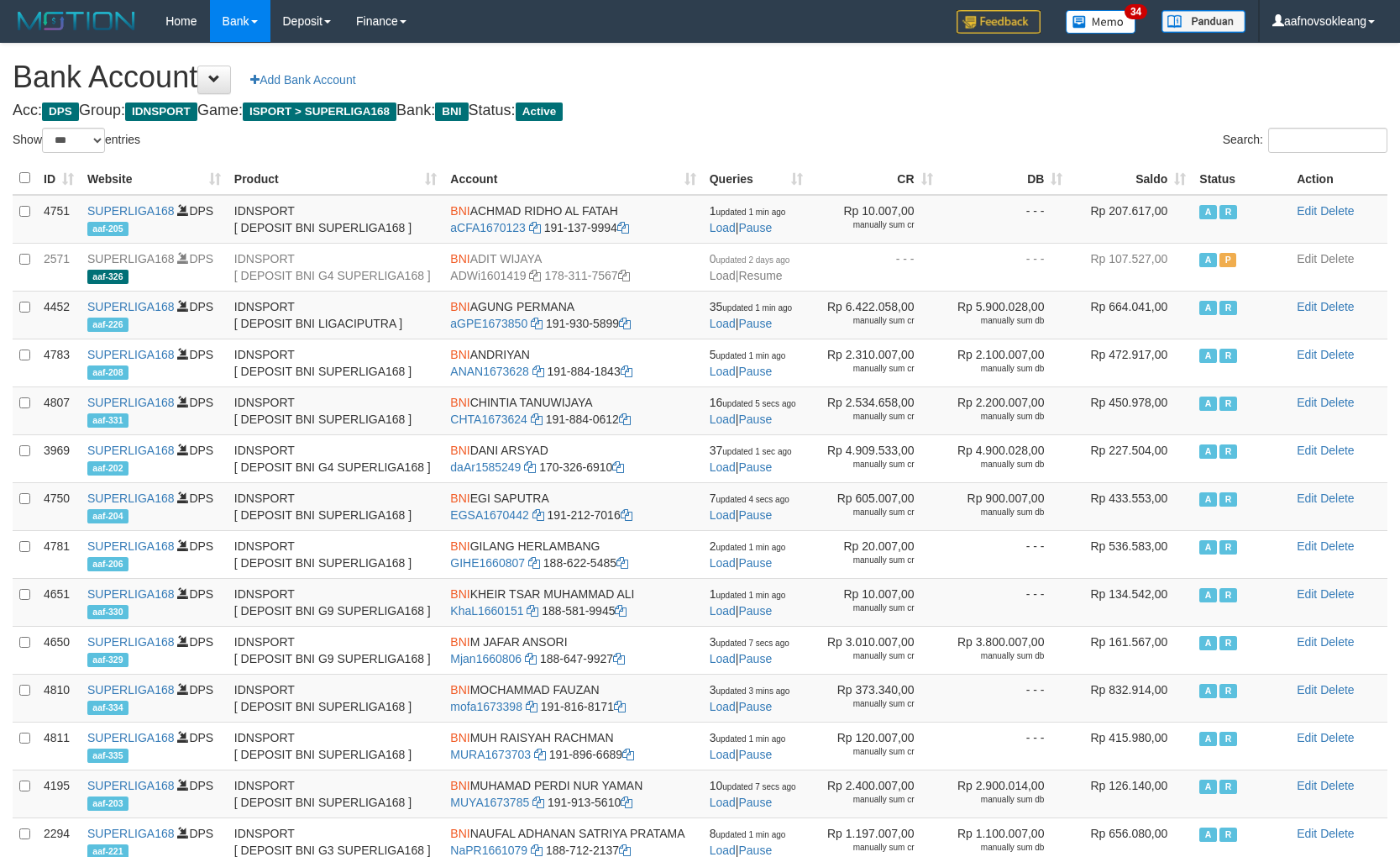 select on "***" 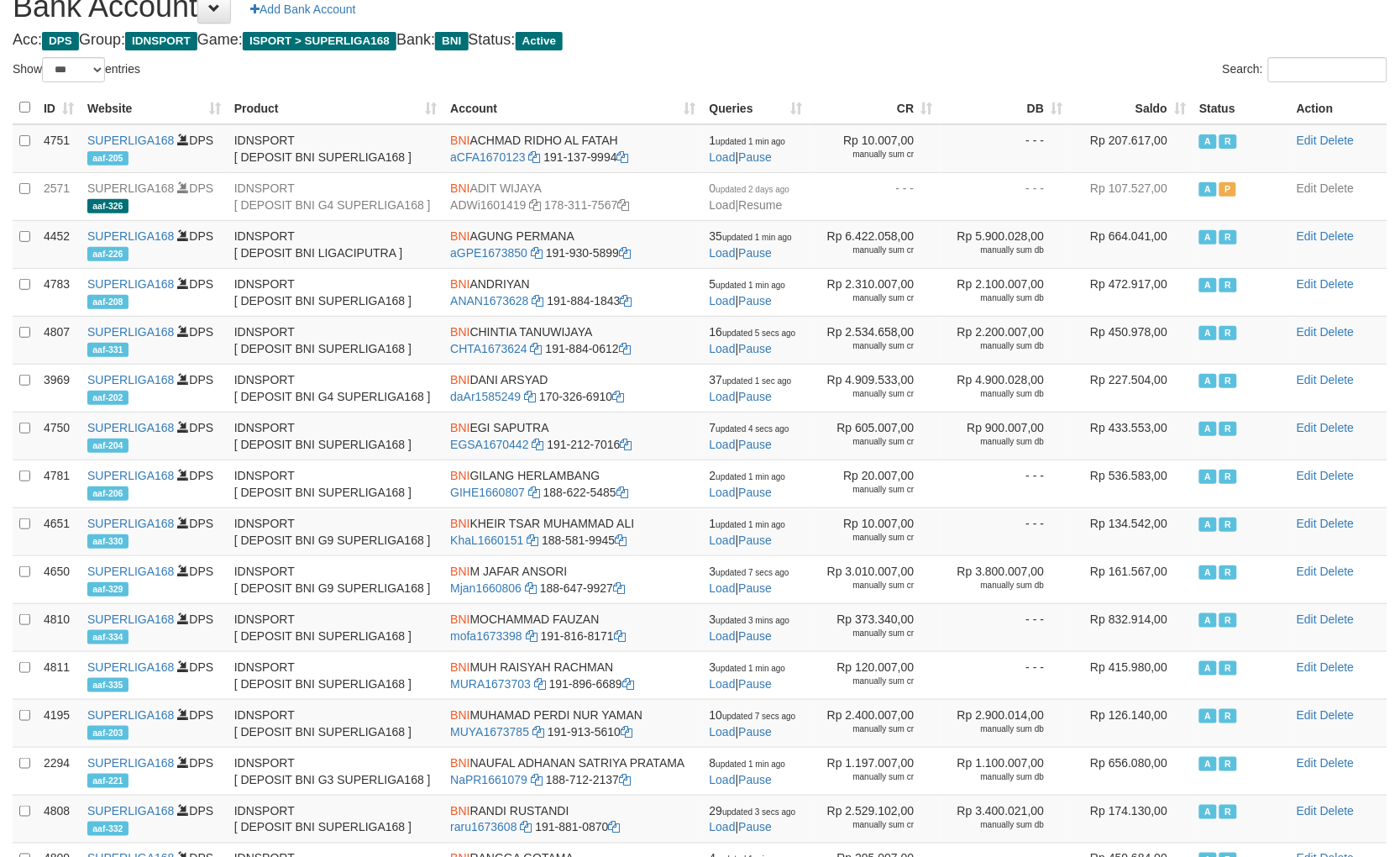 click on "Saldo" at bounding box center (1130, 108) 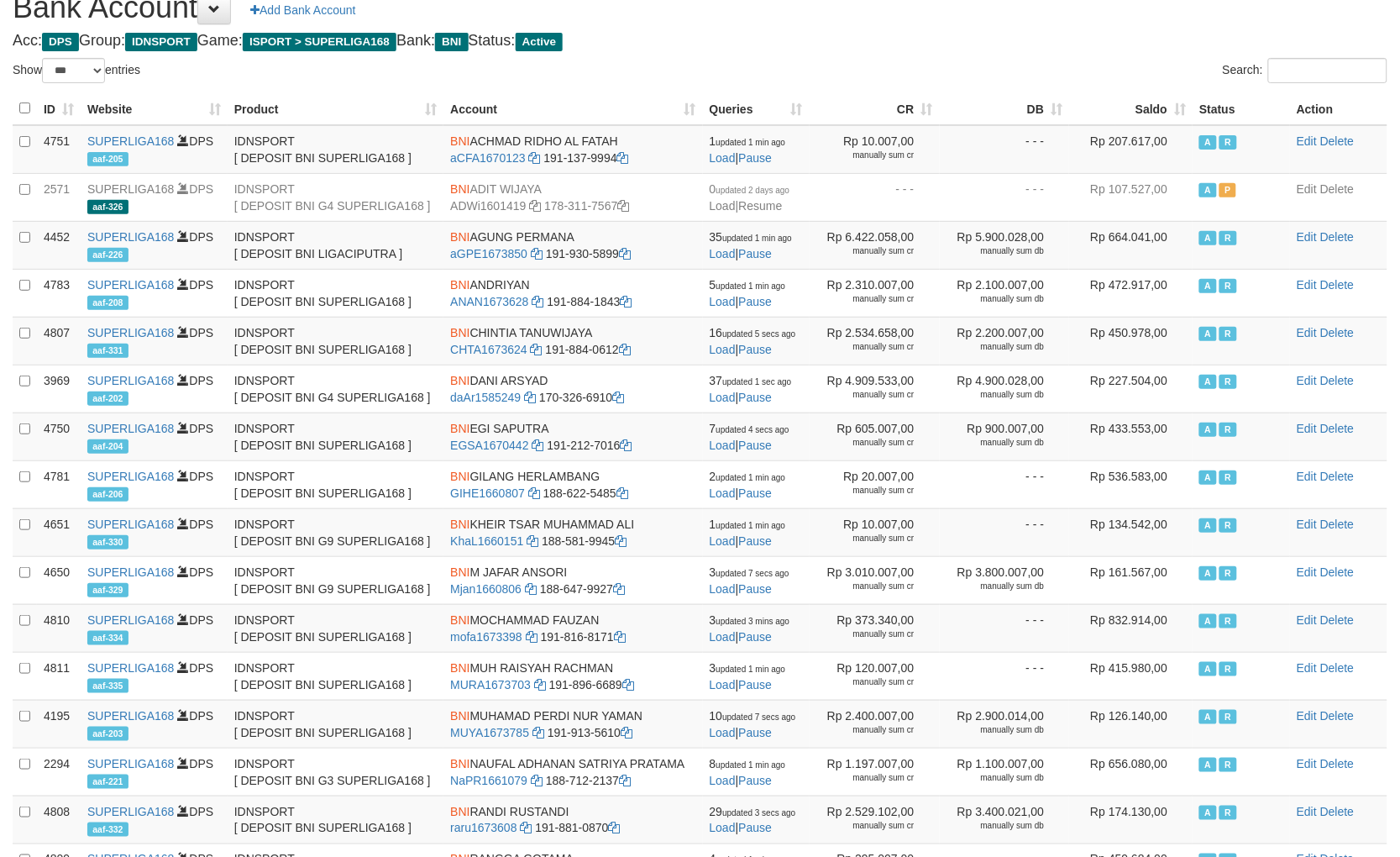 click on "Saldo" at bounding box center (1130, 108) 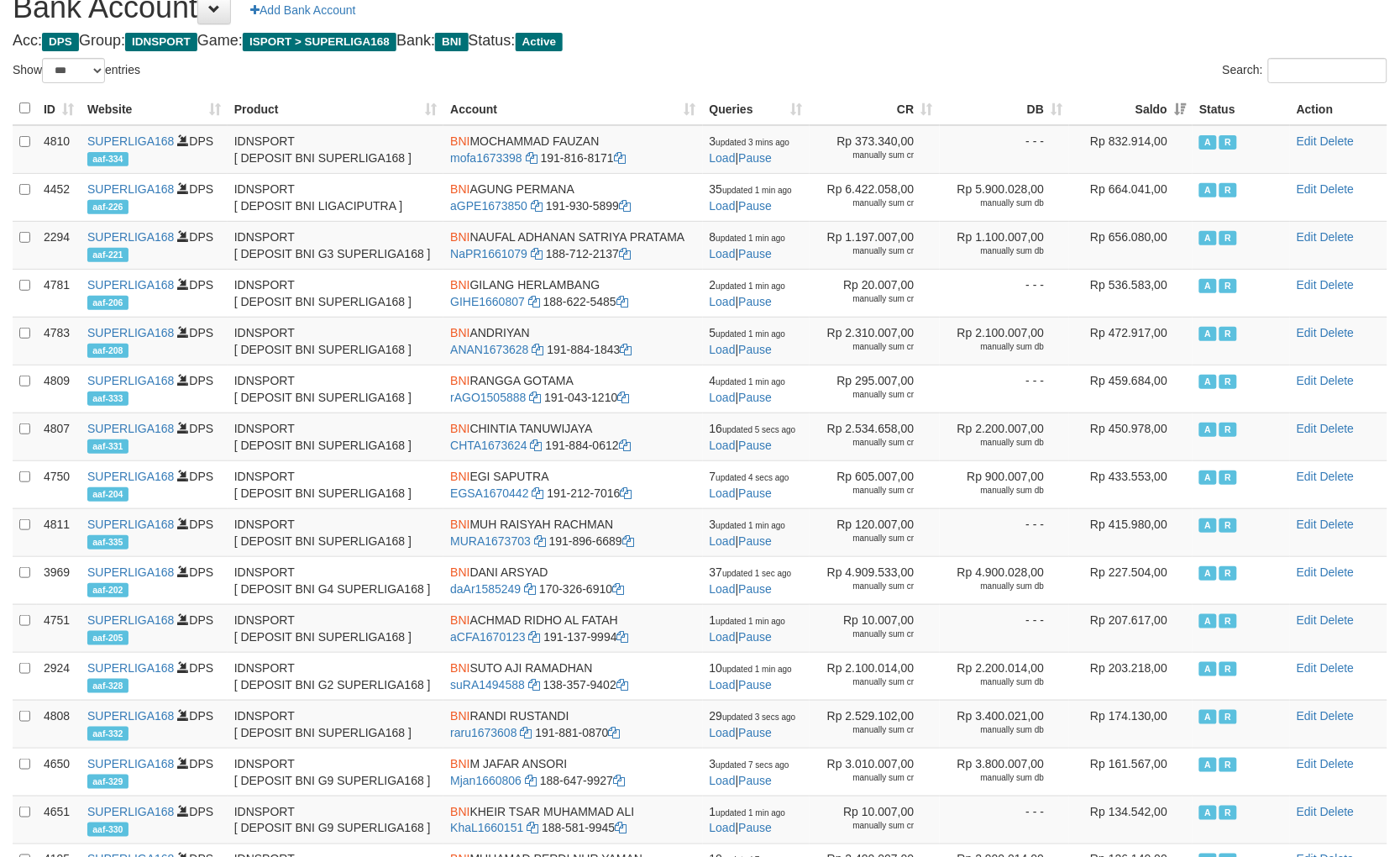 click on "Search:" at bounding box center [1051, 72] 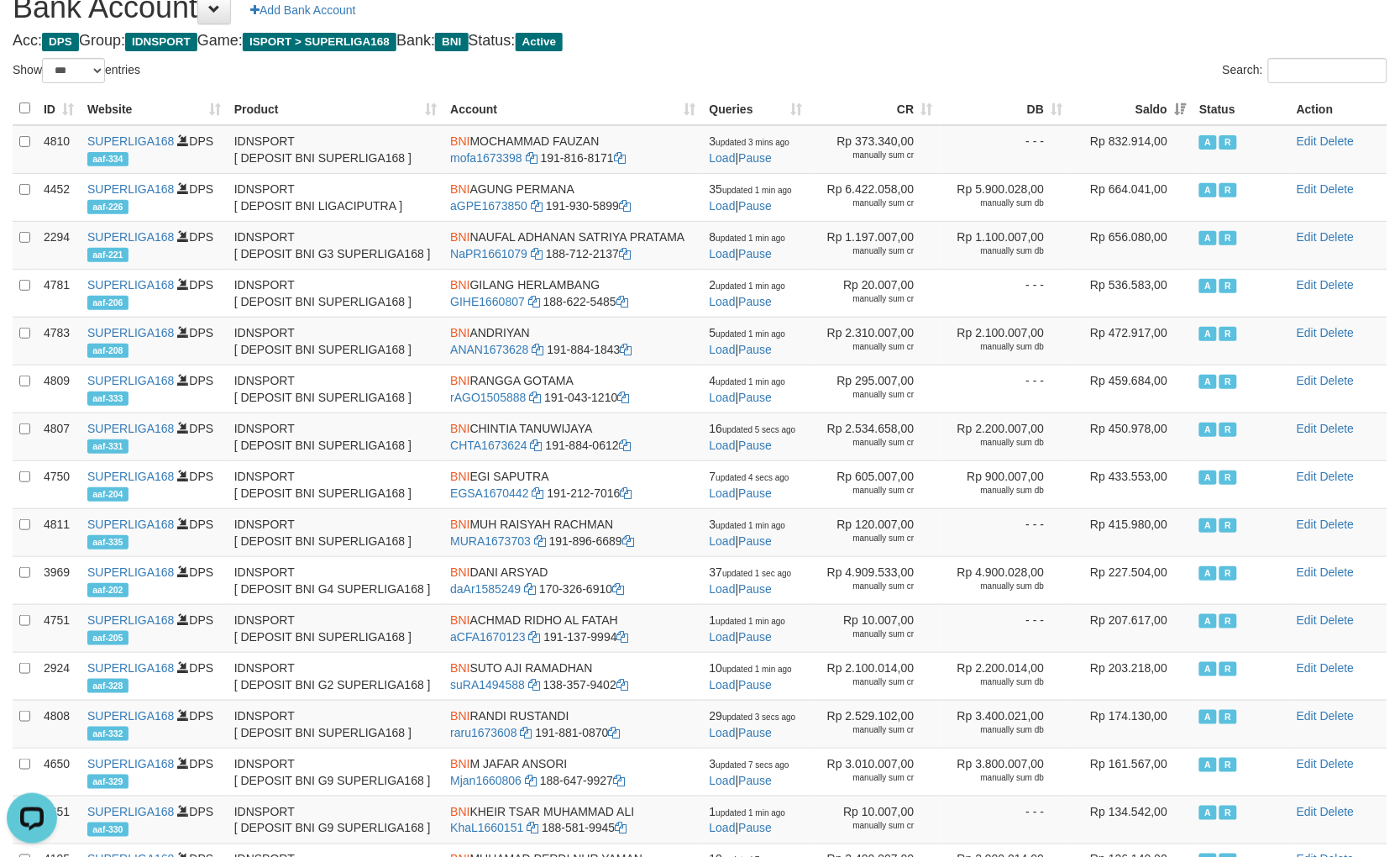scroll, scrollTop: 0, scrollLeft: 0, axis: both 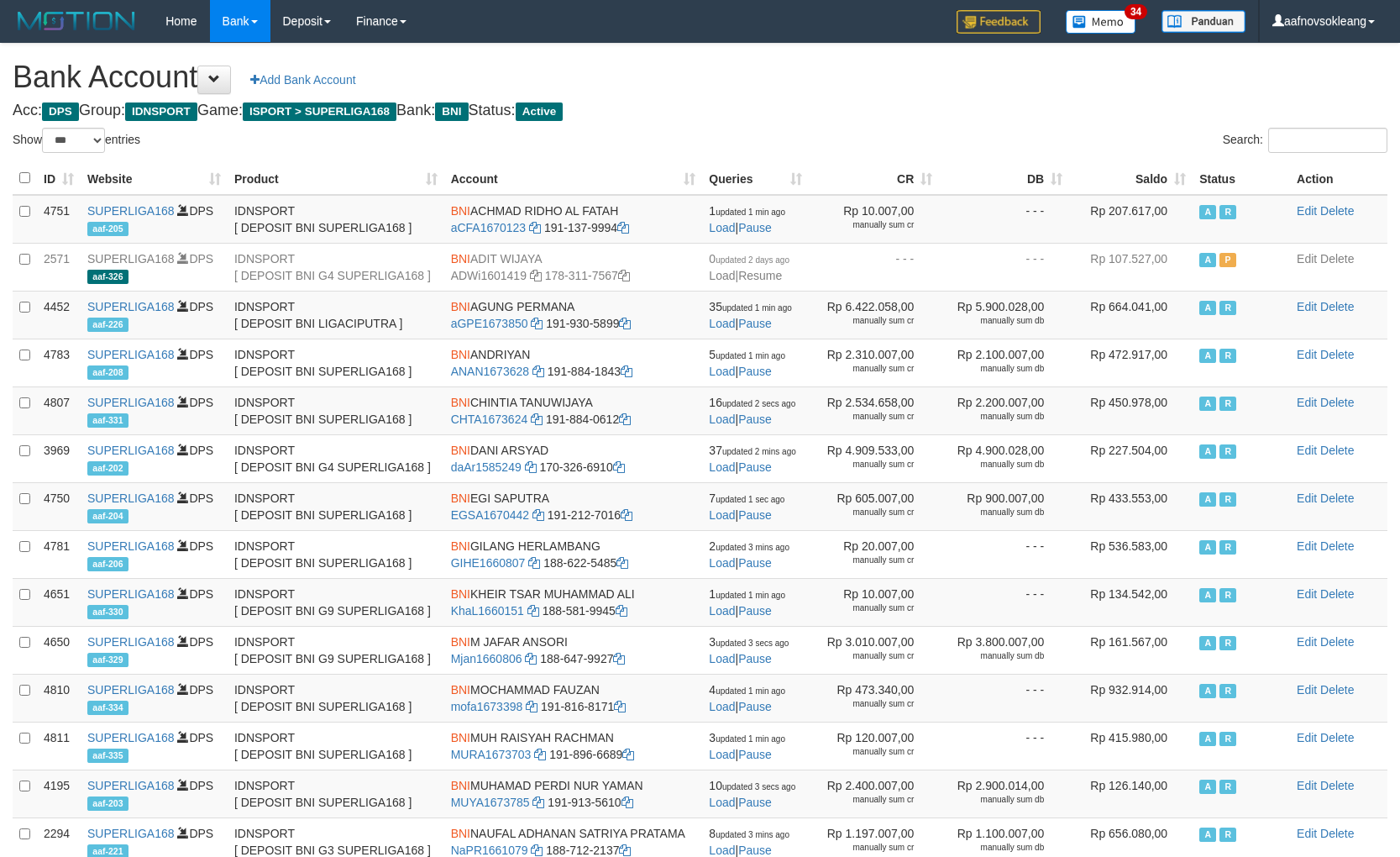 select on "***" 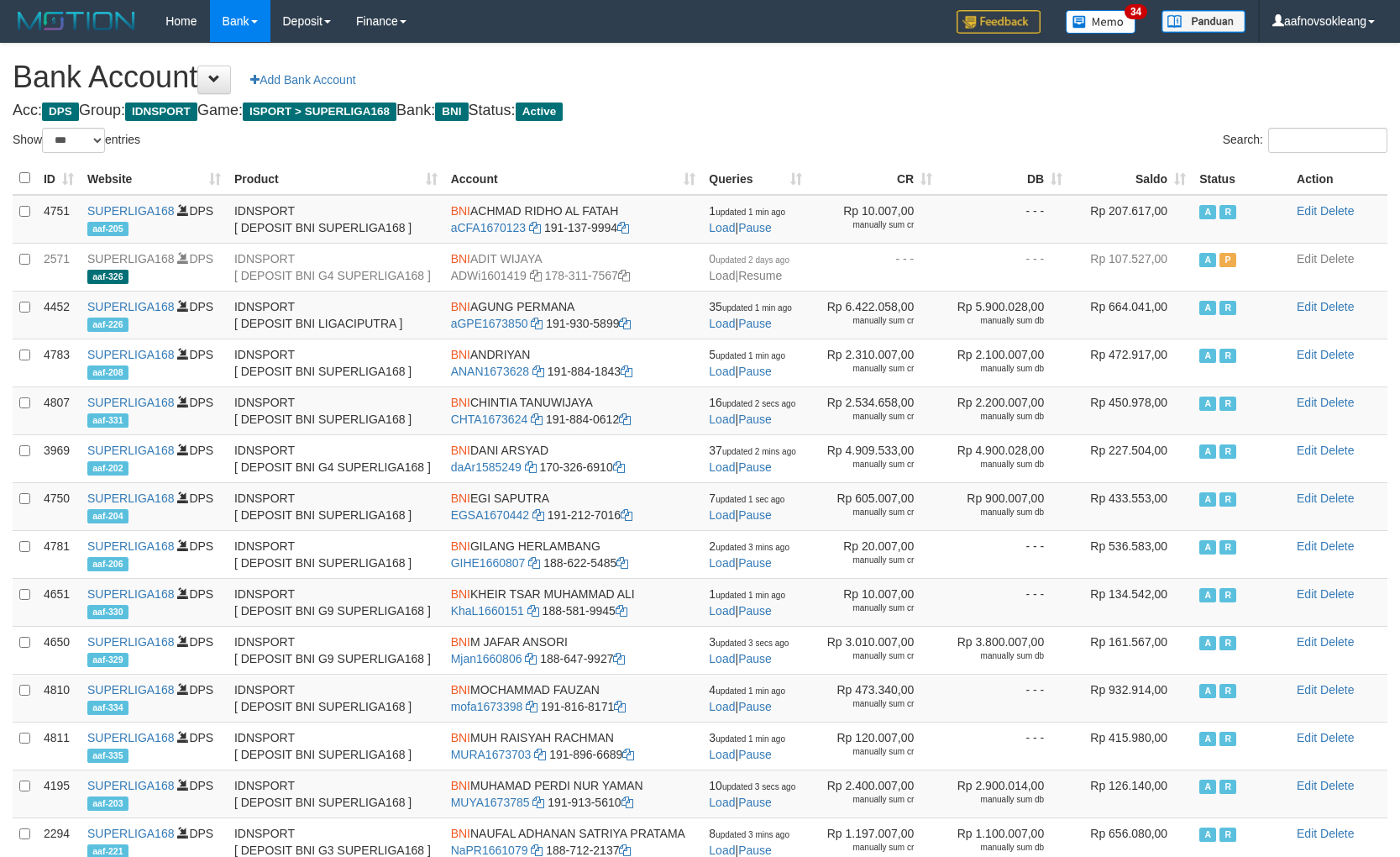 scroll, scrollTop: 71, scrollLeft: 0, axis: vertical 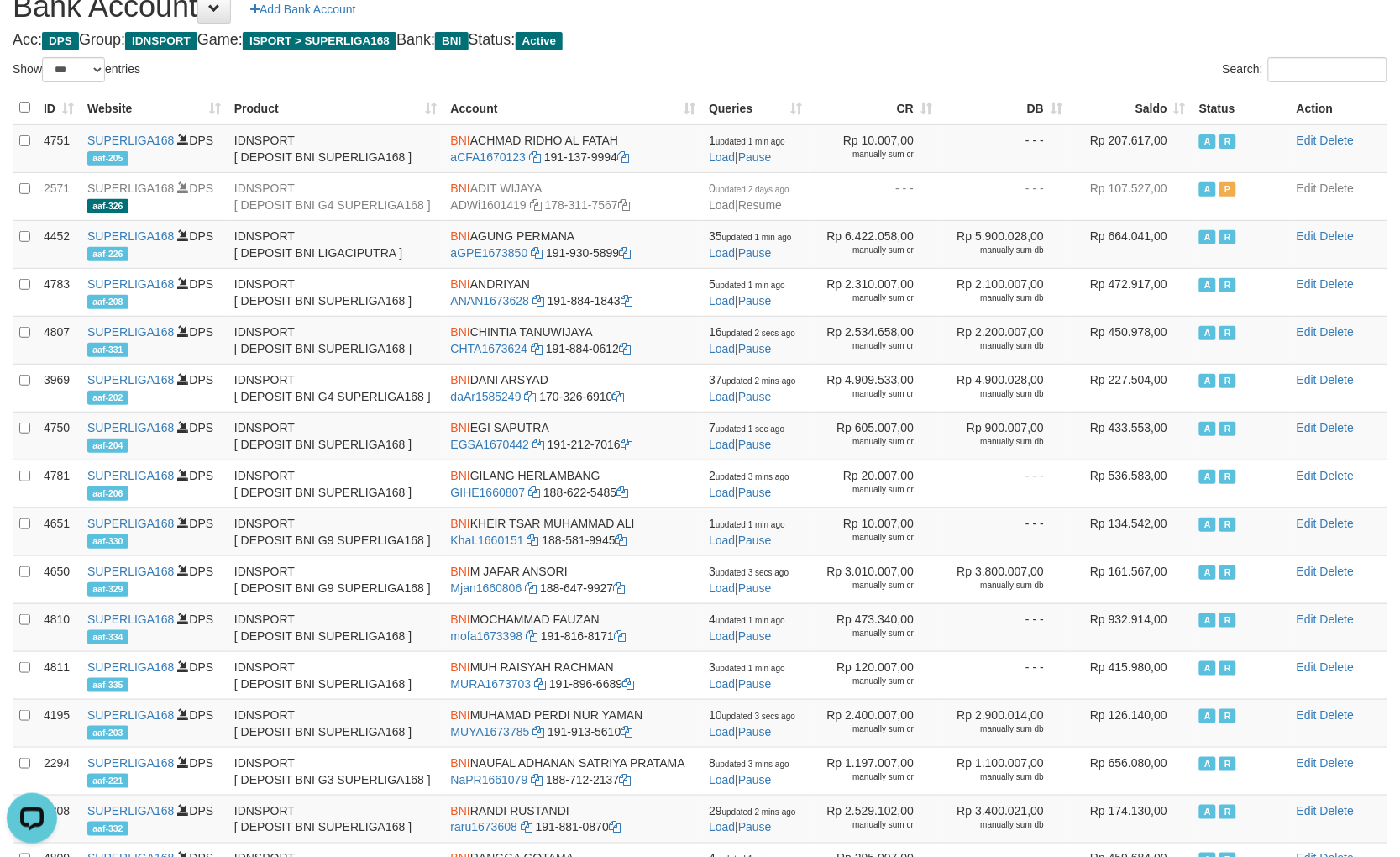 click on "Search:" at bounding box center [1051, 71] 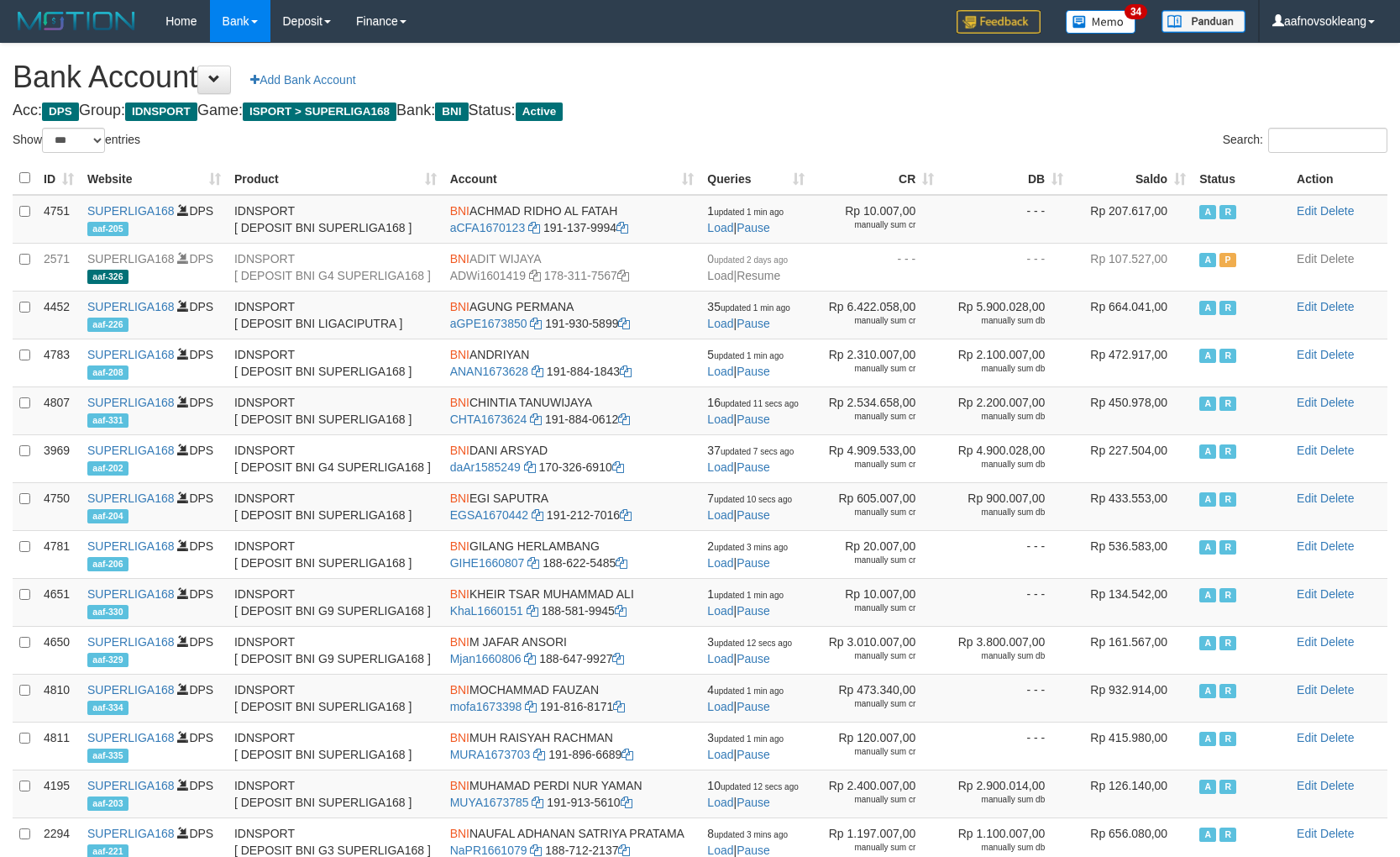 select on "***" 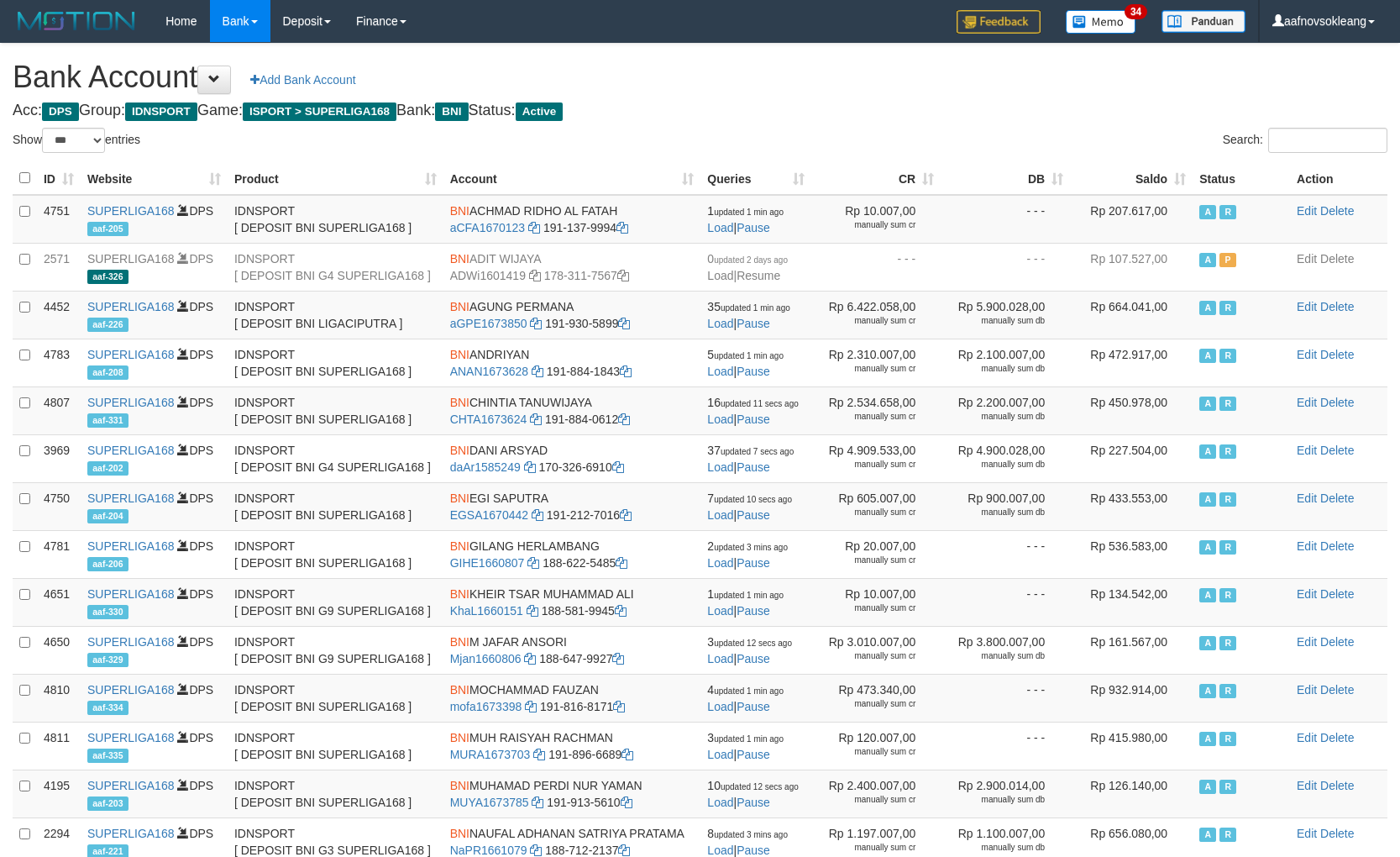 scroll, scrollTop: 71, scrollLeft: 0, axis: vertical 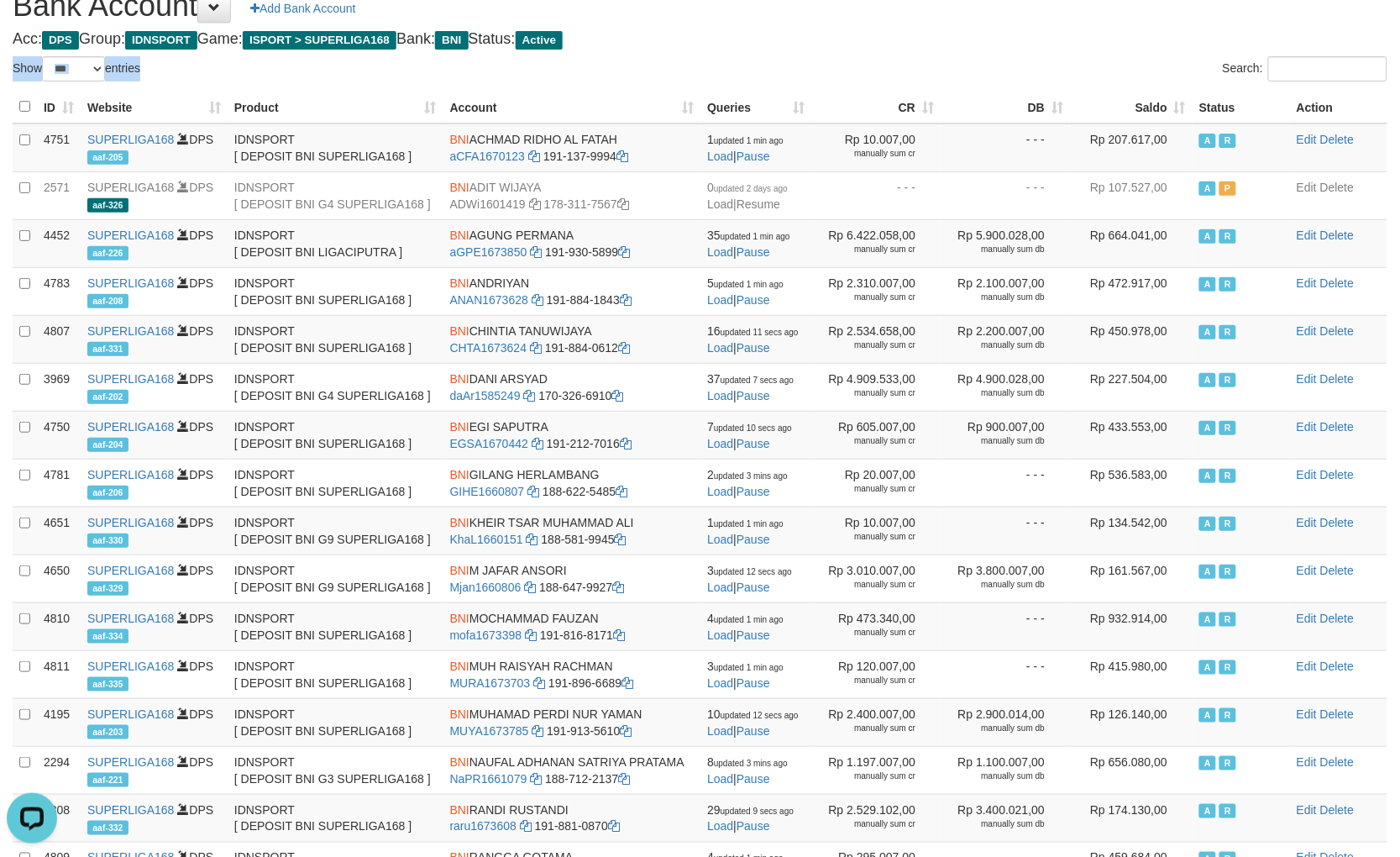 drag, startPoint x: 855, startPoint y: 47, endPoint x: 1041, endPoint y: 43, distance: 186.043 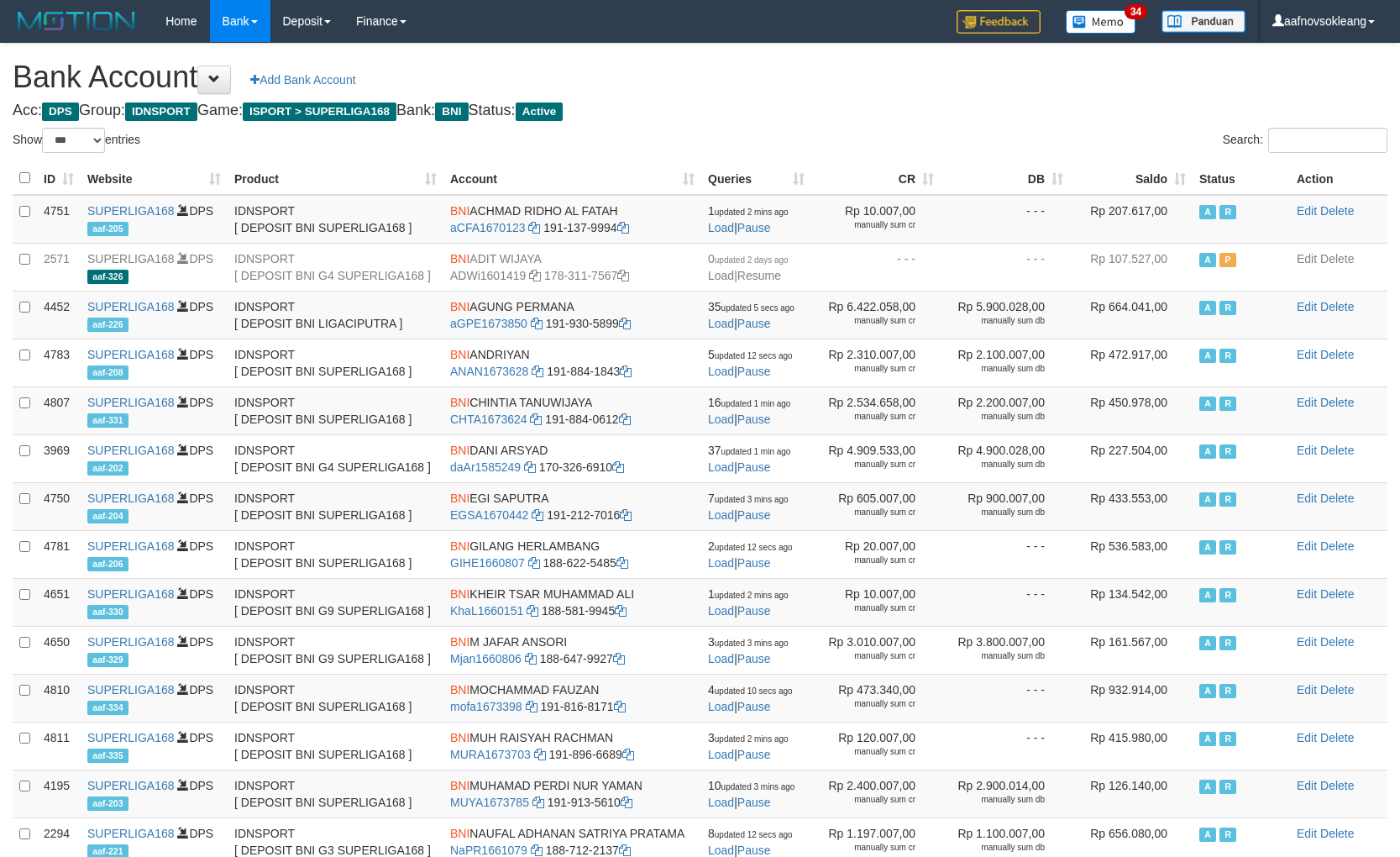 select on "***" 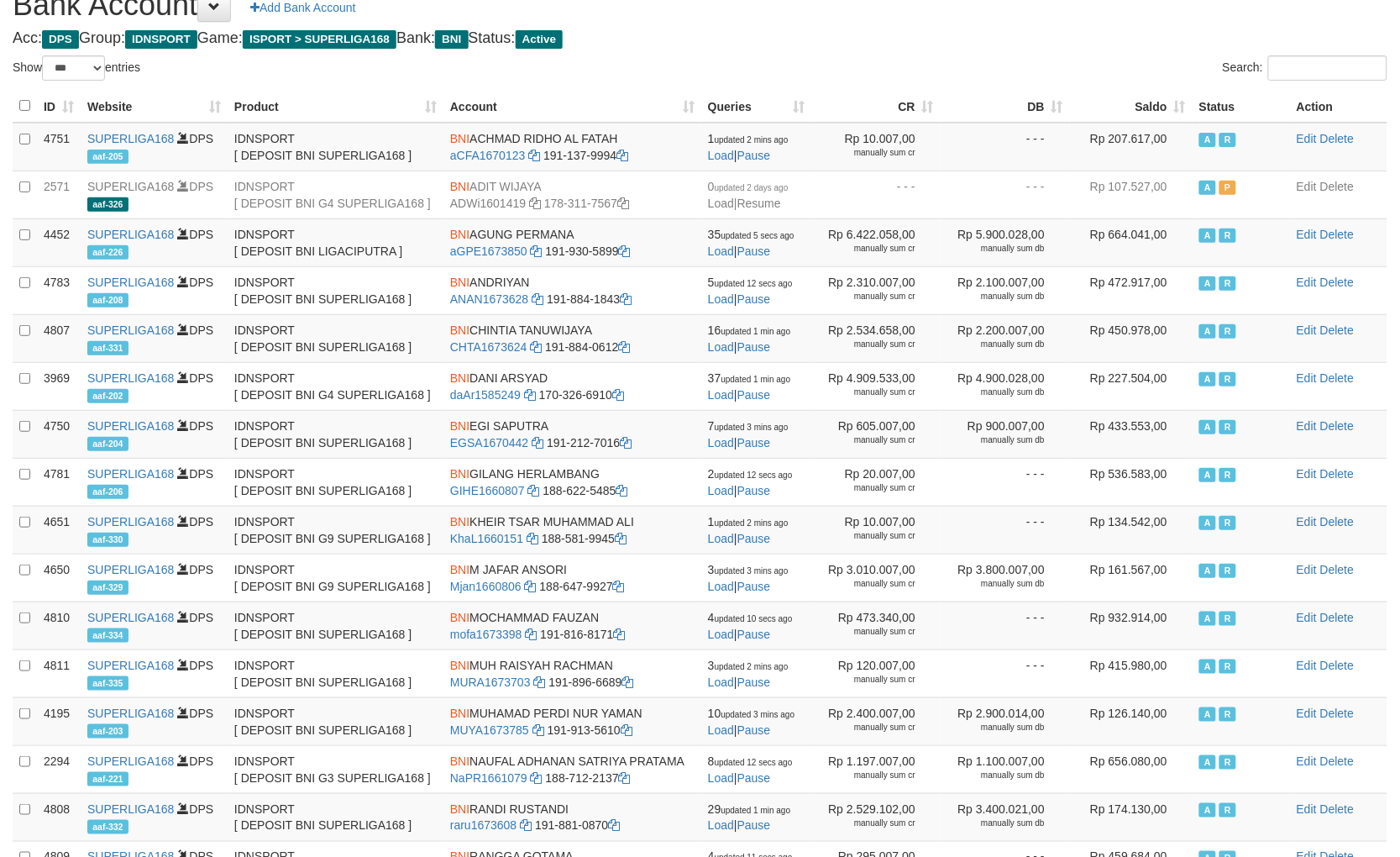 click on "Saldo" at bounding box center (1131, 106) 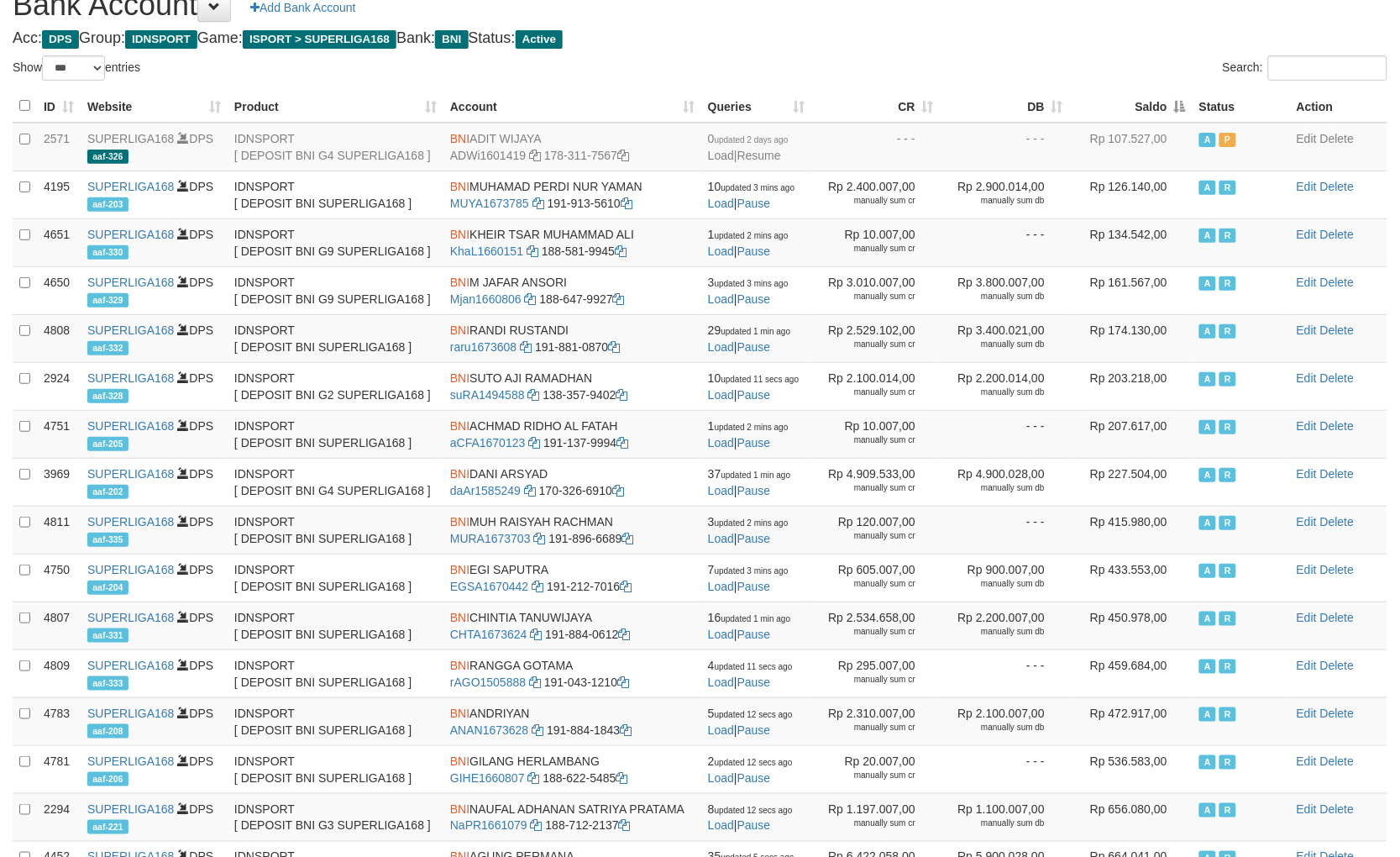 click on "Saldo" at bounding box center [1131, 106] 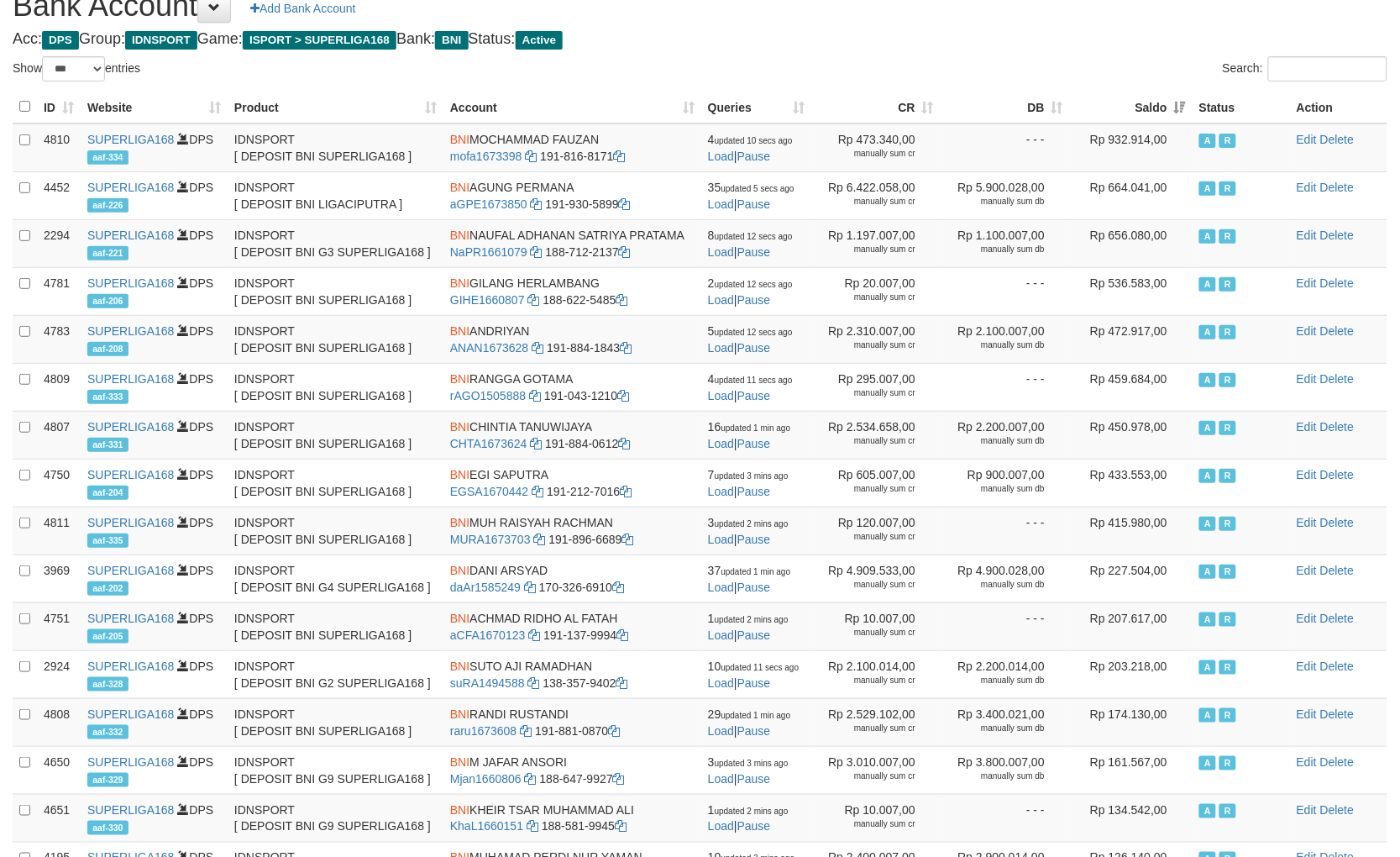 drag, startPoint x: 1089, startPoint y: 62, endPoint x: 1117, endPoint y: 66, distance: 28.28427 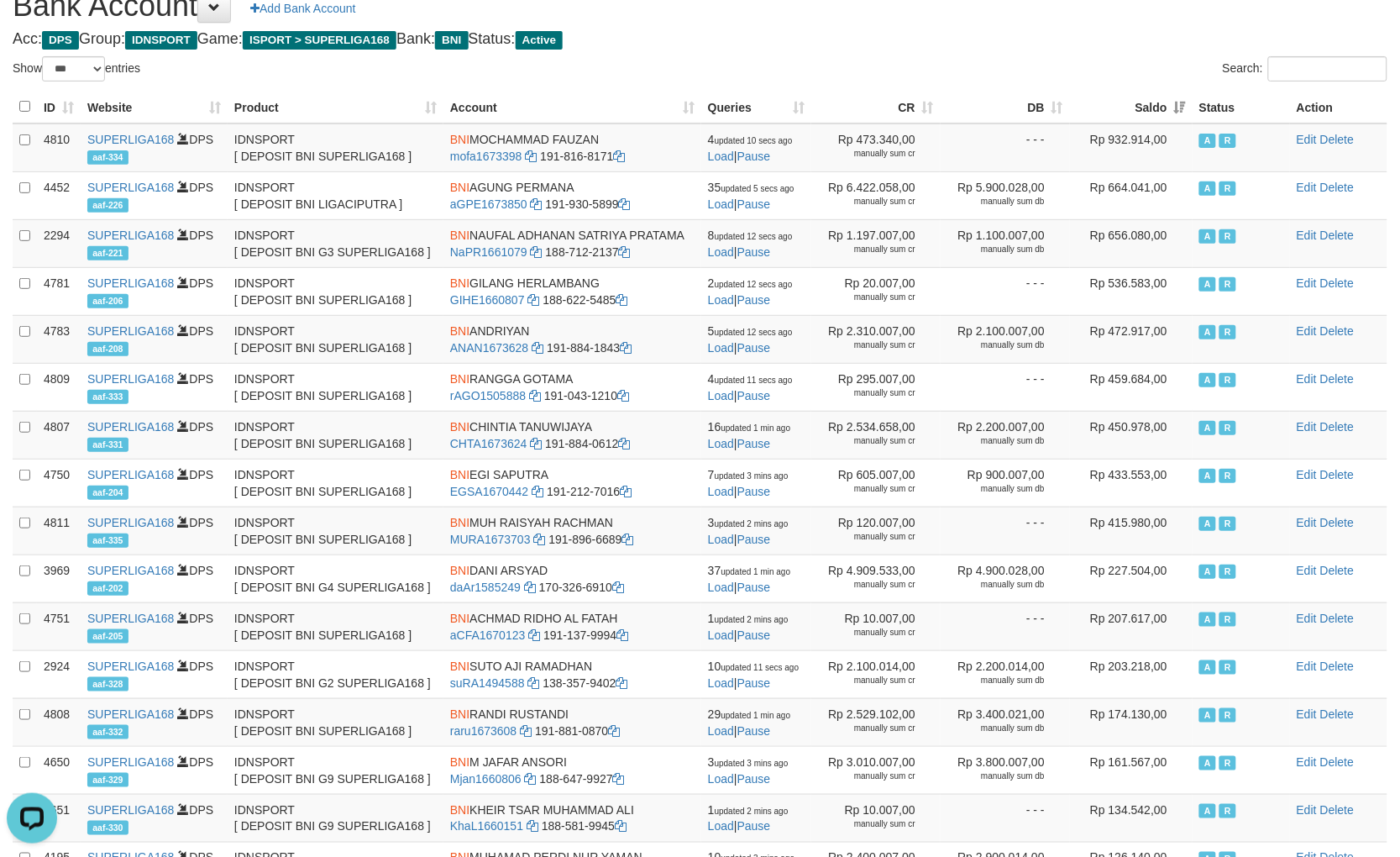 scroll, scrollTop: 0, scrollLeft: 0, axis: both 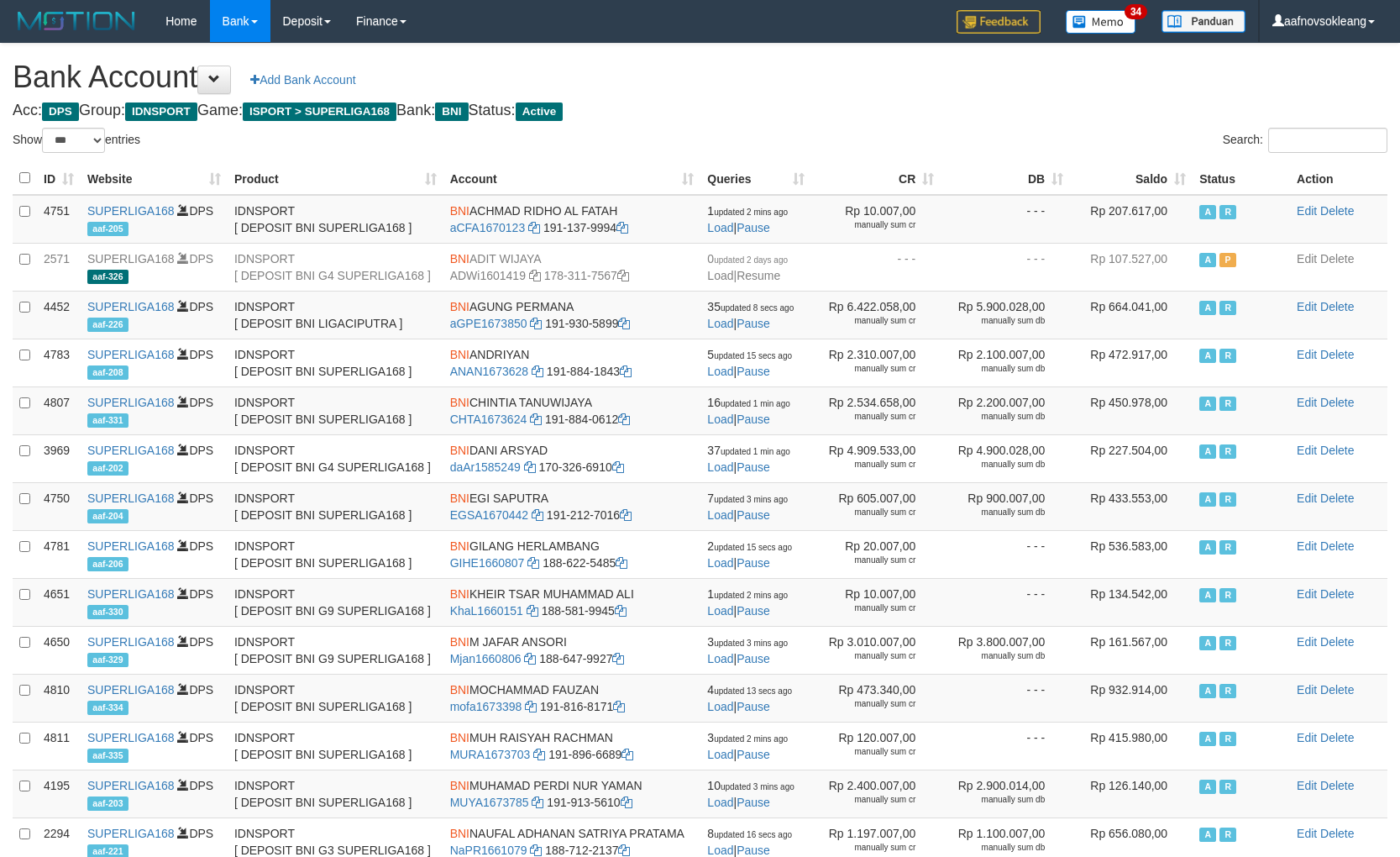 select on "***" 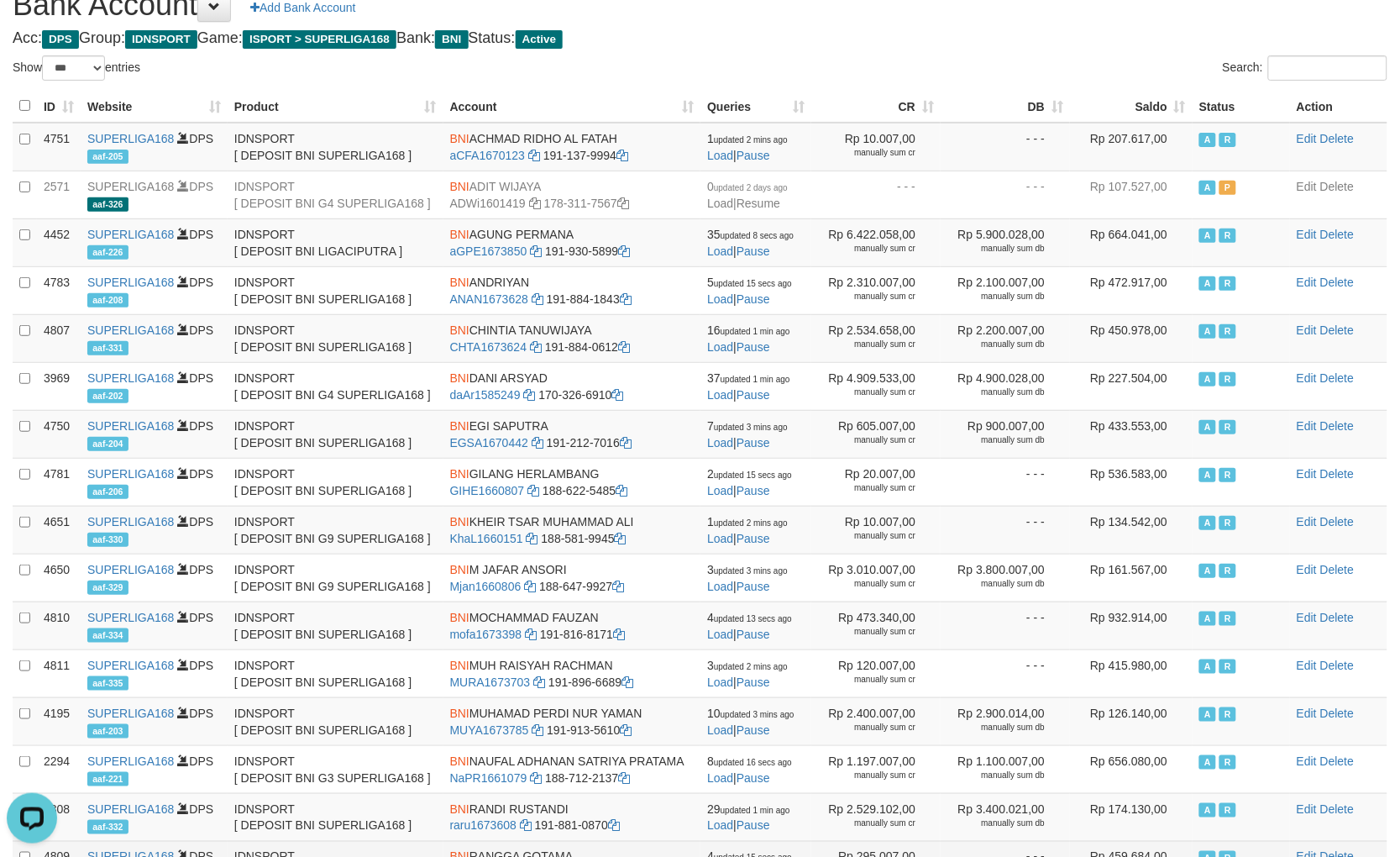 scroll, scrollTop: 0, scrollLeft: 0, axis: both 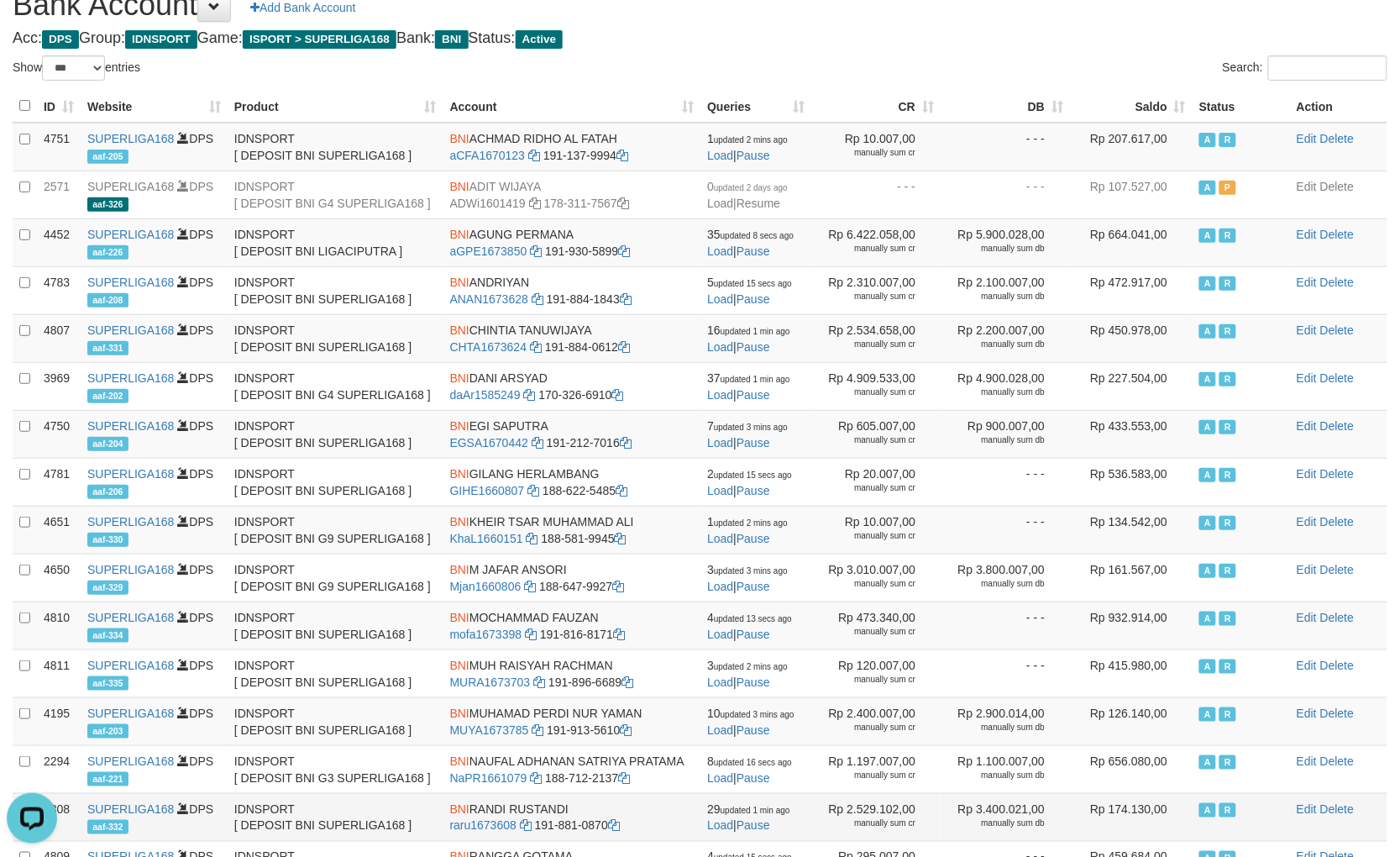 click on "Rp 2.529.102,00
manually sum cr" at bounding box center [876, 817] 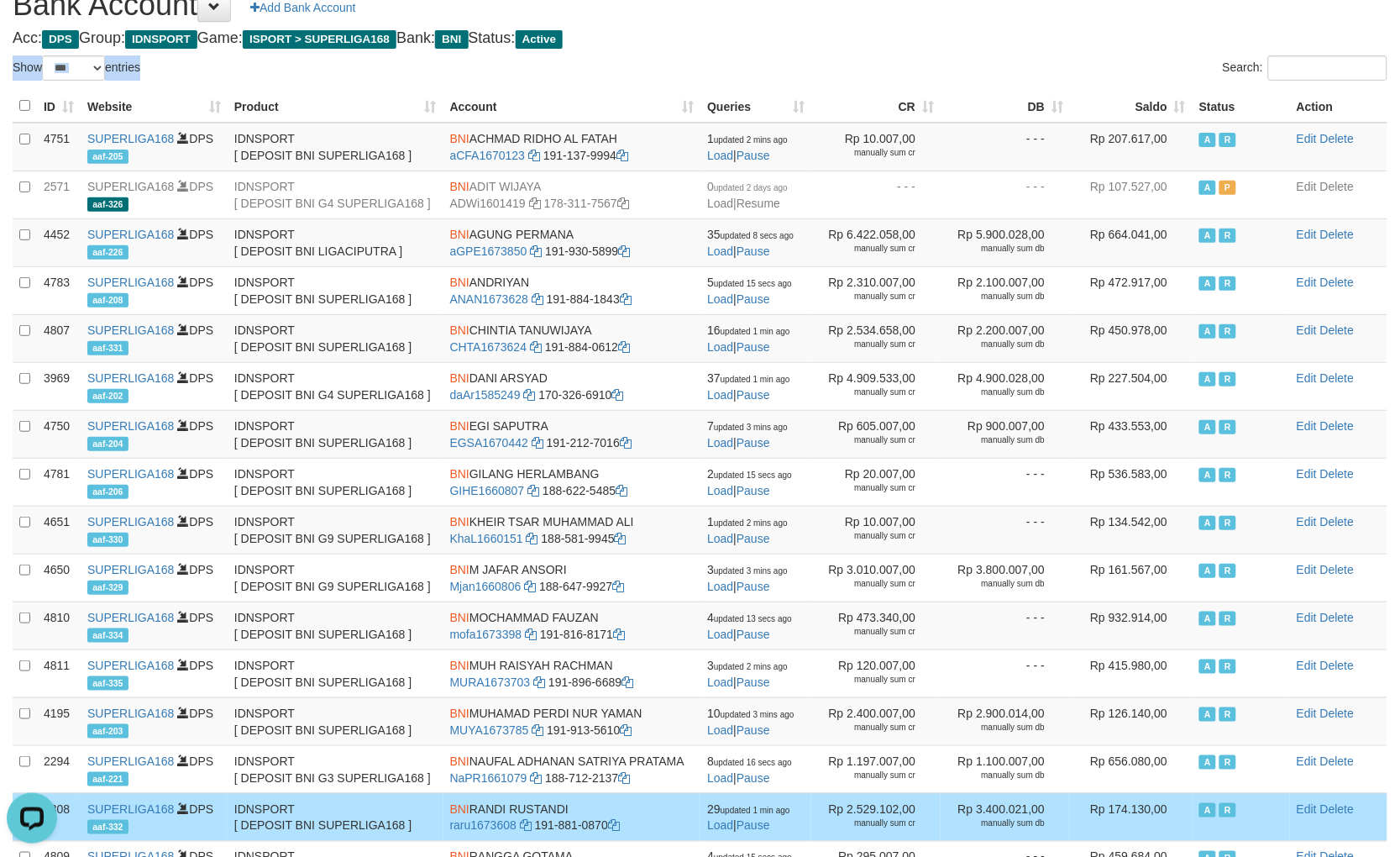 click on "Bank Account
Add Bank Account
Acc: 										 DPS
Group:   IDNSPORT    		Game:   ISPORT > SUPERLIGA168    		Bank:   BNI    		Status:  Active
Filter Account Type
*******
***
**
***
DPS
SELECT ALL  SELECT TYPE  - ALL -
DPS
WD
TMP
Filter Product
*******
******
********
********
*******
********
IDNSPORT
SELECT ALL  SELECT GROUP  - ALL -
BETHUB
IDNPOKER
IDNSPORT
IDNTOTO
LOADONLY
Filter Website
*******" at bounding box center (700, 491) 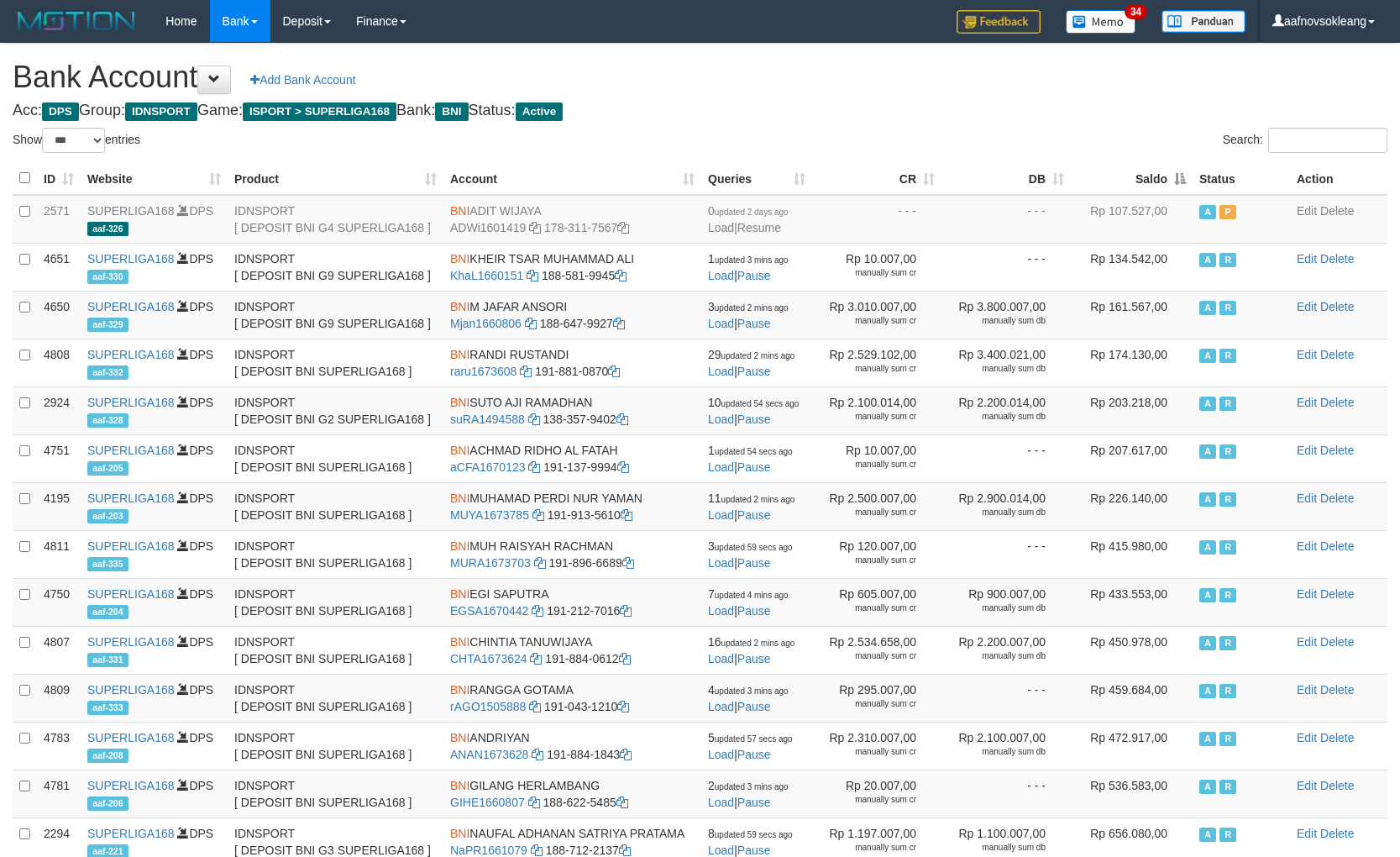 select on "***" 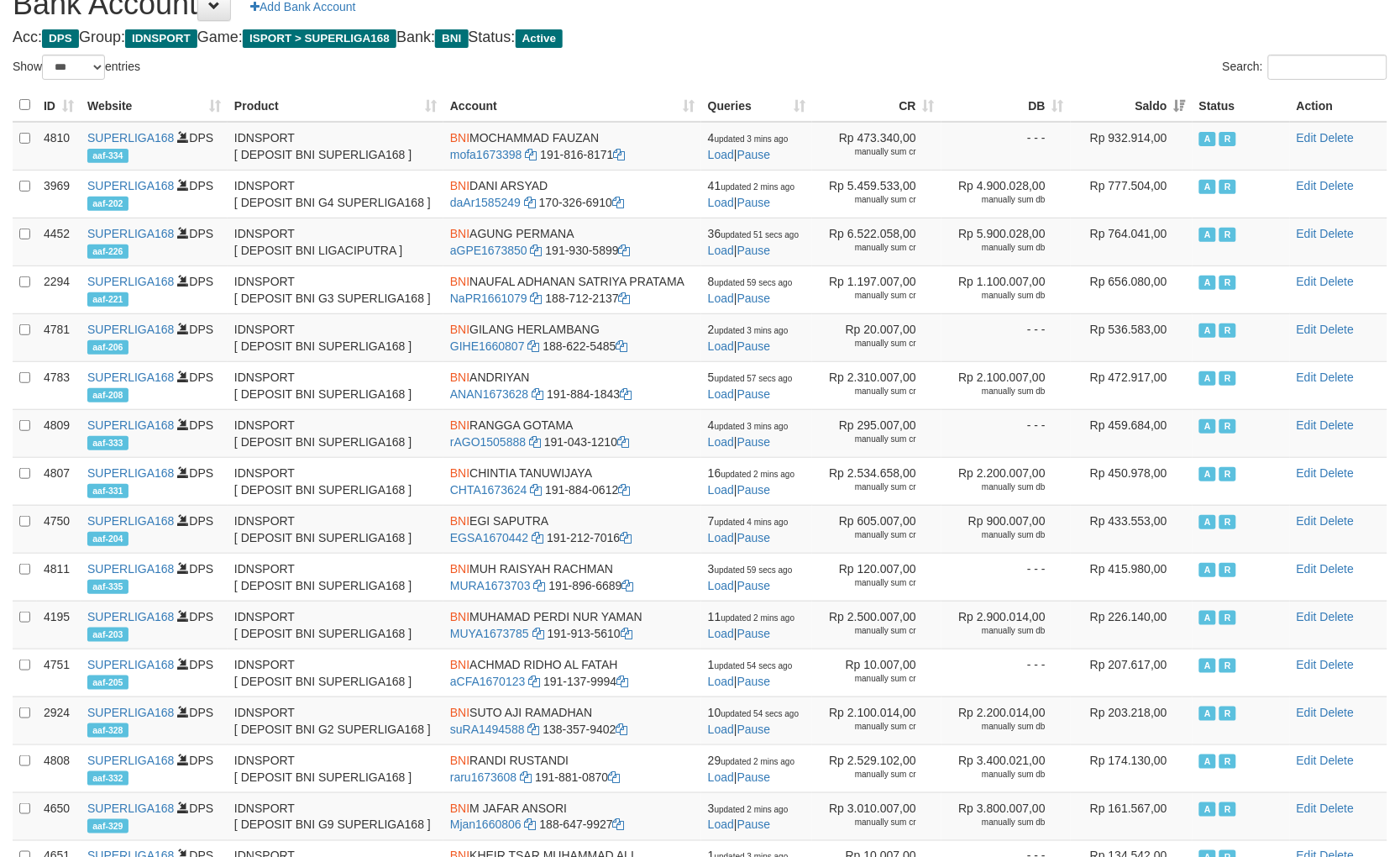 click on "Search:" at bounding box center (1051, 69) 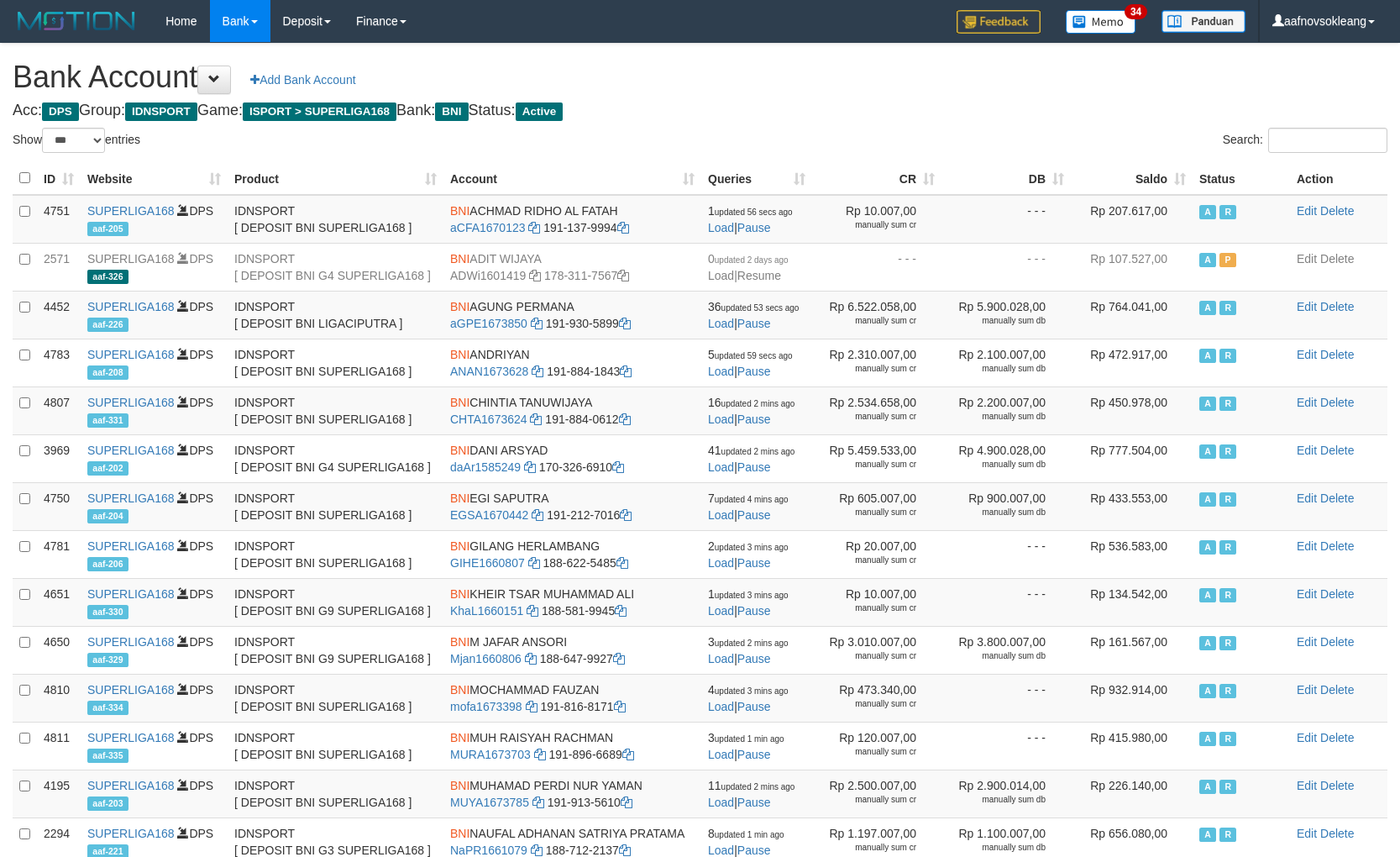 select on "***" 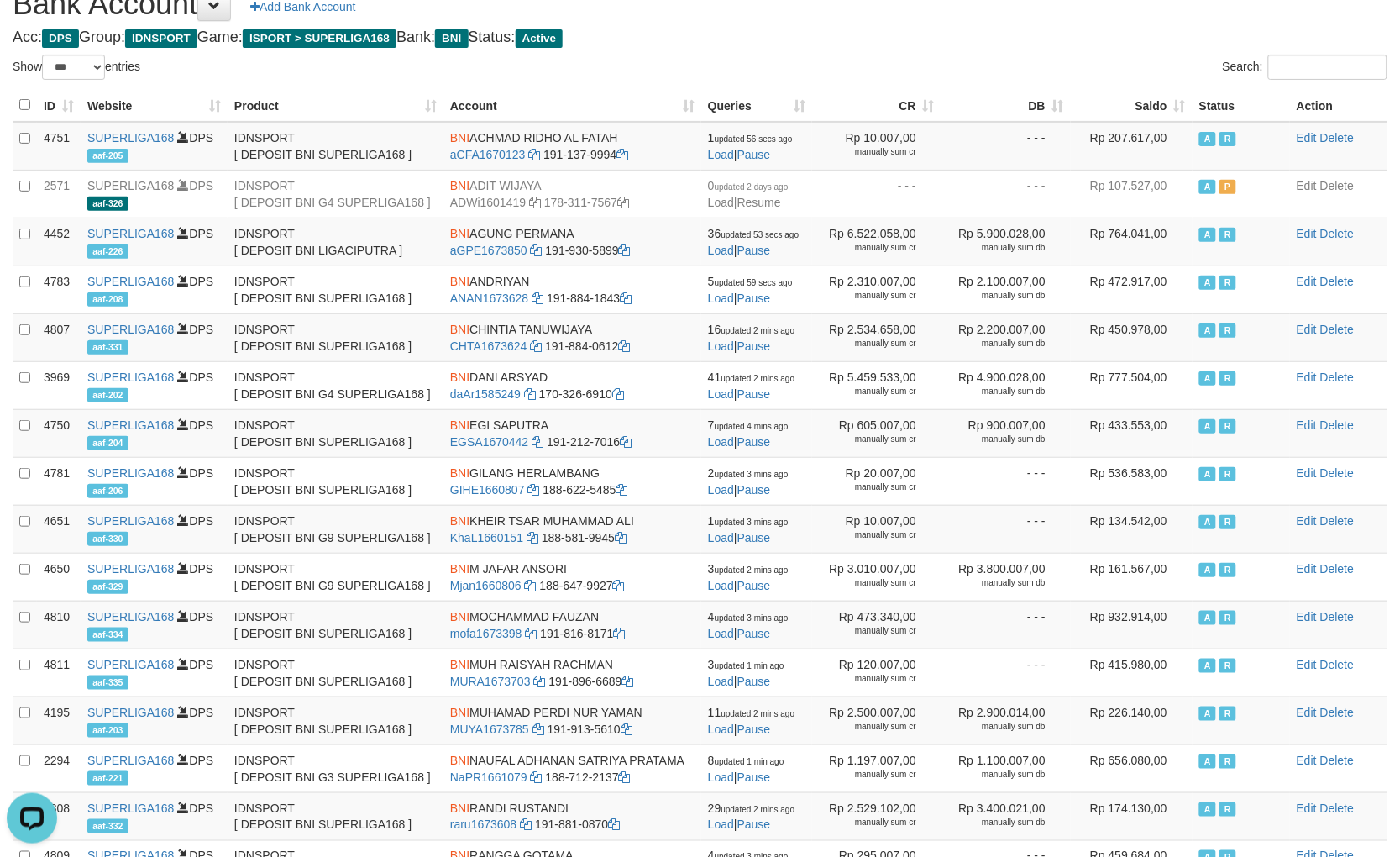 scroll, scrollTop: 0, scrollLeft: 0, axis: both 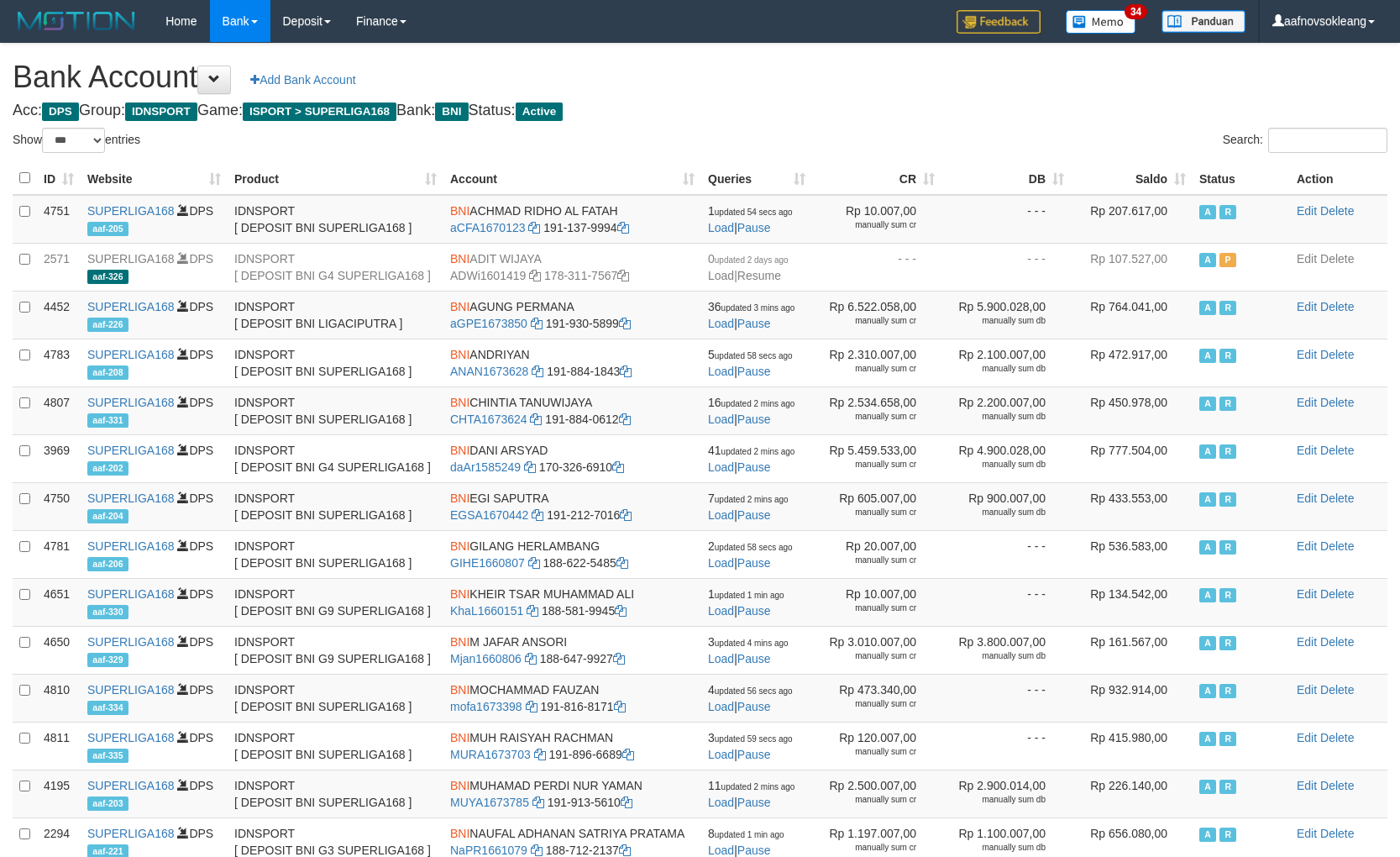 select on "***" 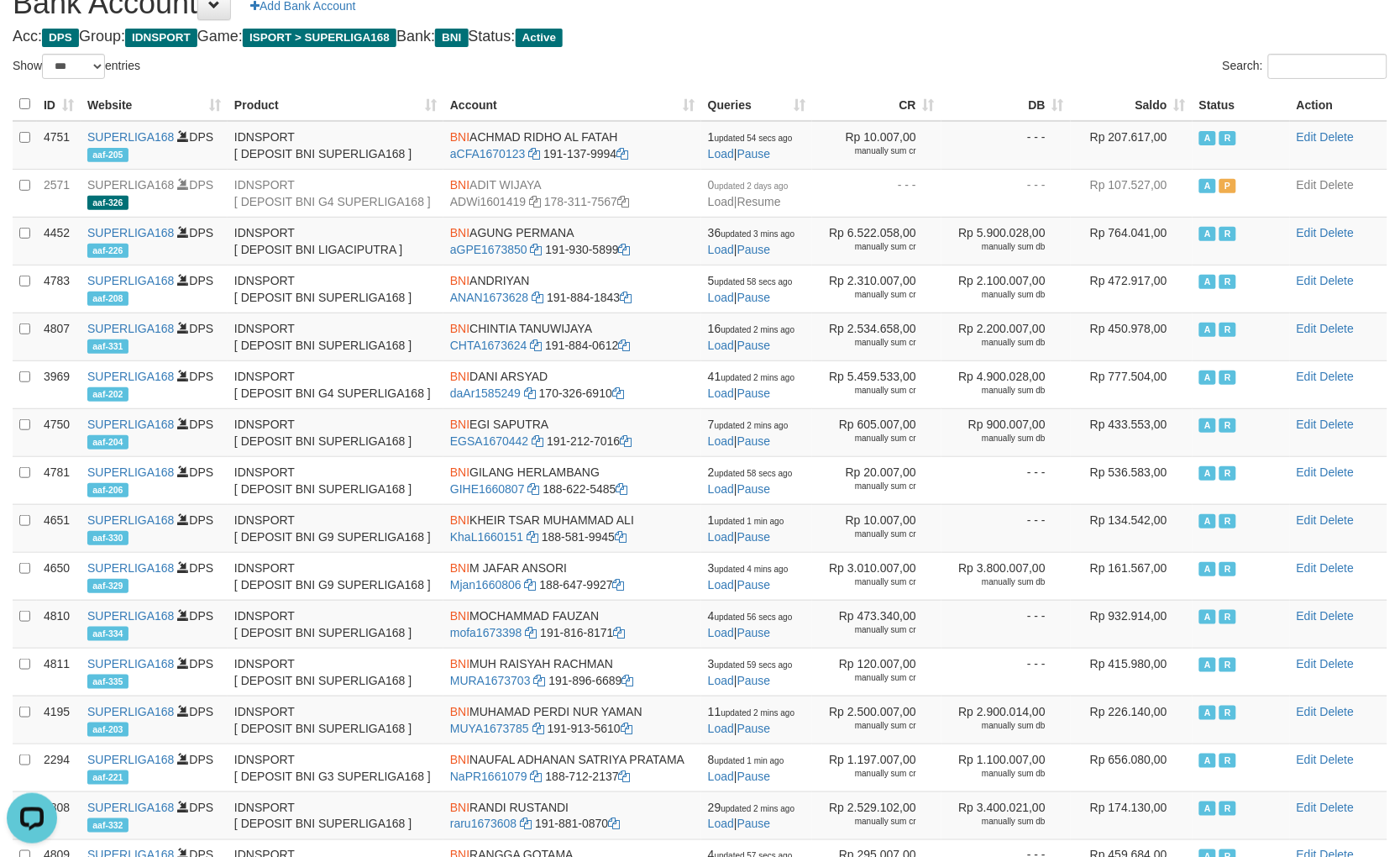 scroll, scrollTop: 0, scrollLeft: 0, axis: both 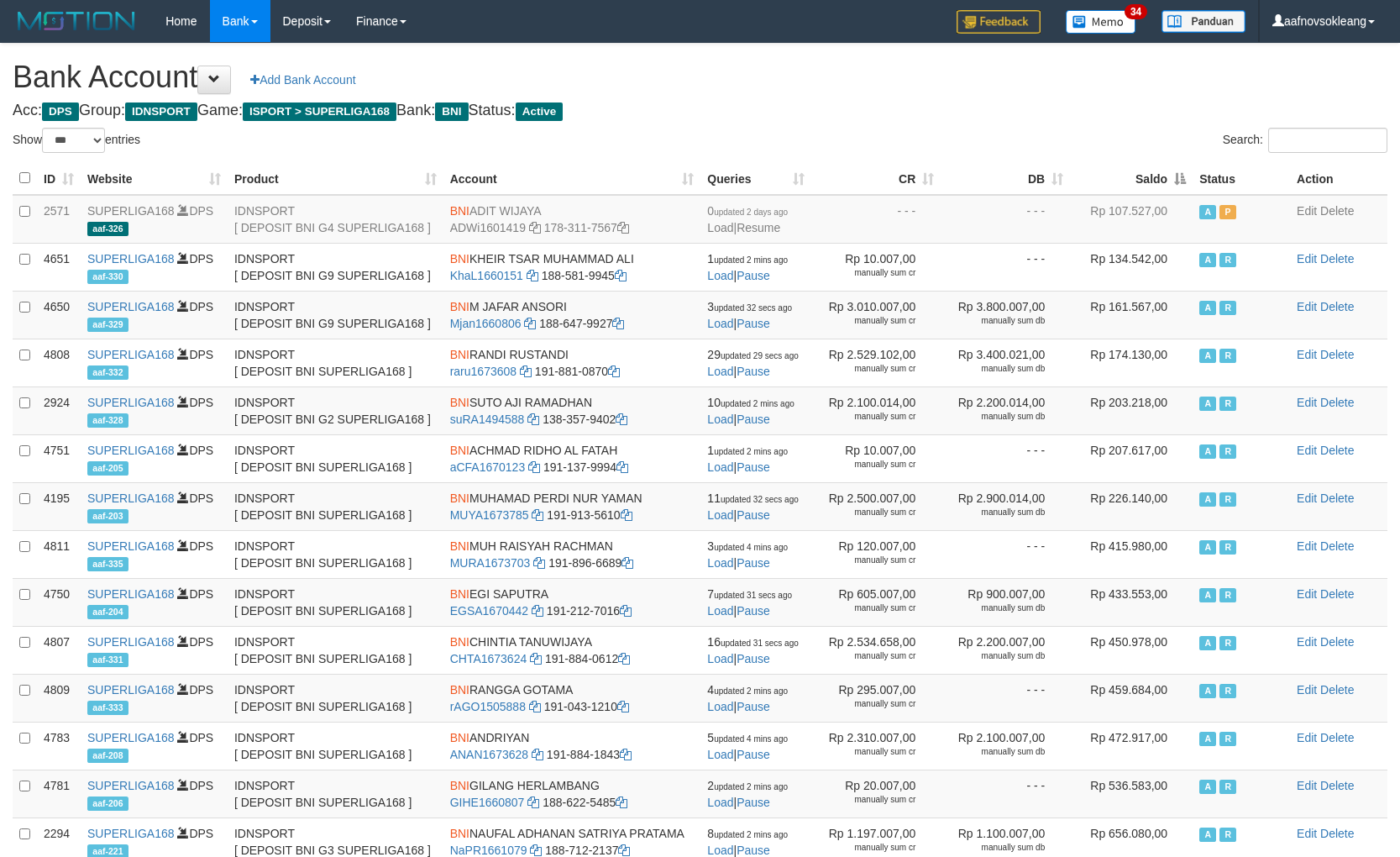 select on "***" 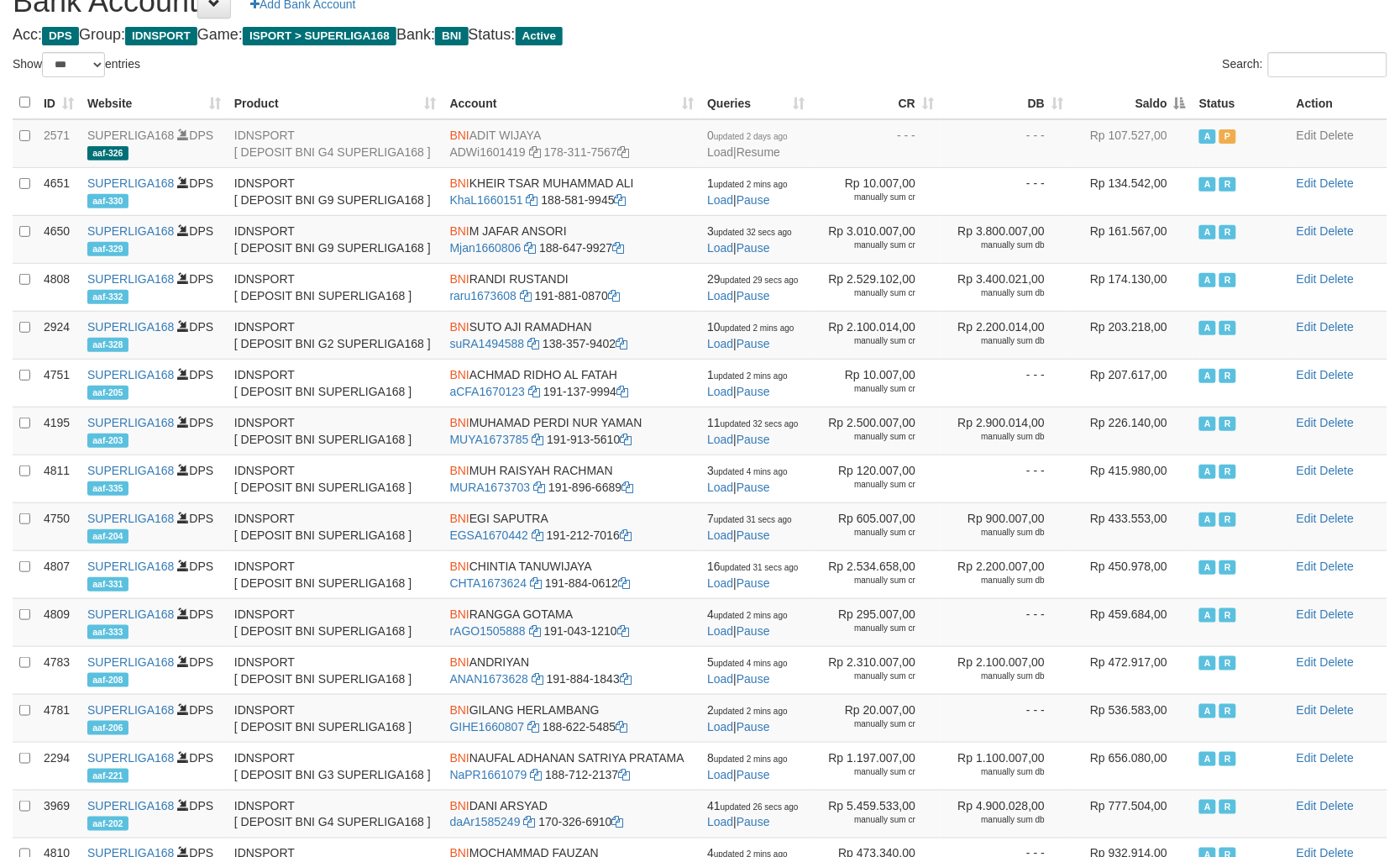 click on "Saldo" at bounding box center [1131, 103] 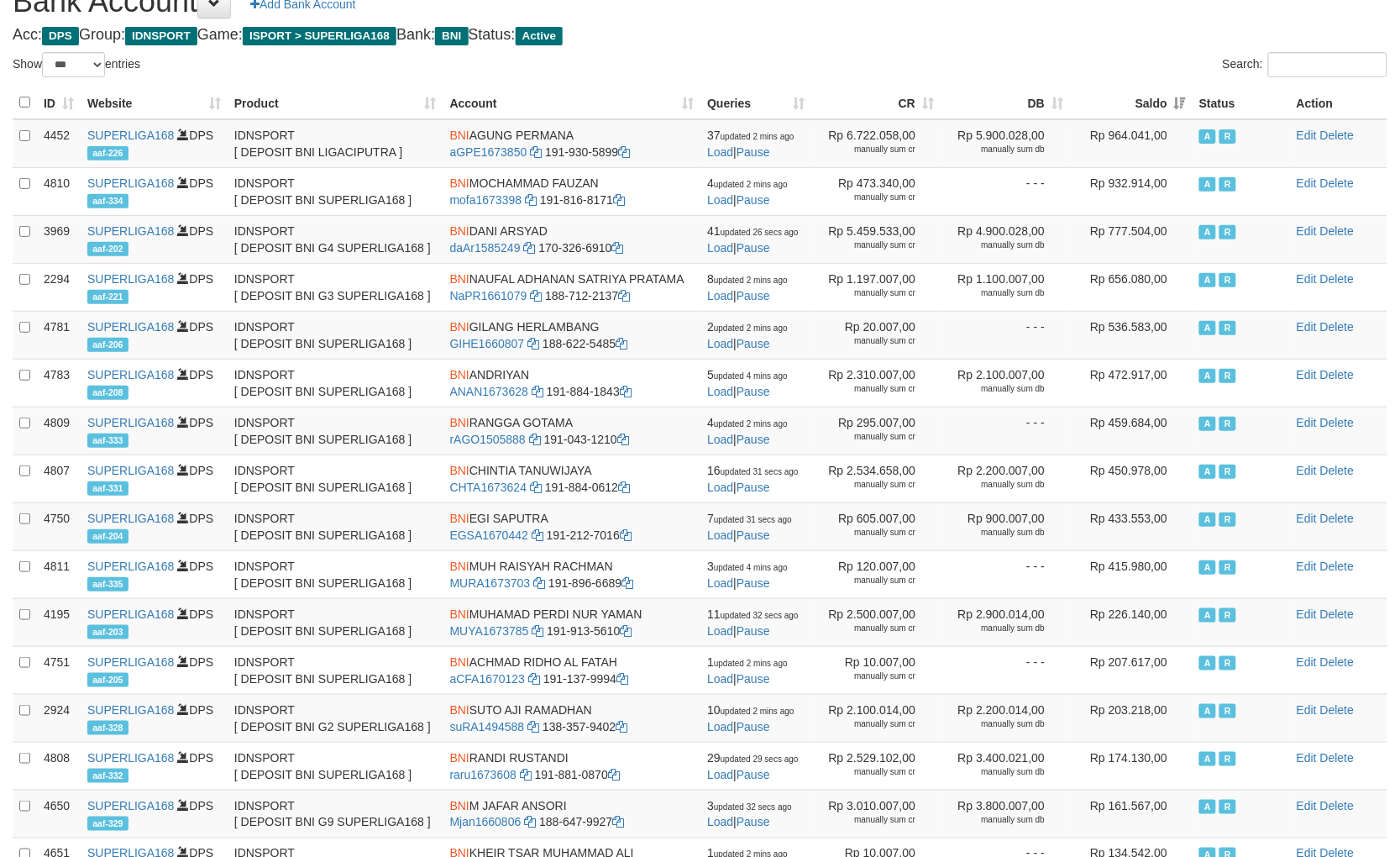 click on "Bank Account
Add Bank Account
Acc: 										 DPS
Group:   IDNSPORT    		Game:   ISPORT > SUPERLIGA168    		Bank:   BNI    		Status:  Active
Filter Account Type
*******
***
**
***
DPS
SELECT ALL  SELECT TYPE  - ALL -
DPS
WD
TMP
Filter Product
*******
******
********
********
*******
********
IDNSPORT
SELECT ALL  SELECT GROUP  - ALL -
BETHUB
IDNPOKER
IDNSPORT
IDNTOTO
LOADONLY
Filter Website
*******" at bounding box center (700, 487) 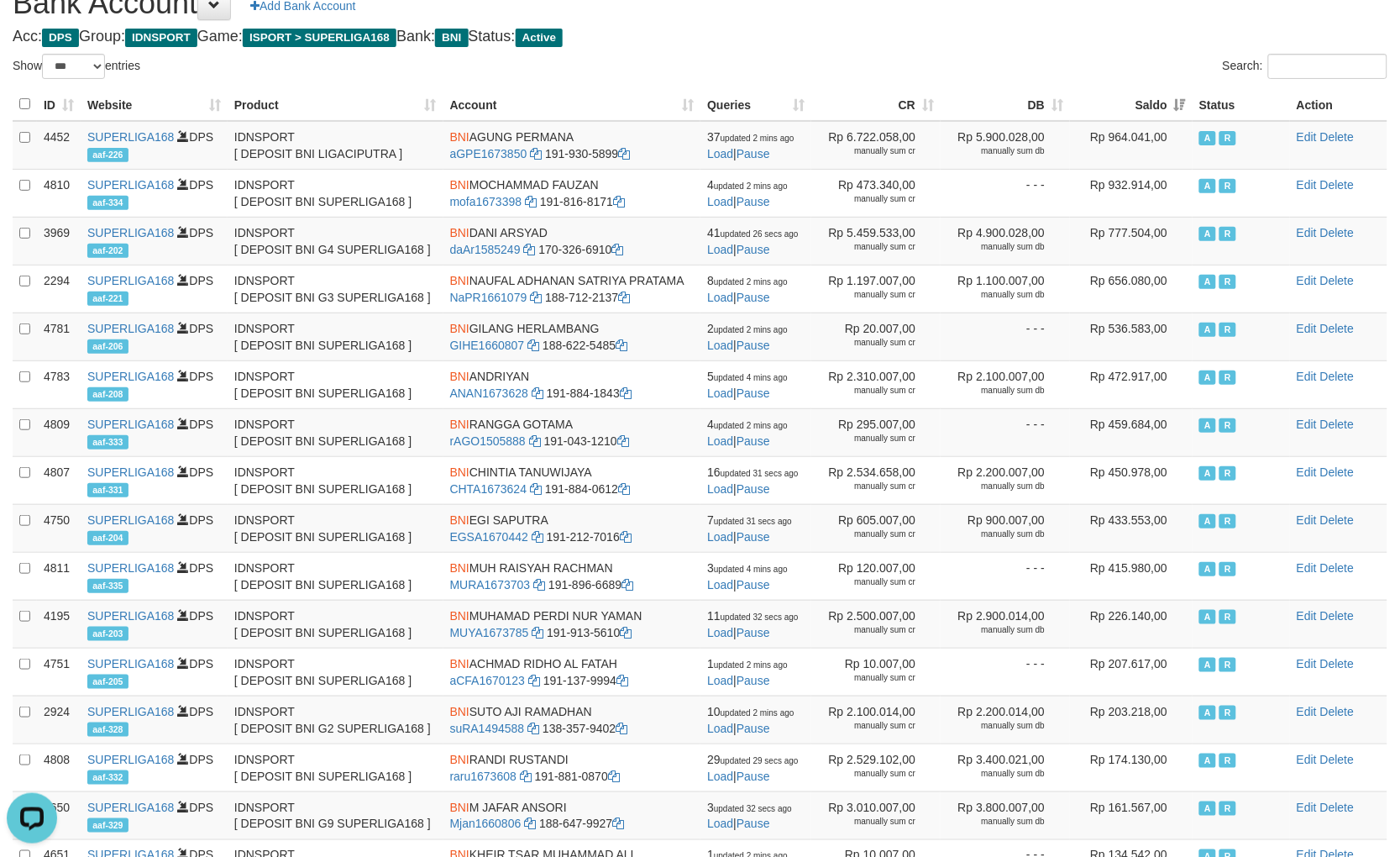 scroll, scrollTop: 0, scrollLeft: 0, axis: both 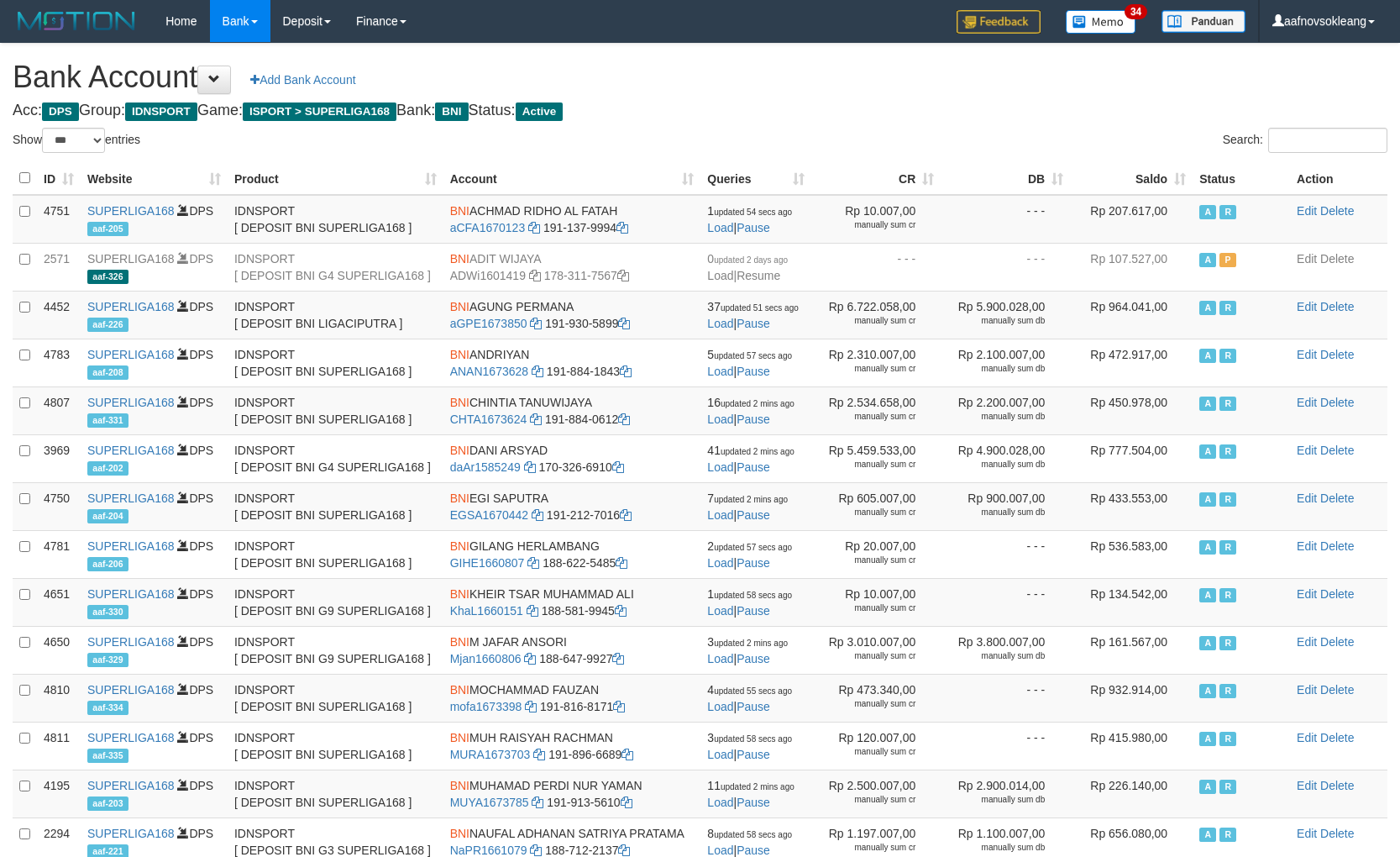 select on "***" 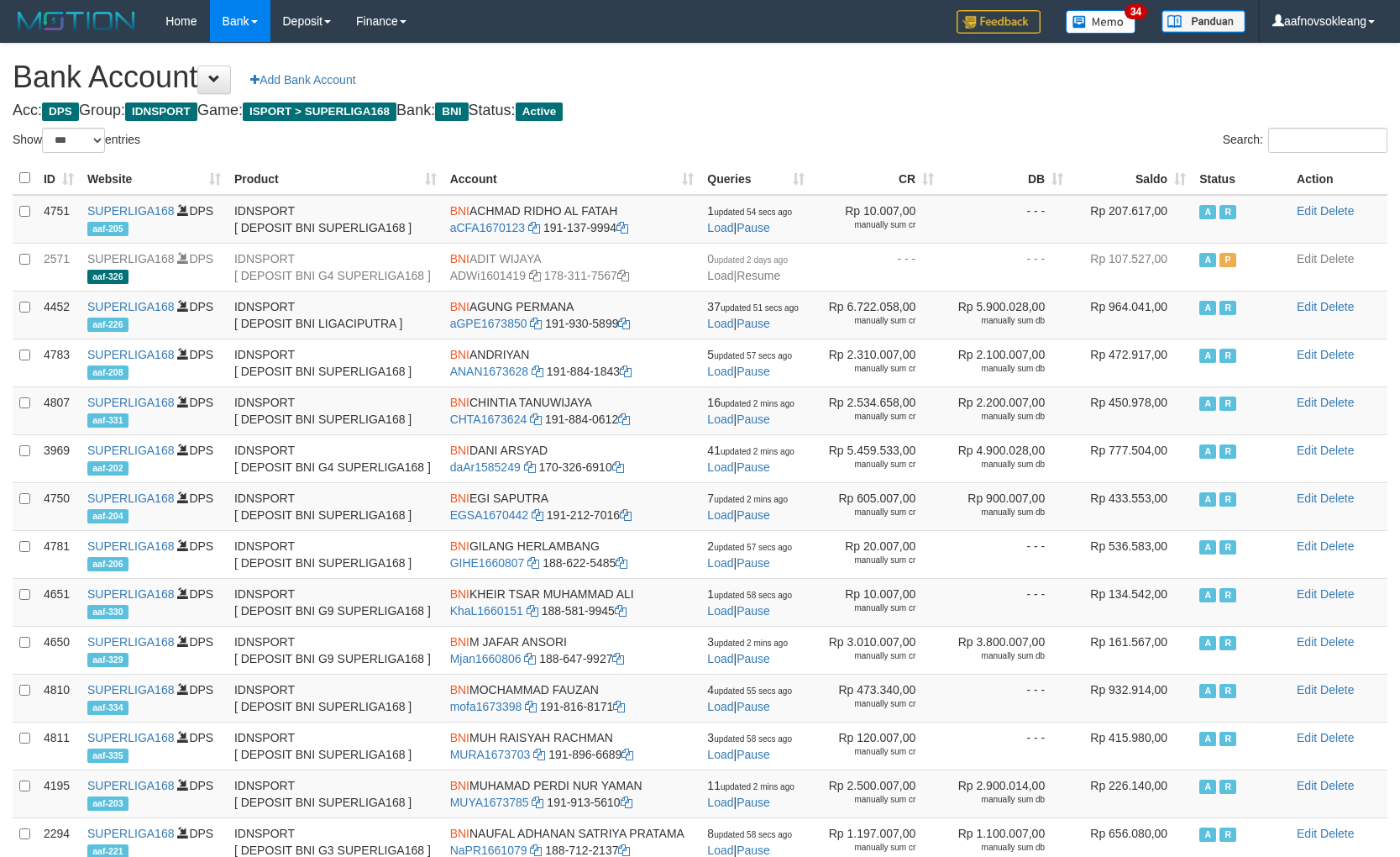 click on "Saldo" at bounding box center [1131, 178] 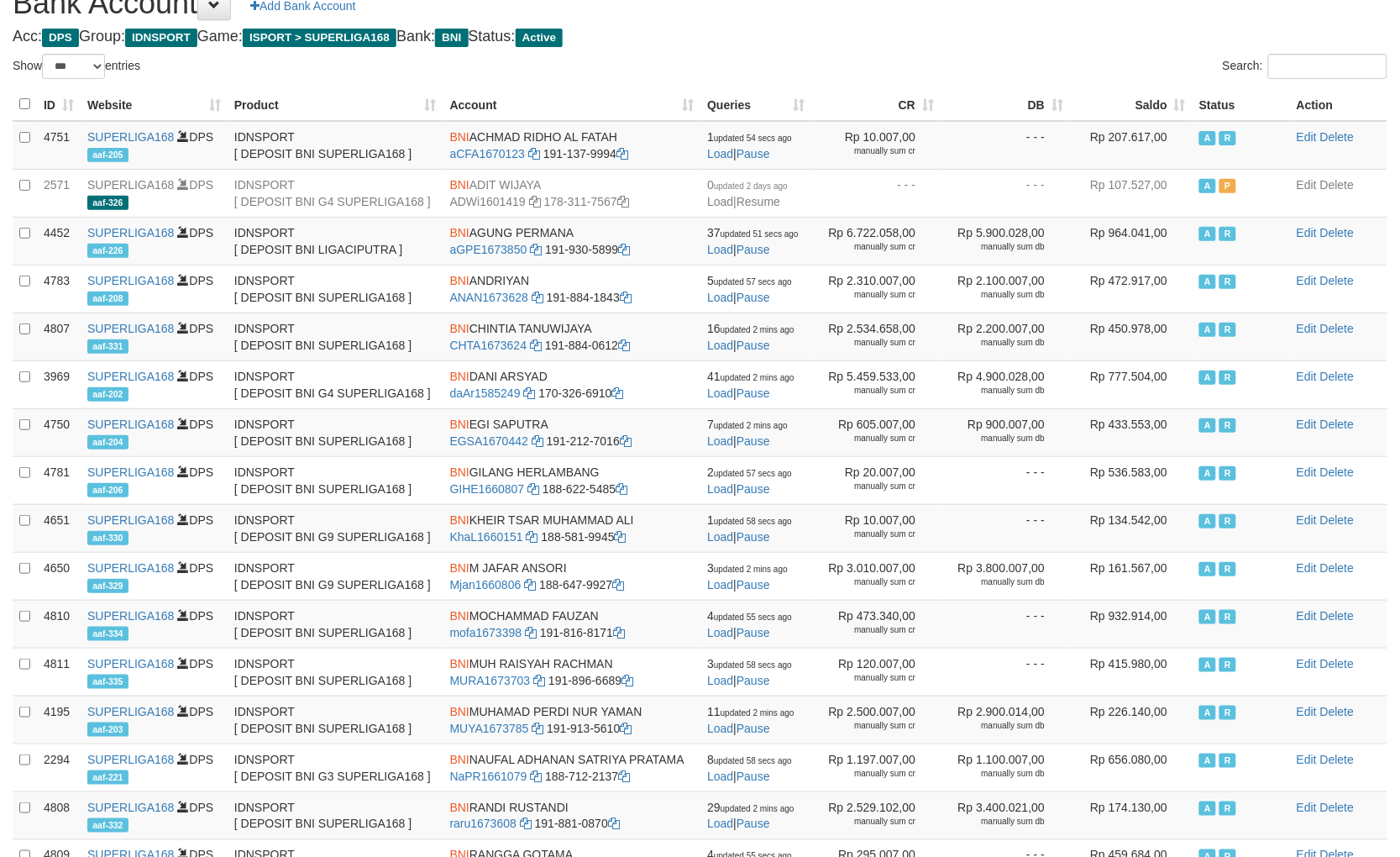 click on "Saldo" at bounding box center (1131, 104) 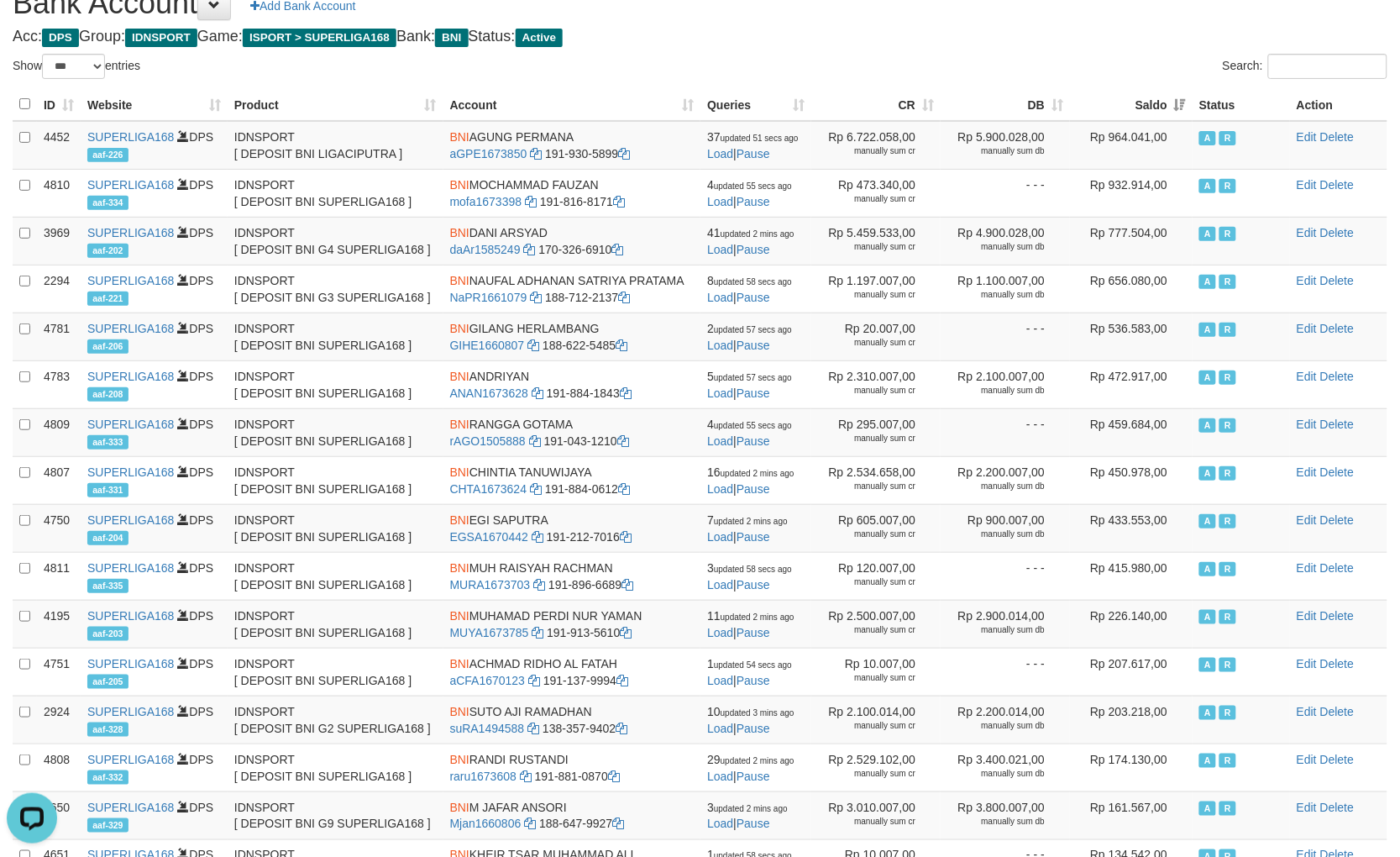 scroll, scrollTop: 0, scrollLeft: 0, axis: both 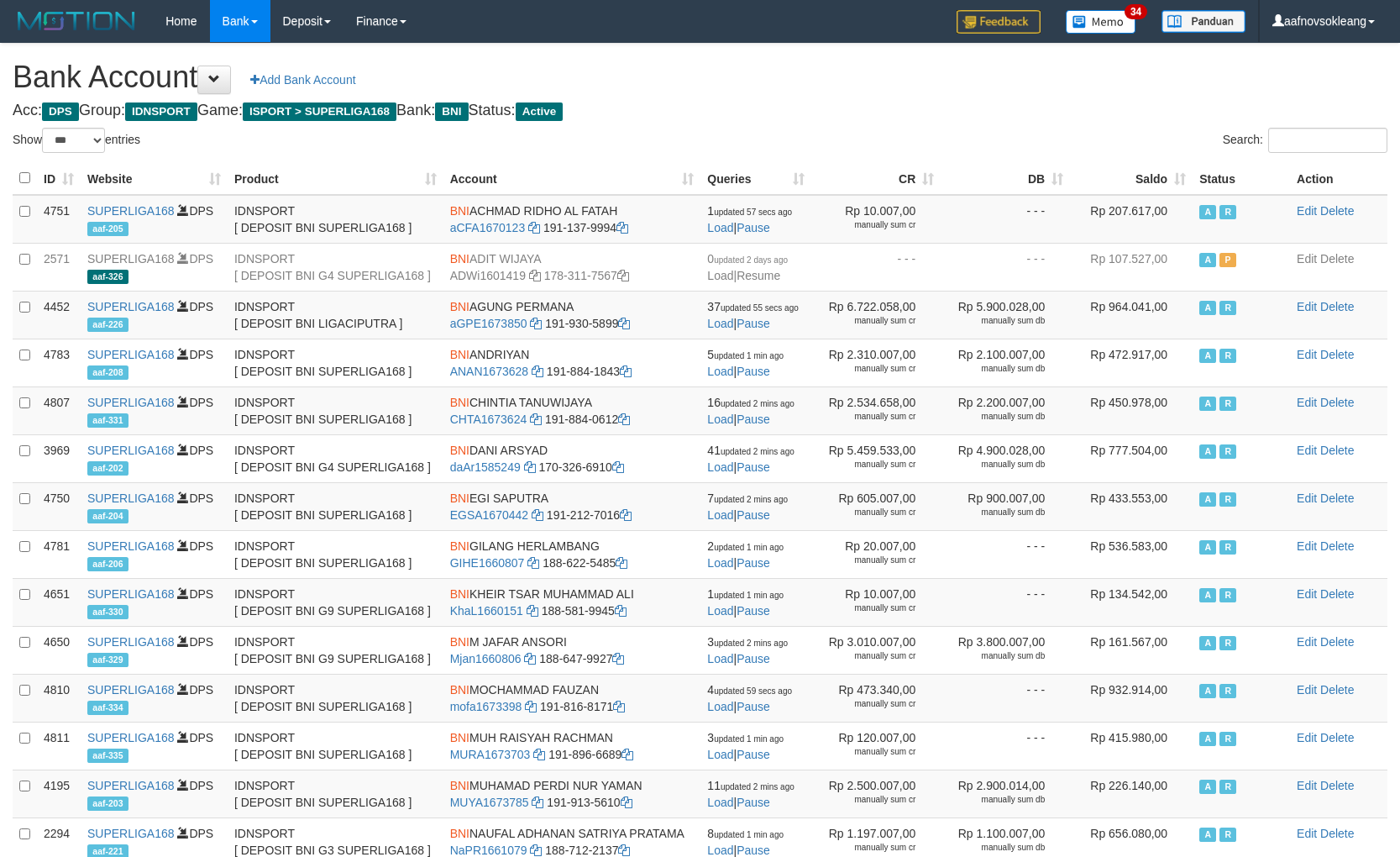 select on "***" 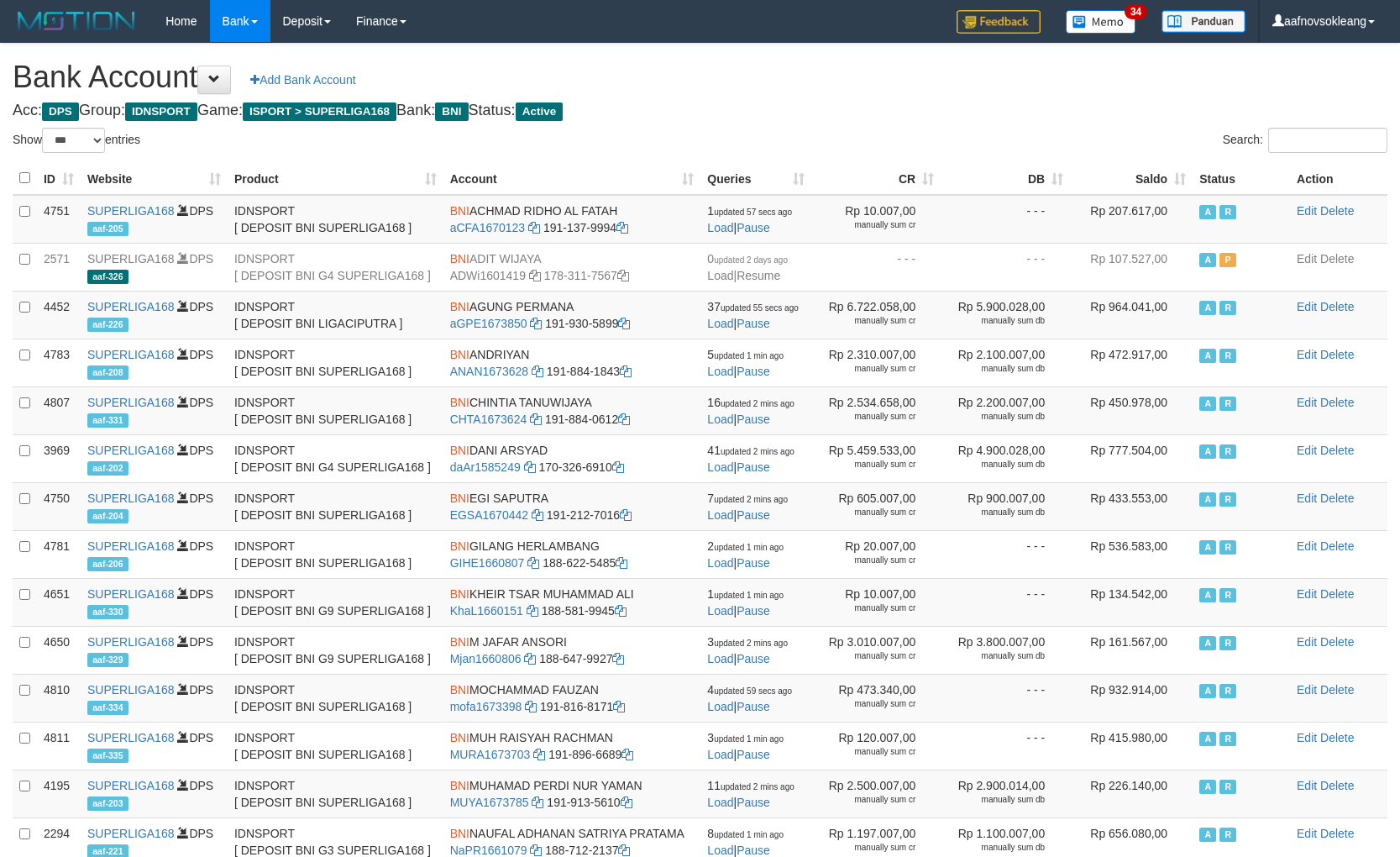 scroll, scrollTop: 76, scrollLeft: 0, axis: vertical 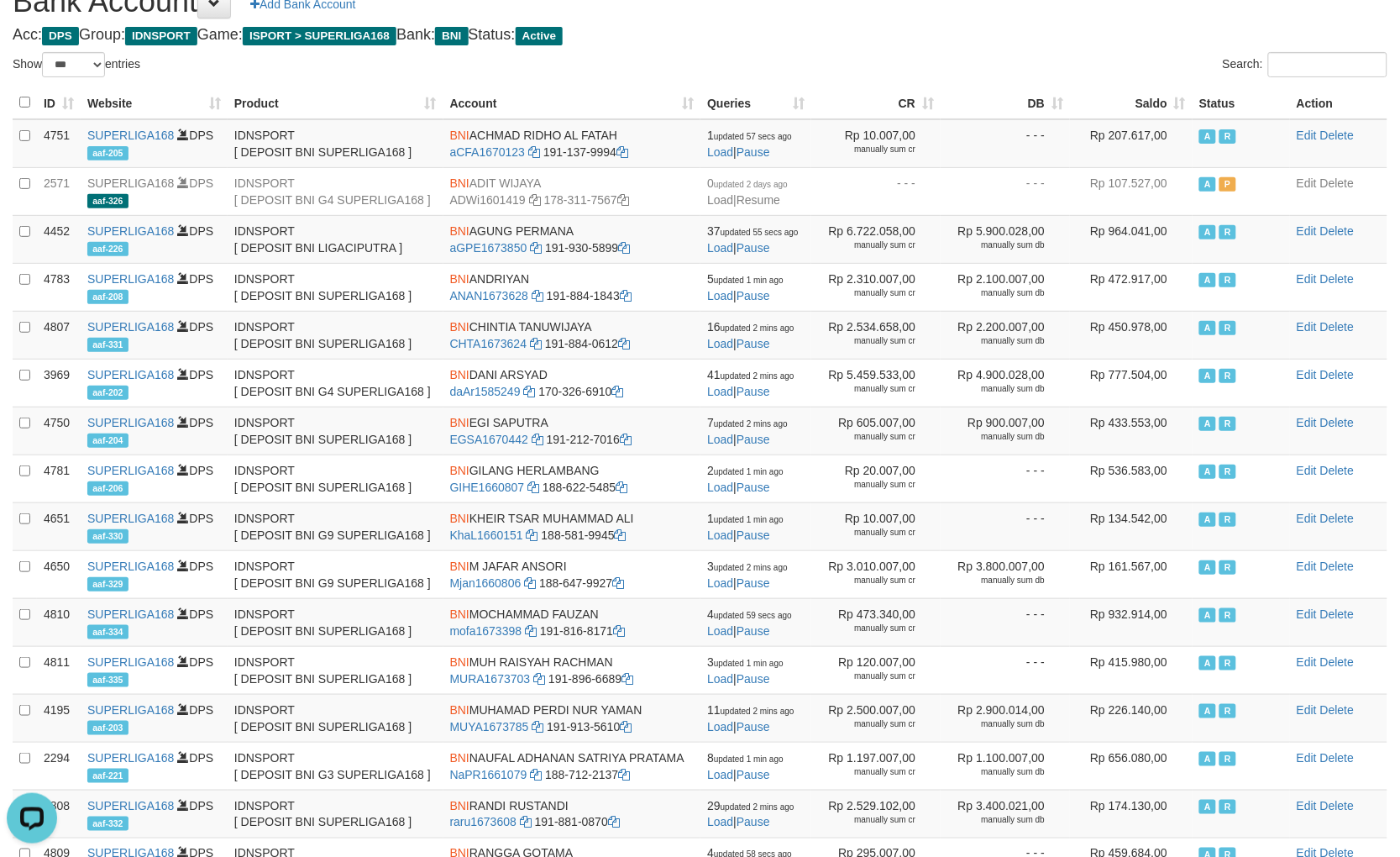 click on "CR" at bounding box center (876, 103) 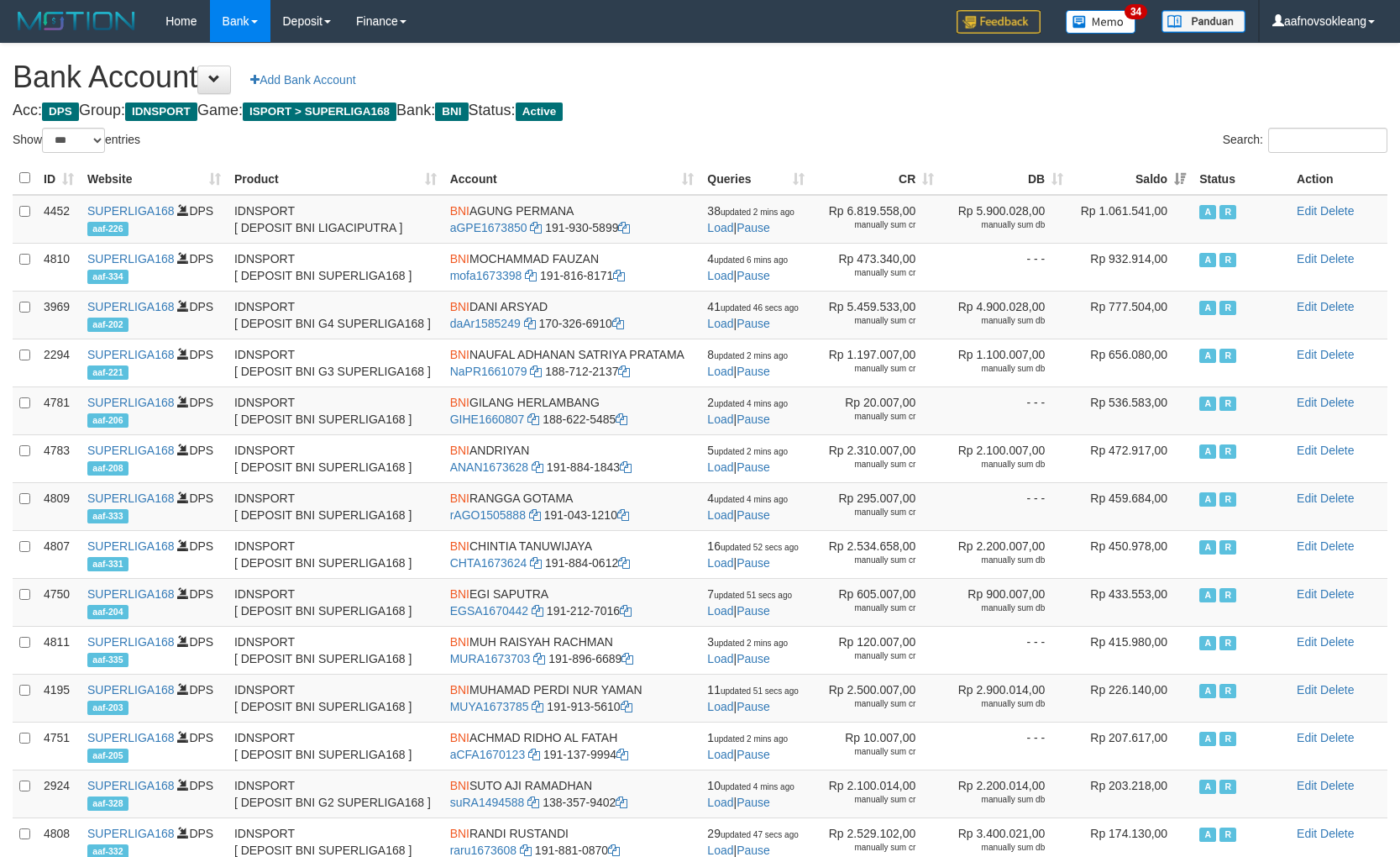 select on "***" 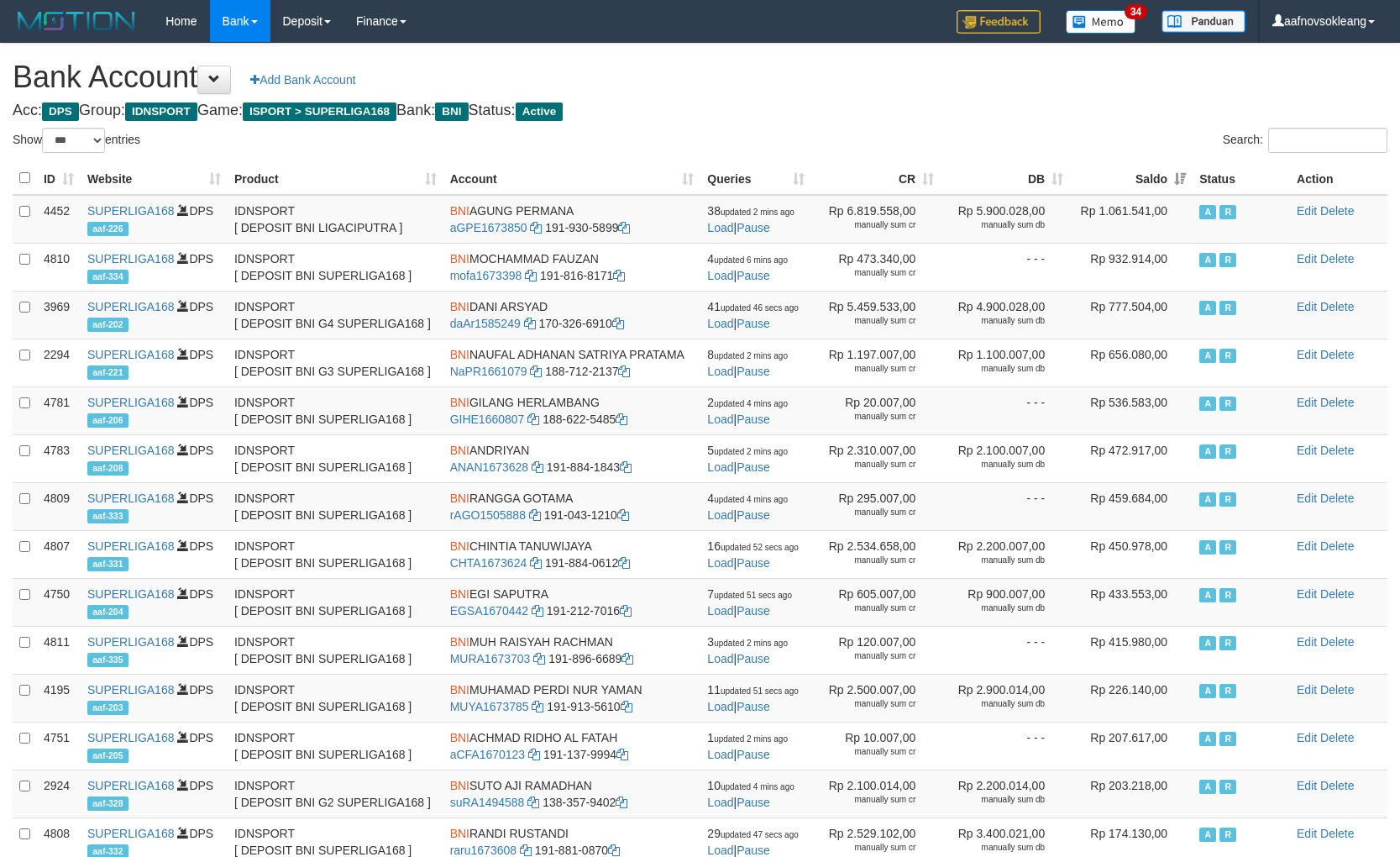 click on "Search:" at bounding box center (1051, 142) 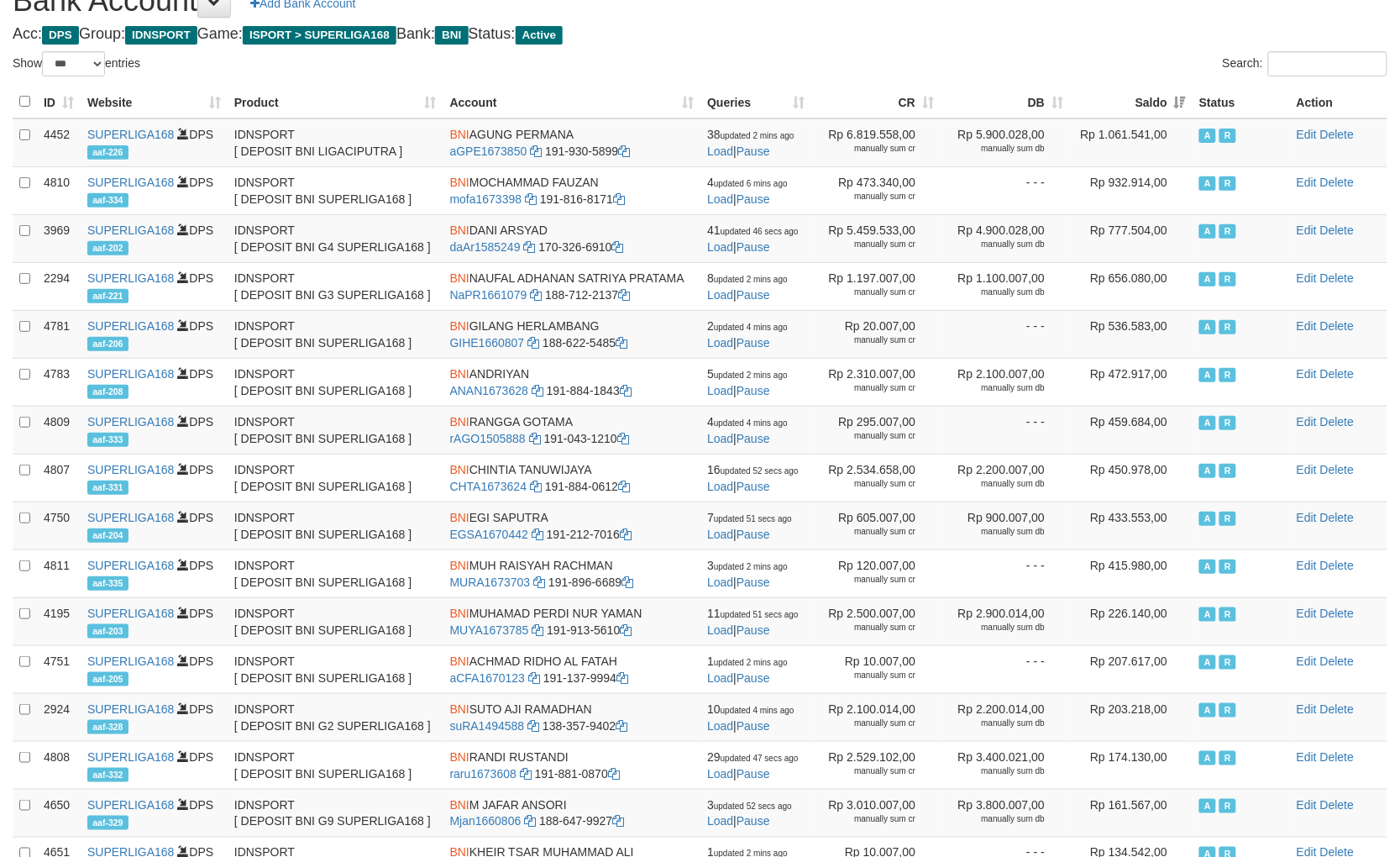 scroll, scrollTop: 76, scrollLeft: 0, axis: vertical 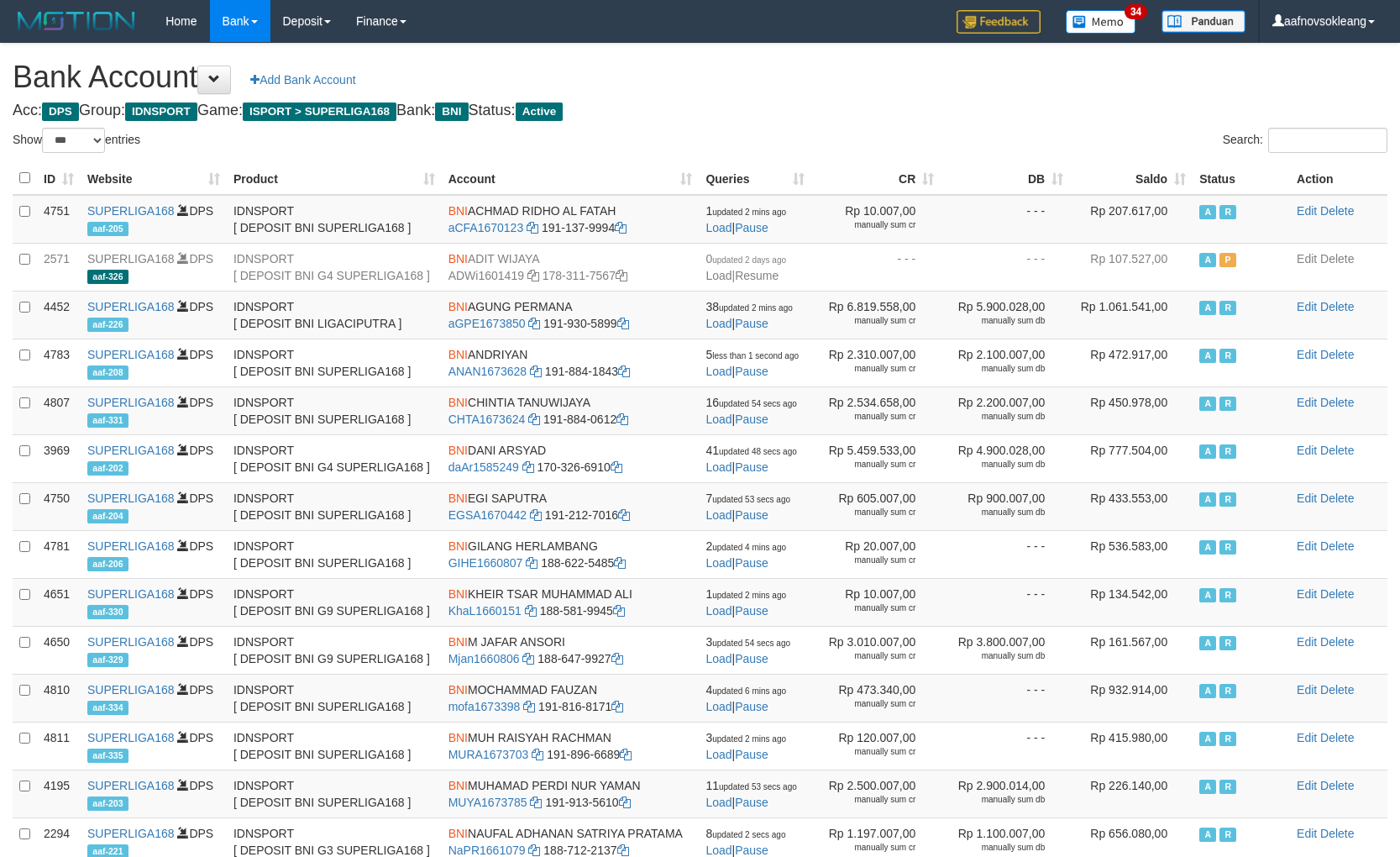 select on "***" 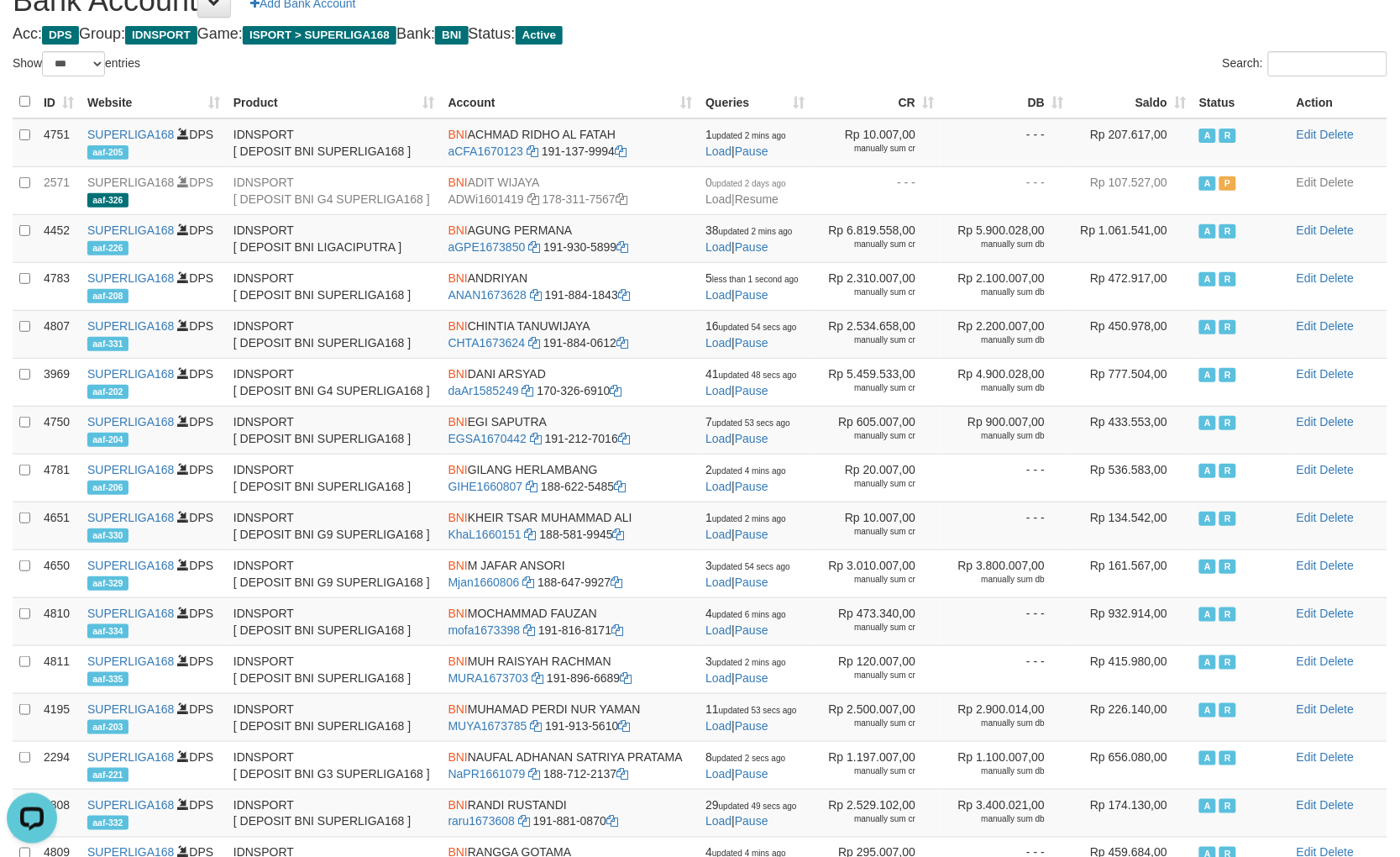 scroll, scrollTop: 0, scrollLeft: 0, axis: both 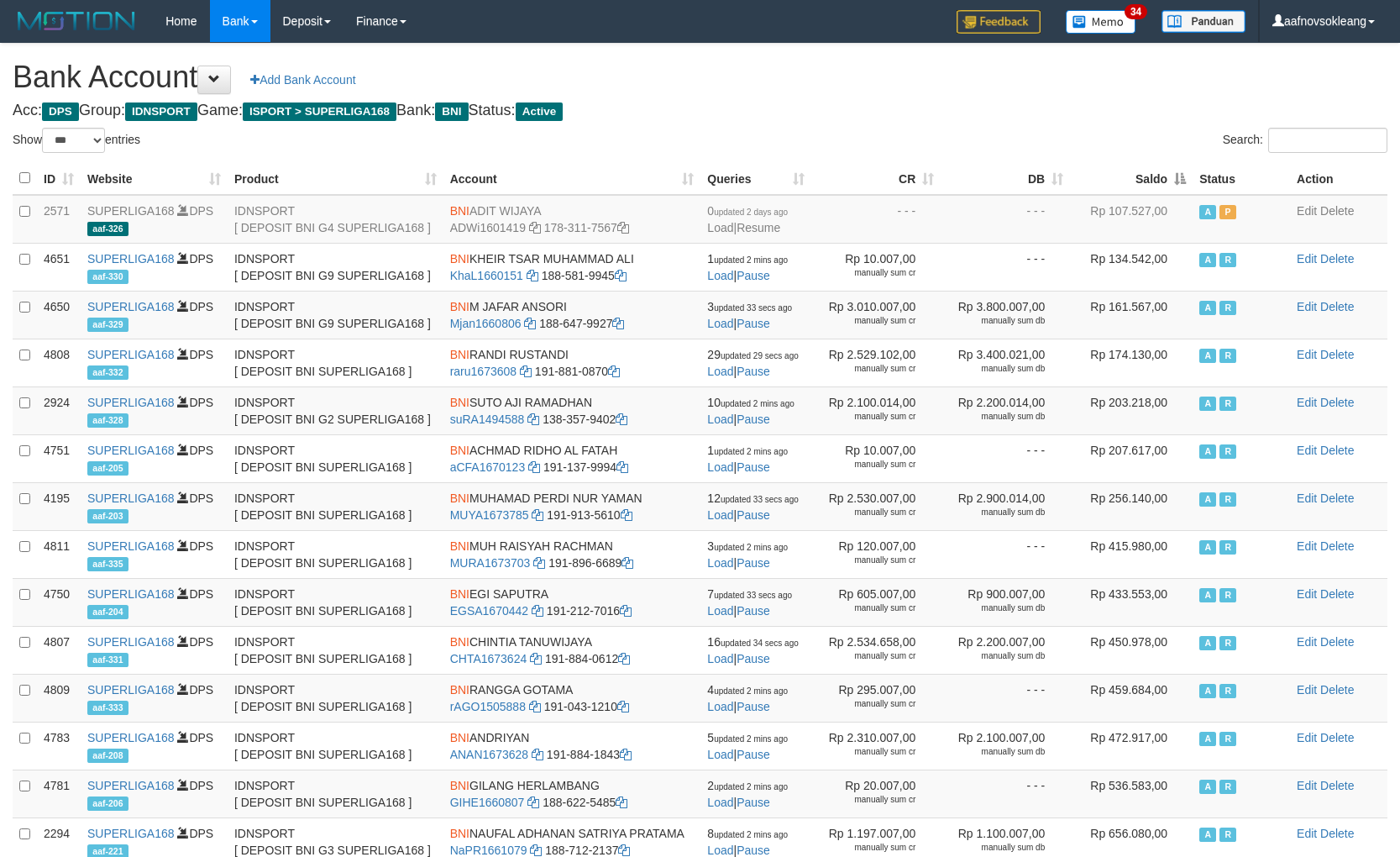 select on "***" 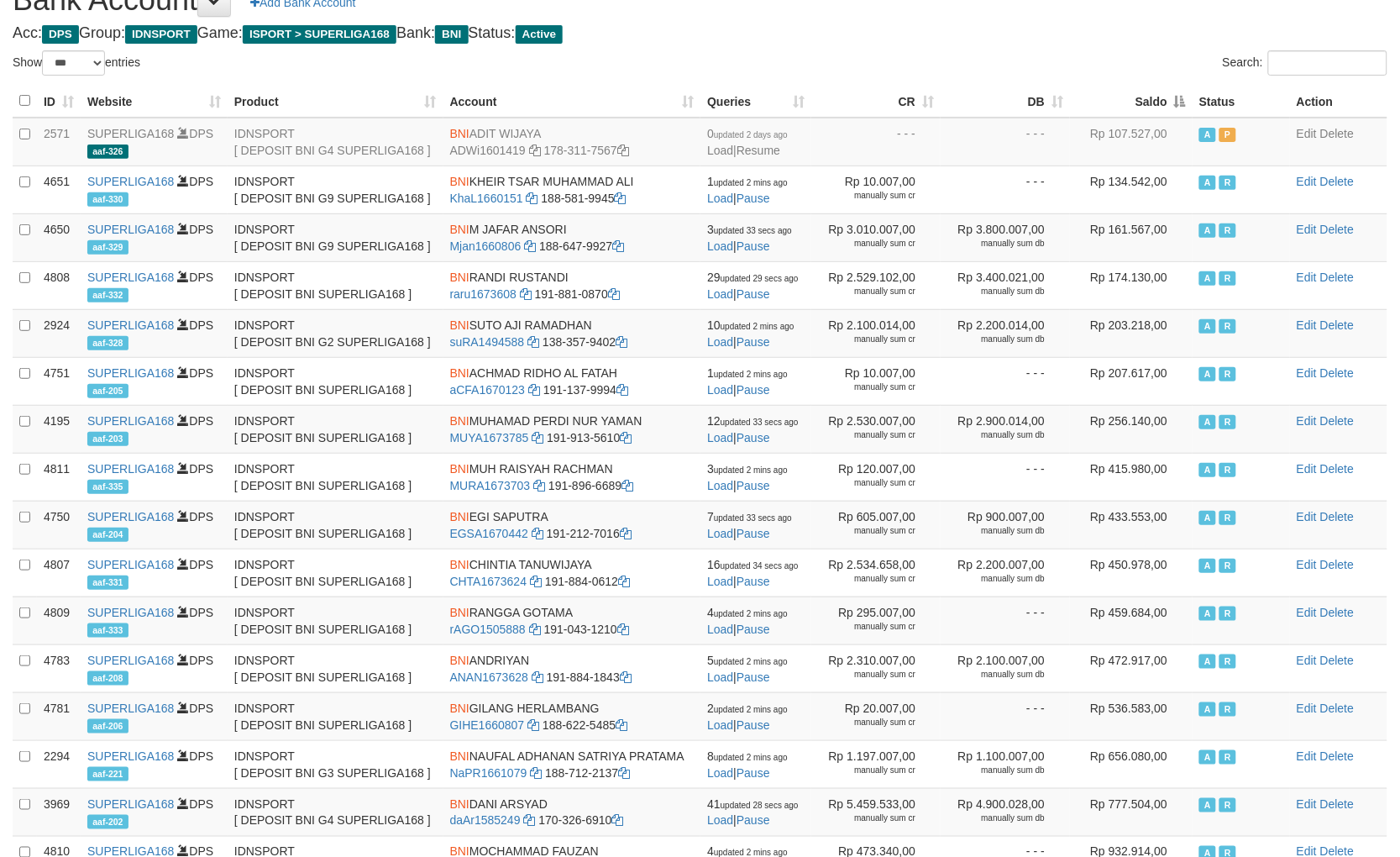 drag, startPoint x: 0, startPoint y: 0, endPoint x: 1143, endPoint y: 111, distance: 1148.3771 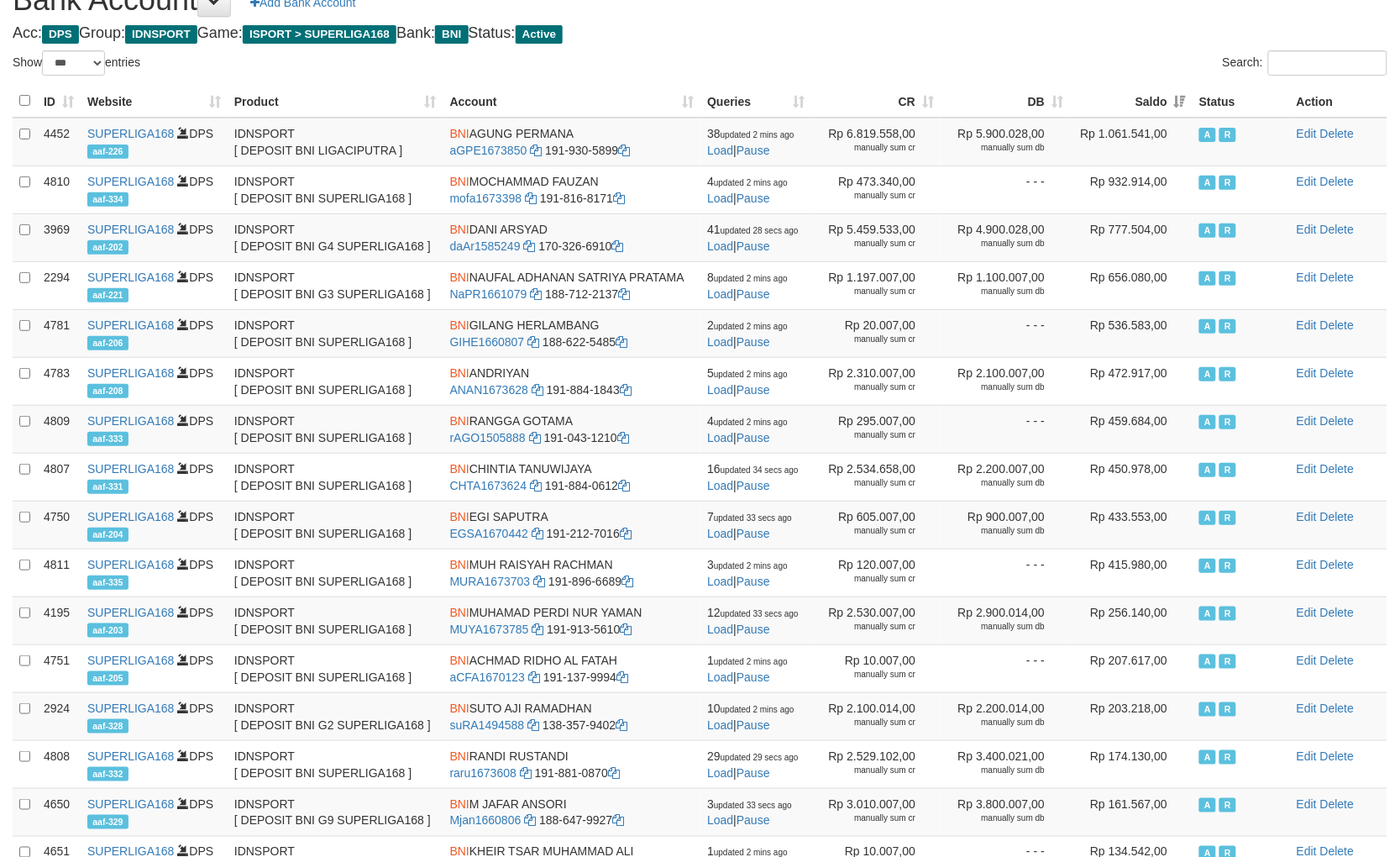 scroll, scrollTop: 76, scrollLeft: 0, axis: vertical 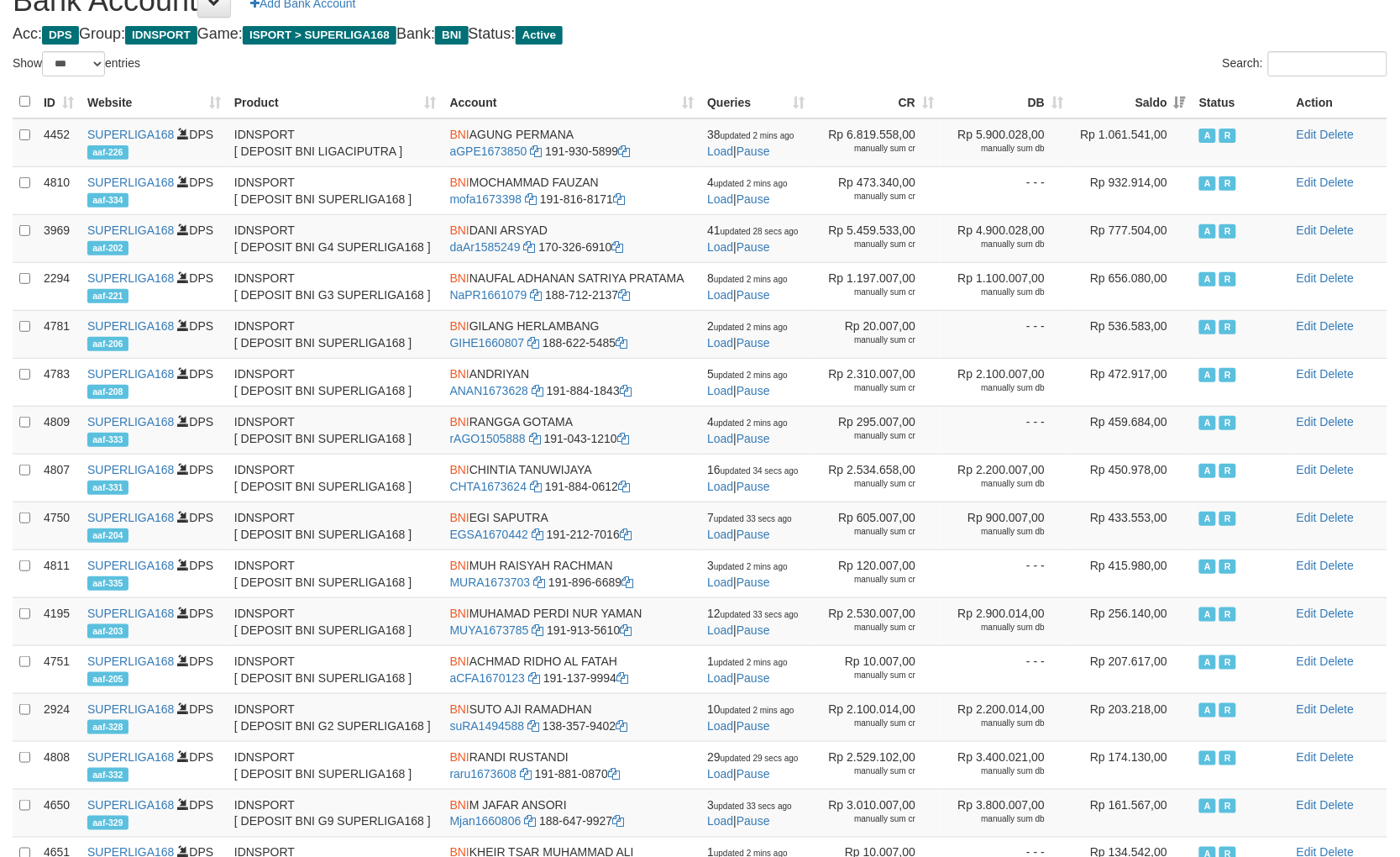 click on "Acc: 										 DPS
Group:   IDNSPORT    		Game:   ISPORT > SUPERLIGA168    		Bank:   BNI    		Status:  Active" at bounding box center (700, 34) 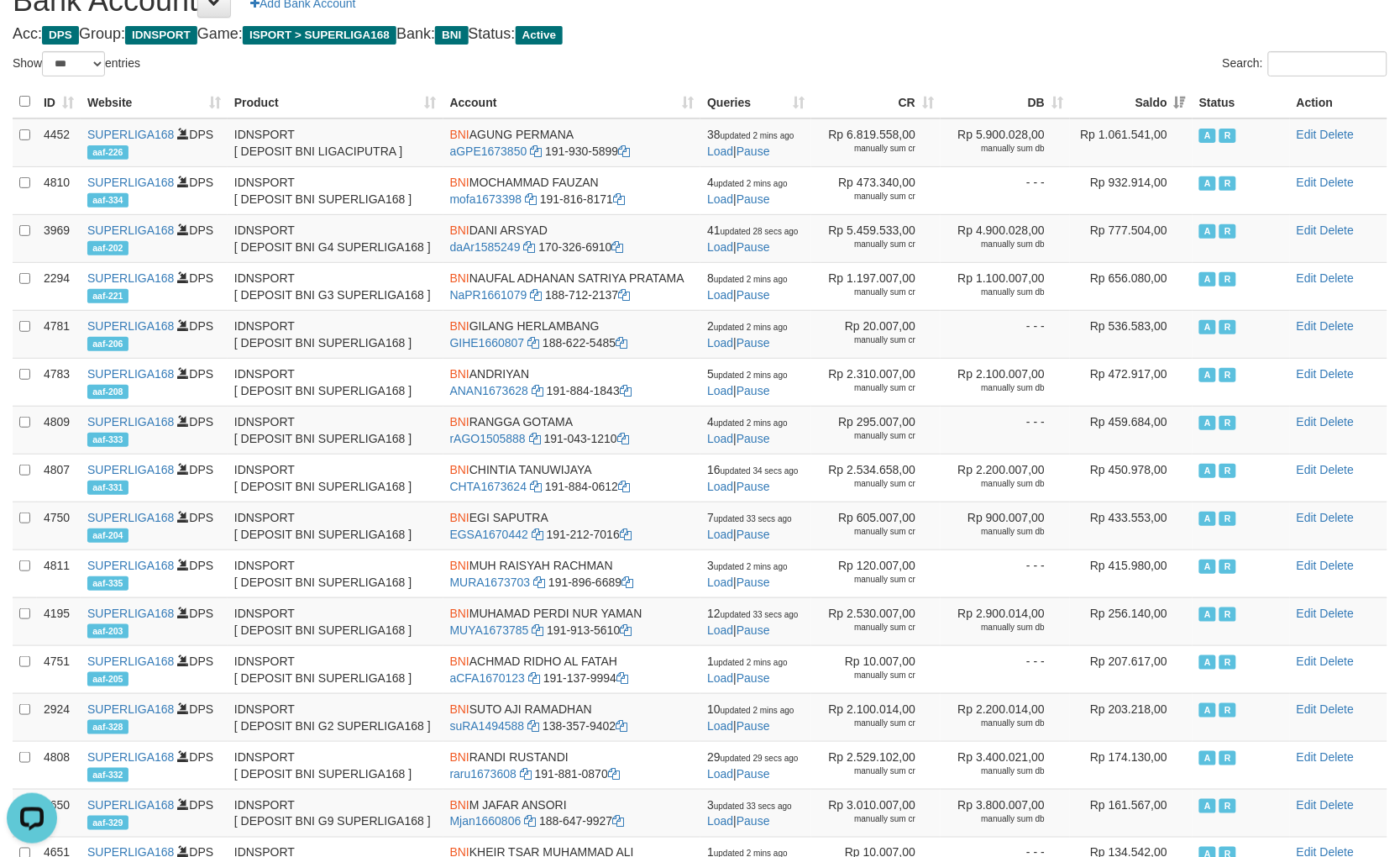 scroll, scrollTop: 0, scrollLeft: 0, axis: both 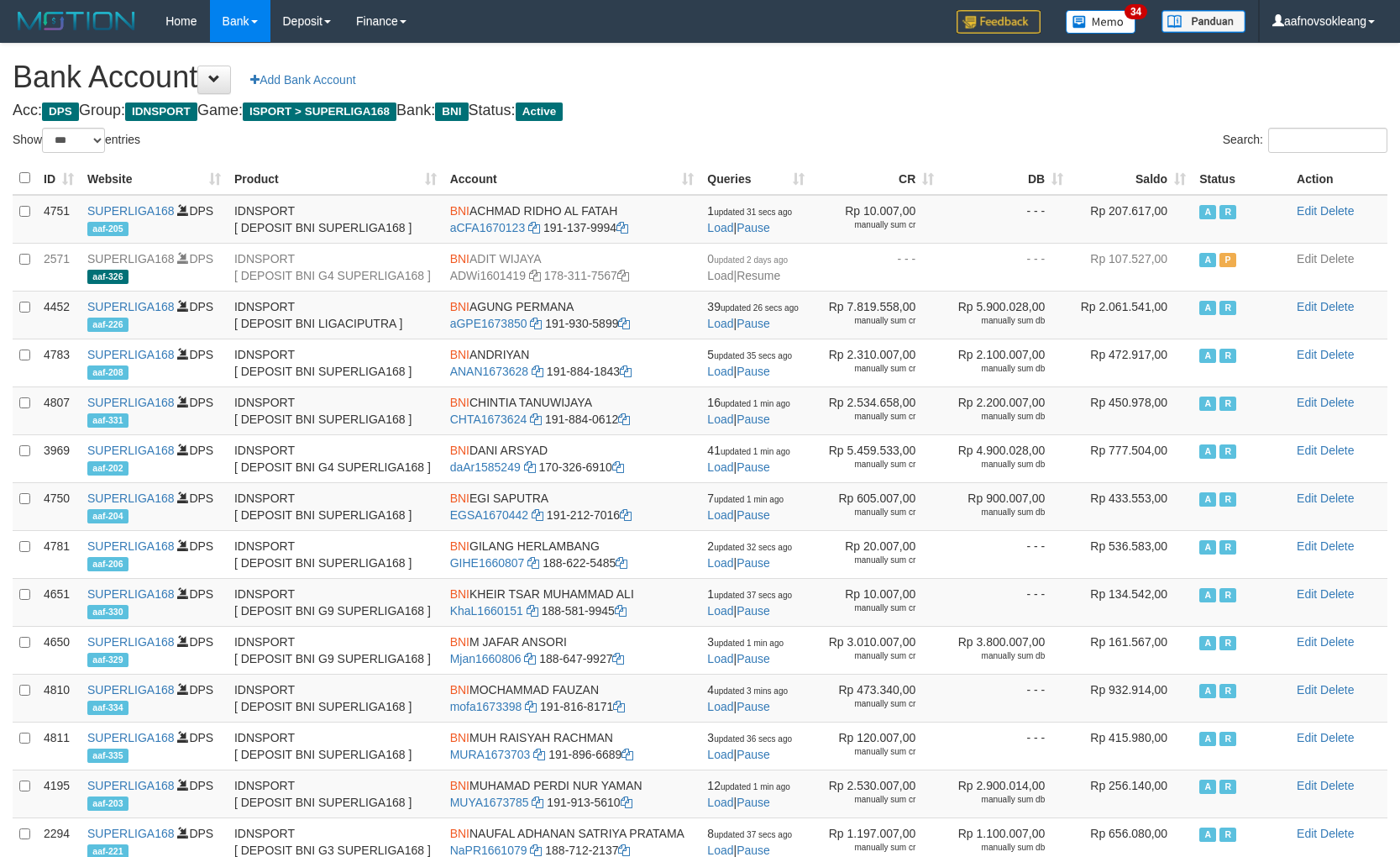 select on "***" 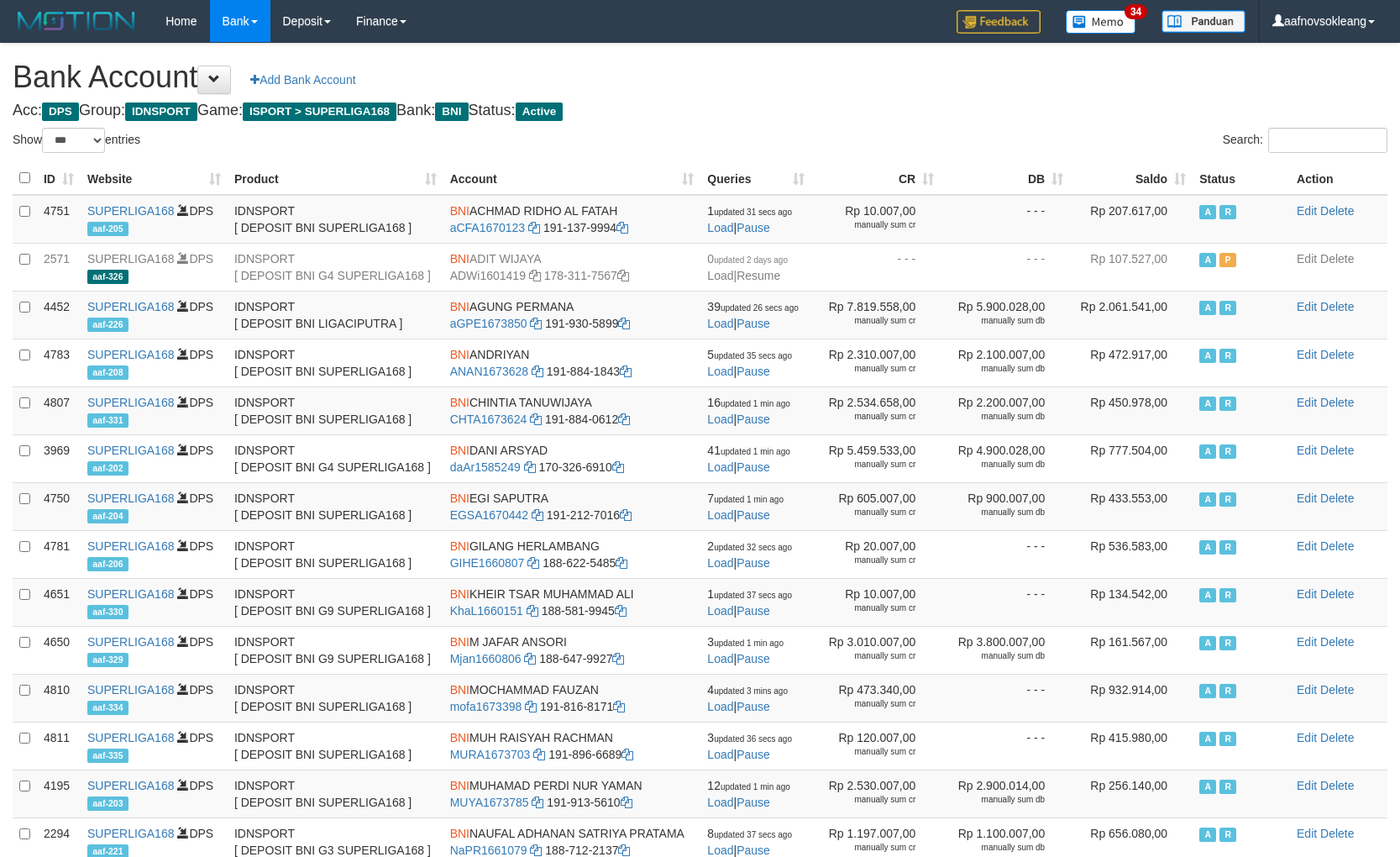 click on "Saldo" at bounding box center [1131, 178] 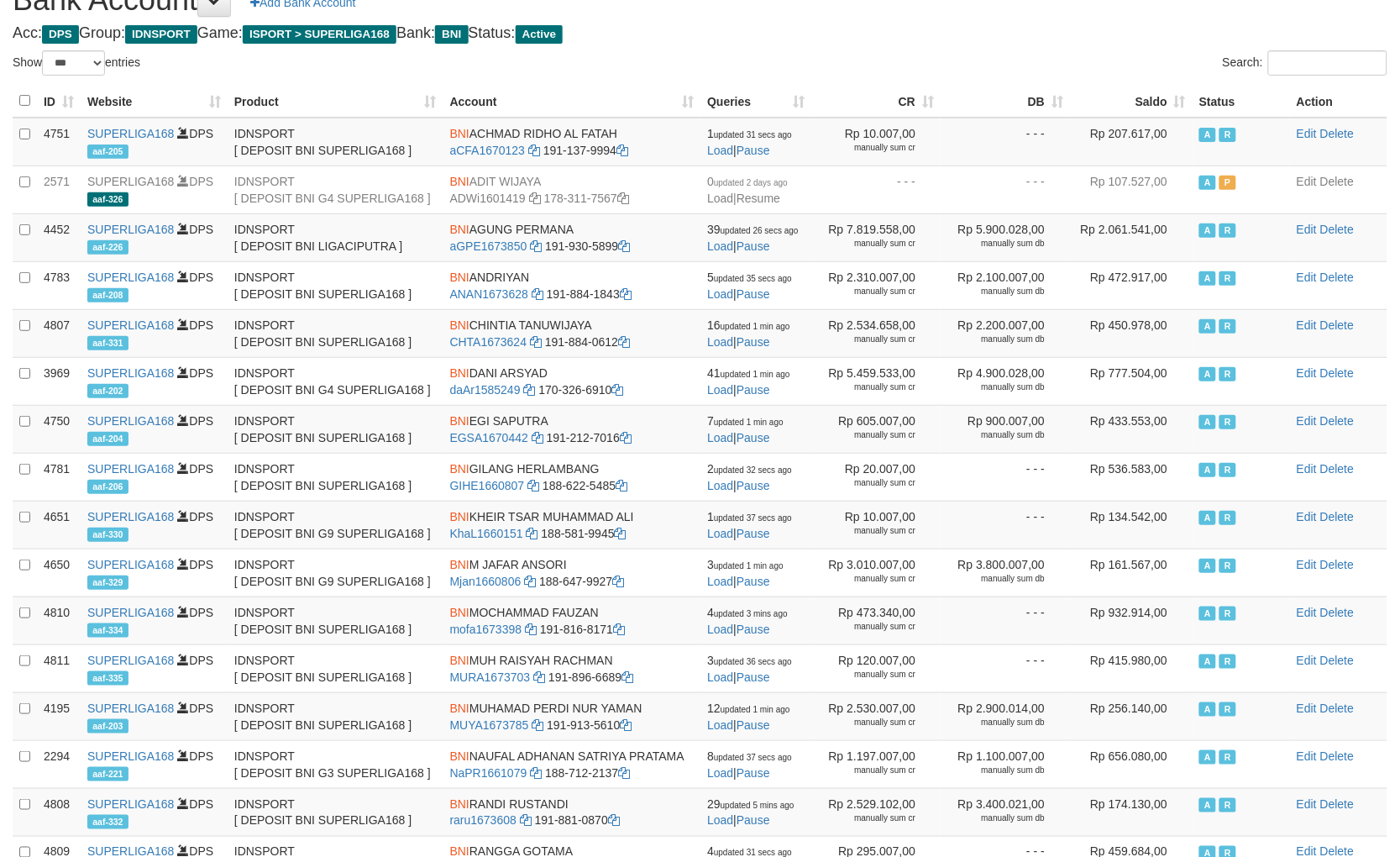 click on "Saldo" at bounding box center [1131, 101] 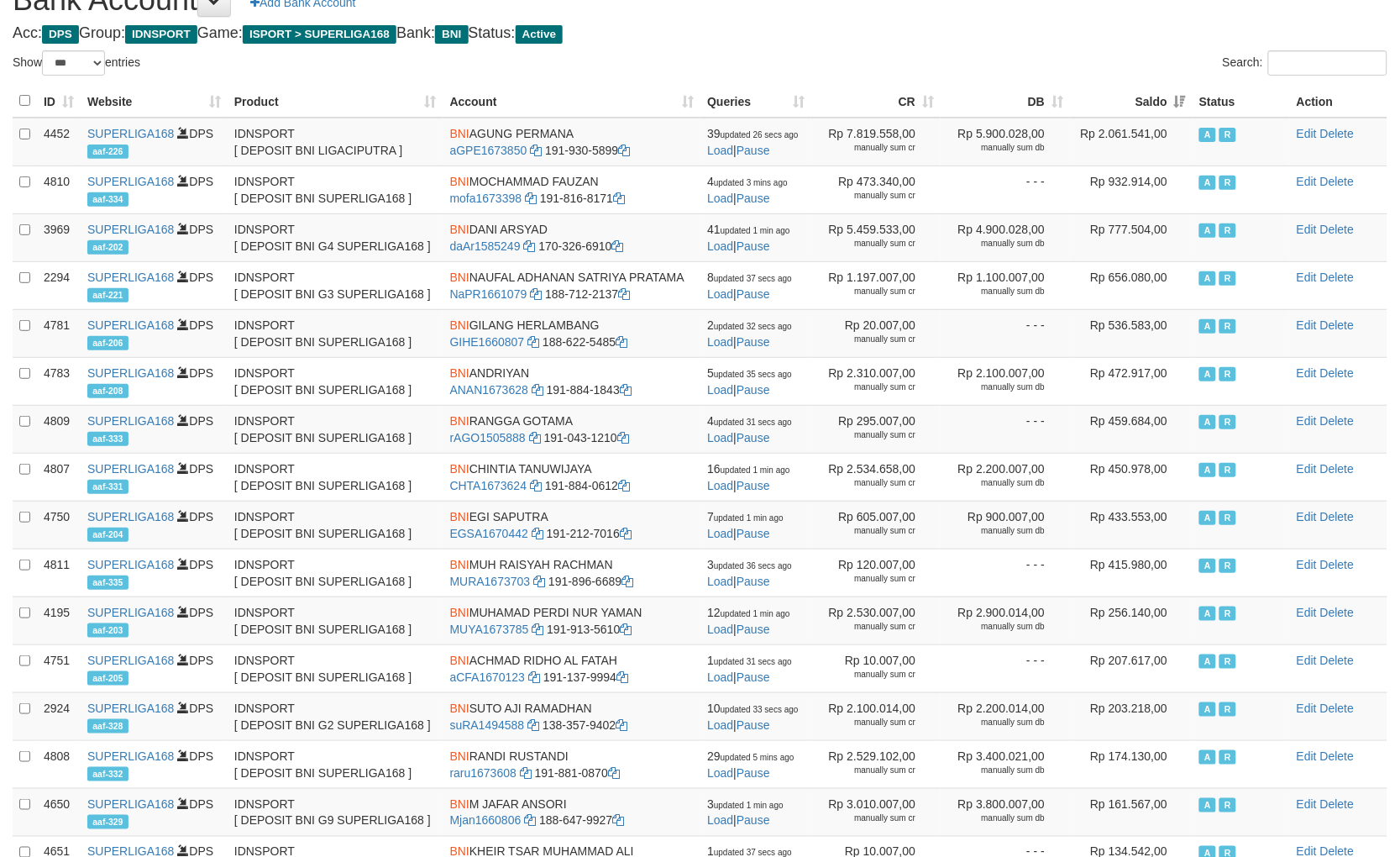 scroll, scrollTop: 76, scrollLeft: 0, axis: vertical 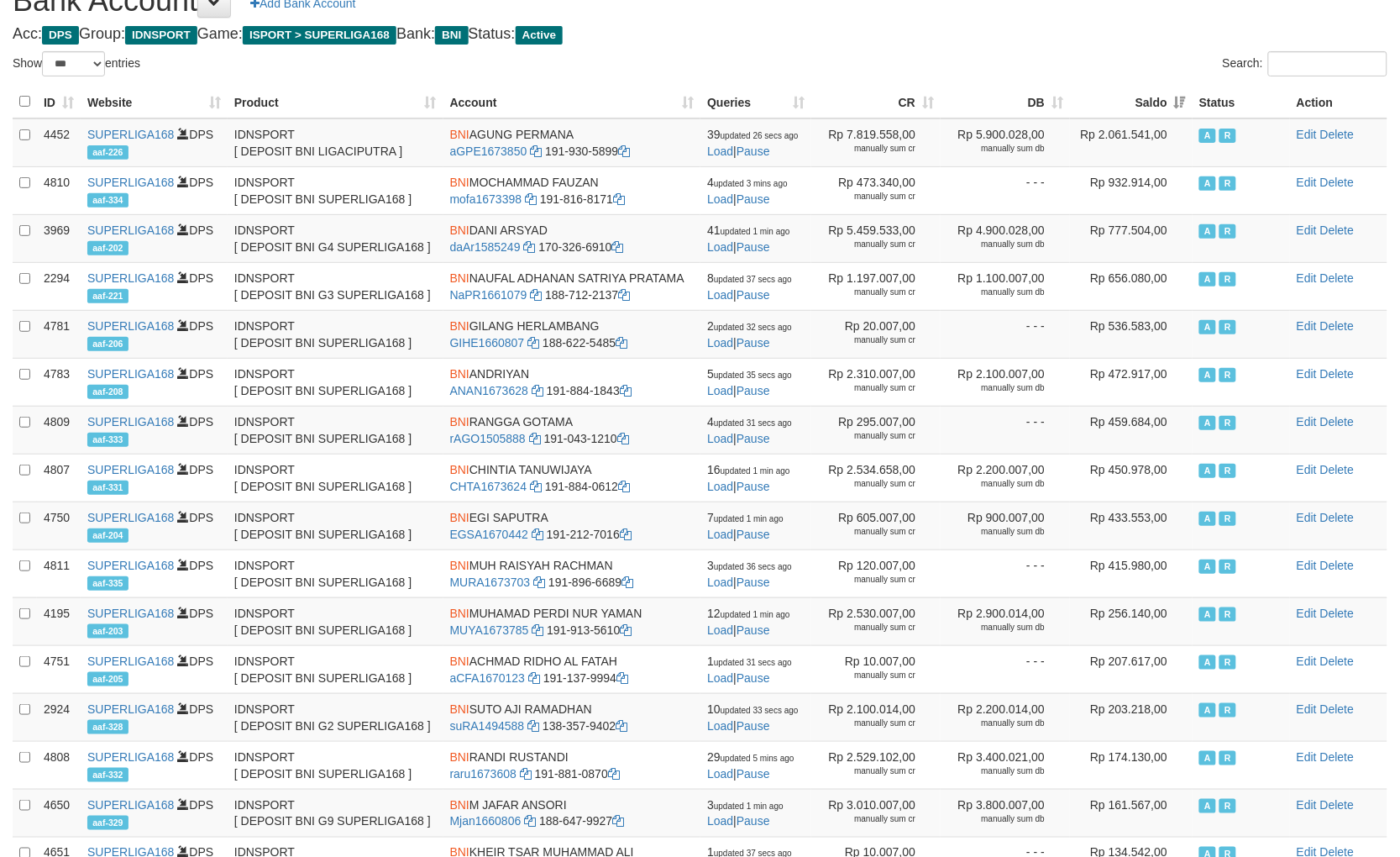 click on "Search:" at bounding box center [1051, 66] 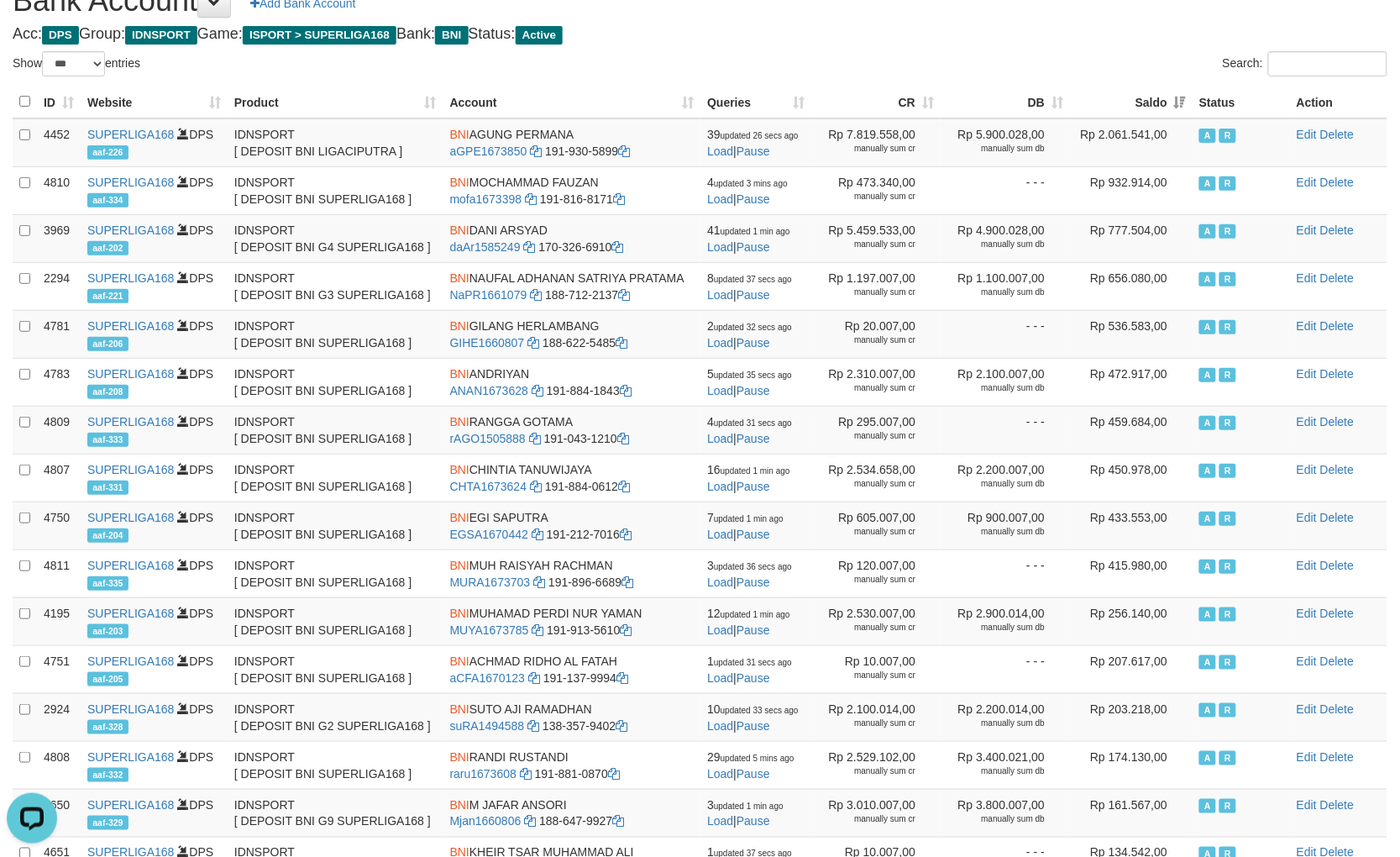 scroll, scrollTop: 0, scrollLeft: 0, axis: both 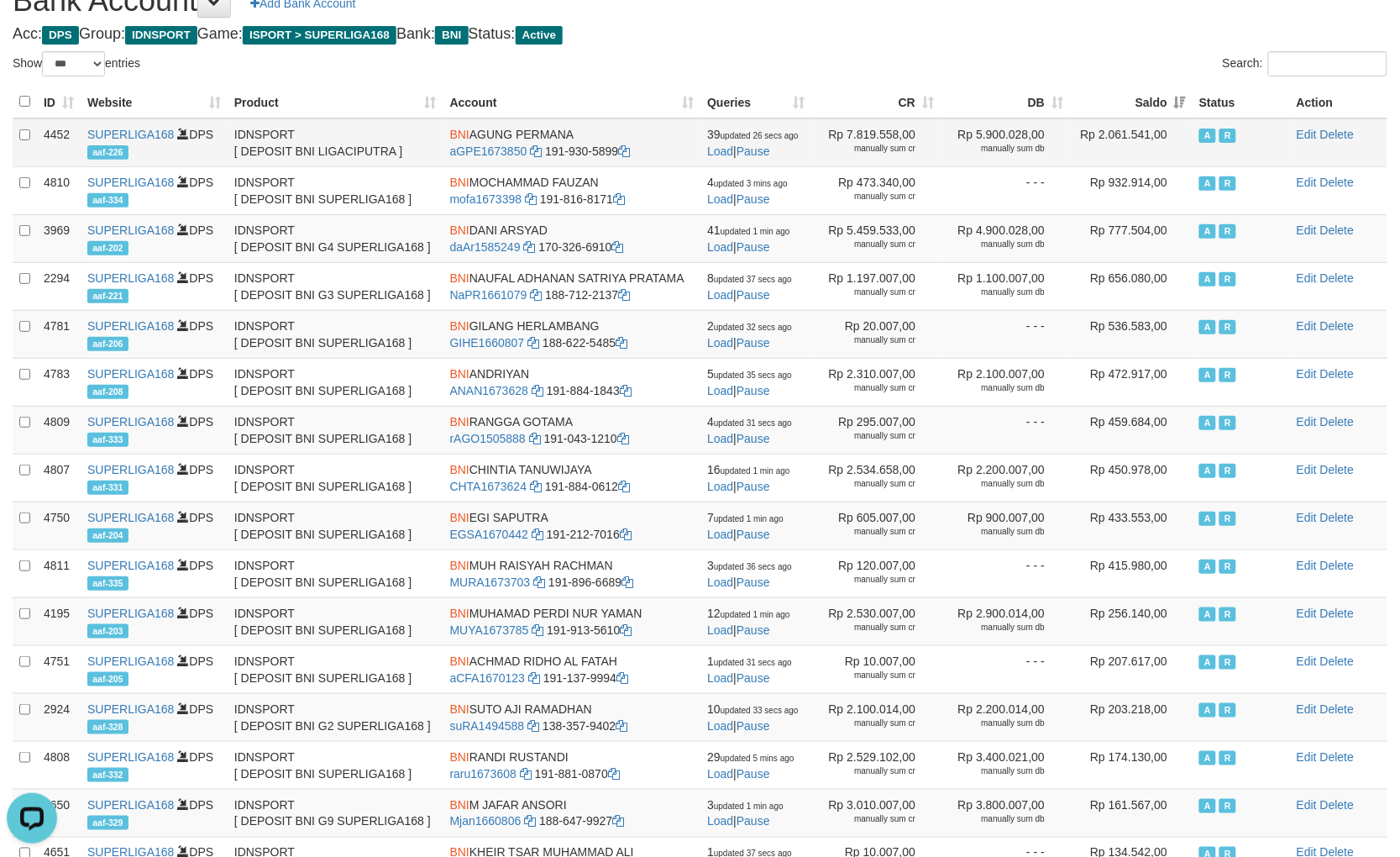 click on "BNI" at bounding box center [459, 134] 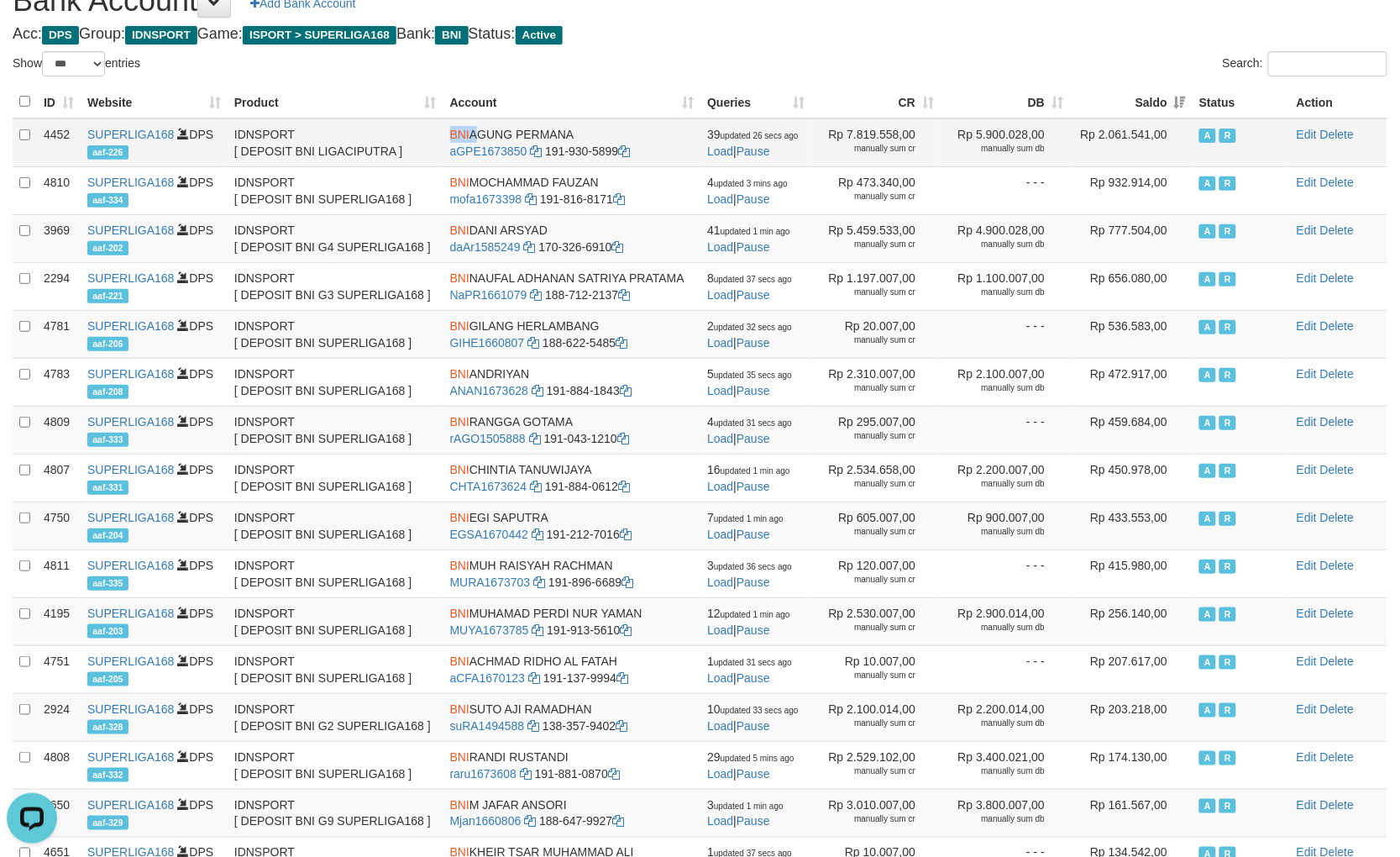 click on "BNI" at bounding box center (459, 134) 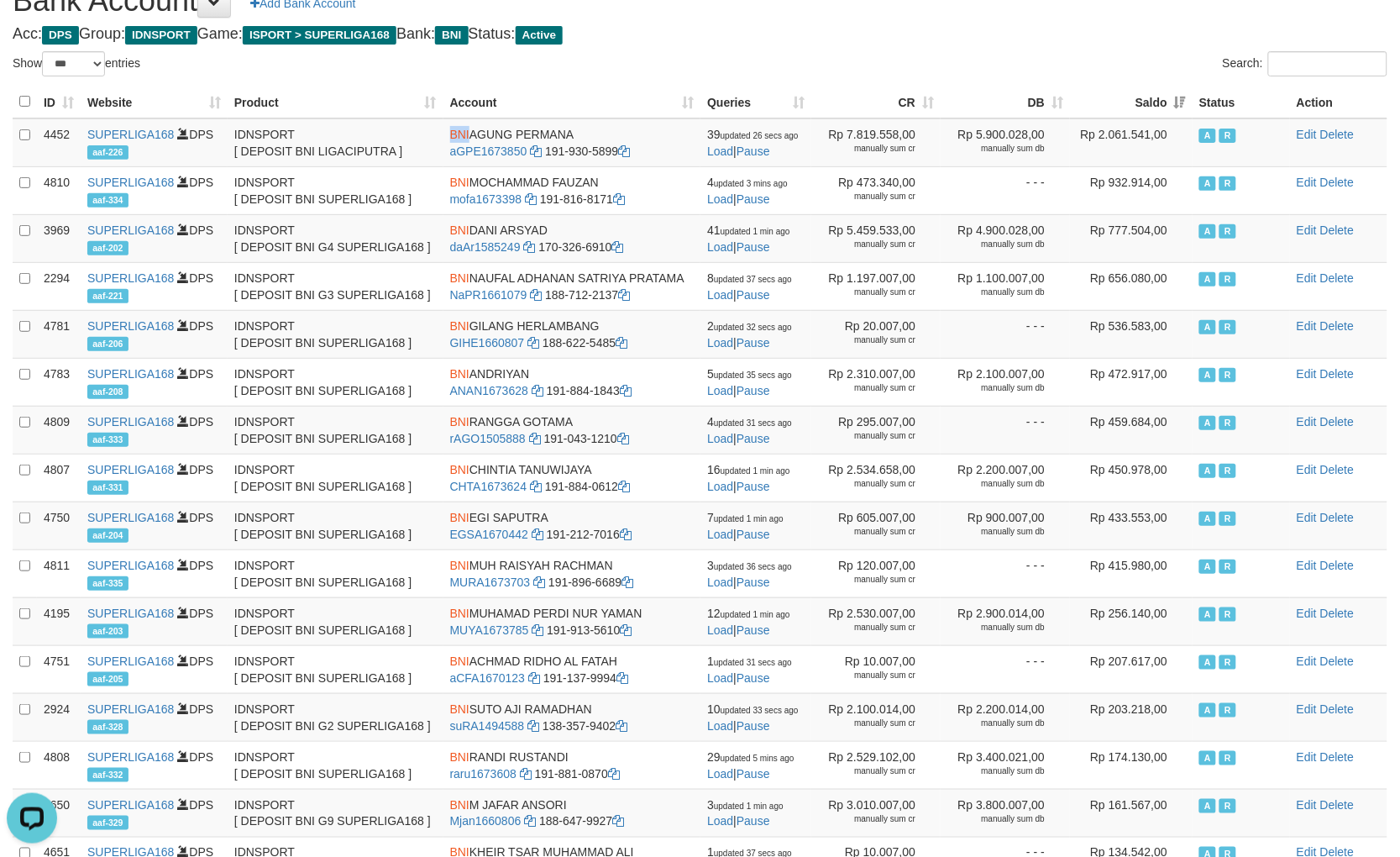 copy on "BNI" 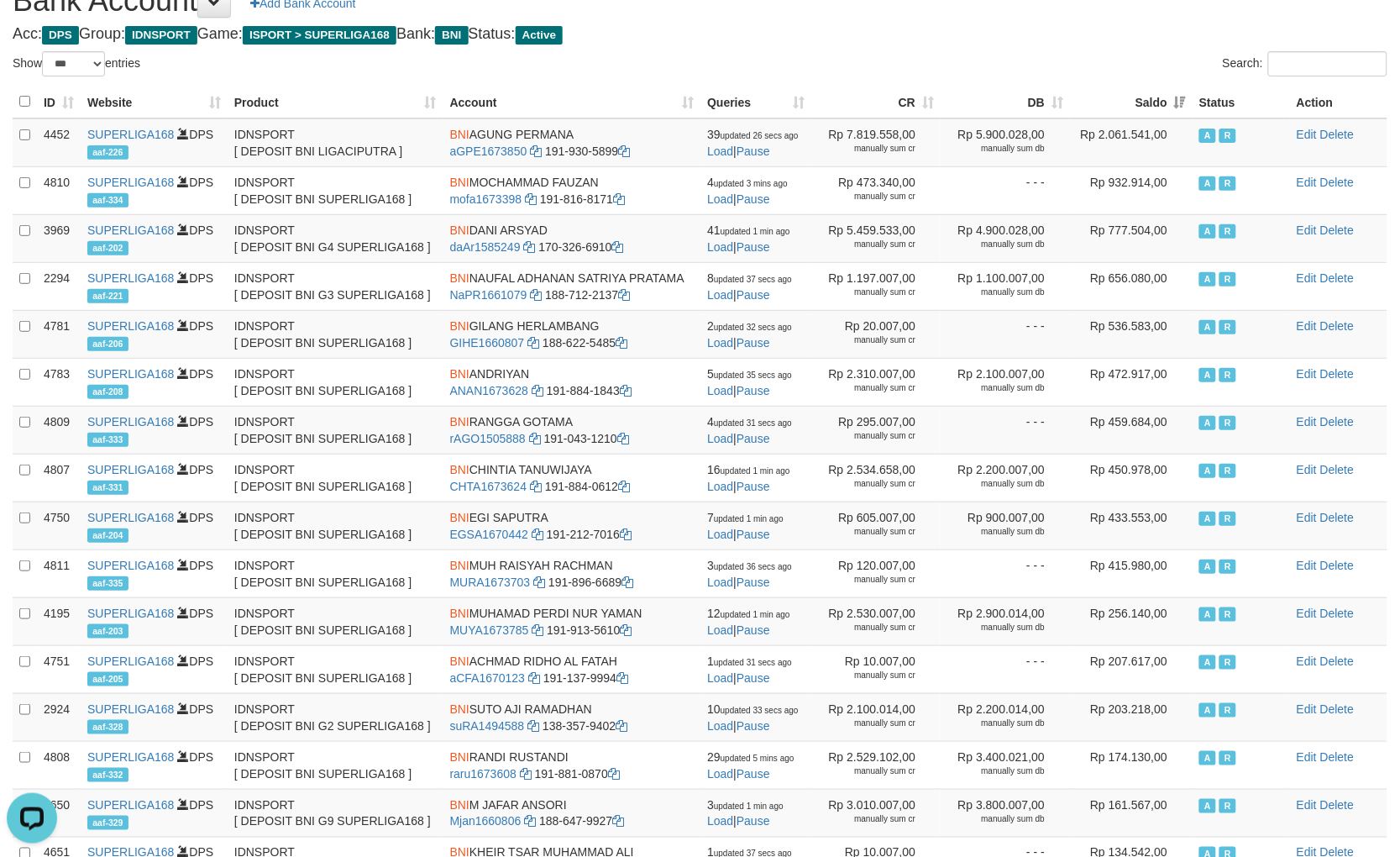 click on "Search:" at bounding box center [1051, 66] 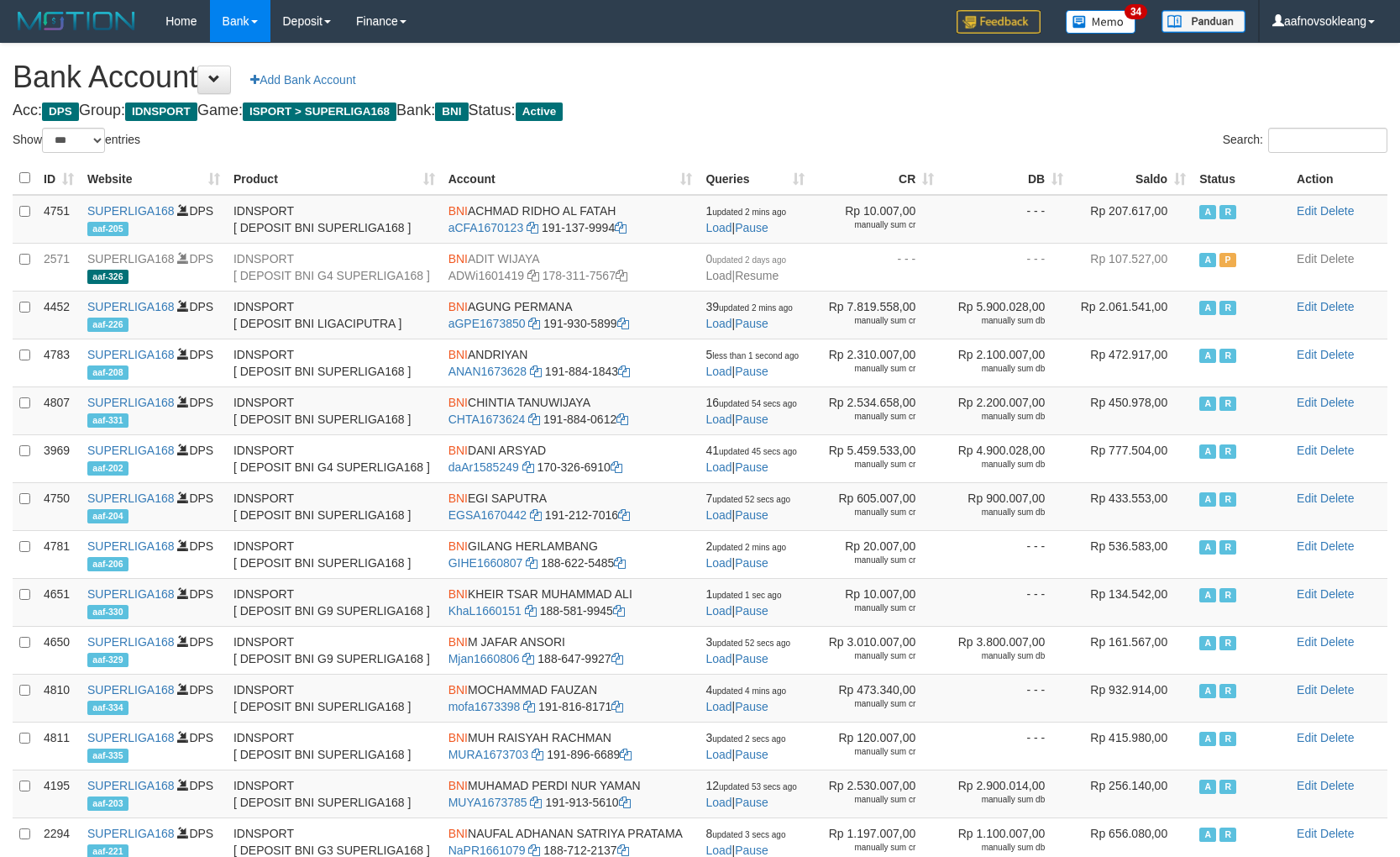 select on "***" 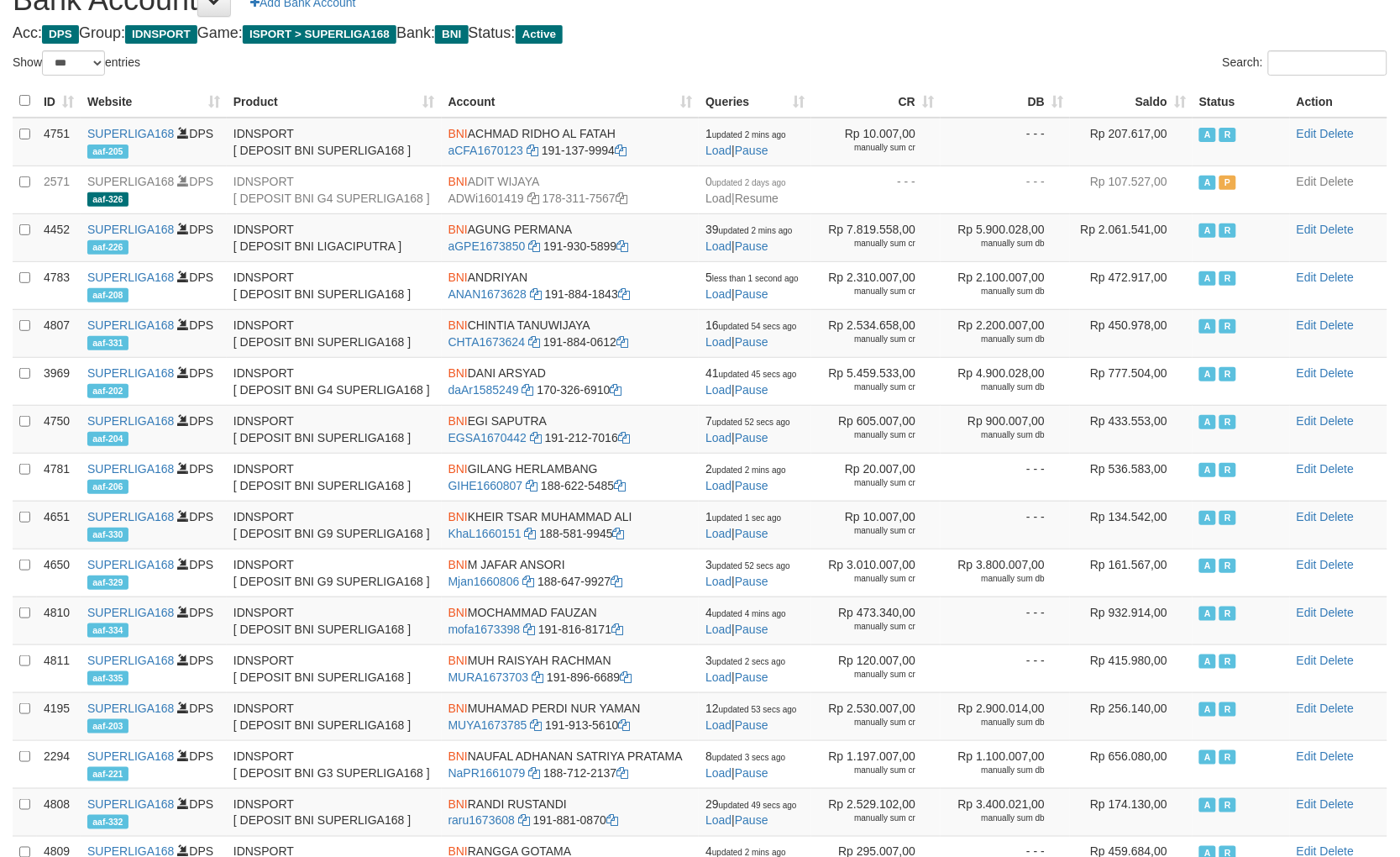 click on "Saldo" at bounding box center [1131, 101] 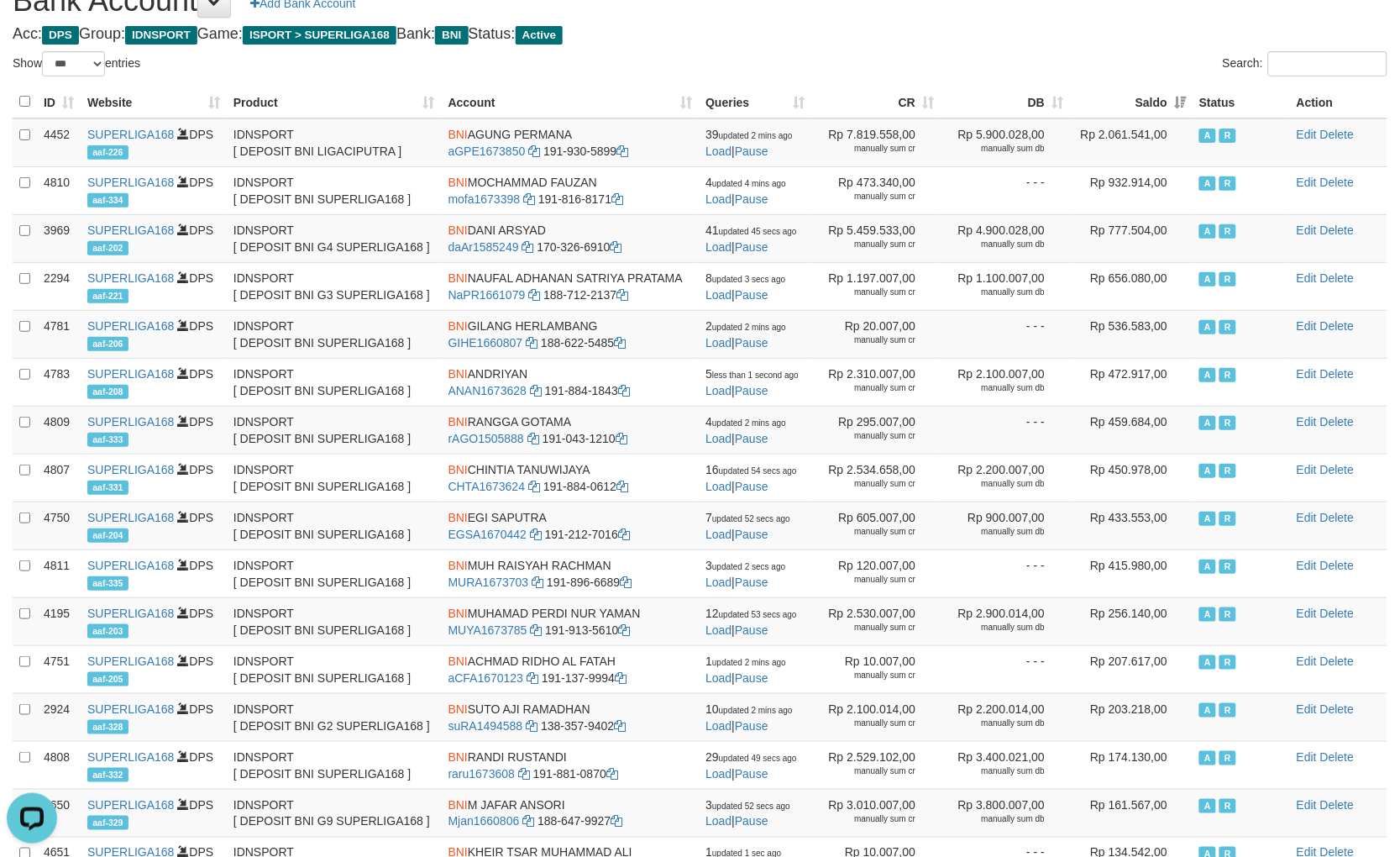 scroll, scrollTop: 0, scrollLeft: 0, axis: both 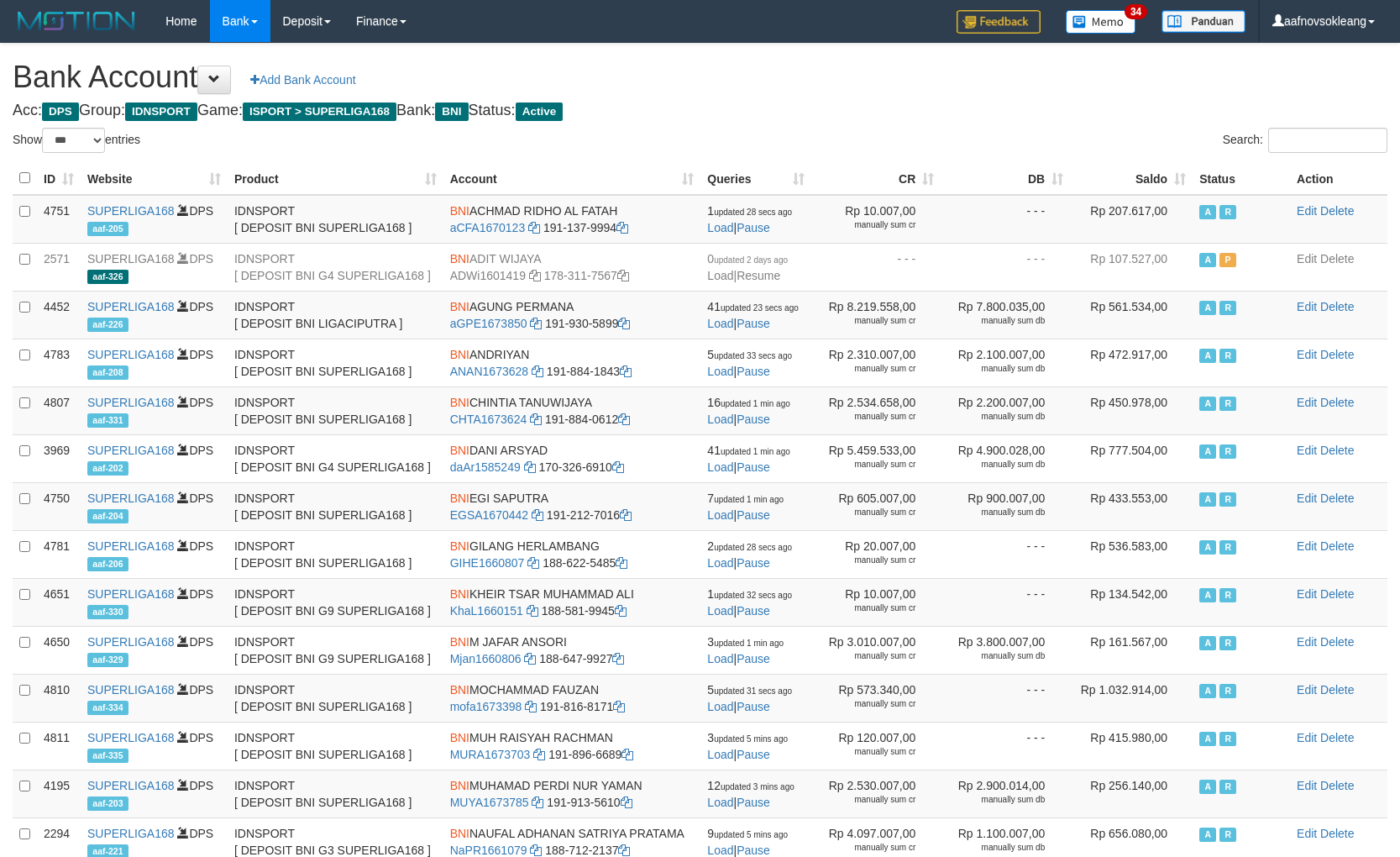 select on "***" 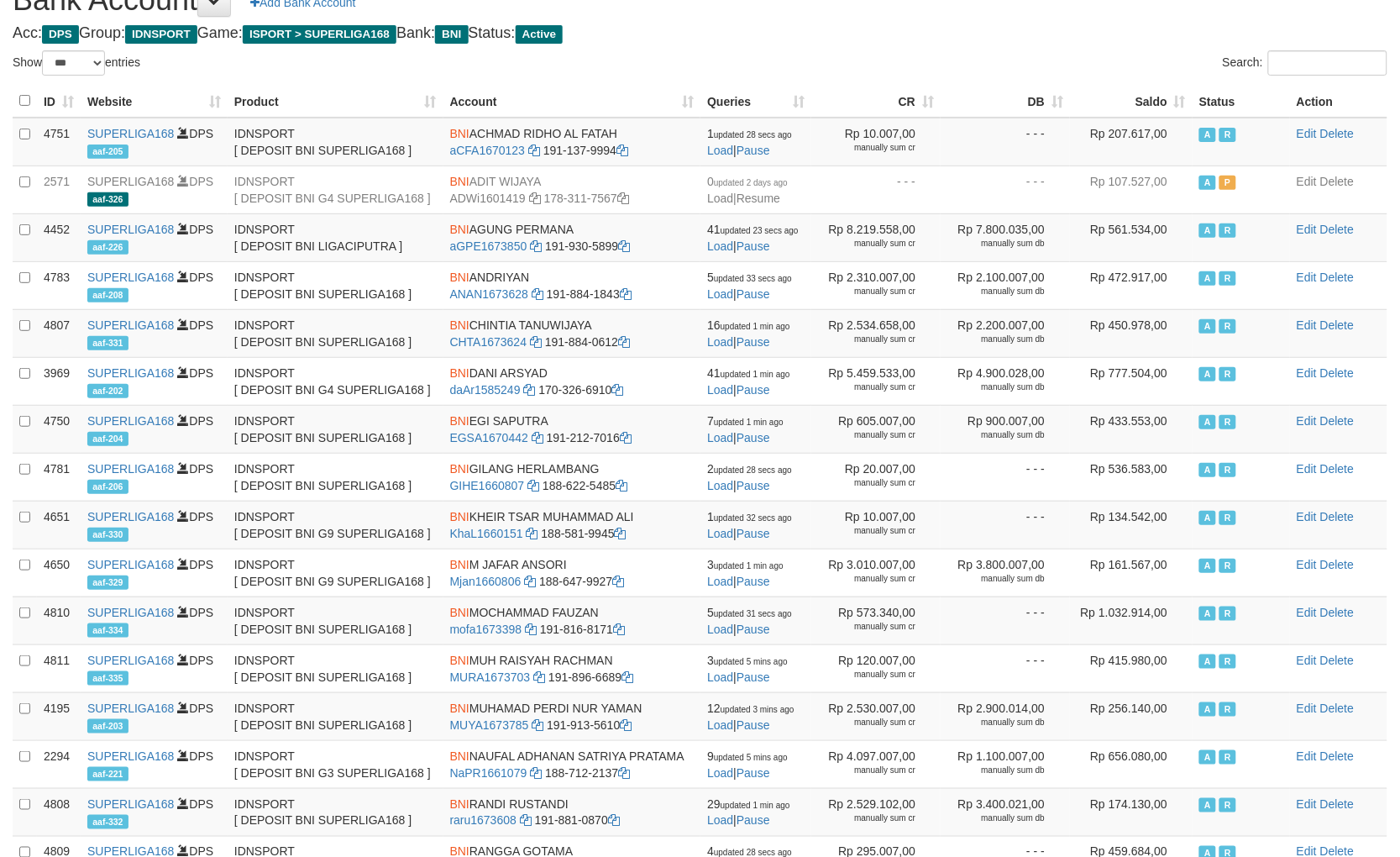 click on "Saldo" at bounding box center (1131, 101) 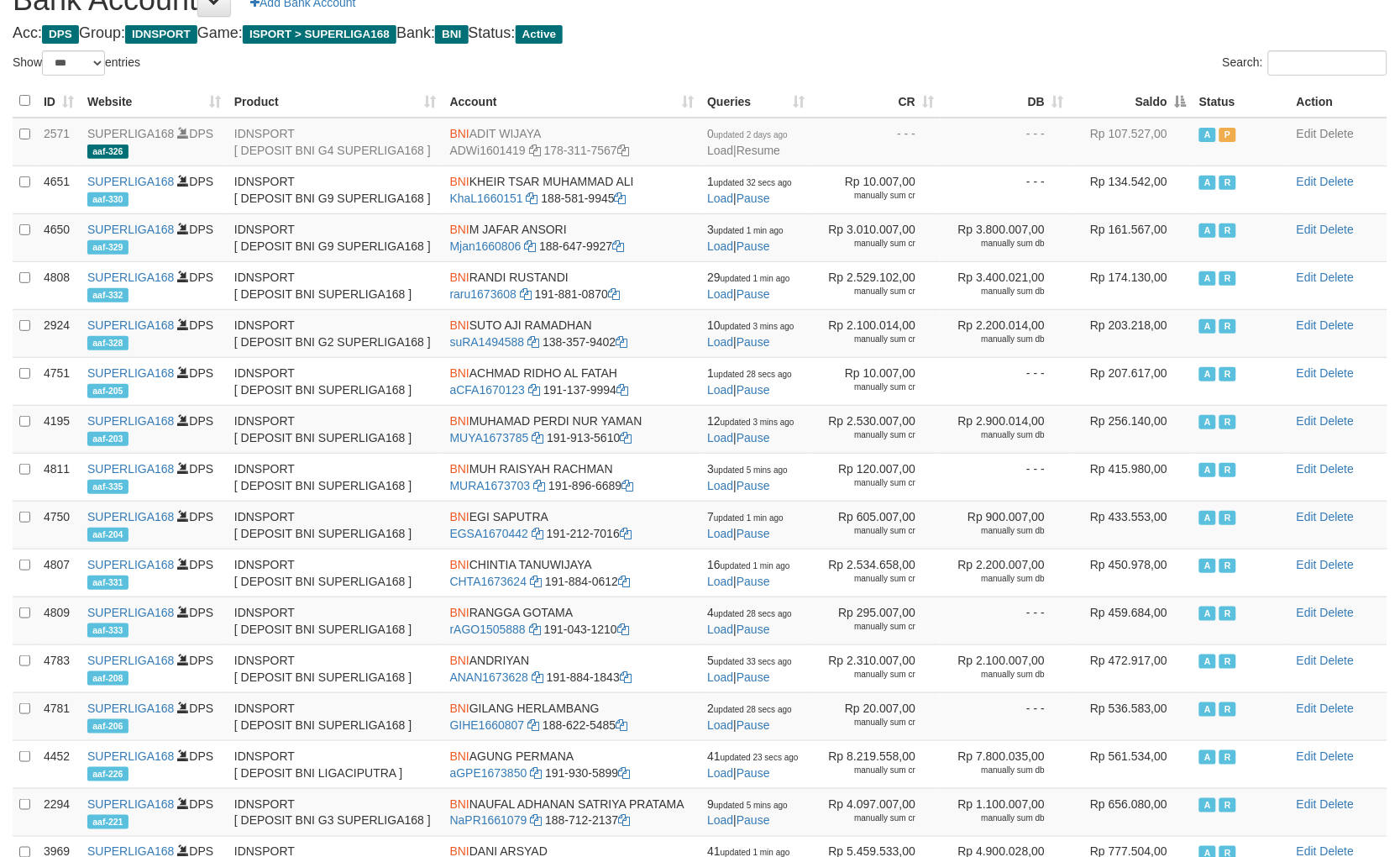 click on "Saldo" at bounding box center (1131, 101) 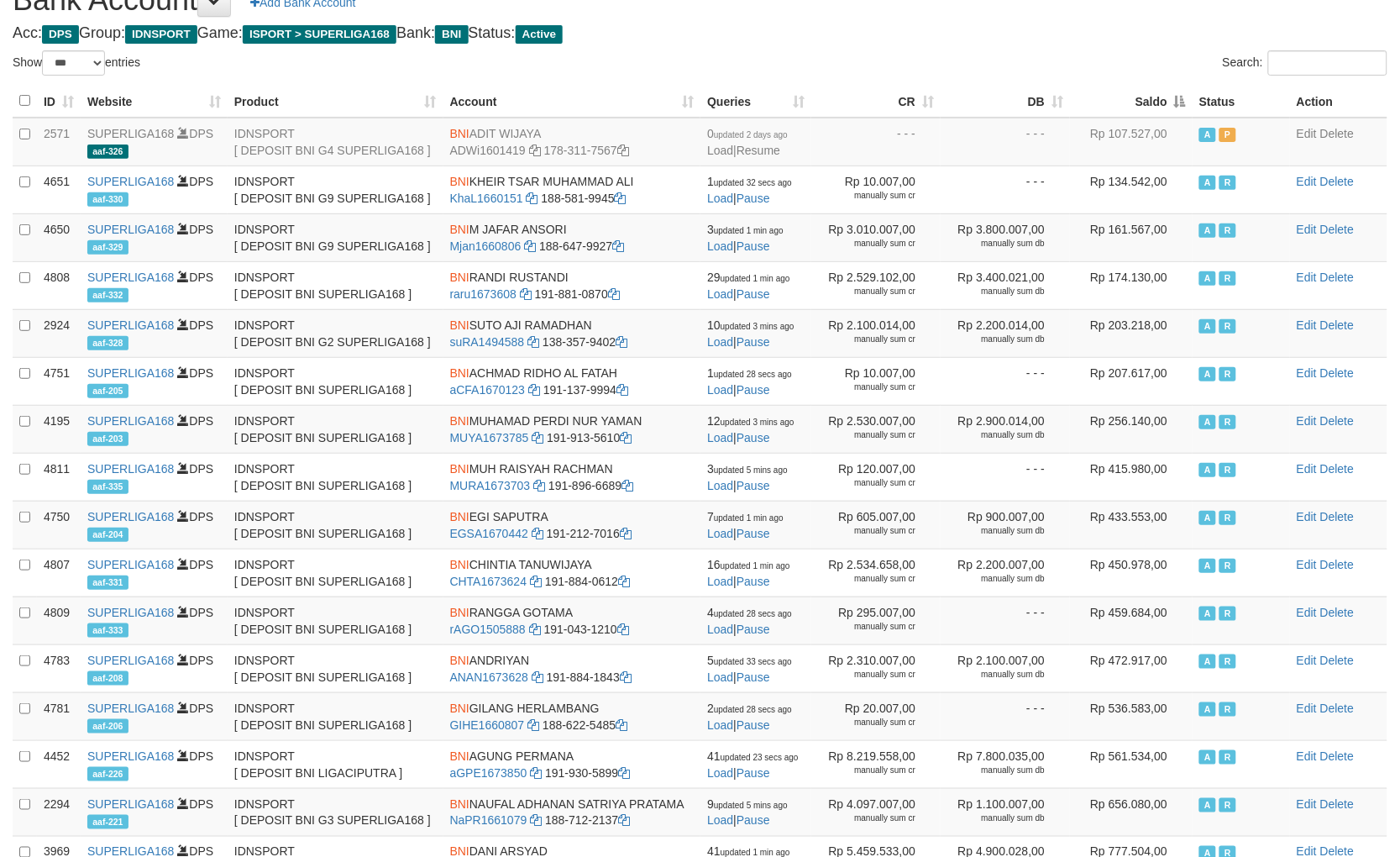 scroll, scrollTop: 76, scrollLeft: 0, axis: vertical 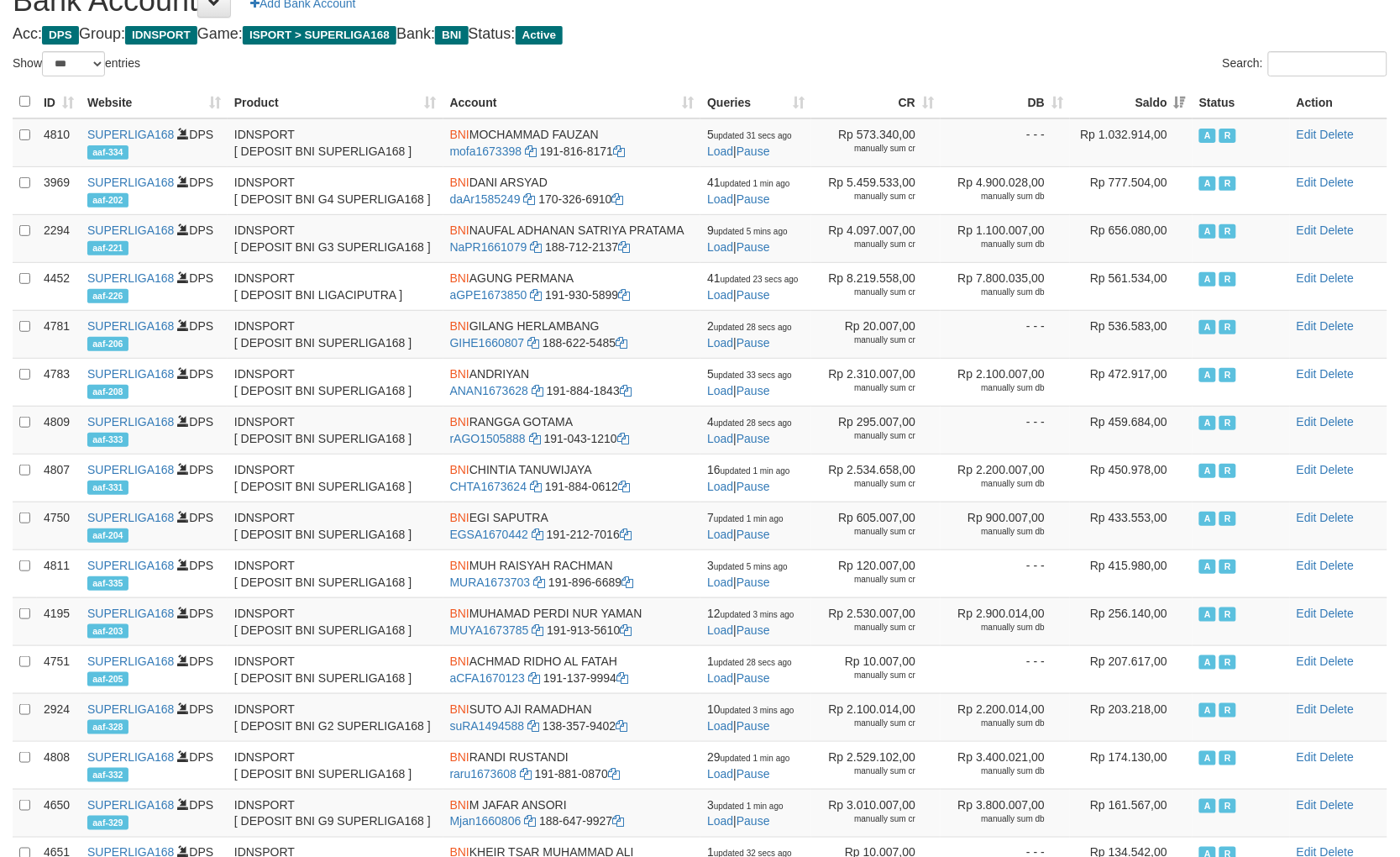 click on "Search:" at bounding box center [1051, 66] 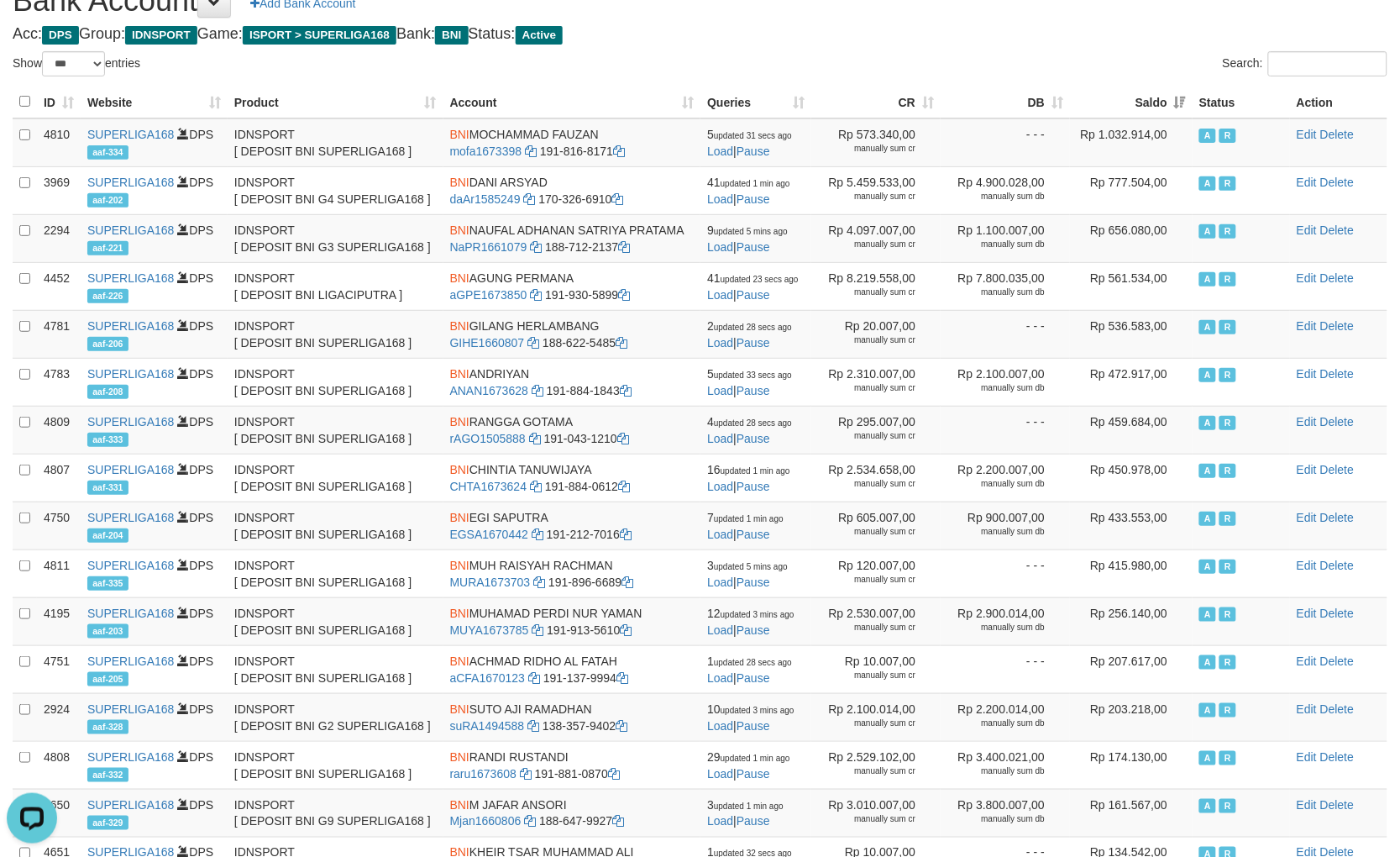 scroll, scrollTop: 0, scrollLeft: 0, axis: both 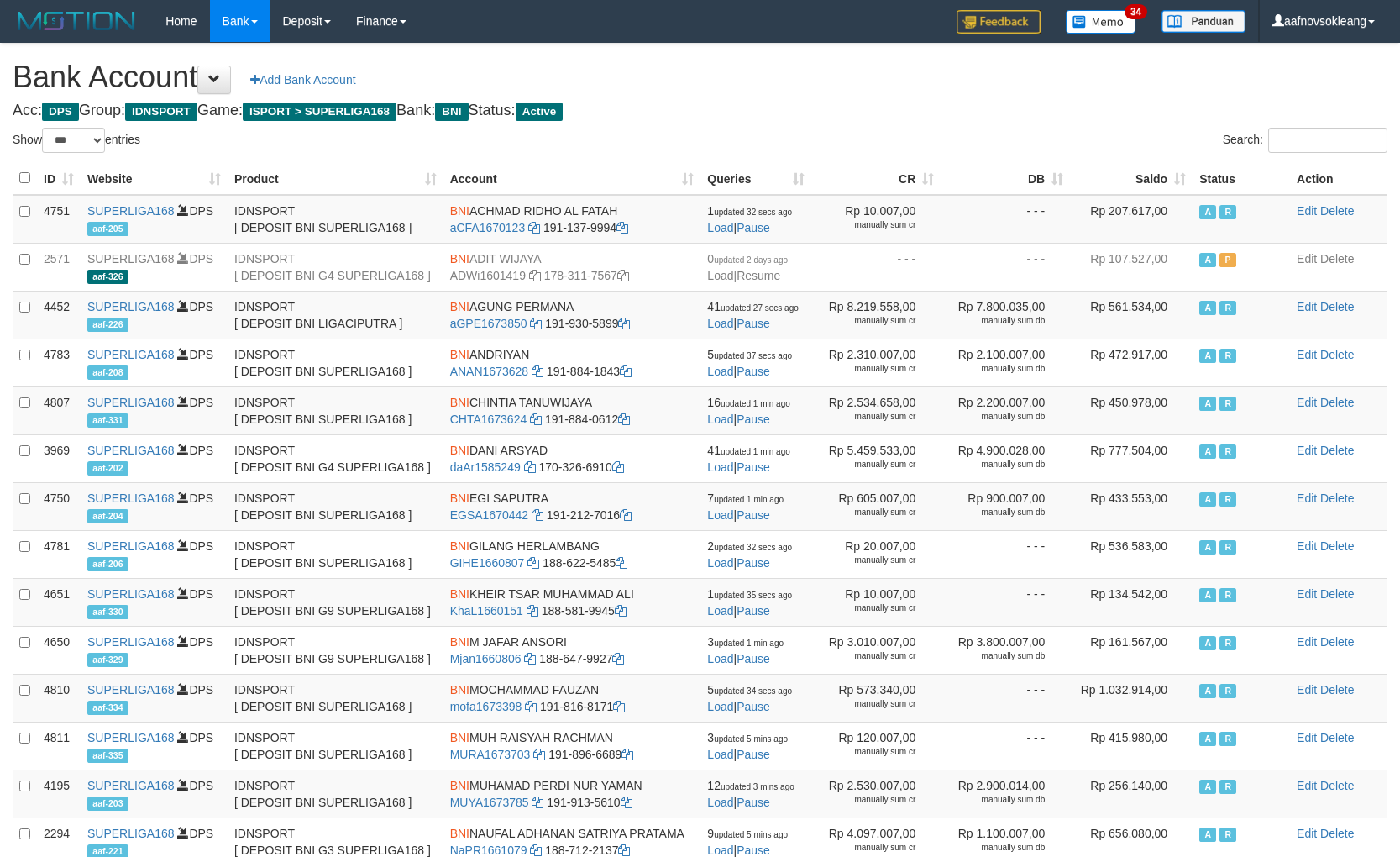 select on "***" 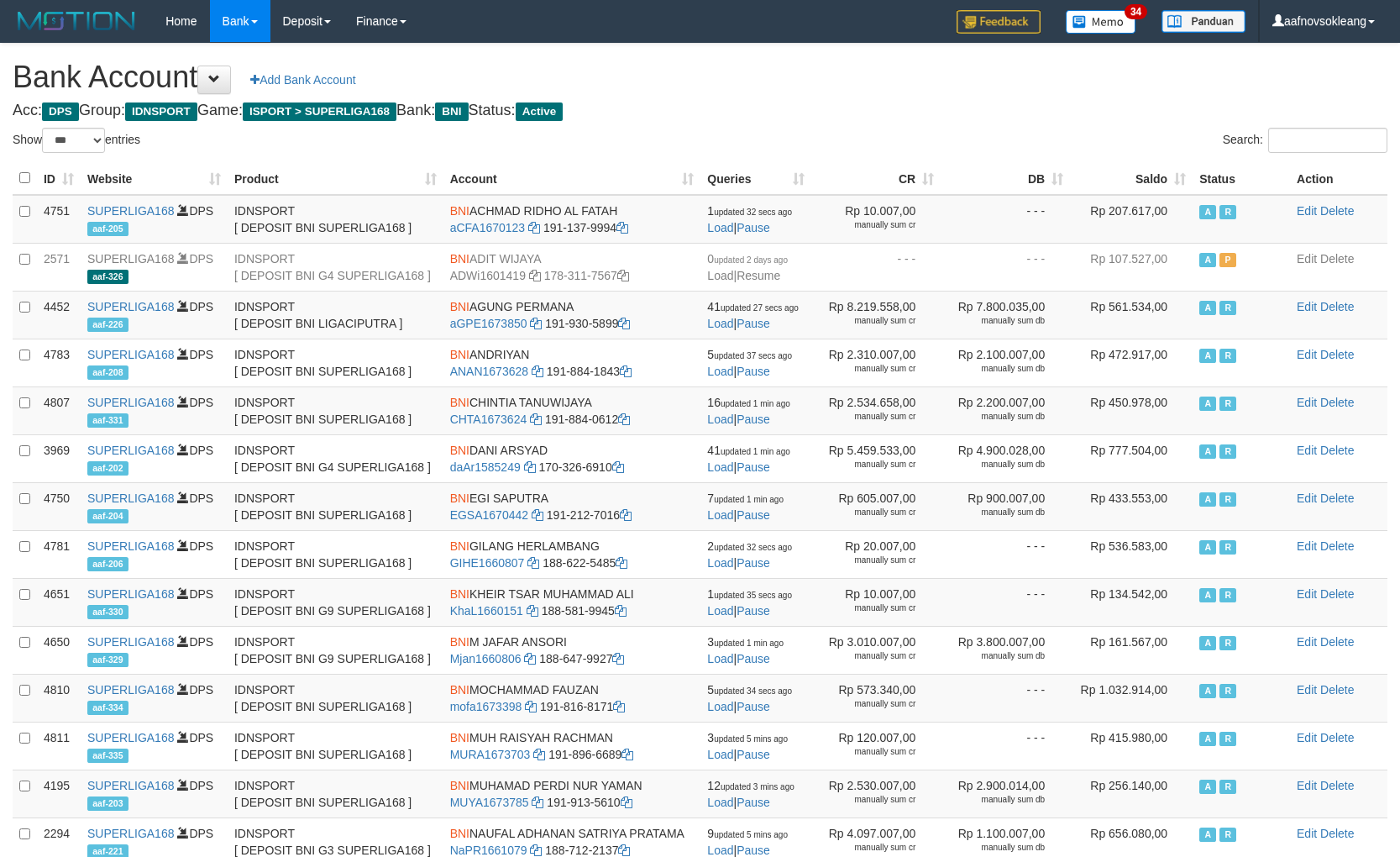scroll, scrollTop: 77, scrollLeft: 0, axis: vertical 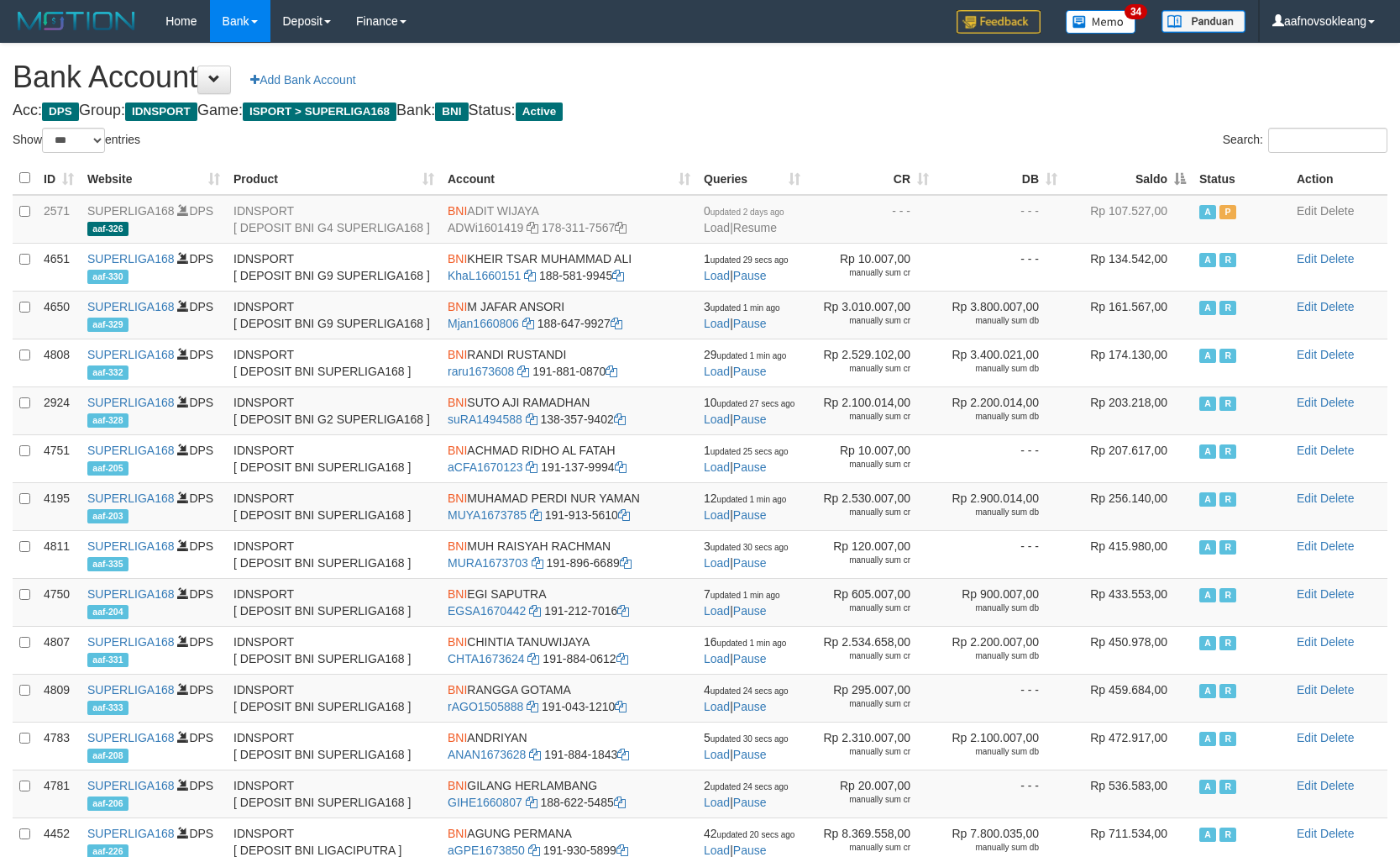 select on "***" 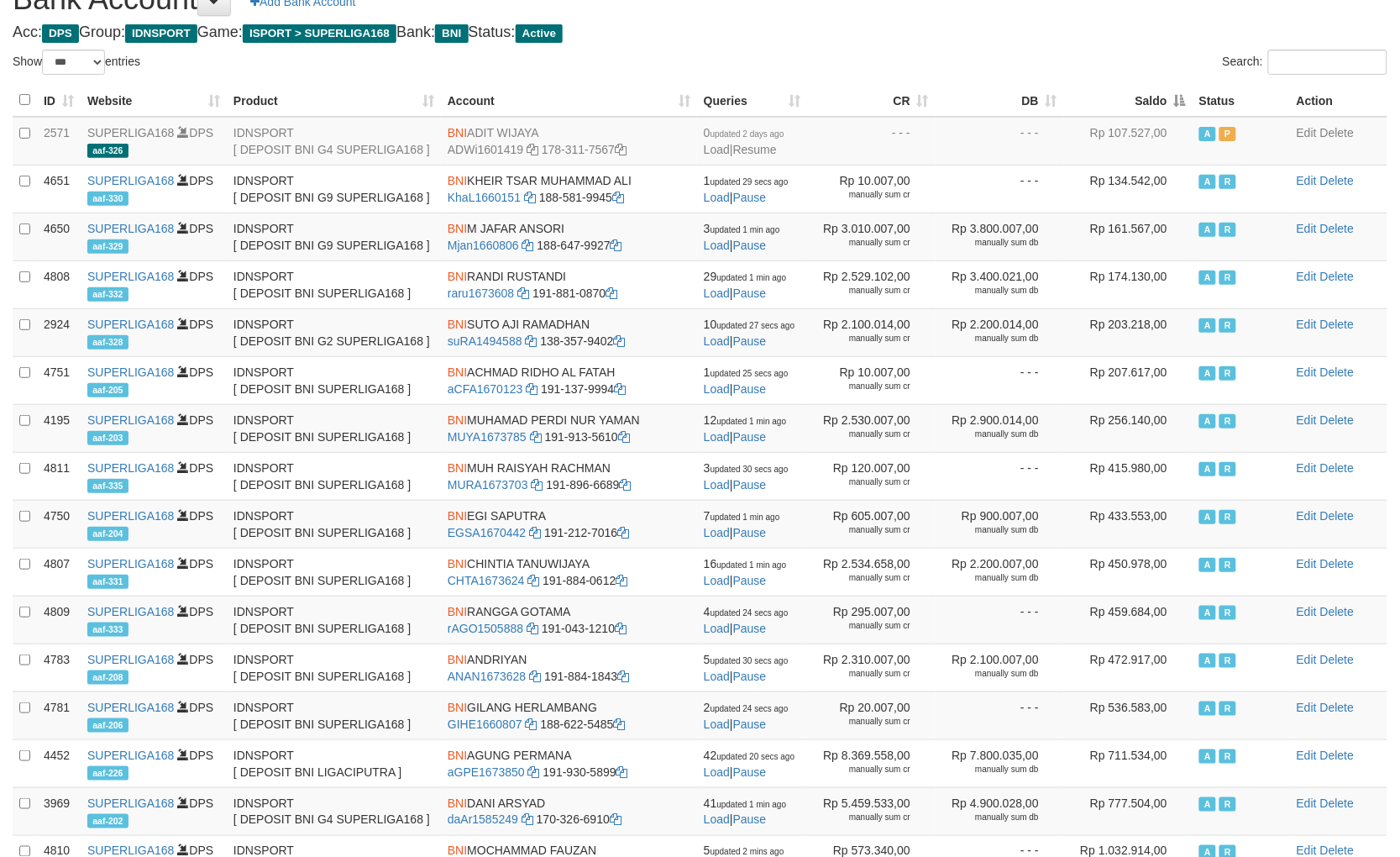 click on "Saldo" at bounding box center [1128, 100] 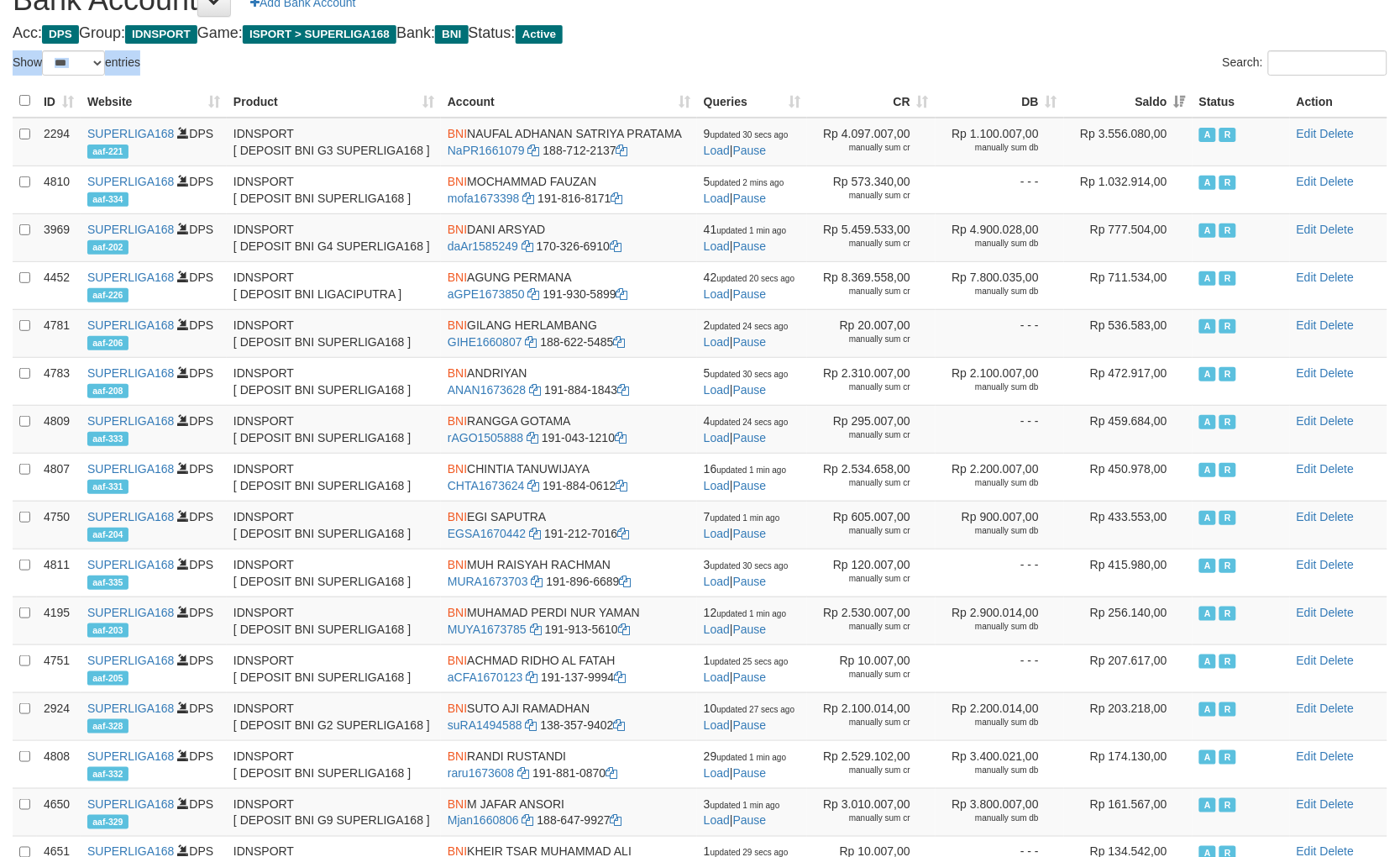 click on "Bank Account
Add Bank Account
Acc: 										 DPS
Group:   IDNSPORT    		Game:   ISPORT > SUPERLIGA168    		Bank:   BNI    		Status:  Active
Filter Account Type
*******
***
**
***
DPS
SELECT ALL  SELECT TYPE  - ALL -
DPS
WD
TMP
Filter Product
*******
******
********
********
*******
********
IDNSPORT
SELECT ALL  SELECT GROUP  - ALL -
BETHUB
IDNPOKER
IDNSPORT
IDNTOTO
LOADONLY
Filter Website
*******" at bounding box center [700, 486] 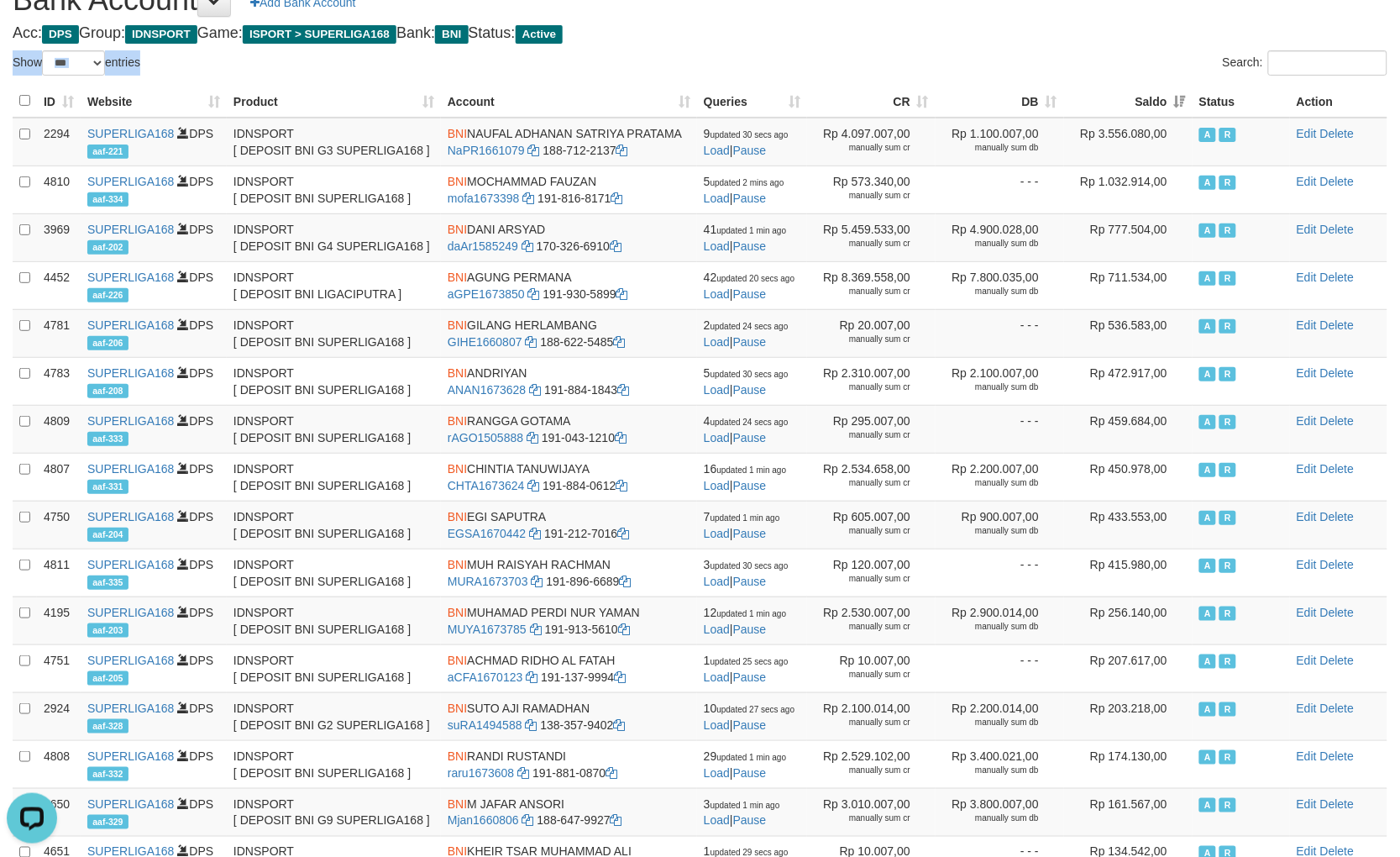scroll, scrollTop: 0, scrollLeft: 0, axis: both 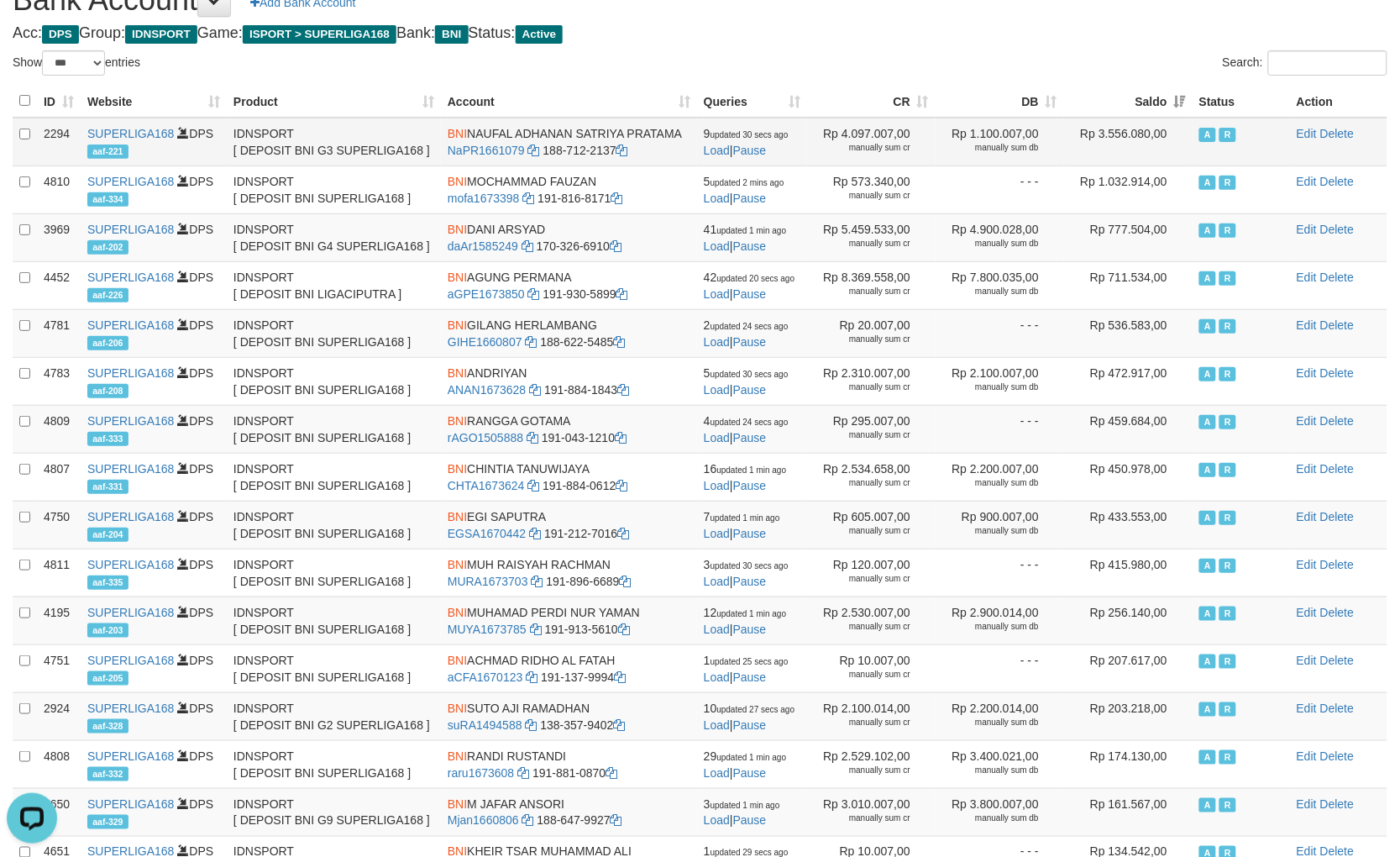 click on "IDNSPORT
[ DEPOSIT BNI G3 SUPERLIGA168 ]" at bounding box center [333, 142] 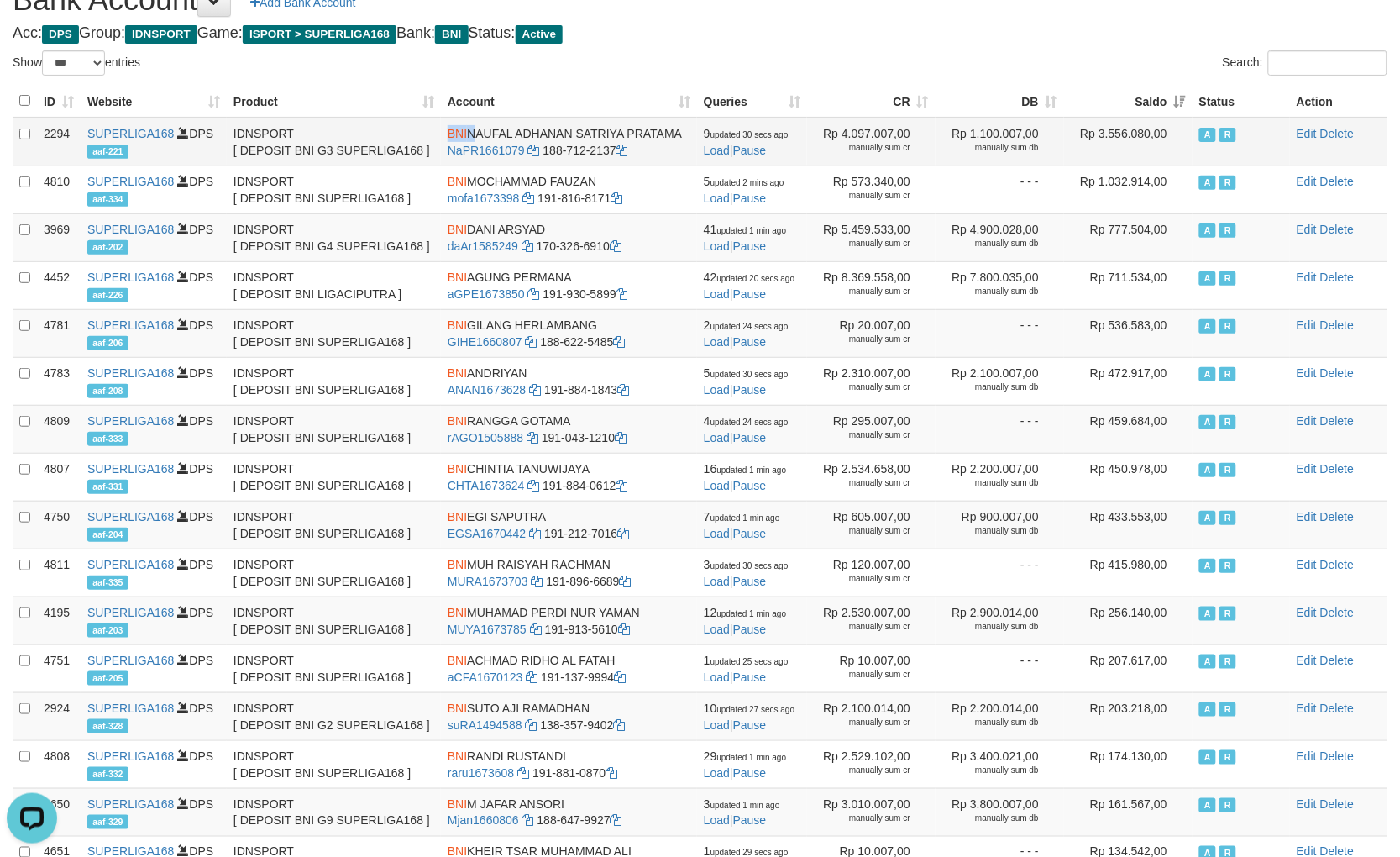 click on "BNI" at bounding box center (457, 134) 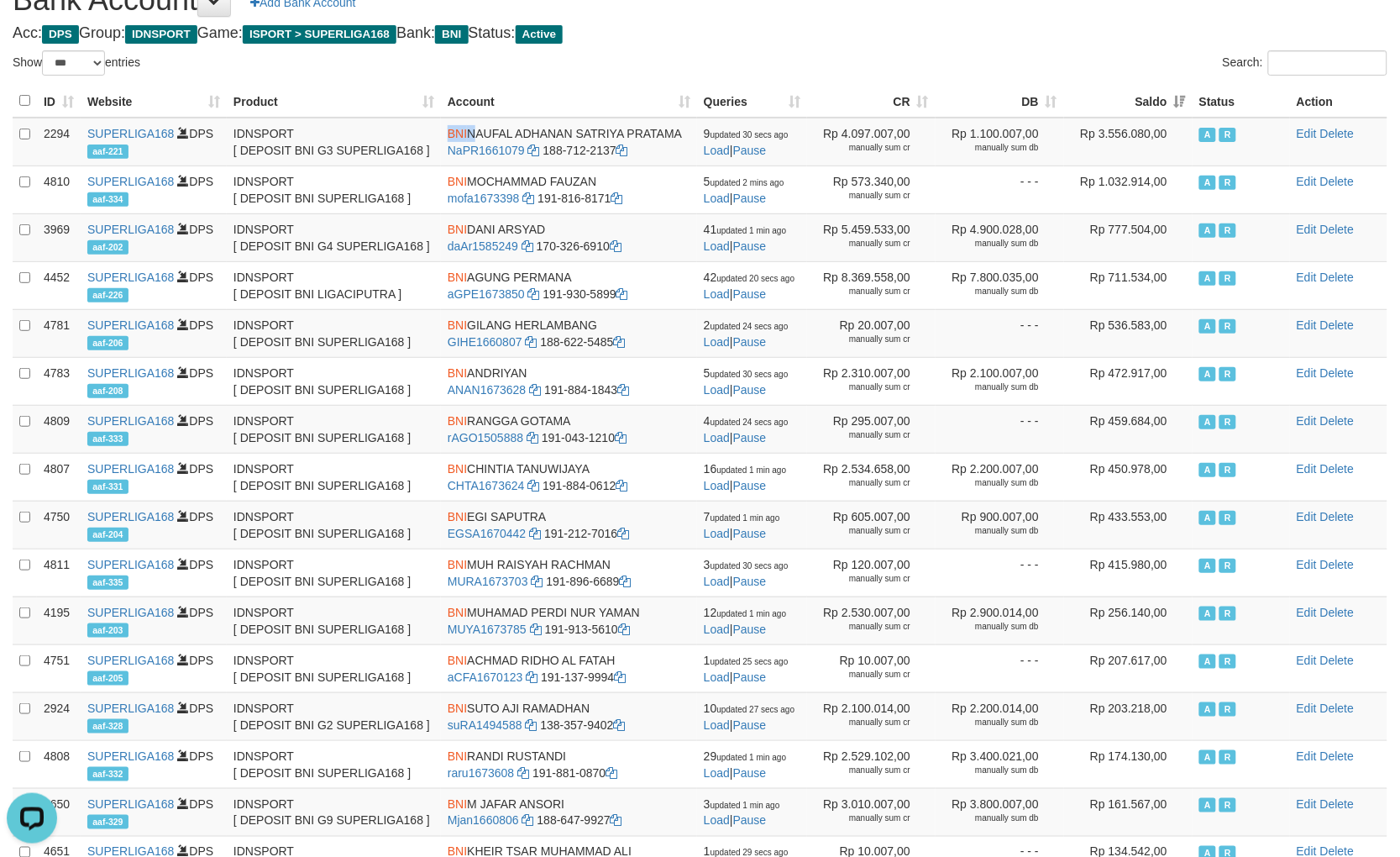 copy on "BNI" 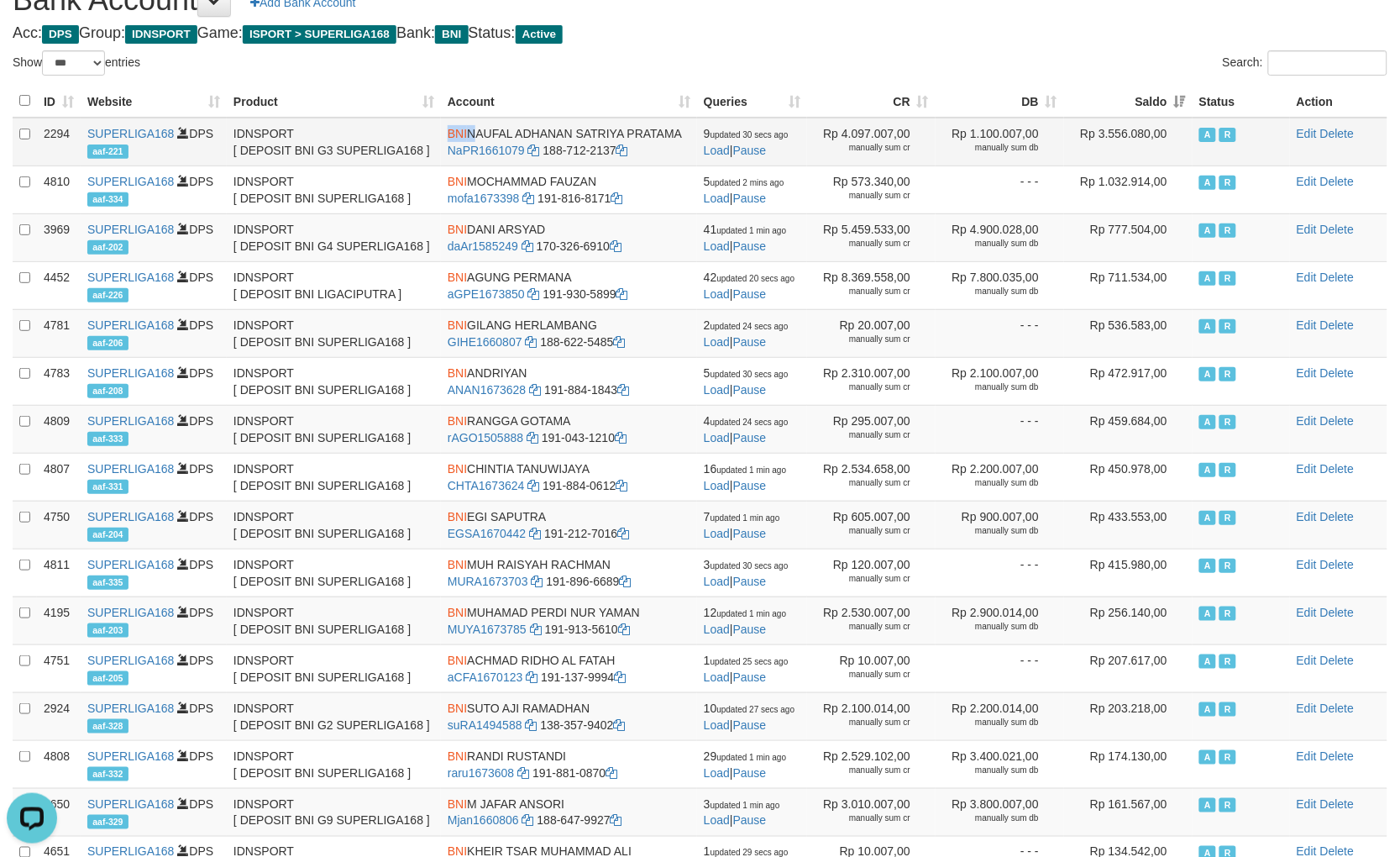 click on "BNI
NAUFAL ADHANAN SATRIYA PRATAMA
NaPR1661079
188-712-2137" at bounding box center [569, 142] 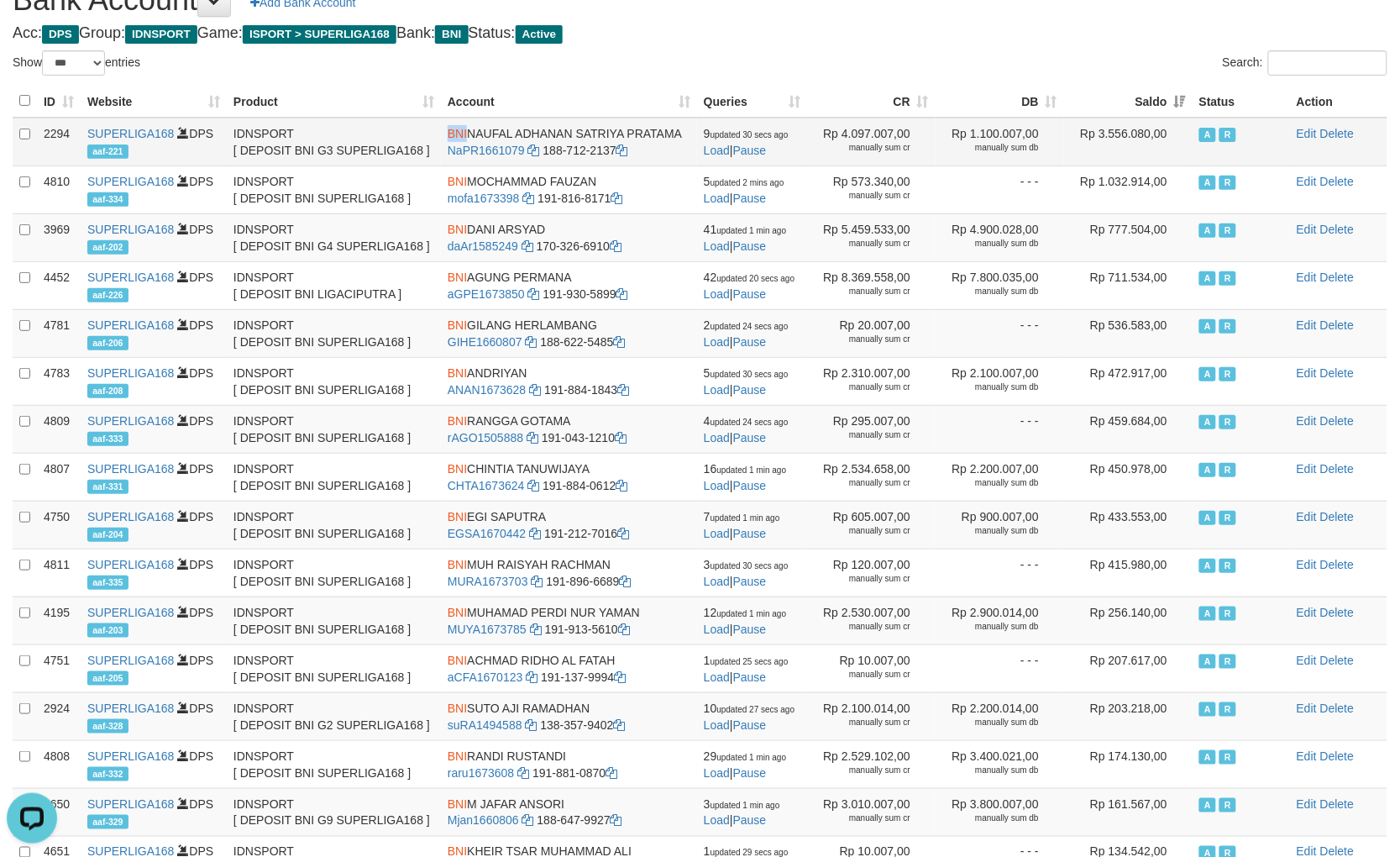 click on "BNI" at bounding box center [457, 134] 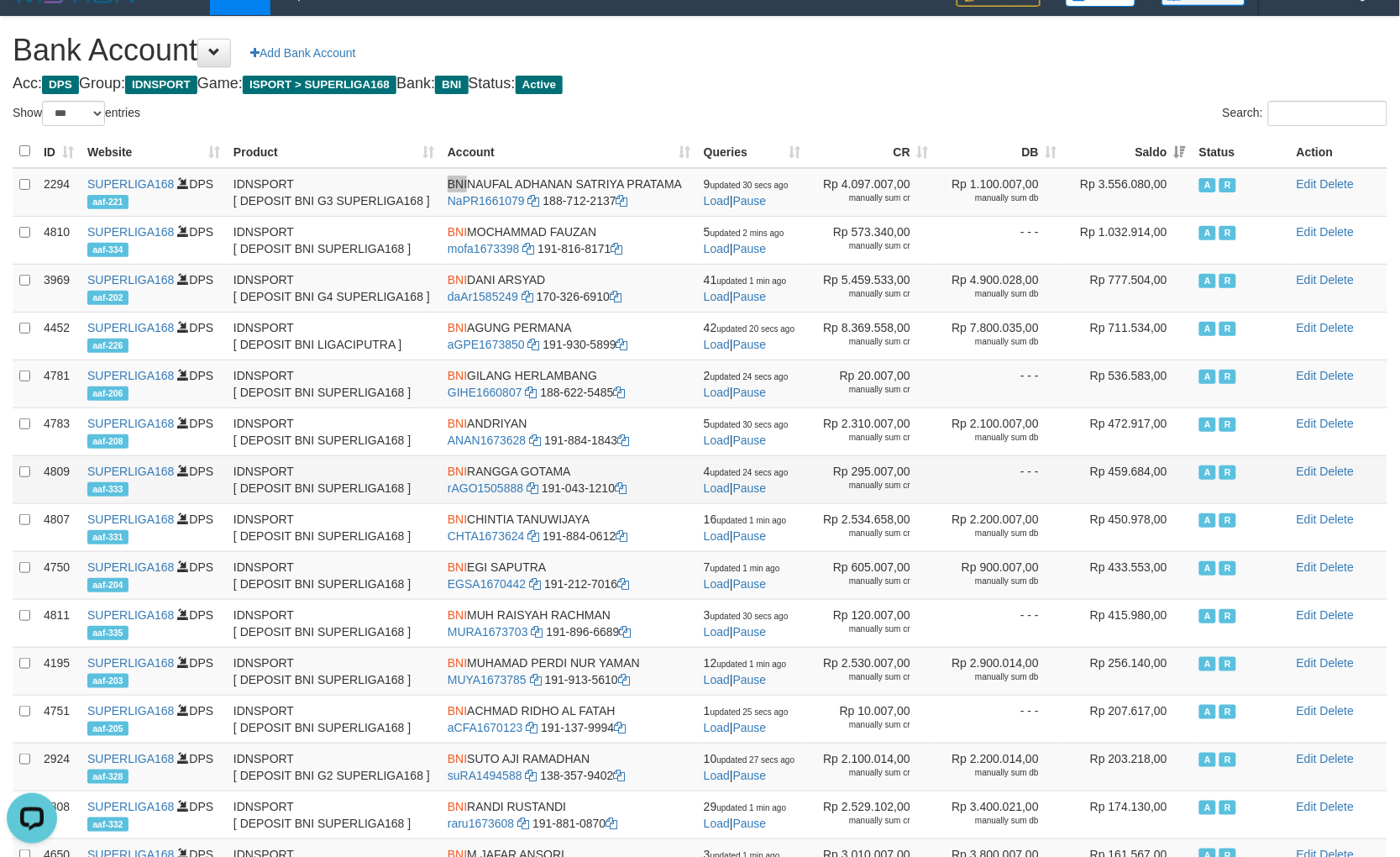 scroll, scrollTop: 0, scrollLeft: 0, axis: both 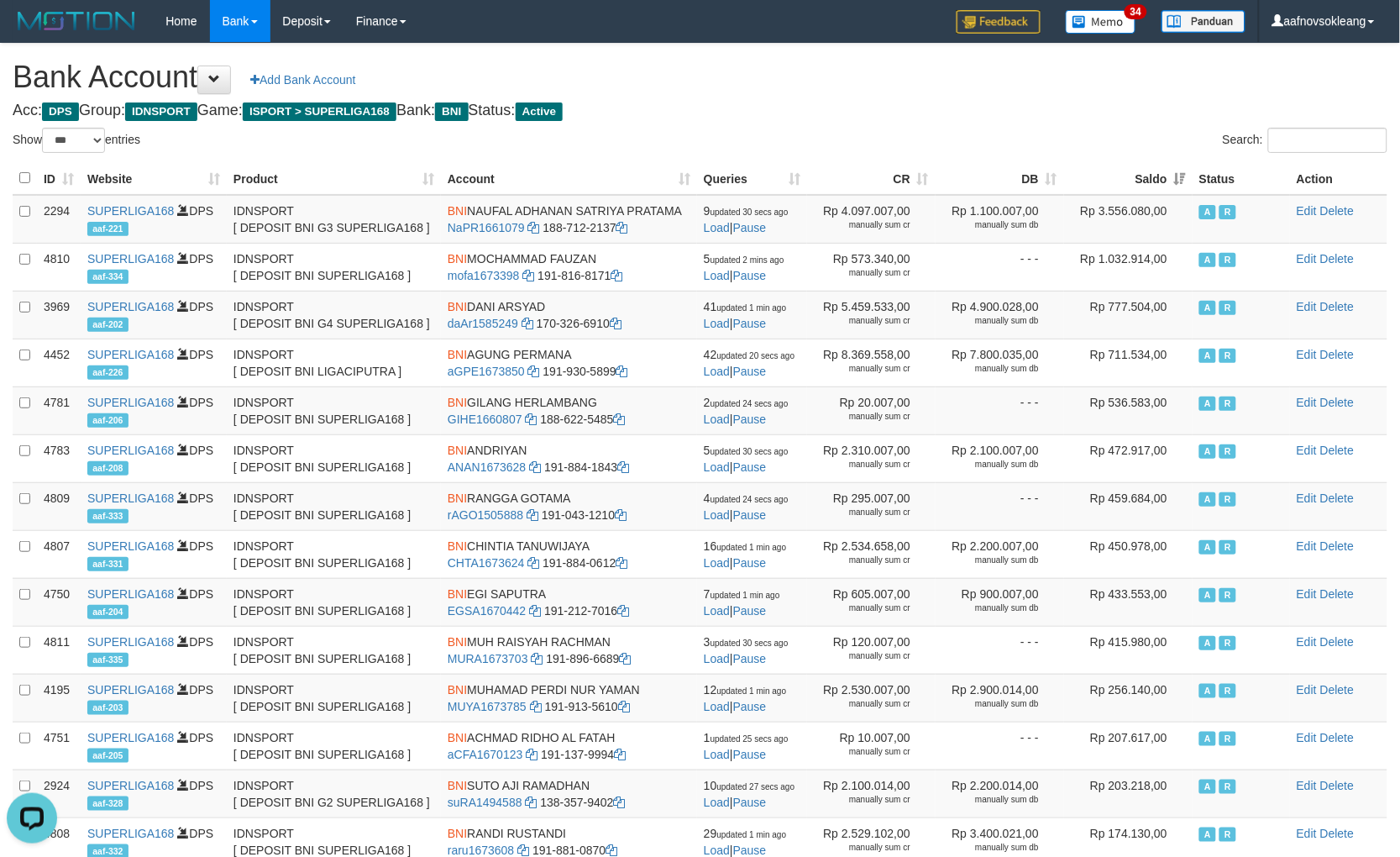 click on "Search:" at bounding box center (1051, 142) 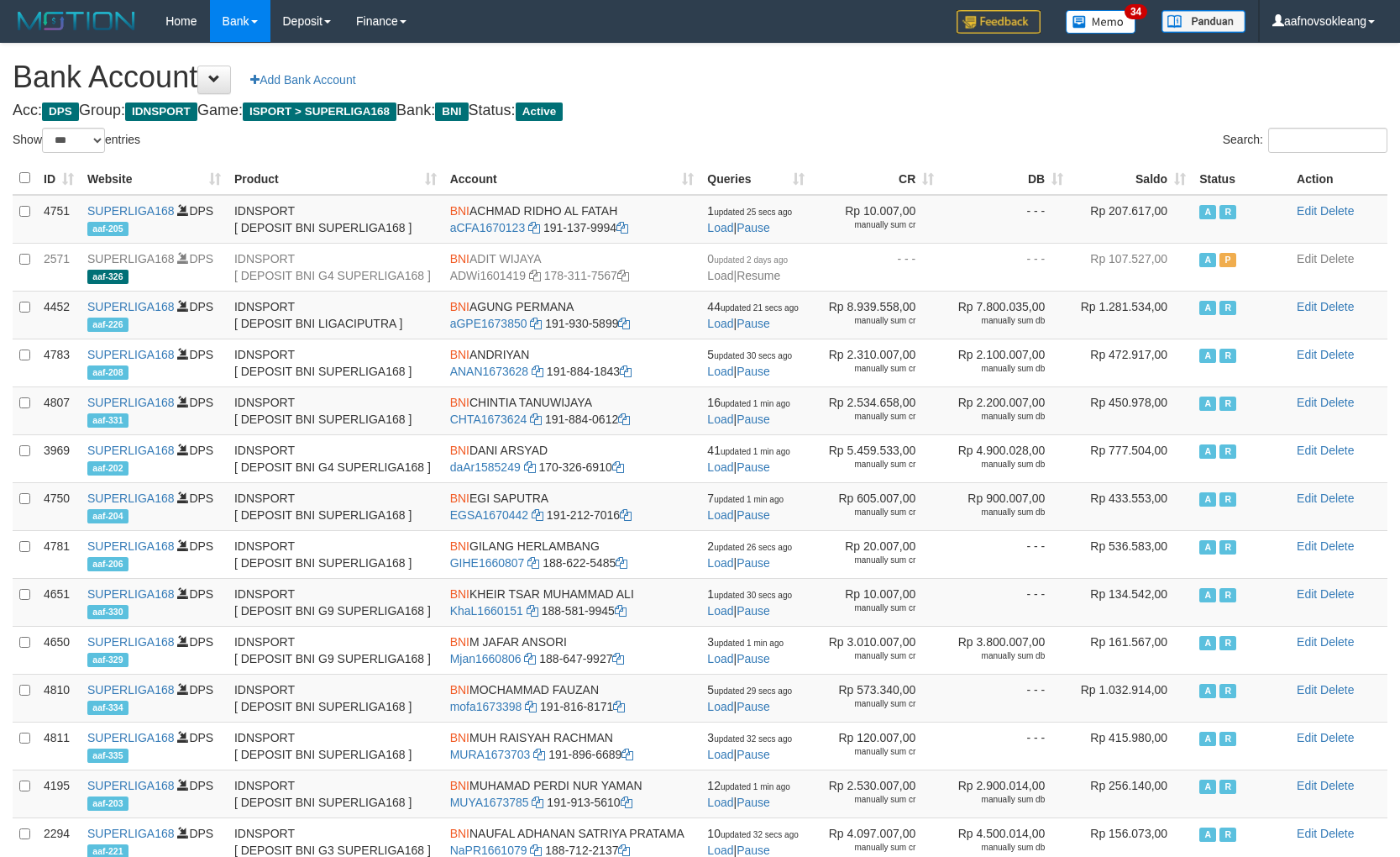 select on "***" 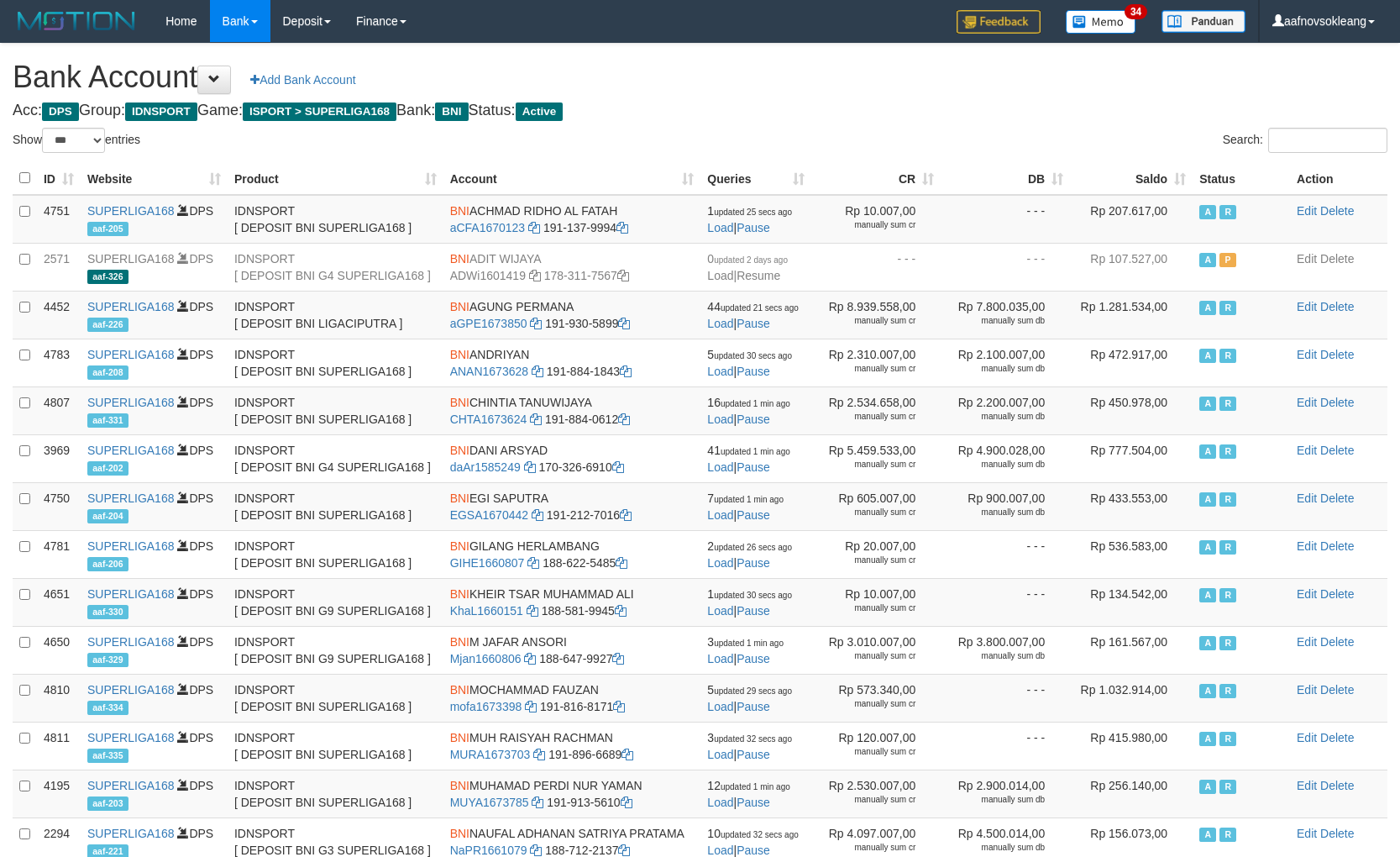 scroll, scrollTop: 0, scrollLeft: 0, axis: both 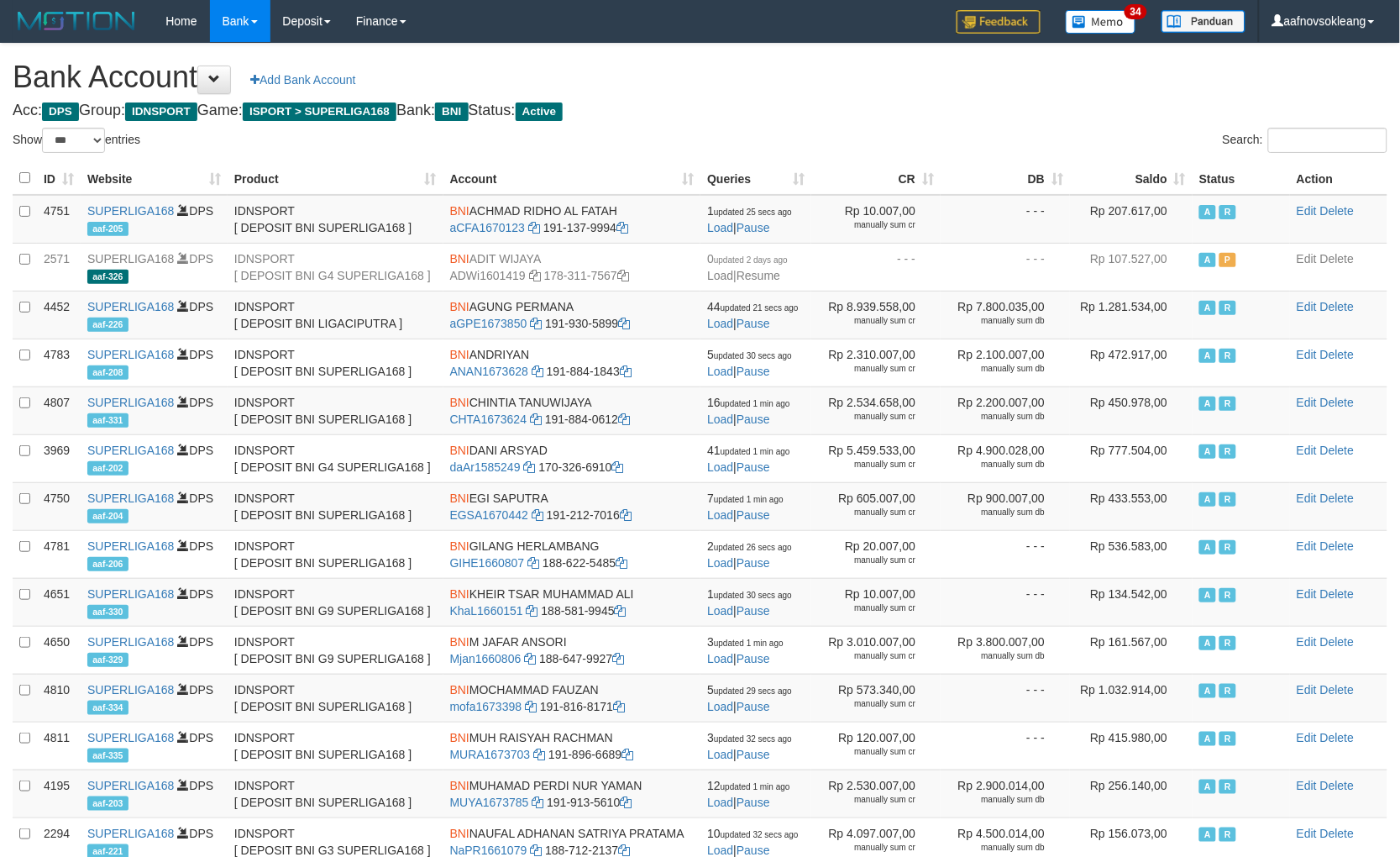 click on "Saldo" at bounding box center [1131, 178] 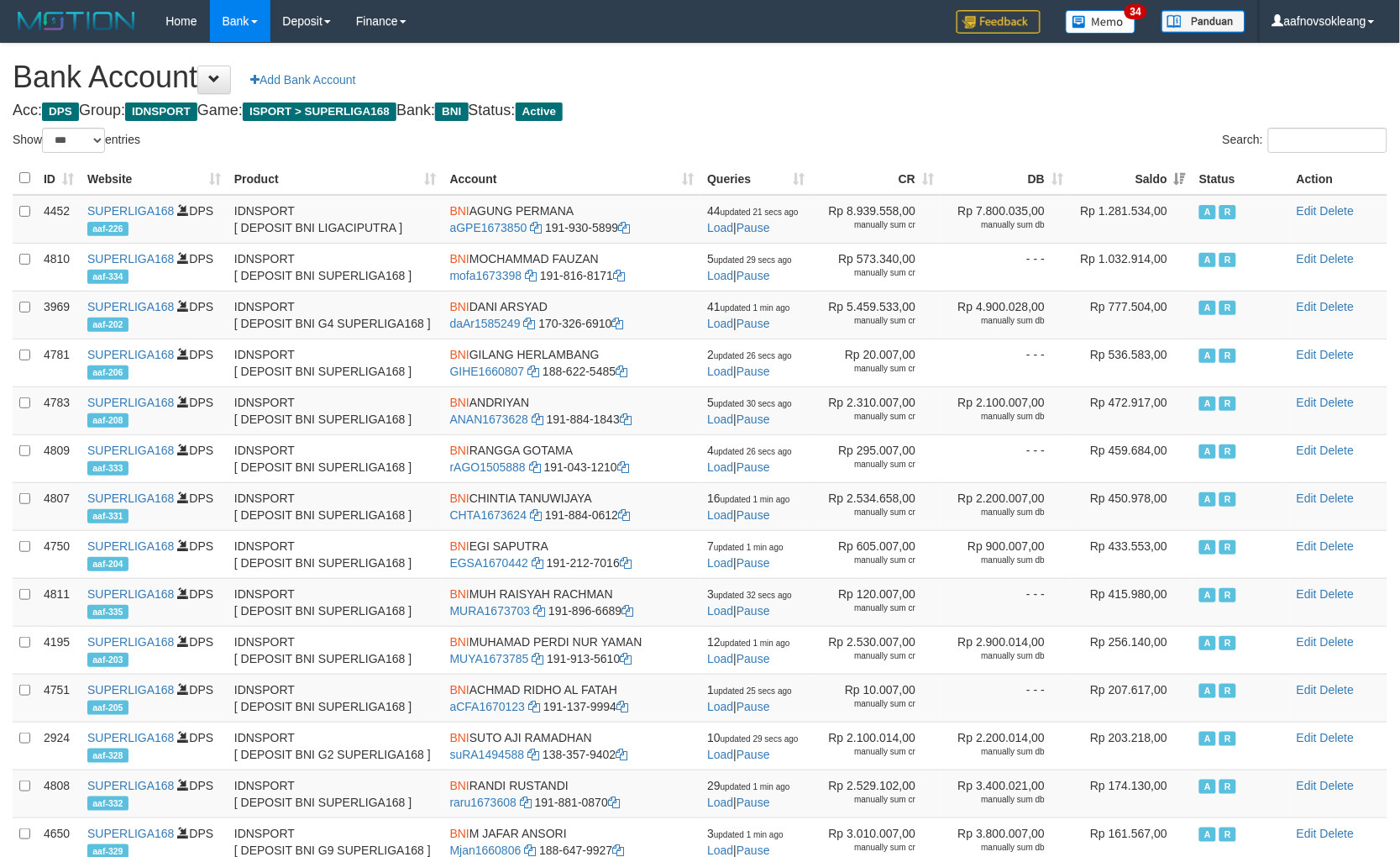 click on "Bank Account
Add Bank Account" at bounding box center (700, 77) 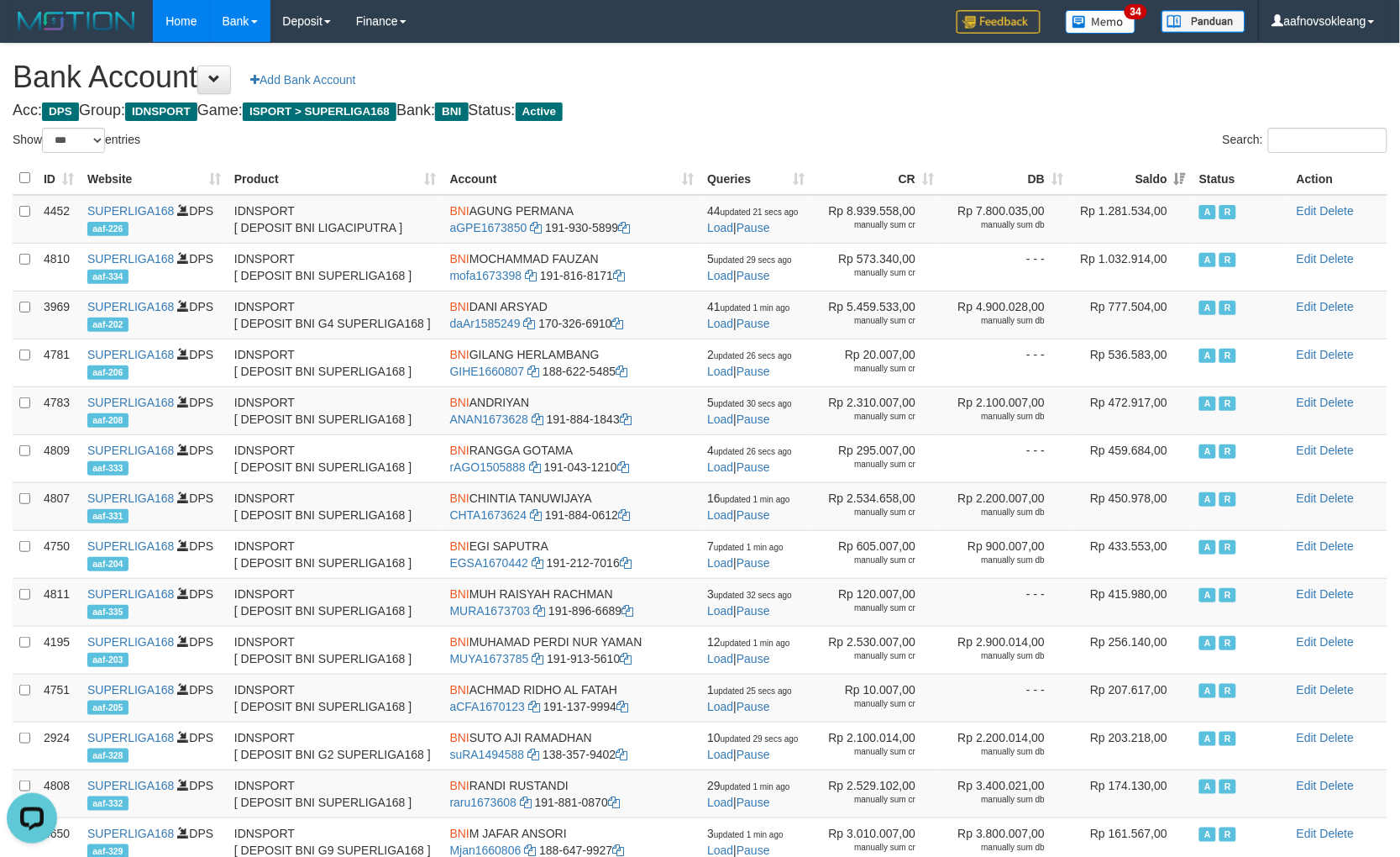 scroll, scrollTop: 0, scrollLeft: 0, axis: both 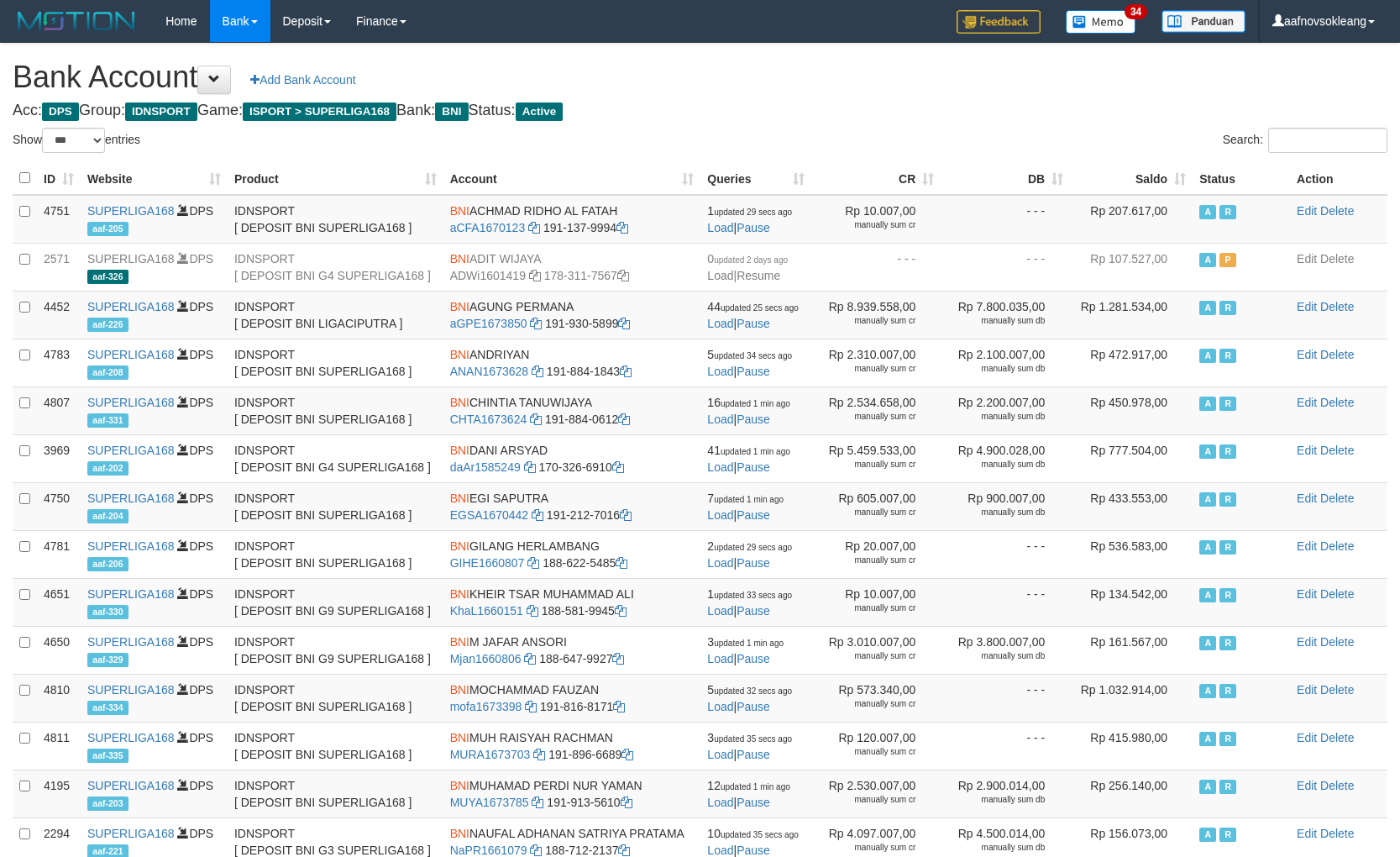 select on "***" 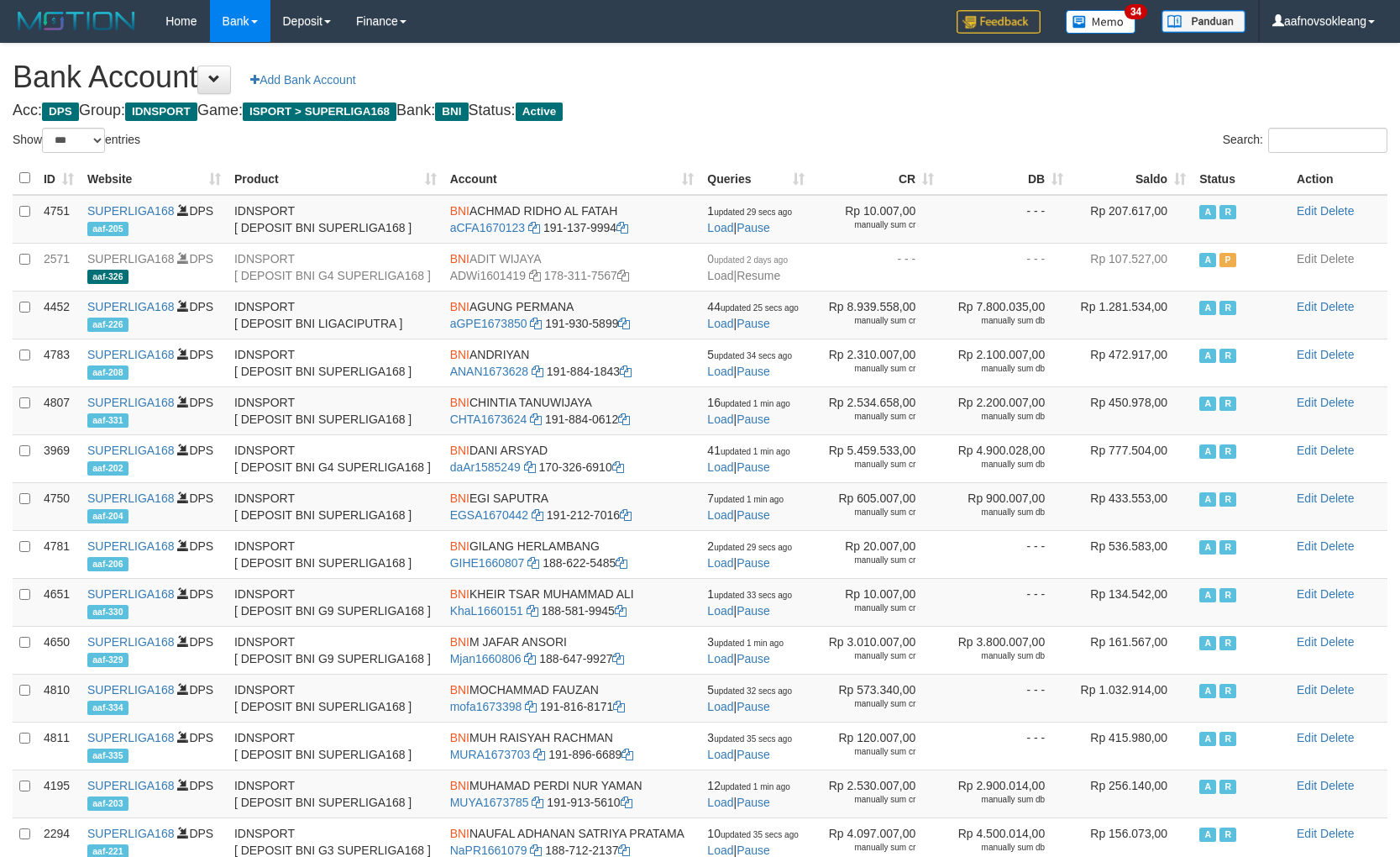 scroll, scrollTop: 0, scrollLeft: 0, axis: both 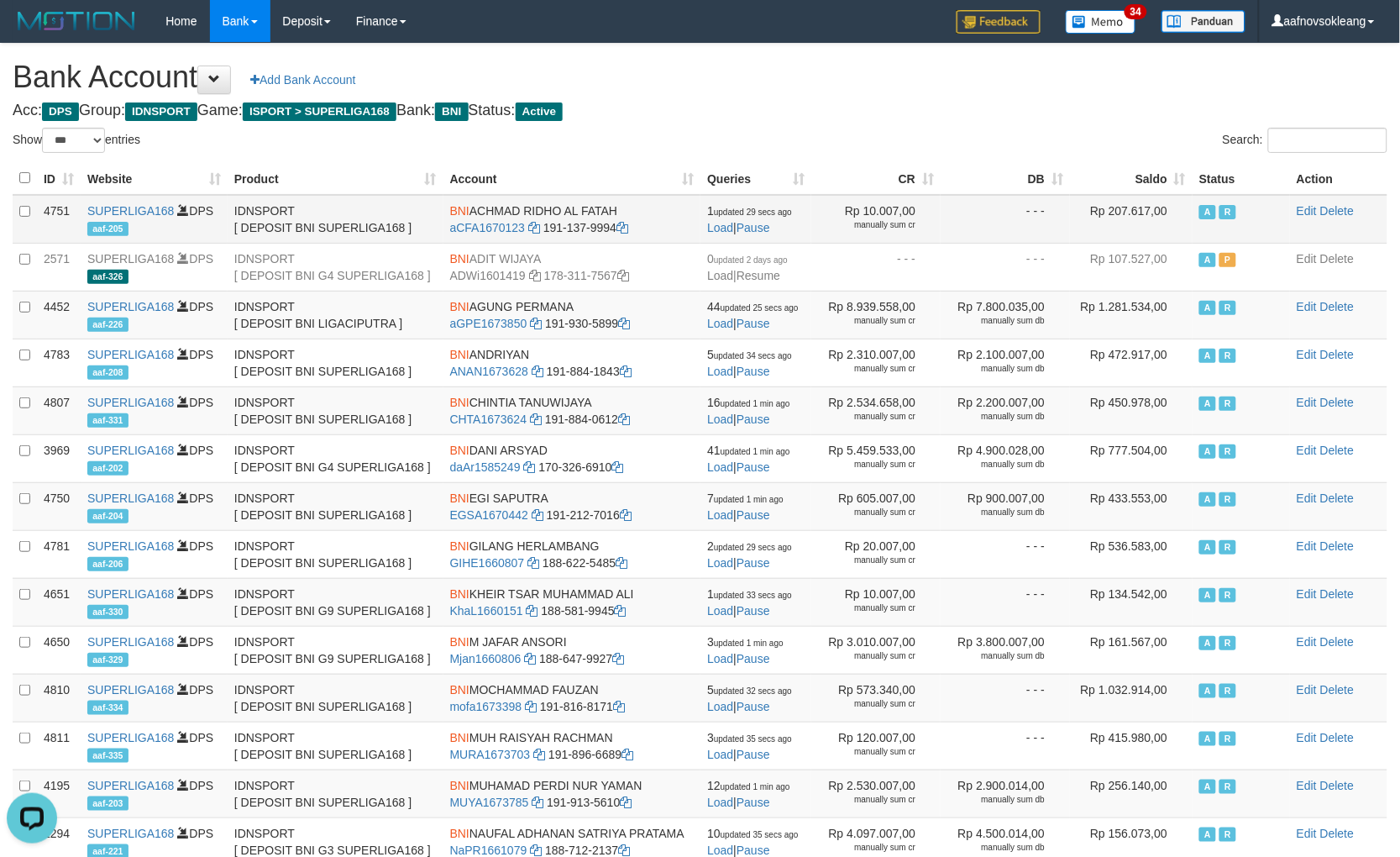 click on "BNI" at bounding box center (459, 211) 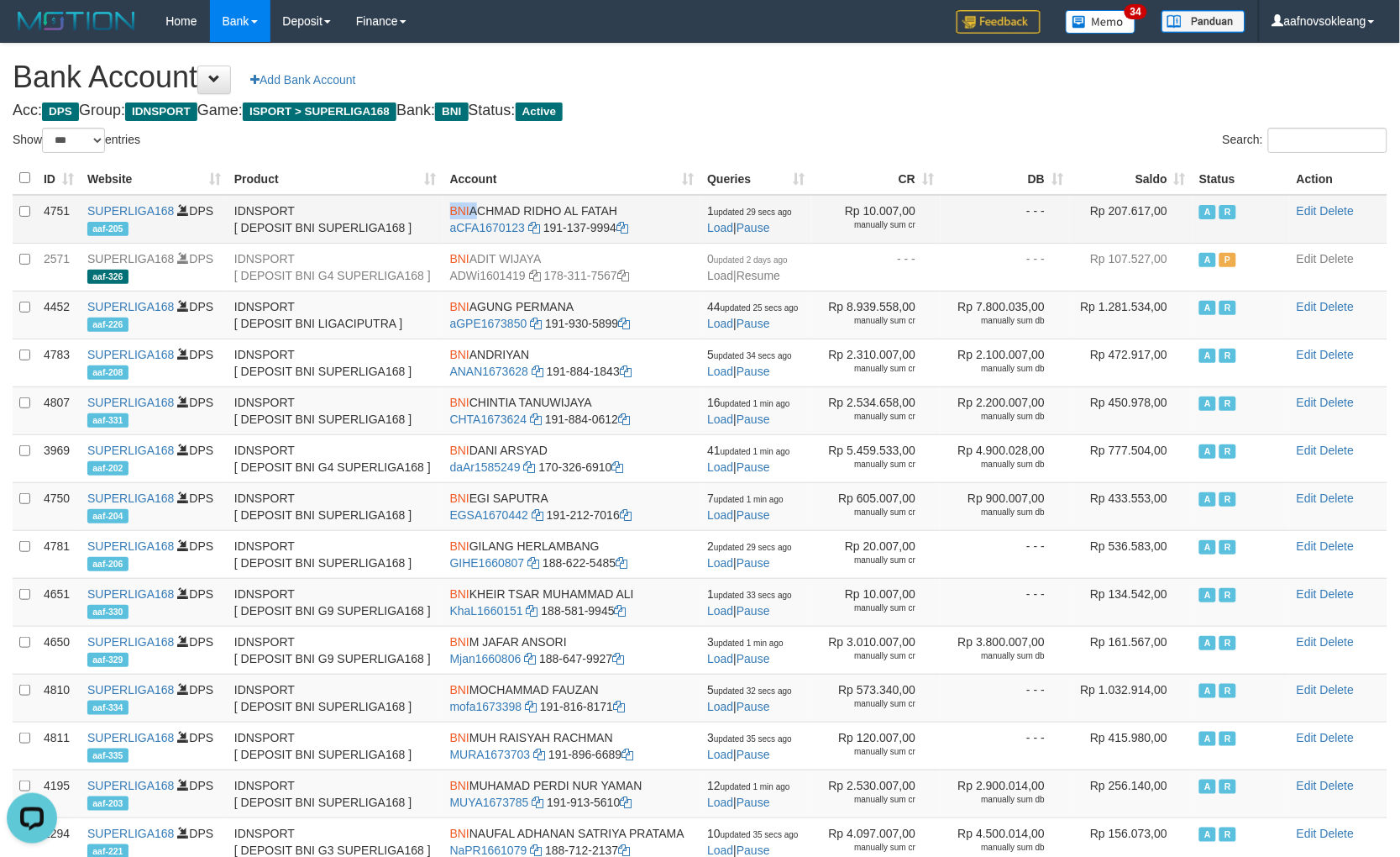 click on "BNI" at bounding box center [459, 211] 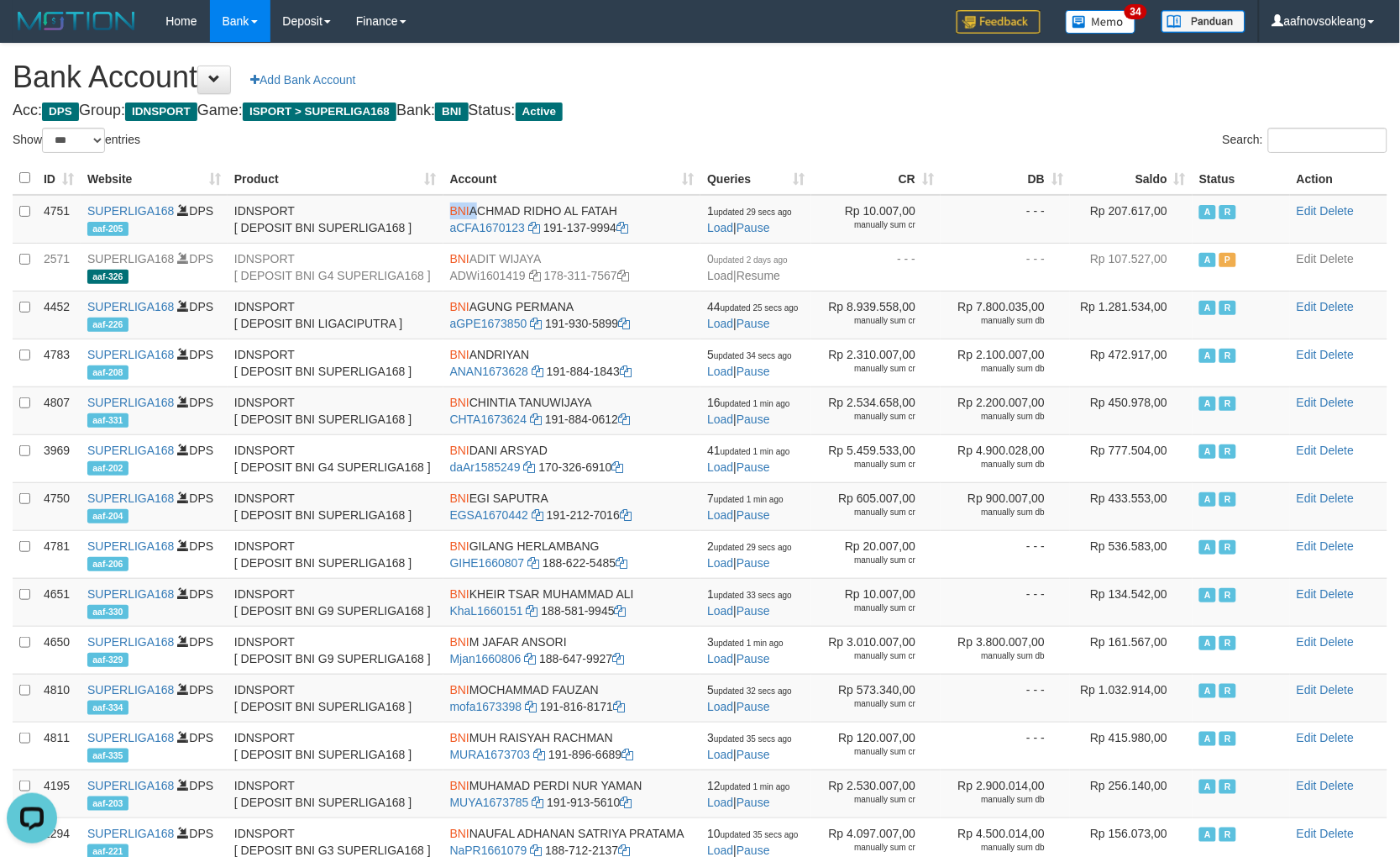 copy on "BNI" 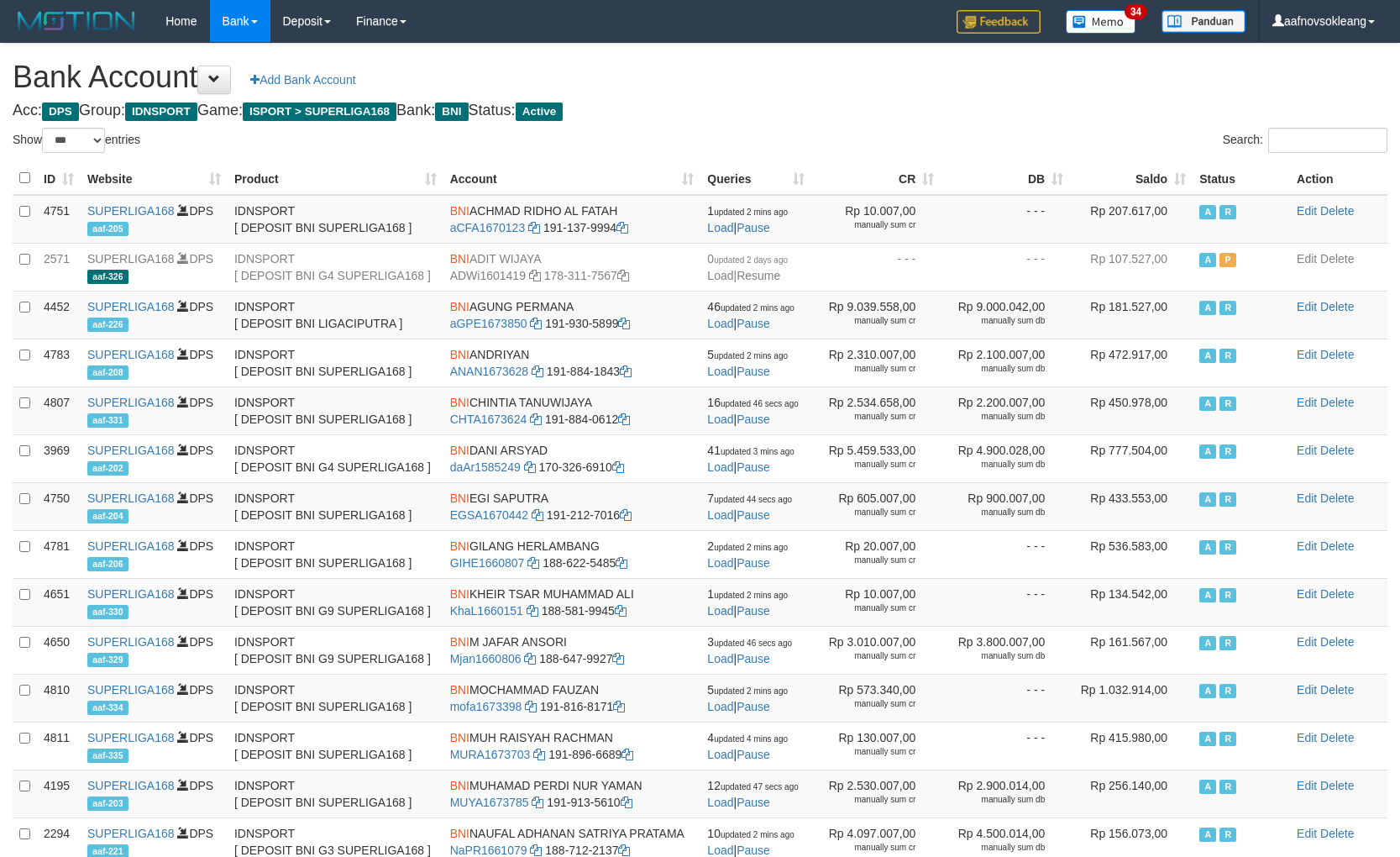select on "***" 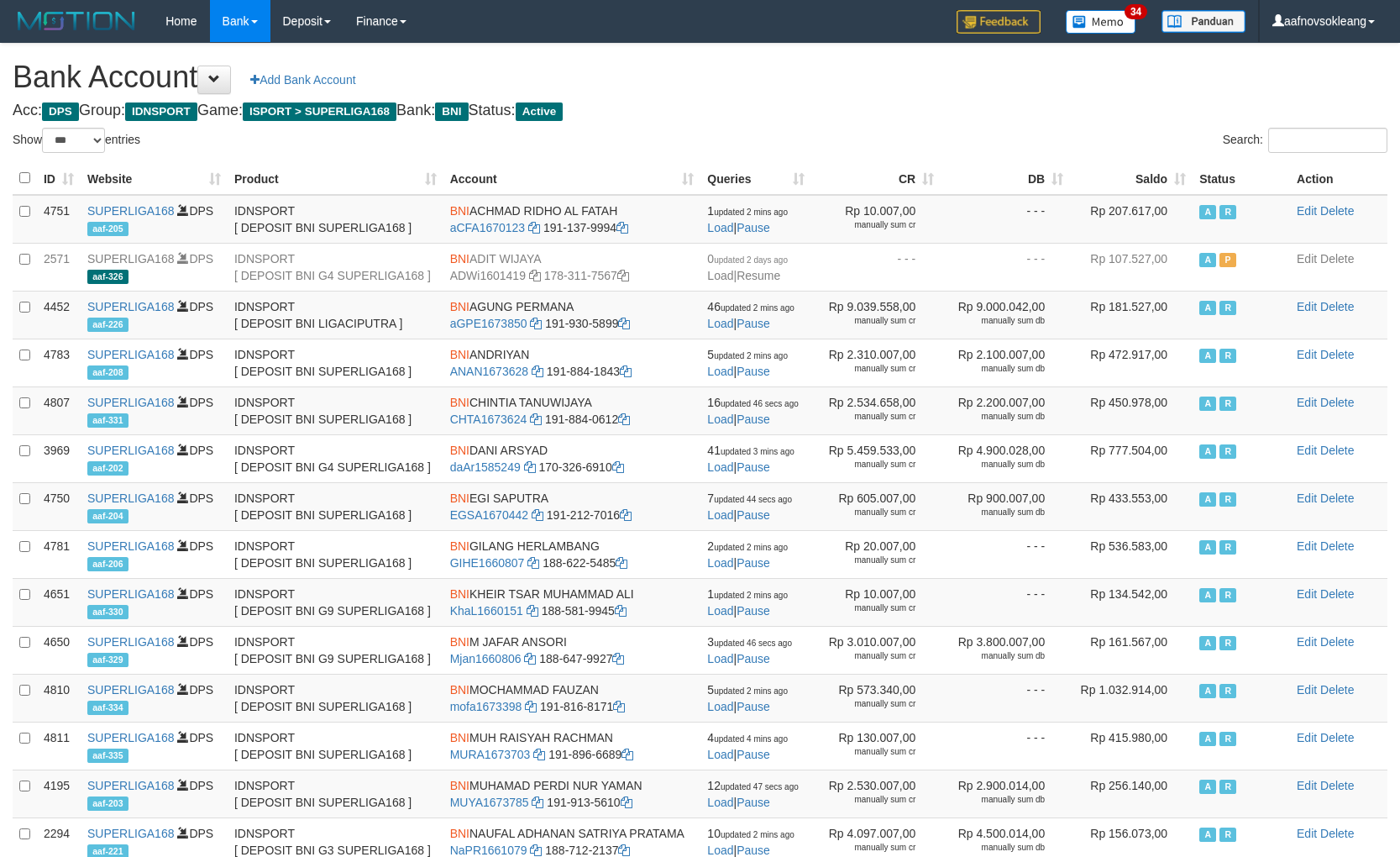scroll, scrollTop: 0, scrollLeft: 0, axis: both 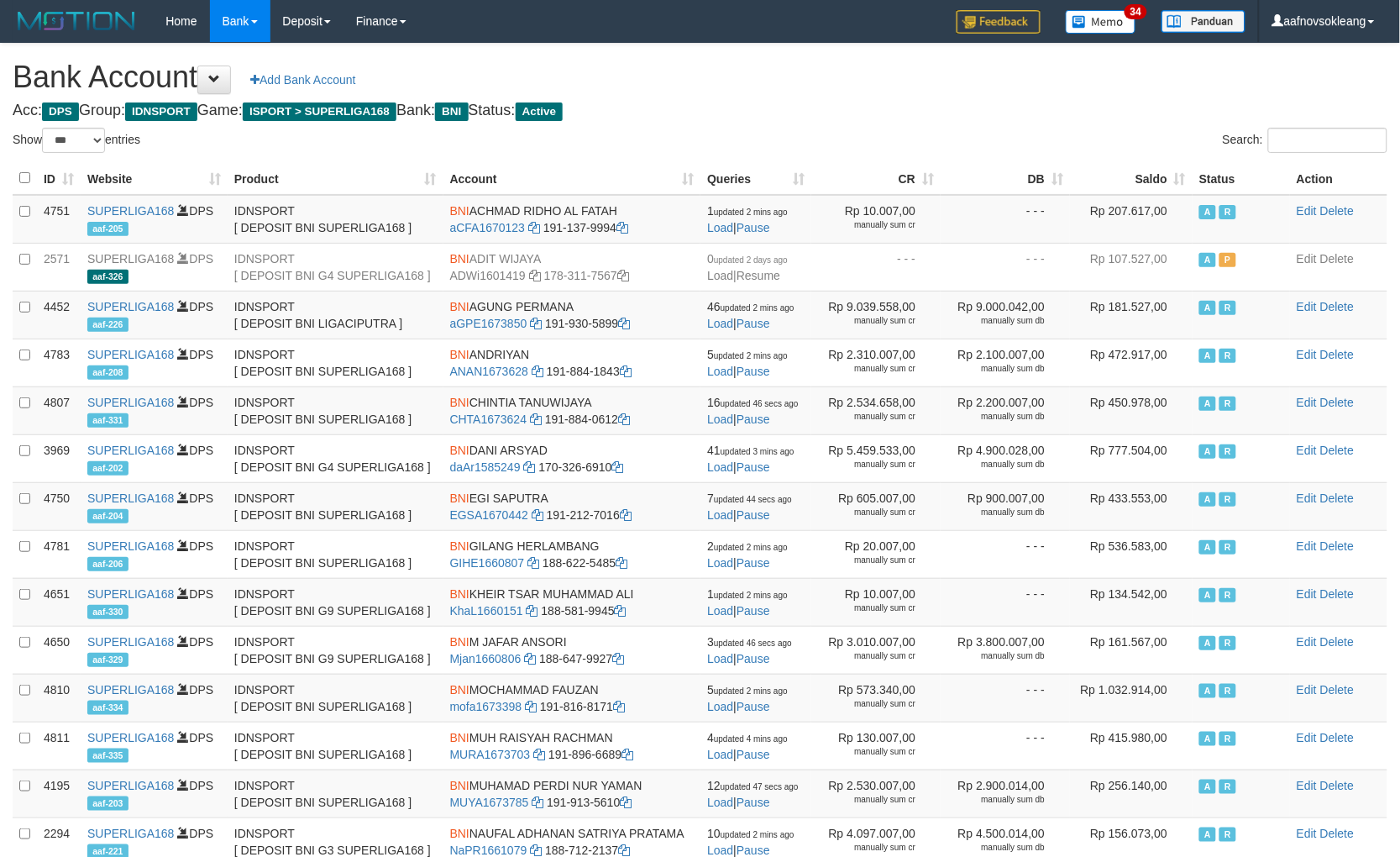 click on "Saldo" at bounding box center (1131, 178) 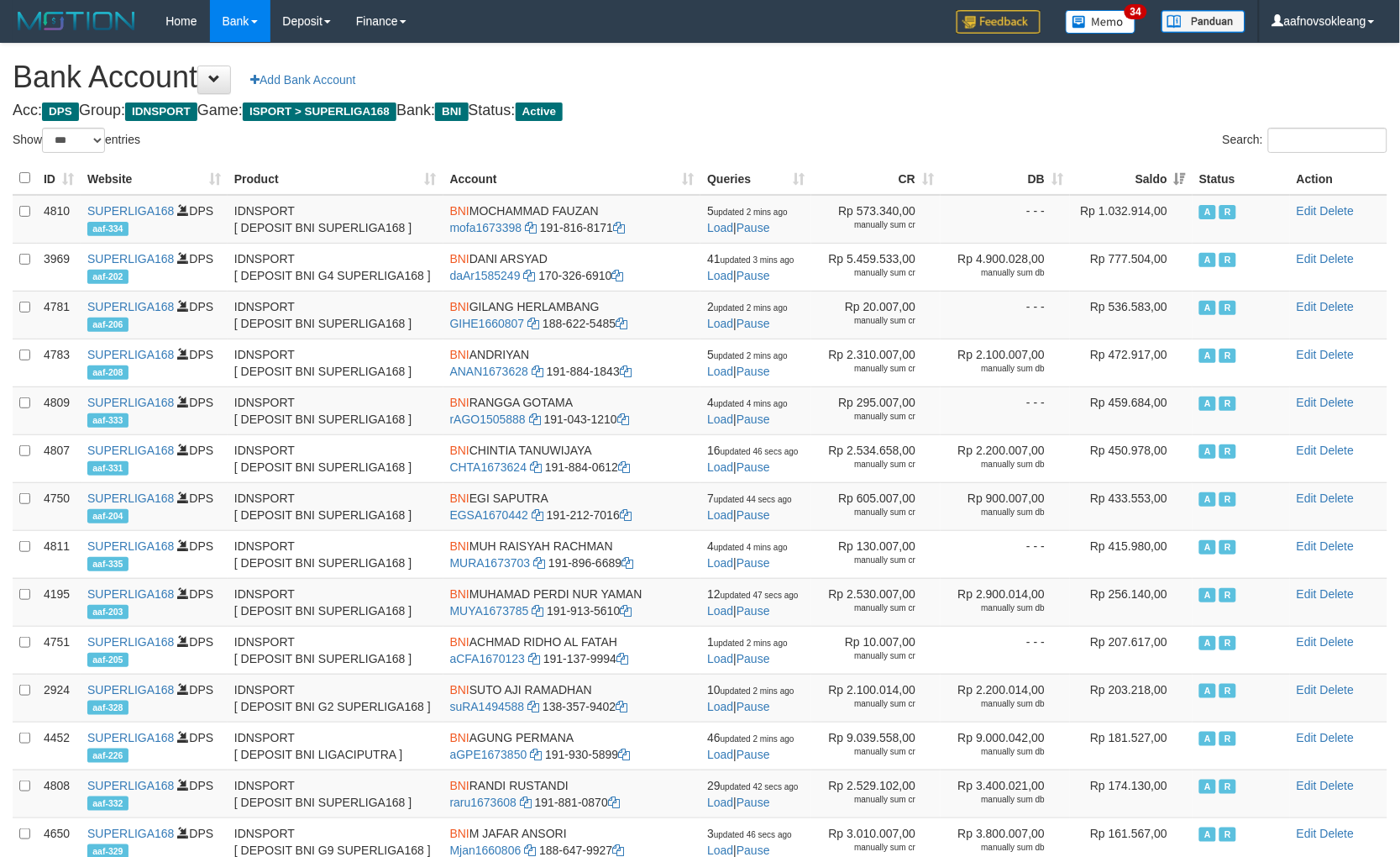 click on "Search:" at bounding box center (1051, 142) 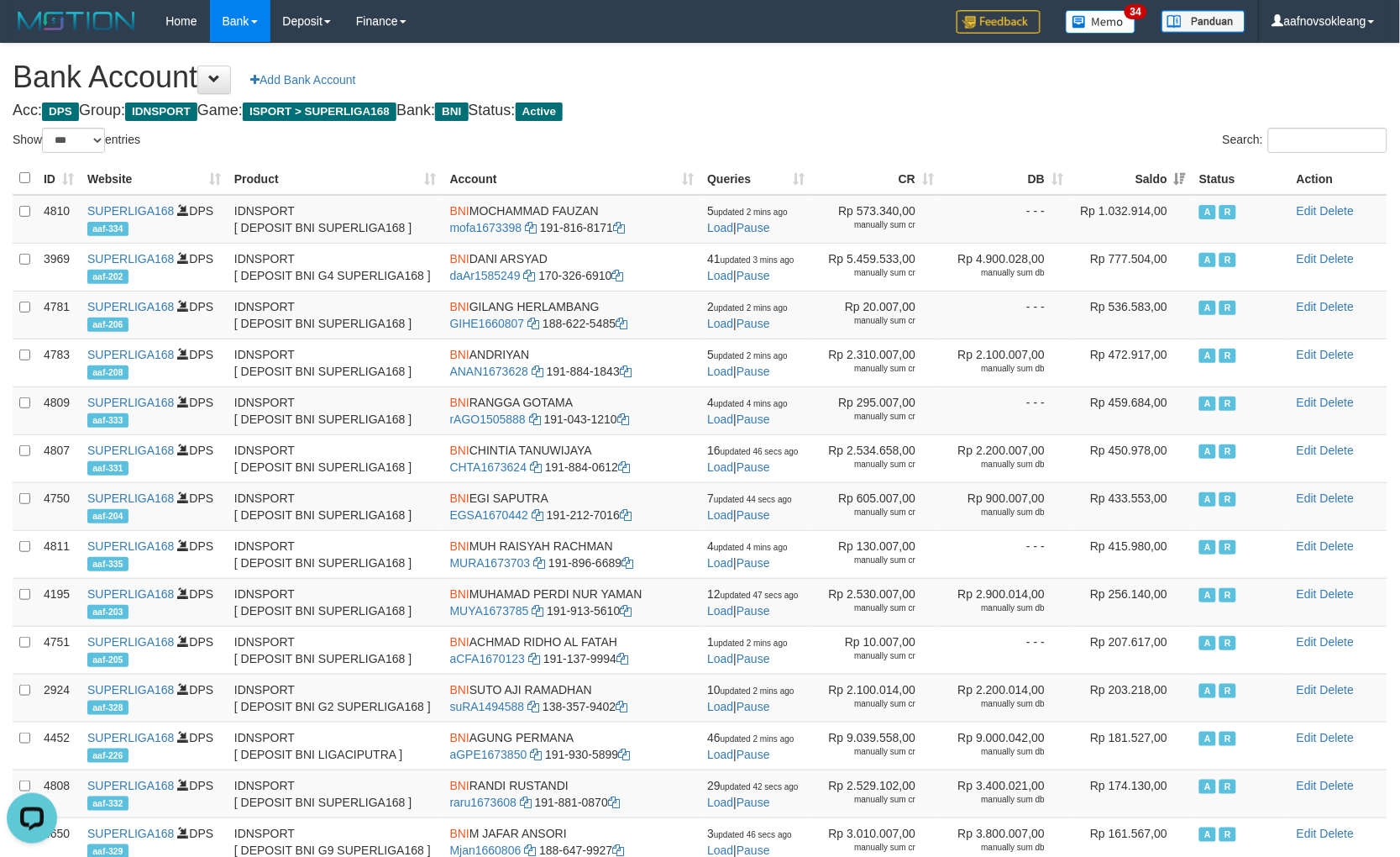scroll, scrollTop: 0, scrollLeft: 0, axis: both 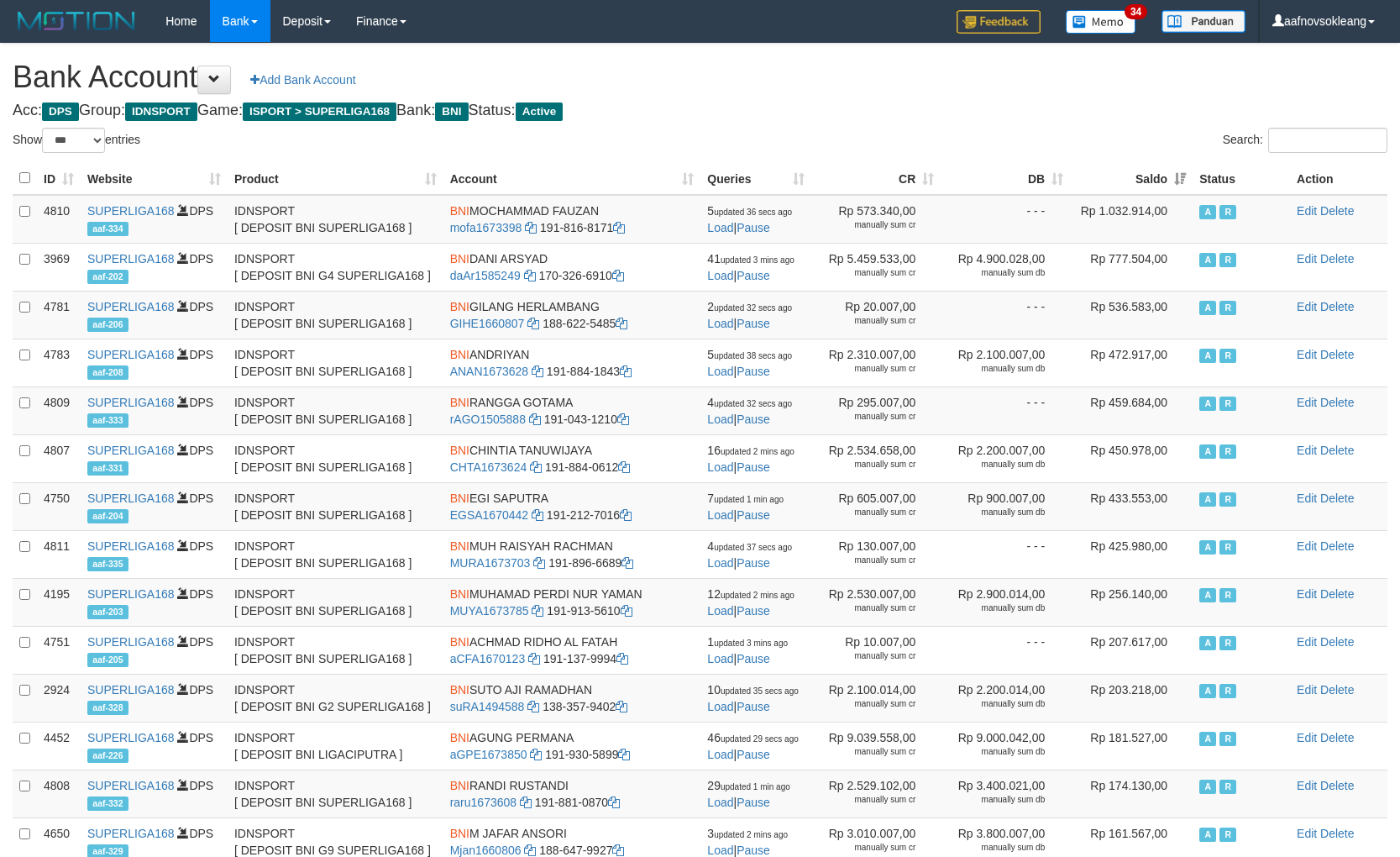 select on "***" 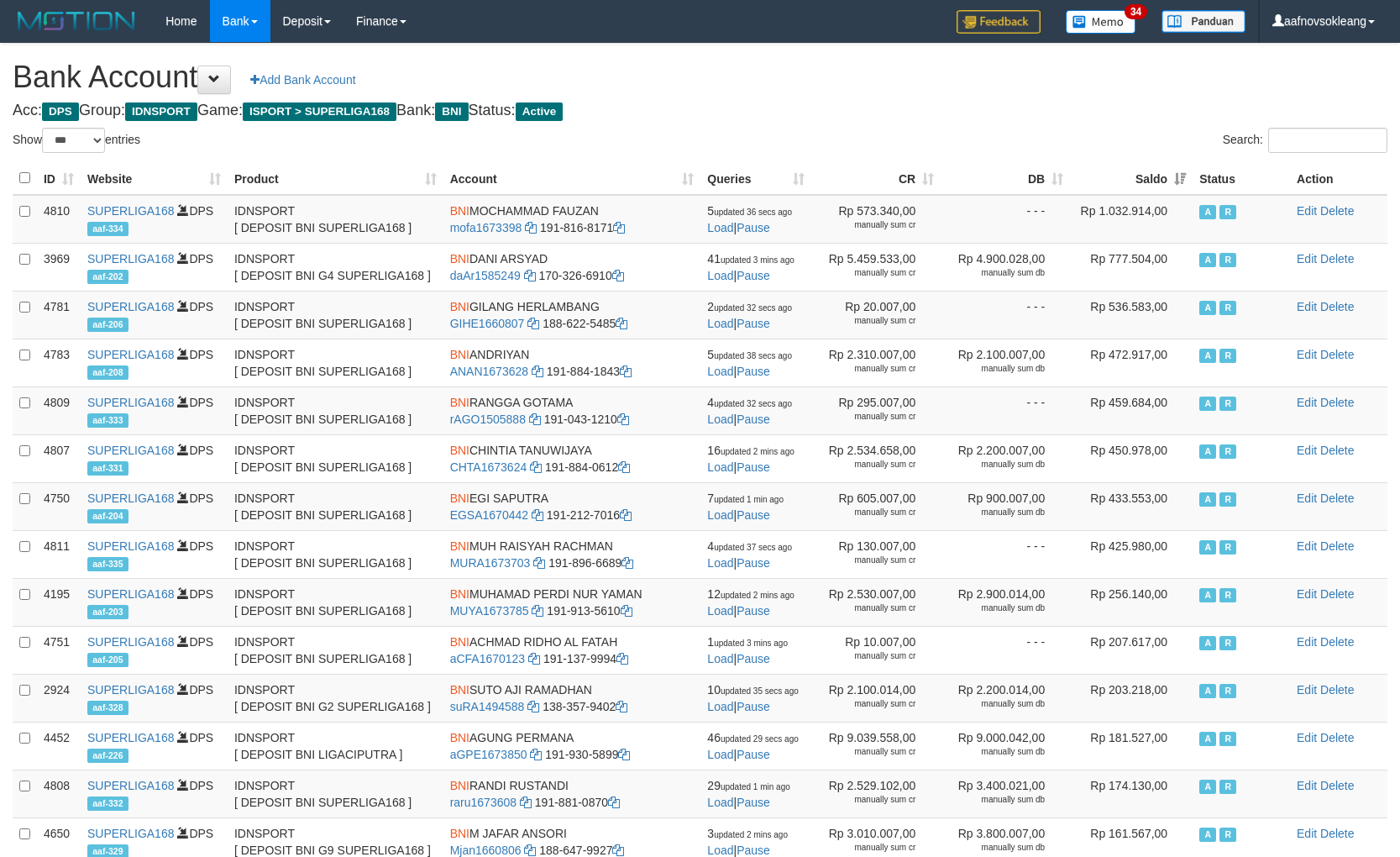 scroll, scrollTop: 0, scrollLeft: 0, axis: both 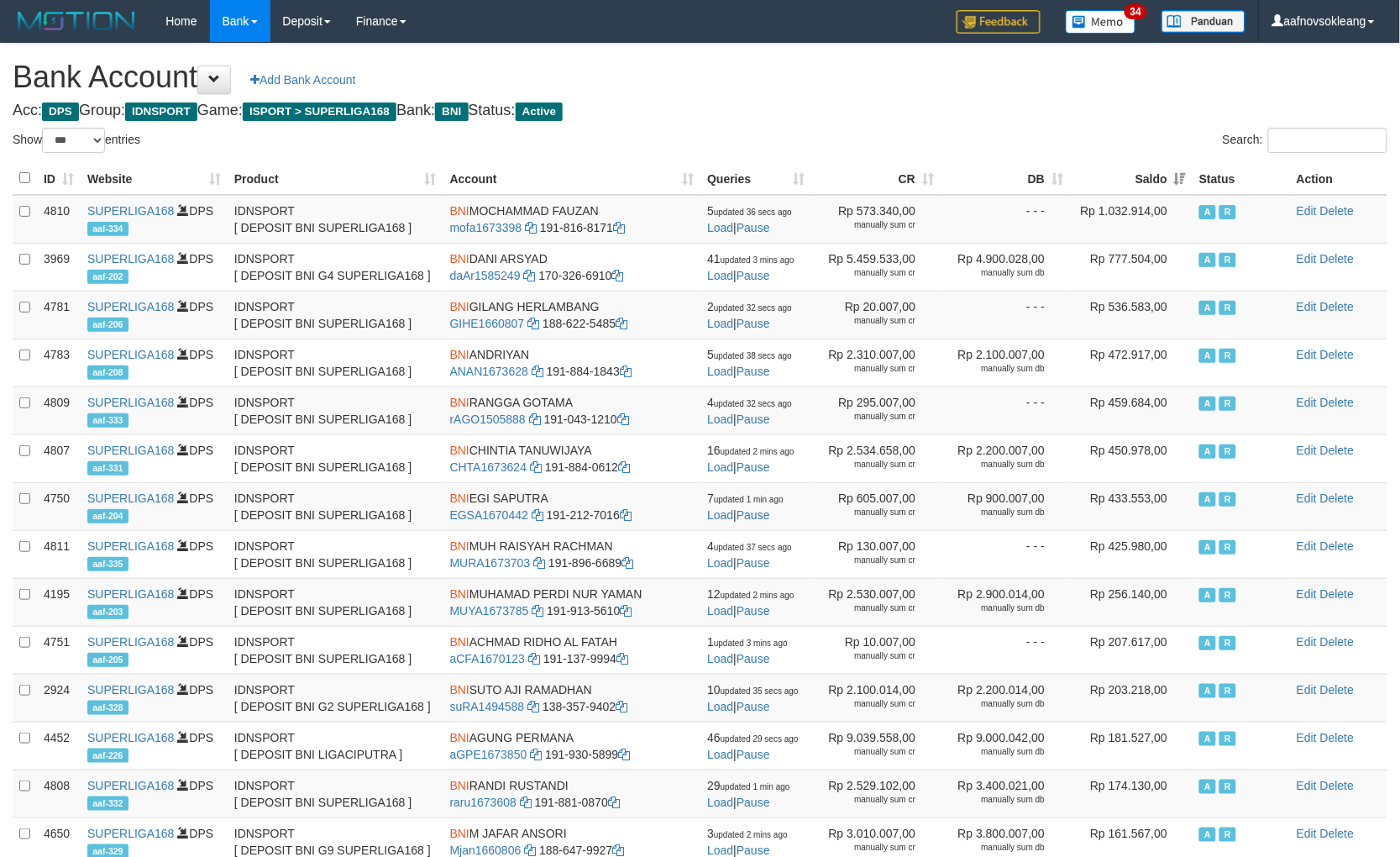 click on "Bank Account
Add Bank Account
Acc: 										 DPS
Group:   IDNSPORT    		Game:   ISPORT > SUPERLIGA168    		Bank:   BNI    		Status:  Active
Filter Account Type
*******
***
**
***
DPS
SELECT ALL  SELECT TYPE  - ALL -
DPS
WD
TMP
Filter Product
*******
******
********
********
*******
********
IDNSPORT
SELECT ALL  SELECT GROUP  - ALL -
BETHUB
IDNPOKER
IDNSPORT
IDNTOTO
LOADONLY
Filter Website
*******" at bounding box center [700, 563] 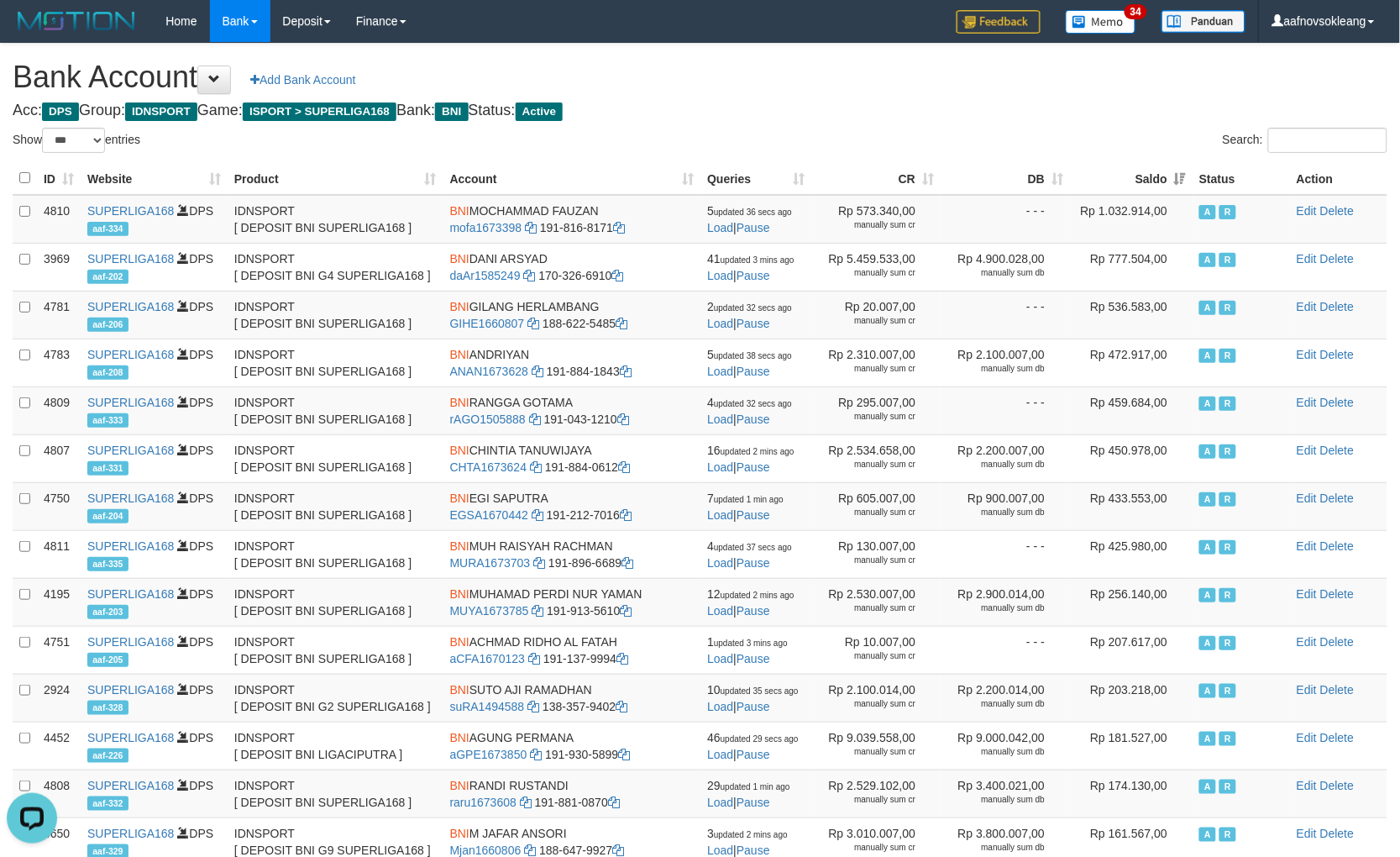 scroll, scrollTop: 0, scrollLeft: 0, axis: both 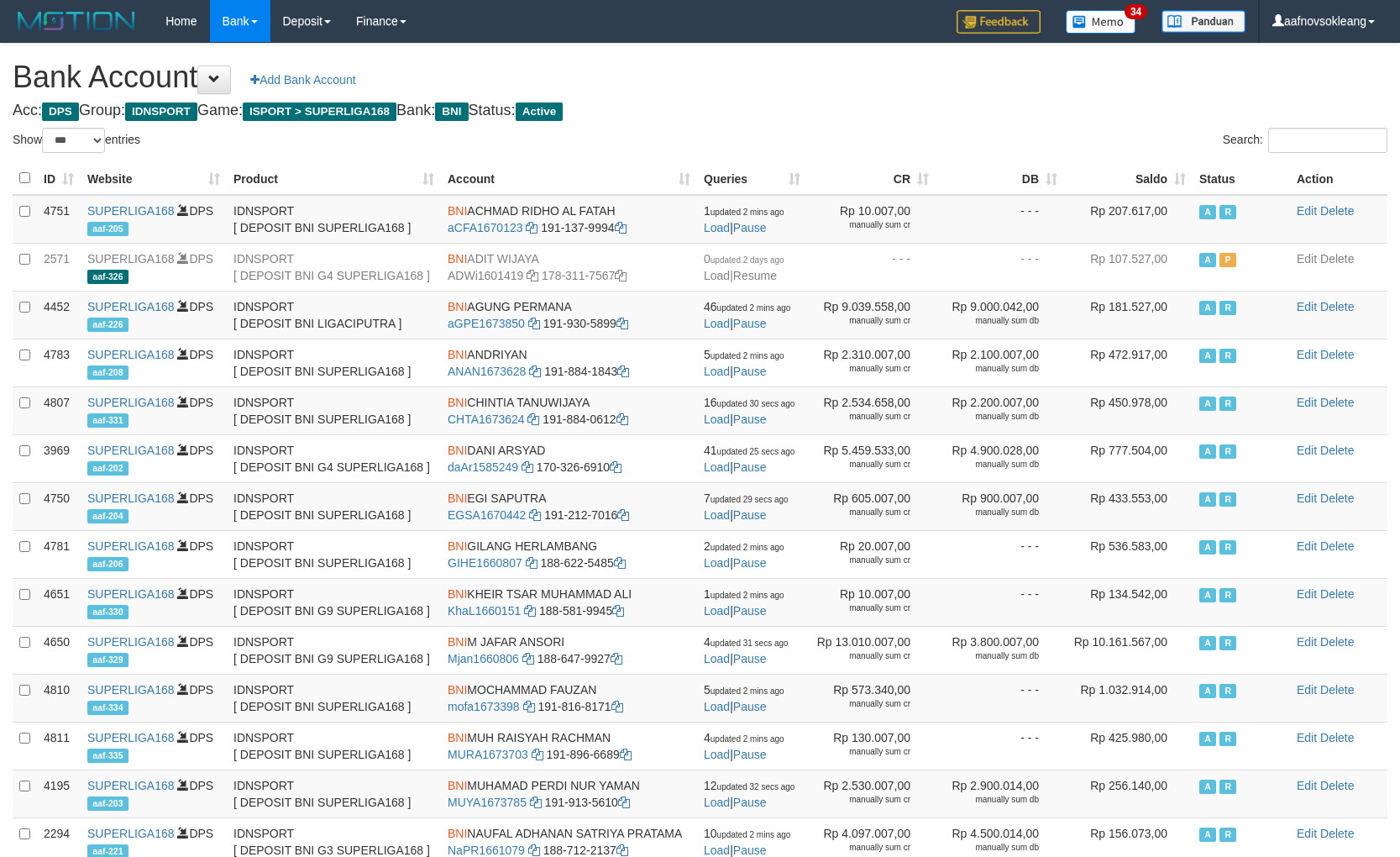 select on "***" 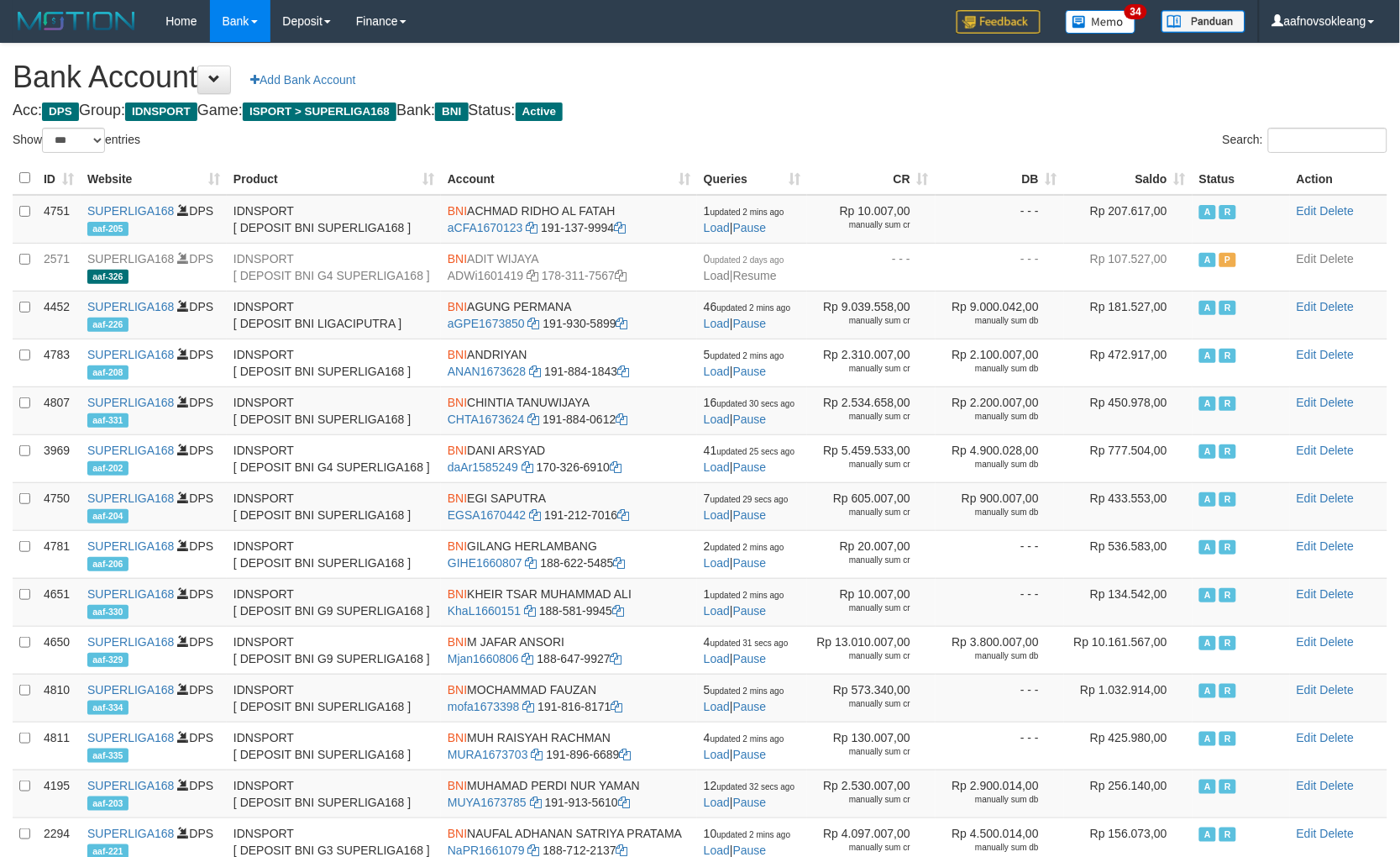 drag, startPoint x: 962, startPoint y: 128, endPoint x: 998, endPoint y: 140, distance: 37.94733 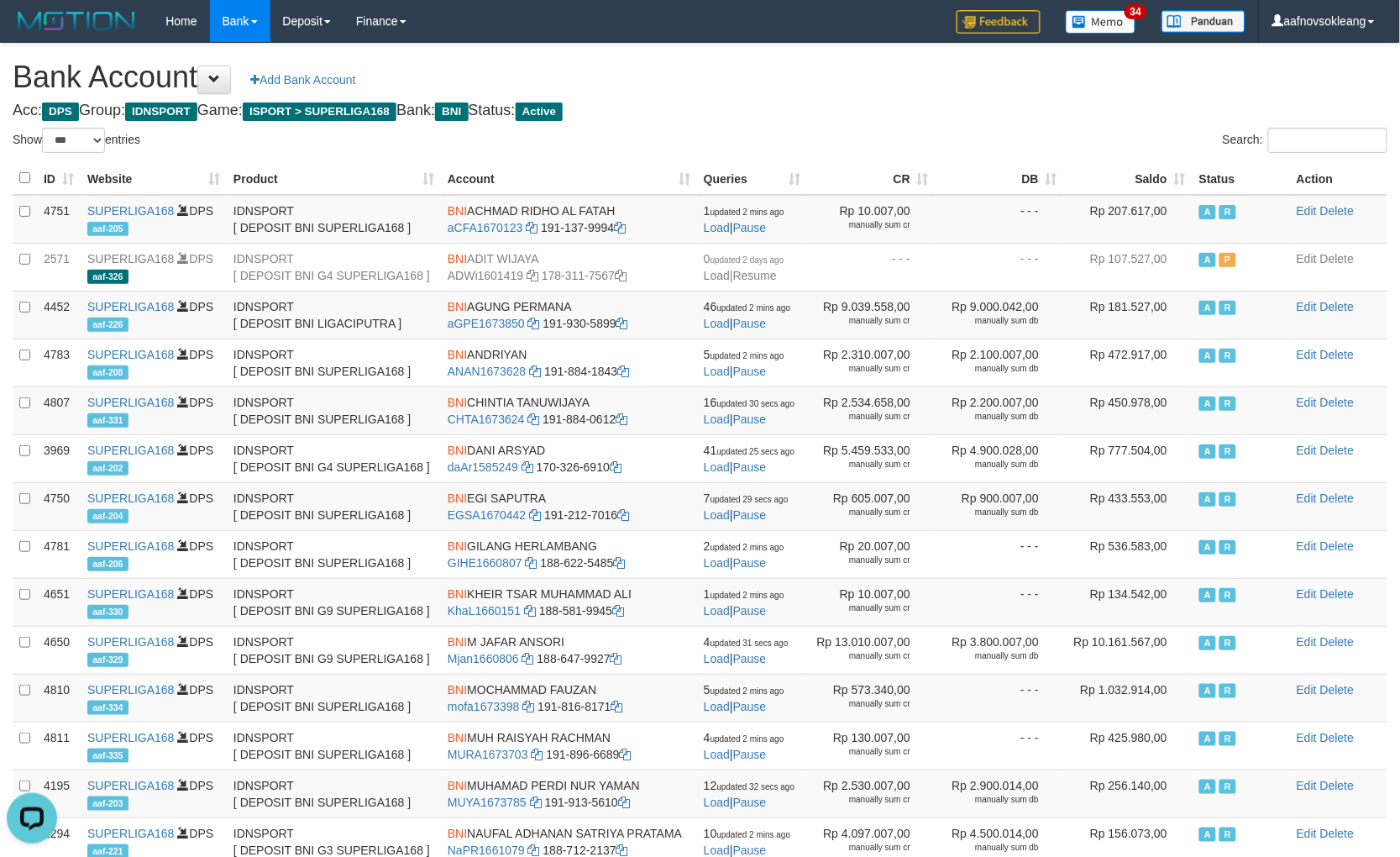 scroll, scrollTop: 0, scrollLeft: 0, axis: both 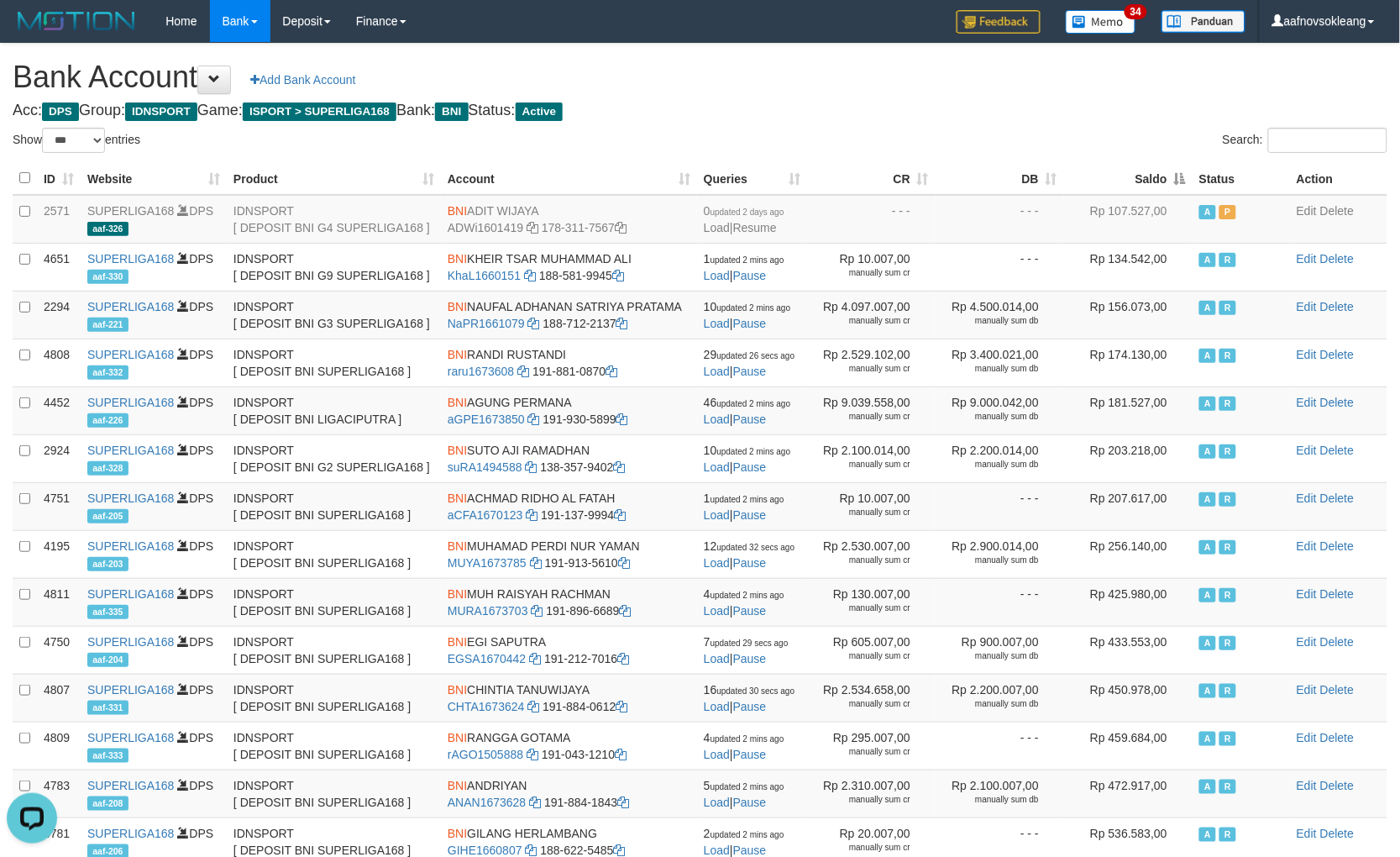 click on "Saldo" at bounding box center [1128, 178] 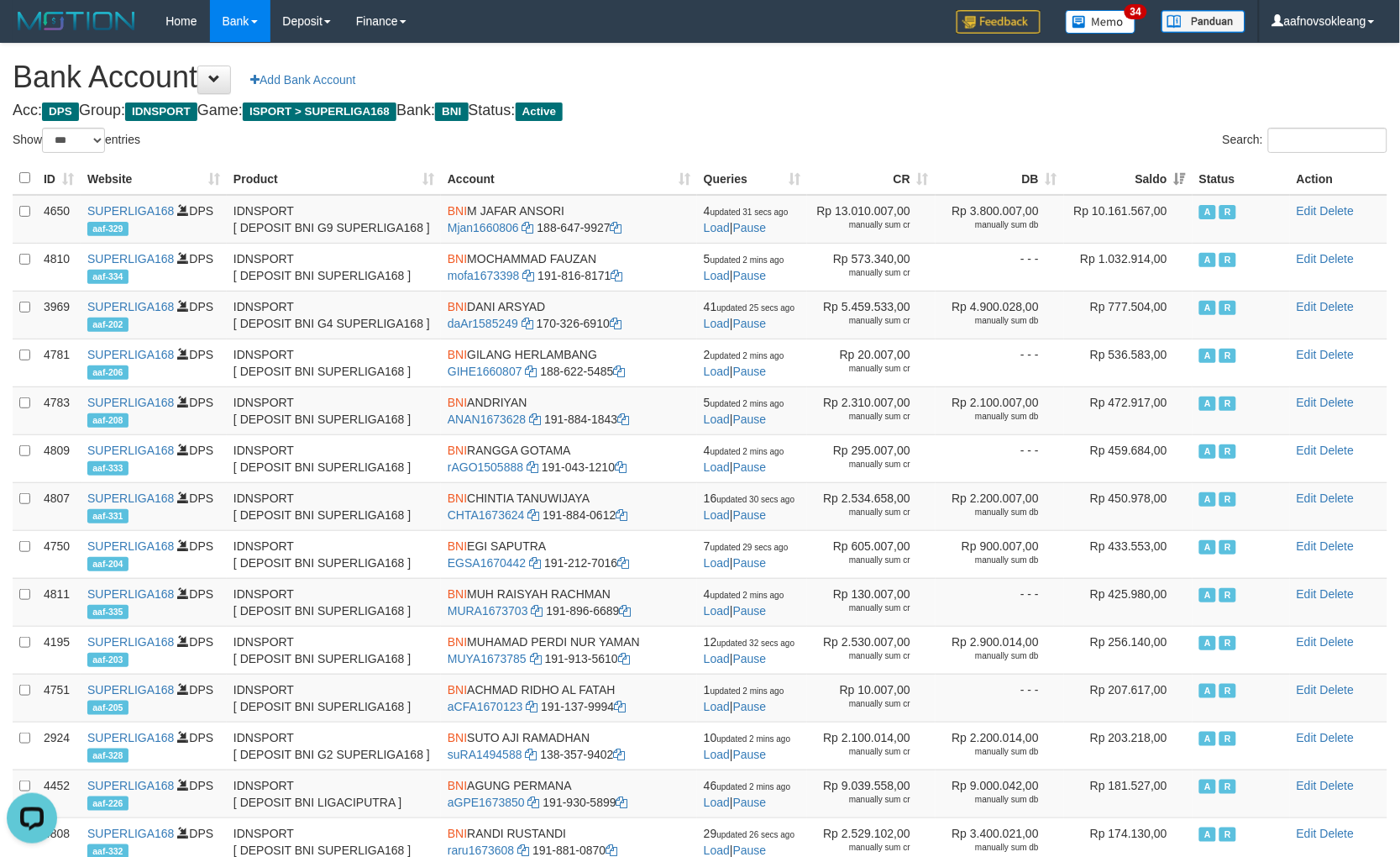 click on "Acc: 										 DPS
Group:   IDNSPORT    		Game:   ISPORT > SUPERLIGA168    		Bank:   BNI    		Status:  Active" at bounding box center [700, 111] 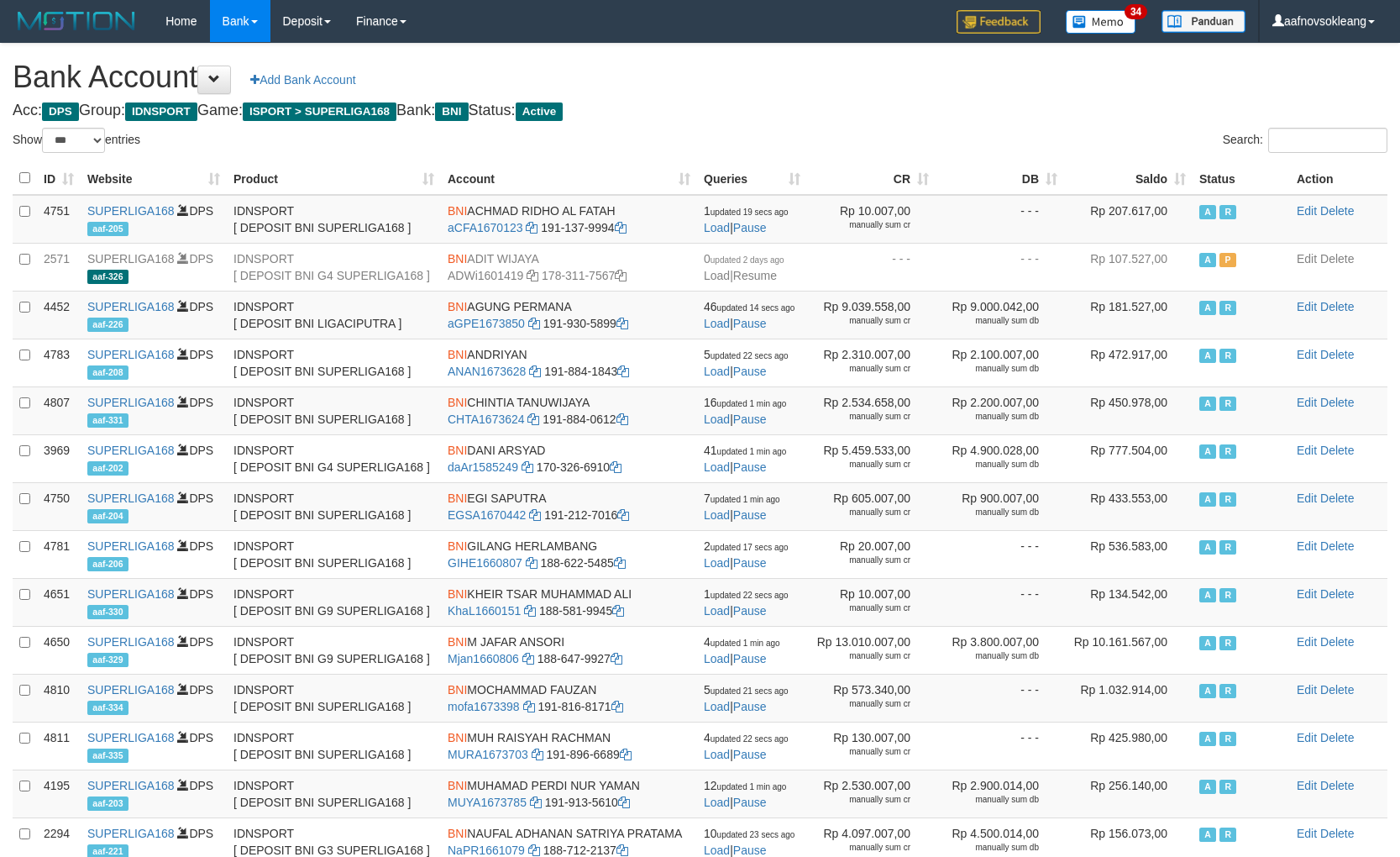select on "***" 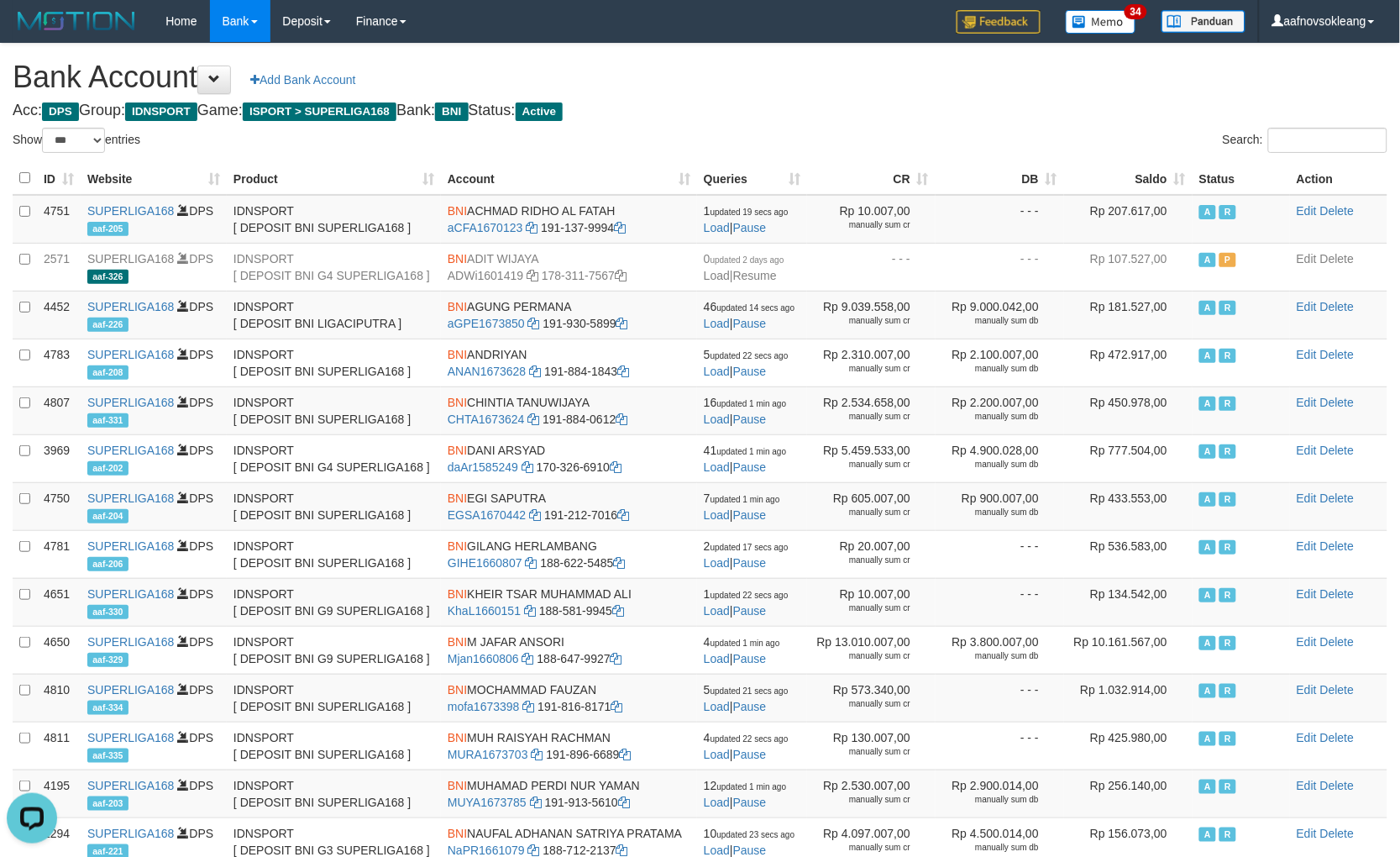 scroll, scrollTop: 0, scrollLeft: 0, axis: both 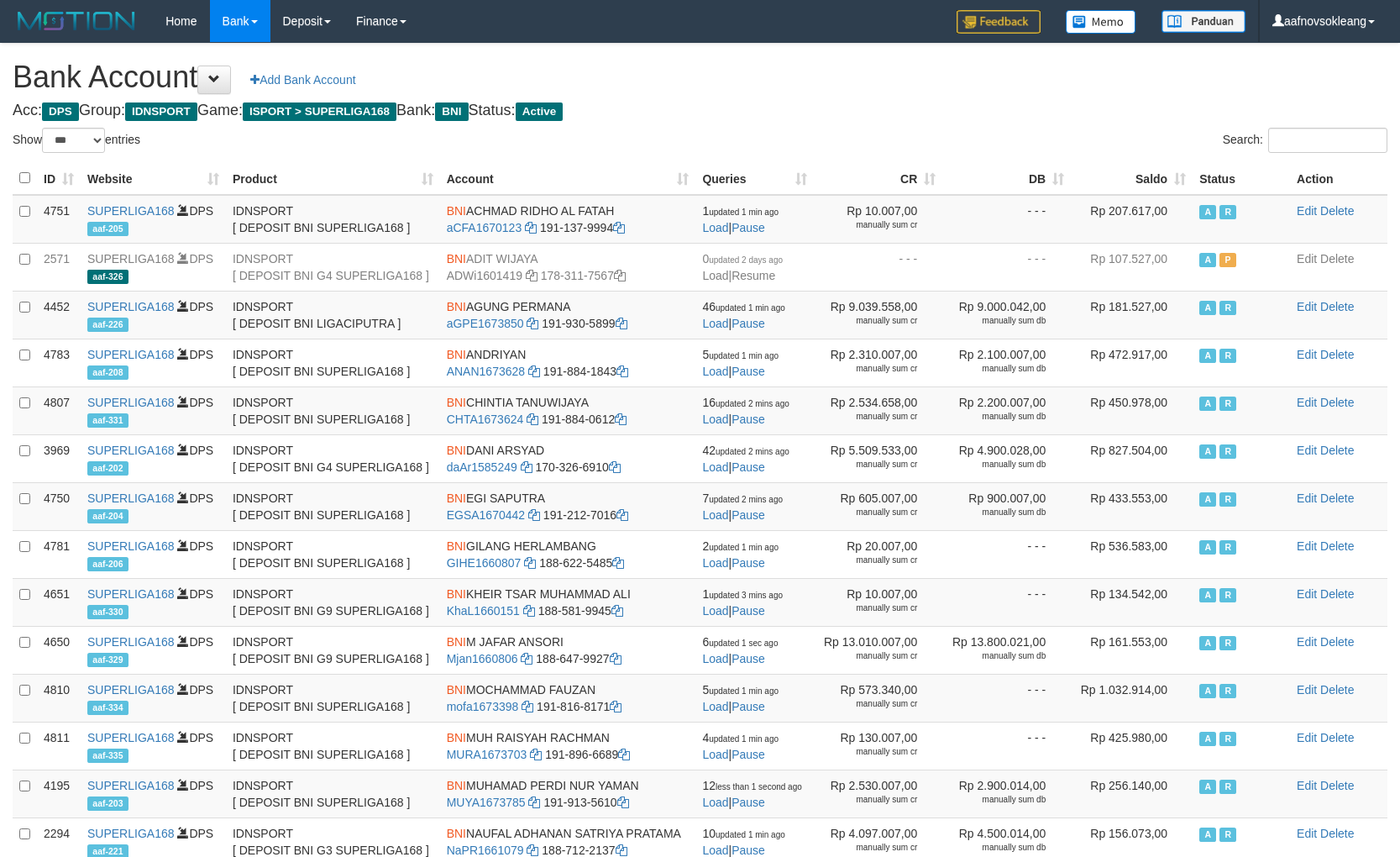 select on "***" 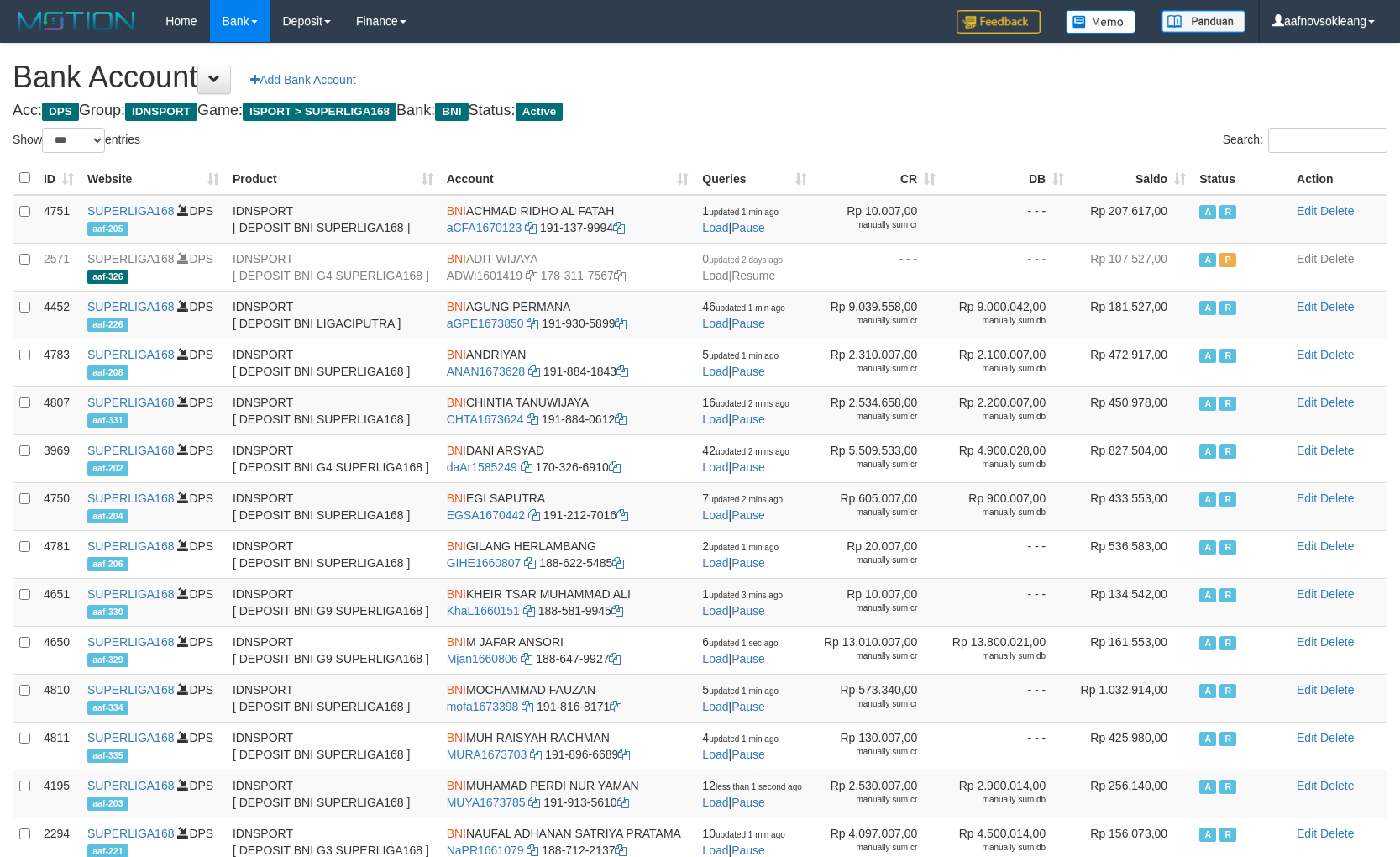 scroll, scrollTop: 0, scrollLeft: 0, axis: both 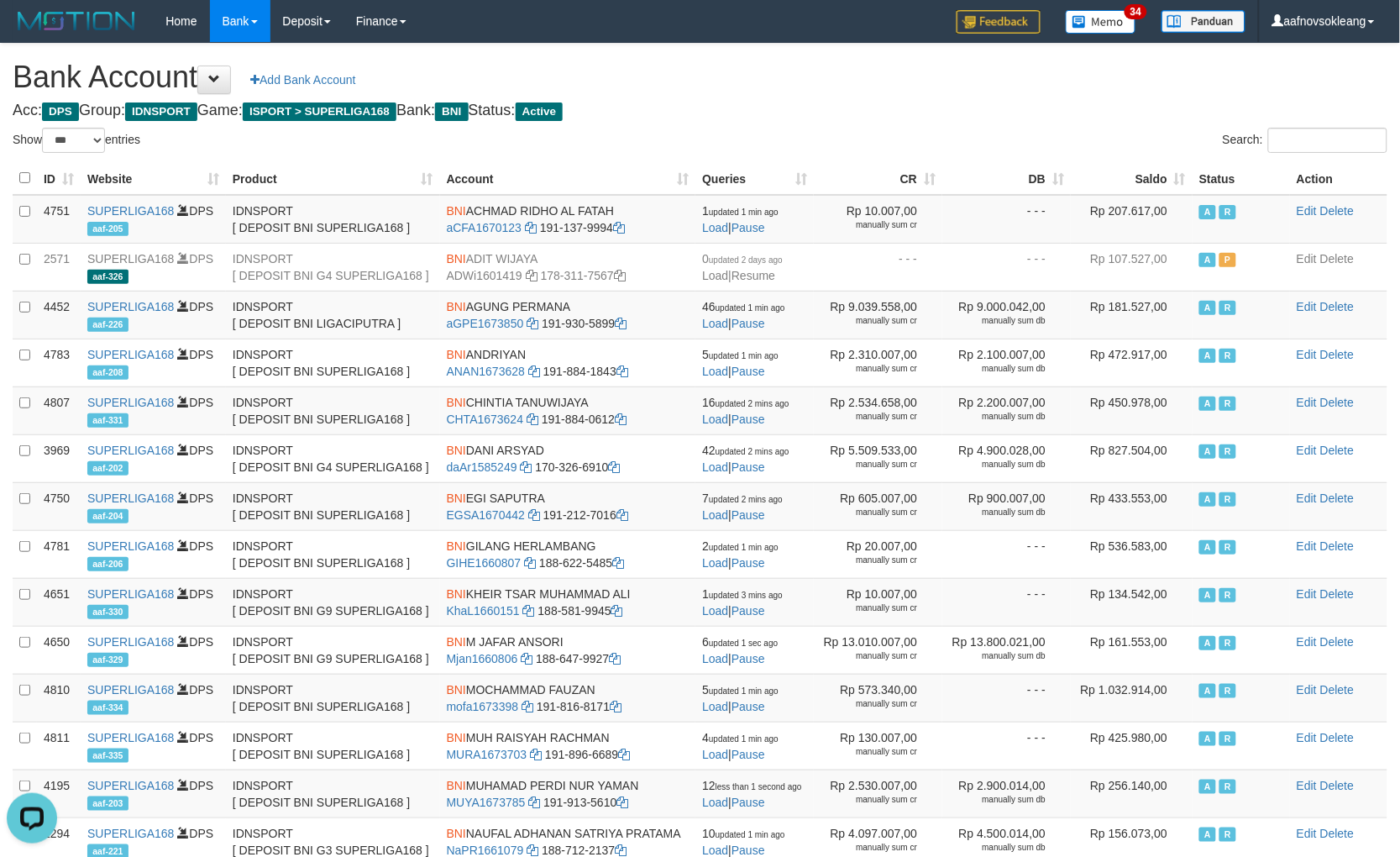 click on "Bank Account
Add Bank Account" at bounding box center (700, 77) 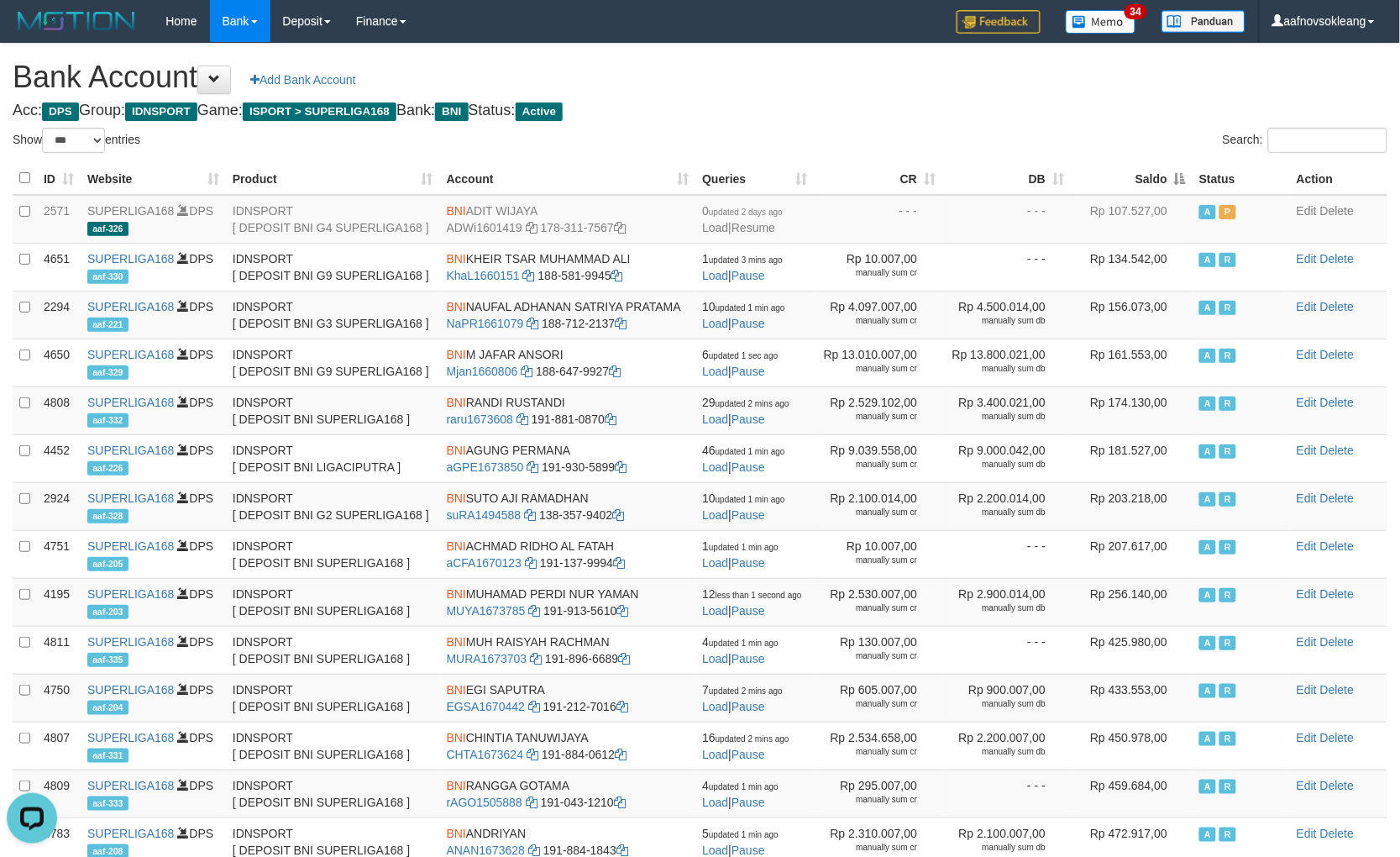 click on "Saldo" at bounding box center (1131, 178) 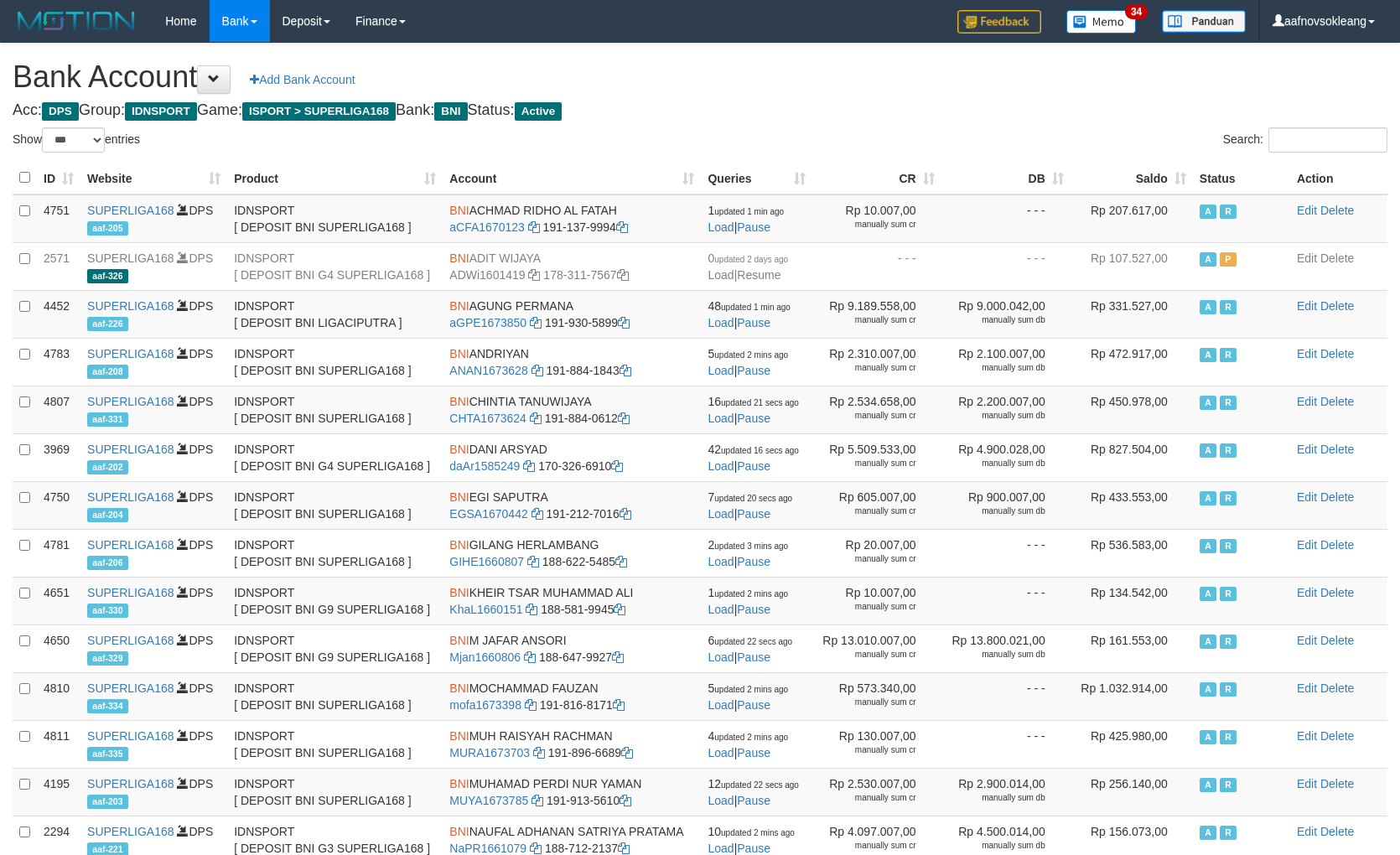 select on "***" 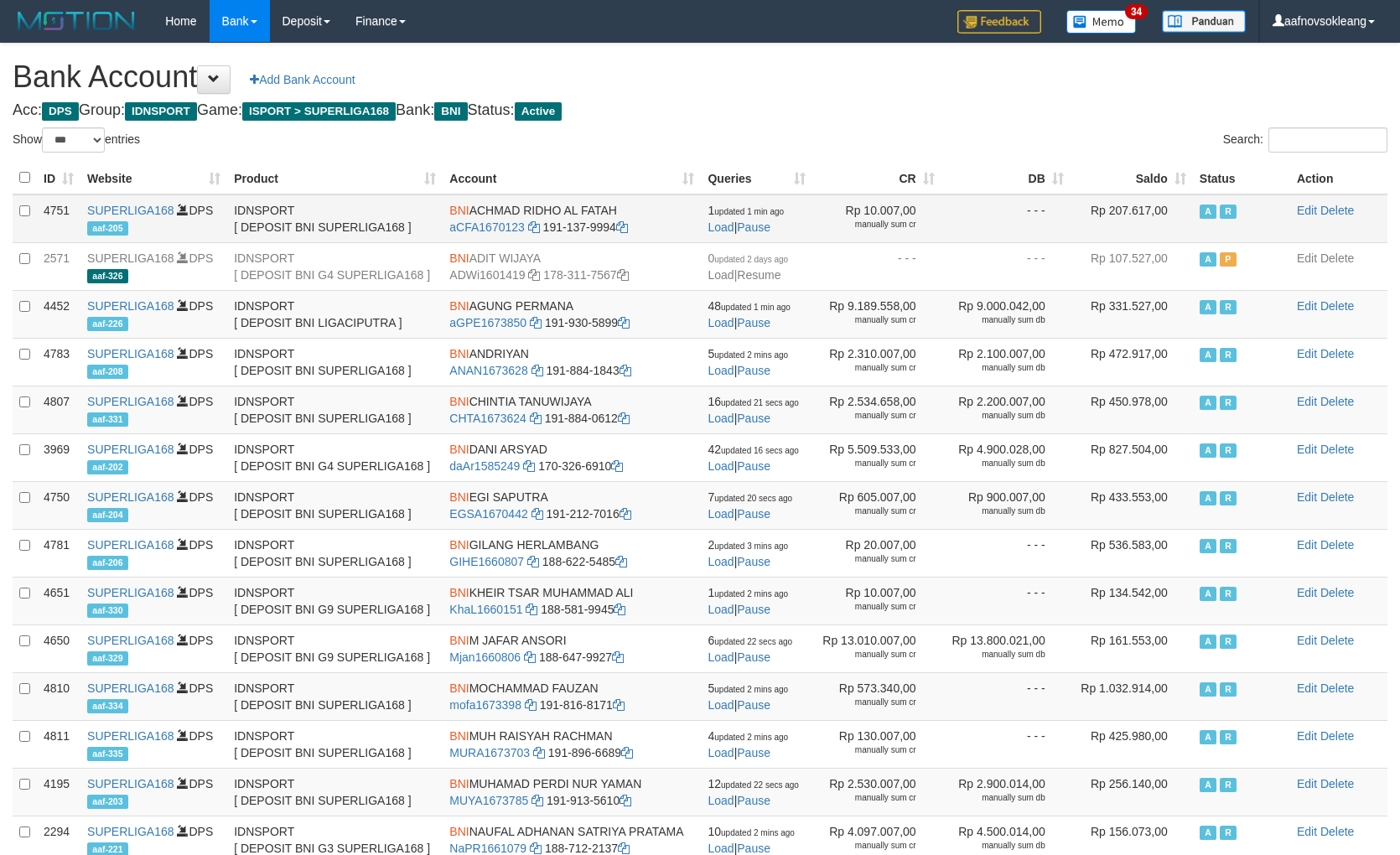 scroll, scrollTop: 0, scrollLeft: 0, axis: both 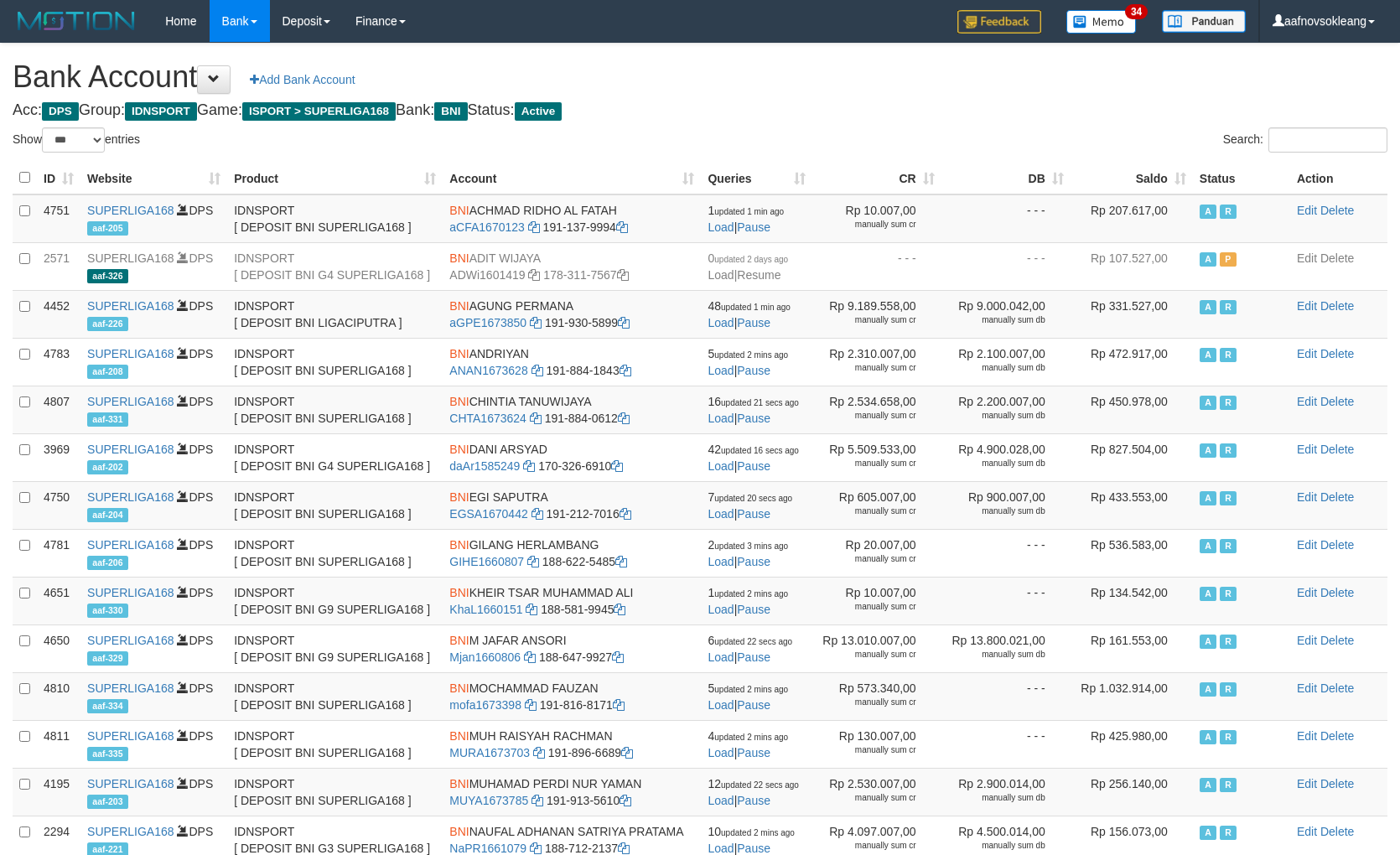 click on "Saldo" at bounding box center [1132, 178] 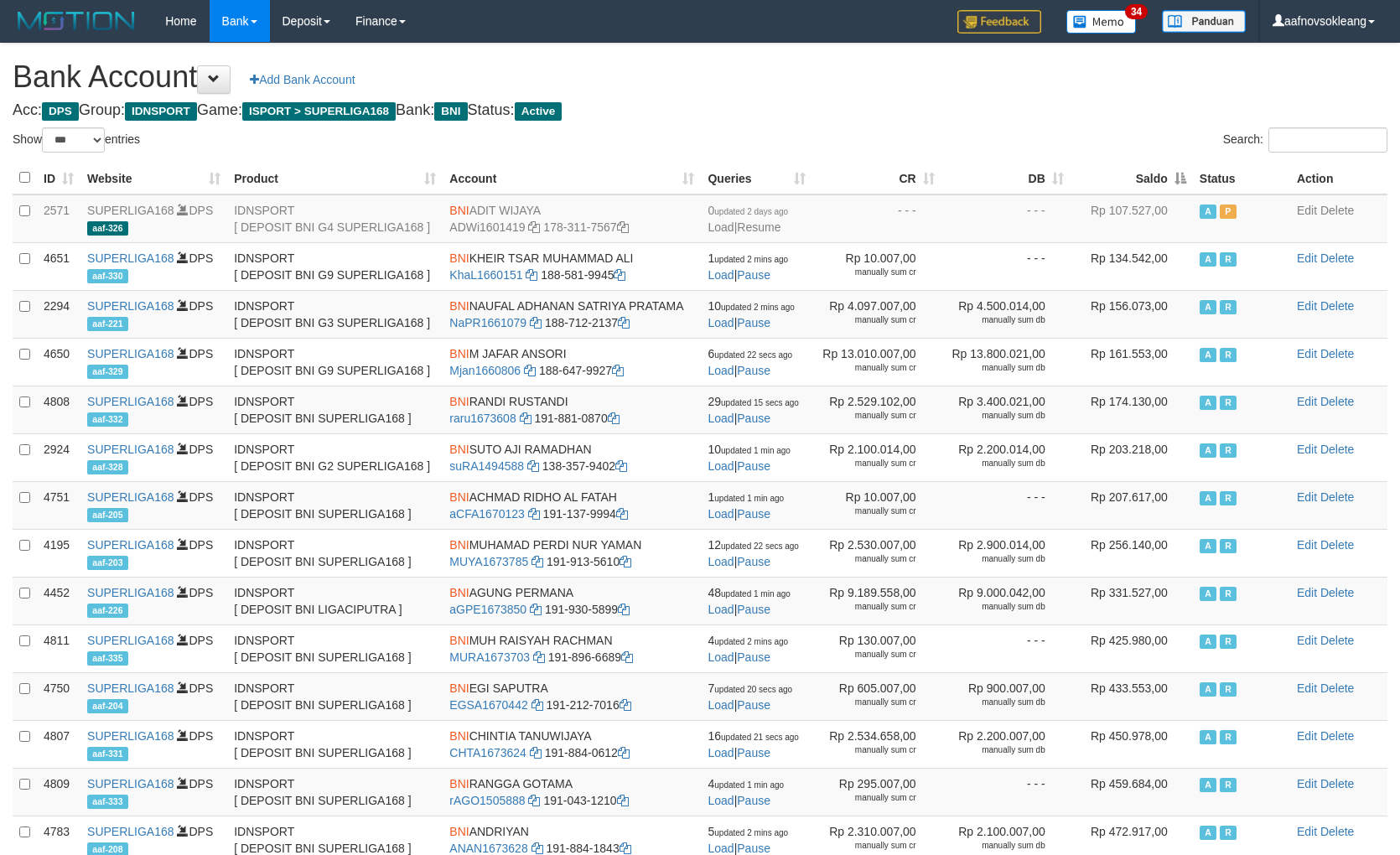 click on "Saldo" at bounding box center [1132, 178] 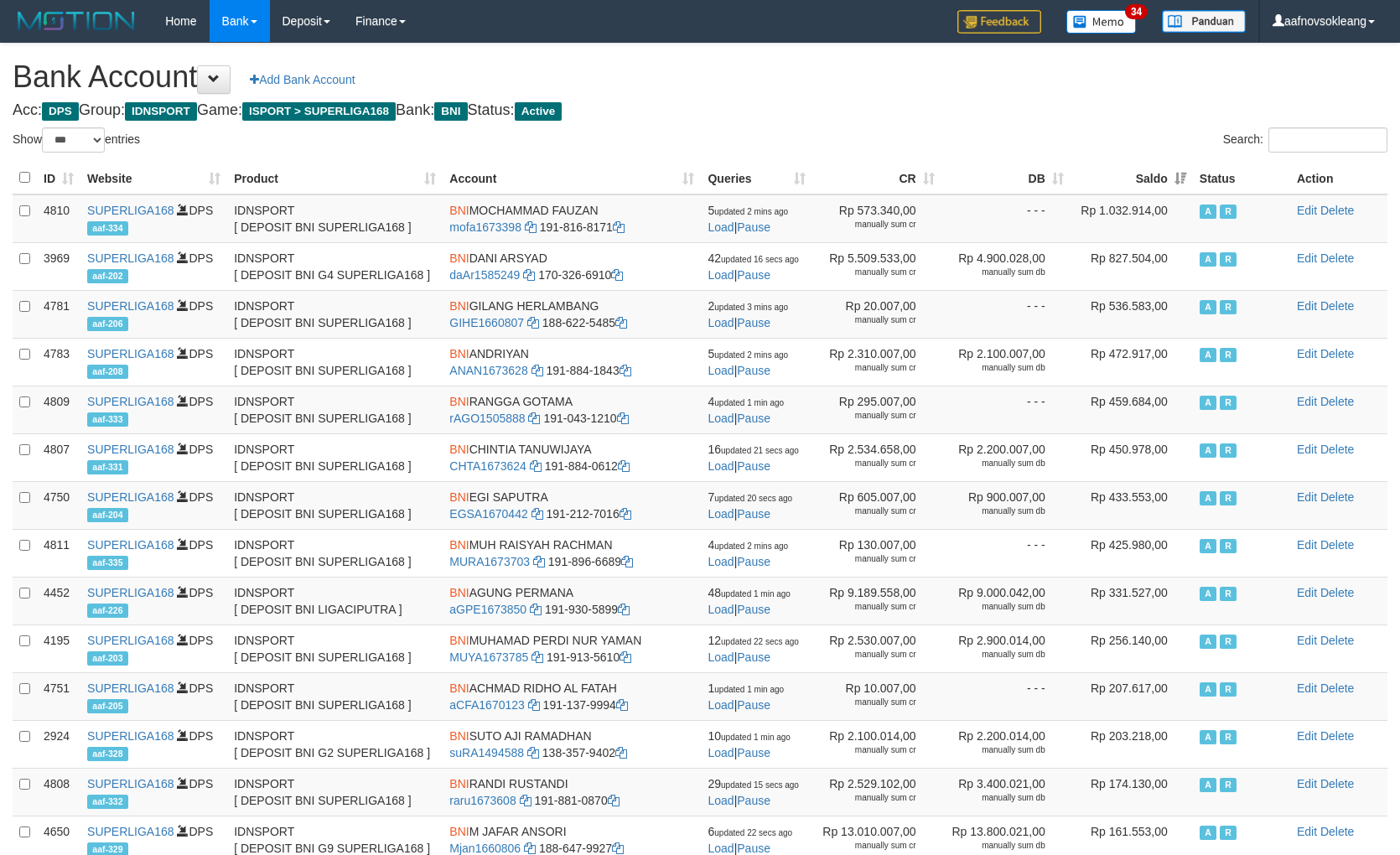 click on "Acc: 										 DPS
Group:   IDNSPORT    		Game:   ISPORT > SUPERLIGA168    		Bank:   BNI    		Status:  Active" at bounding box center (700, 111) 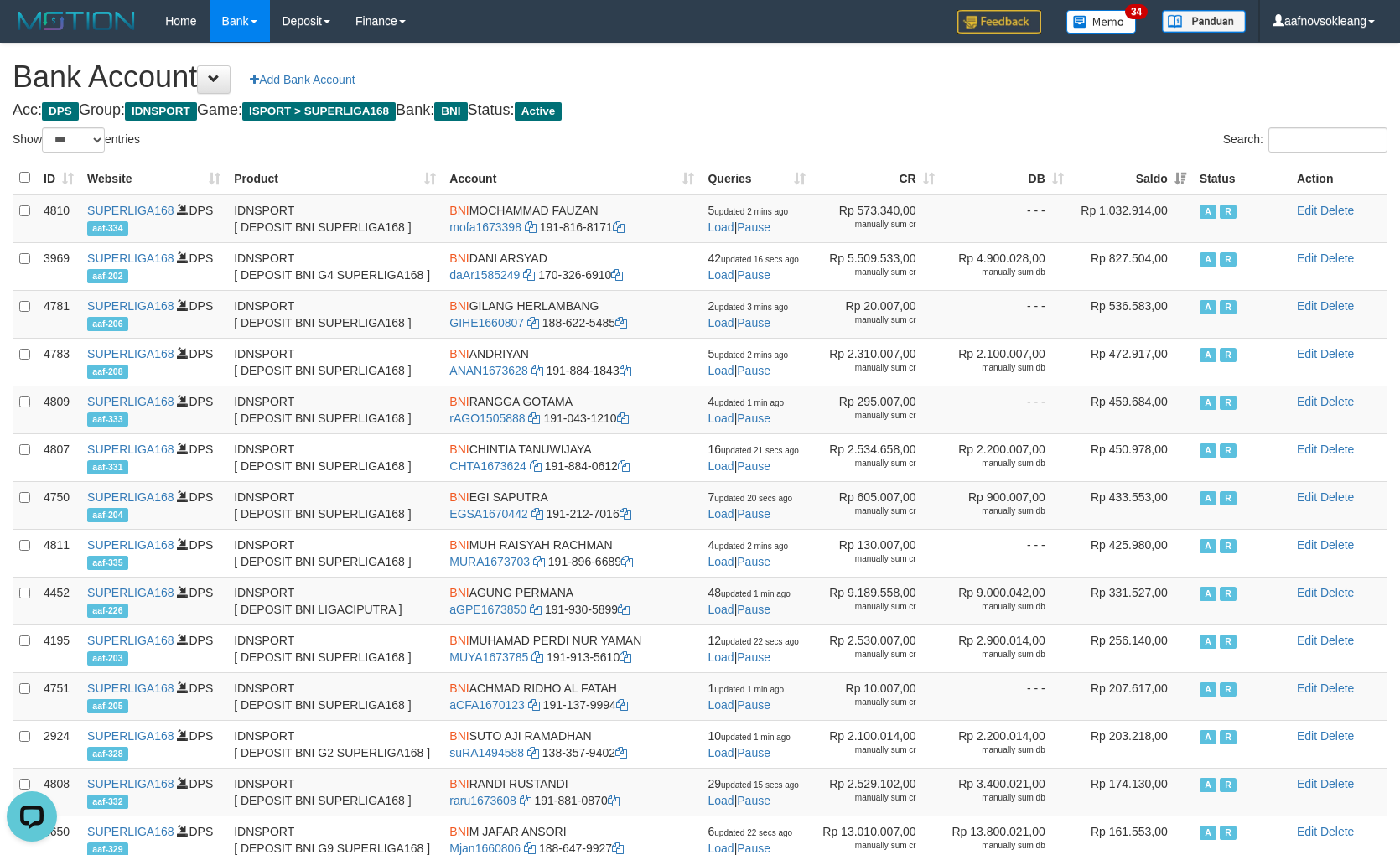 scroll, scrollTop: 0, scrollLeft: 0, axis: both 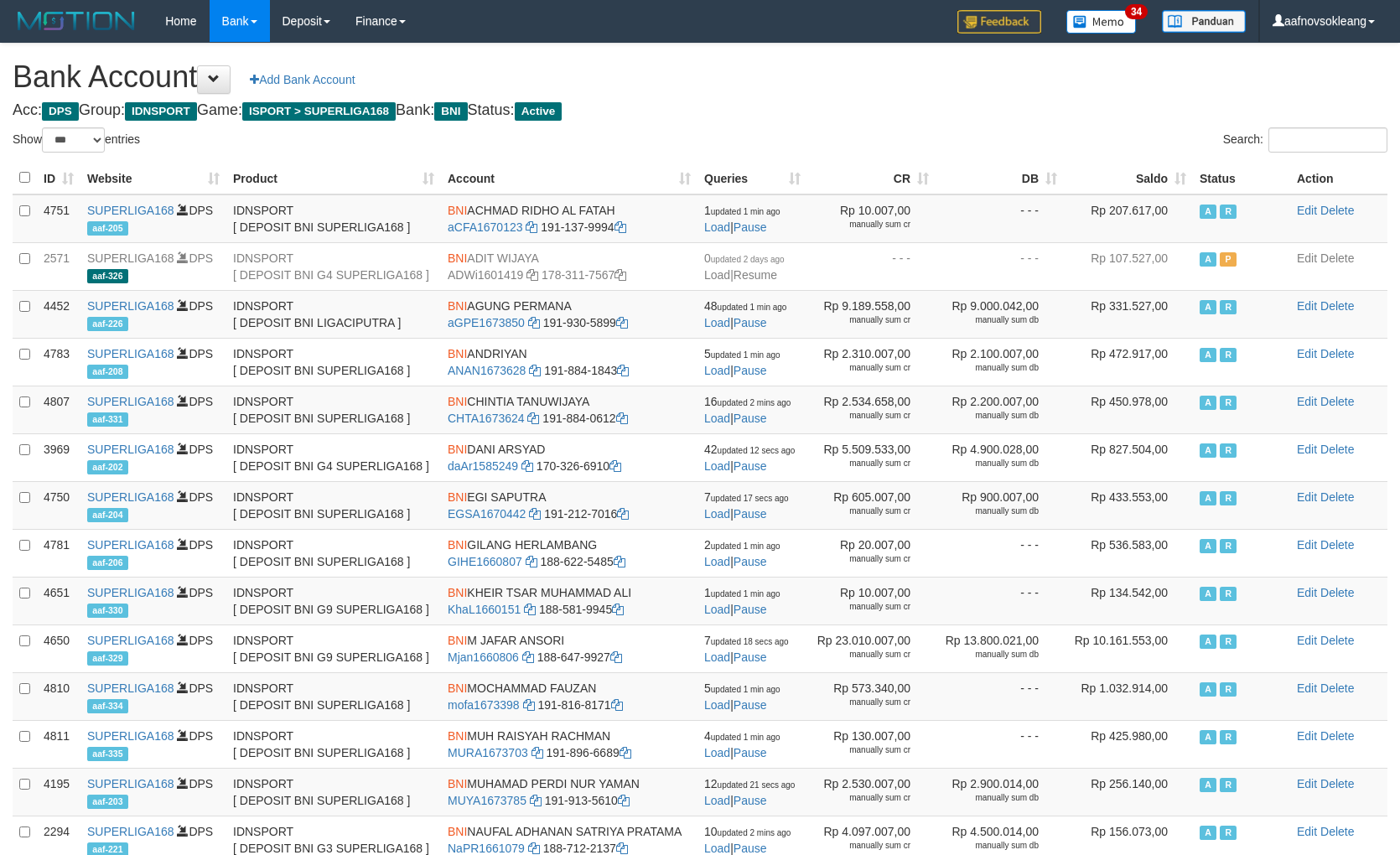 select on "***" 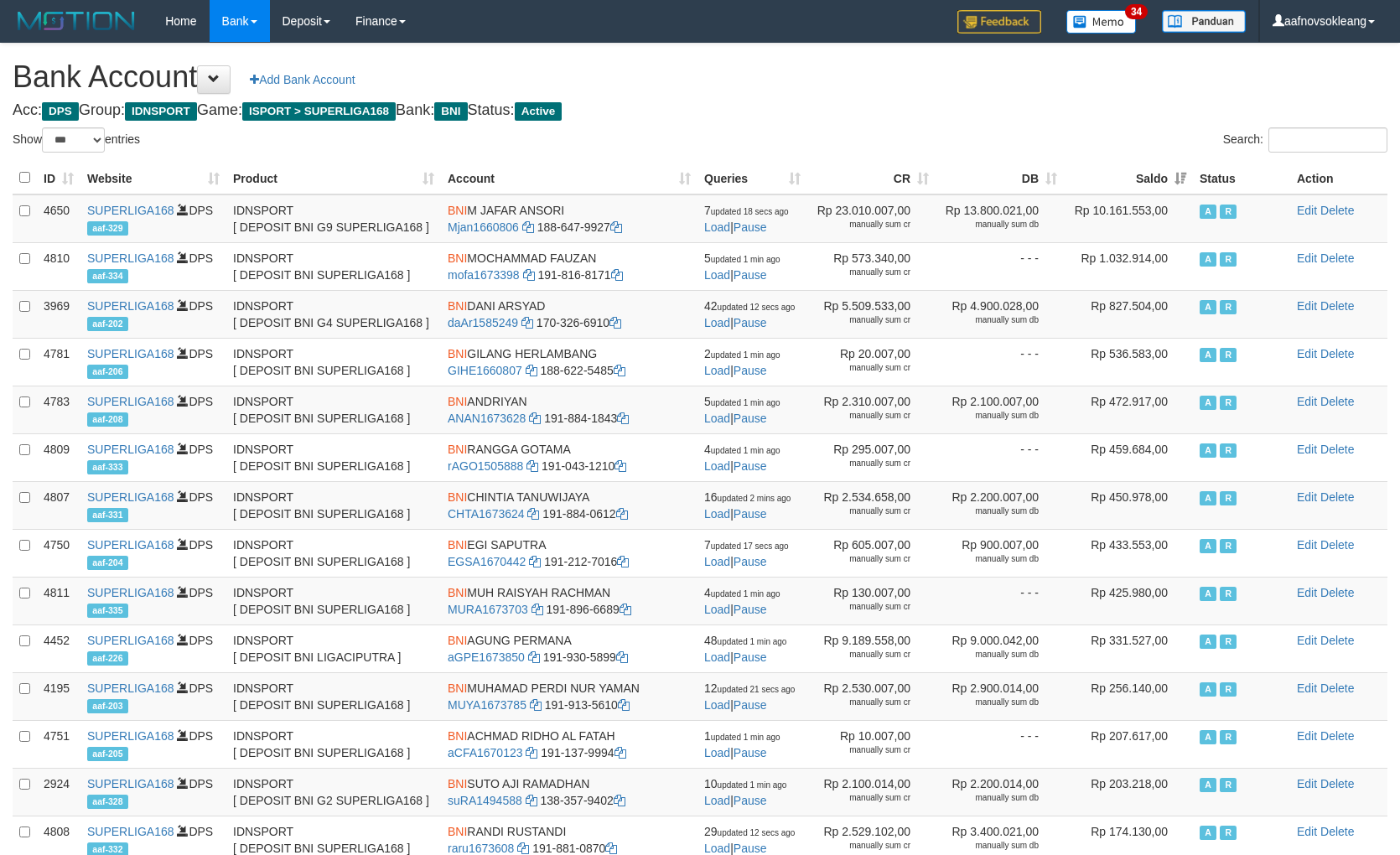 click on "Acc: 										 DPS
Group:   IDNSPORT    		Game:   ISPORT > SUPERLIGA168    		Bank:   BNI    		Status:  Active" at bounding box center (700, 111) 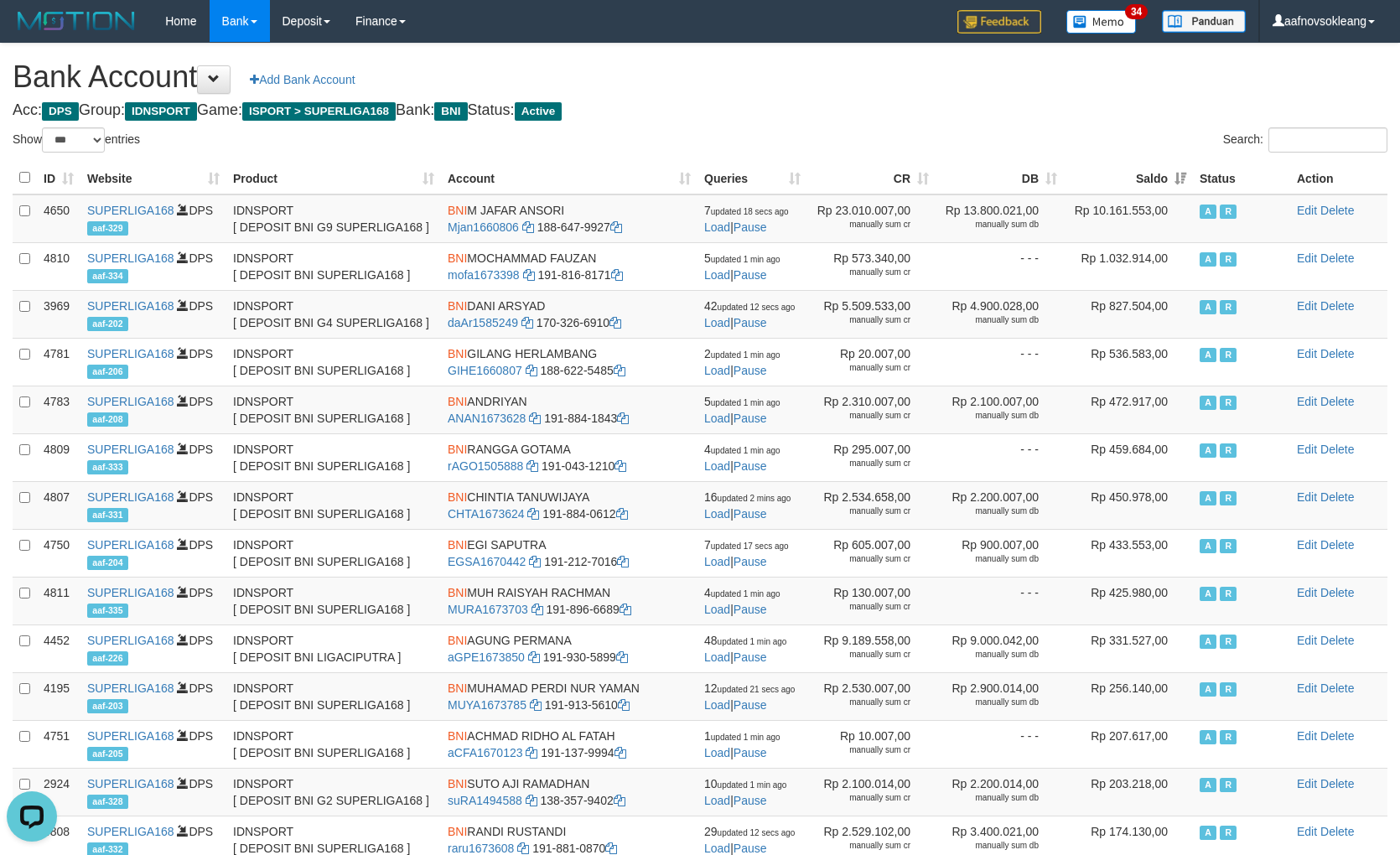 scroll, scrollTop: 0, scrollLeft: 0, axis: both 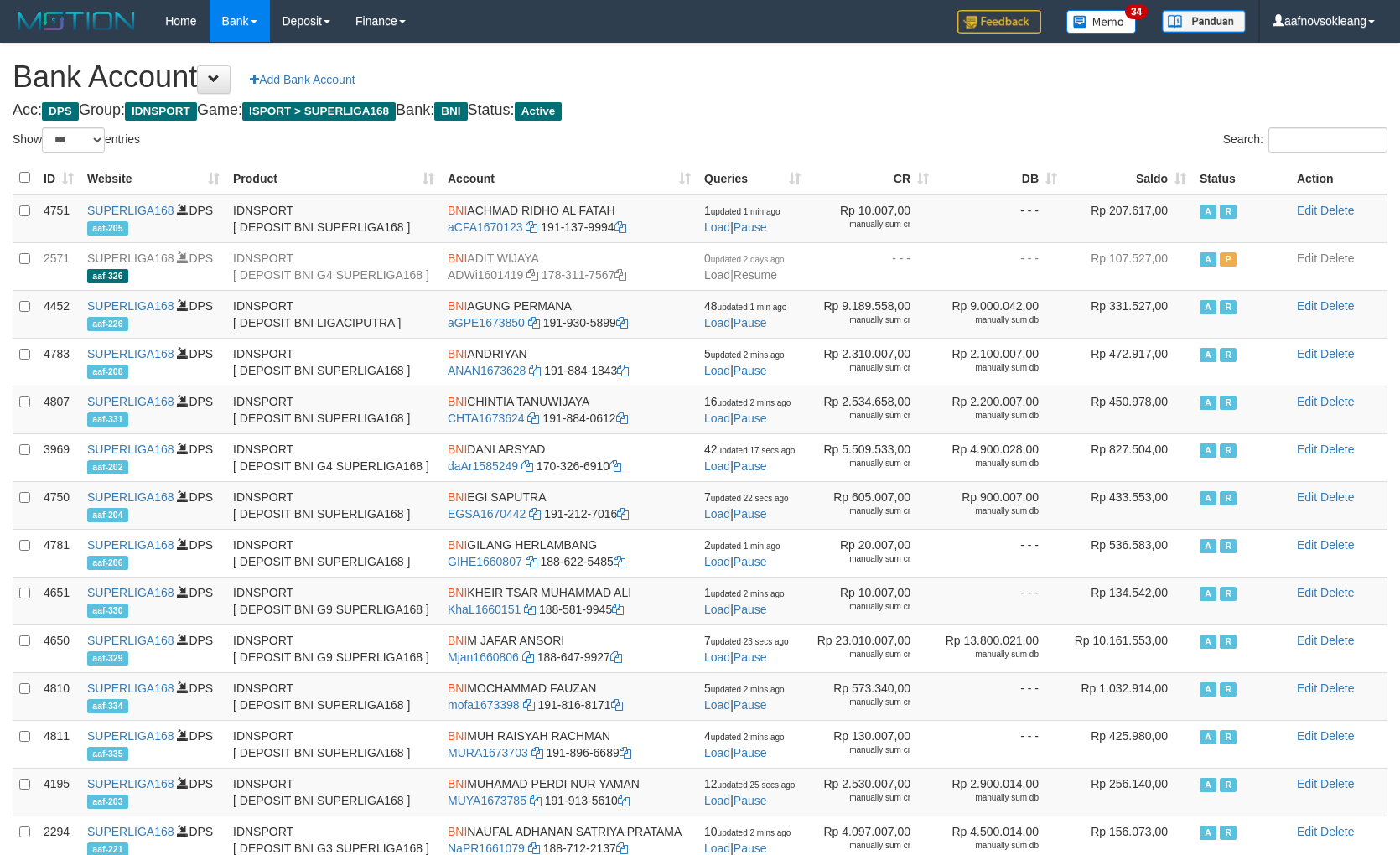 select on "***" 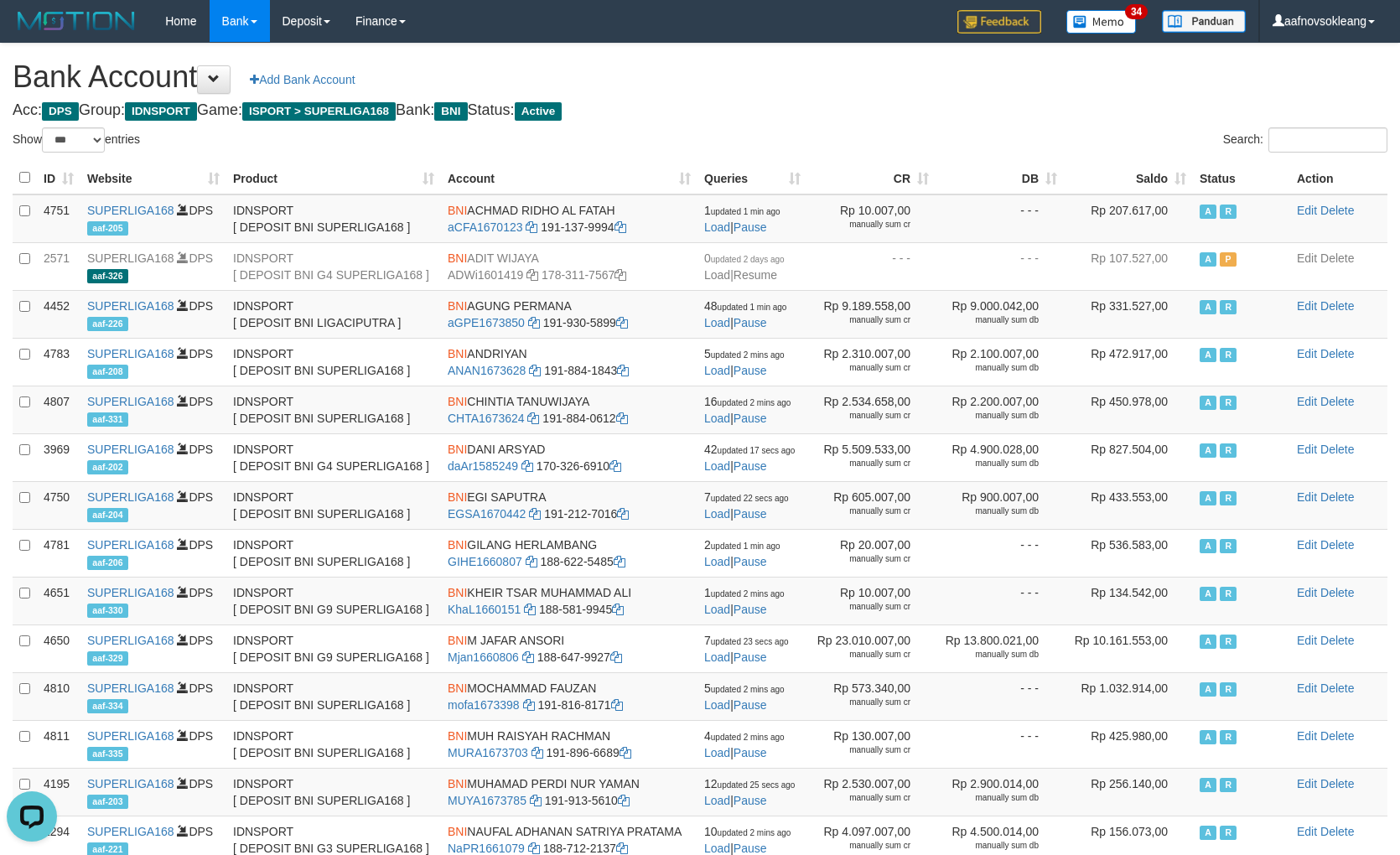 scroll, scrollTop: 0, scrollLeft: 0, axis: both 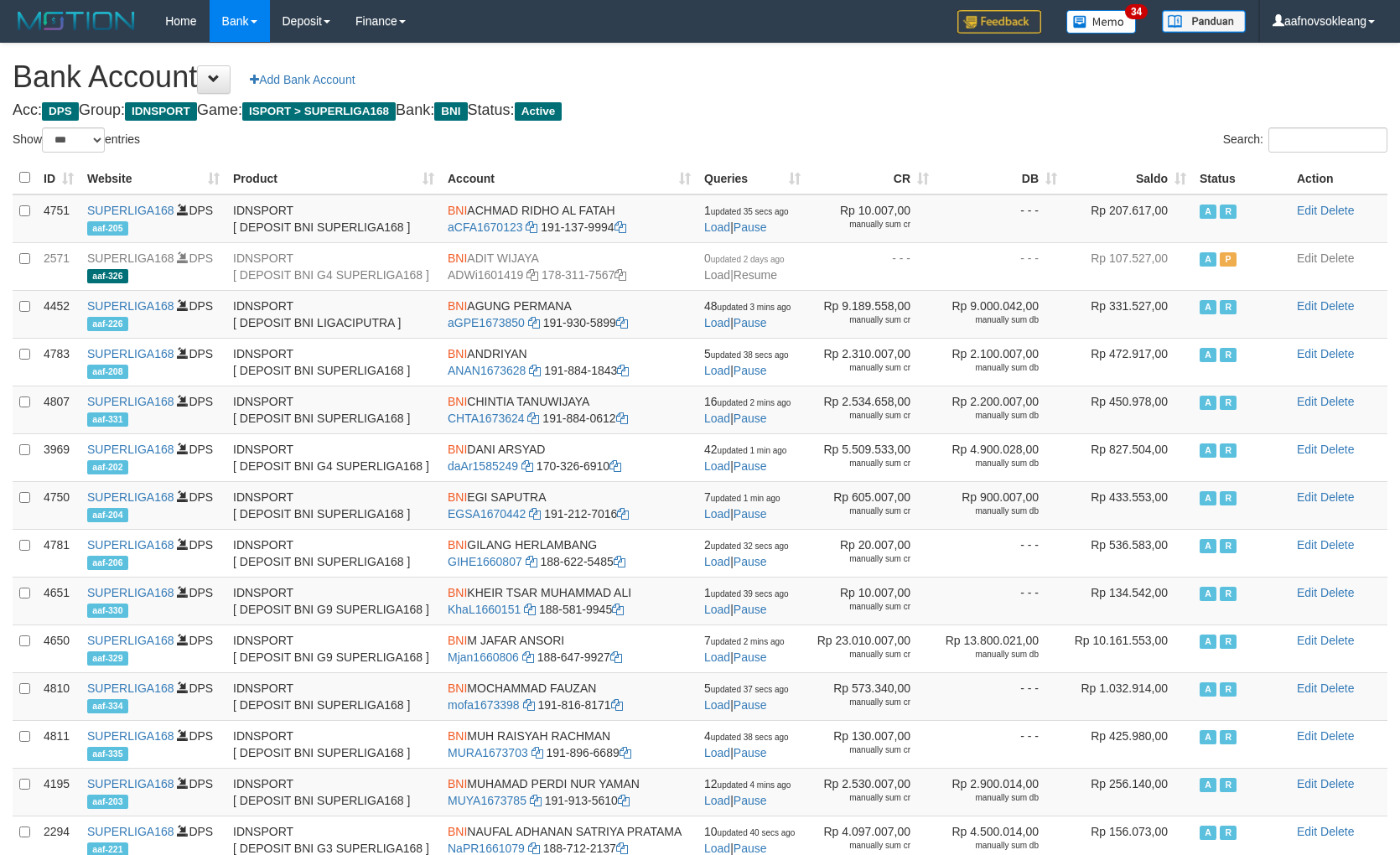 select on "***" 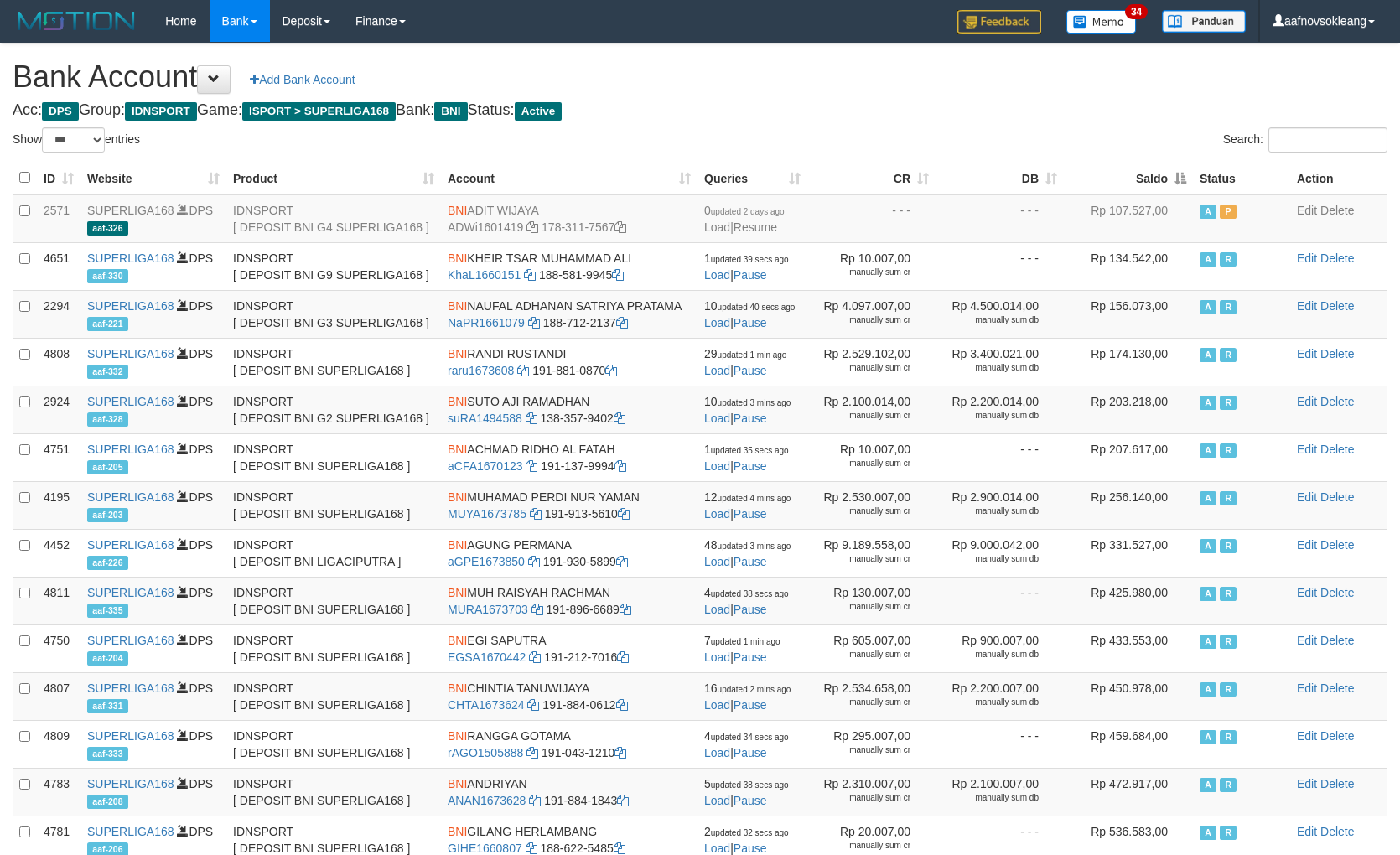 click on "Saldo" at bounding box center [1128, 178] 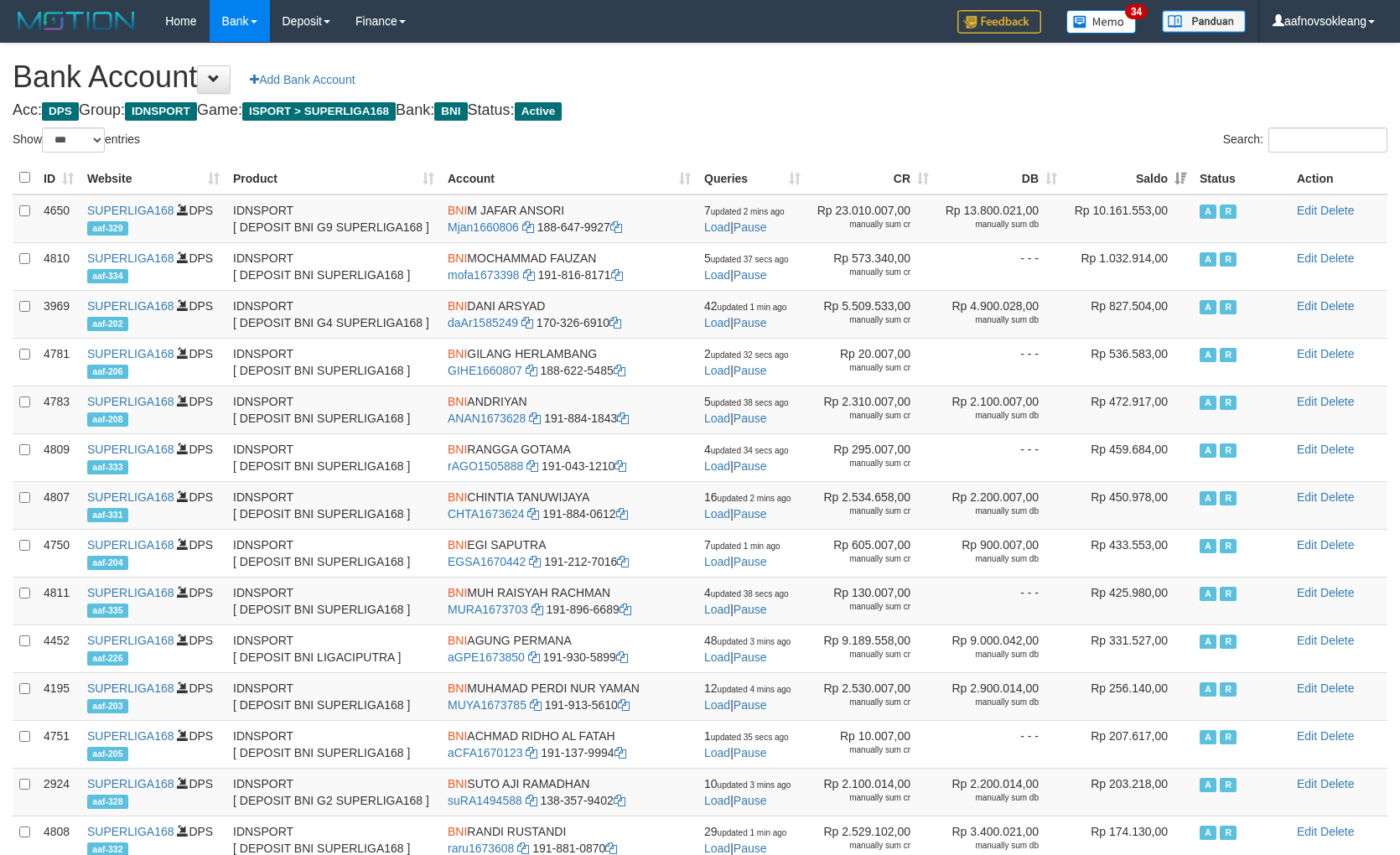 click on "Acc: 										 DPS
Group:   IDNSPORT    		Game:   ISPORT > SUPERLIGA168    		Bank:   BNI    		Status:  Active" at bounding box center (700, 111) 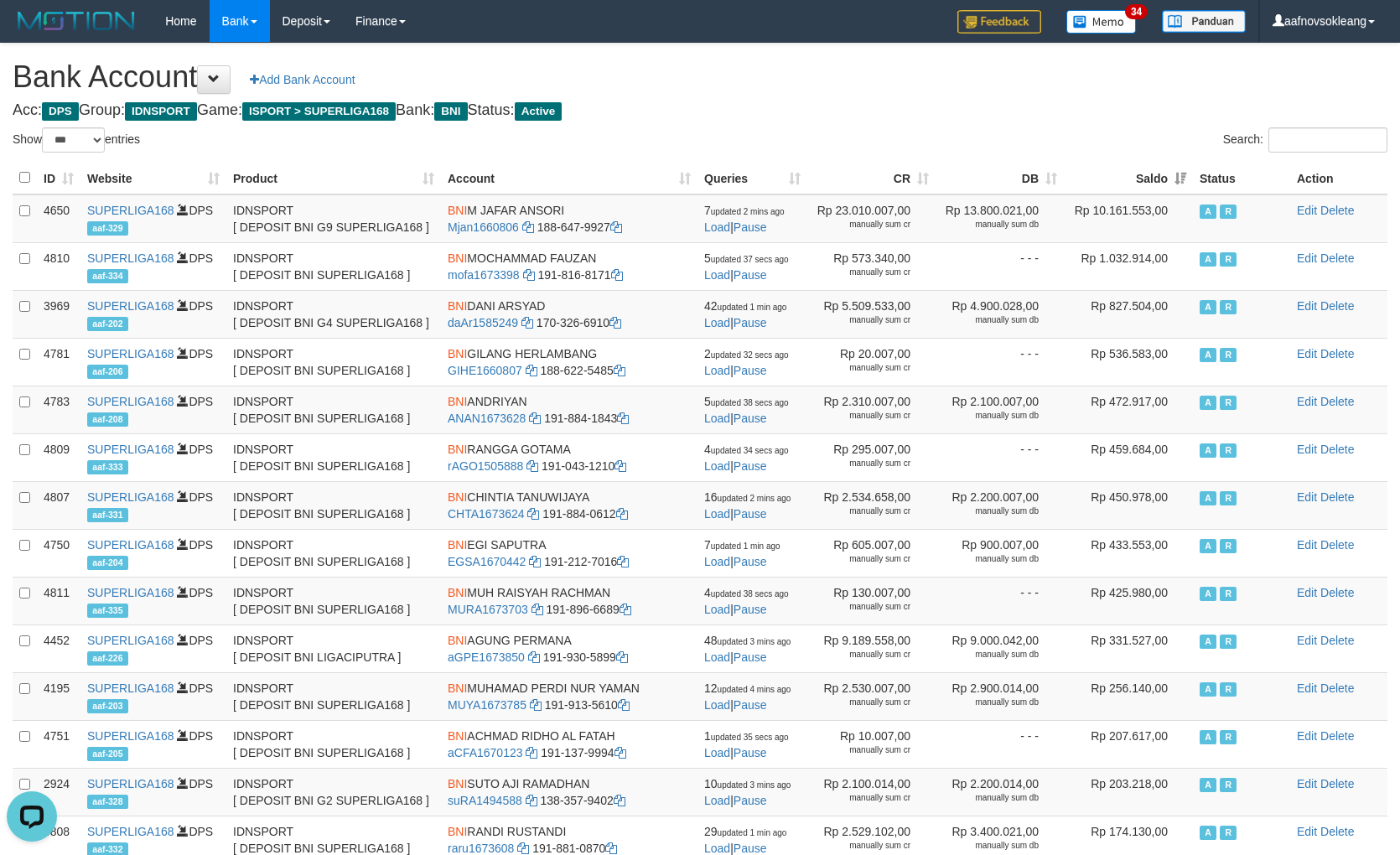 scroll, scrollTop: 0, scrollLeft: 0, axis: both 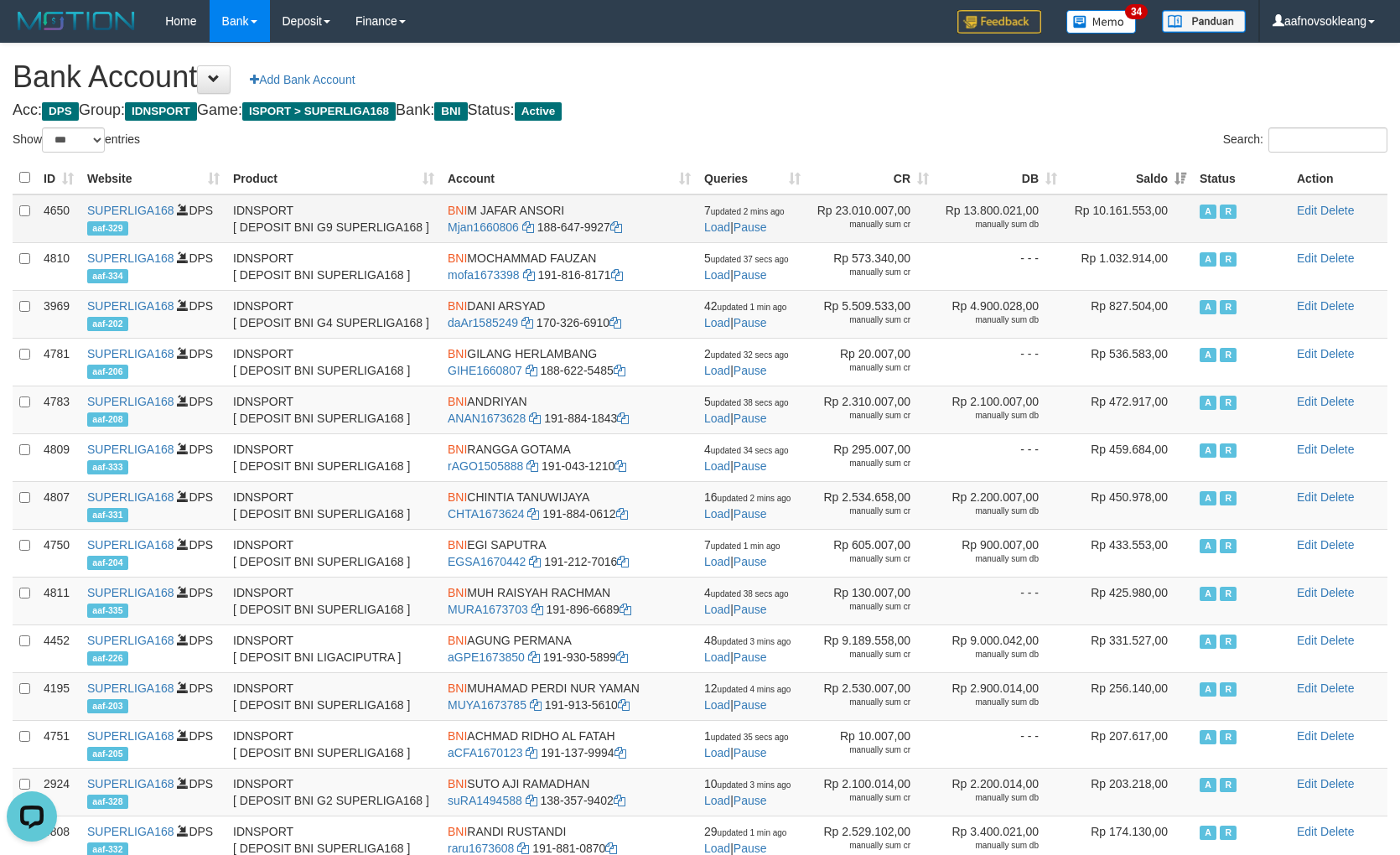 click on "BNI" at bounding box center [457, 210] 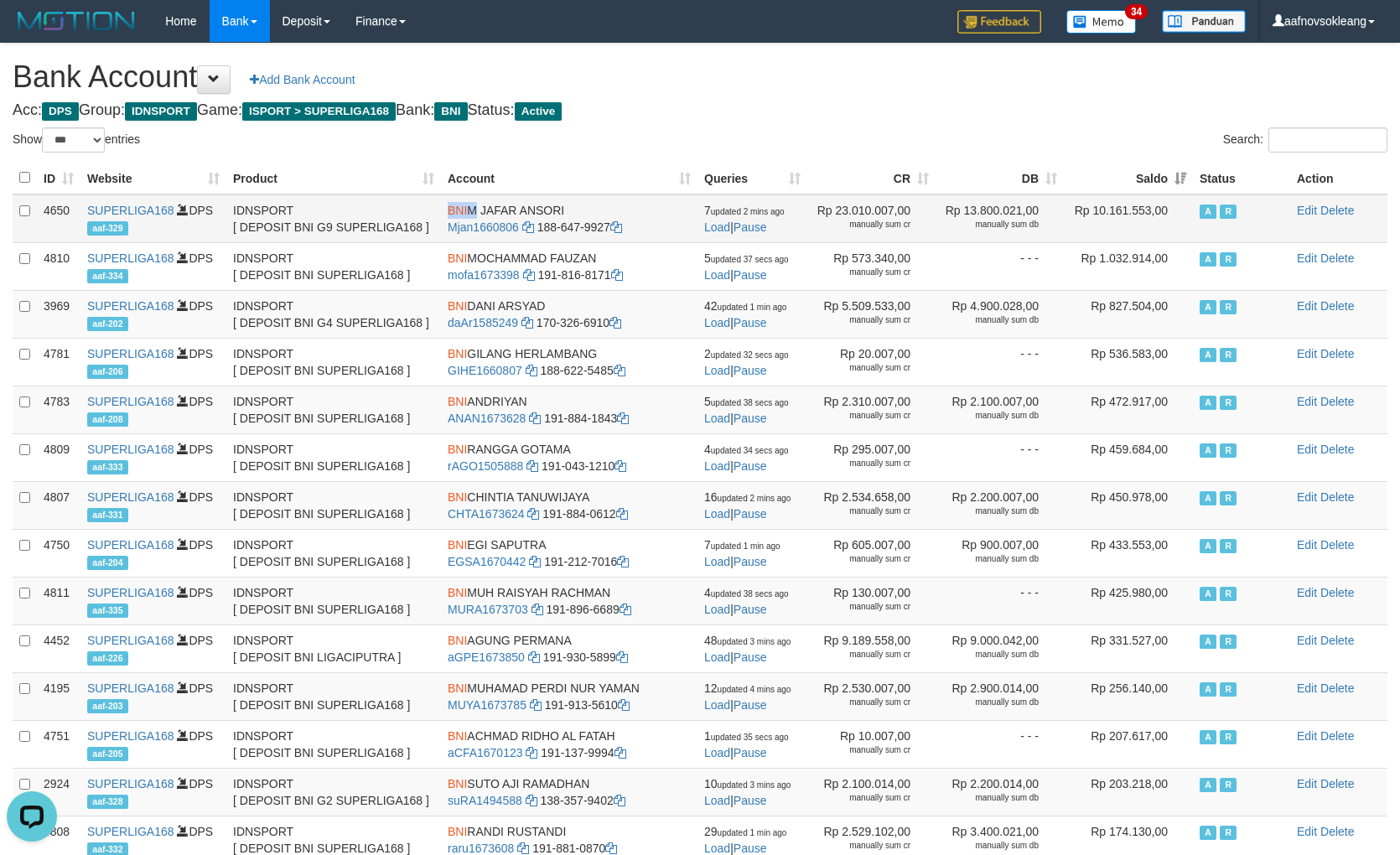 click on "BNI" at bounding box center [457, 210] 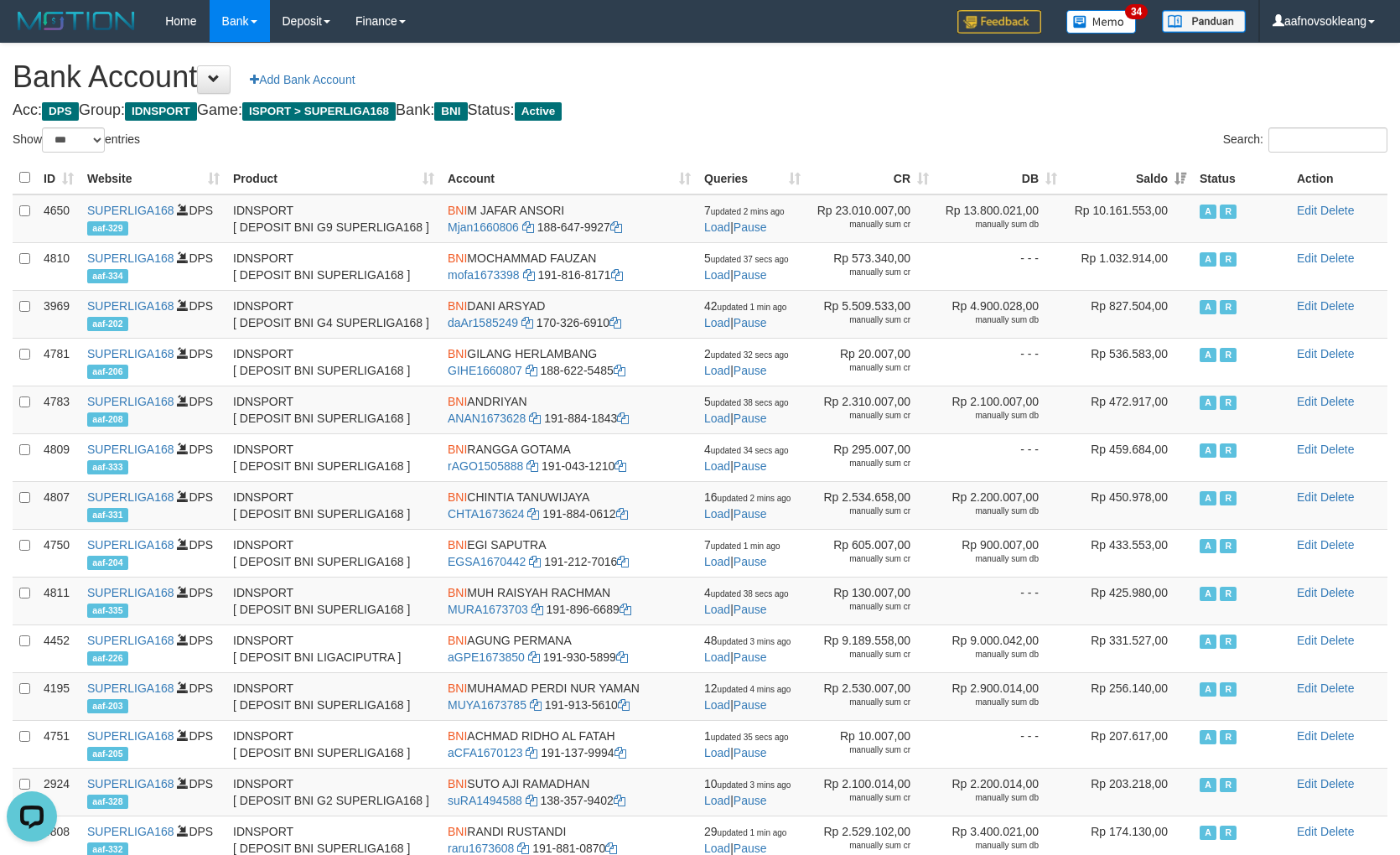drag, startPoint x: 933, startPoint y: 117, endPoint x: 942, endPoint y: 121, distance: 9.8488578 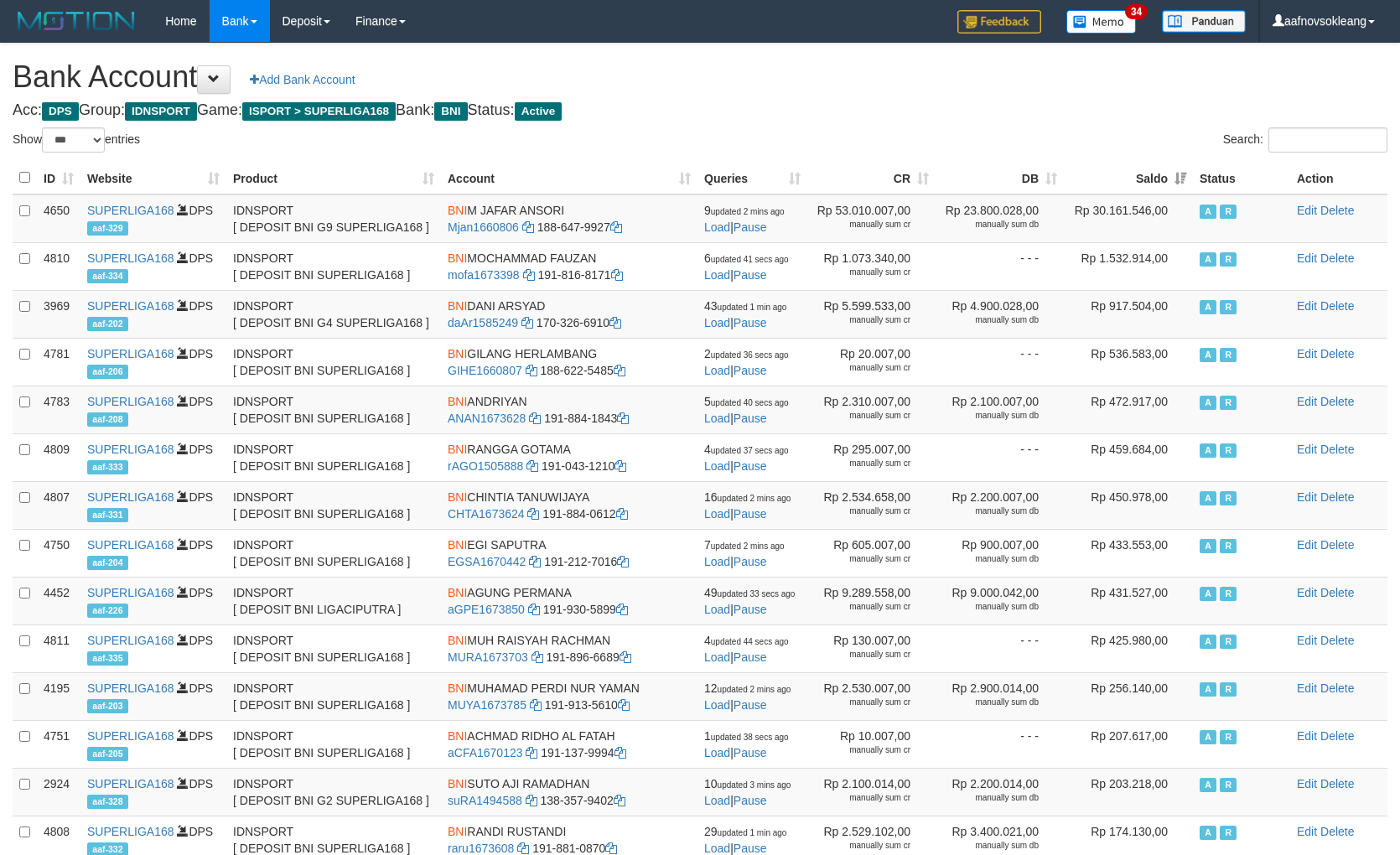 select on "***" 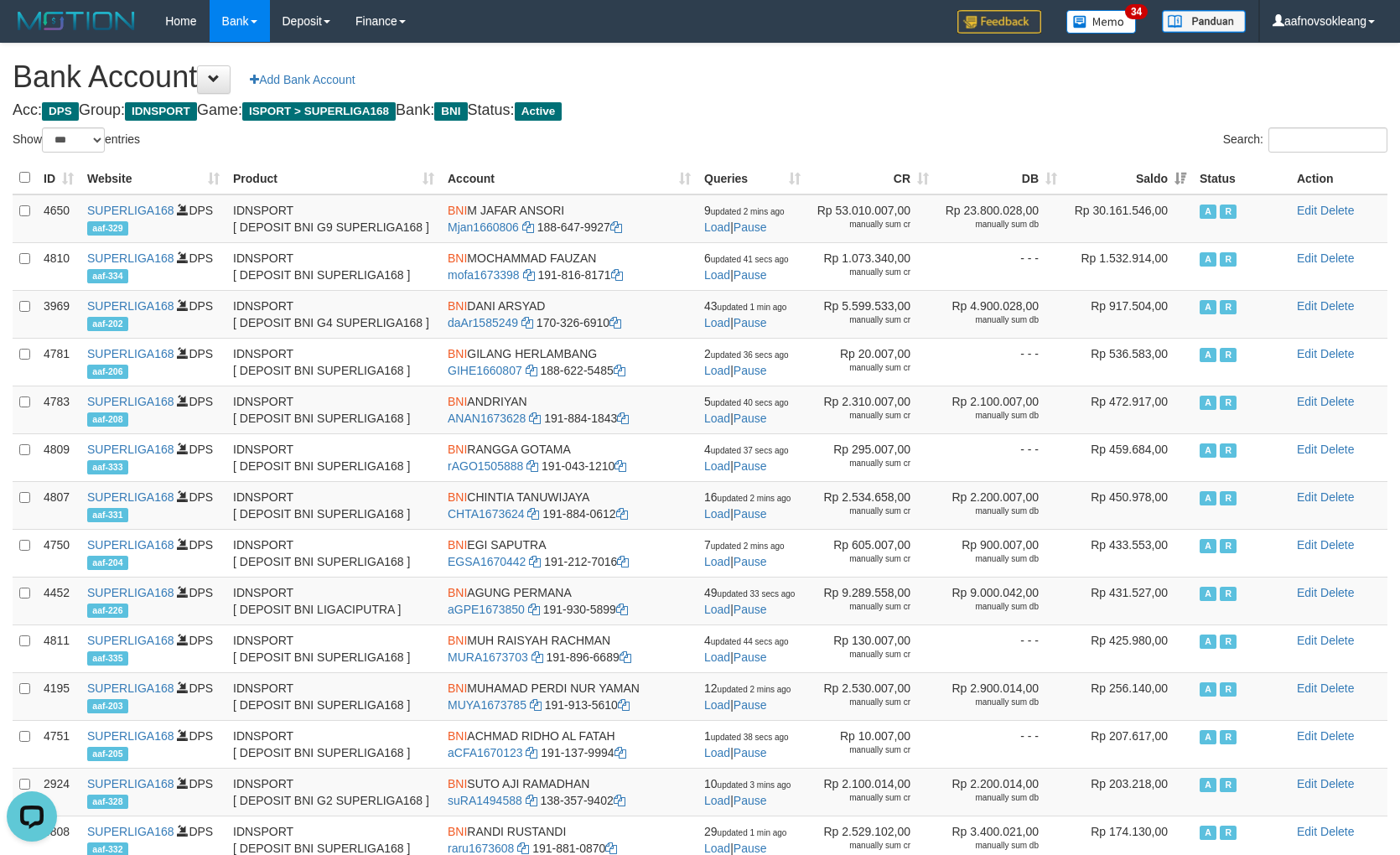 click on "Acc: 										 DPS
Group:   IDNSPORT    		Game:   ISPORT > SUPERLIGA168    		Bank:   BNI    		Status:  Active" at bounding box center (700, 111) 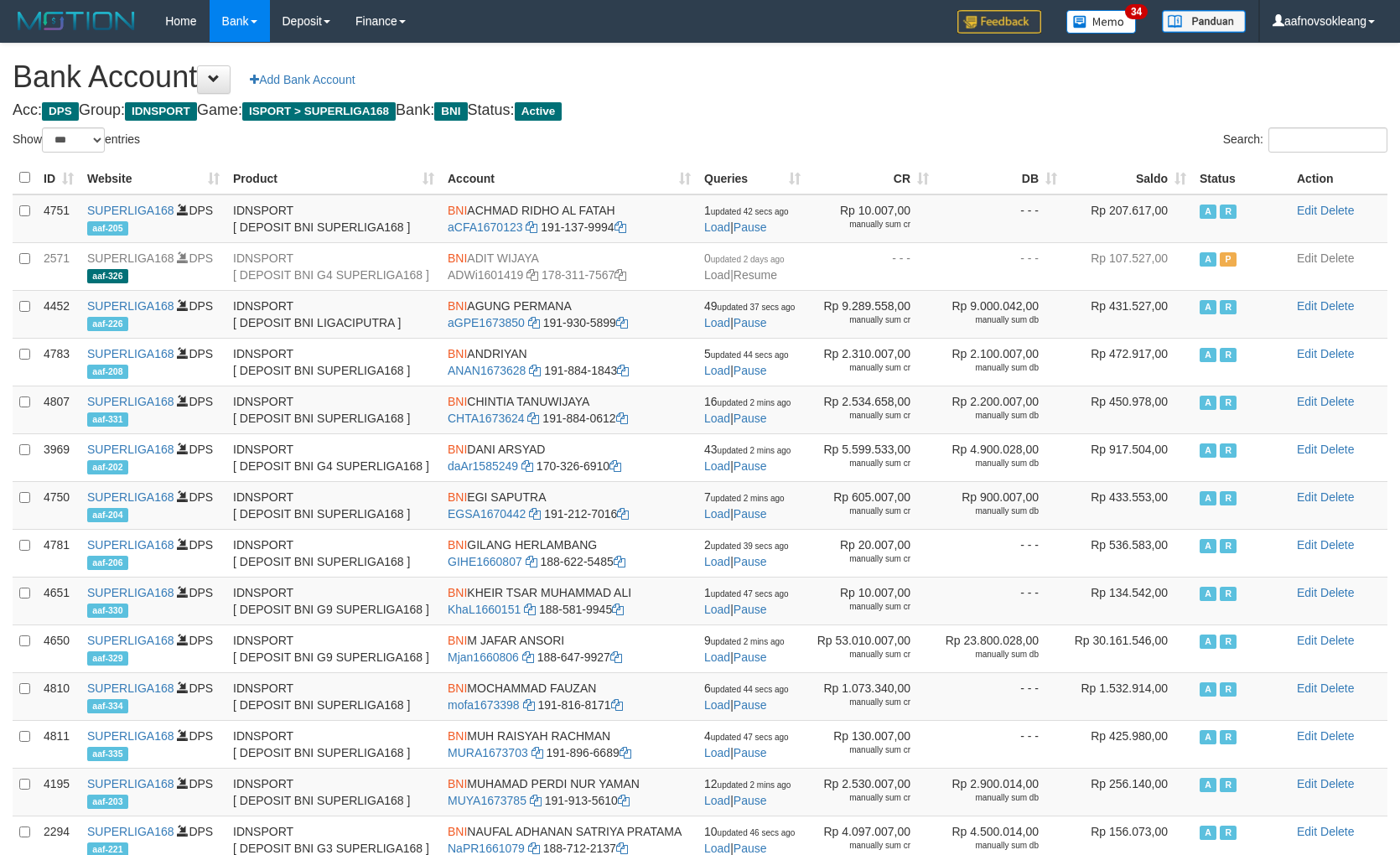 select on "***" 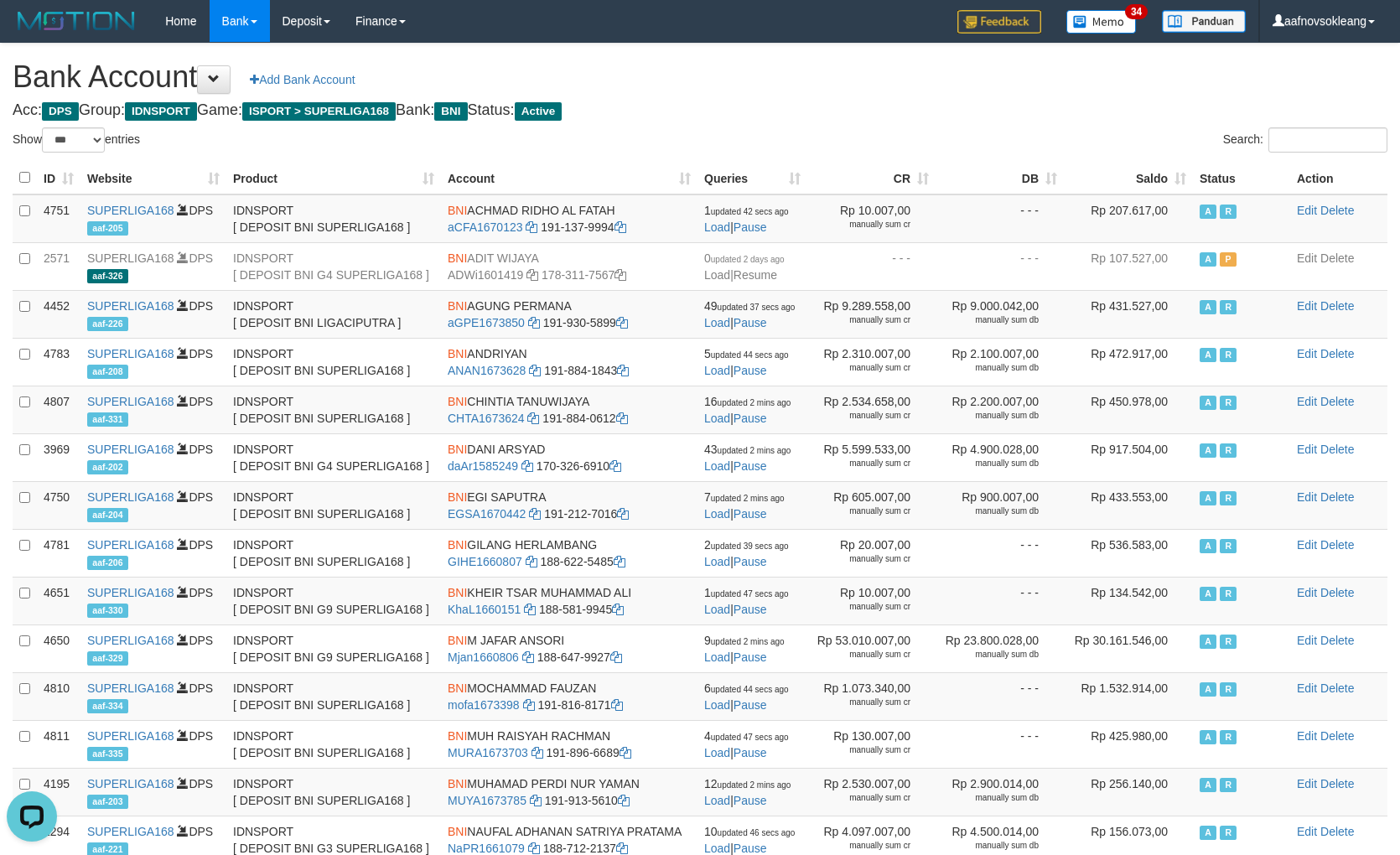 scroll, scrollTop: 0, scrollLeft: 0, axis: both 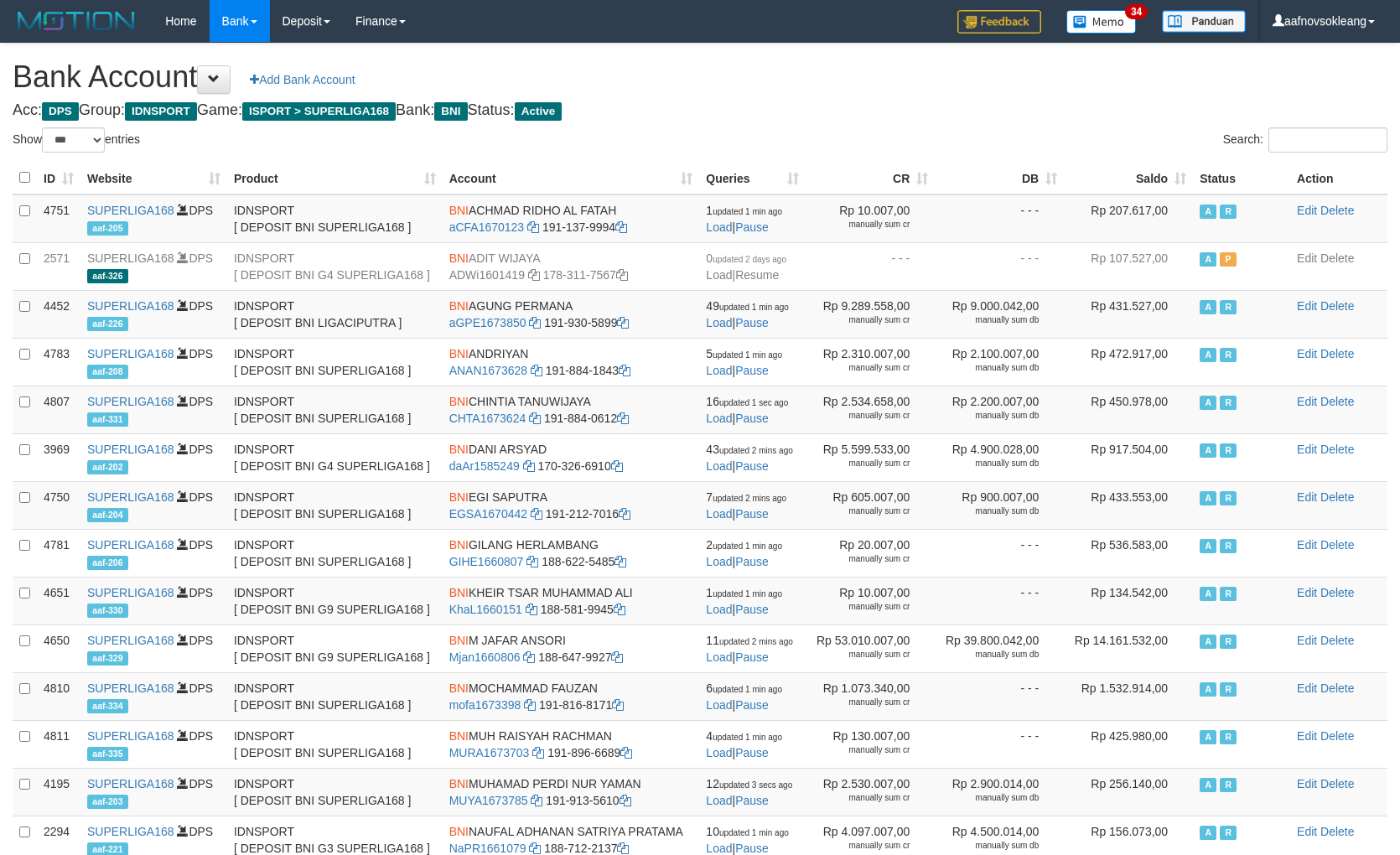 select on "***" 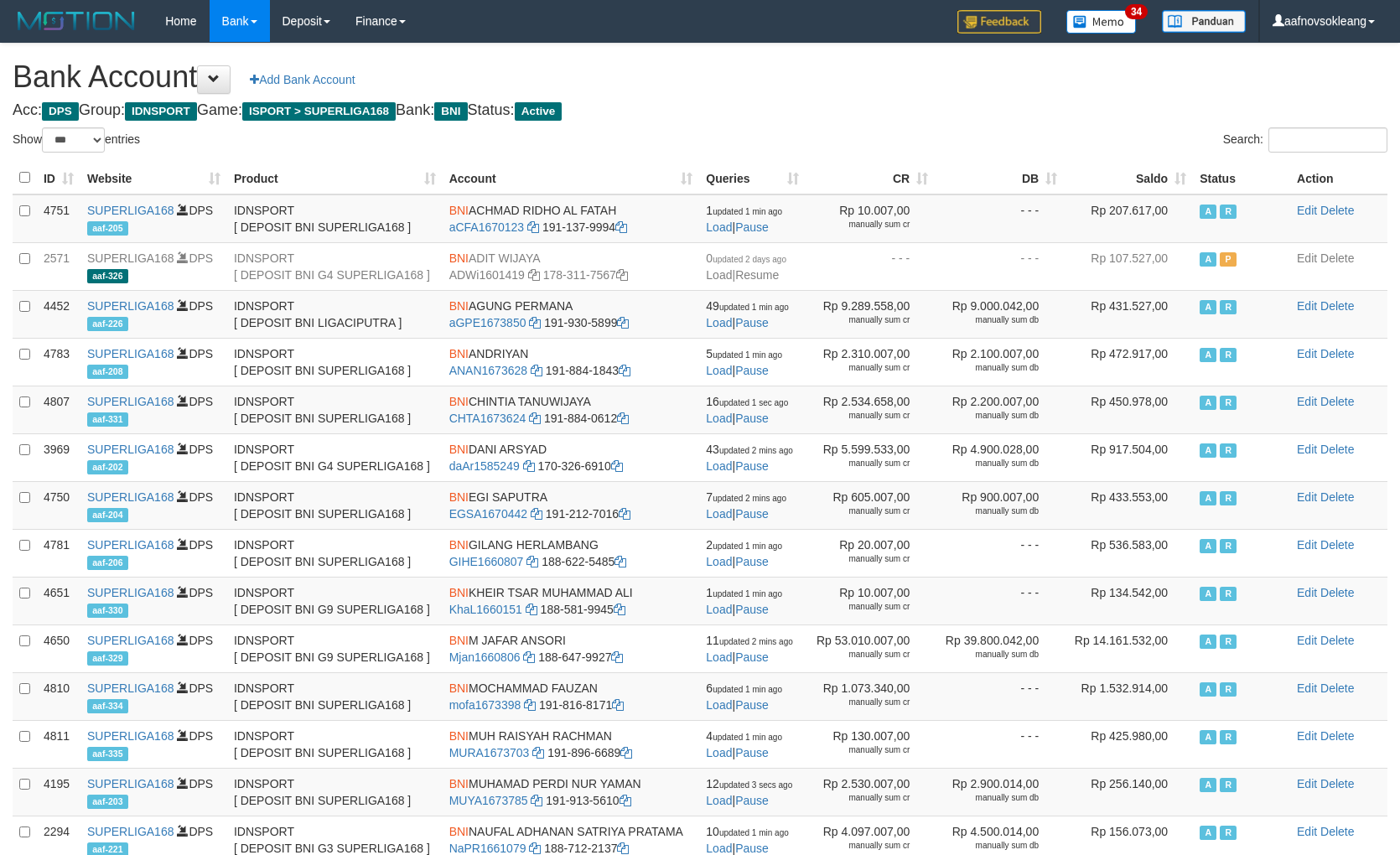 scroll, scrollTop: 0, scrollLeft: 0, axis: both 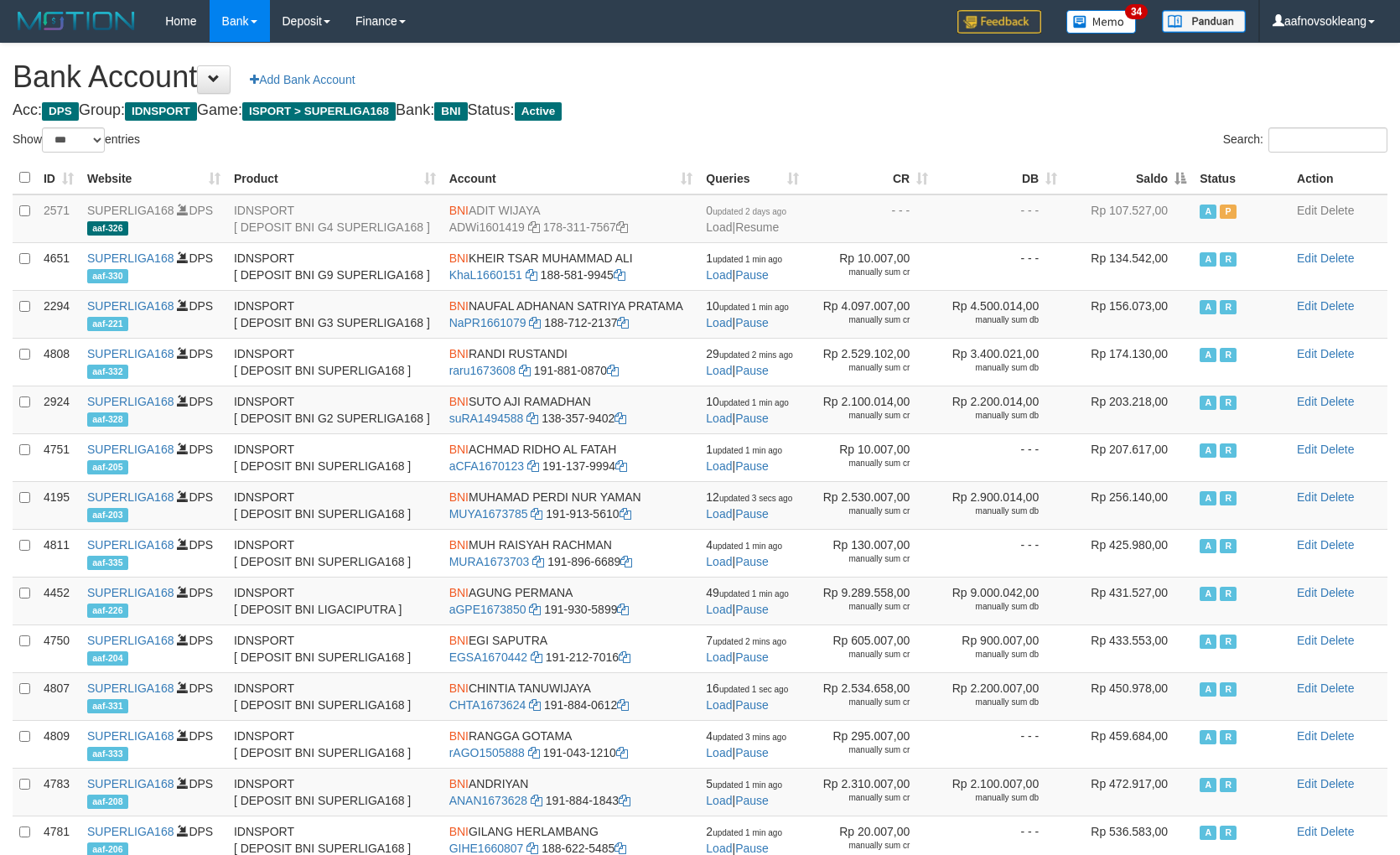 click on "Saldo" at bounding box center (1128, 178) 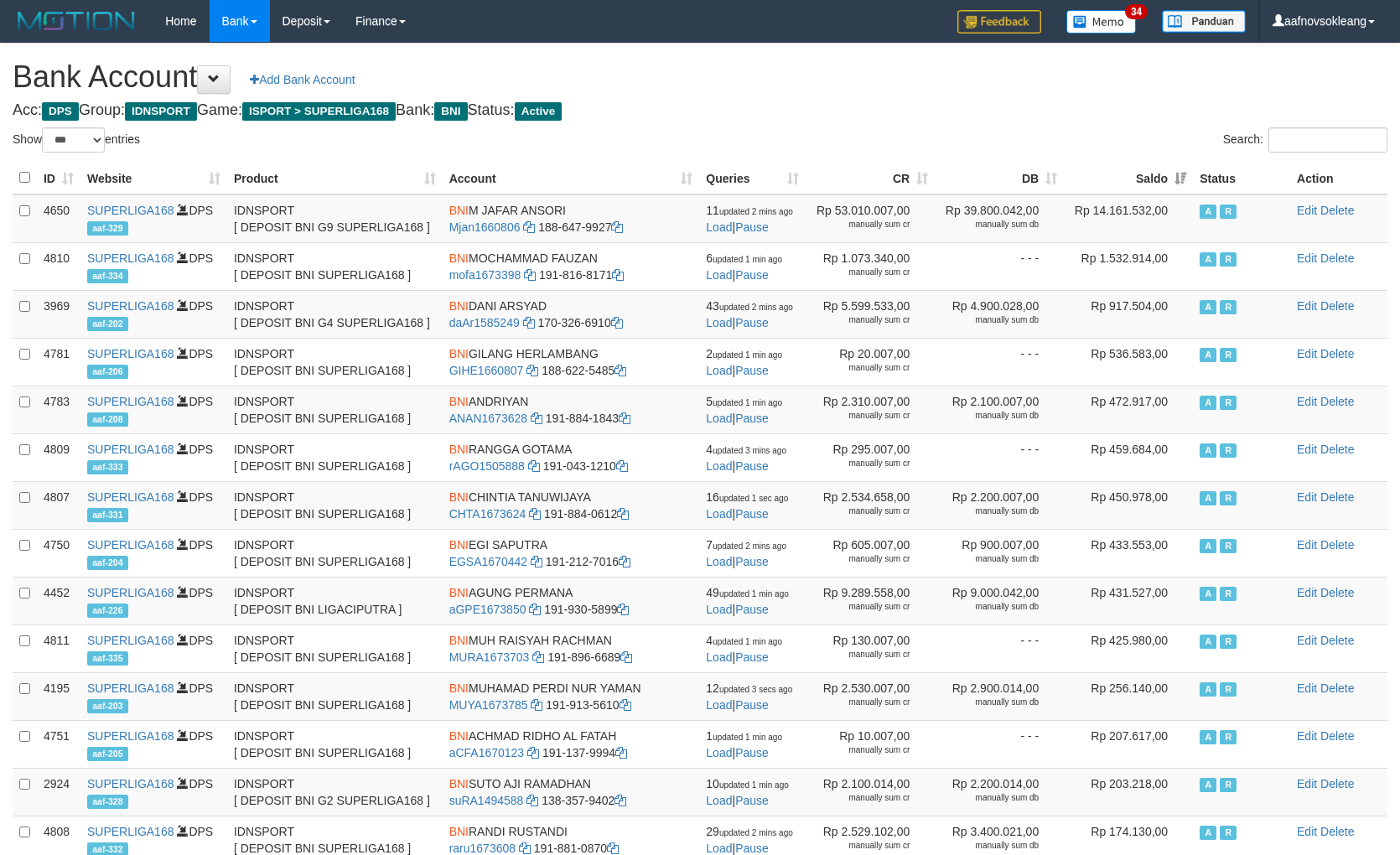 click on "Bank Account
Add Bank Account" at bounding box center [700, 77] 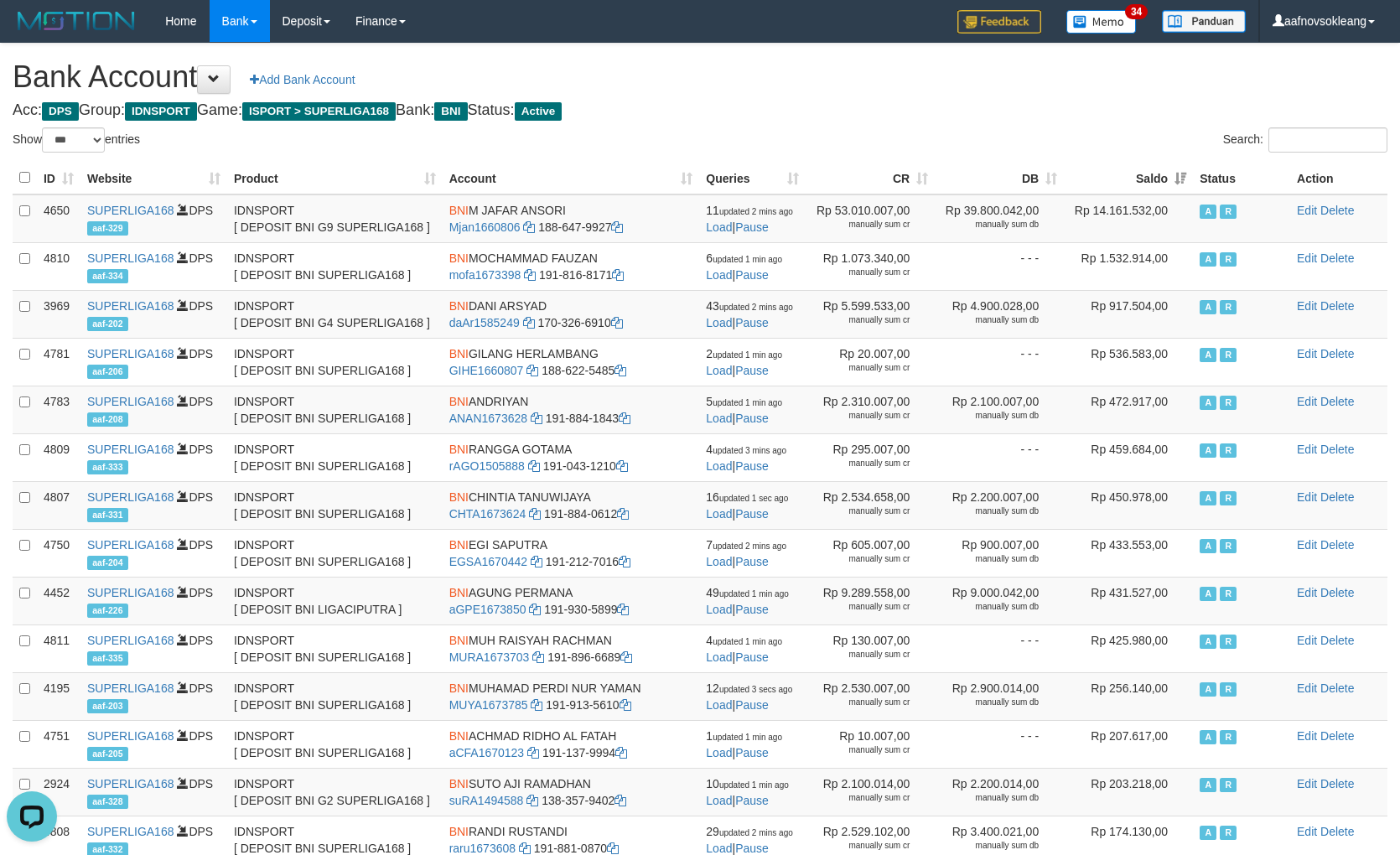 scroll, scrollTop: 0, scrollLeft: 0, axis: both 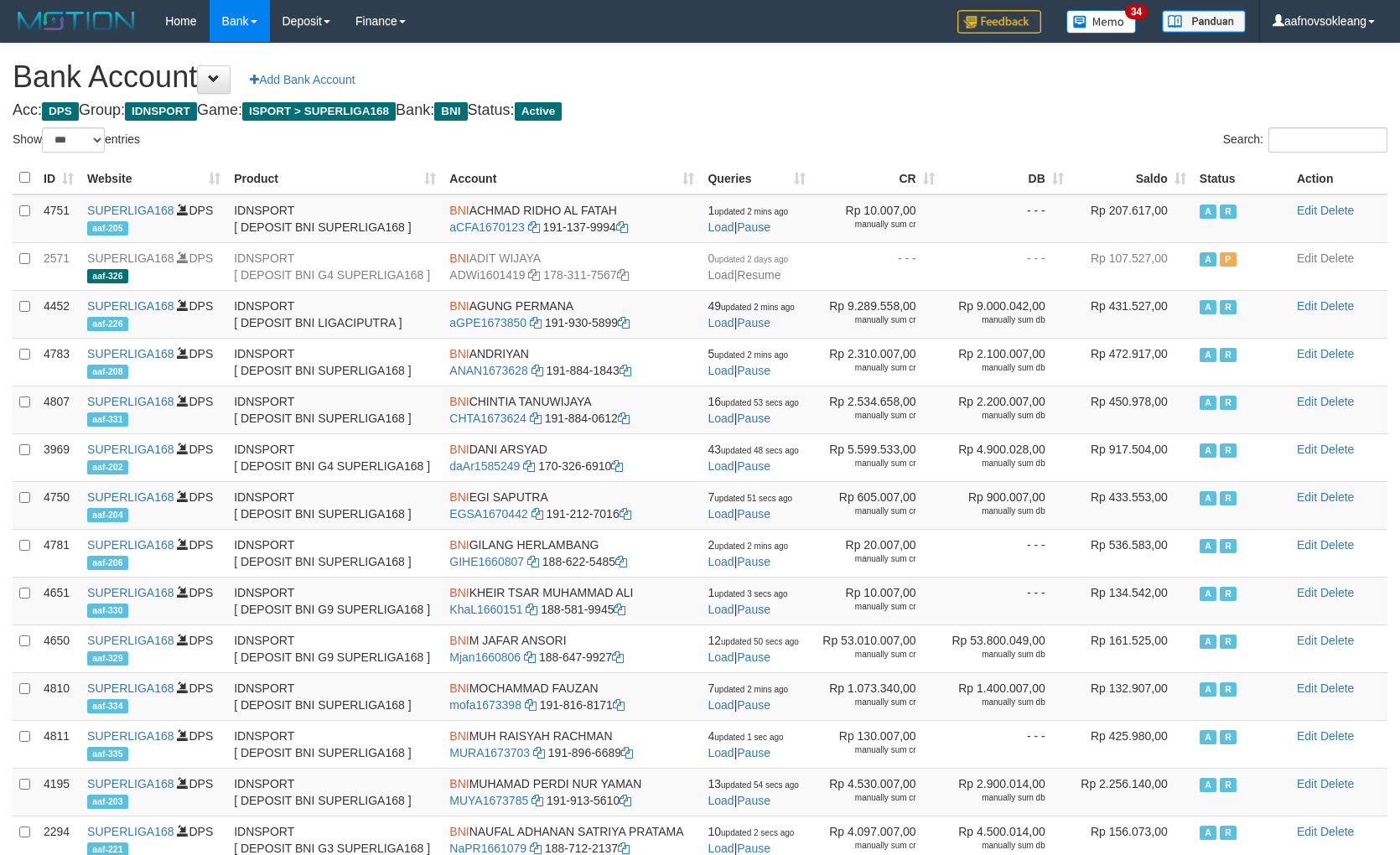 select on "***" 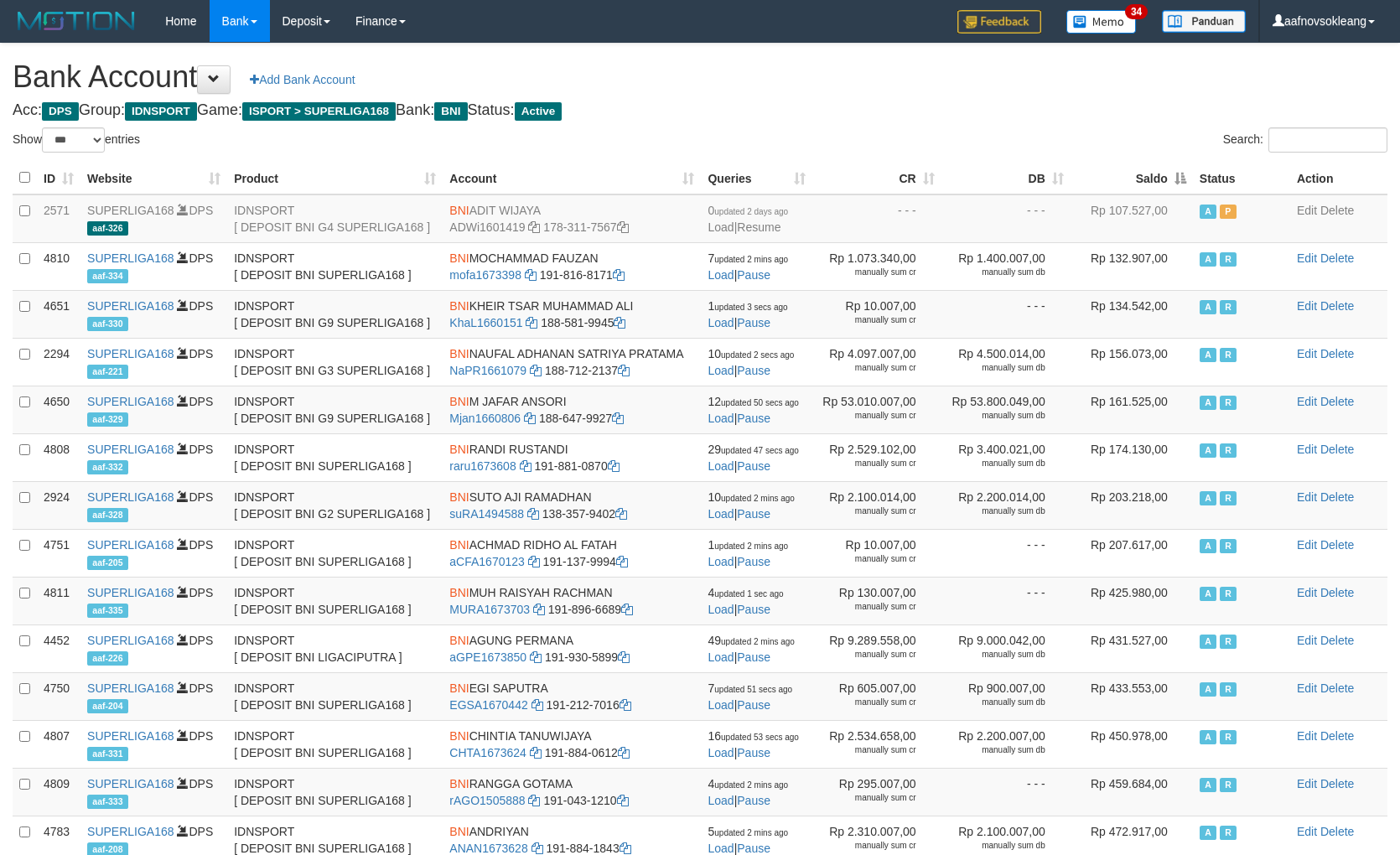 click on "Saldo" at bounding box center [1132, 178] 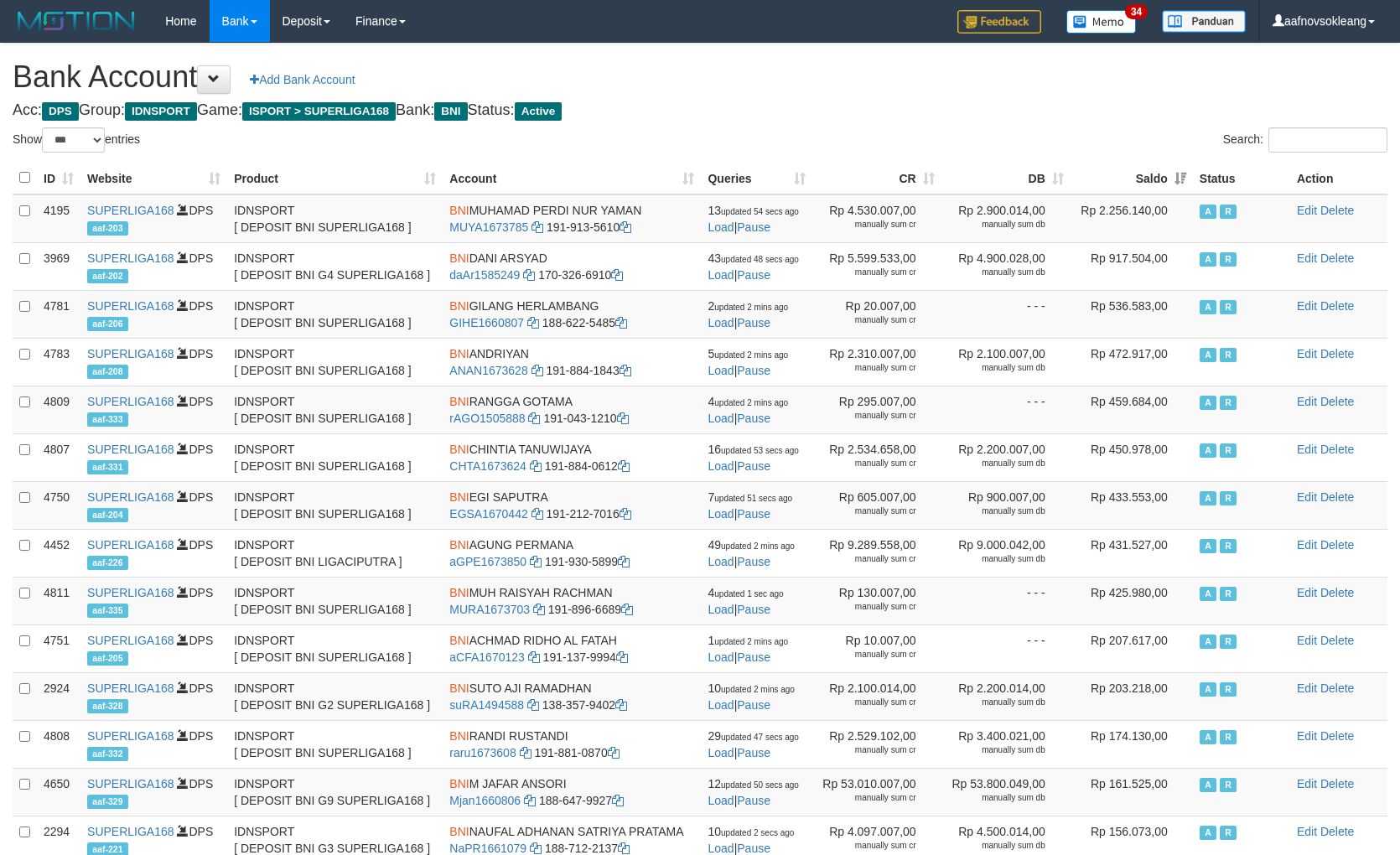 click on "Bank Account
Add Bank Account" at bounding box center (700, 77) 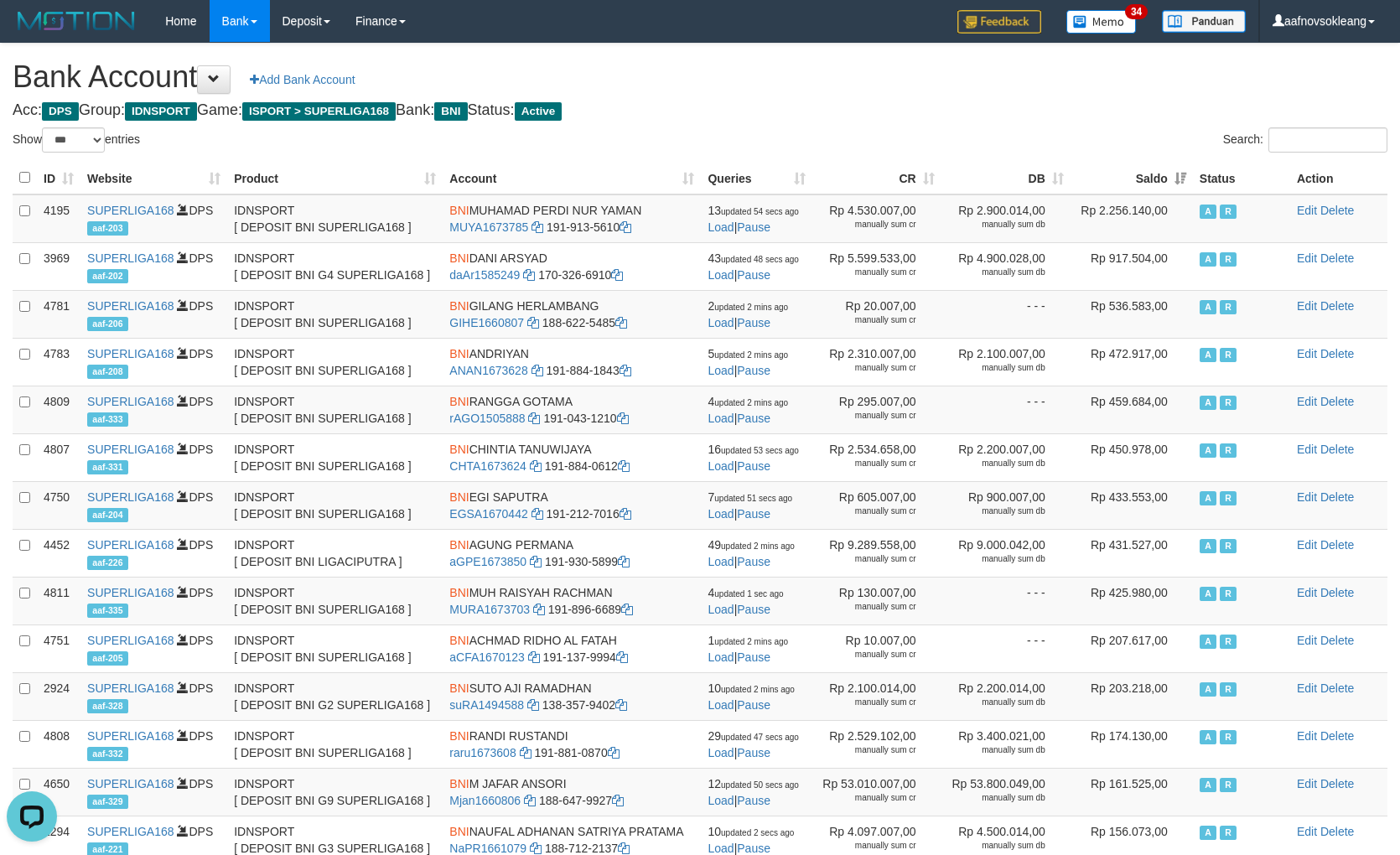 scroll, scrollTop: 0, scrollLeft: 0, axis: both 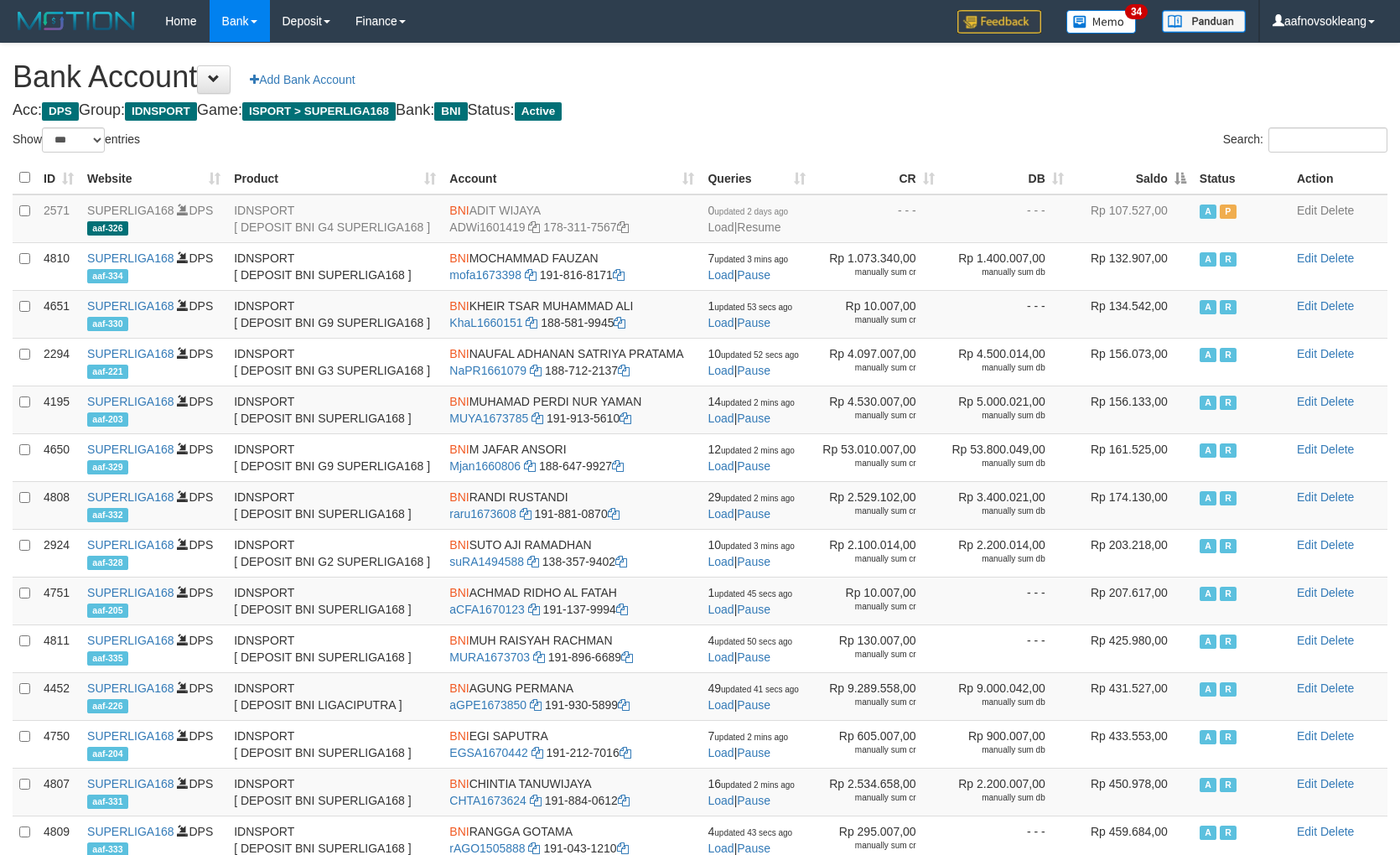 select on "***" 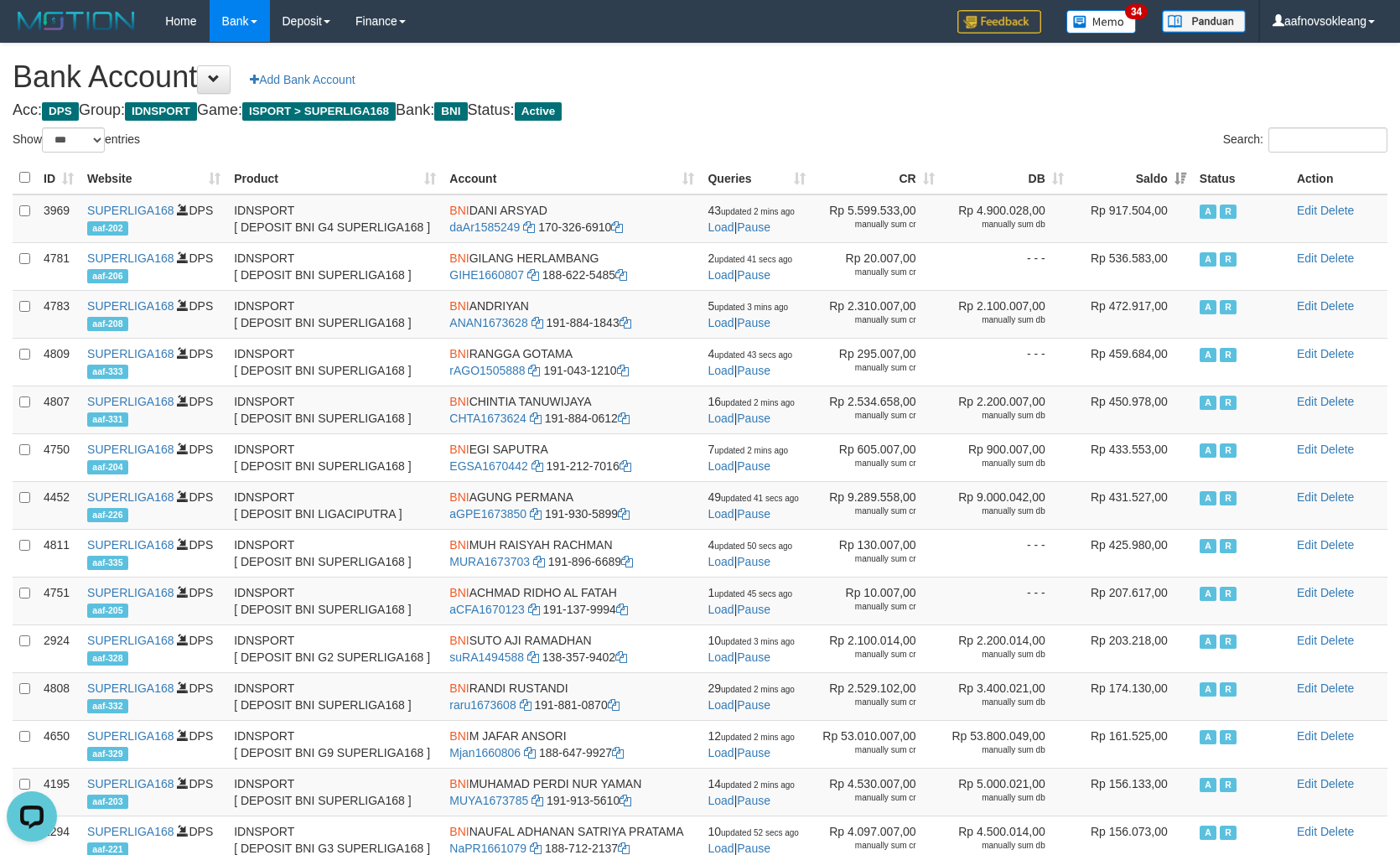 scroll, scrollTop: 0, scrollLeft: 0, axis: both 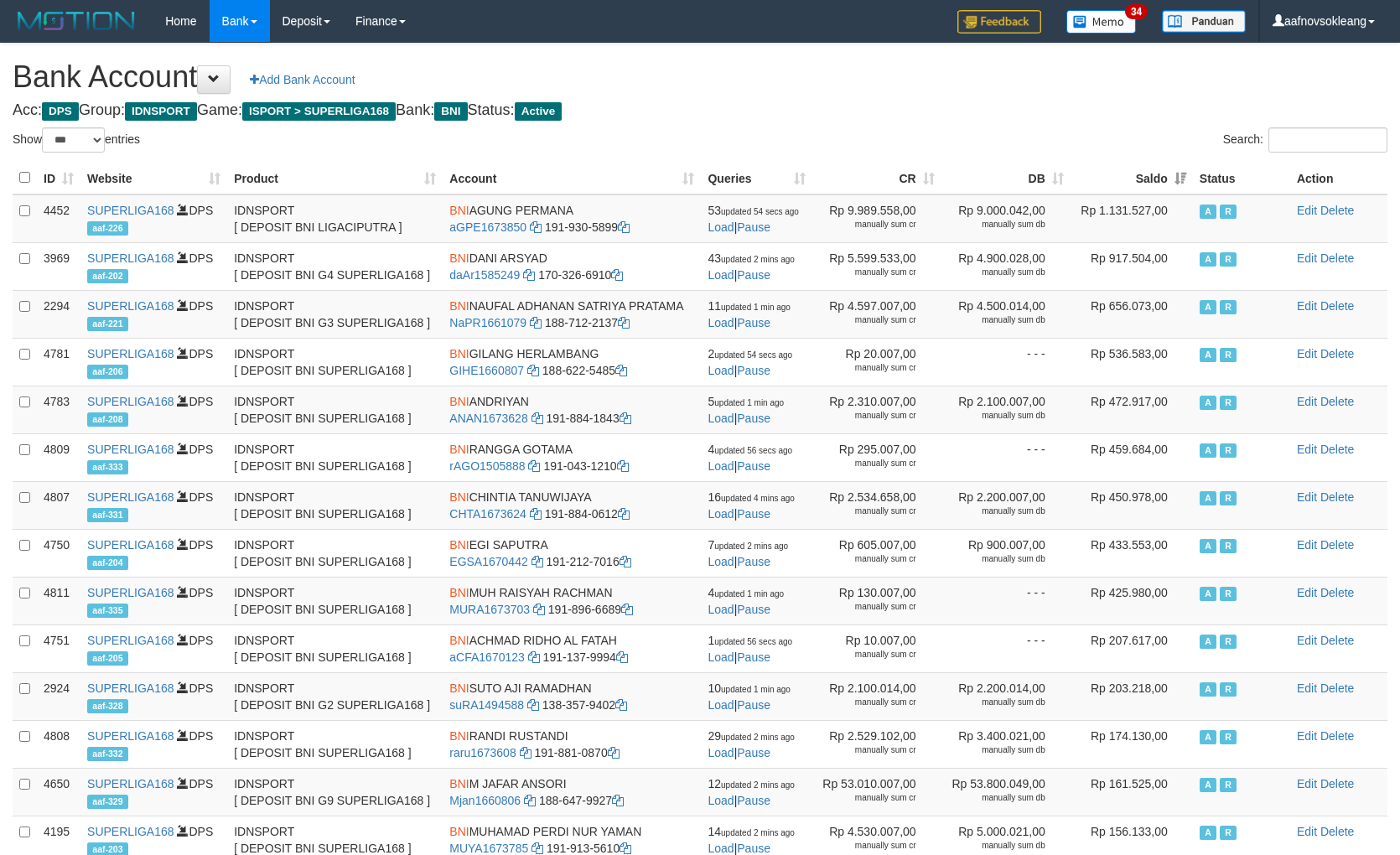select on "***" 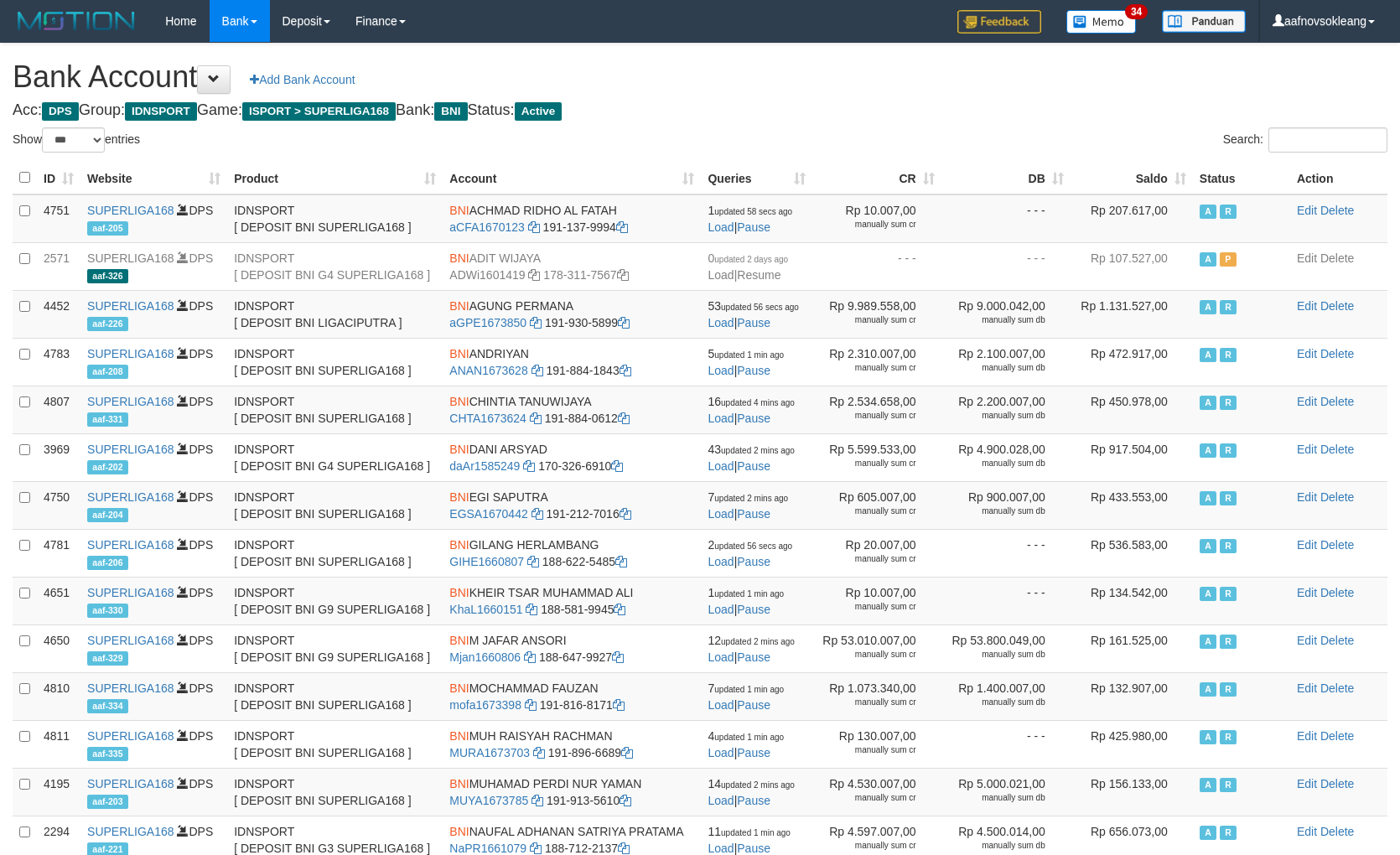 select on "***" 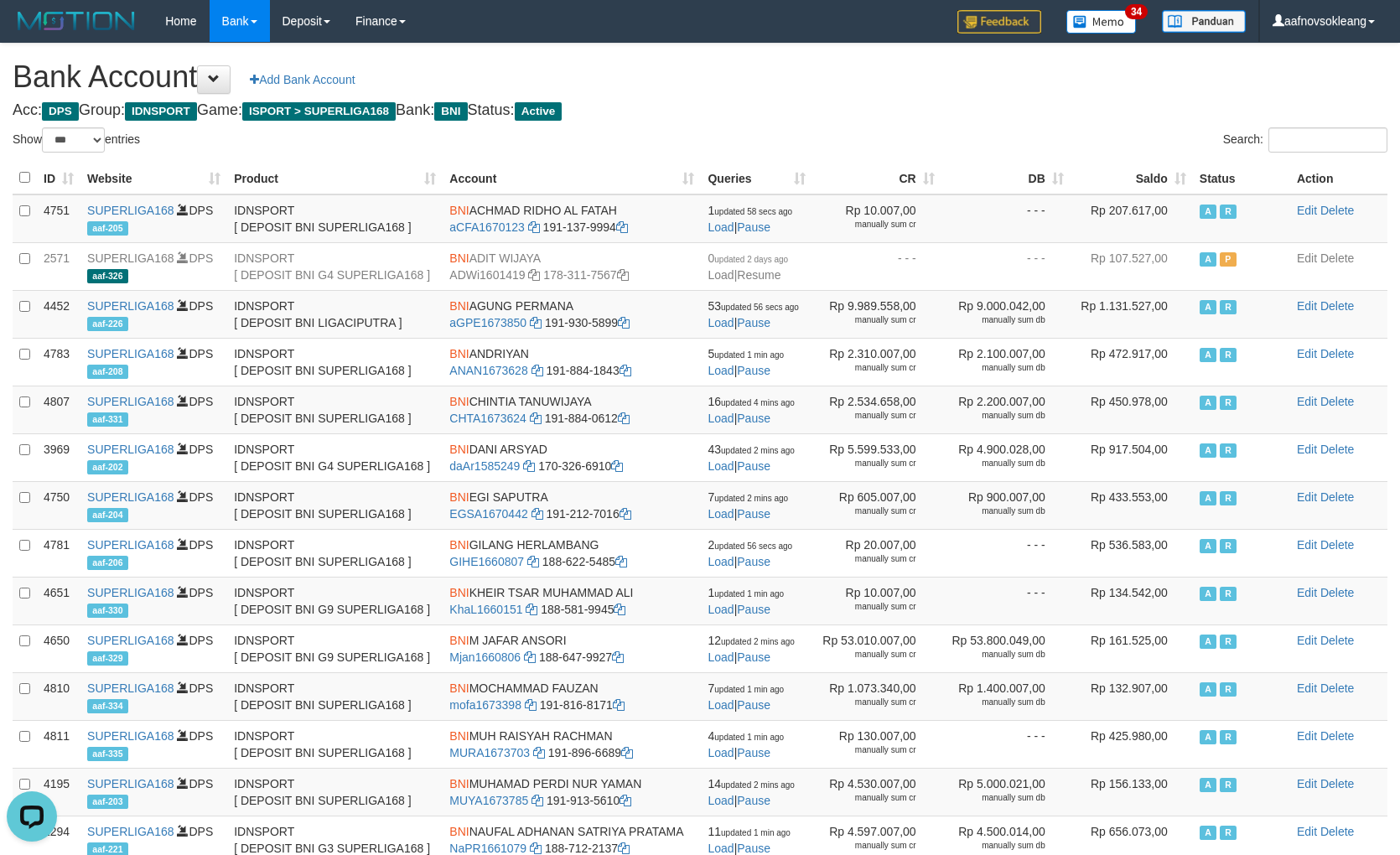 scroll, scrollTop: 0, scrollLeft: 0, axis: both 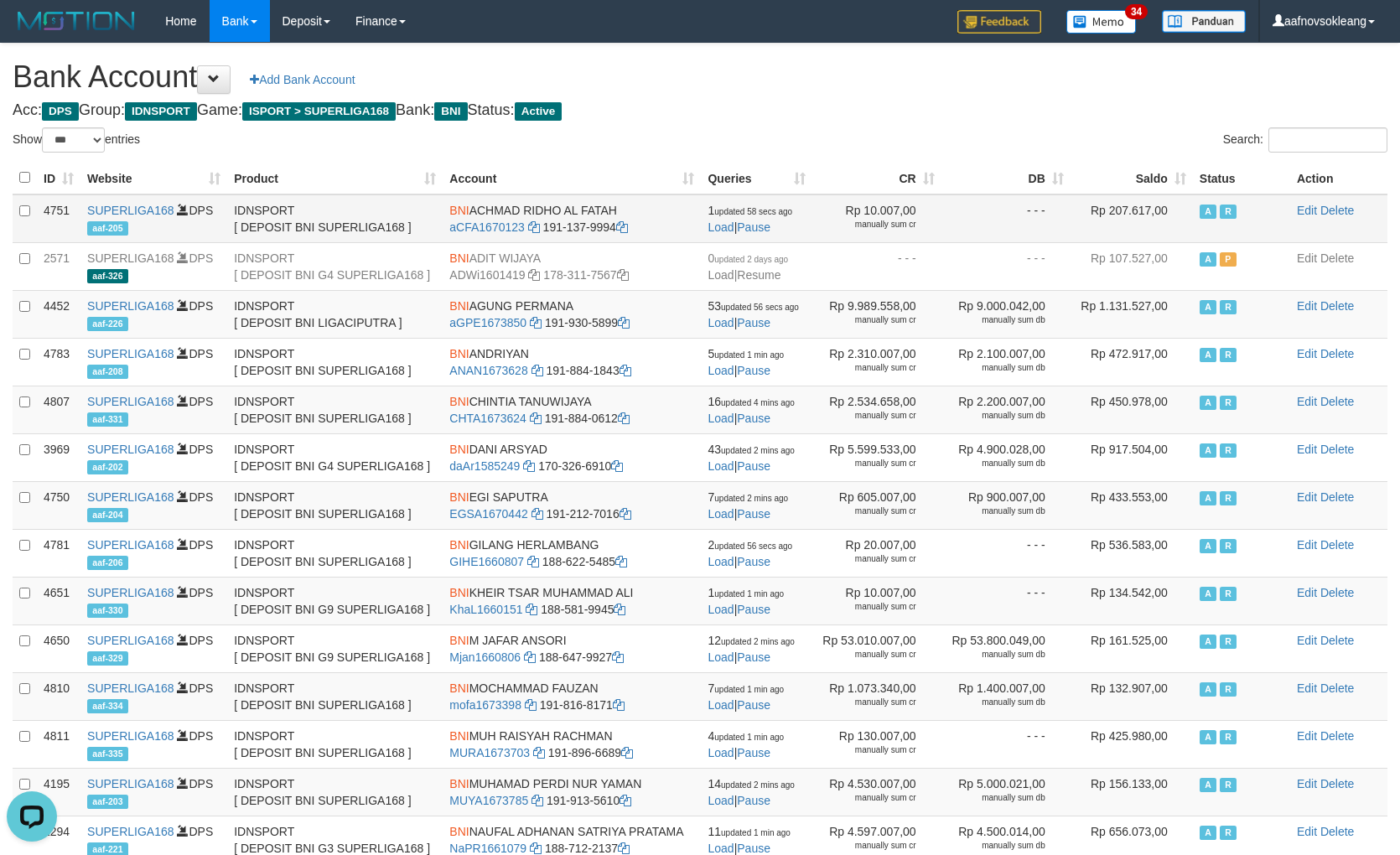 click on "BNI" at bounding box center [459, 210] 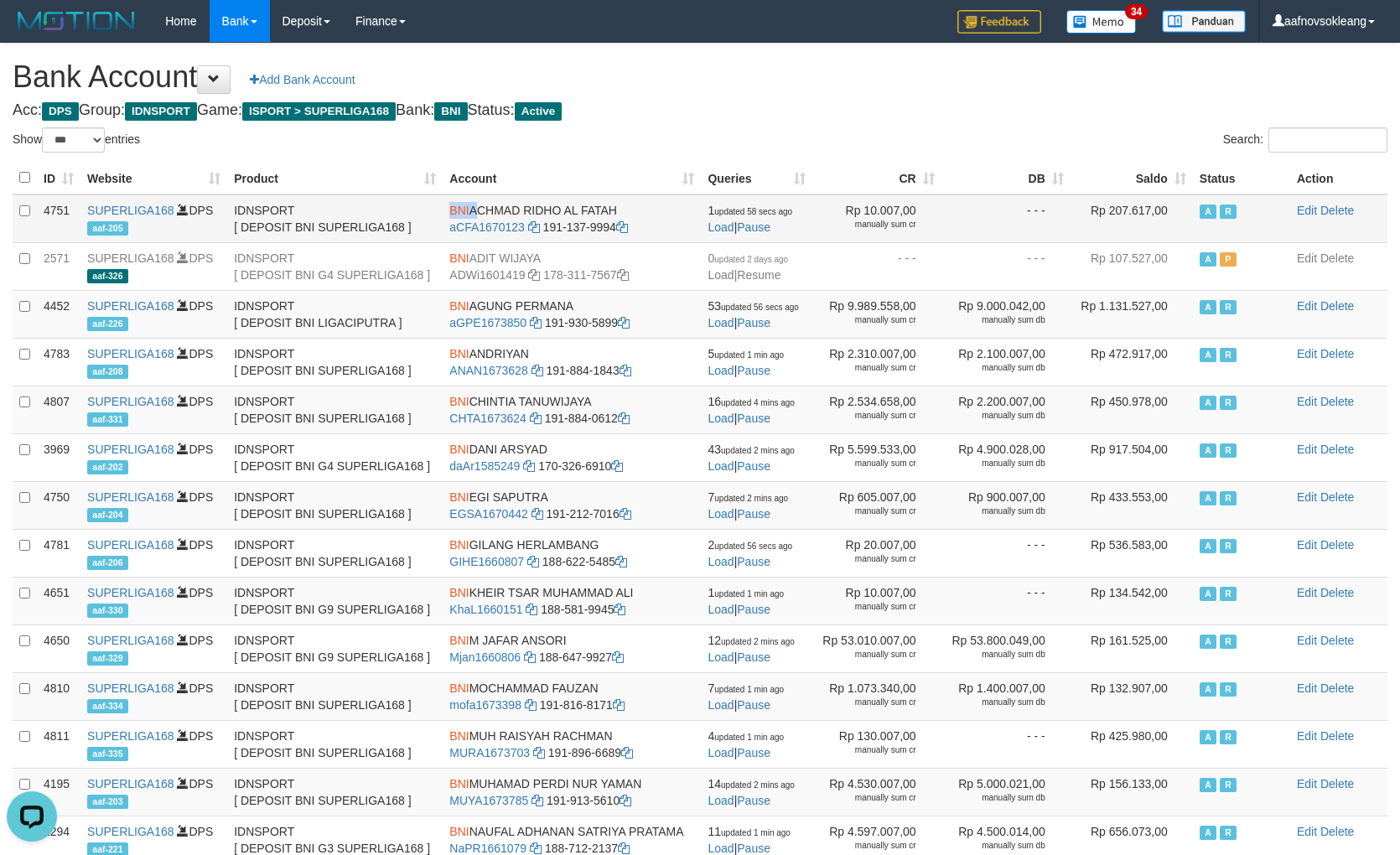 click on "BNI" at bounding box center (459, 210) 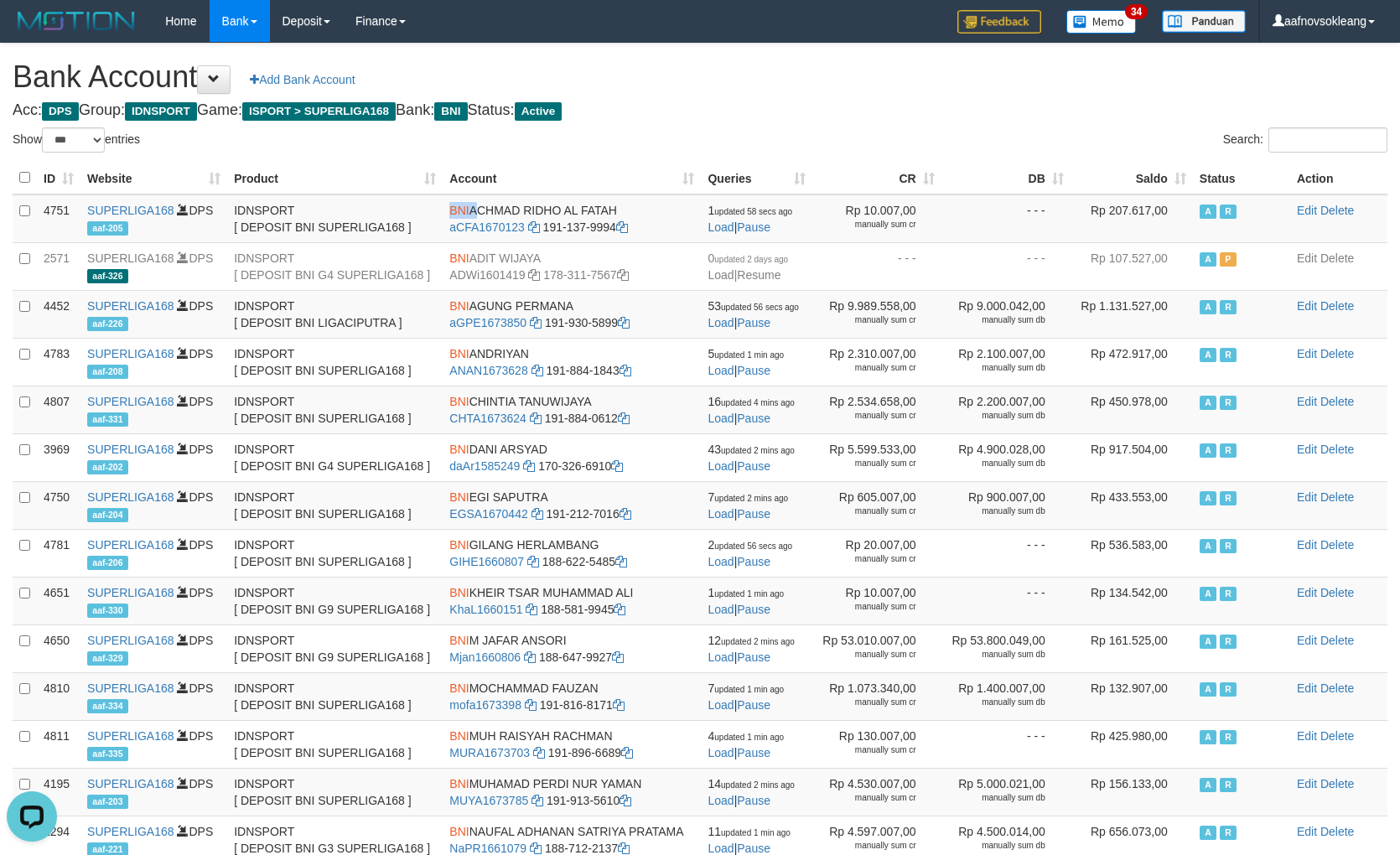 copy on "BNI" 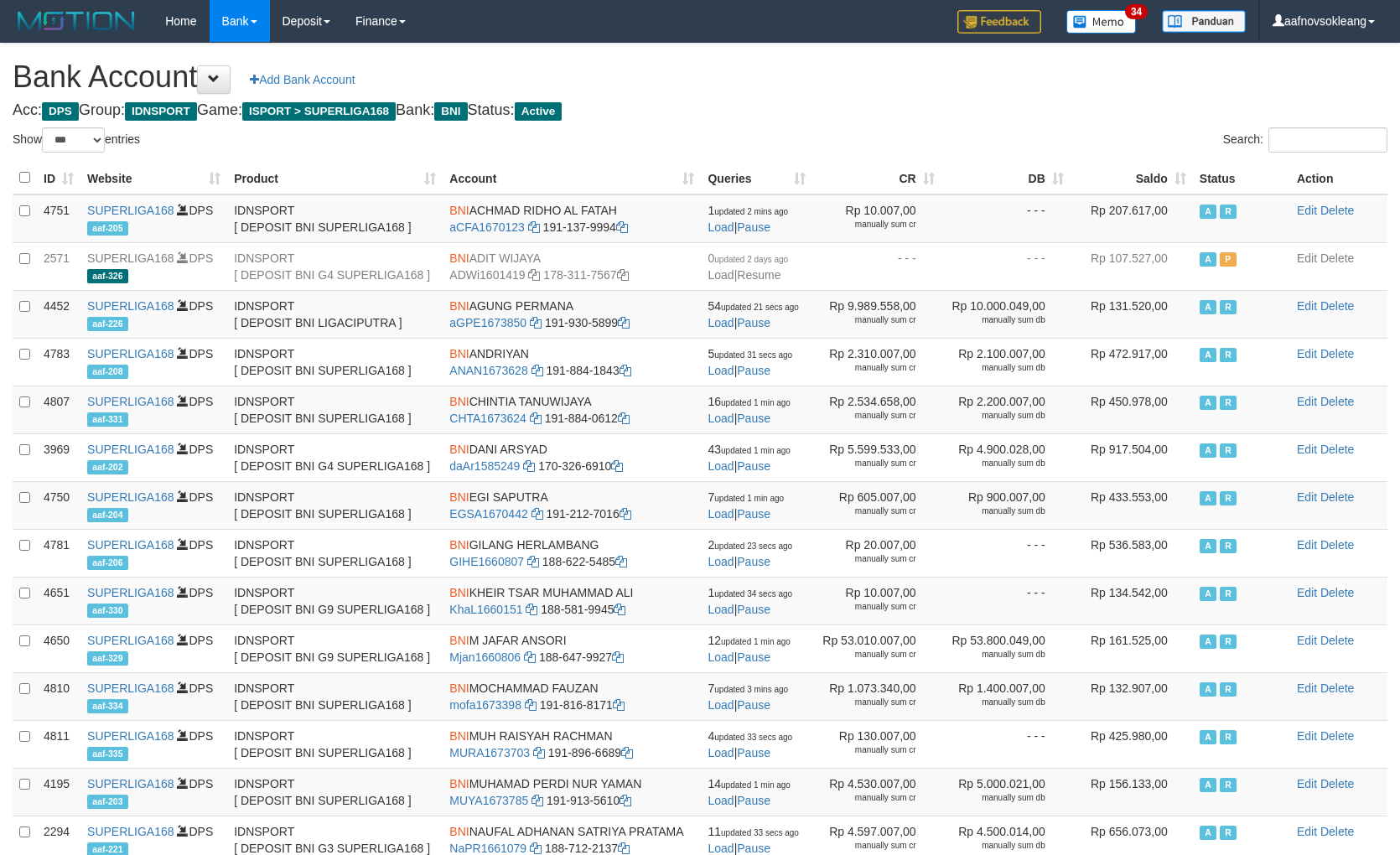 select on "***" 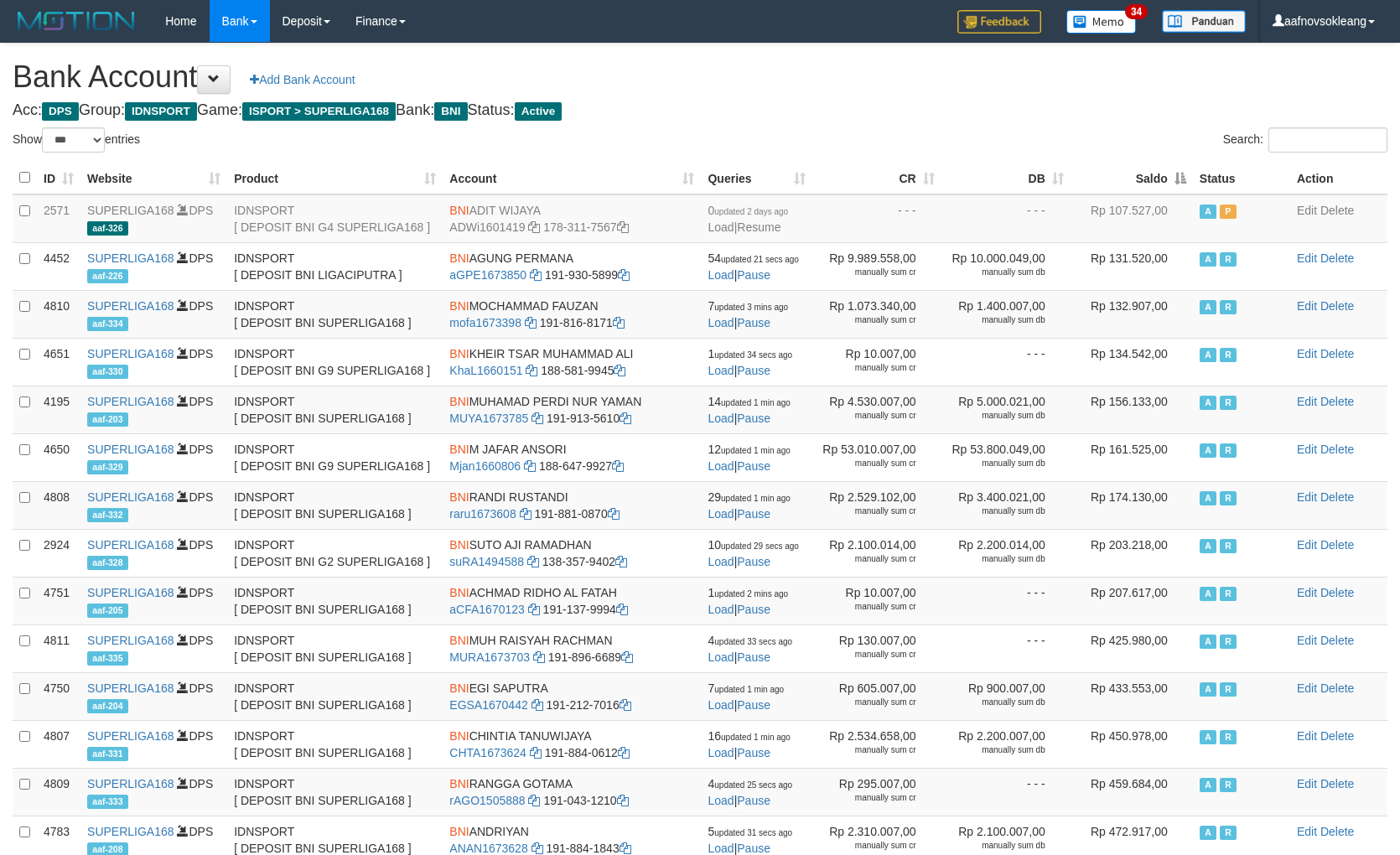 click on "Saldo" at bounding box center (1132, 178) 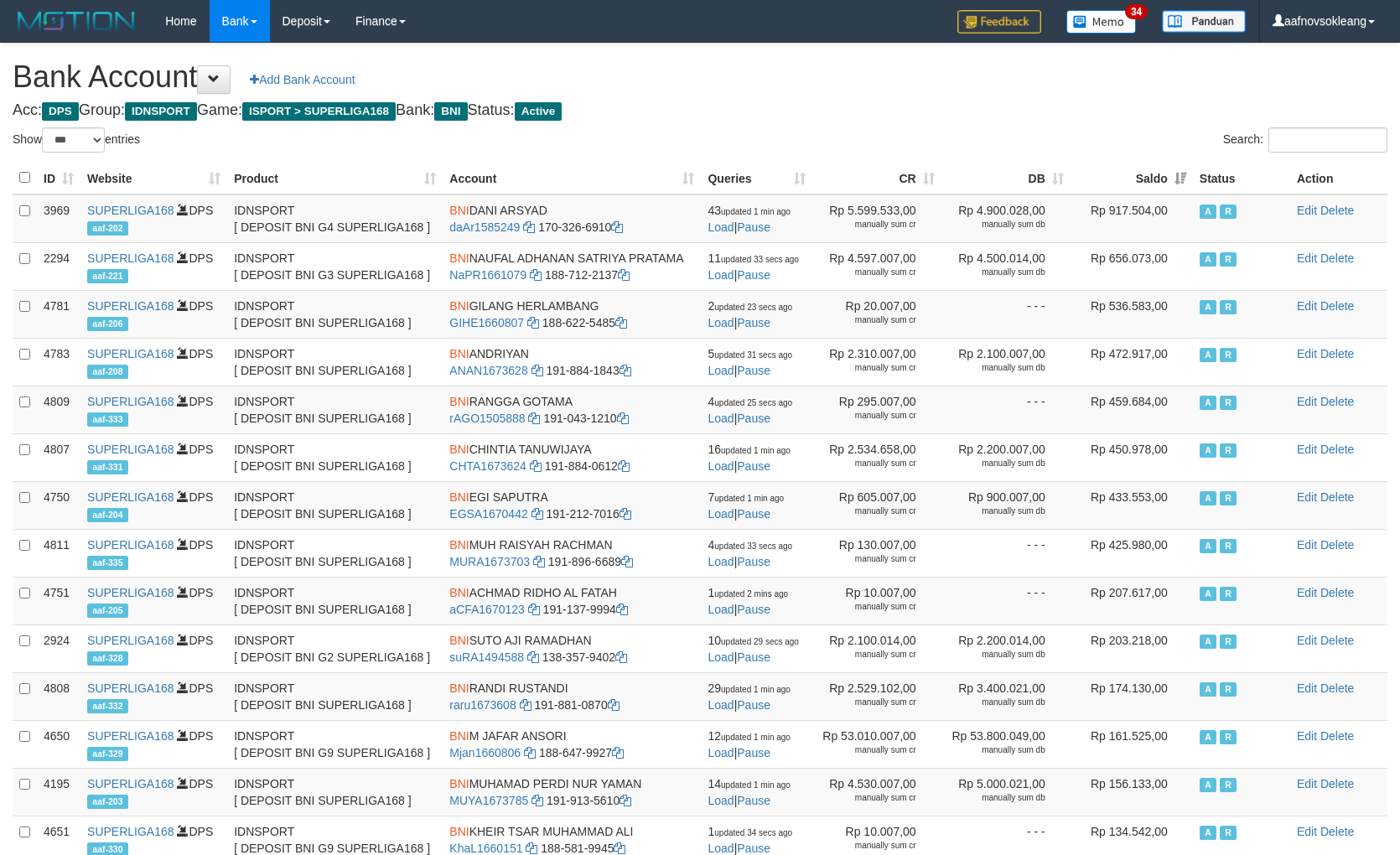 click on "Search:" 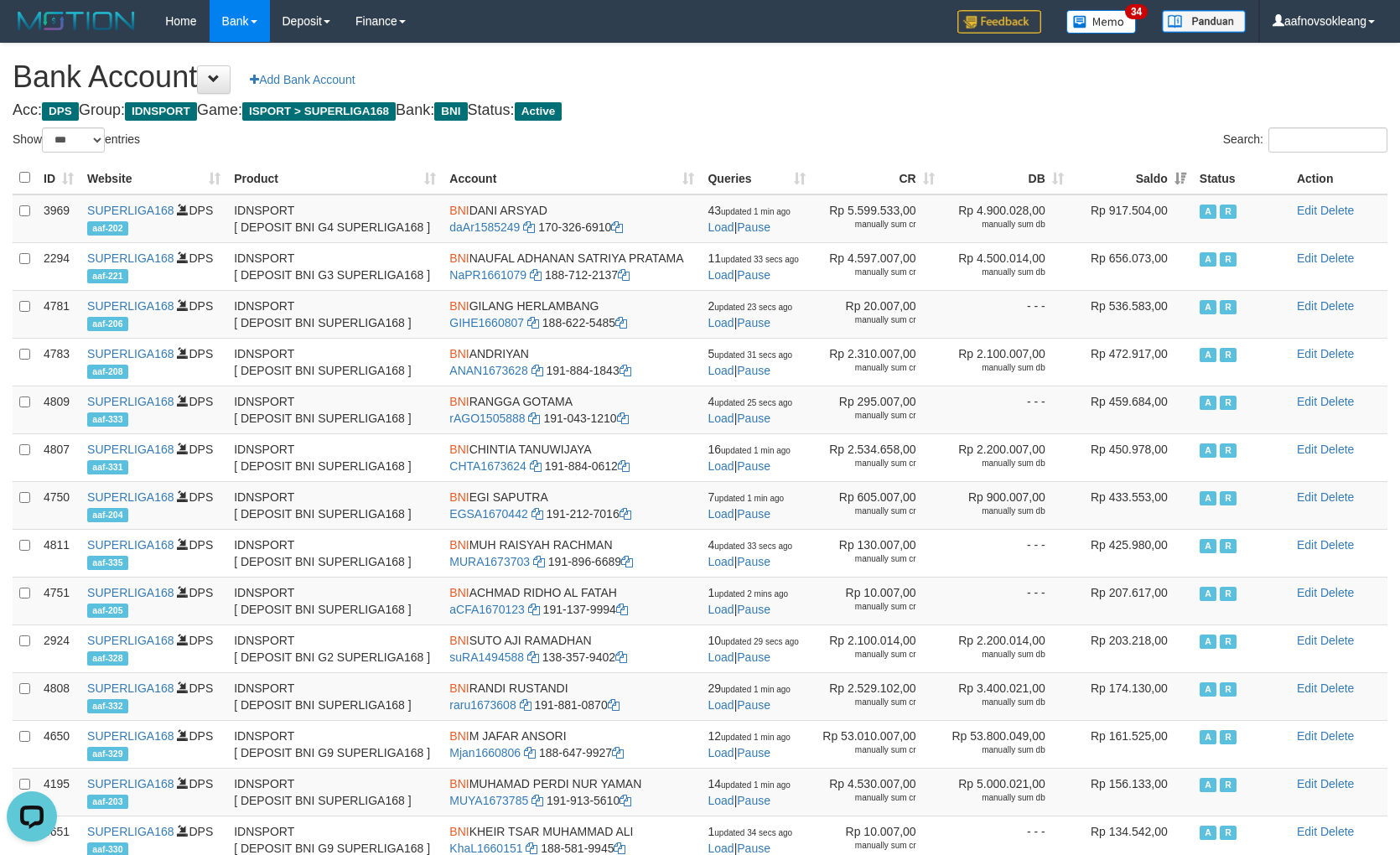 scroll, scrollTop: 0, scrollLeft: 0, axis: both 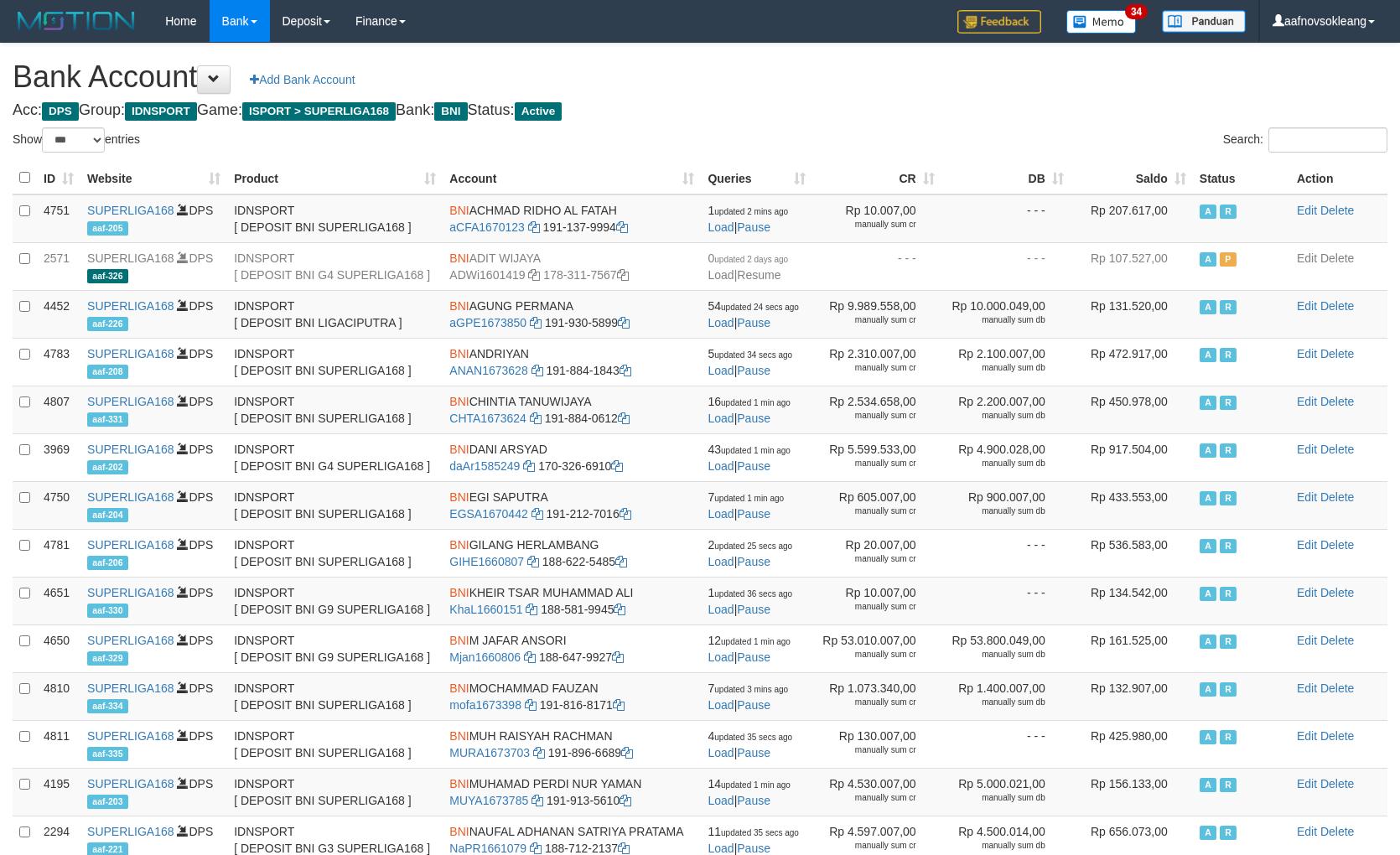 select on "***" 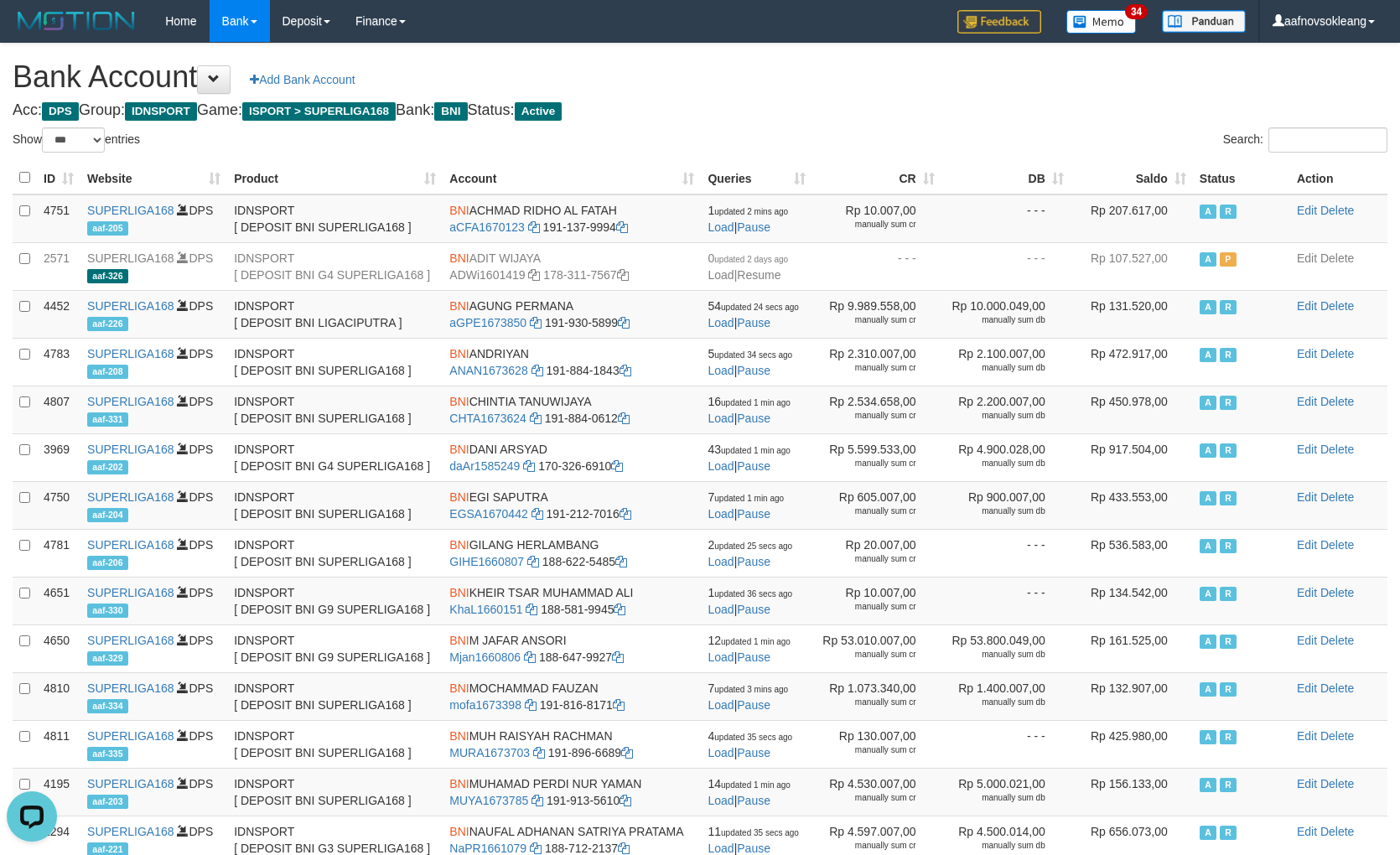 scroll, scrollTop: 0, scrollLeft: 0, axis: both 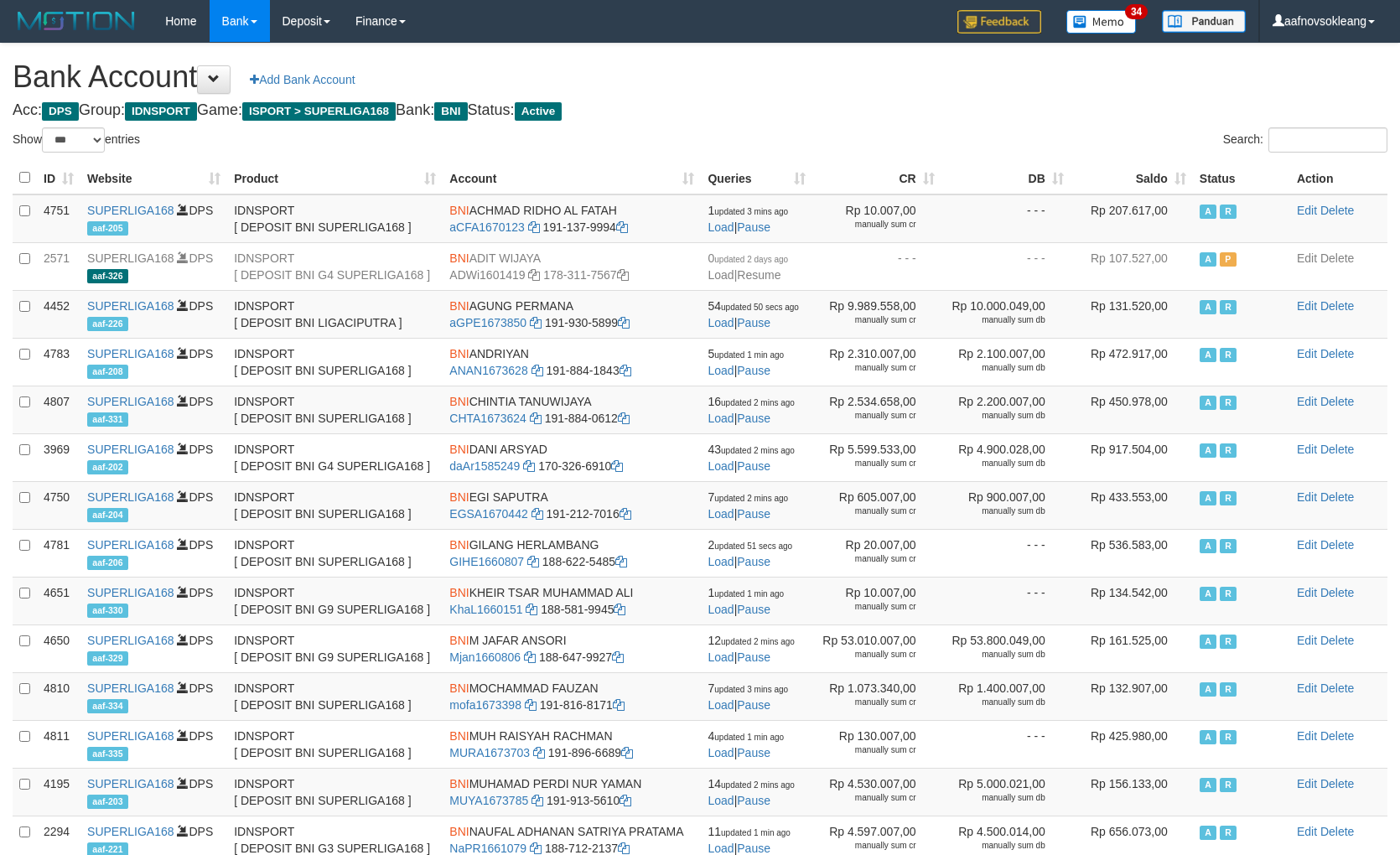 select on "***" 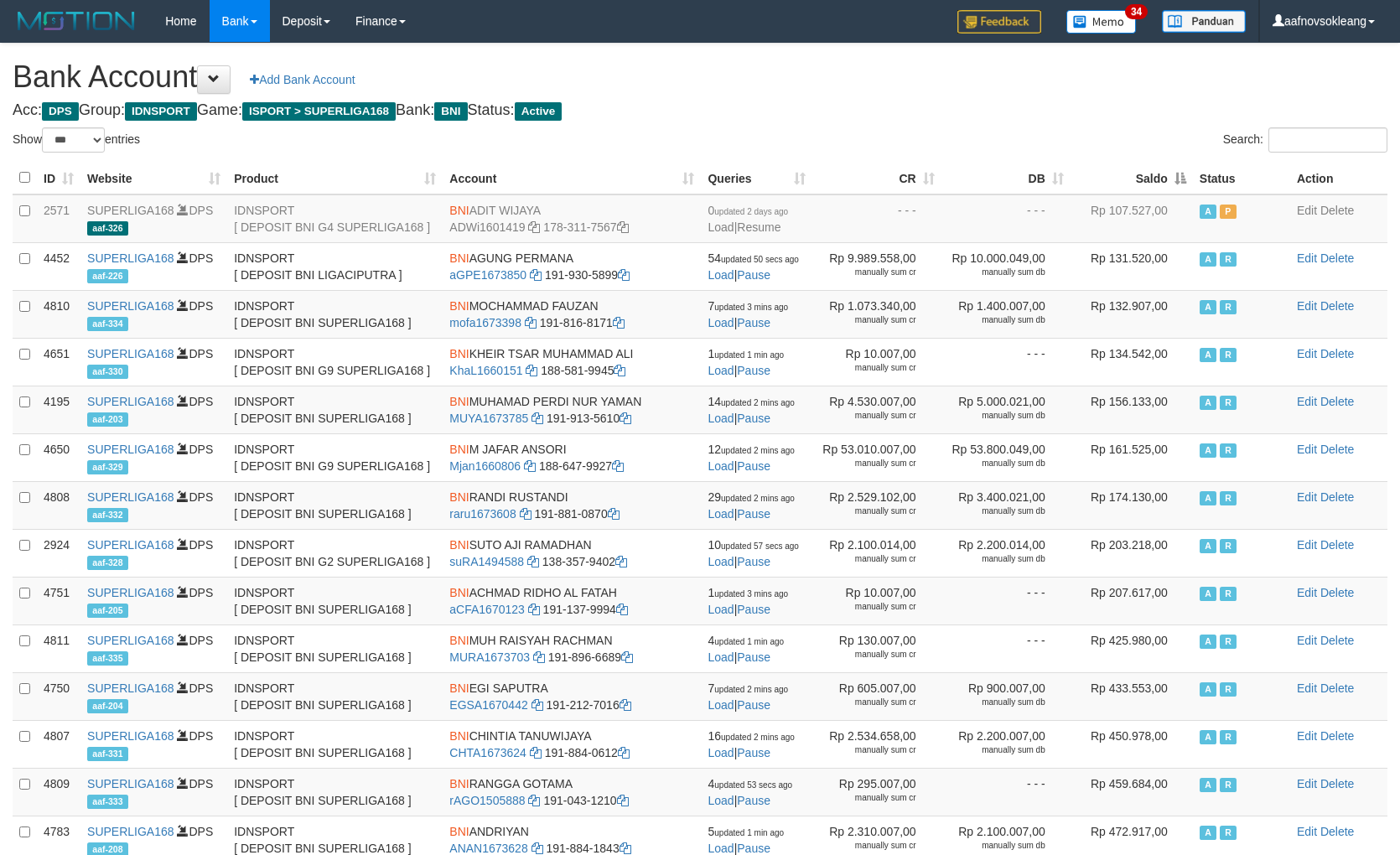 click on "Saldo" at bounding box center [1132, 178] 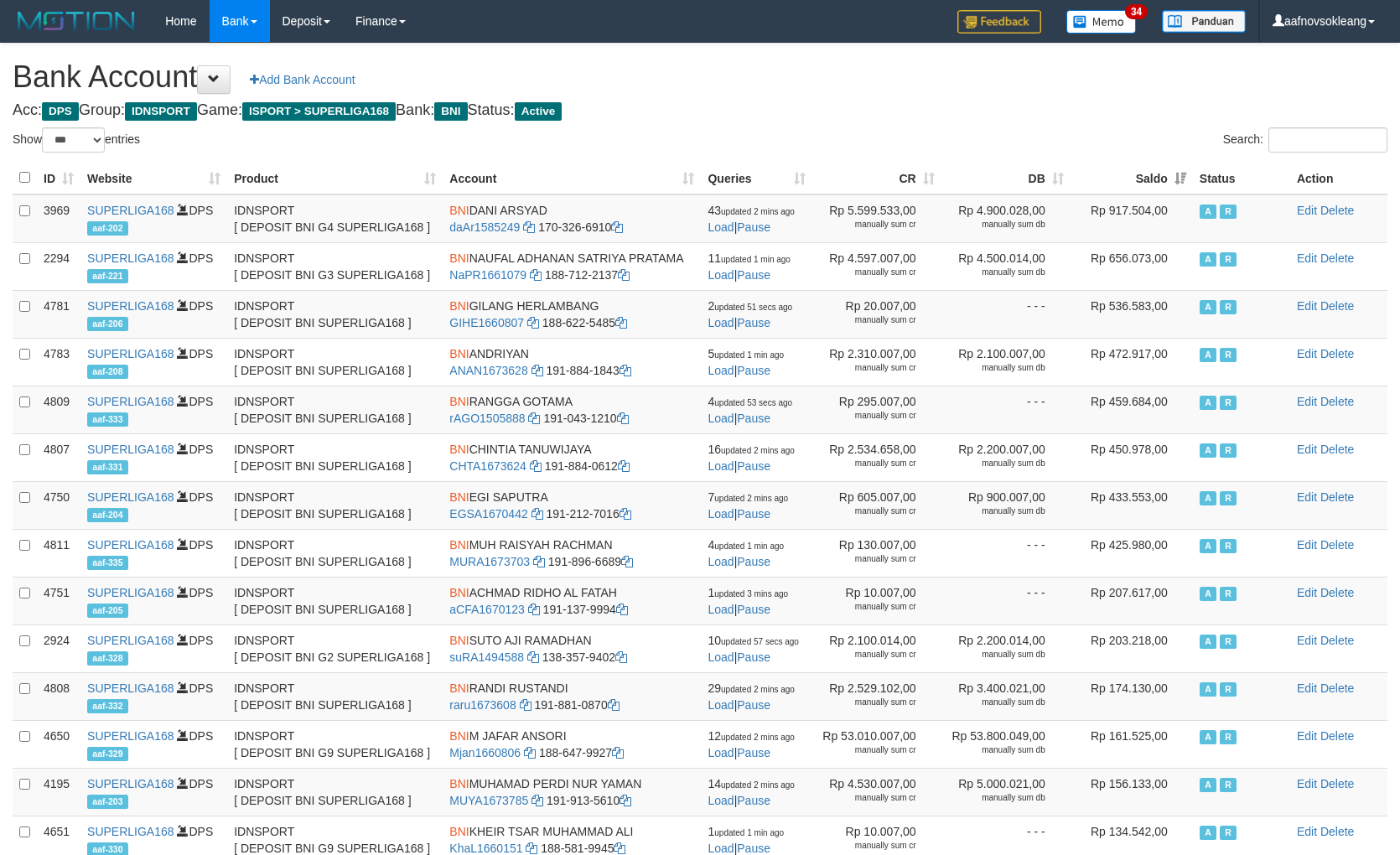 drag, startPoint x: 1104, startPoint y: 109, endPoint x: 1237, endPoint y: 142, distance: 137.03284 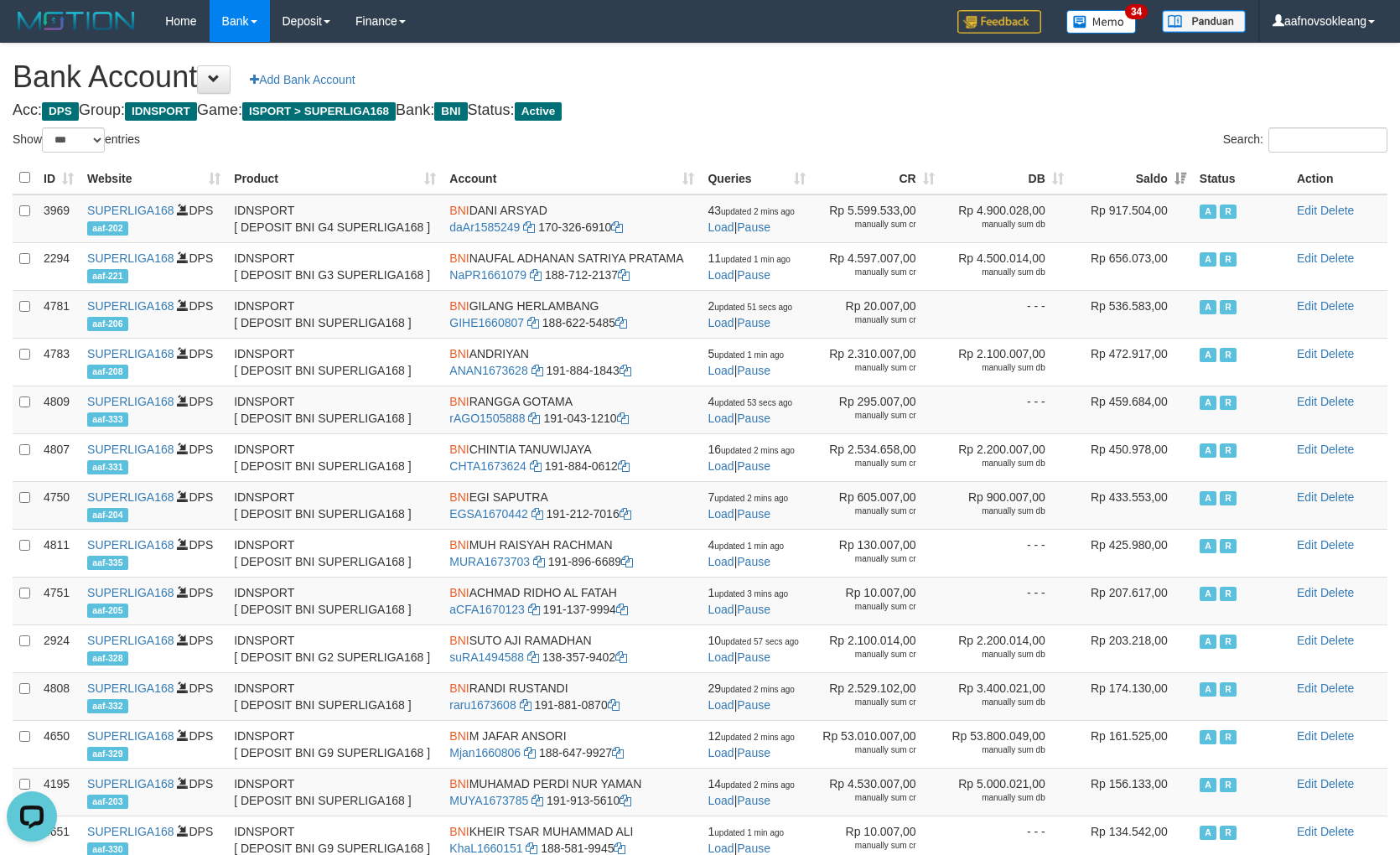 scroll, scrollTop: 0, scrollLeft: 0, axis: both 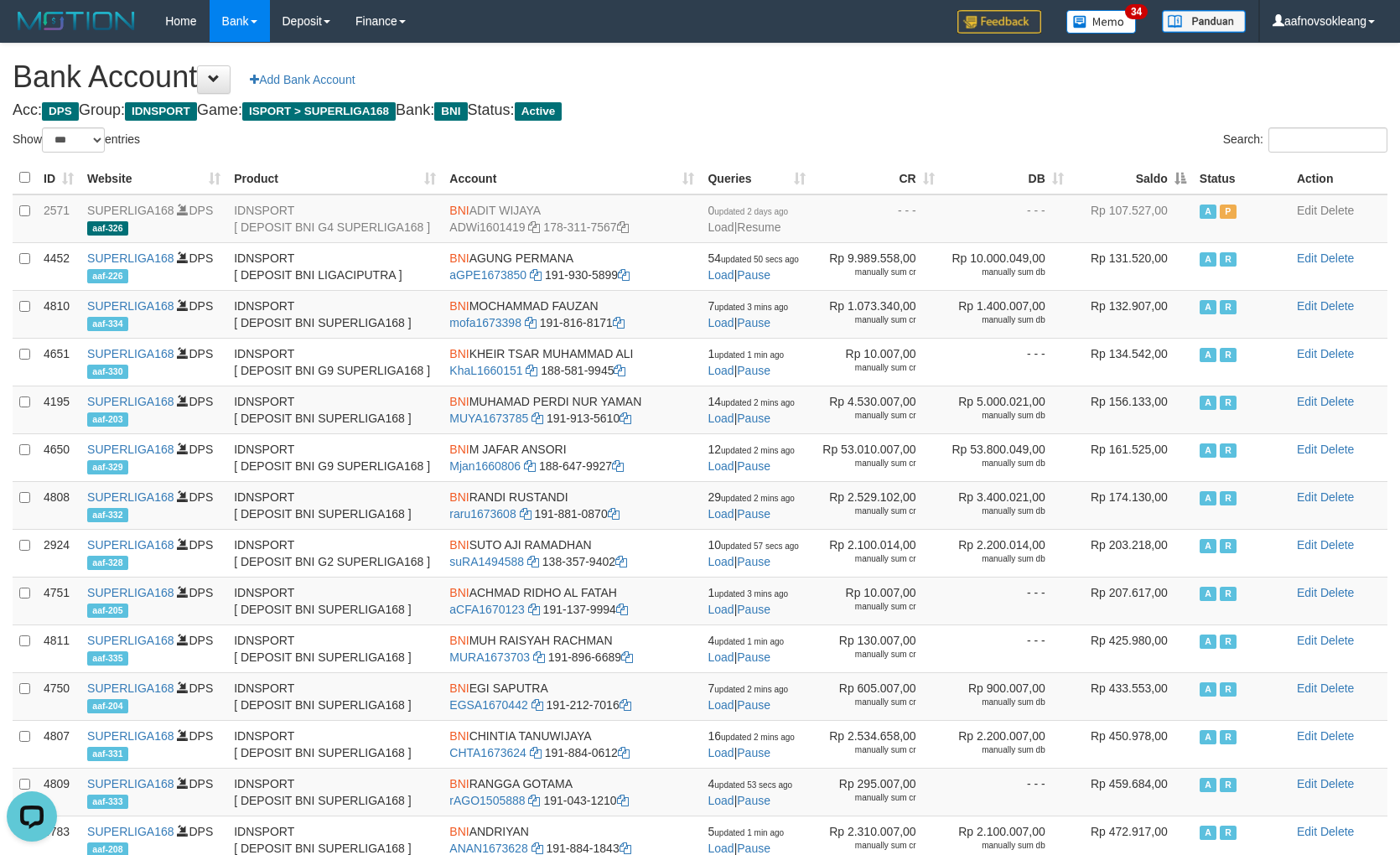click on "Saldo" at bounding box center [1132, 178] 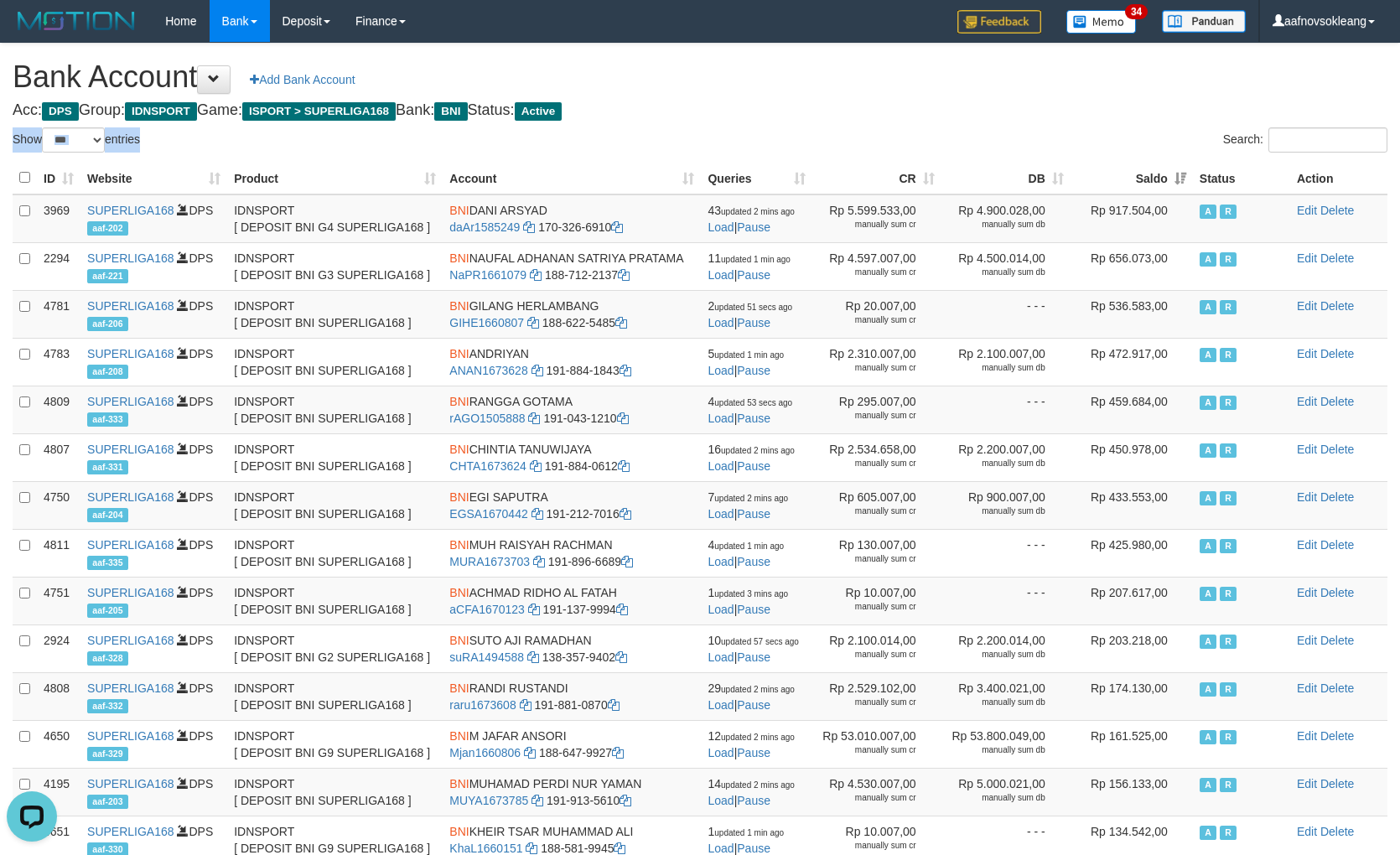 click on "Bank Account
Add Bank Account
Acc: 										 DPS
Group:   IDNSPORT    		Game:   ISPORT > SUPERLIGA168    		Bank:   BNI    		Status:  Active
Filter Account Type
*******
***
**
***
DPS
SELECT ALL  SELECT TYPE  - ALL -
DPS
WD
TMP
Filter Product
*******
******
********
********
*******
********
IDNSPORT
SELECT ALL  SELECT GROUP  - ALL -
BETHUB
IDNPOKER
IDNSPORT
IDNTOTO
LOADONLY
Filter Website
*******" at bounding box center (700, 562) 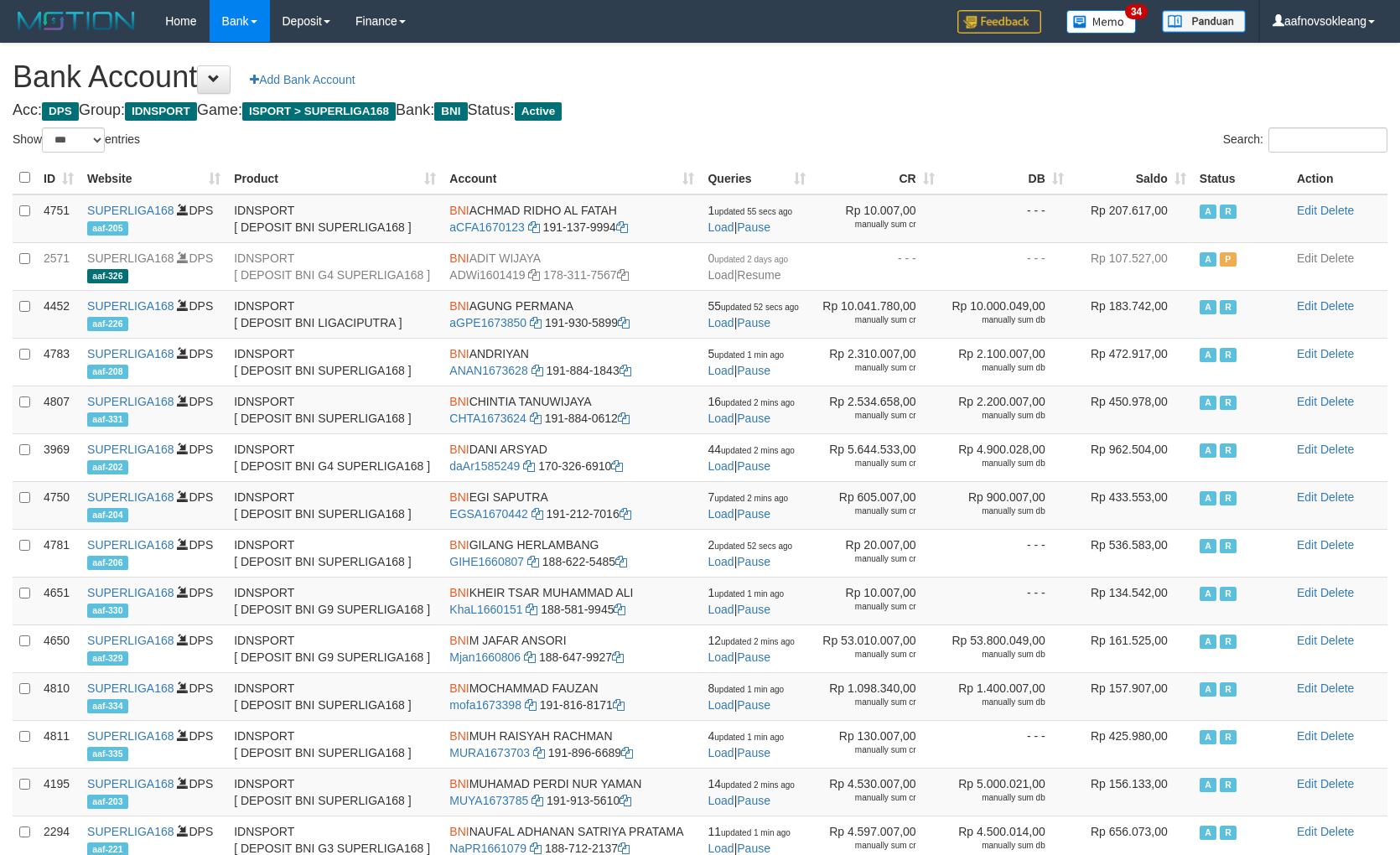 select on "***" 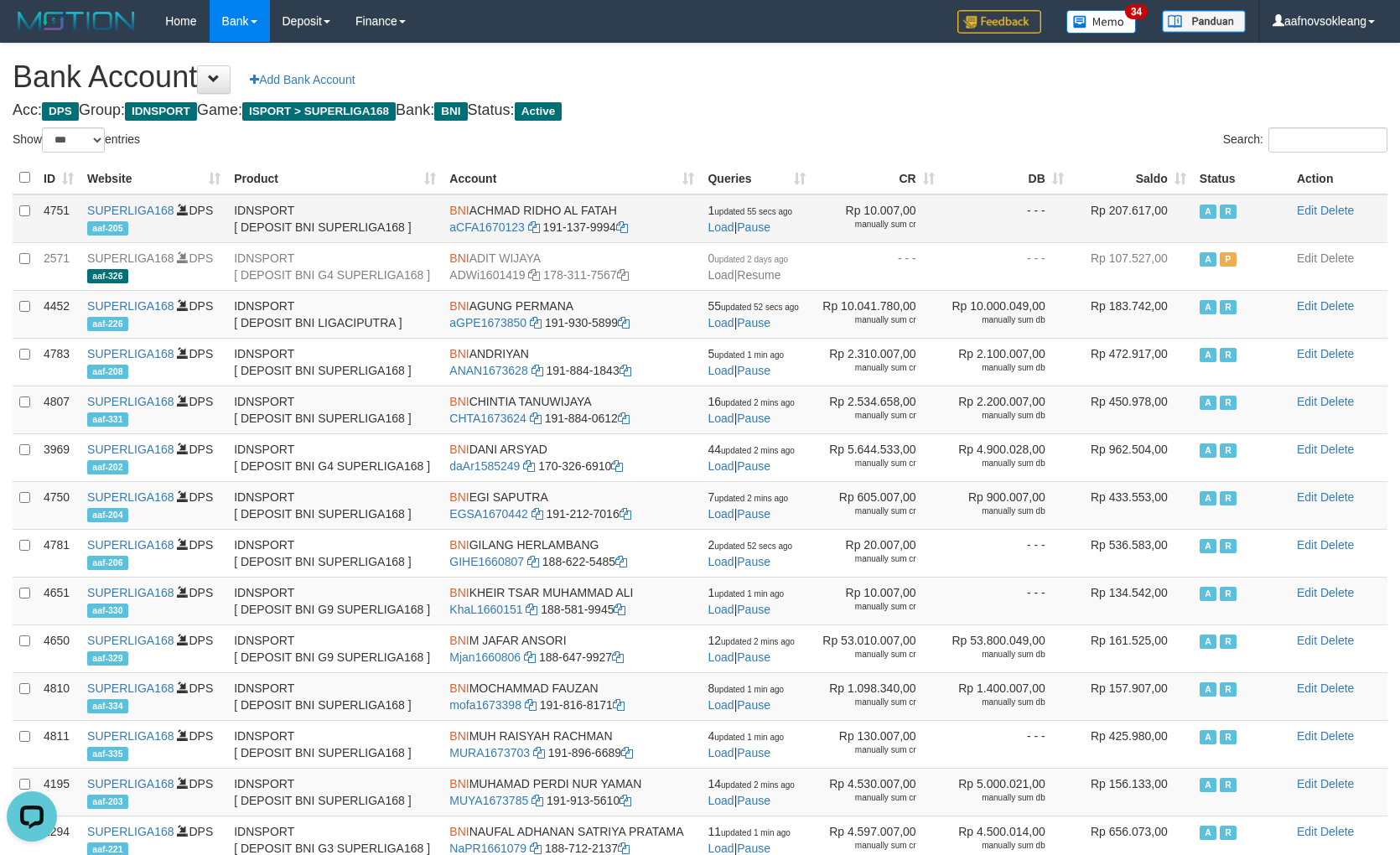 scroll, scrollTop: 0, scrollLeft: 0, axis: both 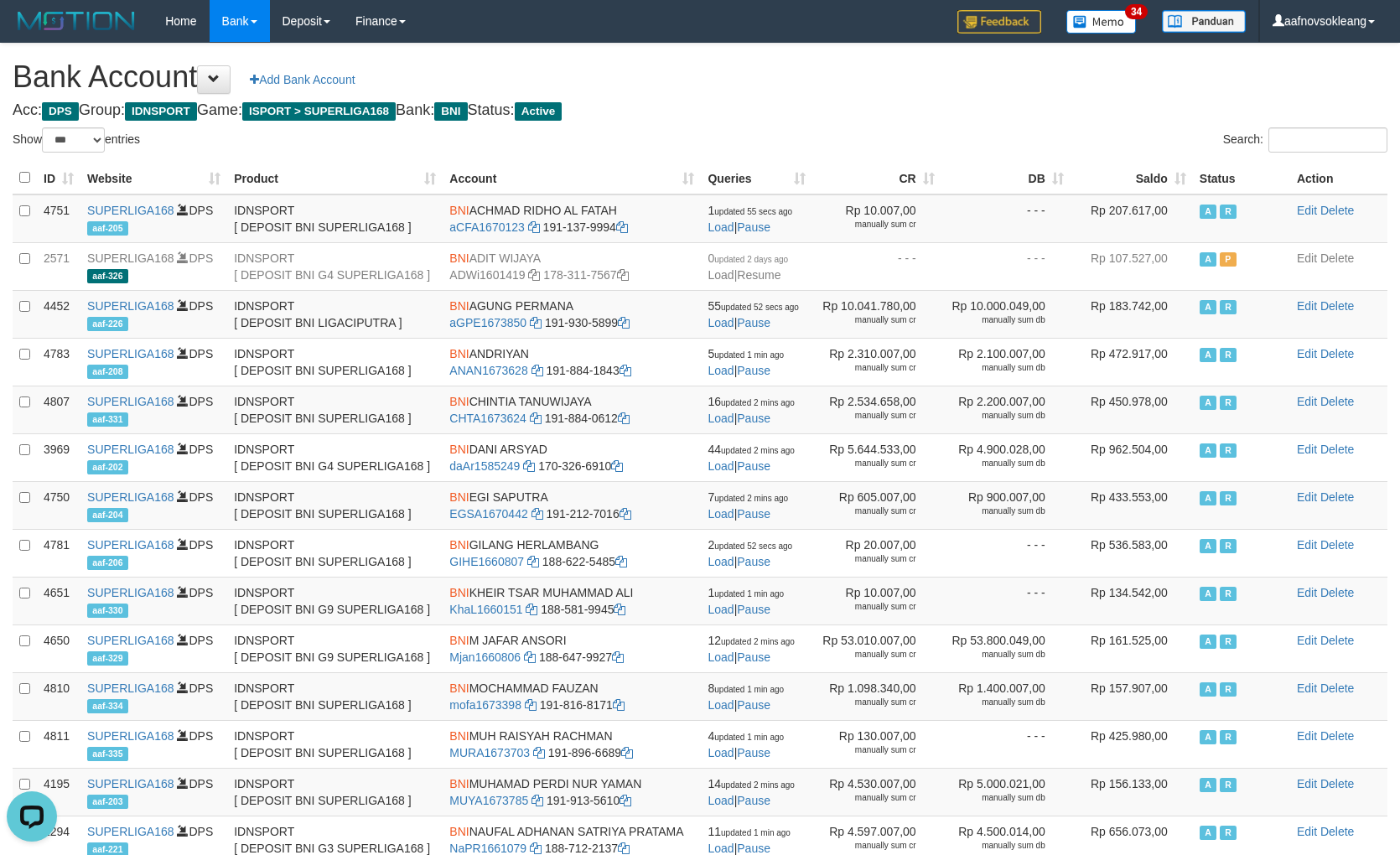 click on "Saldo" at bounding box center (1132, 178) 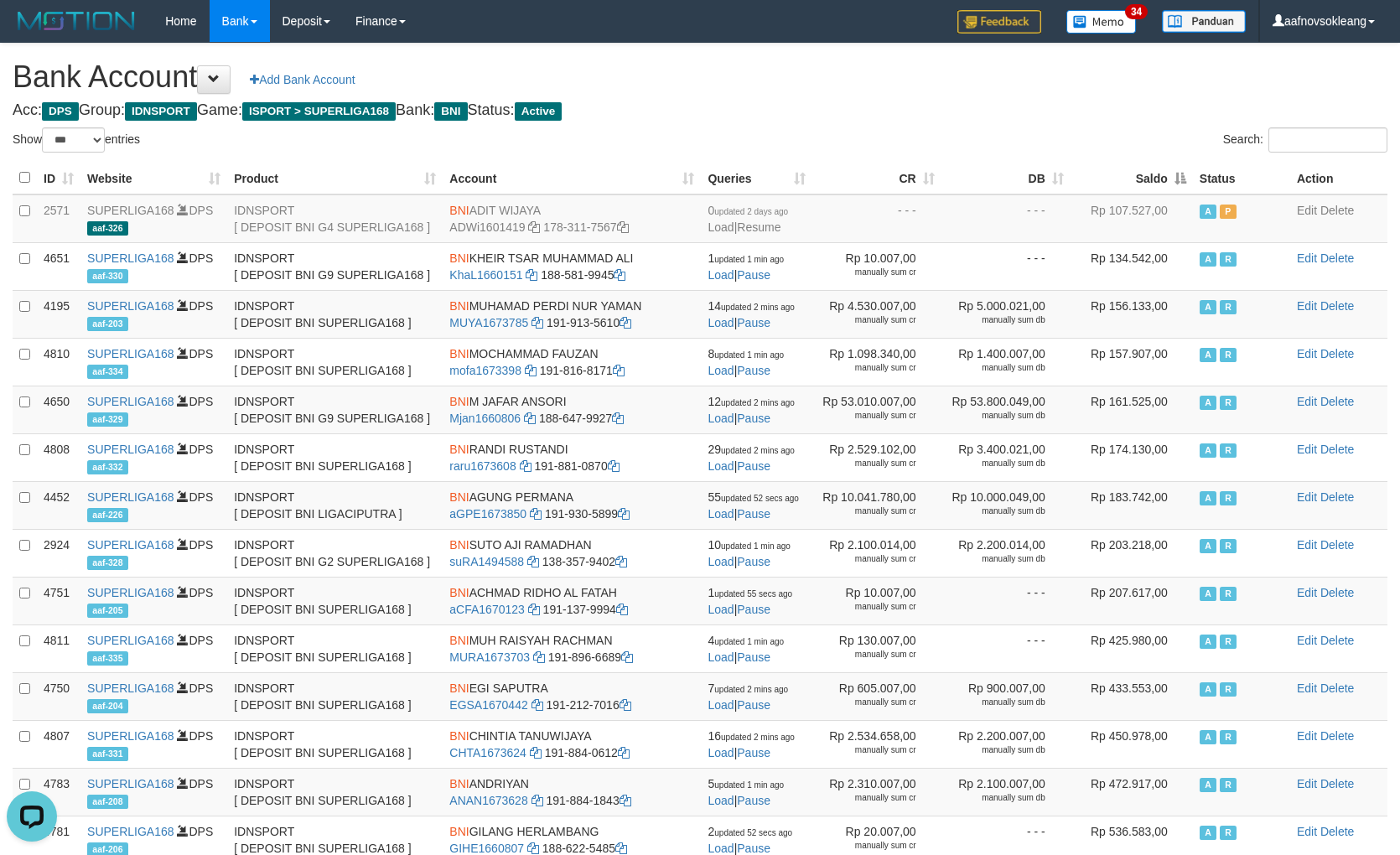 click on "Saldo" at bounding box center (1132, 178) 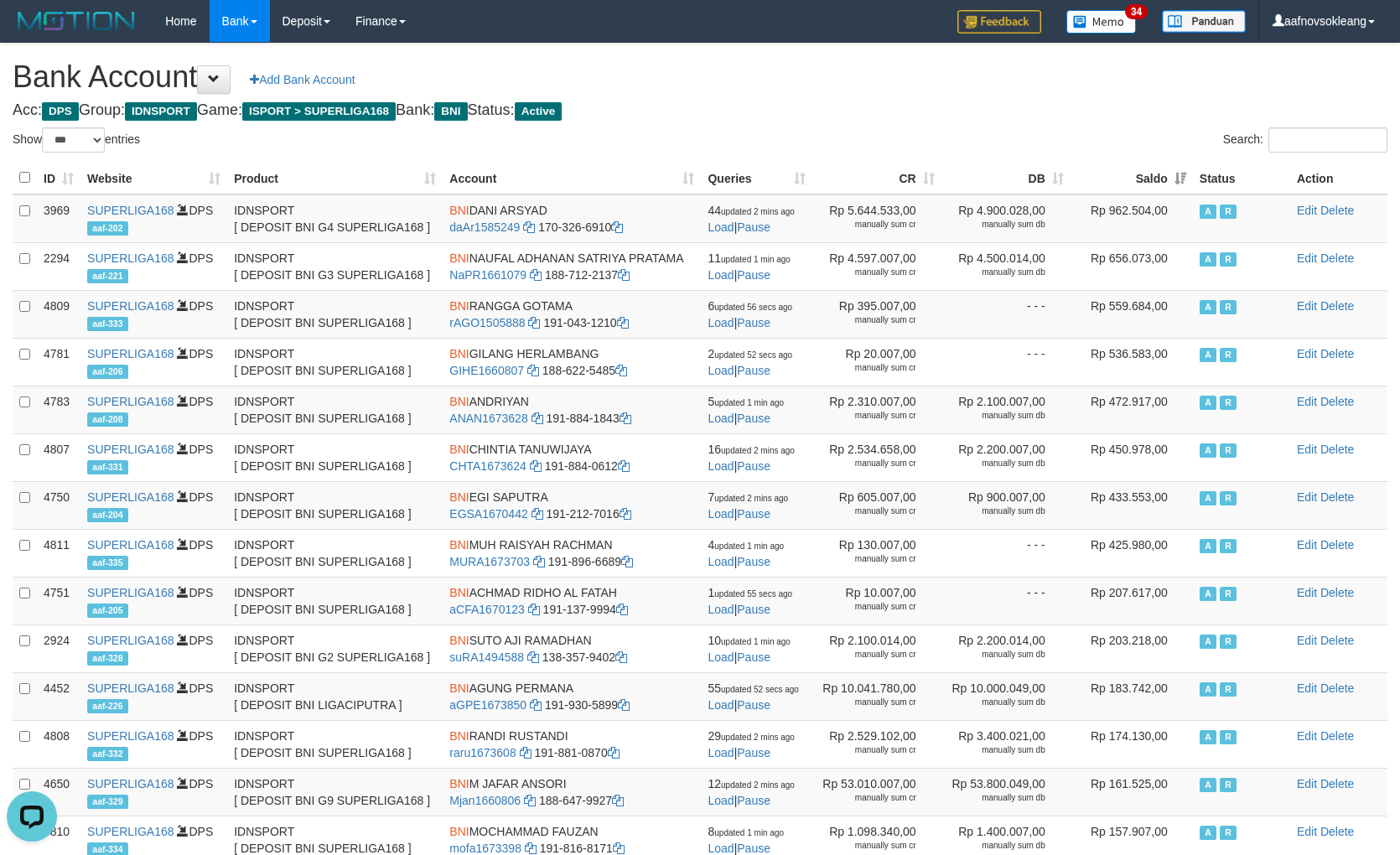 click on "Bank Account
Add Bank Account
Acc: 										 DPS
Group:   IDNSPORT    		Game:   ISPORT > SUPERLIGA168    		Bank:   BNI    		Status:  Active
Filter Account Type
*******
***
**
***
DPS
SELECT ALL  SELECT TYPE  - ALL -
DPS
WD
TMP
Filter Product
*******
******
********
********
*******
********
IDNSPORT
SELECT ALL  SELECT GROUP  - ALL -
BETHUB
IDNPOKER
IDNSPORT
IDNTOTO
LOADONLY
Filter Website
*******" at bounding box center [700, 562] 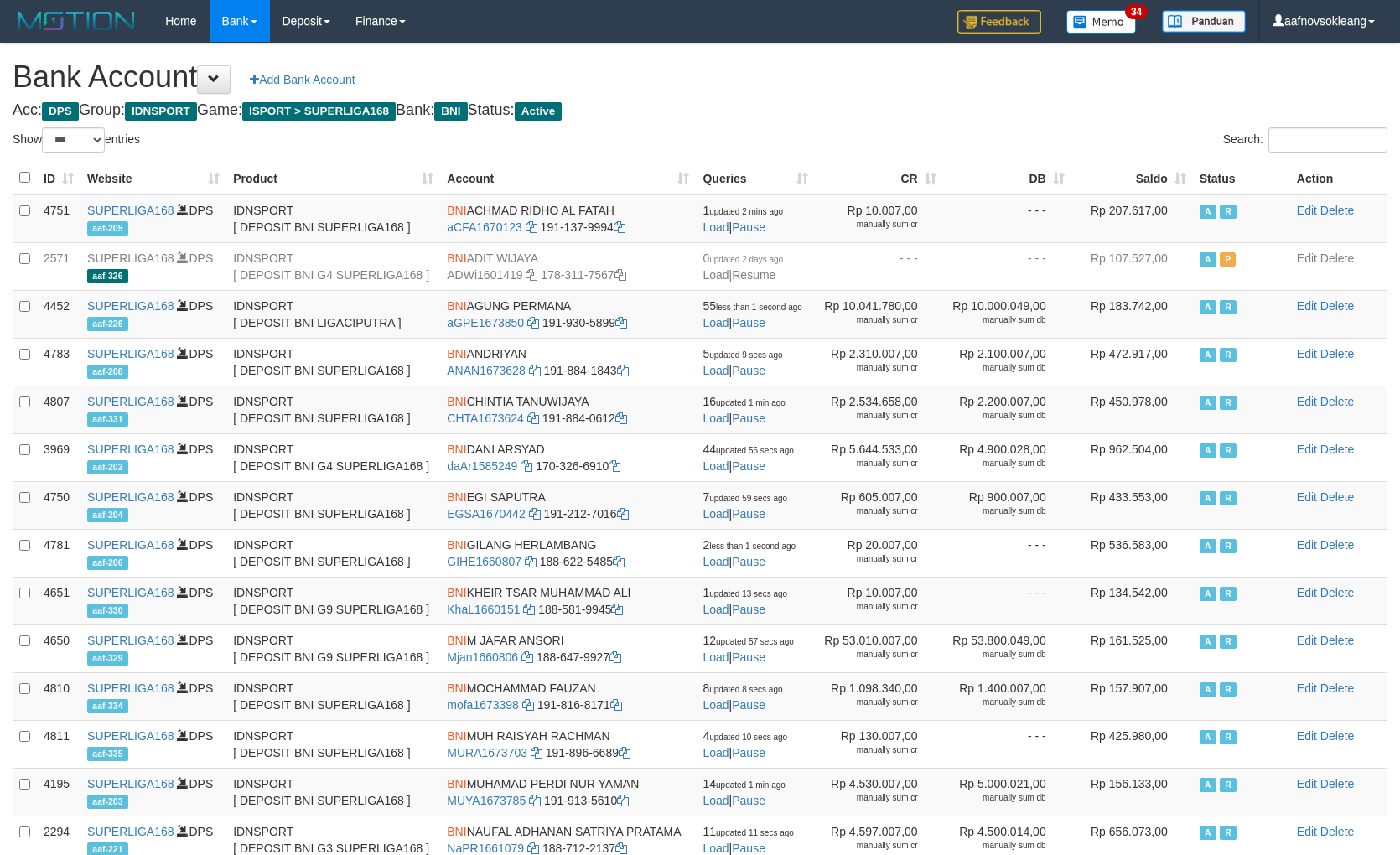 select on "***" 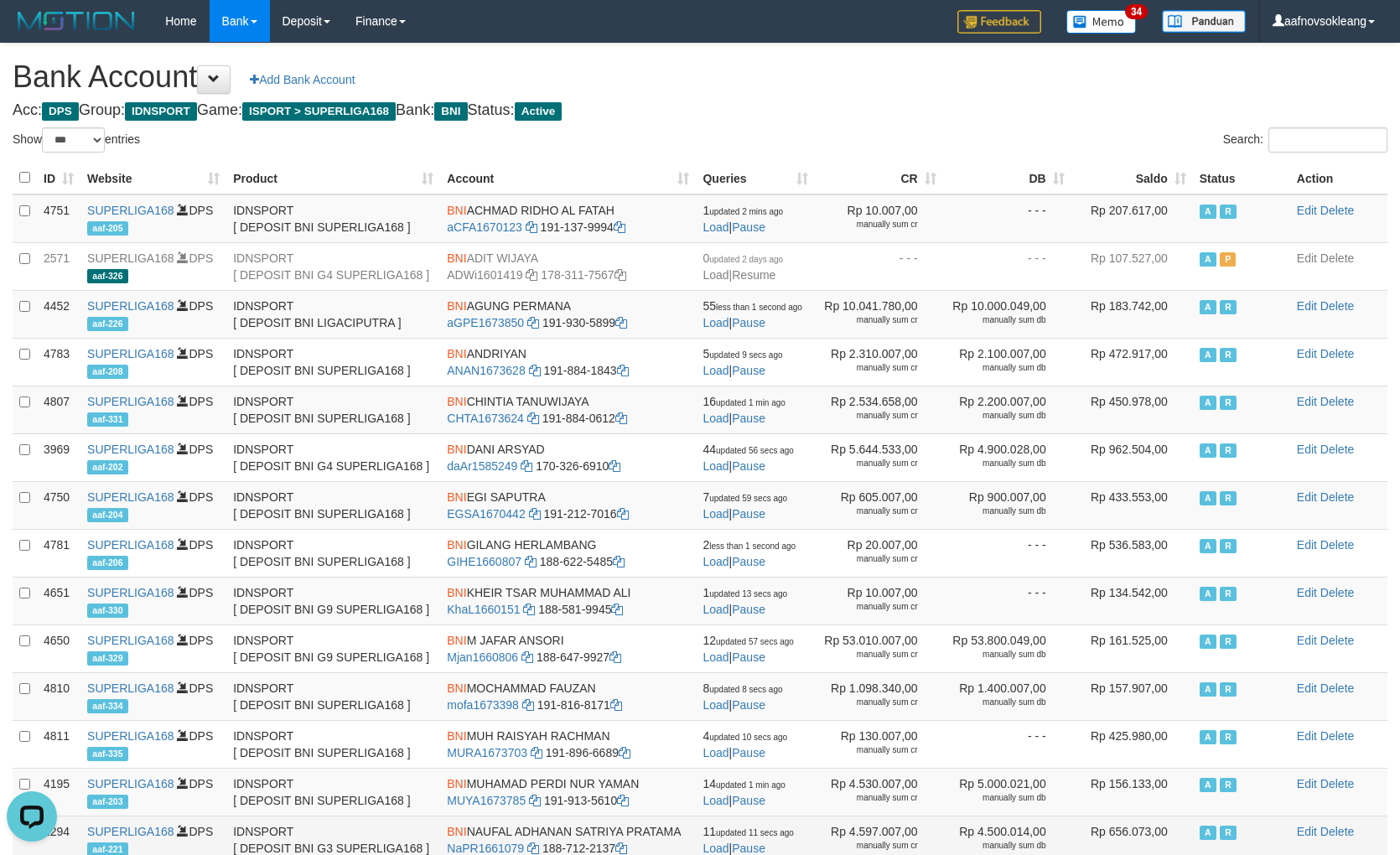 scroll, scrollTop: 0, scrollLeft: 0, axis: both 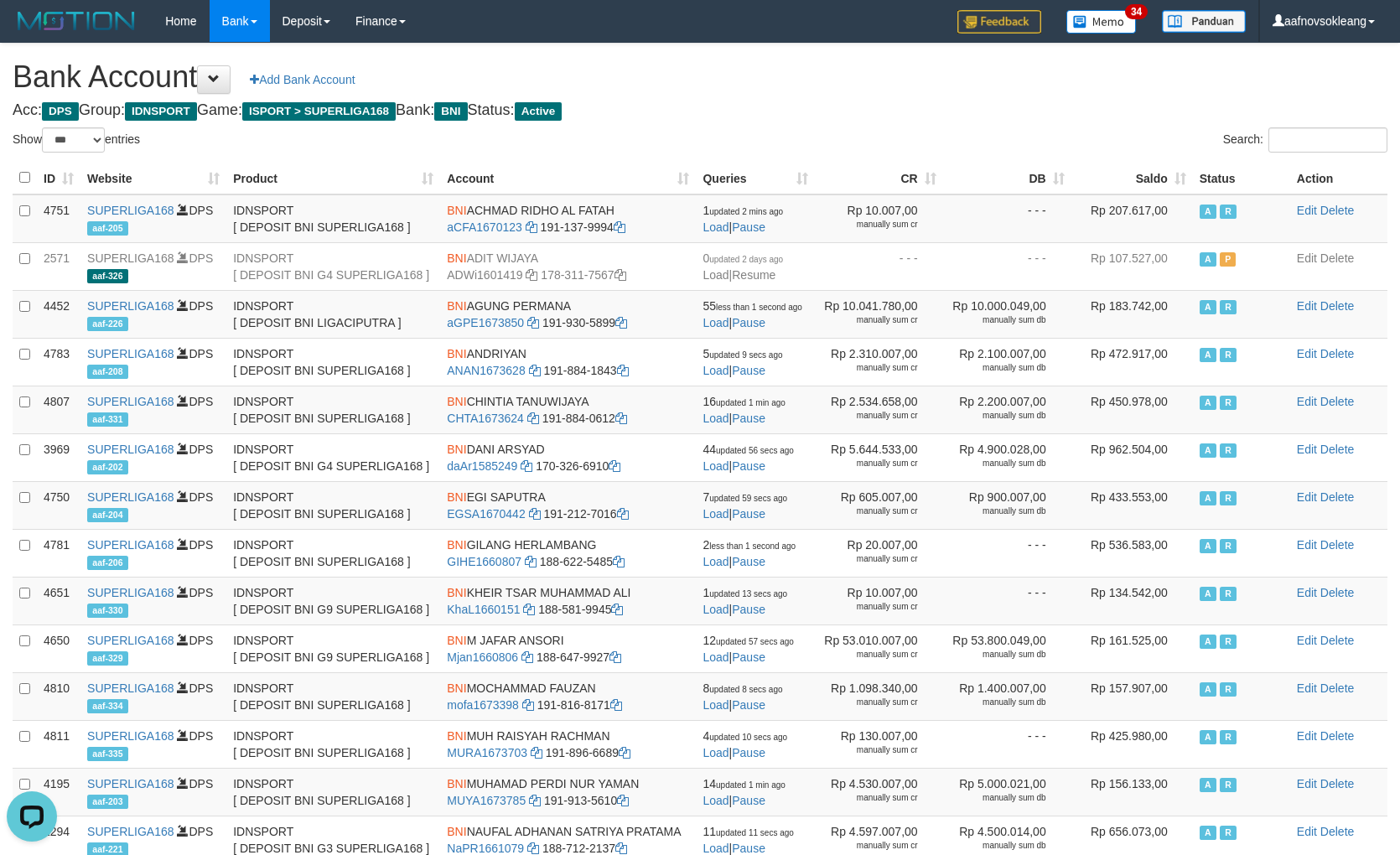 click on "Bank Account
Add Bank Account
Acc: 										 DPS
Group:   IDNSPORT    		Game:   ISPORT > SUPERLIGA168    		Bank:   BNI    		Status:  Active
Filter Account Type
*******
***
**
***
DPS
SELECT ALL  SELECT TYPE  - ALL -
DPS
WD
TMP
Filter Product
*******
******
********
********
*******
********
IDNSPORT
SELECT ALL  SELECT GROUP  - ALL -
BETHUB
IDNPOKER
IDNSPORT
IDNTOTO
LOADONLY
Filter Website
*******" at bounding box center (700, 562) 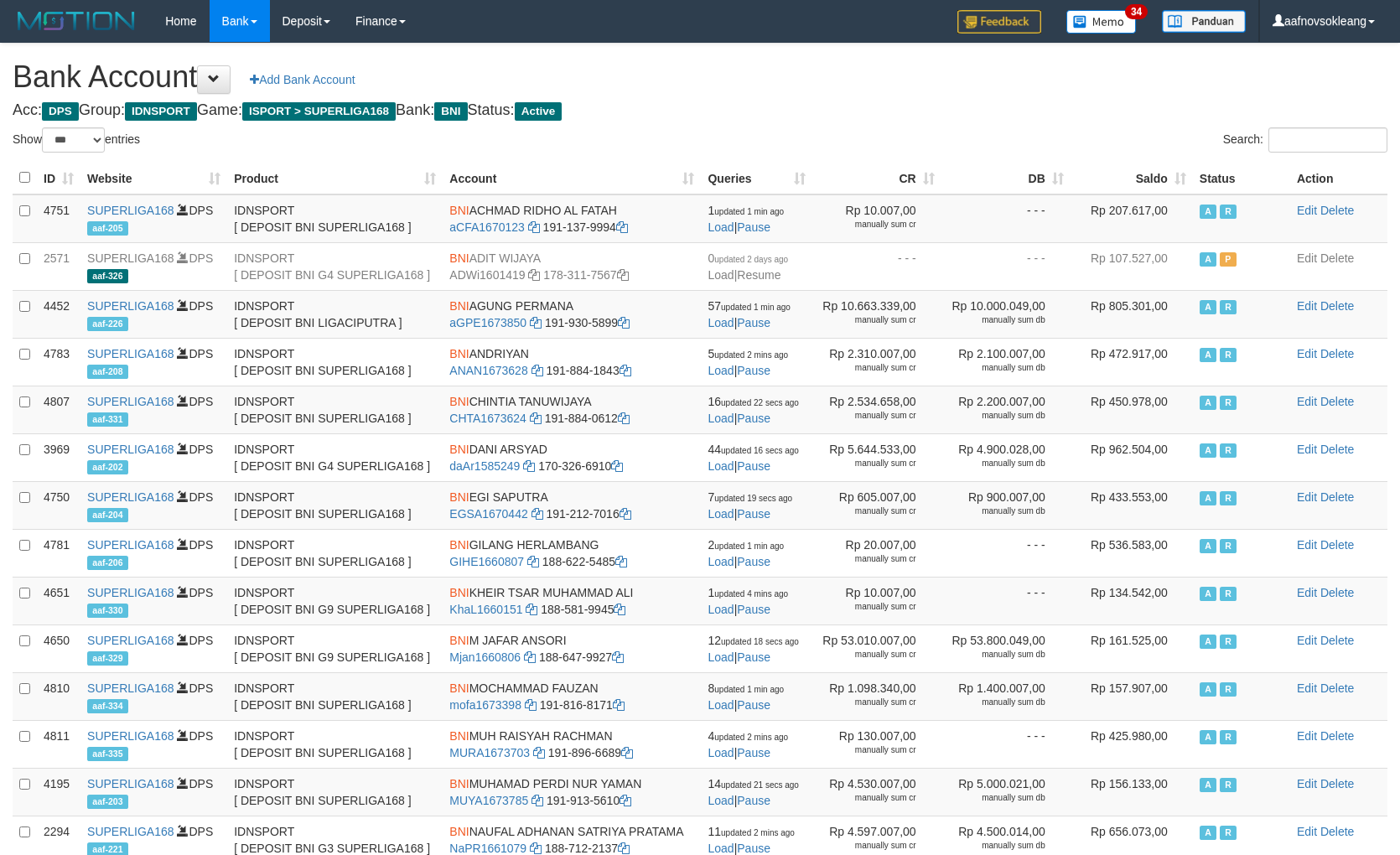 select on "***" 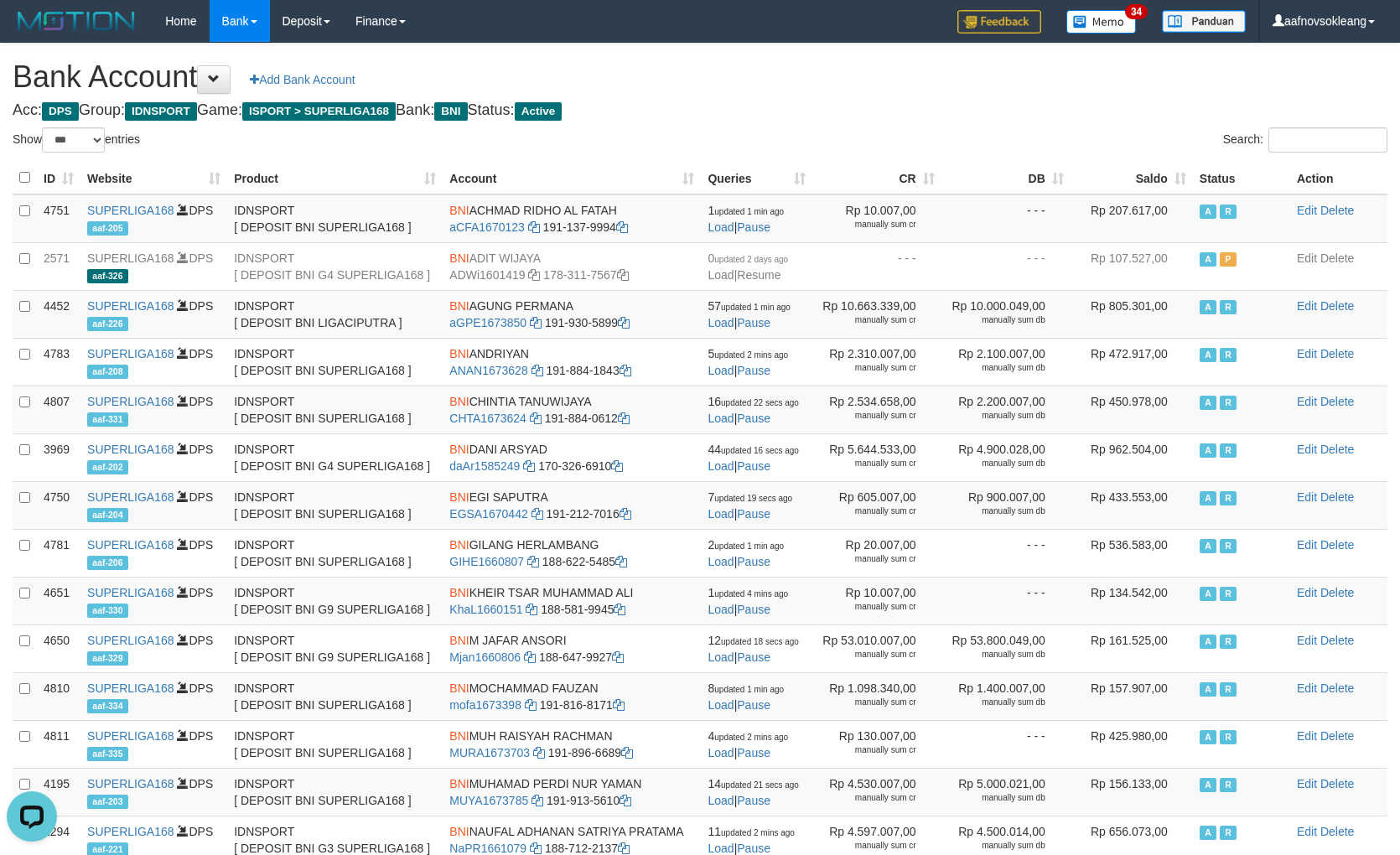 scroll, scrollTop: 0, scrollLeft: 0, axis: both 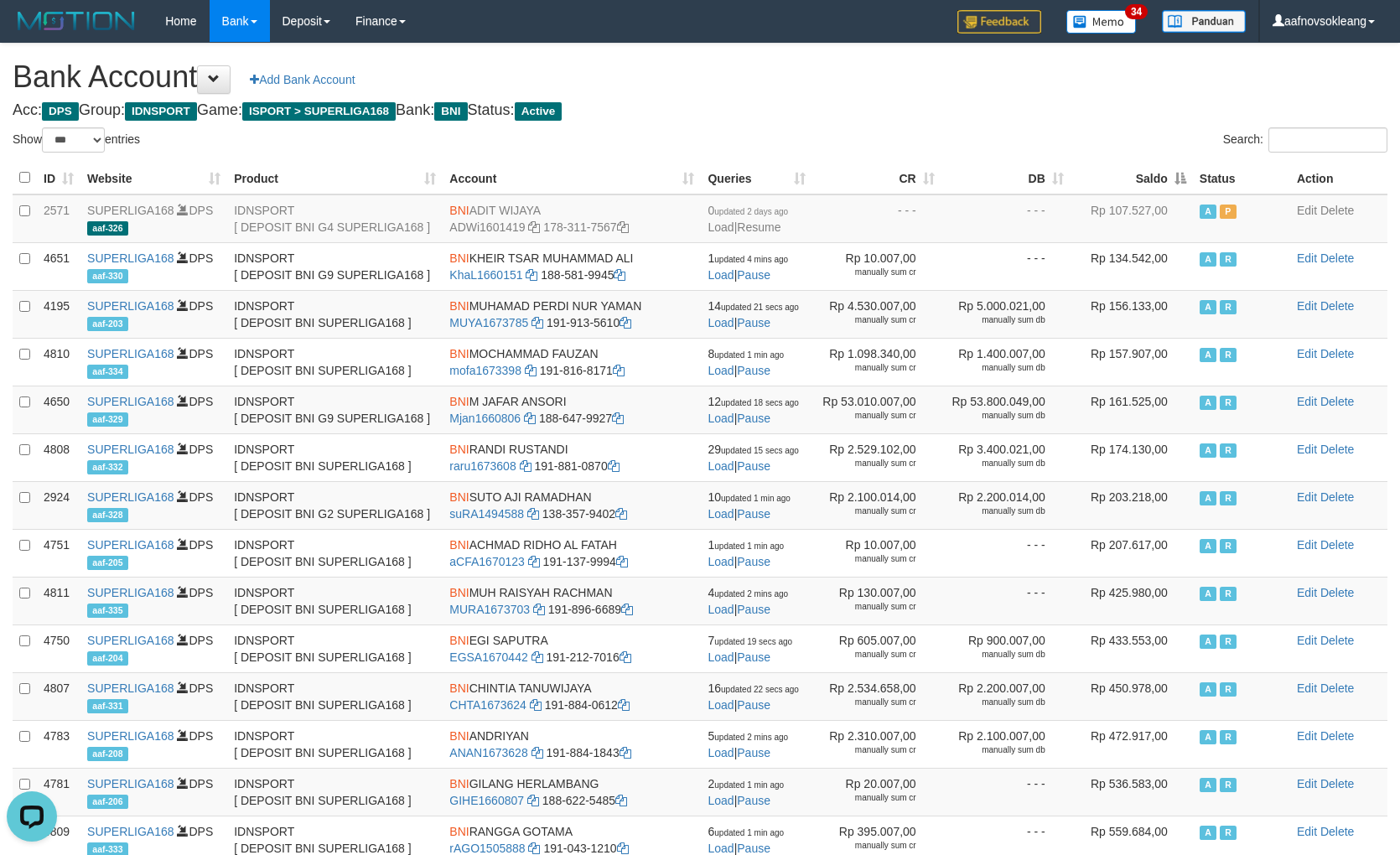 click on "Saldo" at bounding box center [1132, 178] 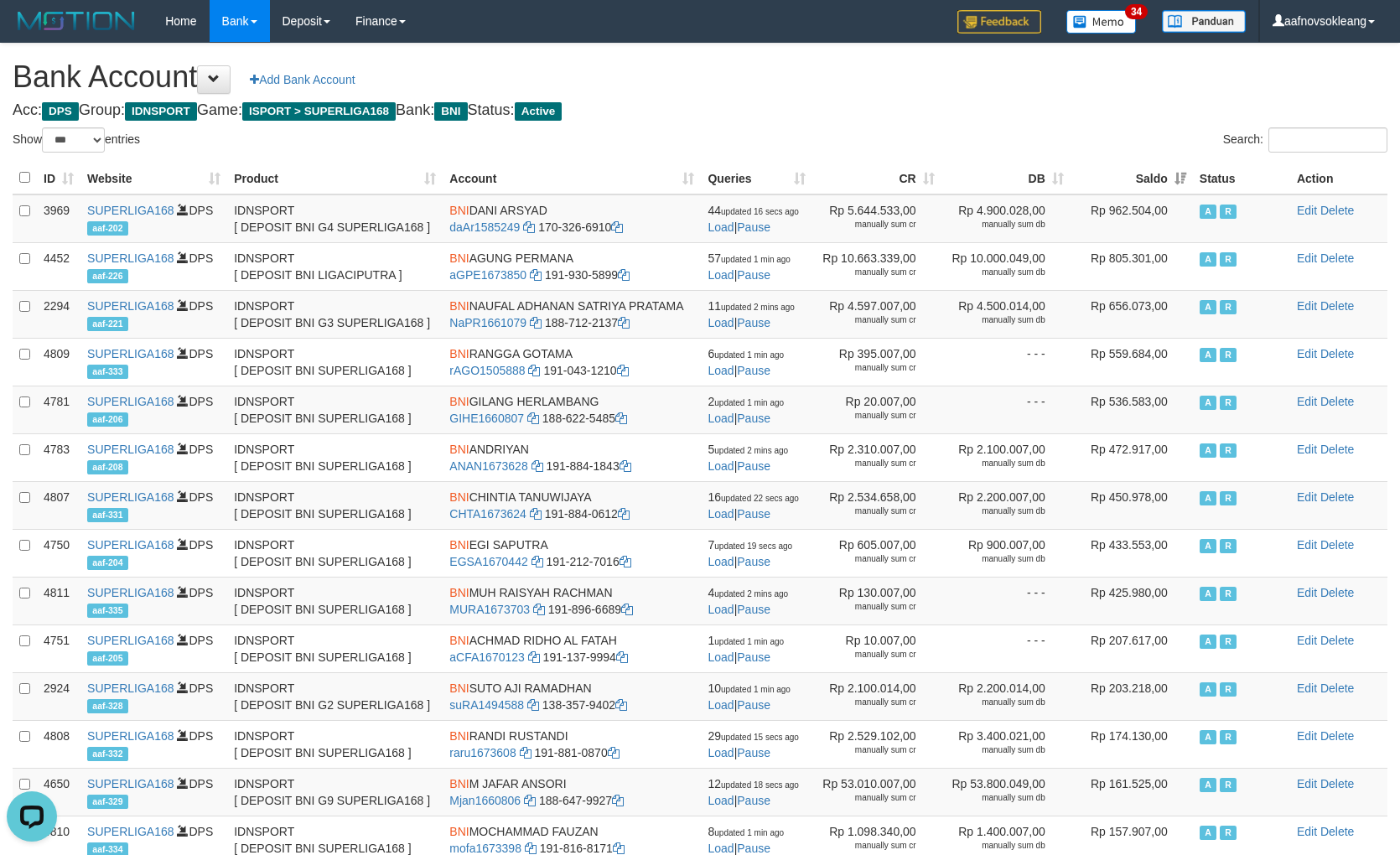 click on "Bank Account
Add Bank Account" at bounding box center [700, 77] 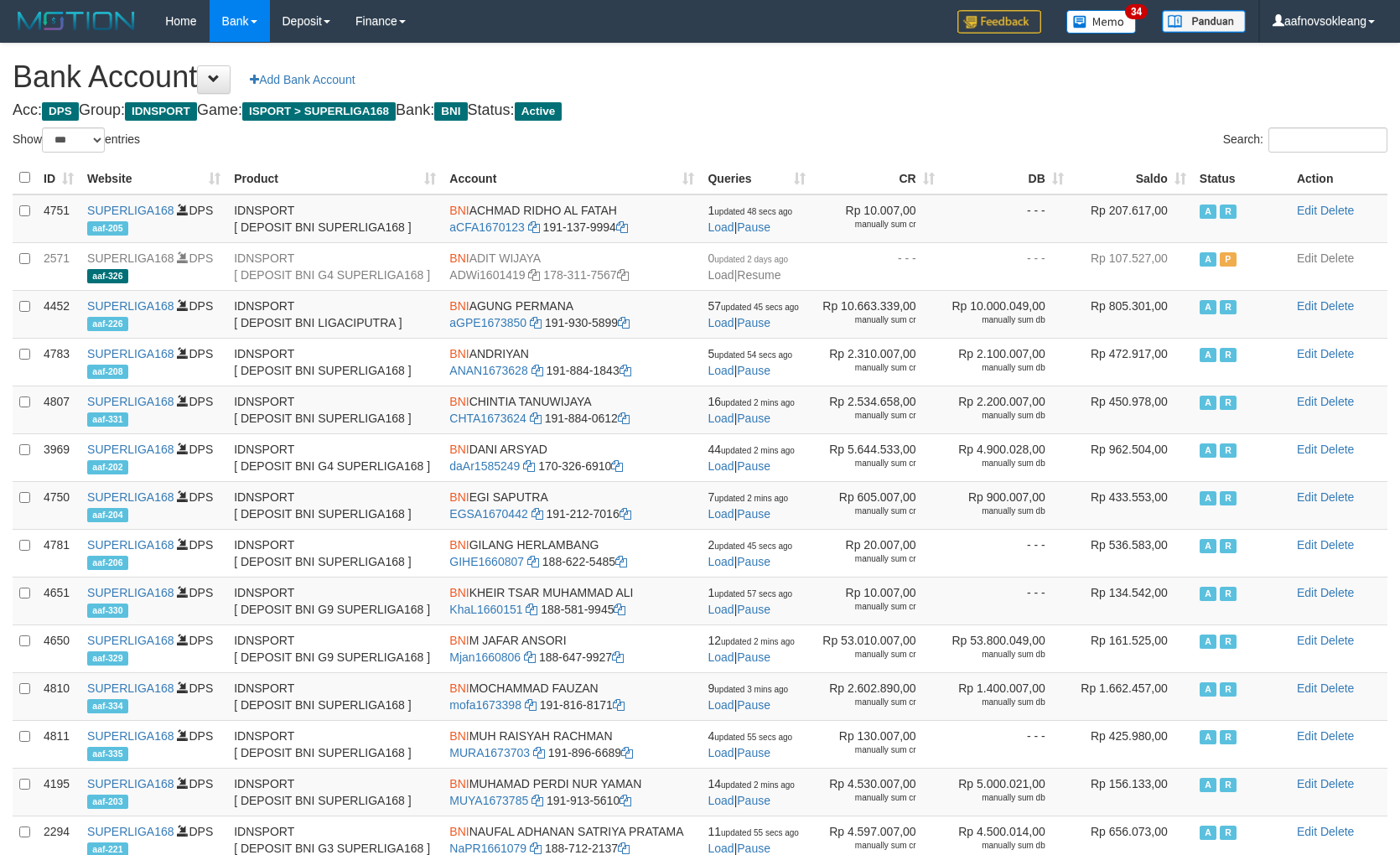 select on "***" 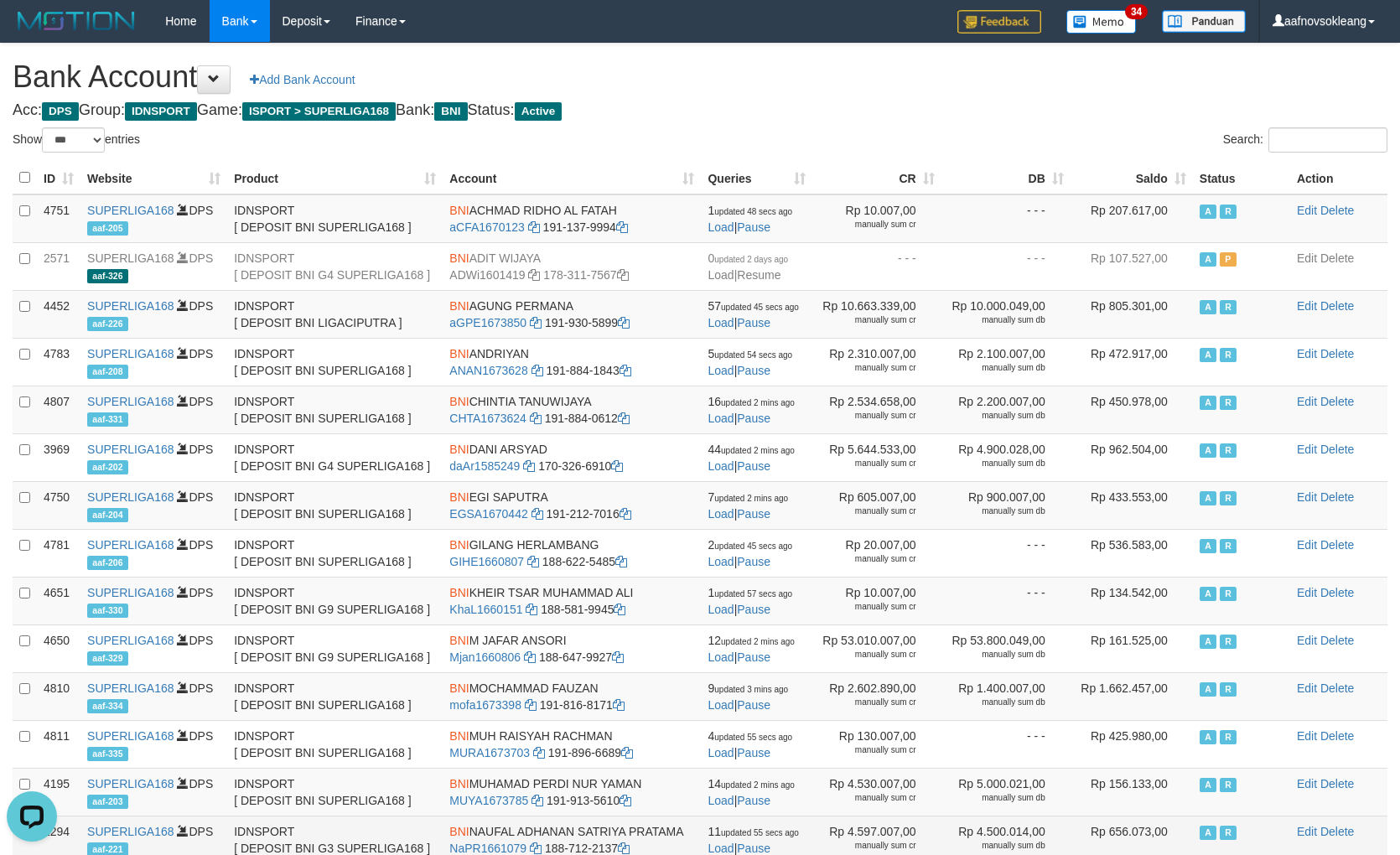 scroll, scrollTop: 0, scrollLeft: 0, axis: both 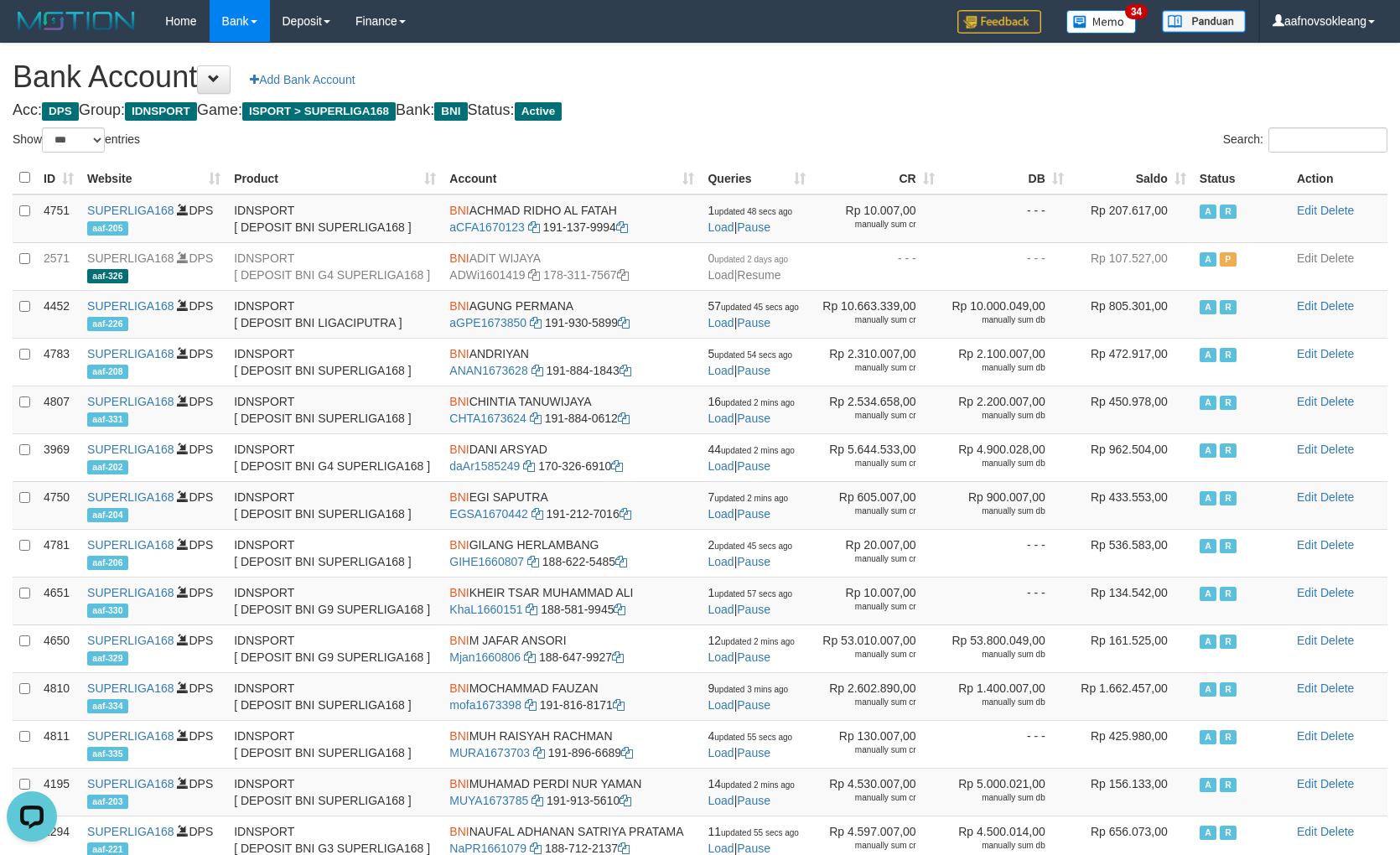 click on "Bank Account
Add Bank Account" at bounding box center [700, 77] 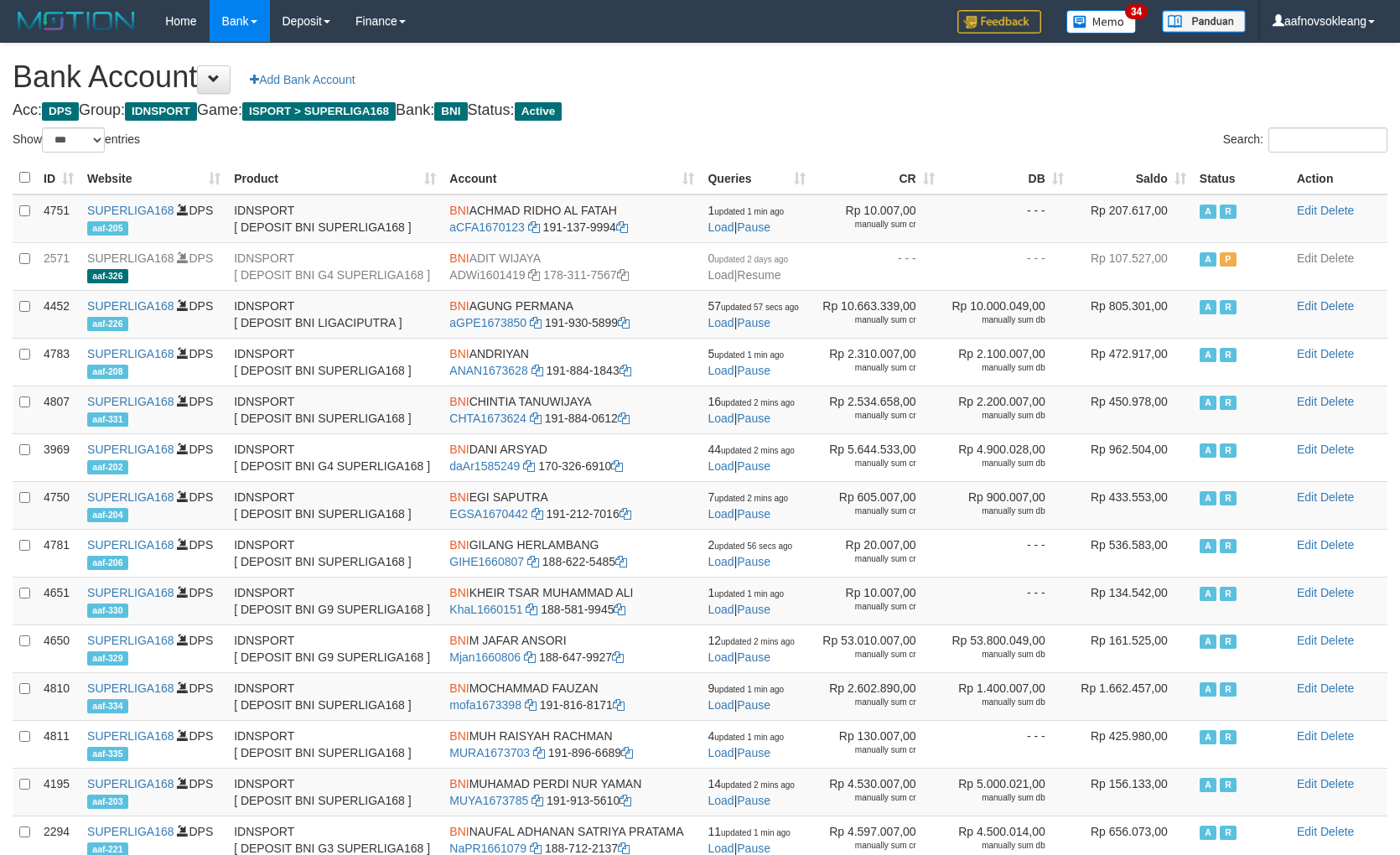 select on "***" 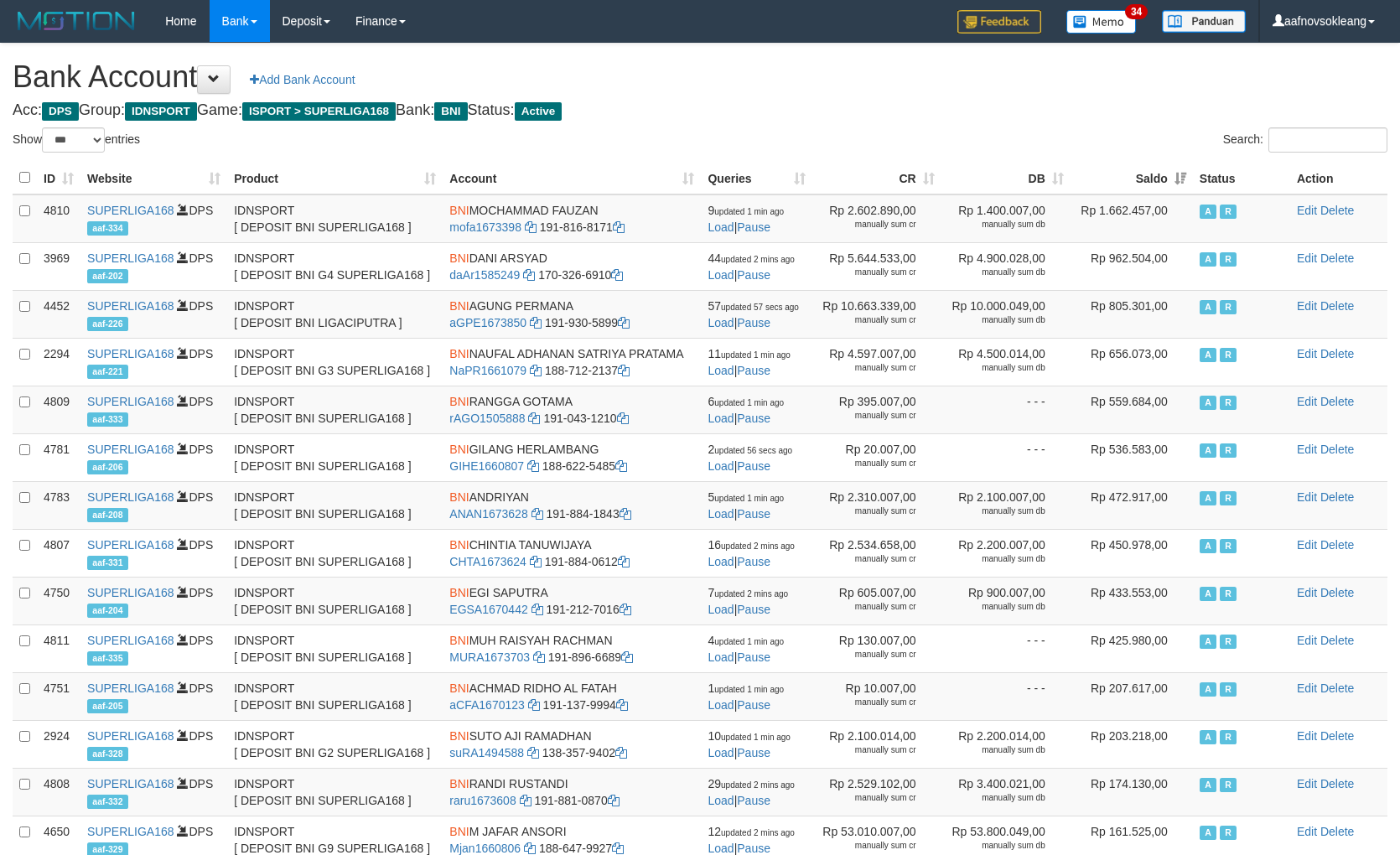 click on "Search:" at bounding box center [1050, 142] 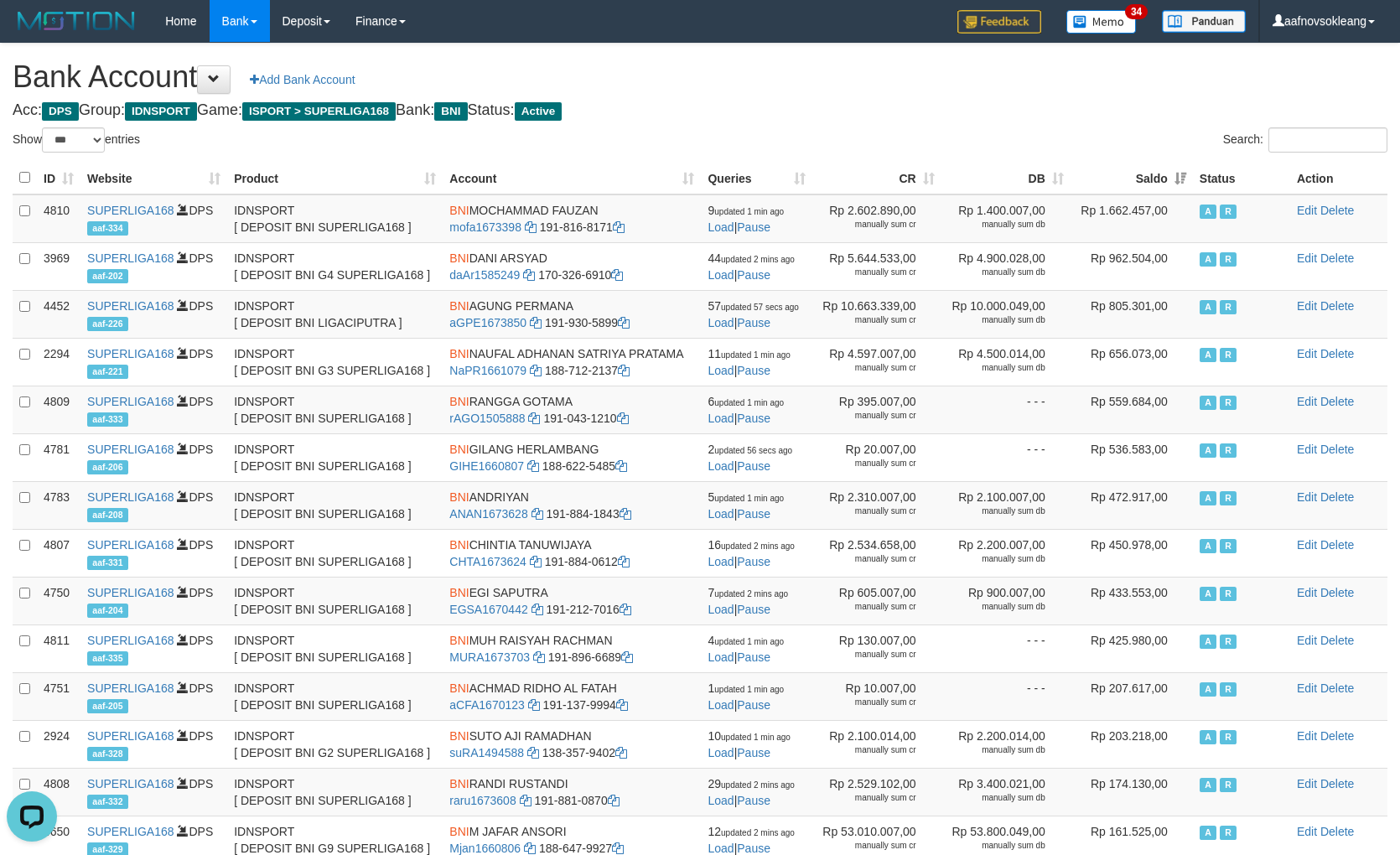 scroll, scrollTop: 0, scrollLeft: 0, axis: both 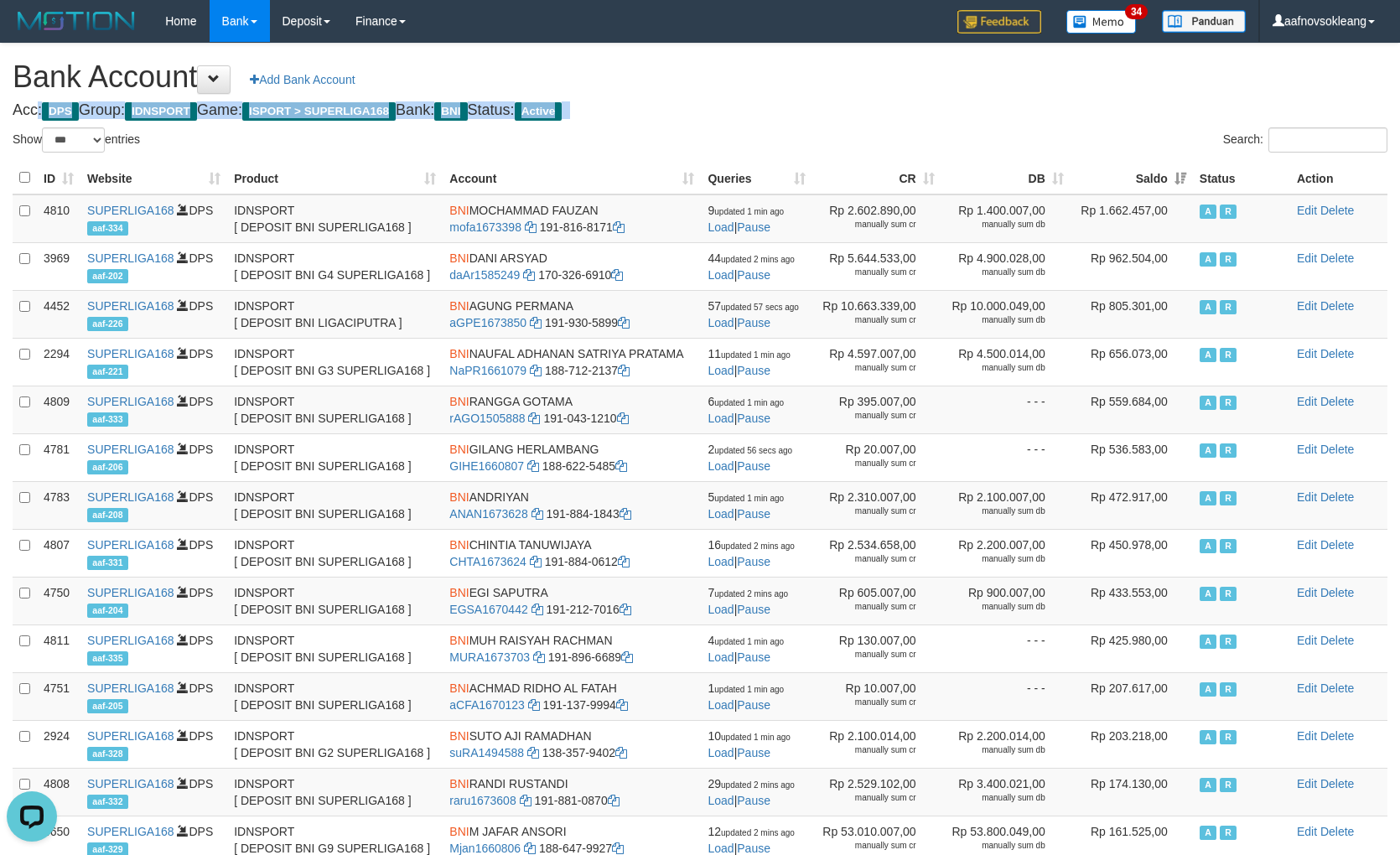 click on "Bank Account
Add Bank Account" at bounding box center [700, 77] 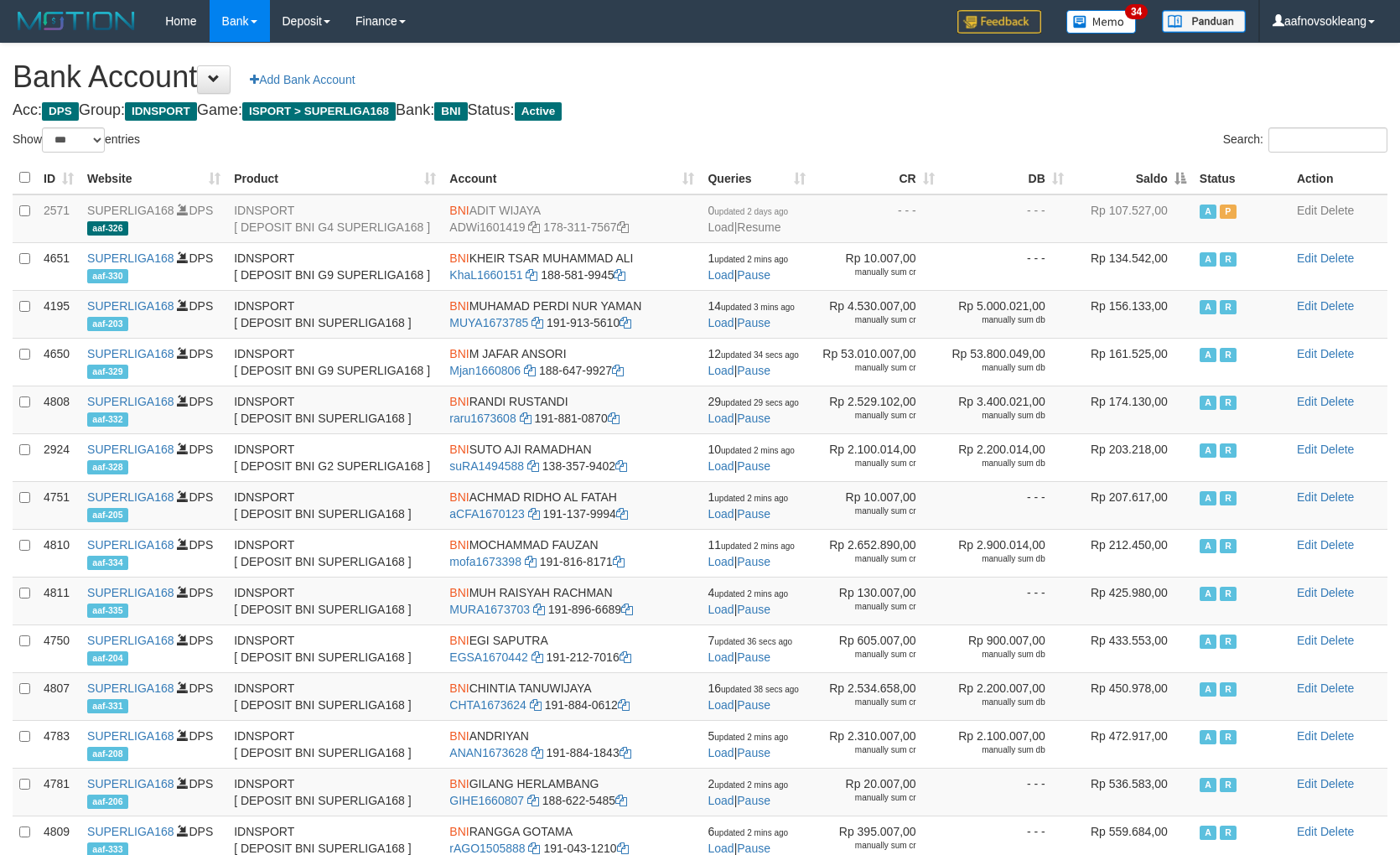 select on "***" 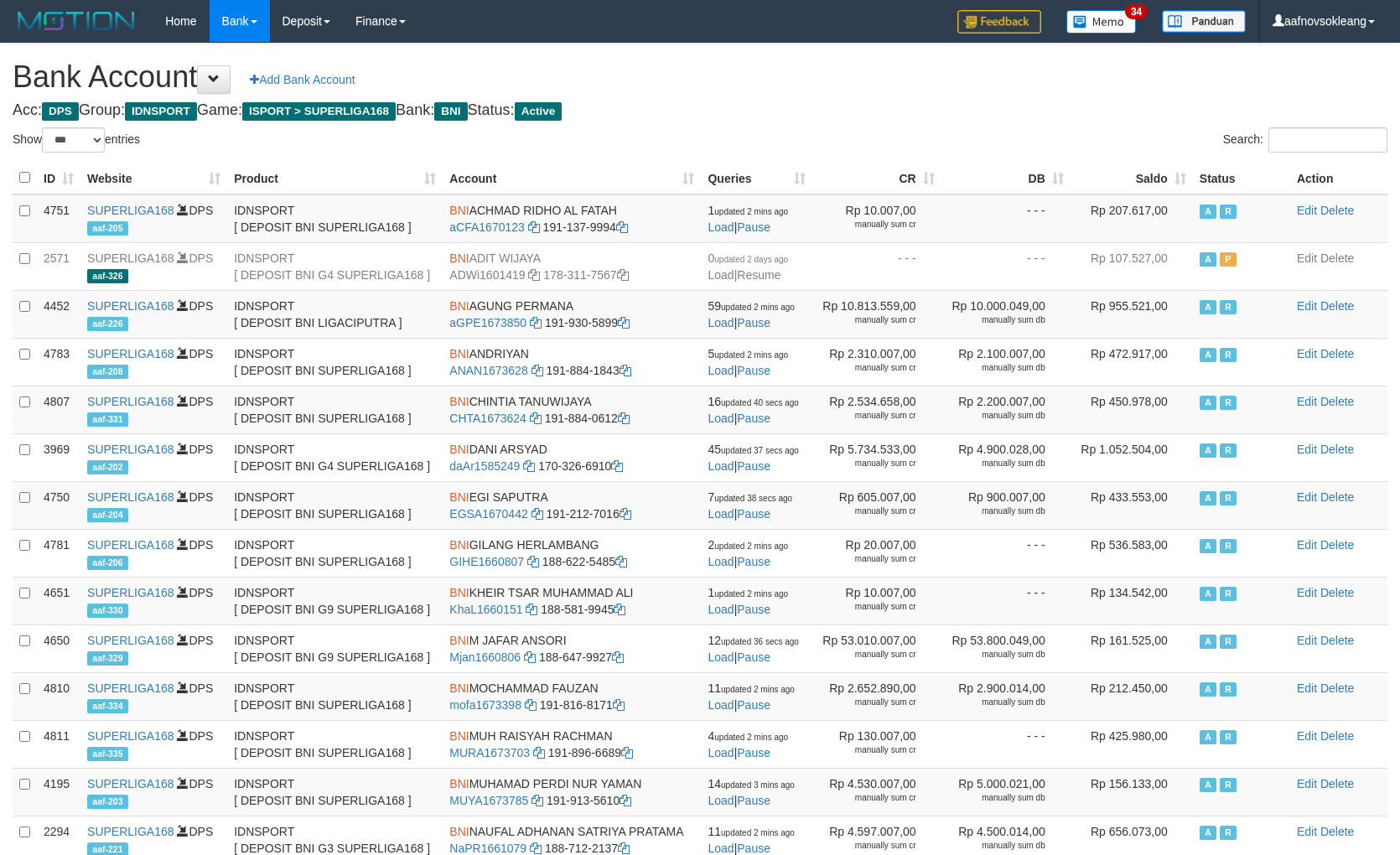 select on "***" 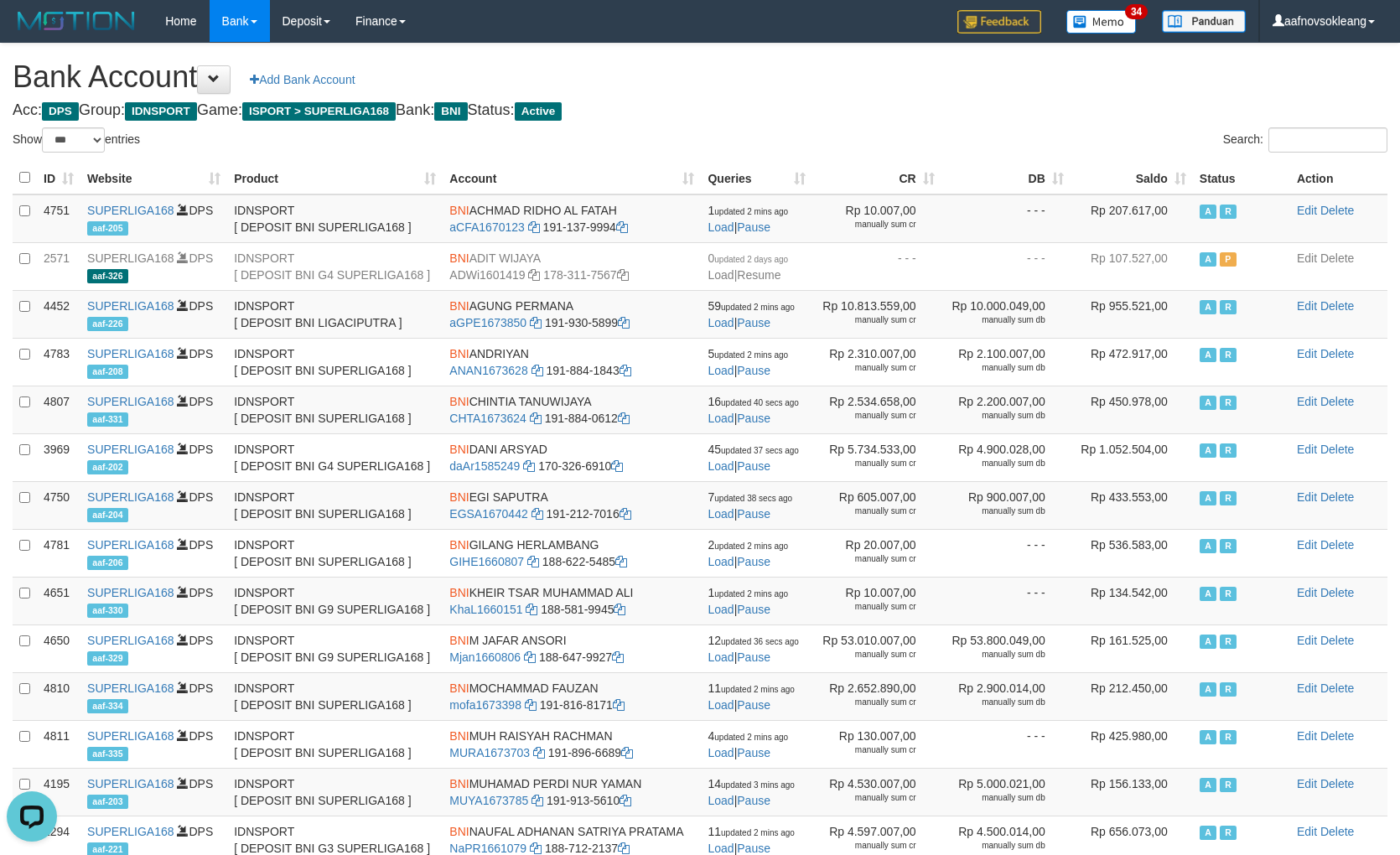 scroll, scrollTop: 0, scrollLeft: 0, axis: both 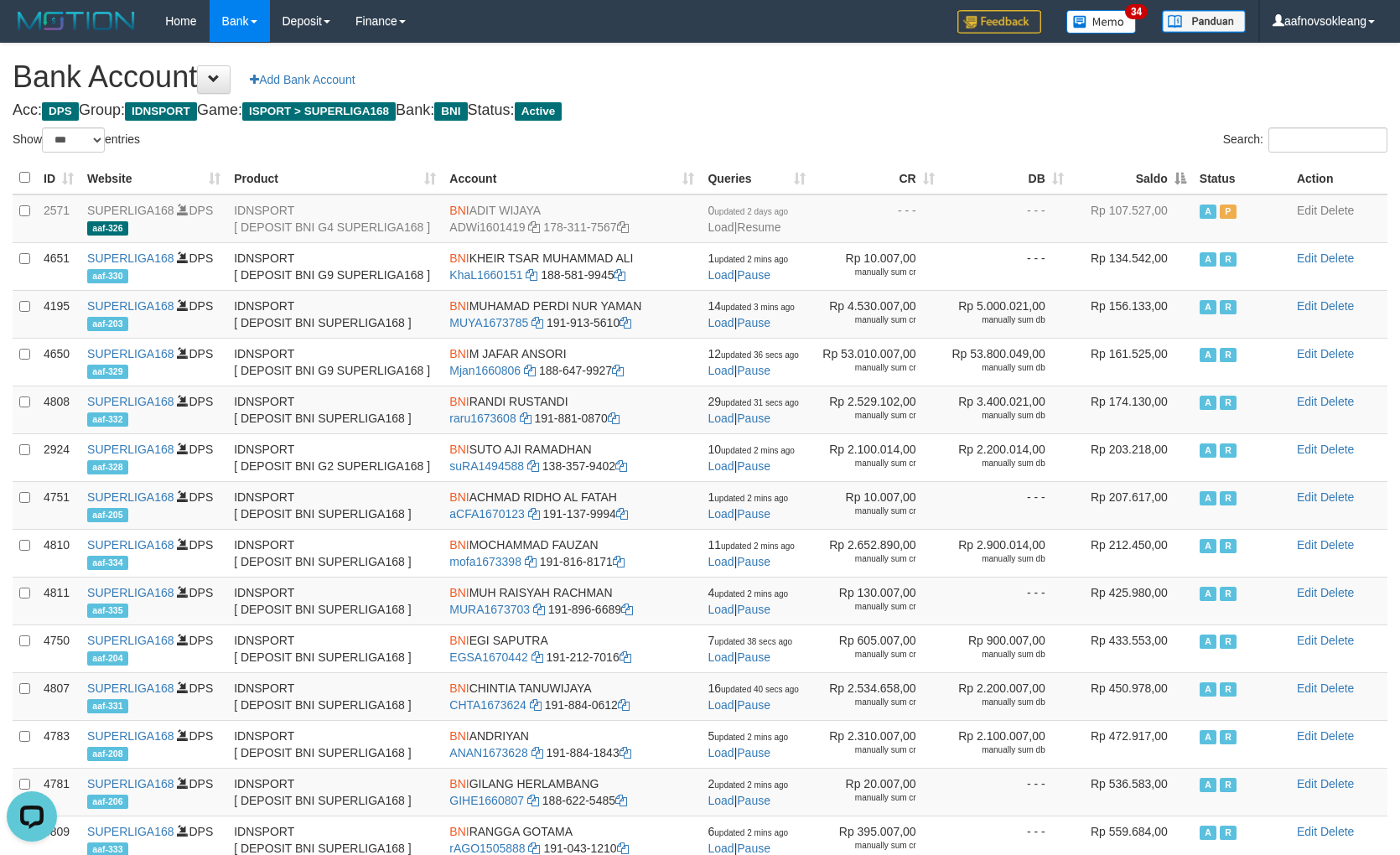 click on "Saldo" at bounding box center (1132, 178) 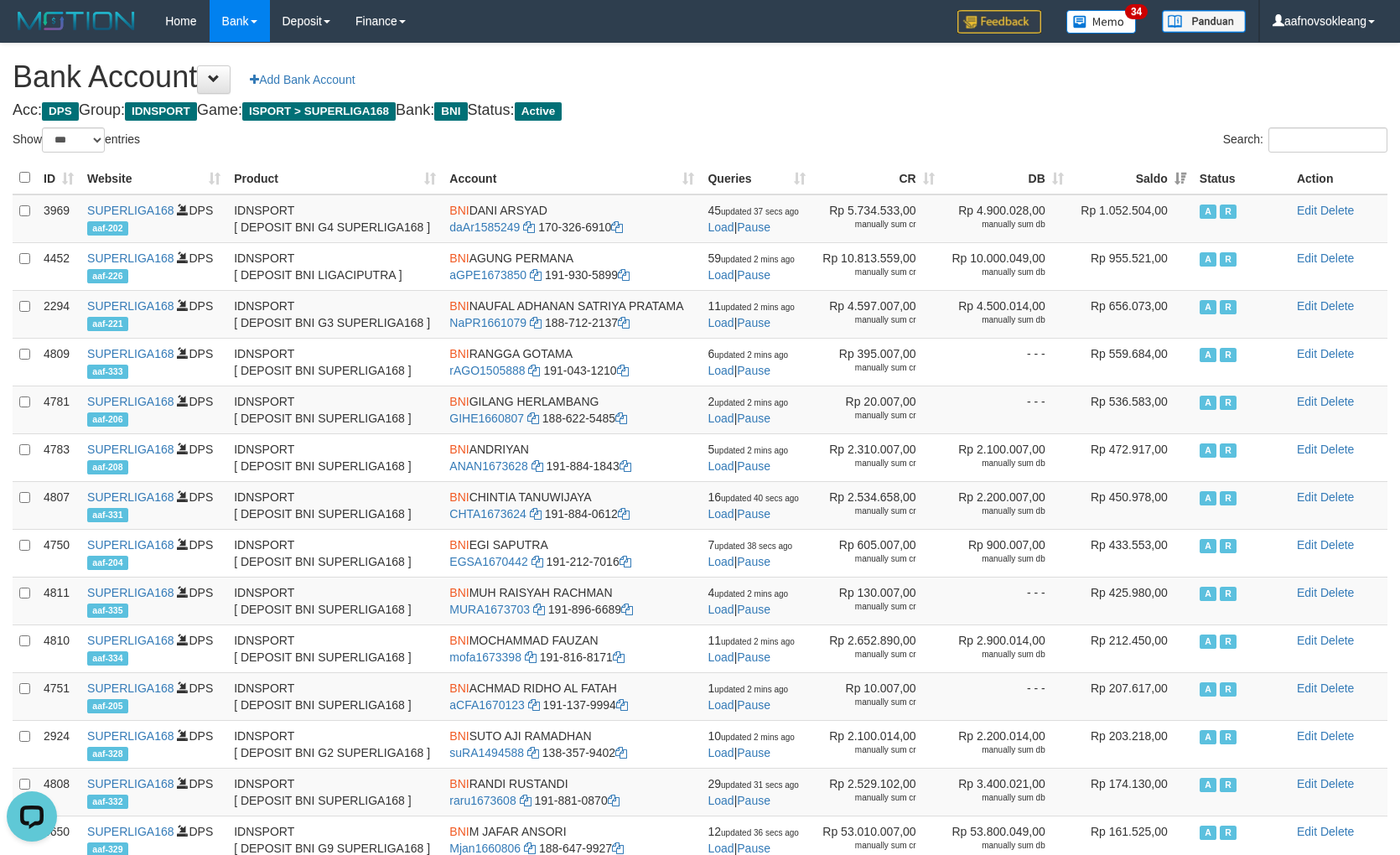 click on "Saldo" at bounding box center [1132, 178] 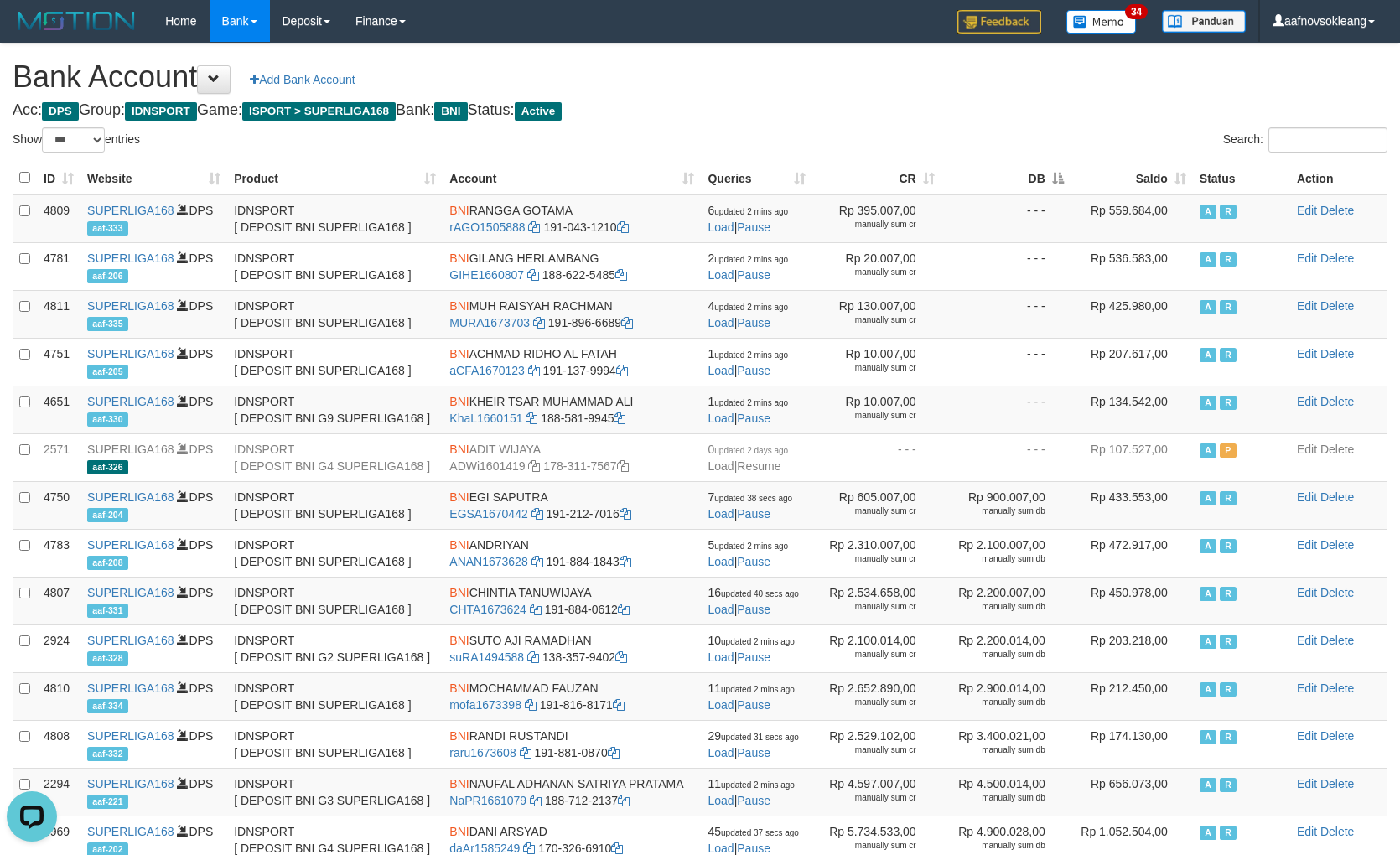 click on "Saldo" at bounding box center (1132, 178) 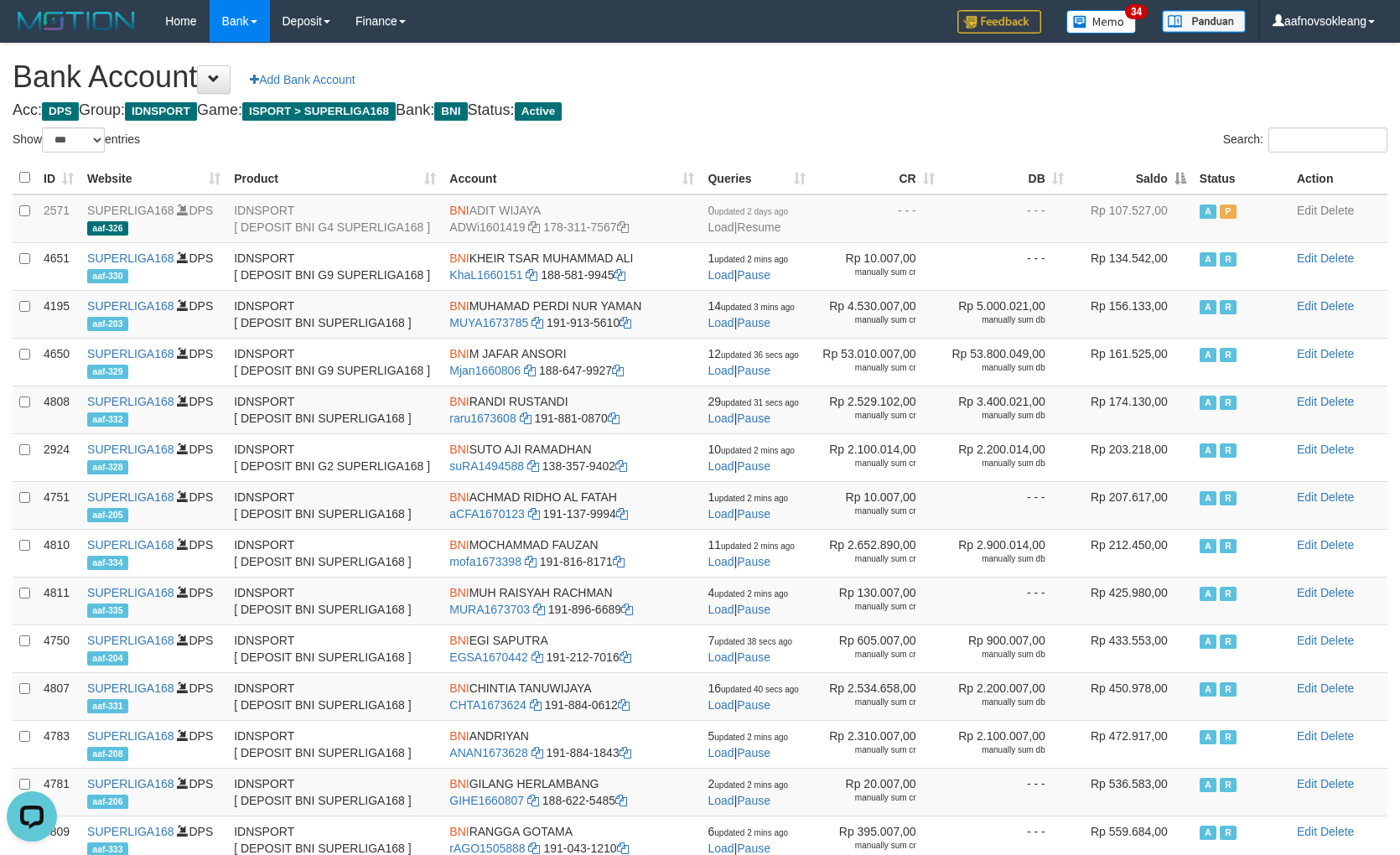click on "Saldo" at bounding box center [1132, 178] 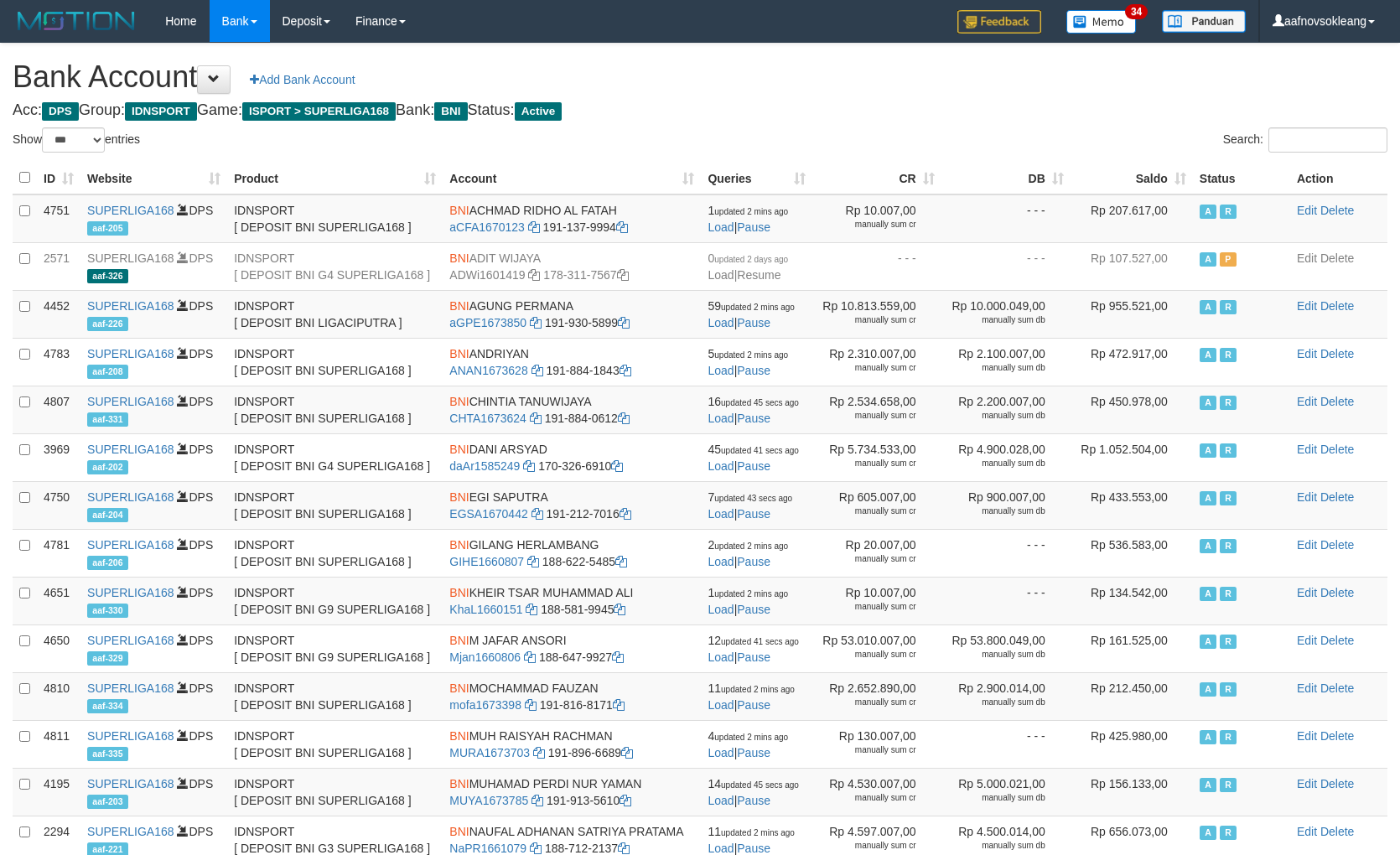 select on "***" 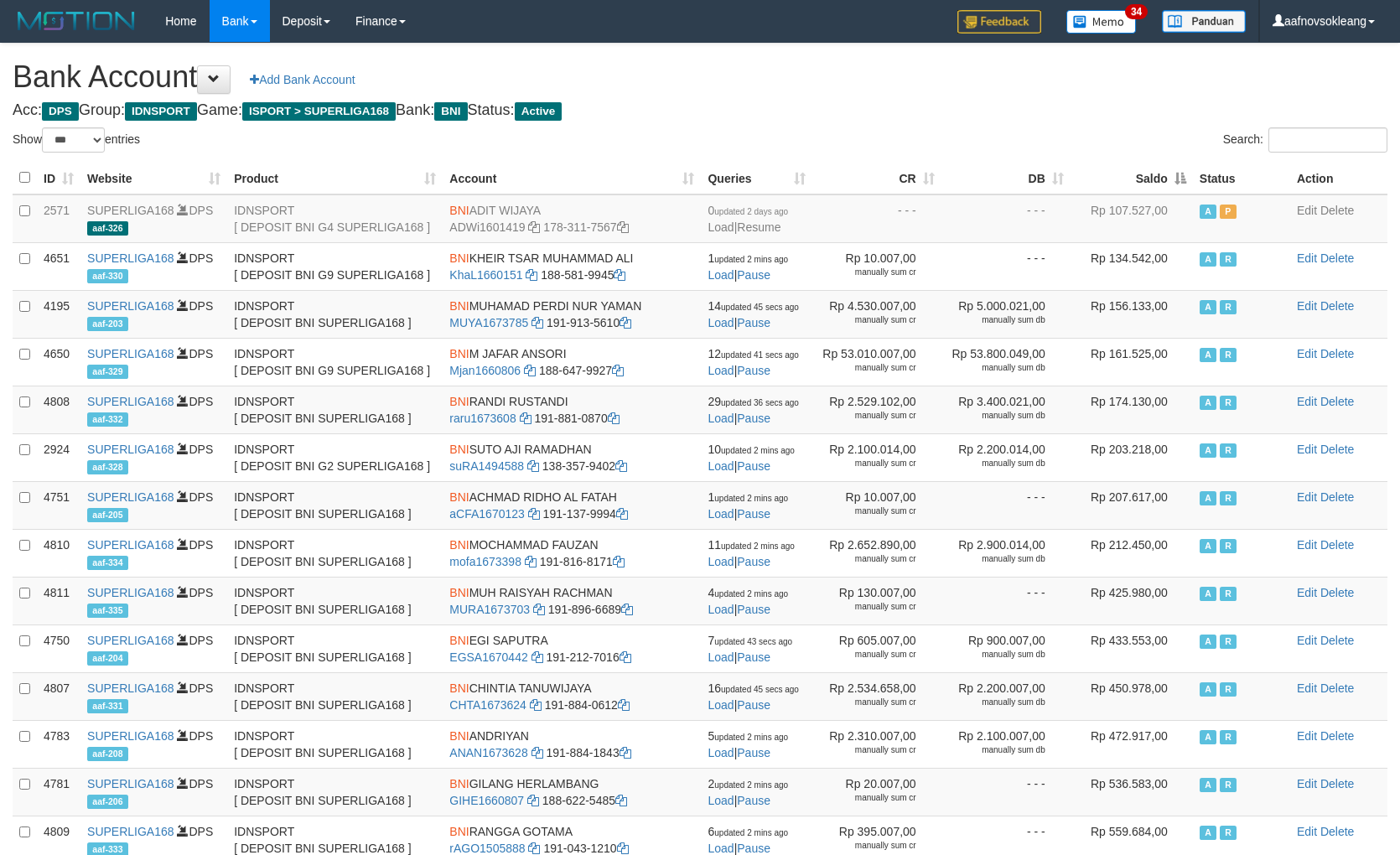 click on "Saldo" at bounding box center [1132, 178] 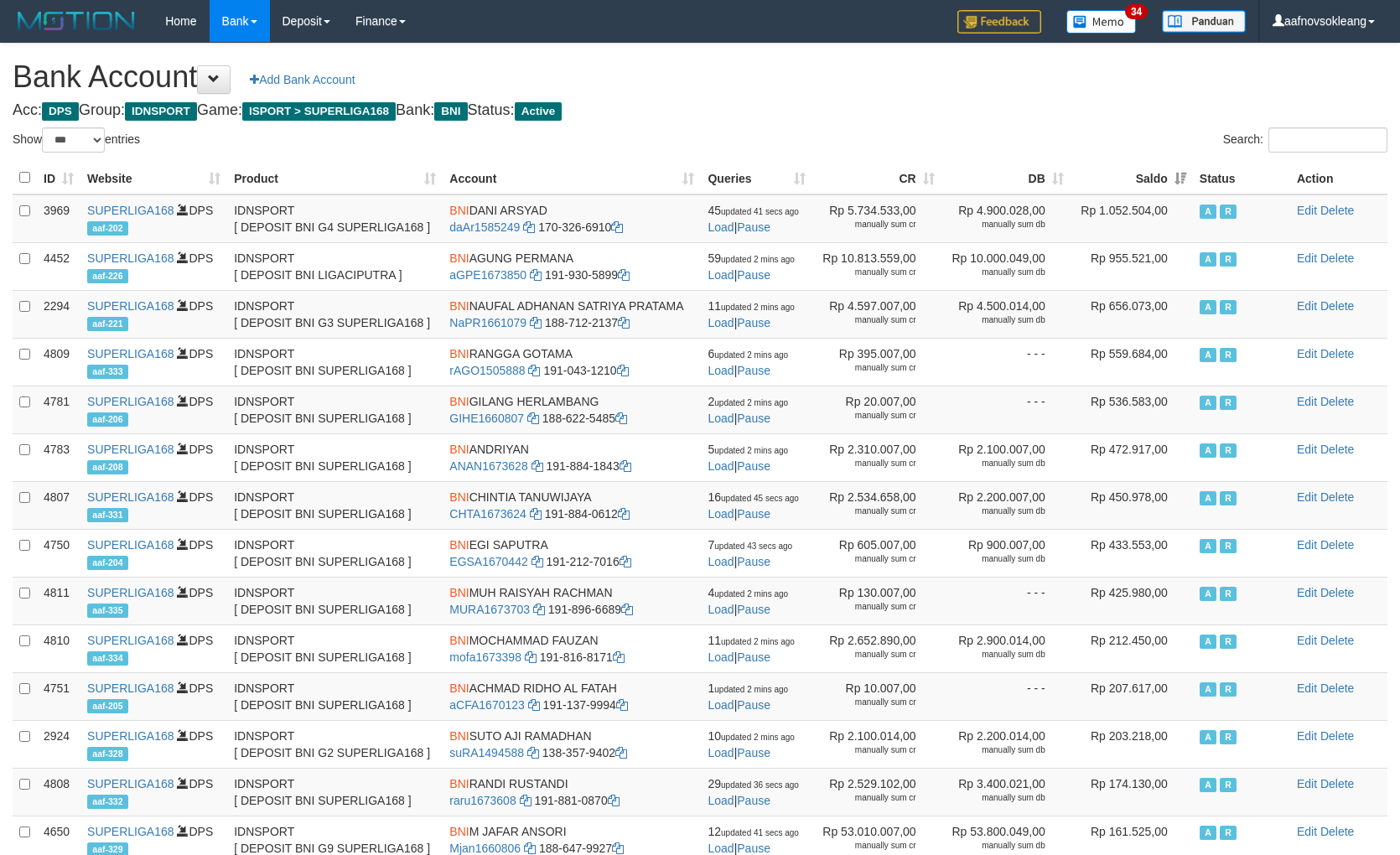 click on "Saldo" at bounding box center (1132, 178) 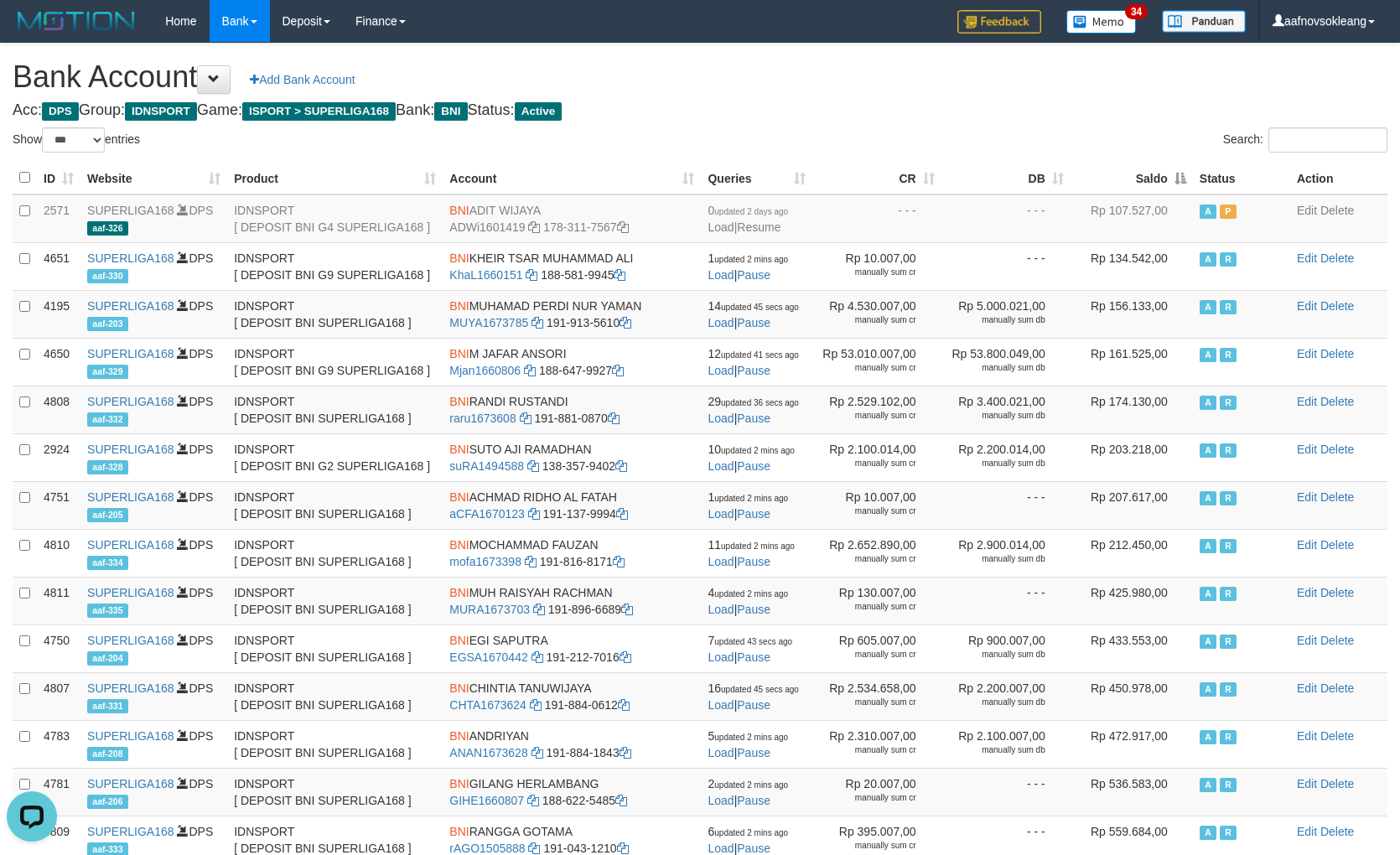 scroll, scrollTop: 0, scrollLeft: 0, axis: both 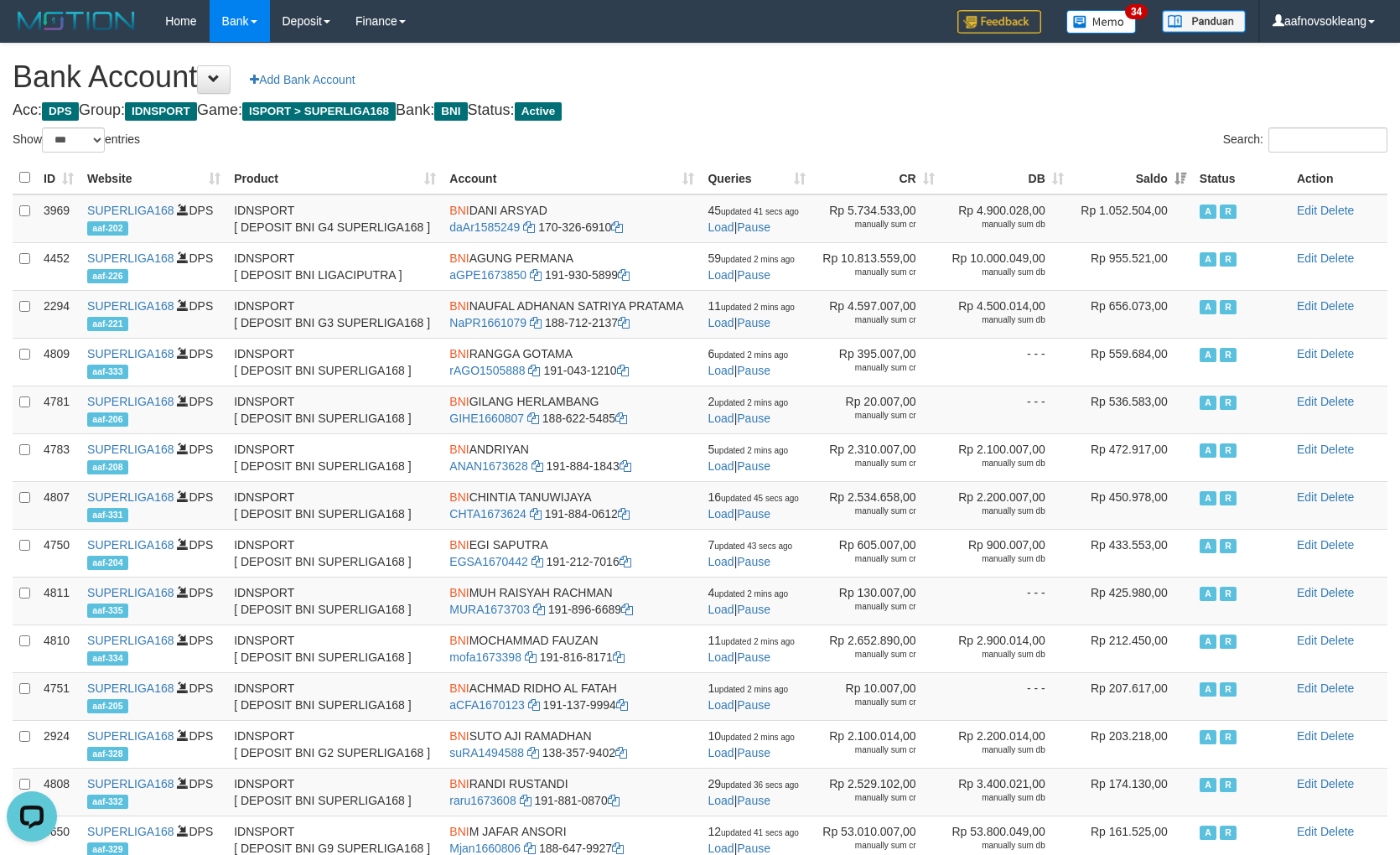 click on "Saldo" at bounding box center [1132, 178] 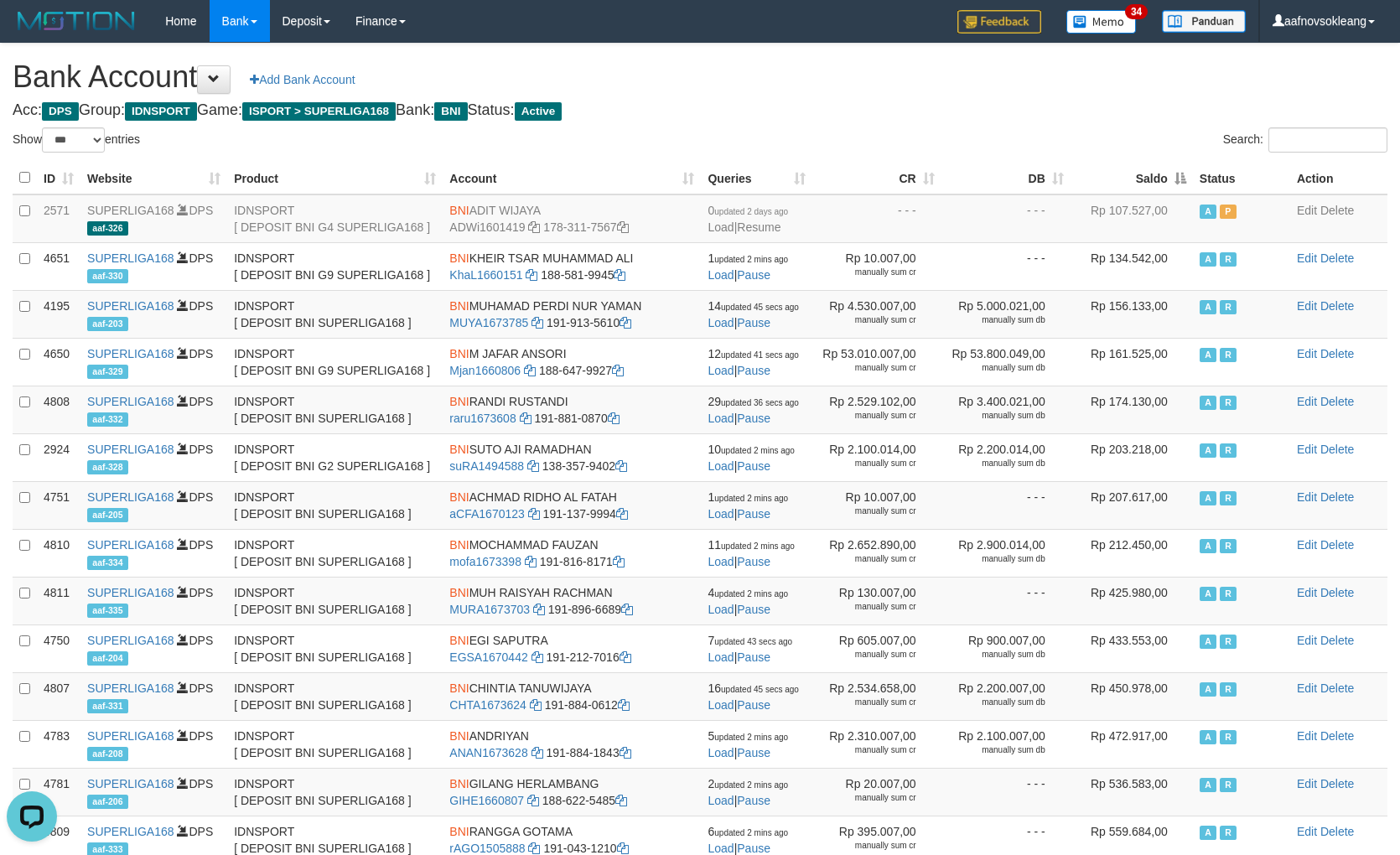 click on "Saldo" at bounding box center (1132, 178) 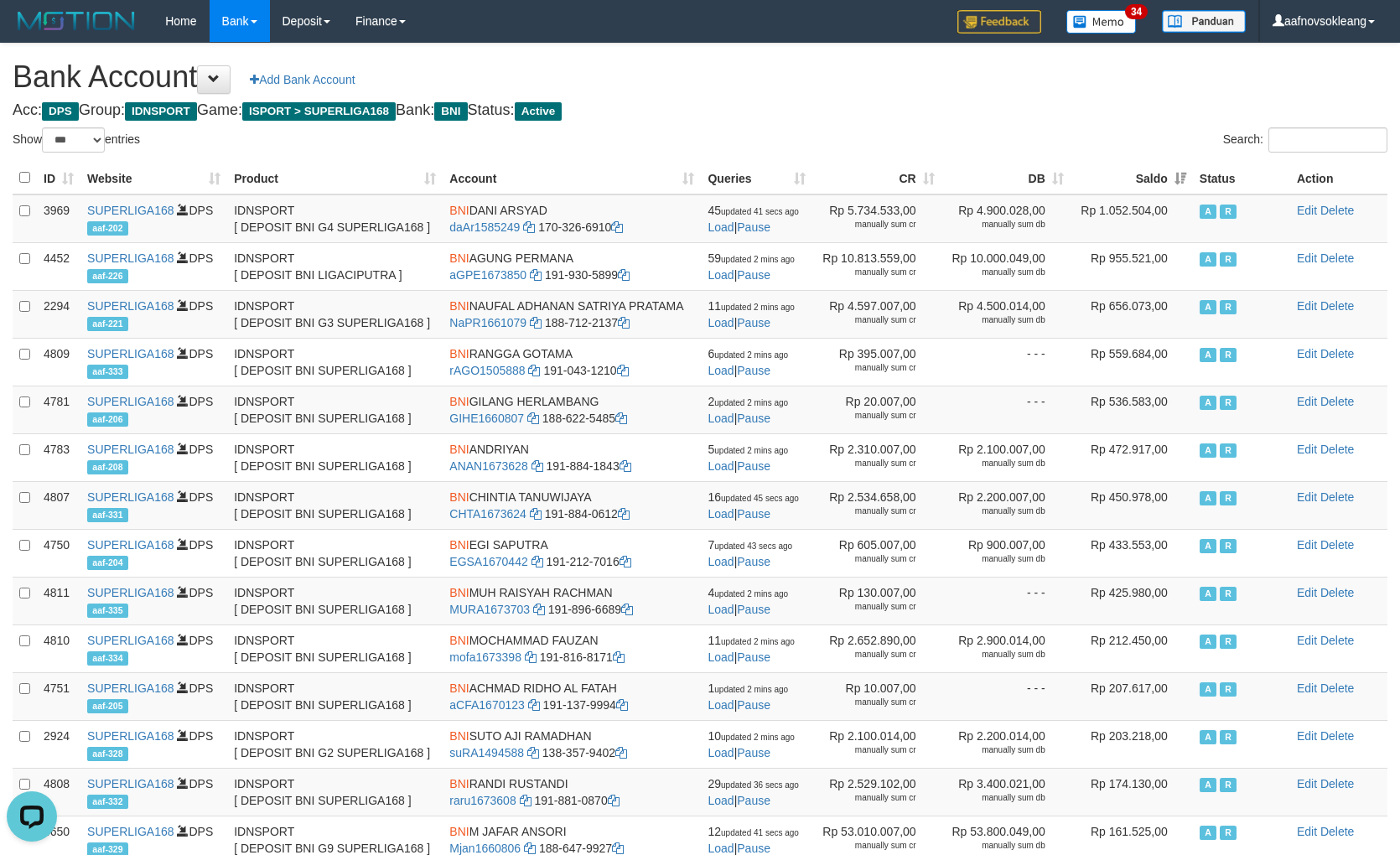 click on "Saldo" at bounding box center [1132, 178] 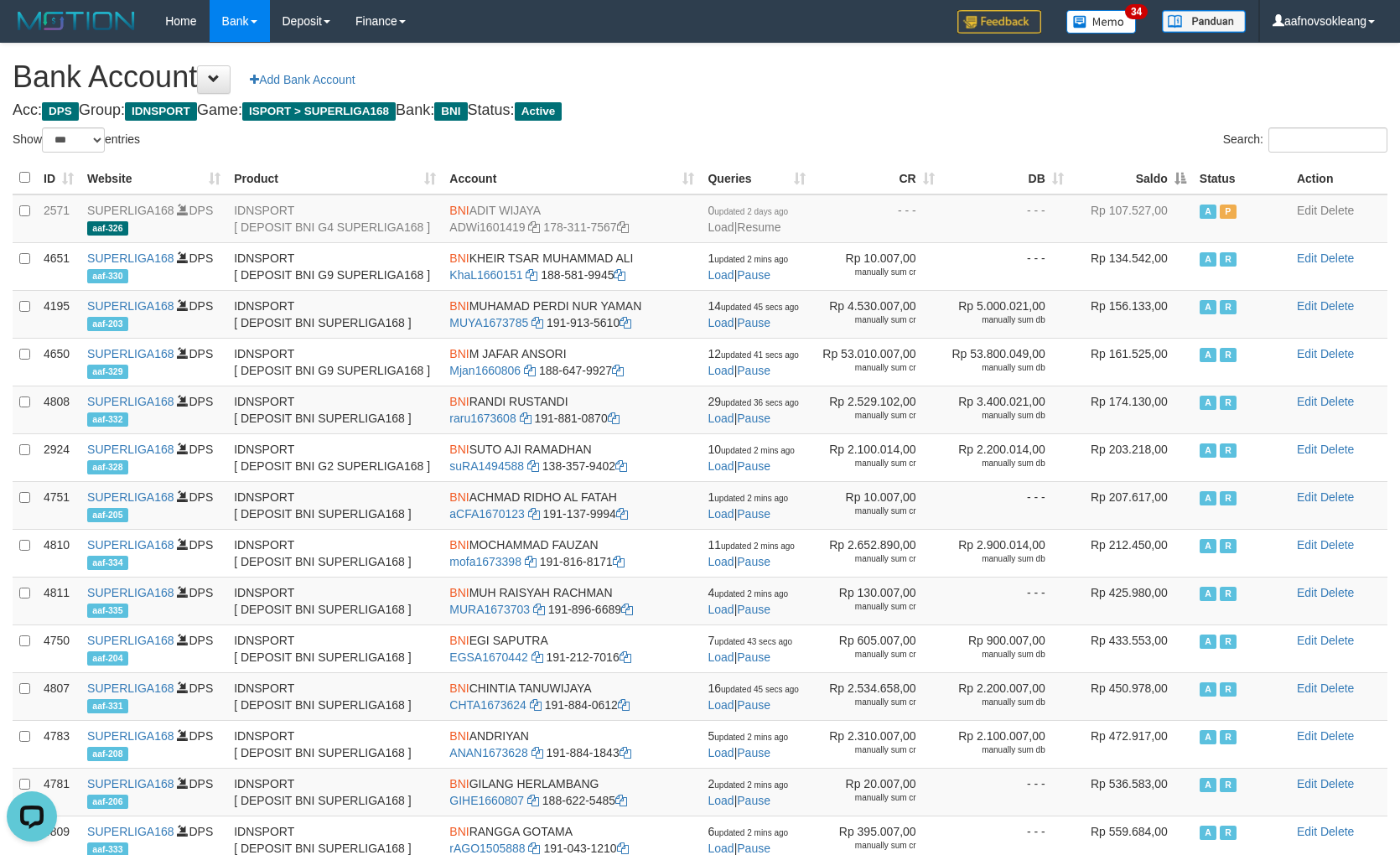 click on "Saldo" at bounding box center [1132, 178] 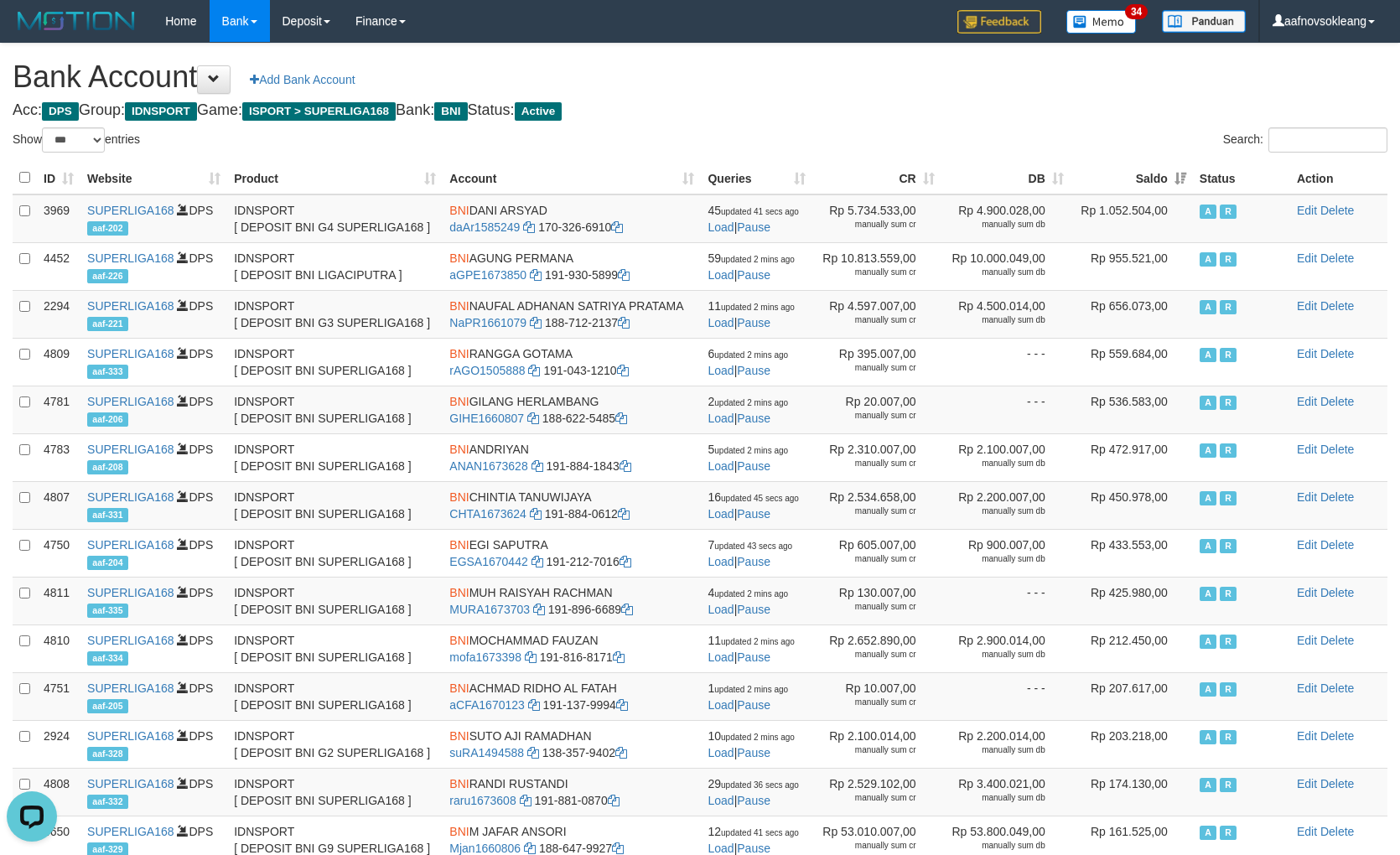 click on "Saldo" at bounding box center [1132, 178] 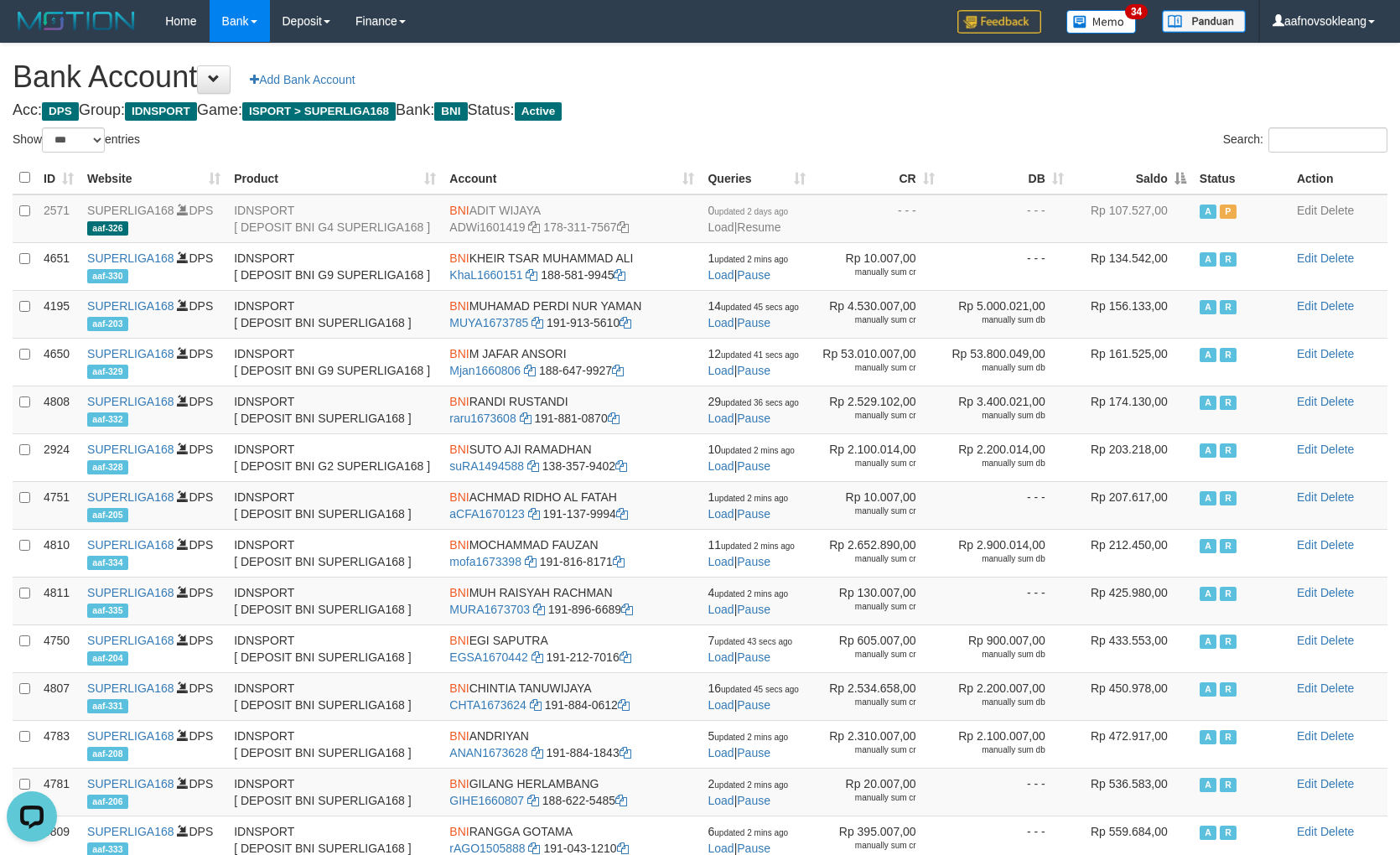 click on "Saldo" 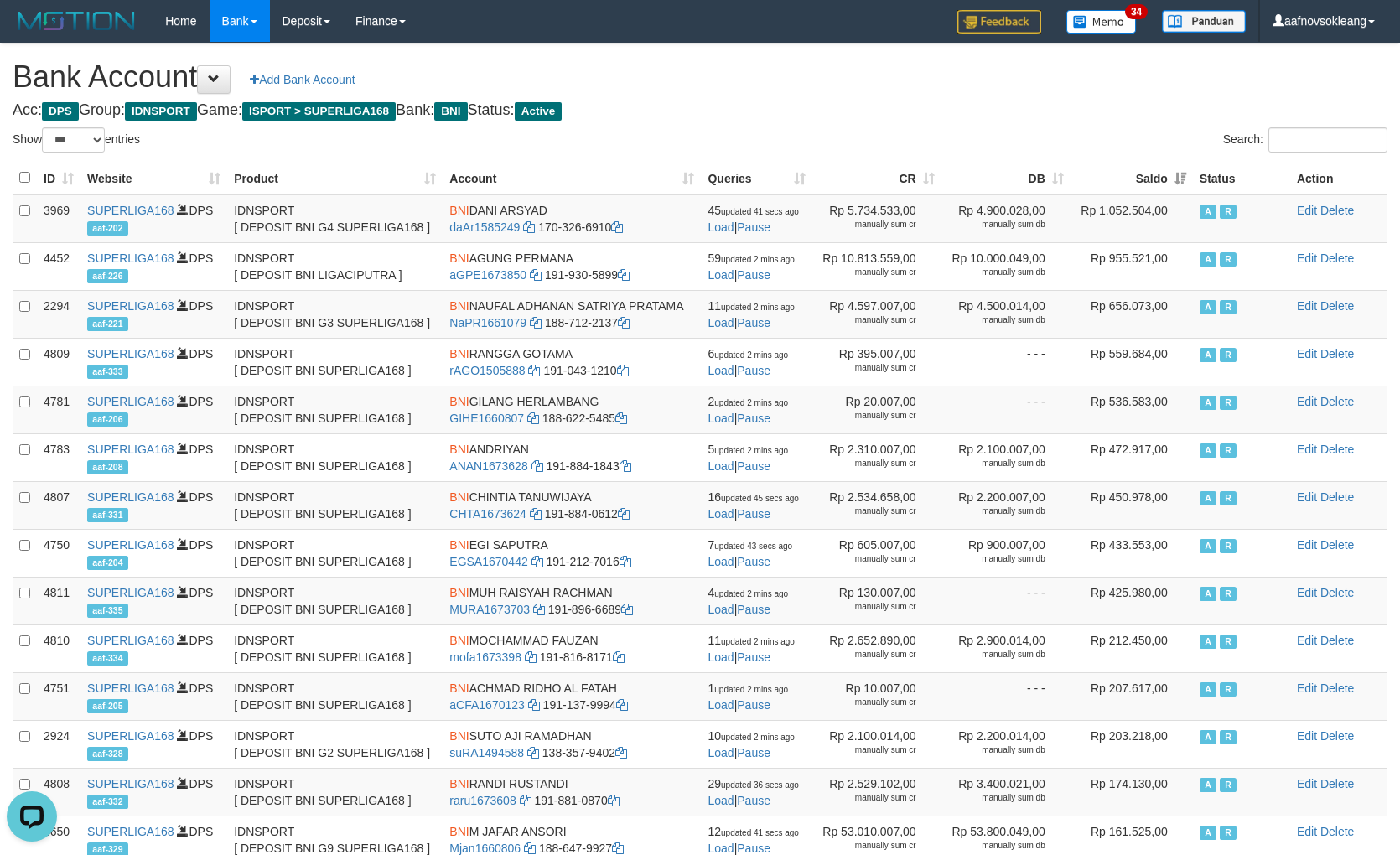 click on "Saldo" 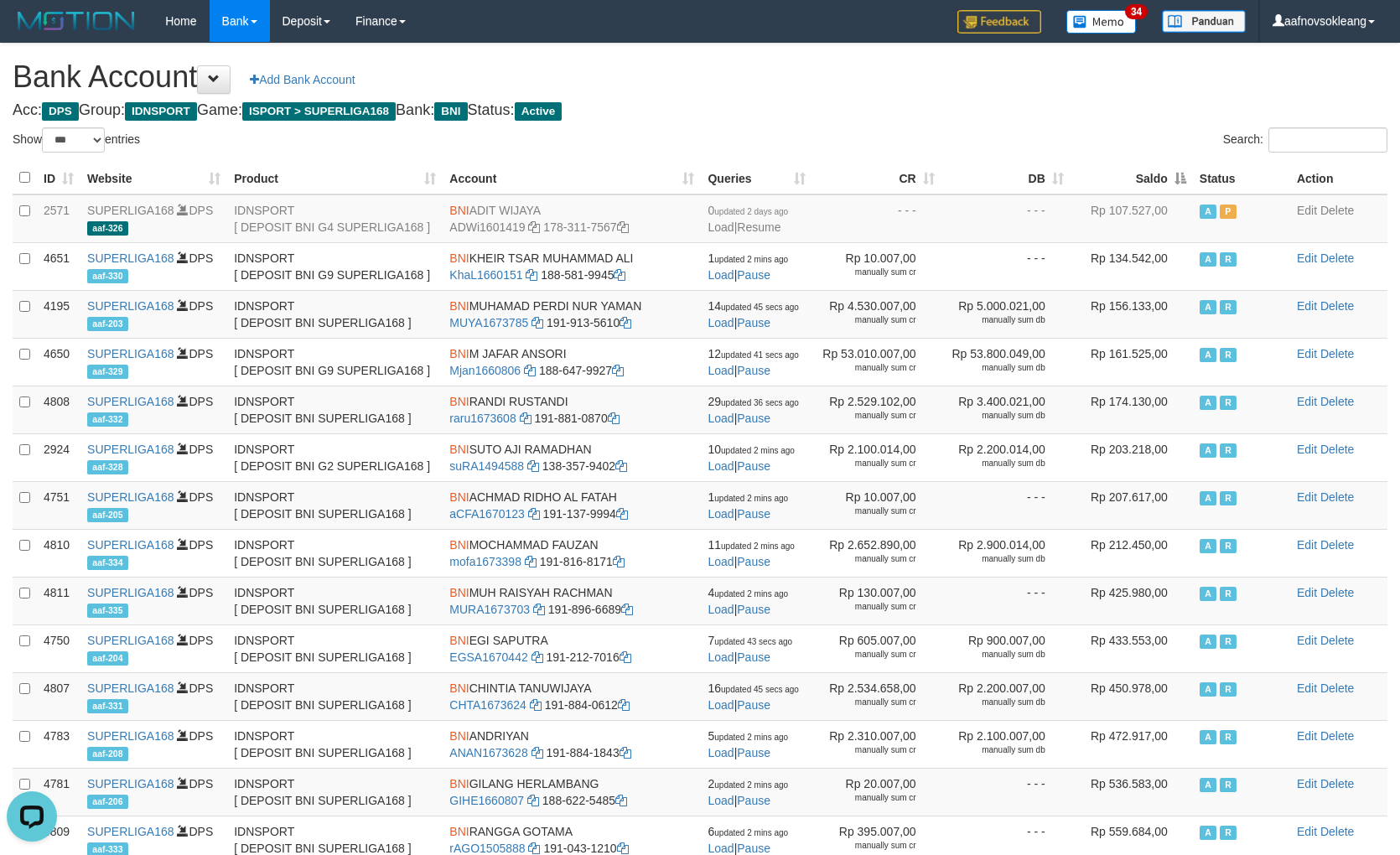 click on "Saldo" 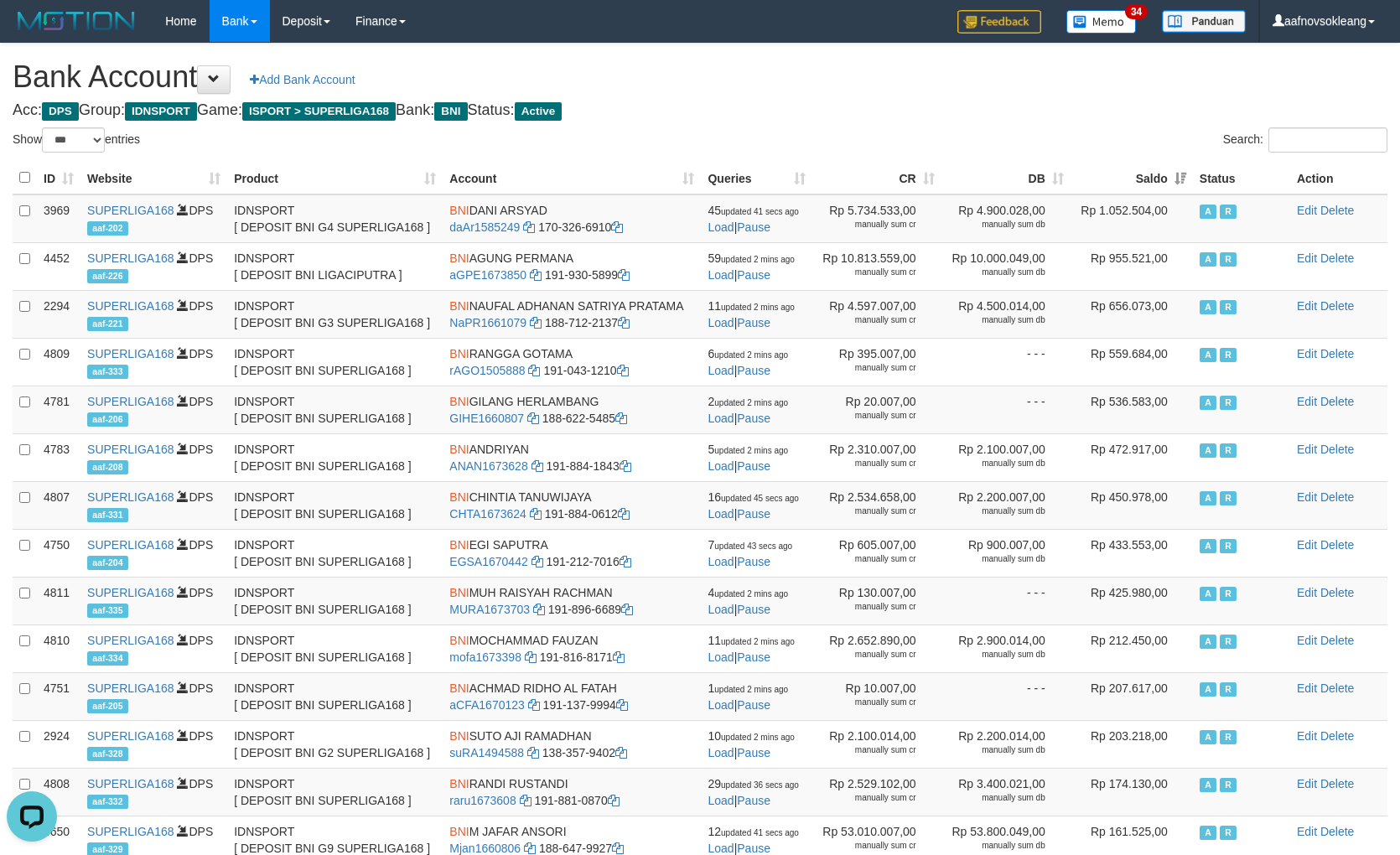 click on "Saldo" 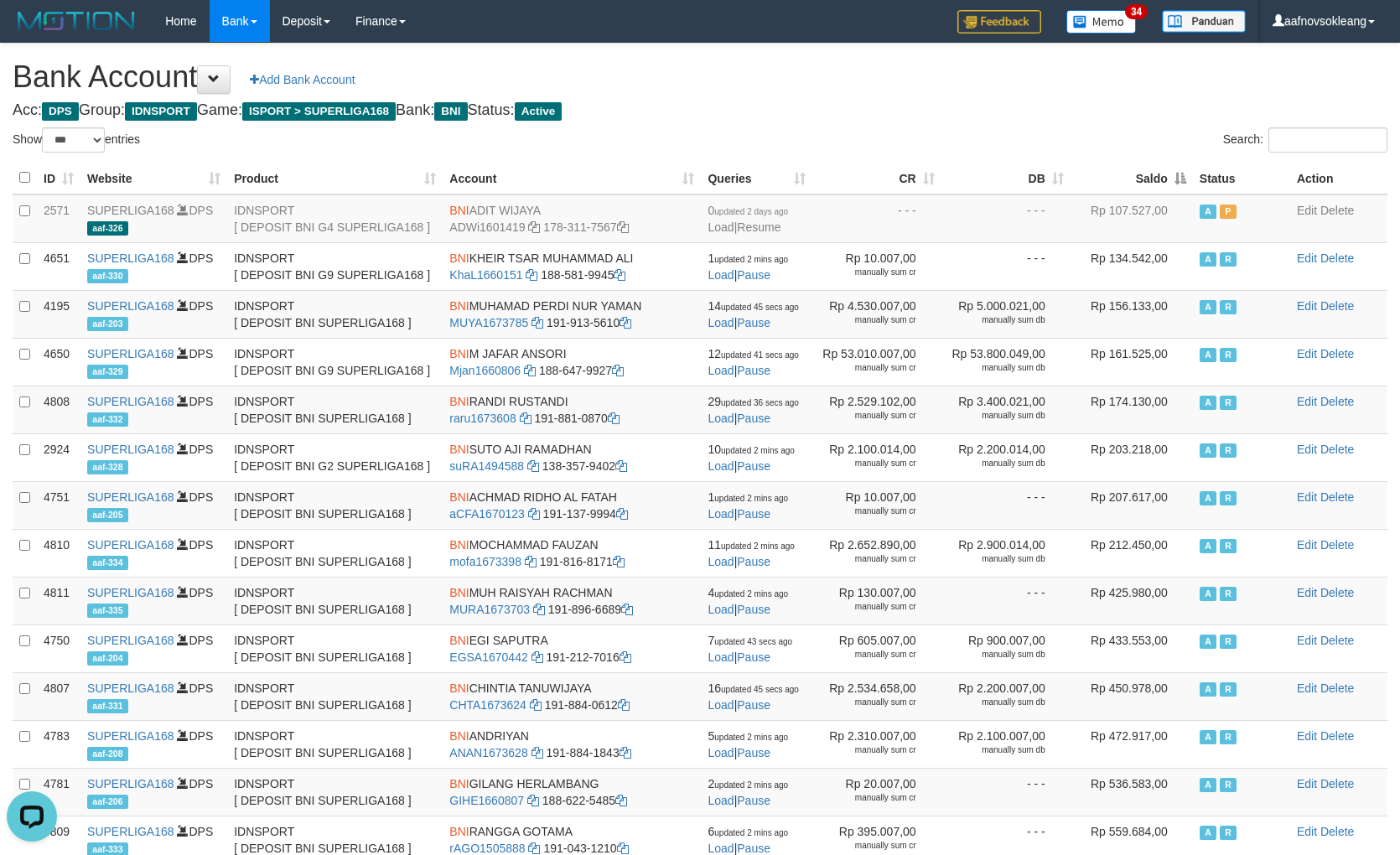 click on "Saldo" 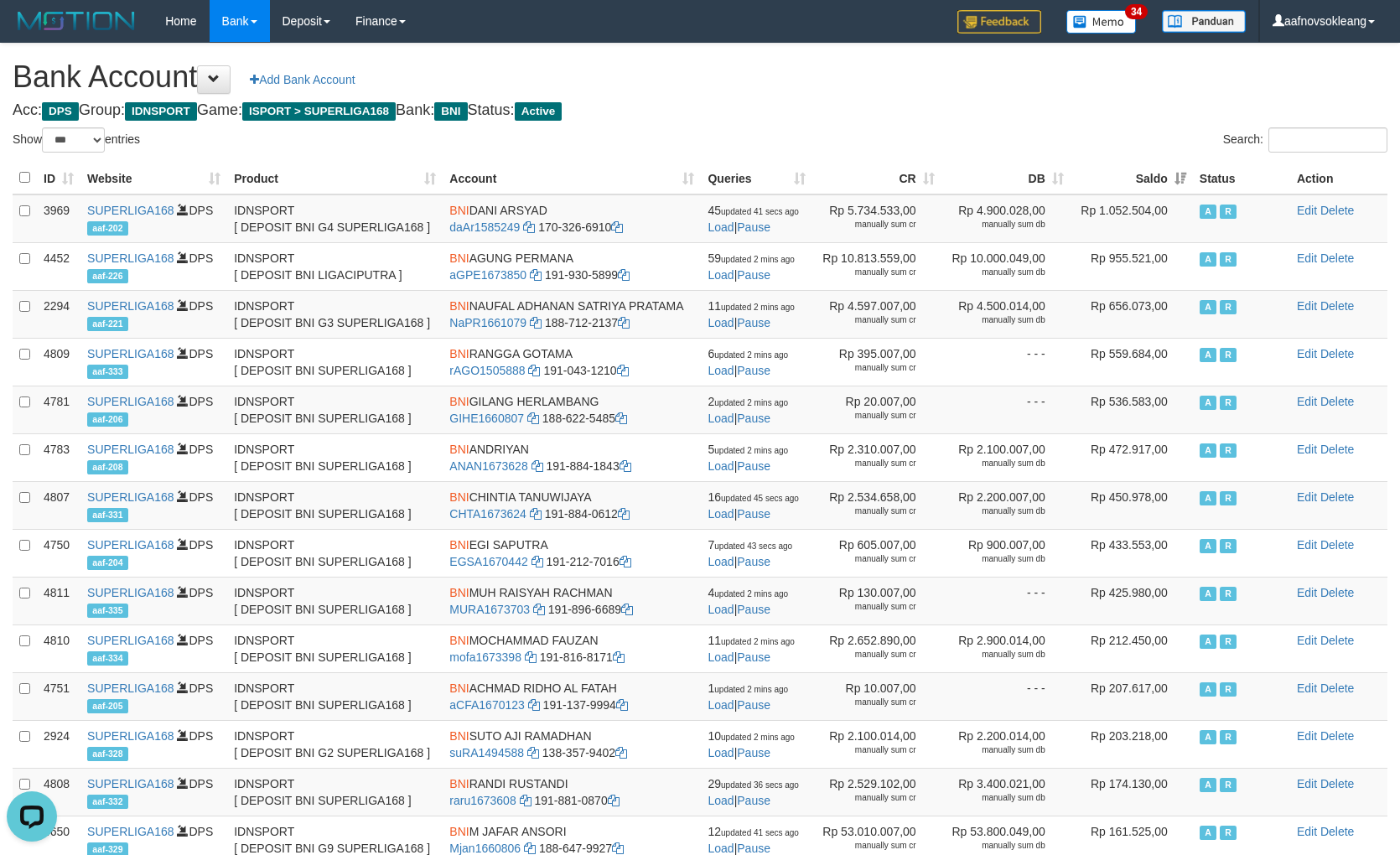 click on "Saldo" 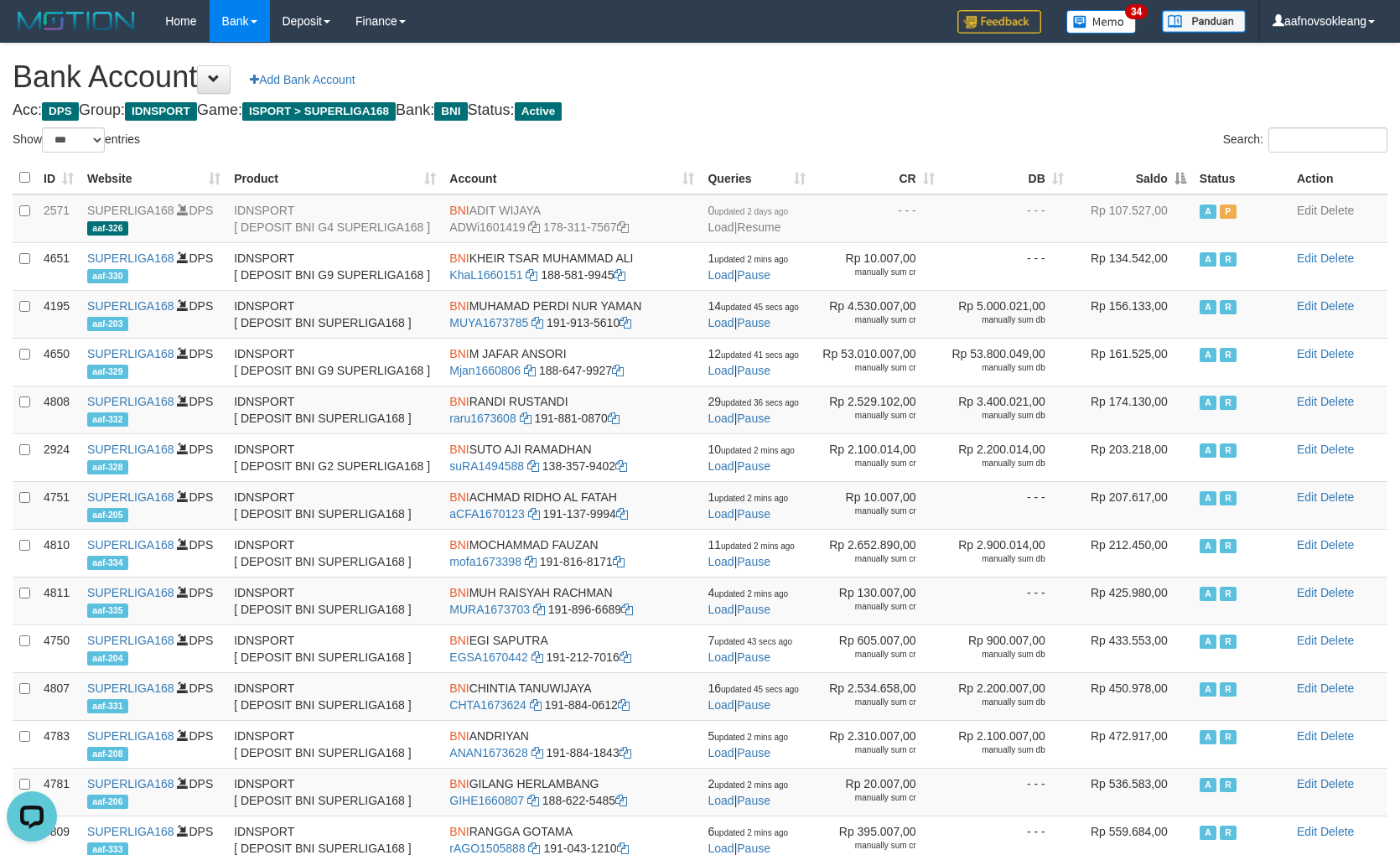 click on "Saldo" 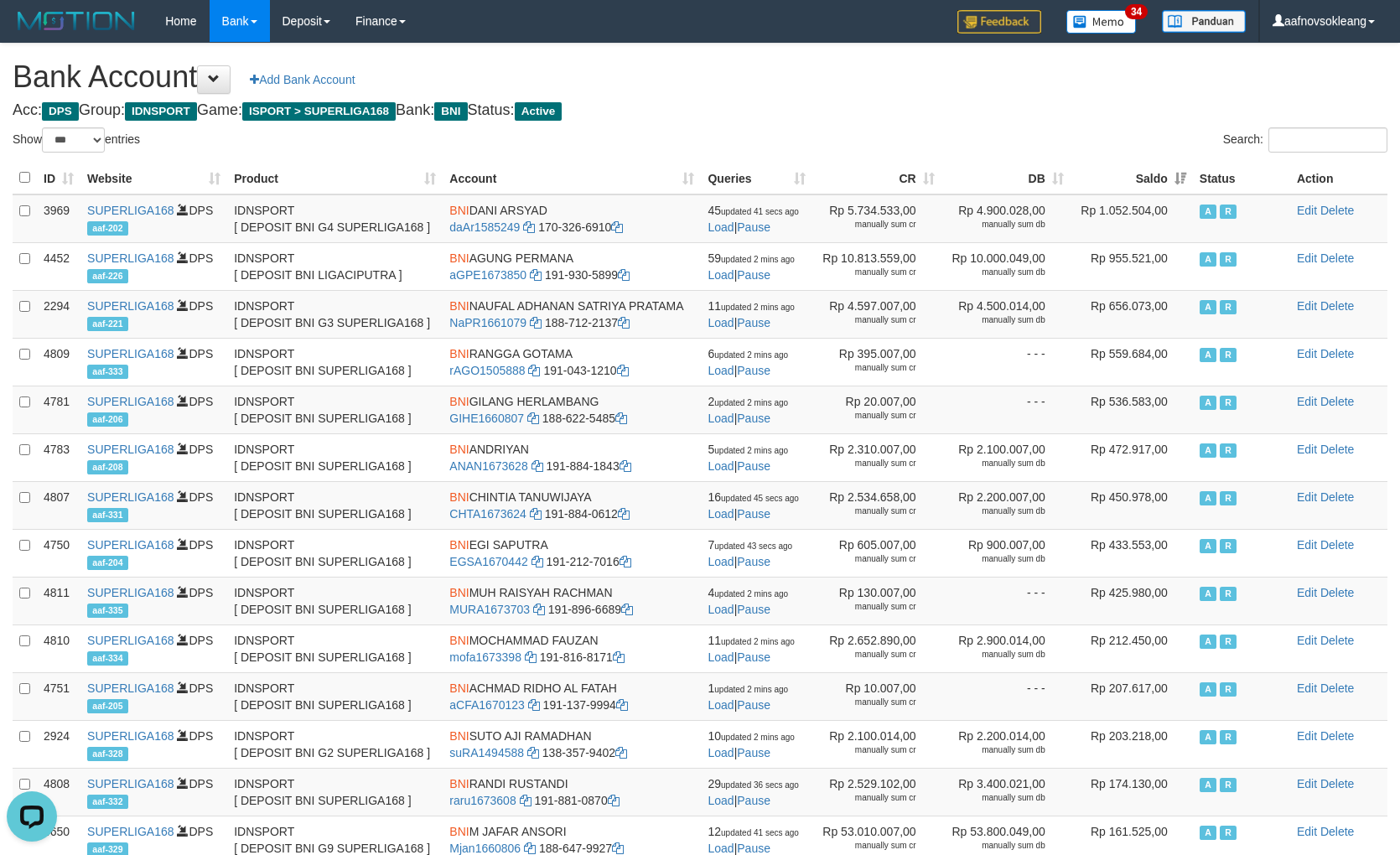 click on "Saldo" 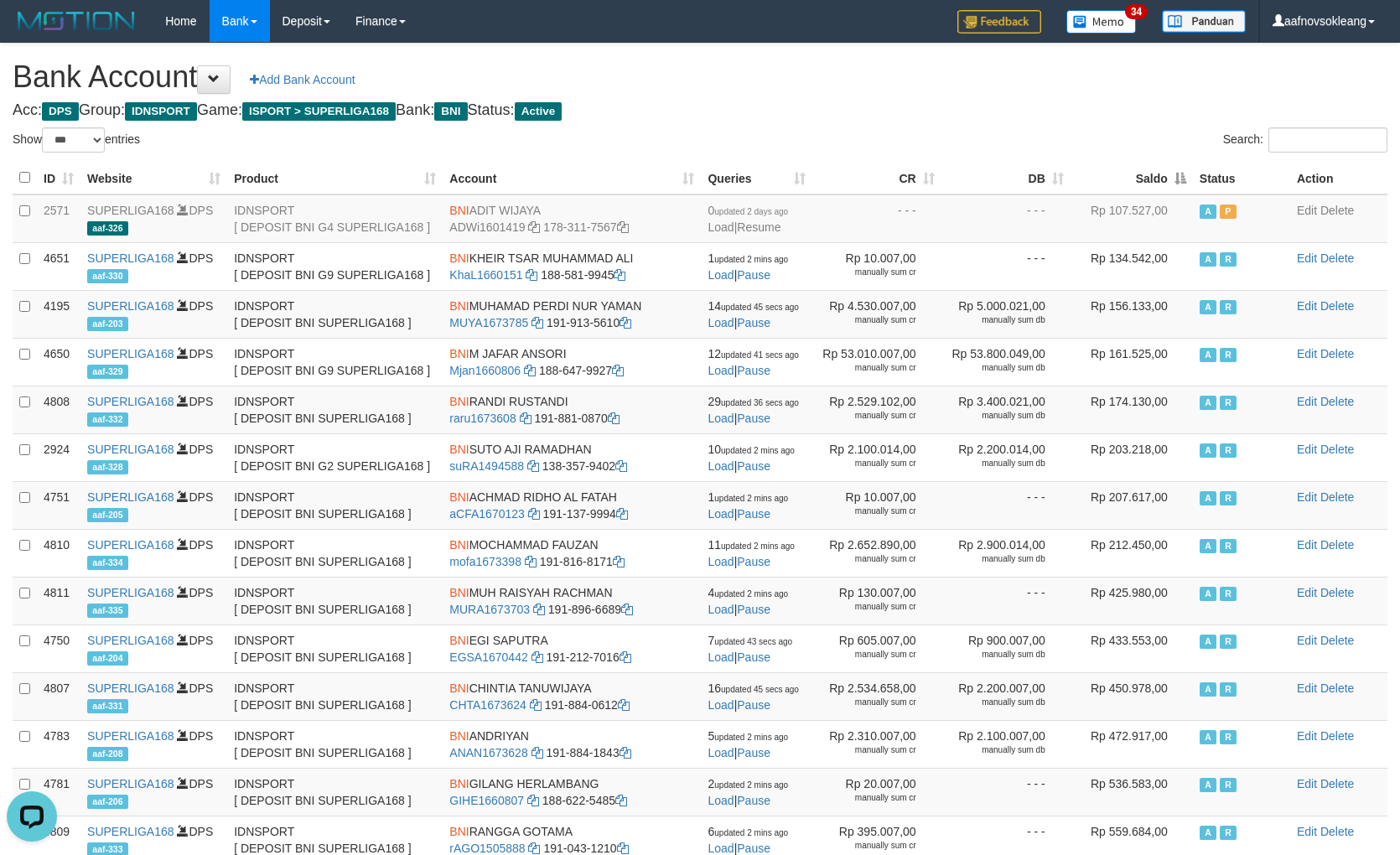 click on "Saldo" 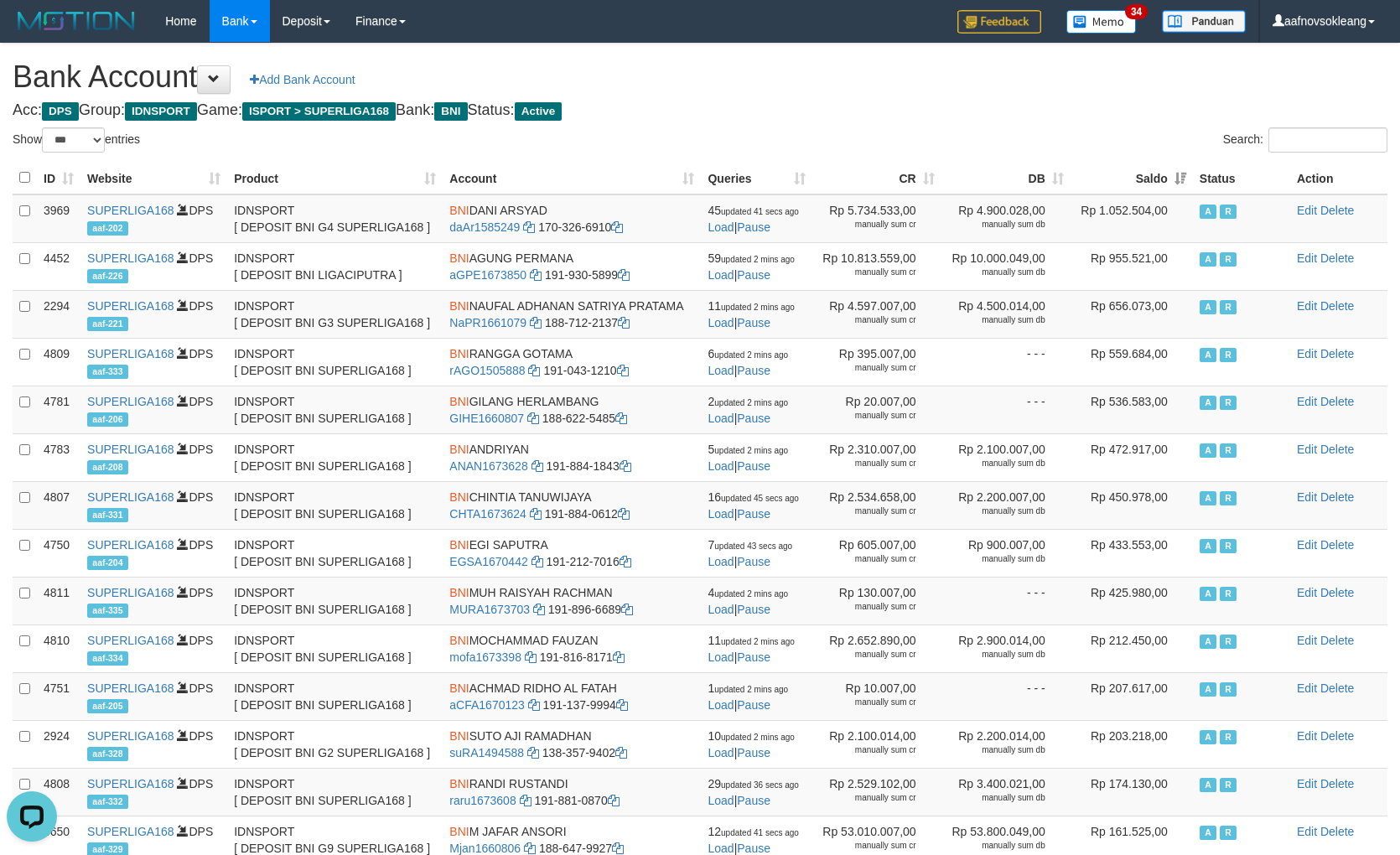 click on "Saldo" 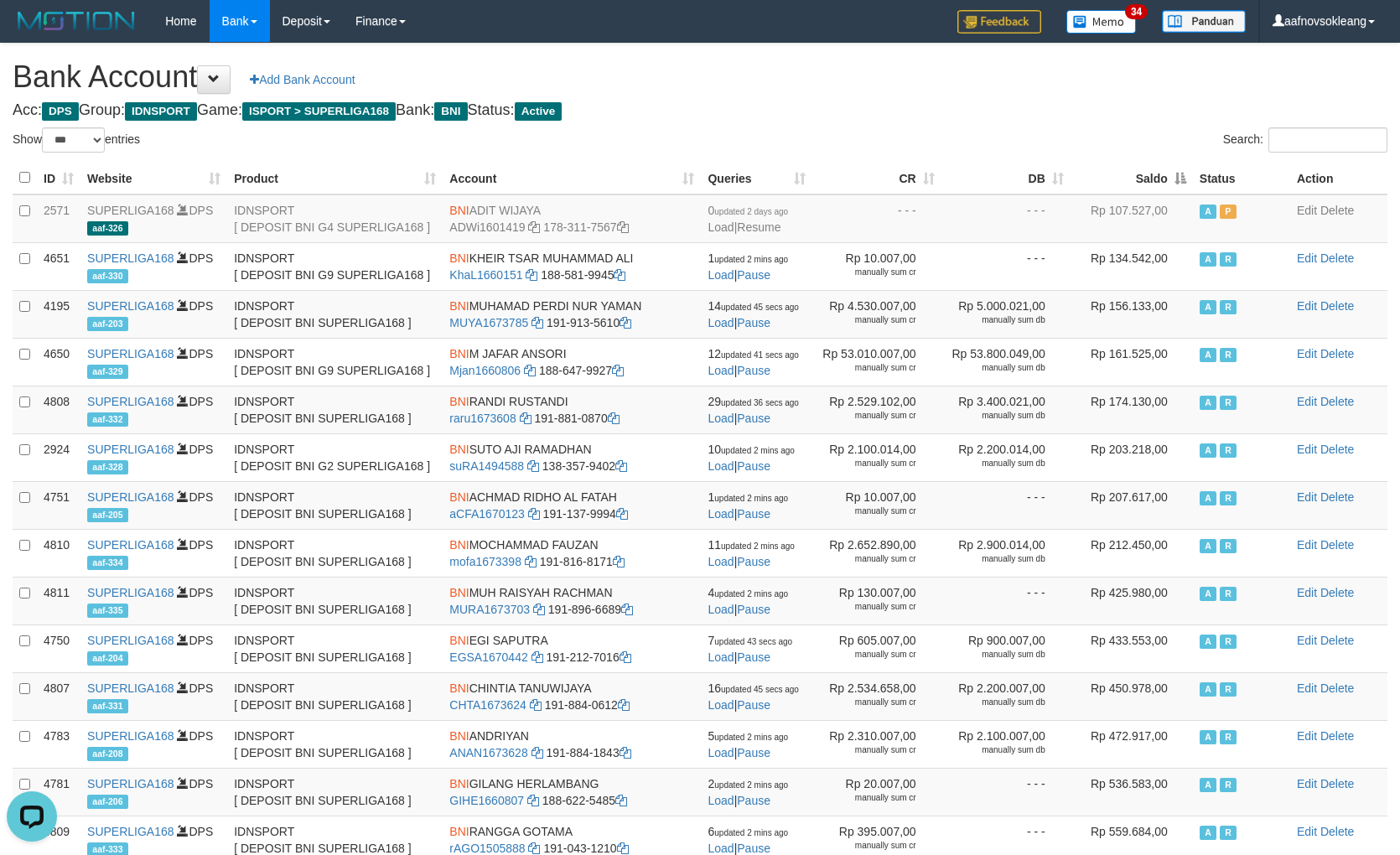 click on "Saldo" 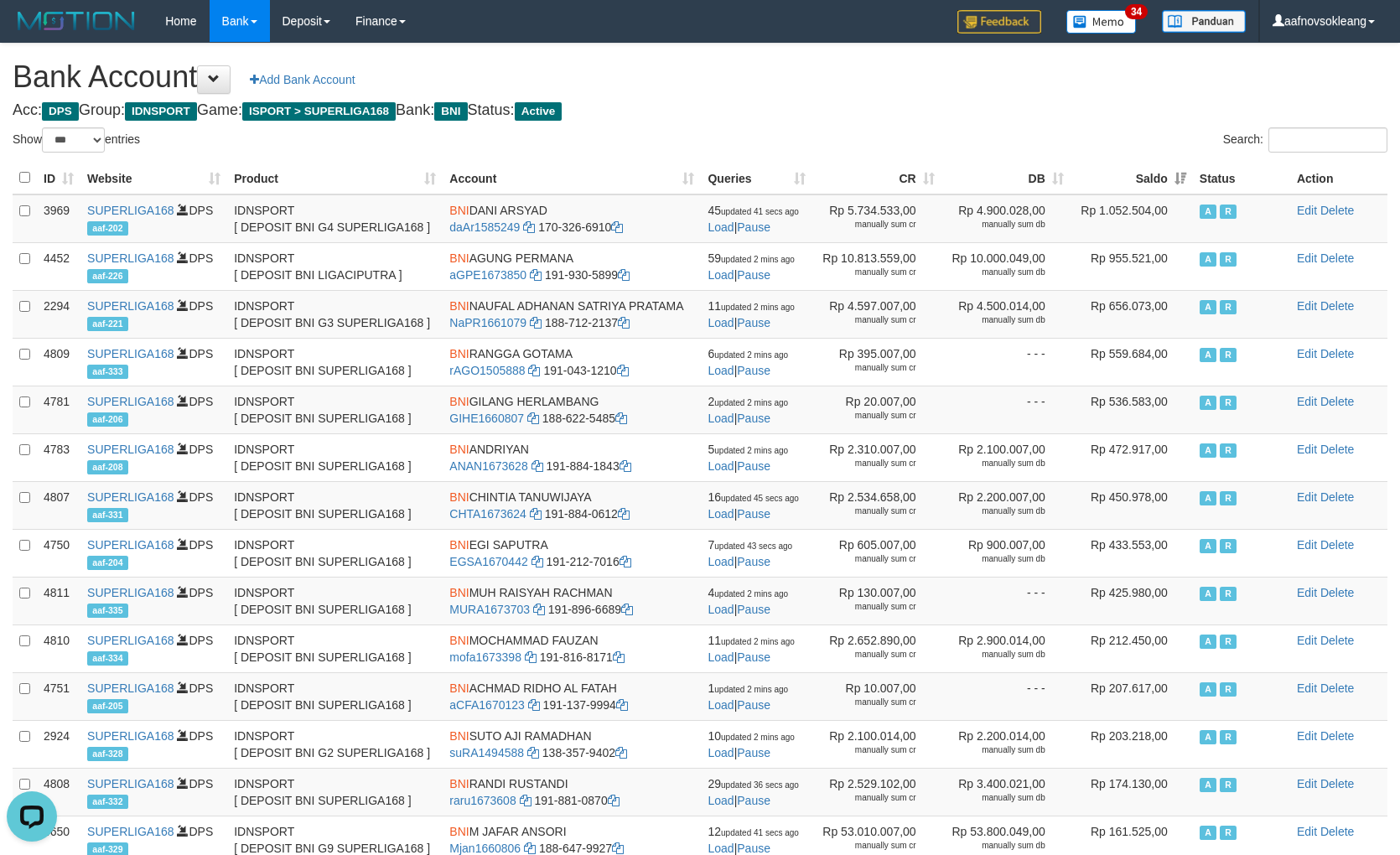 click on "Saldo" 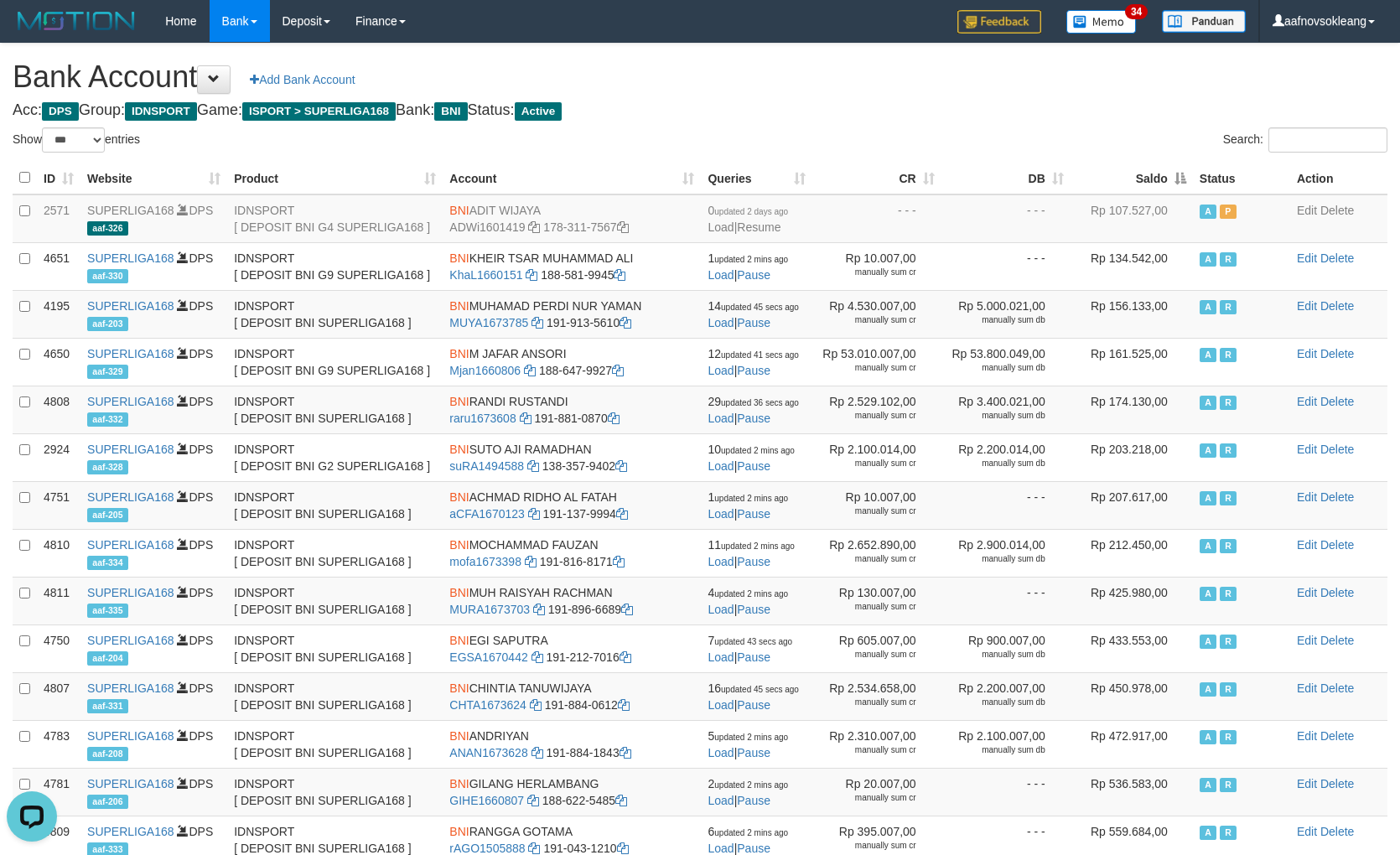 click on "Saldo" 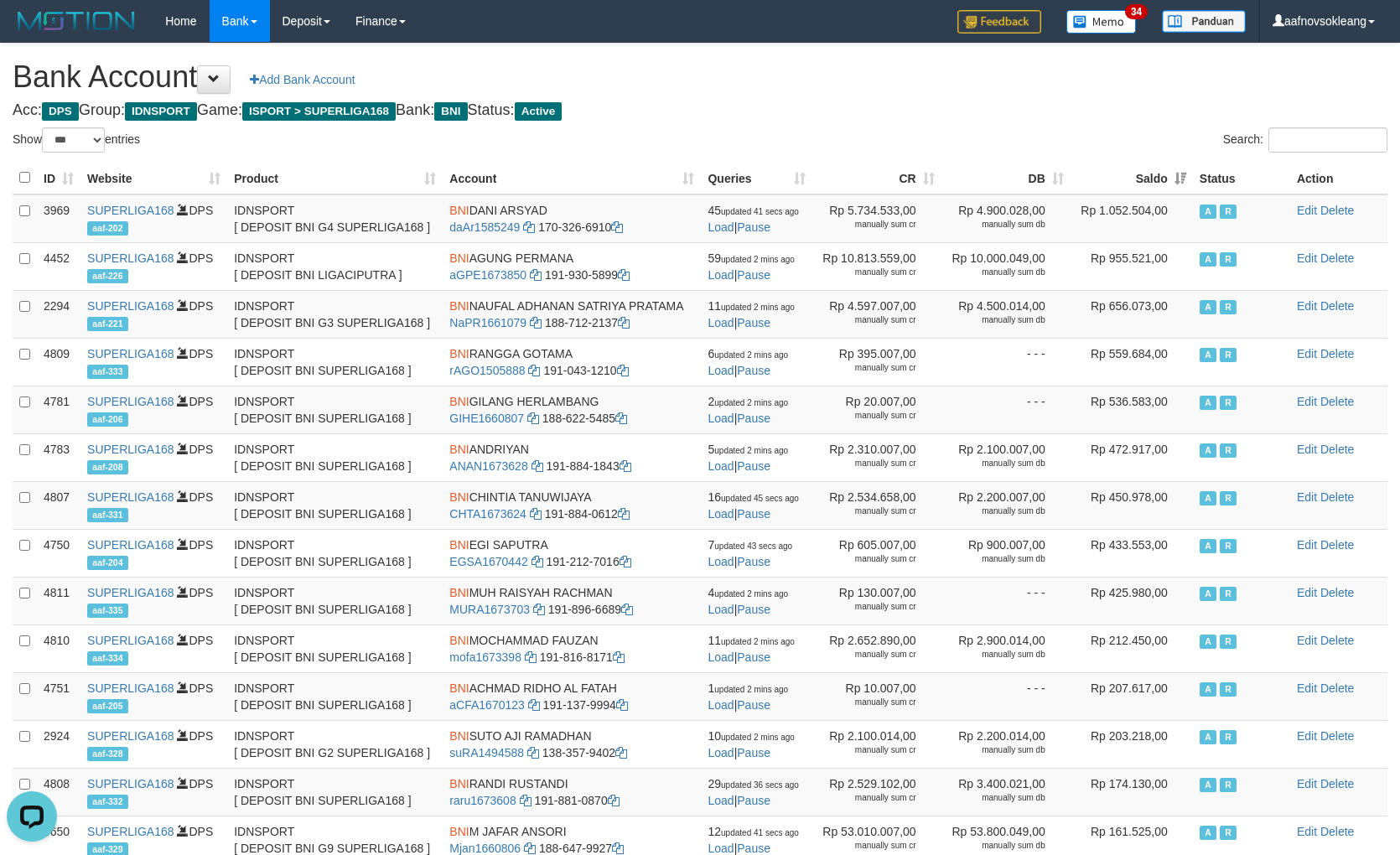 click on "Saldo" 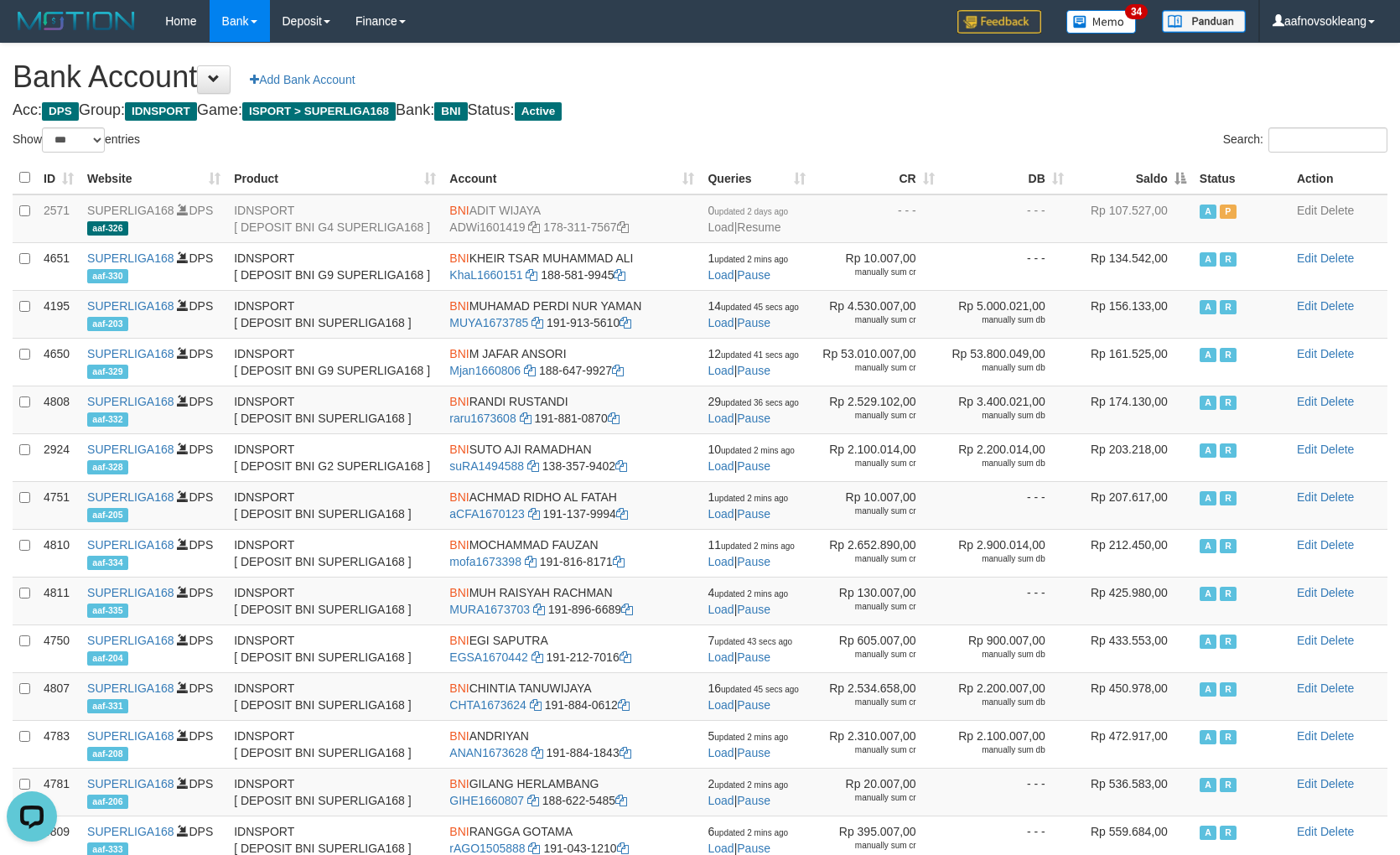 click on "Saldo" 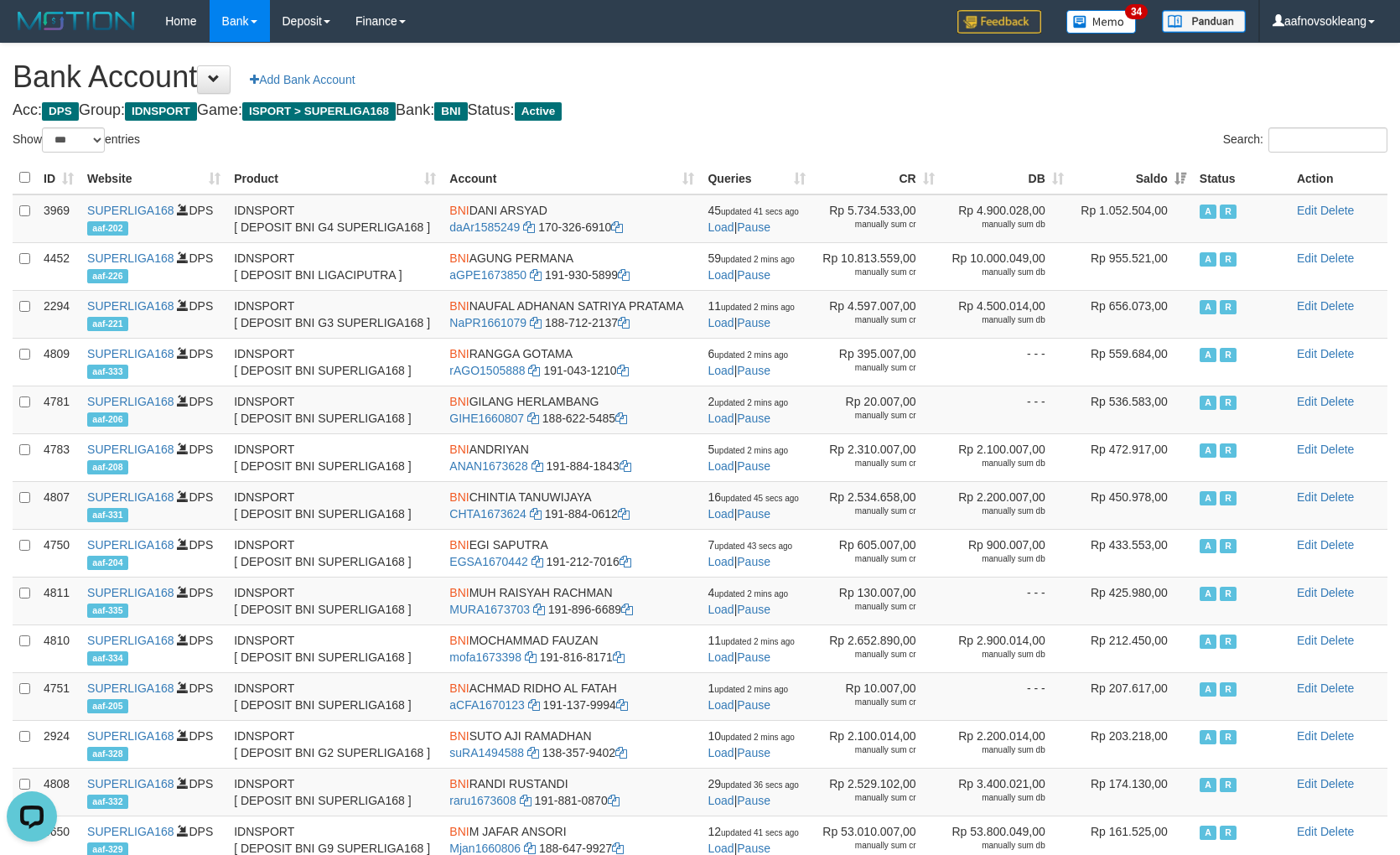 click on "Saldo" 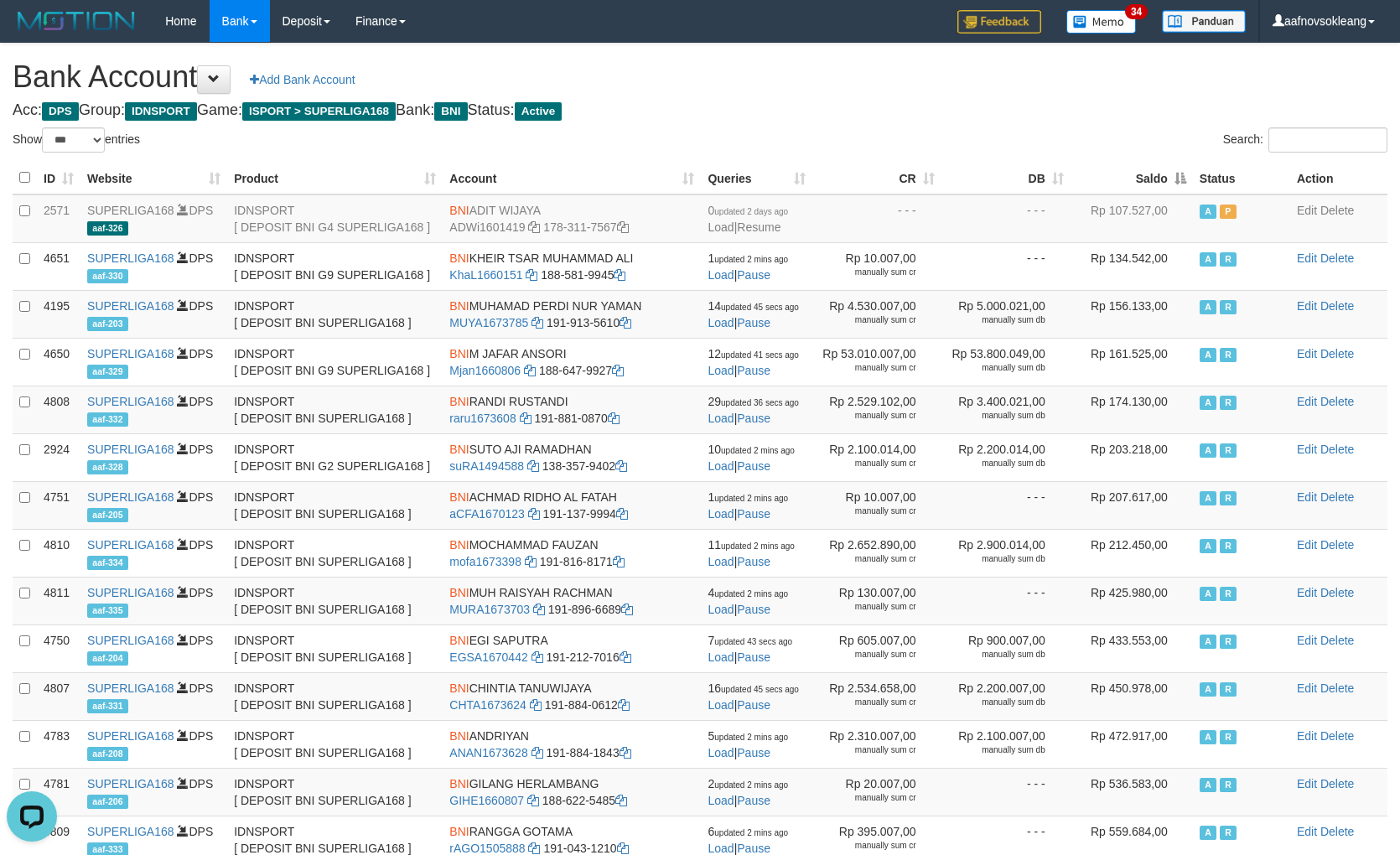 click on "Saldo" 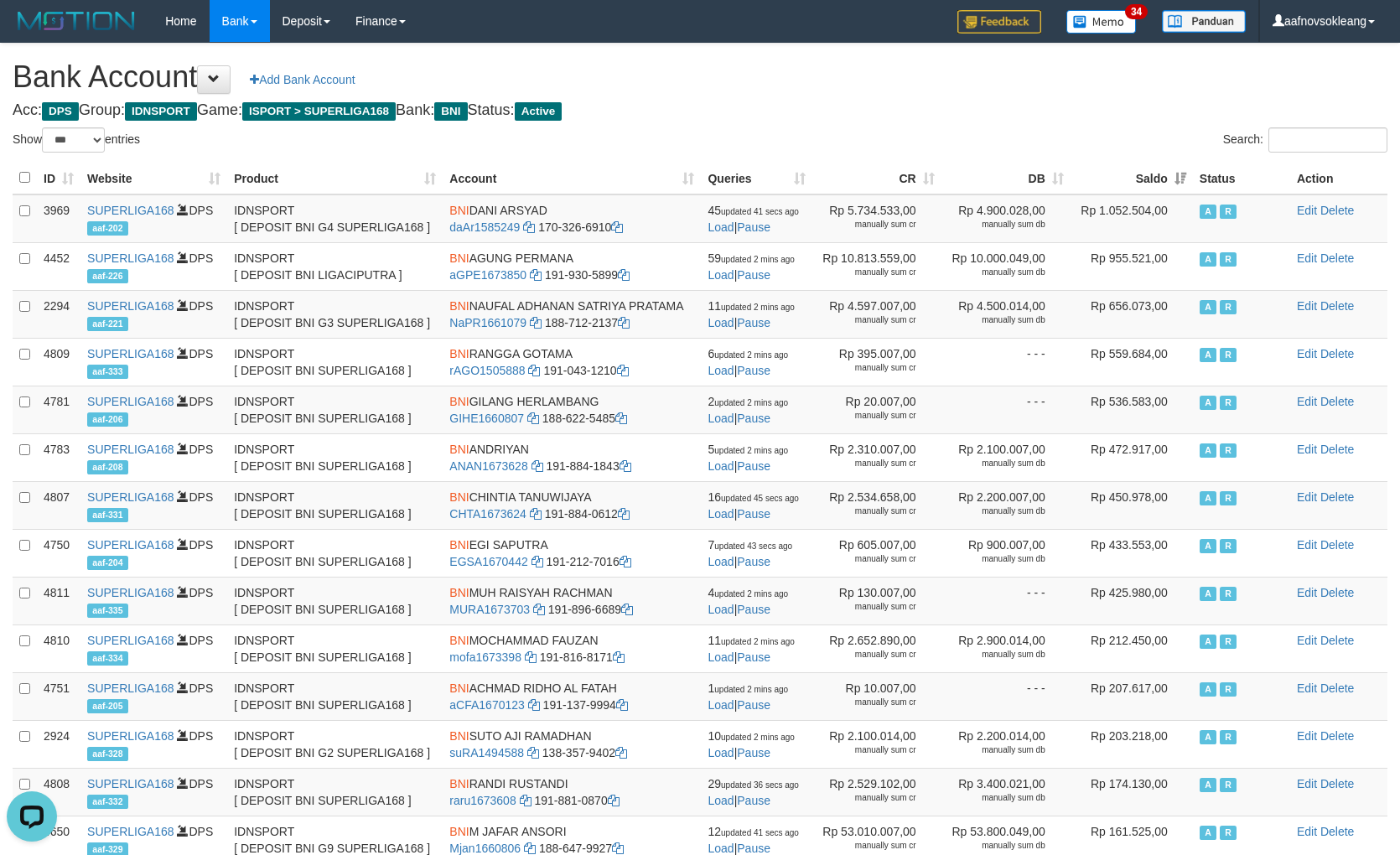 click on "Saldo" 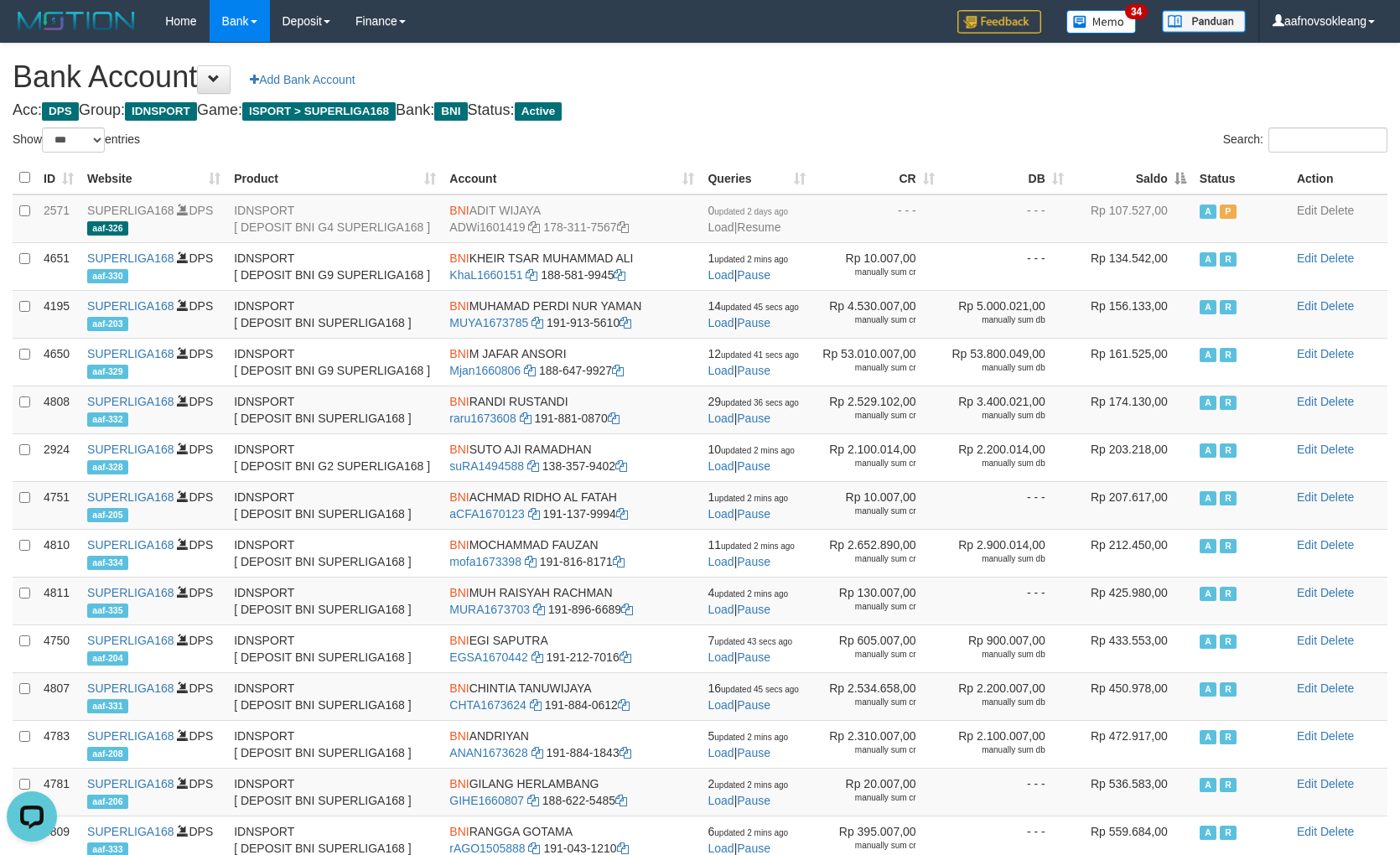 click on "Saldo" 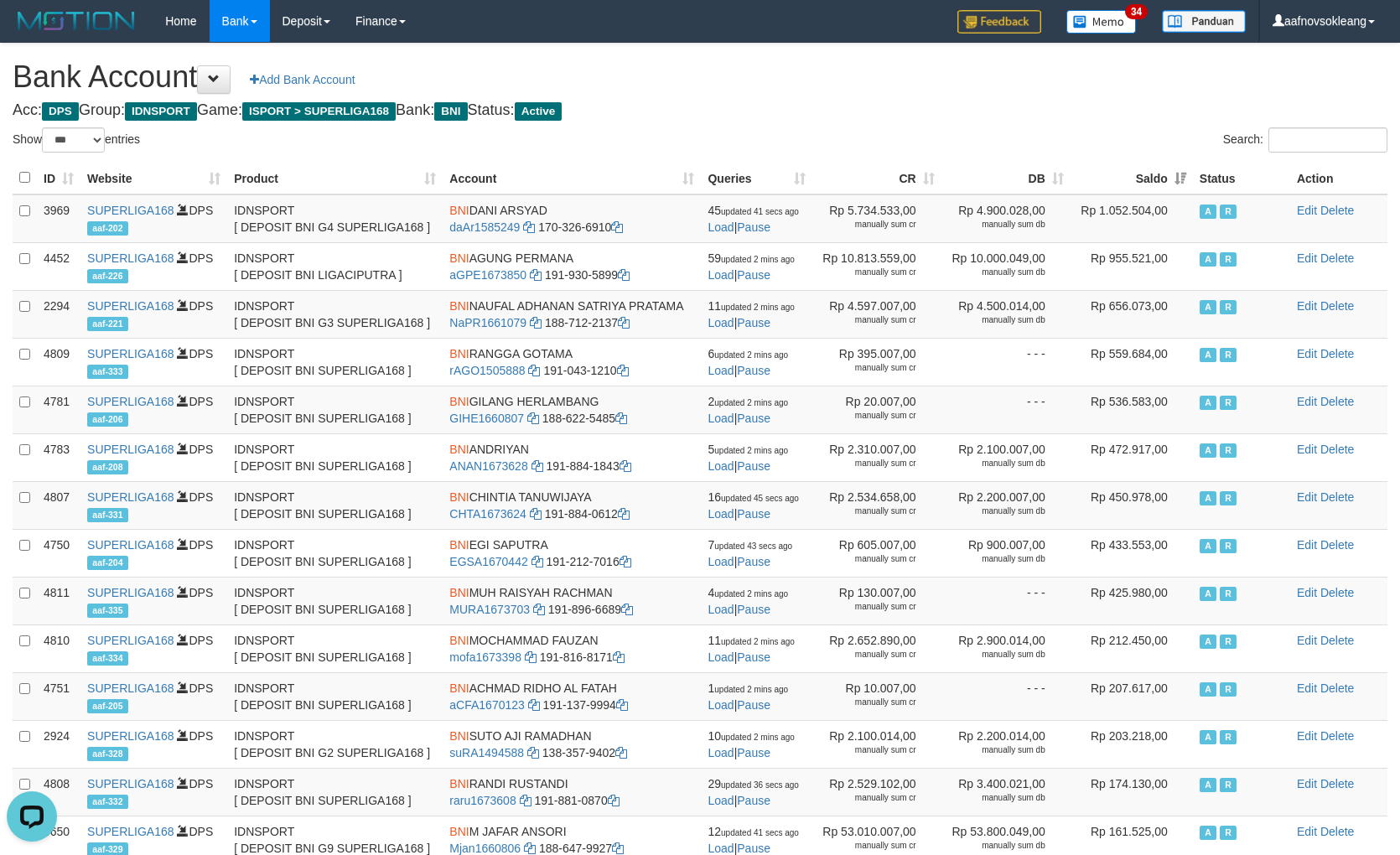 click on "Saldo" 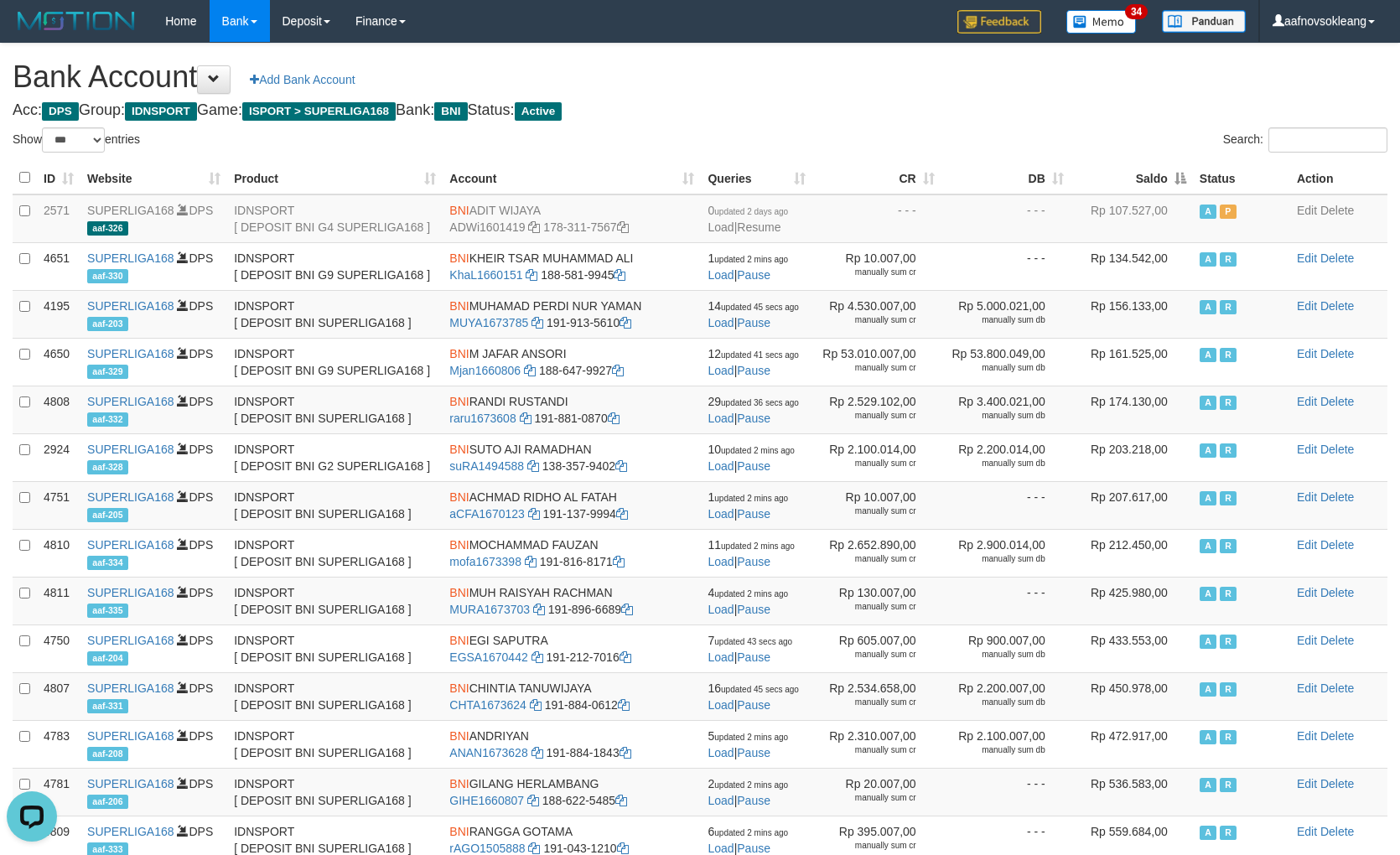 drag, startPoint x: 744, startPoint y: 96, endPoint x: 420, endPoint y: 79, distance: 324.4457 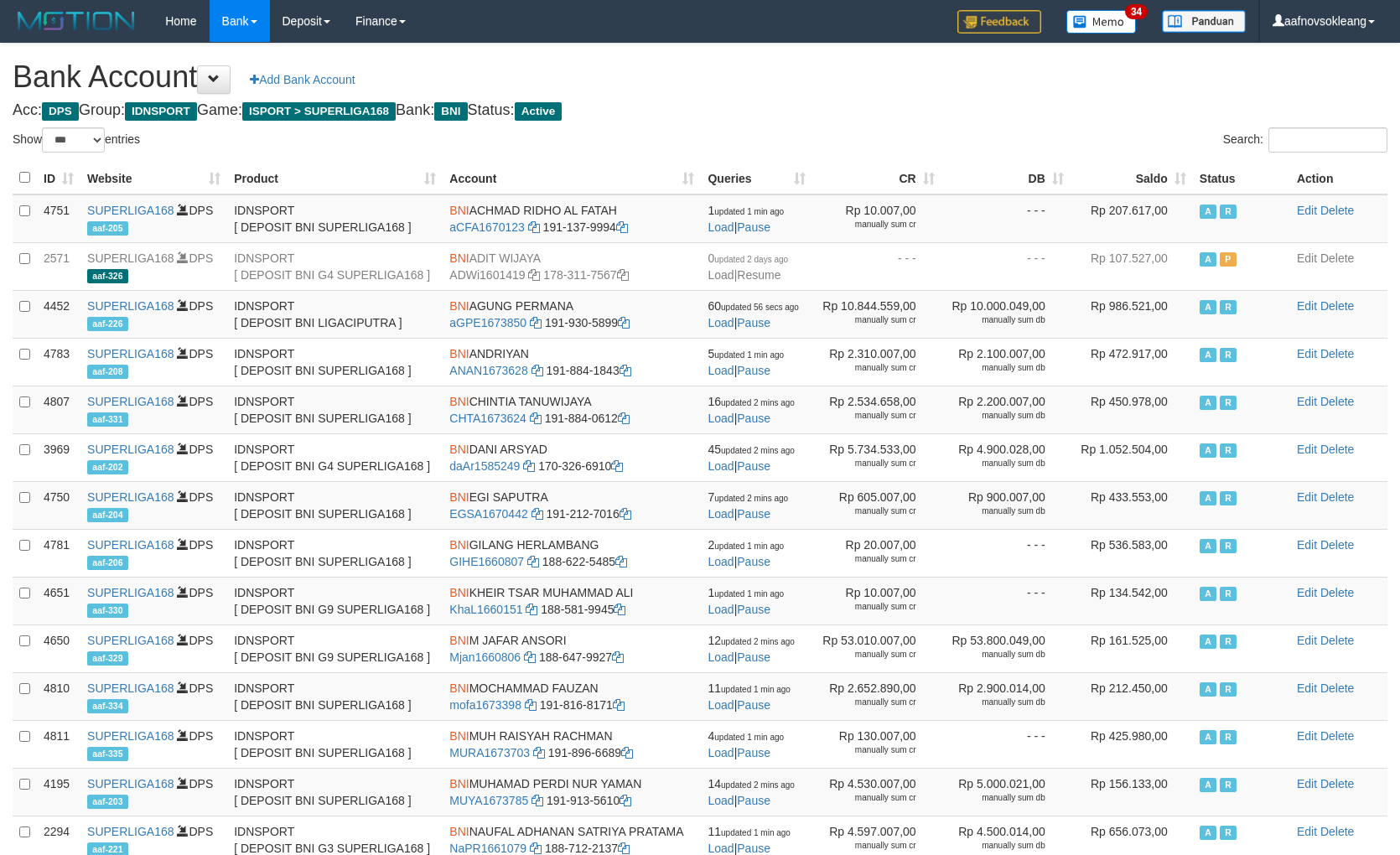 select on "***" 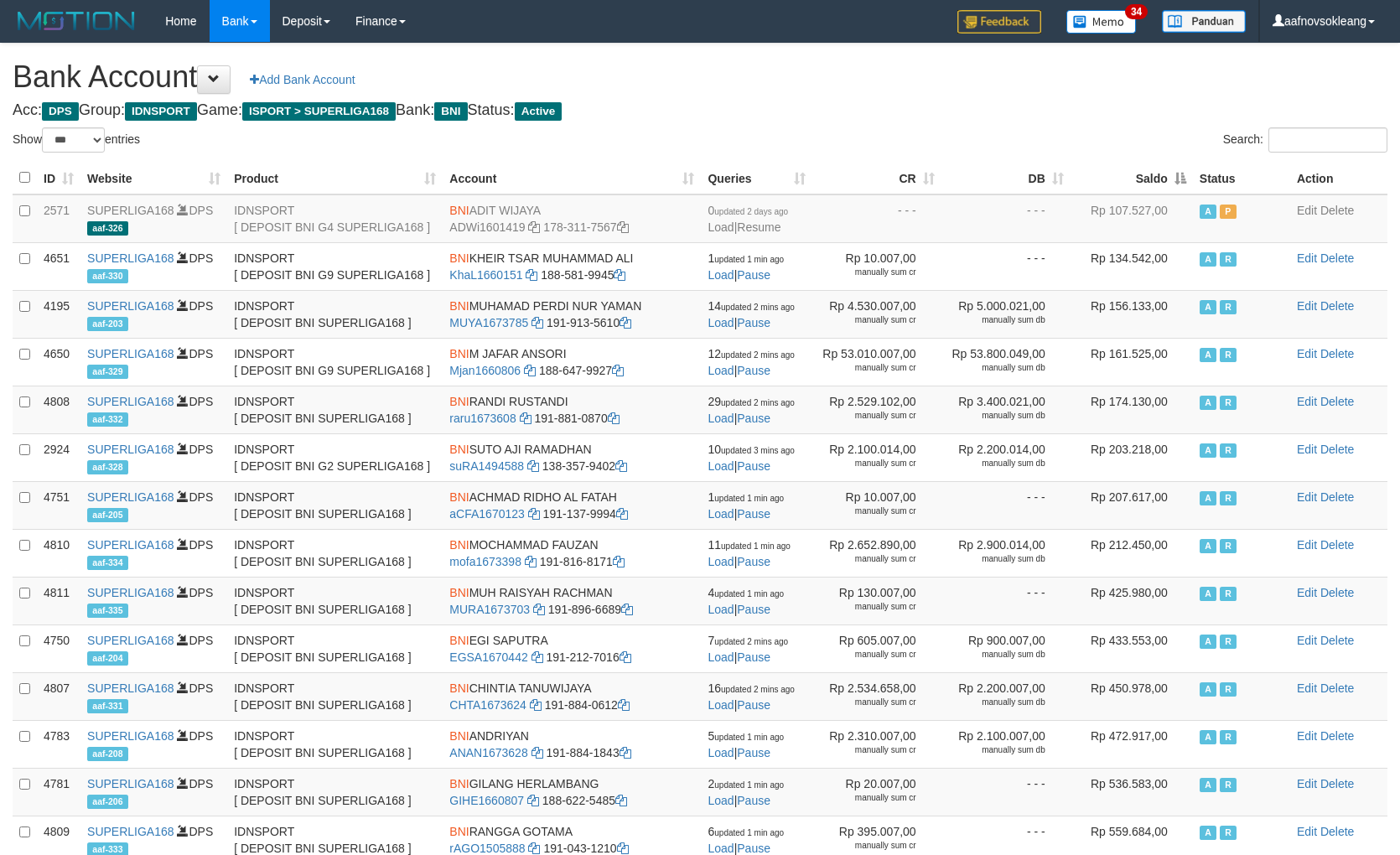 click on "Saldo" at bounding box center [1132, 178] 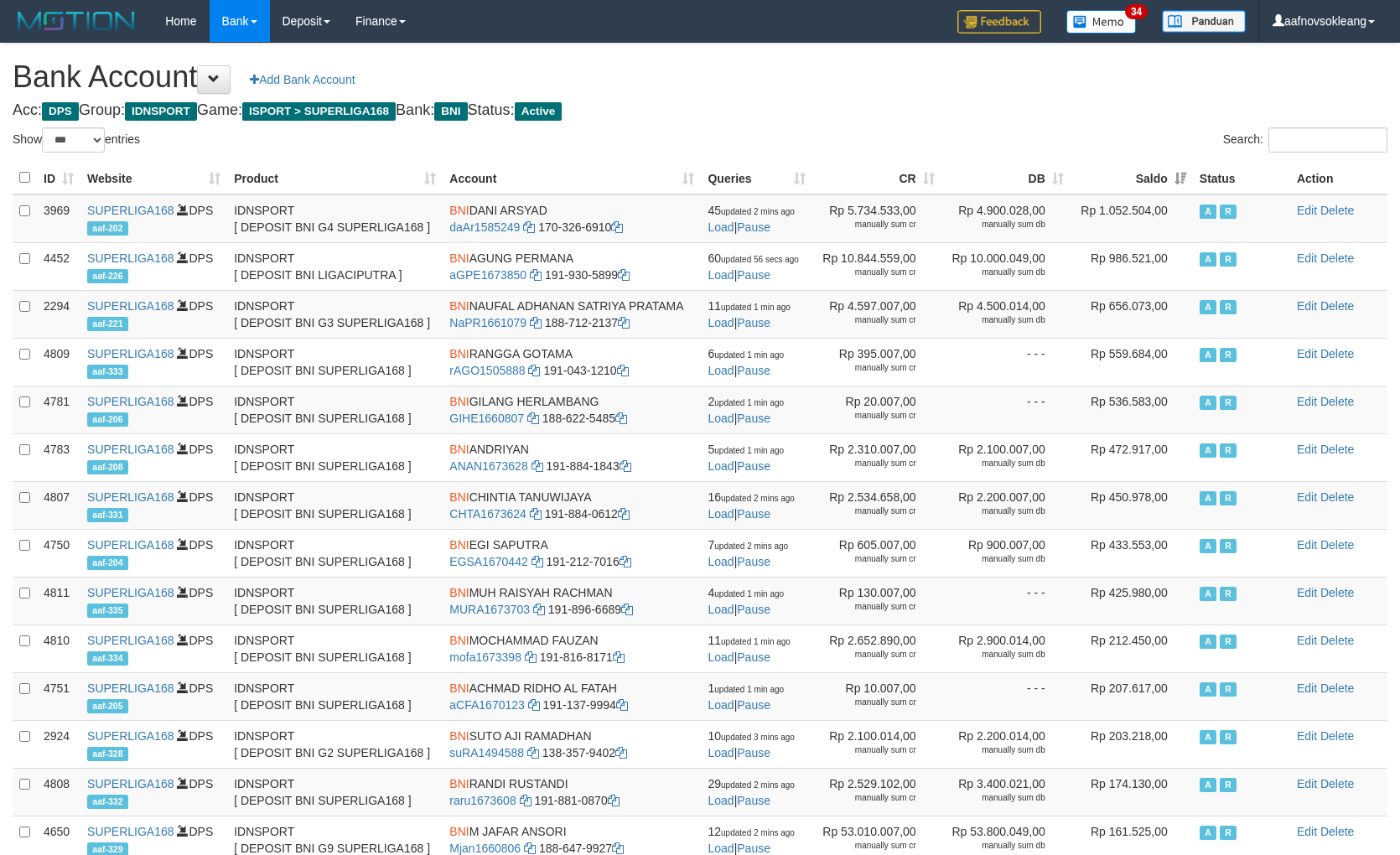 click on "Saldo" at bounding box center (1132, 178) 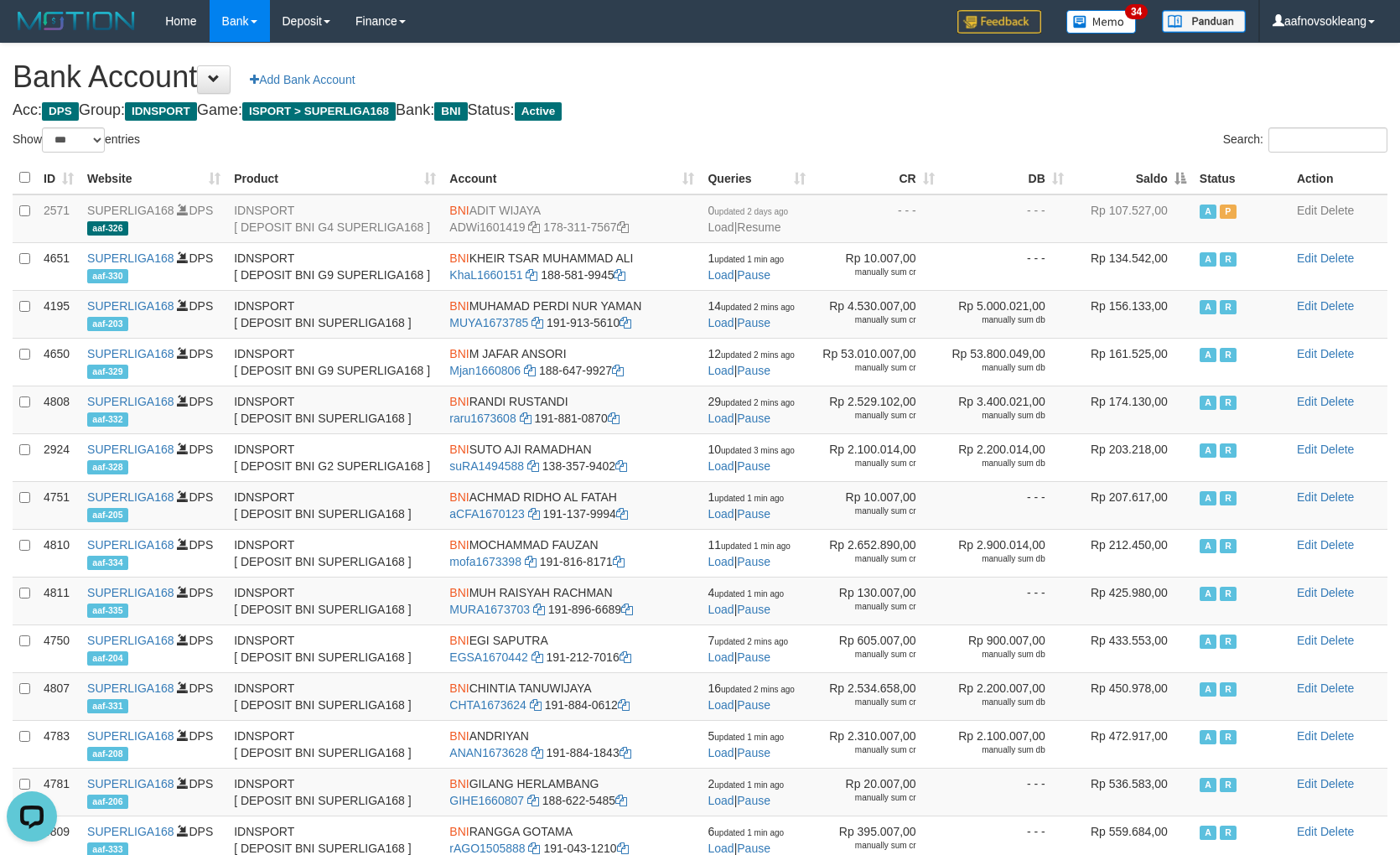 scroll, scrollTop: 0, scrollLeft: 0, axis: both 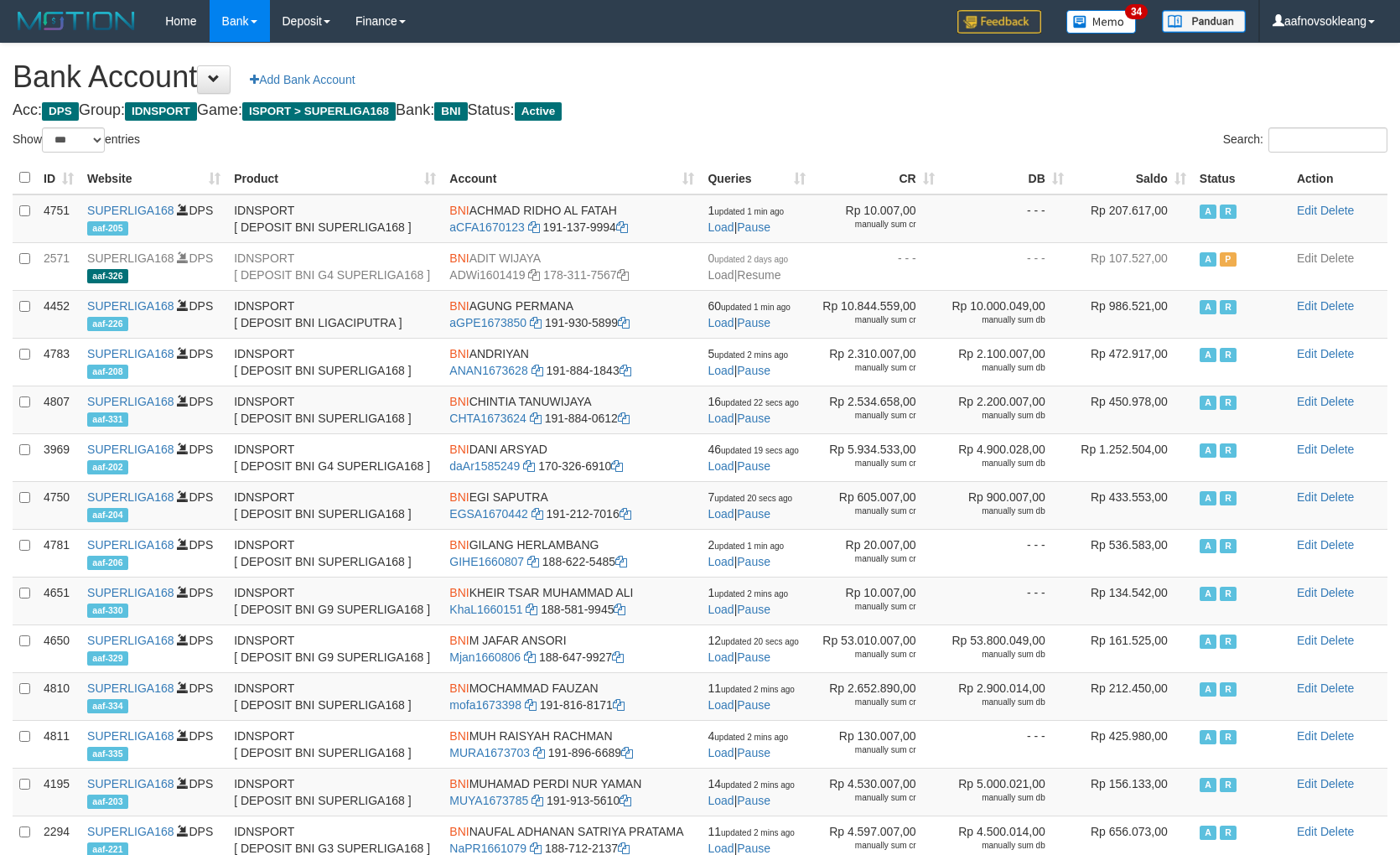 select on "***" 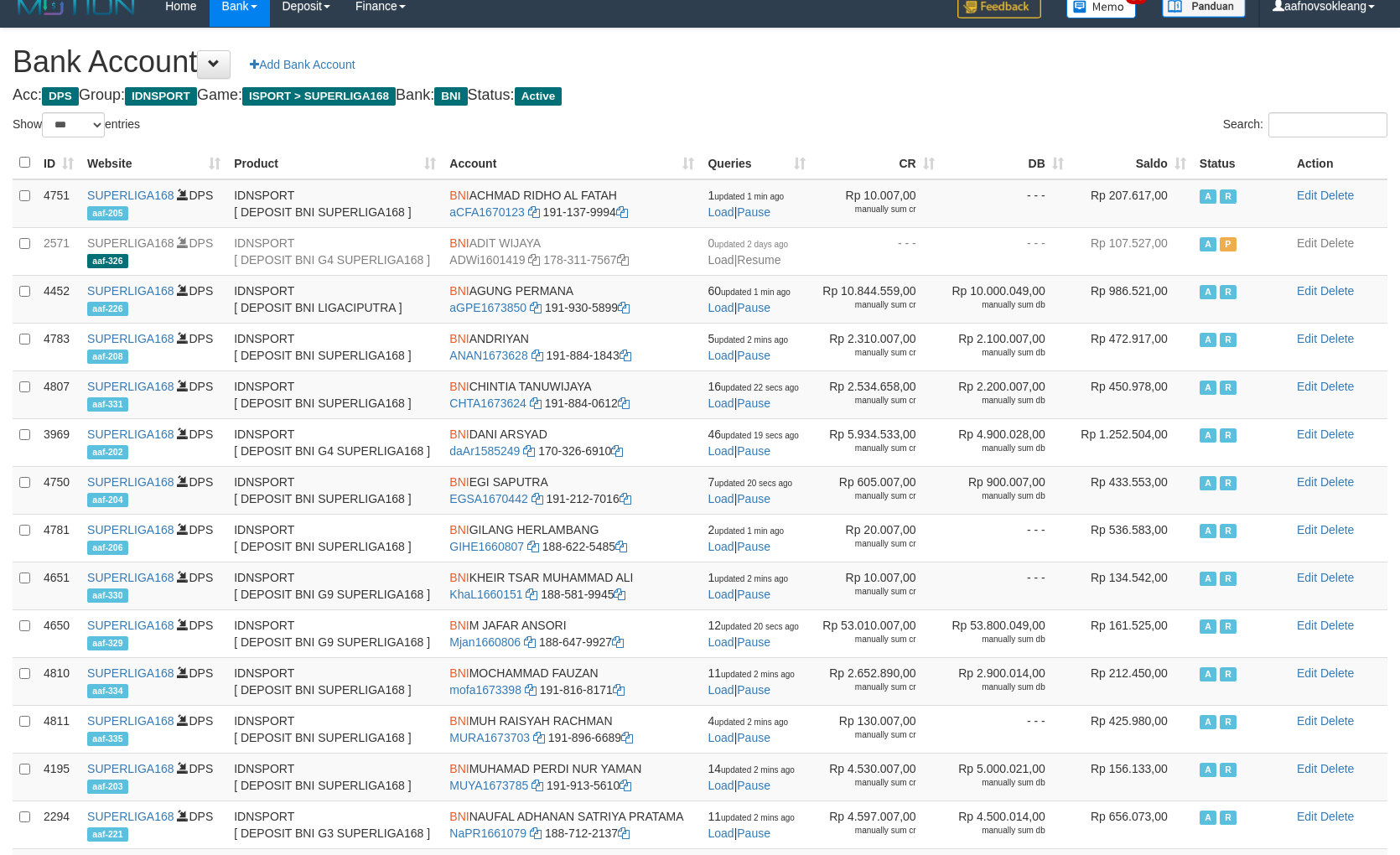 scroll, scrollTop: 5, scrollLeft: 0, axis: vertical 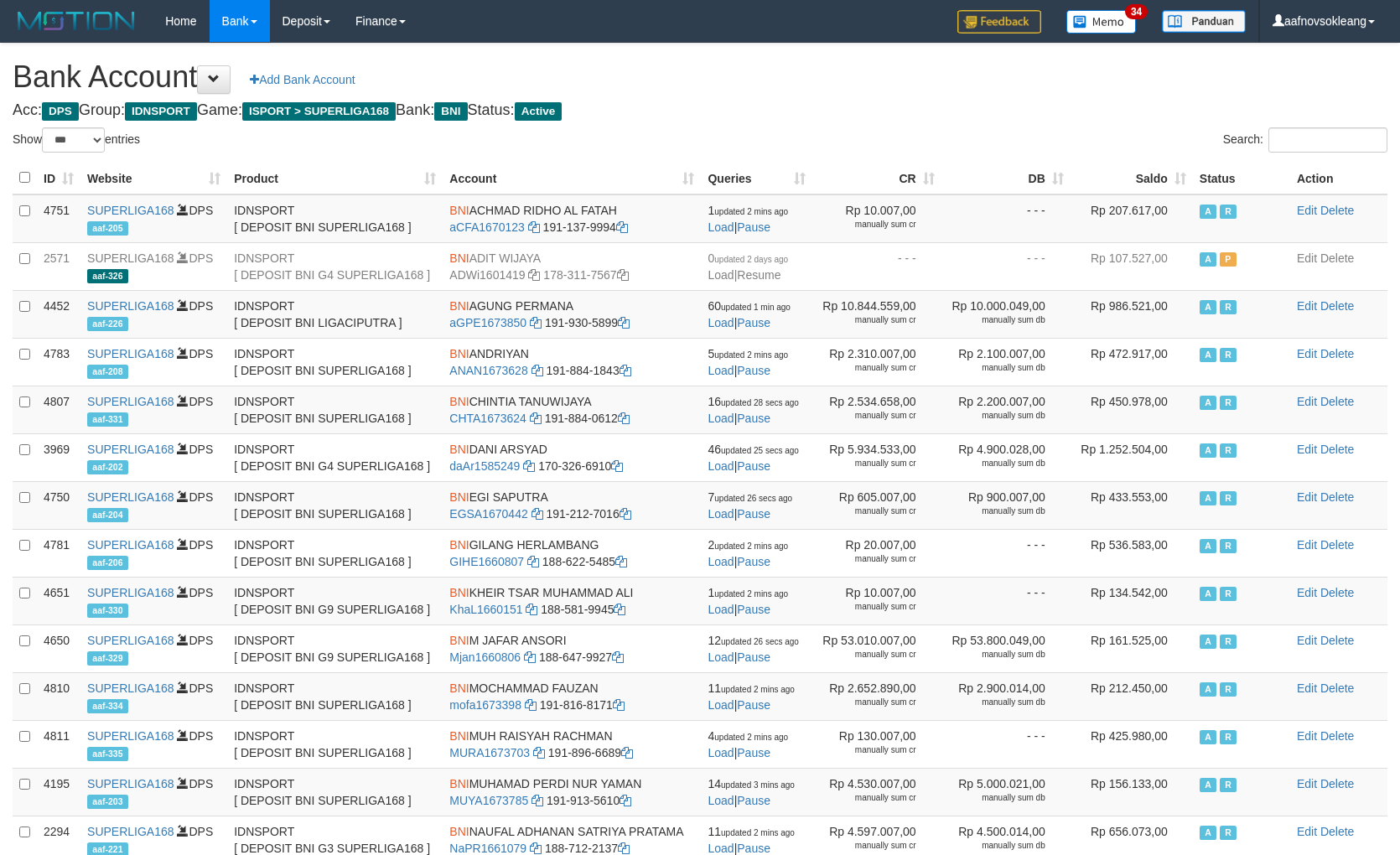 select on "***" 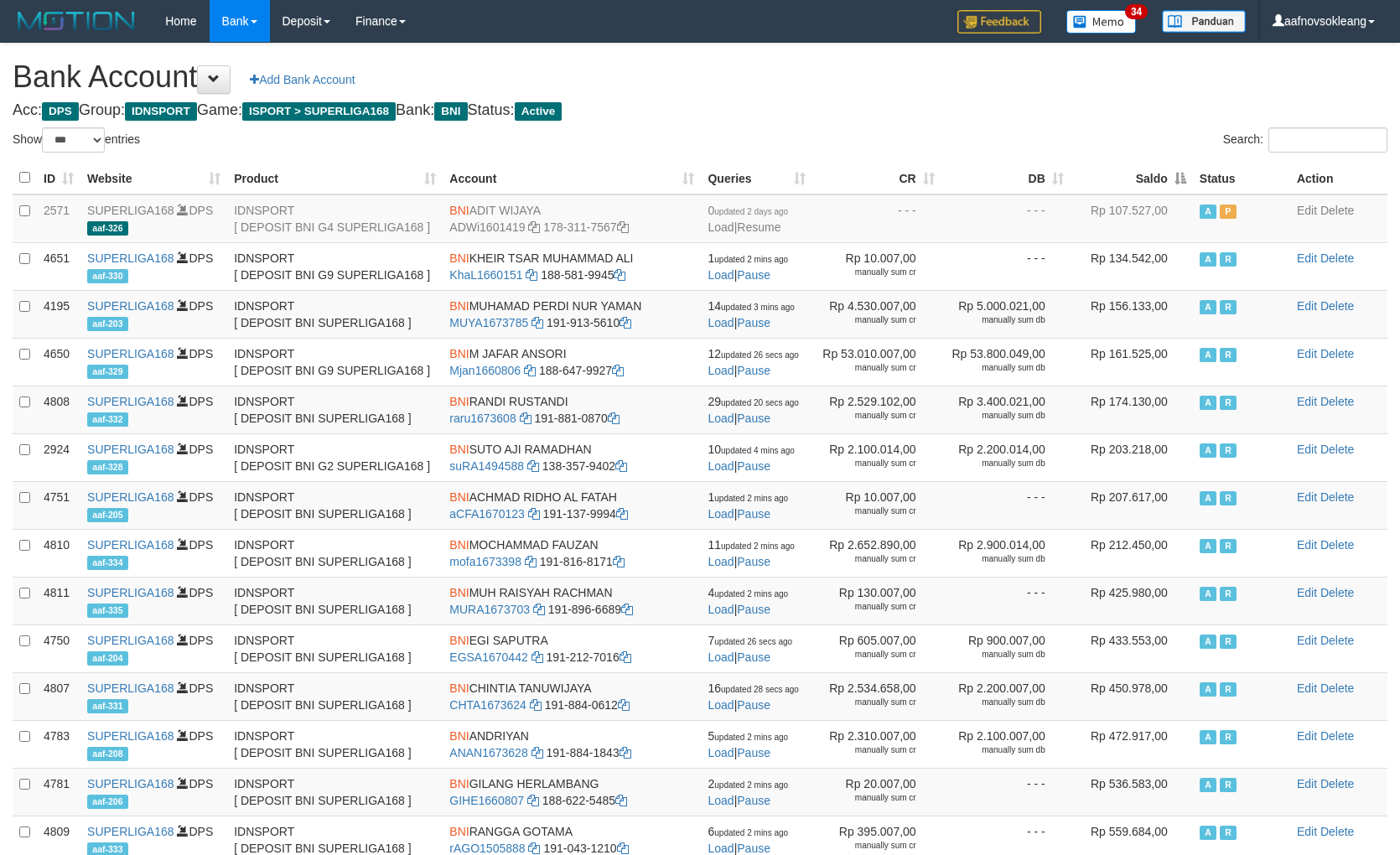 click on "Saldo" 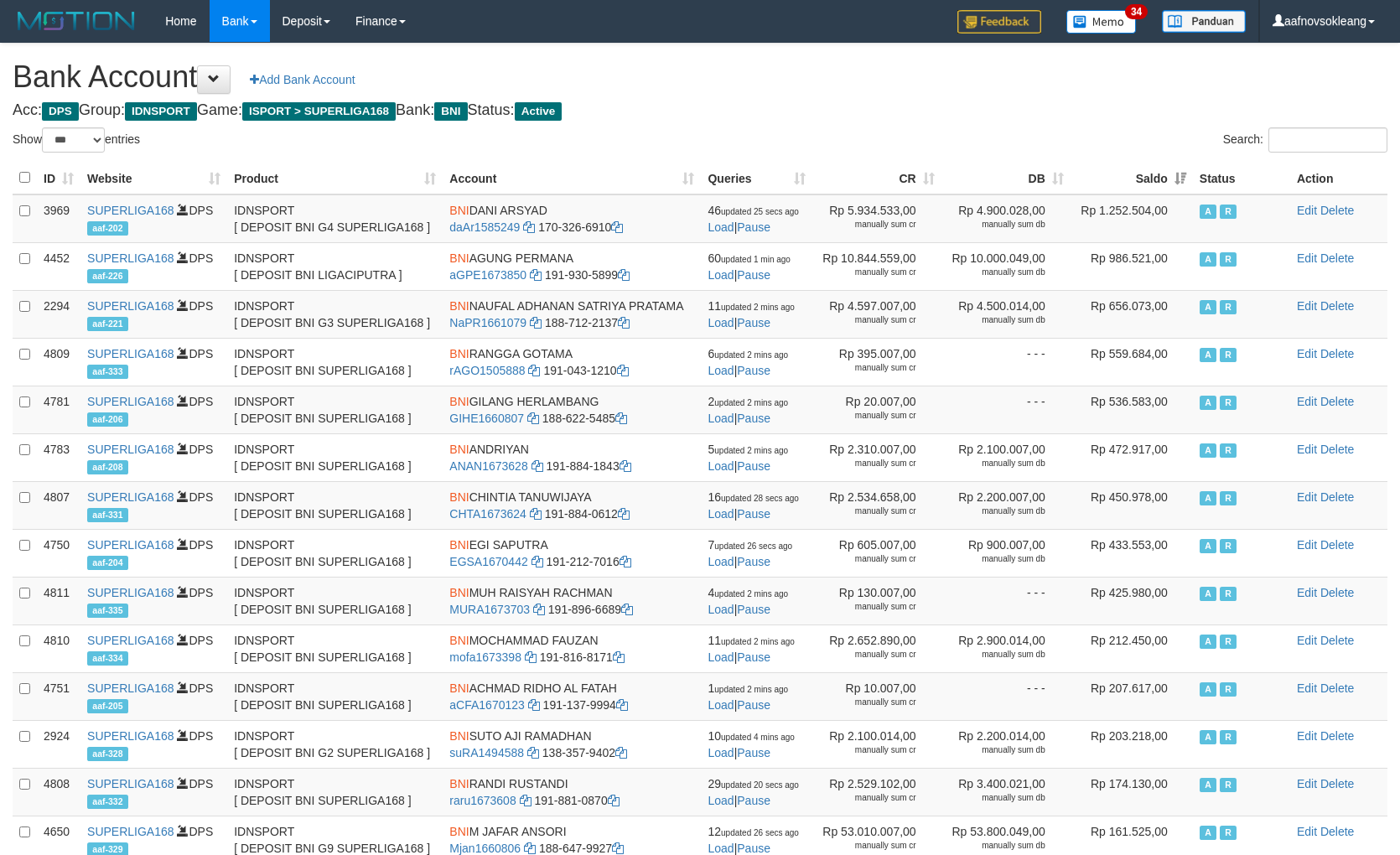 click on "Saldo" 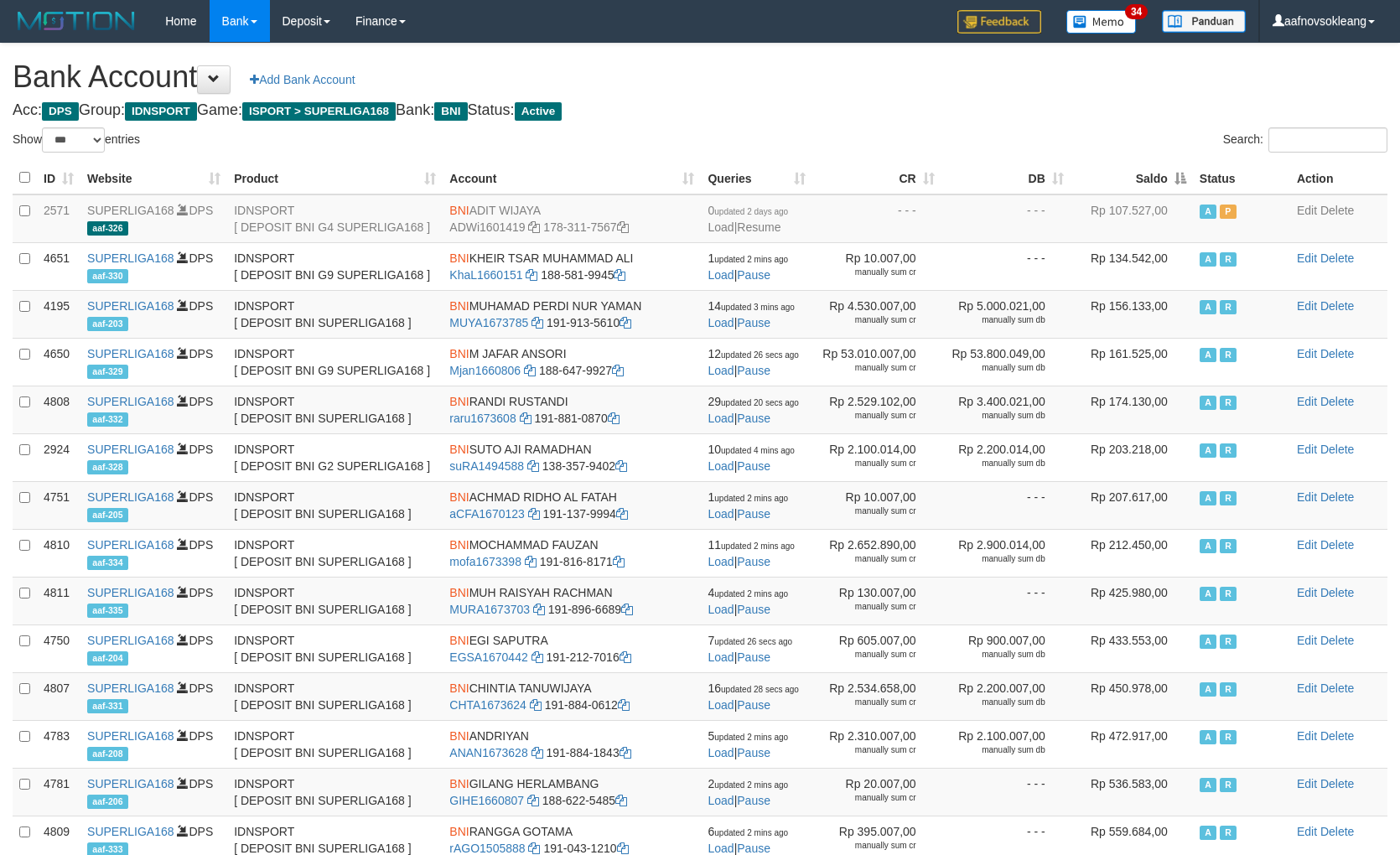 click on "Saldo" 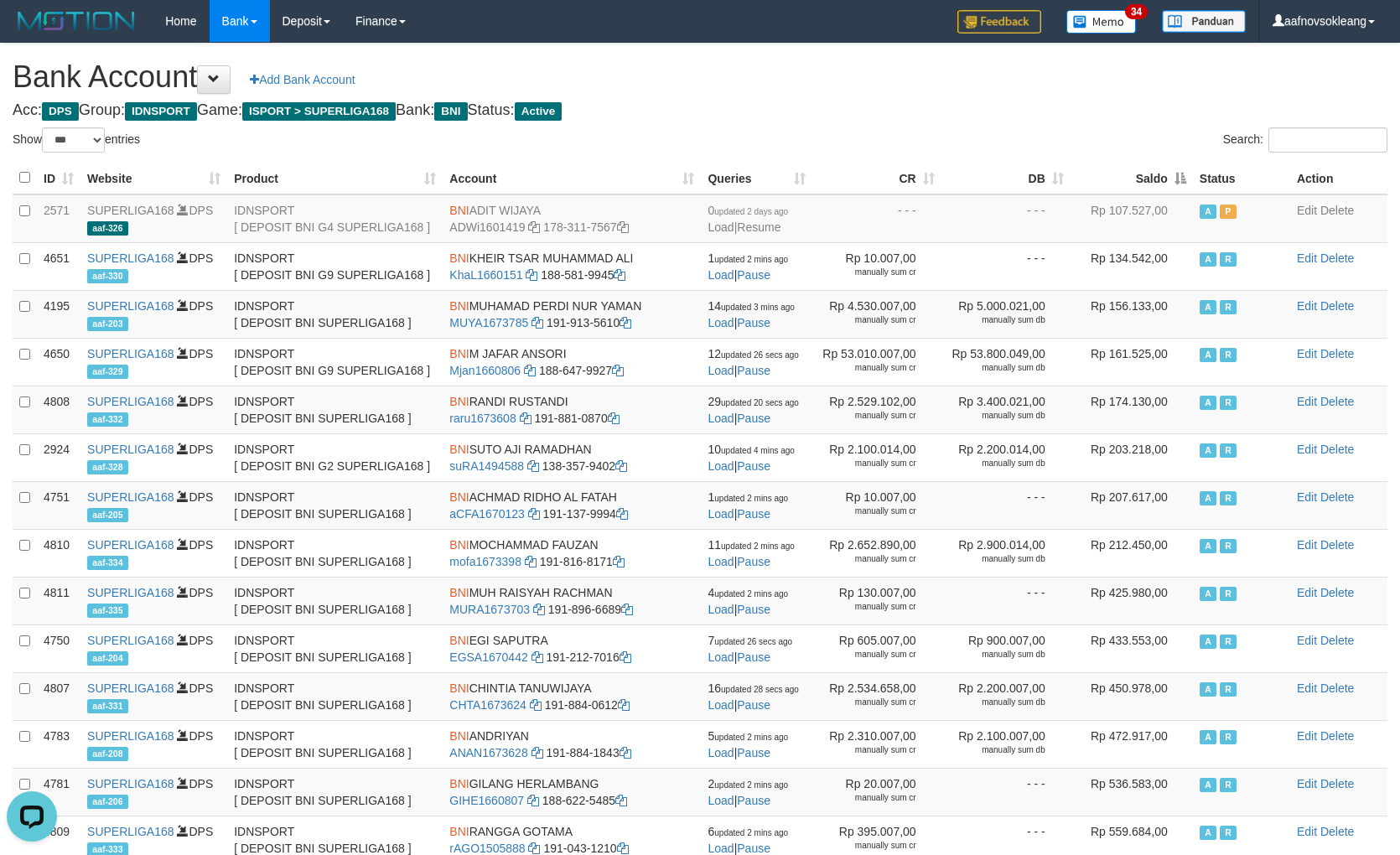 scroll, scrollTop: 0, scrollLeft: 0, axis: both 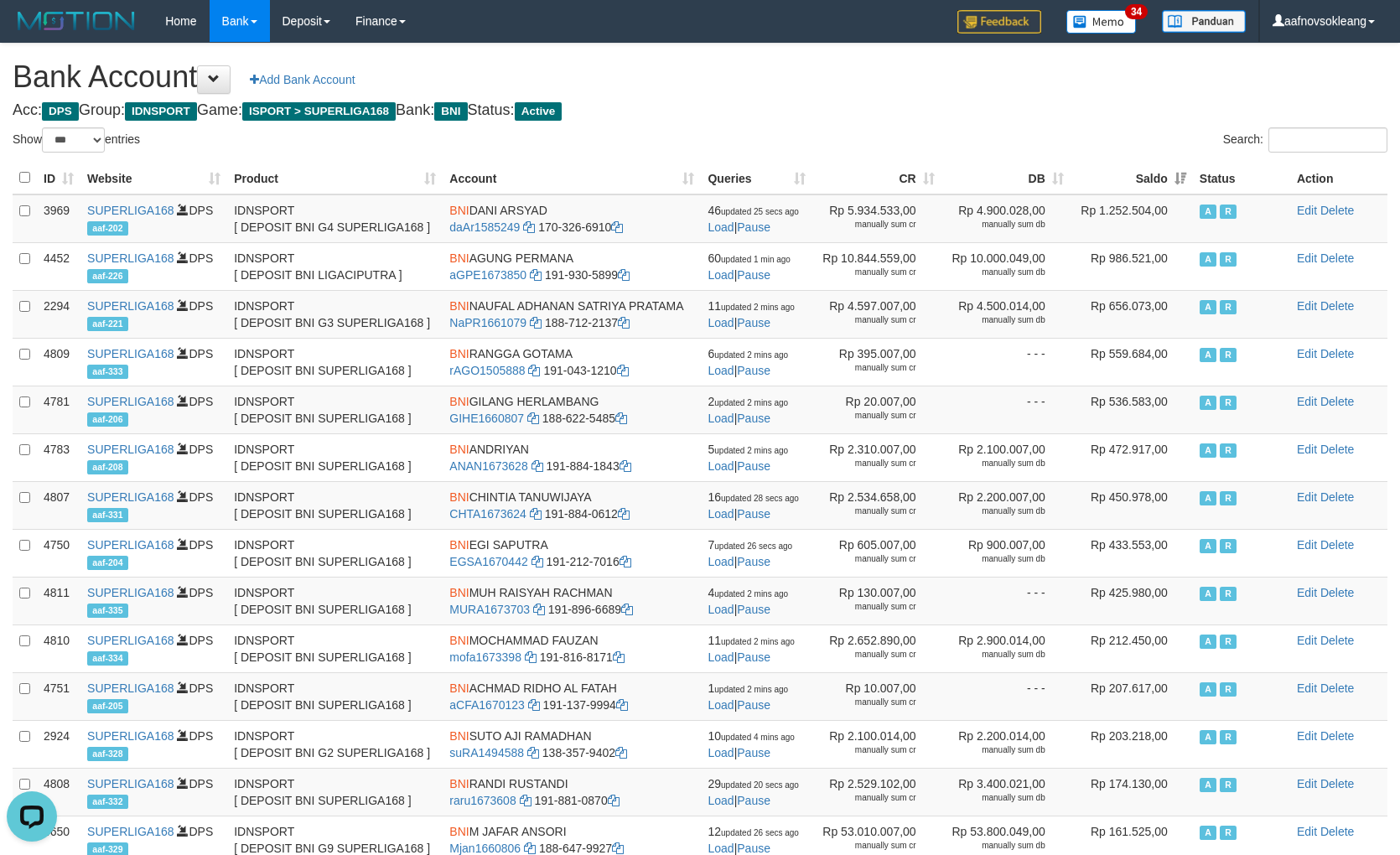 click on "Bank Account
Add Bank Account" 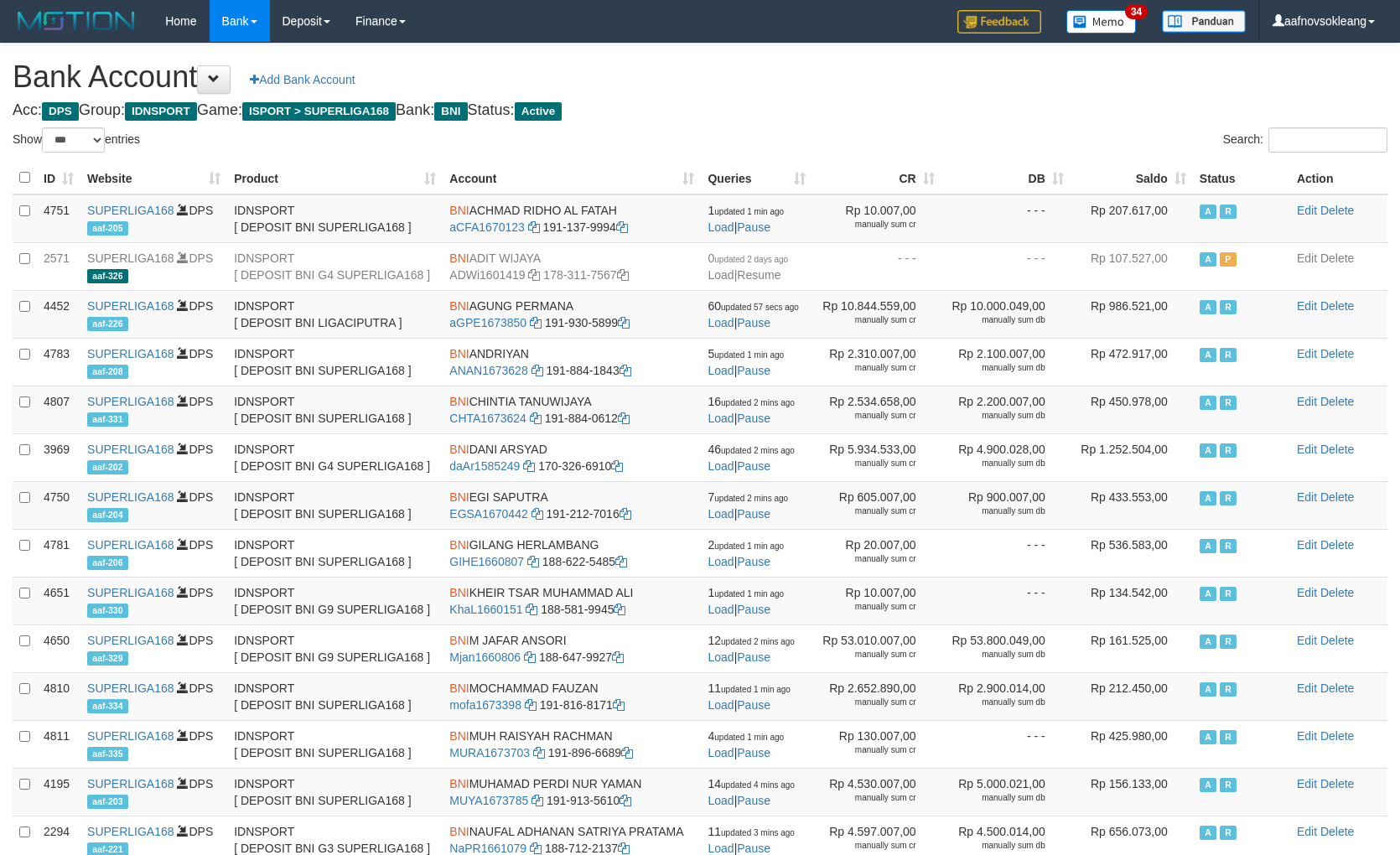 select on "***" 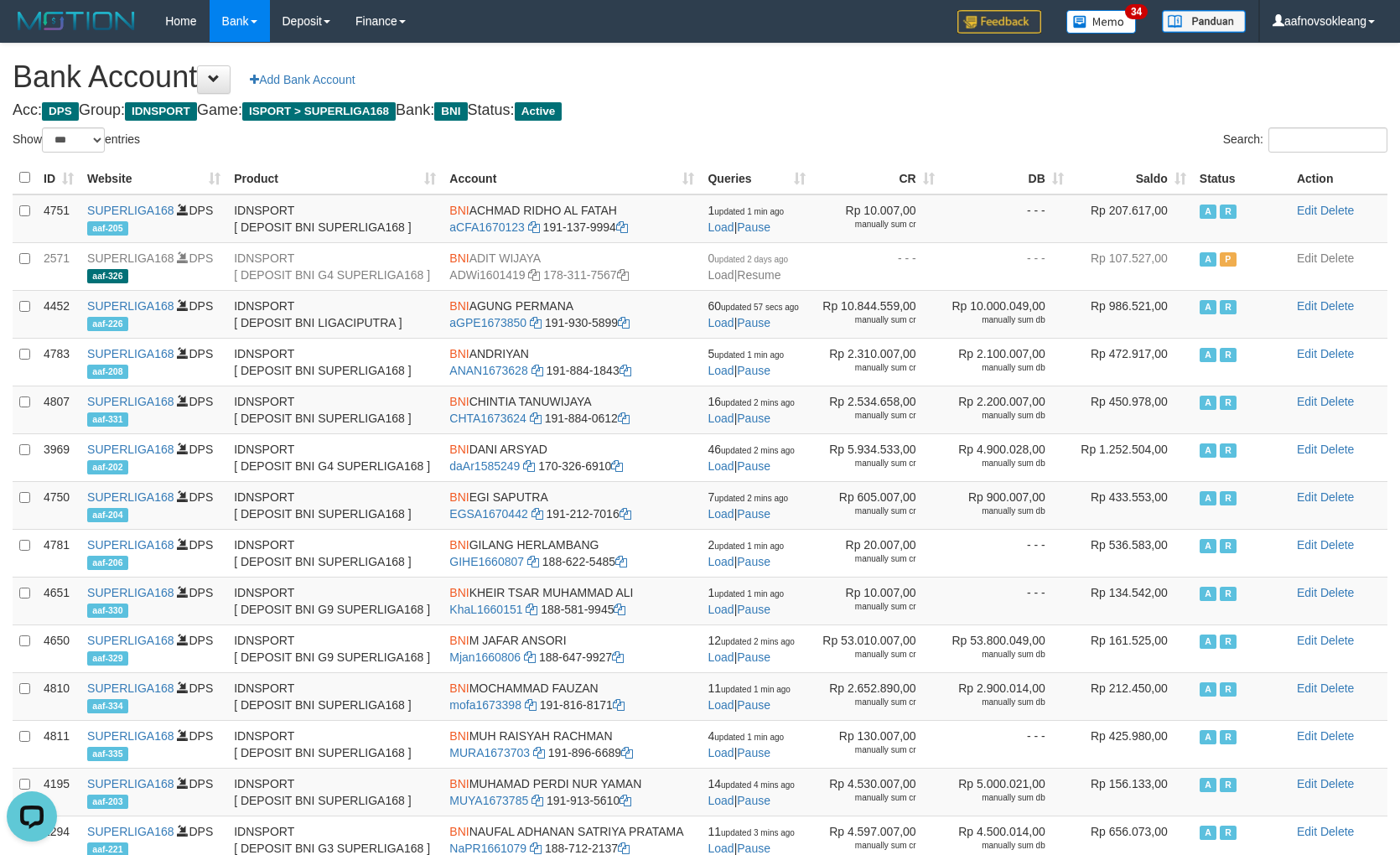 scroll, scrollTop: 0, scrollLeft: 0, axis: both 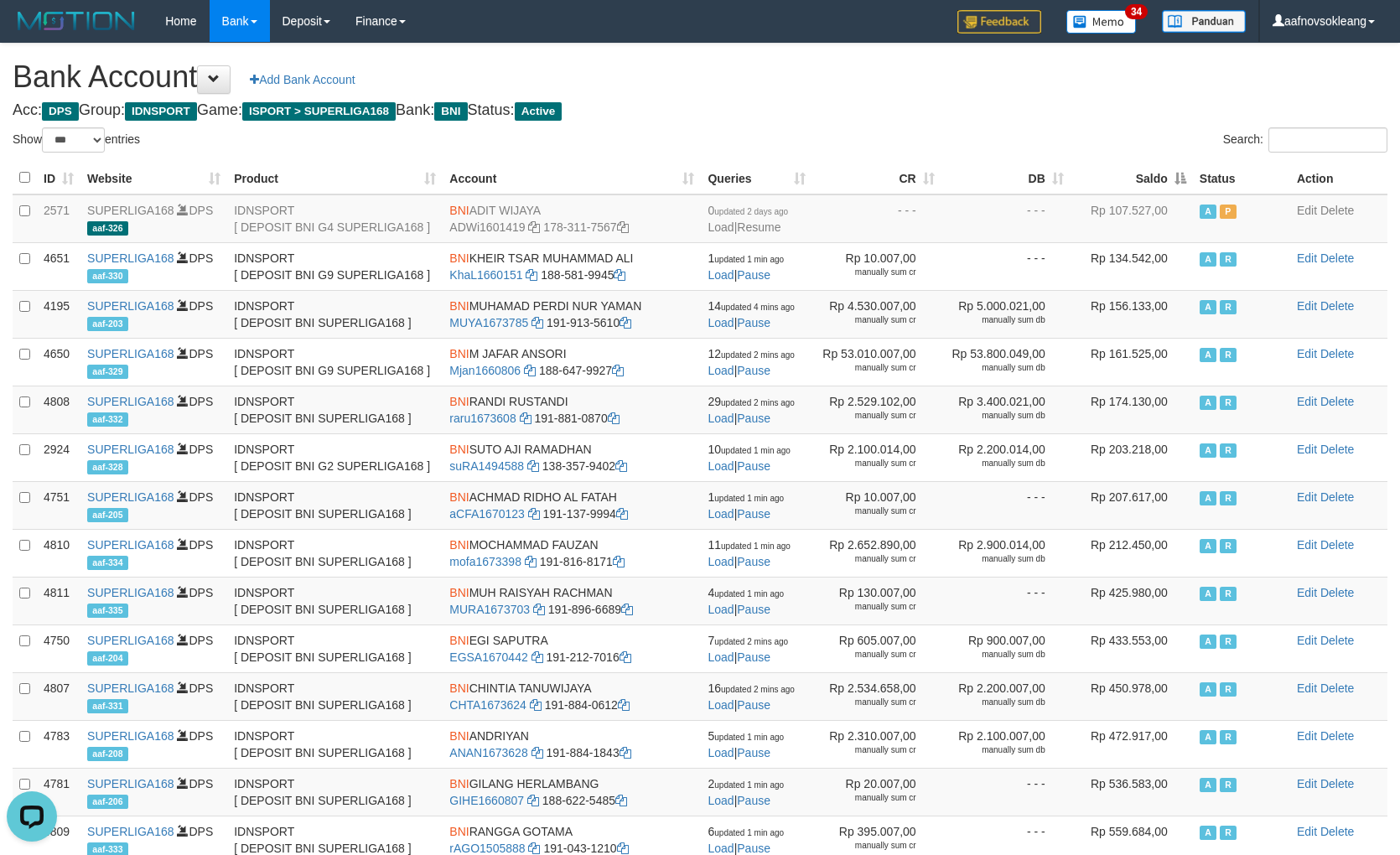 click on "Saldo" at bounding box center [1132, 178] 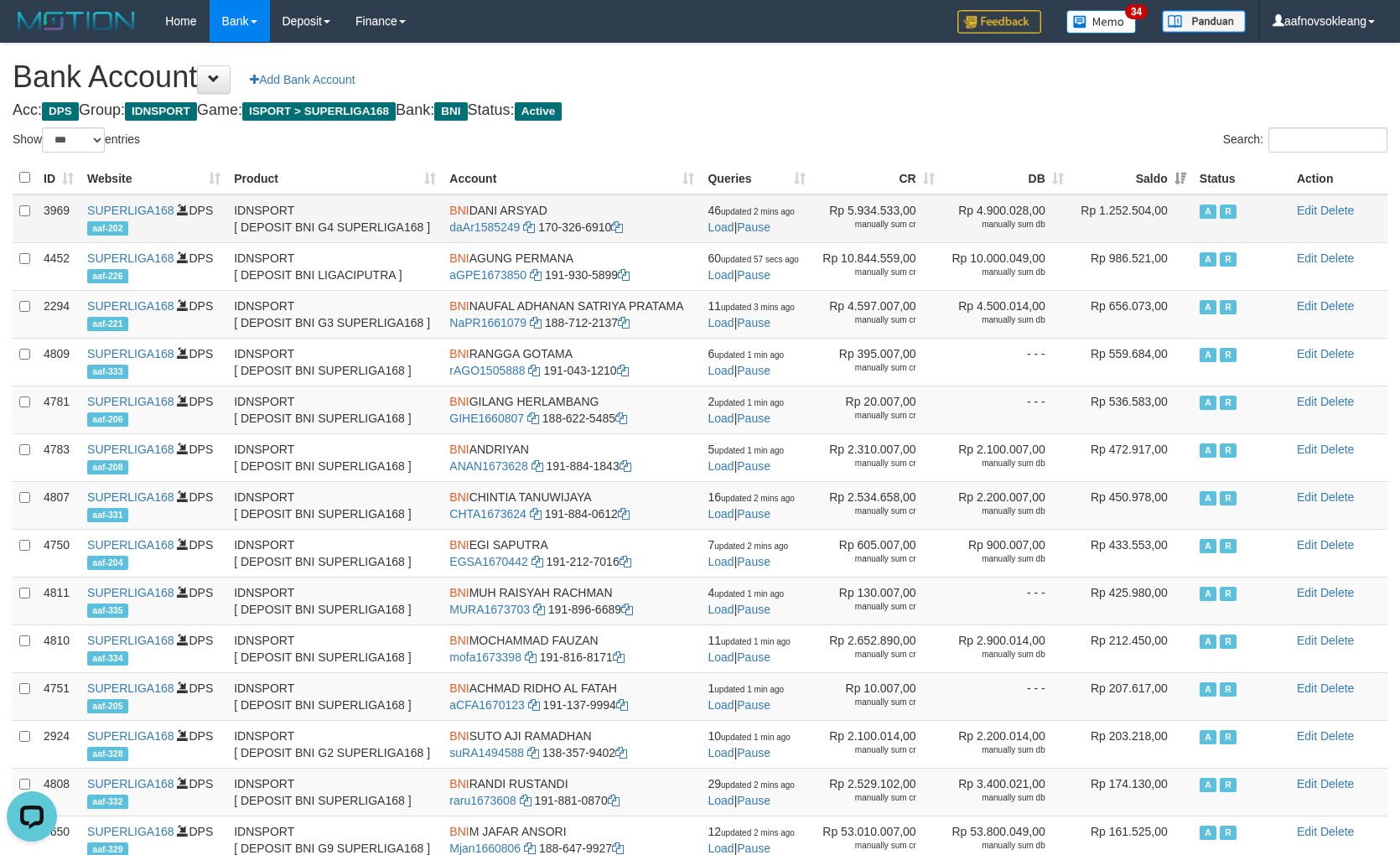 click on "BNI" at bounding box center (459, 210) 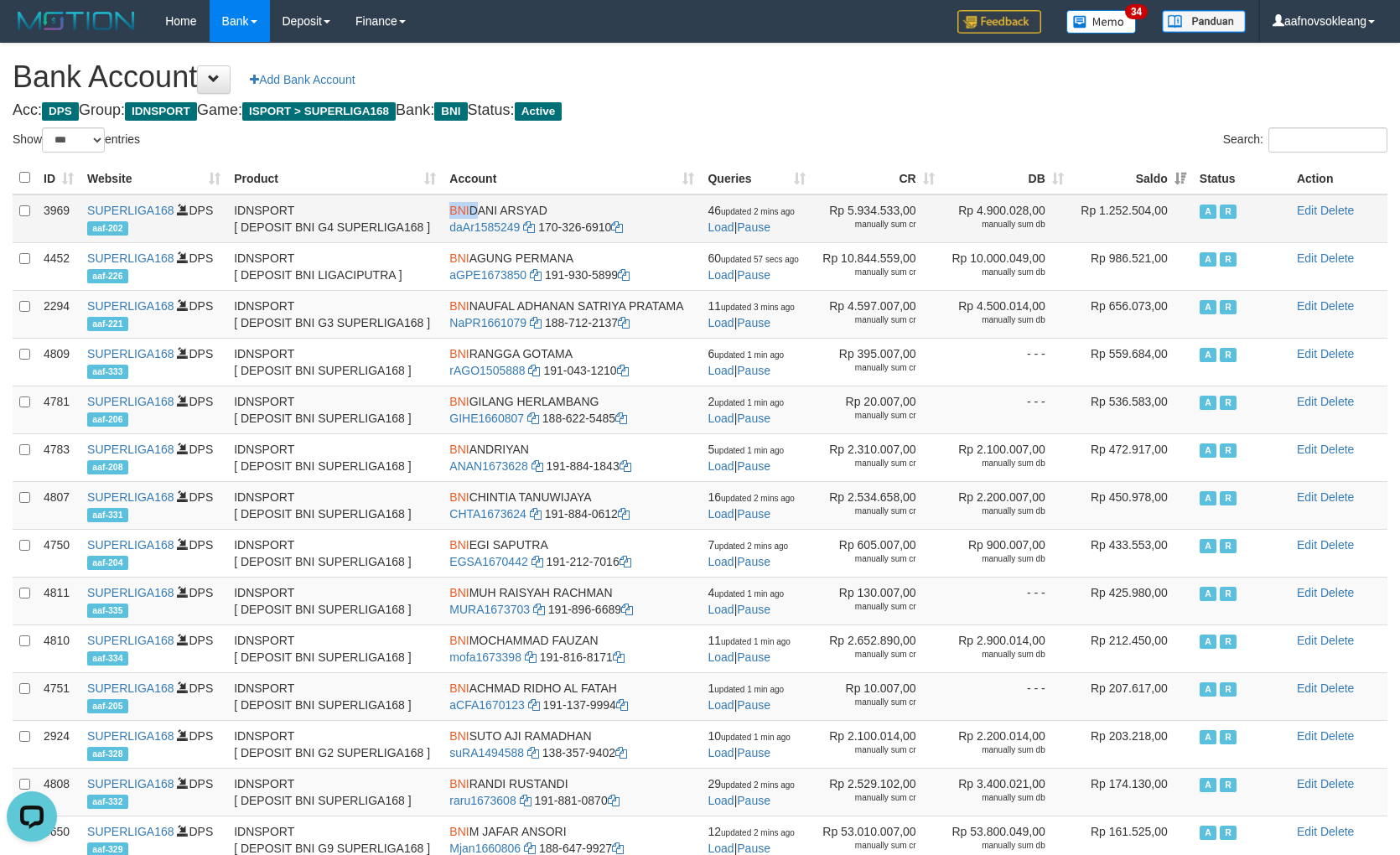 click on "BNI" at bounding box center (459, 210) 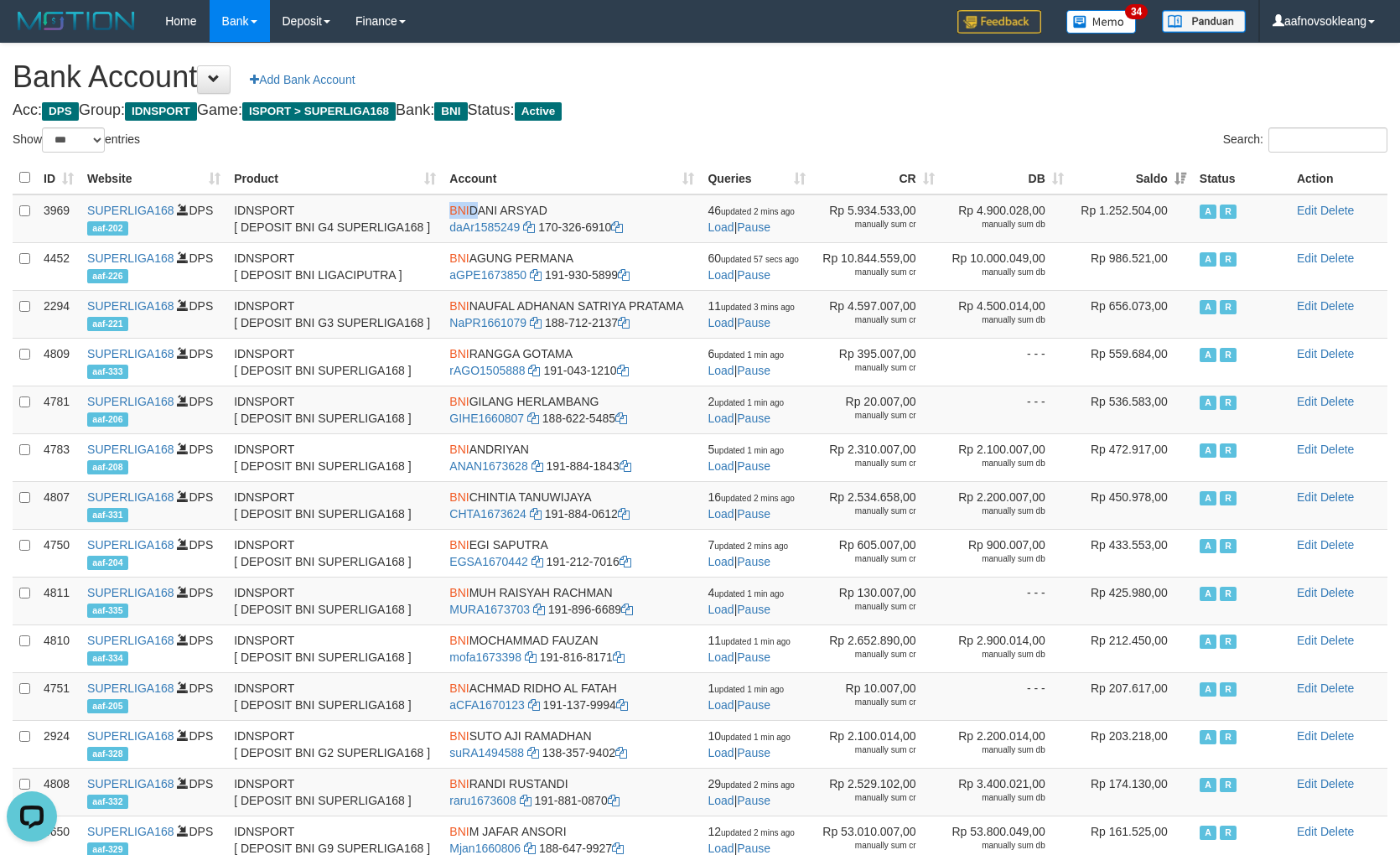 copy on "BNI" 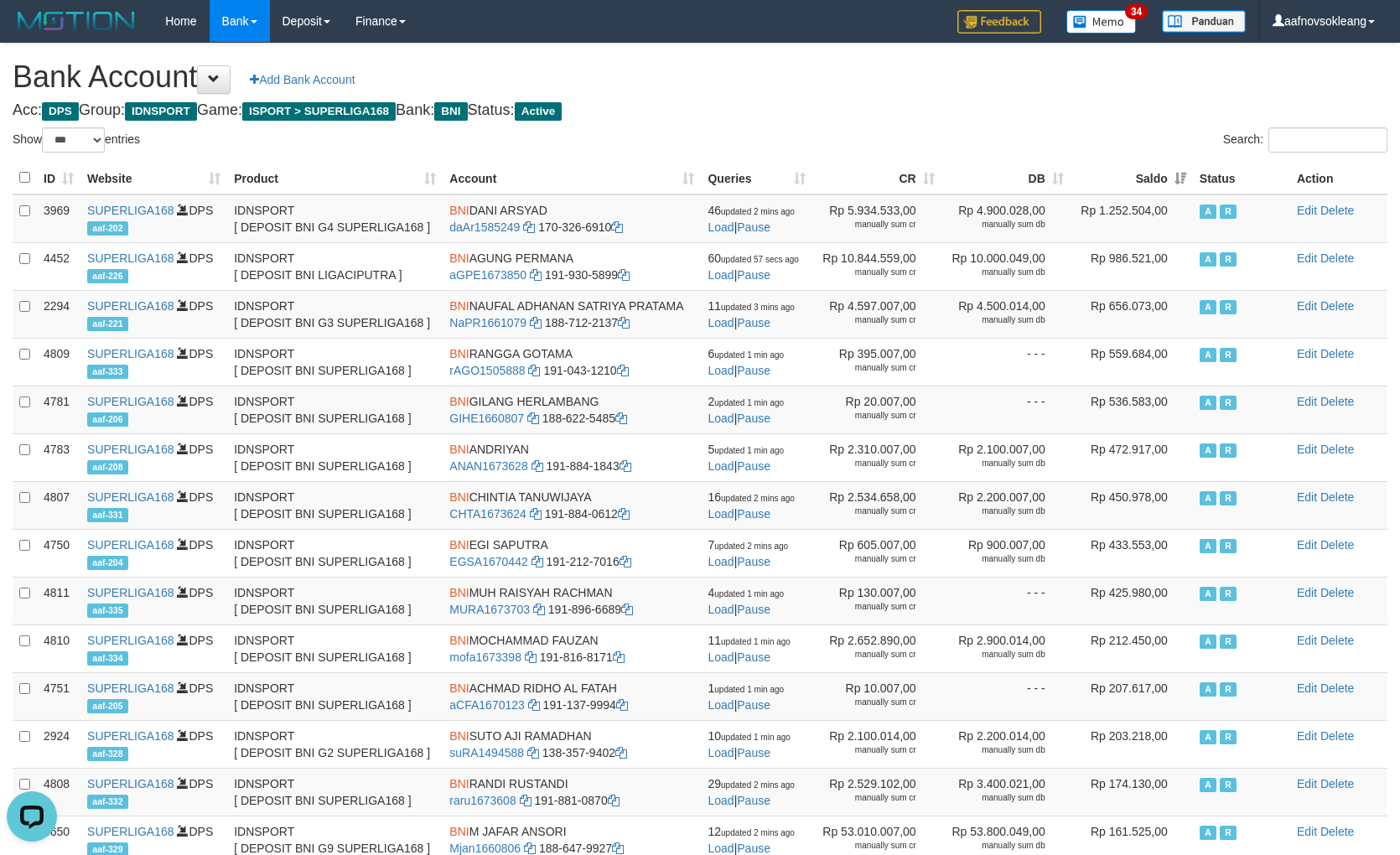 click on "Bank Account
Add Bank Account
Acc: 										 DPS
Group:   IDNSPORT    		Game:   ISPORT > SUPERLIGA168    		Bank:   BNI    		Status:  Active
Filter Account Type
*******
***
**
***
DPS
SELECT ALL  SELECT TYPE  - ALL -
DPS
WD
TMP
Filter Product
*******
******
********
********
*******
********
IDNSPORT
SELECT ALL  SELECT GROUP  - ALL -
BETHUB
IDNPOKER
IDNSPORT
IDNTOTO
LOADONLY
Filter Website
*******" at bounding box center [700, 562] 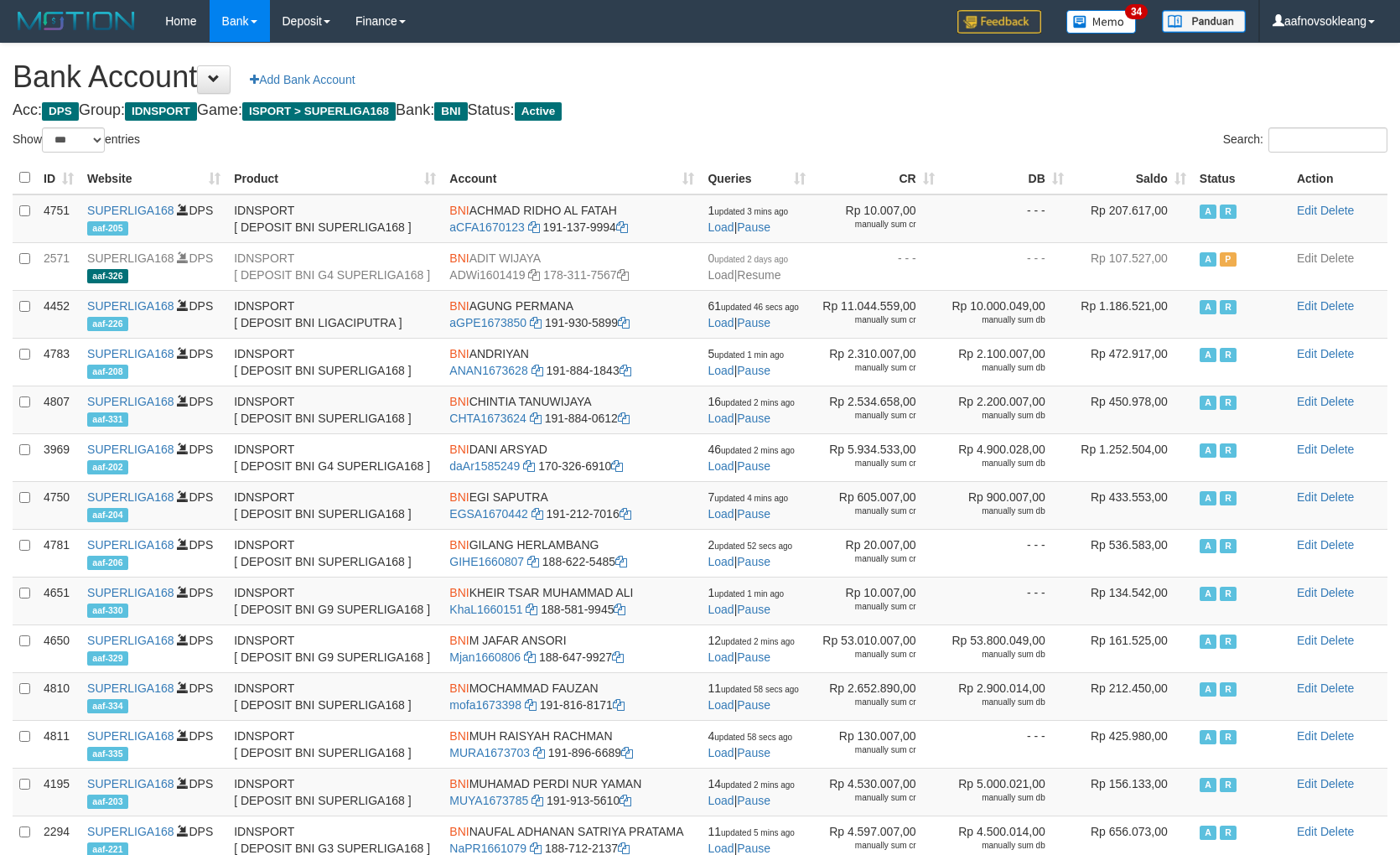 select on "***" 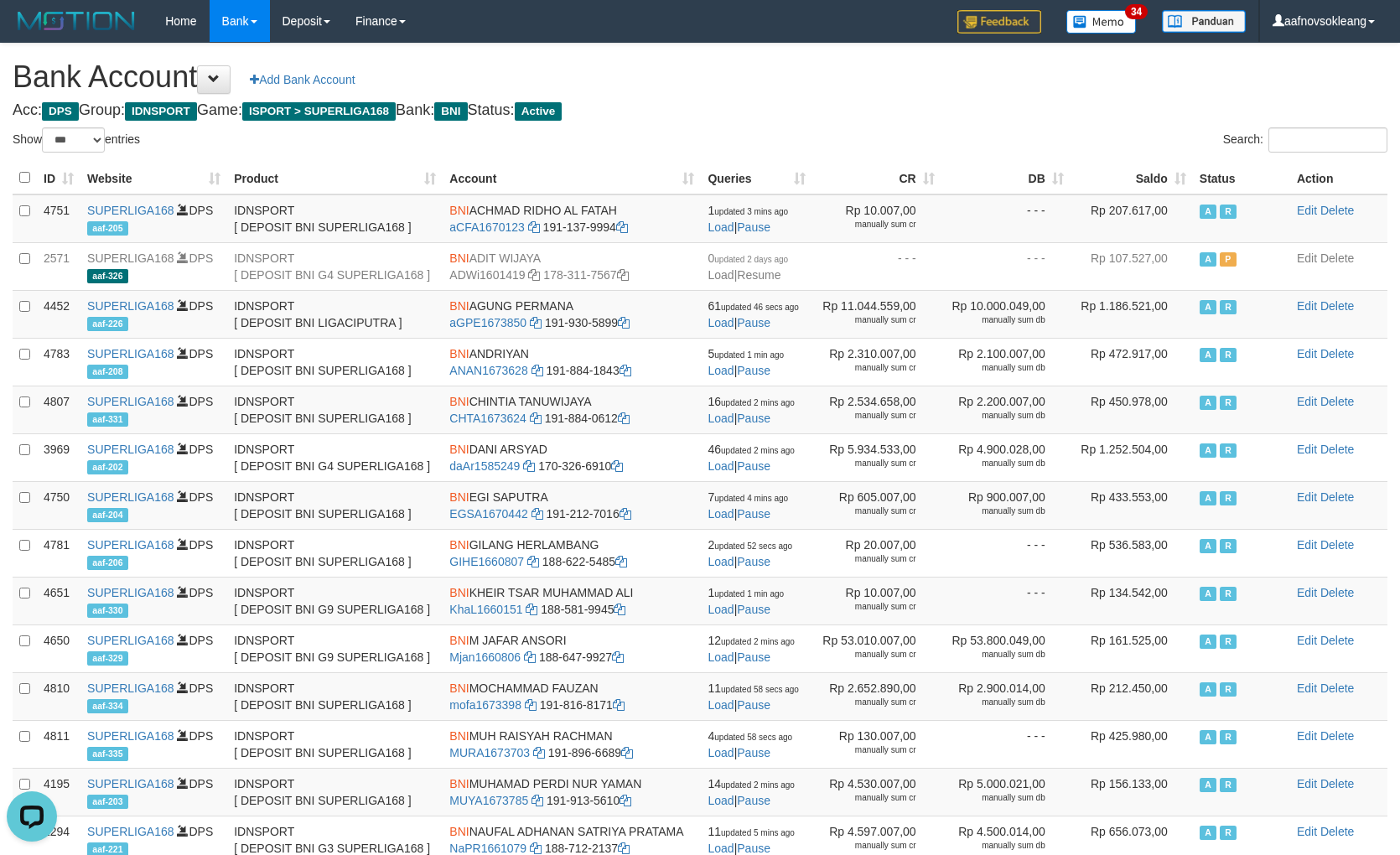 scroll, scrollTop: 0, scrollLeft: 0, axis: both 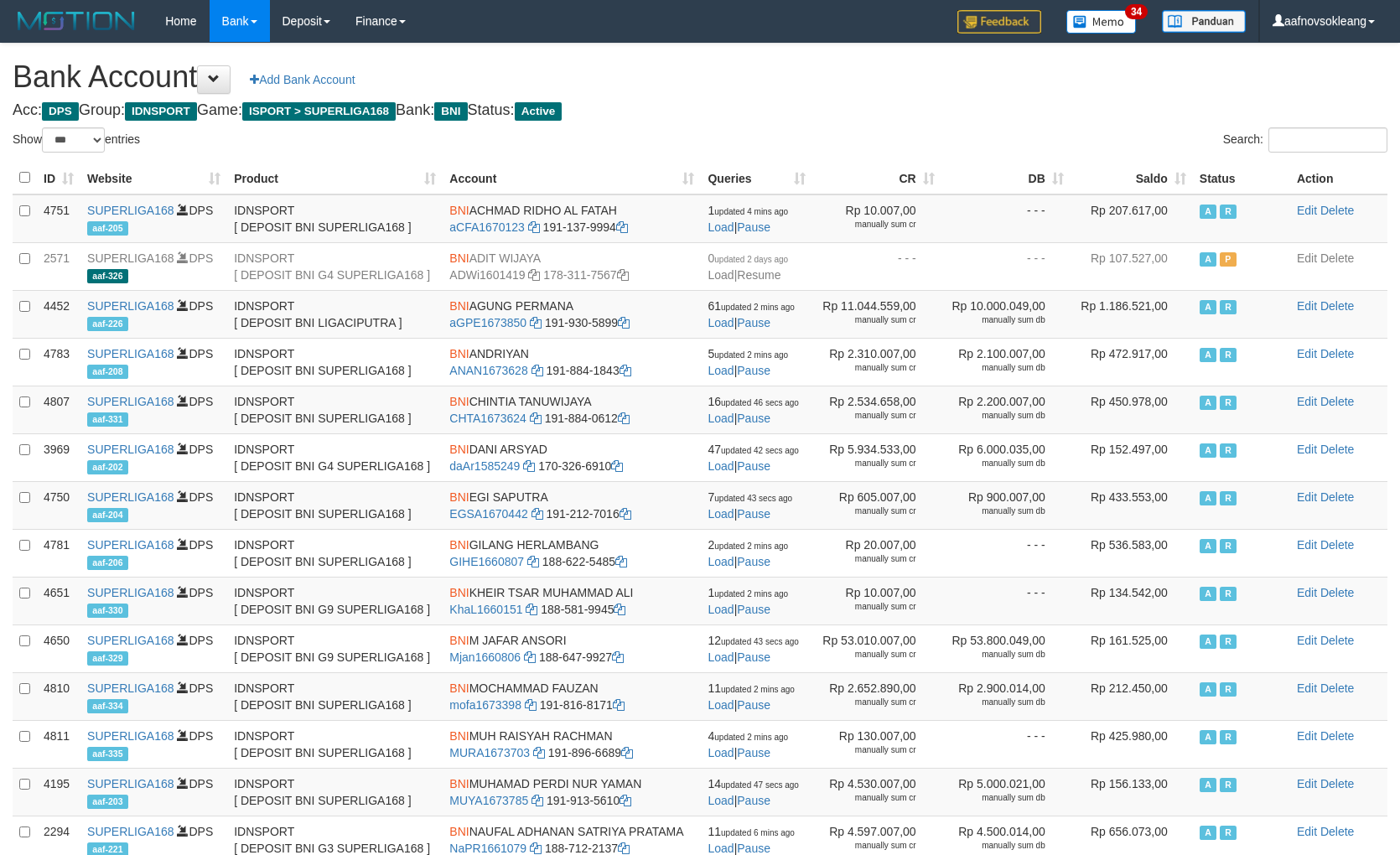 select on "***" 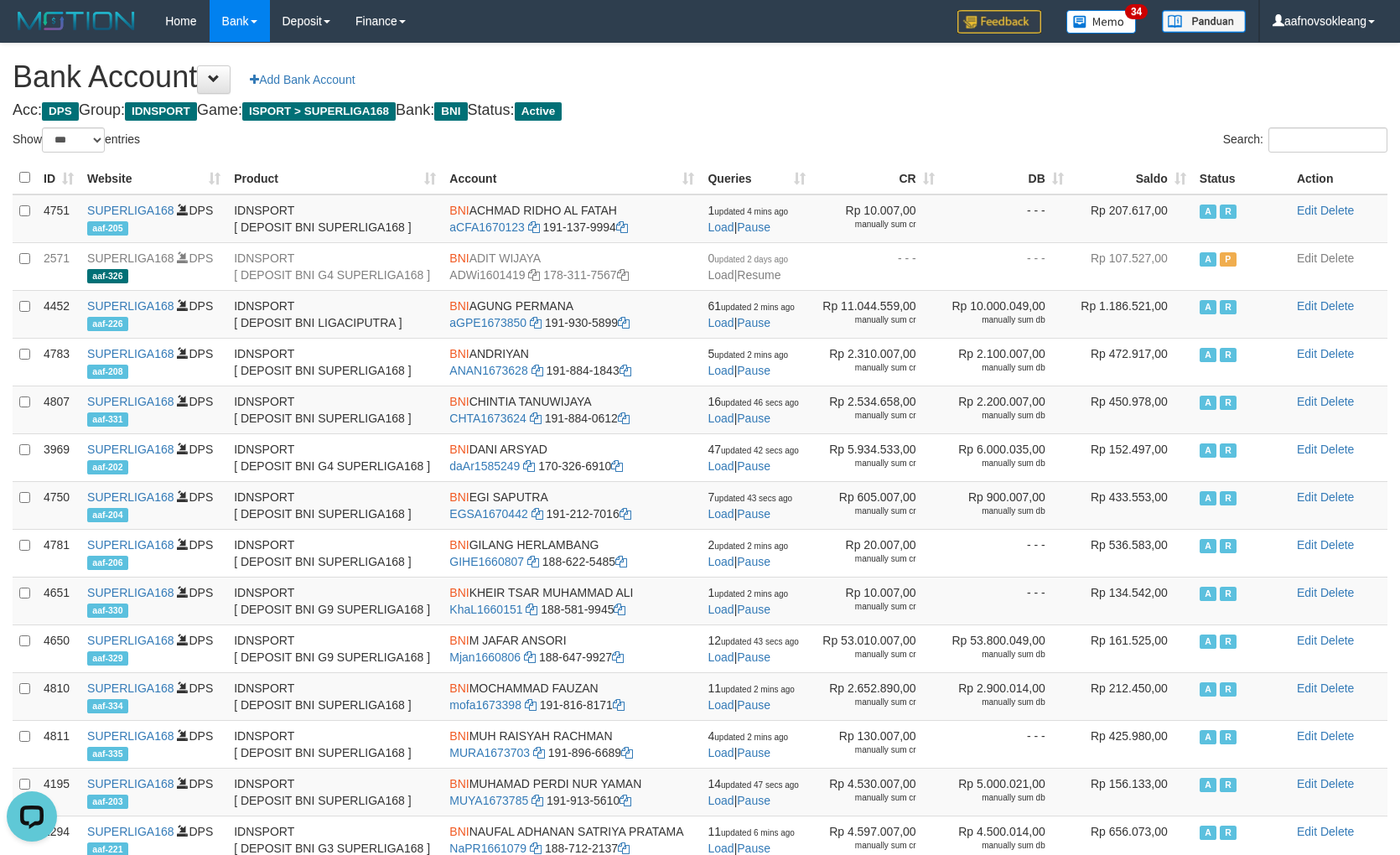 scroll, scrollTop: 0, scrollLeft: 0, axis: both 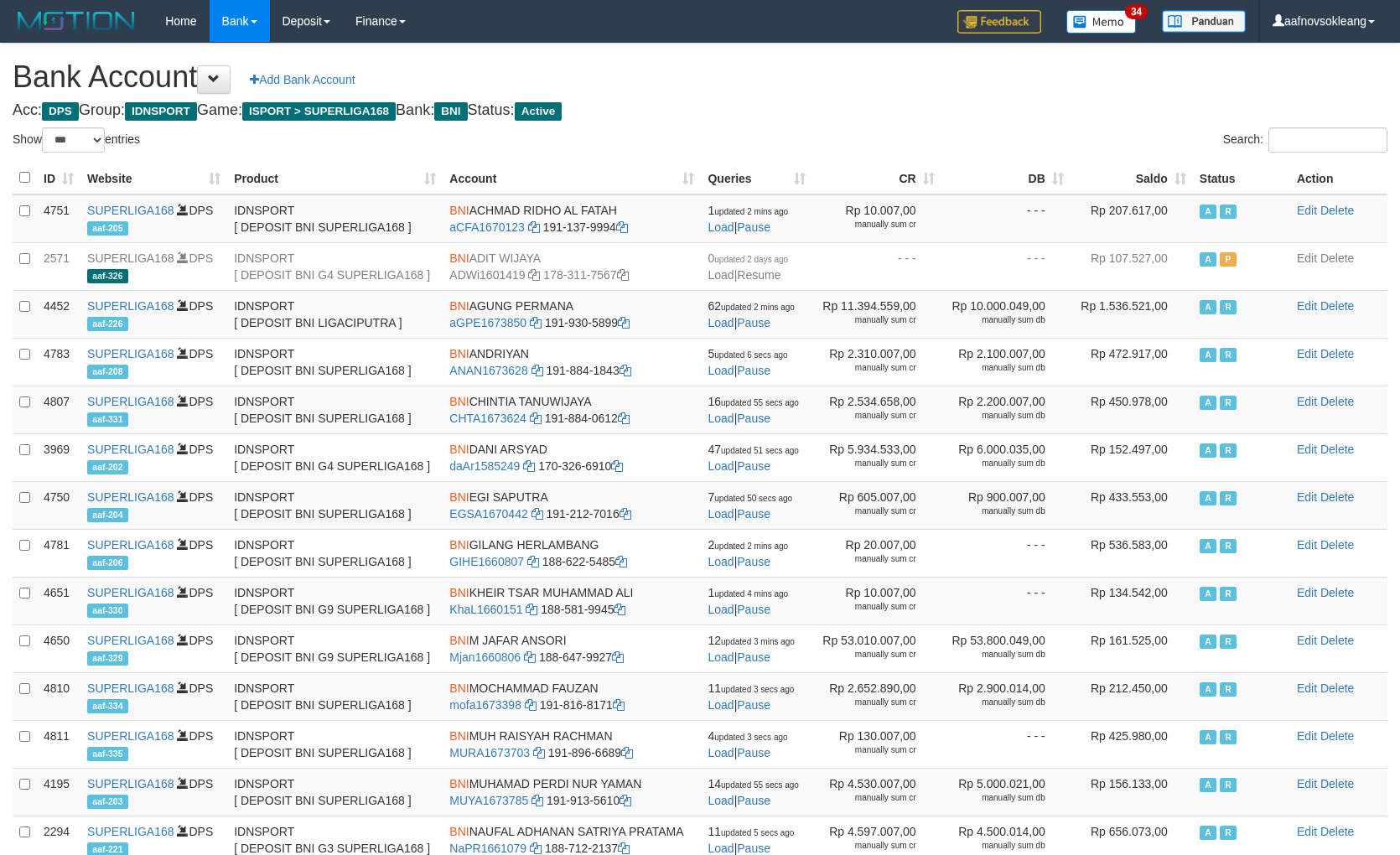 select on "***" 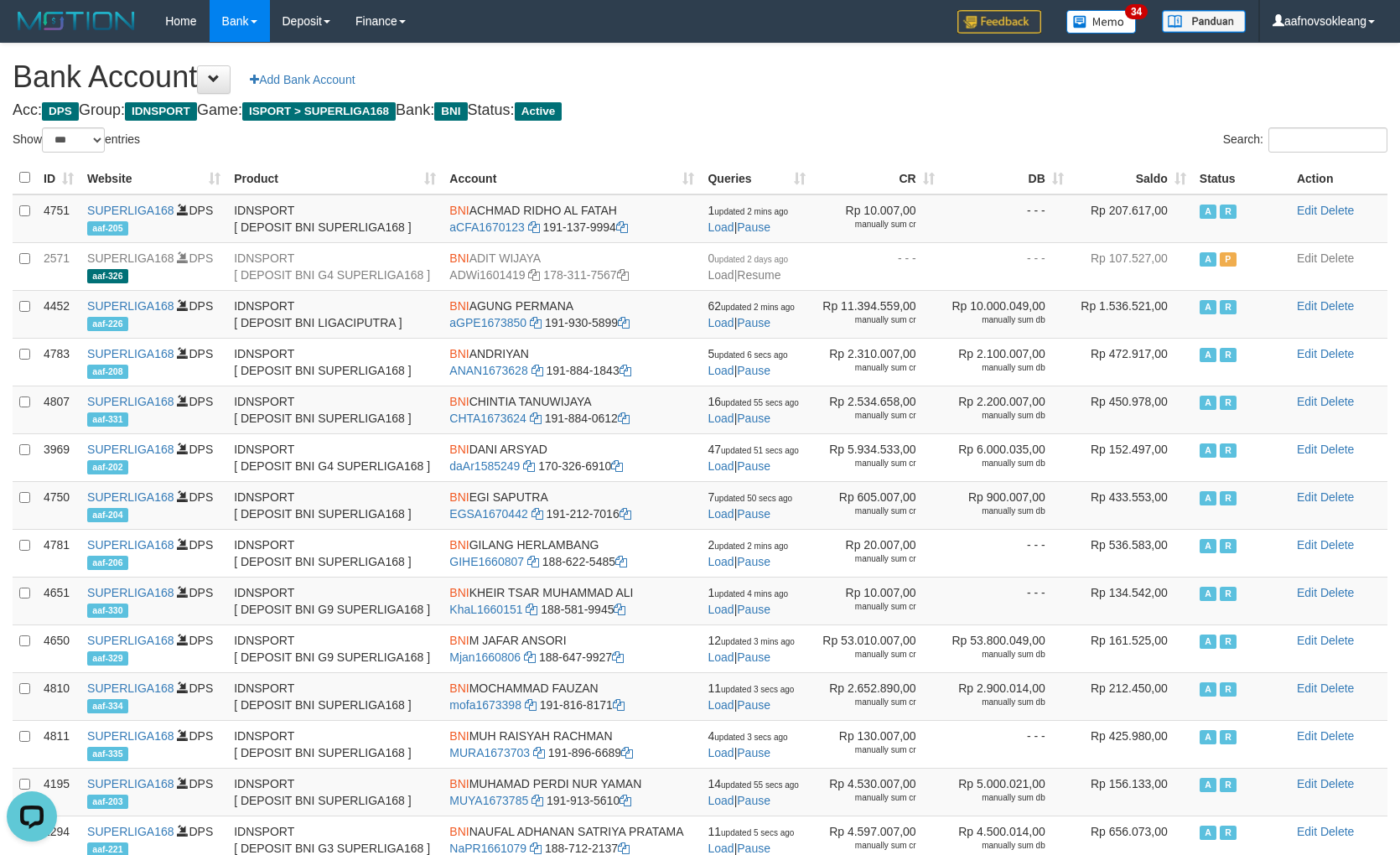 scroll, scrollTop: 0, scrollLeft: 0, axis: both 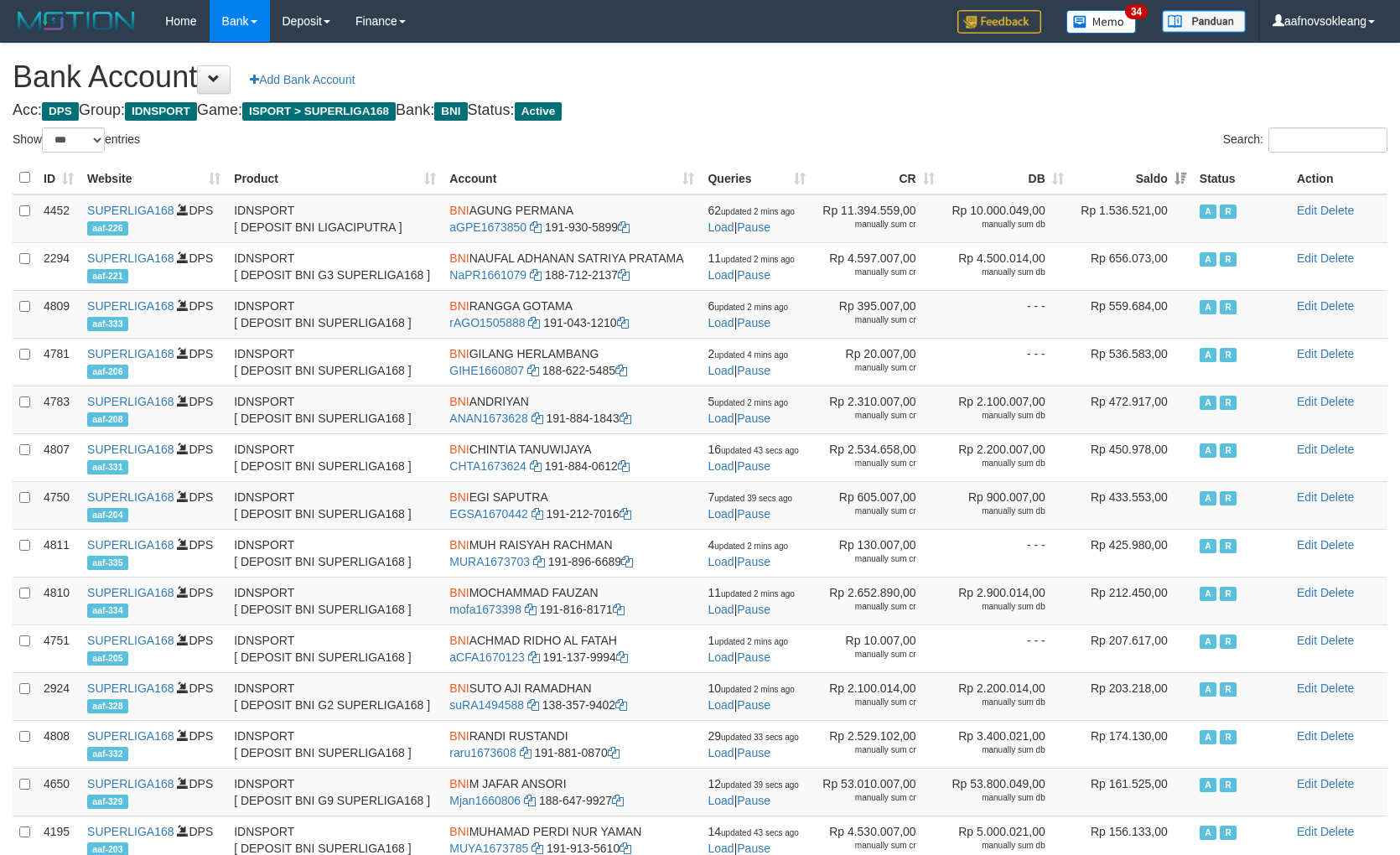 select on "***" 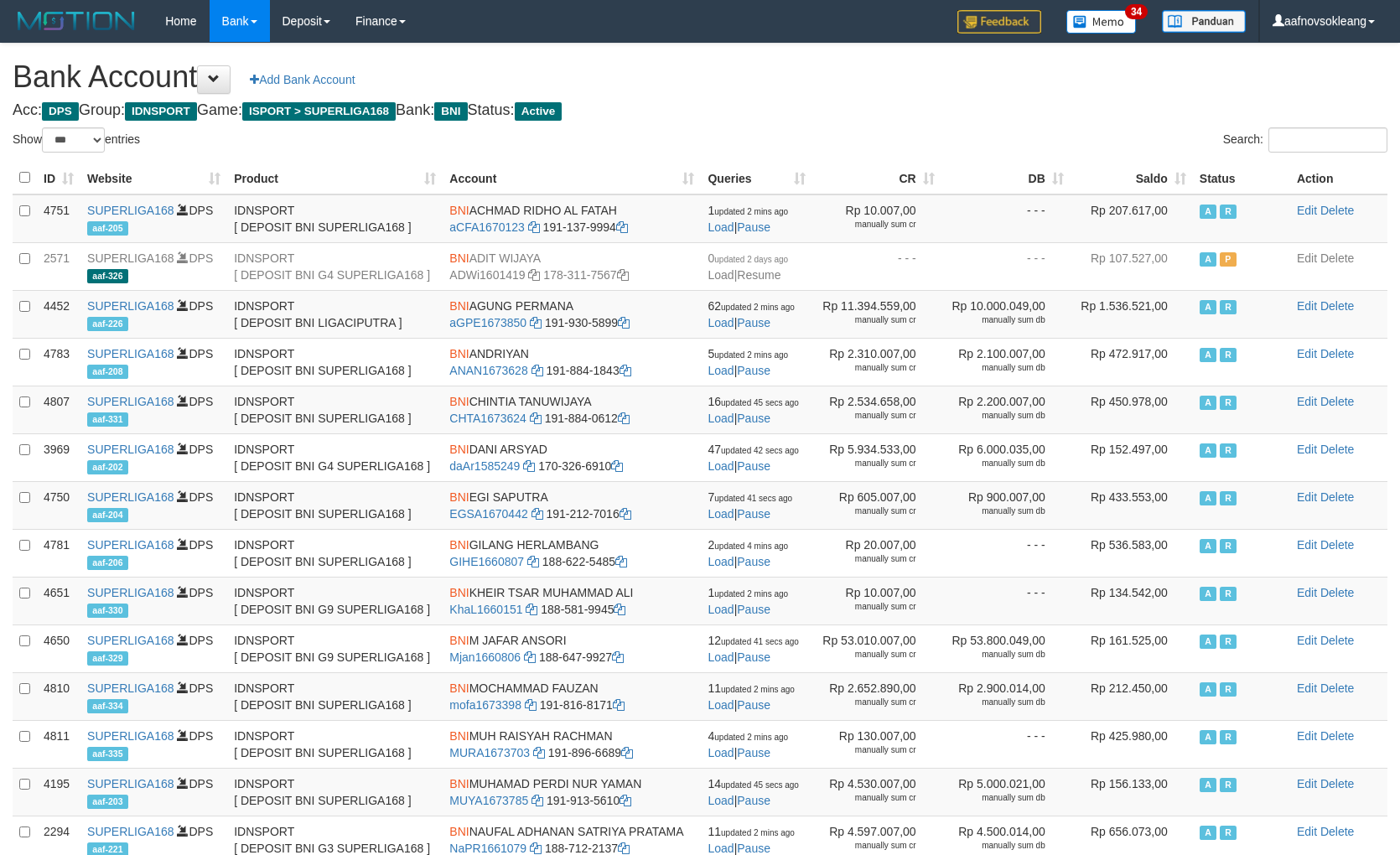 select on "***" 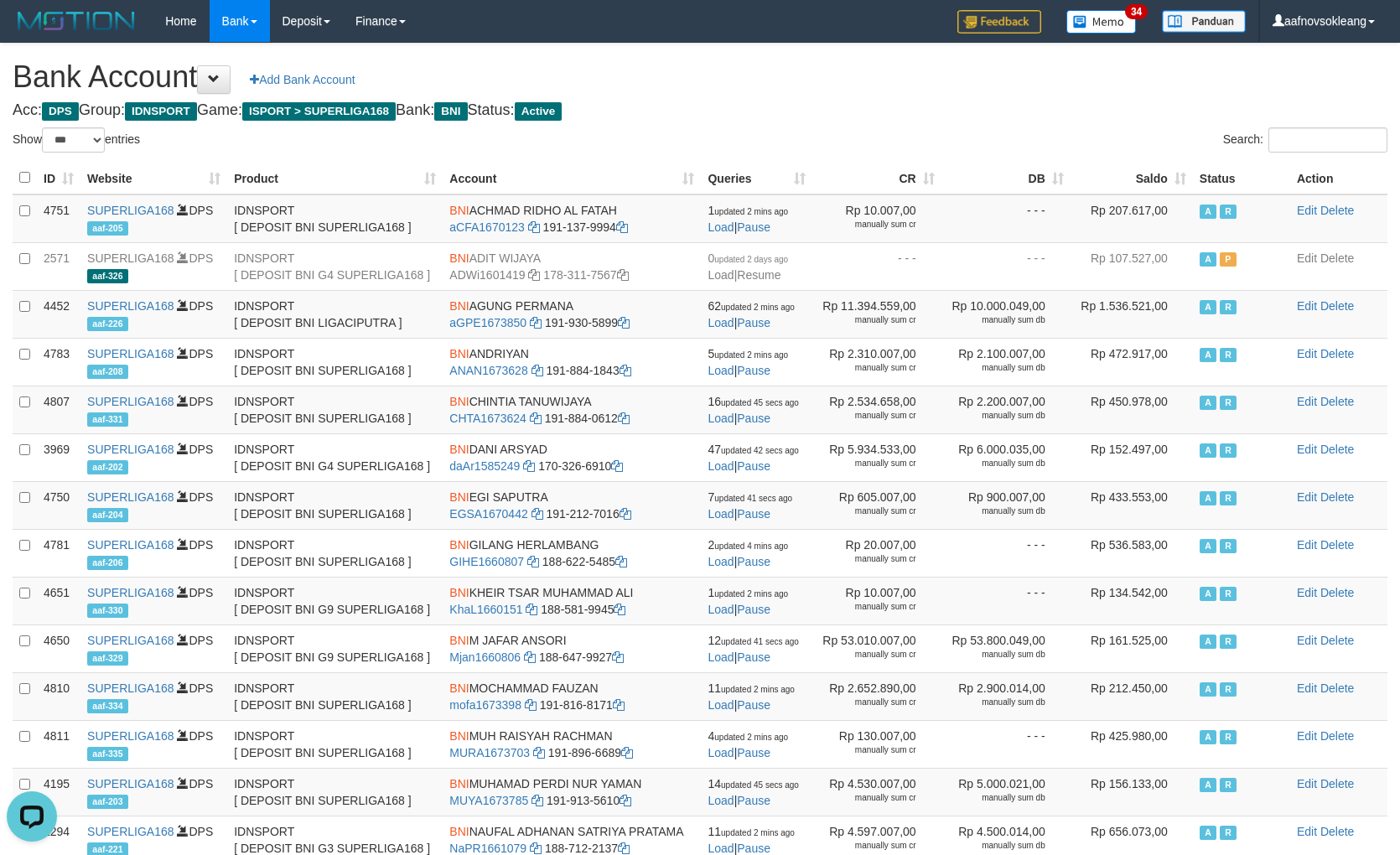 scroll, scrollTop: 0, scrollLeft: 0, axis: both 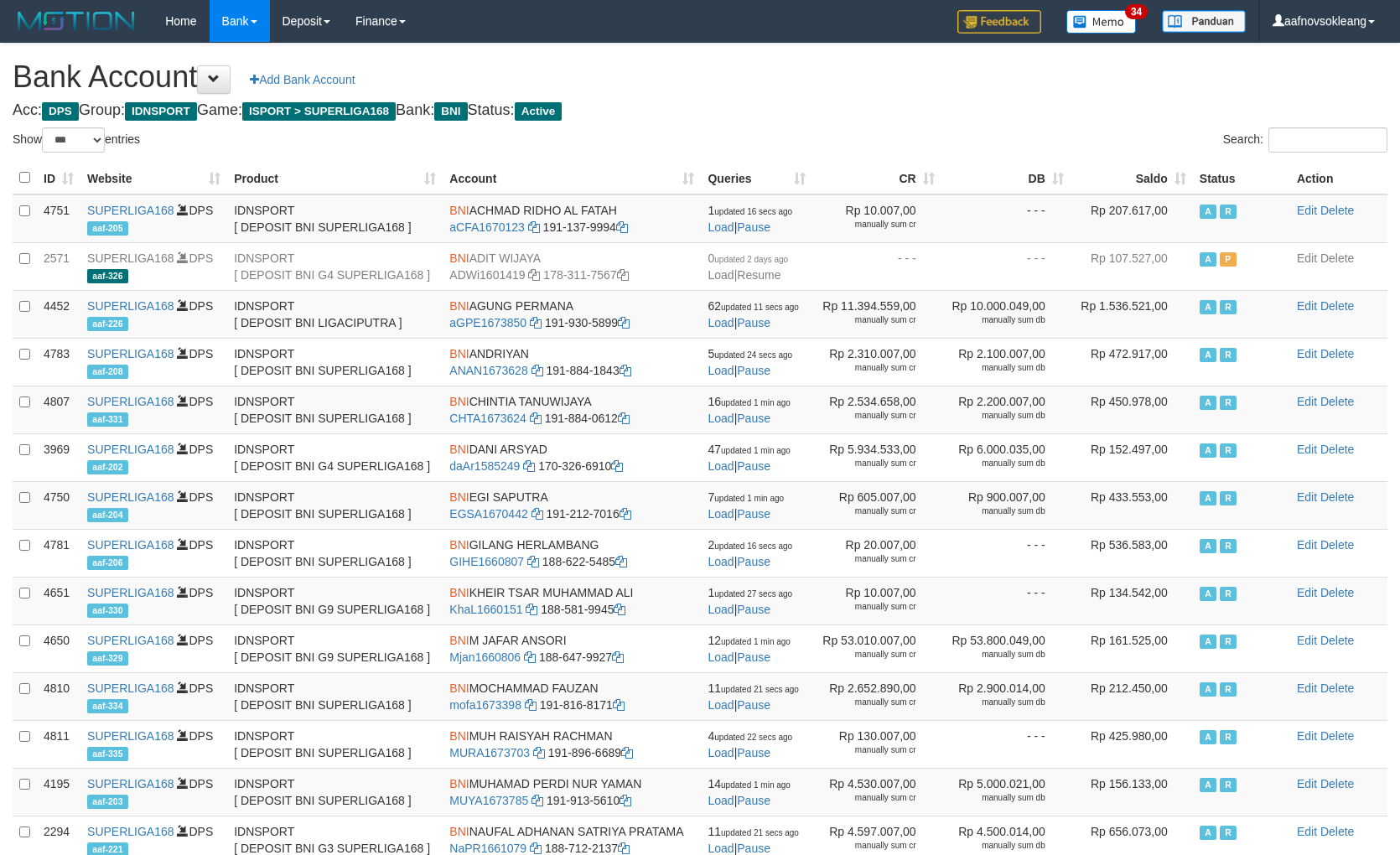 select on "***" 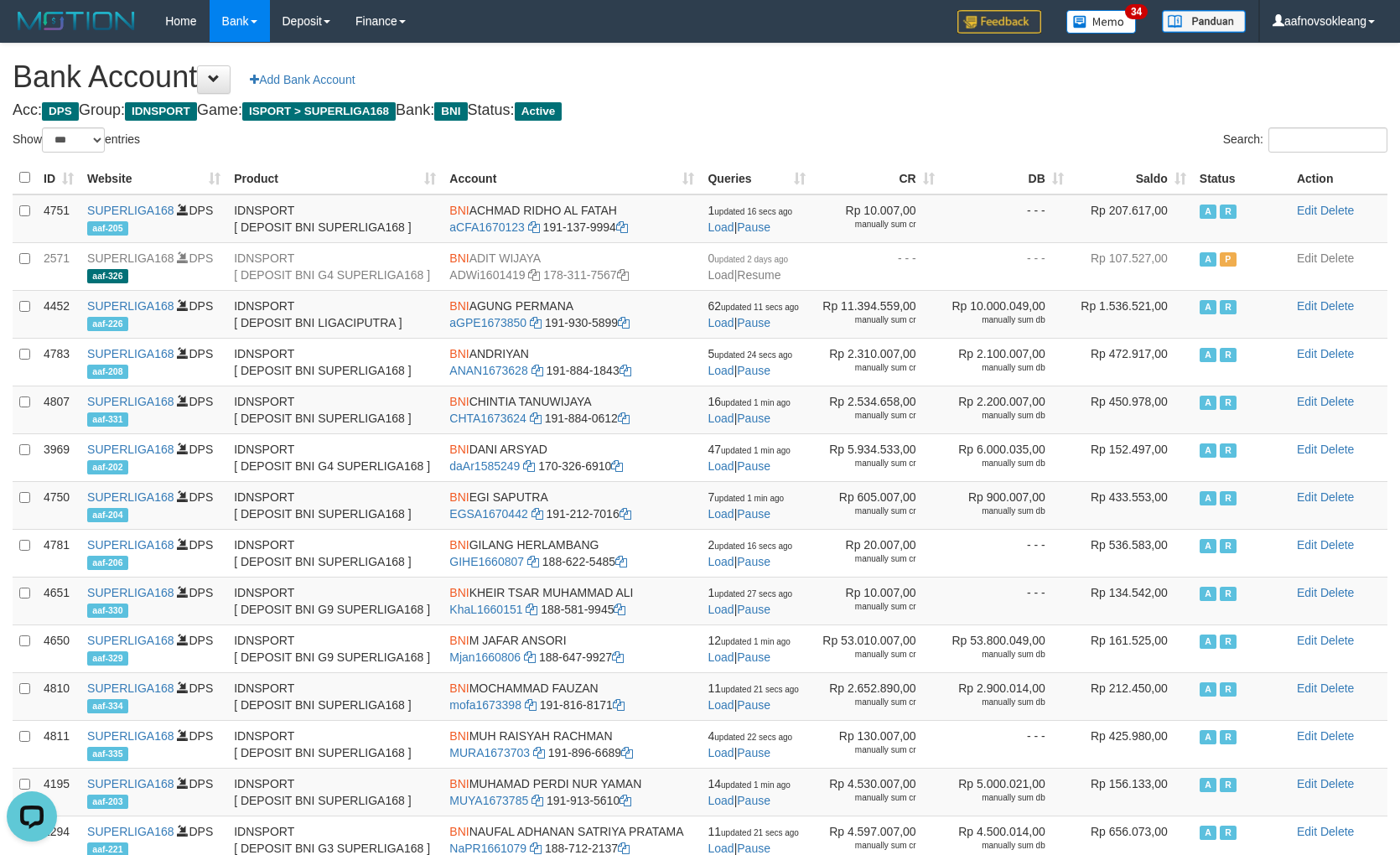 scroll, scrollTop: 0, scrollLeft: 0, axis: both 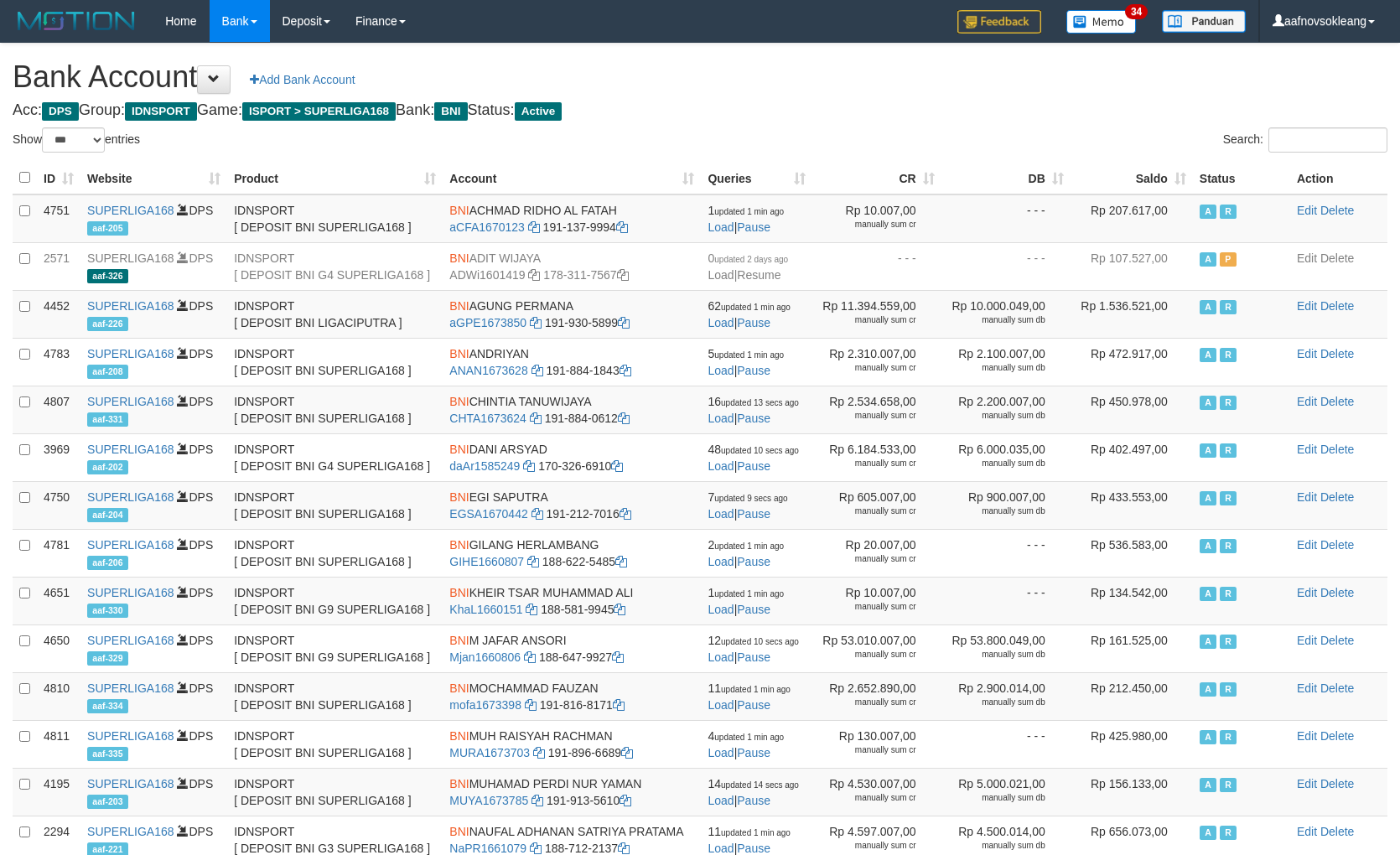 select on "***" 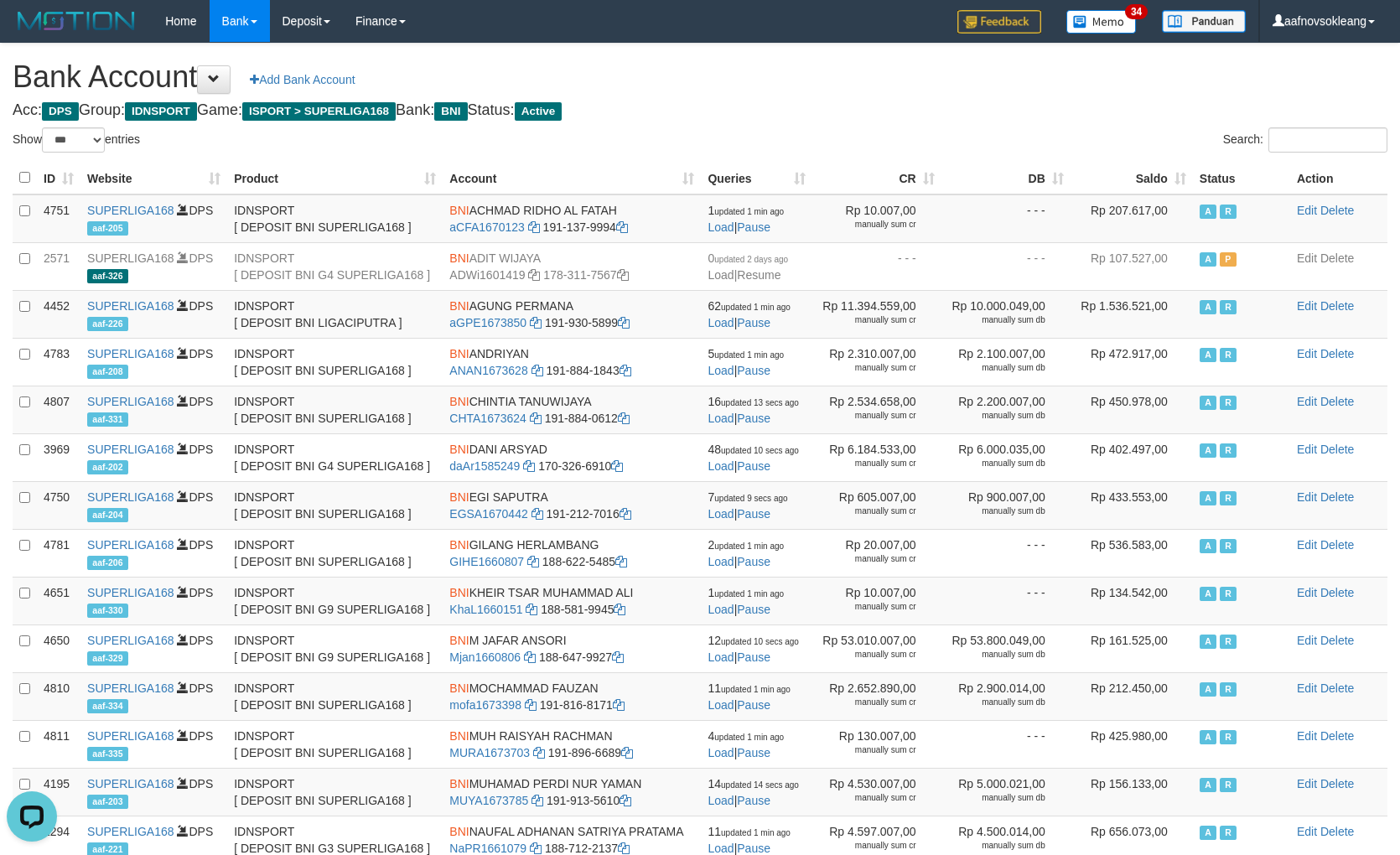 scroll, scrollTop: 0, scrollLeft: 0, axis: both 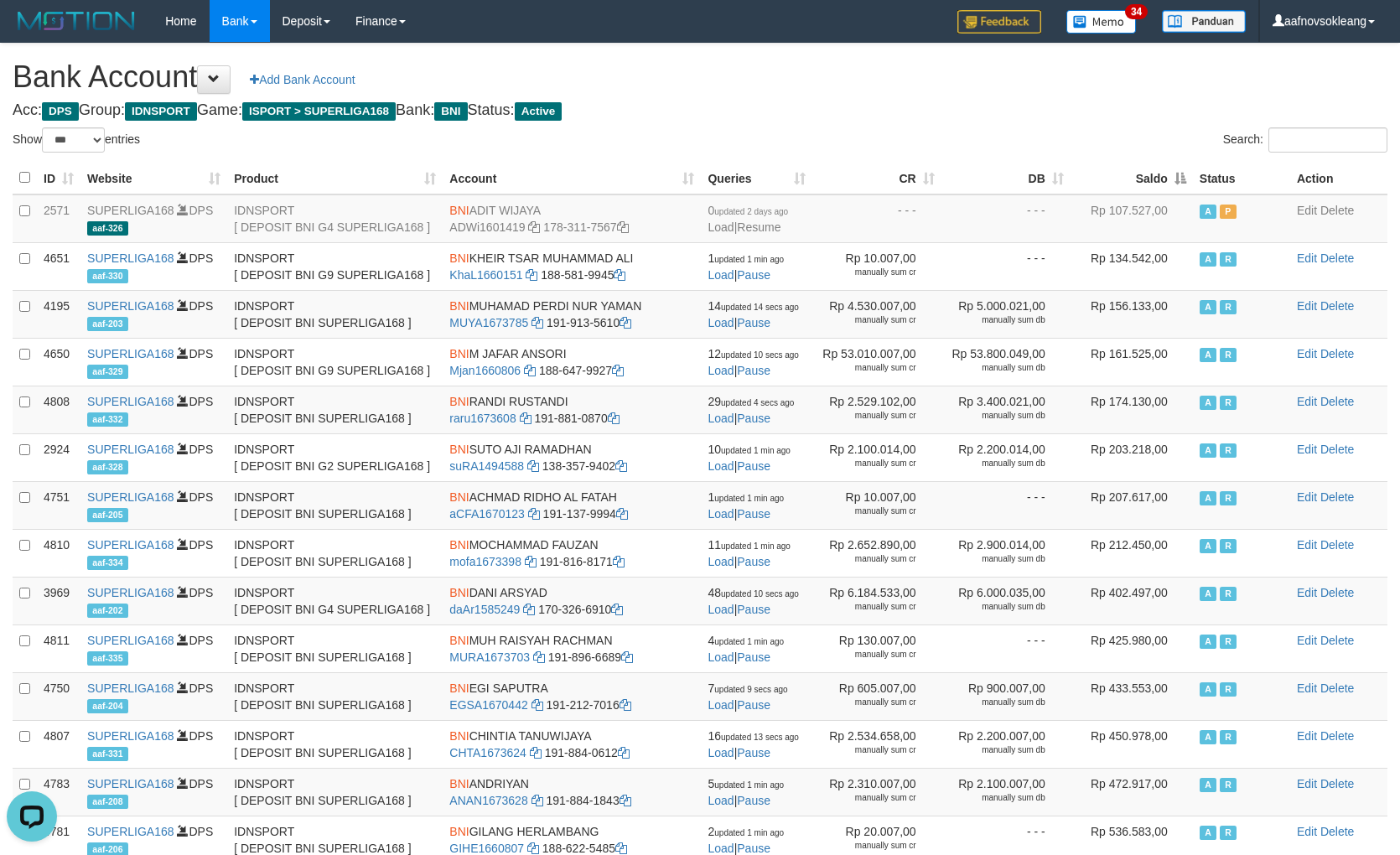 click on "Saldo" at bounding box center [1132, 178] 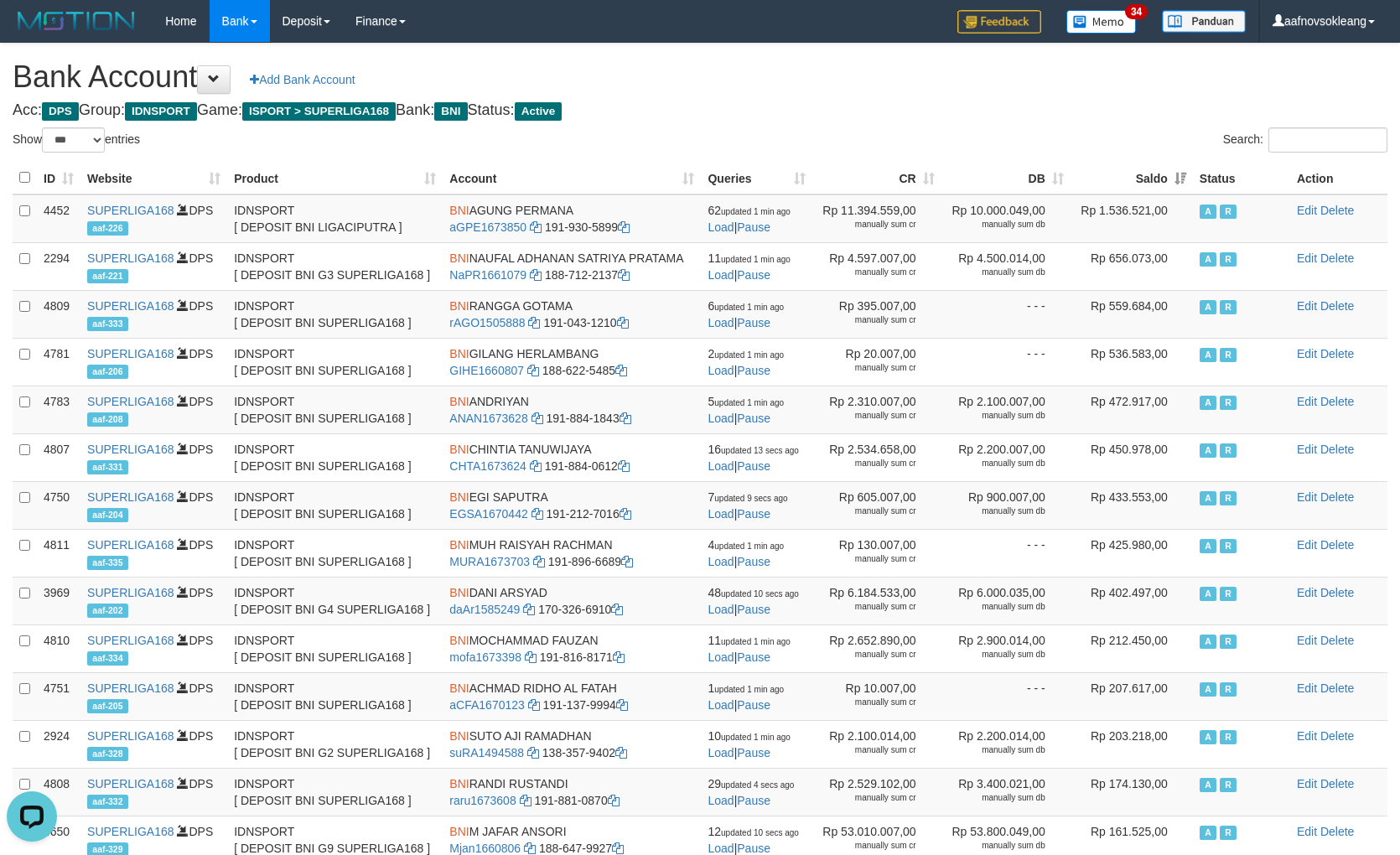 click on "Bank Account
Add Bank Account" at bounding box center (700, 77) 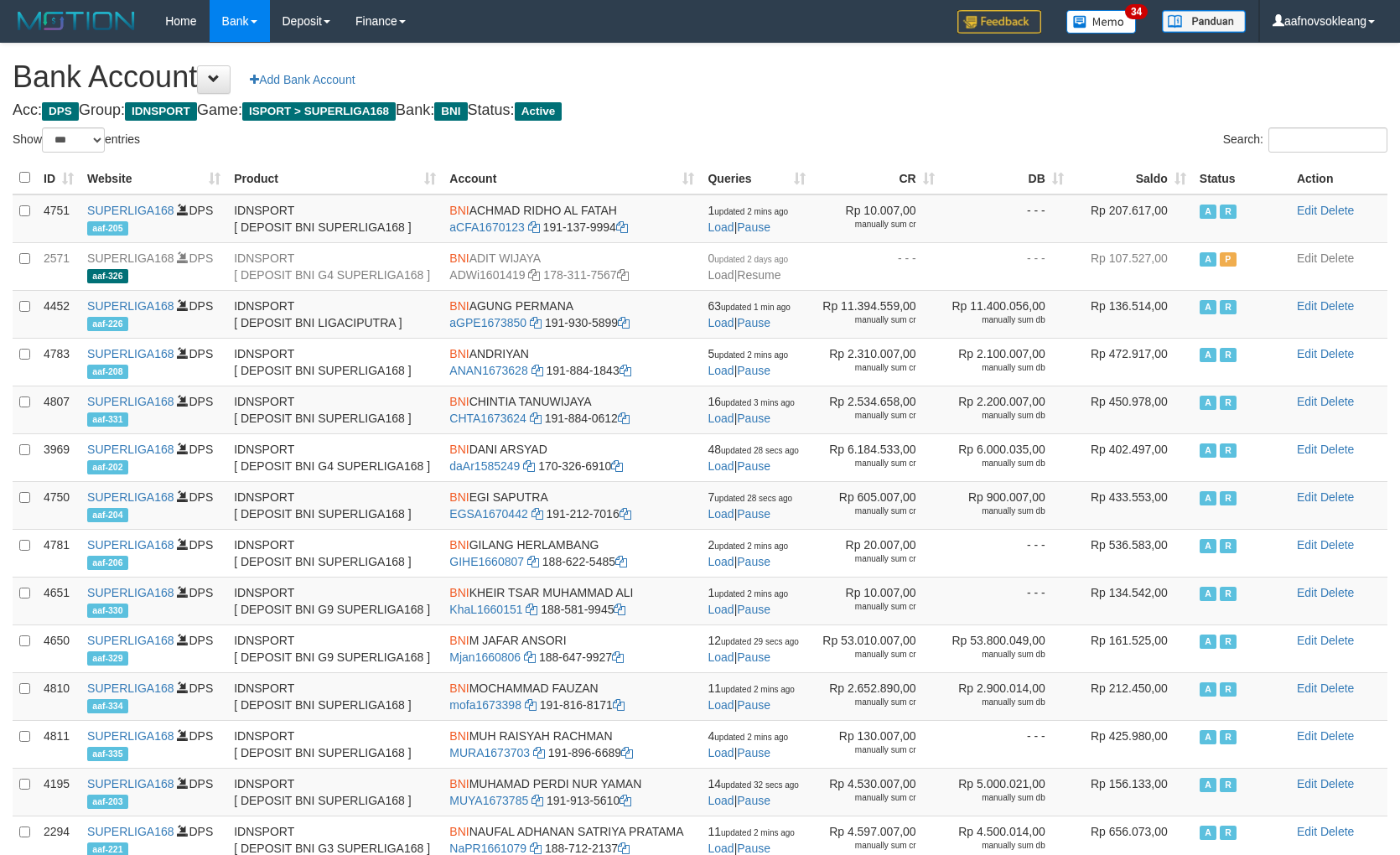 select on "***" 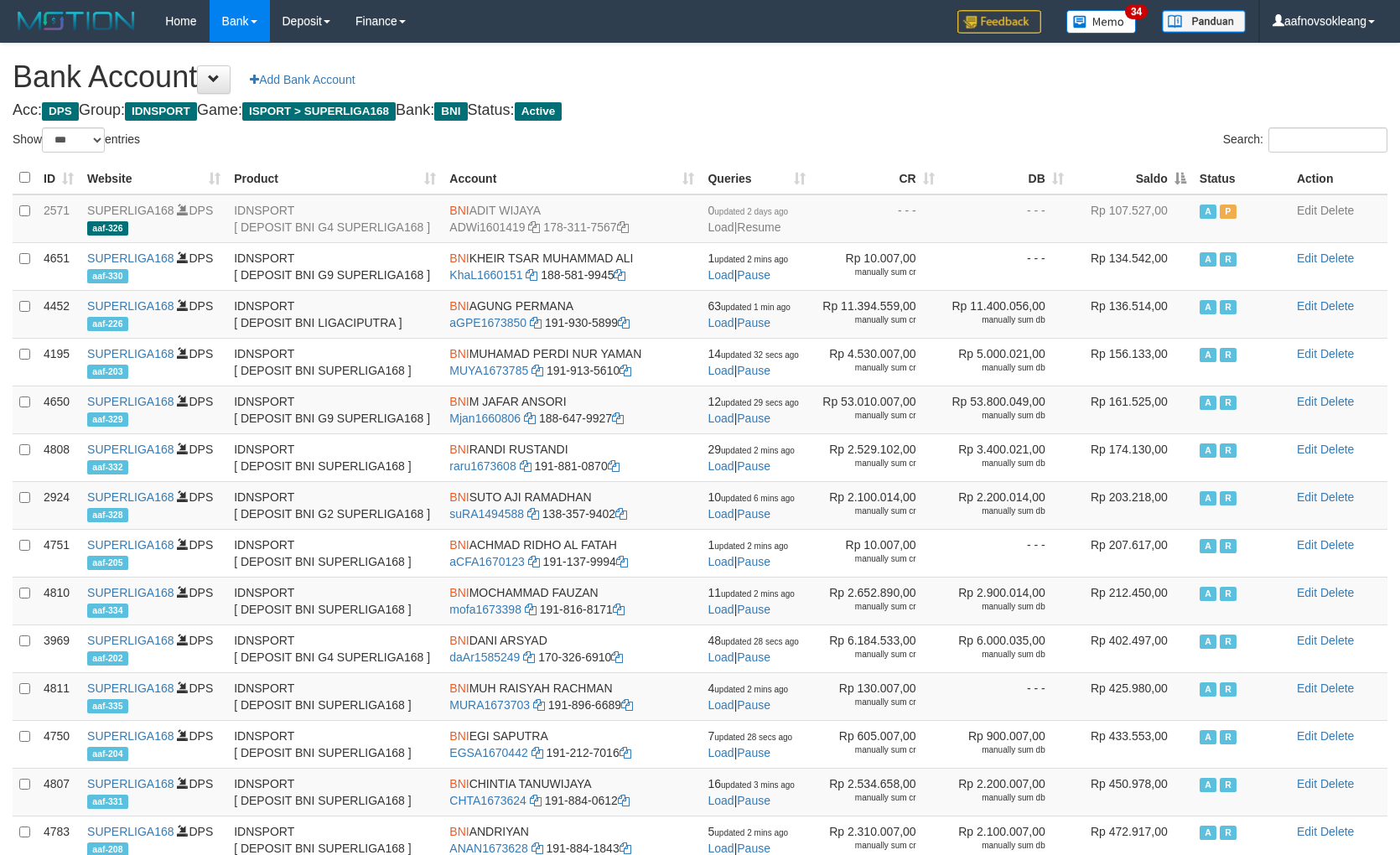 click on "Saldo" at bounding box center (1132, 178) 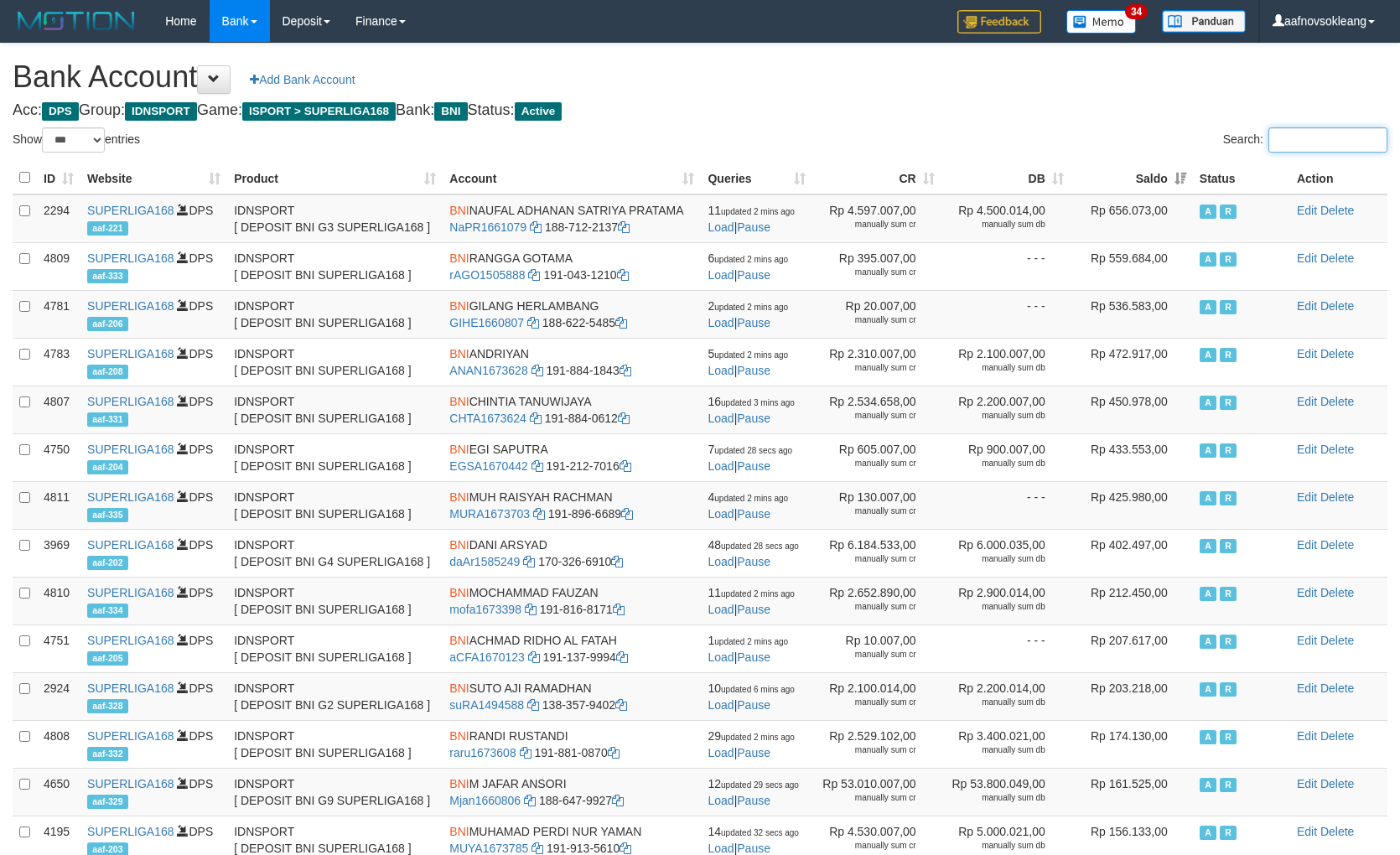 click on "Search:" at bounding box center (1328, 140) 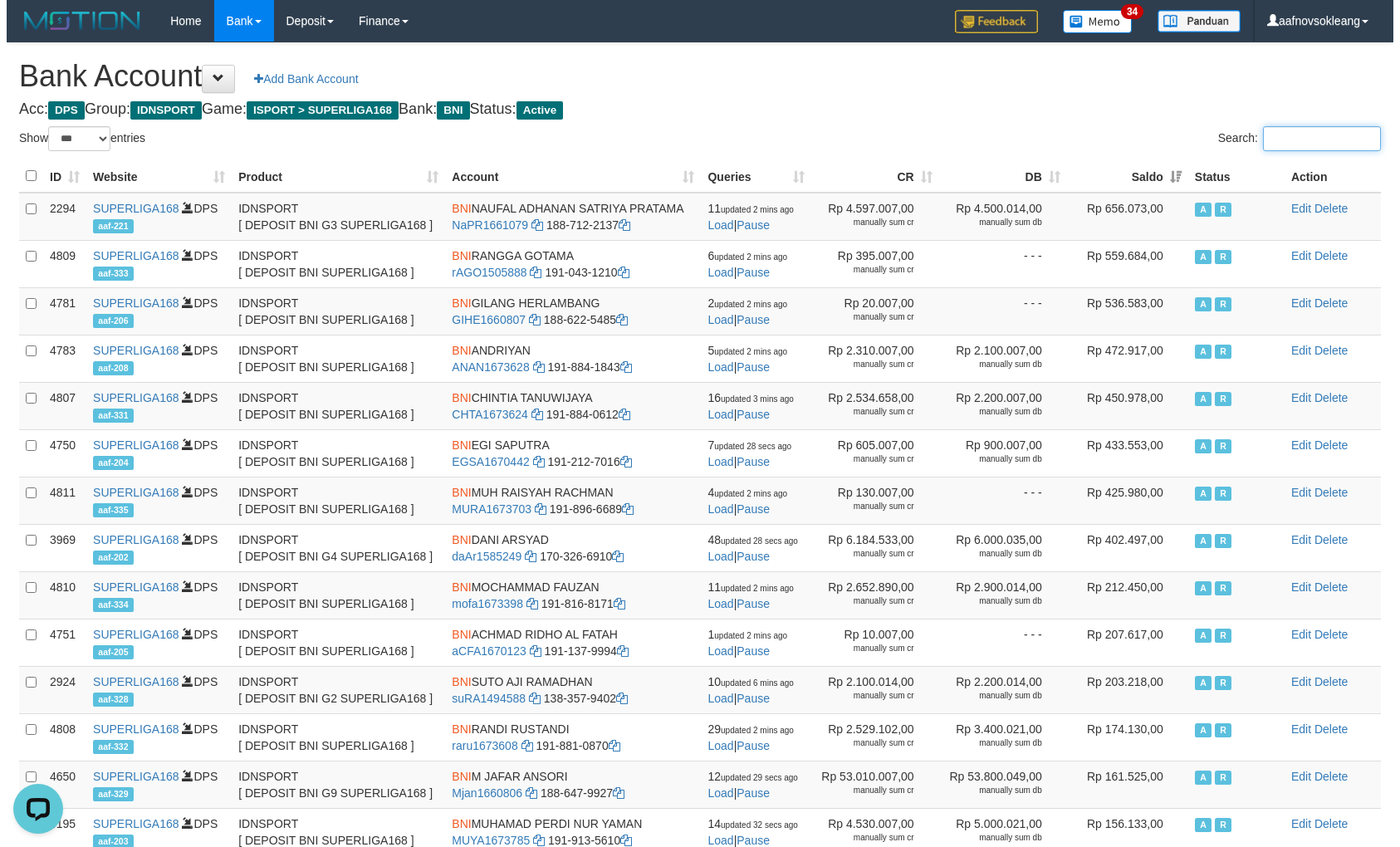 scroll, scrollTop: 0, scrollLeft: 0, axis: both 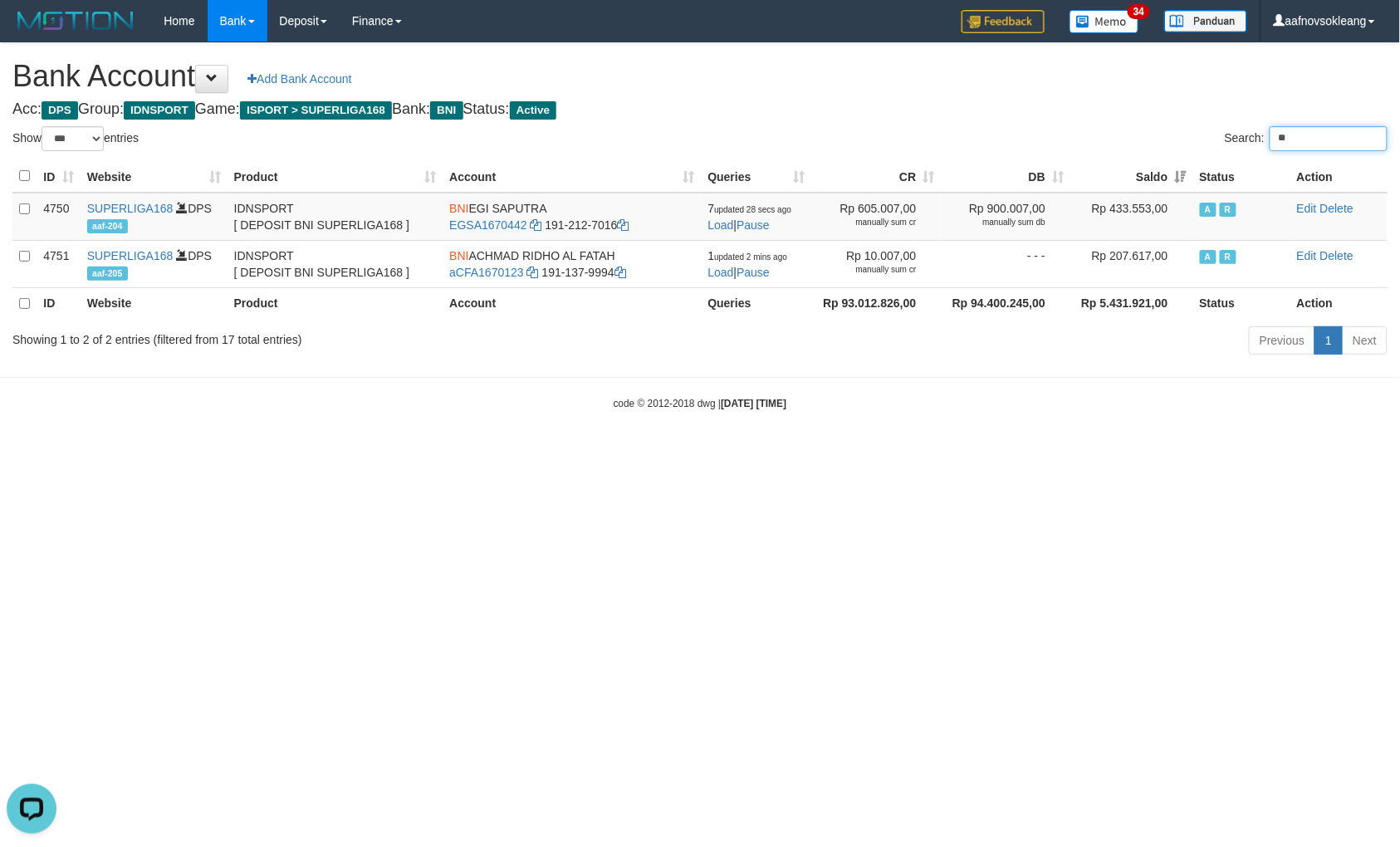 type on "*" 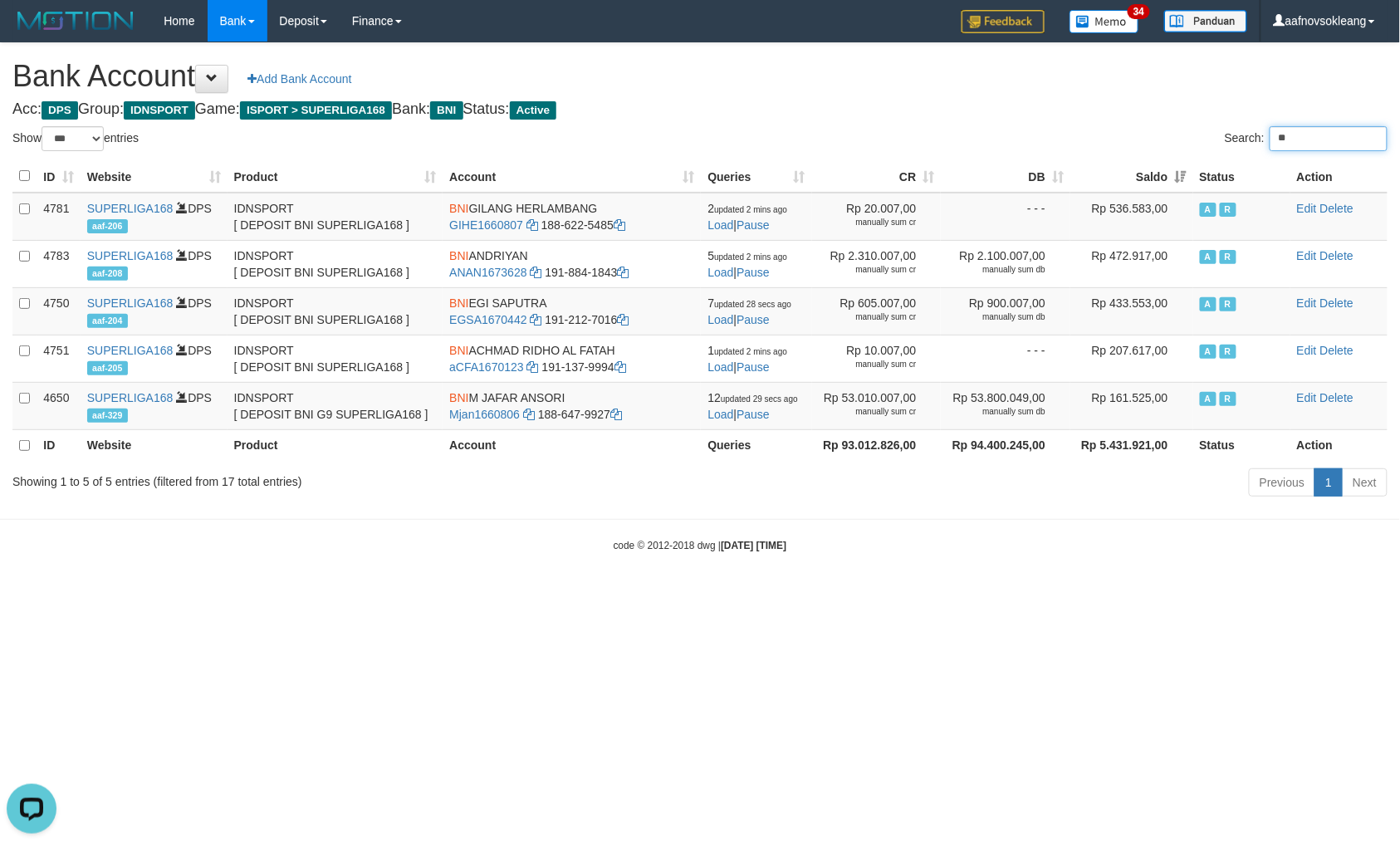 type on "*" 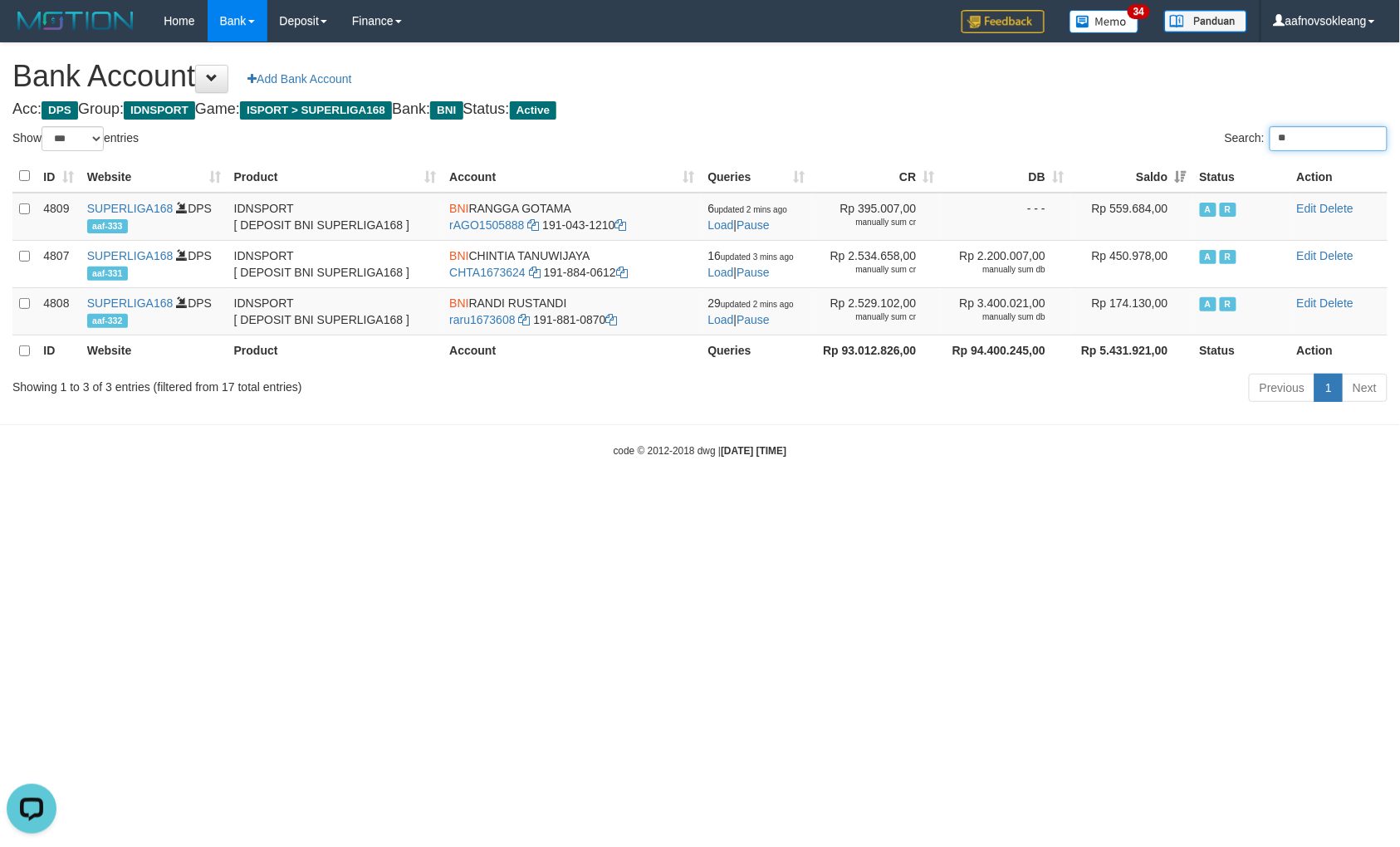 type on "*" 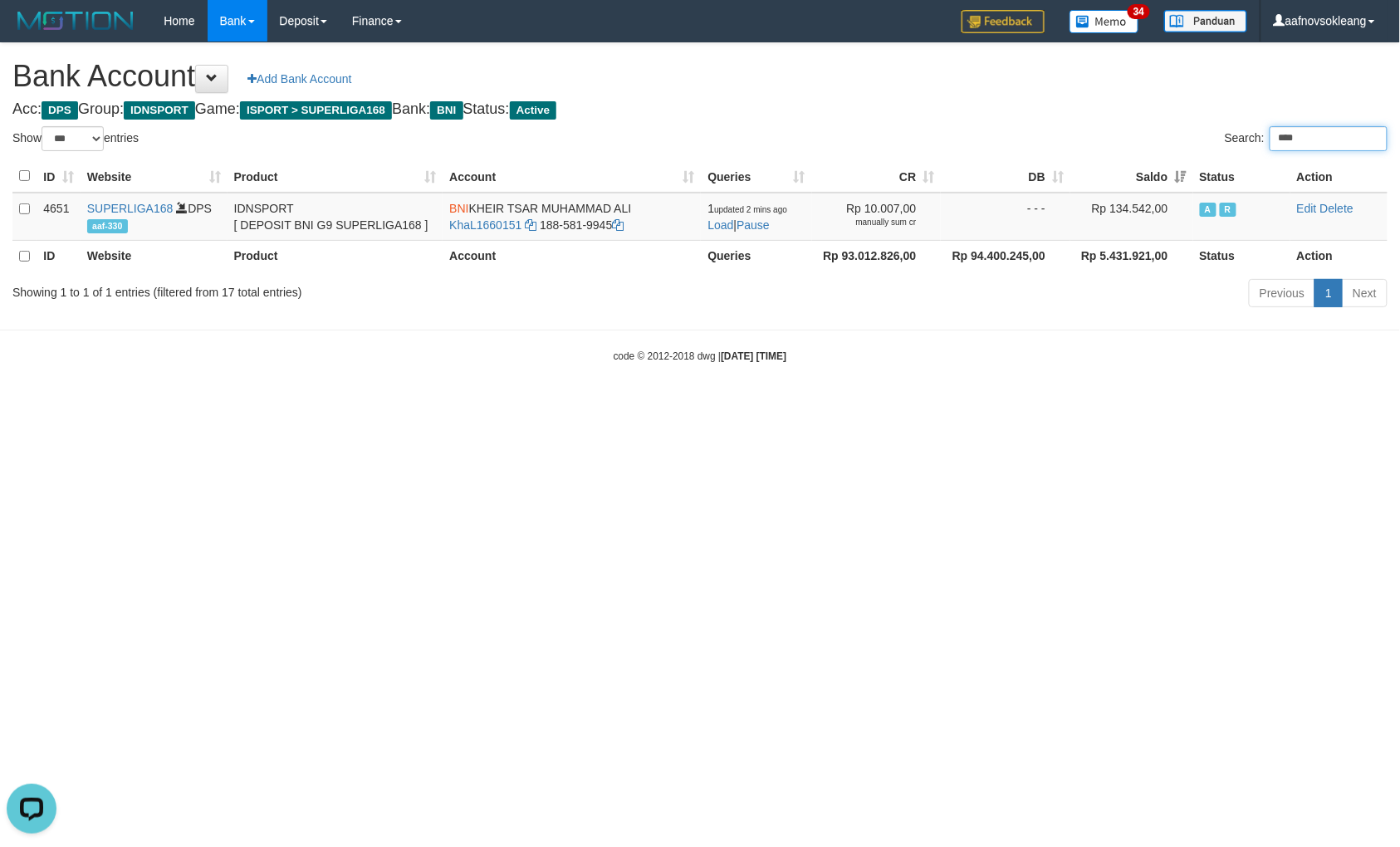 type on "****" 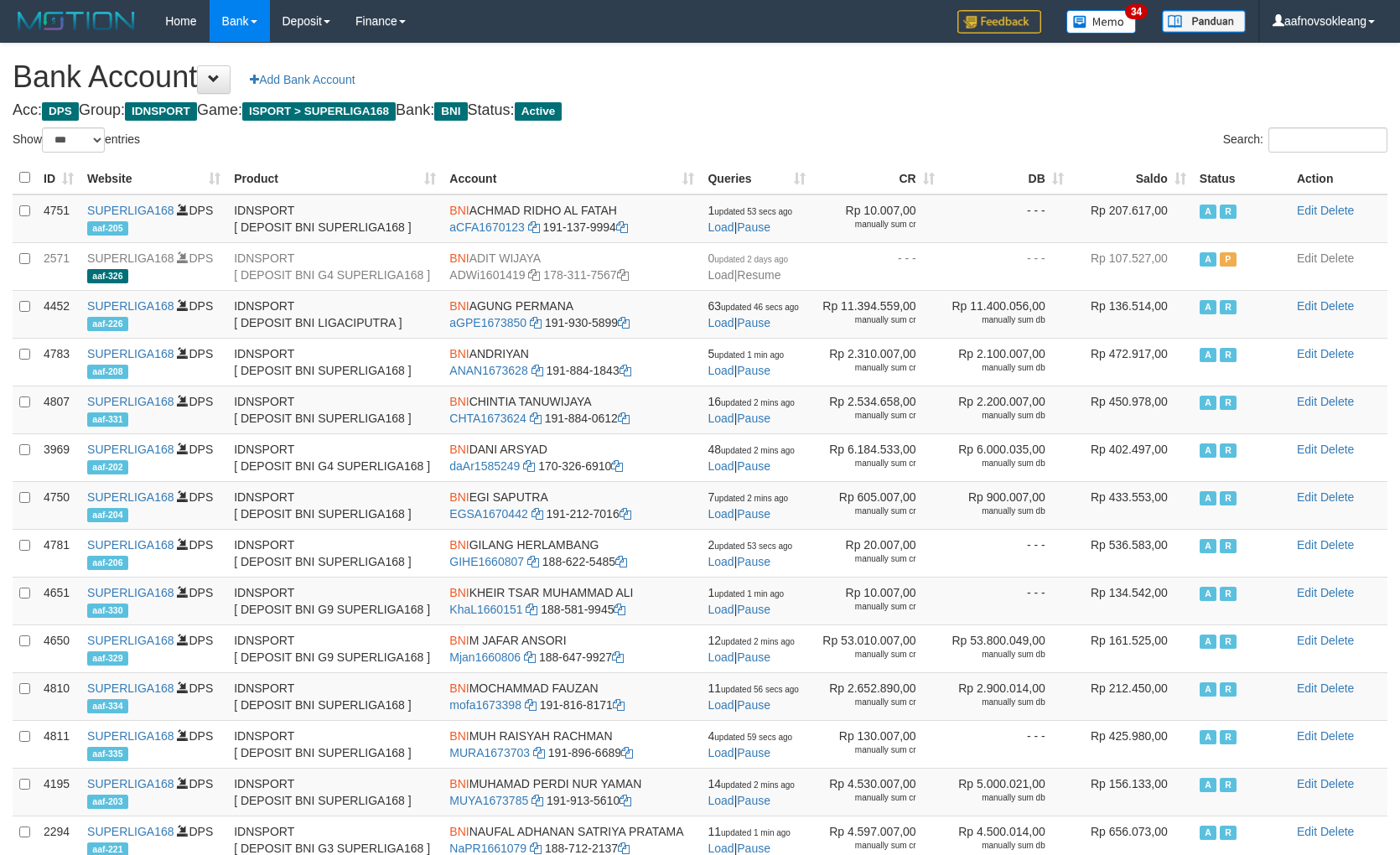 select on "***" 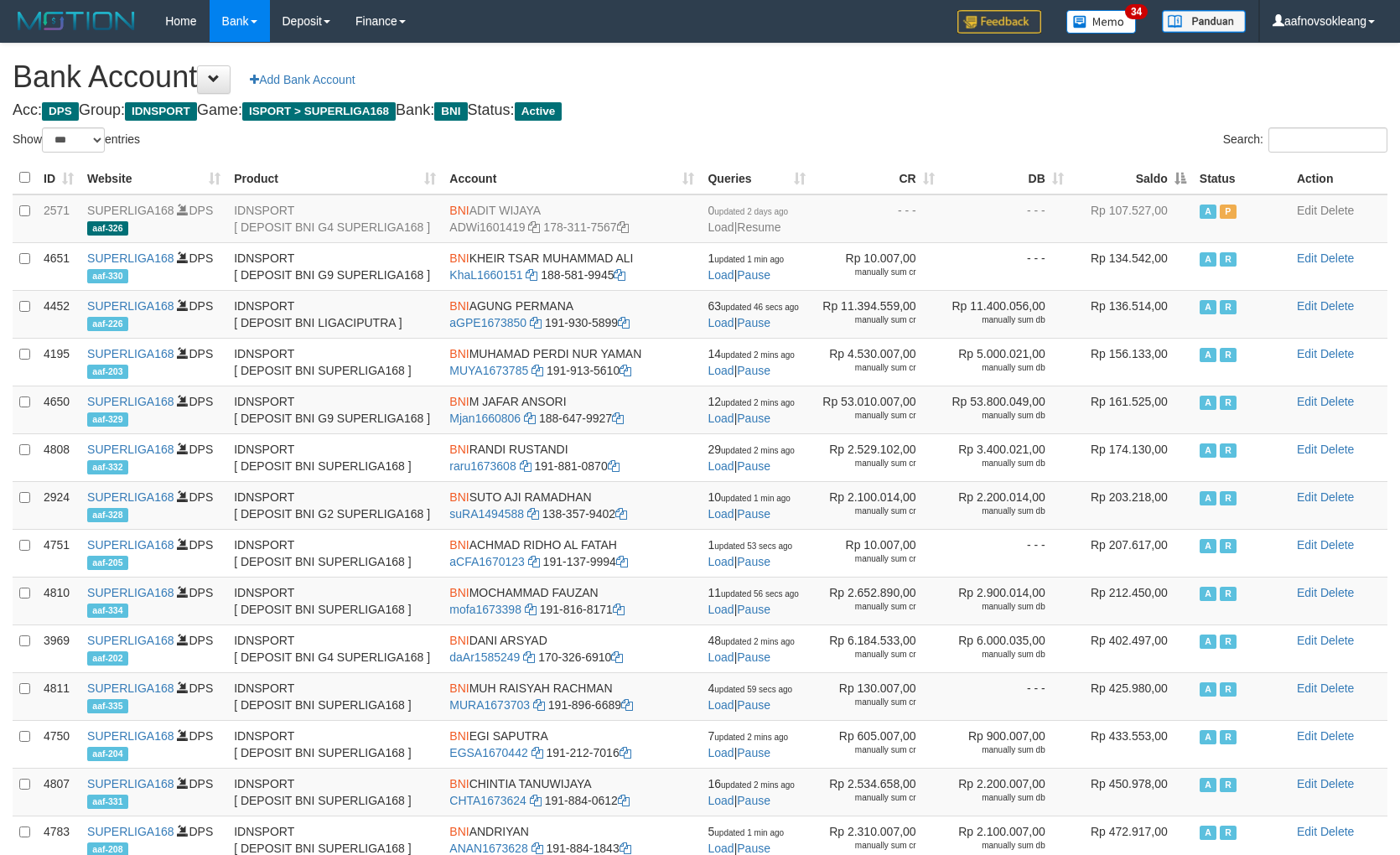 click on "Saldo" at bounding box center [1132, 178] 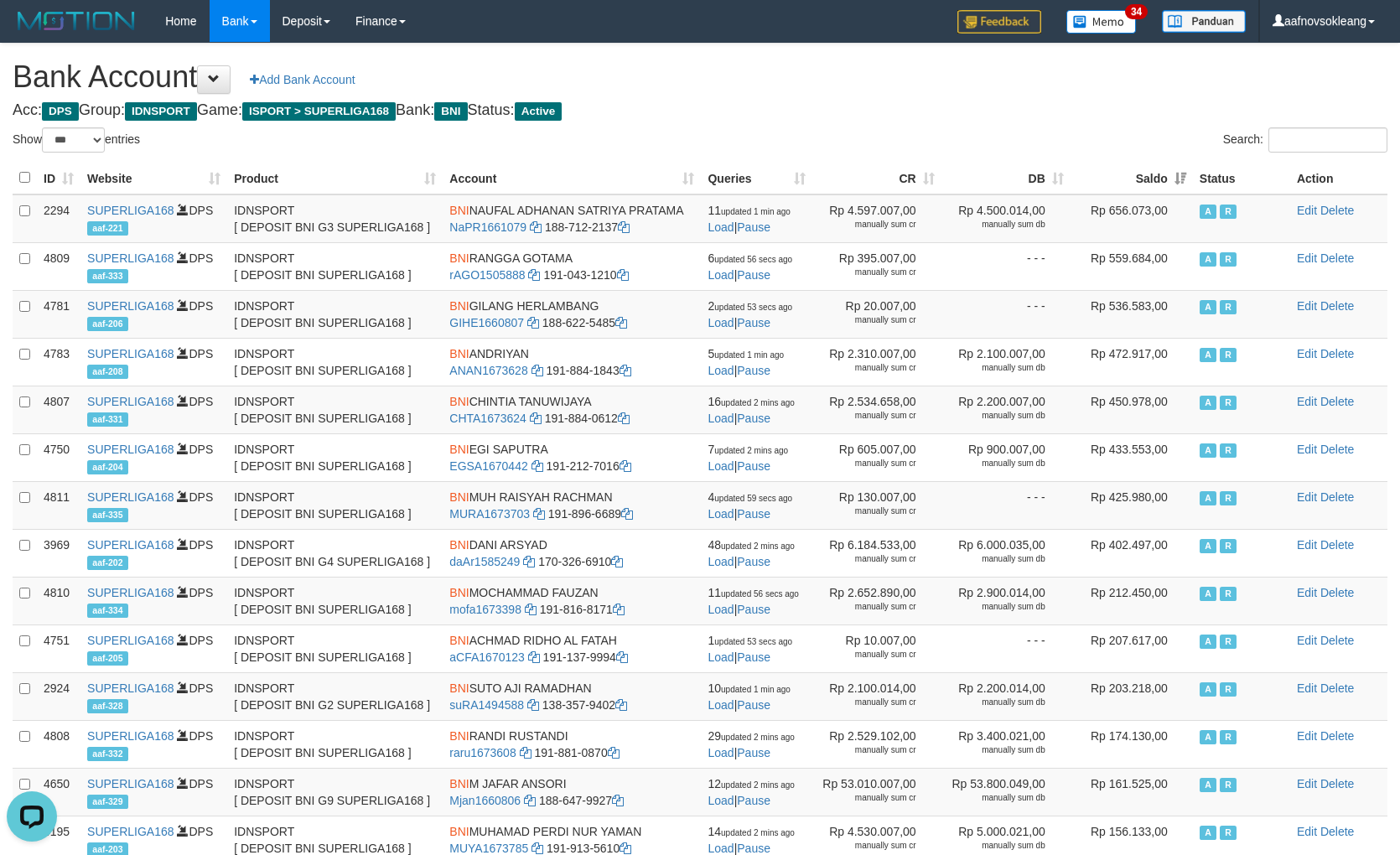 scroll, scrollTop: 0, scrollLeft: 0, axis: both 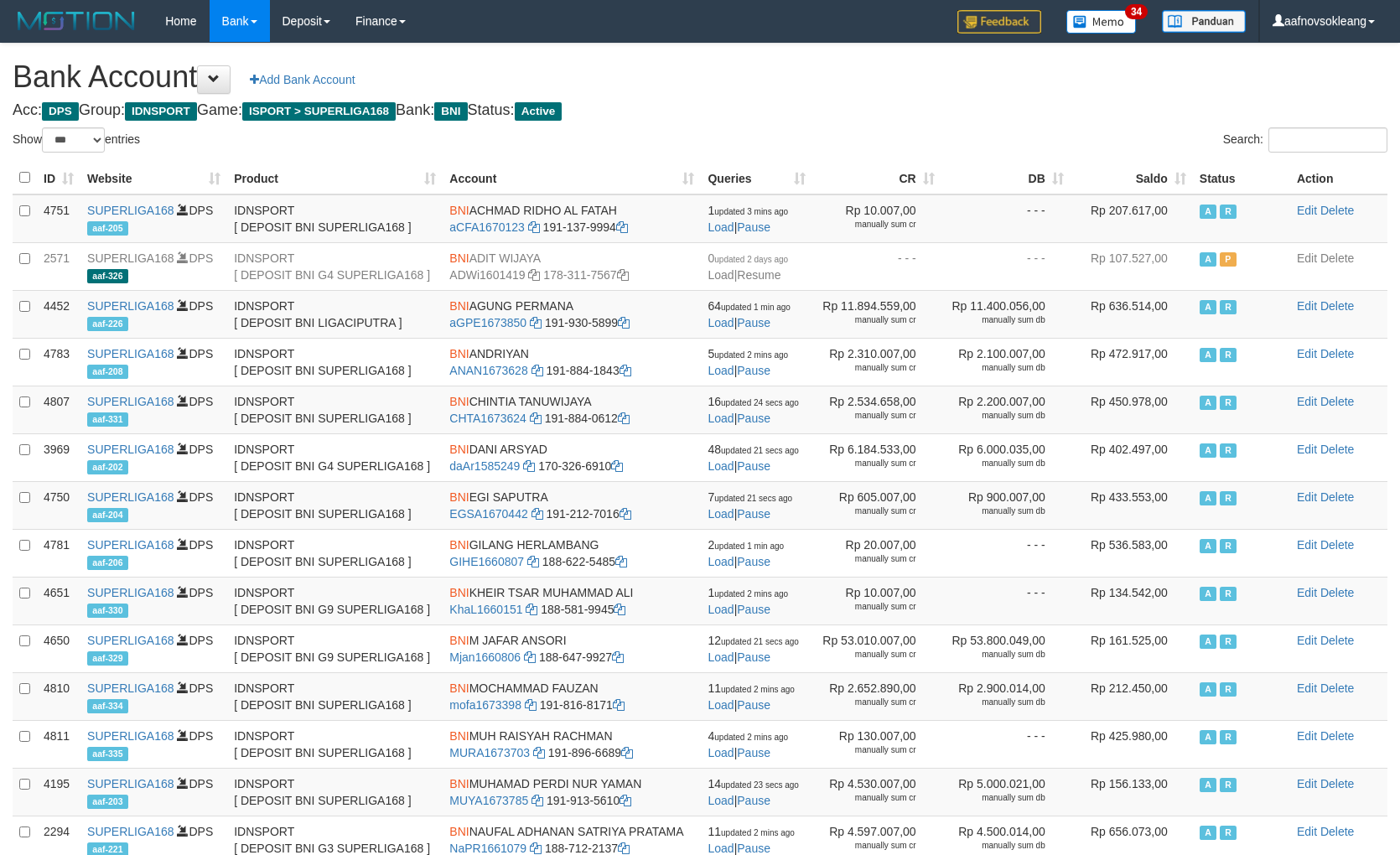 select on "***" 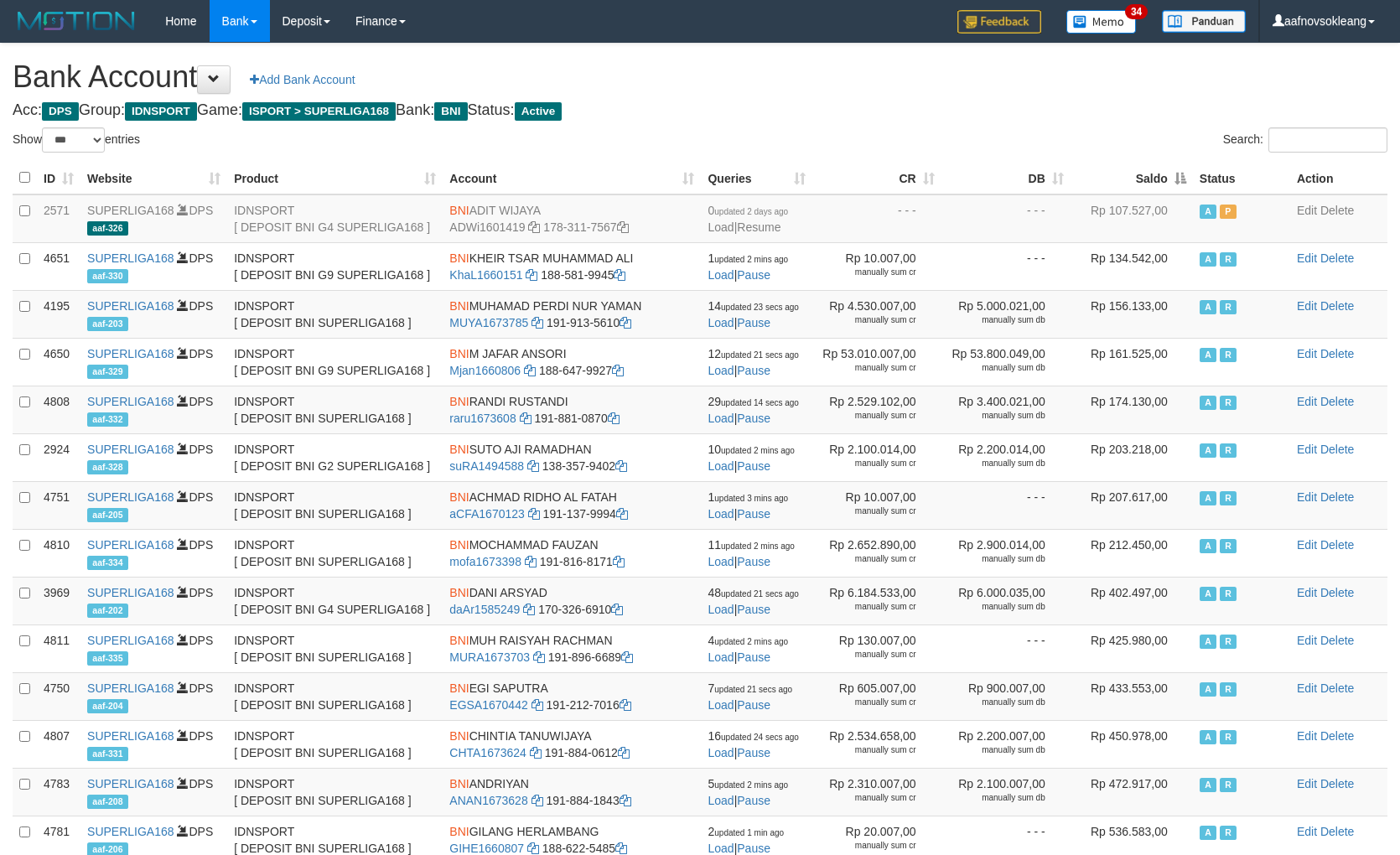 click on "Saldo" at bounding box center [1132, 178] 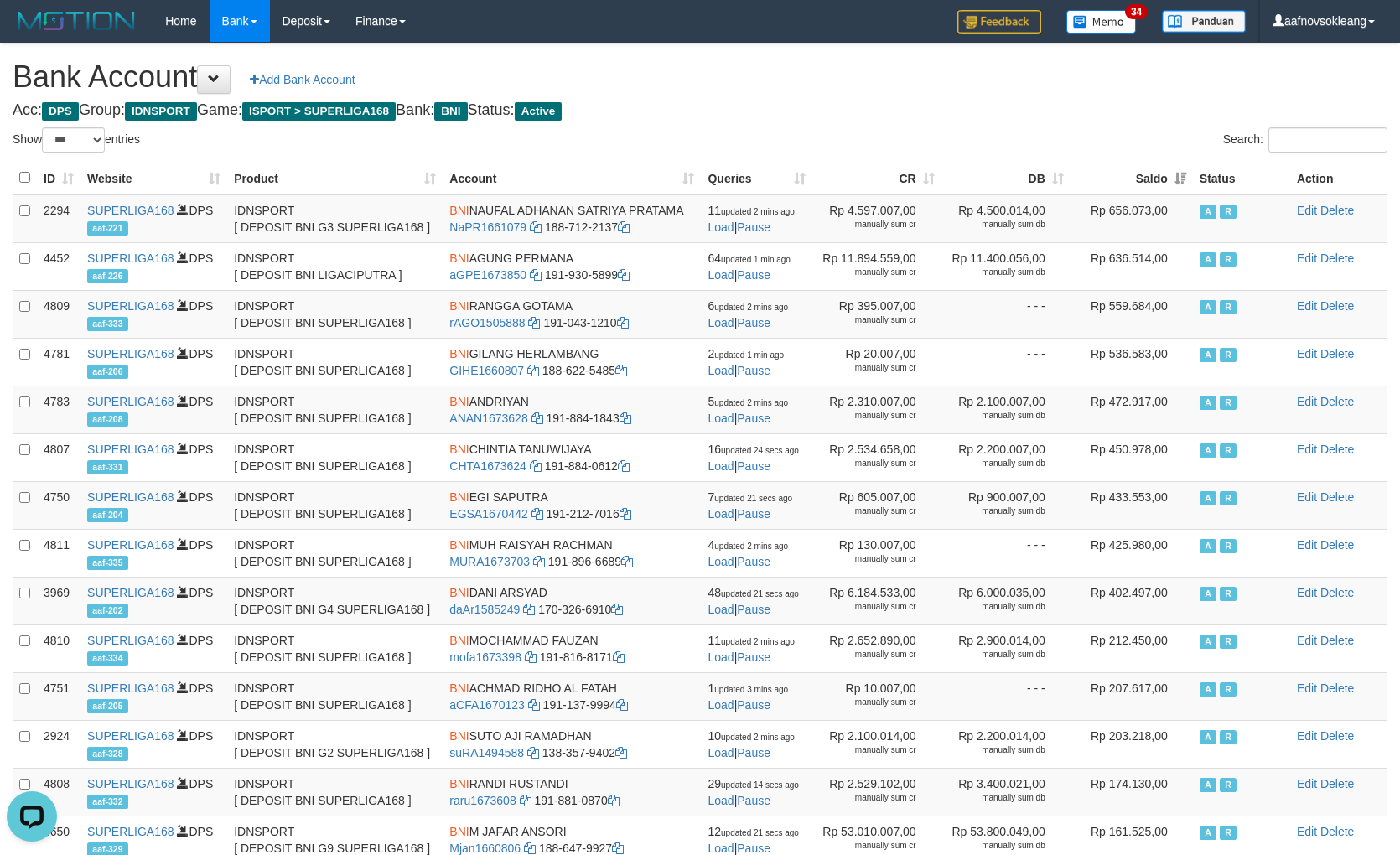 scroll, scrollTop: 0, scrollLeft: 0, axis: both 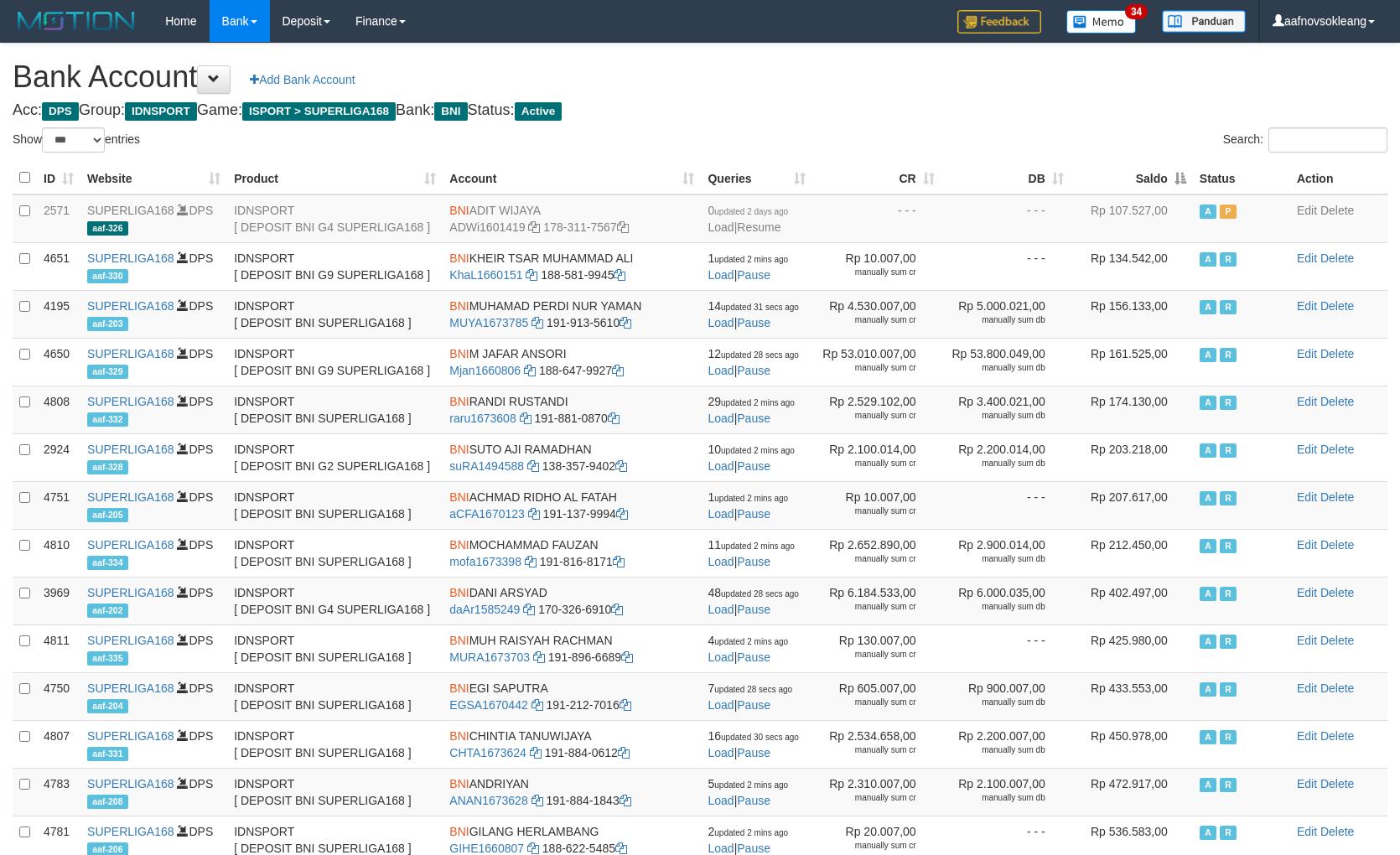 select on "***" 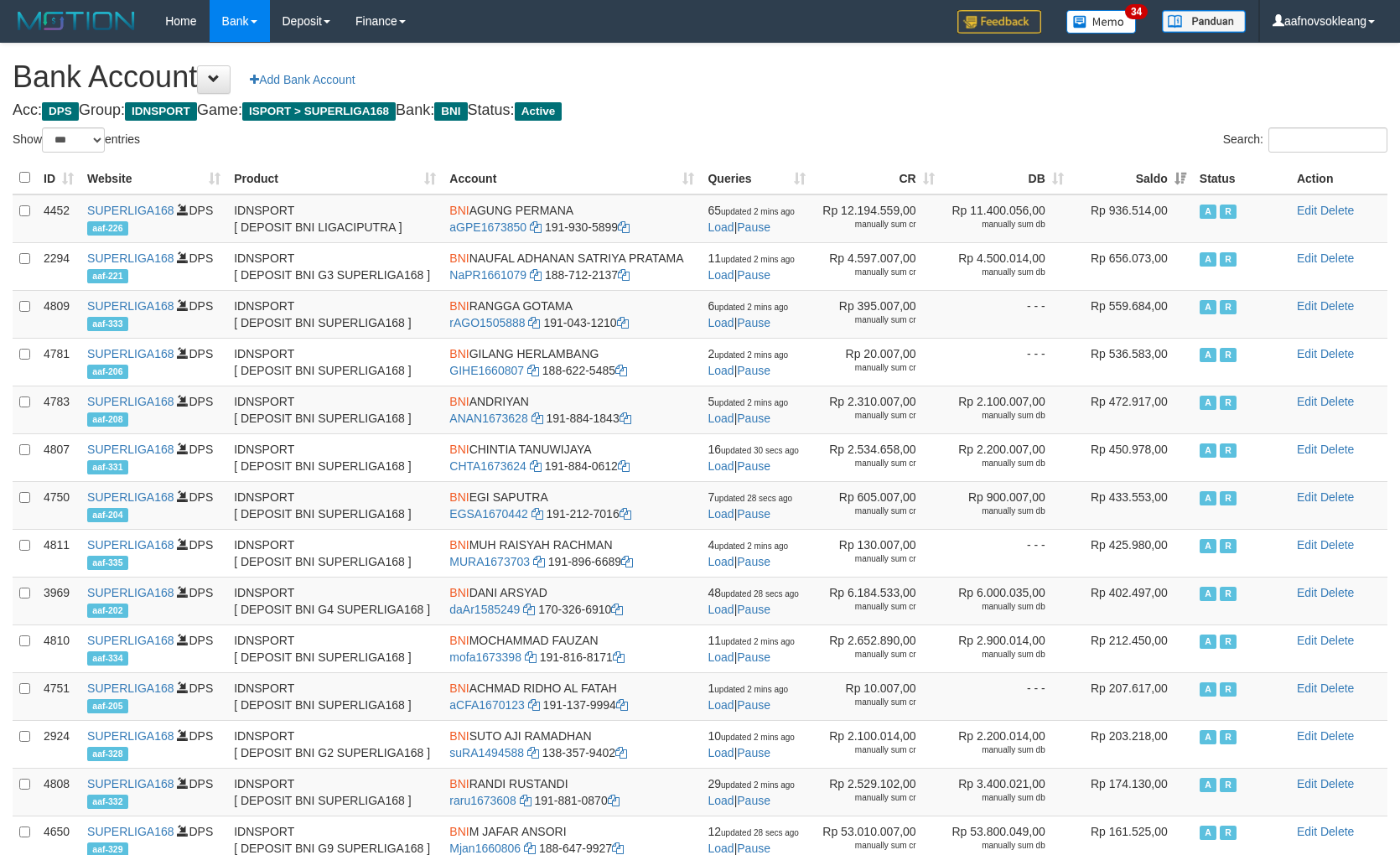 drag, startPoint x: 1096, startPoint y: 122, endPoint x: 1130, endPoint y: 134, distance: 36.05551 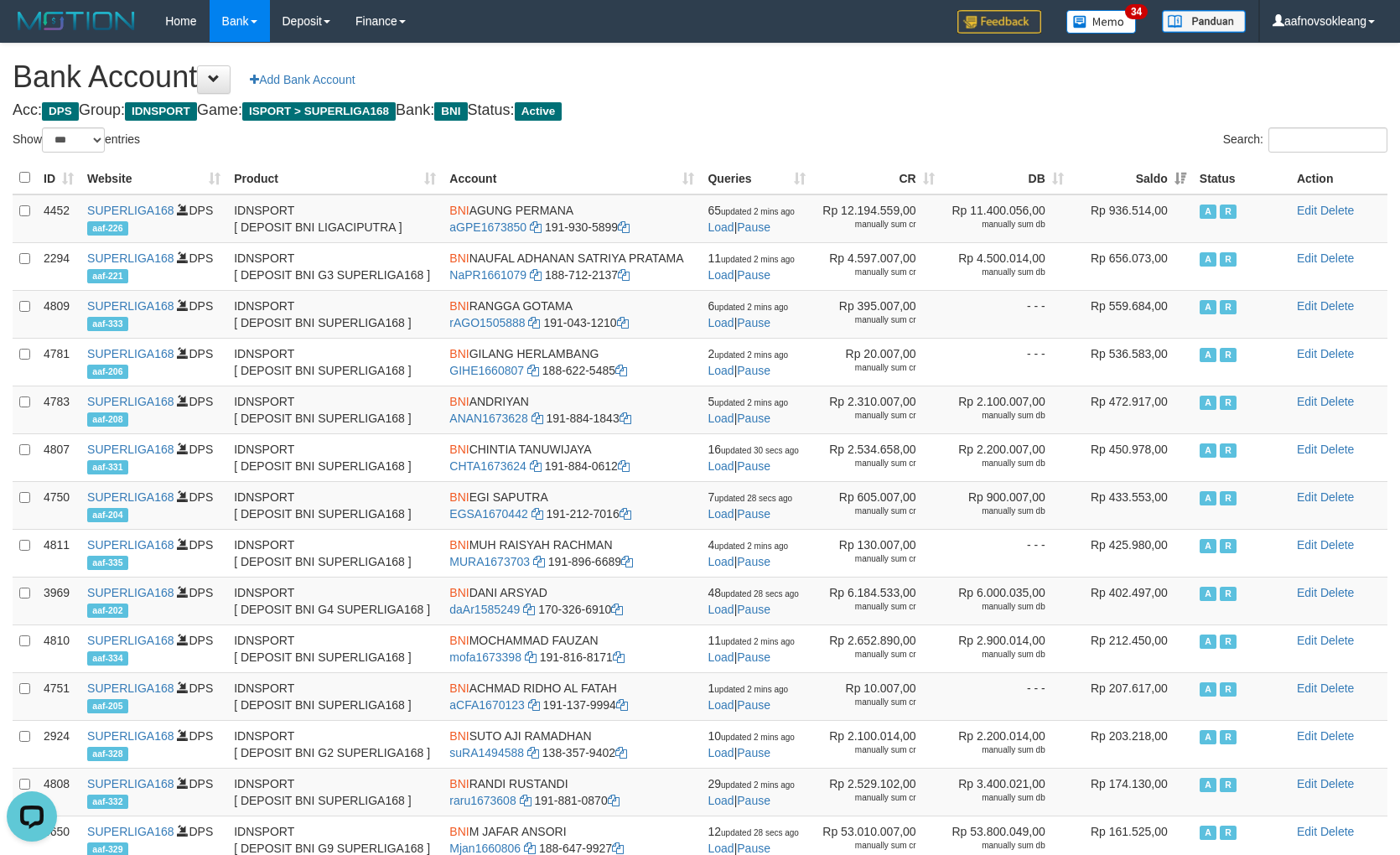 scroll, scrollTop: 0, scrollLeft: 0, axis: both 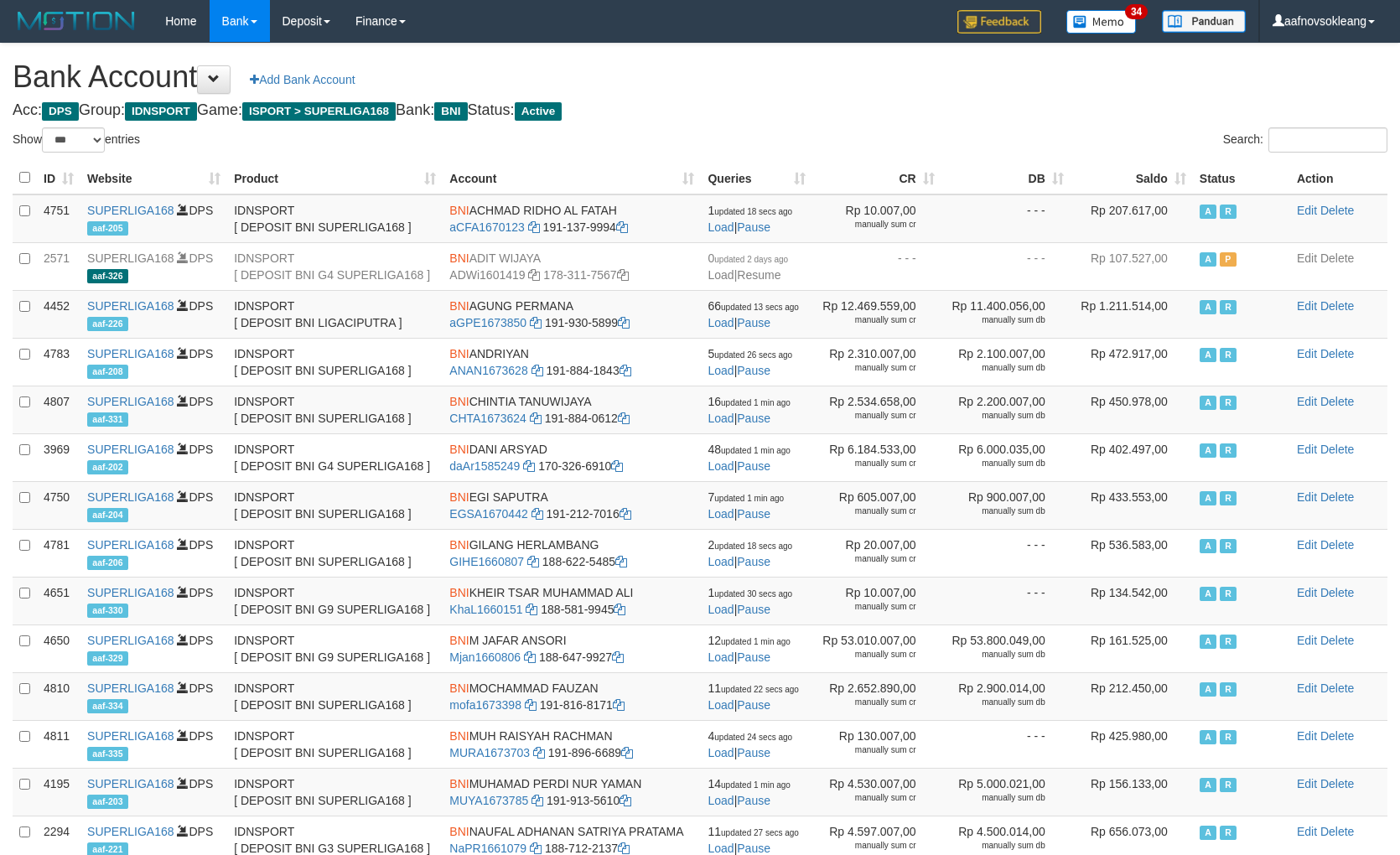 select on "***" 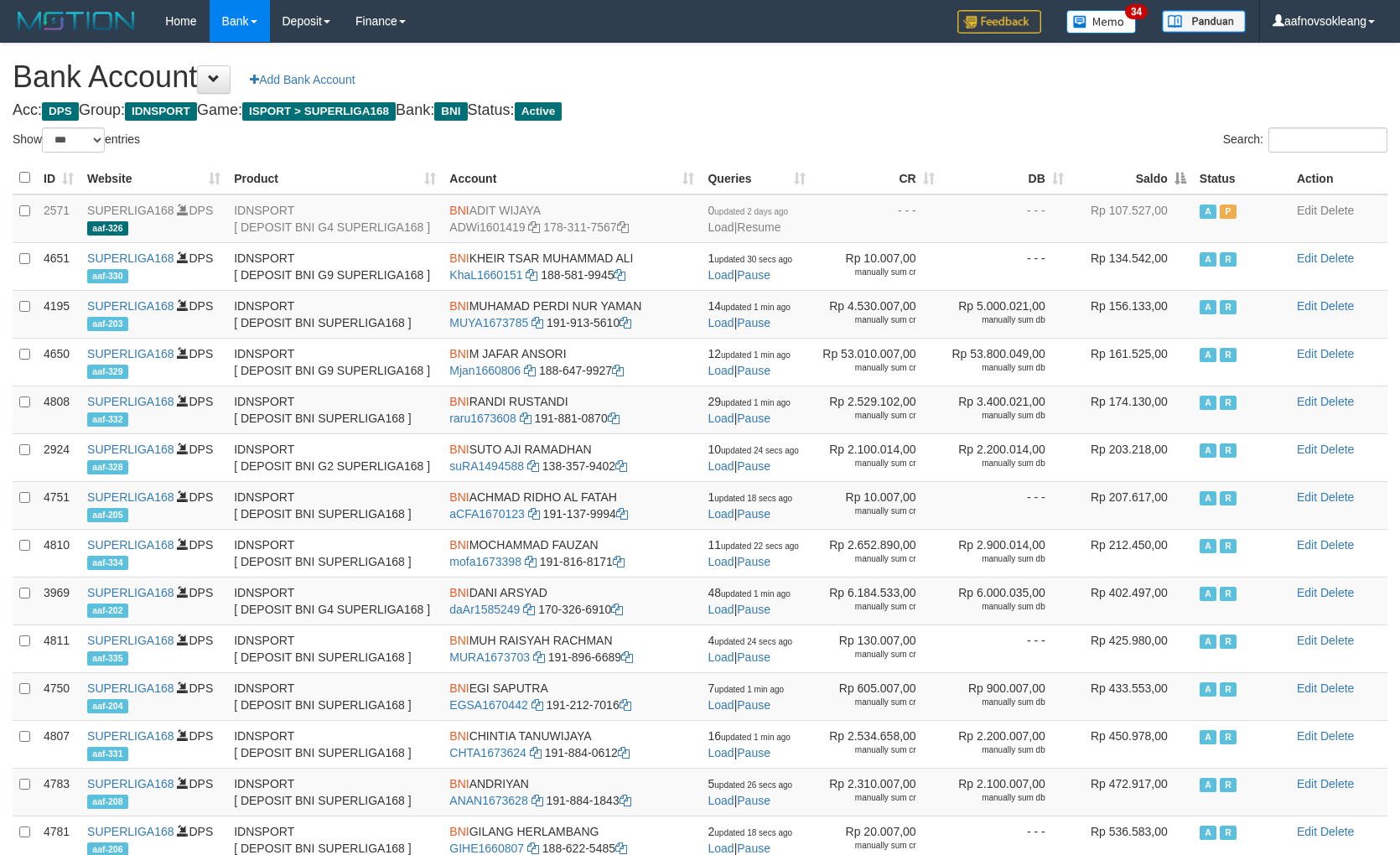click on "Saldo" at bounding box center [1132, 178] 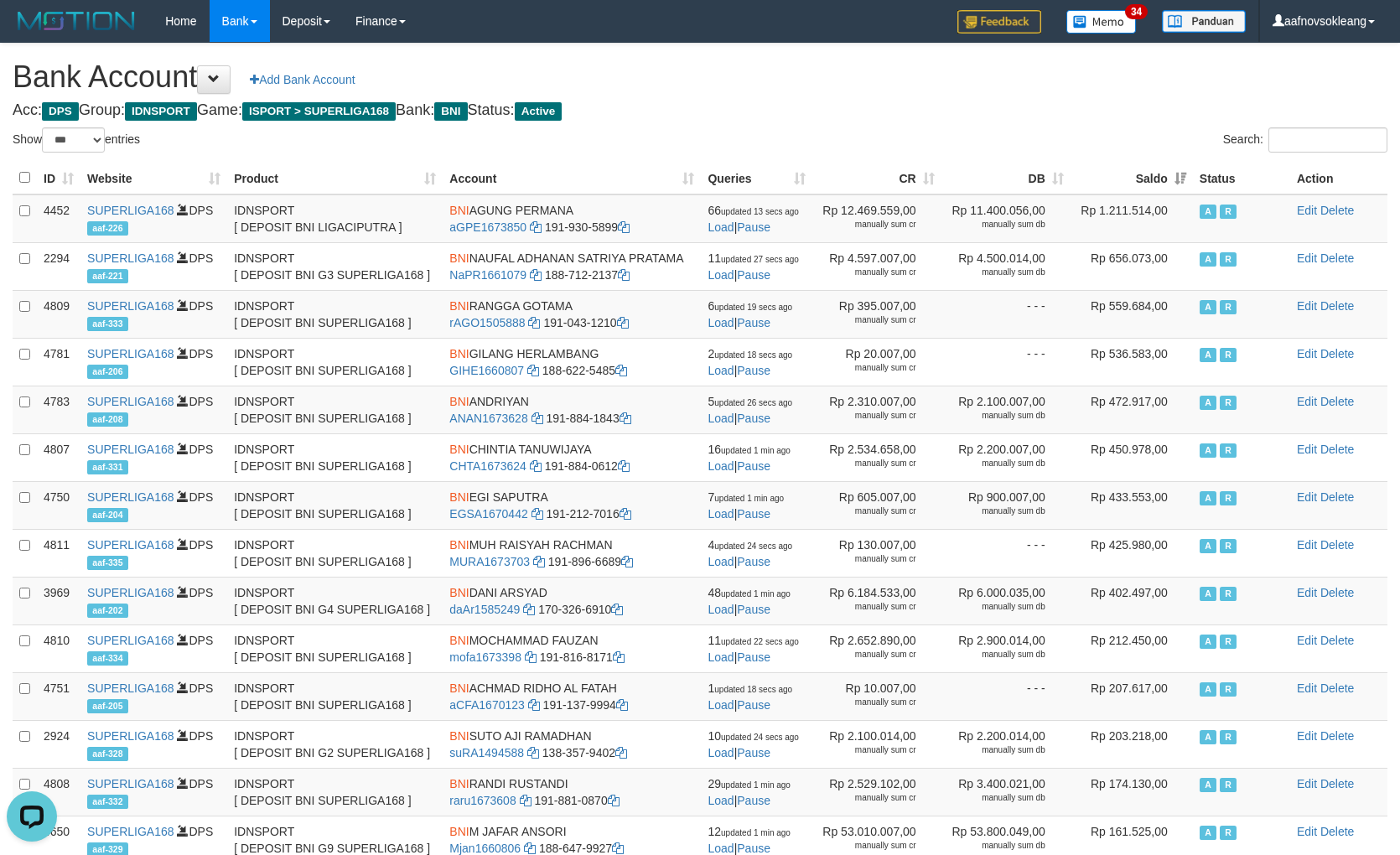 scroll, scrollTop: 0, scrollLeft: 0, axis: both 